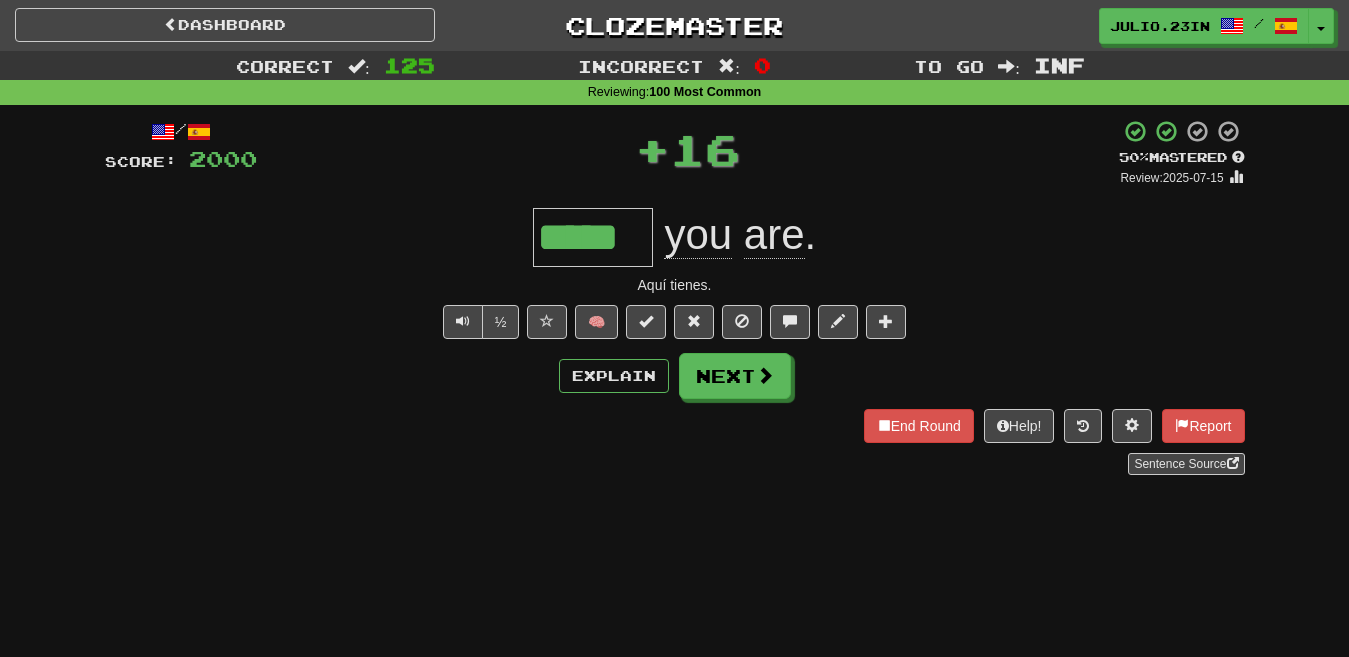 scroll, scrollTop: 0, scrollLeft: 0, axis: both 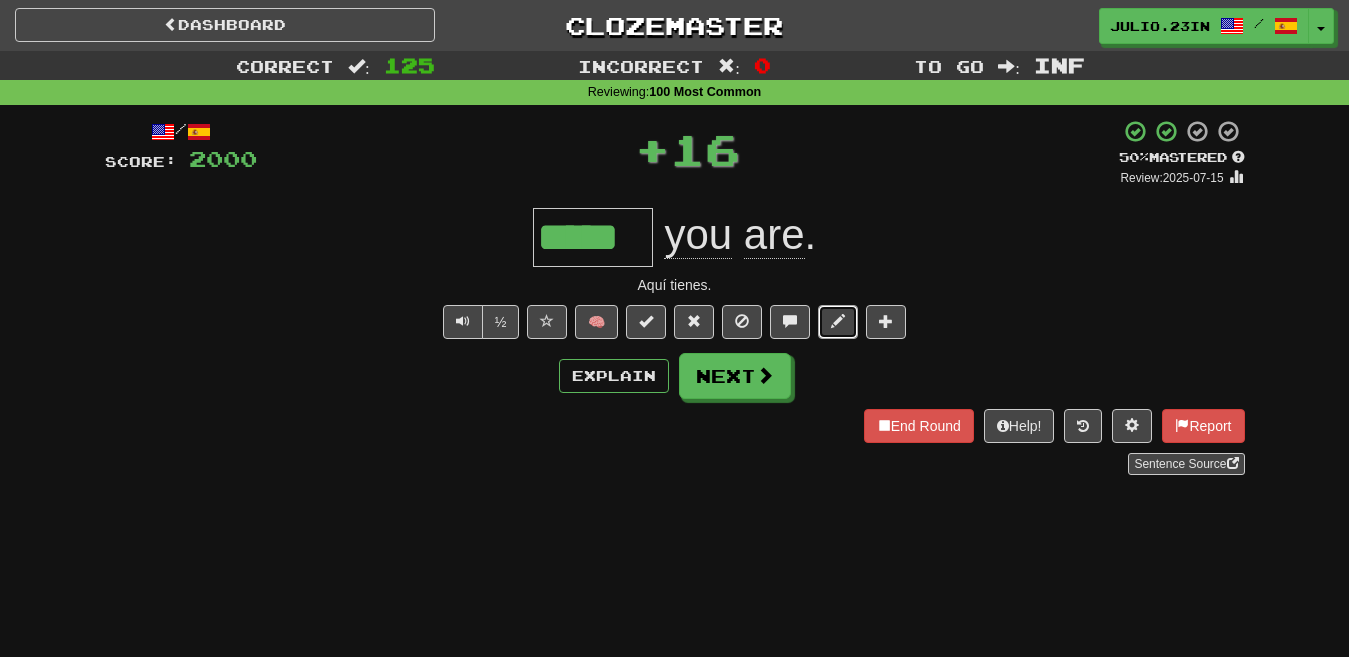 click at bounding box center (838, 321) 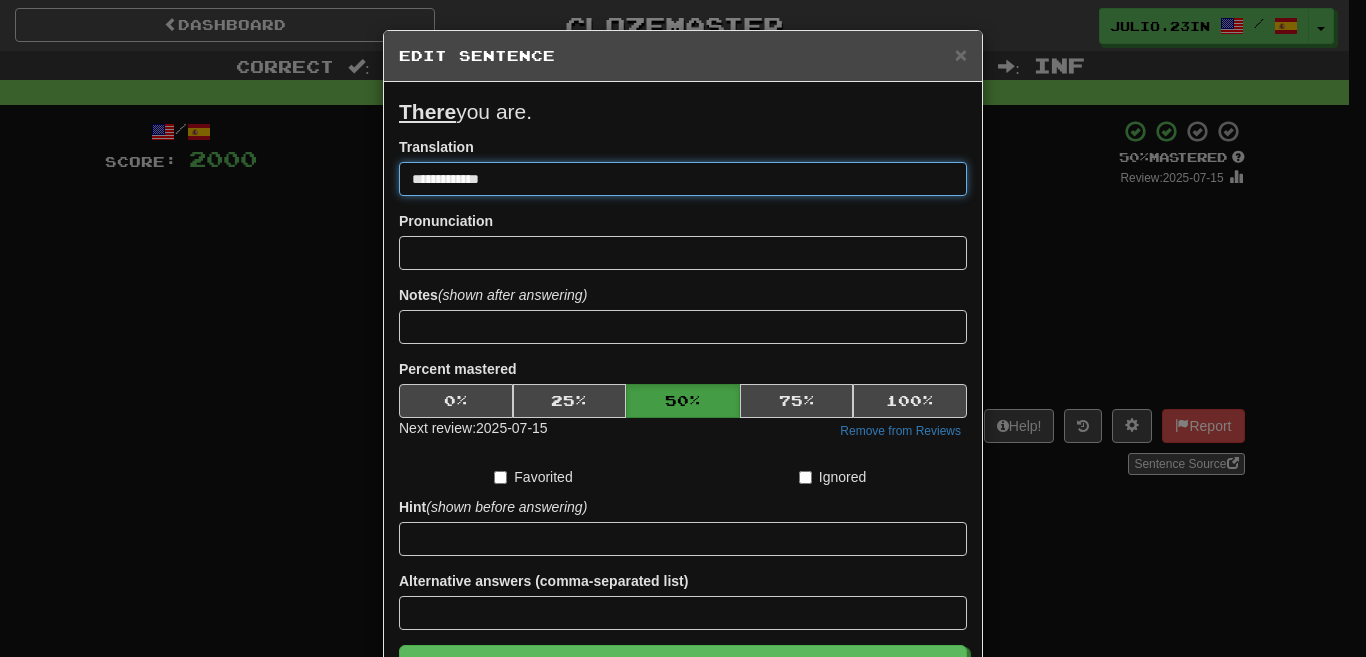 type on "**********" 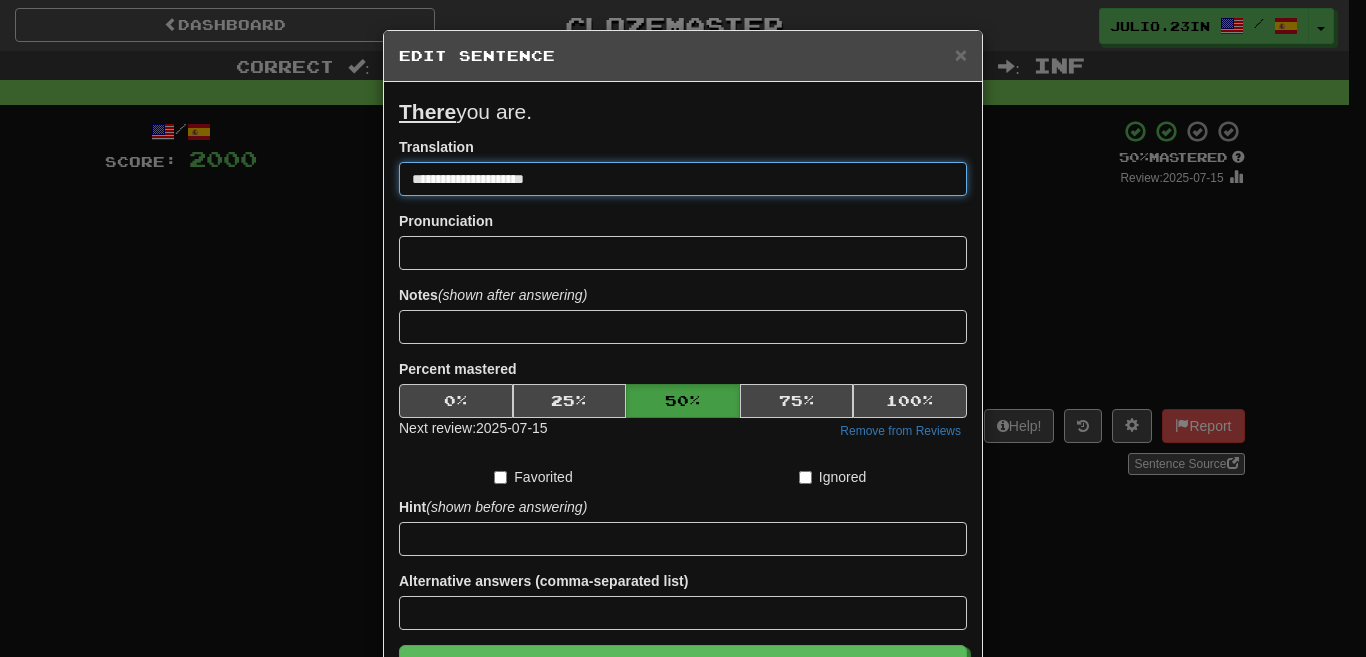 click on "Save" at bounding box center [683, 668] 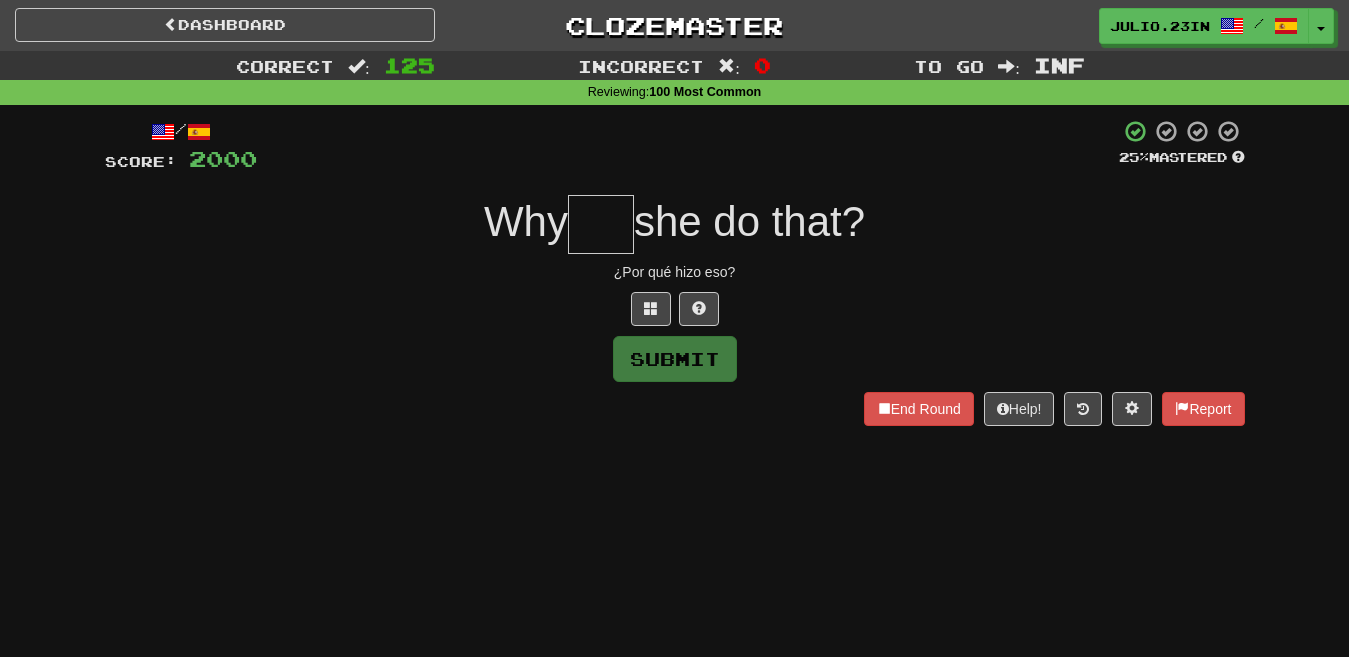 type on "***" 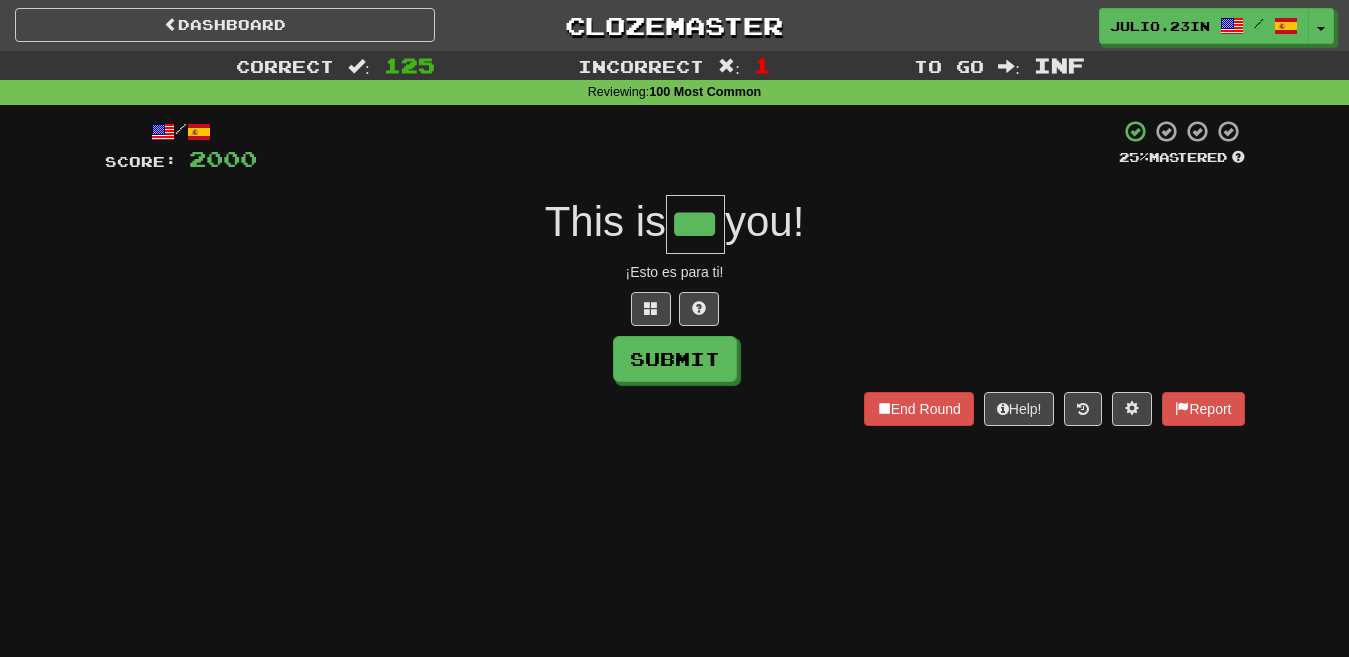 type on "***" 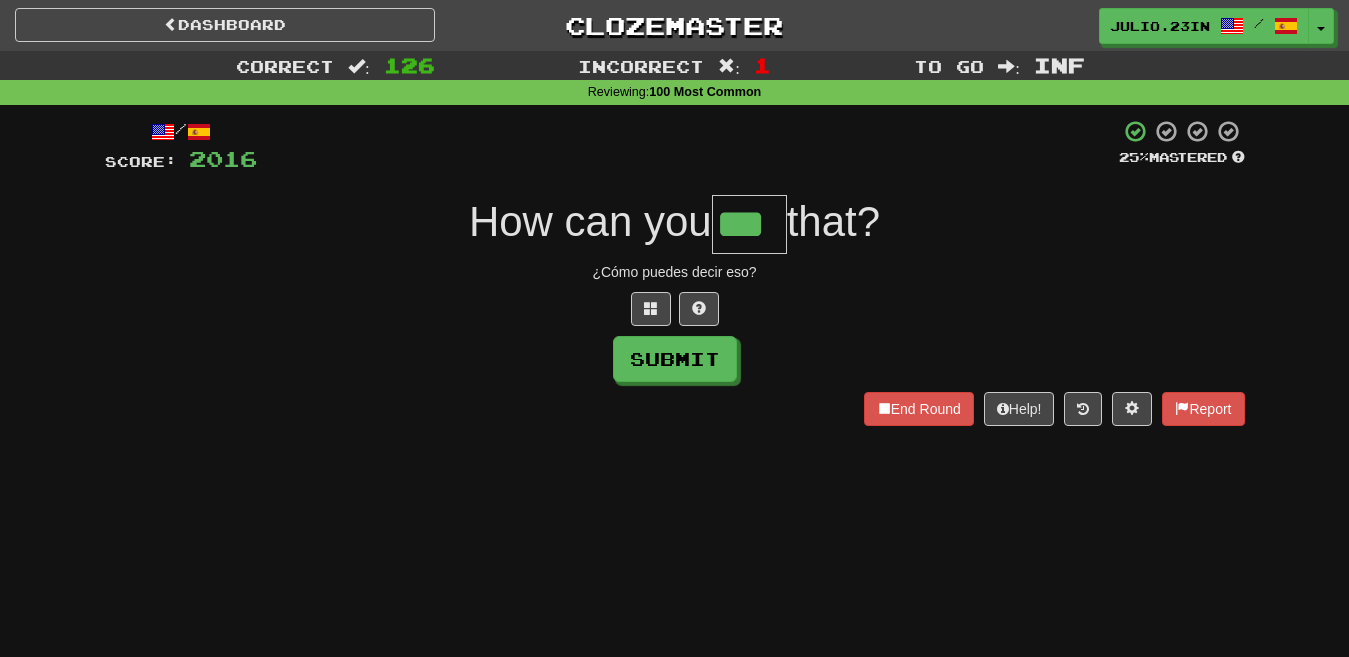type on "***" 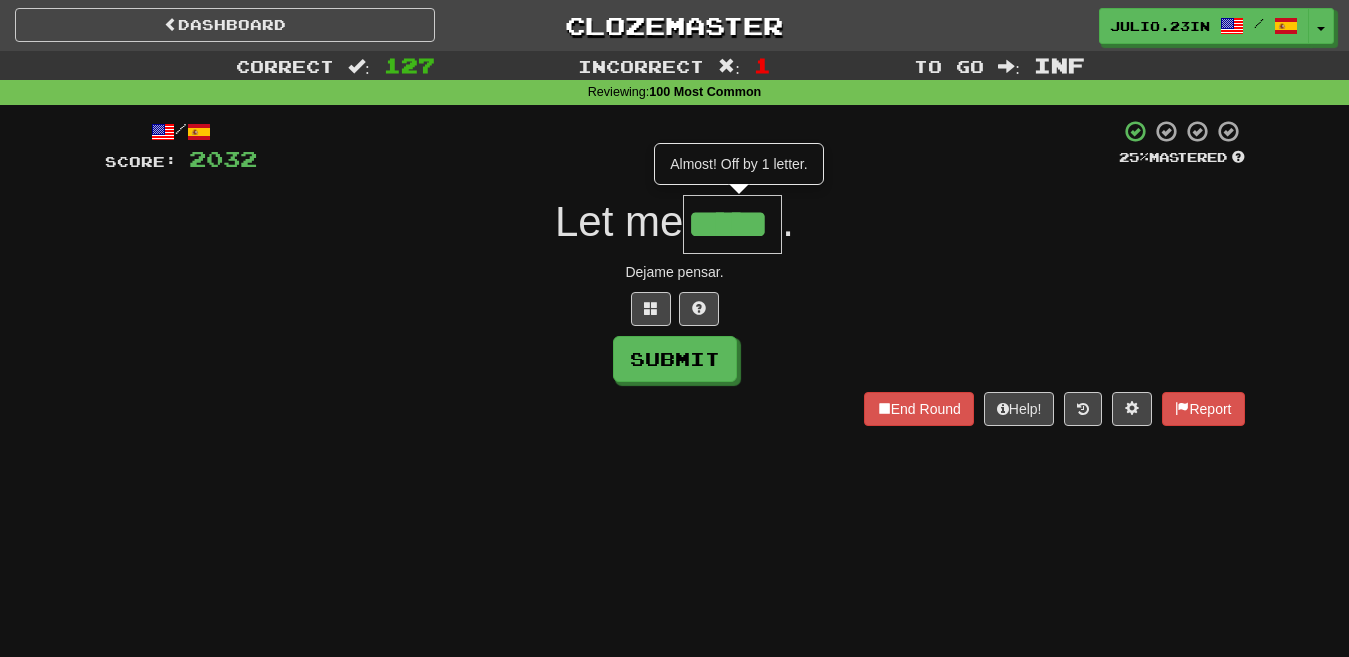 type on "*****" 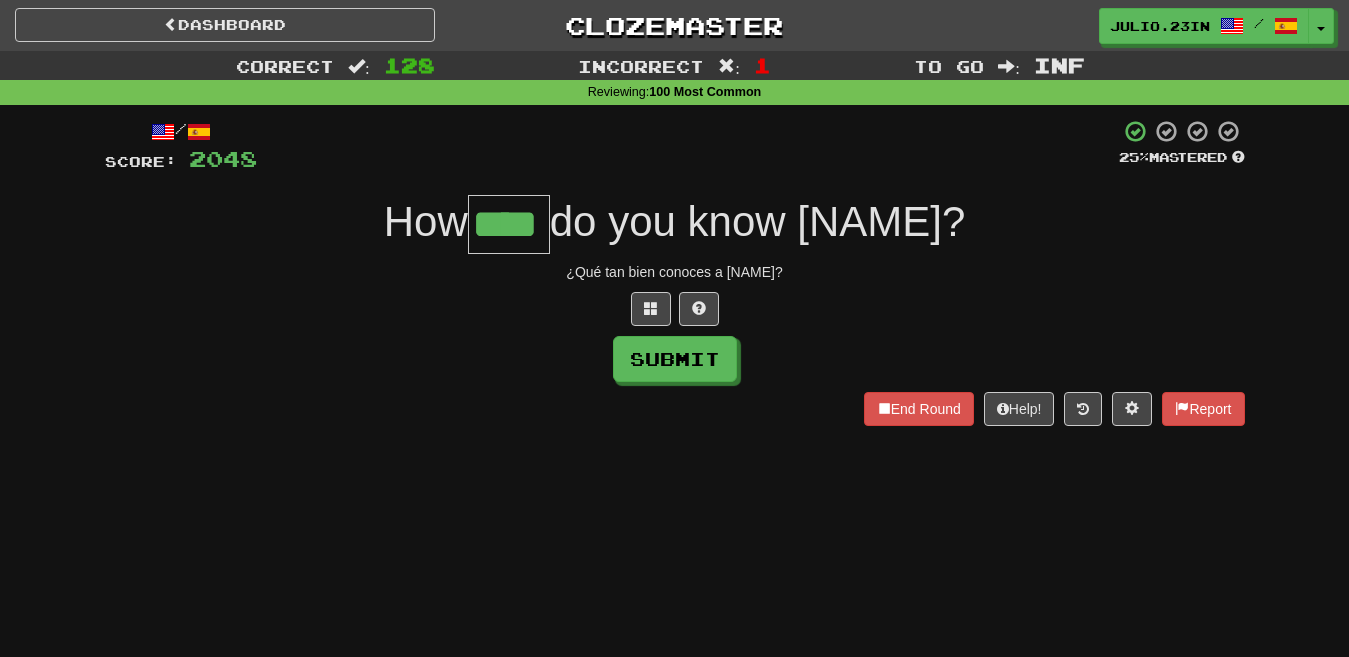 type on "****" 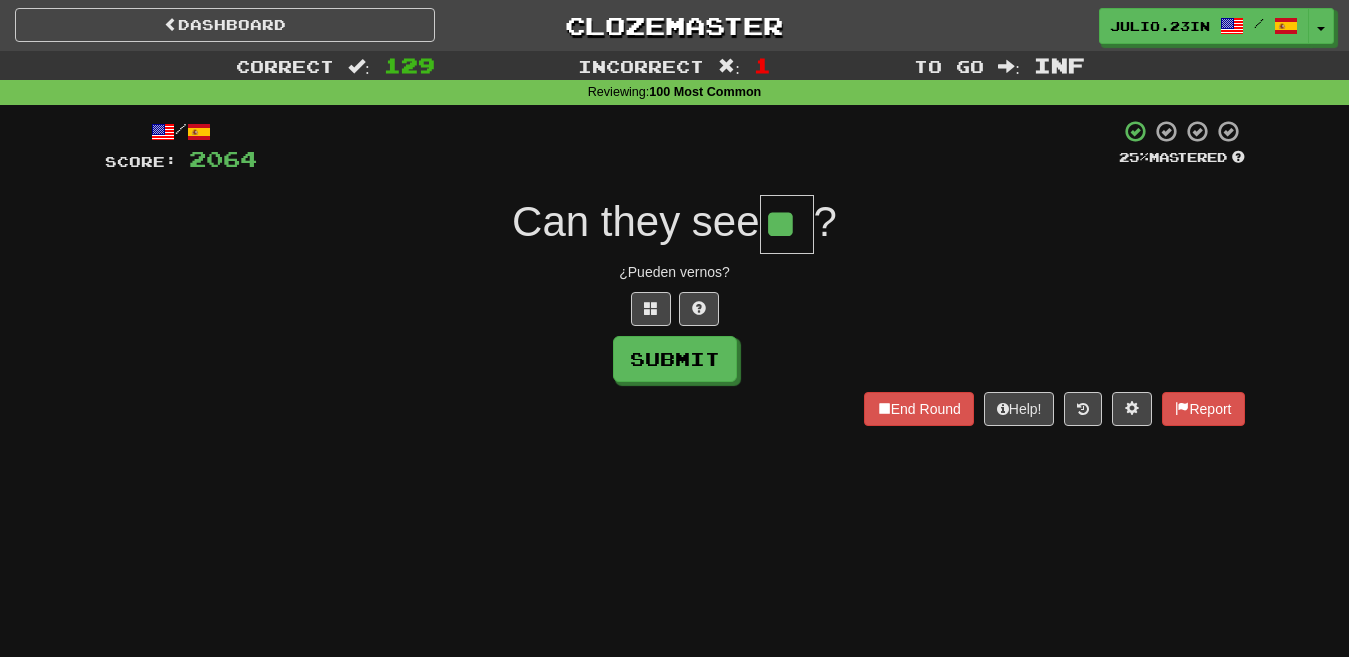 type on "**" 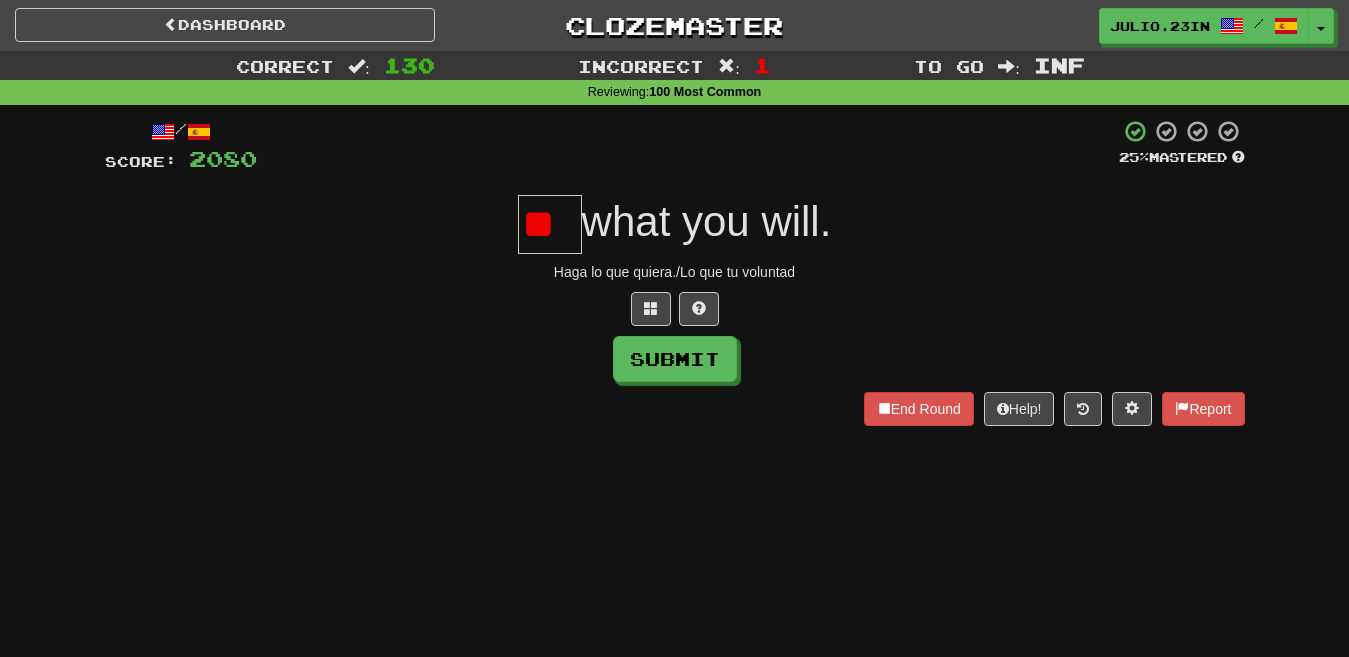 type on "*" 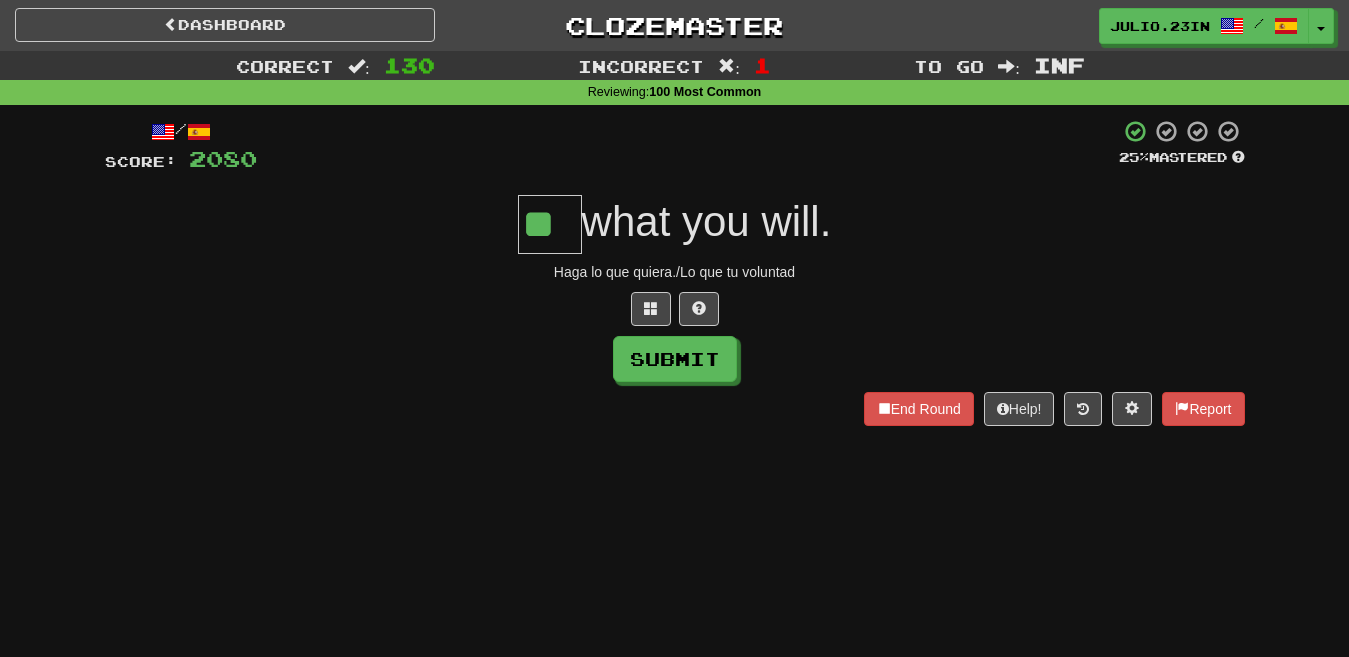 type on "**" 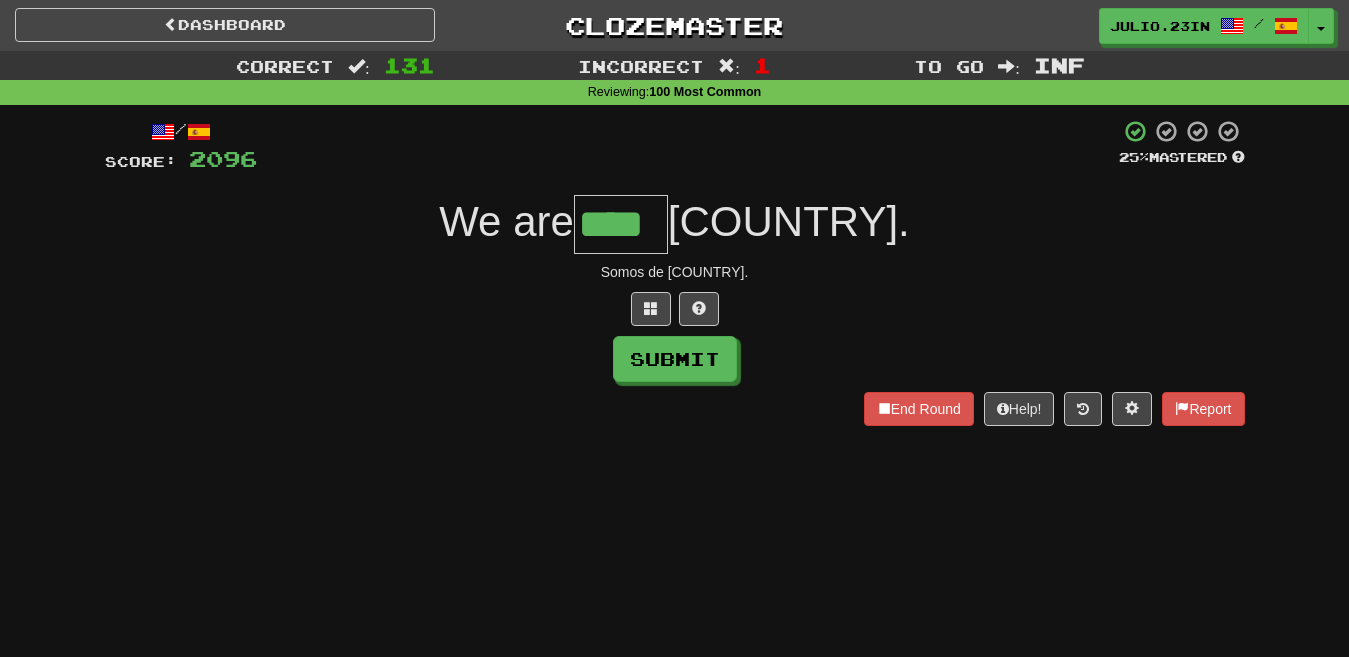 type on "****" 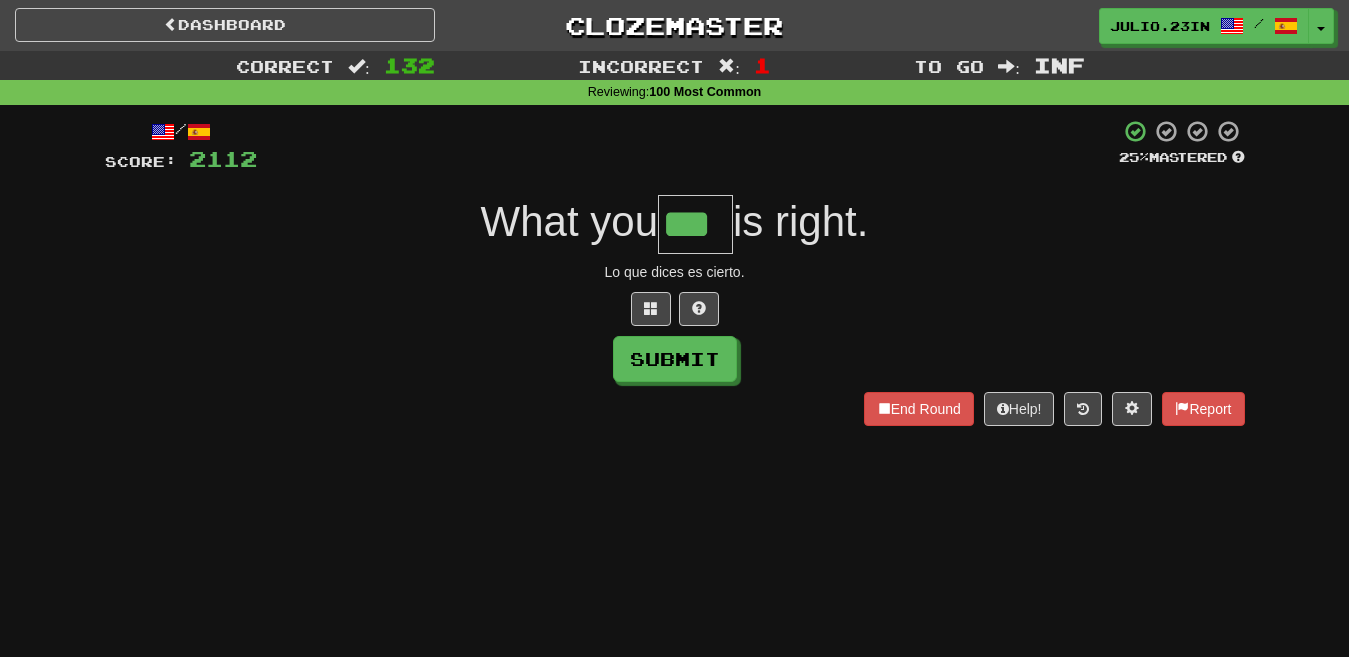 type on "***" 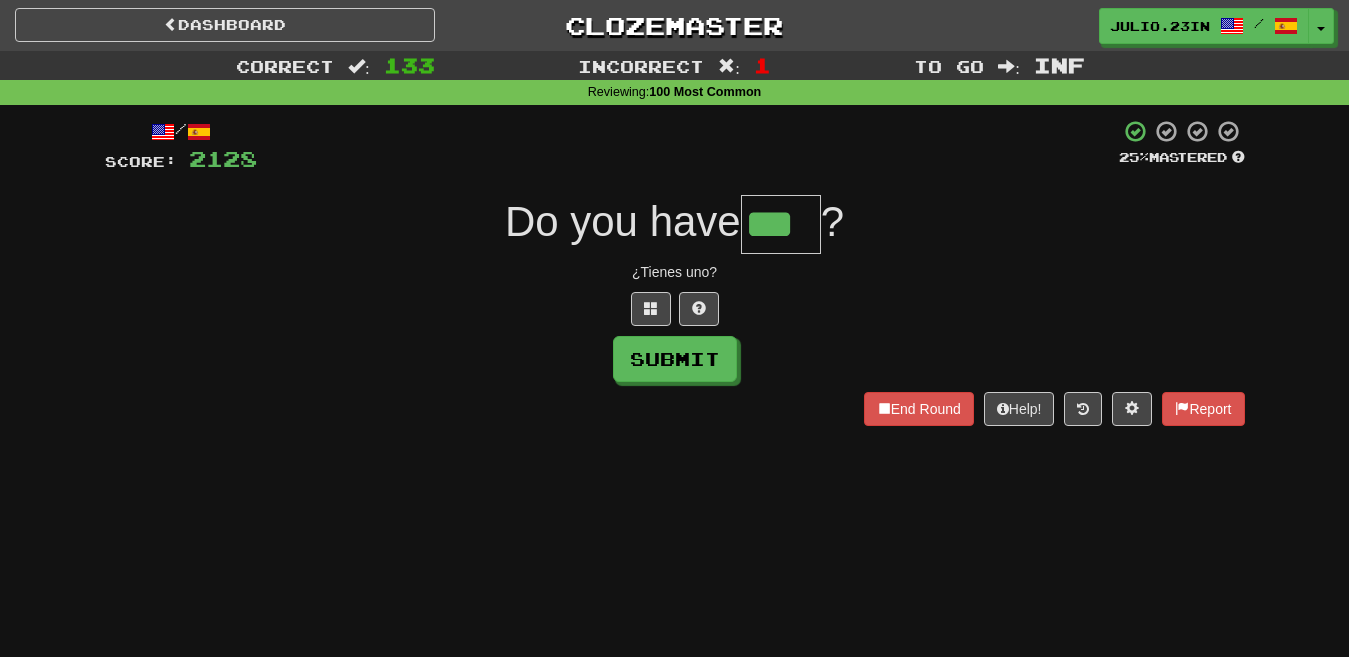 type on "***" 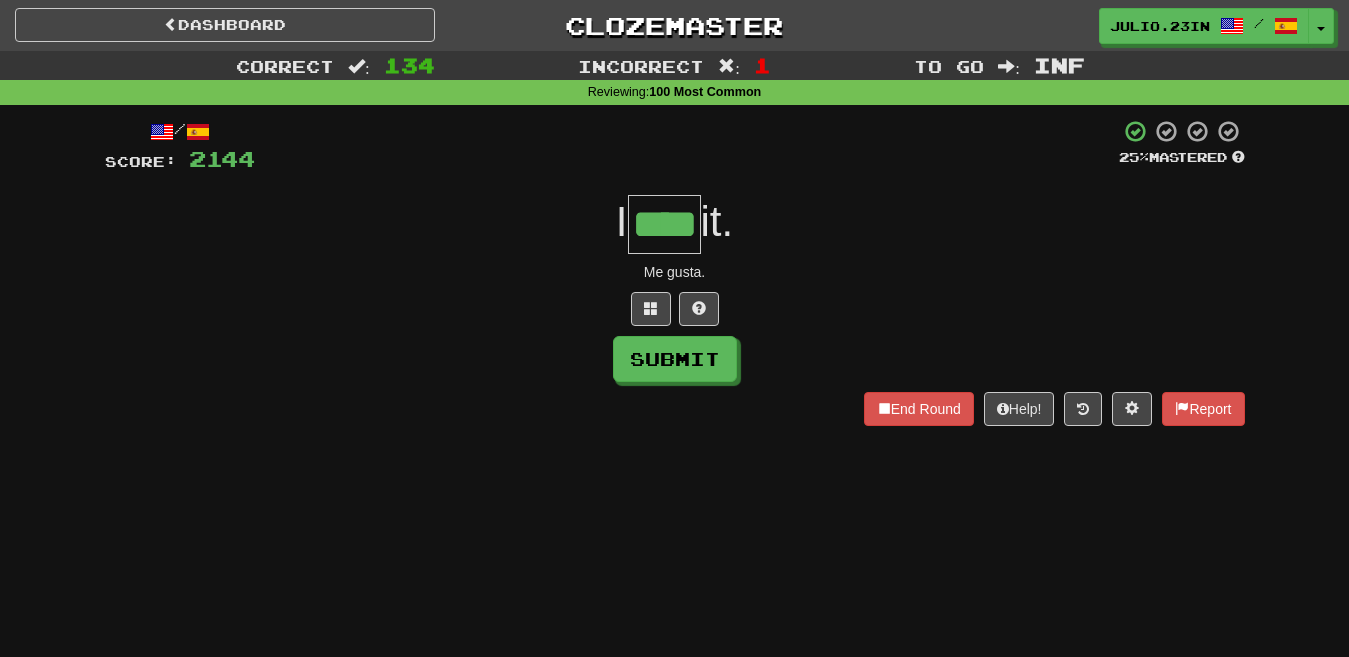 type on "****" 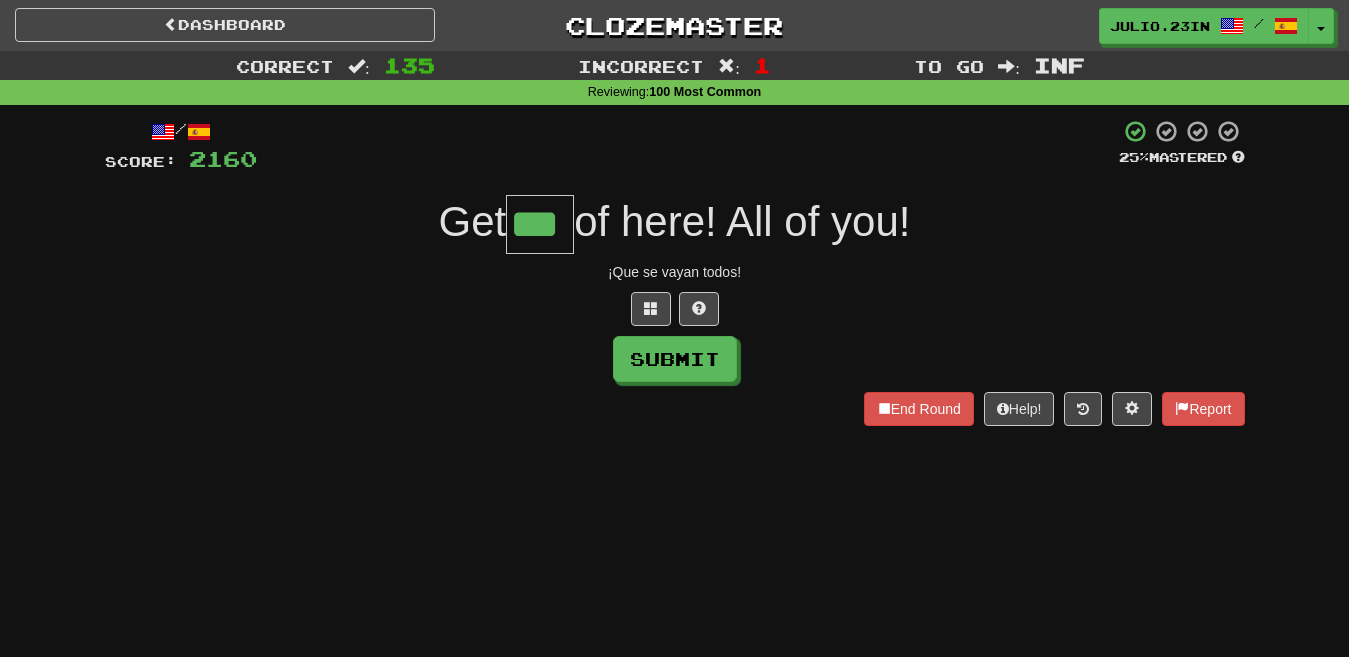 type on "***" 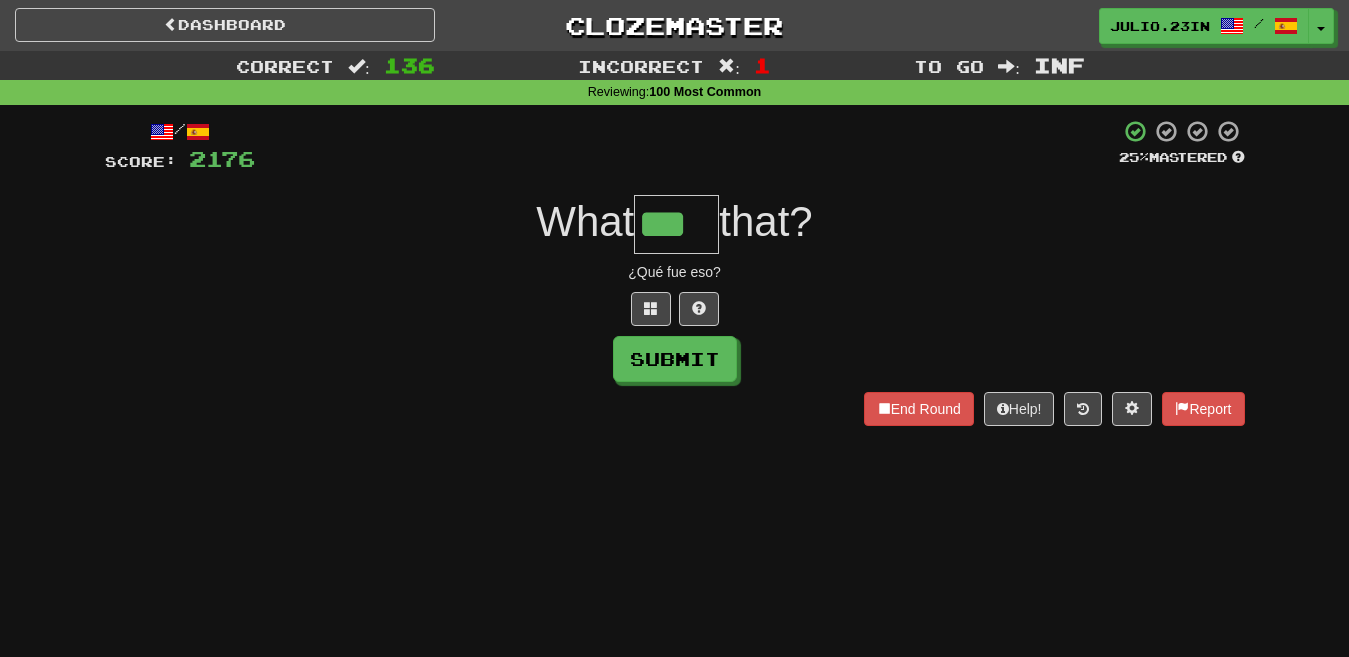 type on "***" 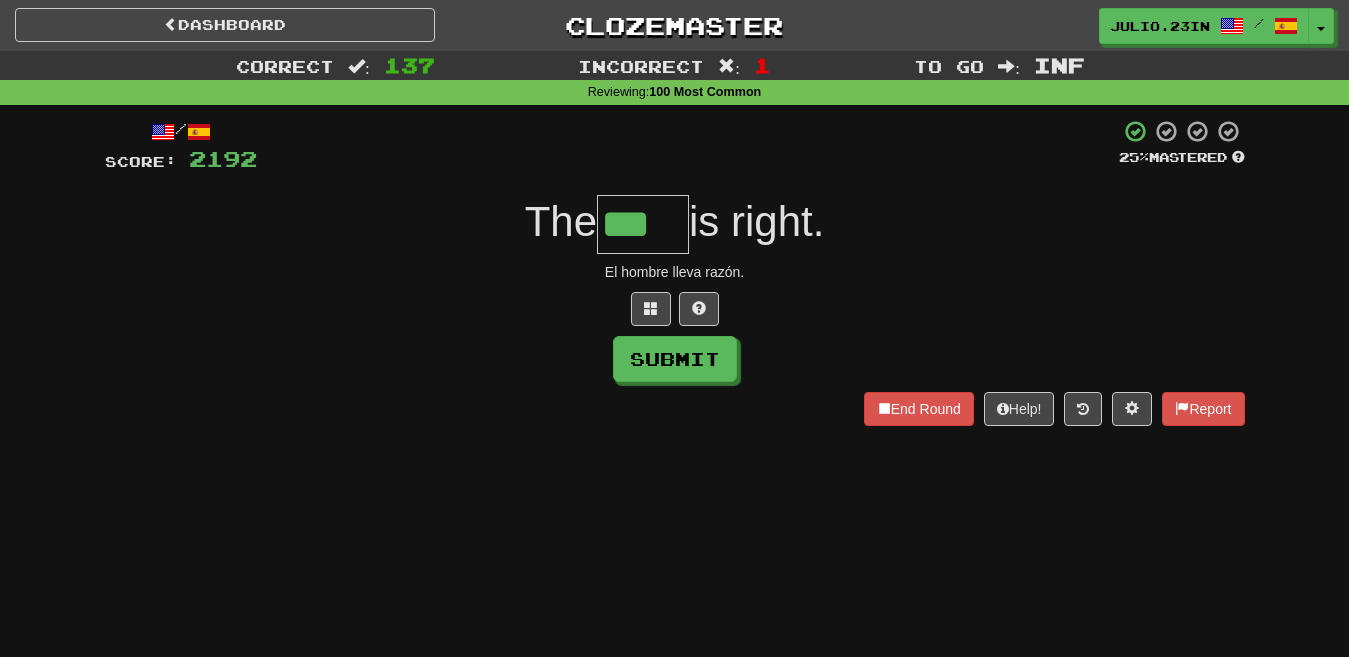 type on "***" 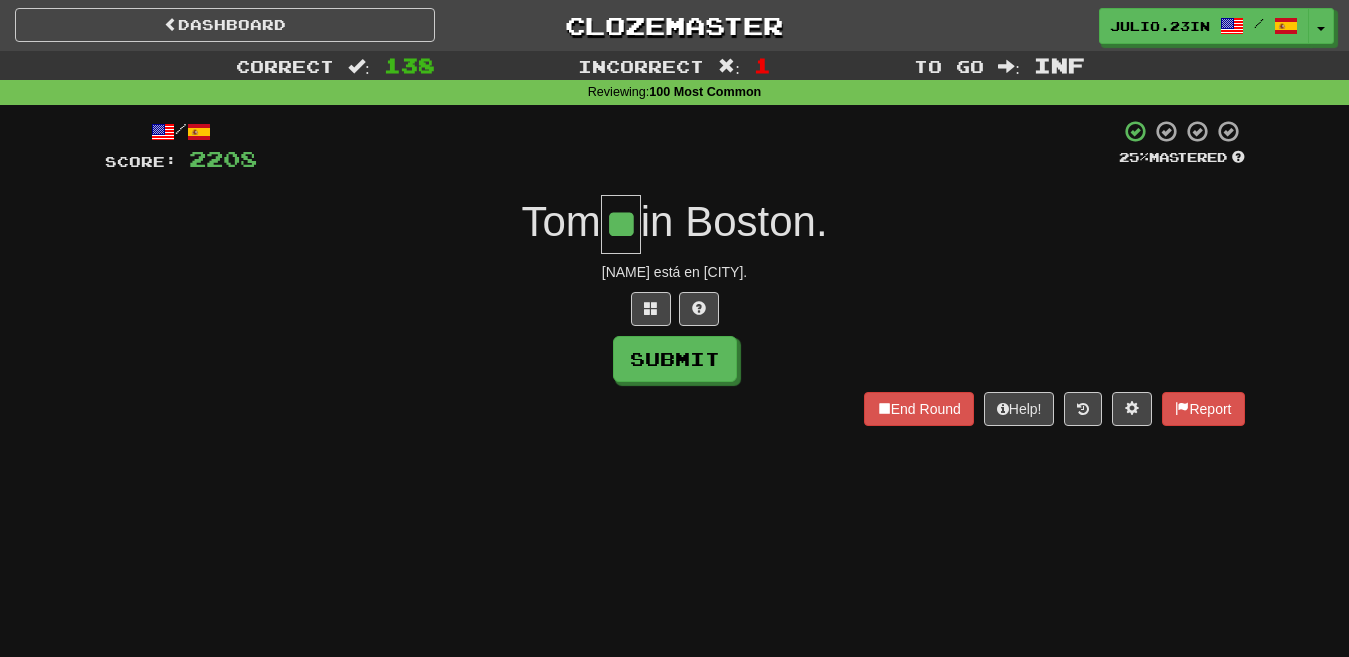 type on "**" 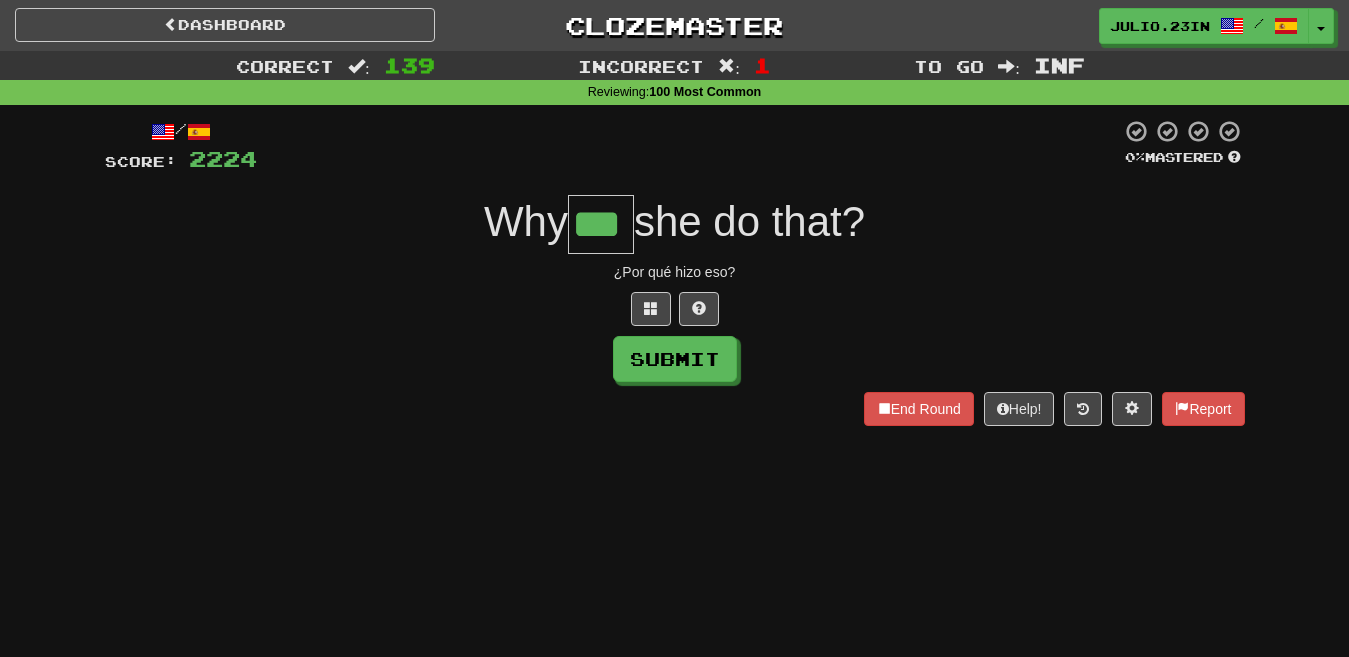 type on "***" 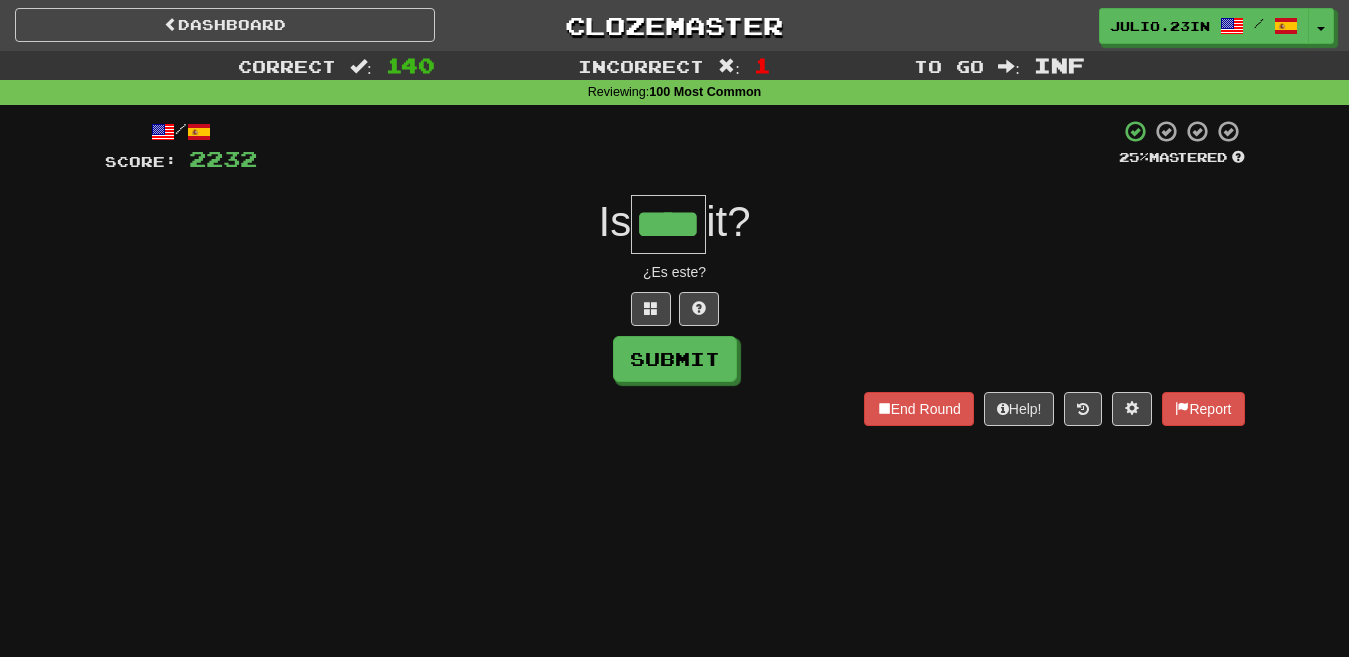 type on "****" 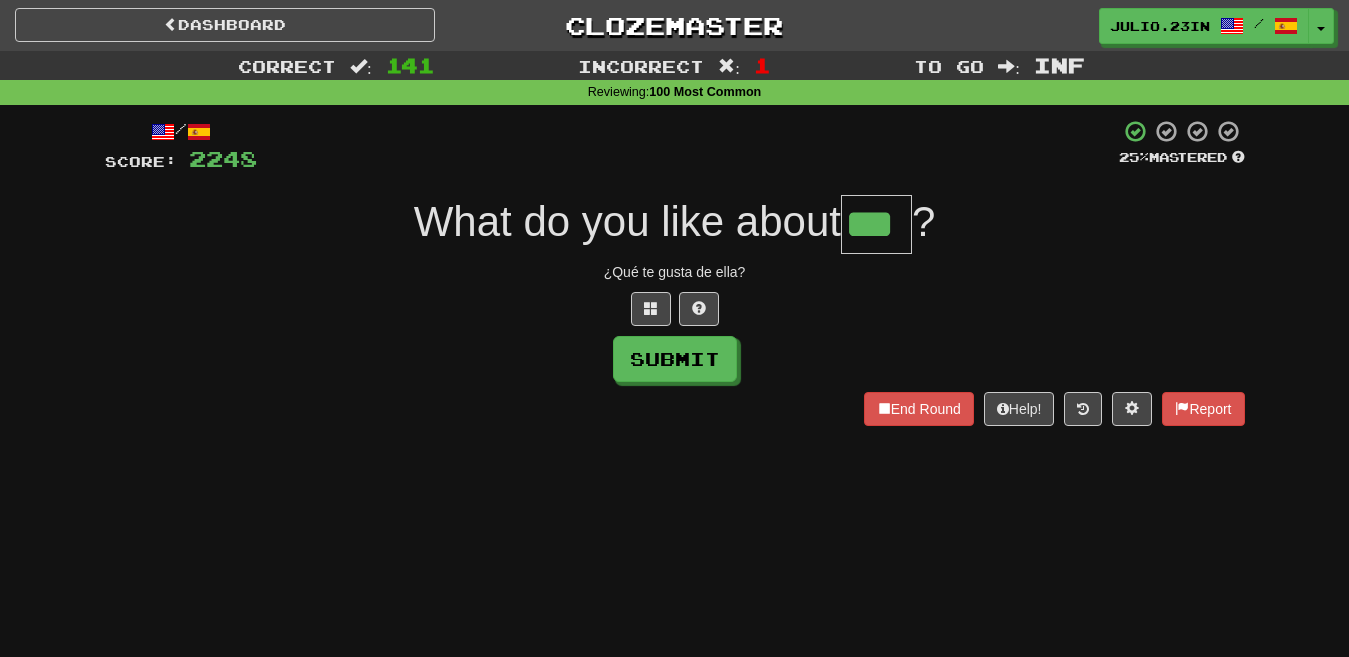 type on "***" 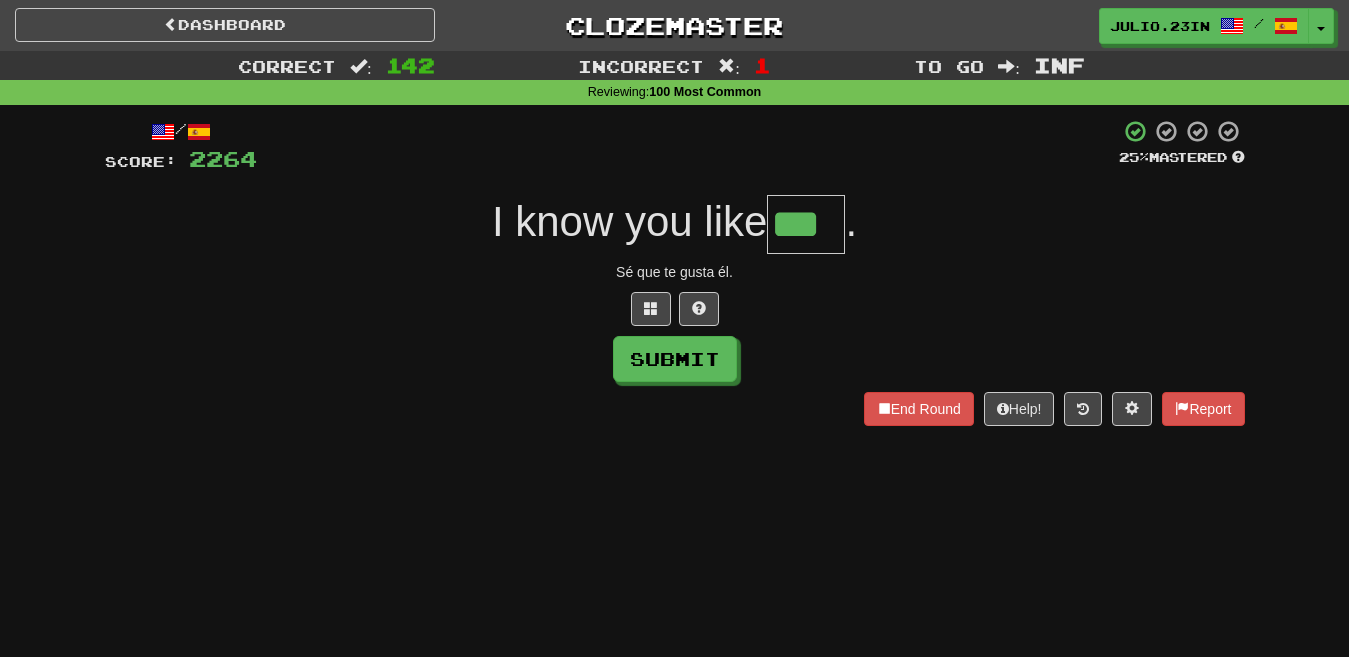 type on "***" 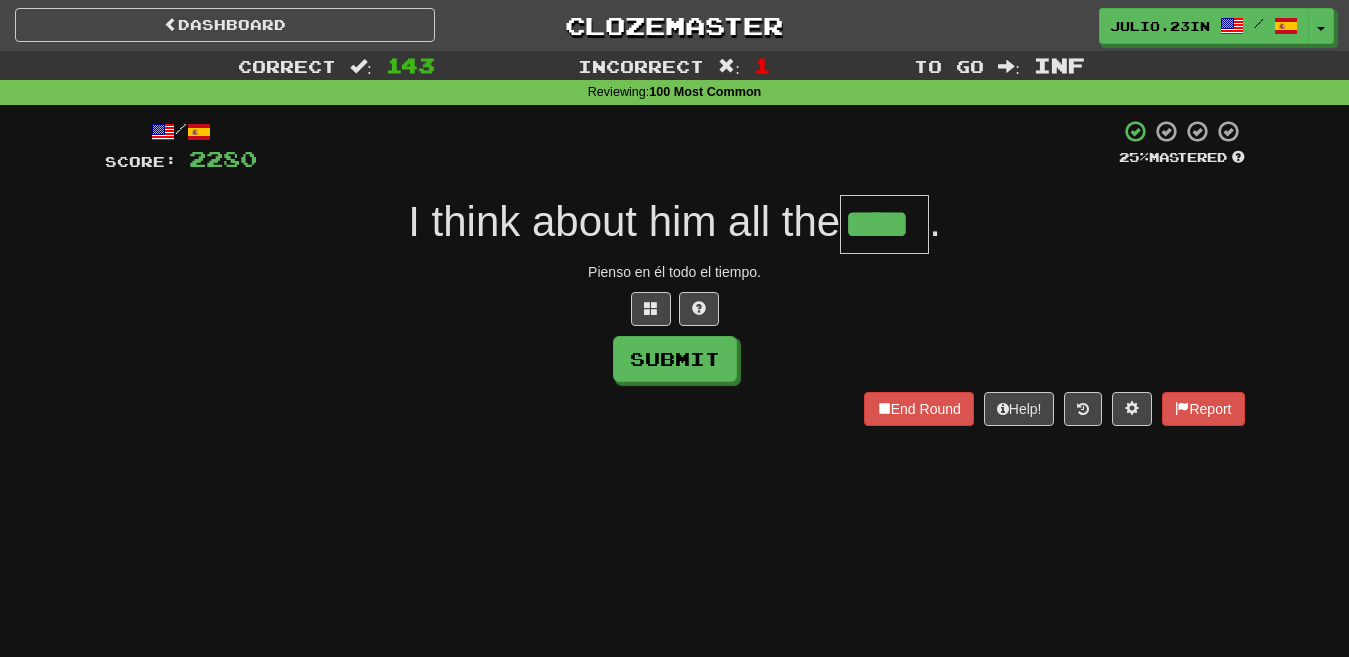 type on "****" 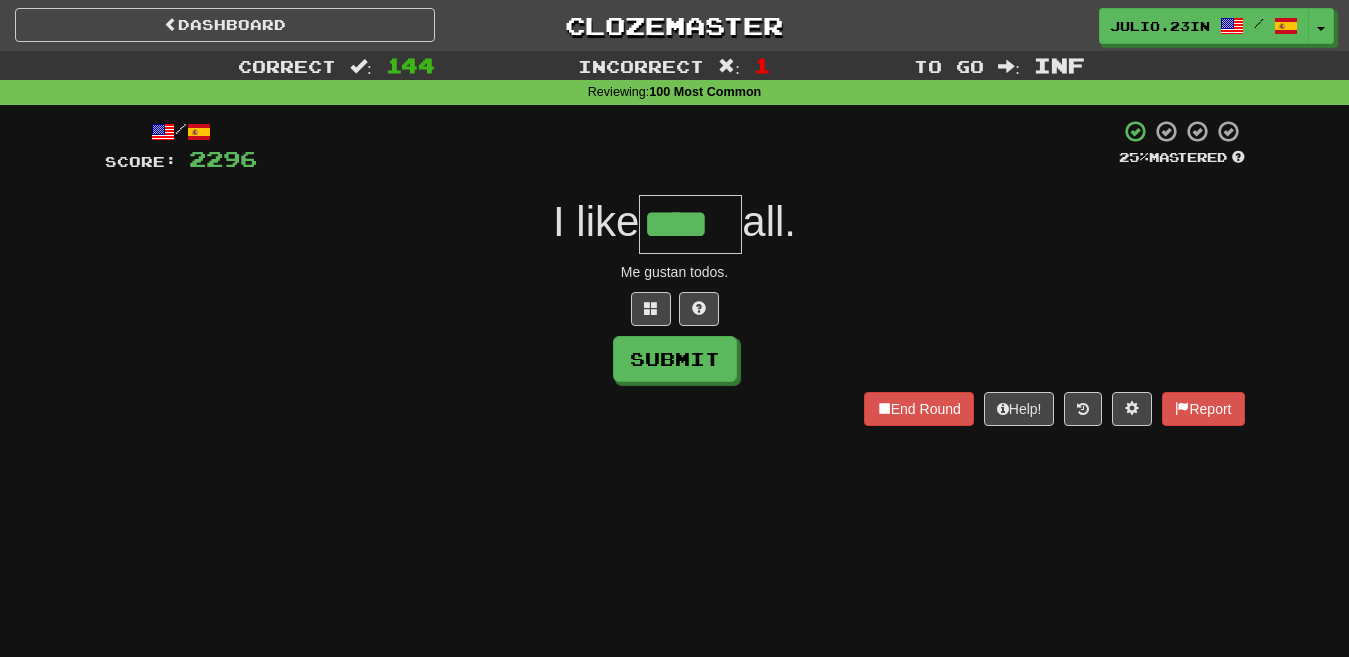 type on "****" 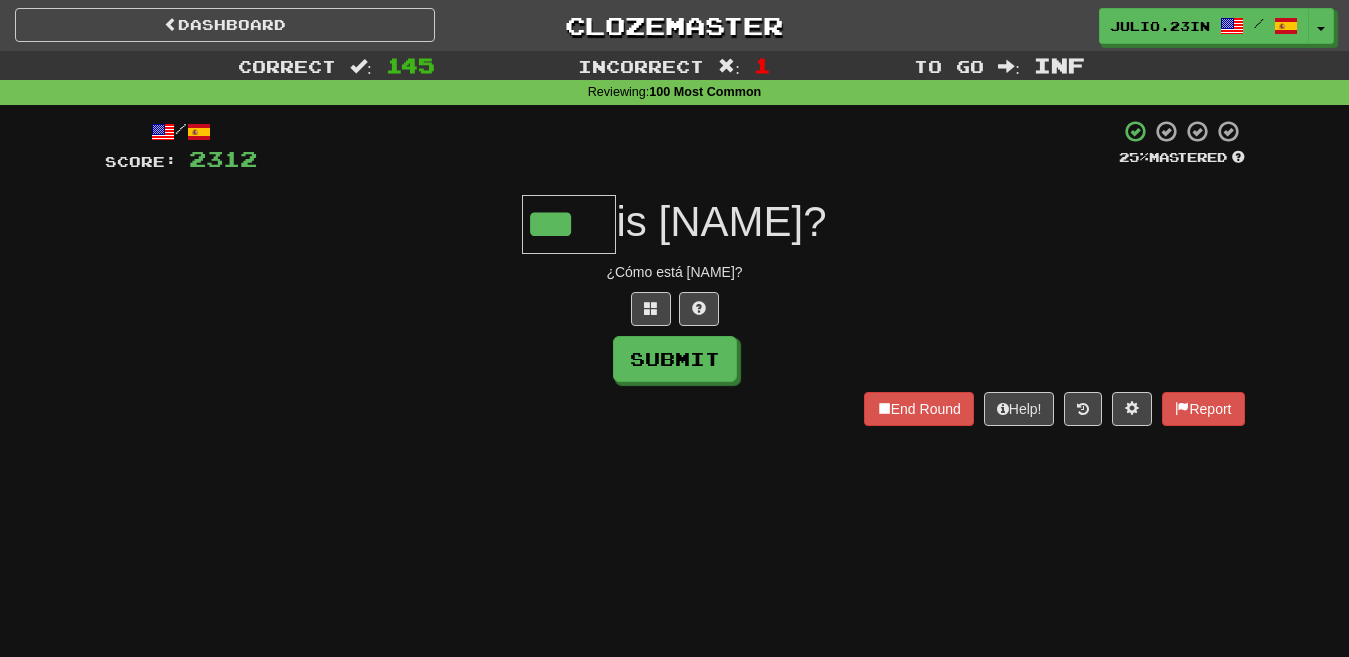 type on "***" 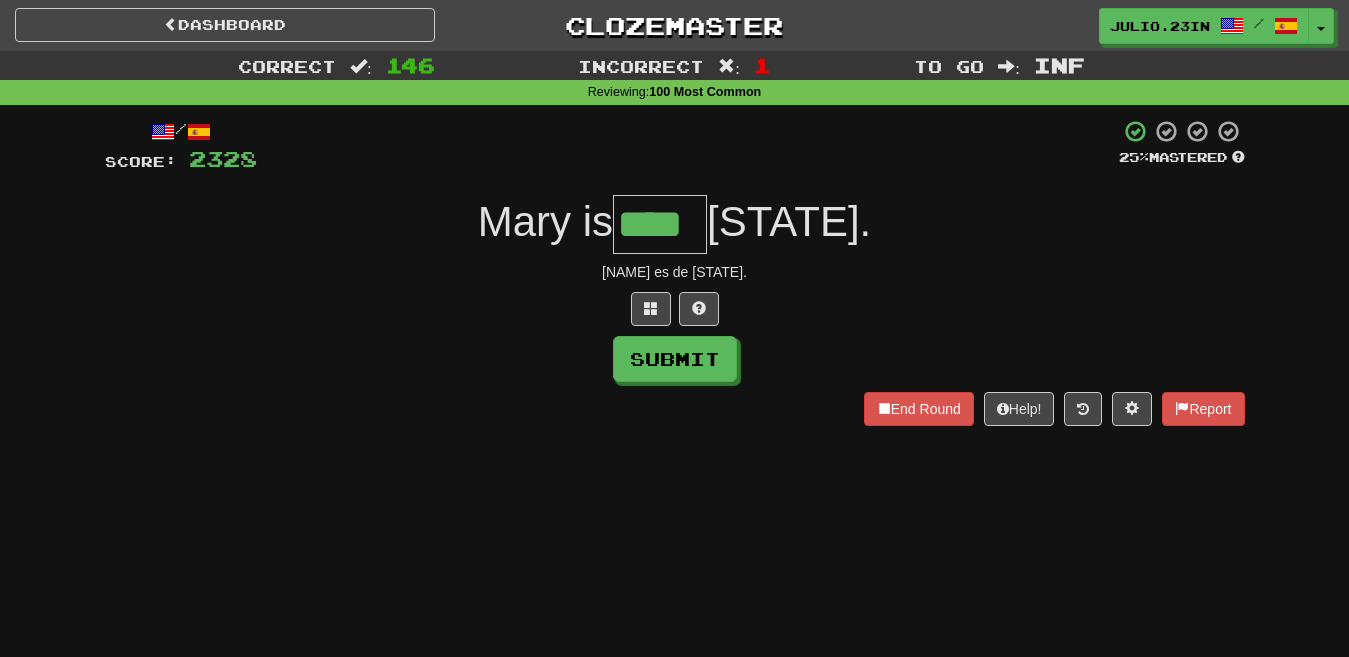 type on "****" 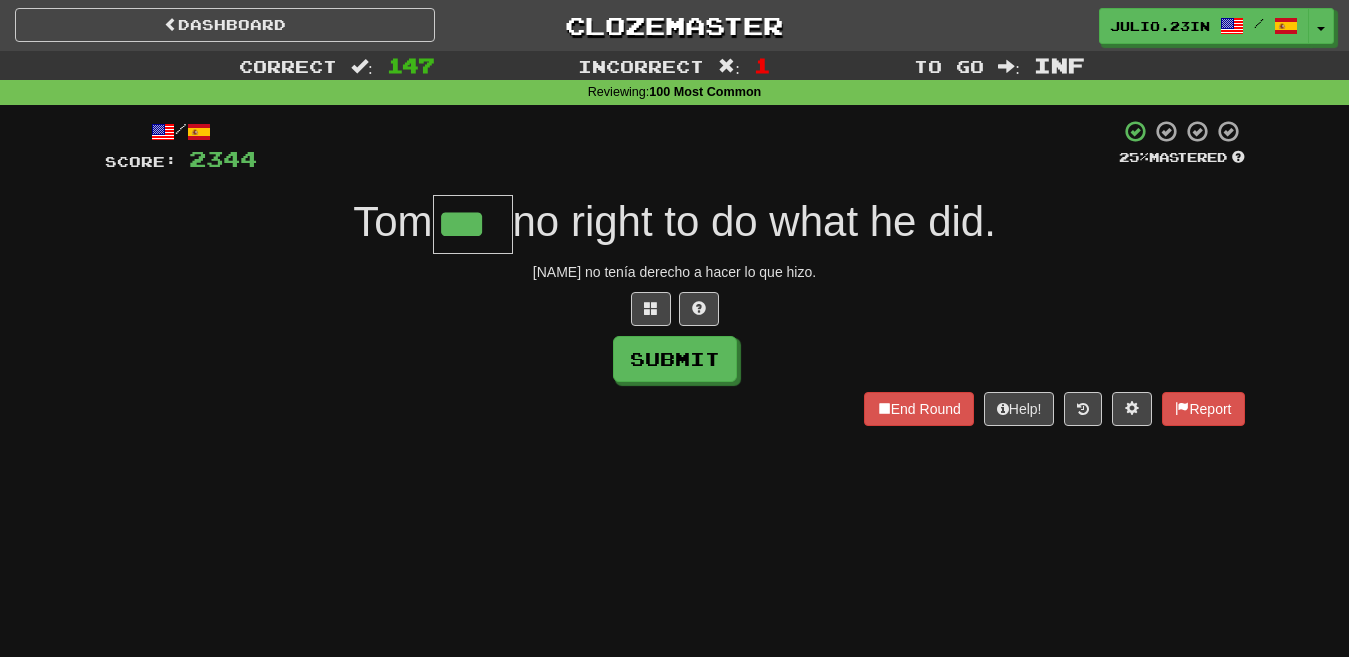 type on "***" 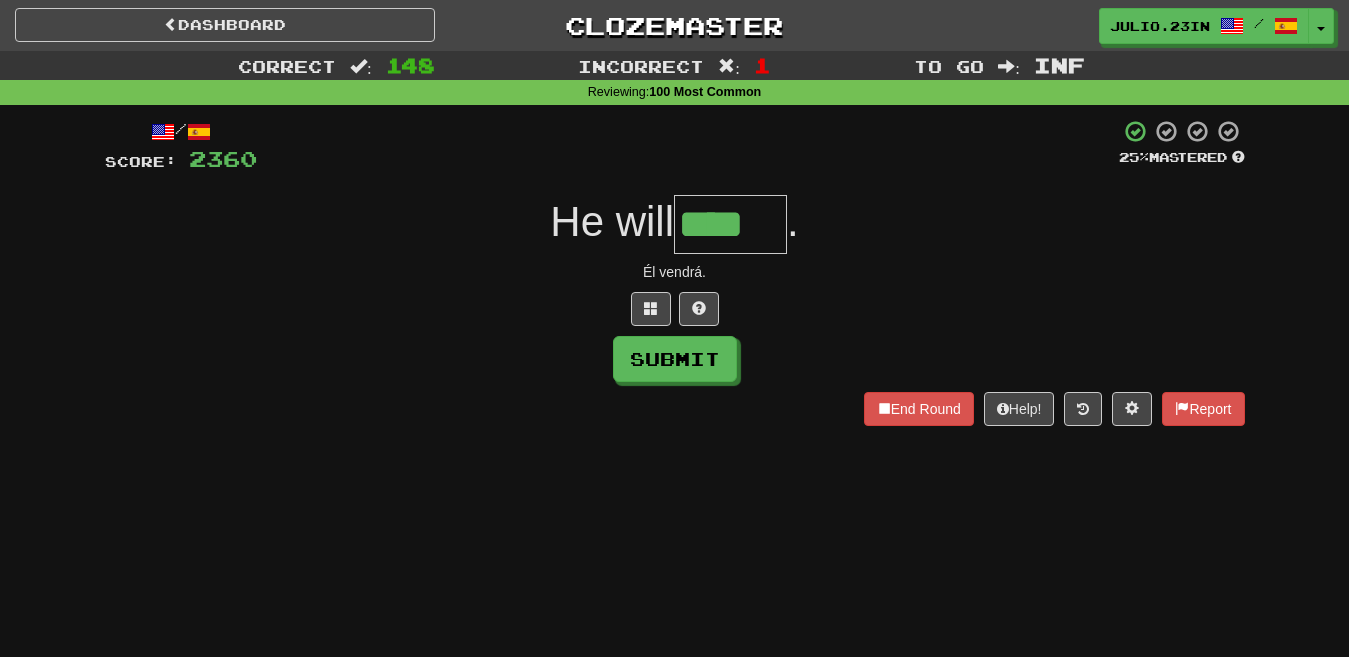 type on "****" 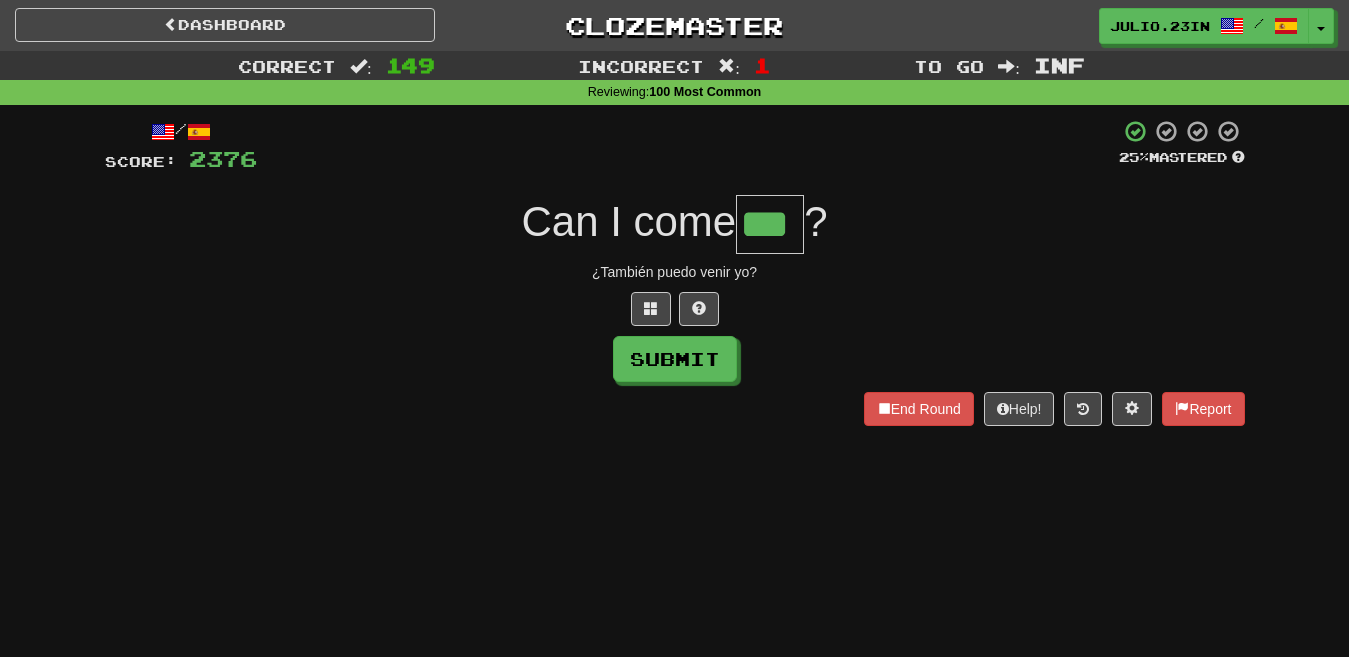 type on "***" 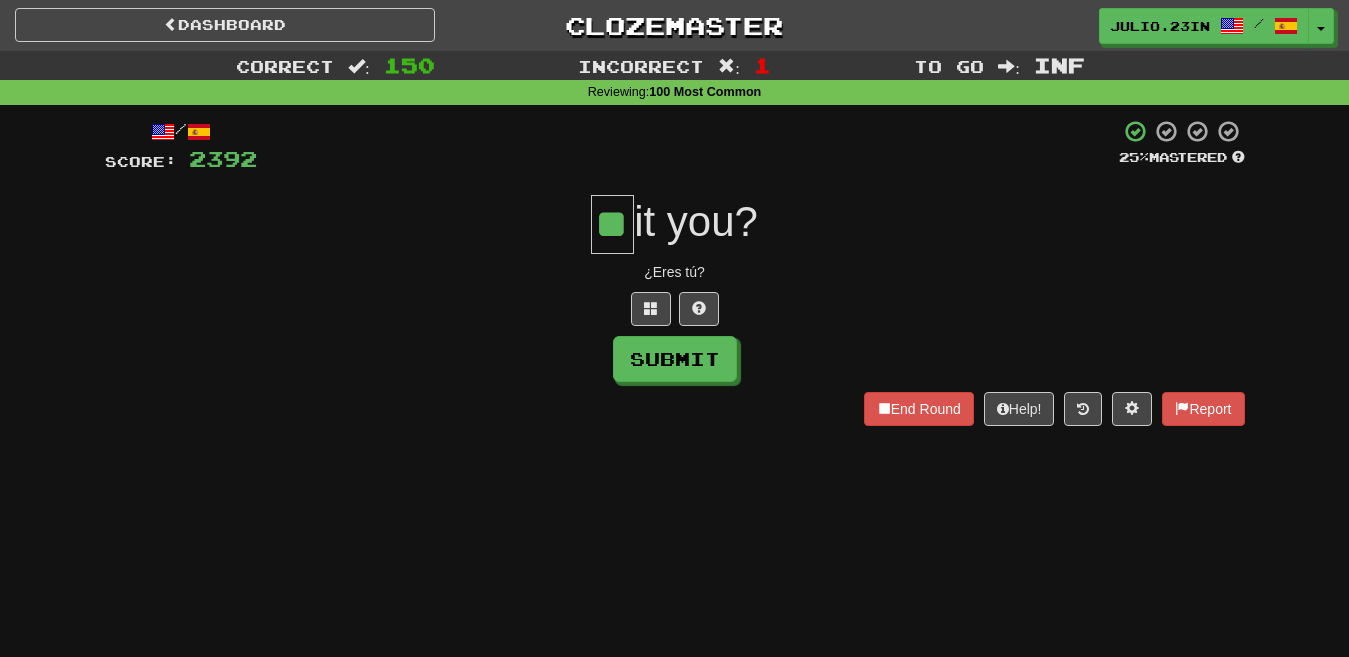 type on "**" 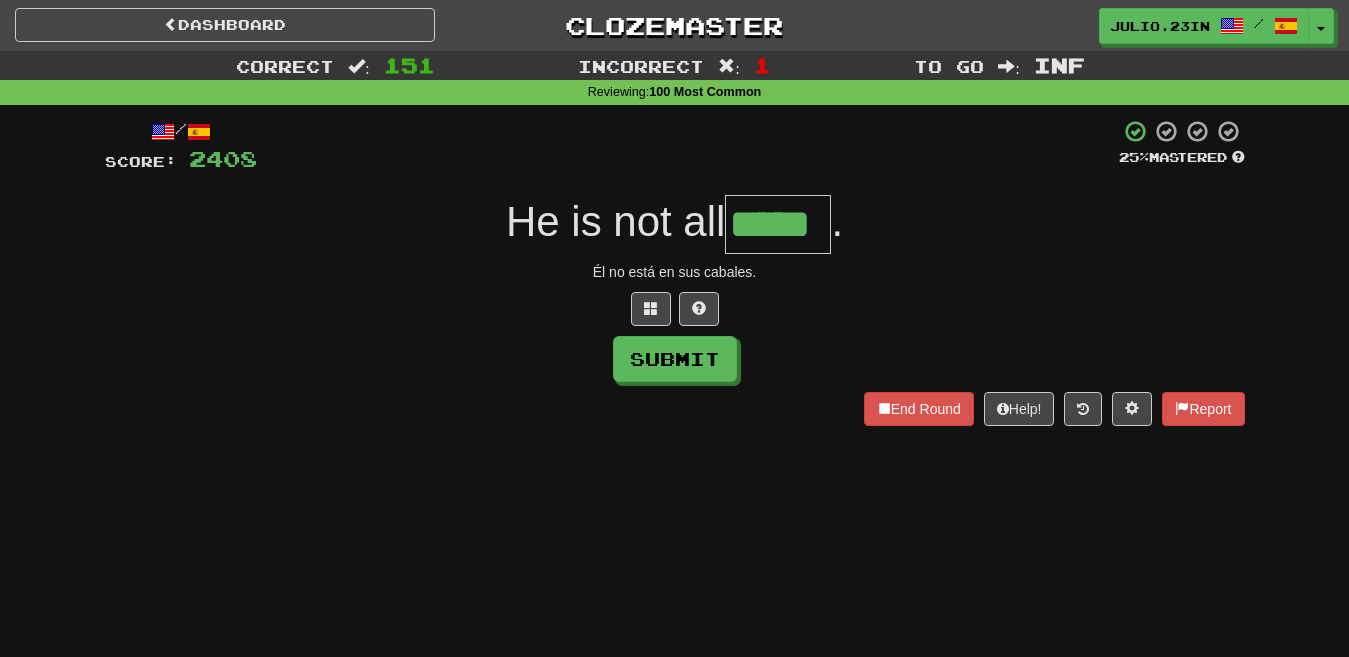 type on "*****" 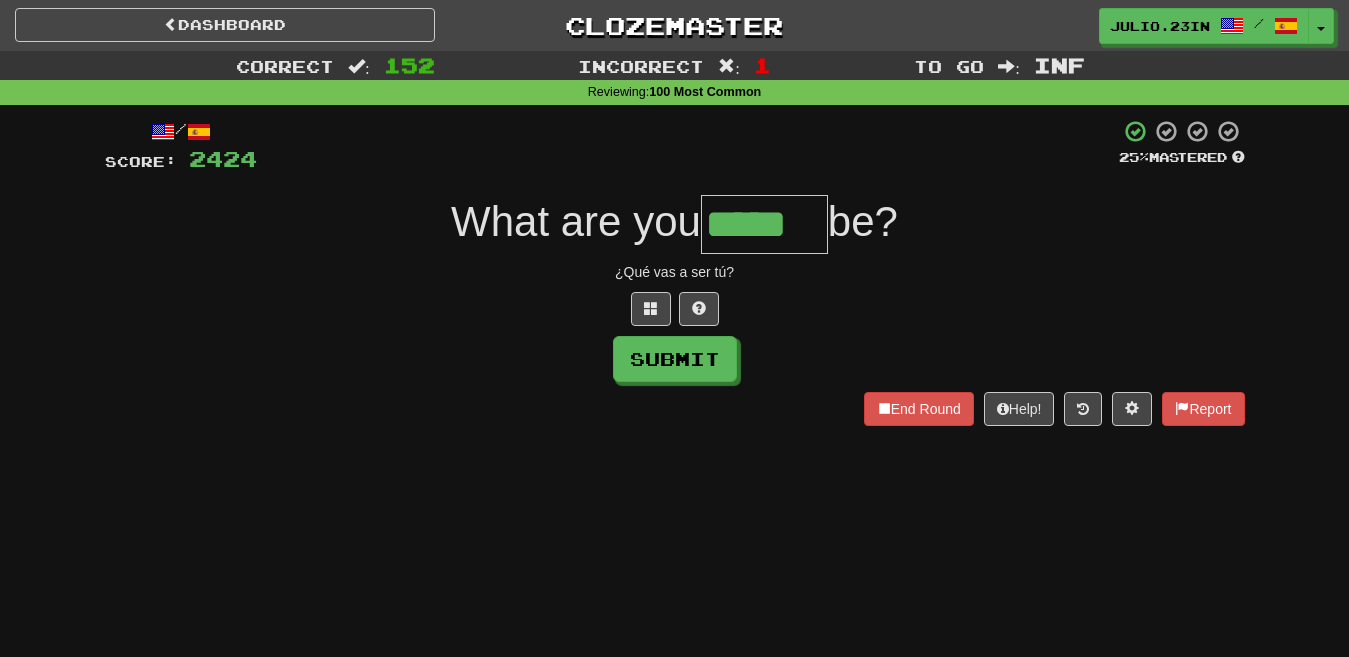 type on "*****" 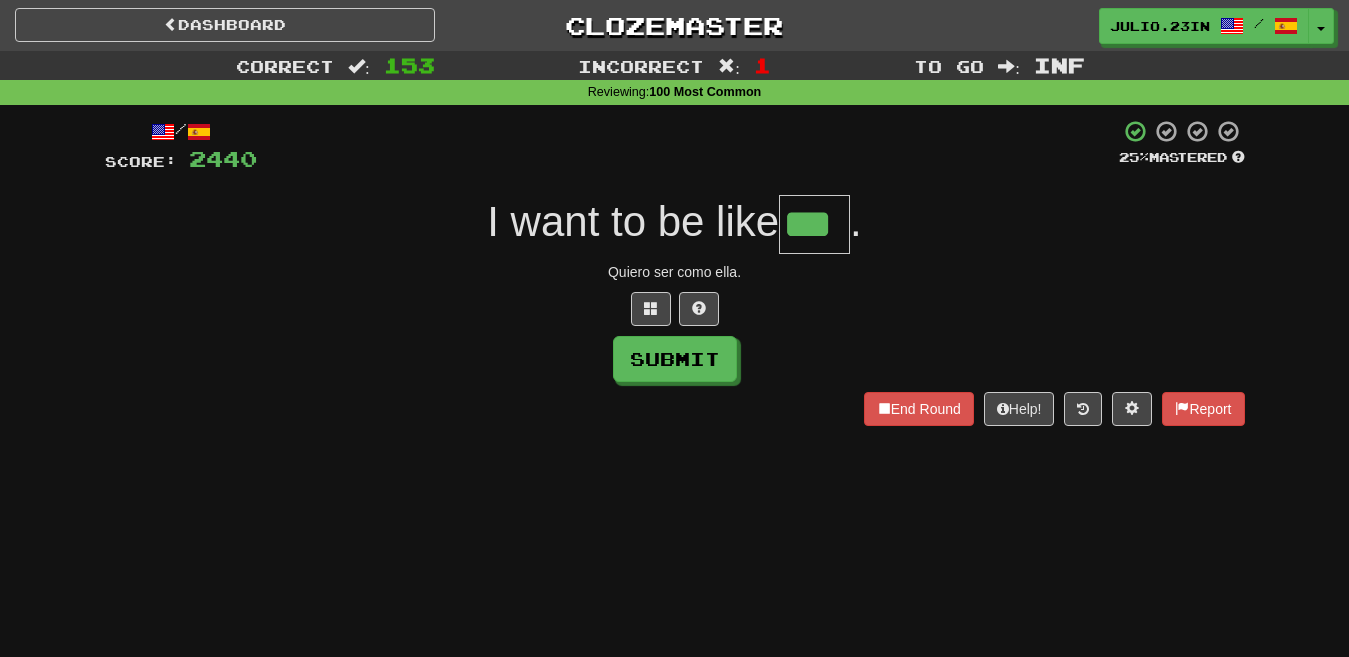type on "***" 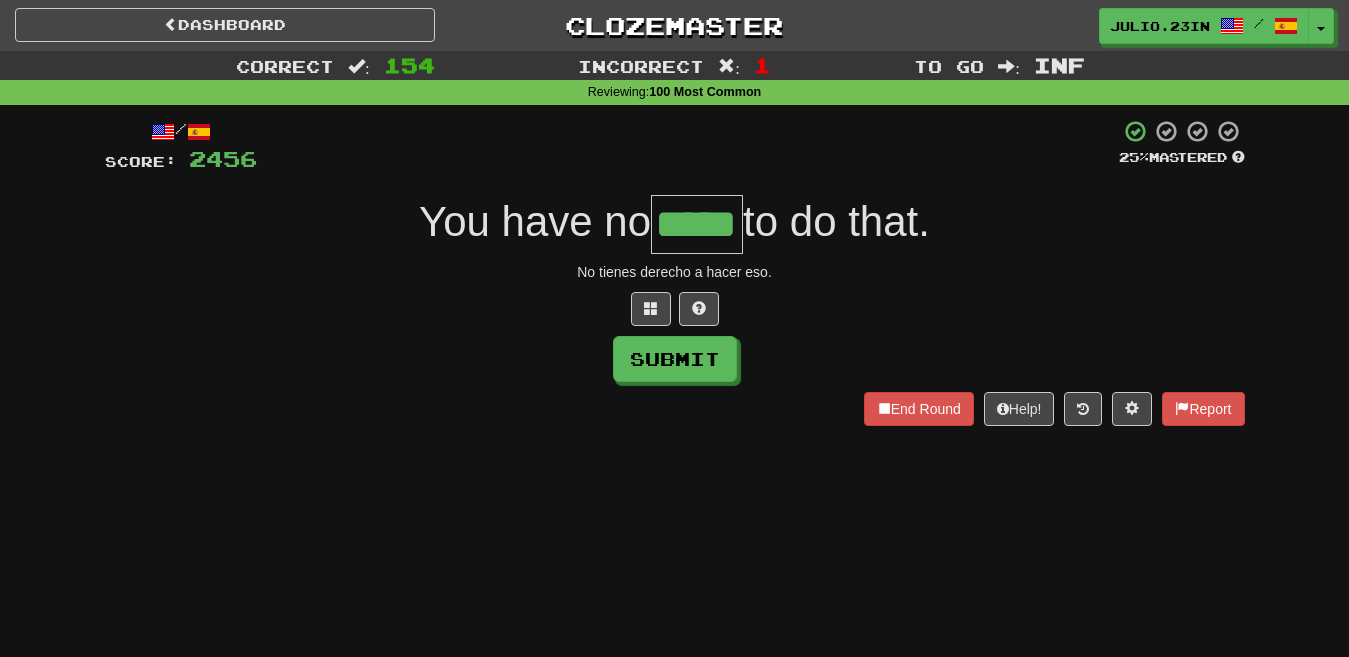 type on "*****" 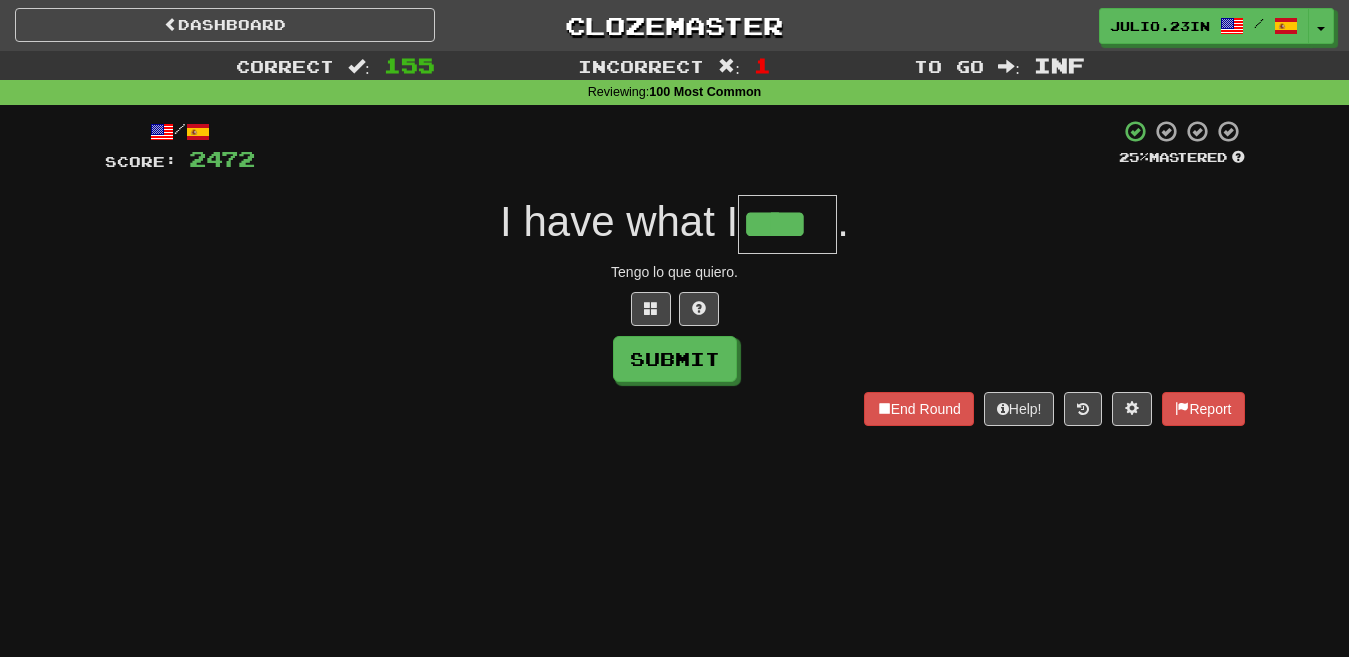 type on "****" 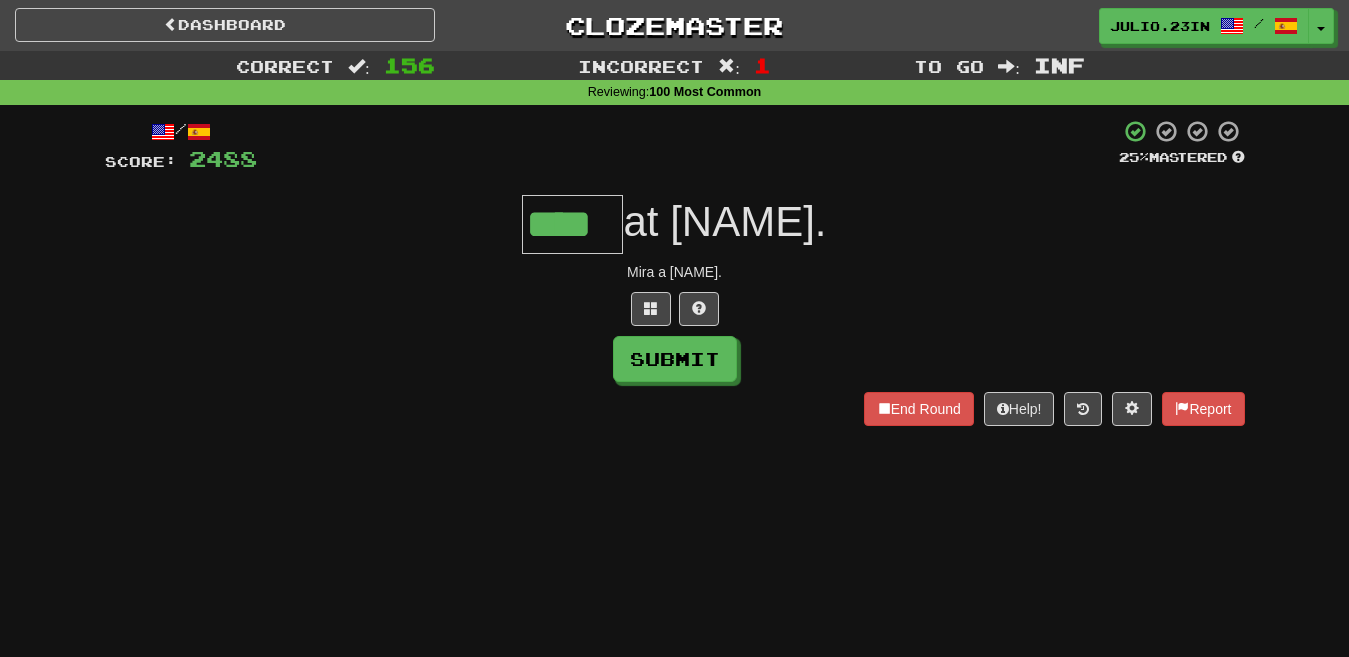 type on "****" 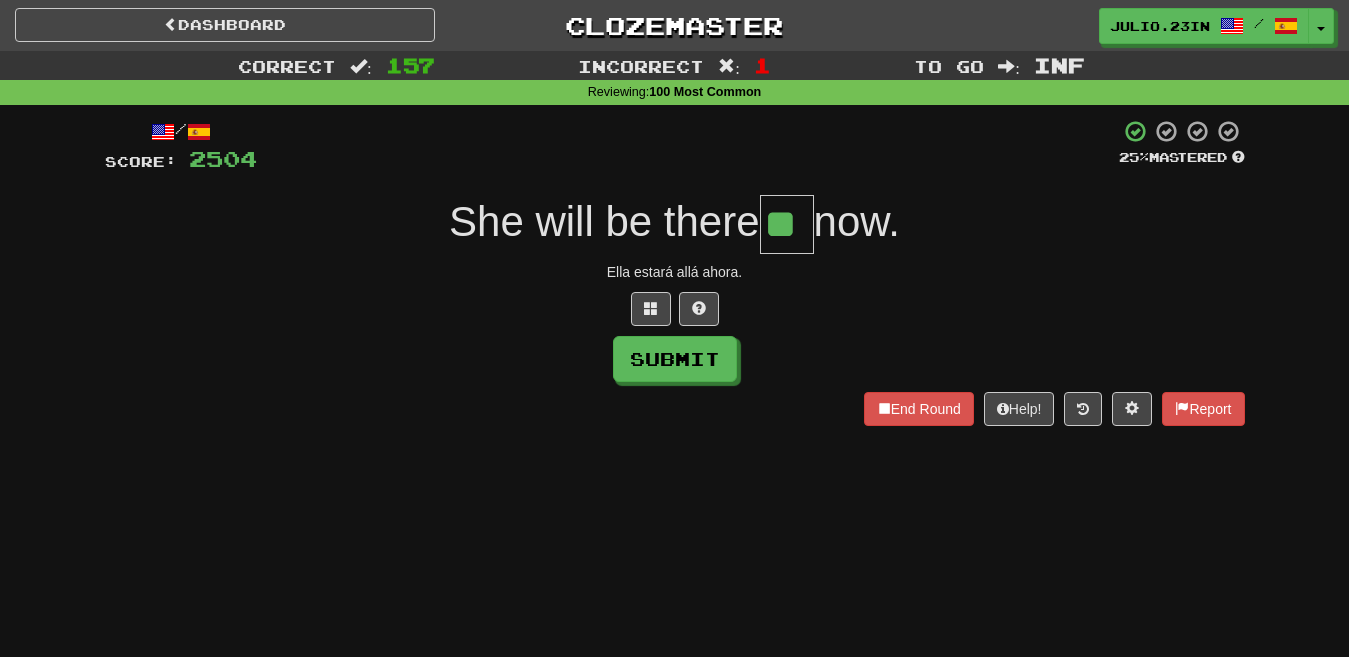 type on "**" 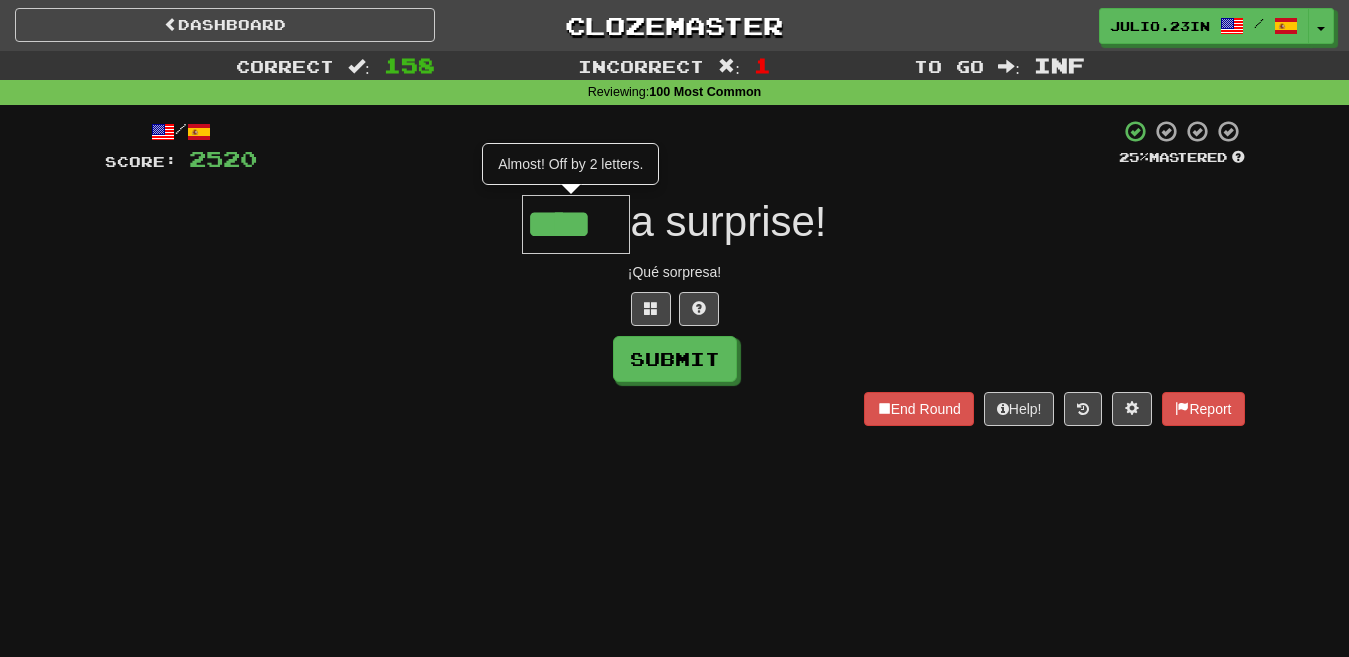 type on "****" 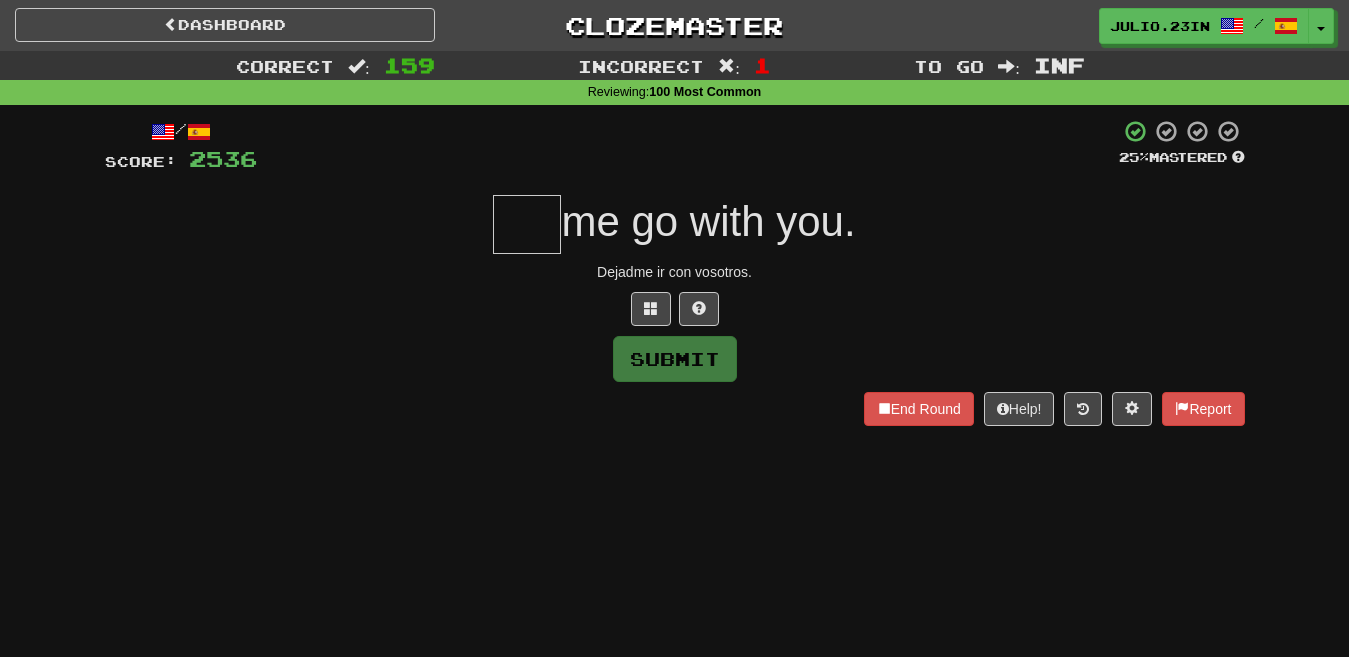 type on "*" 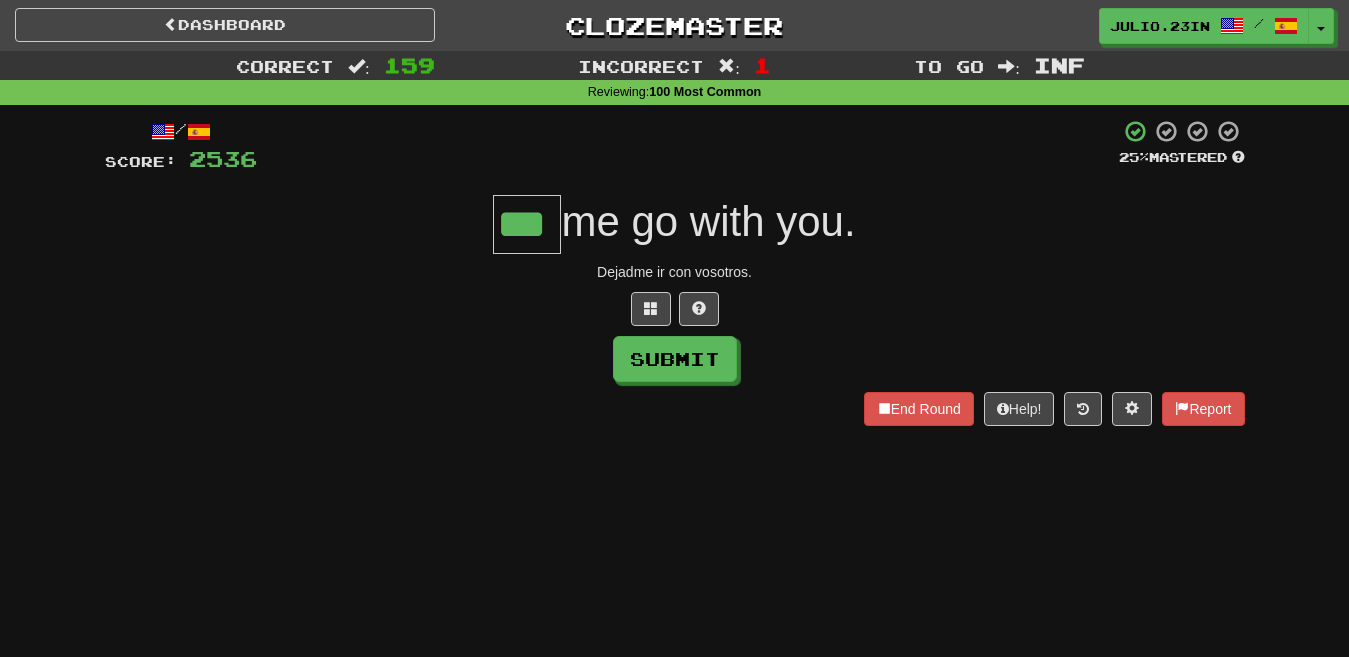 type on "***" 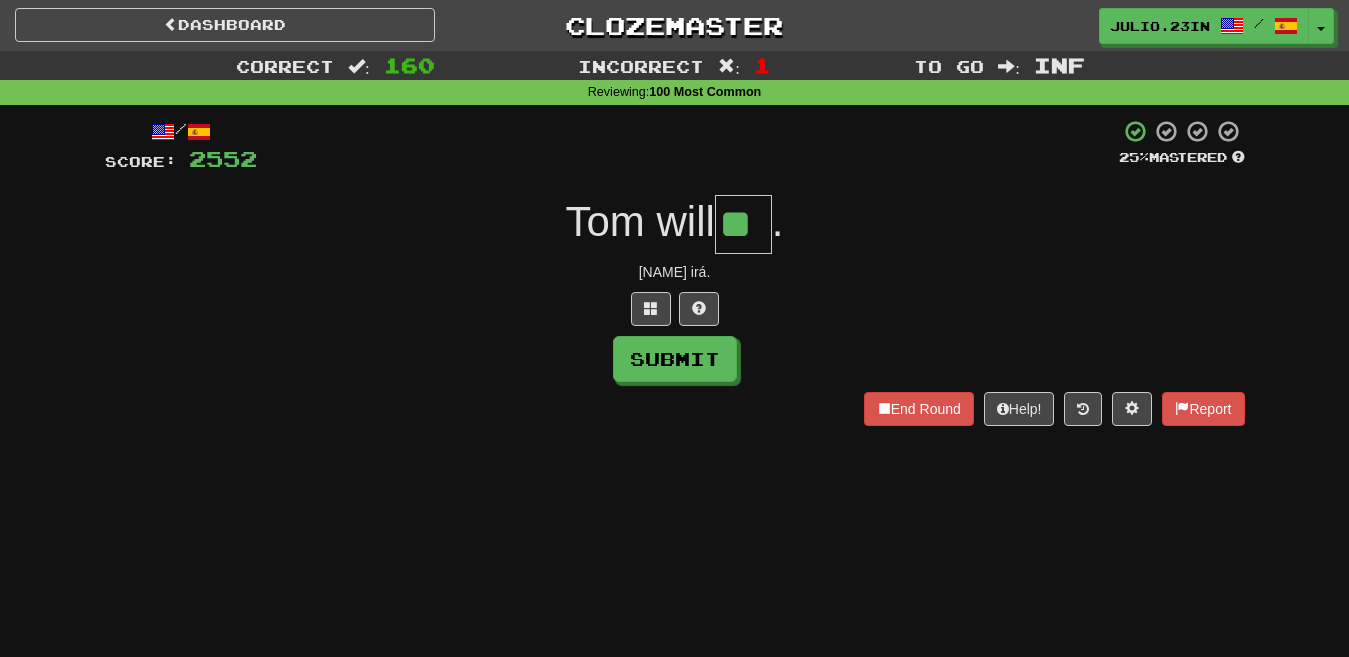 type on "**" 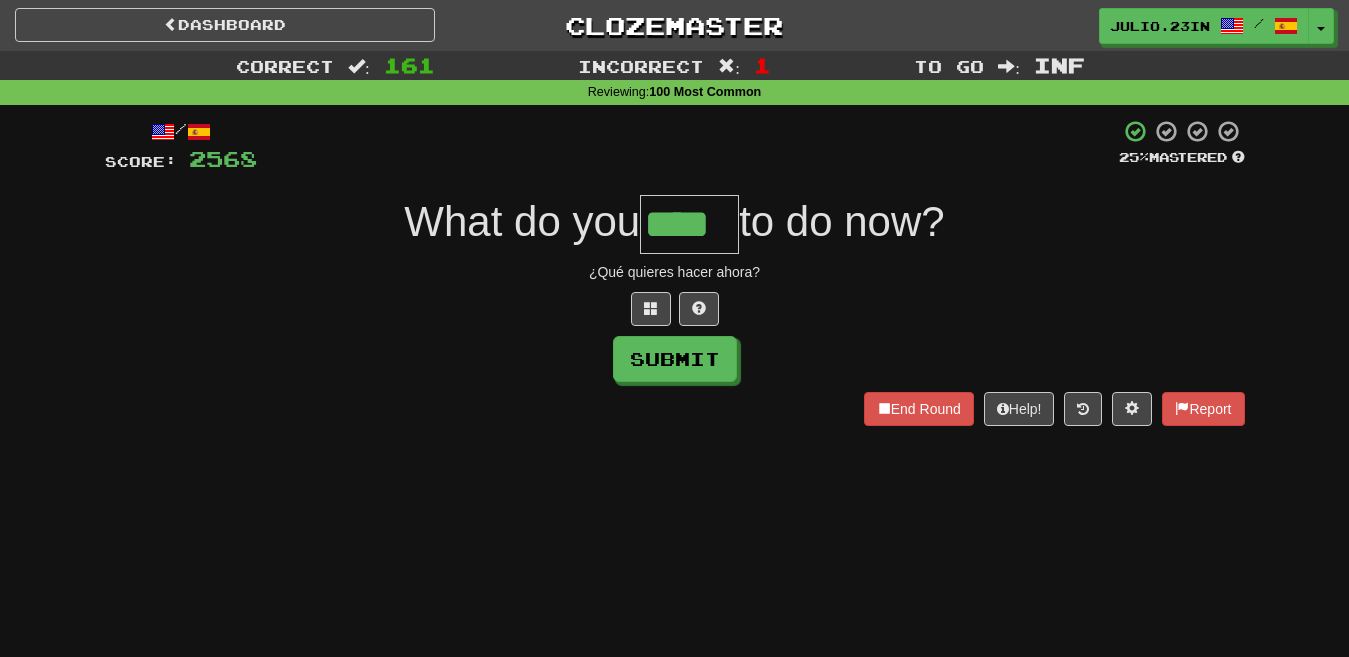 type on "****" 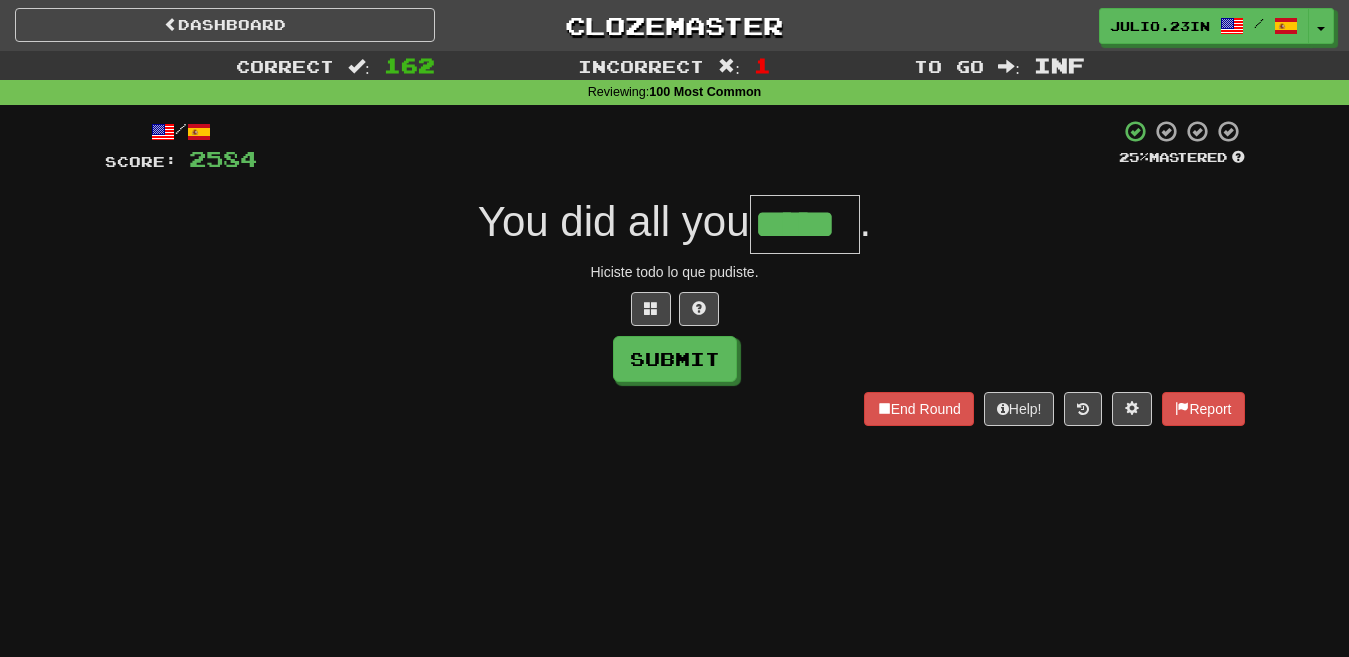 type on "*****" 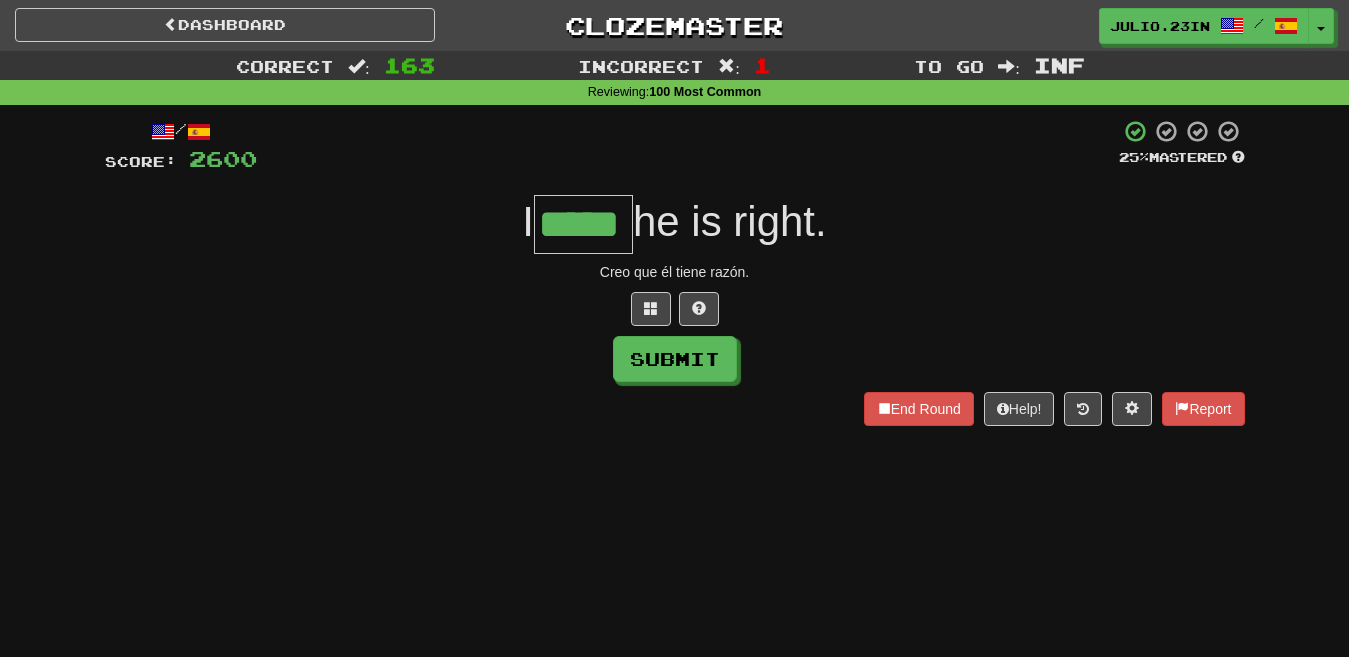 type on "*****" 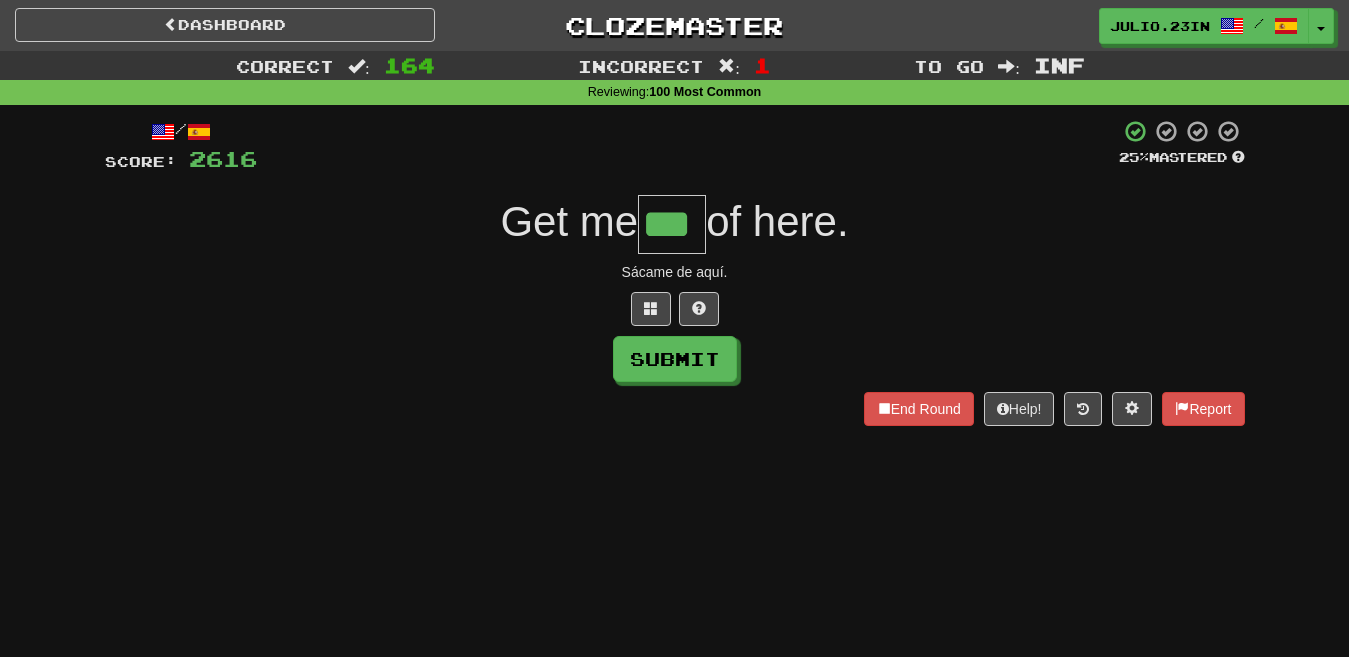type on "***" 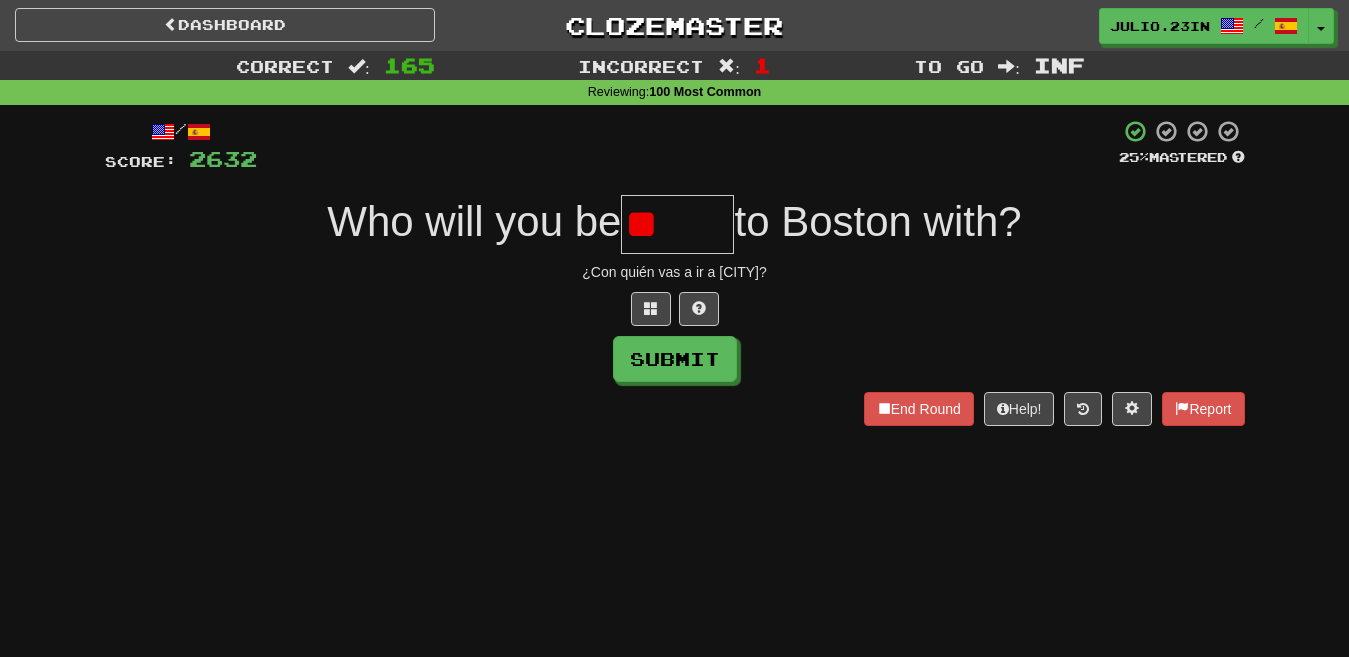 type on "*" 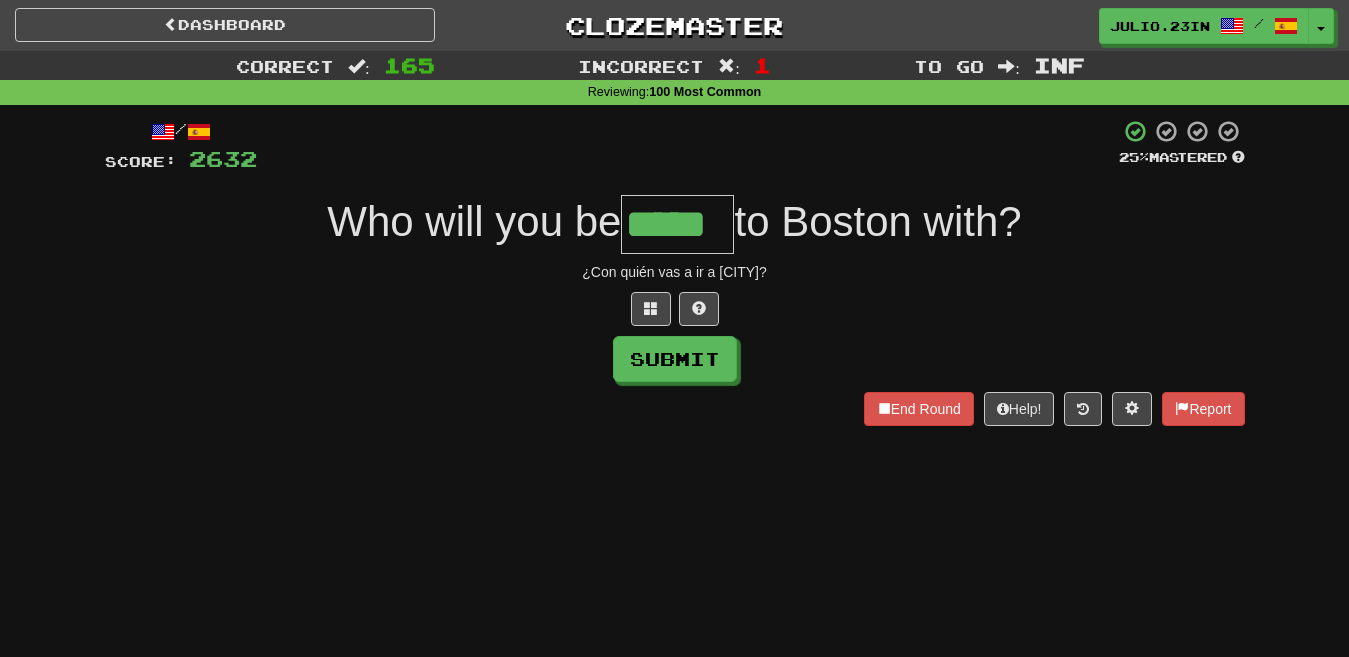 type on "*****" 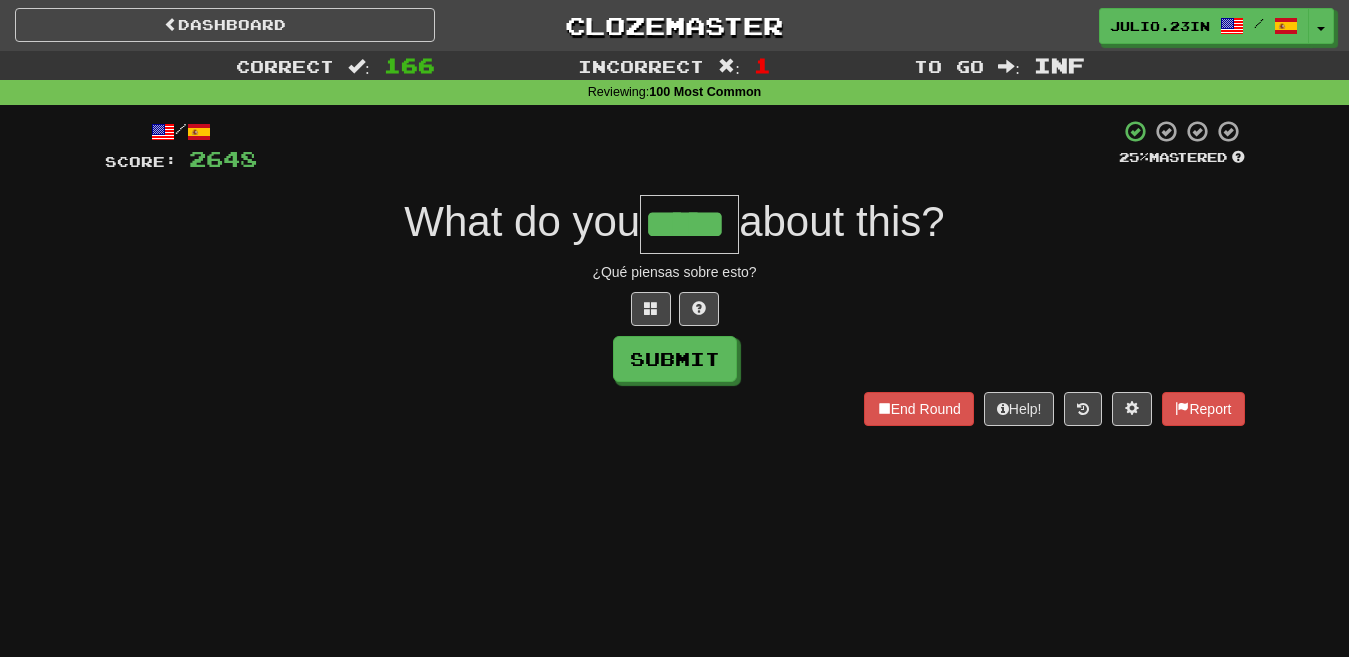 type on "*****" 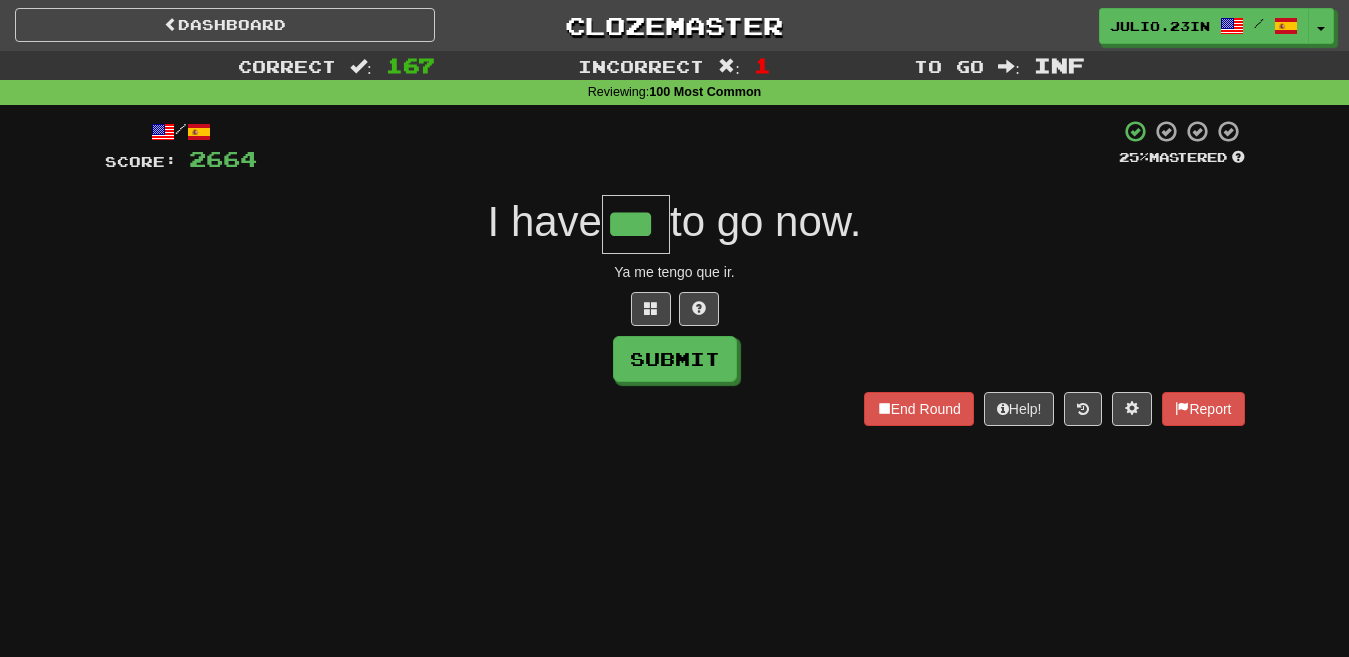 type on "***" 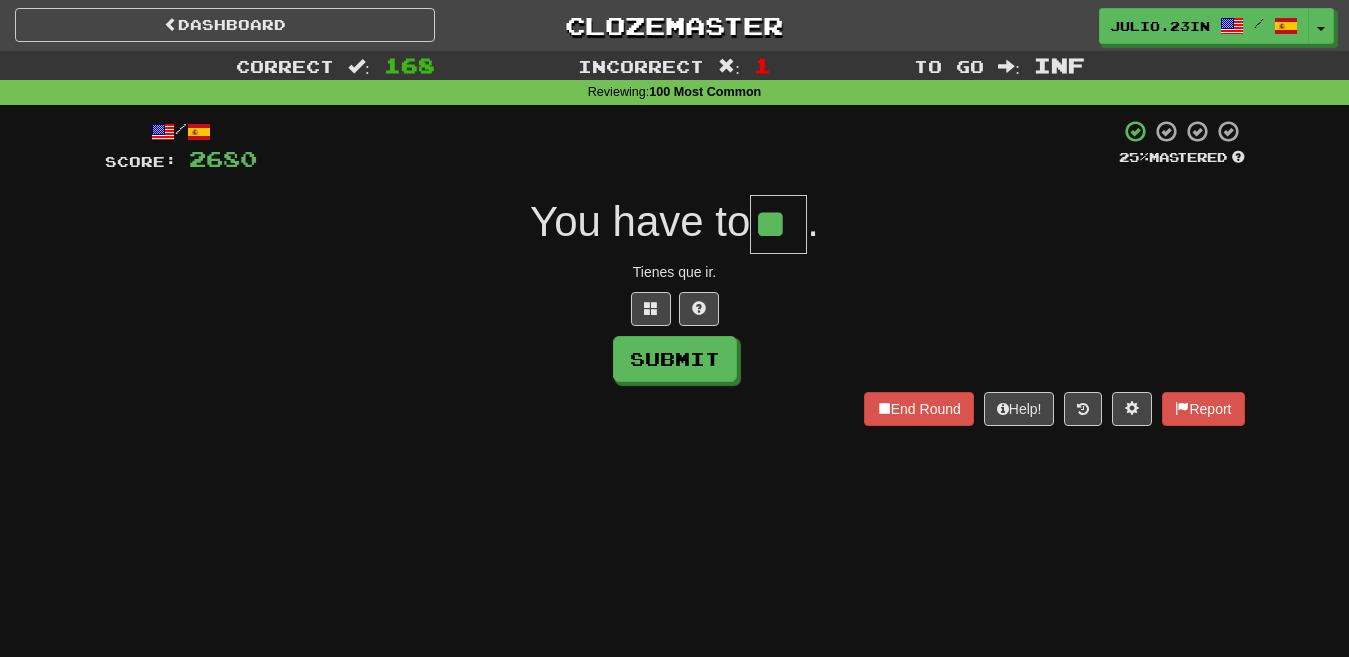 type on "**" 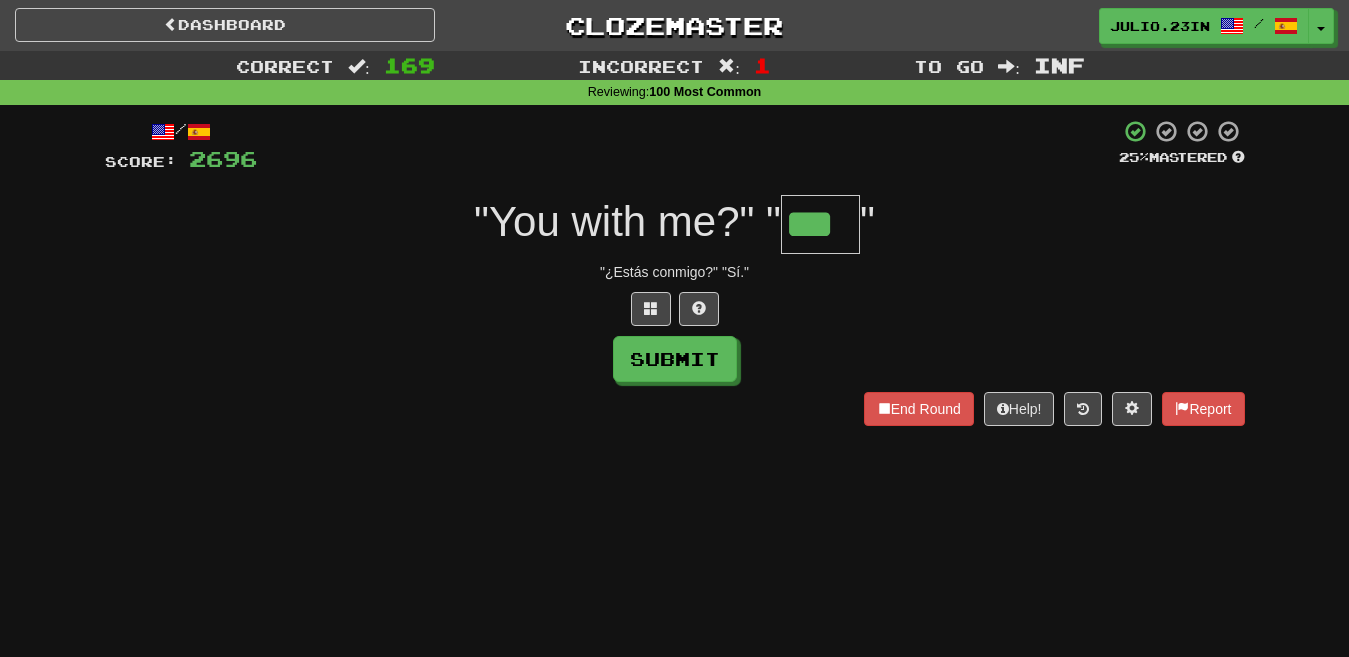 type on "***" 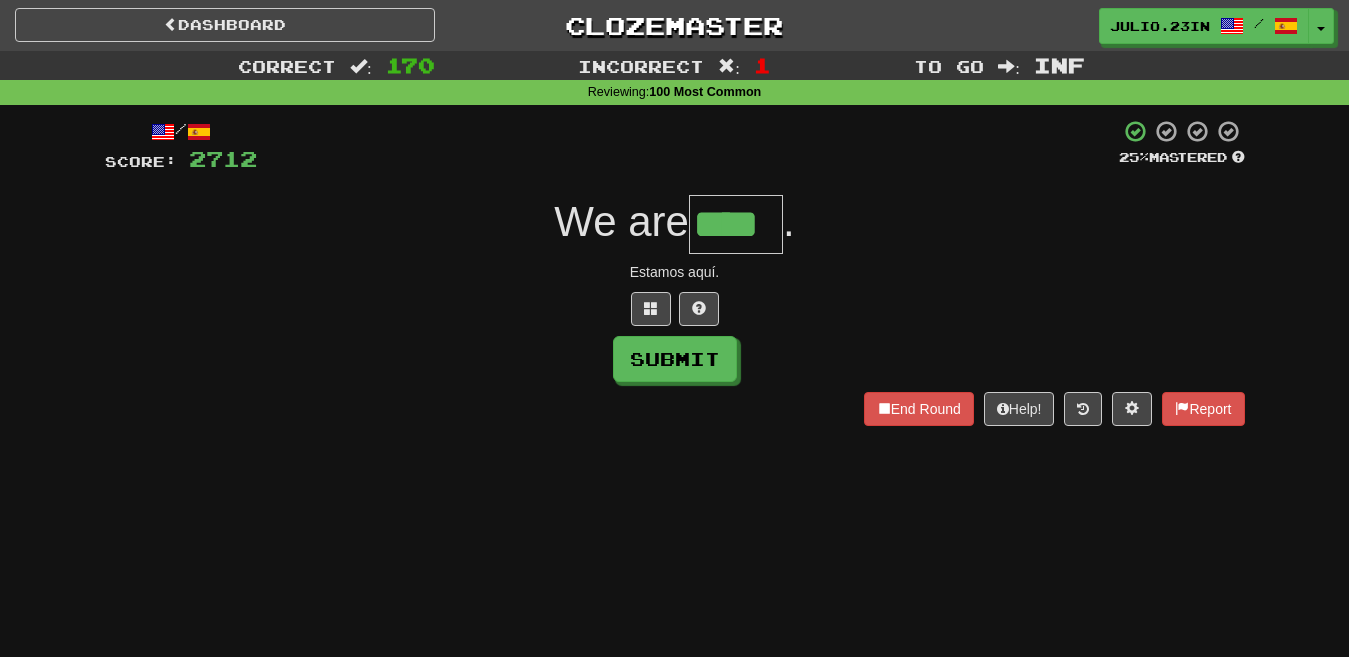 type on "****" 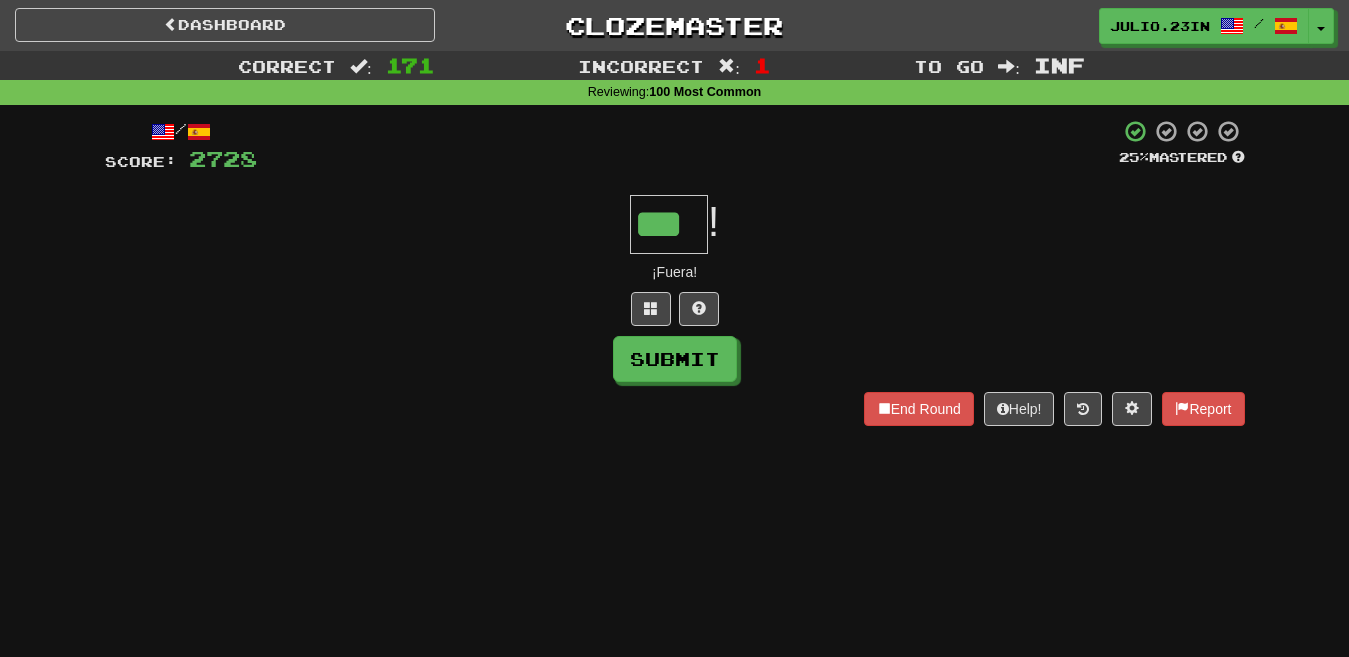 type on "***" 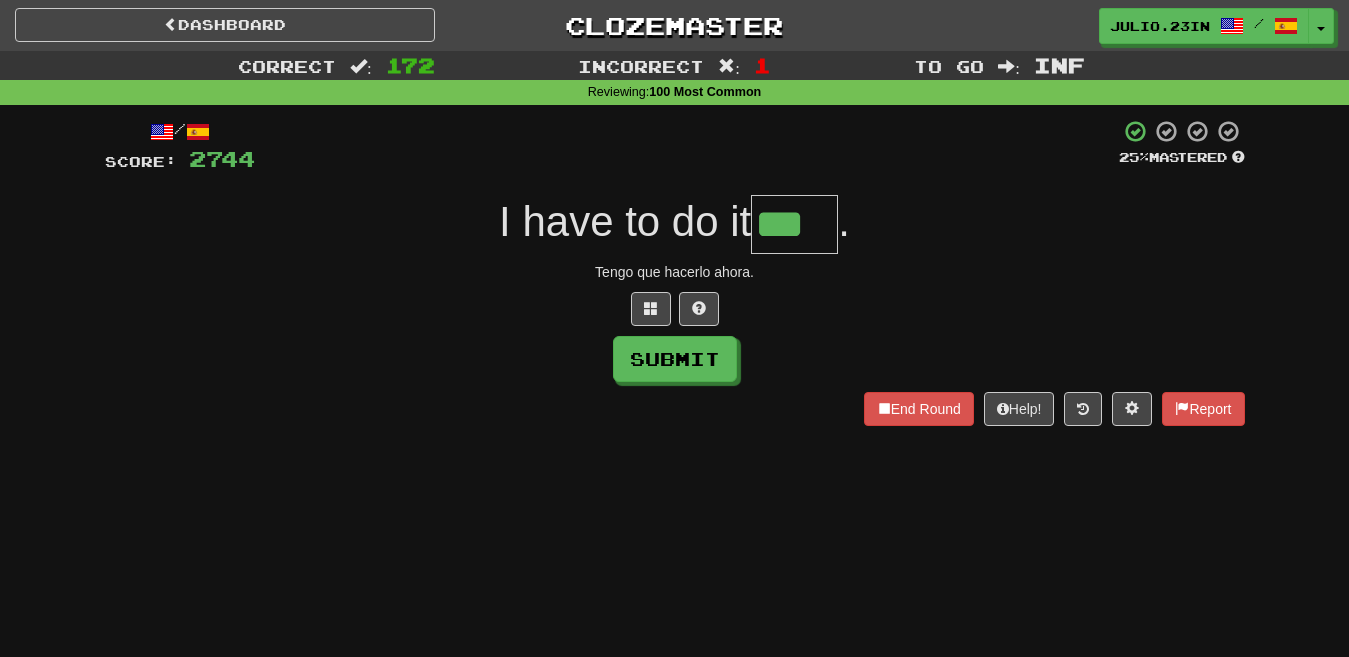 type on "***" 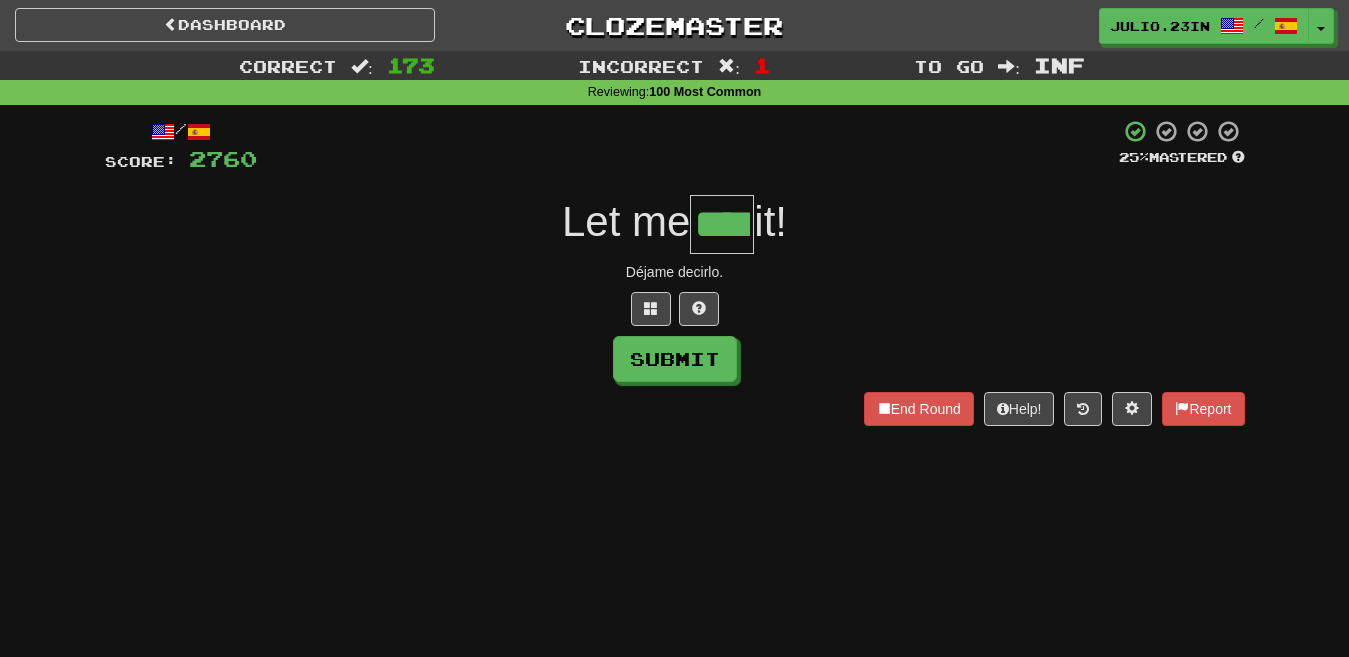 type on "****" 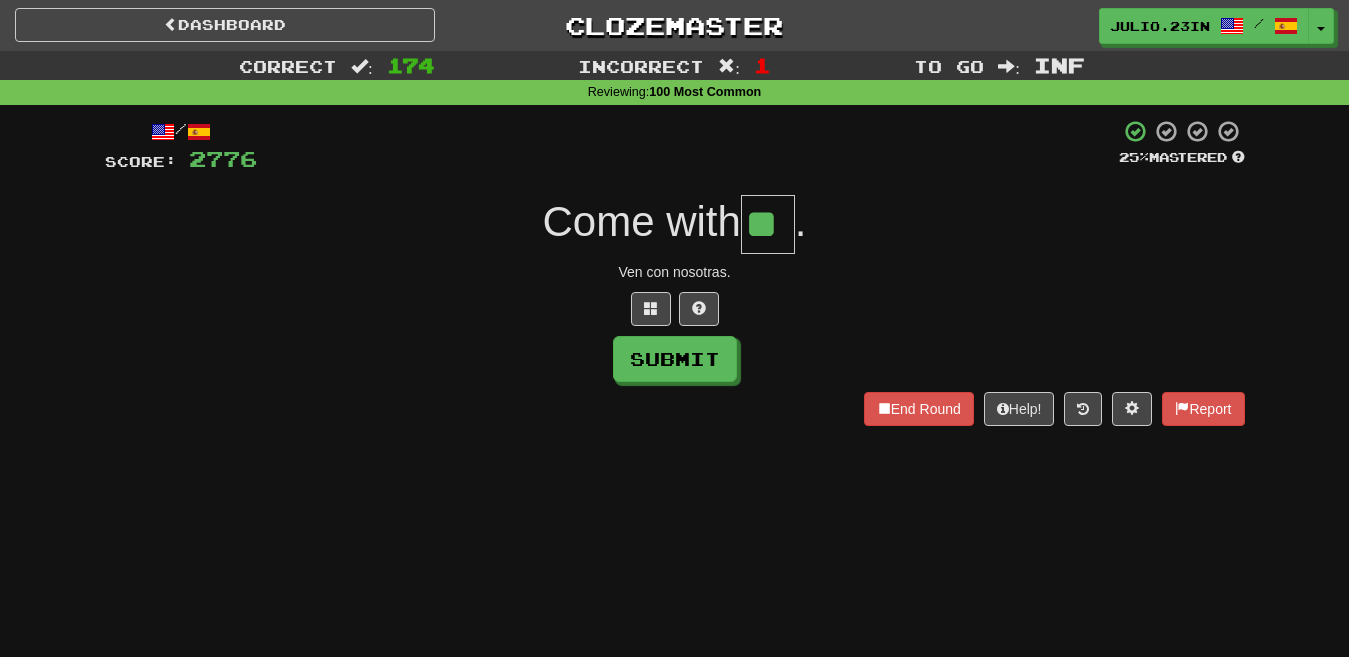 type on "**" 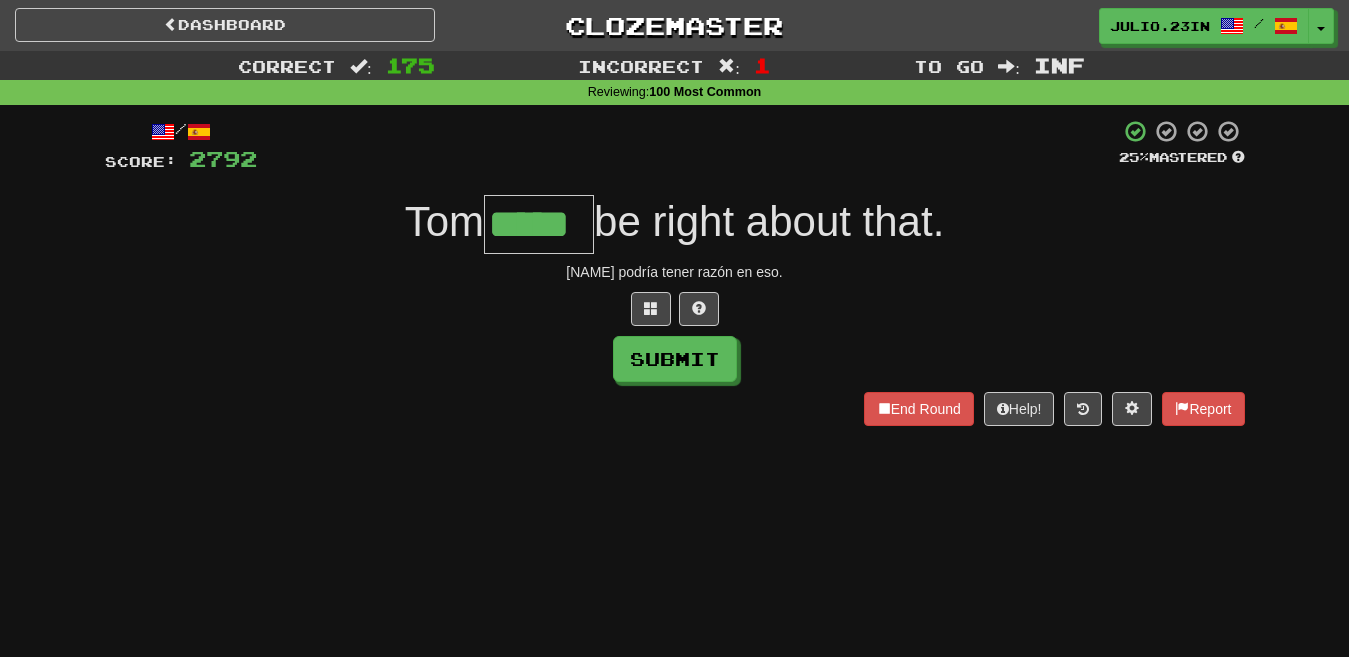 type on "*****" 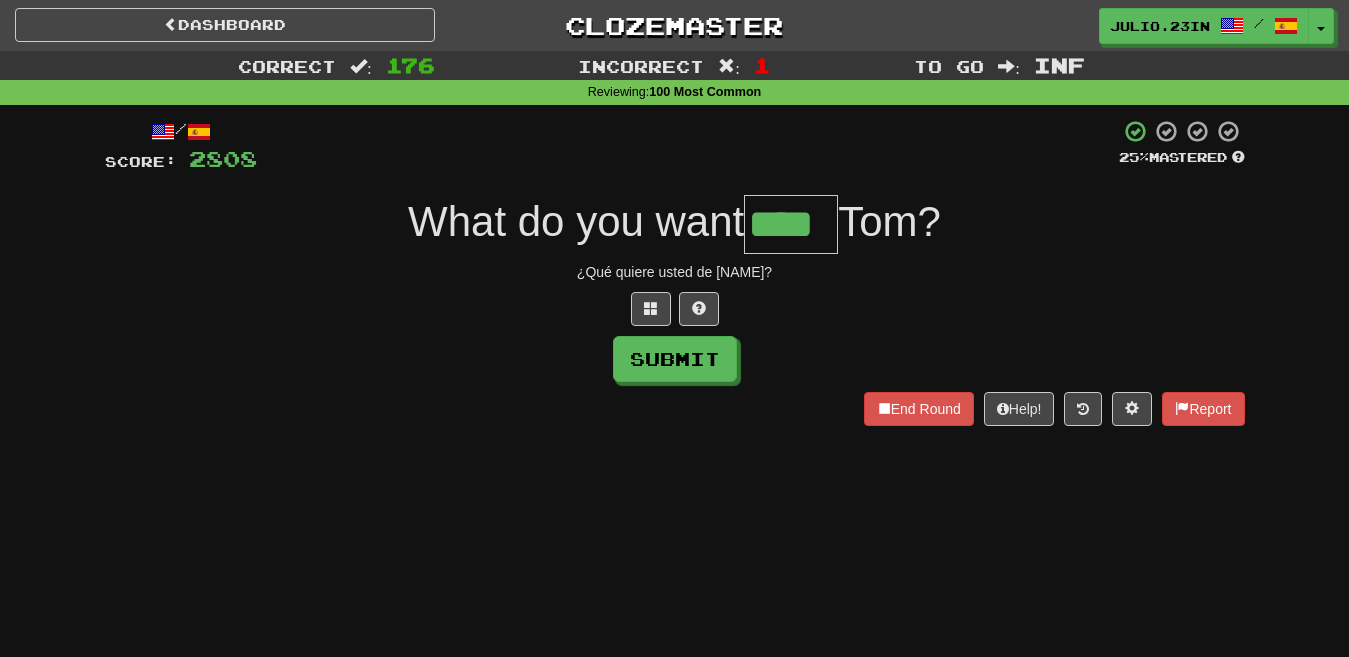 type on "****" 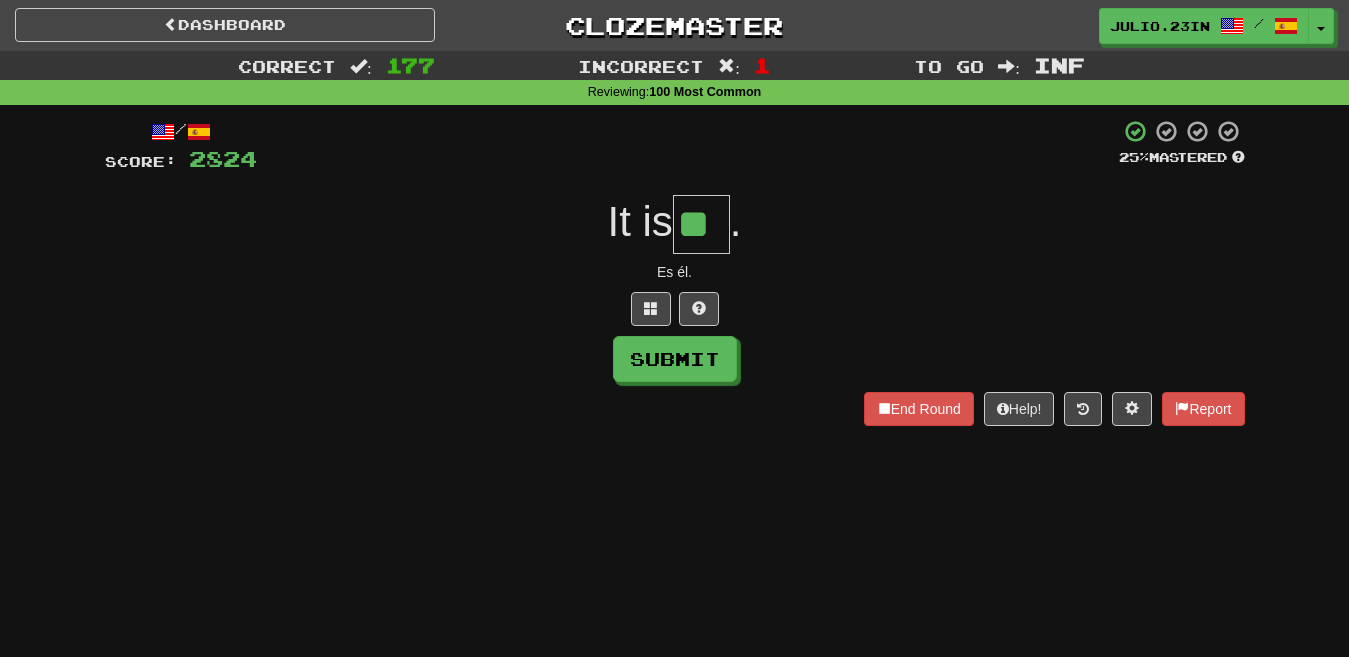 type on "**" 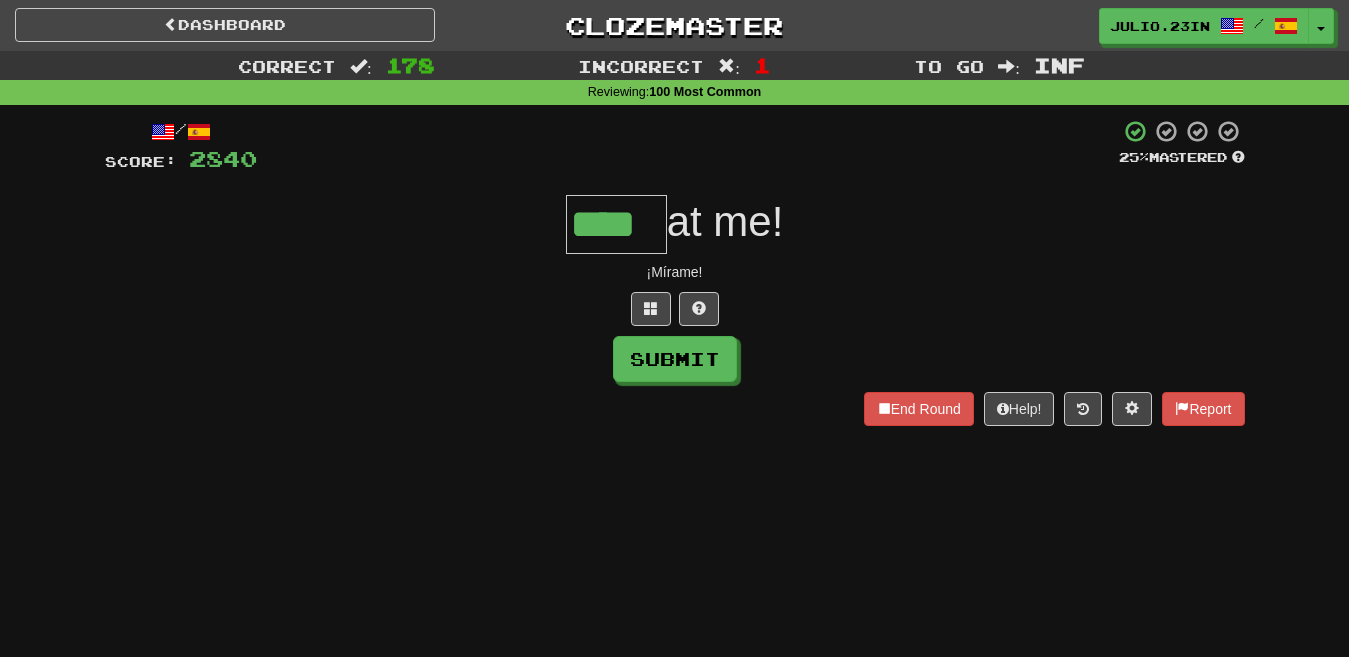 type on "****" 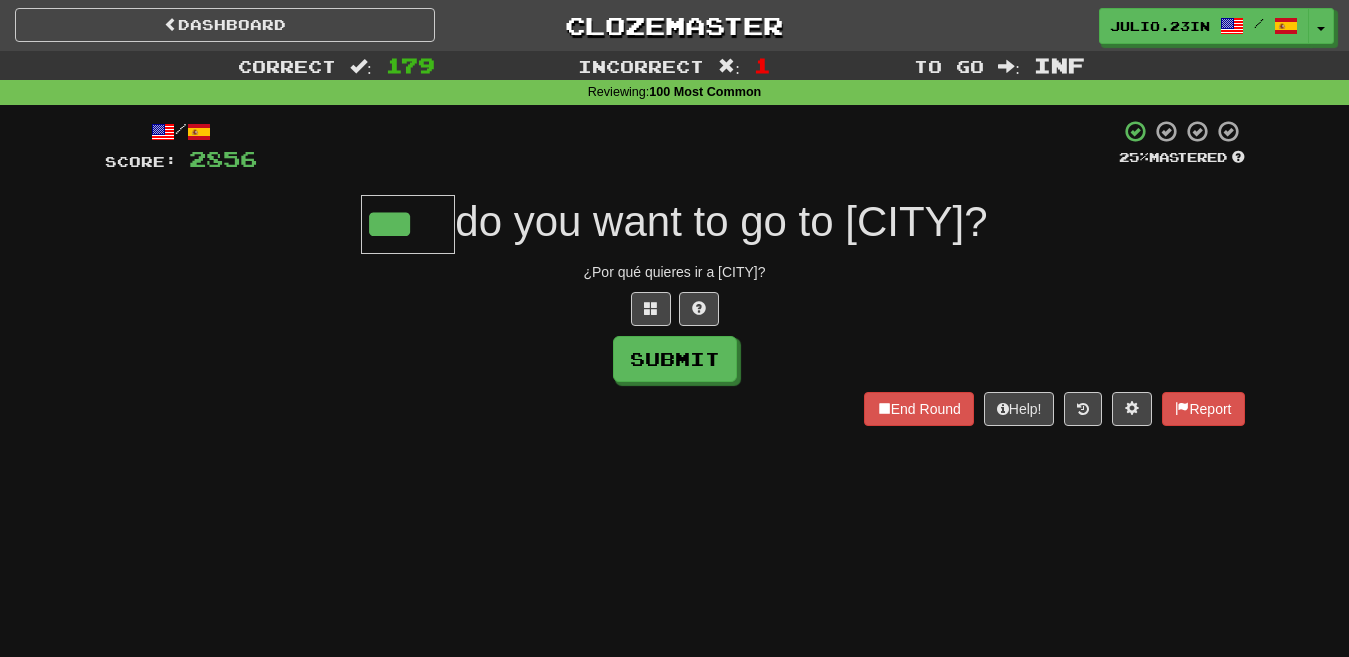 type on "***" 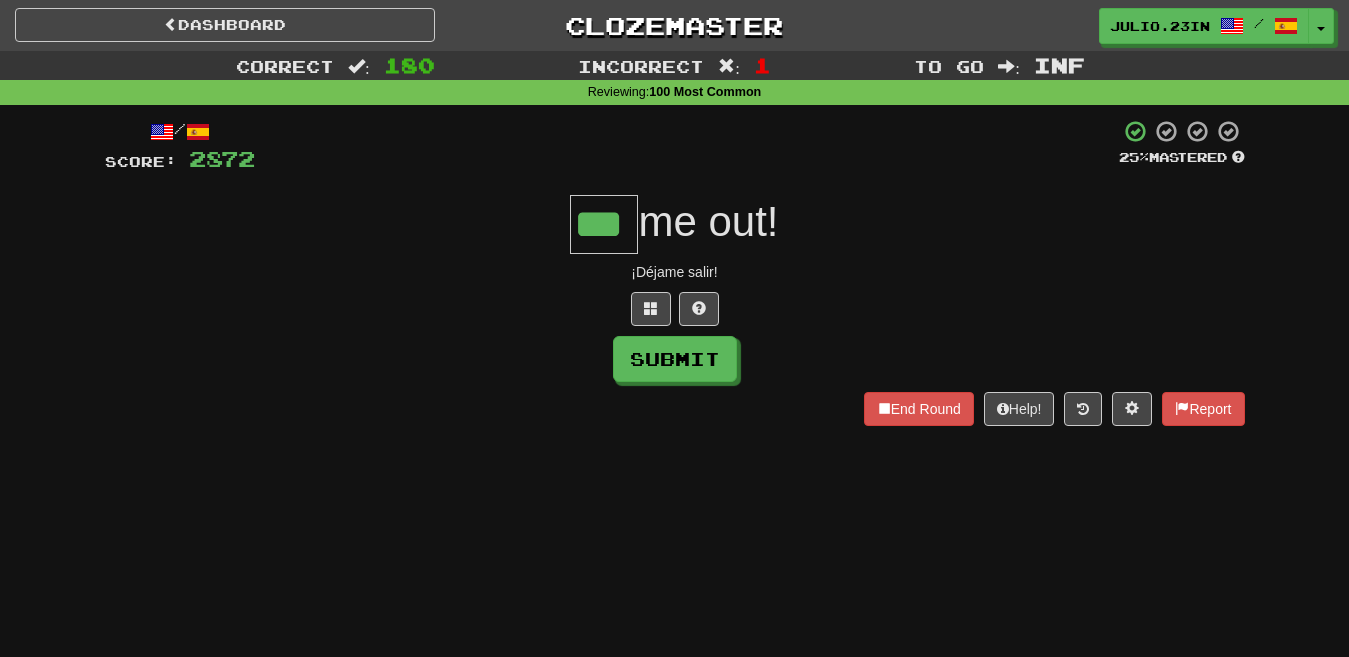 type on "***" 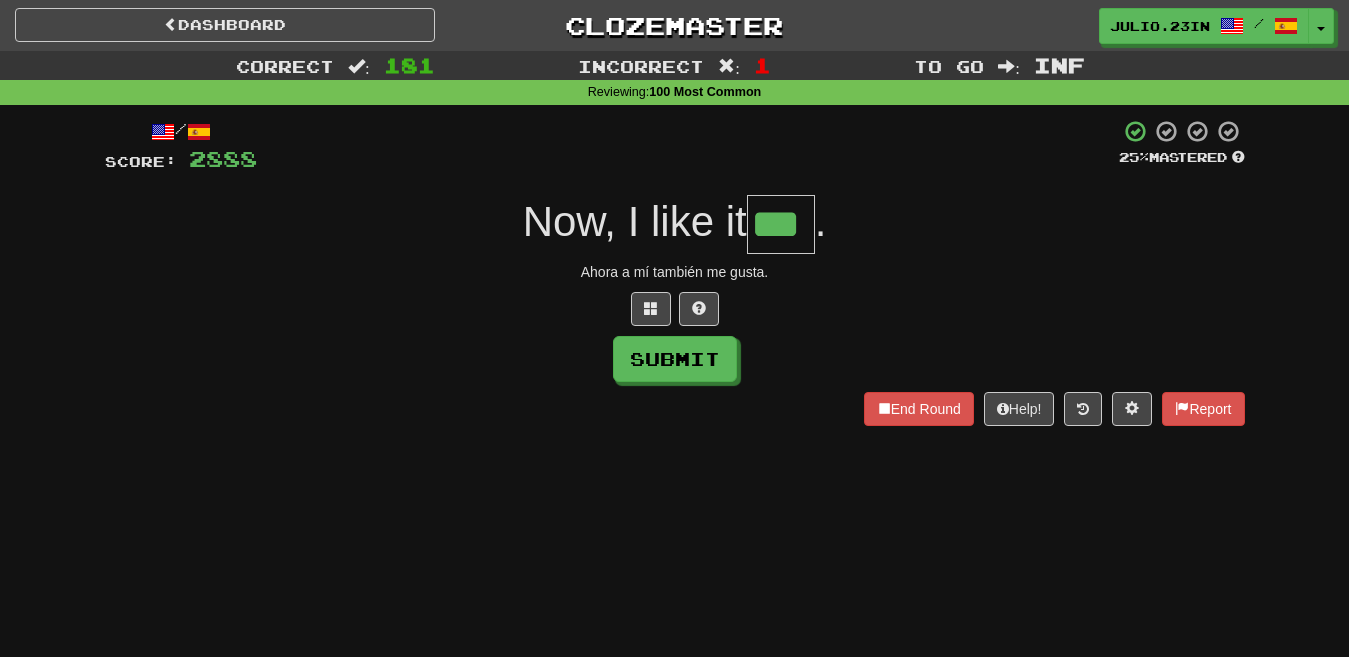 type on "***" 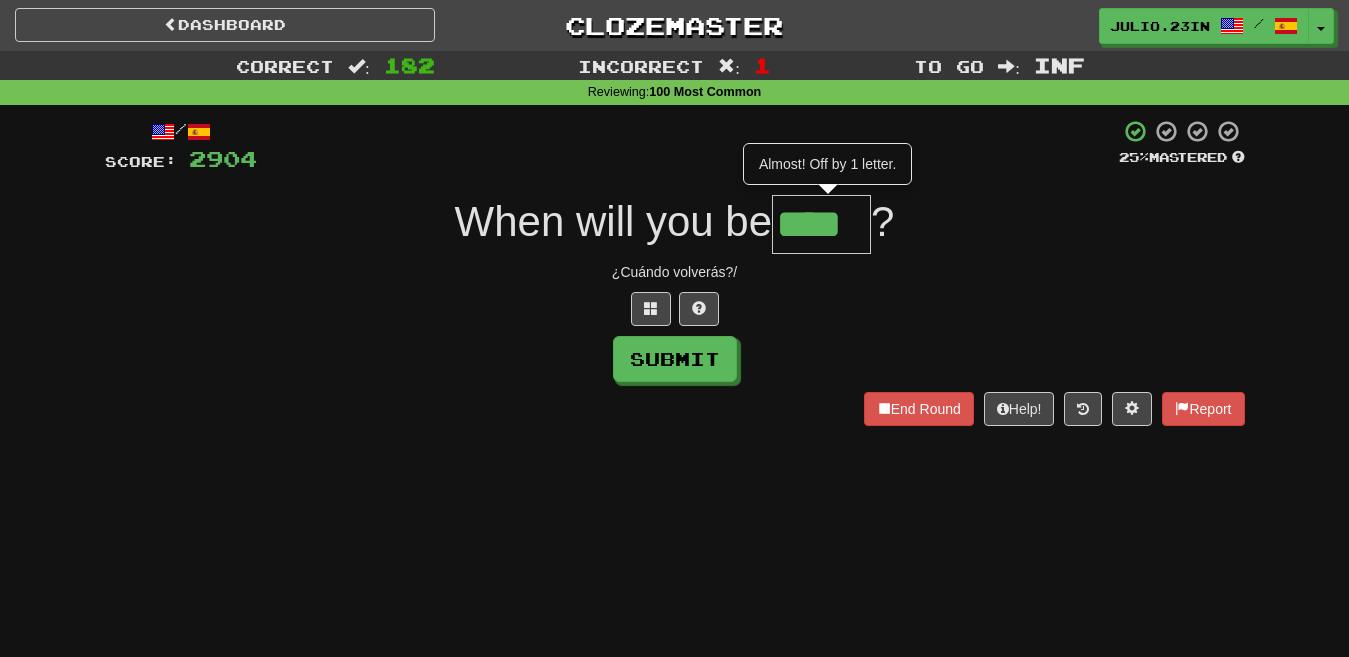 type on "****" 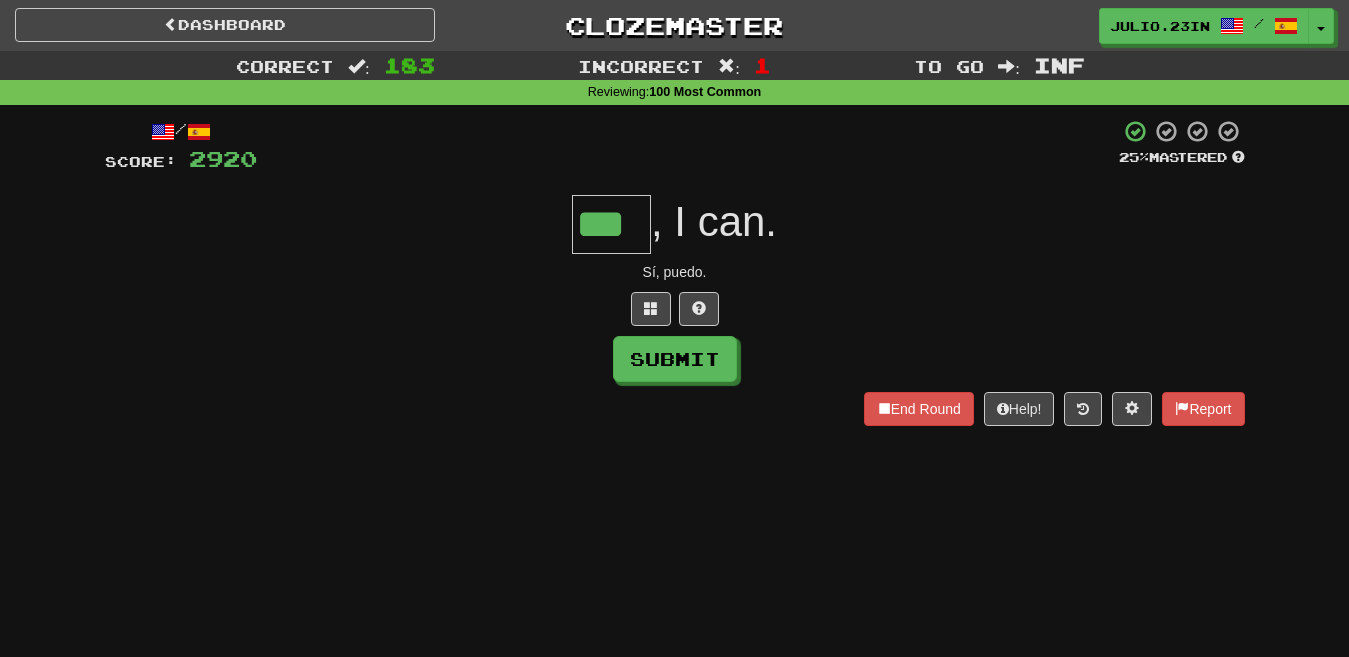 type on "***" 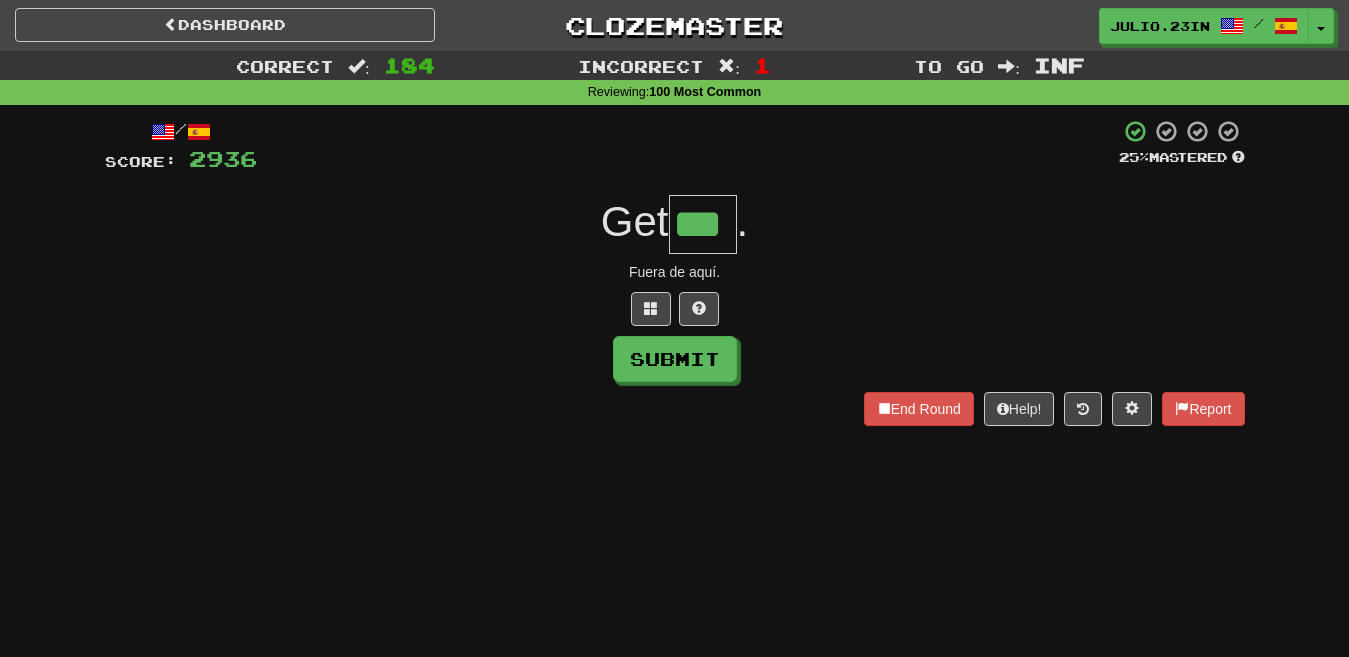 type on "***" 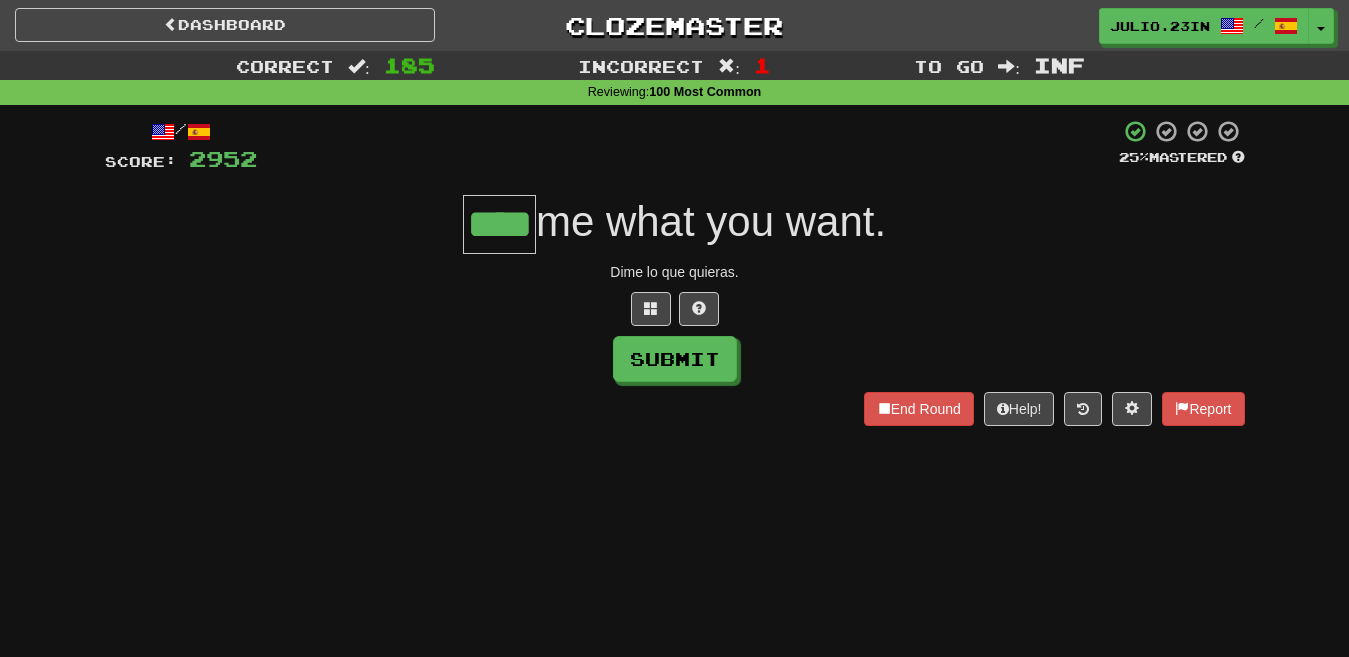 type on "****" 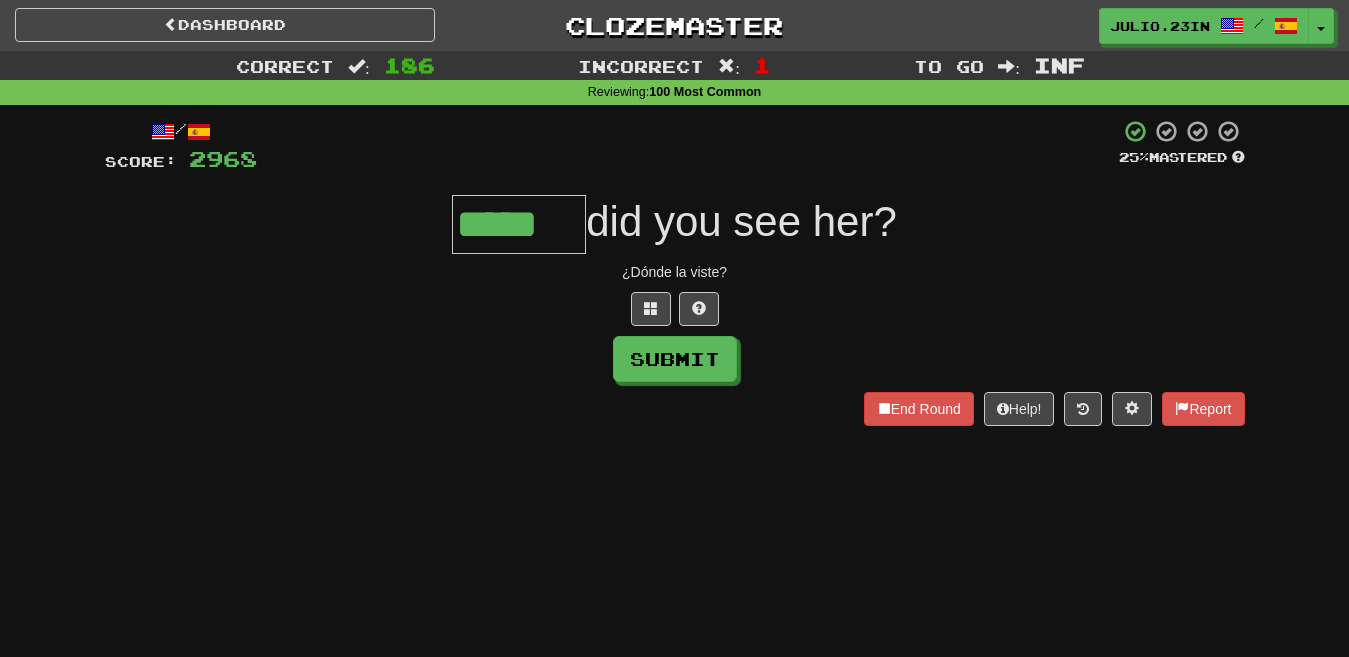 type on "*****" 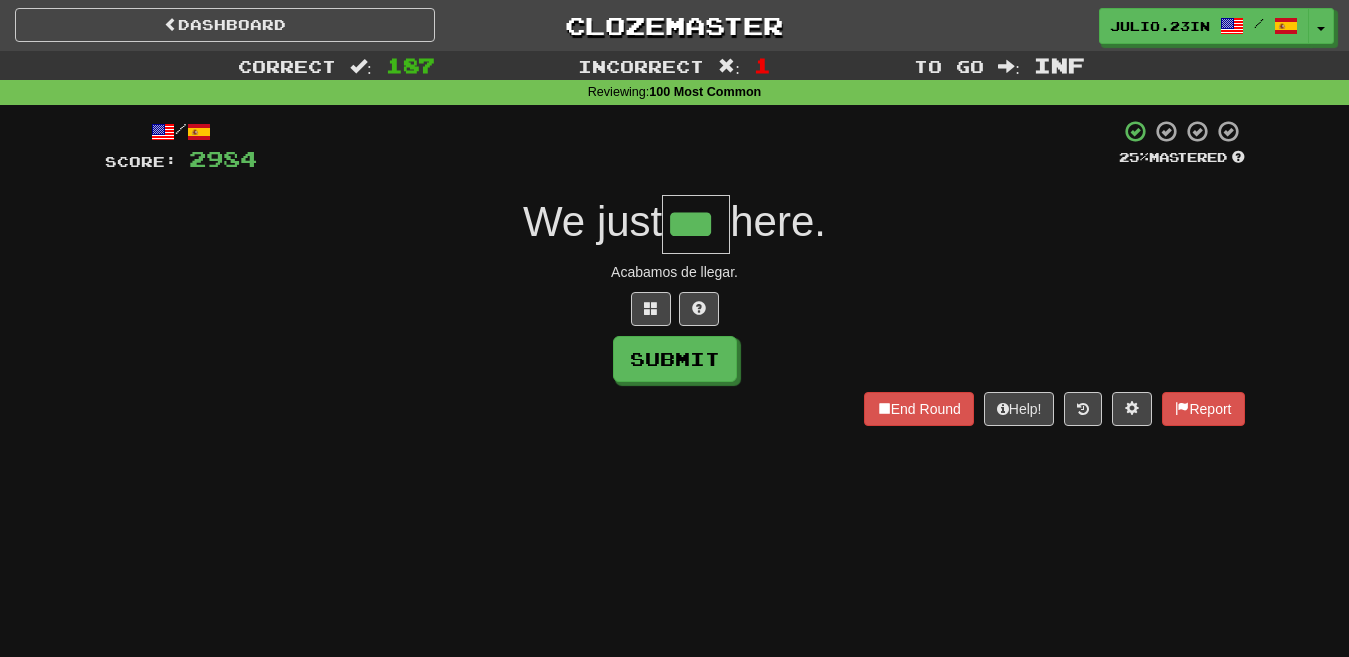 type on "***" 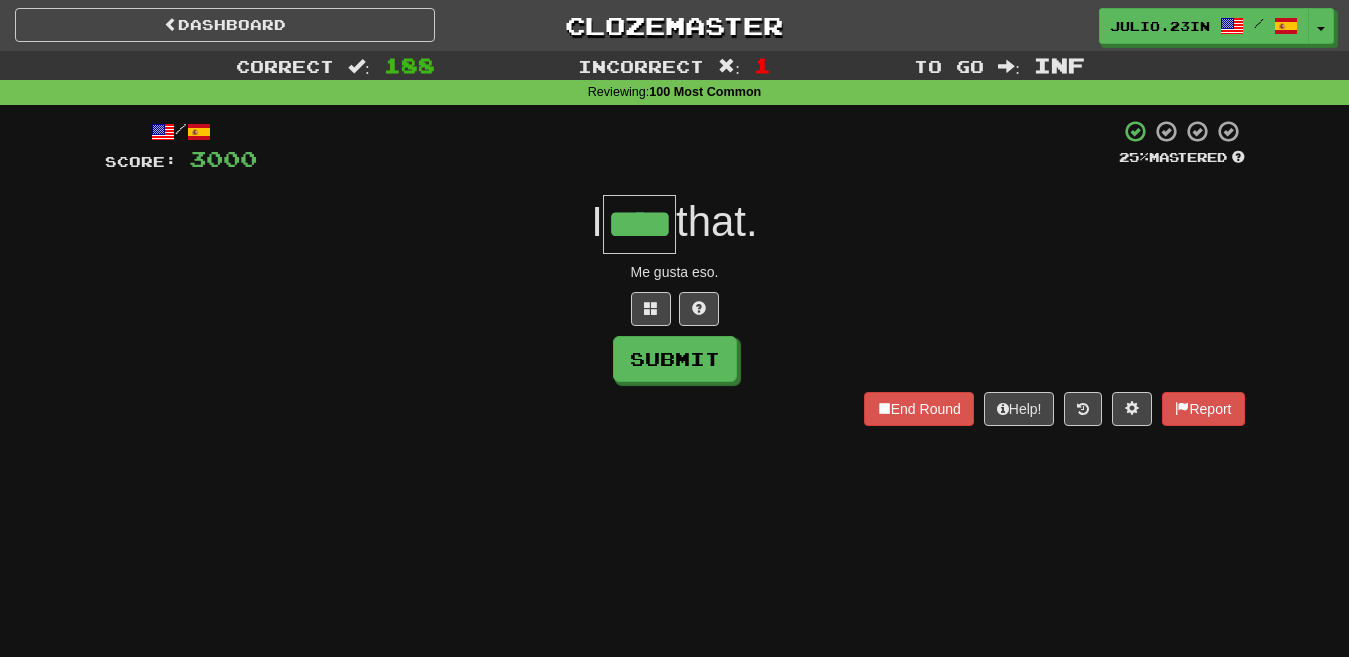 type on "****" 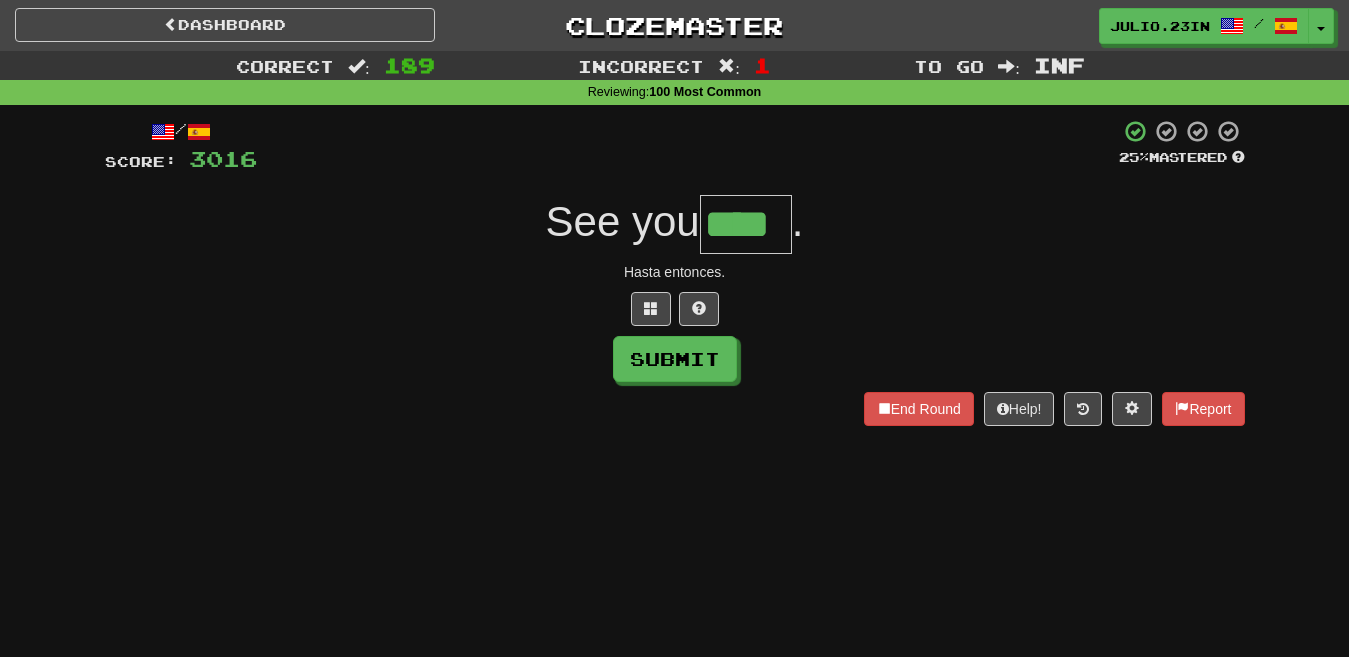 type on "****" 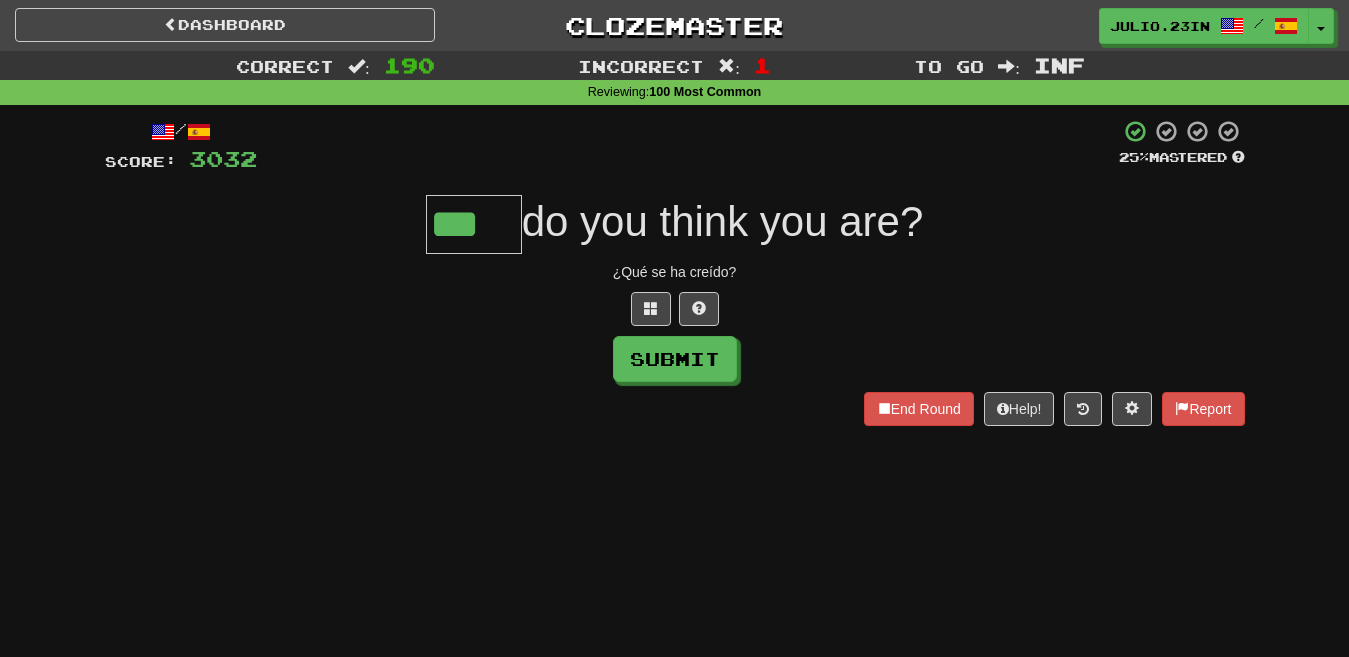 type on "***" 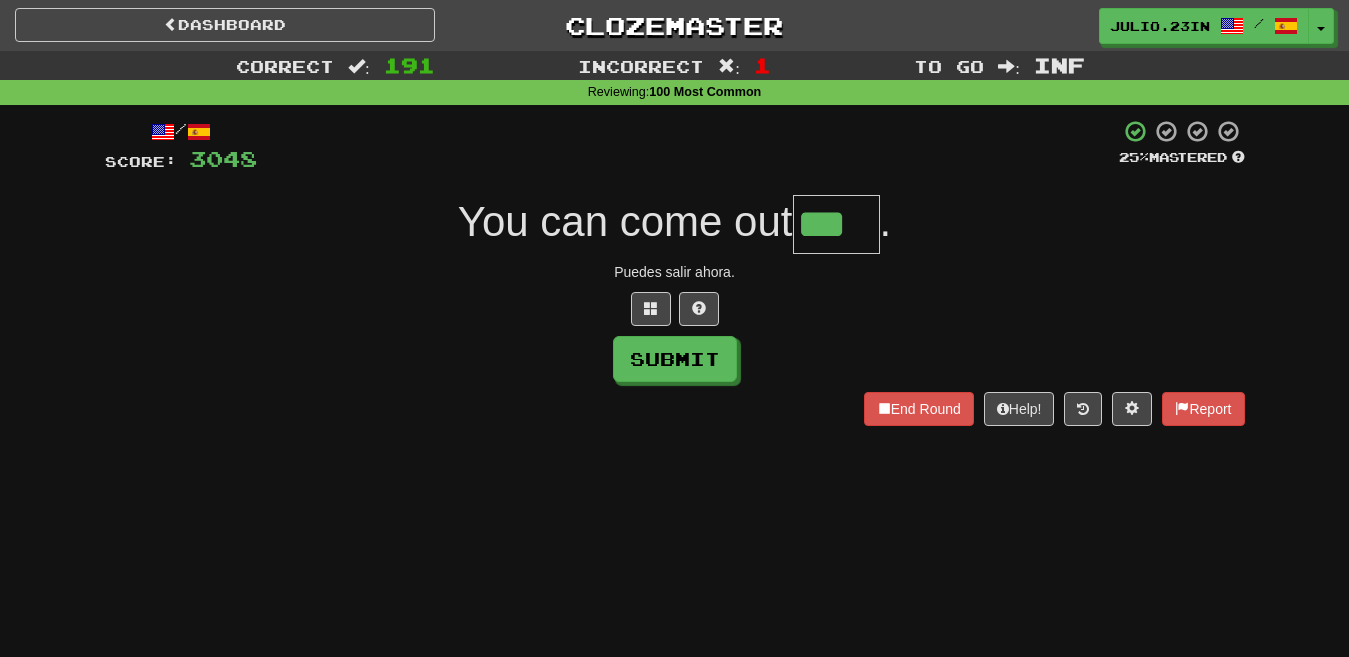 type on "***" 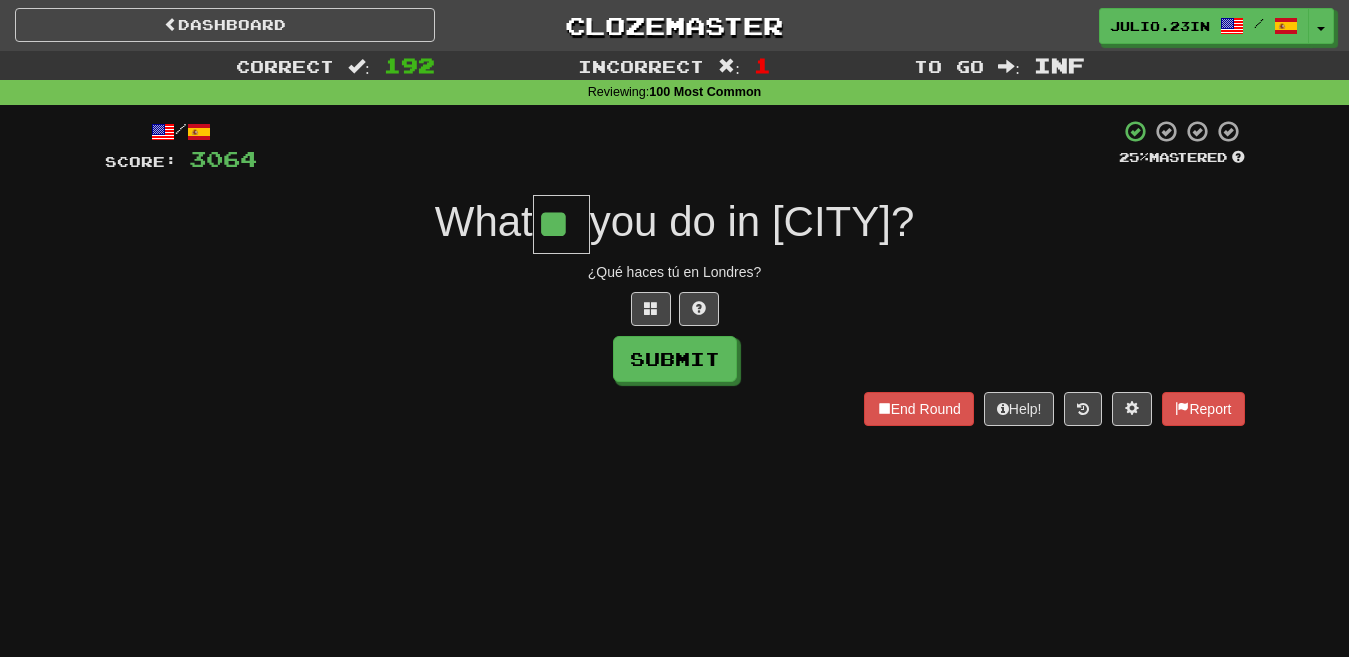 type on "**" 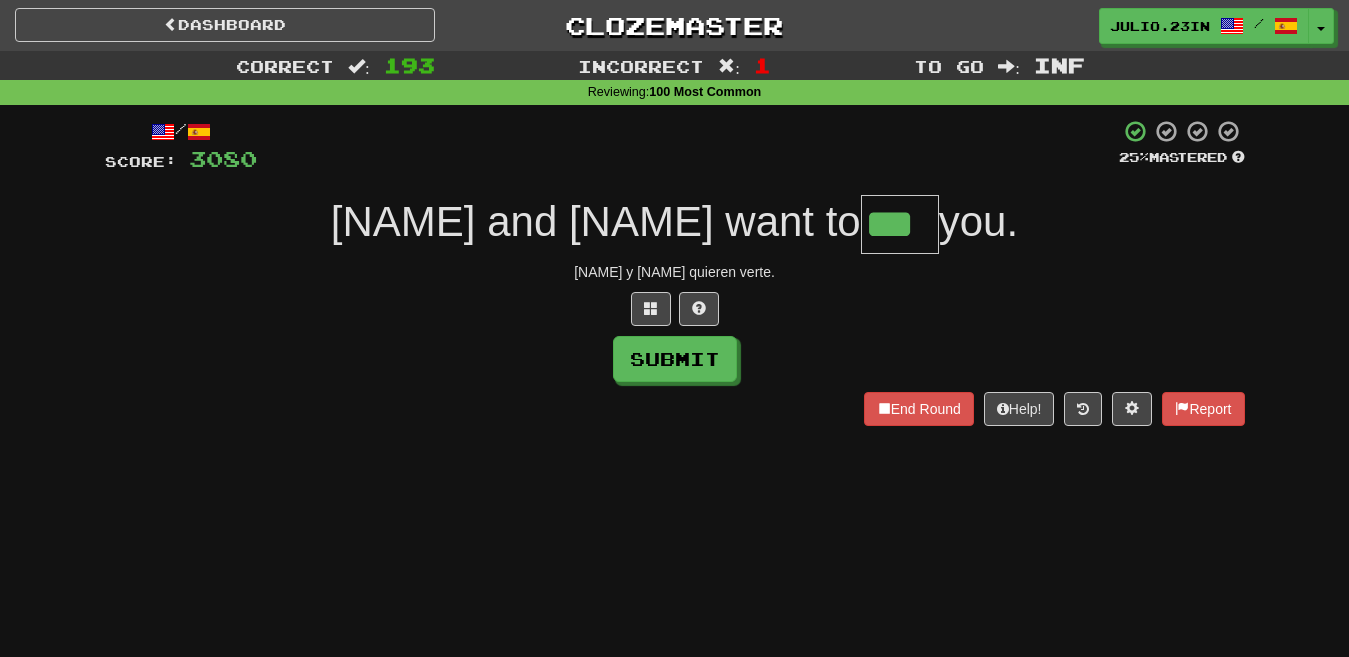 type on "***" 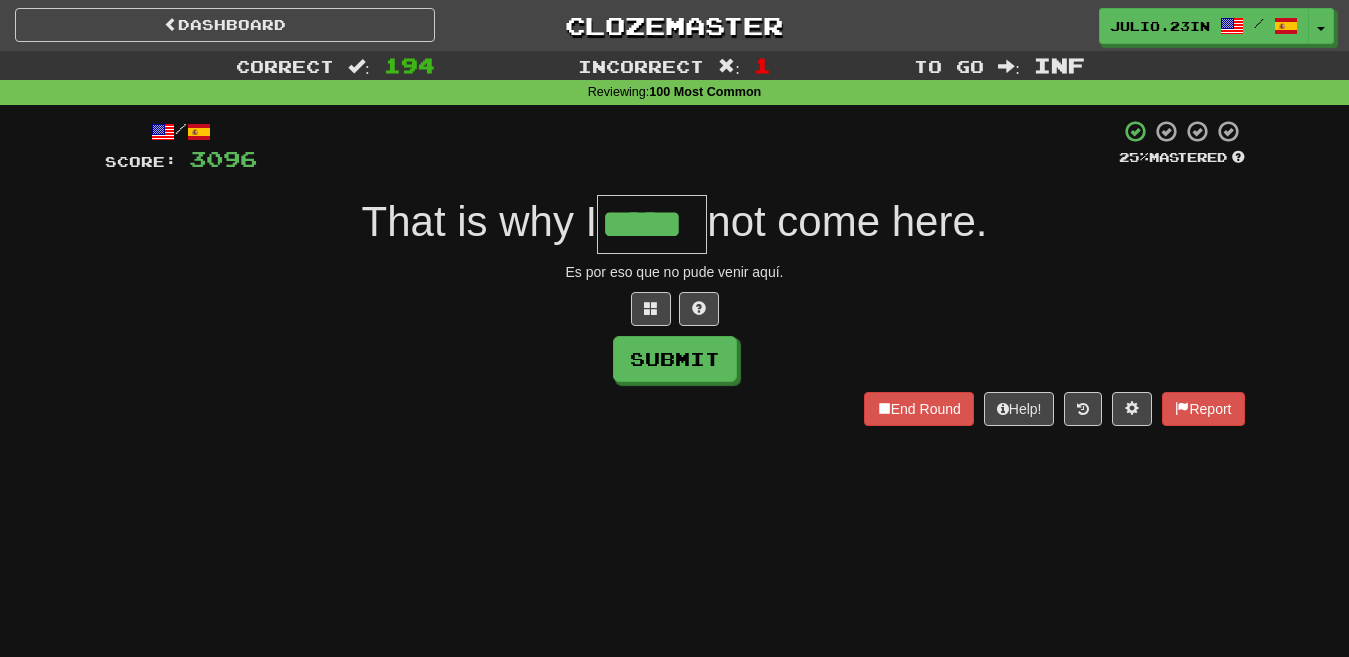 type on "*****" 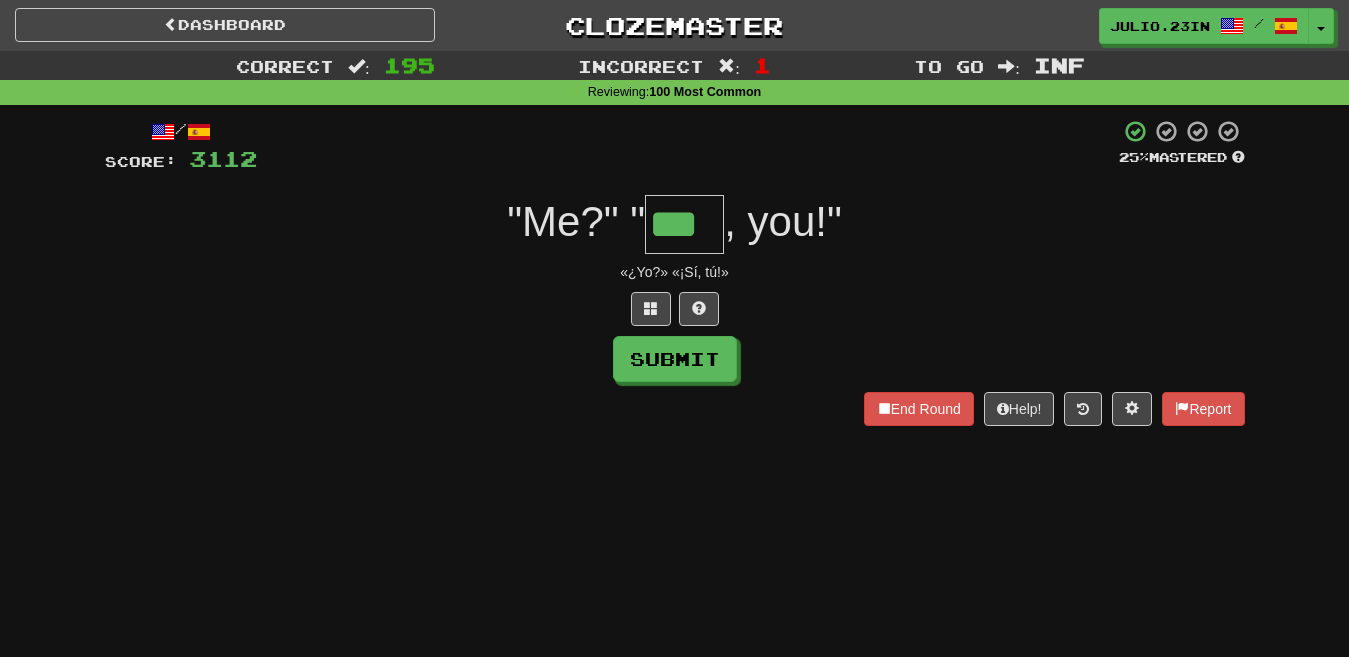 type on "***" 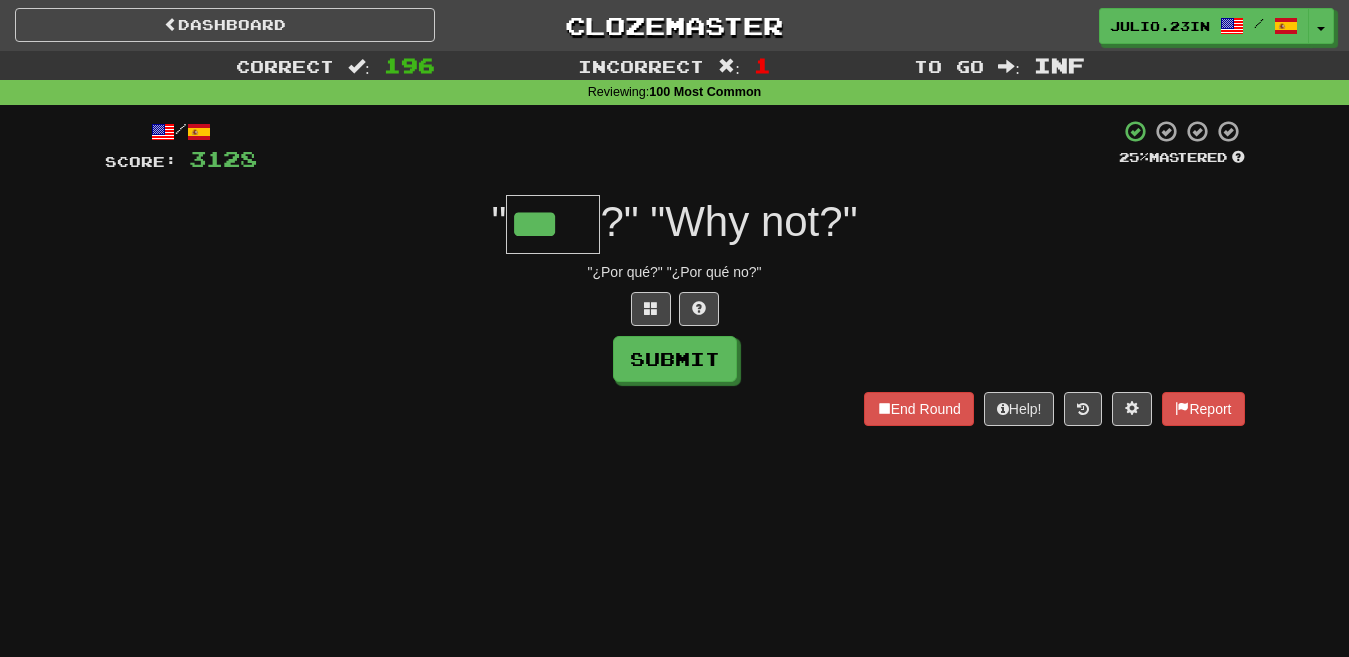 type on "***" 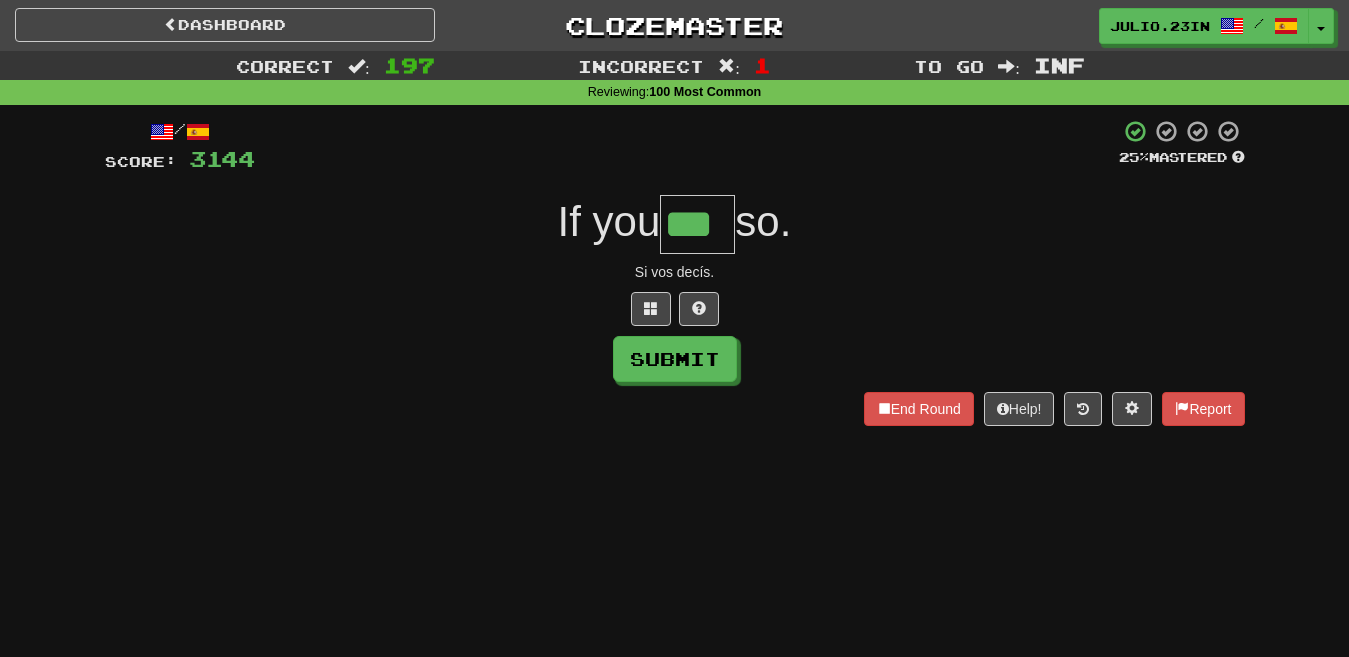 type on "***" 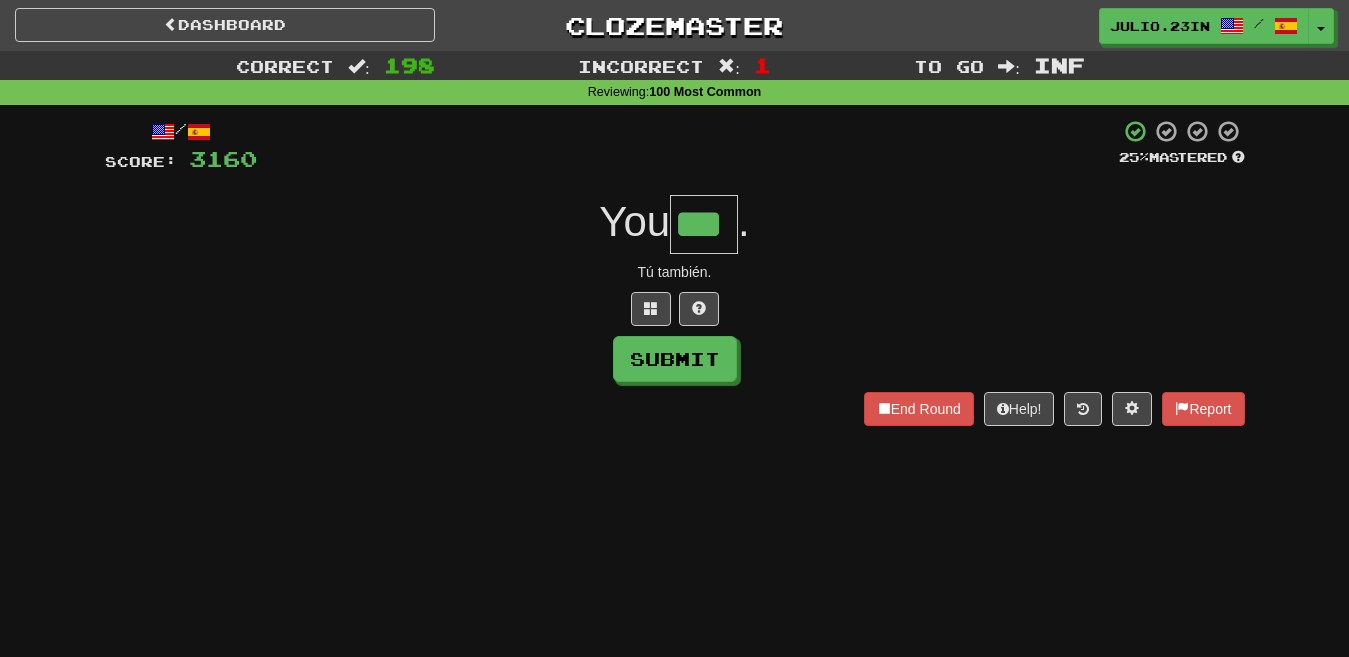 type on "***" 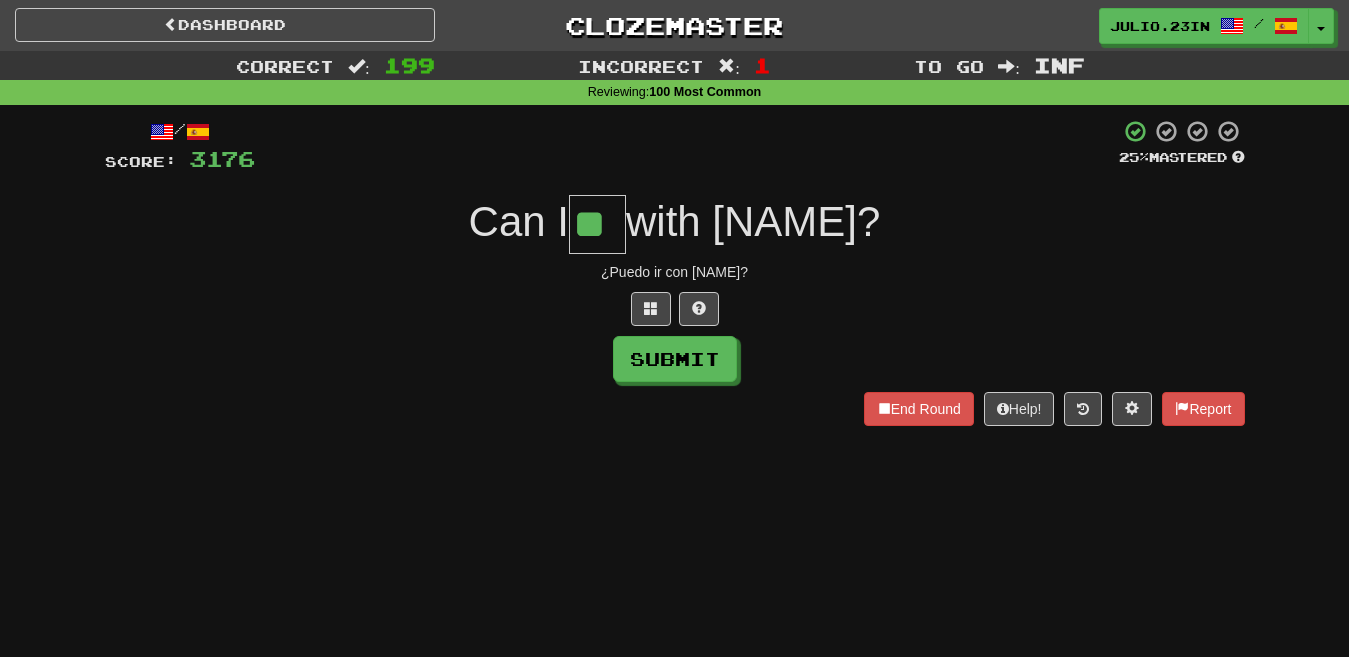 type on "**" 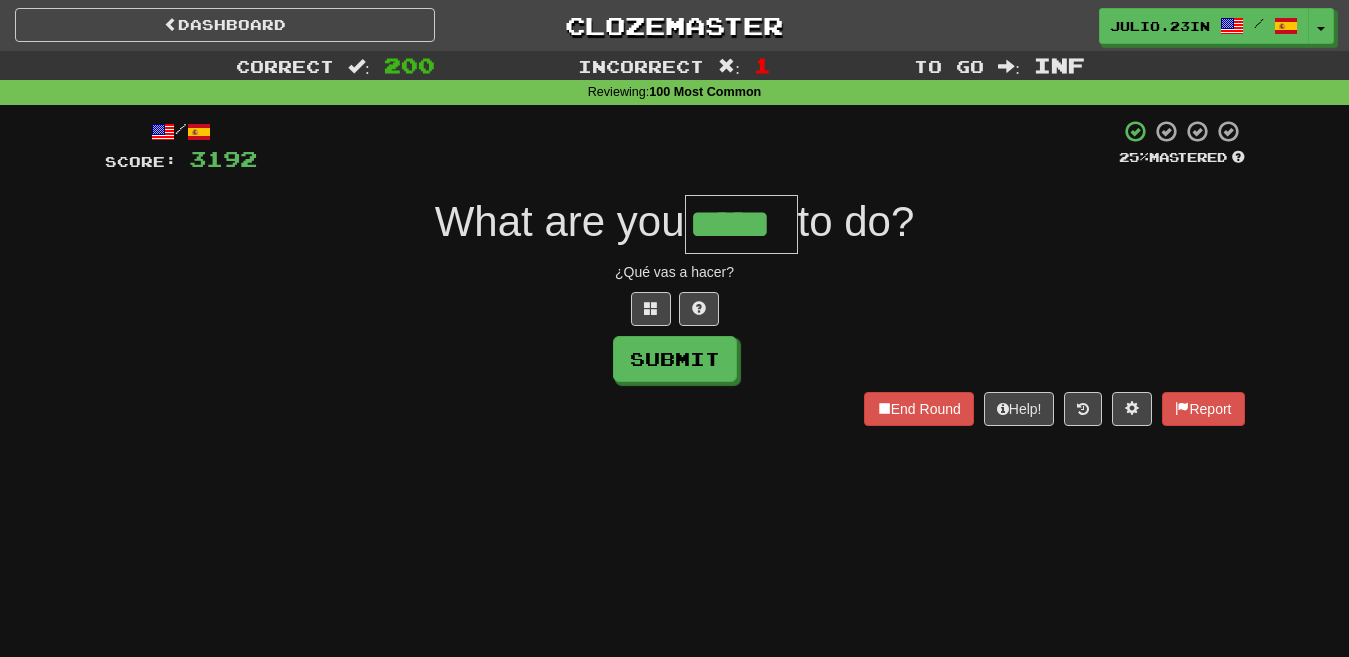 type on "*****" 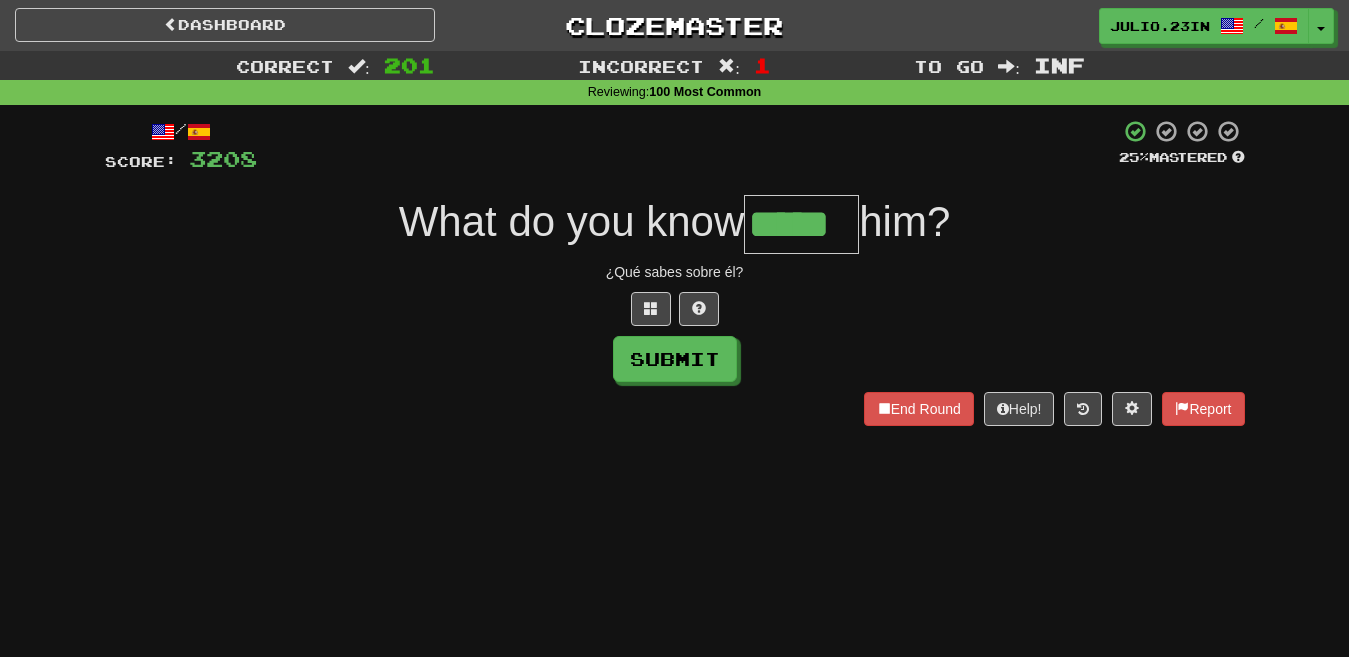 scroll, scrollTop: 0, scrollLeft: 0, axis: both 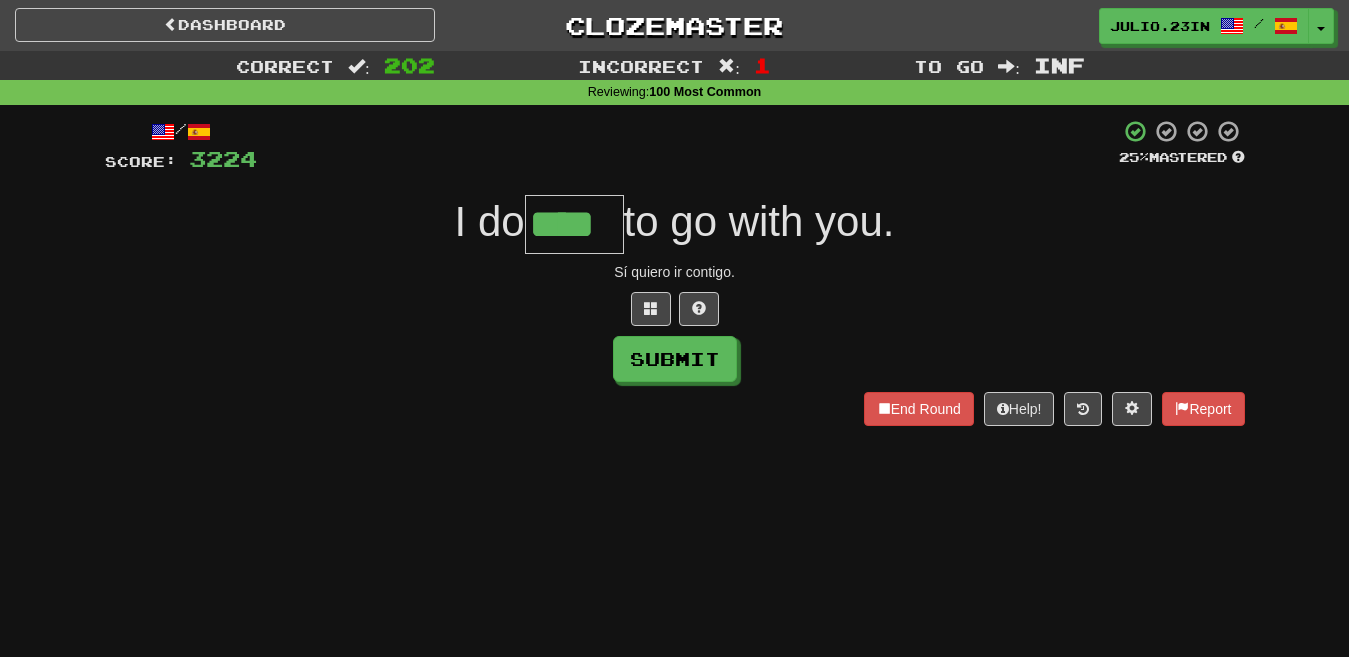 type on "****" 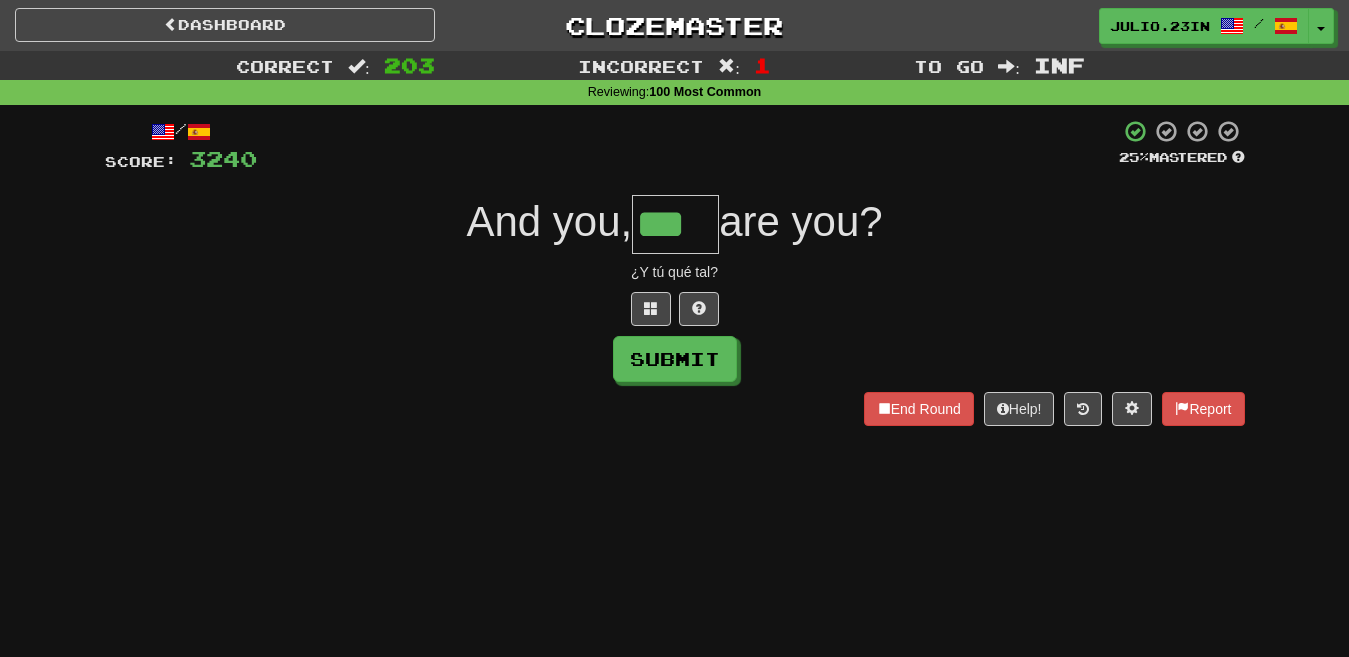 type on "***" 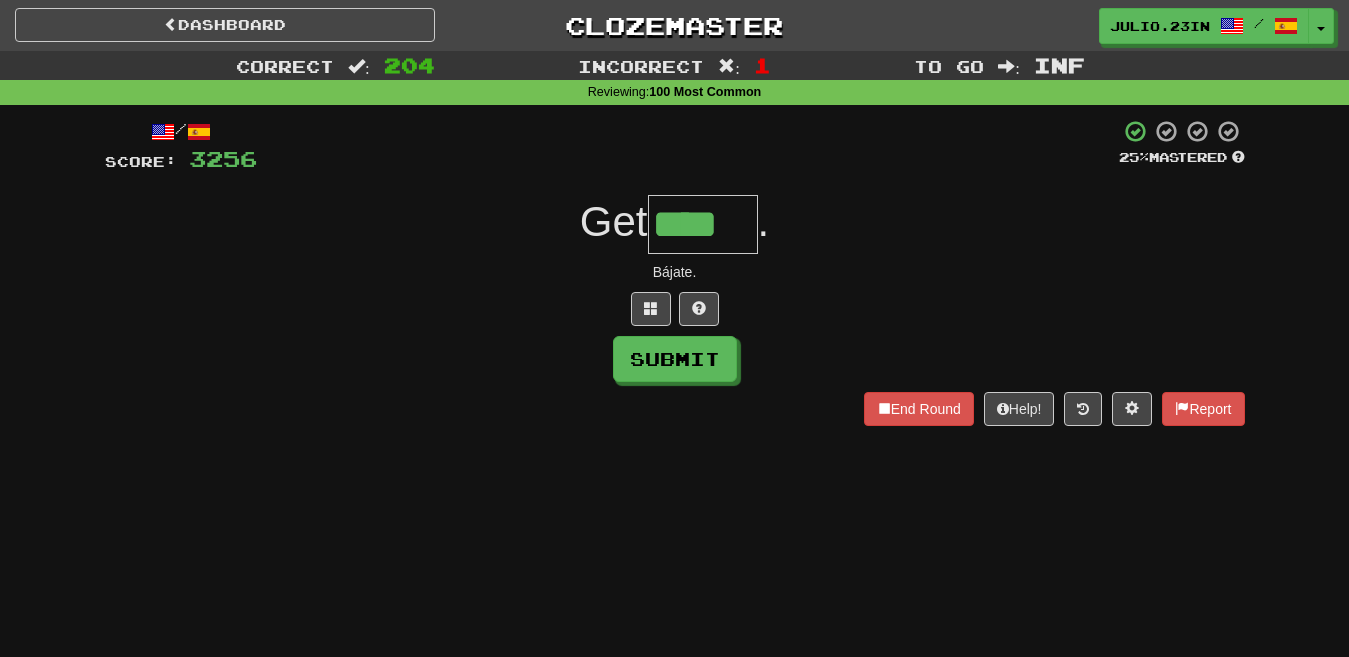 type on "****" 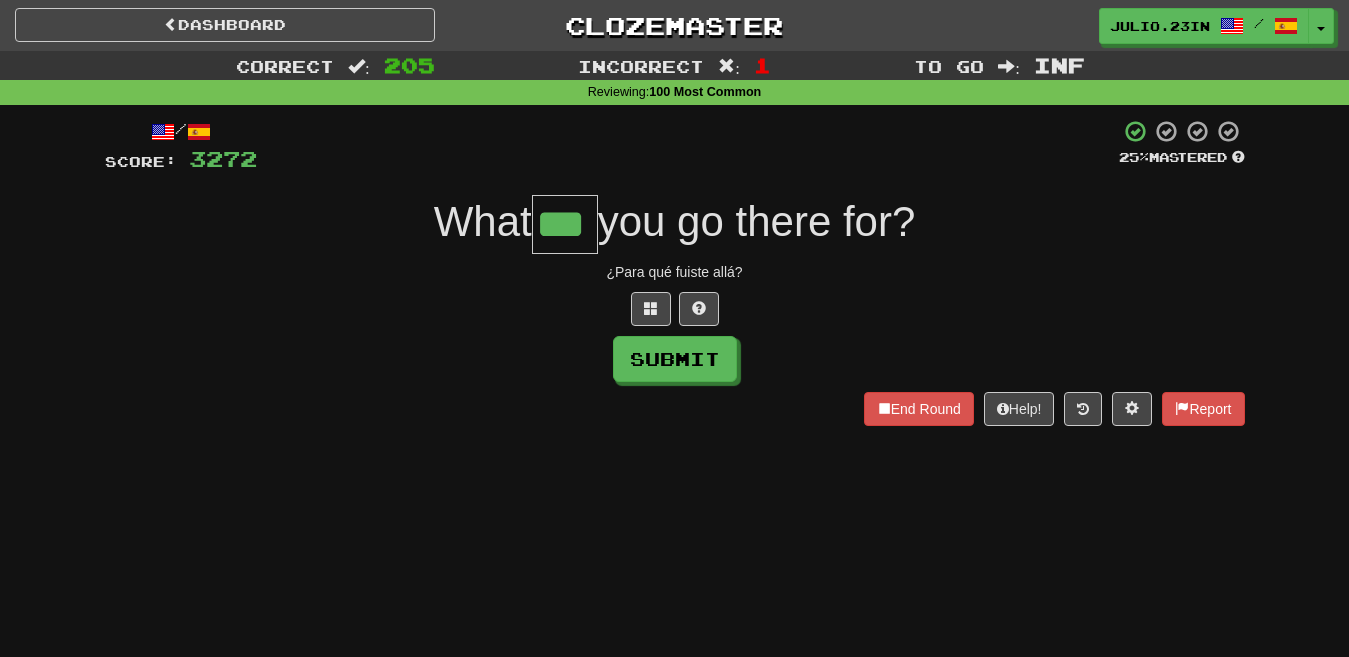 type on "***" 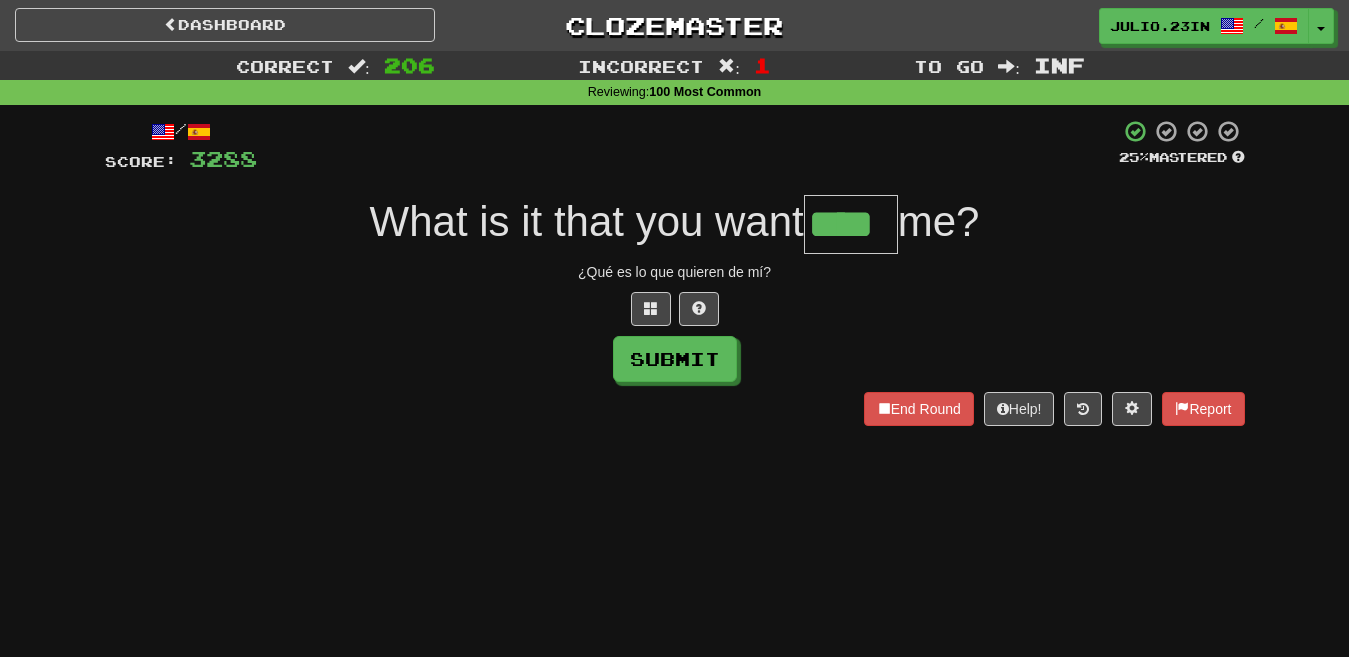 type on "****" 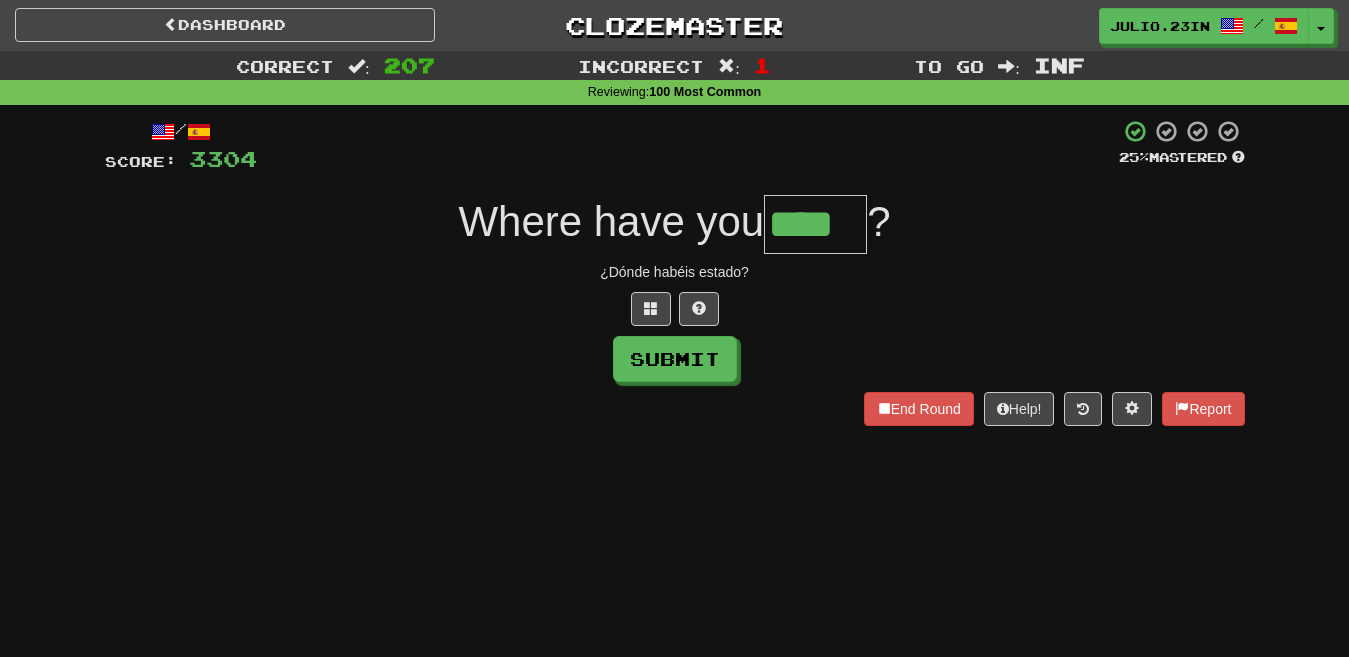 type on "****" 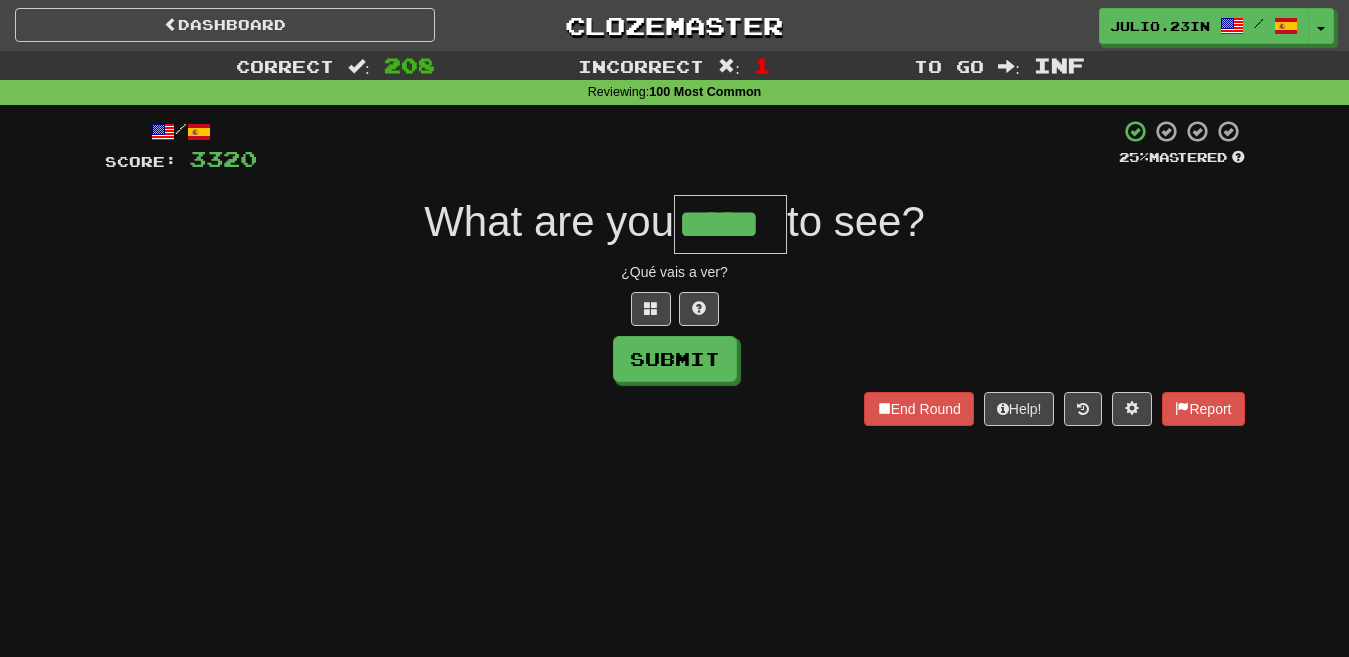 type on "*****" 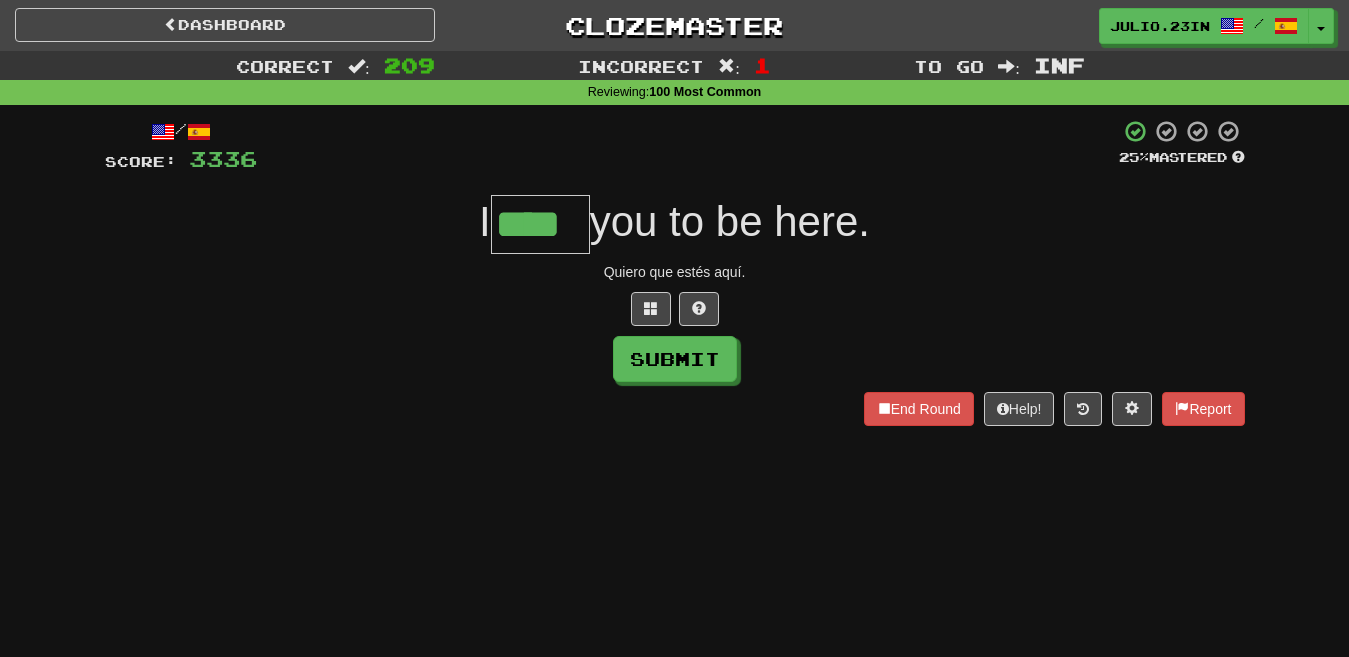 type on "****" 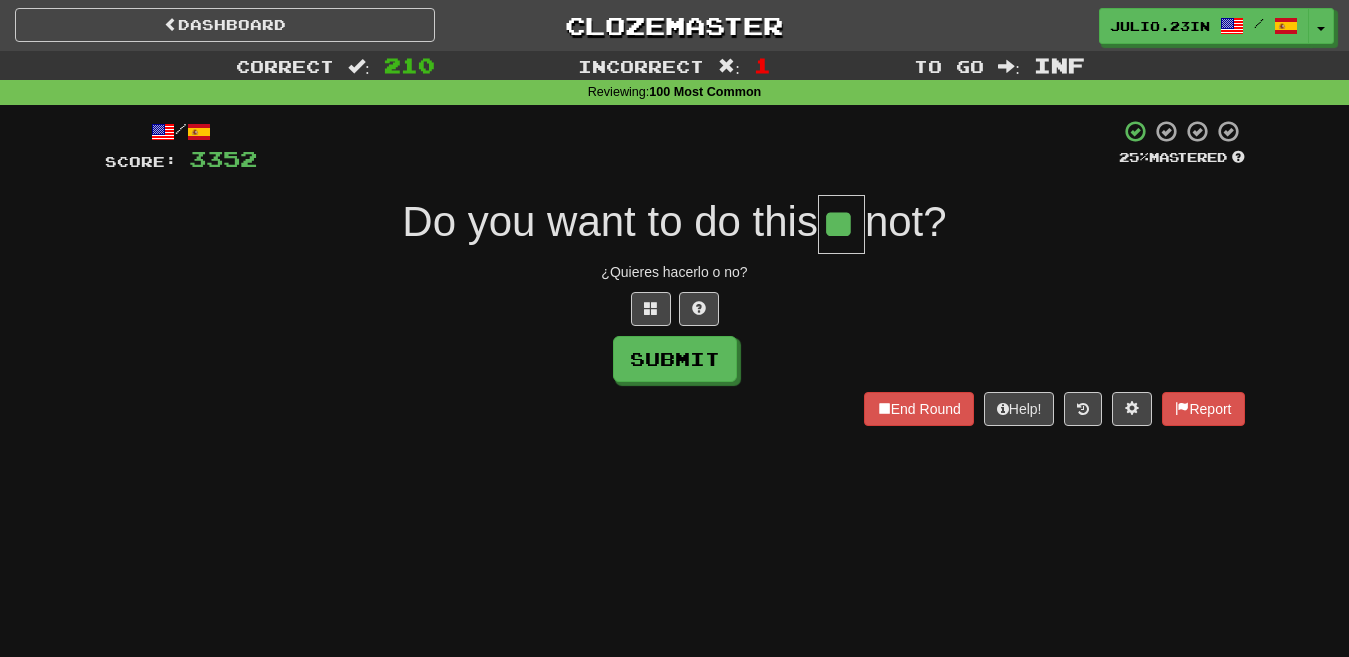 type on "**" 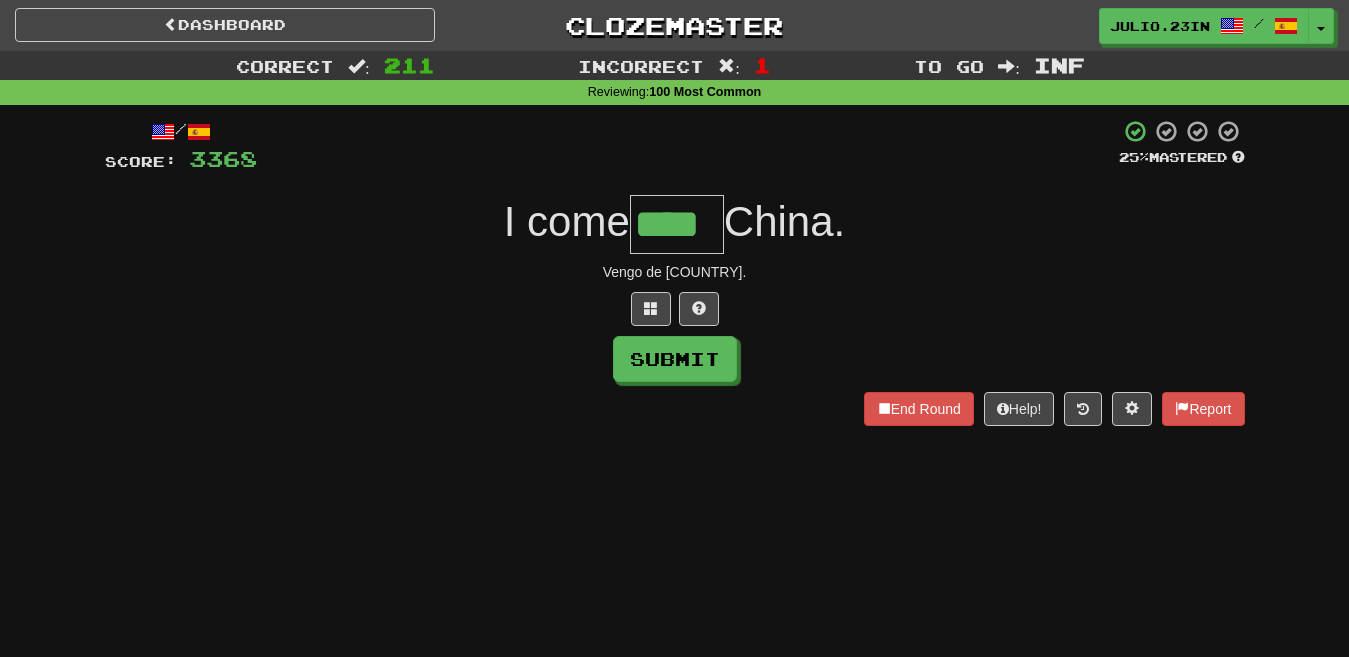 type on "****" 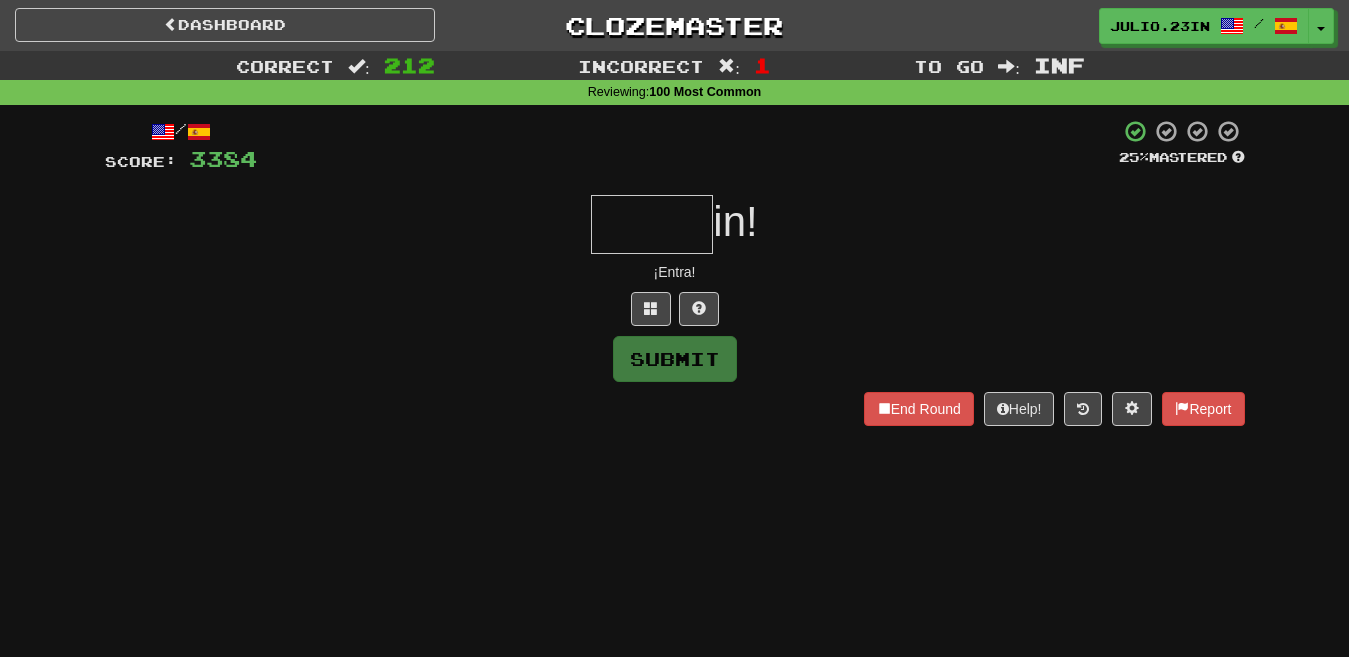 type on "*" 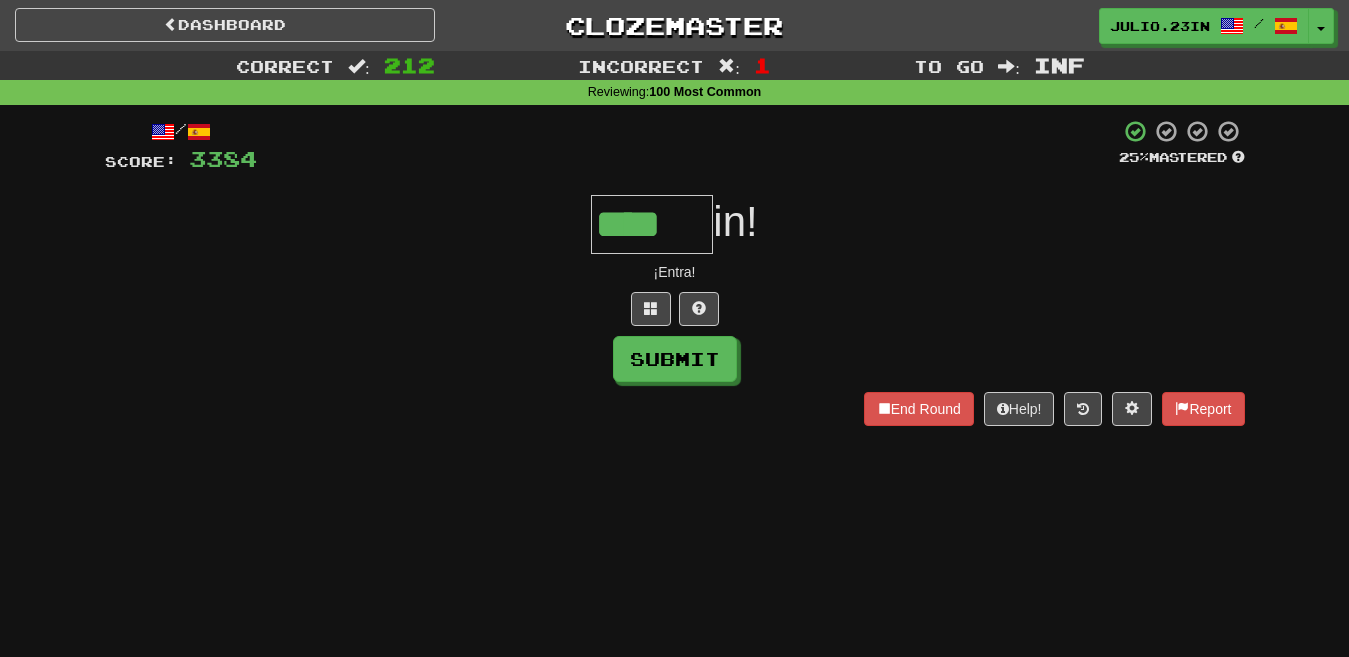 type on "****" 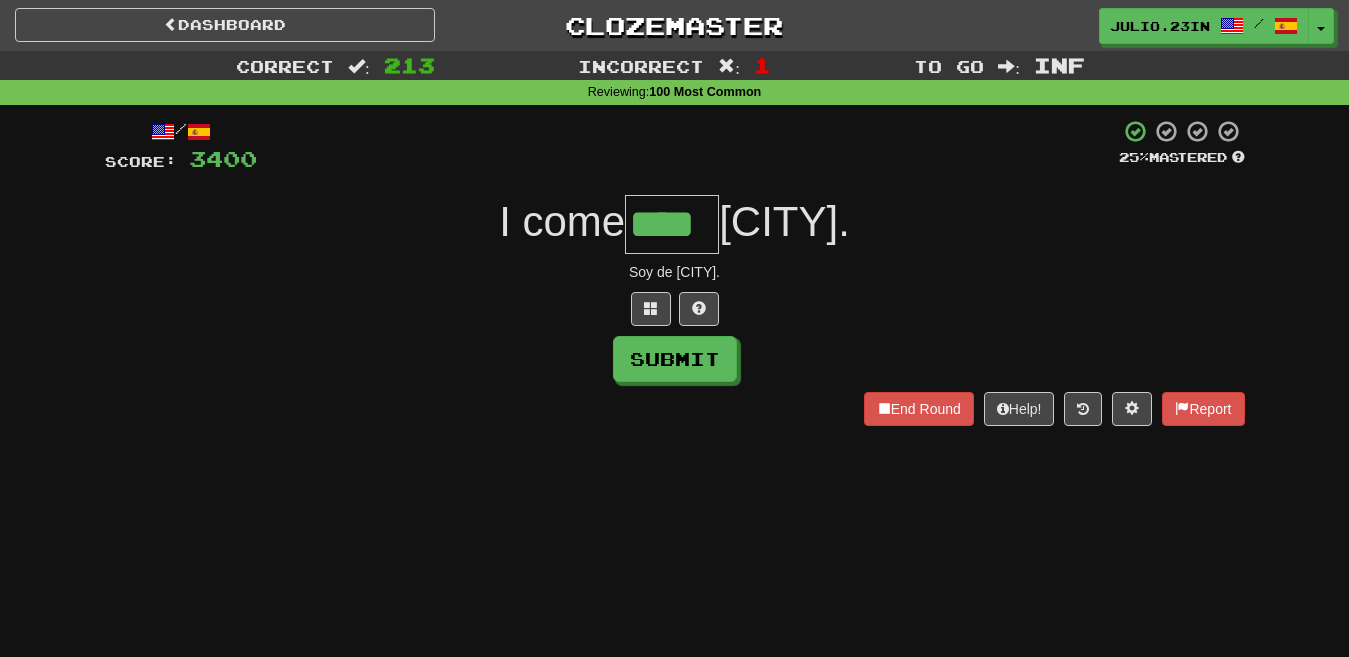 type on "****" 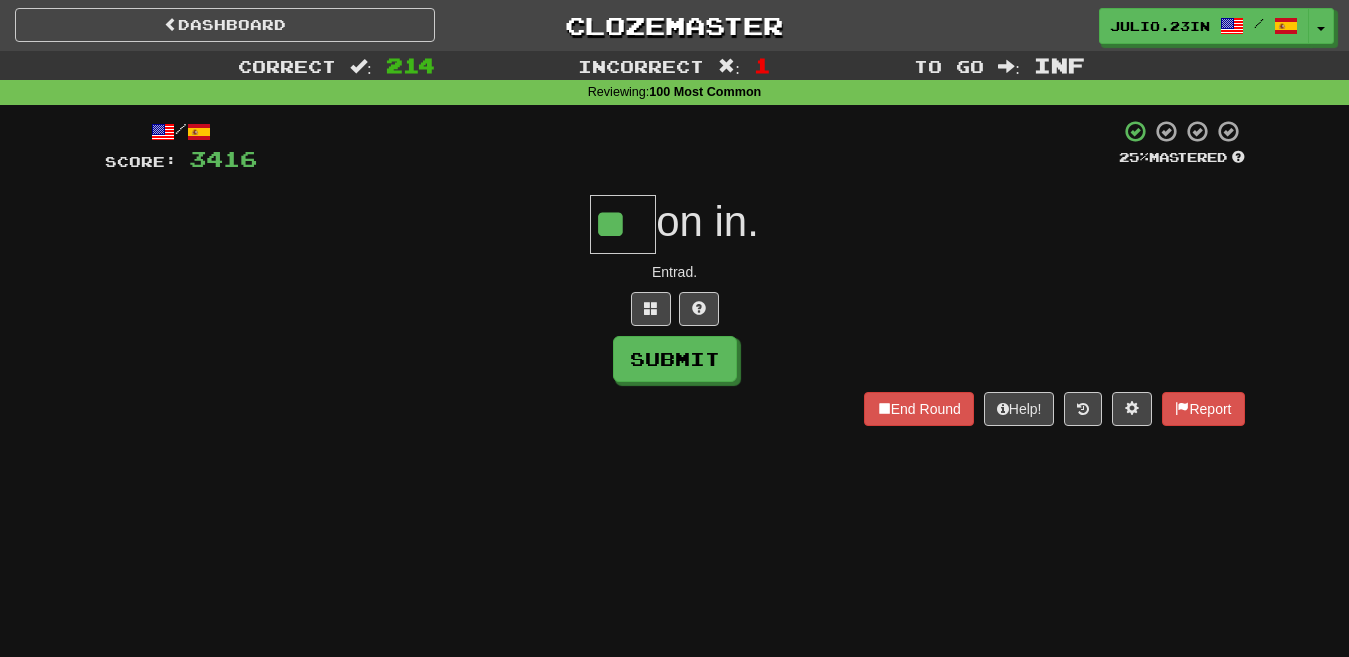 type on "**" 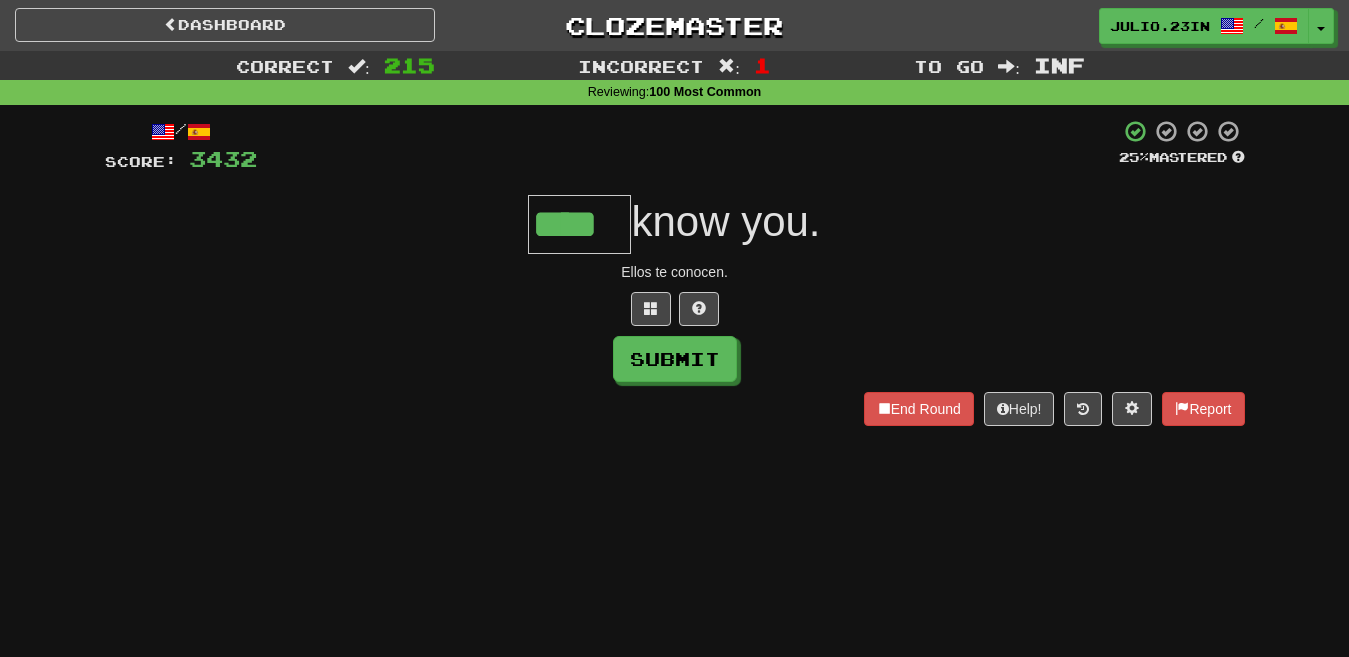 type on "****" 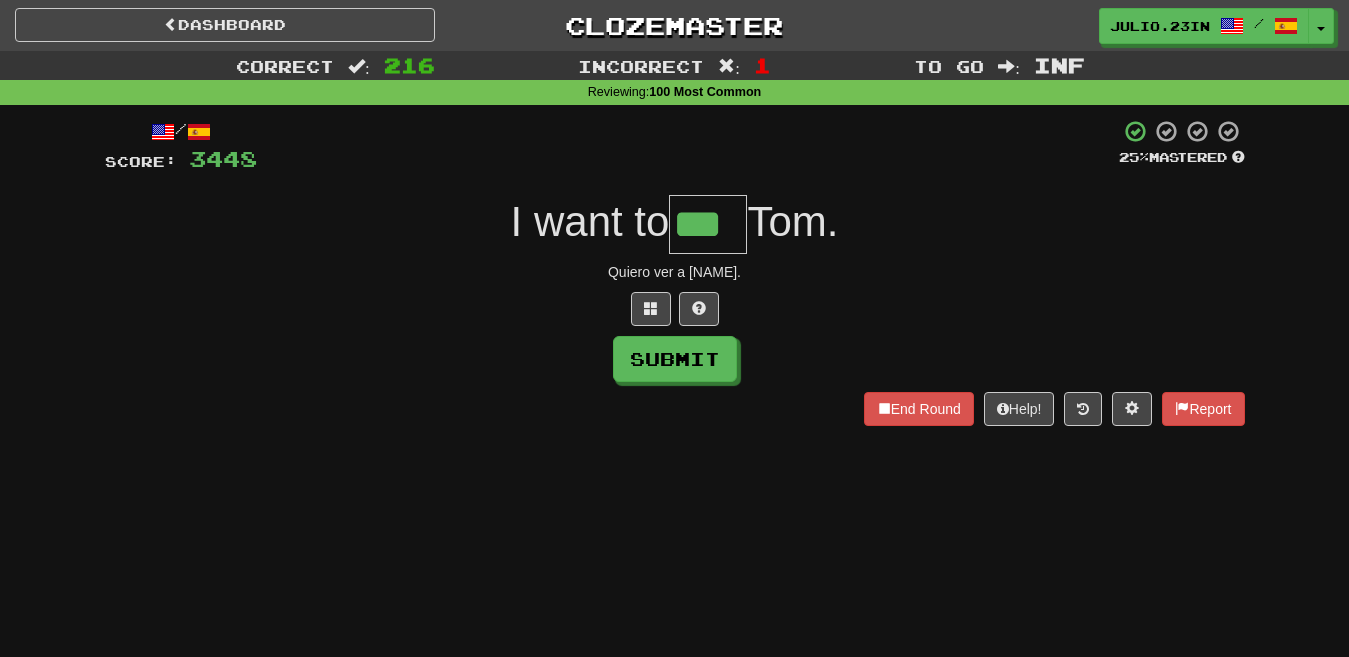 type on "***" 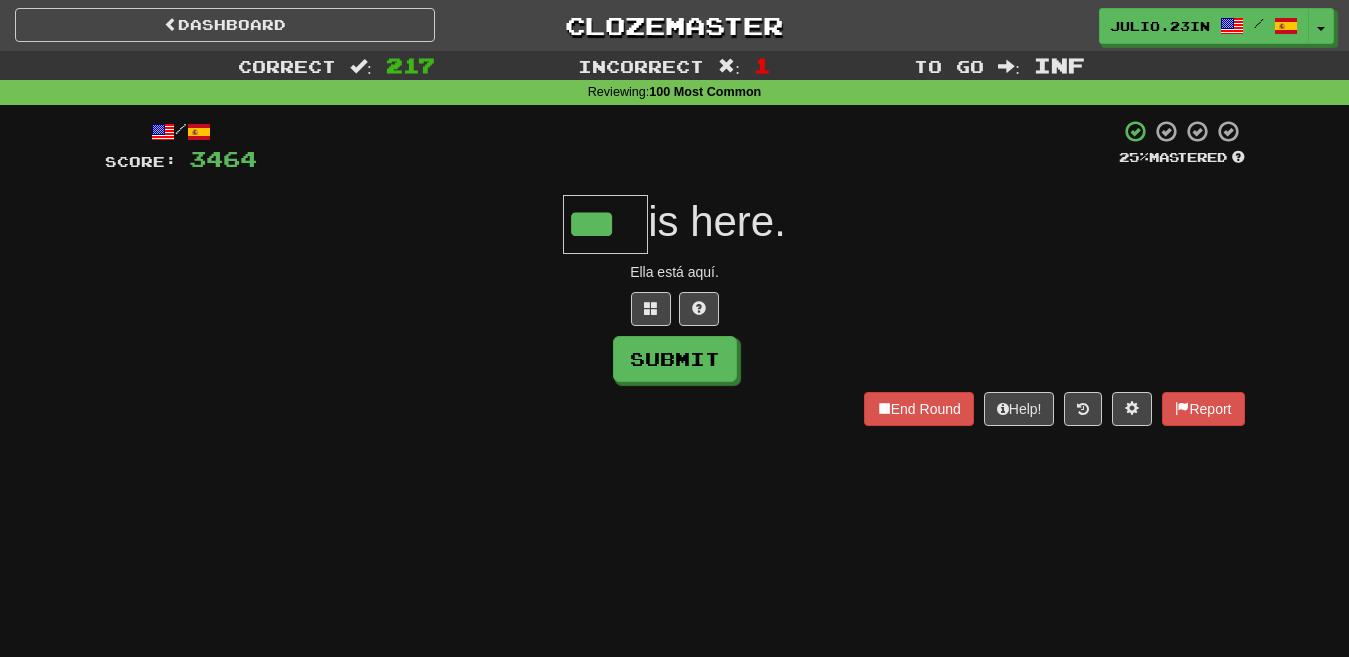 type on "***" 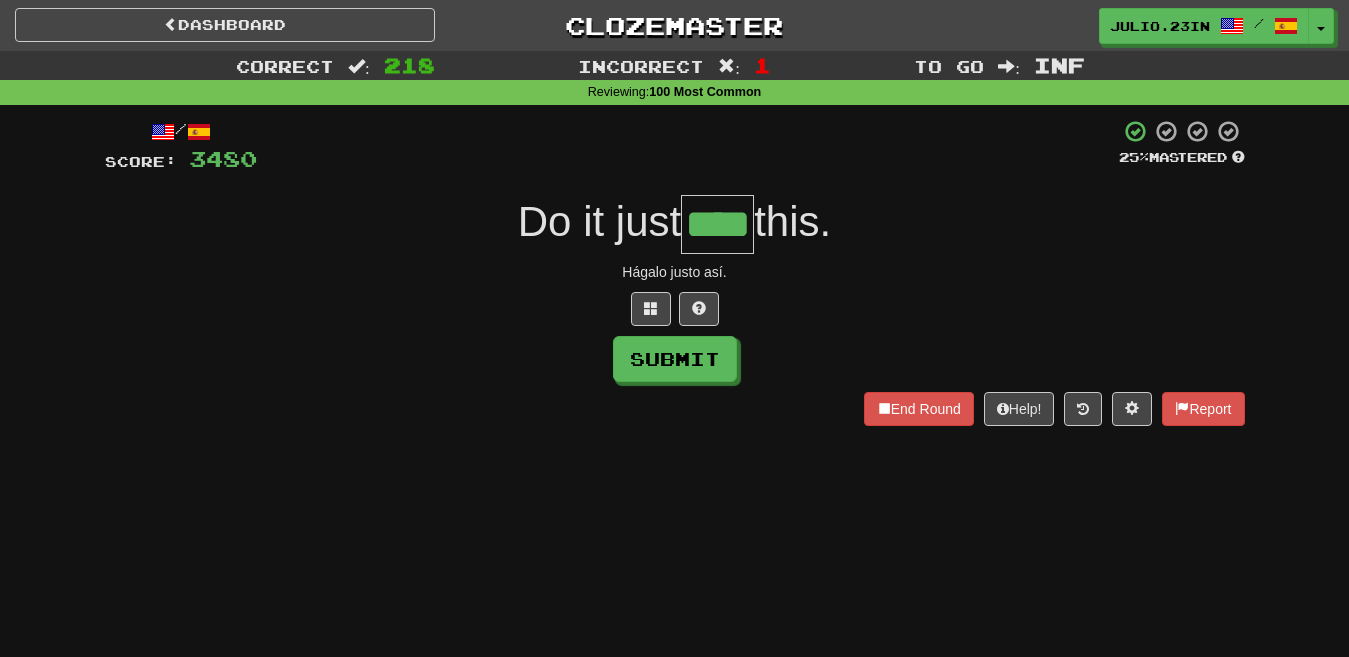 type on "****" 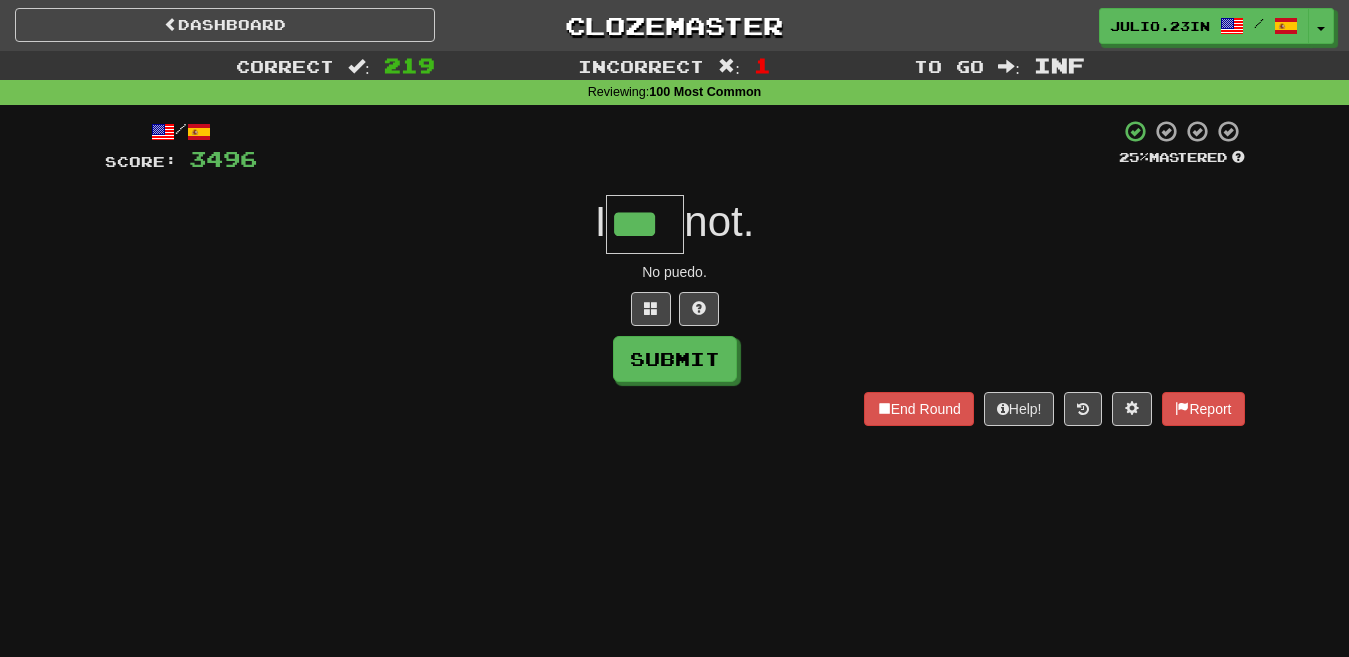 type on "***" 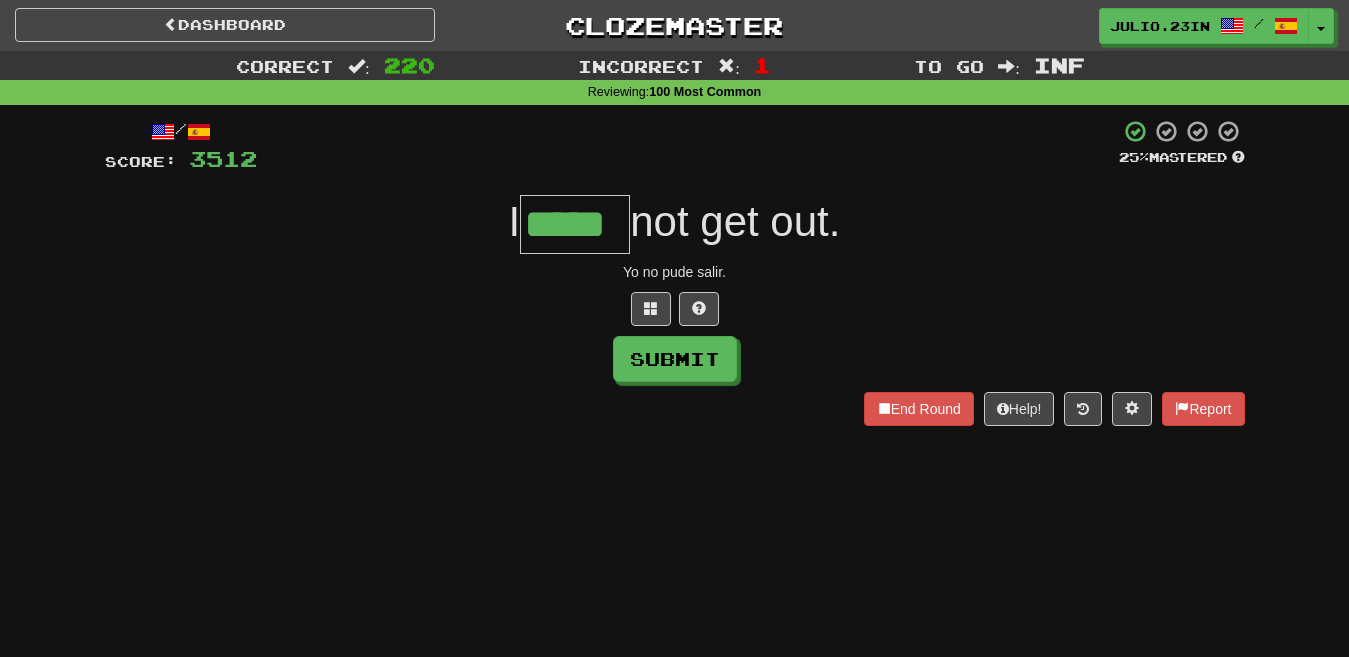 type on "*****" 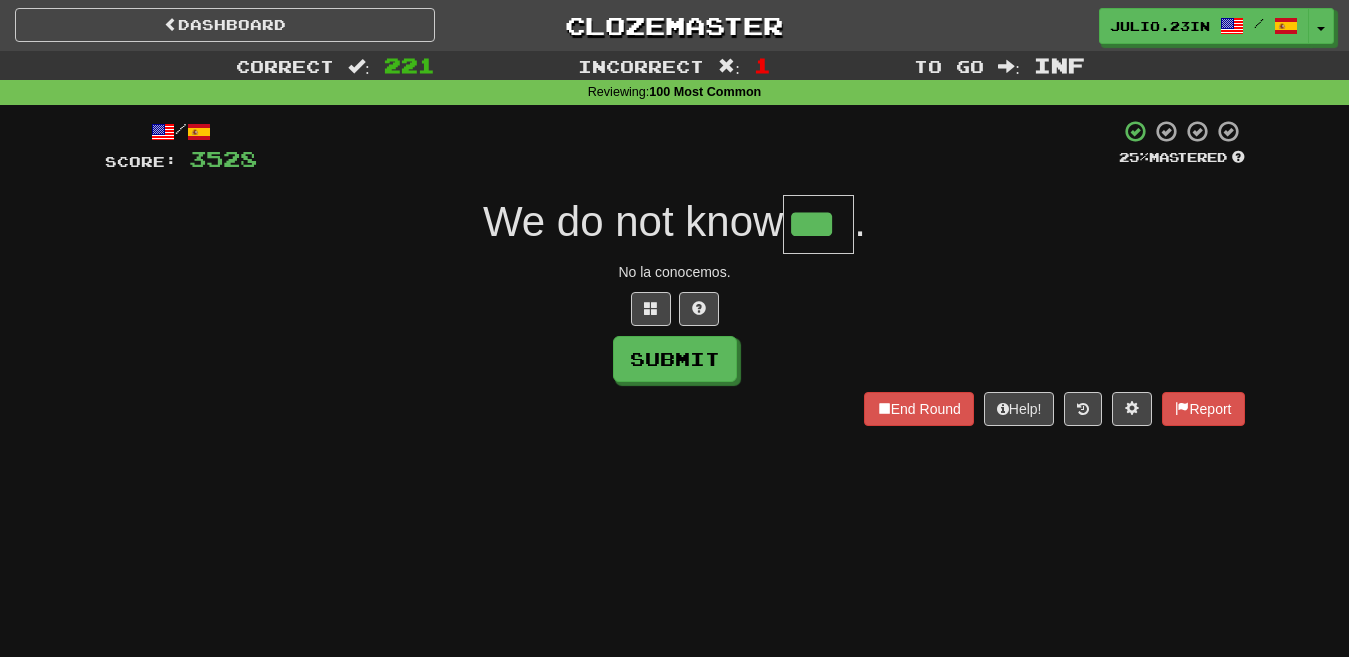 type on "***" 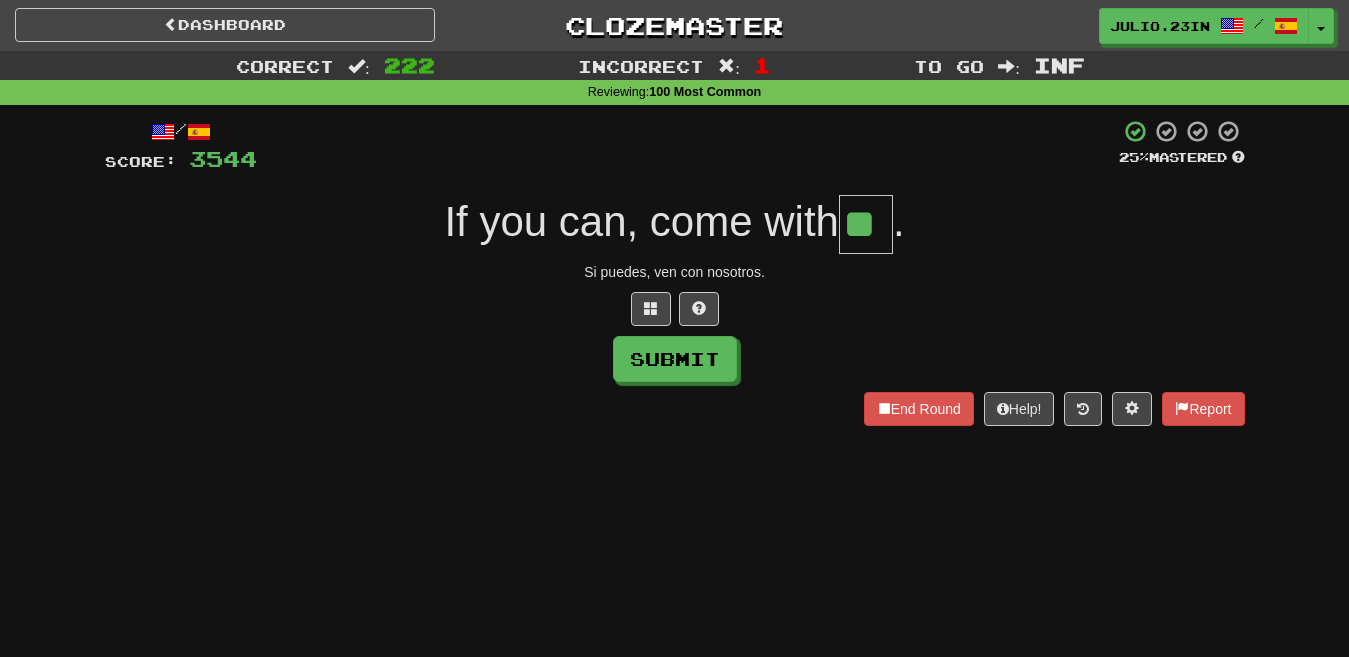 type on "**" 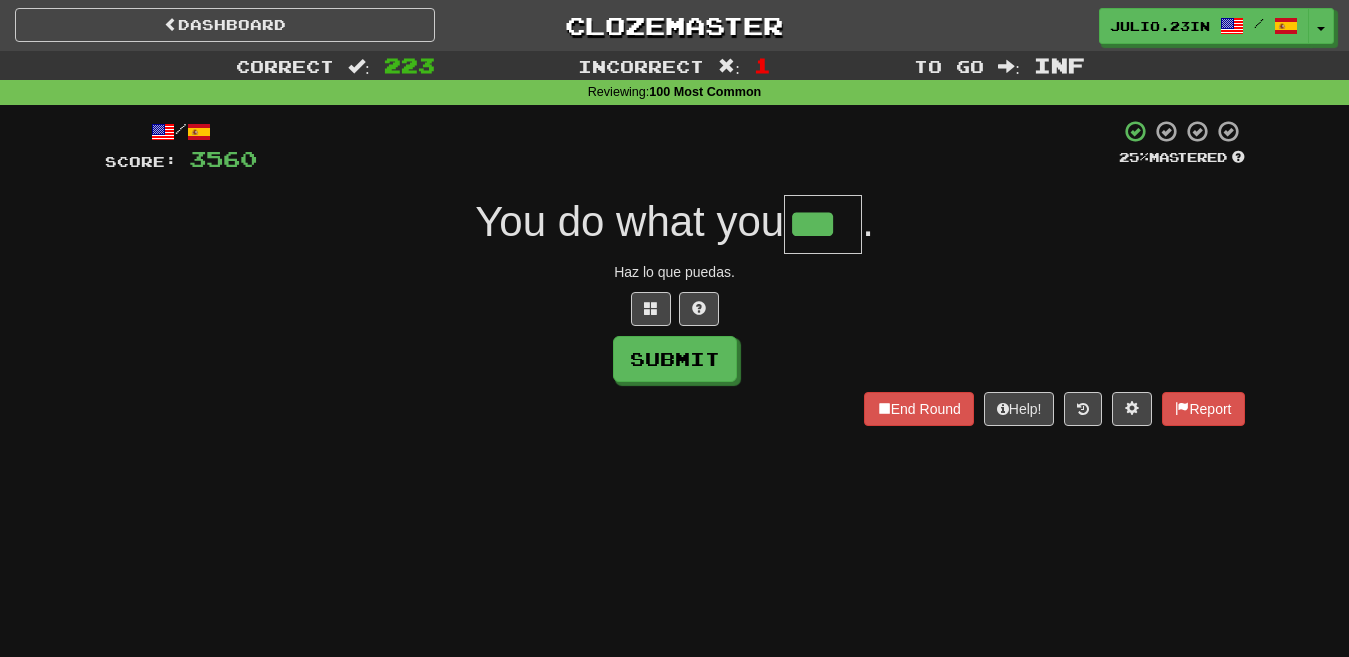 type on "***" 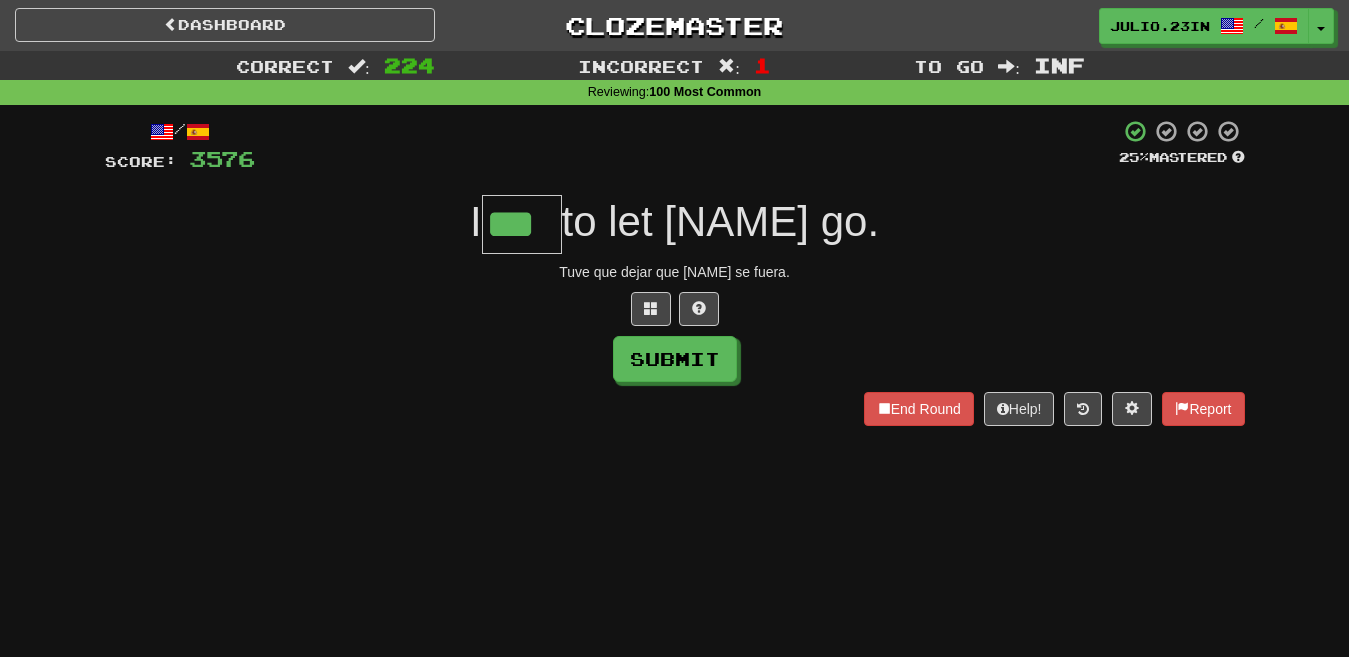 type on "***" 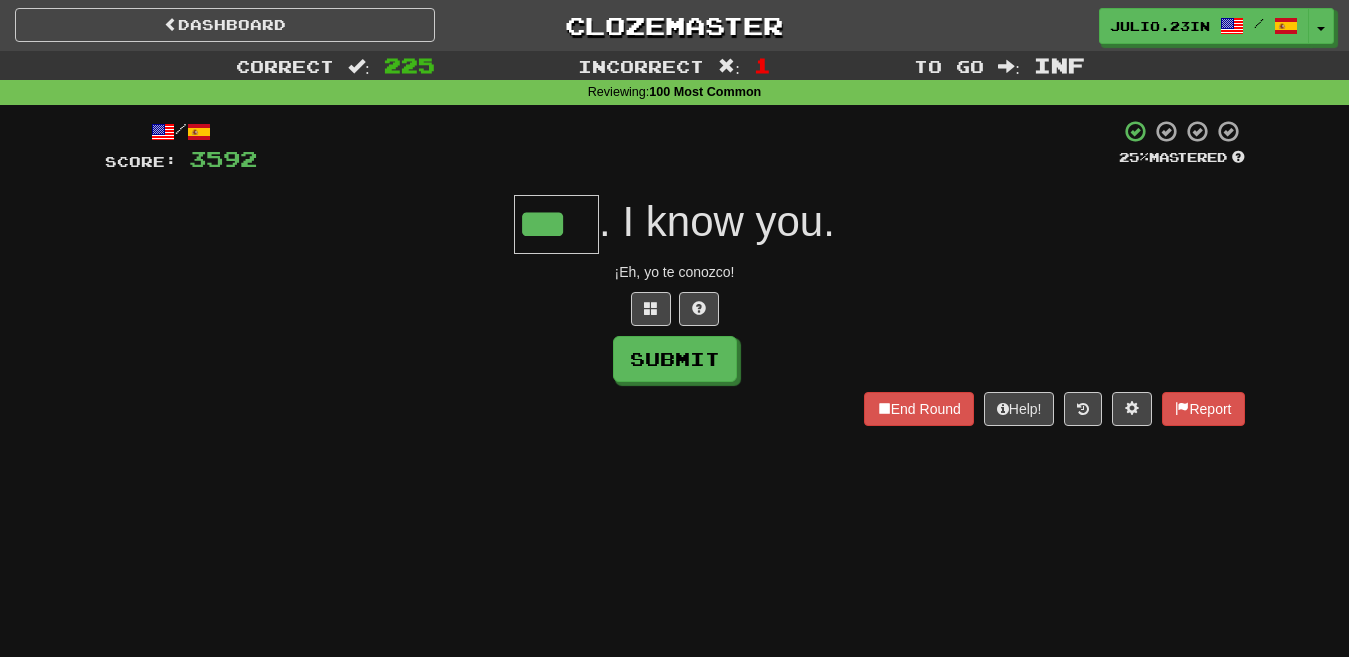 type on "***" 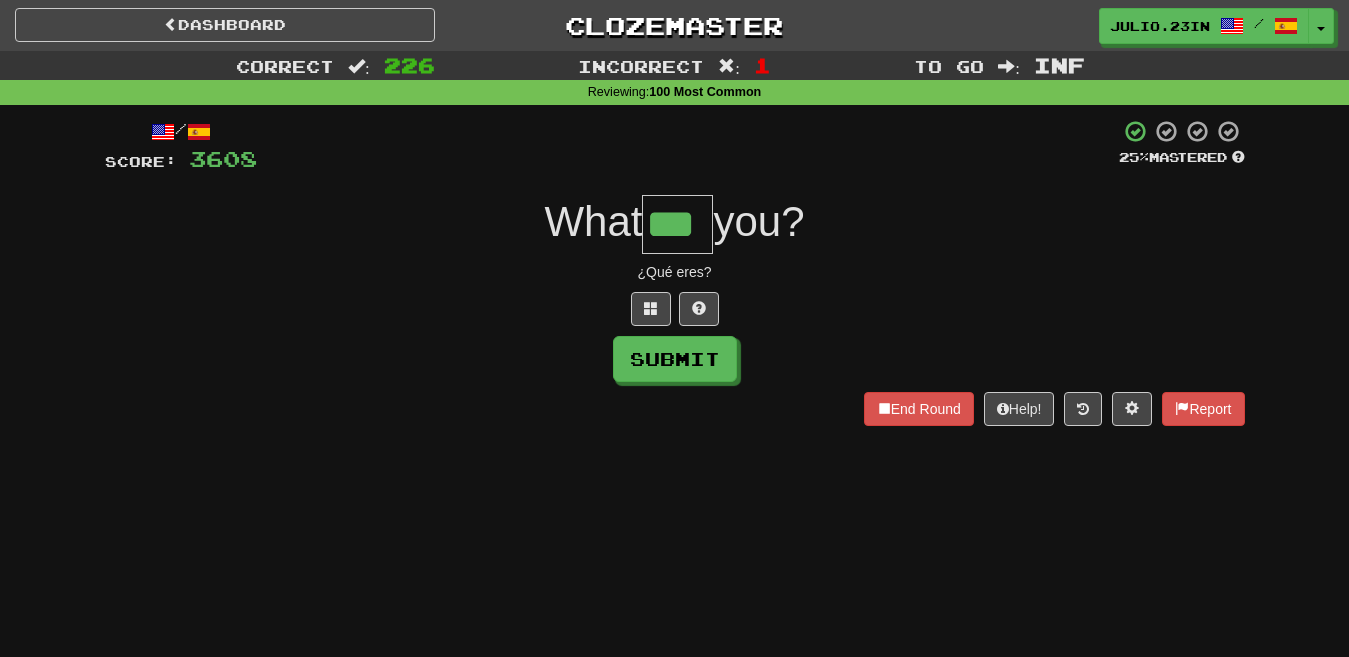 type on "***" 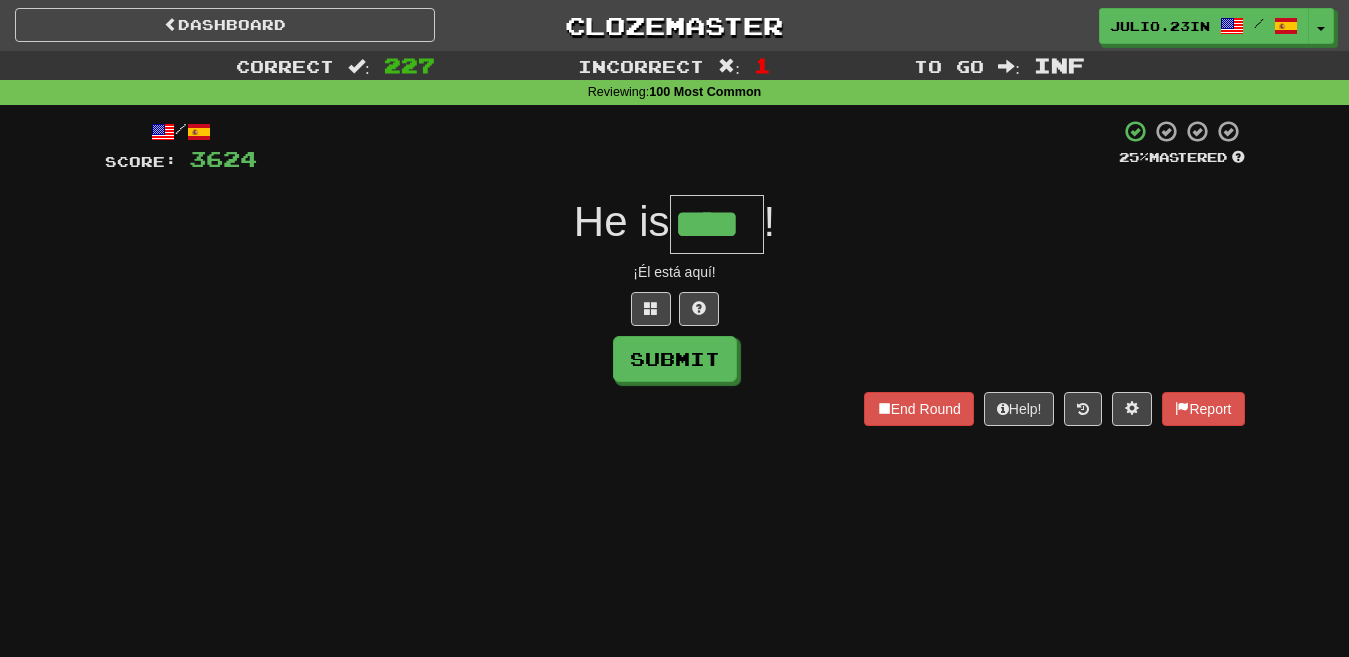 type on "****" 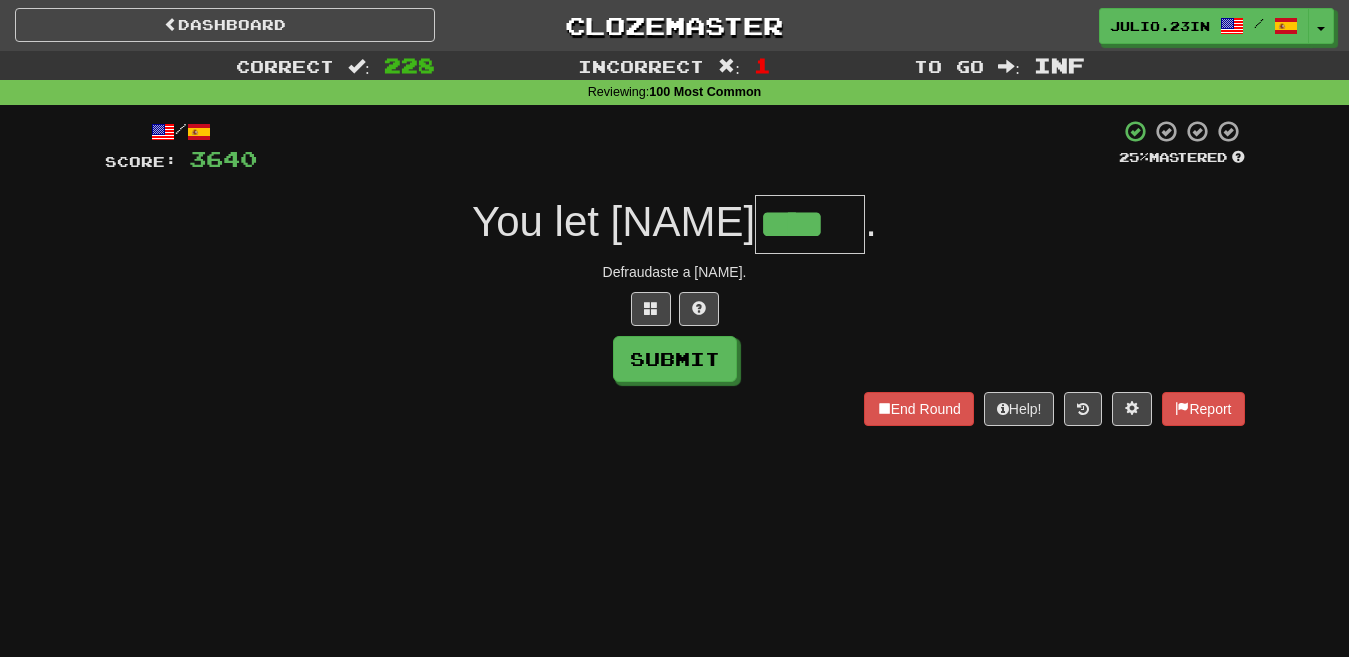 type on "****" 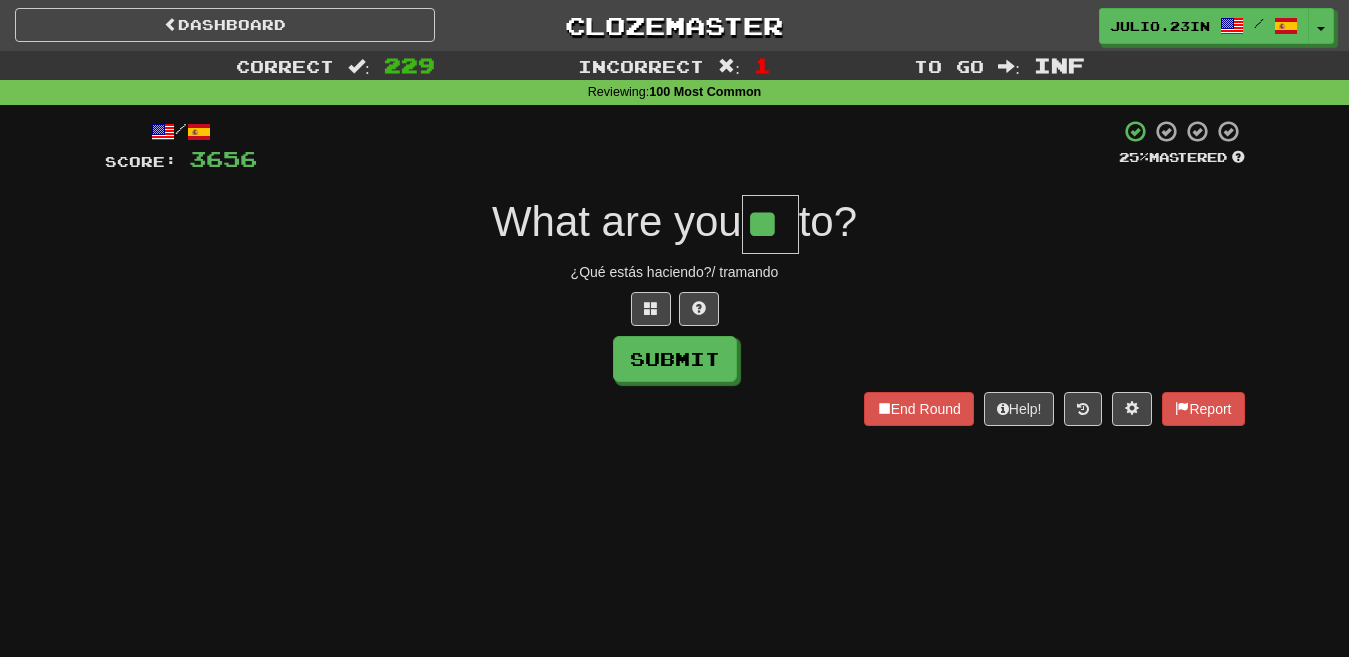 type on "**" 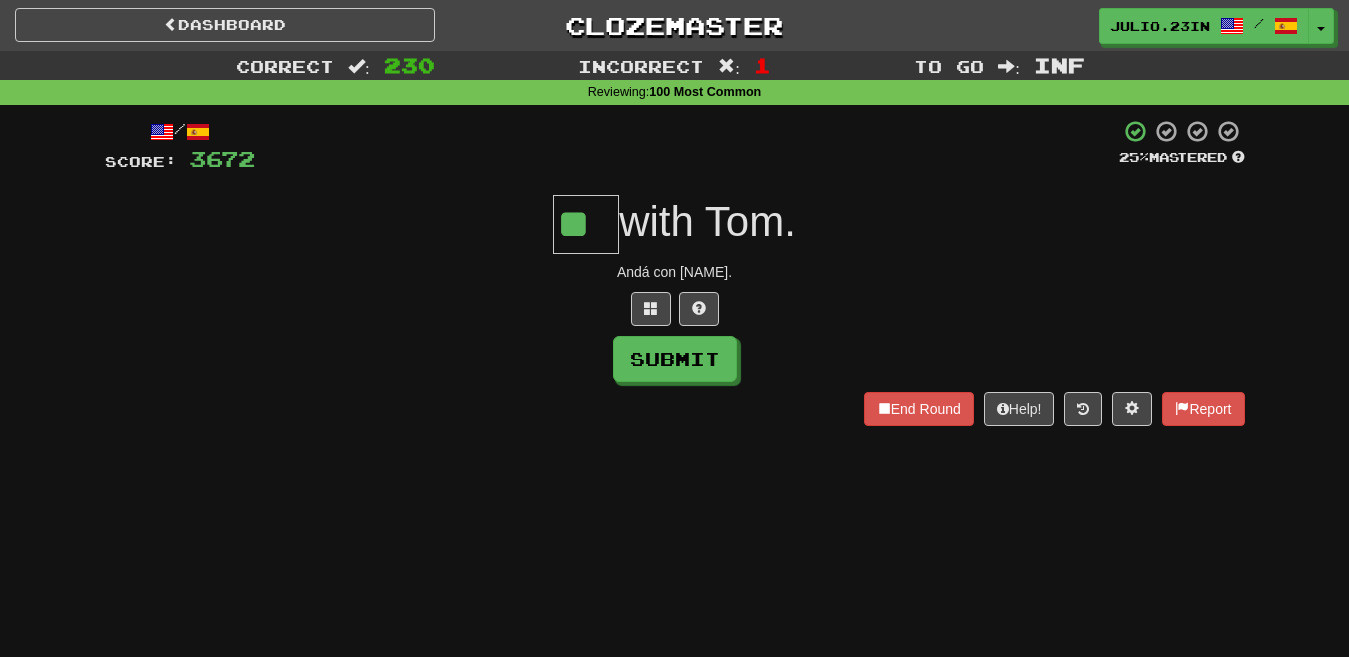 type on "**" 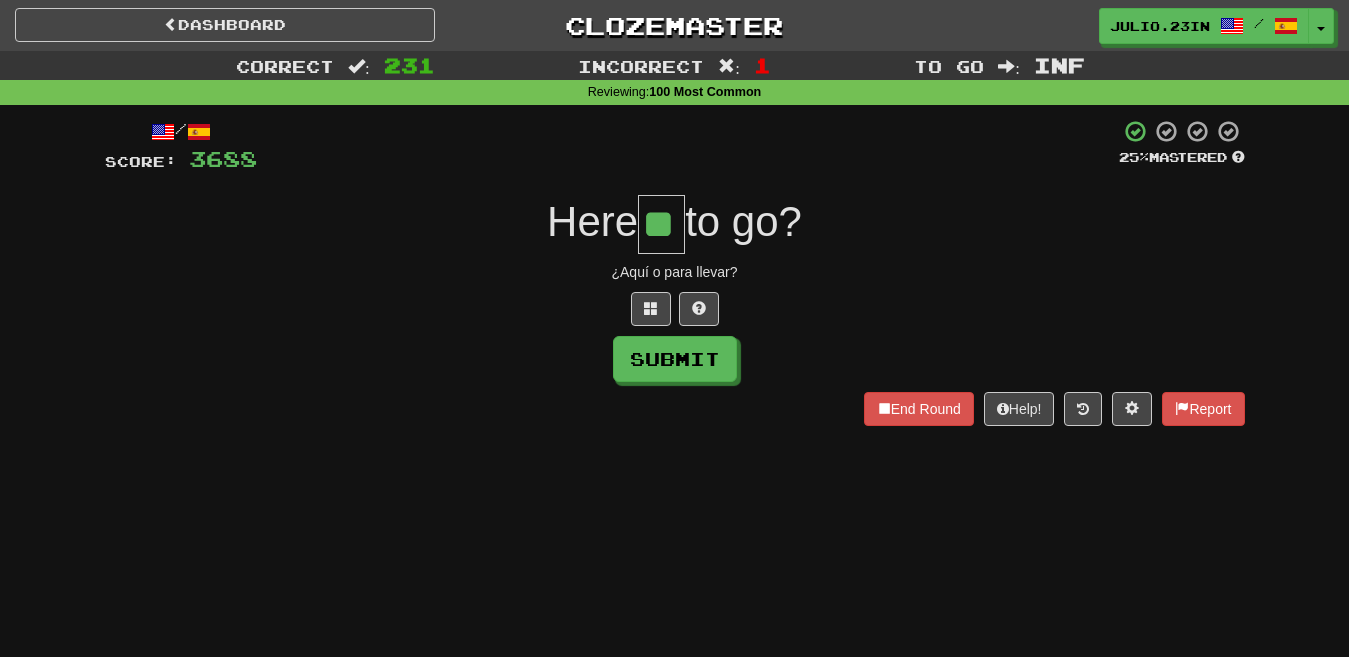type on "**" 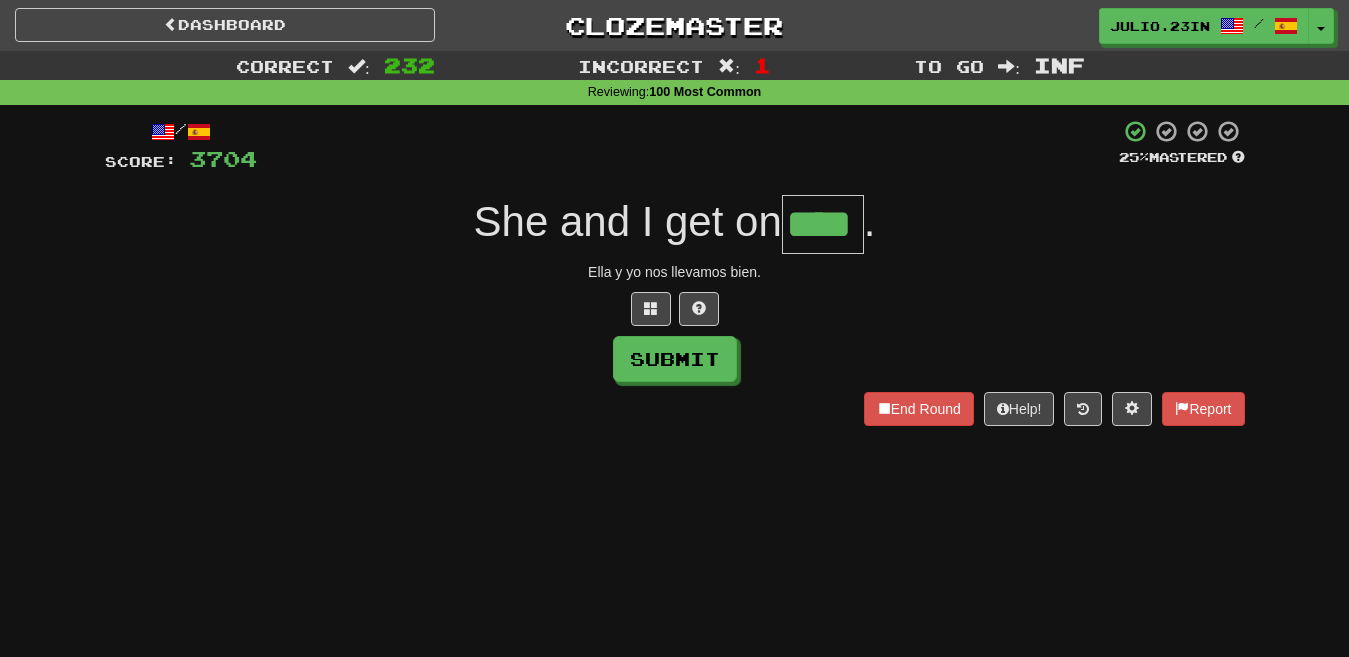 type on "****" 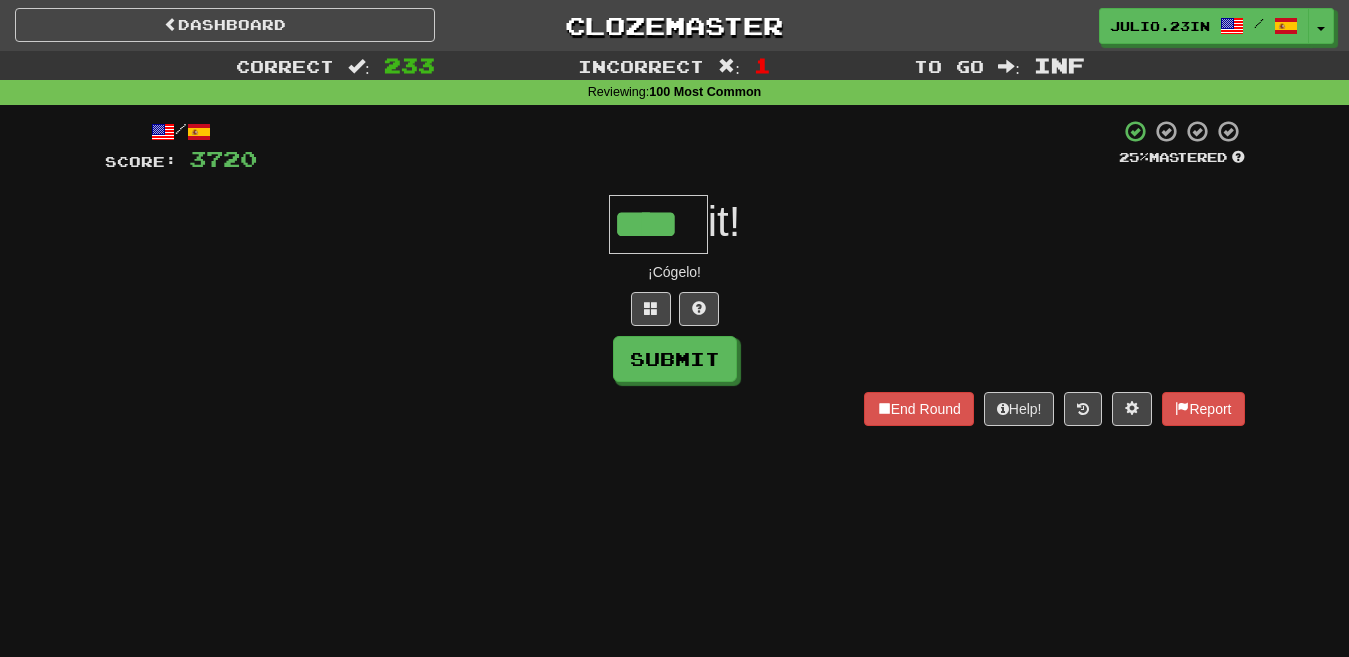 type on "****" 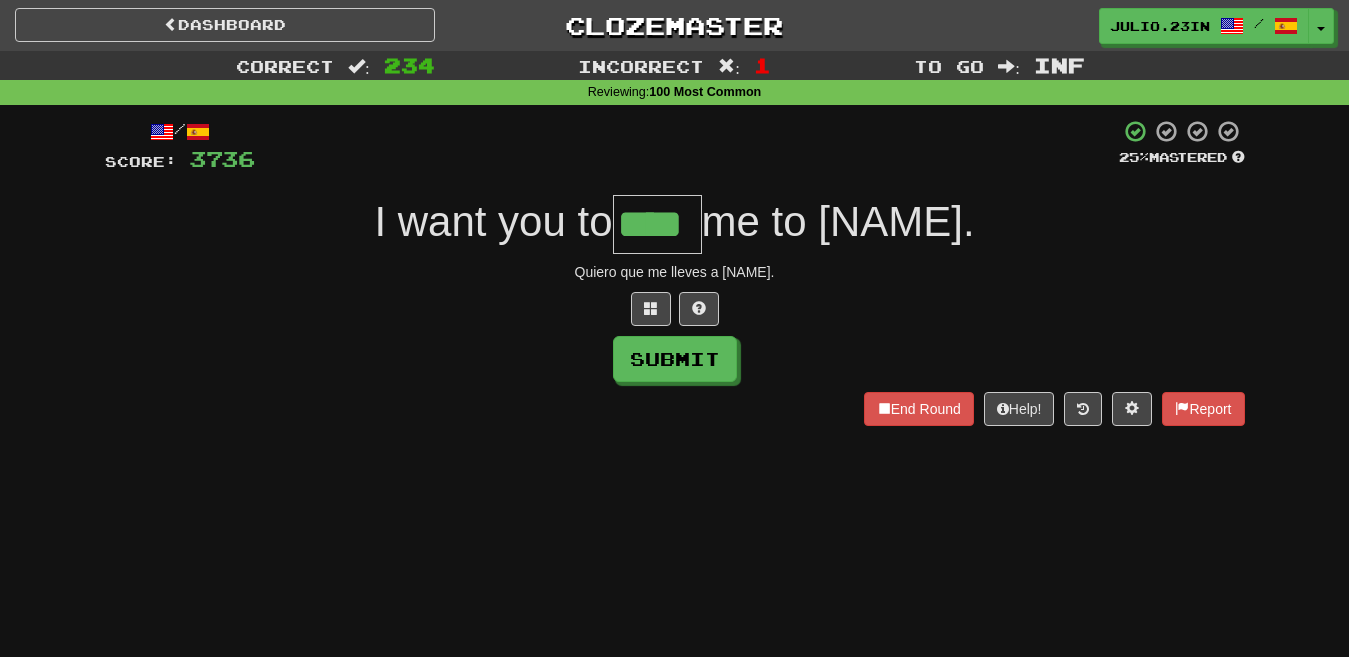 type on "****" 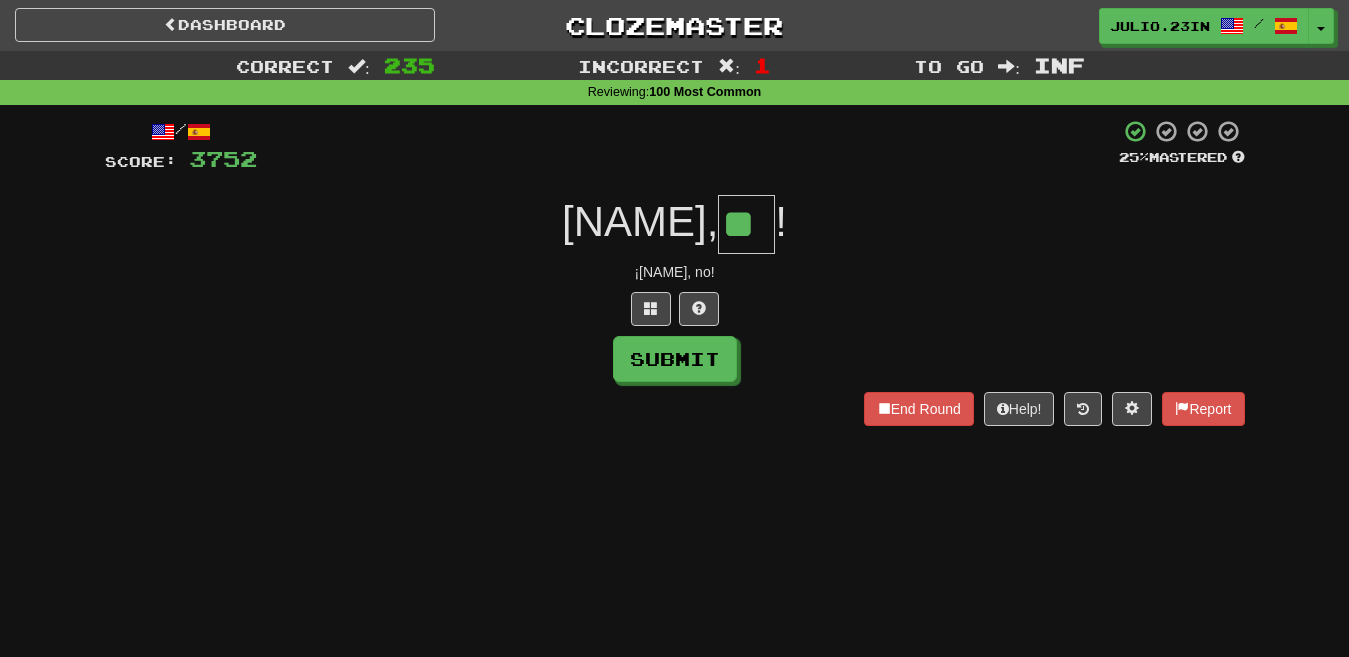 type on "**" 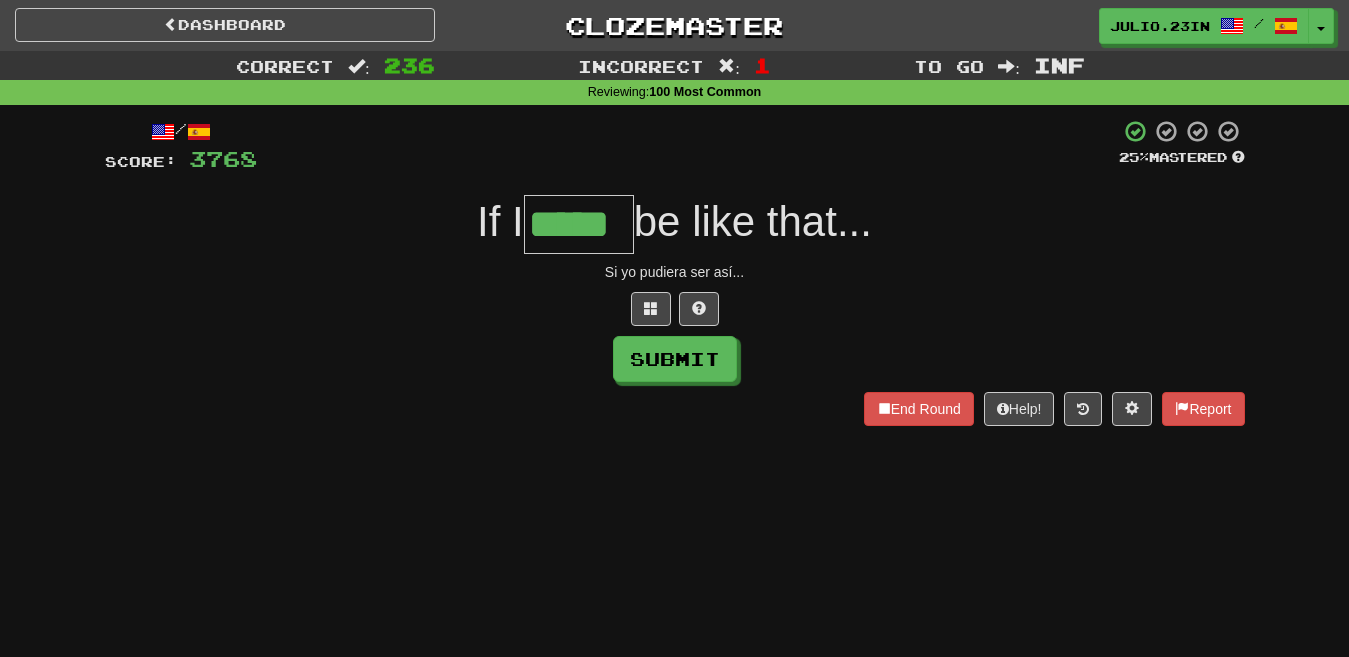 type on "*****" 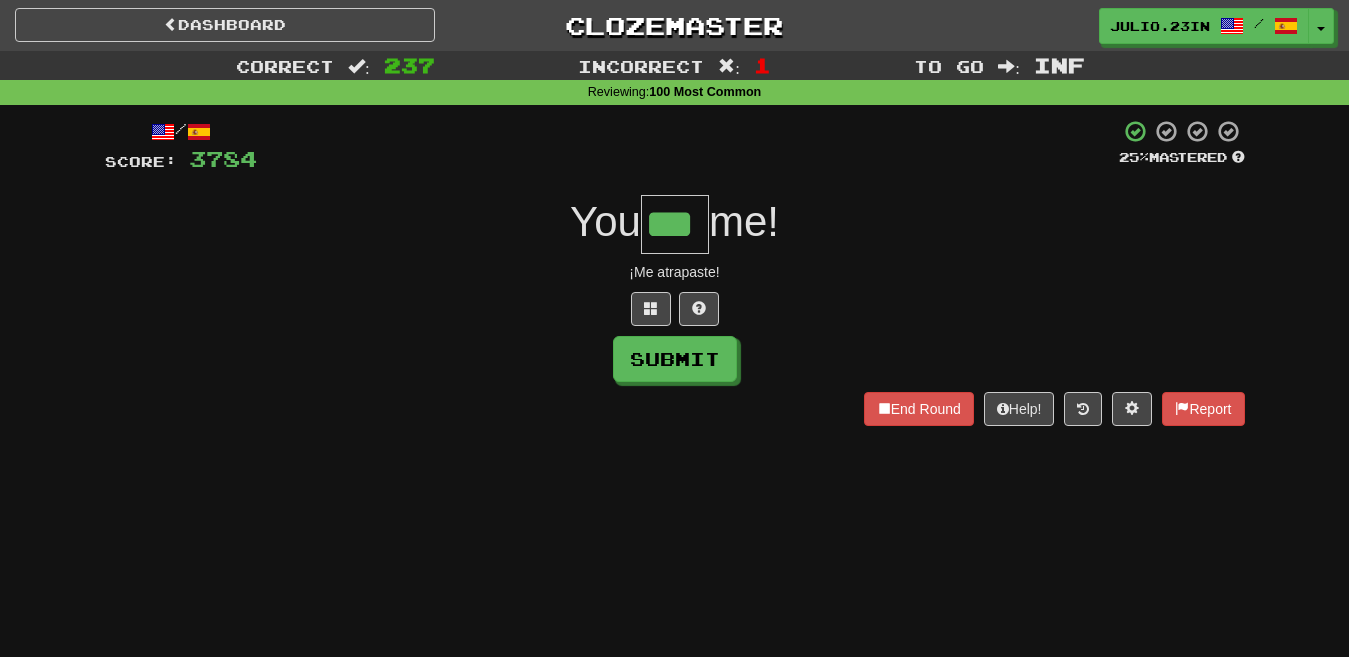 type on "***" 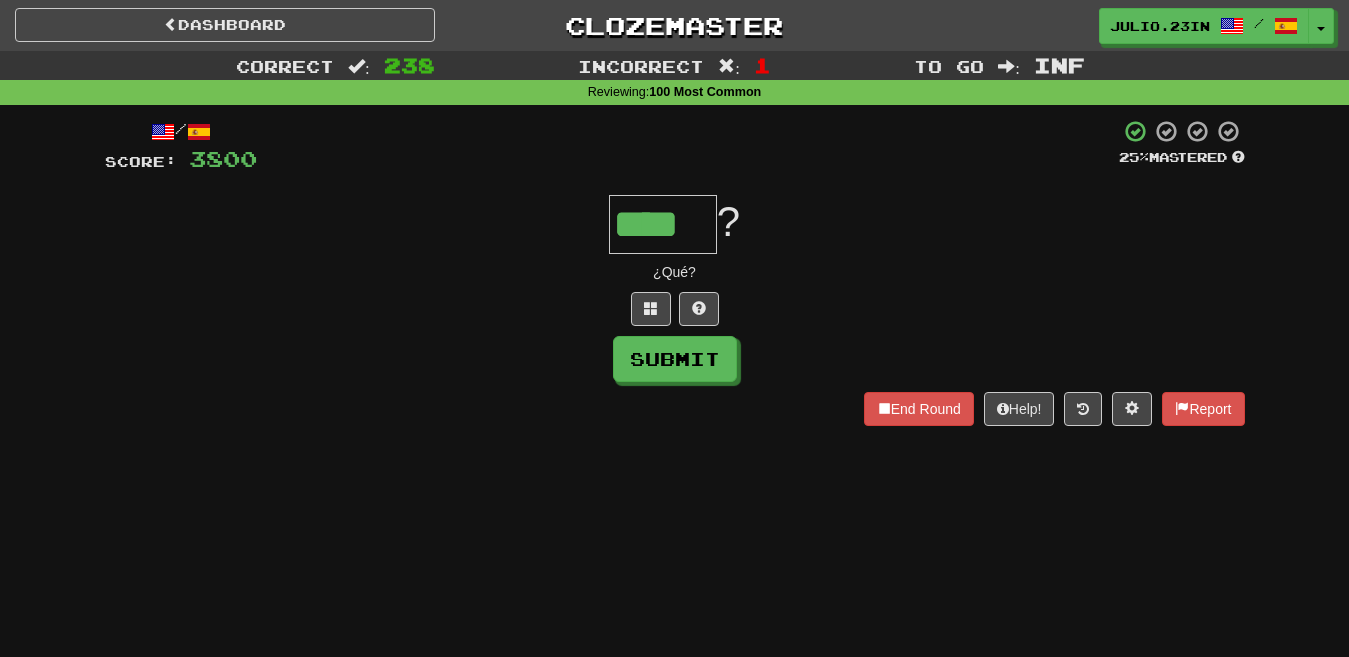 type on "****" 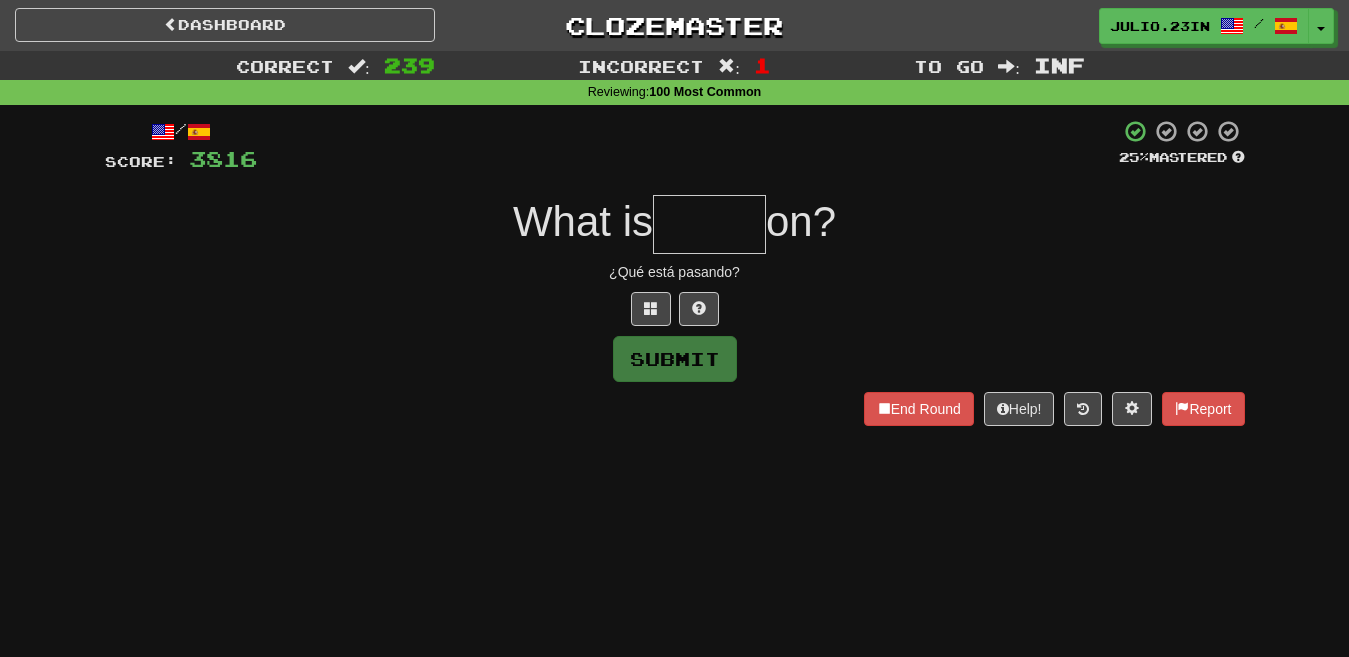 type on "*" 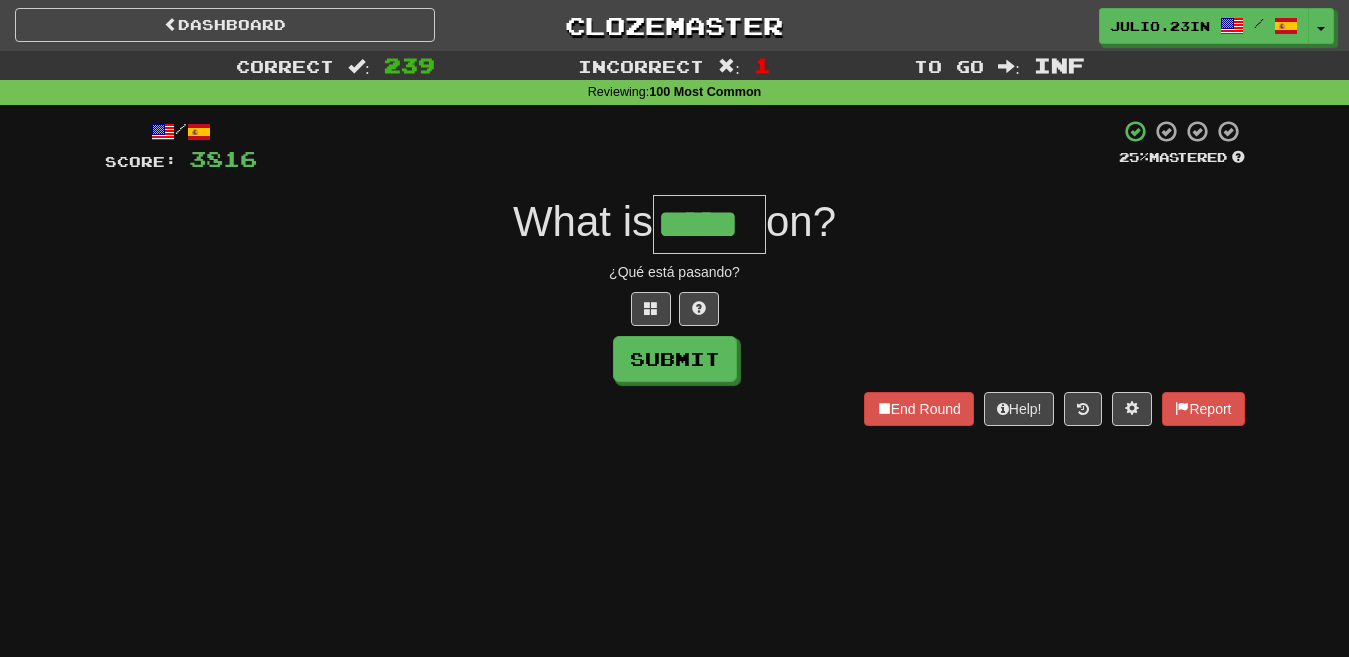 type on "*****" 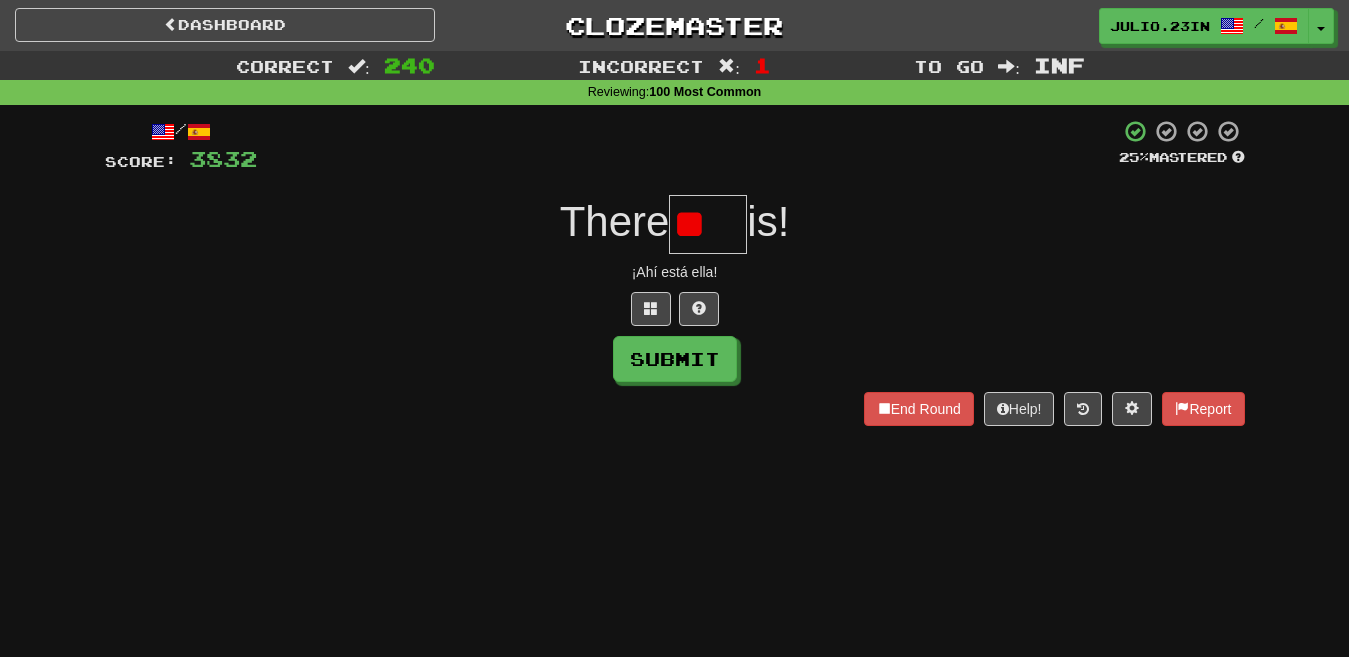 type on "*" 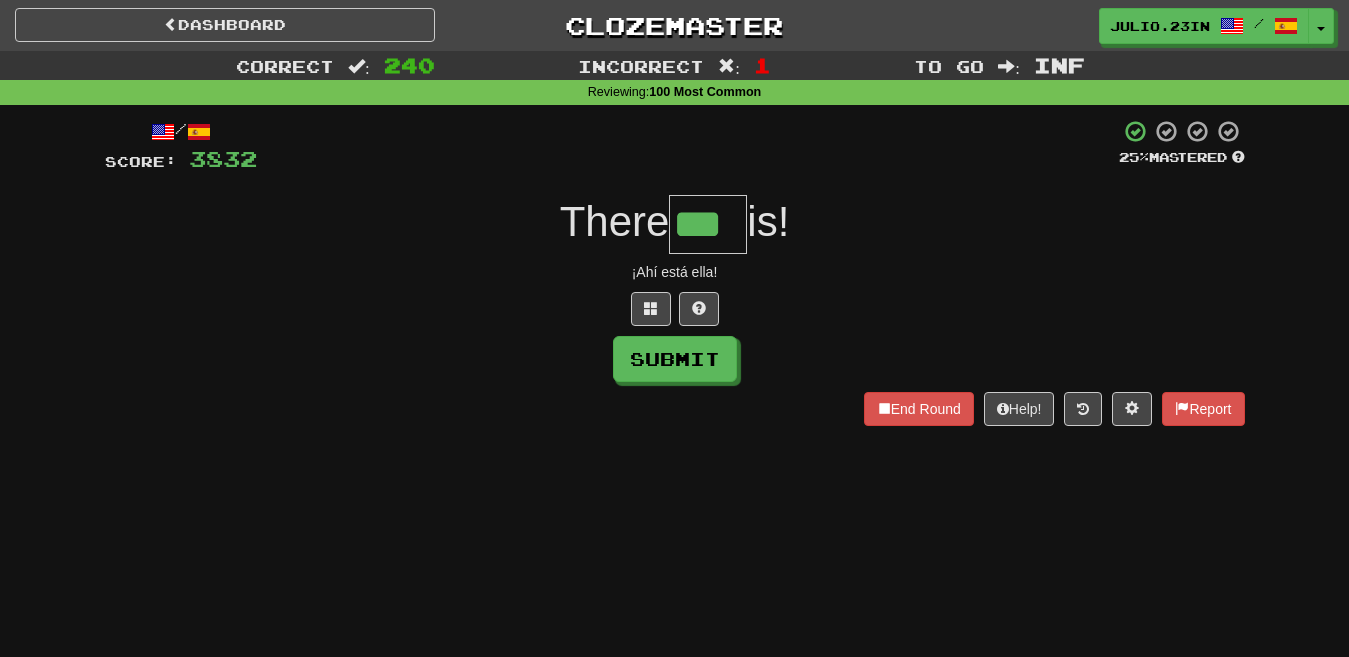 type on "***" 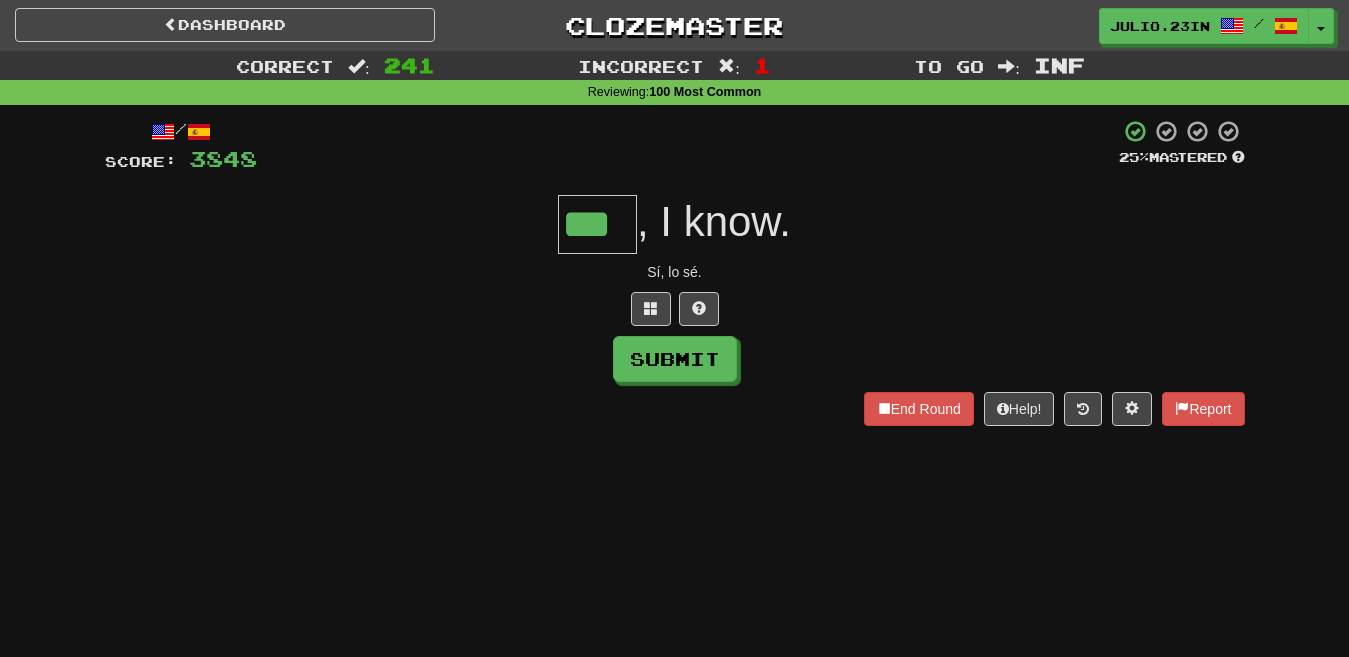 type on "***" 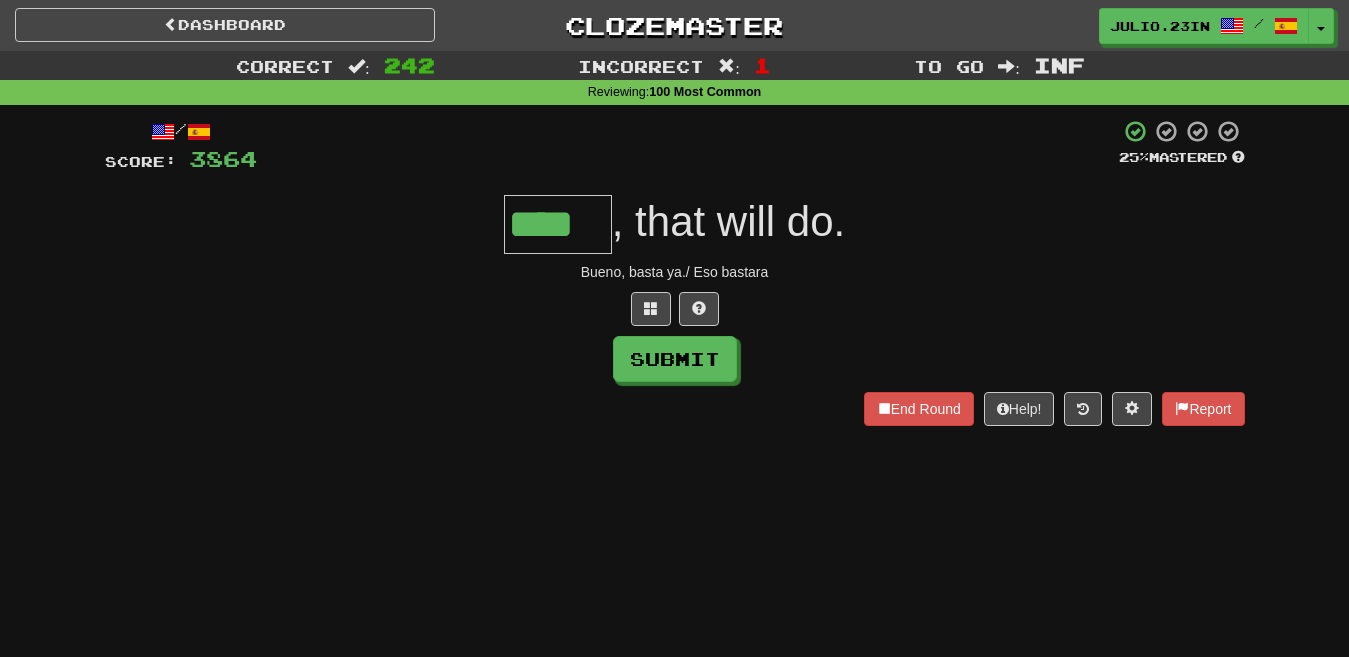 type on "****" 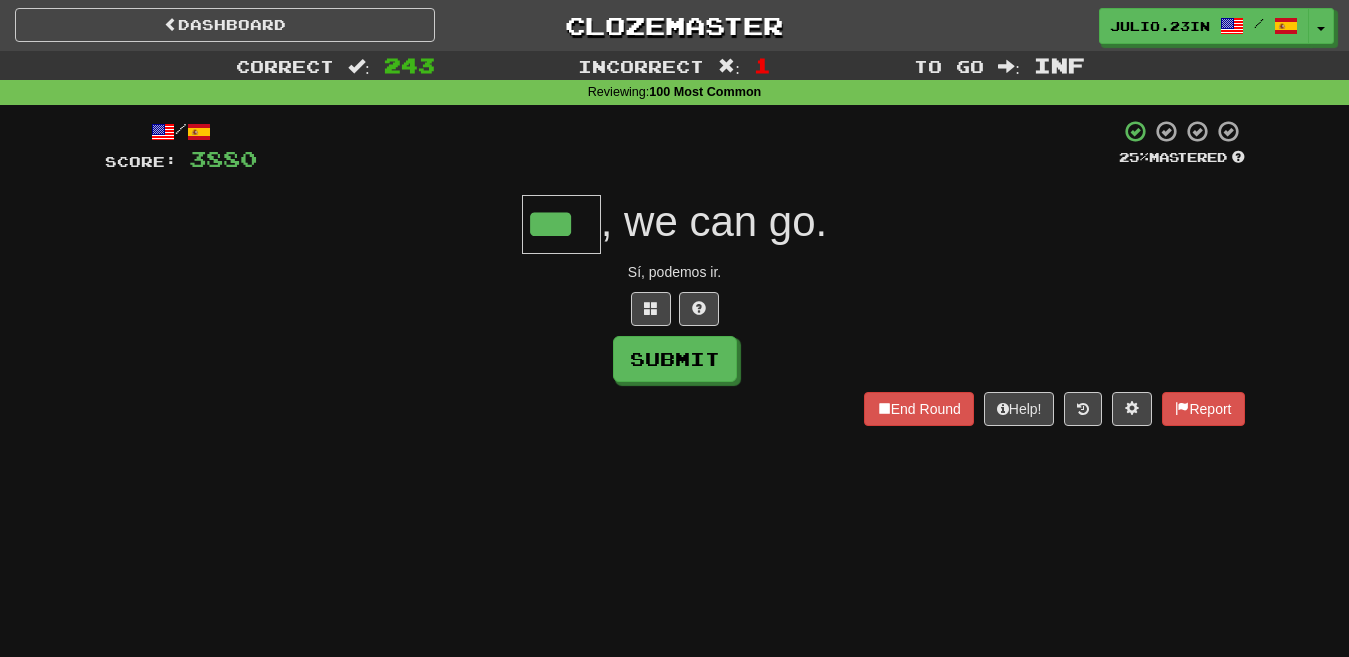 type on "***" 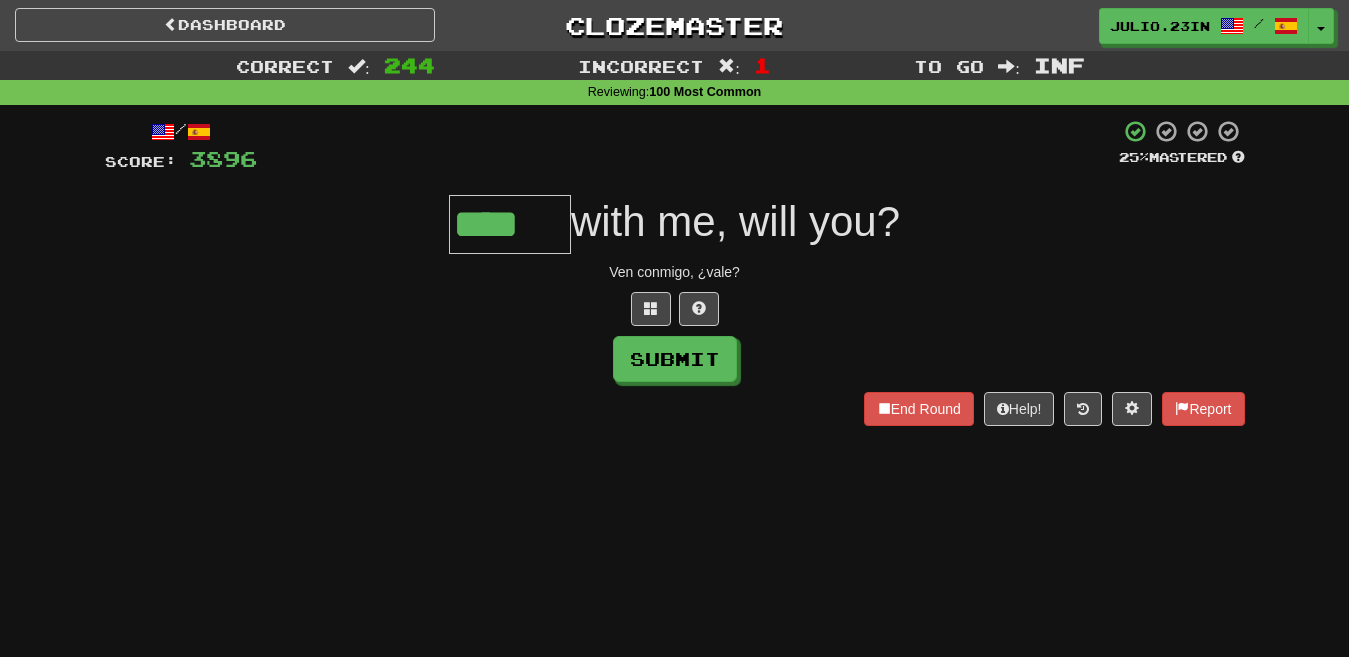 type on "****" 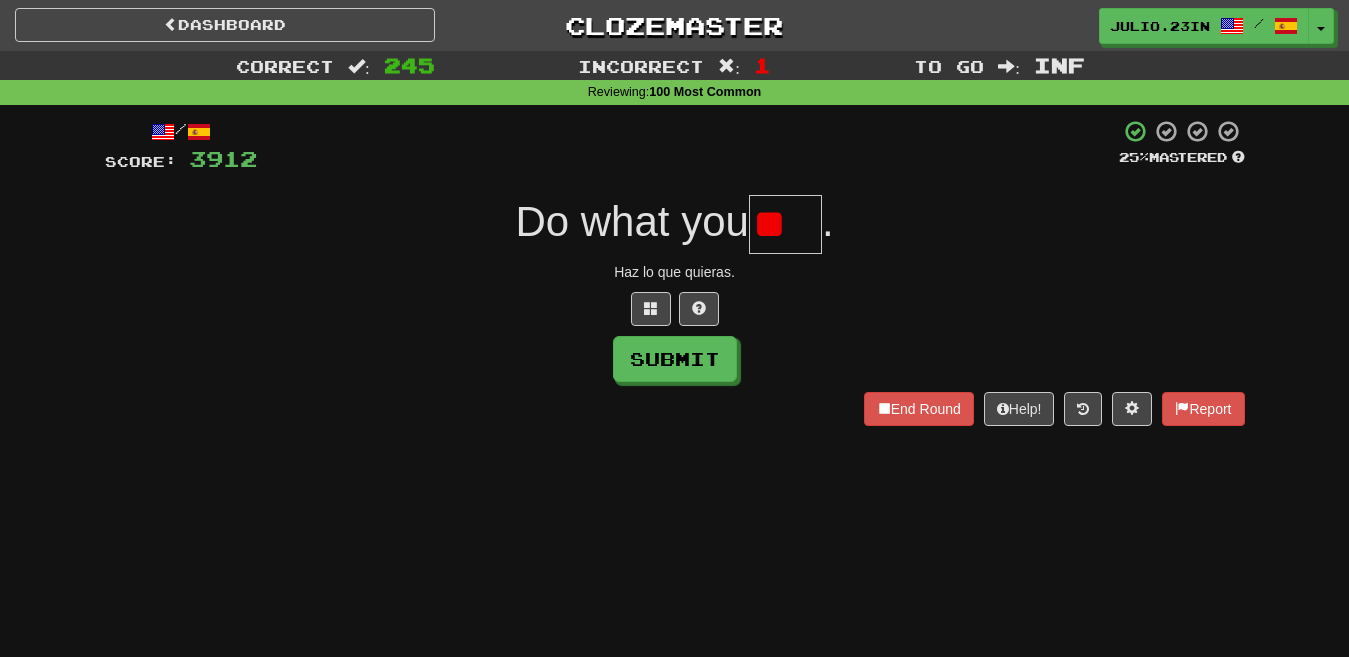 type on "*" 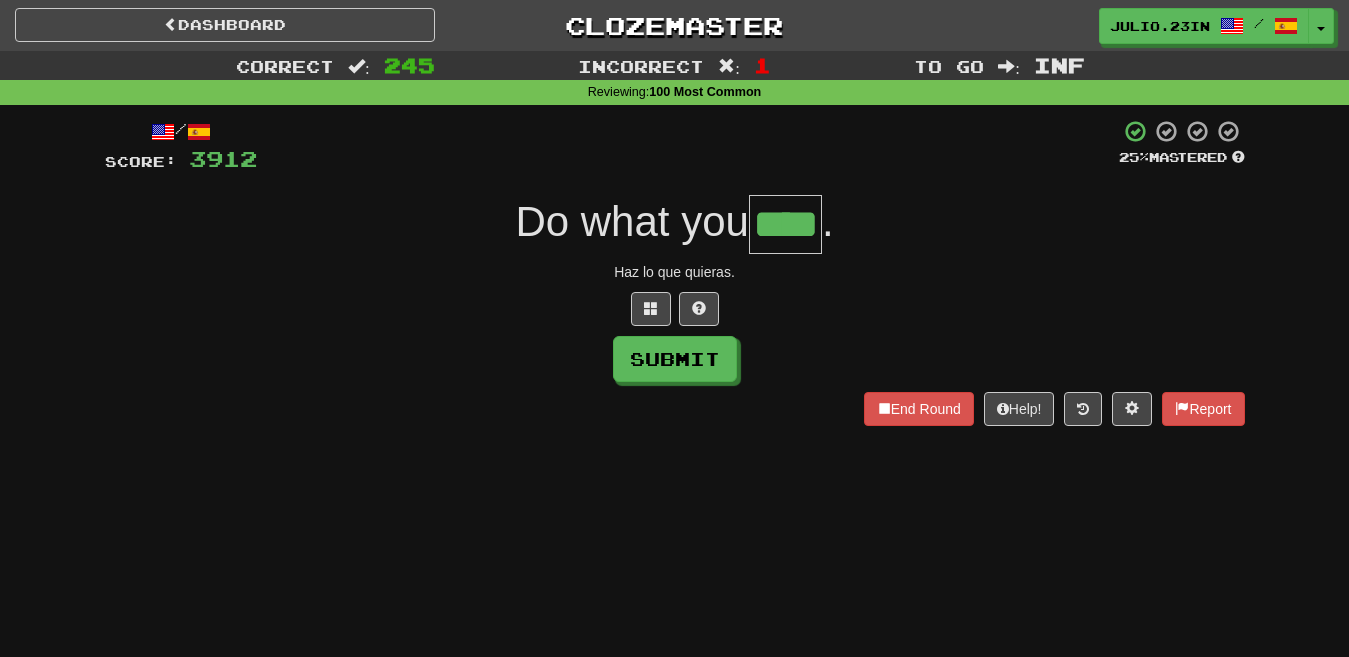 type on "****" 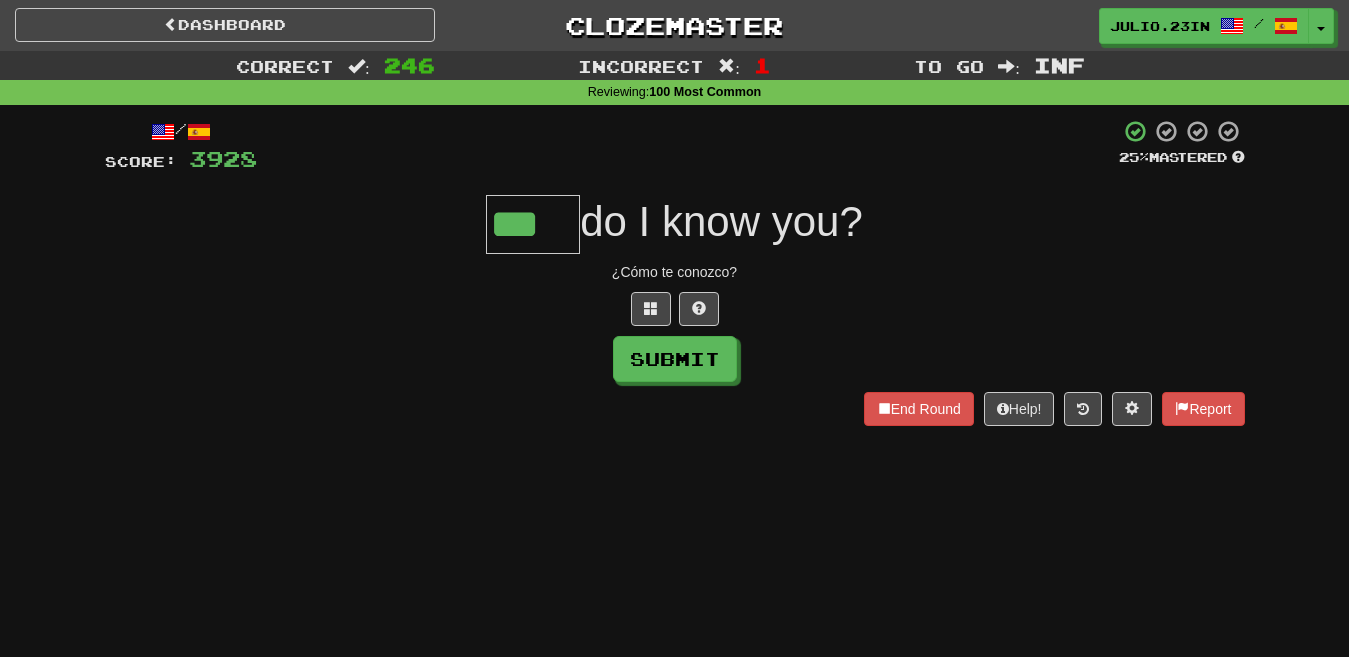 type on "***" 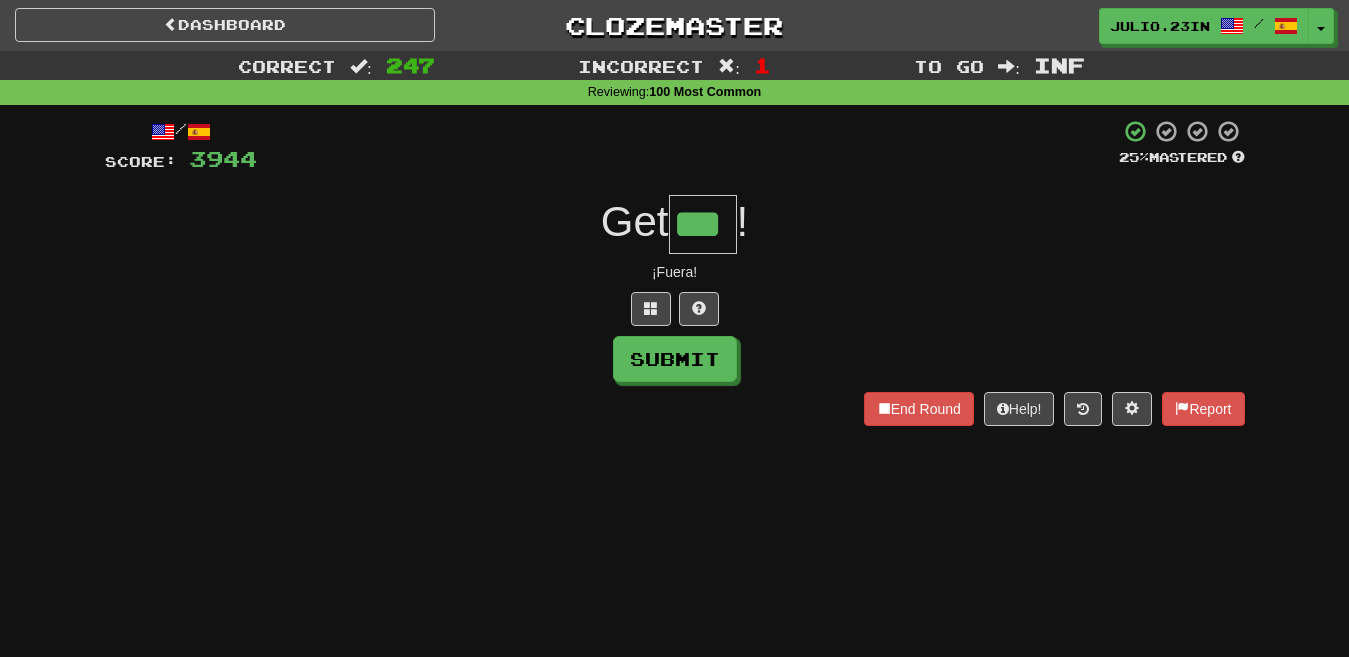 type on "***" 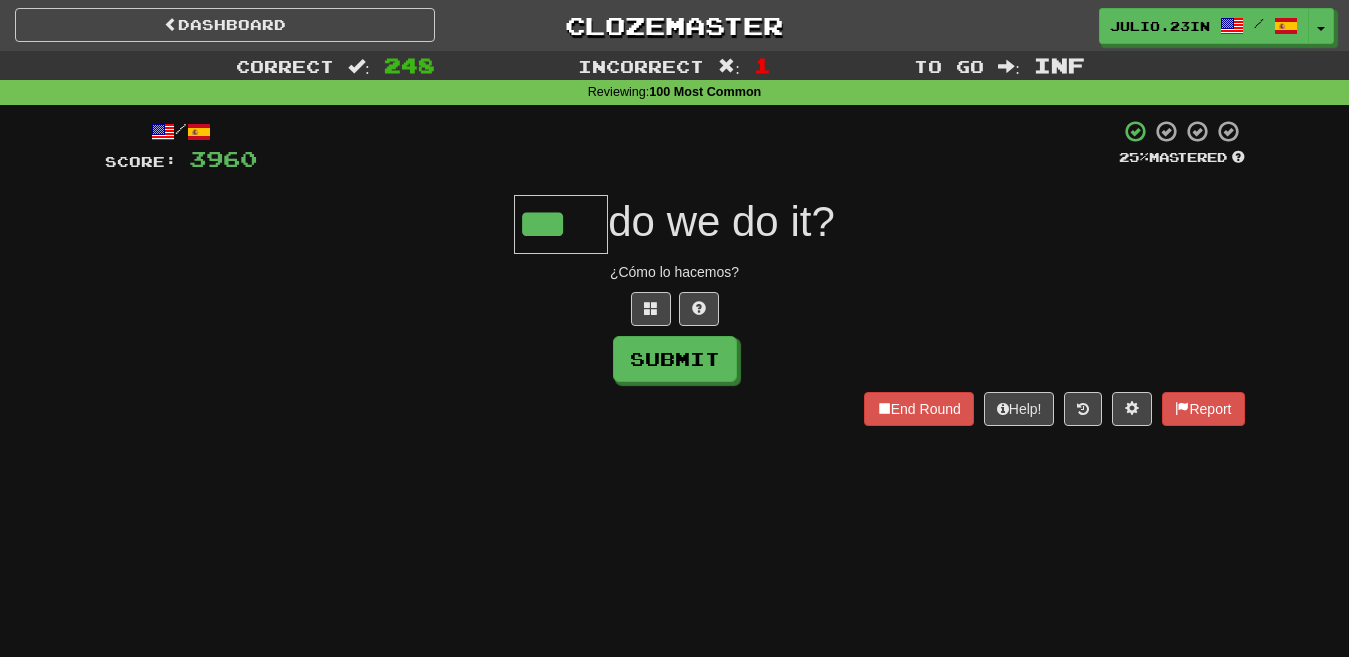 type on "***" 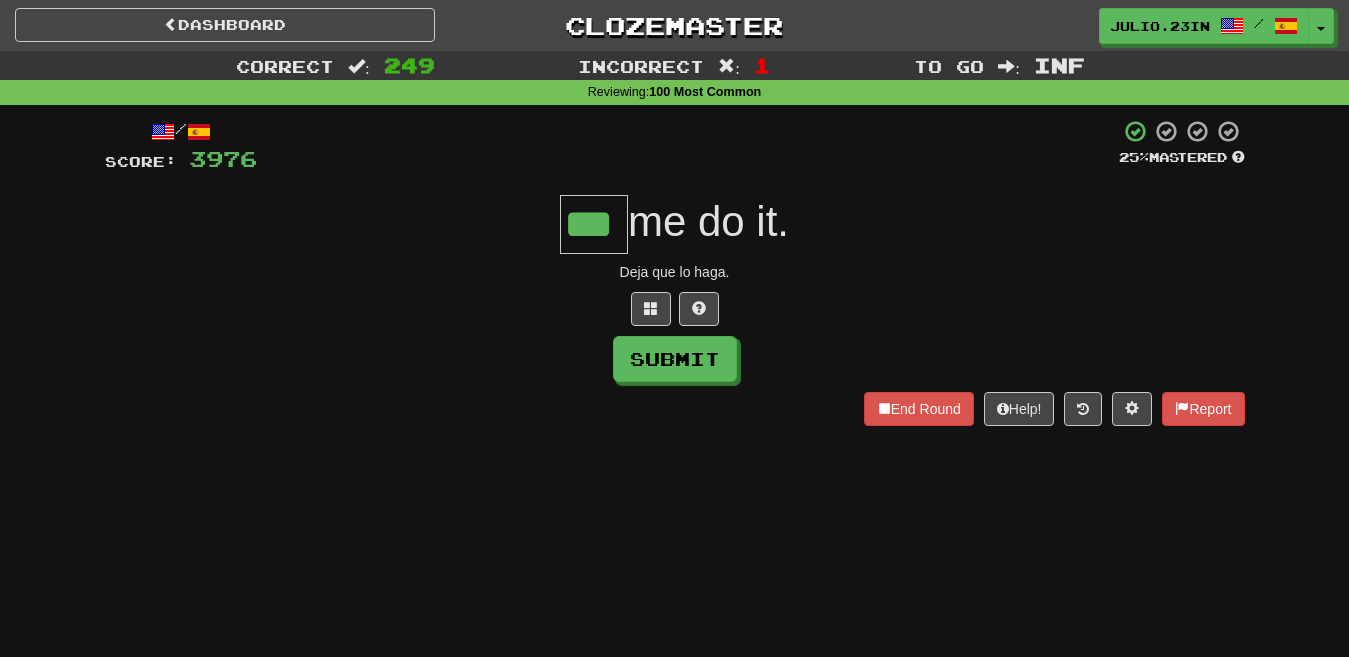 type on "***" 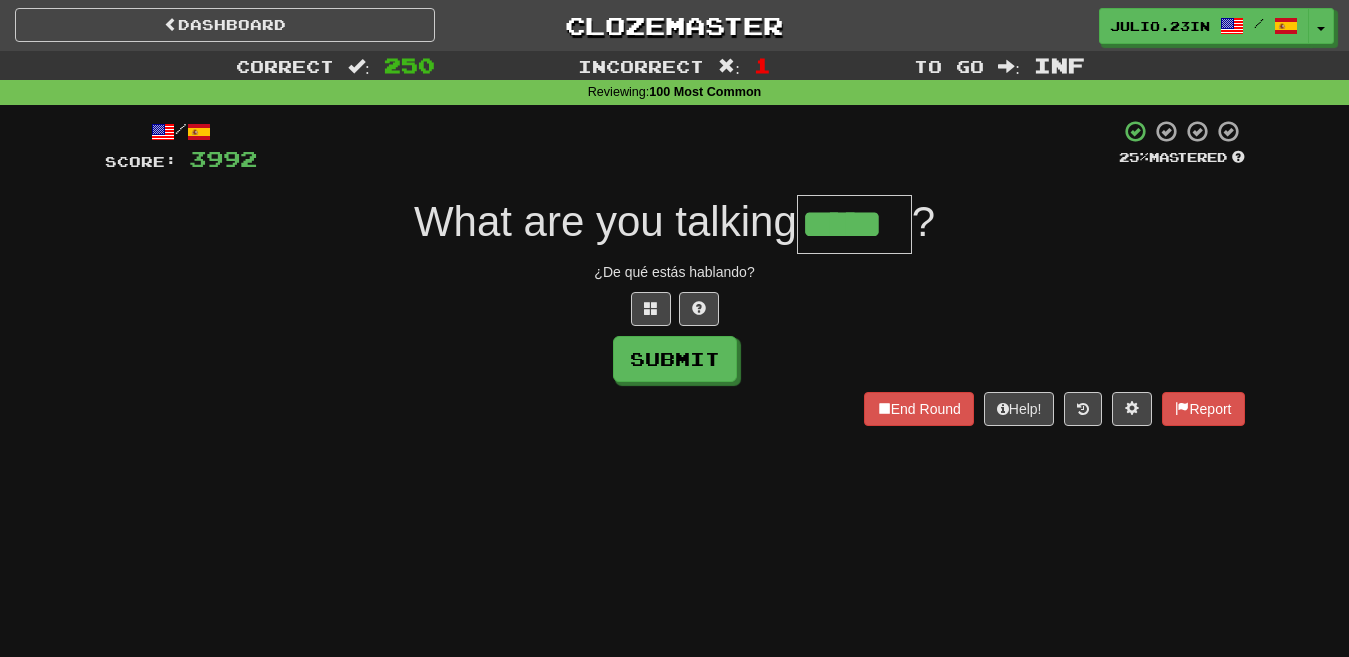 type on "*****" 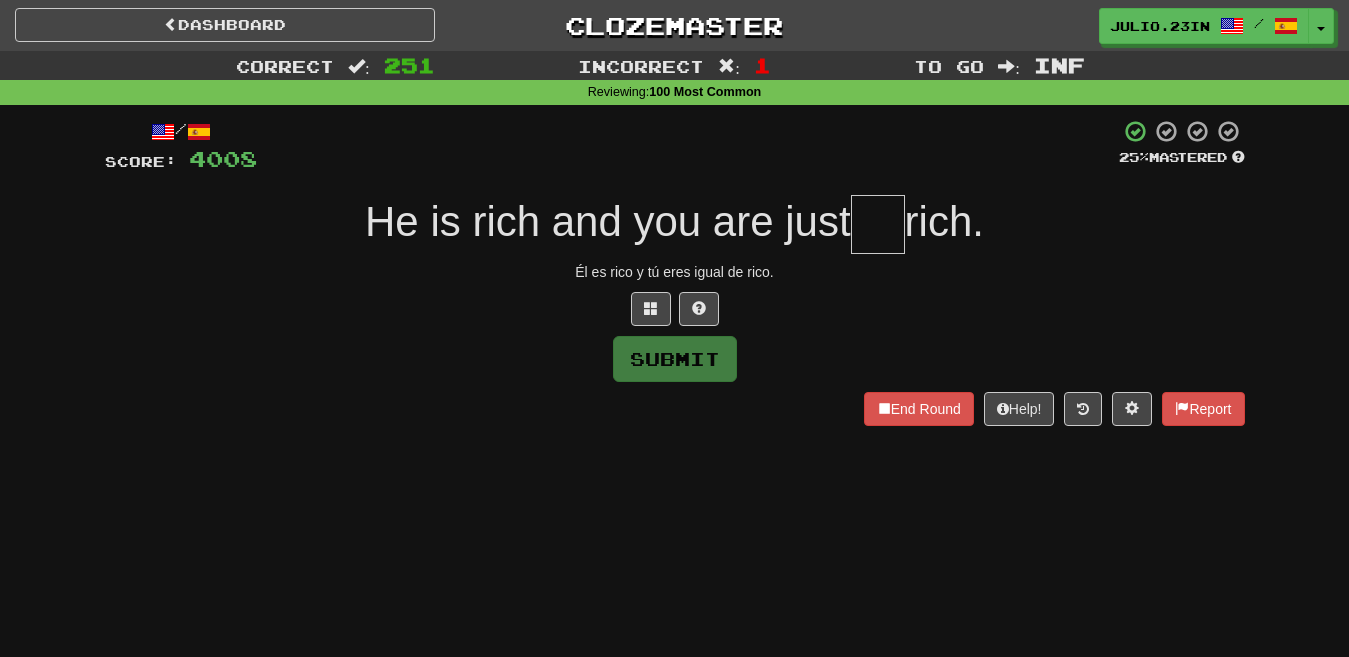 type on "*" 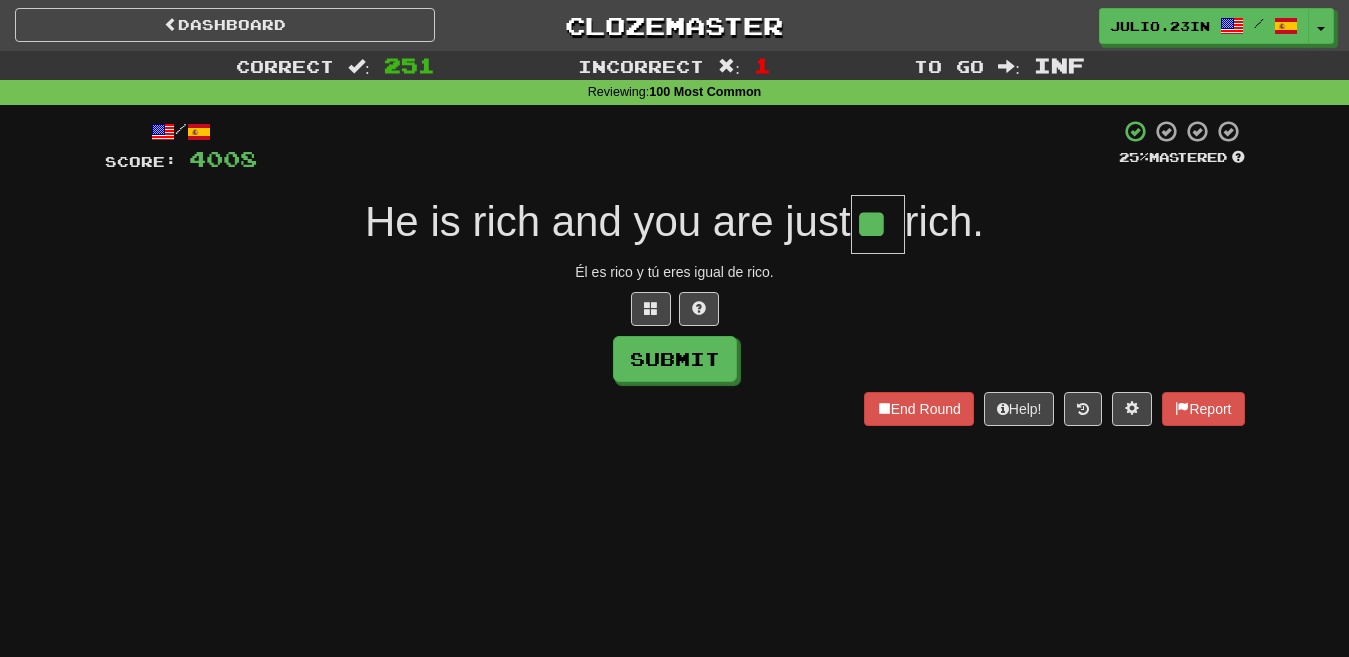 type on "**" 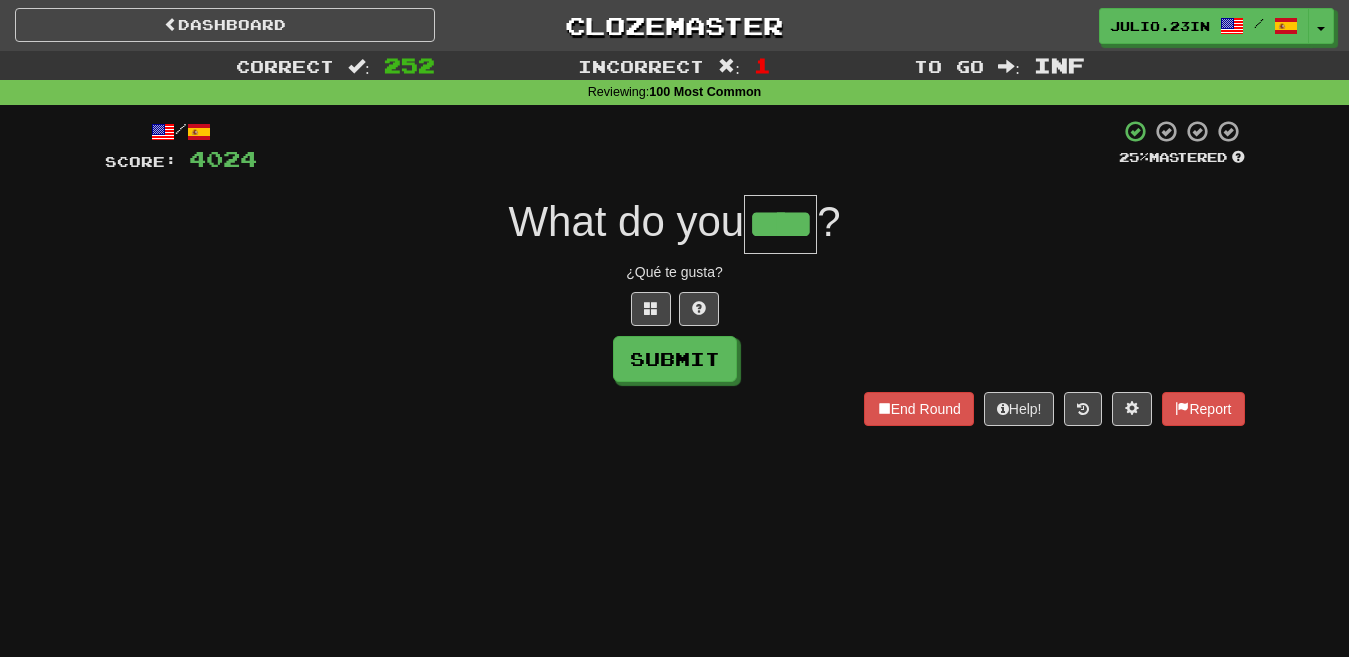 type on "****" 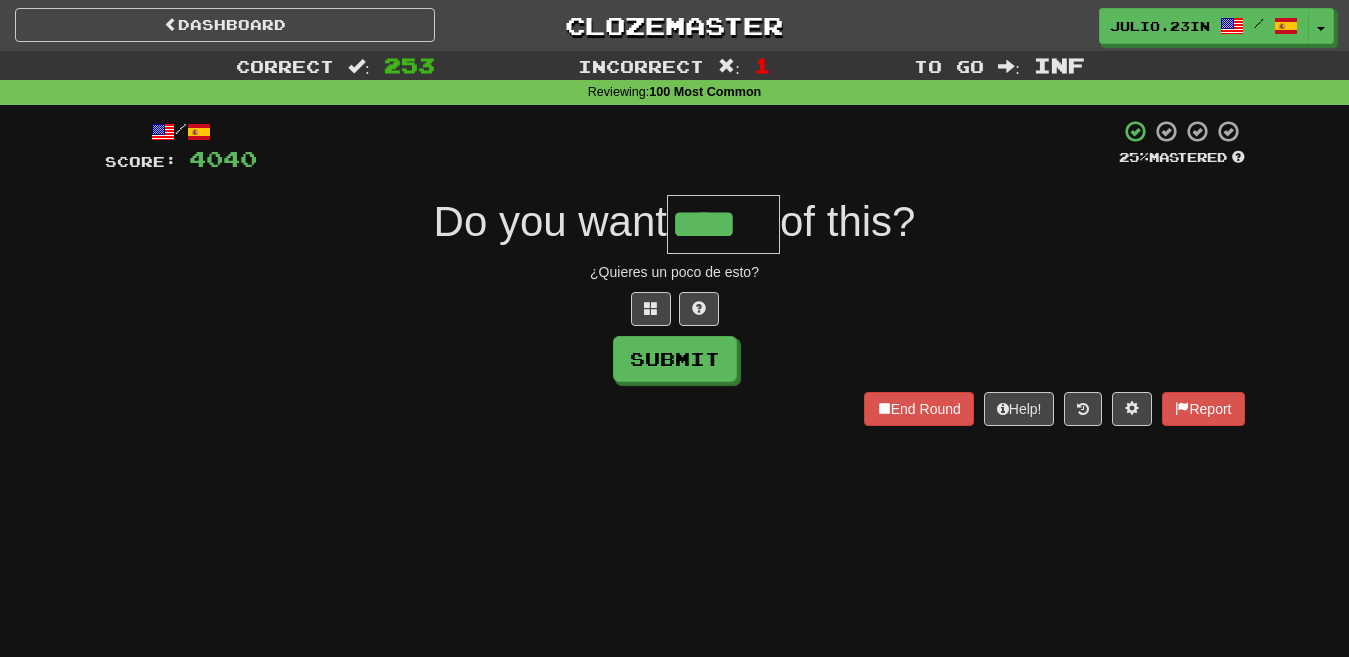 type on "****" 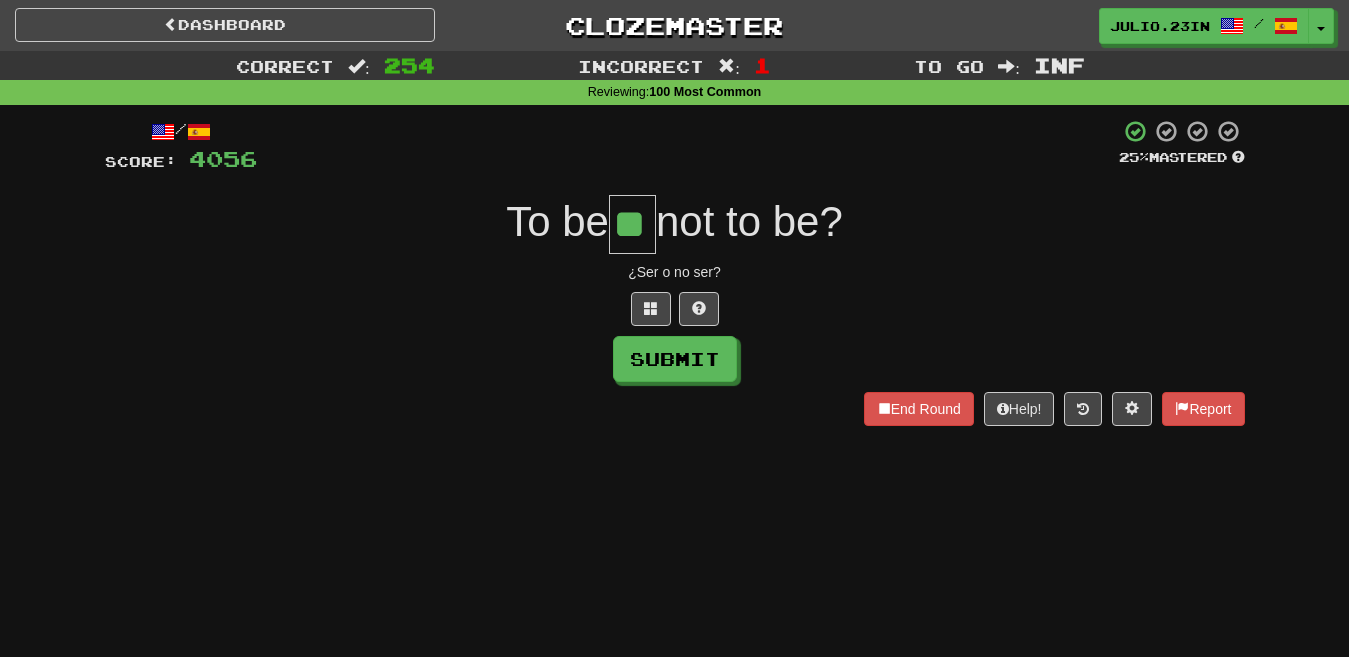 type on "**" 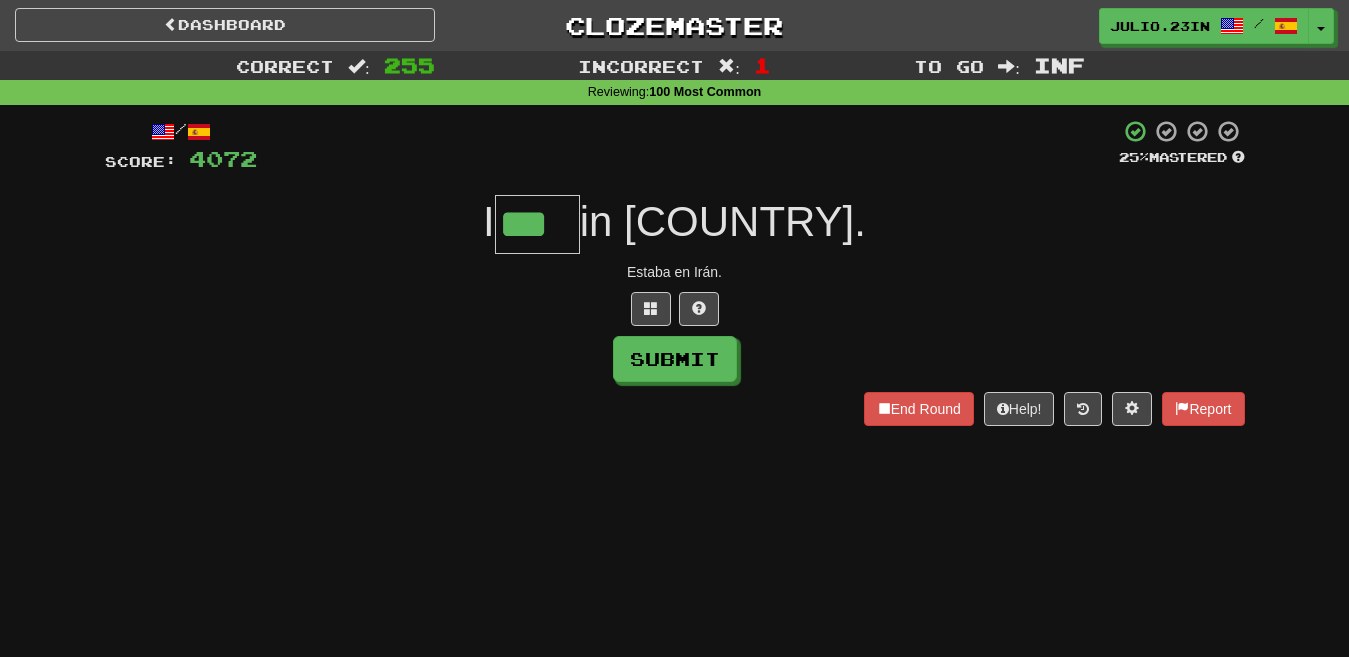 type on "***" 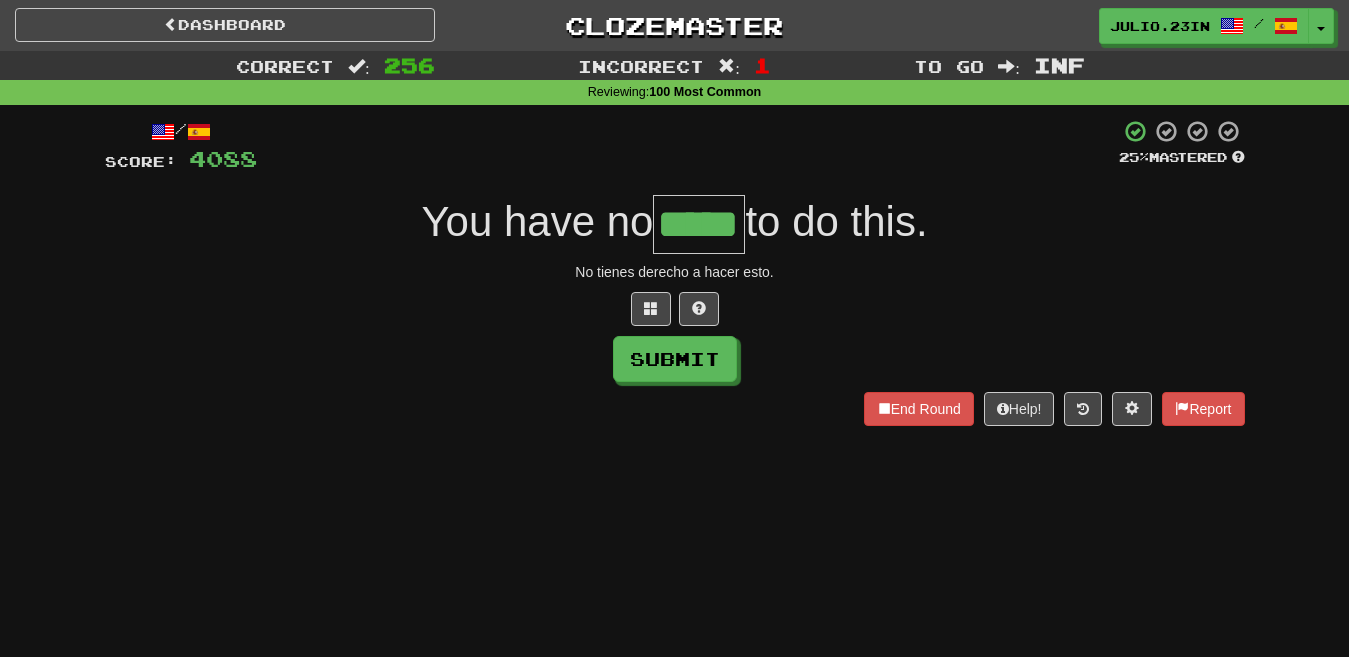 type on "*****" 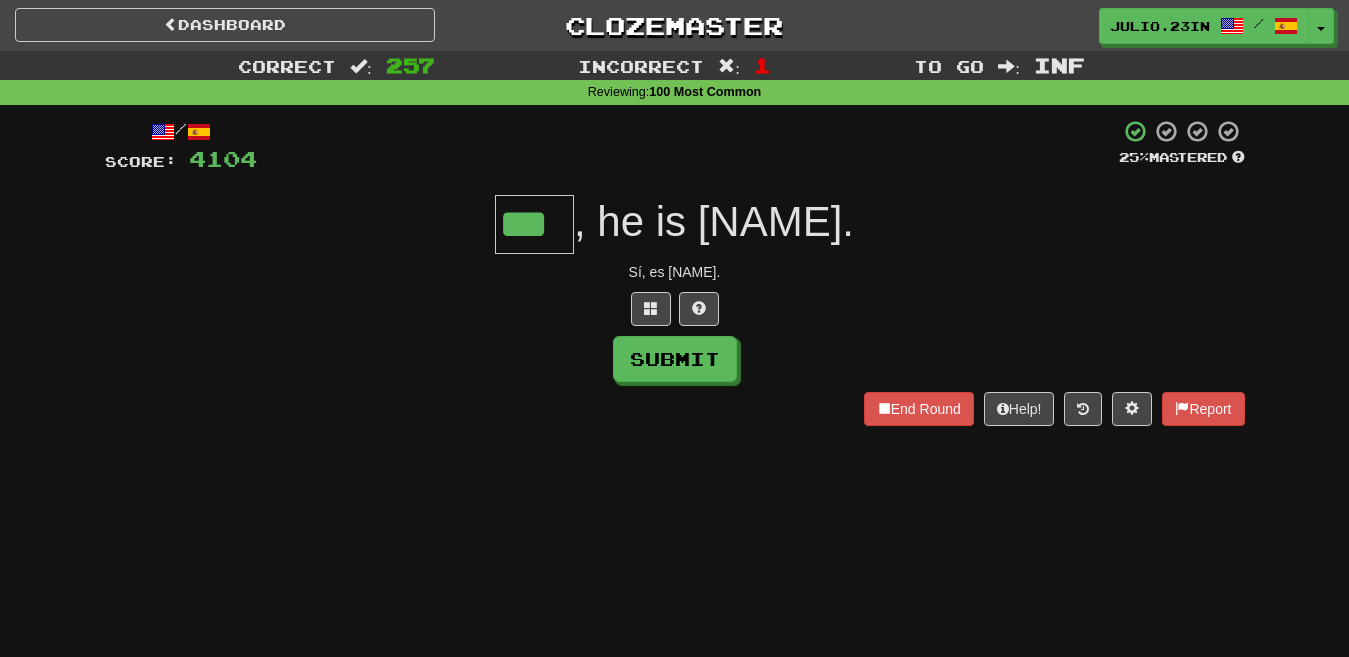 type on "***" 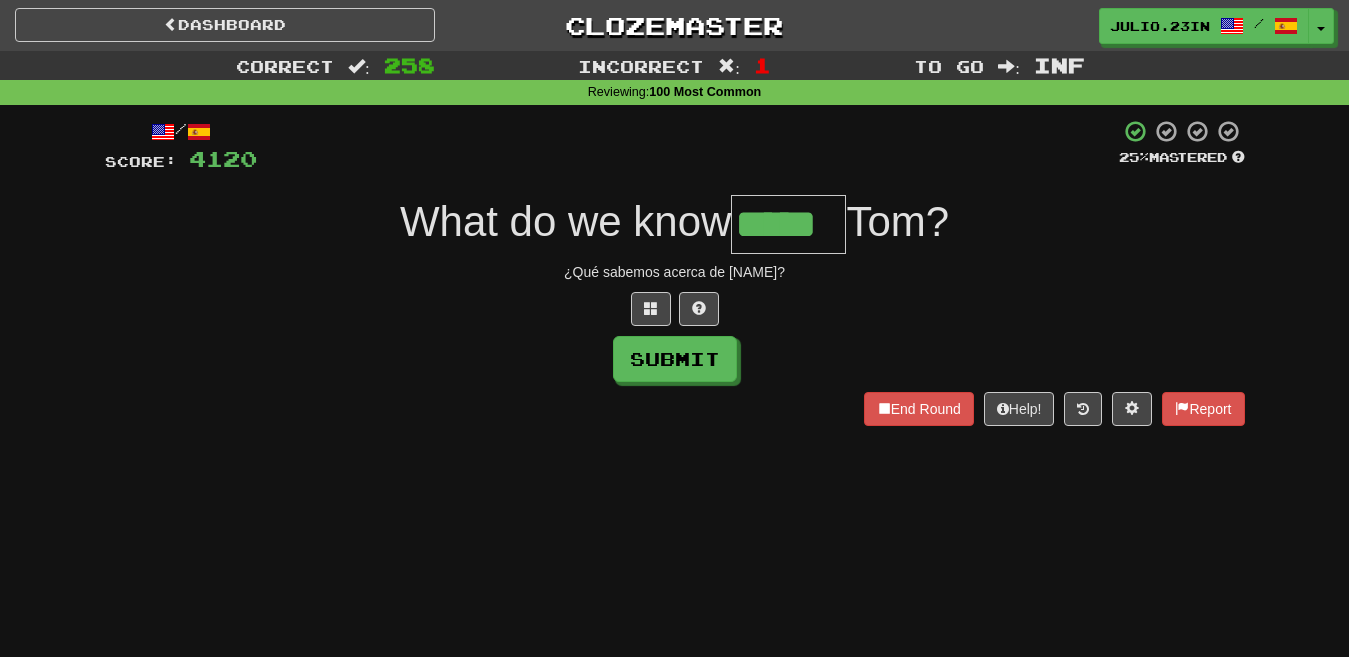 type on "*****" 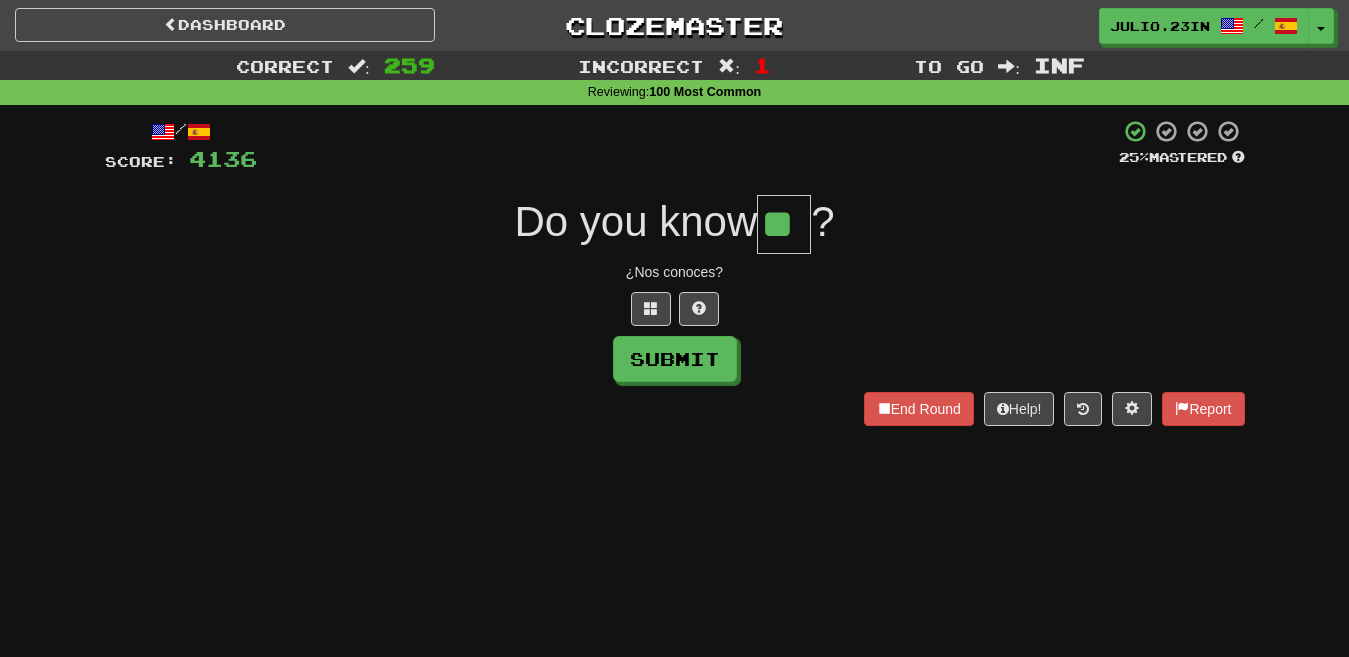 type on "**" 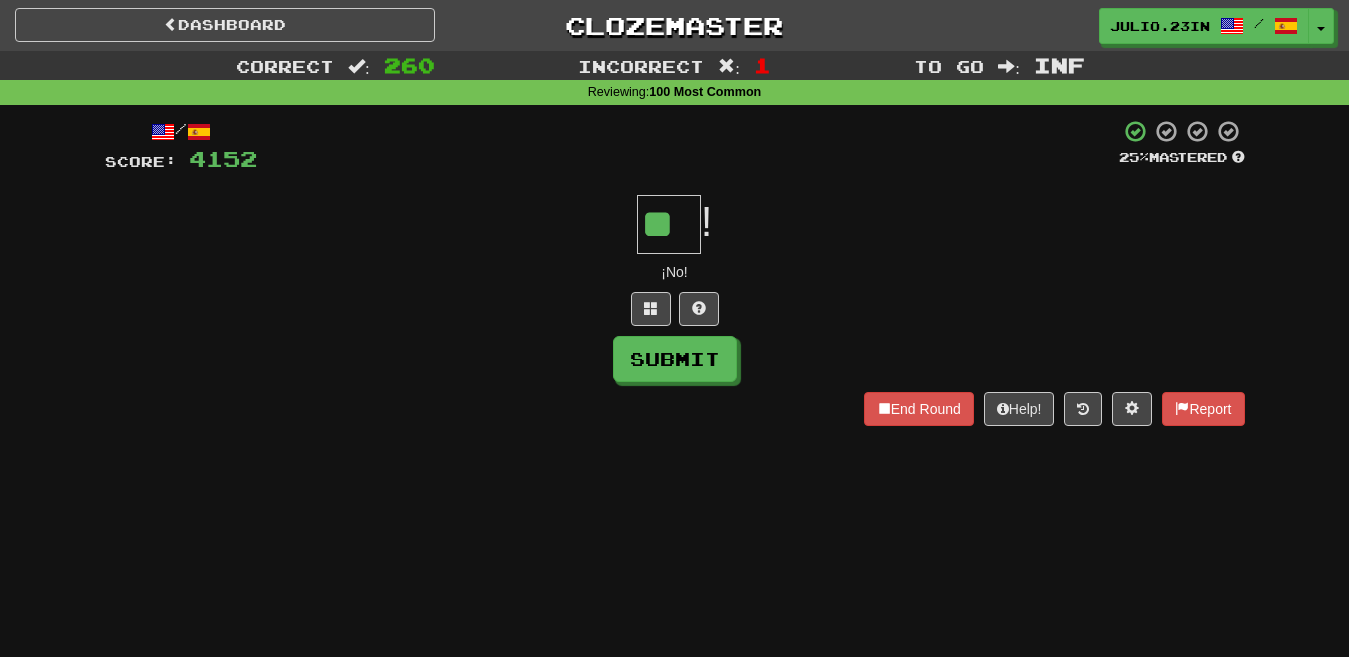 type on "**" 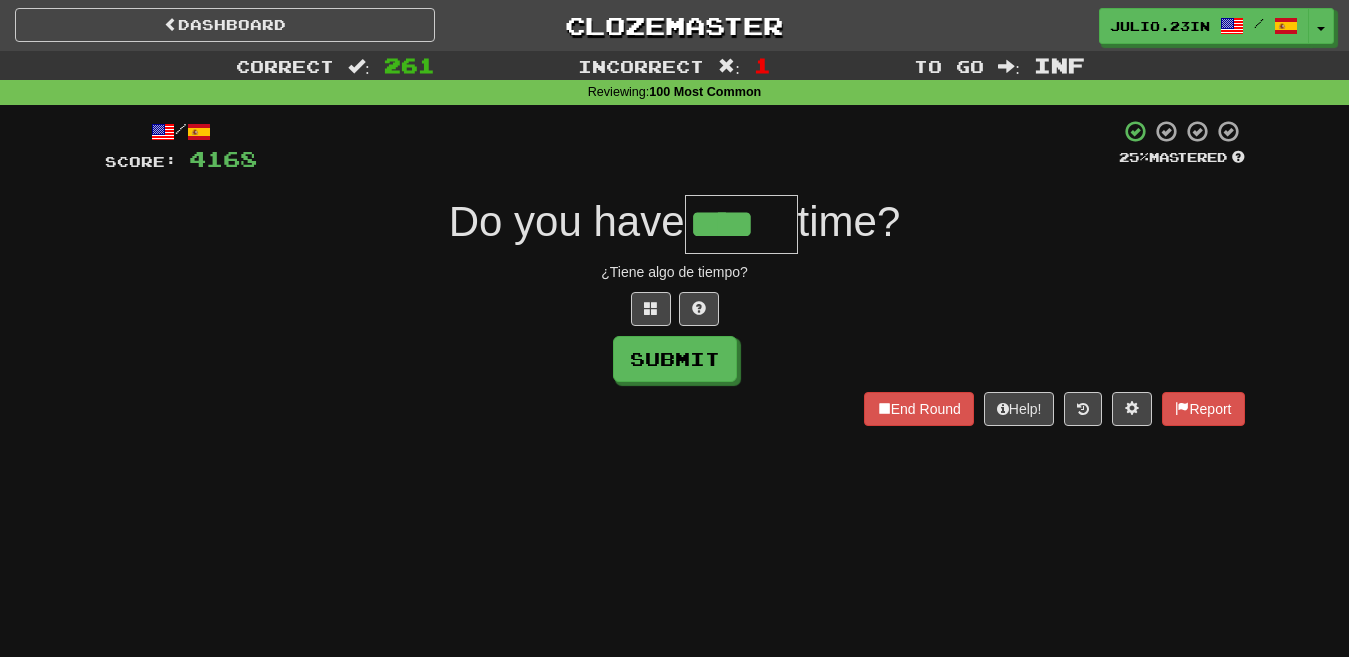 type on "****" 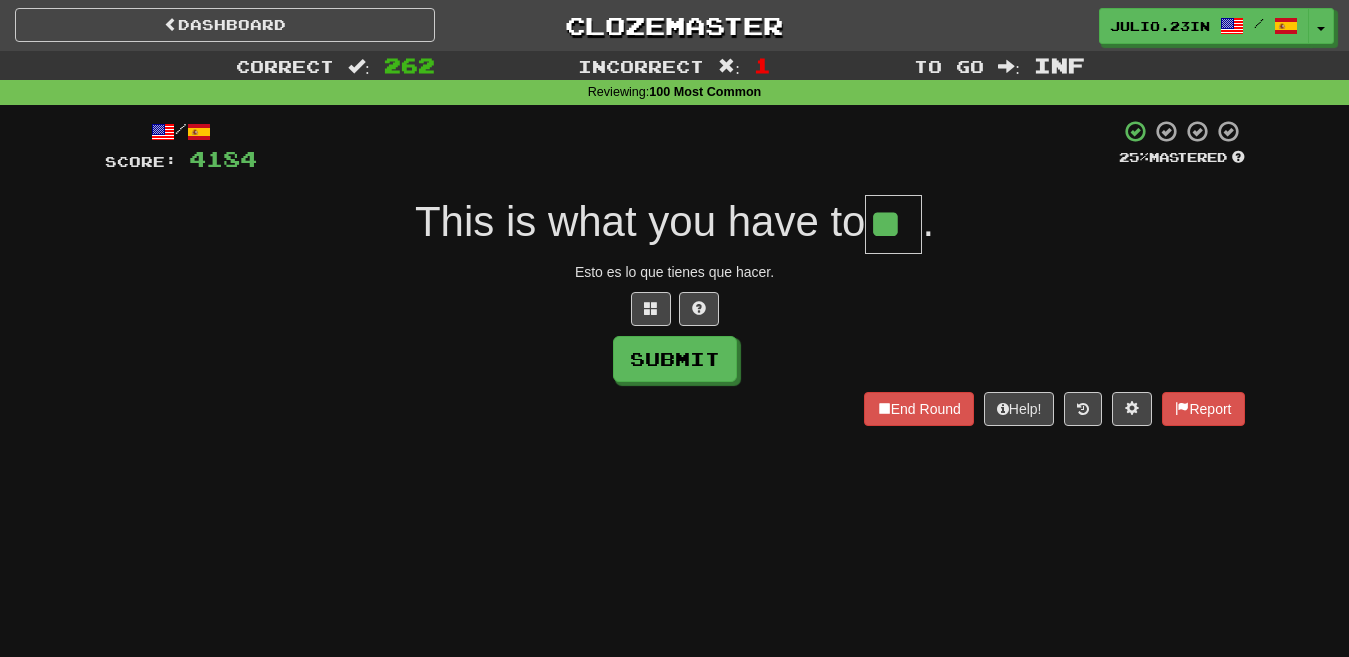 type on "**" 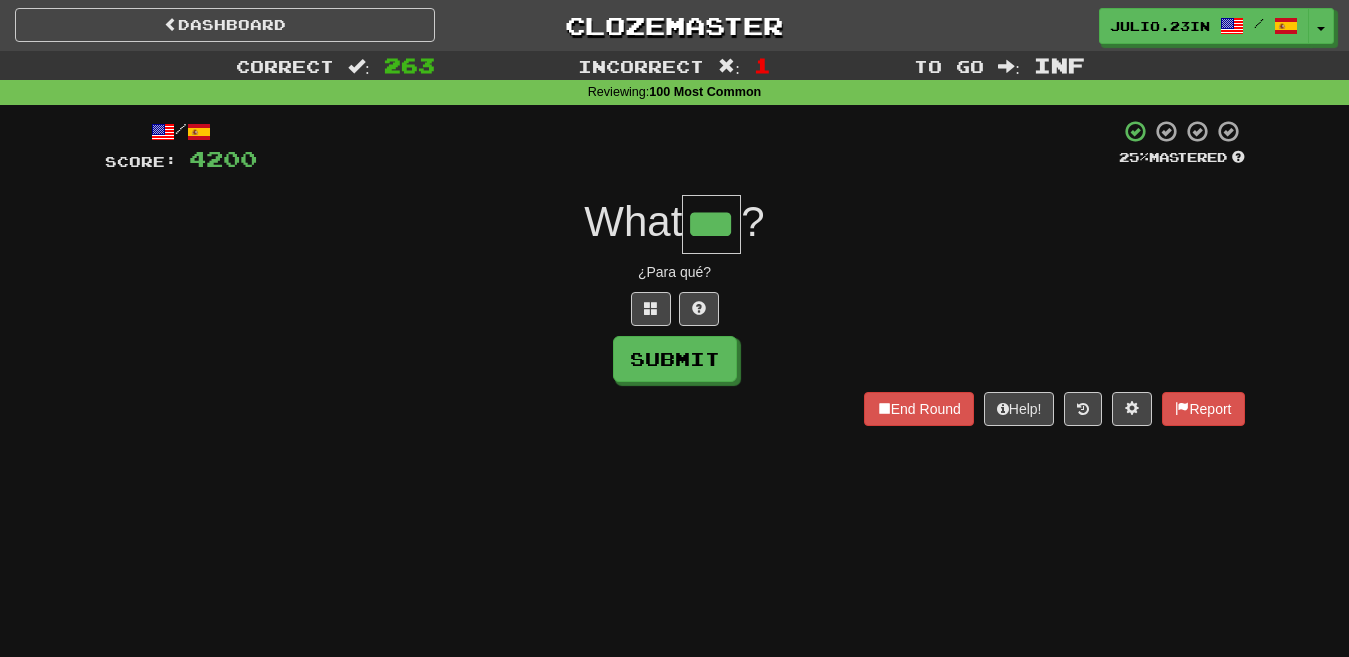 type on "***" 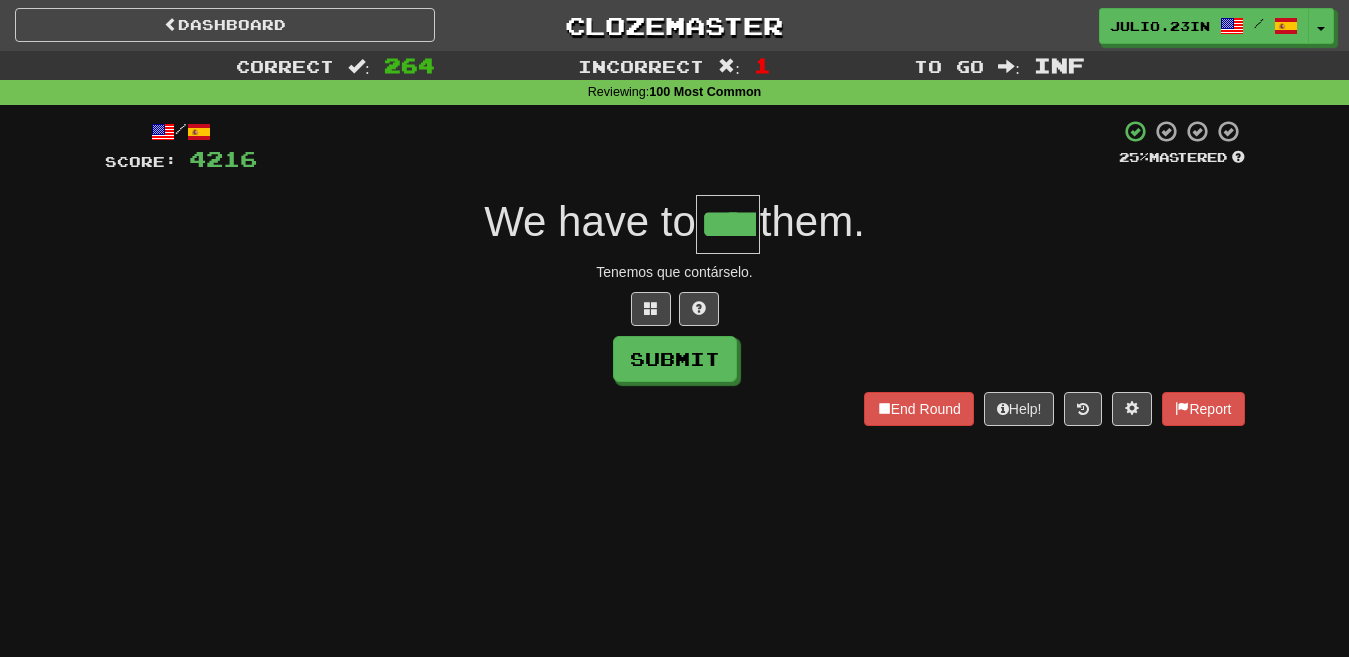 type on "****" 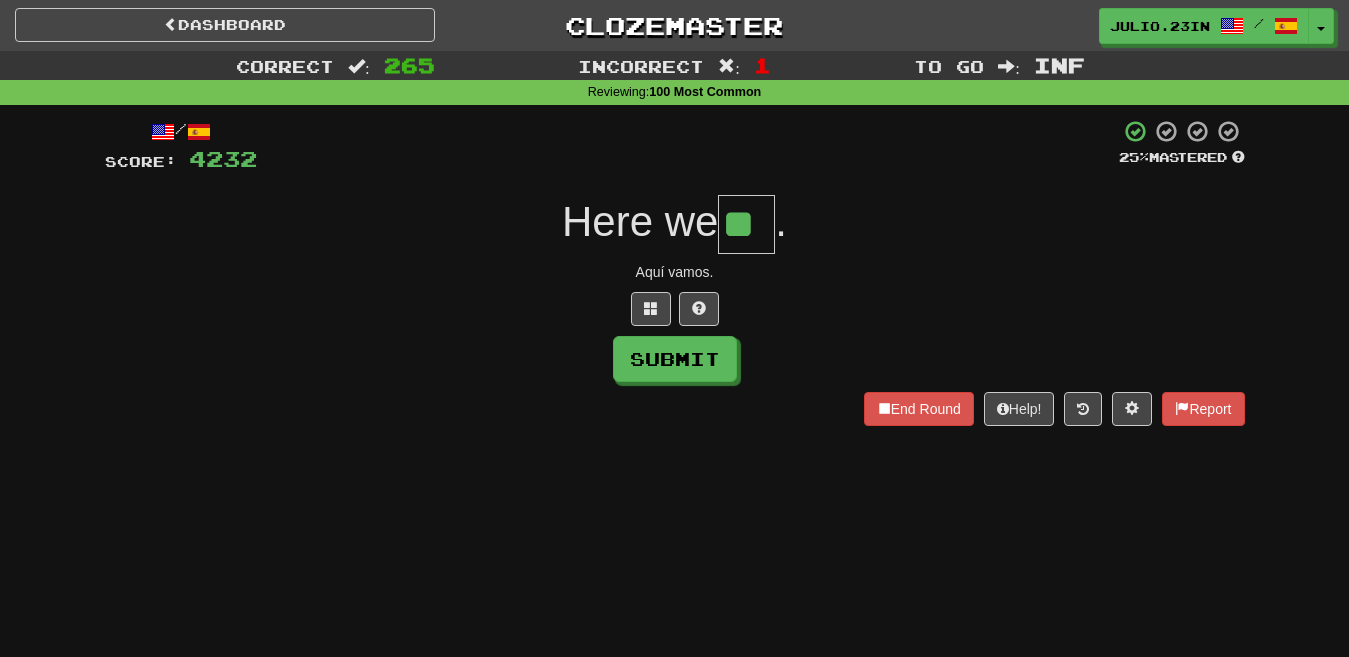 type on "**" 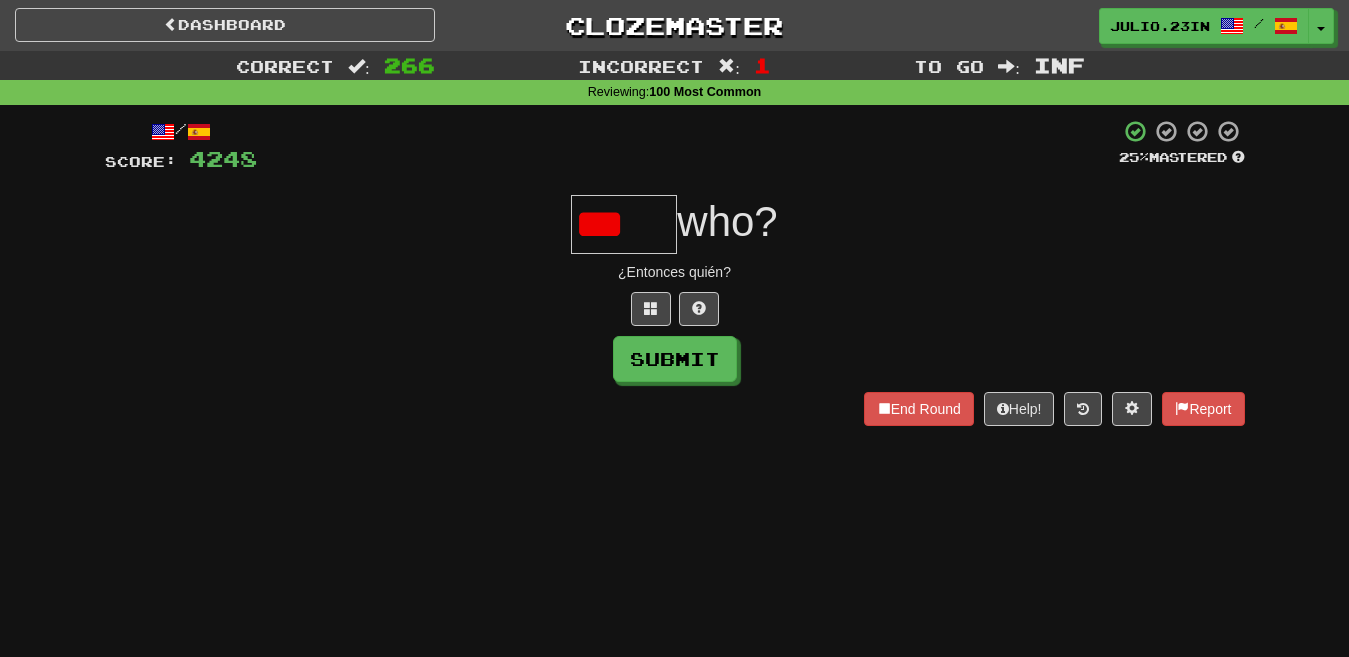 scroll, scrollTop: 0, scrollLeft: 0, axis: both 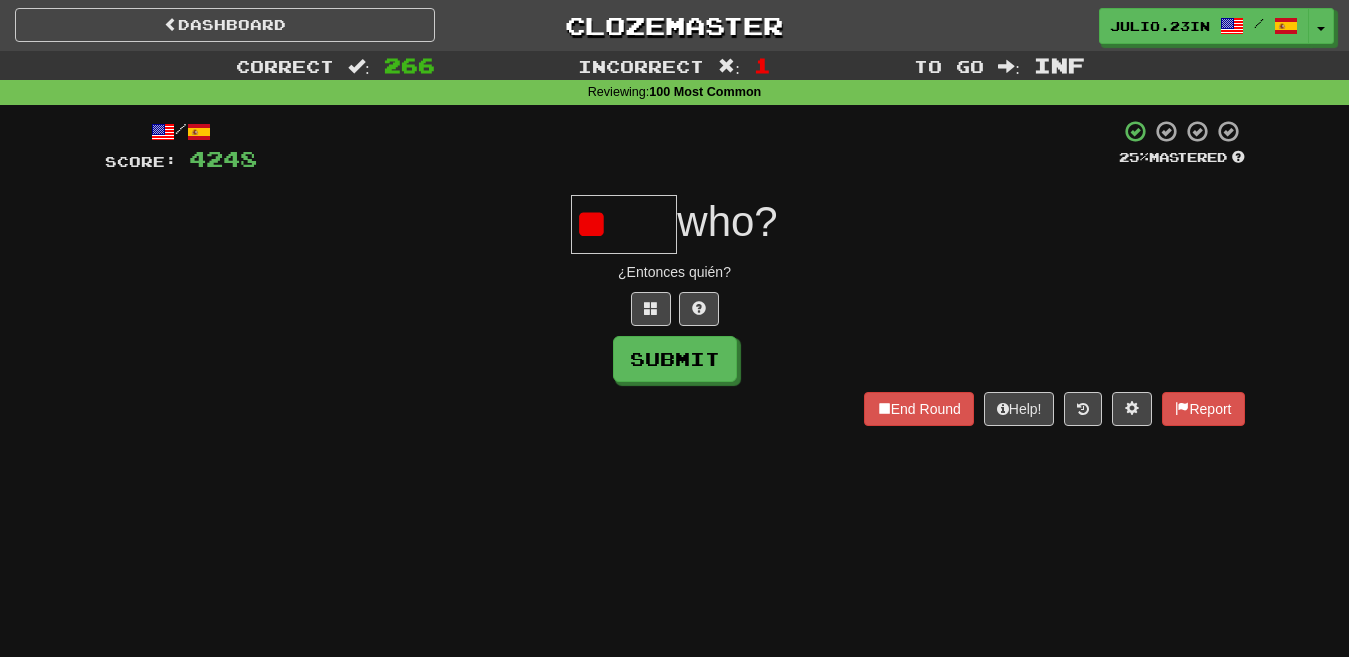 type on "*" 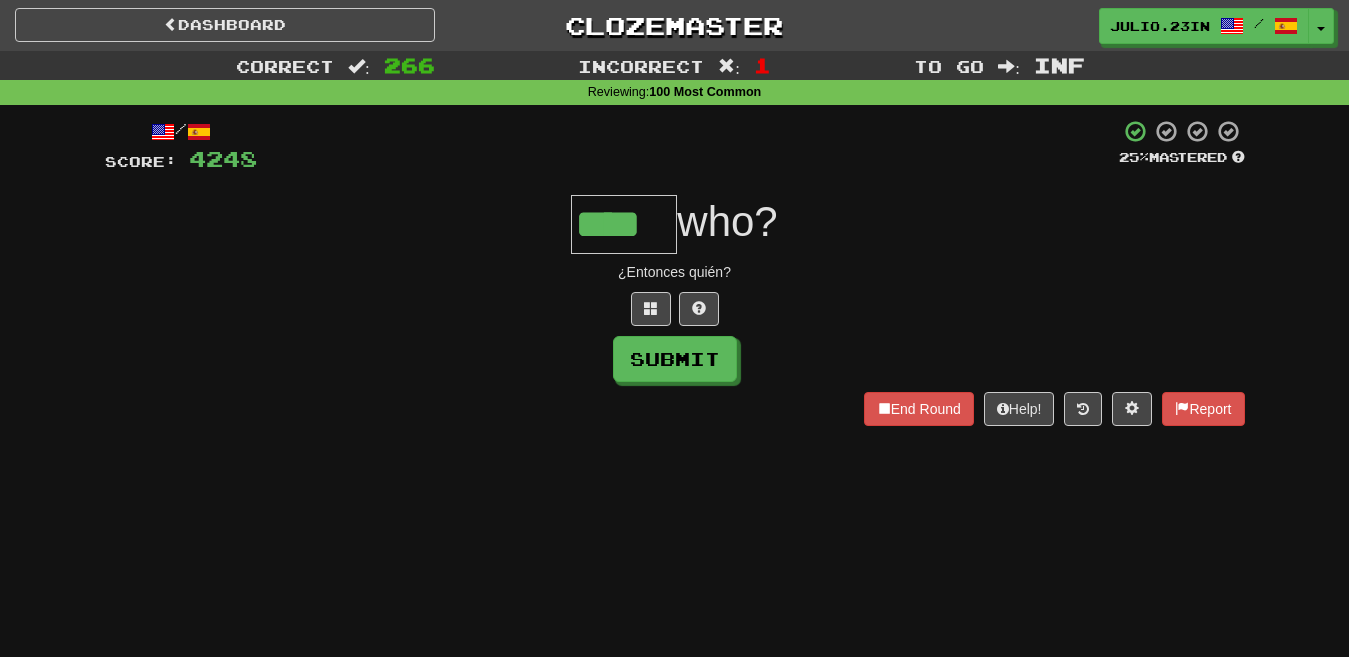 type on "****" 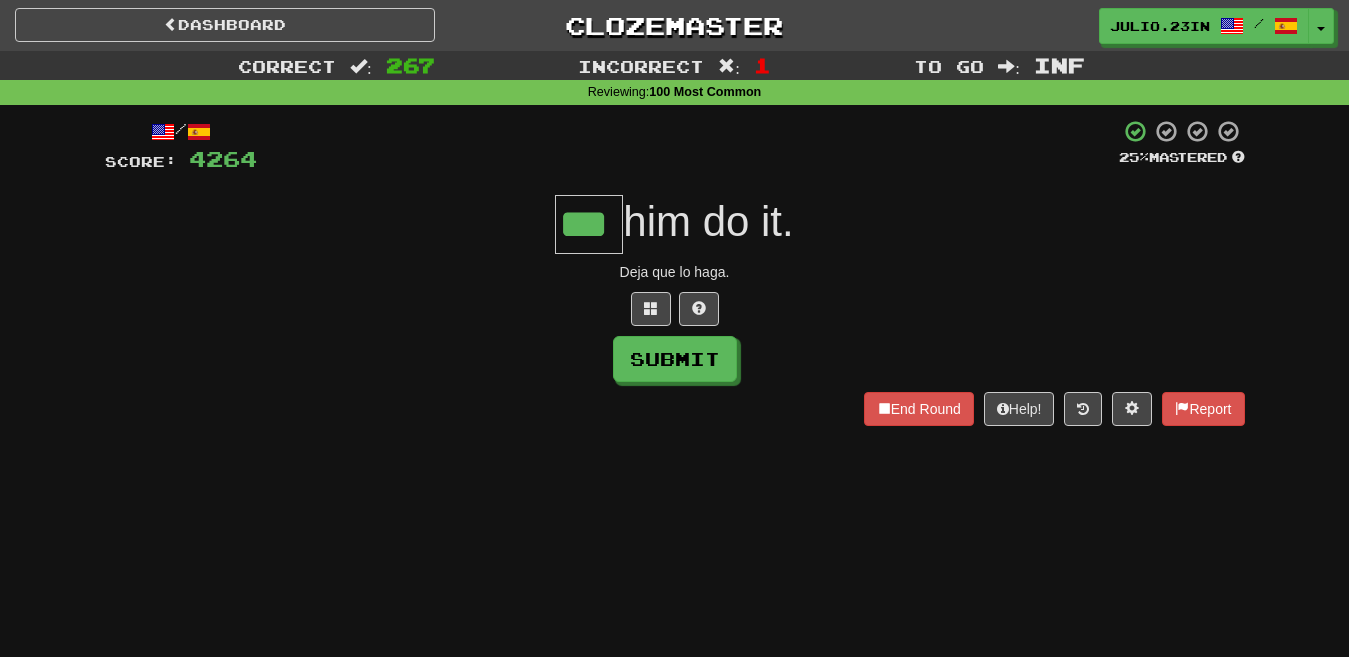type on "***" 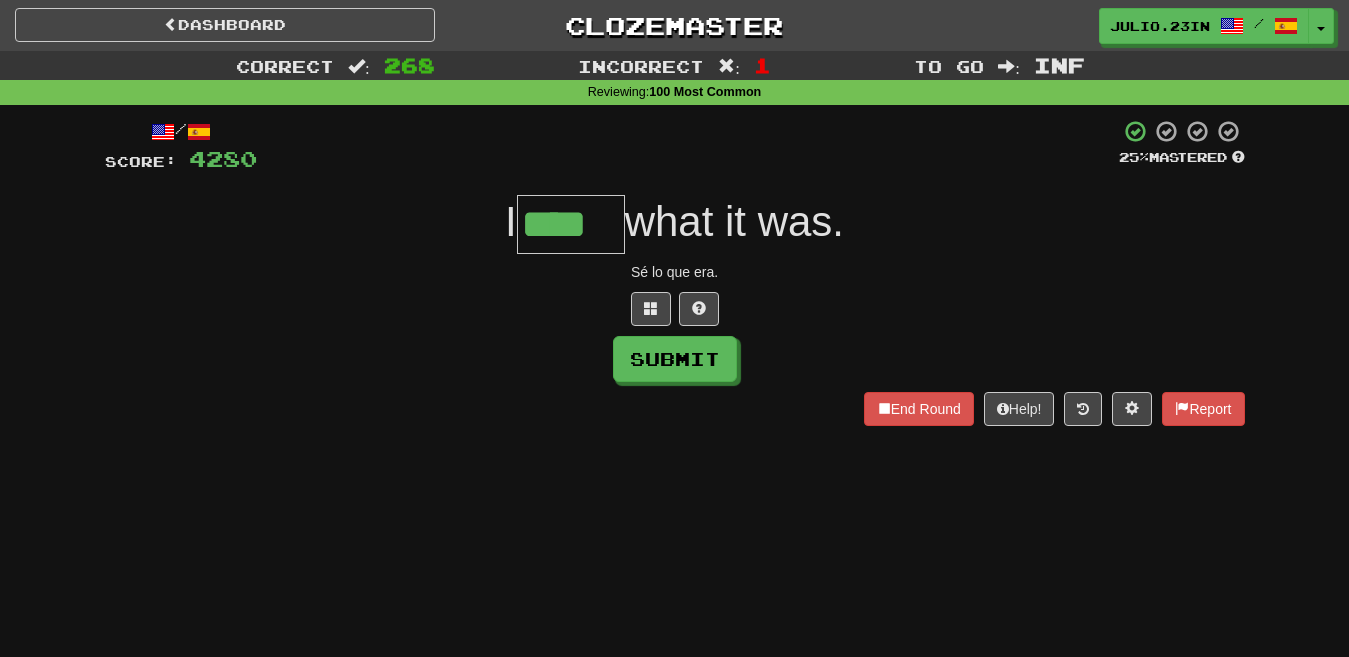 type on "****" 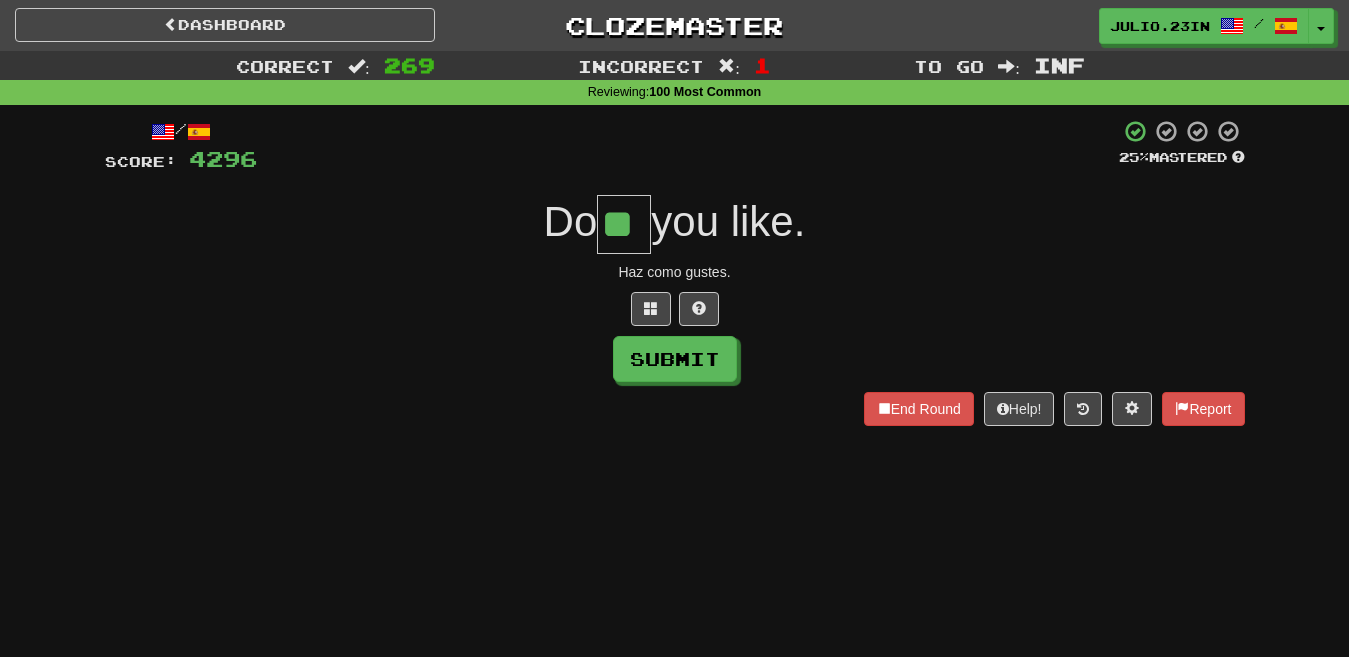 type on "**" 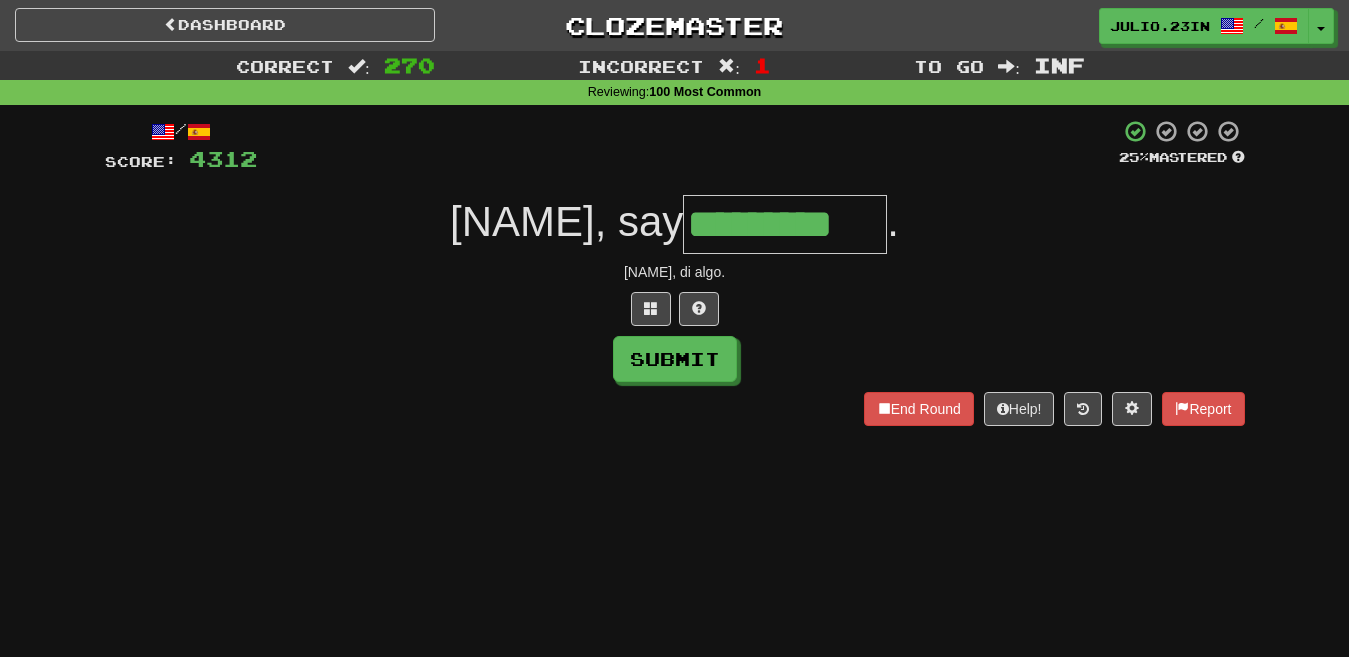 type on "*********" 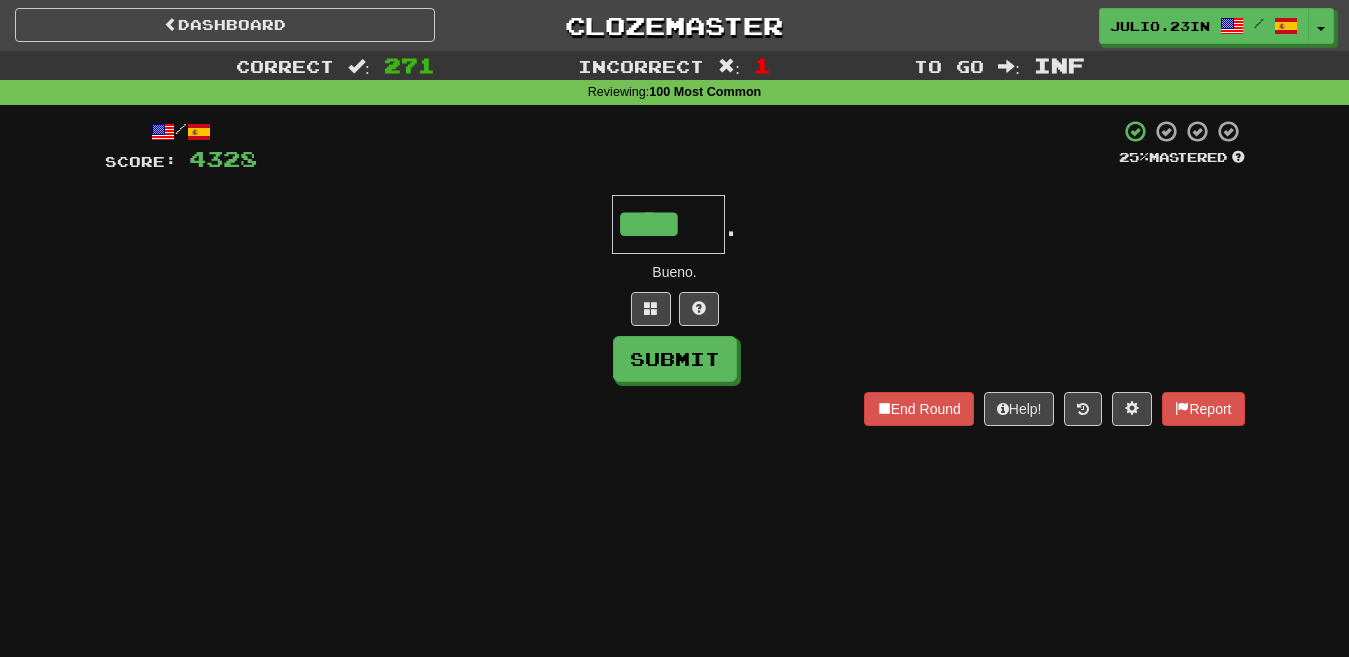 type on "****" 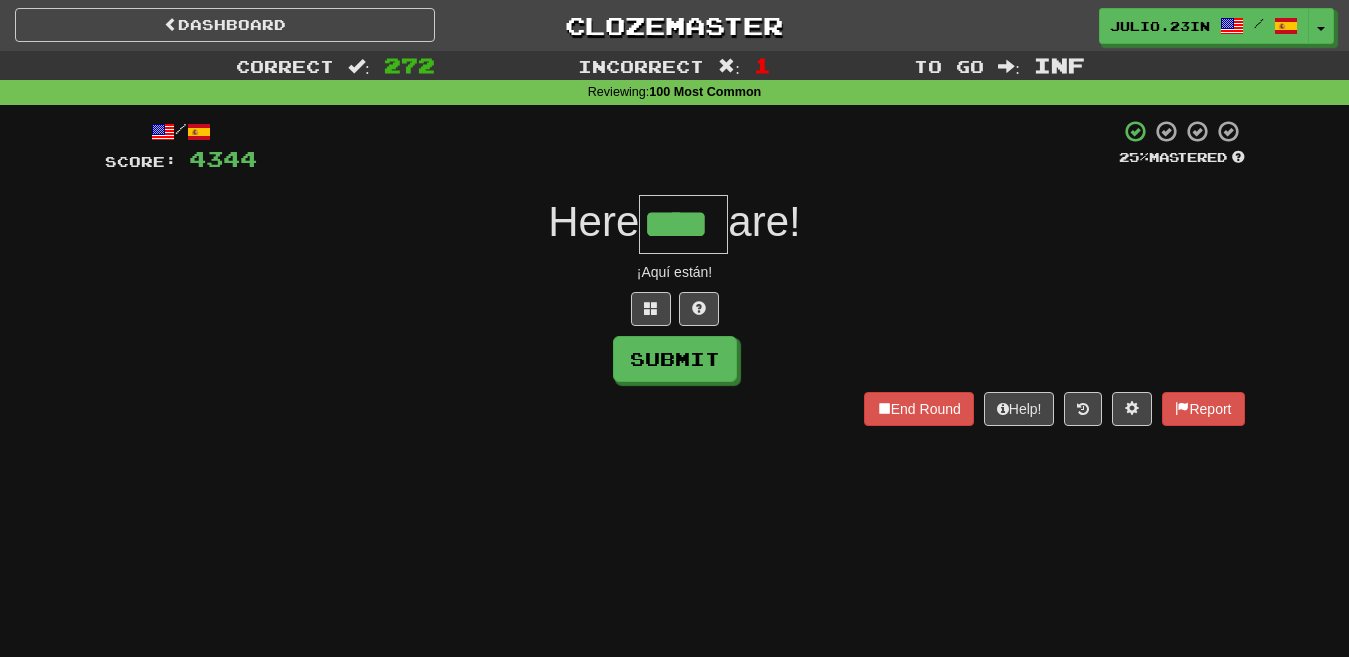 type on "****" 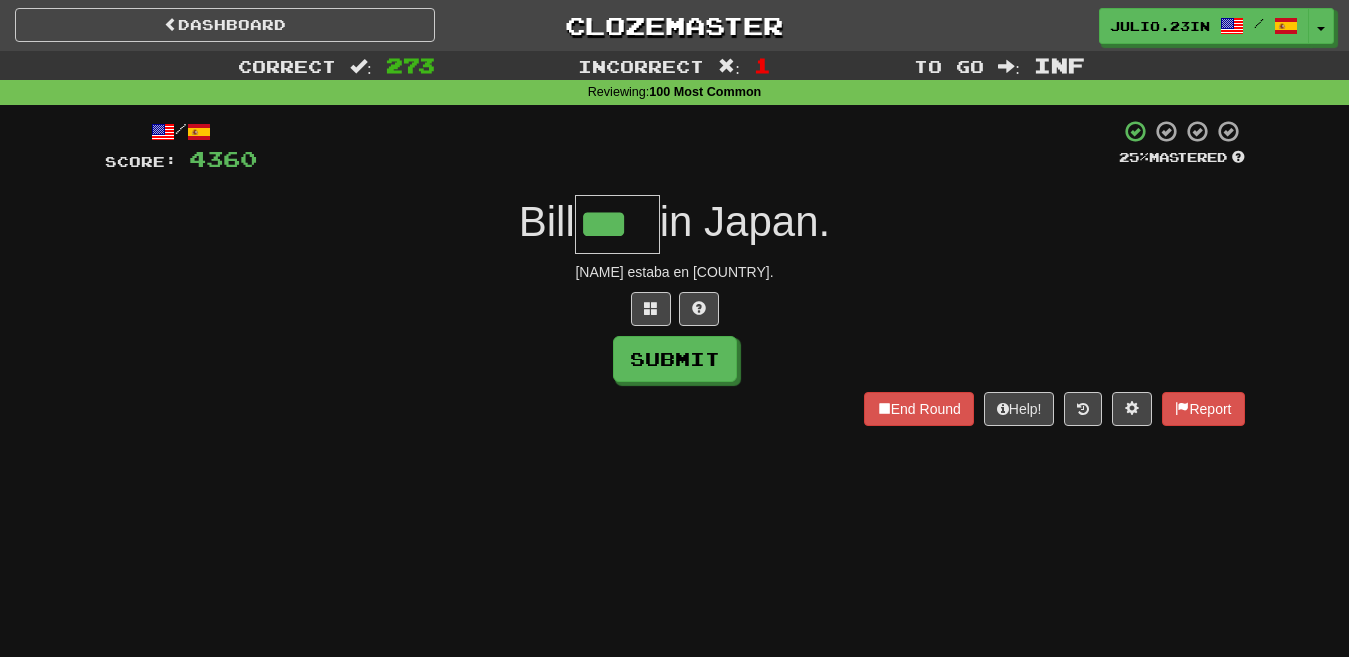 type on "***" 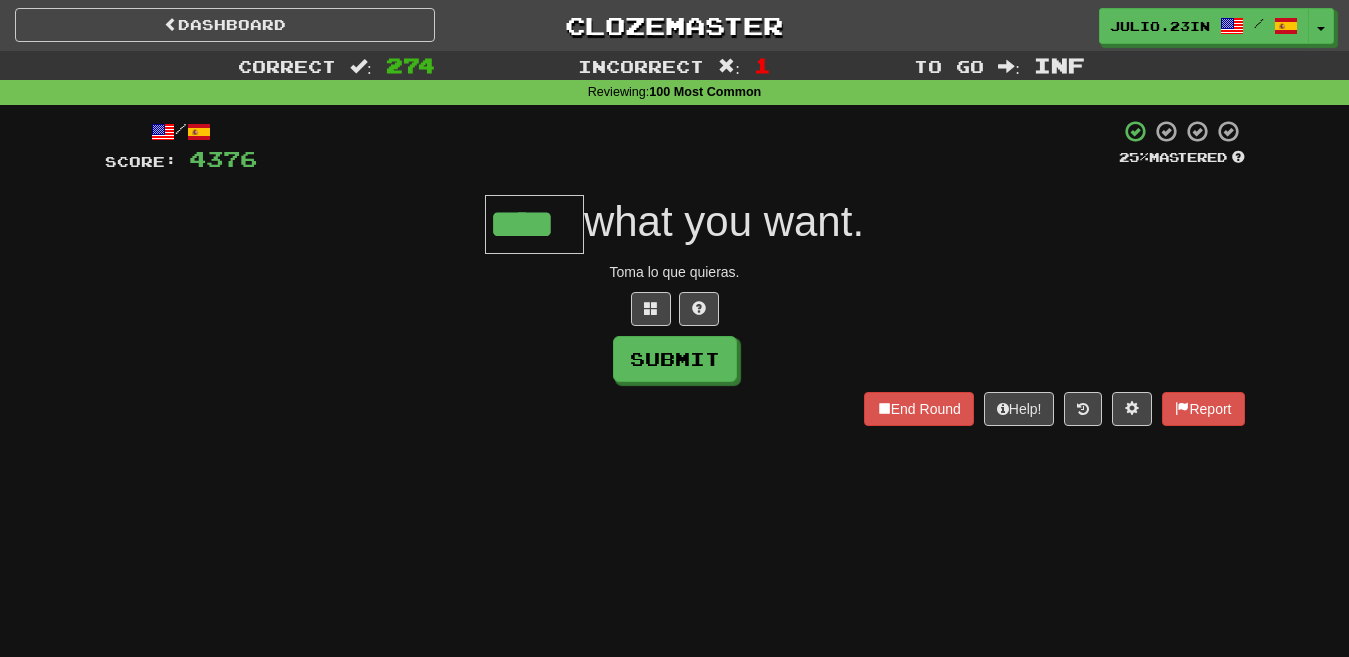 type on "****" 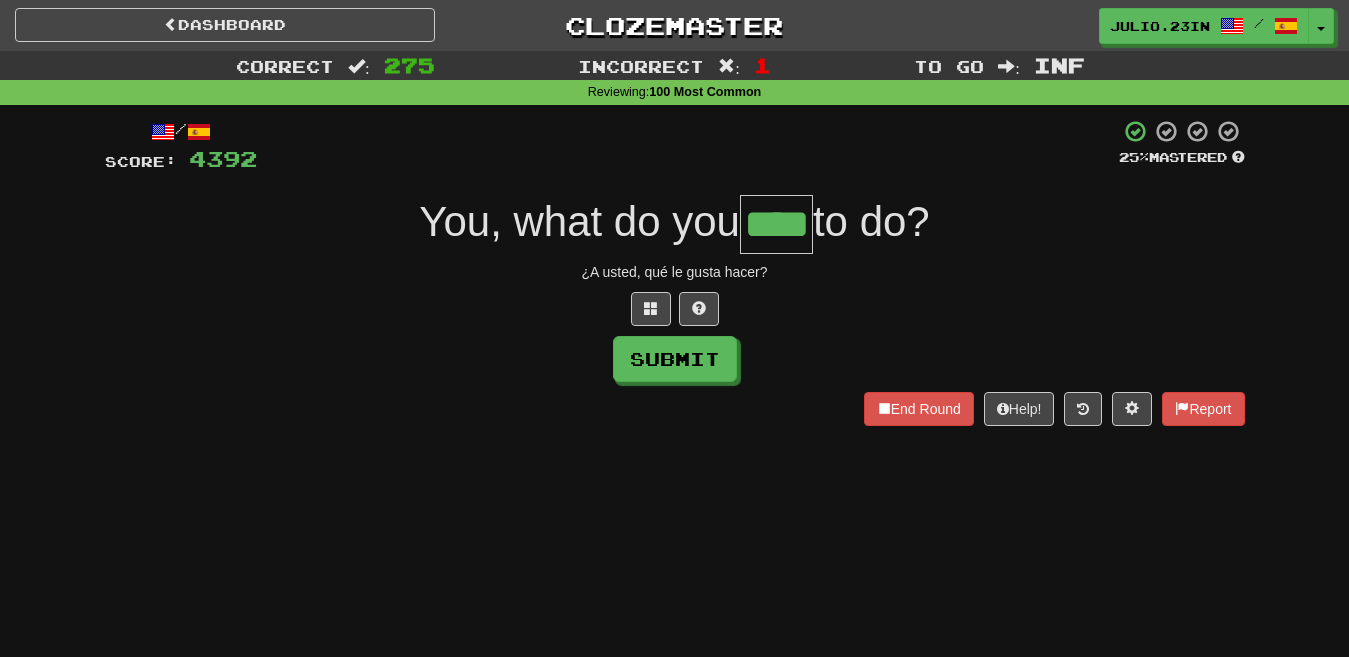 type on "****" 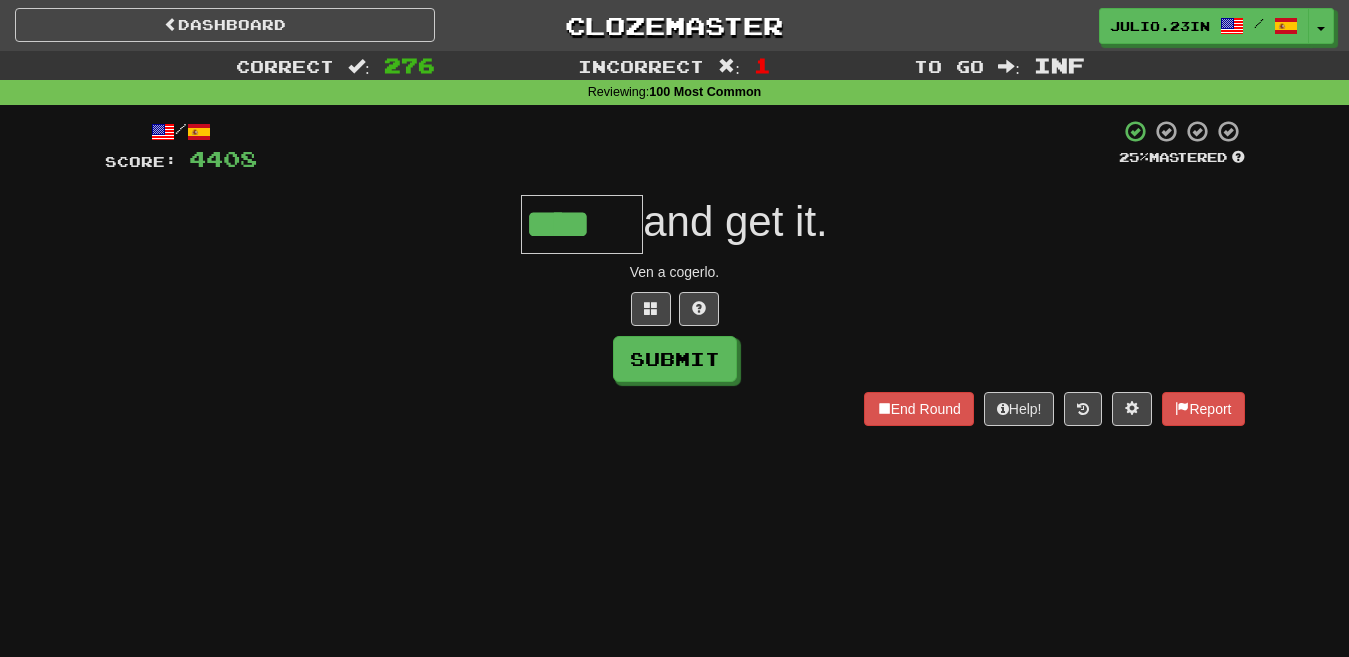 type on "****" 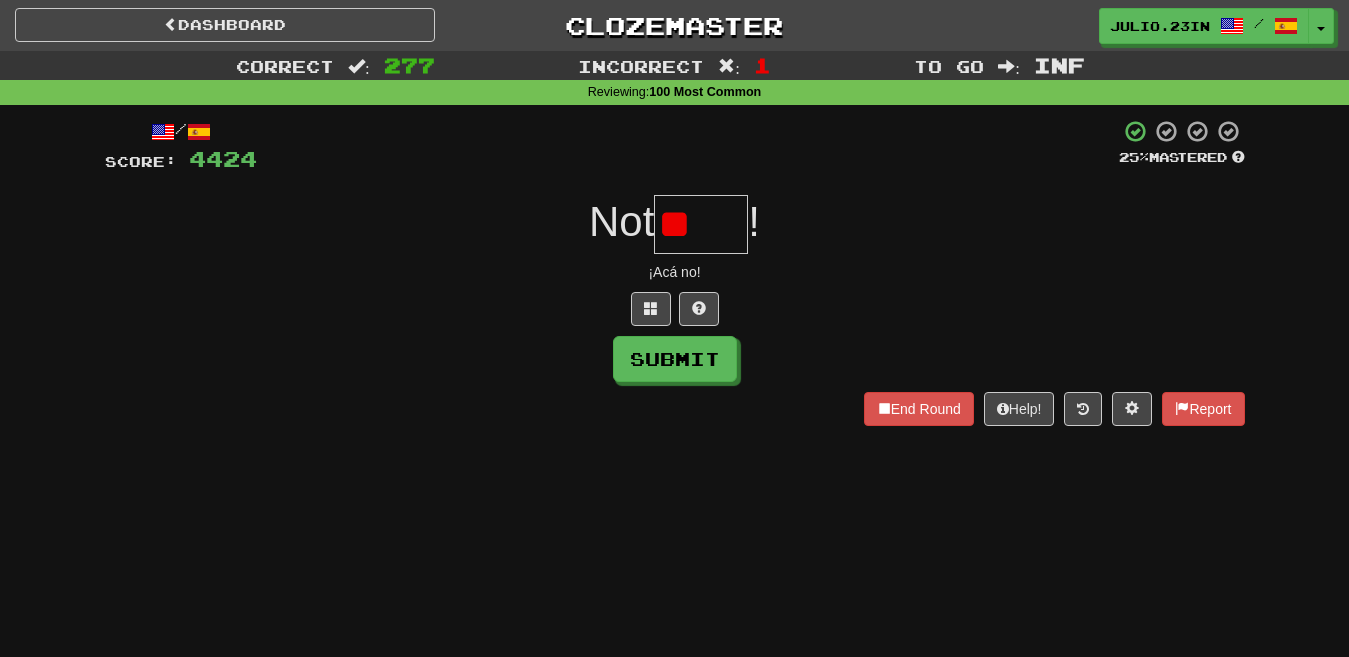 type on "*" 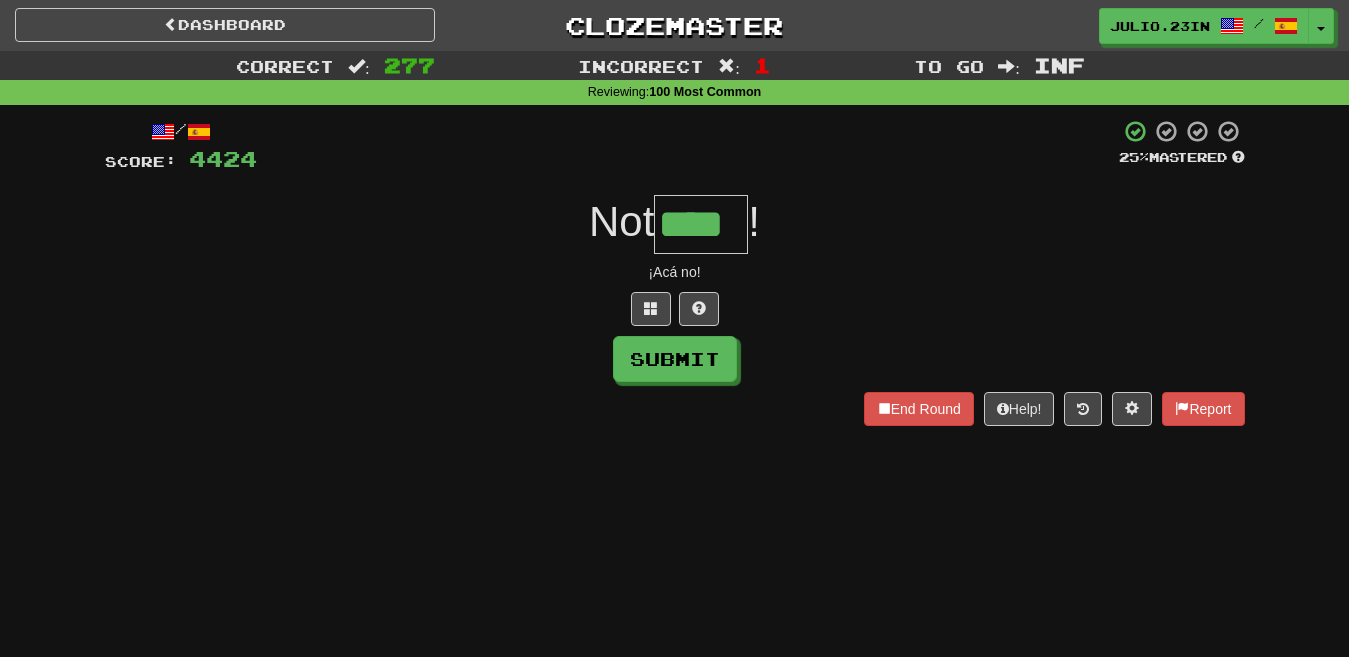 type on "****" 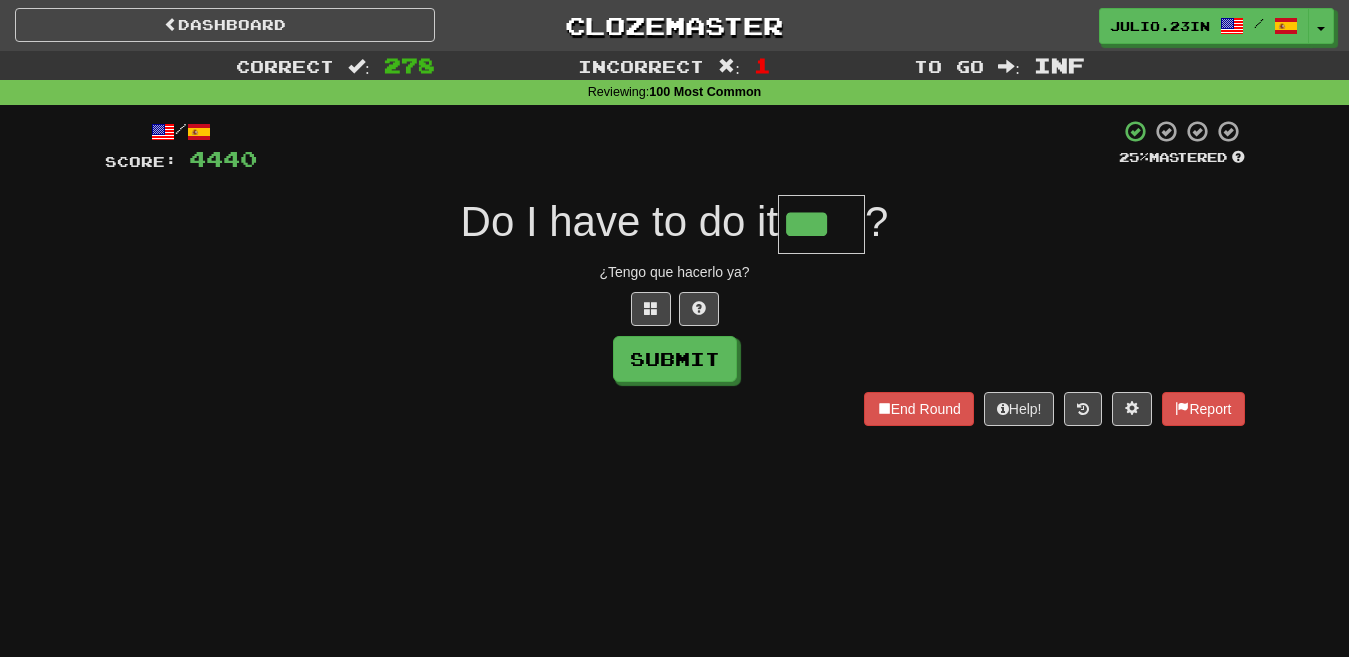 type on "***" 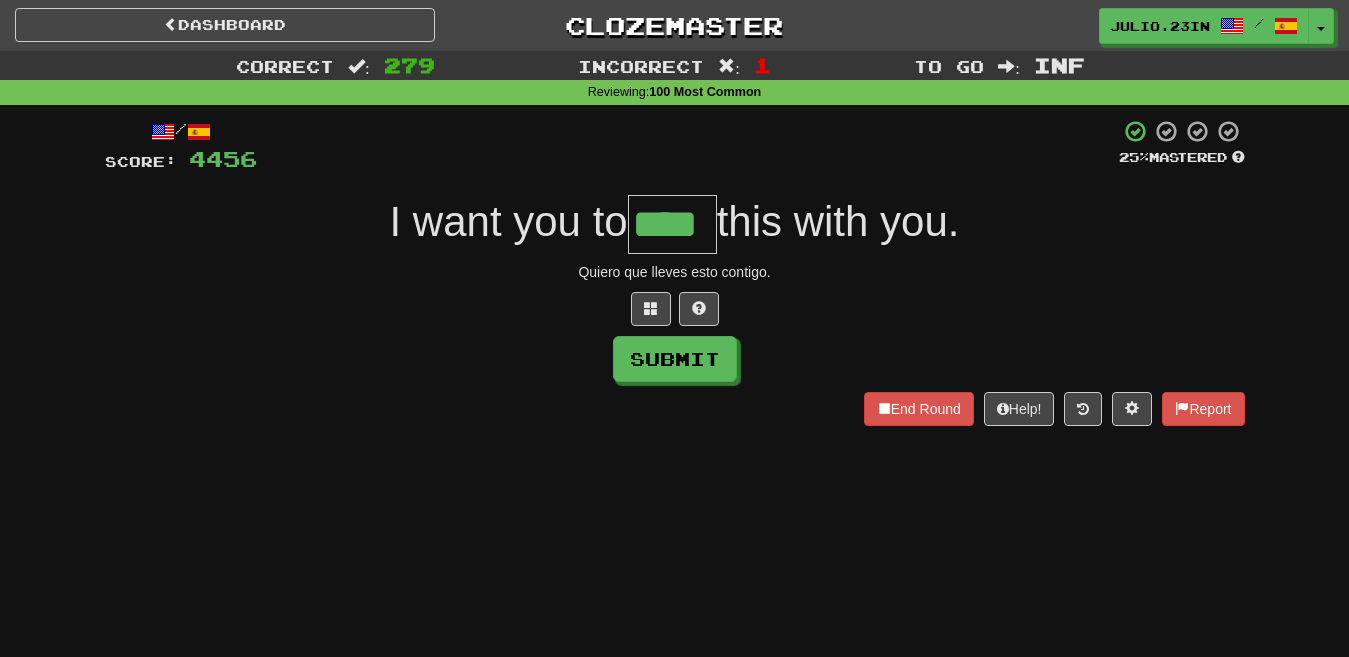 type on "****" 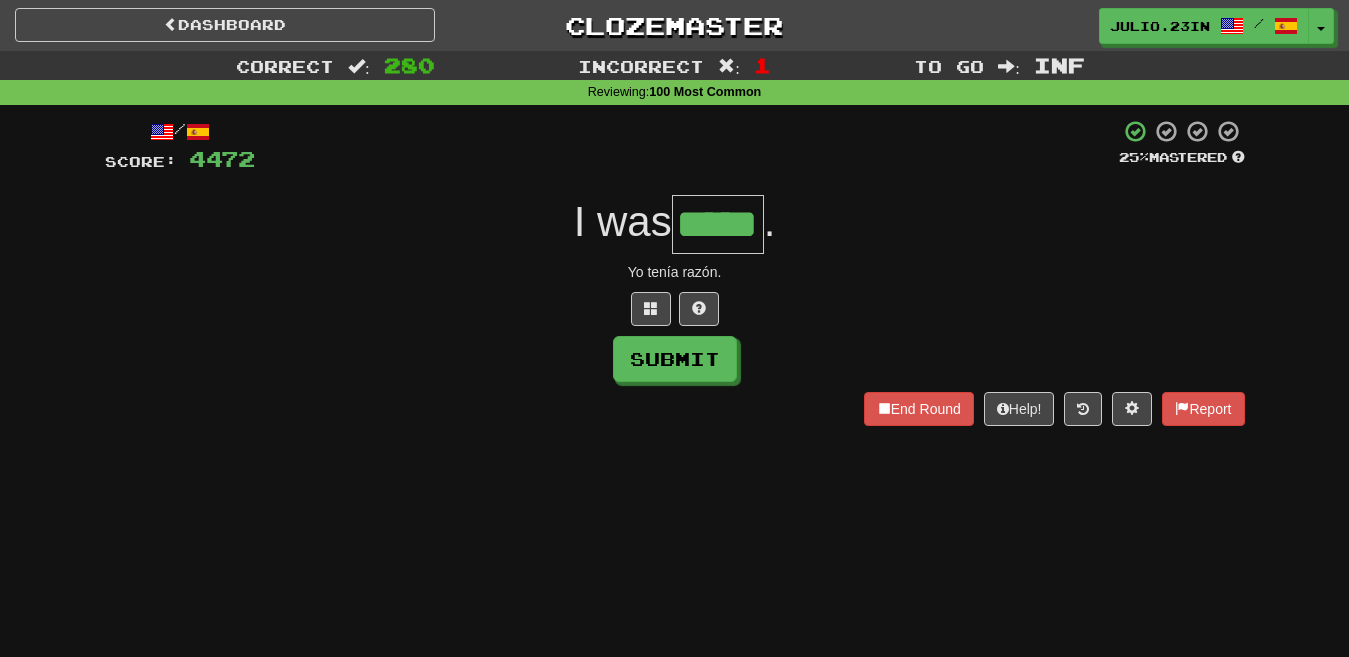 type on "*****" 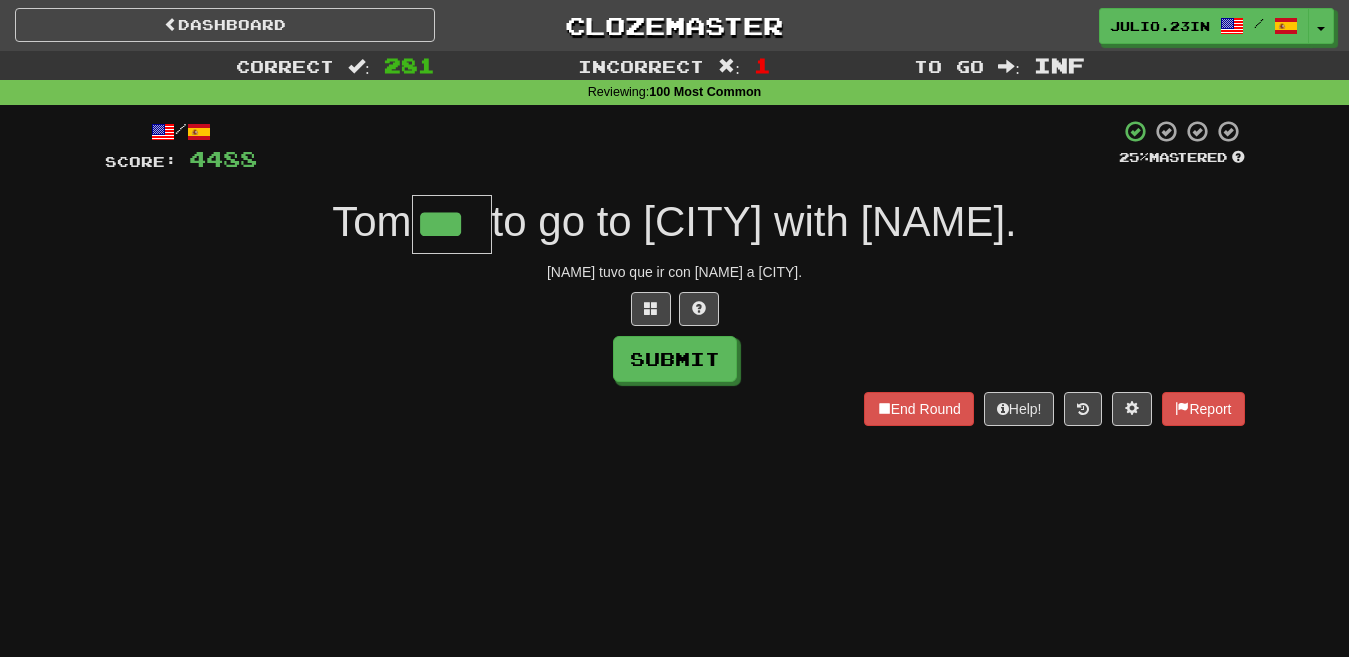 type on "***" 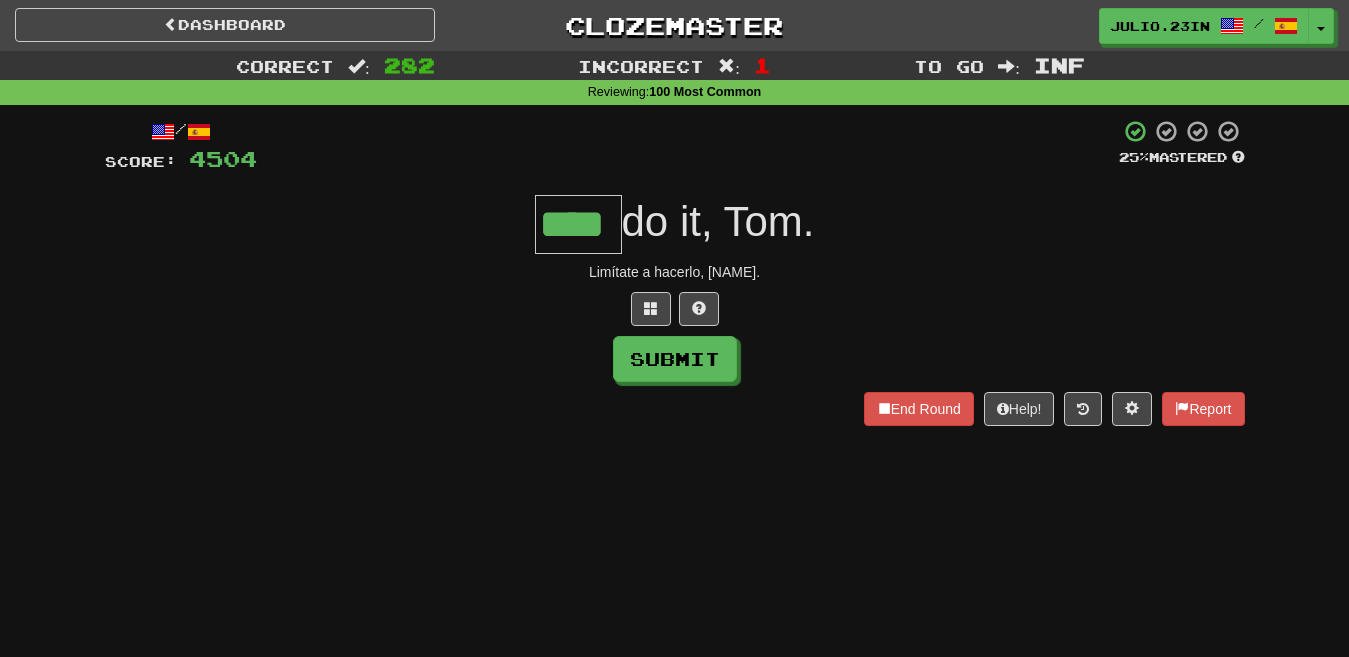 type on "****" 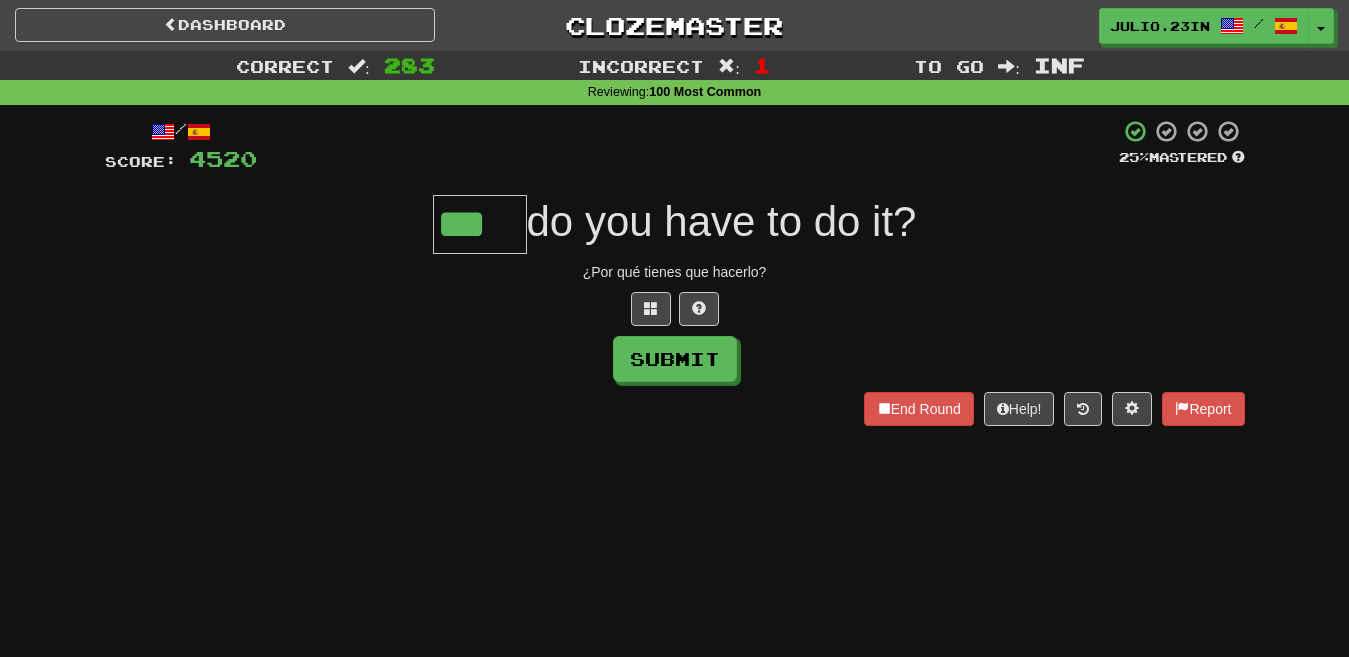 type on "***" 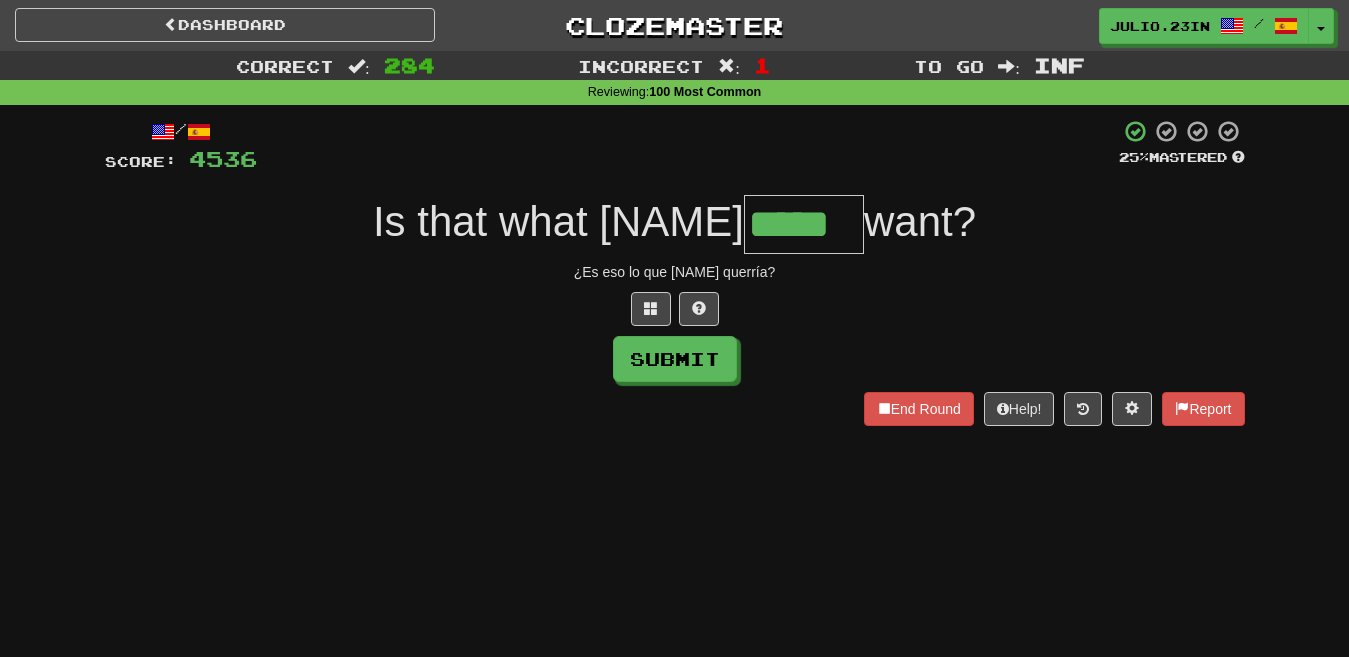 type on "*****" 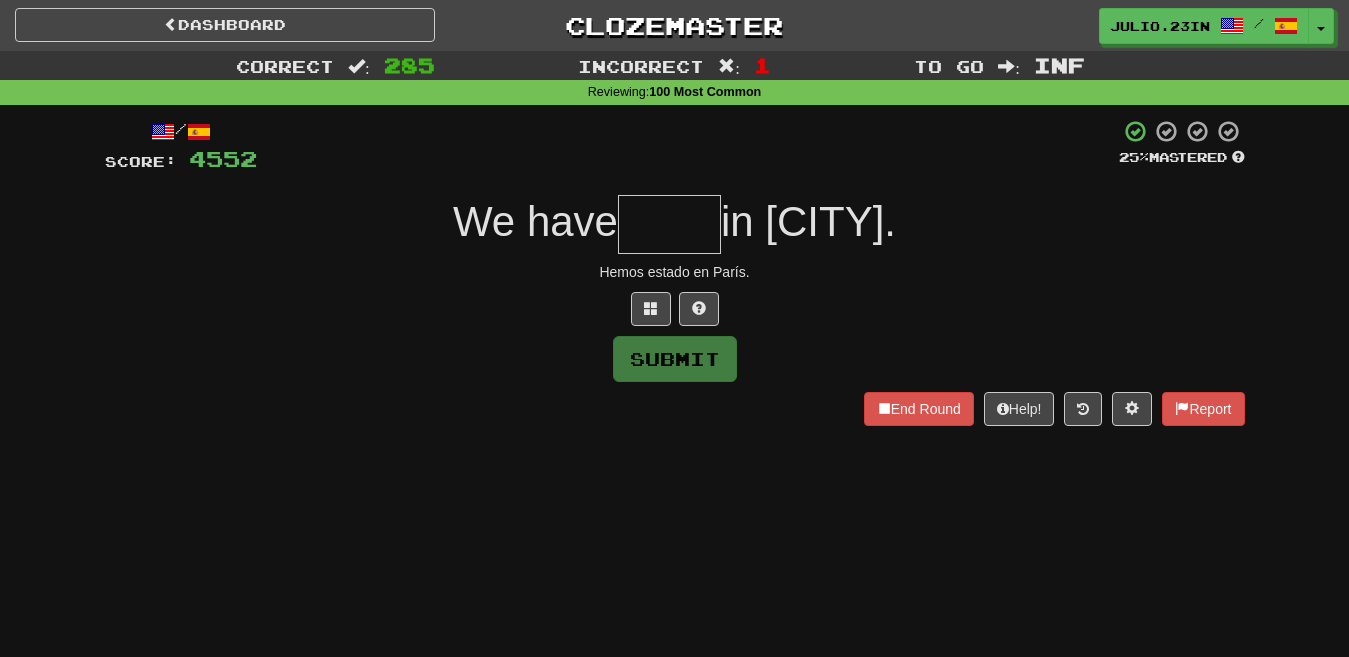 type on "*" 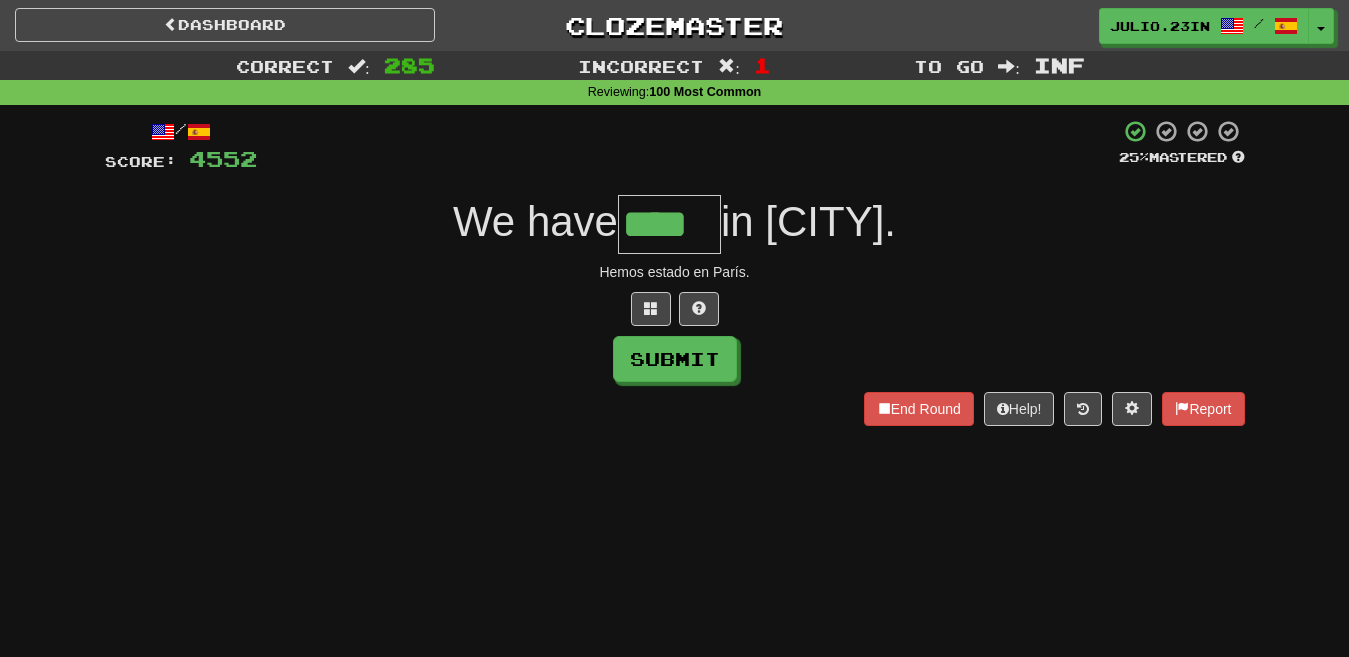 type on "****" 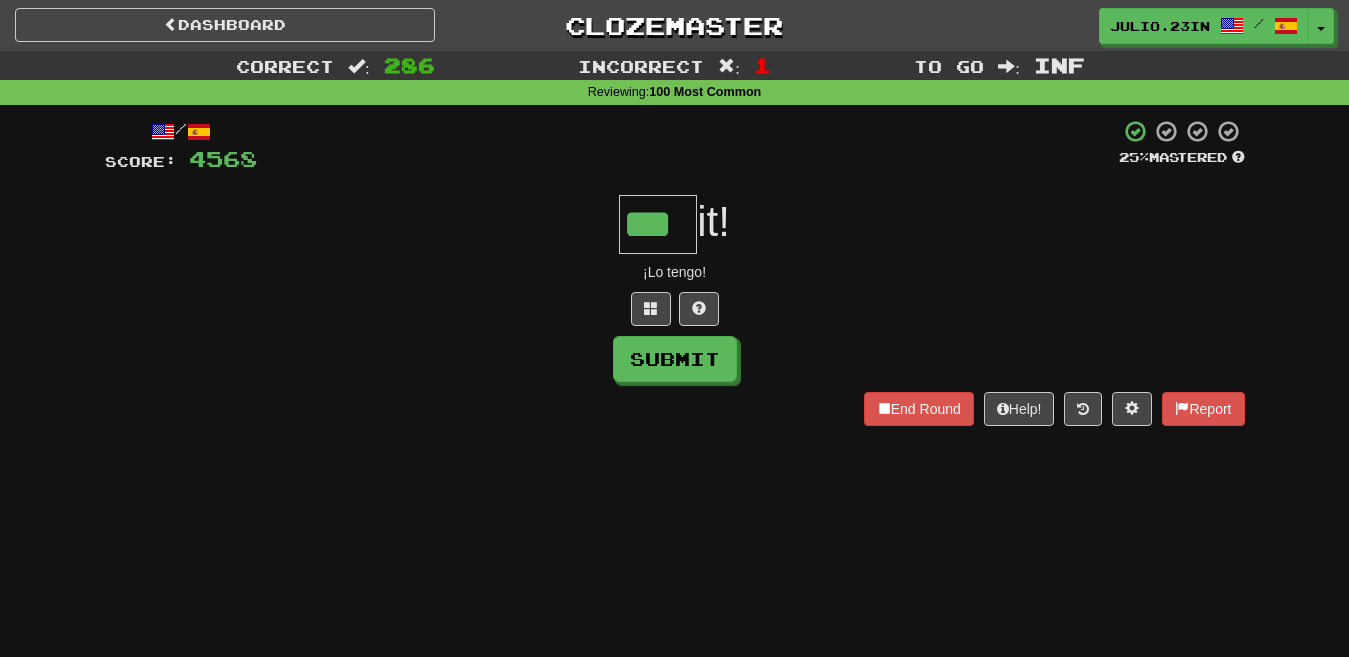 type on "***" 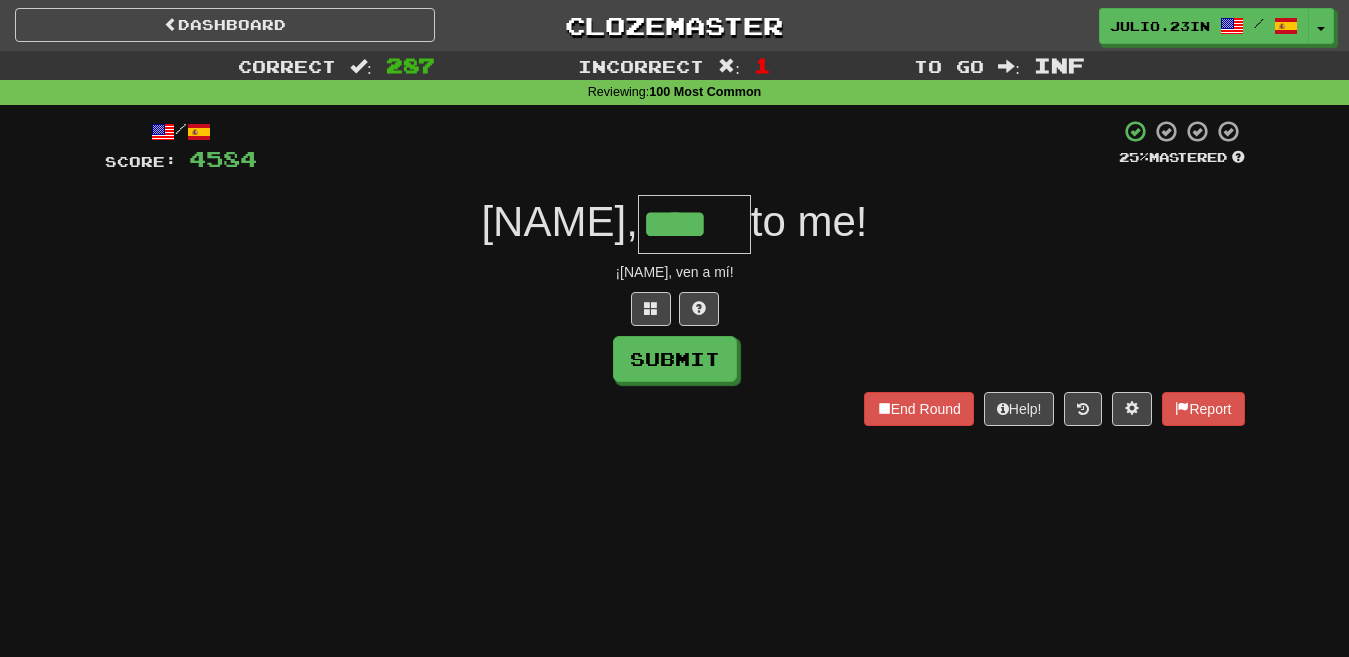 type on "****" 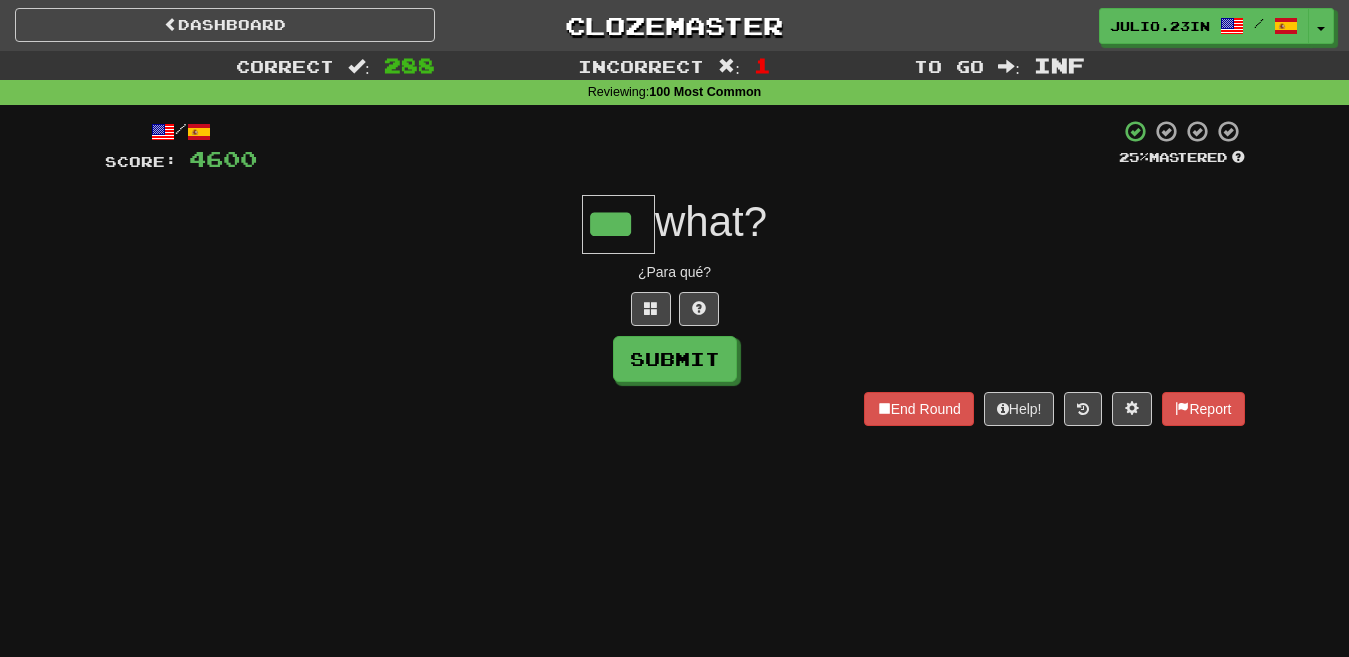 type on "***" 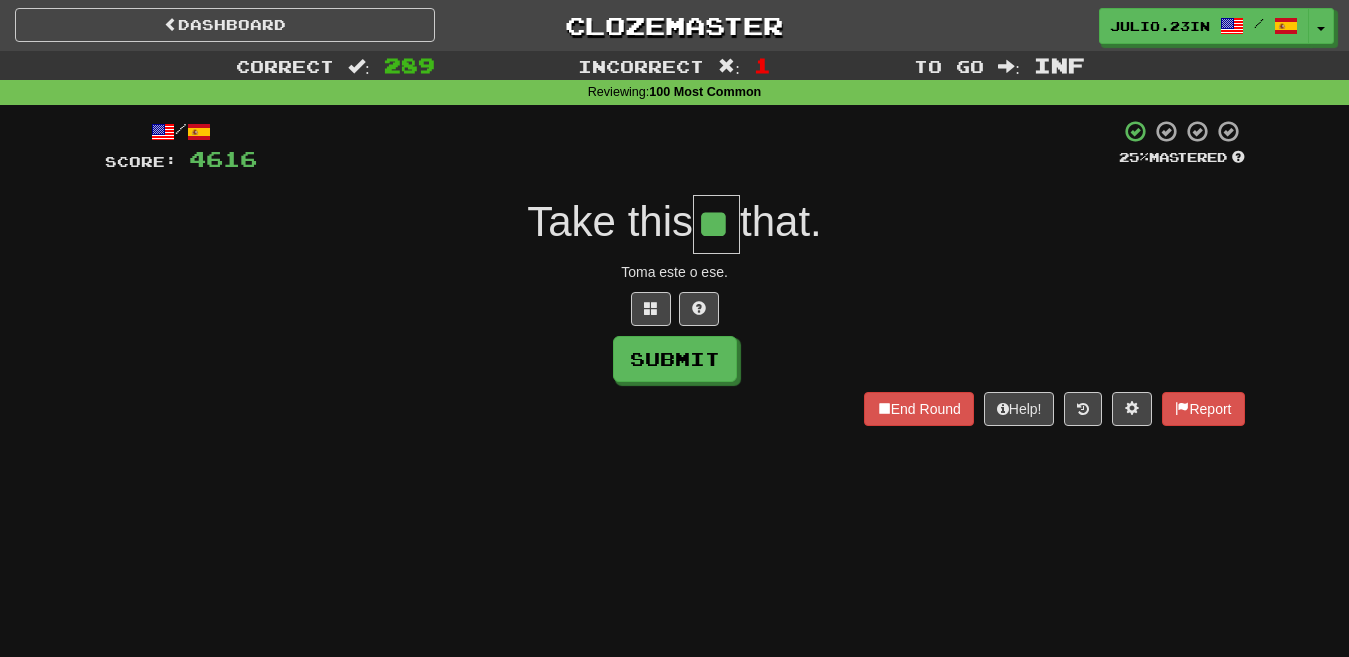 type on "**" 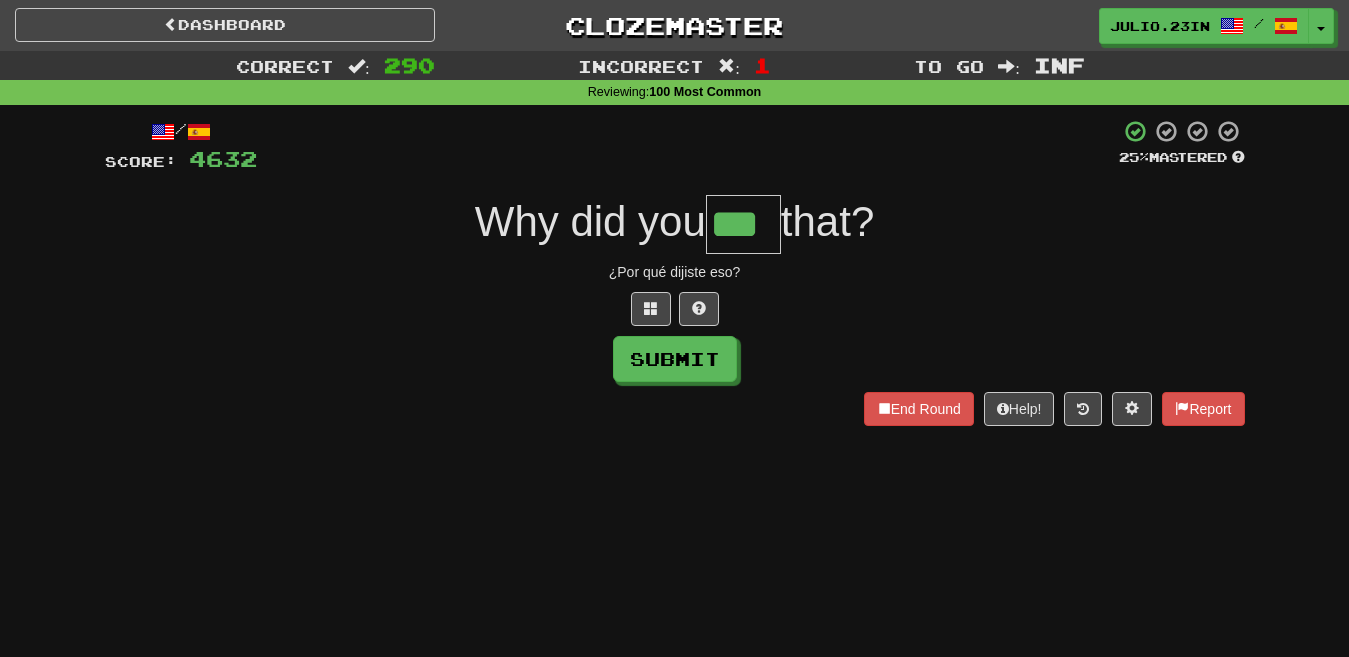 type on "***" 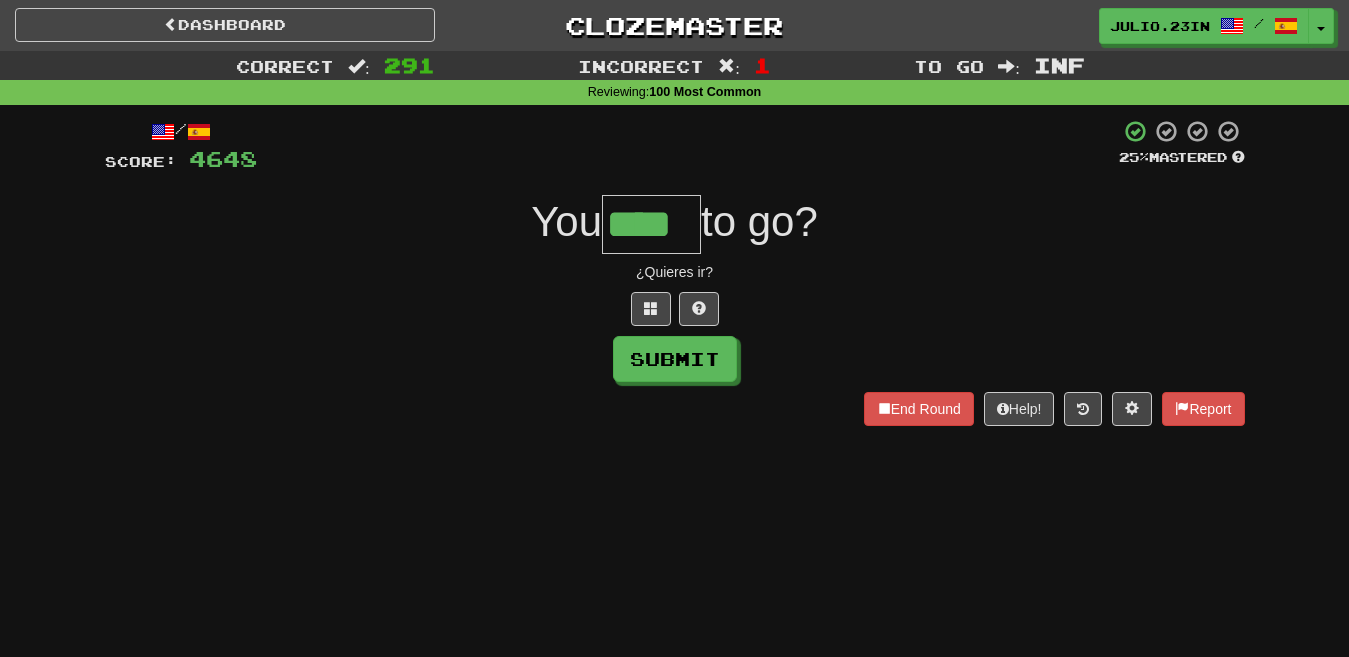 type on "****" 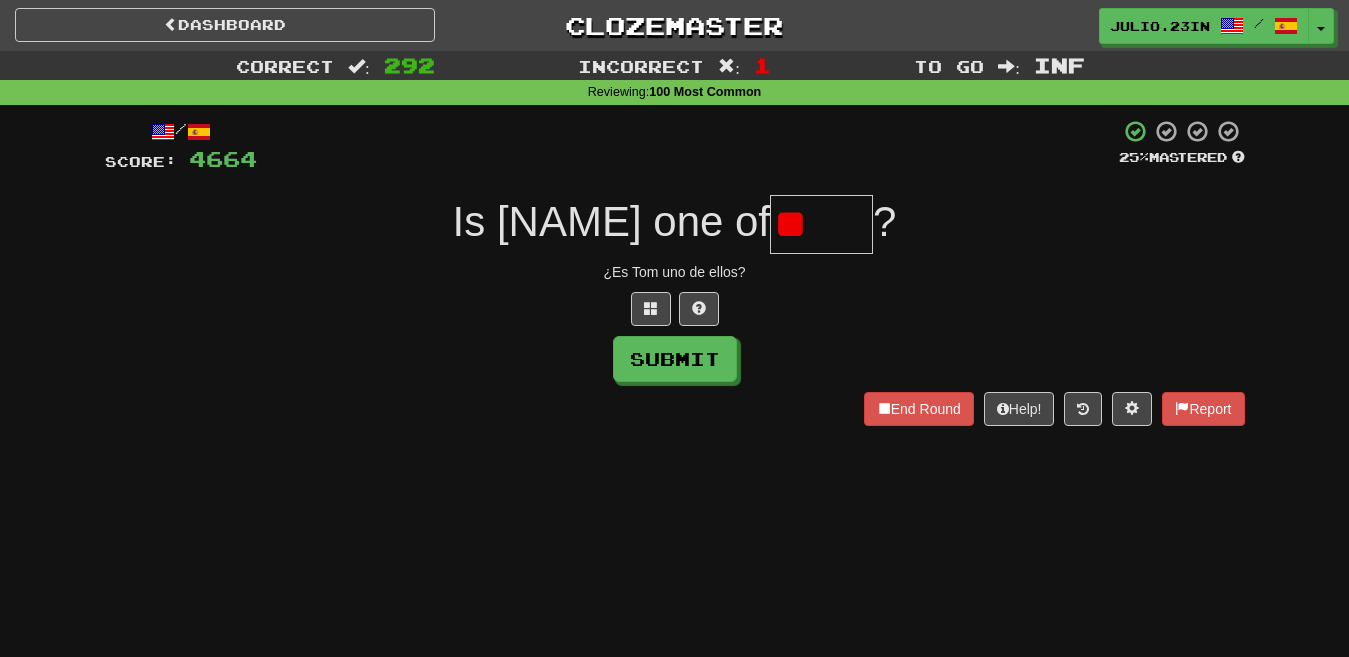 type on "*" 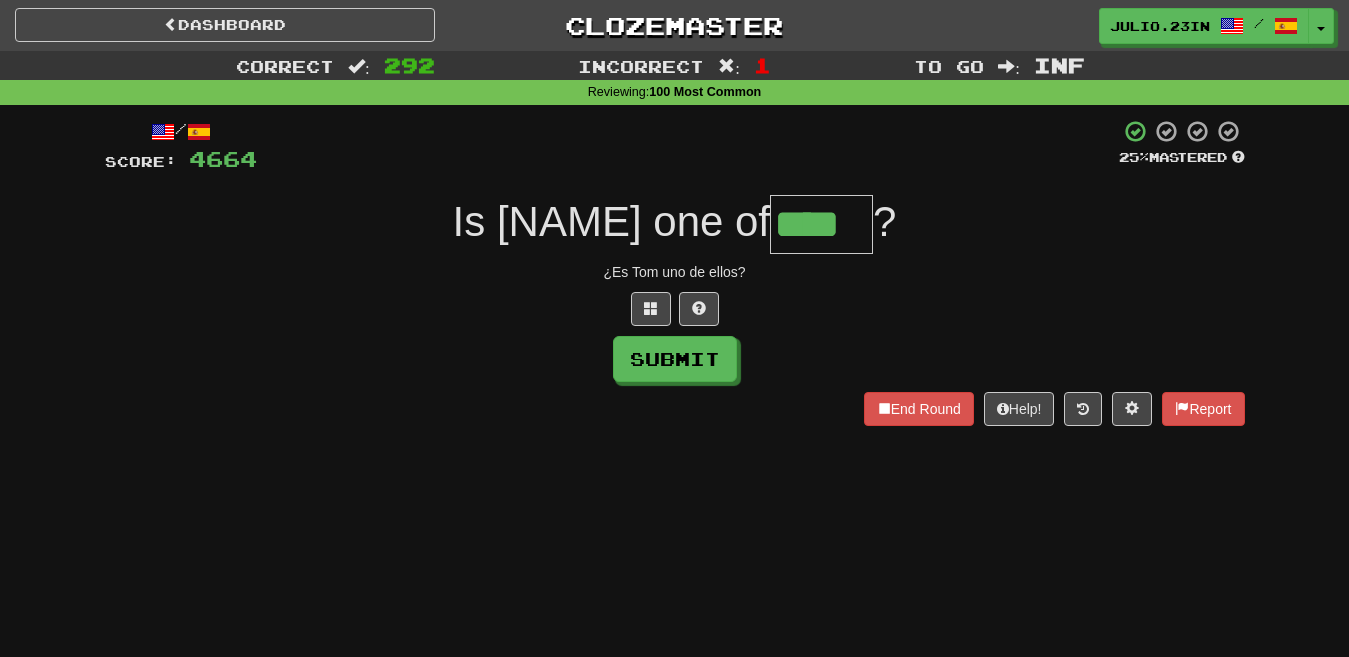 type on "****" 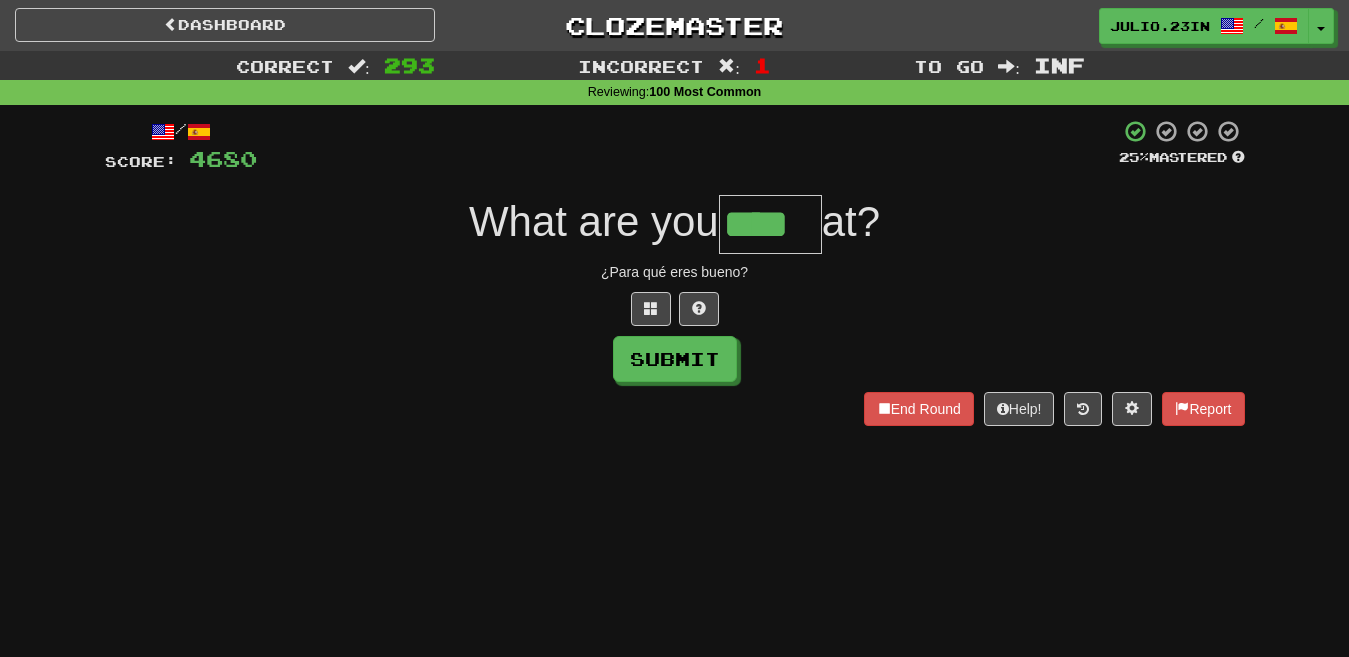 type on "****" 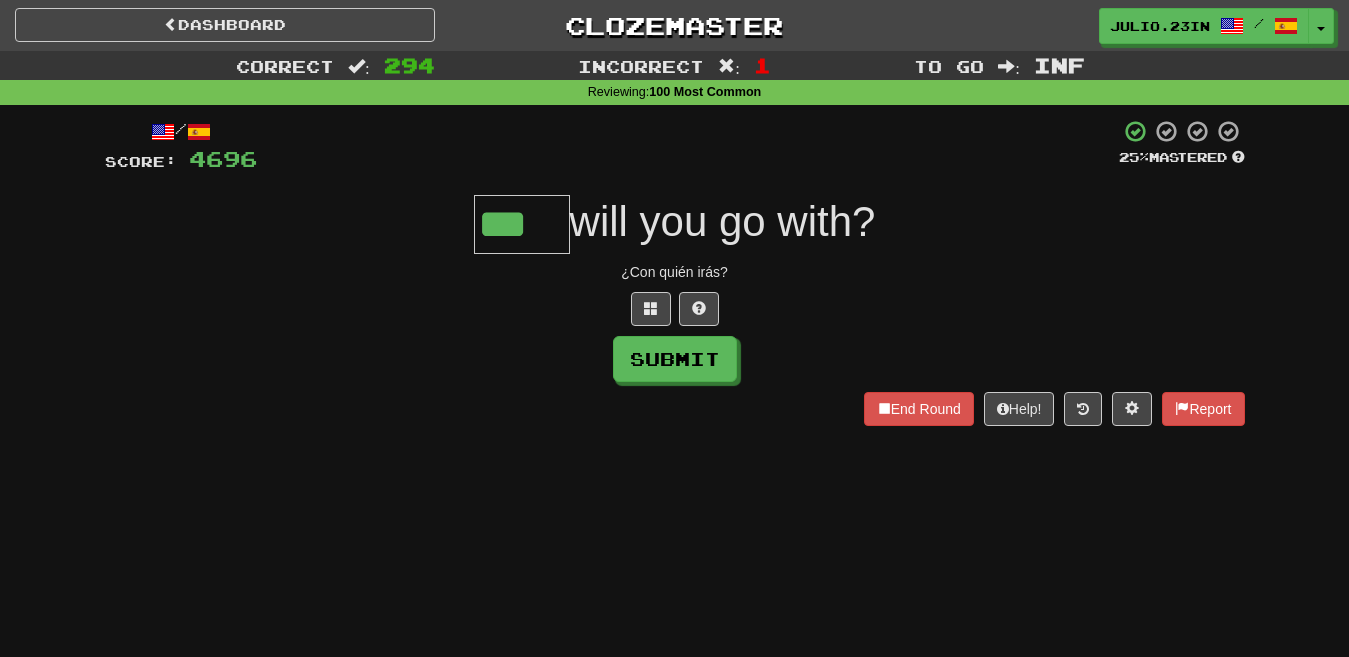 type on "***" 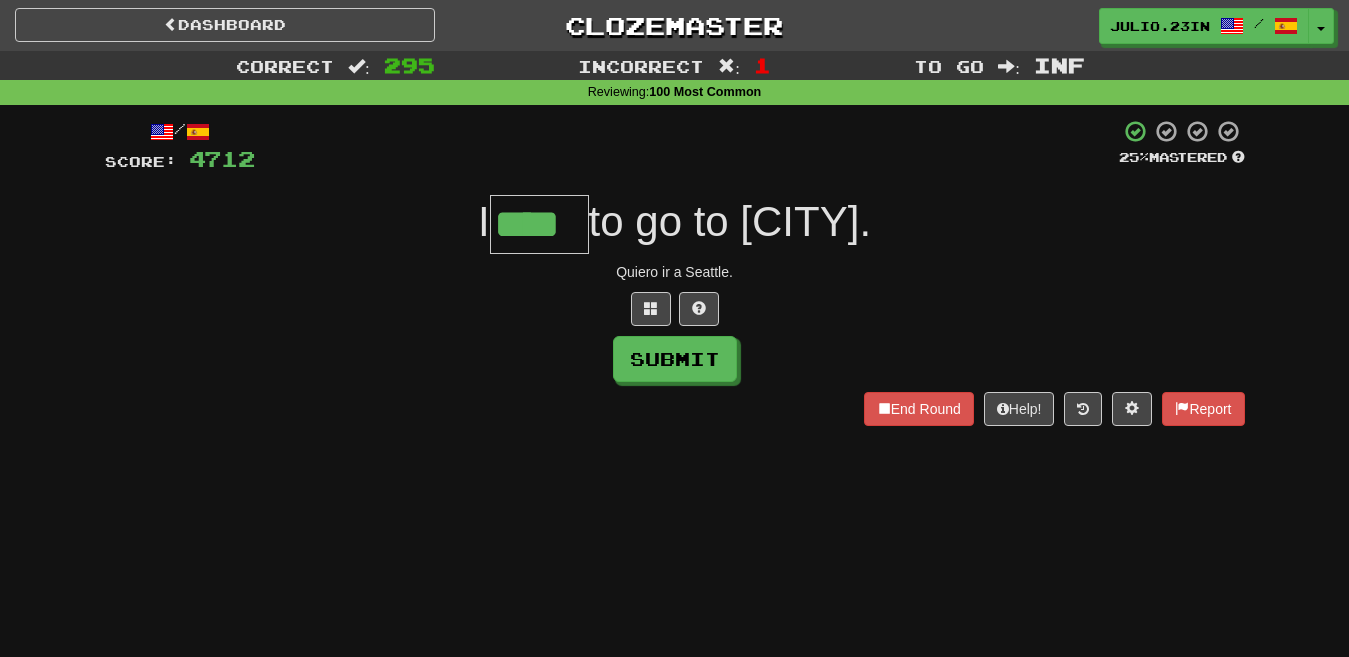type on "****" 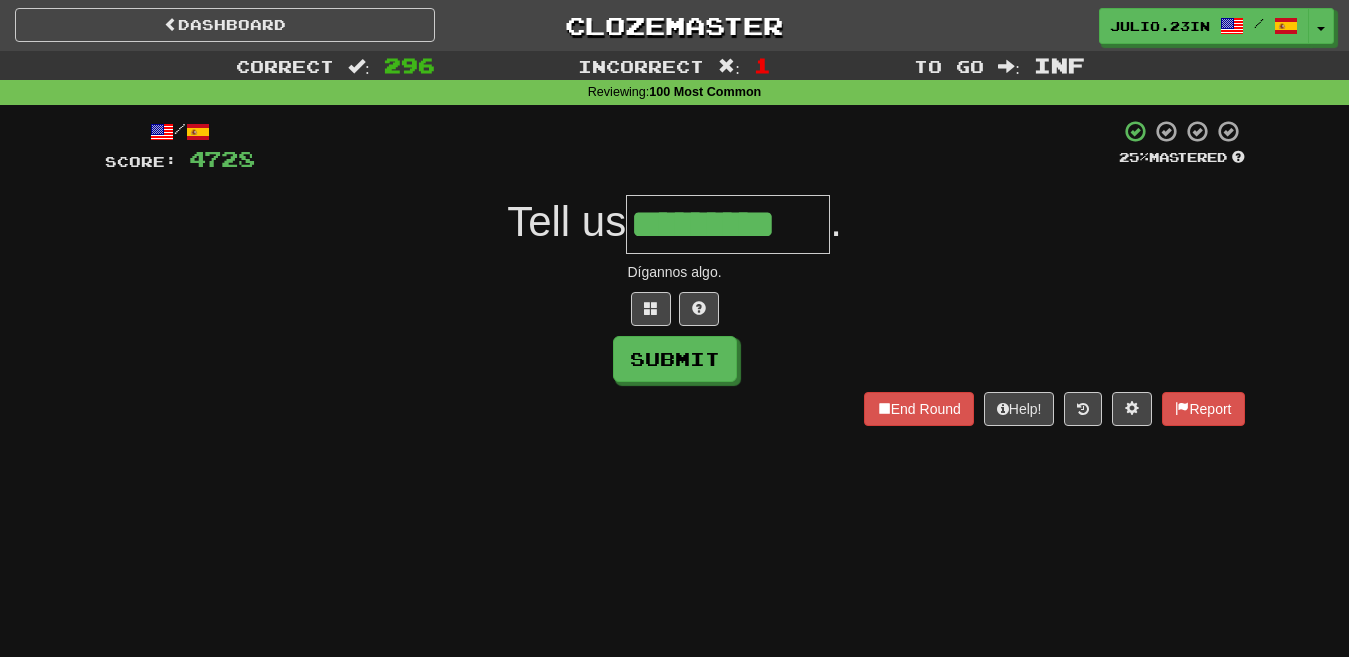 type on "*********" 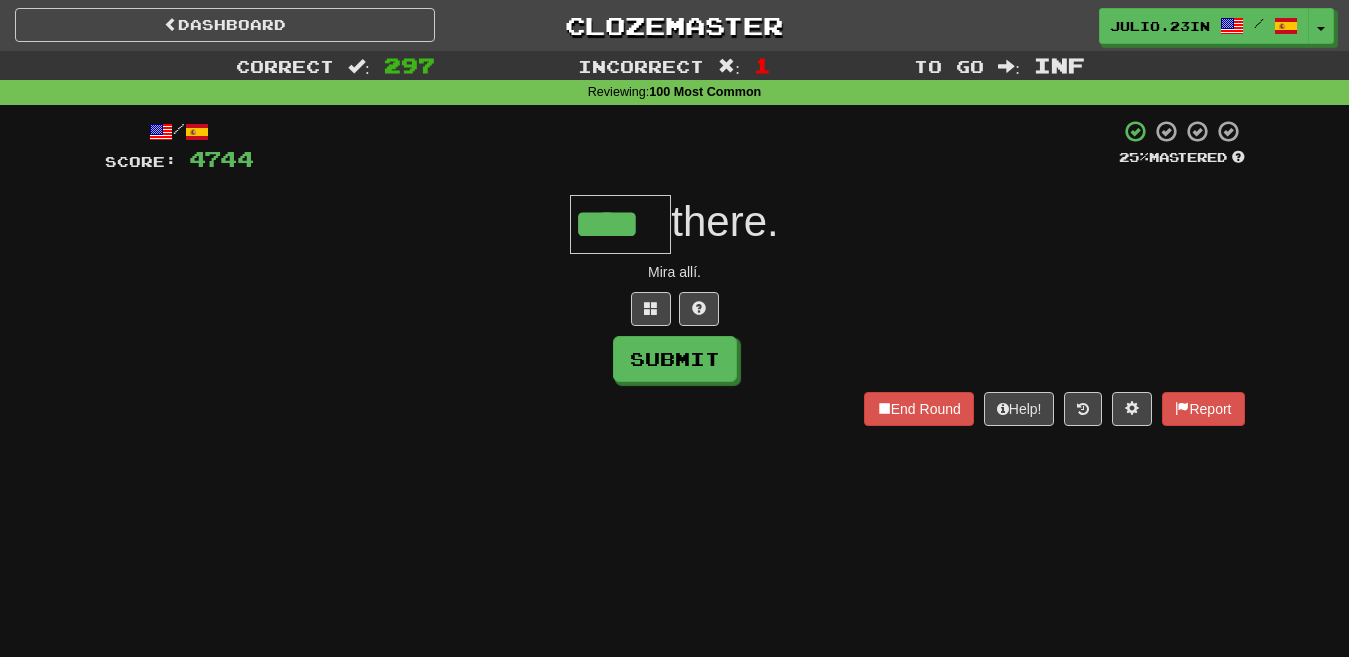 type on "****" 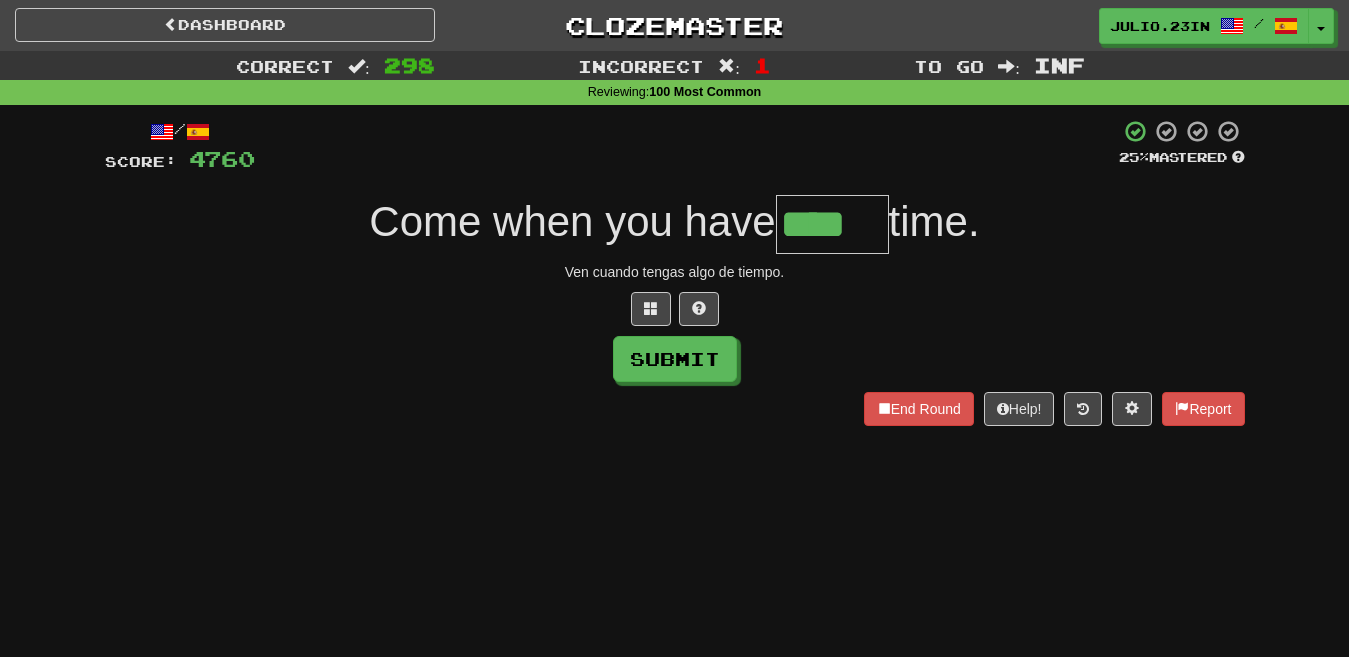 type on "****" 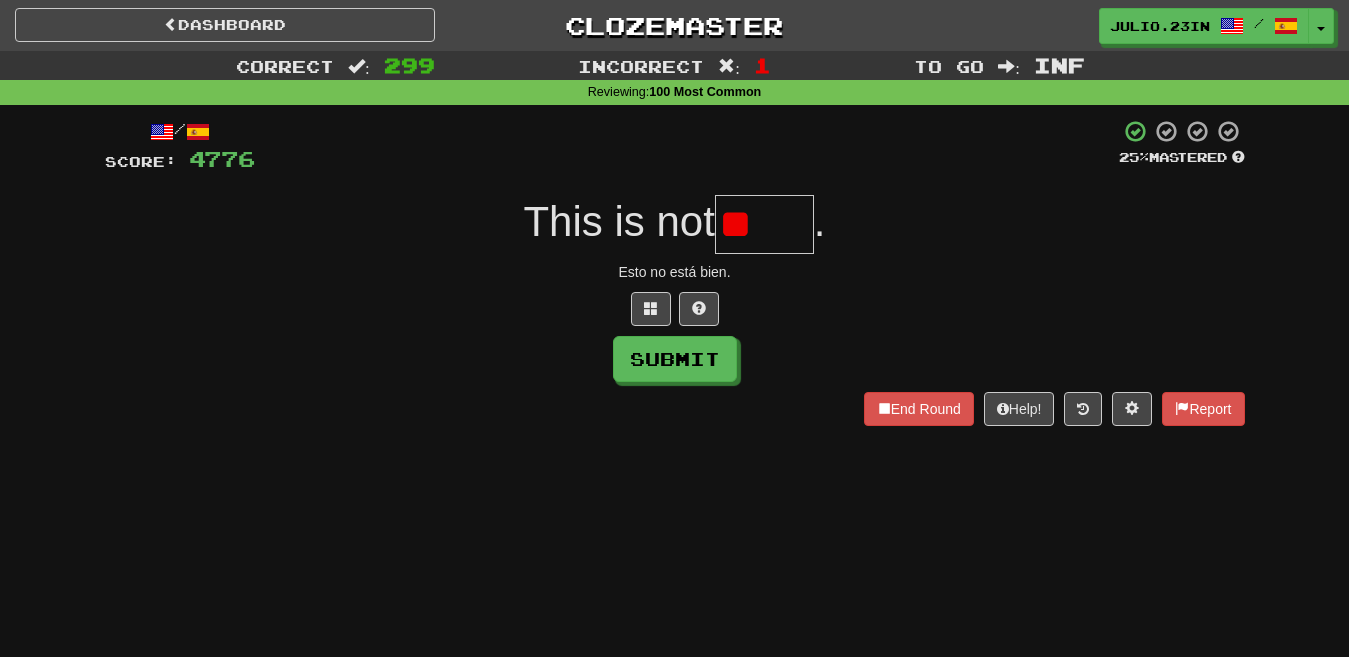 type on "*" 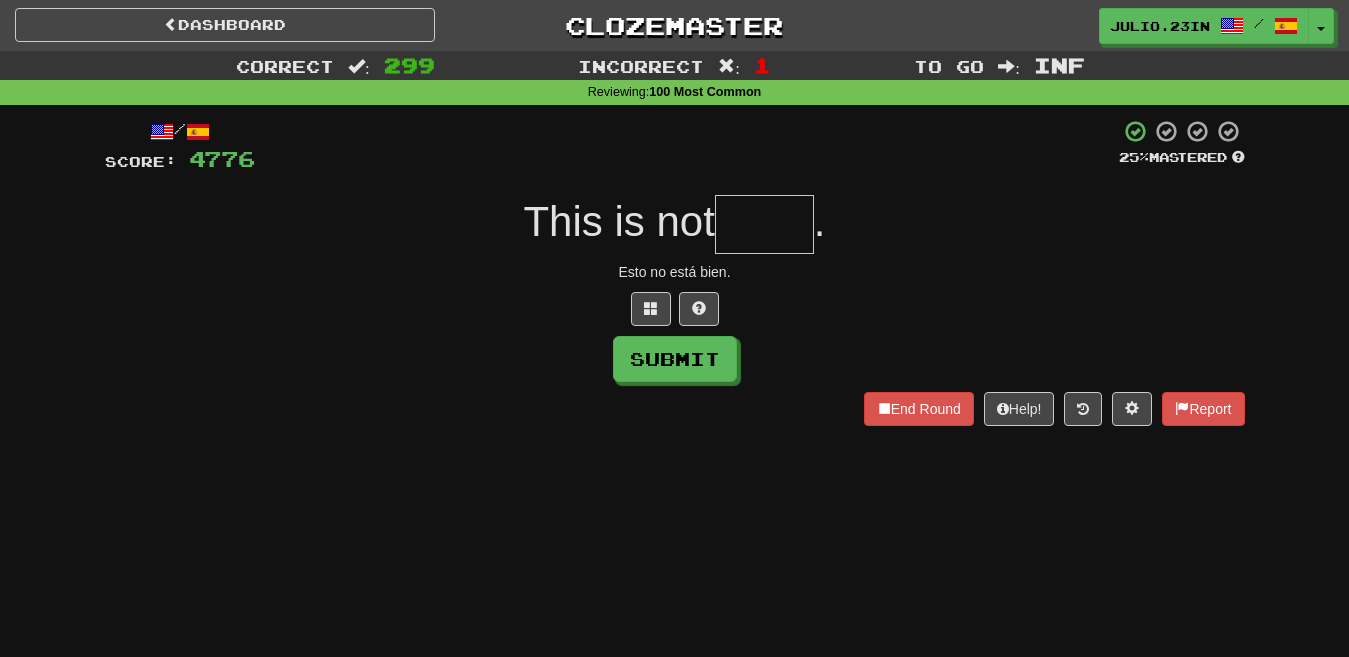 type on "*" 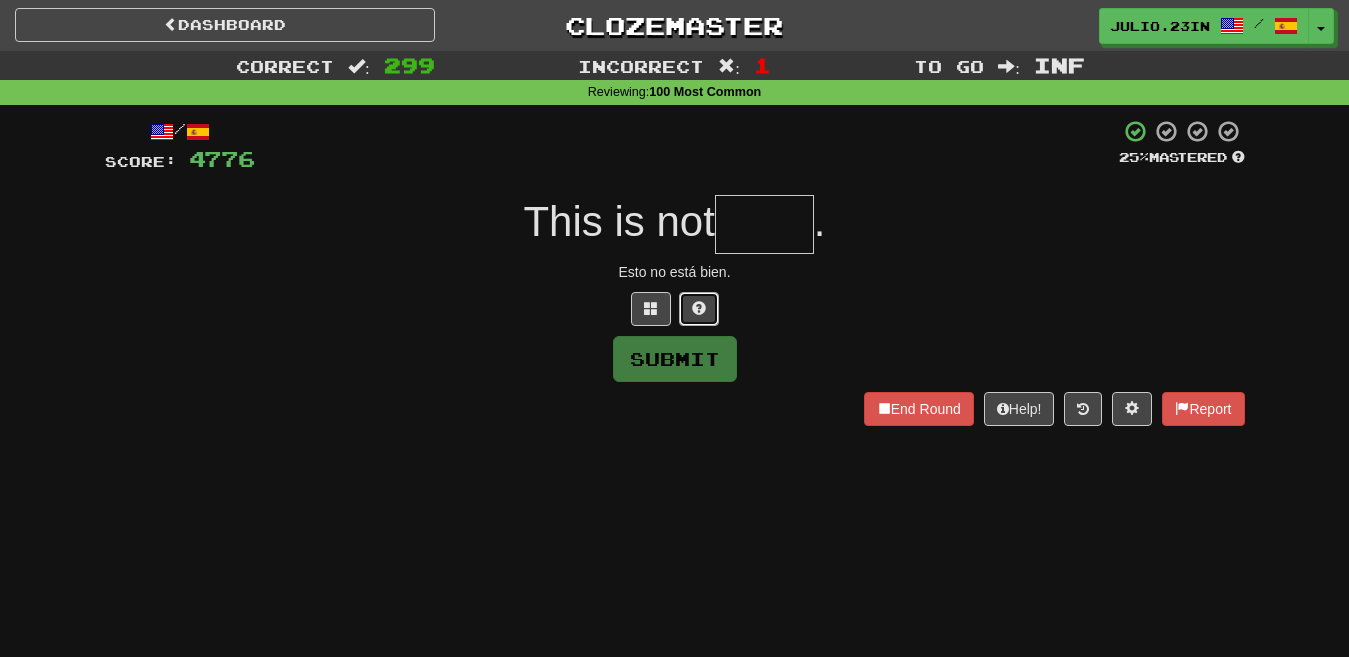 click at bounding box center (699, 309) 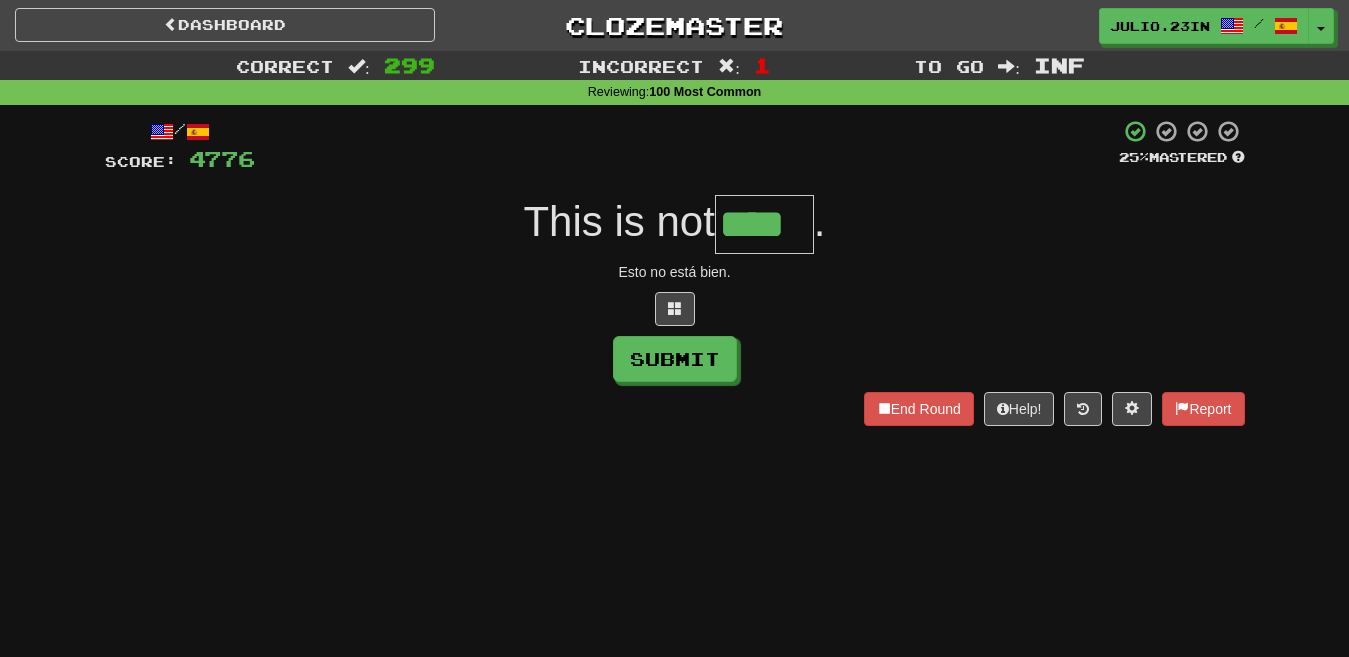 type on "****" 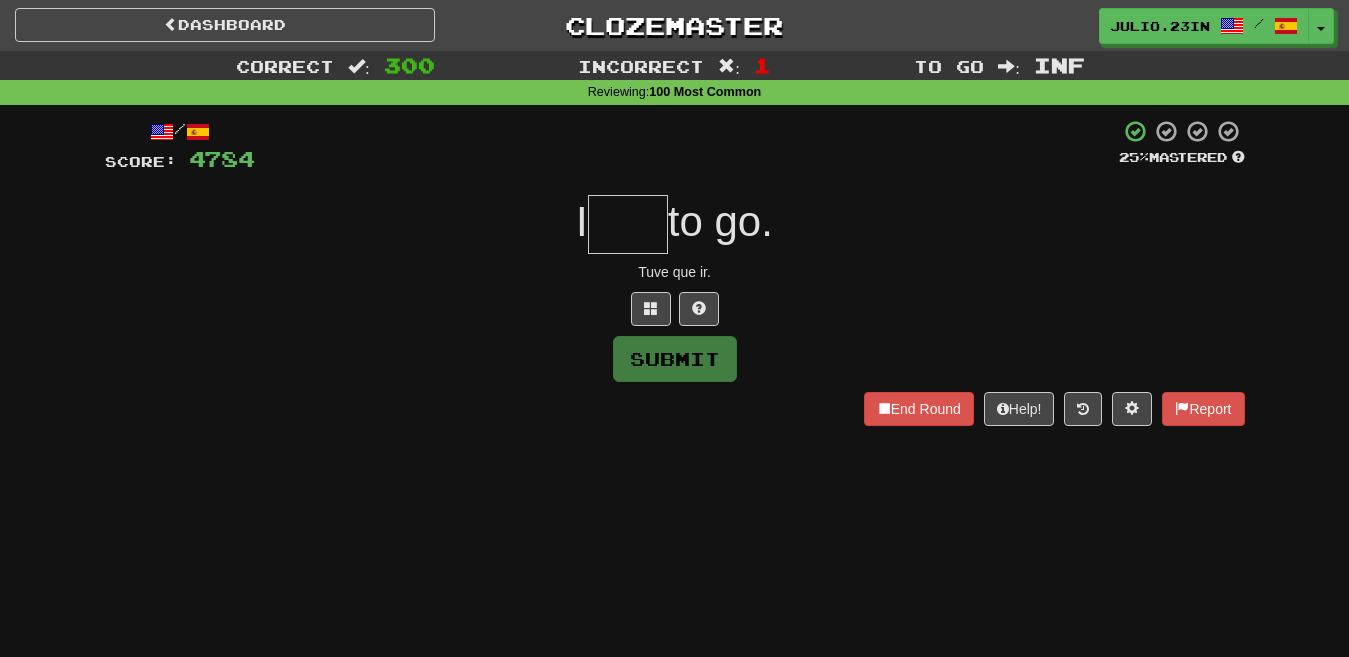 type on "*" 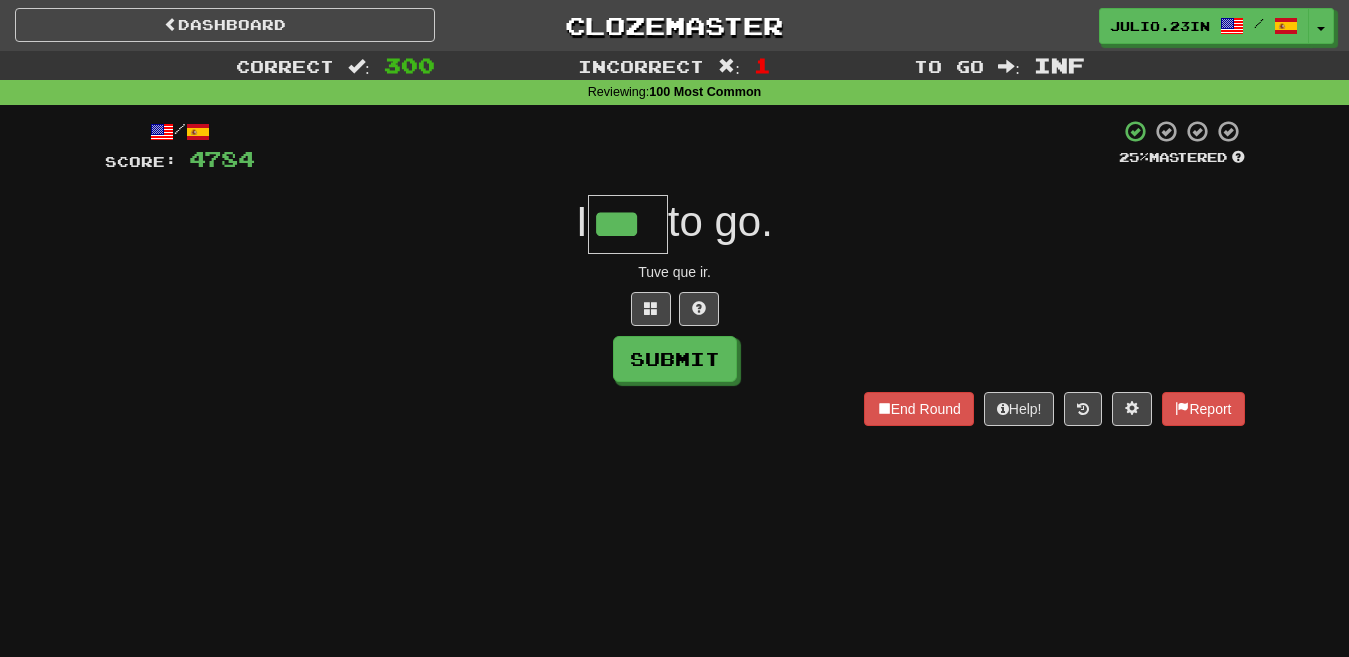 type on "***" 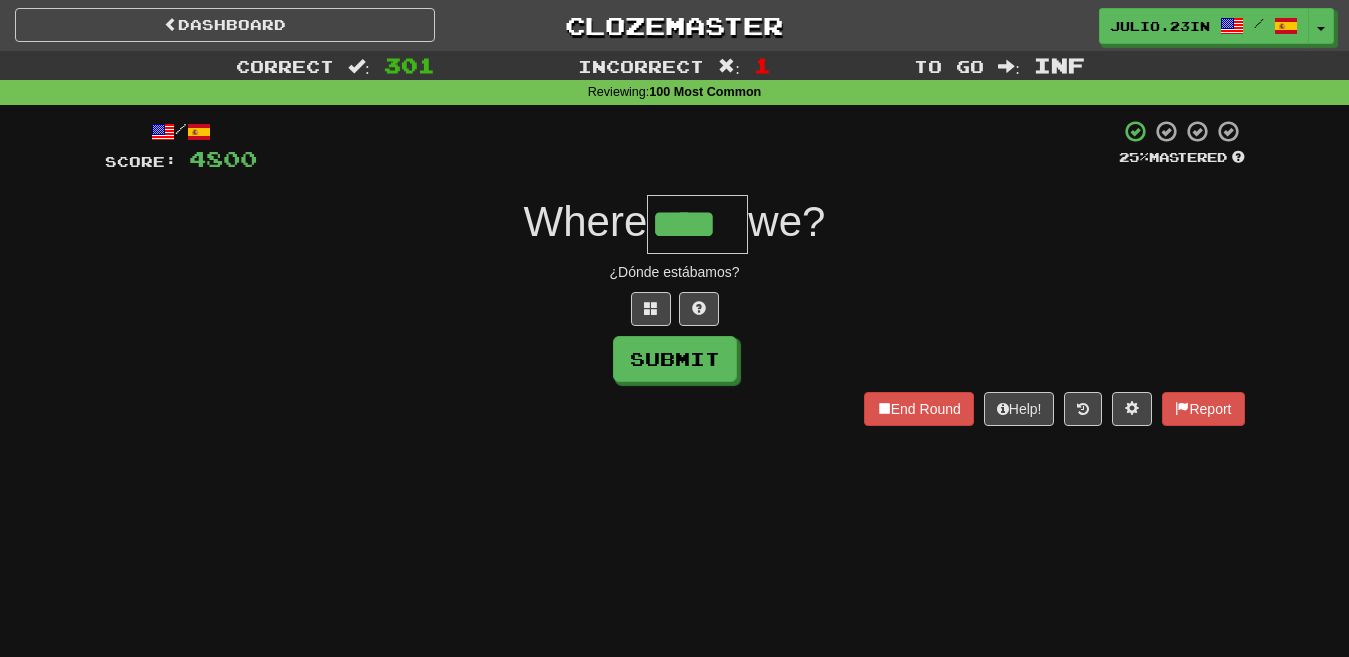 type on "****" 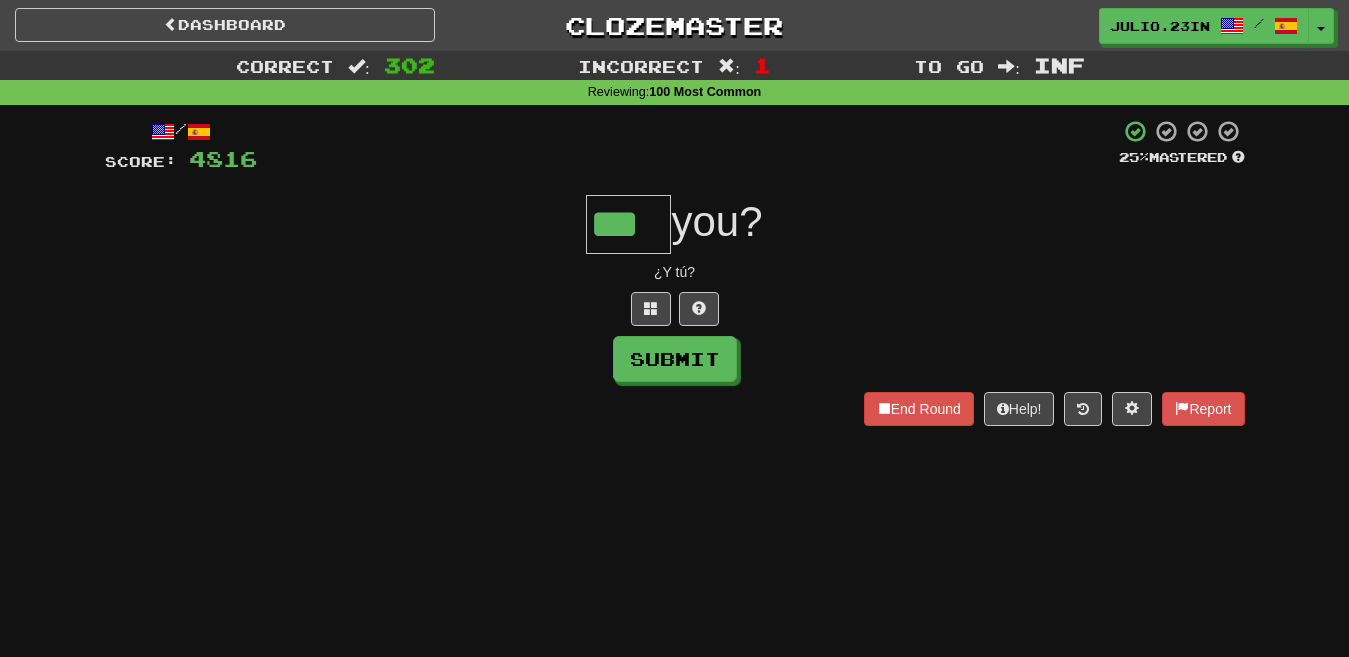 type on "***" 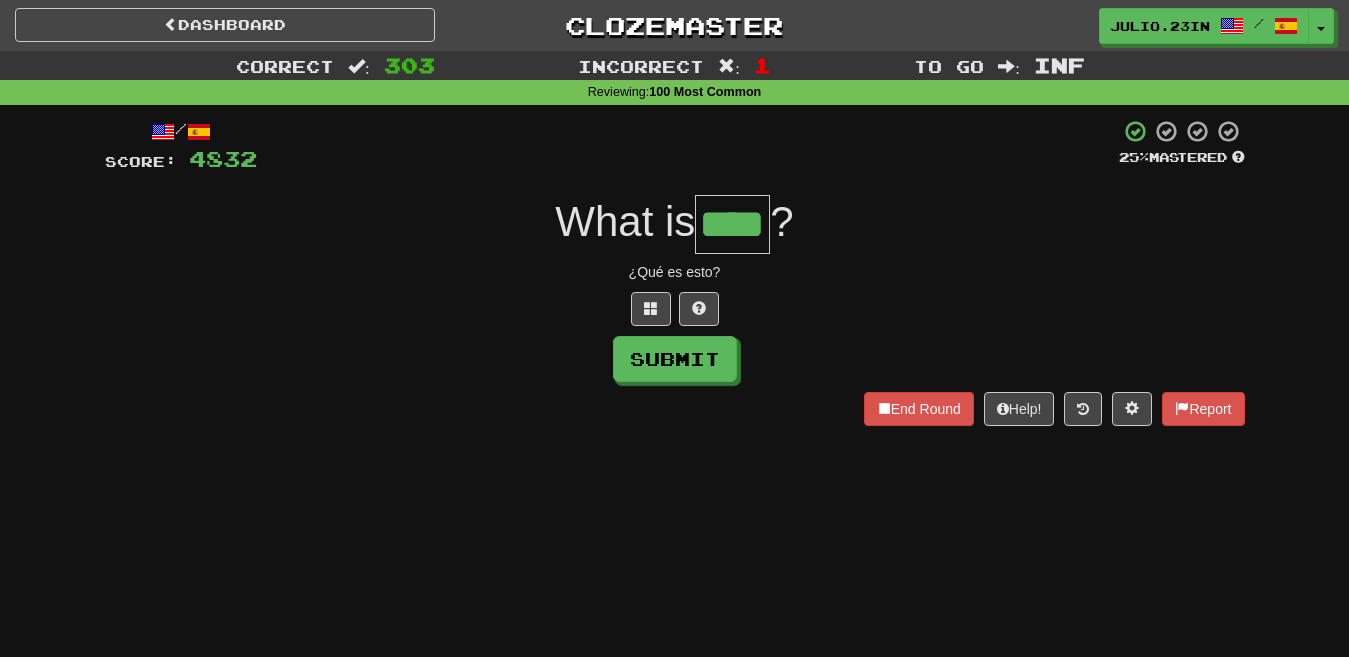 type on "****" 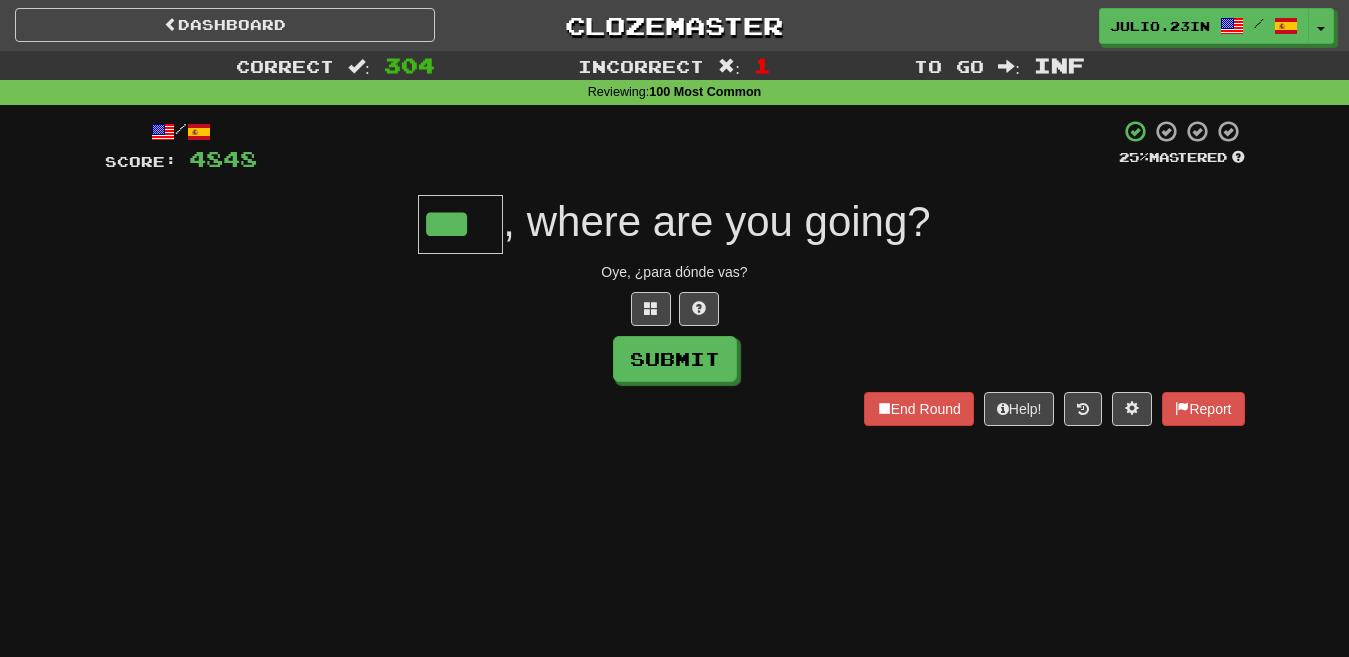 type on "***" 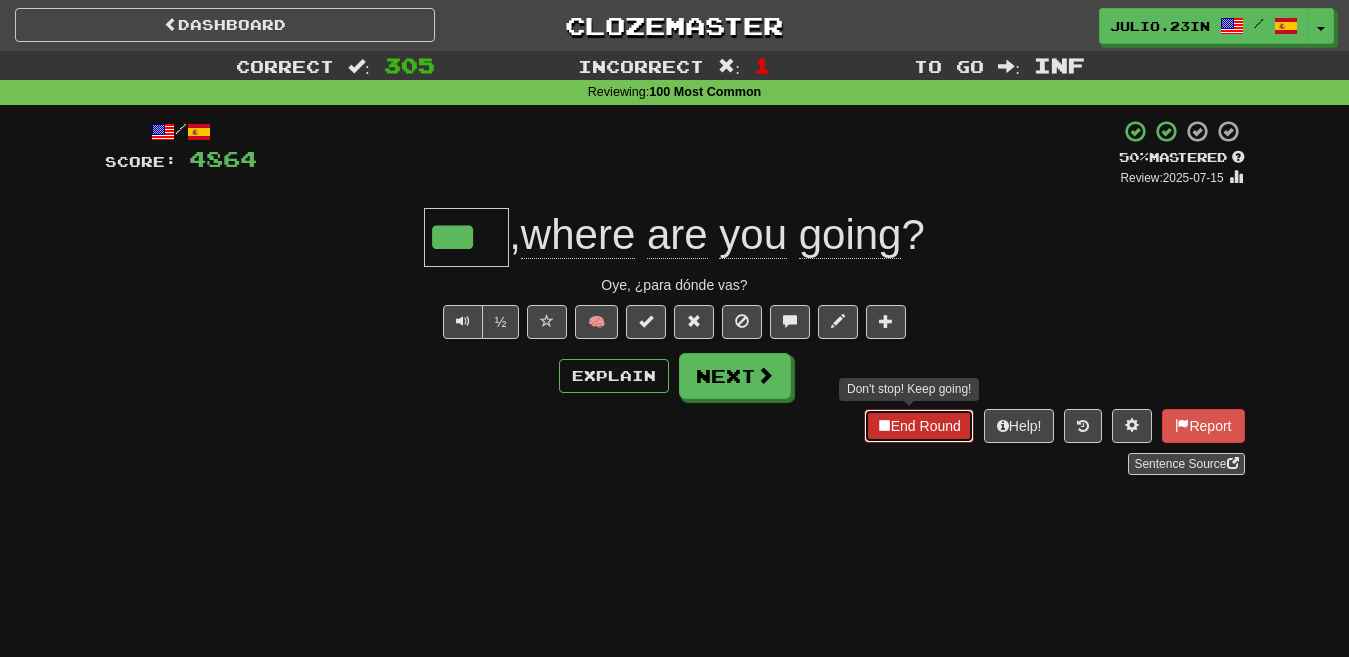 click on "End Round" at bounding box center [919, 426] 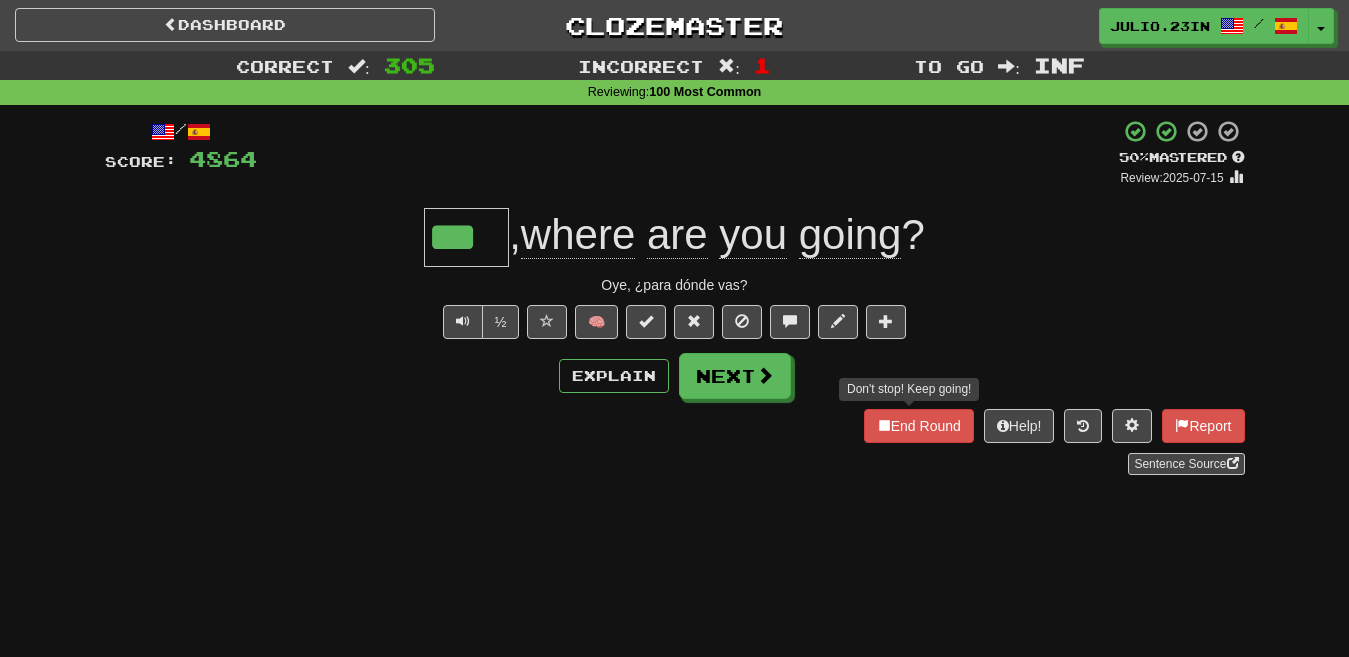 click on "Dashboard
Clozemaster
Julio.23in
/
Toggle Dropdown
Dashboard
Leaderboard
Activity Feed
Notifications
Profile
Discussions
English
/
Español
Streak:
2
Review:
997
Points Today: 0
Languages
Account
Logout
Julio.23in
/
Toggle Dropdown
Dashboard
Leaderboard
Activity Feed
Notifications
Profile
Discussions
English
/
Español
Streak:
2
Review:
997
Points Today: 0
Languages
Account
Logout
clozemaster
Correct   :   305 Incorrect   :   1 To go   :   Inf Reviewing :  100 Most Common  /  Score:   4864 + 16 50 %  Mastered Review:  2025-07-15 *** ,  where   are   you   going ? Oye, ¿para dónde vas? ½ 🧠 Explain Next  End Round  Help!" at bounding box center [674, 328] 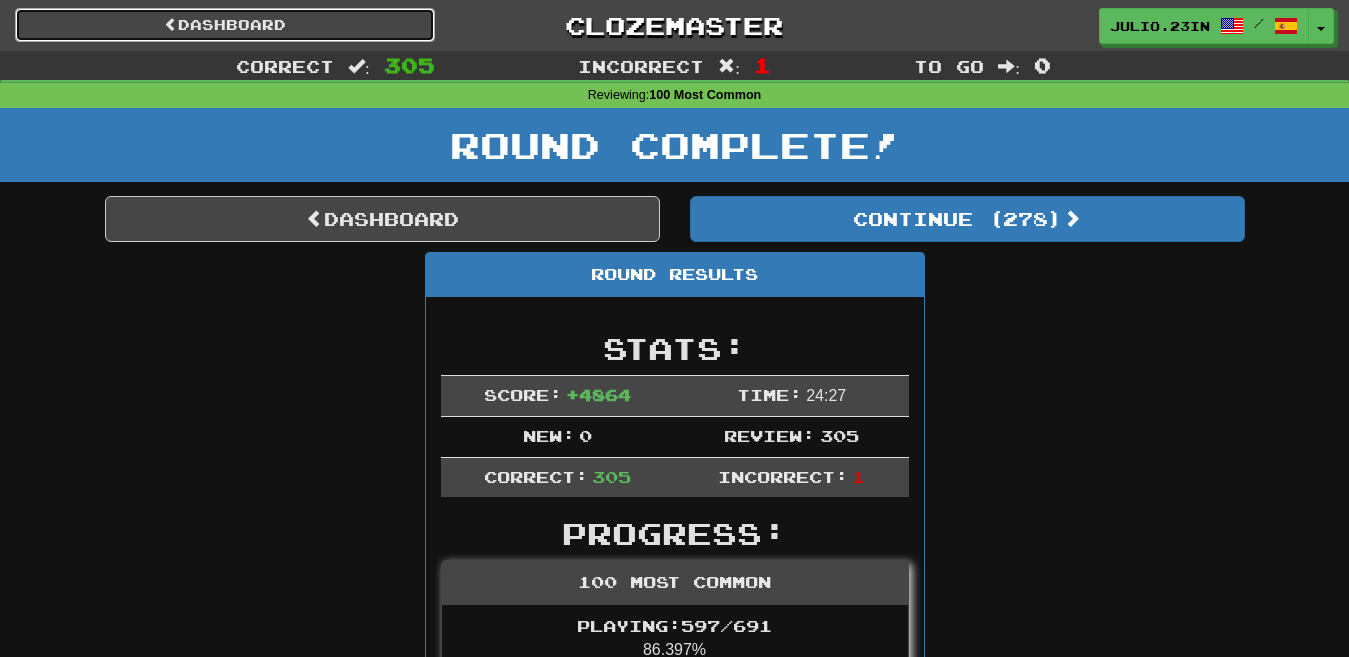 click on "Dashboard" at bounding box center [225, 25] 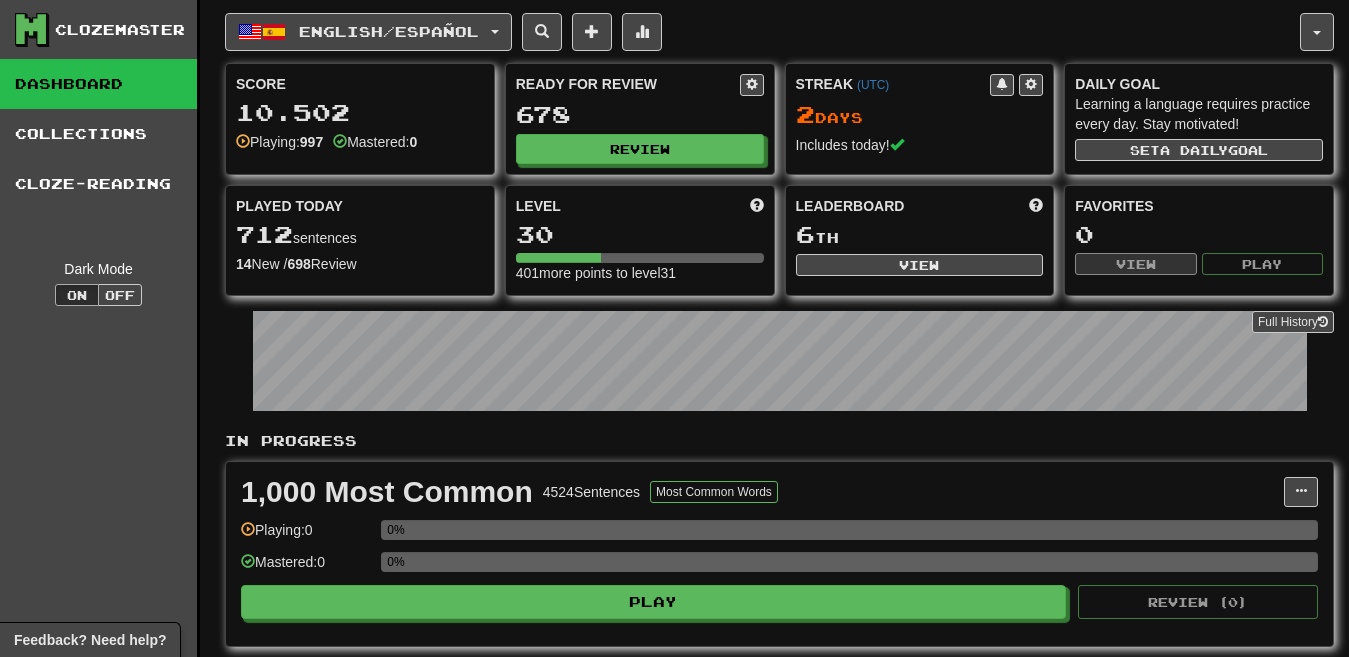 scroll, scrollTop: 0, scrollLeft: 0, axis: both 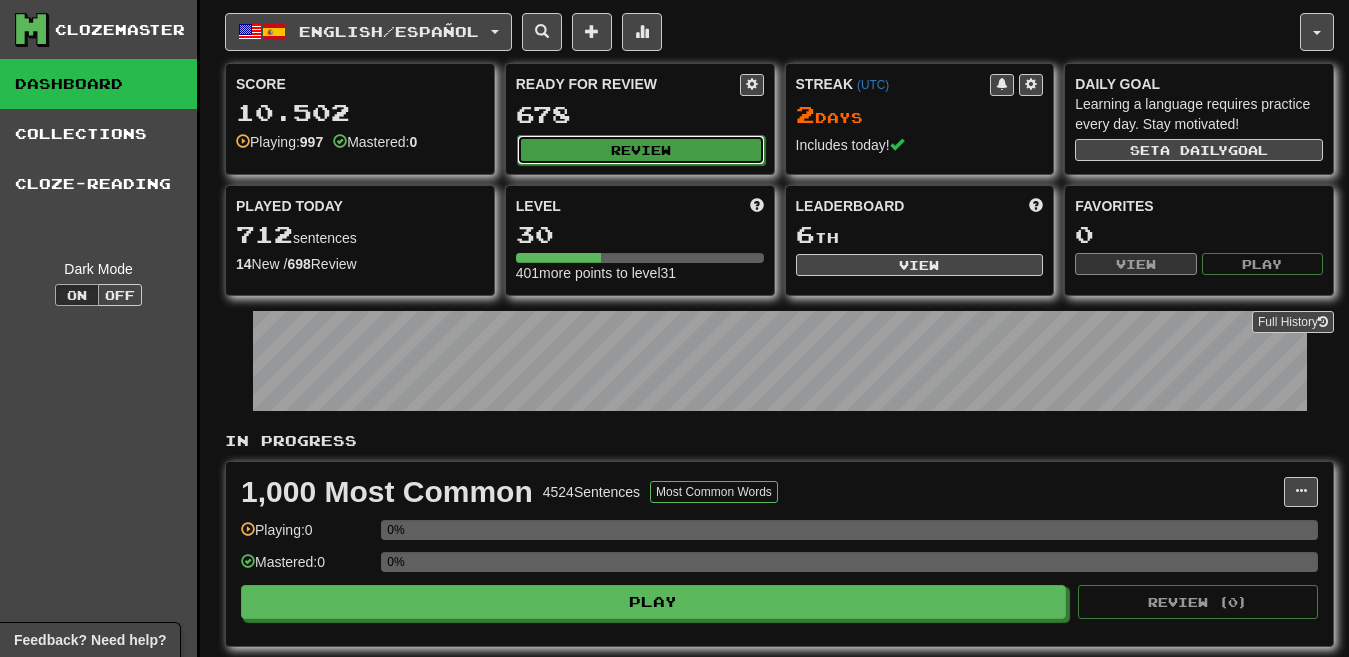 click on "Review" at bounding box center [641, 150] 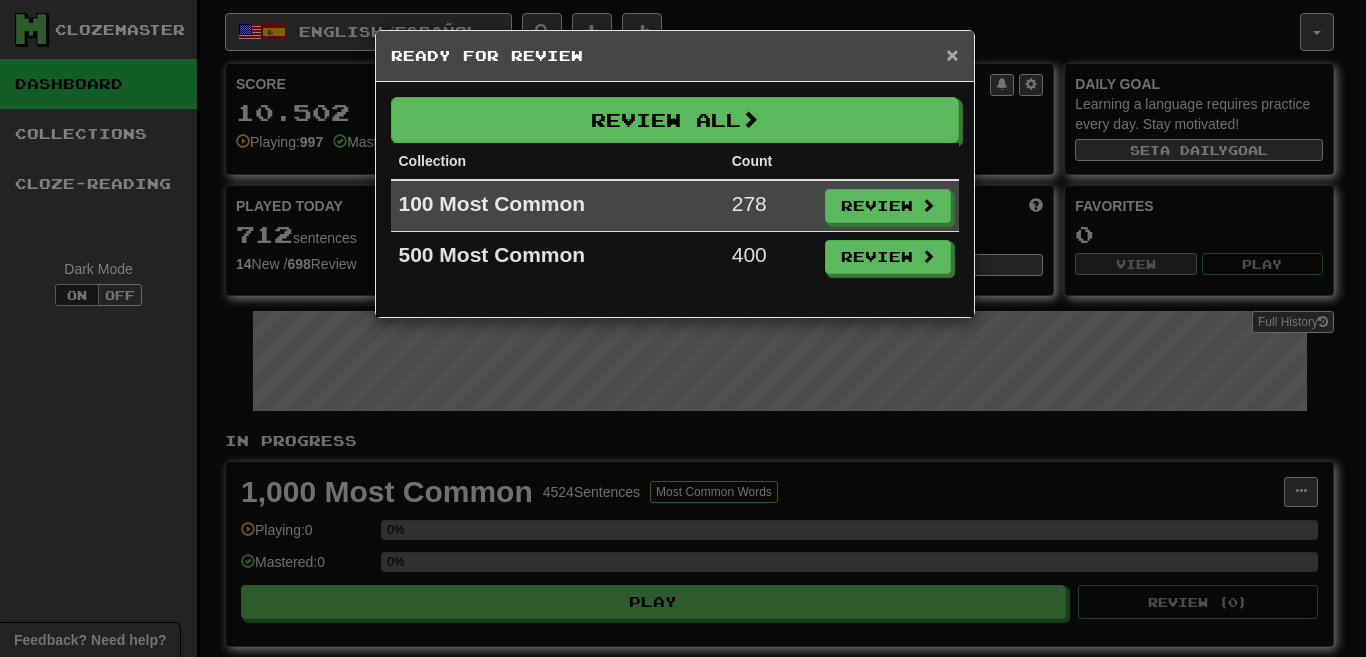 click on "×" at bounding box center (952, 54) 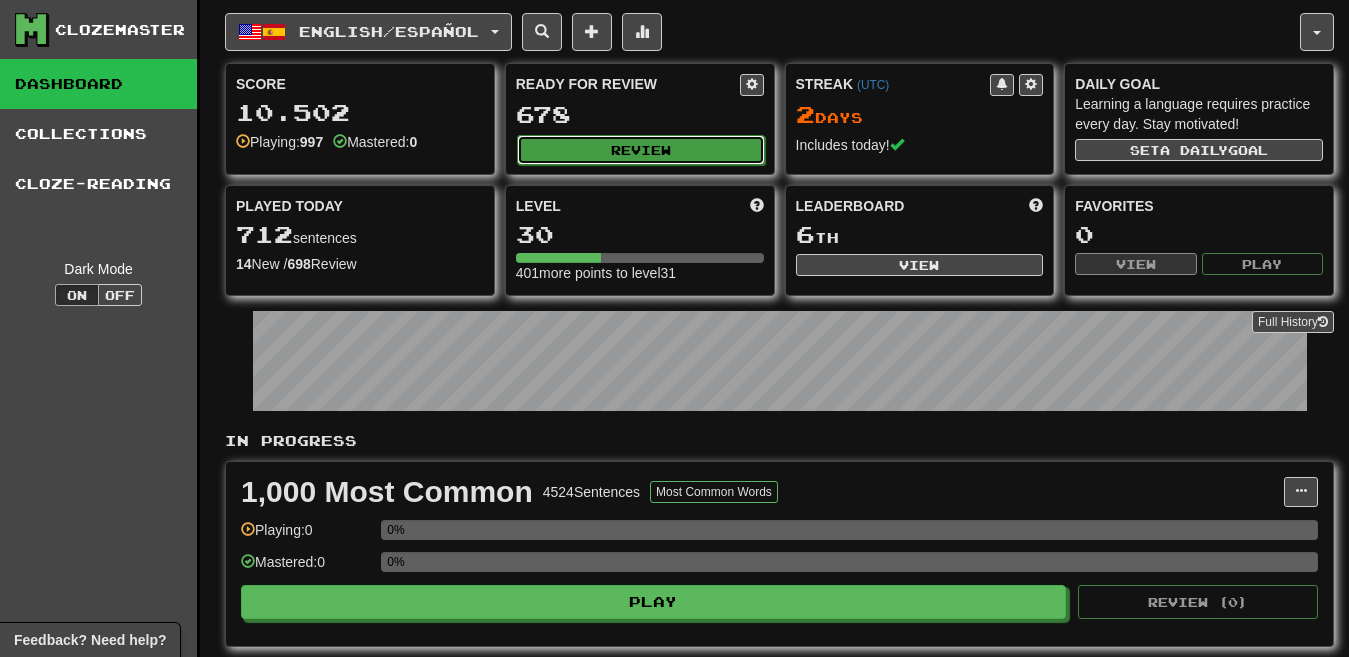 click on "Review" at bounding box center [641, 150] 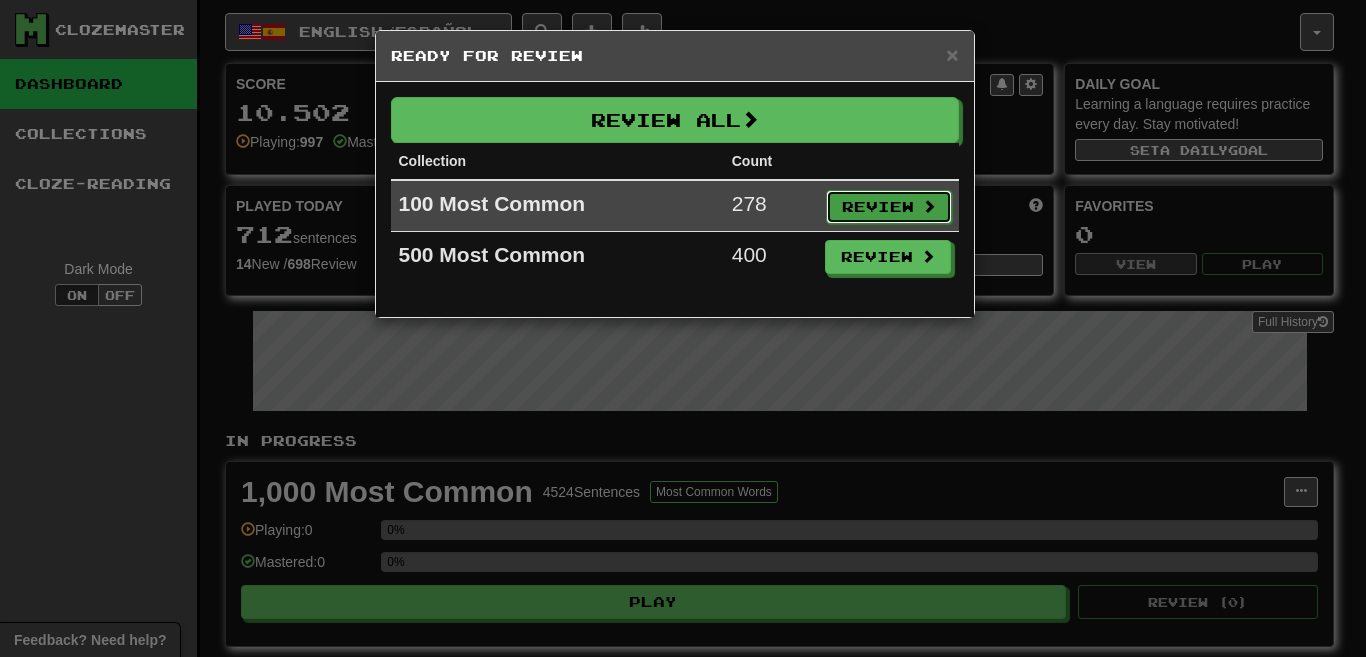 click on "Review" at bounding box center [889, 207] 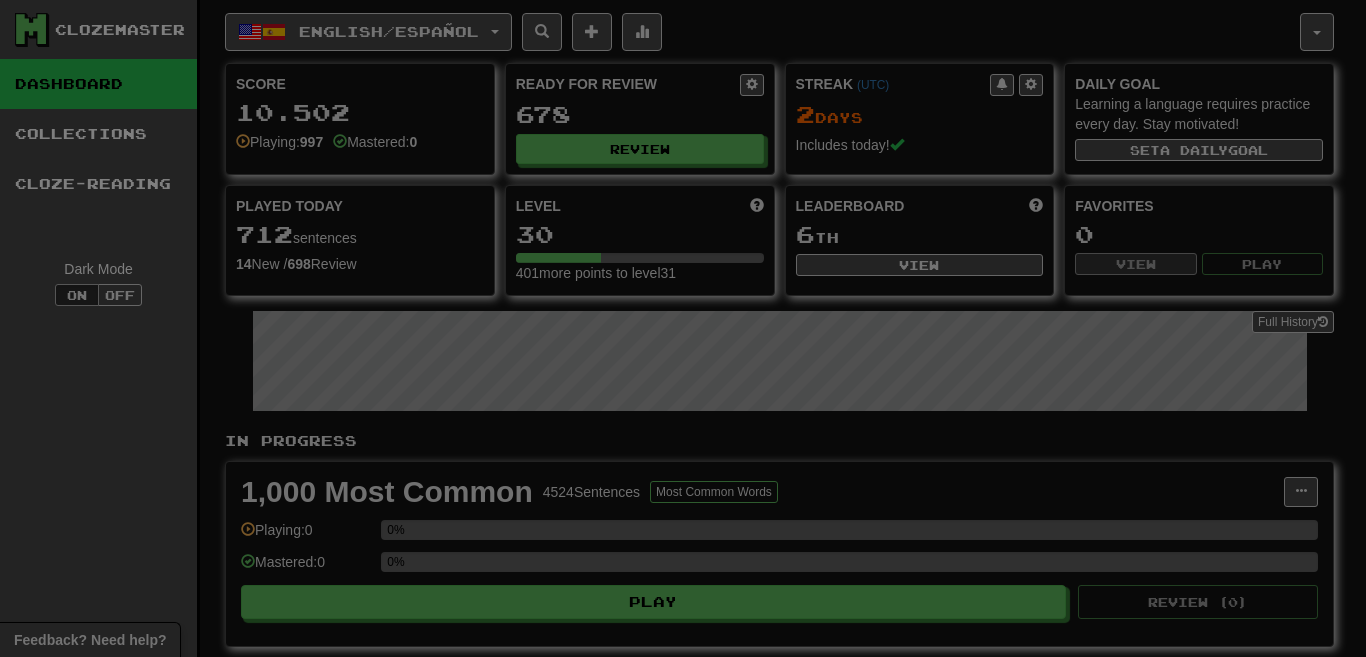 select on "********" 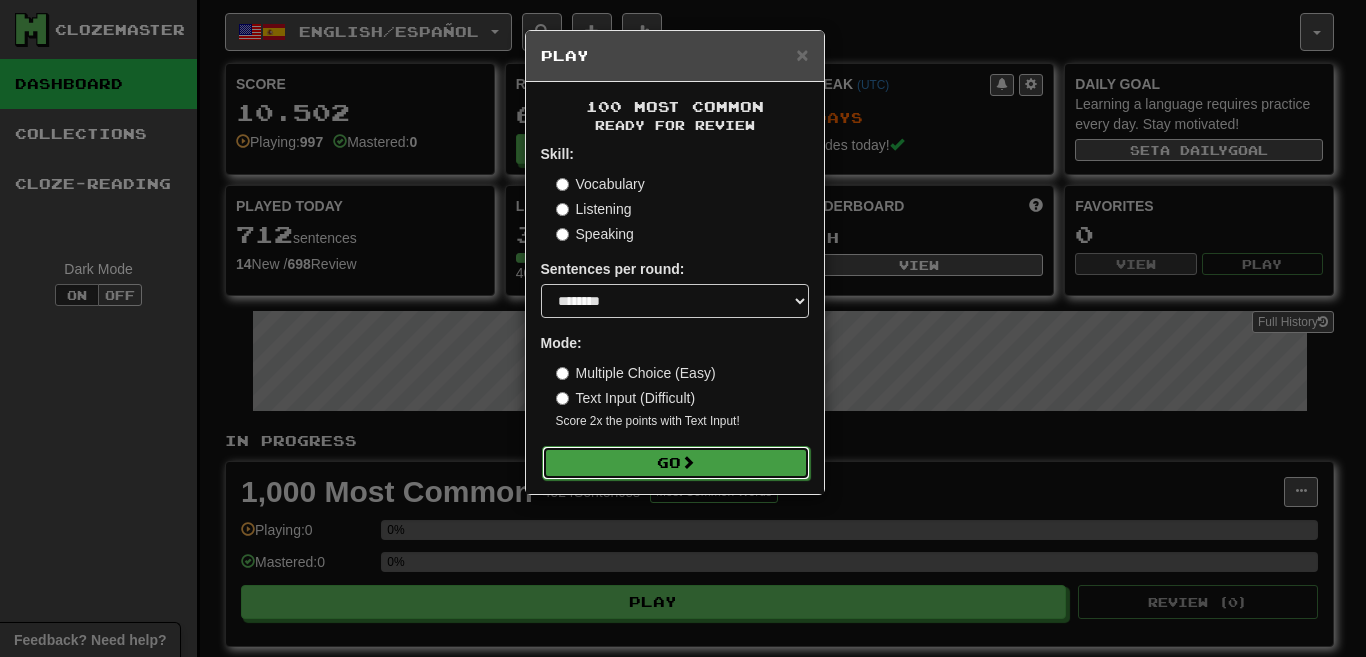 click on "Go" at bounding box center [676, 463] 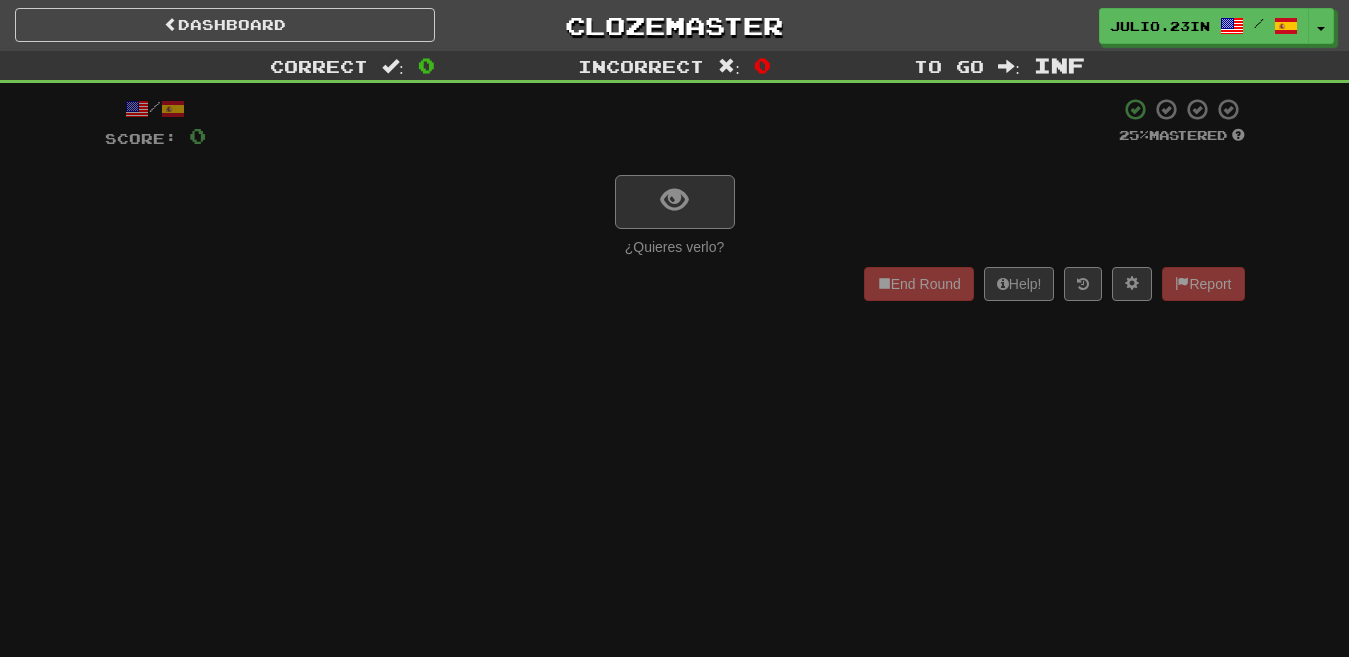 scroll, scrollTop: 0, scrollLeft: 0, axis: both 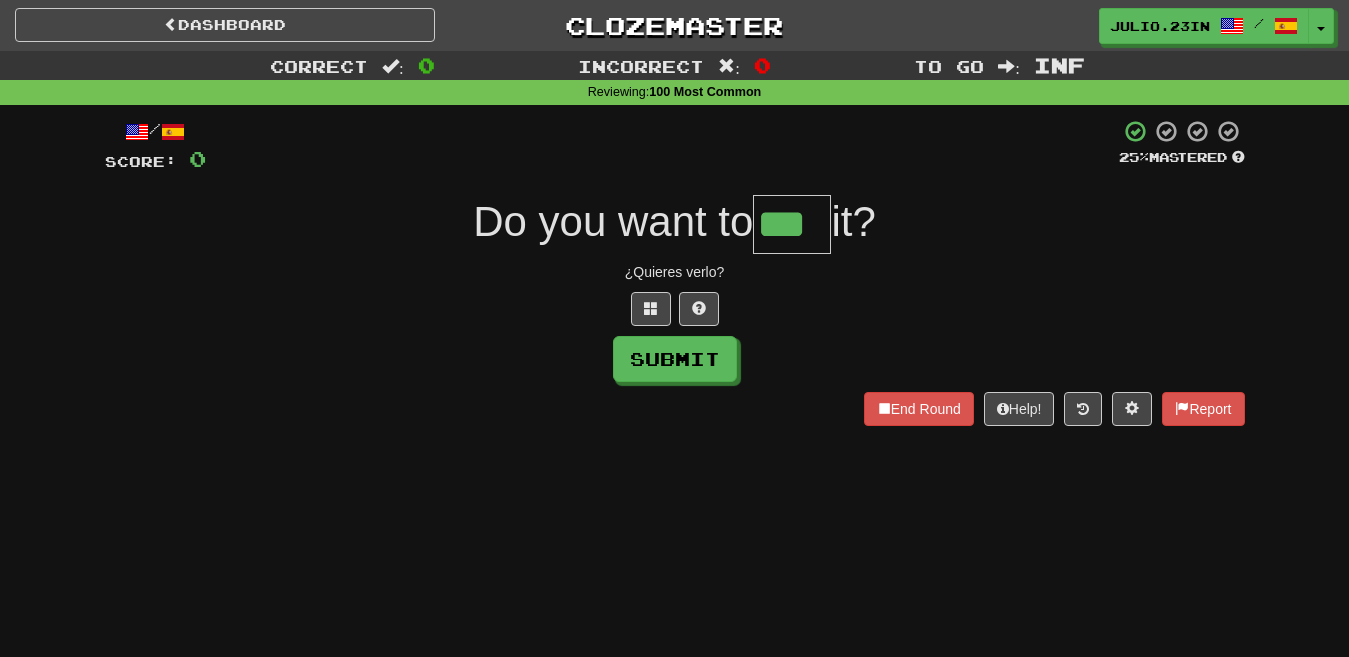 type on "***" 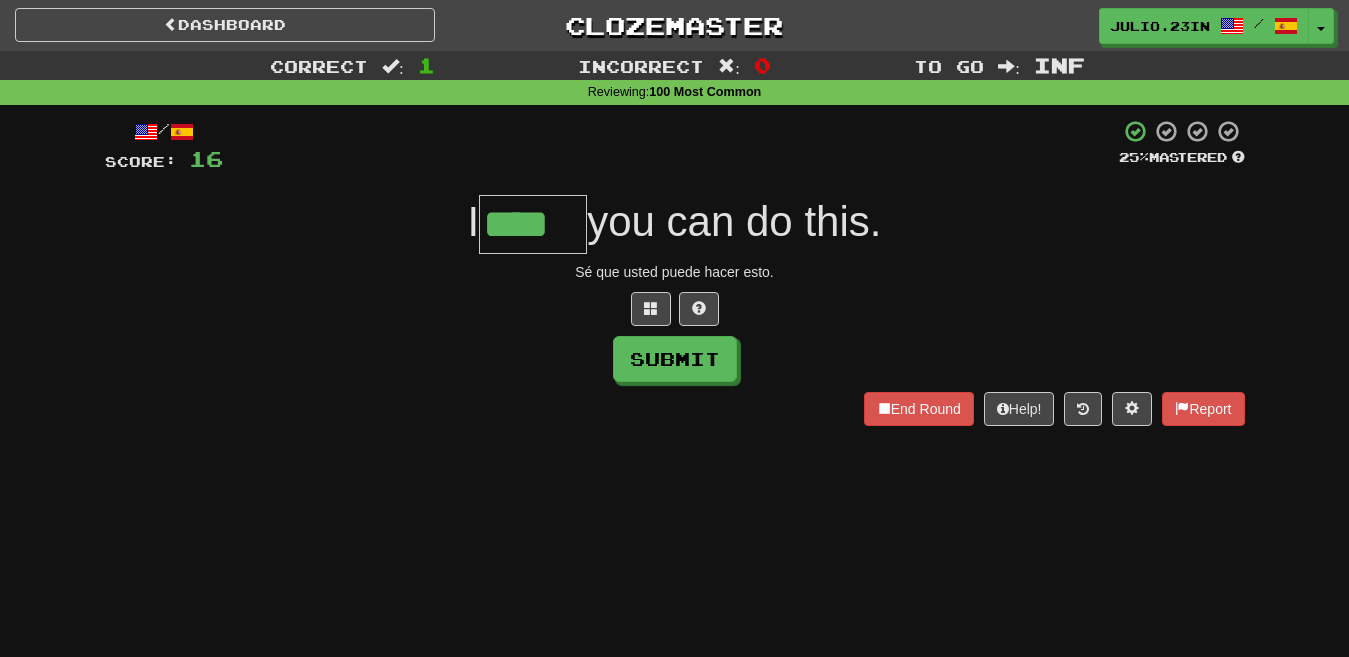 type on "****" 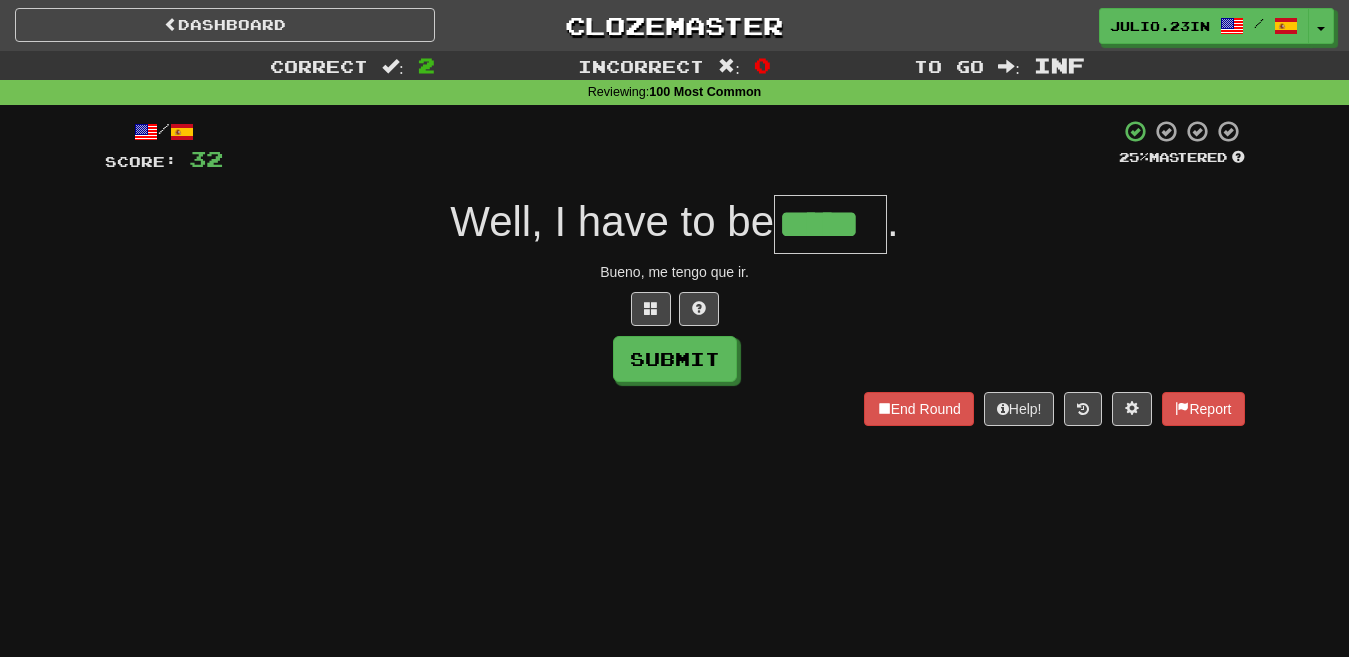type on "*****" 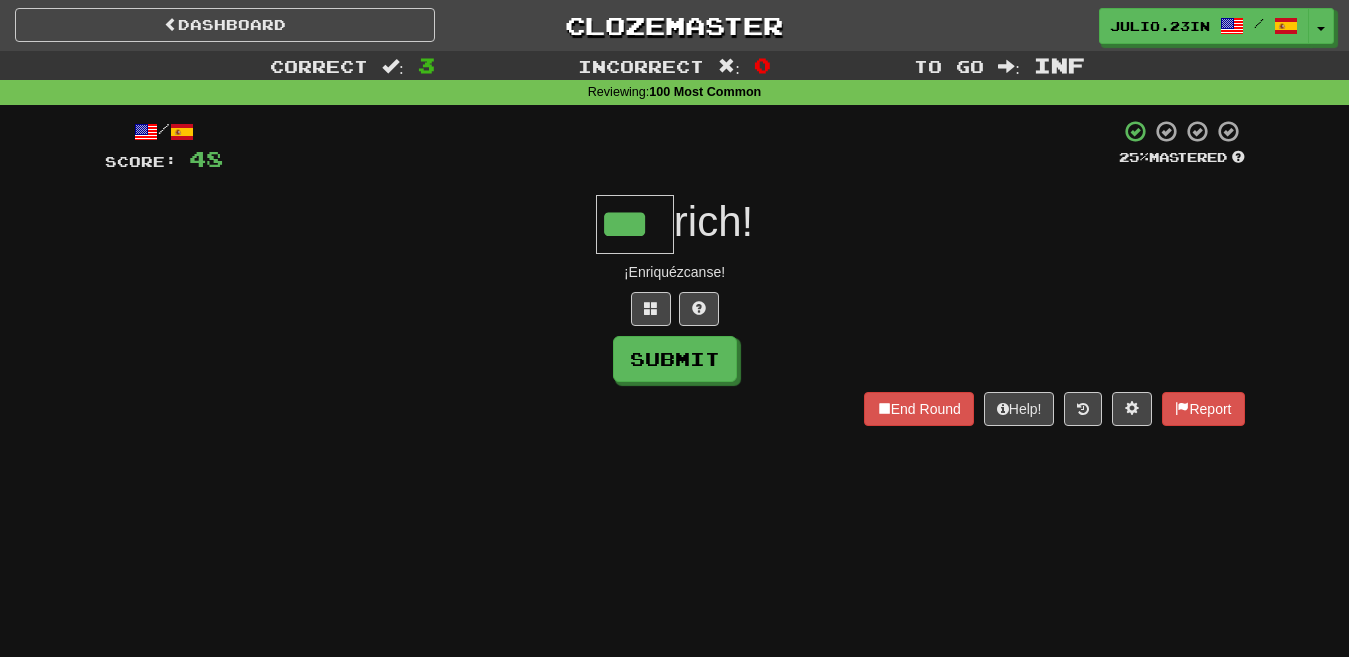 type on "***" 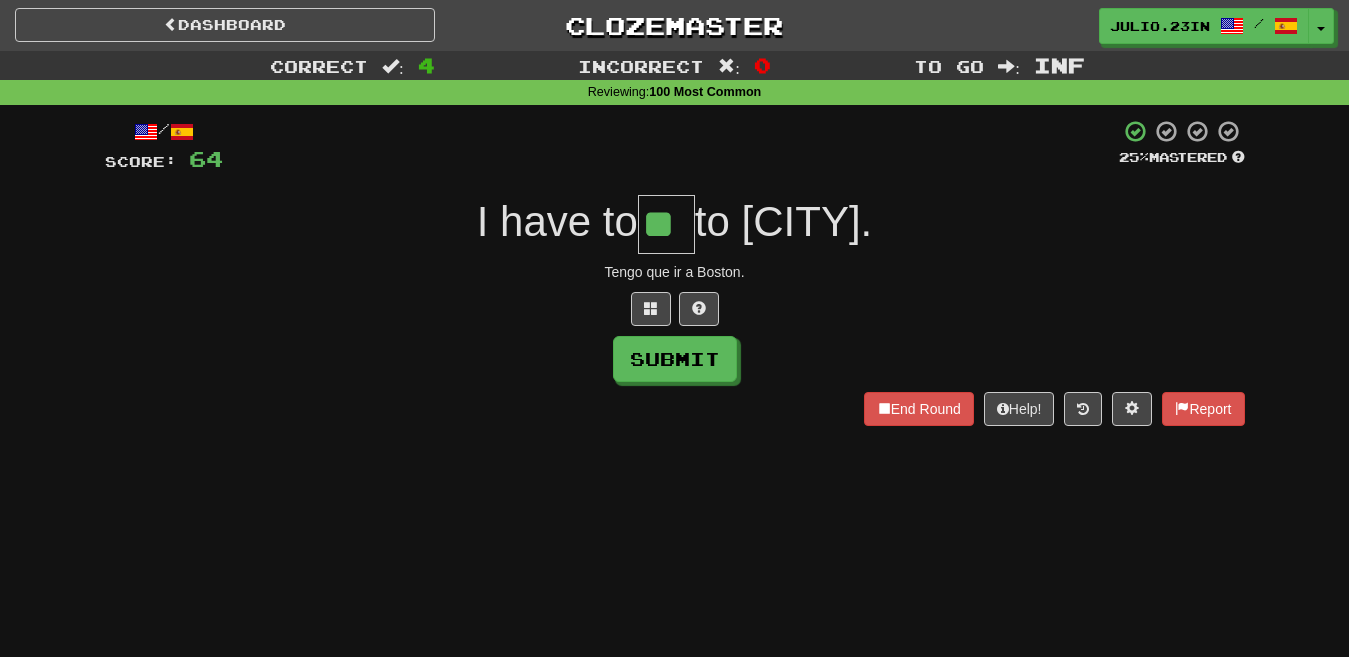 type on "**" 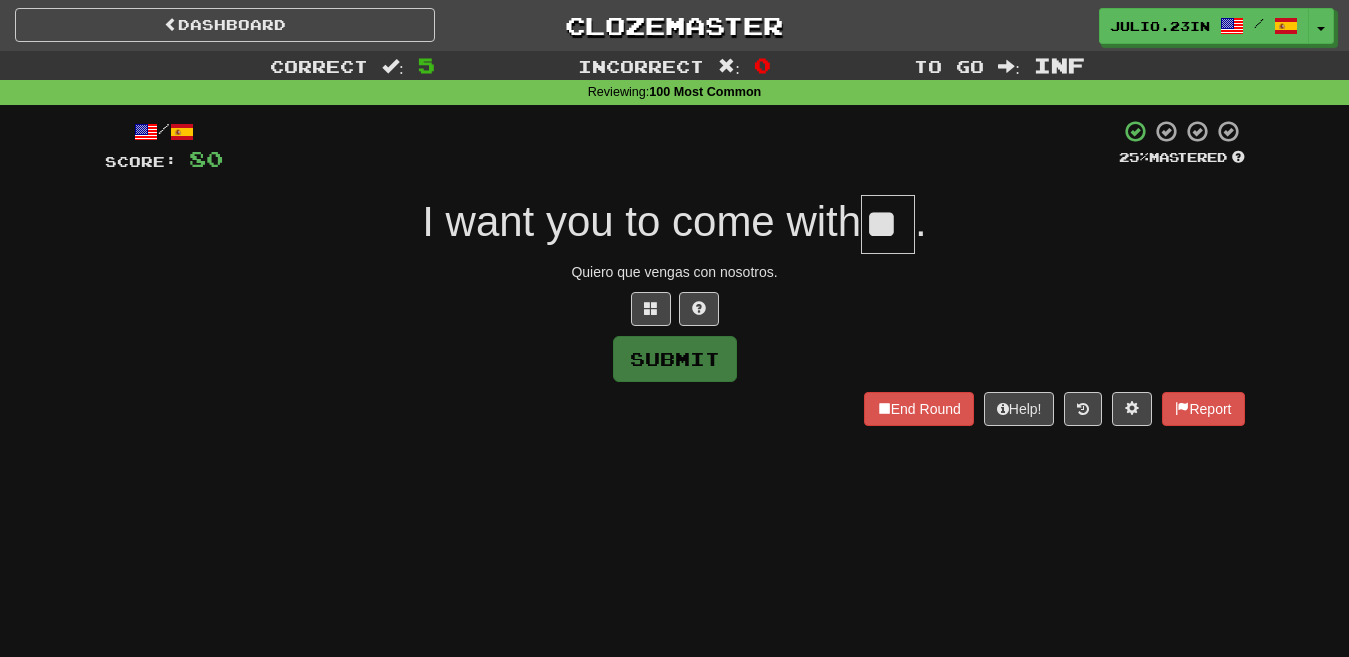 type on "**" 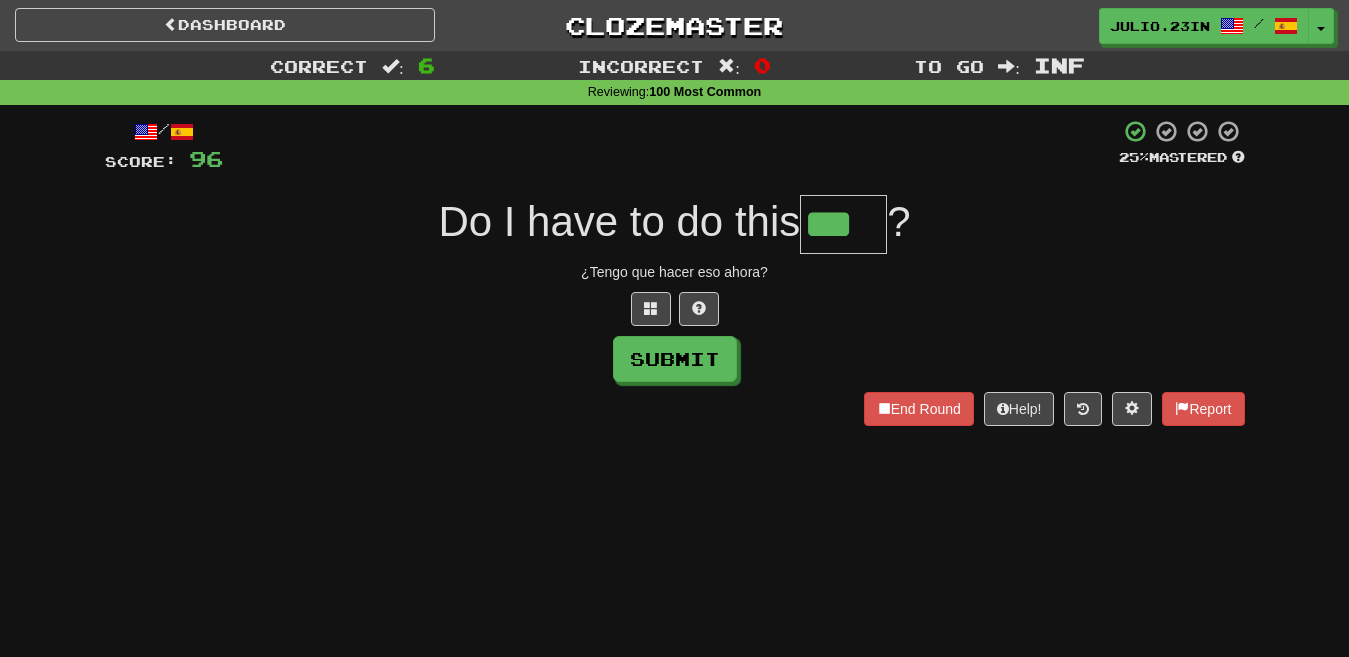 type on "***" 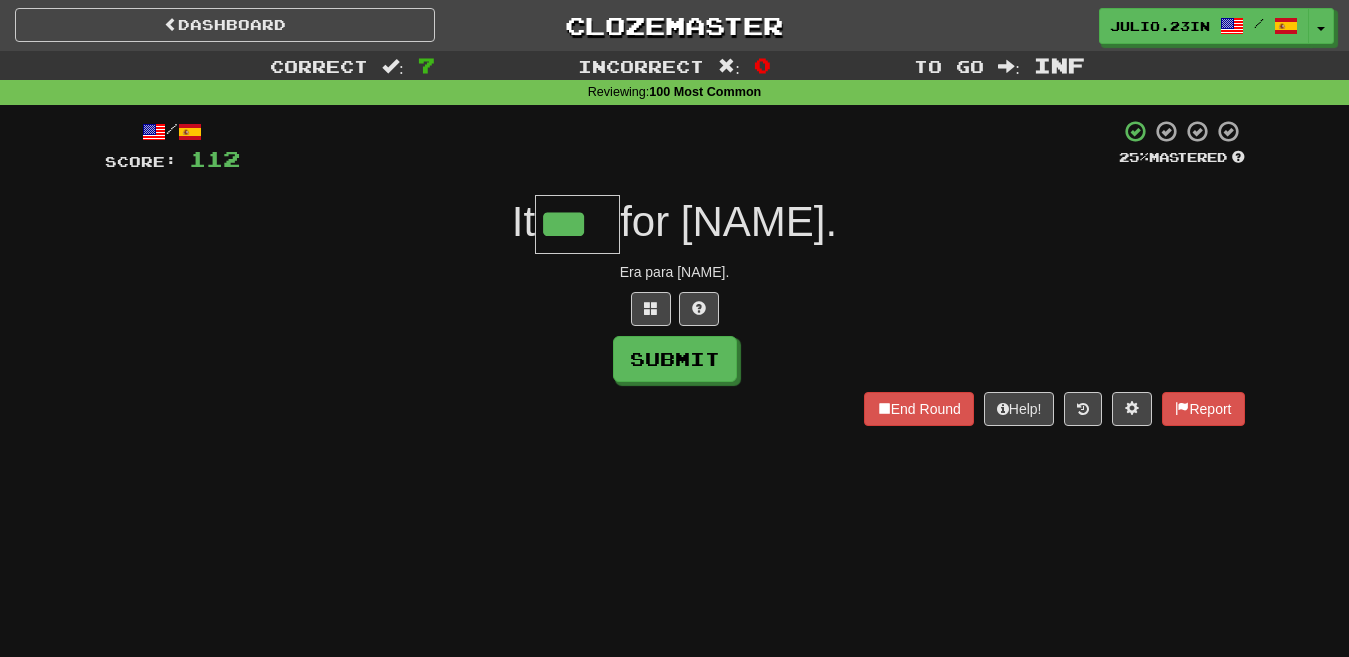 type on "***" 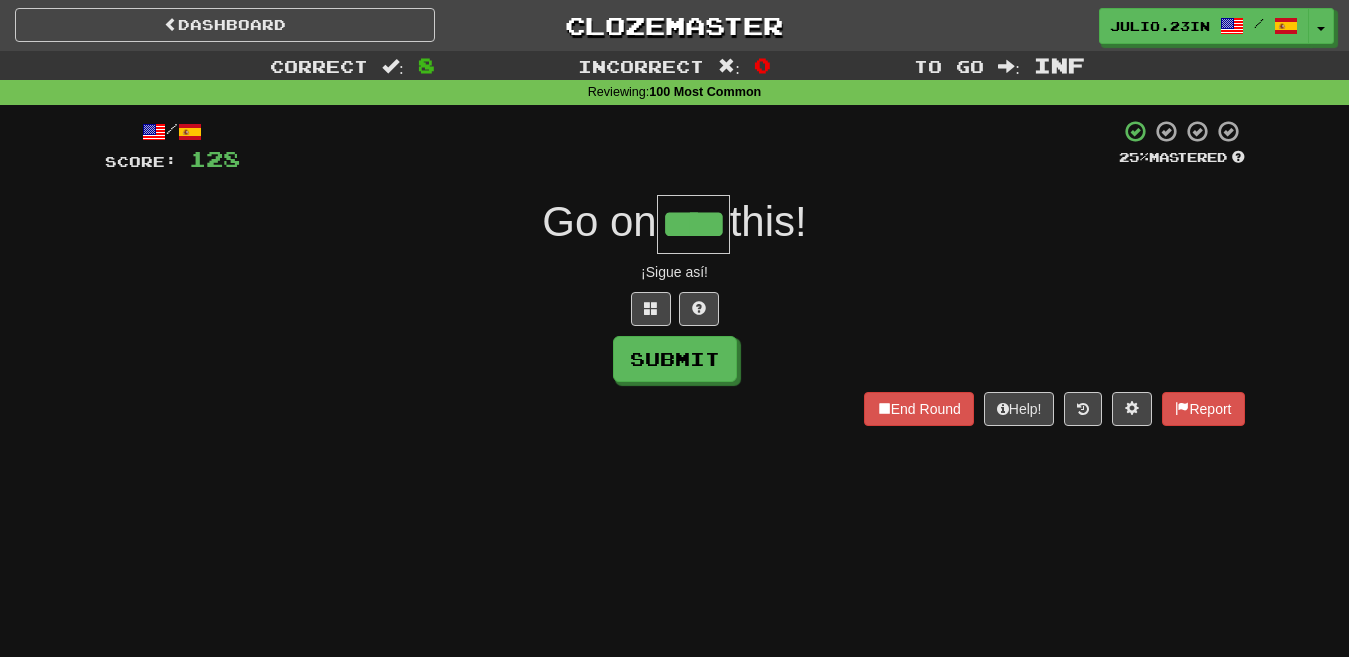type on "****" 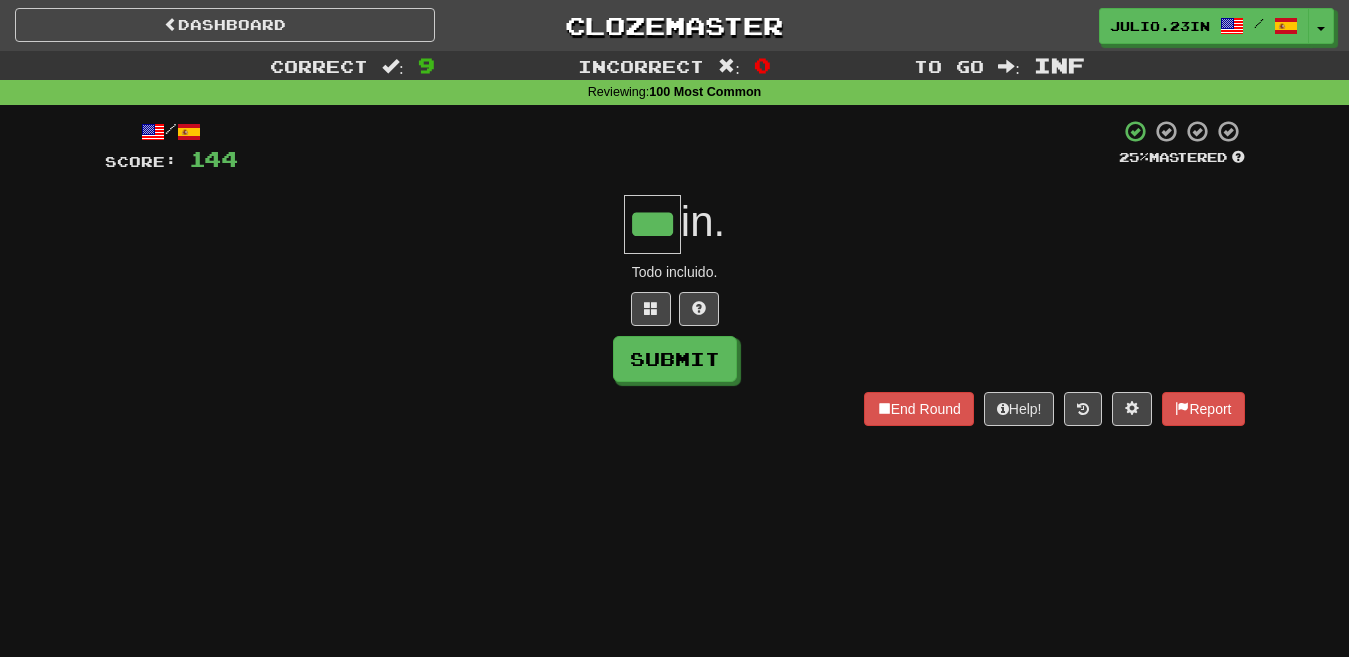 type on "***" 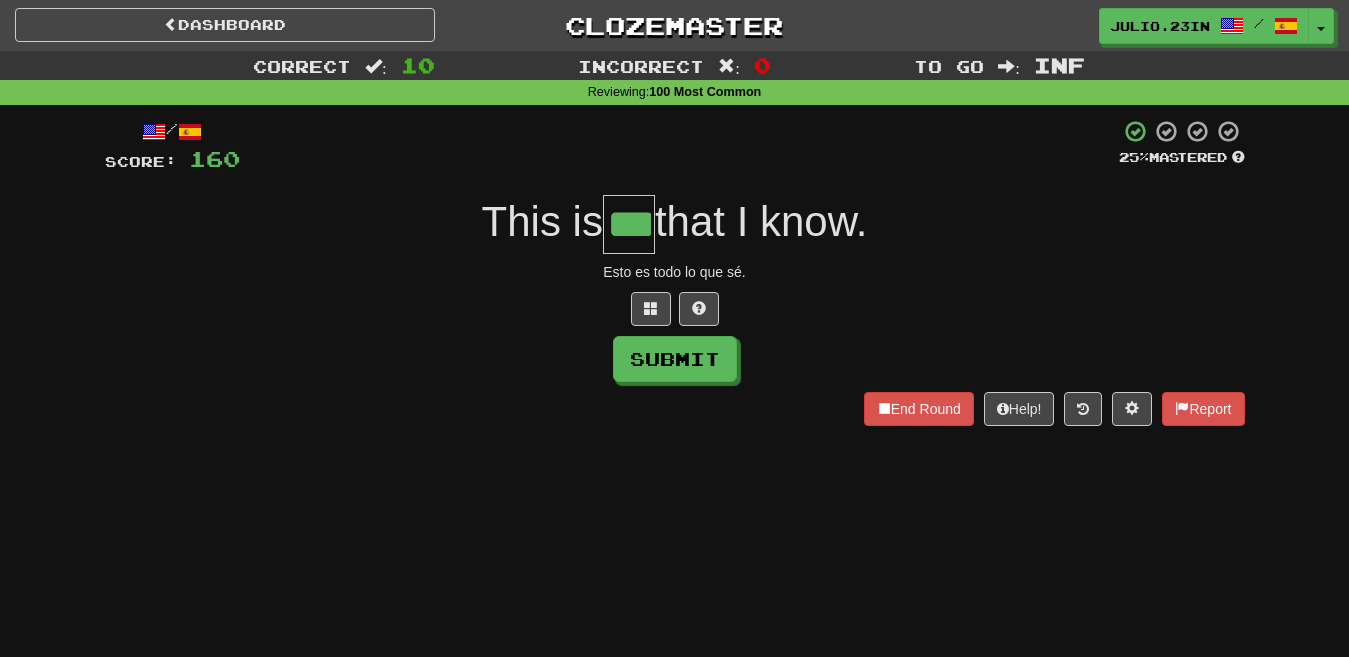 type on "***" 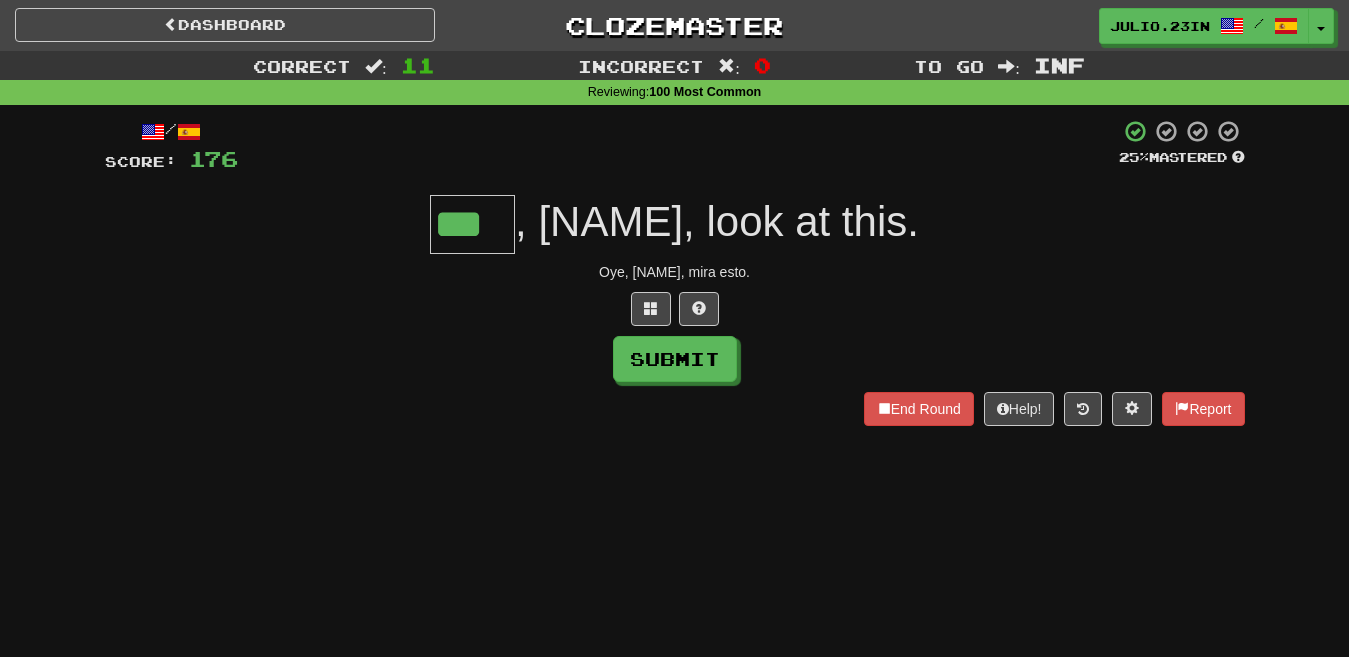 type on "***" 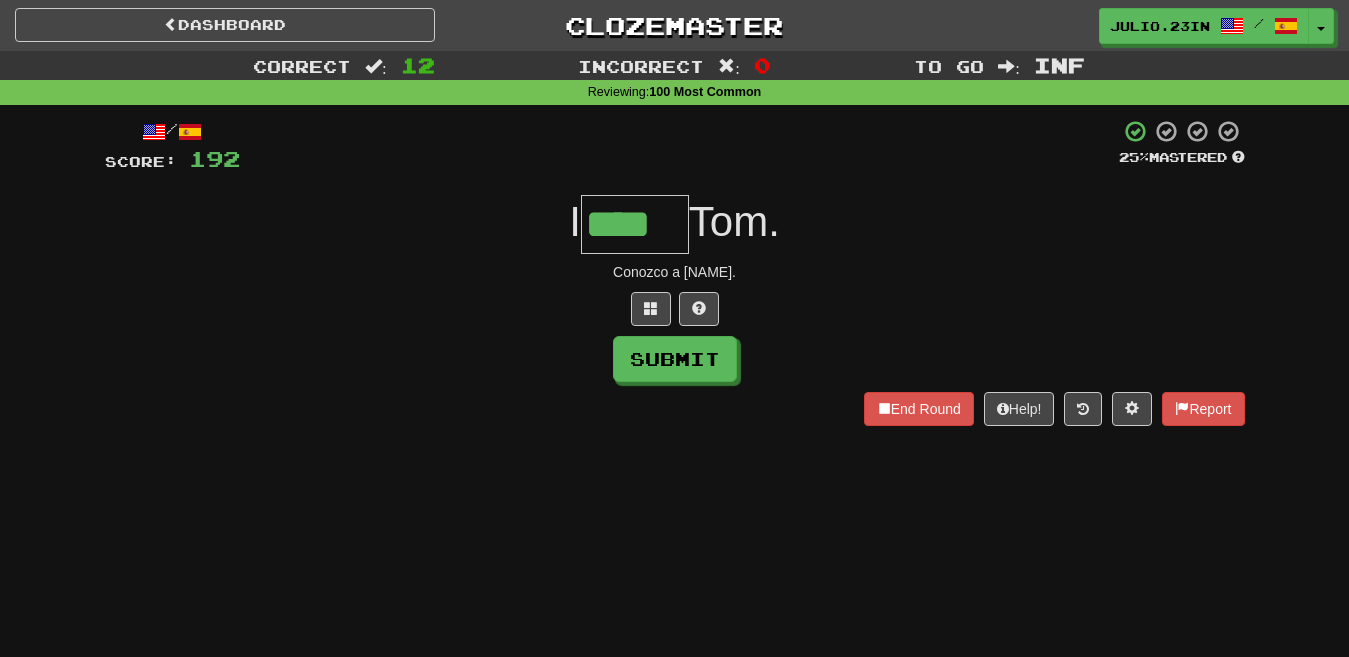 type on "****" 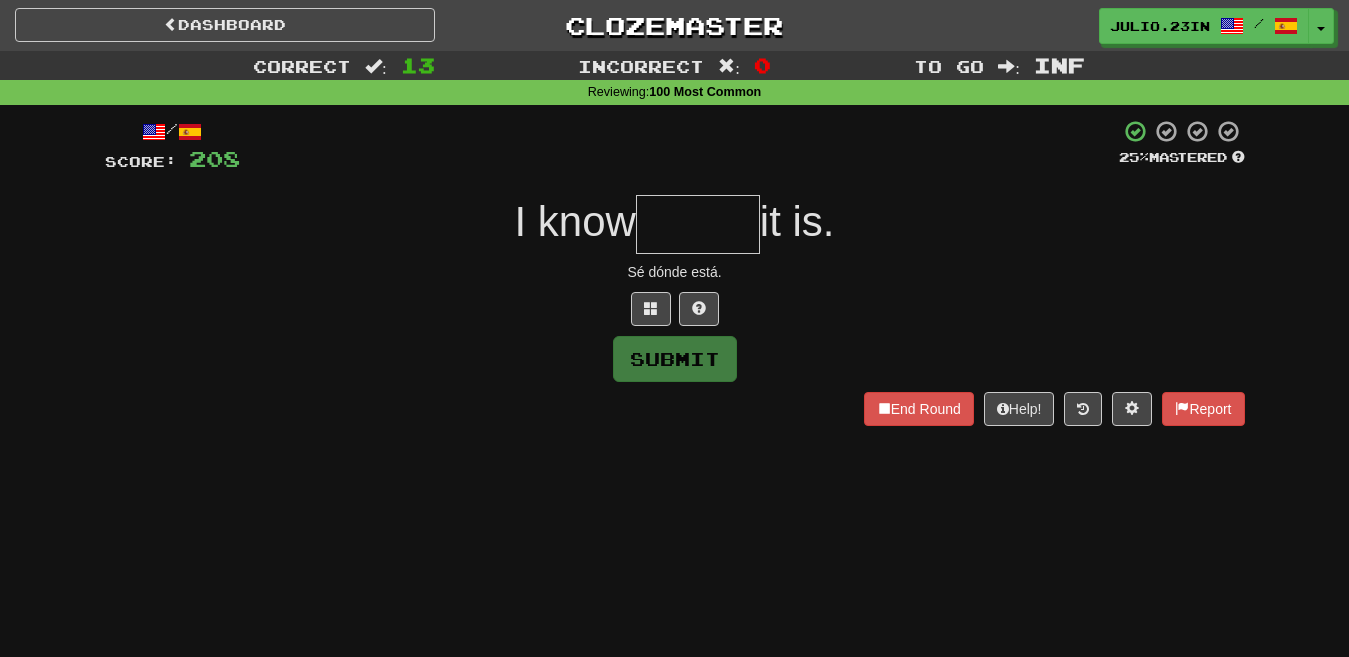 type on "*" 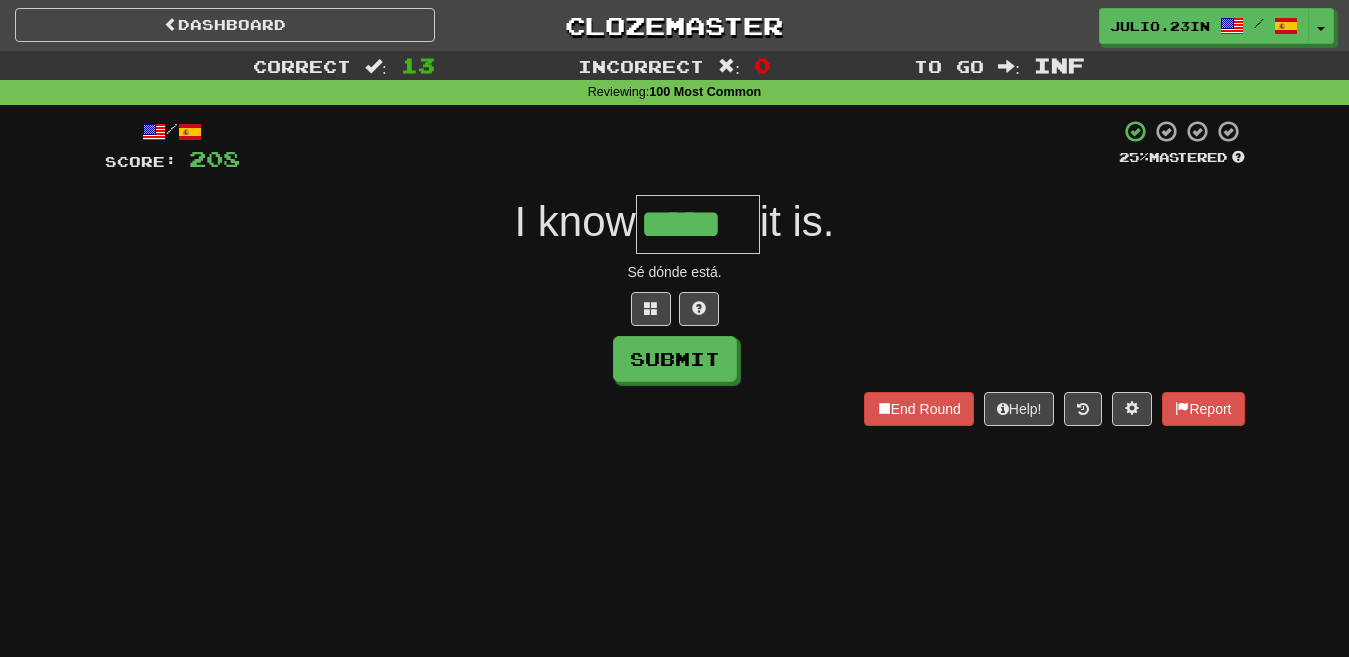 type on "*****" 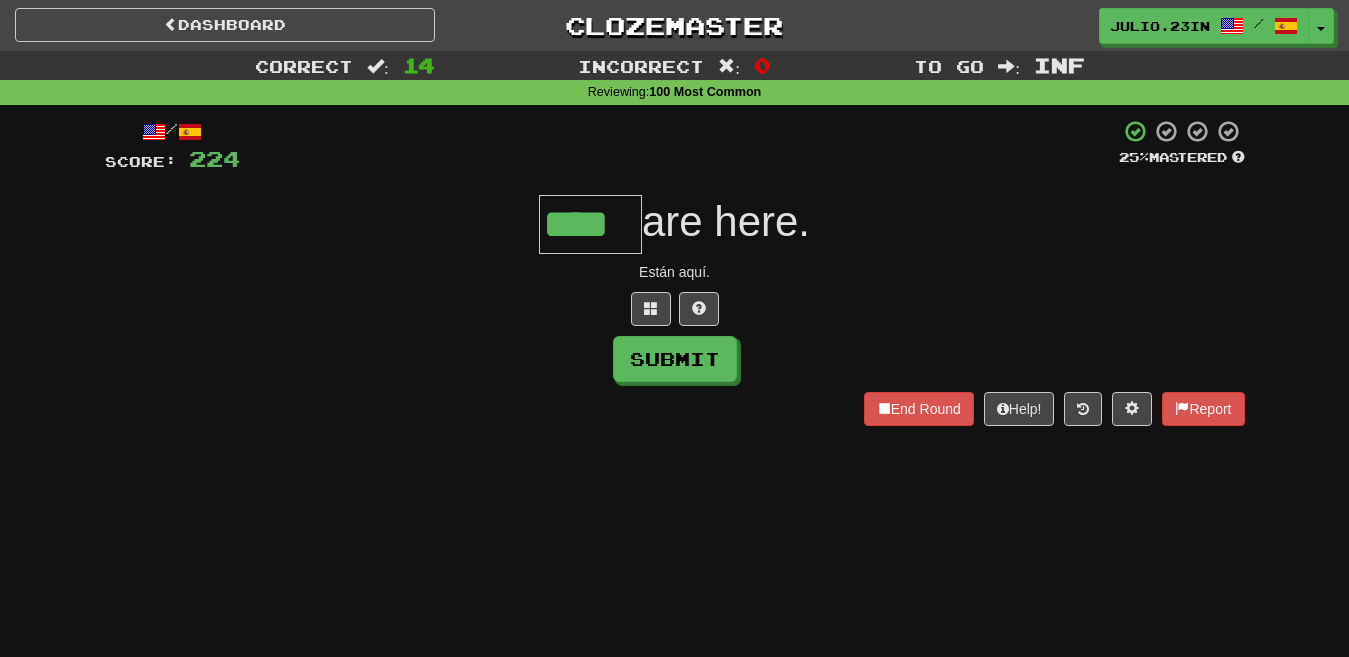 type on "****" 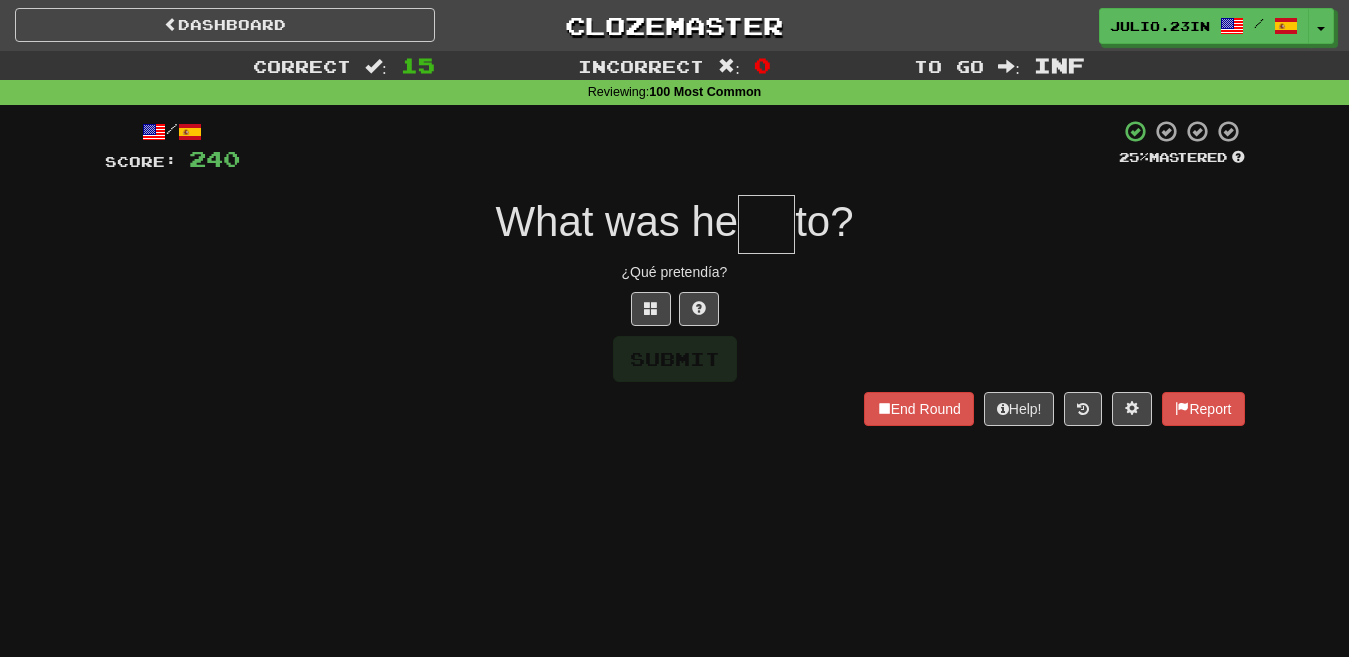 type on "*" 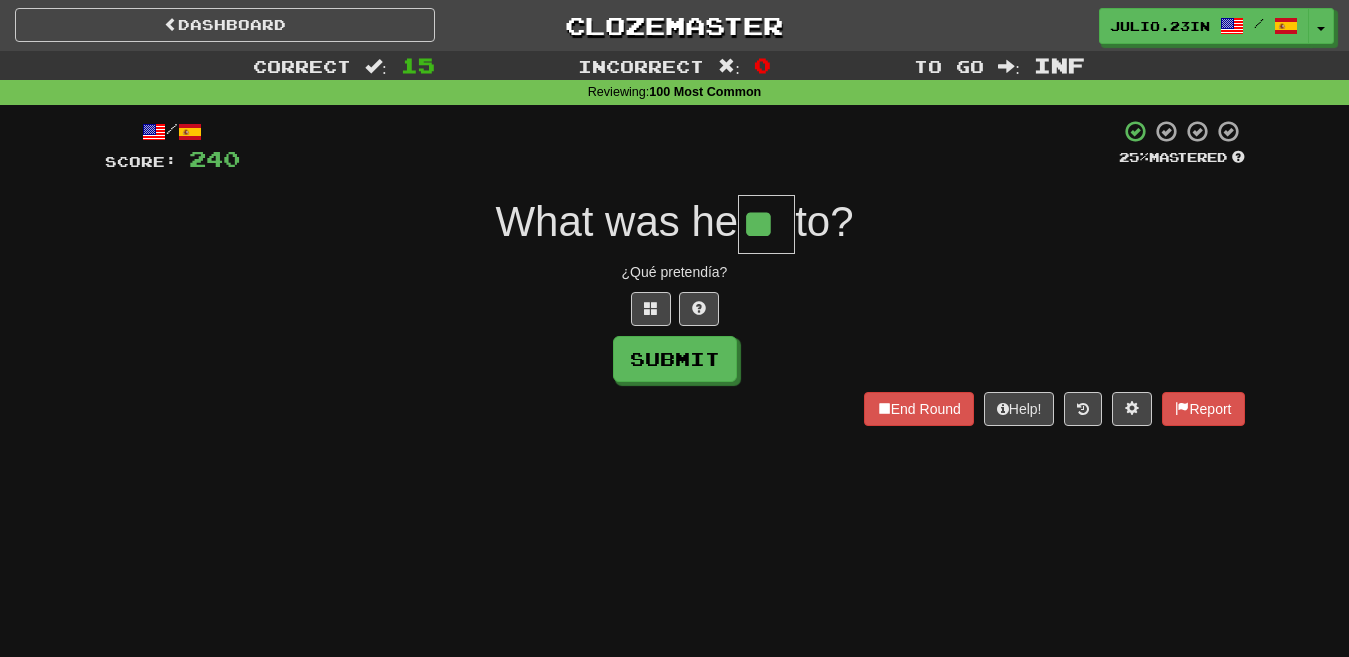 type on "**" 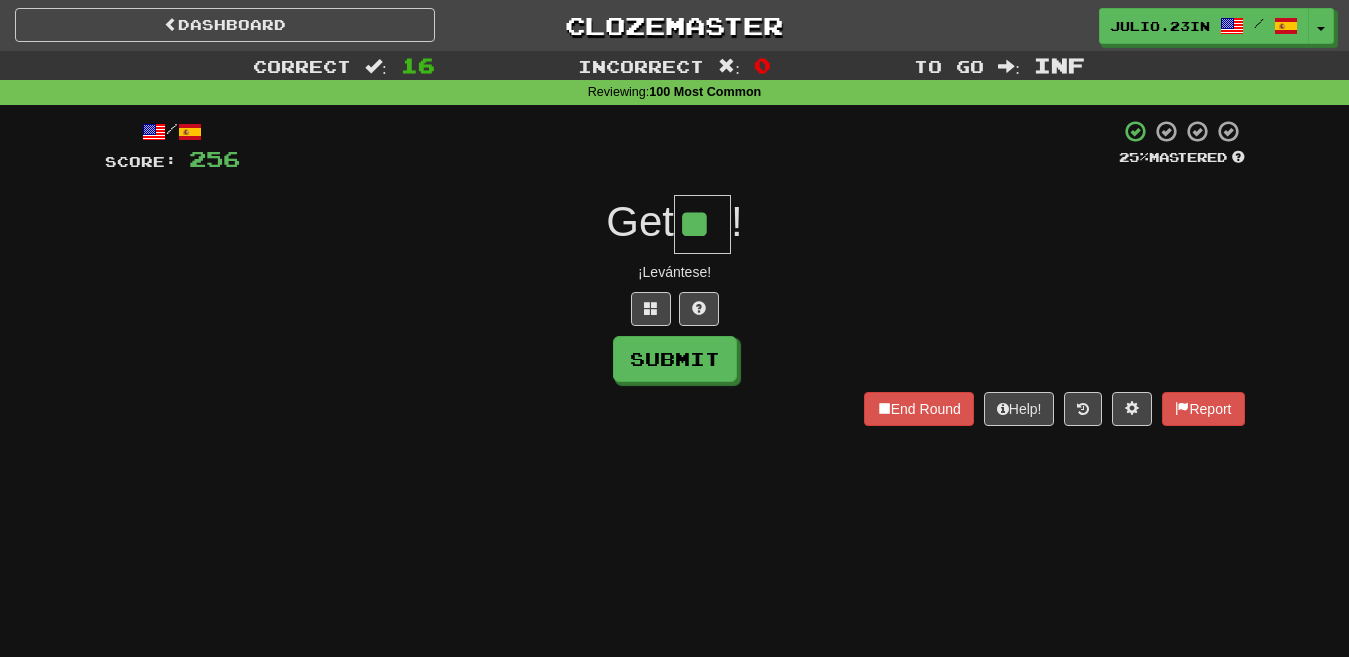 type on "**" 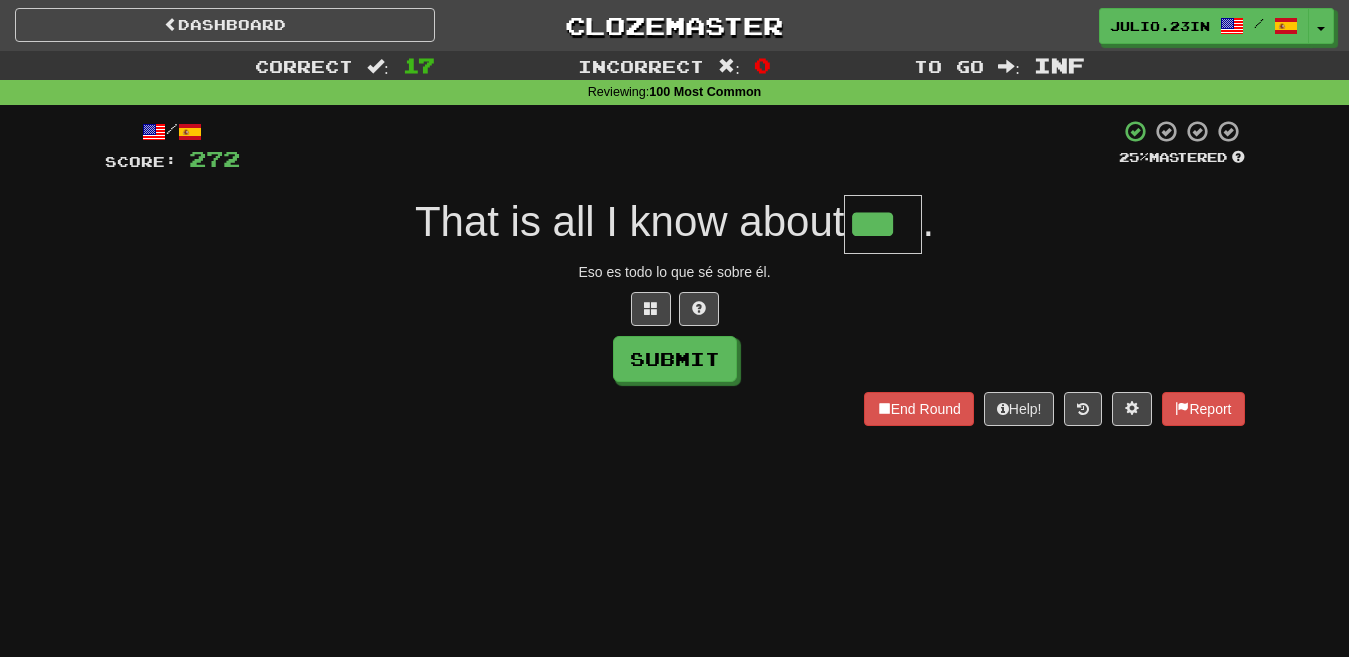 type on "***" 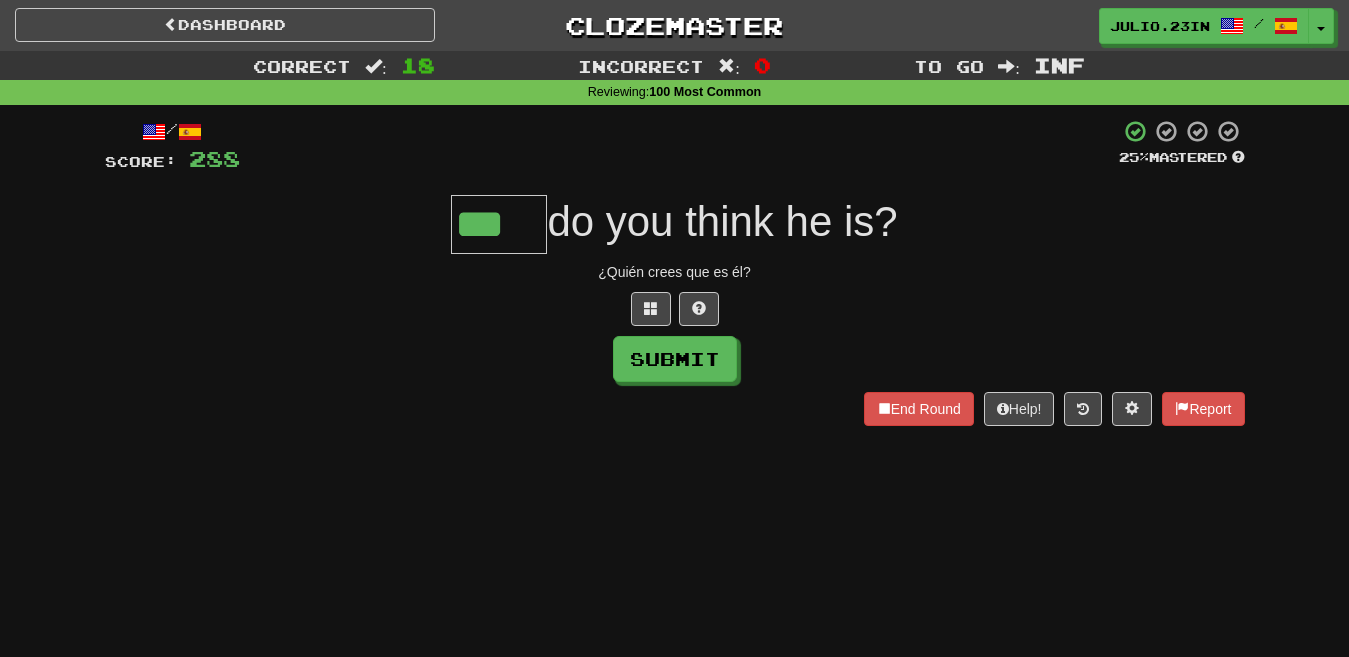 type on "***" 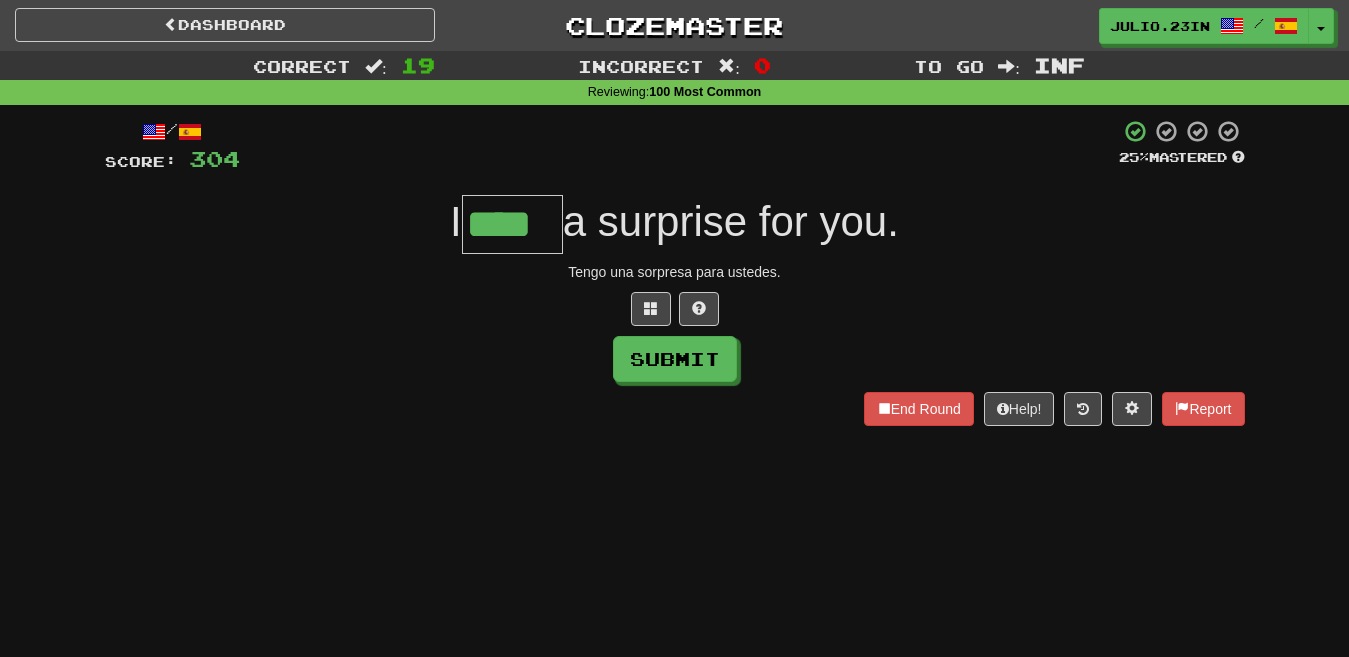 type on "****" 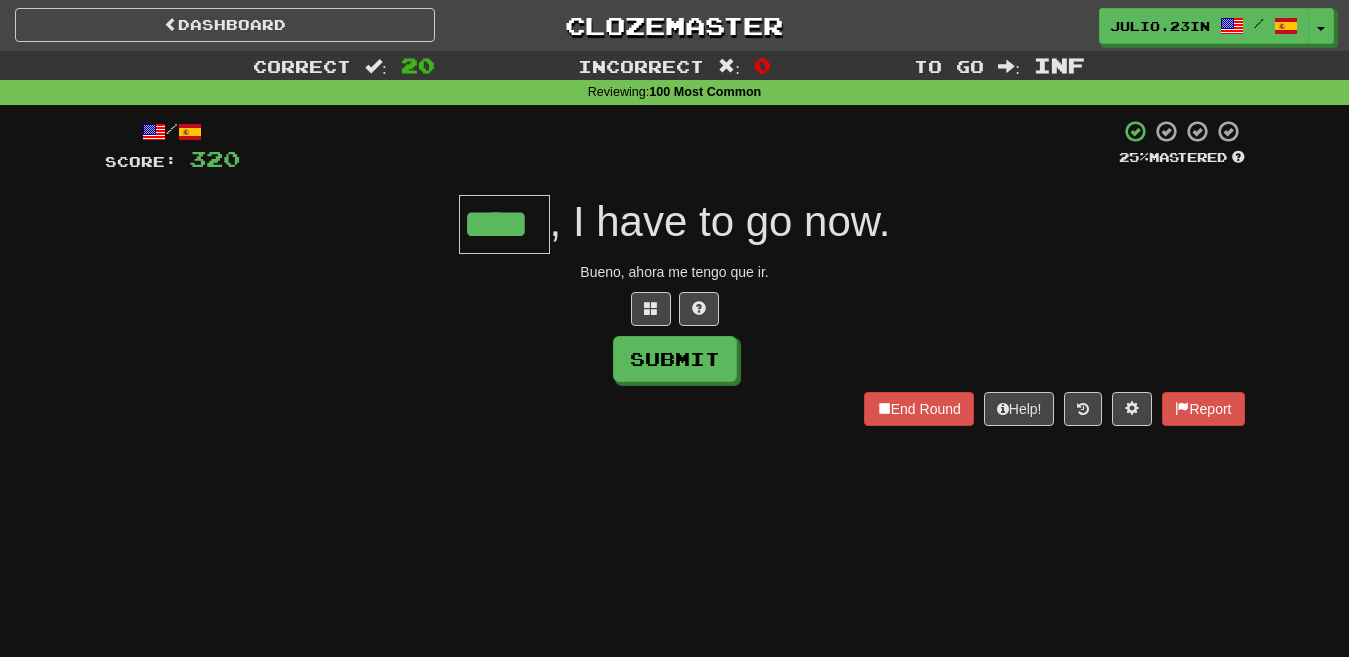 type on "****" 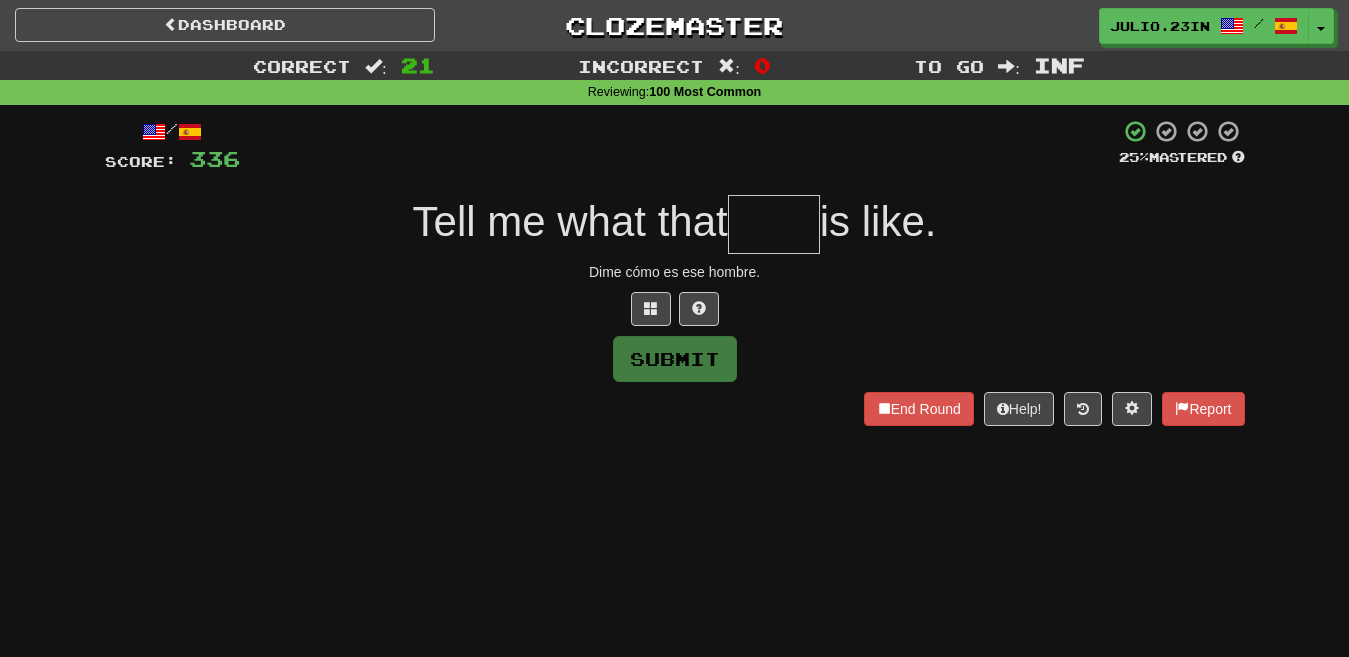 type on "*" 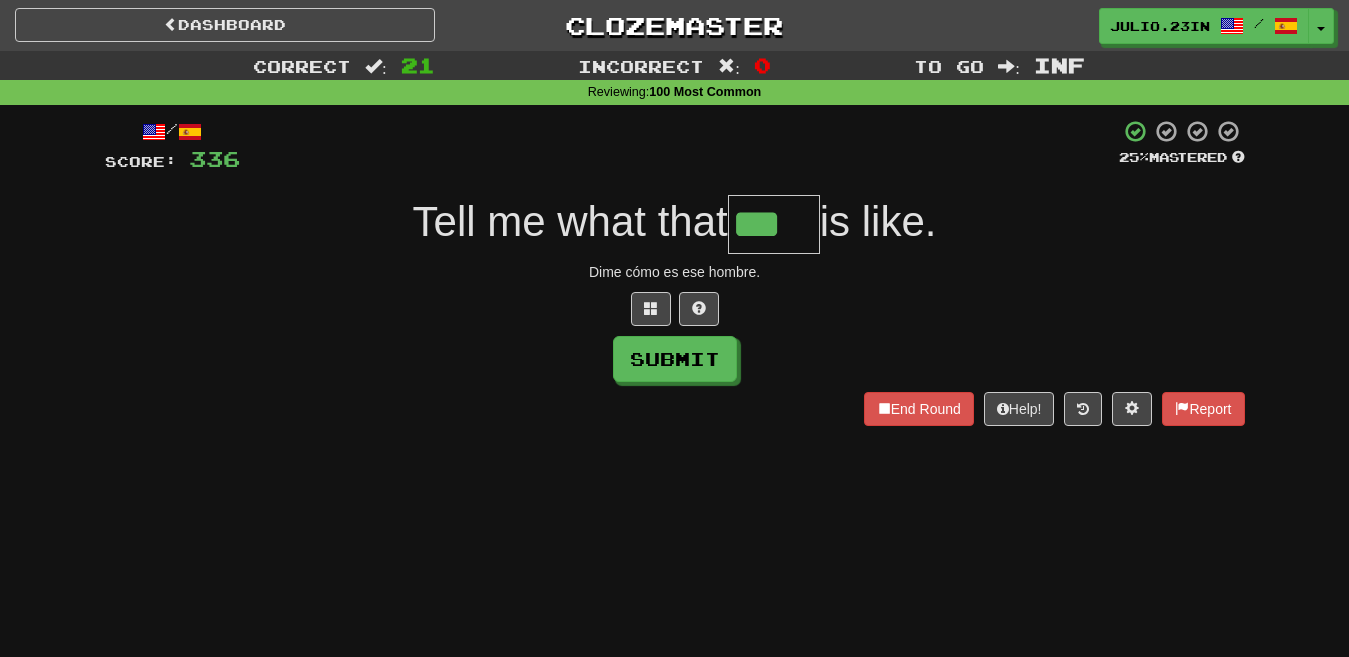 type on "***" 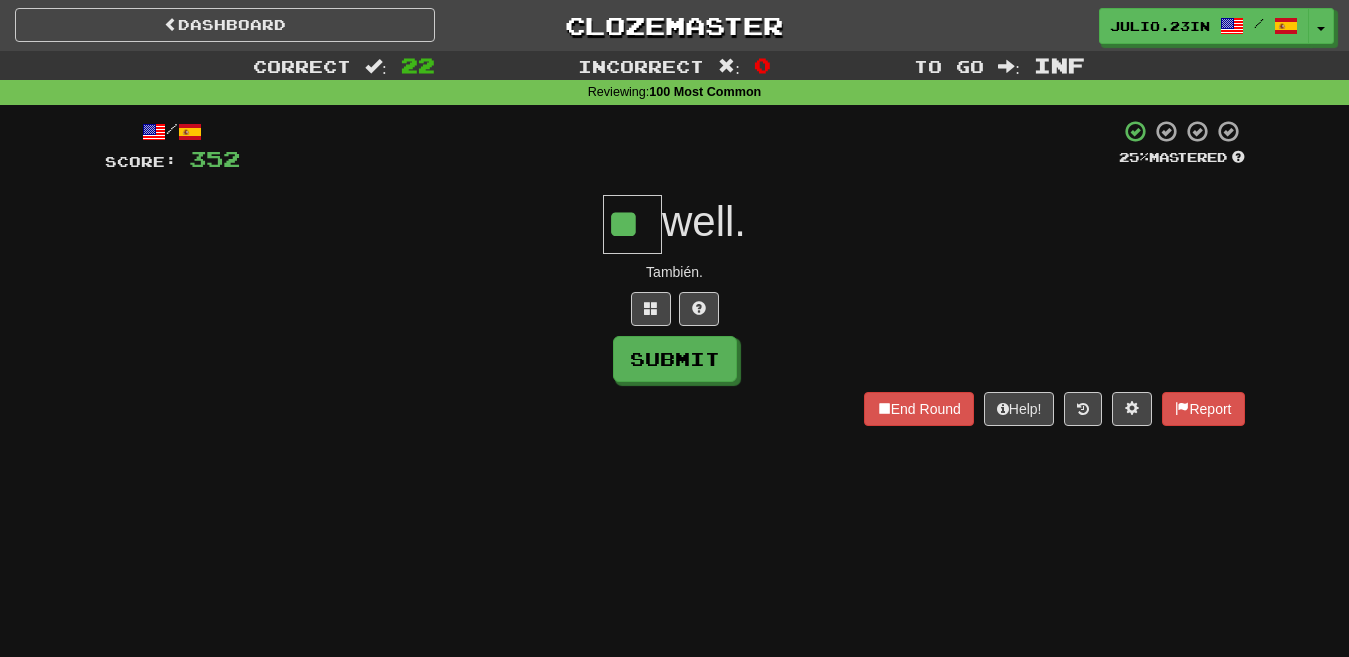 type on "**" 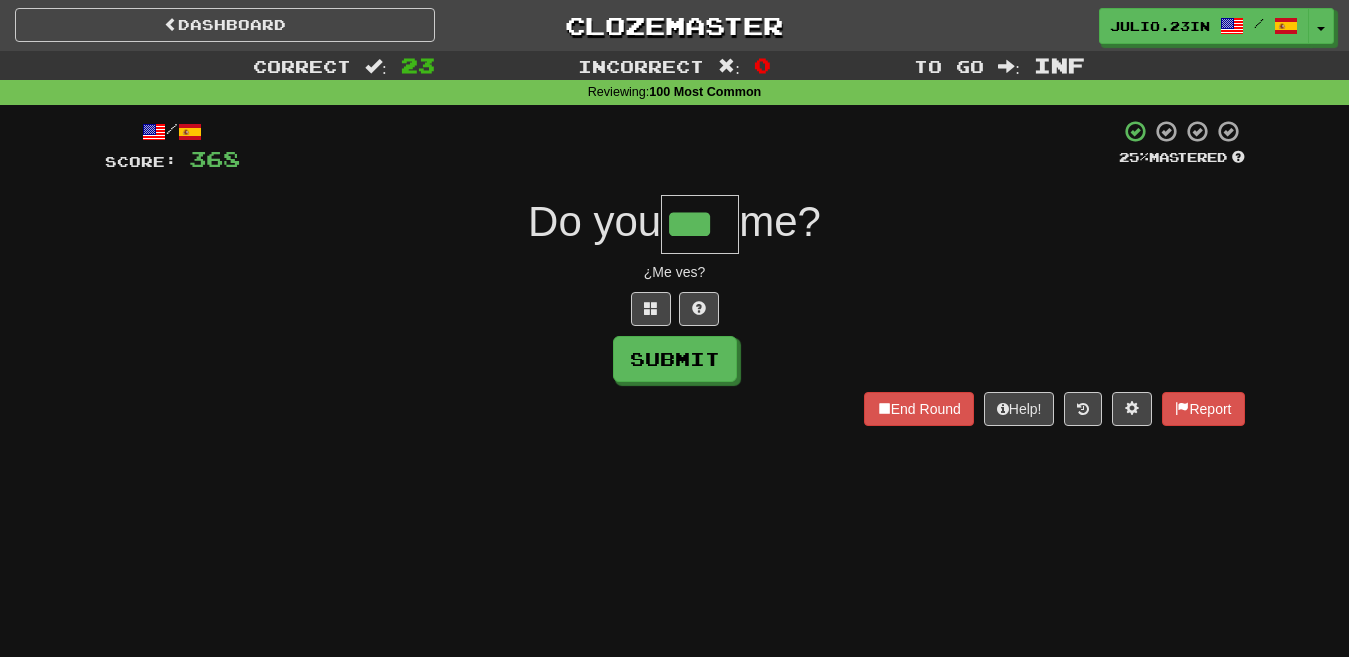 type on "***" 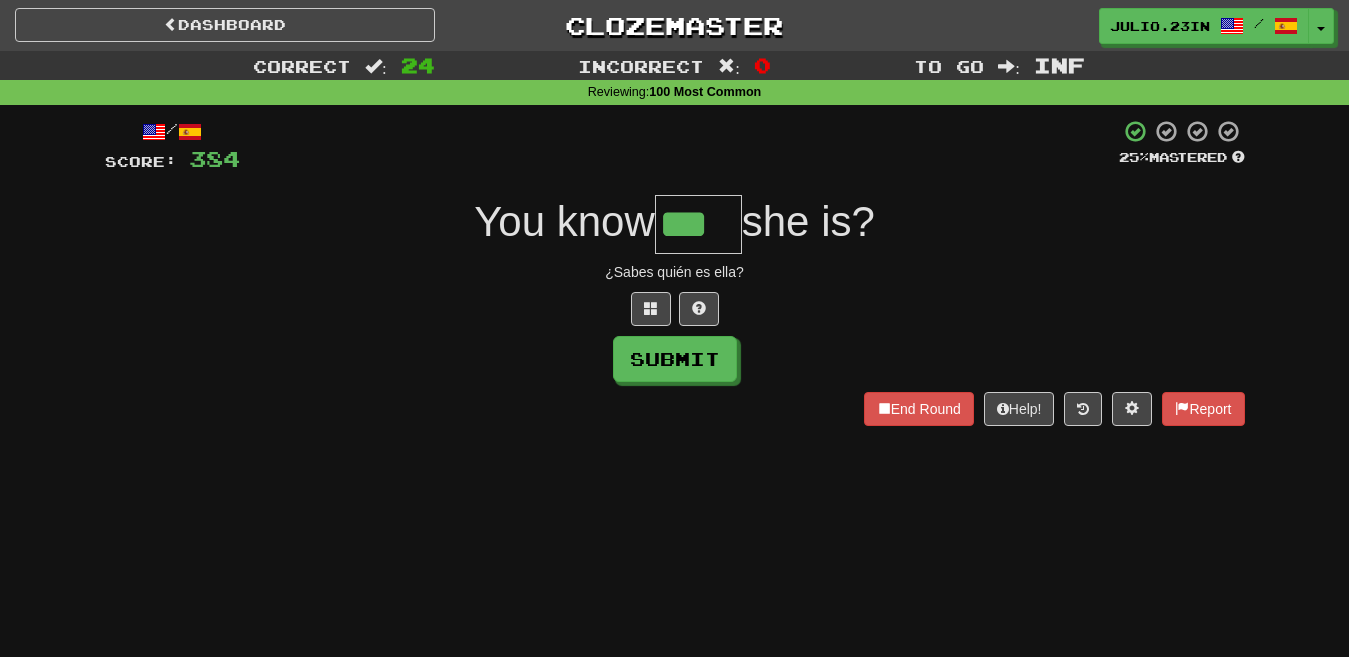 type on "***" 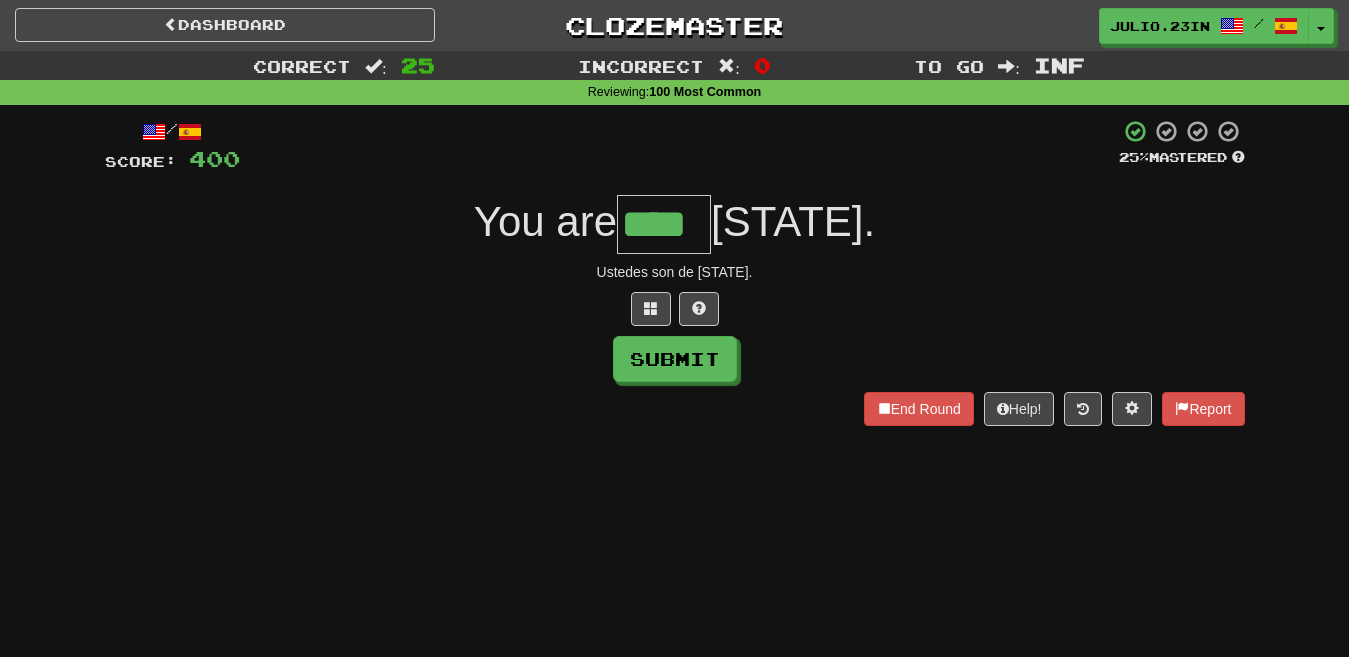 type on "****" 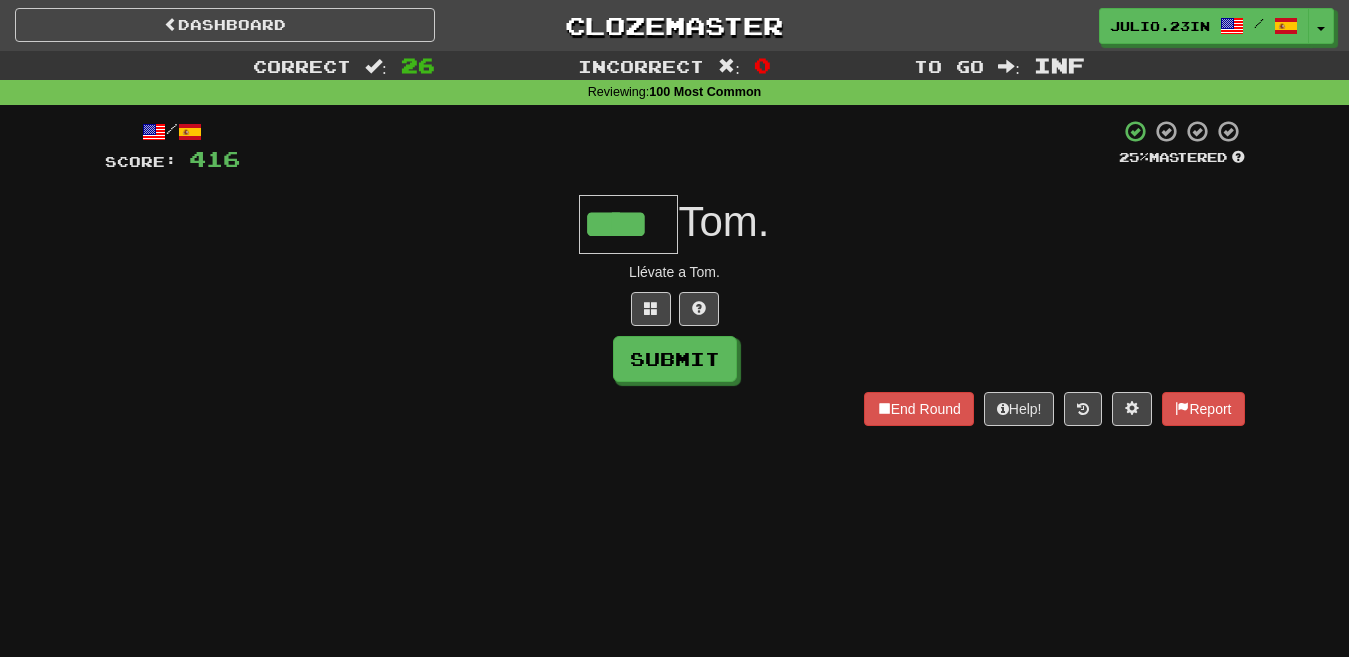 type on "****" 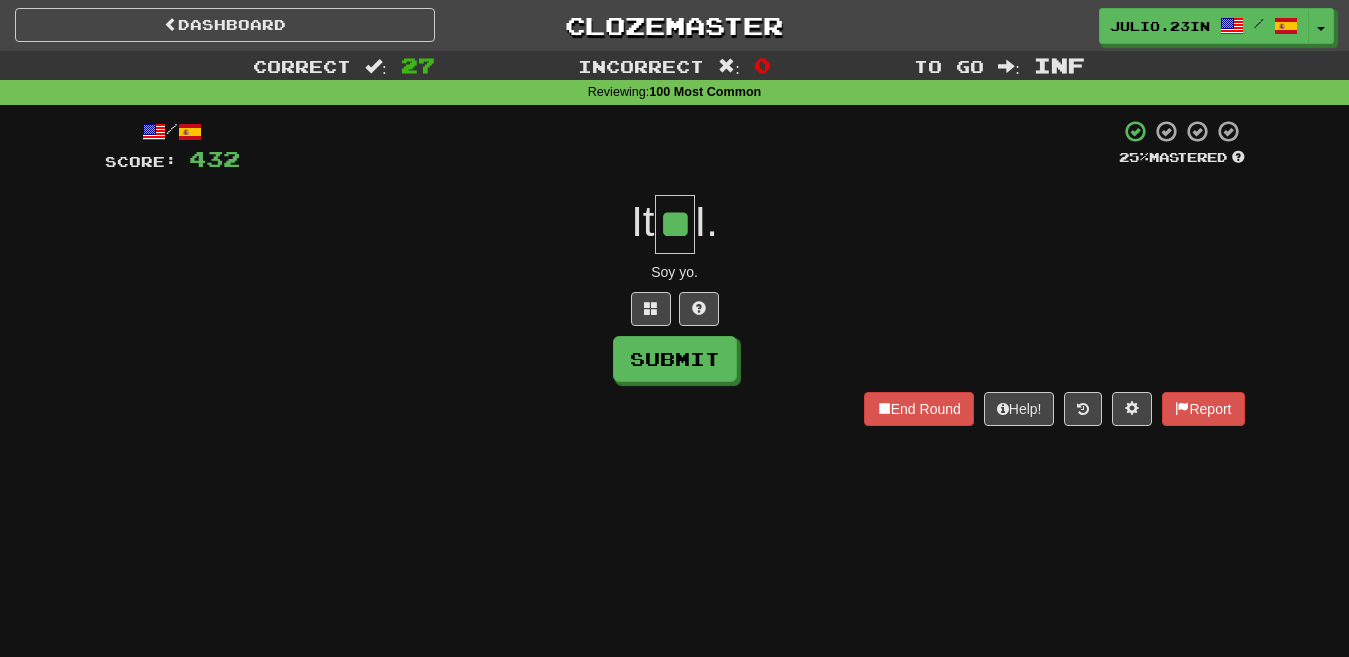 type on "**" 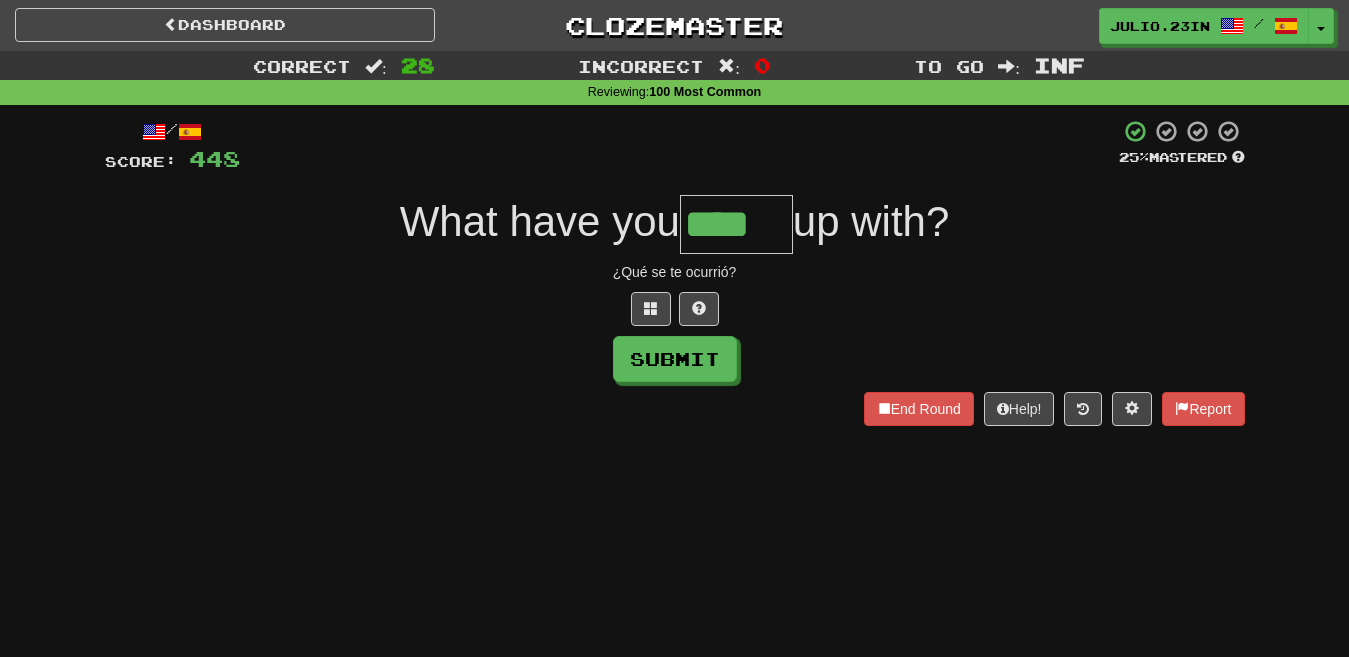 type on "****" 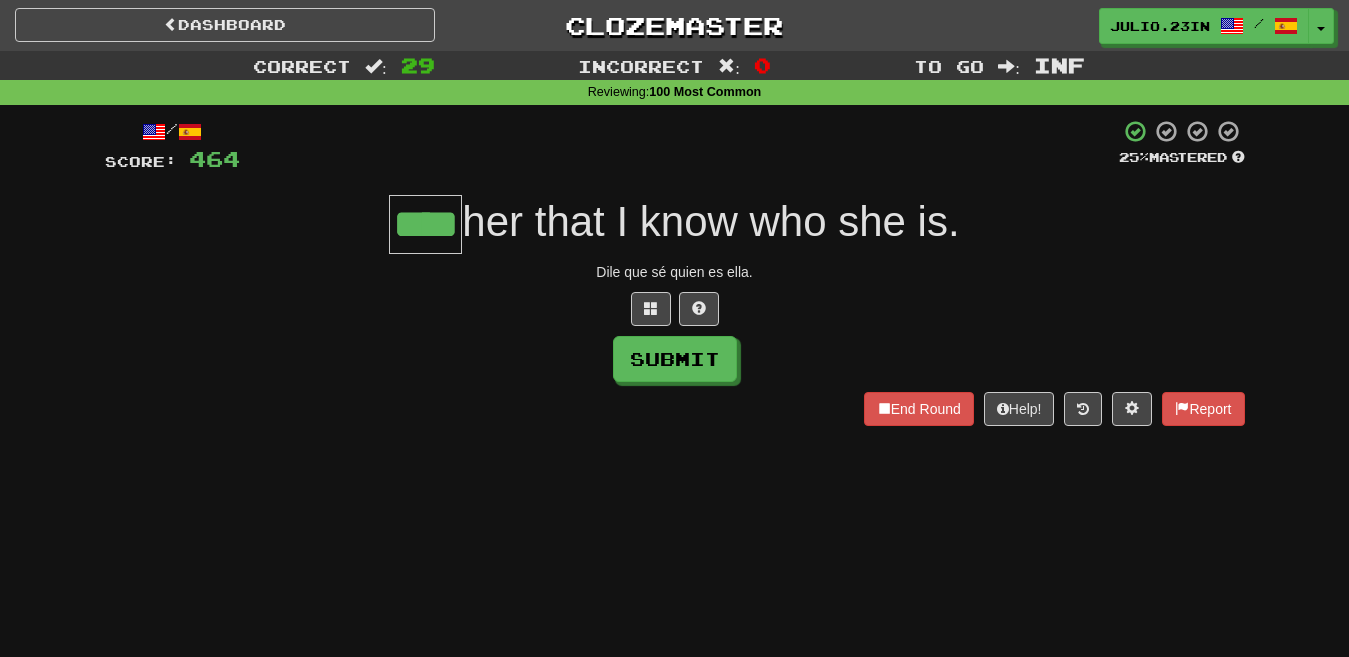 type on "****" 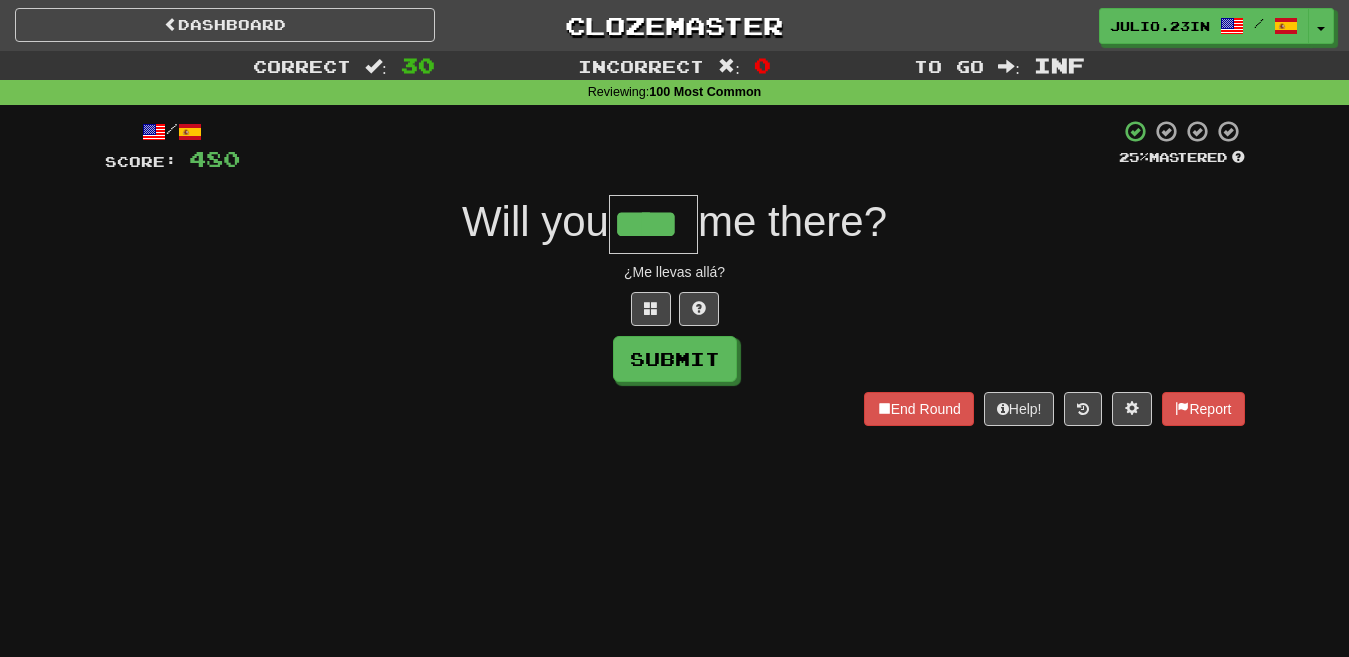 type on "****" 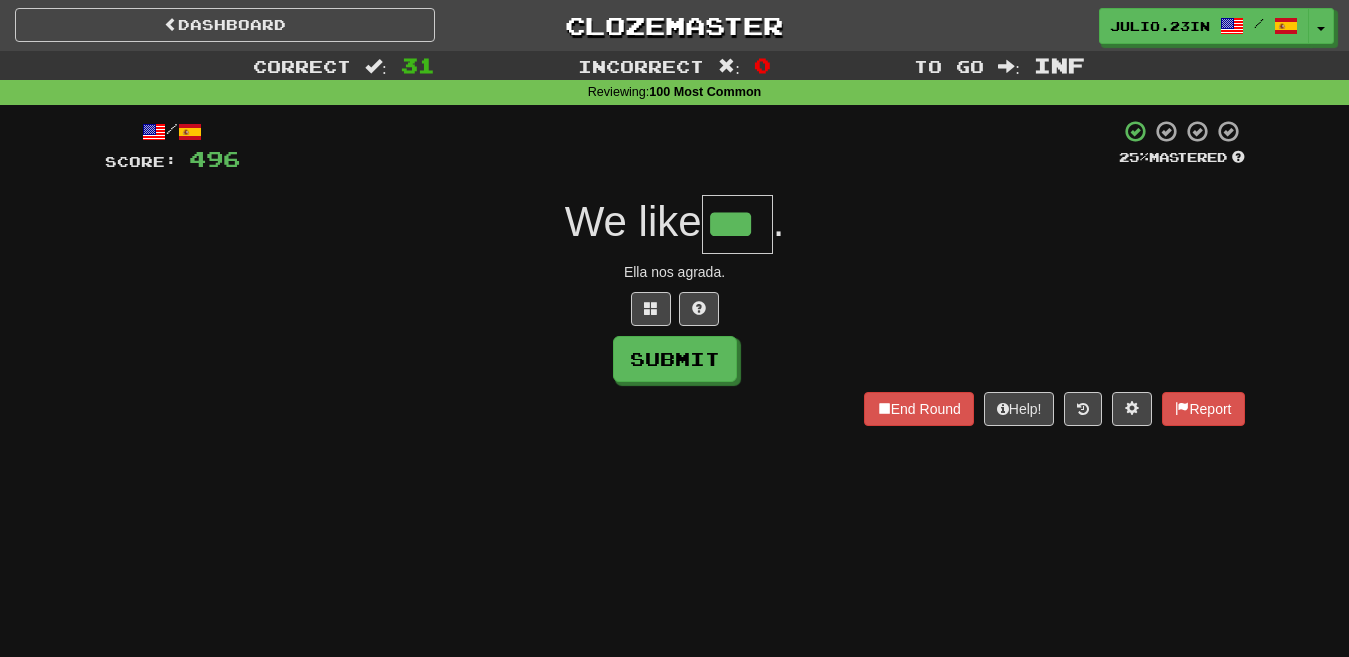 type on "***" 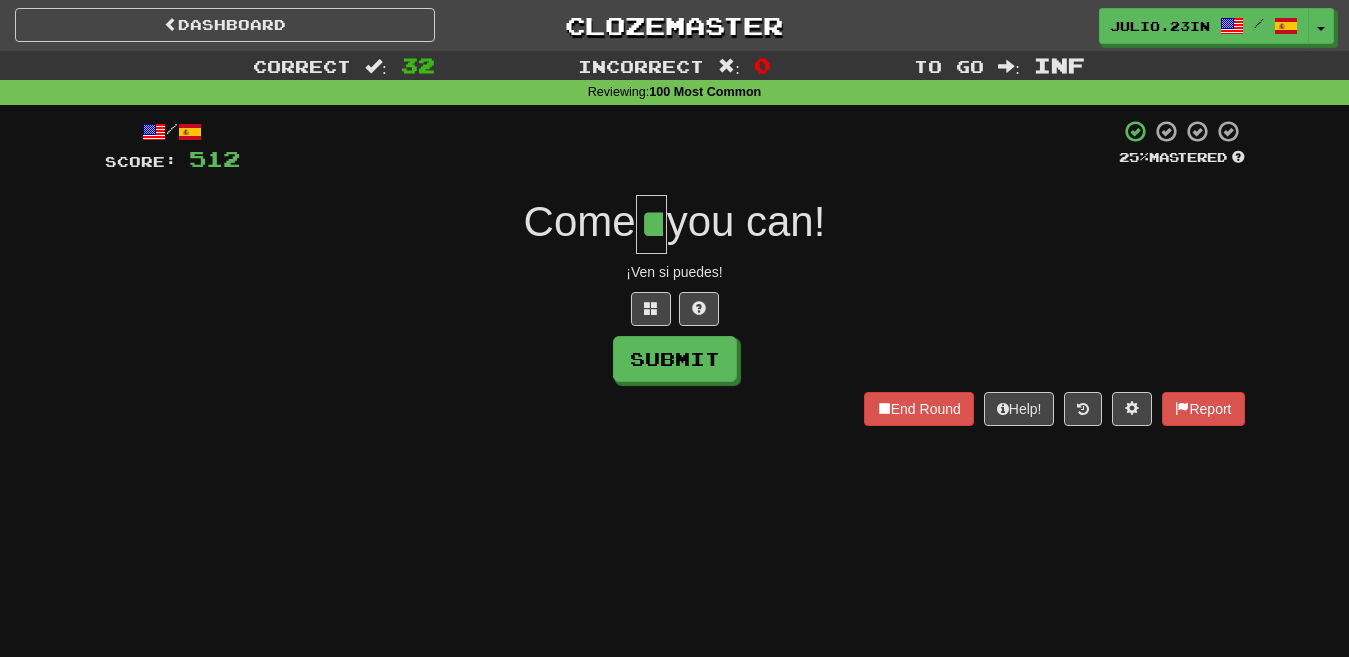 type on "**" 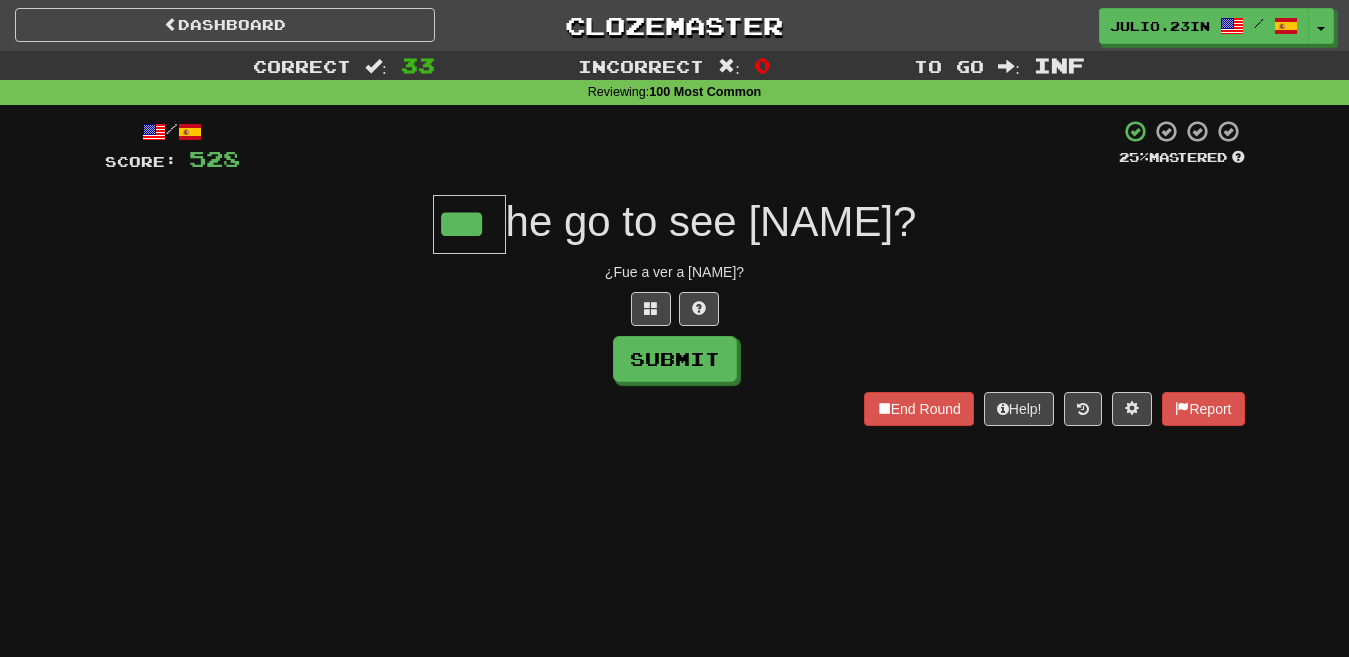 type on "***" 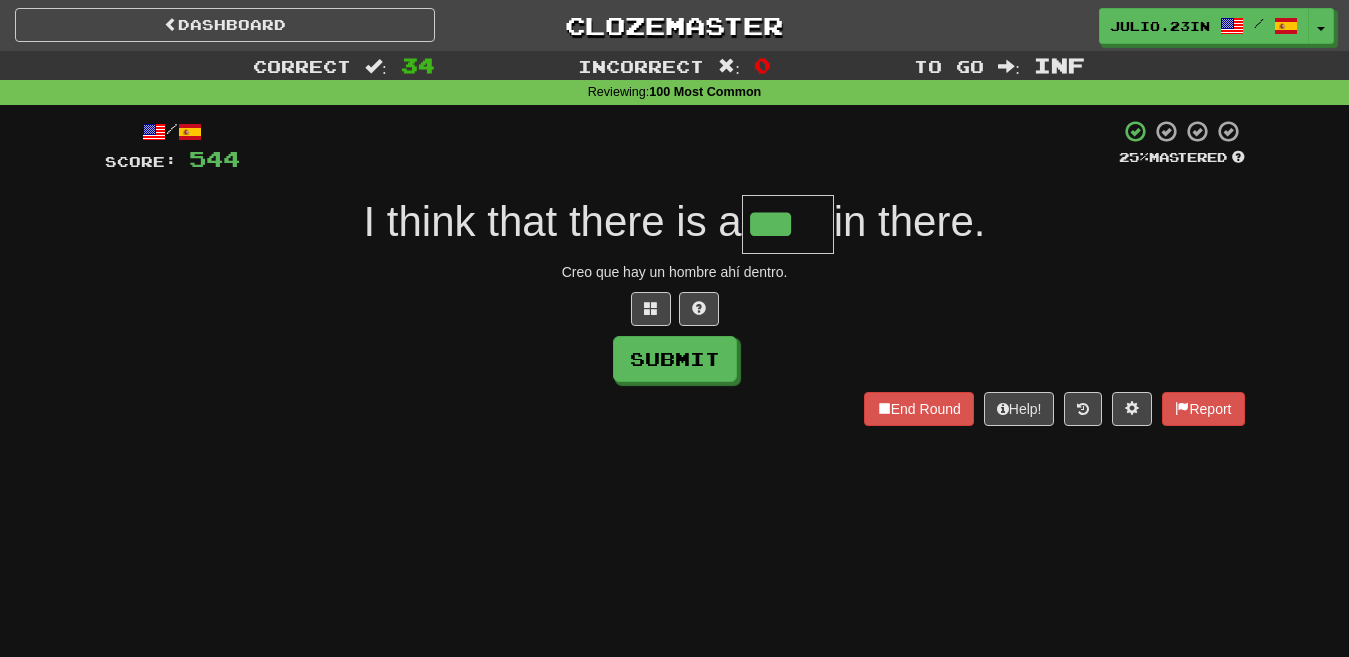 type on "***" 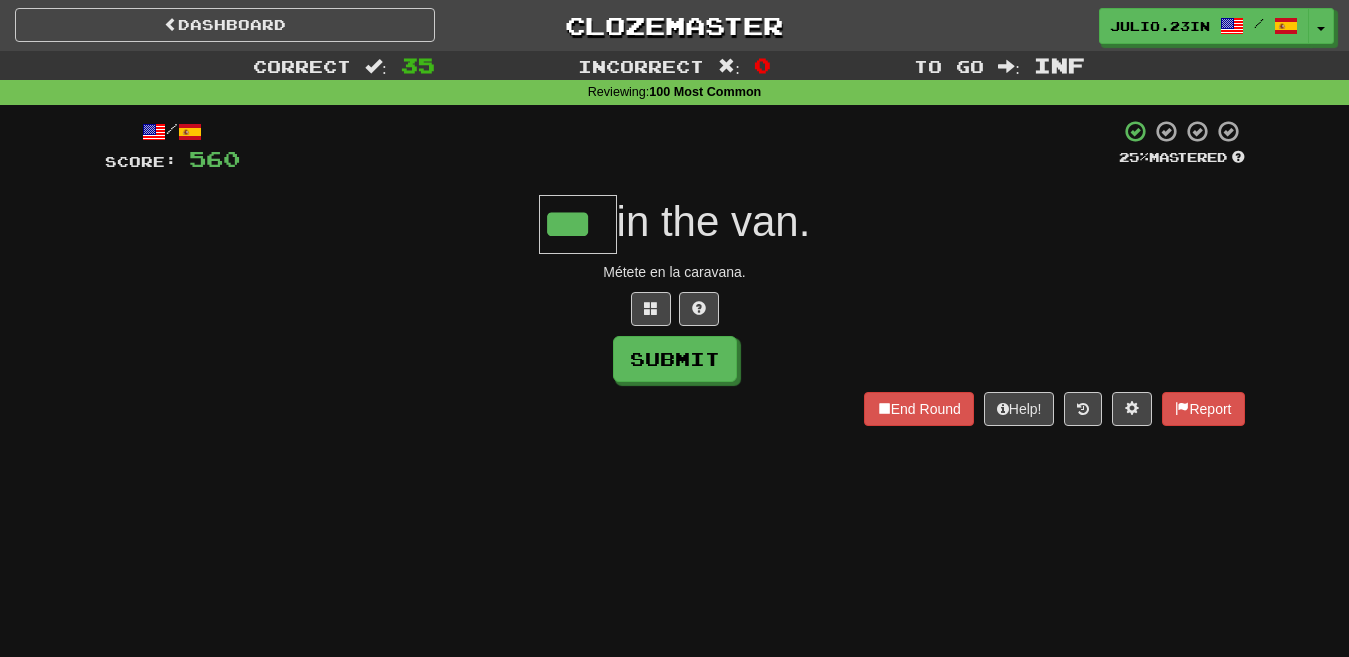 type on "***" 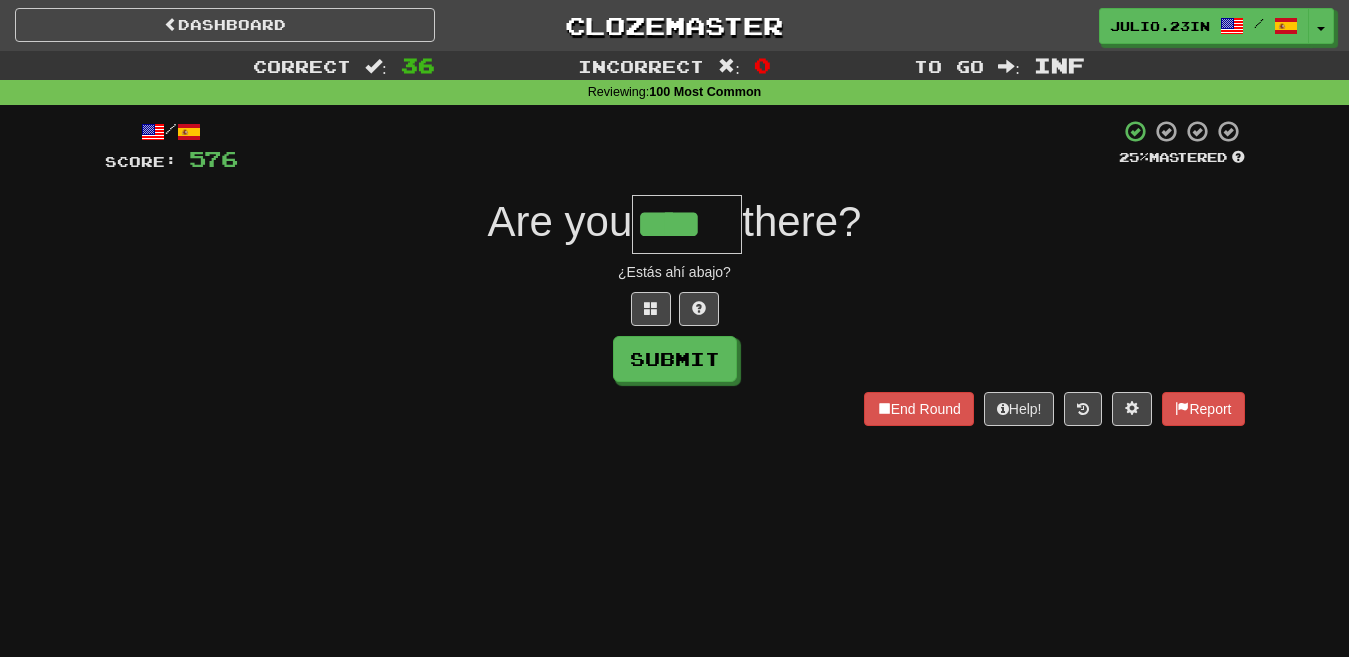 type on "****" 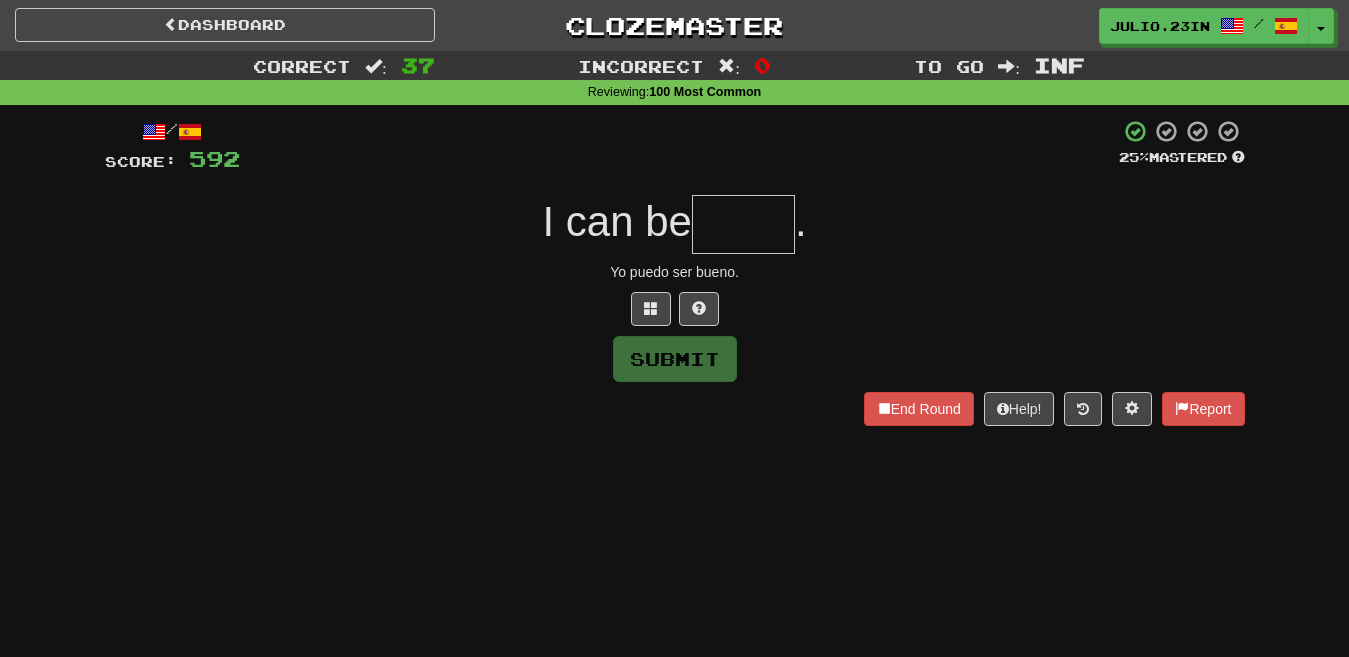 type on "*" 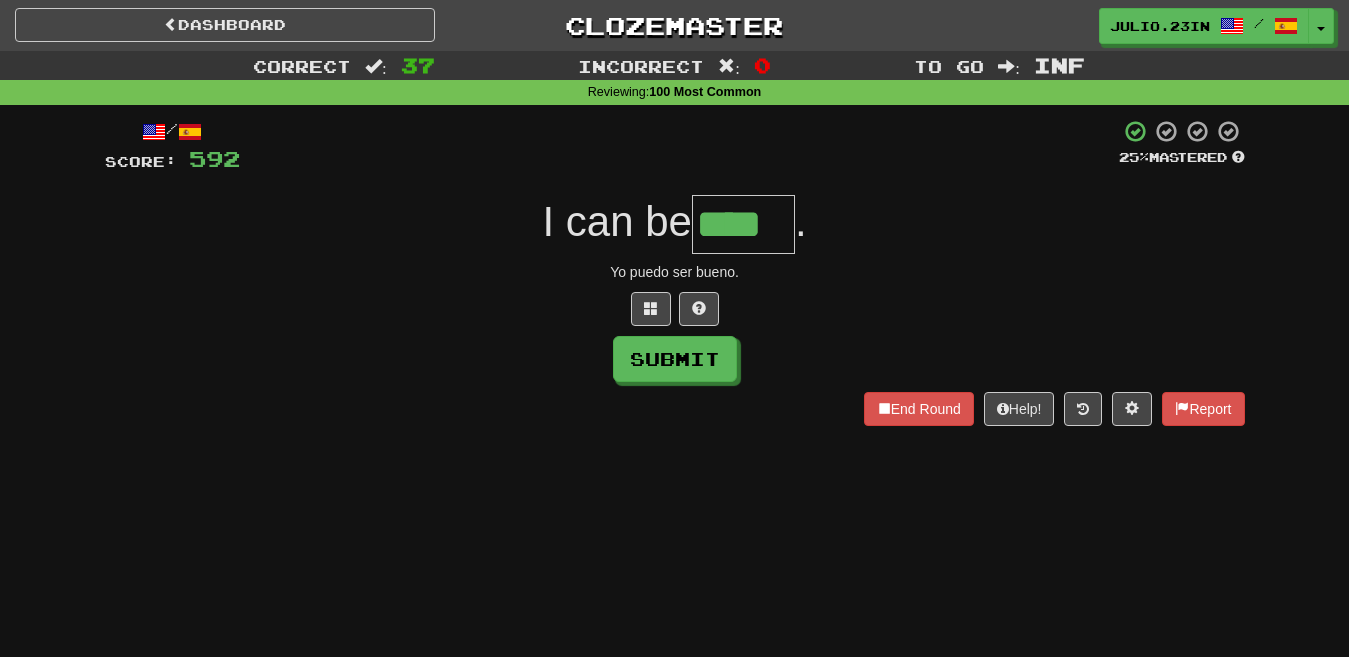 type on "****" 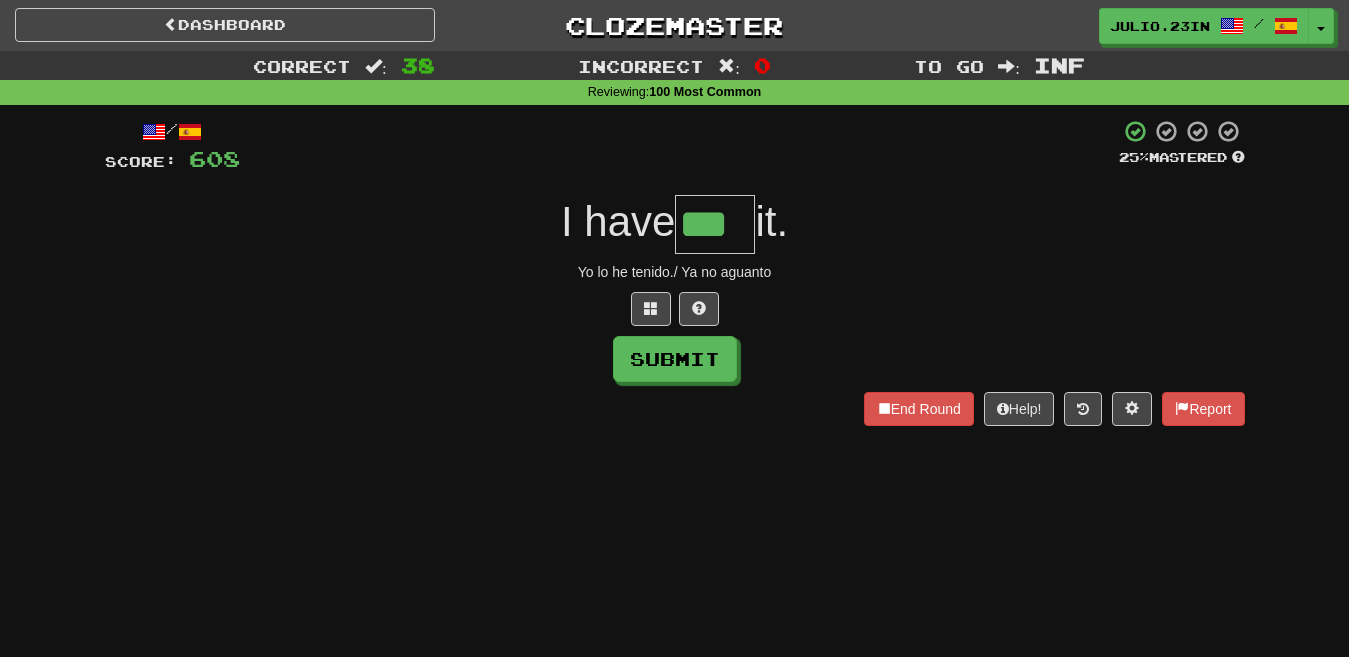 type on "***" 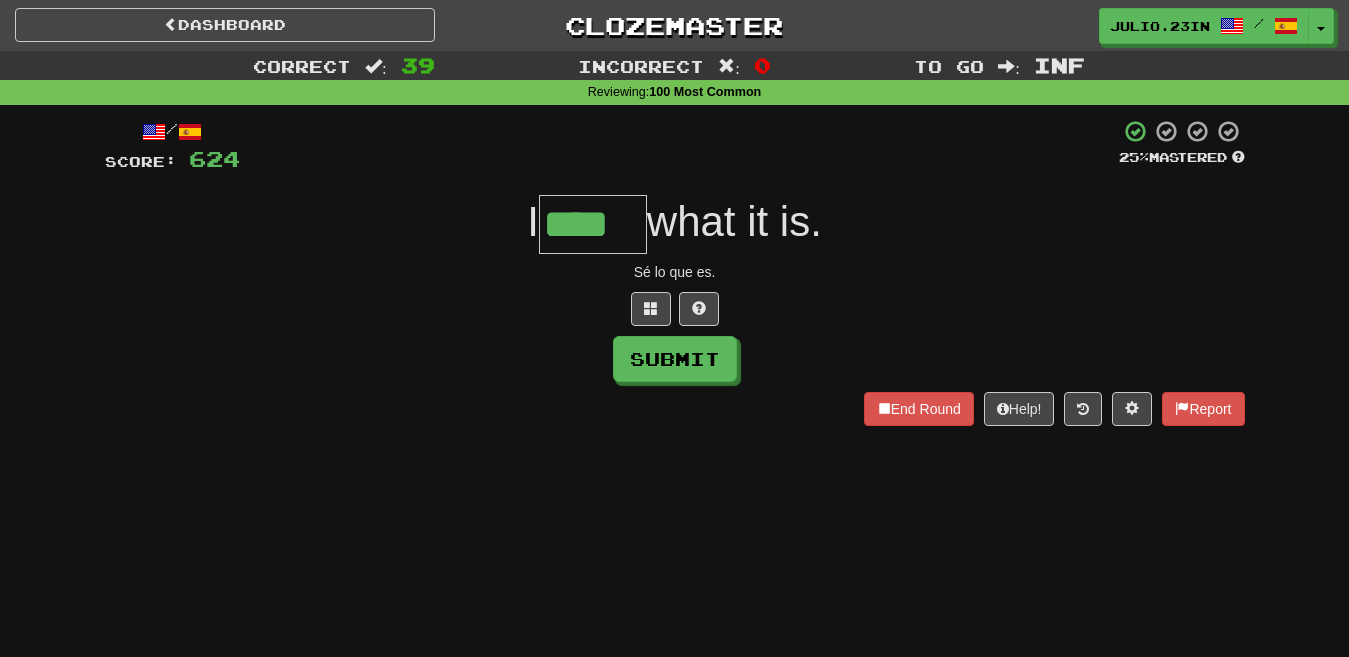 type on "****" 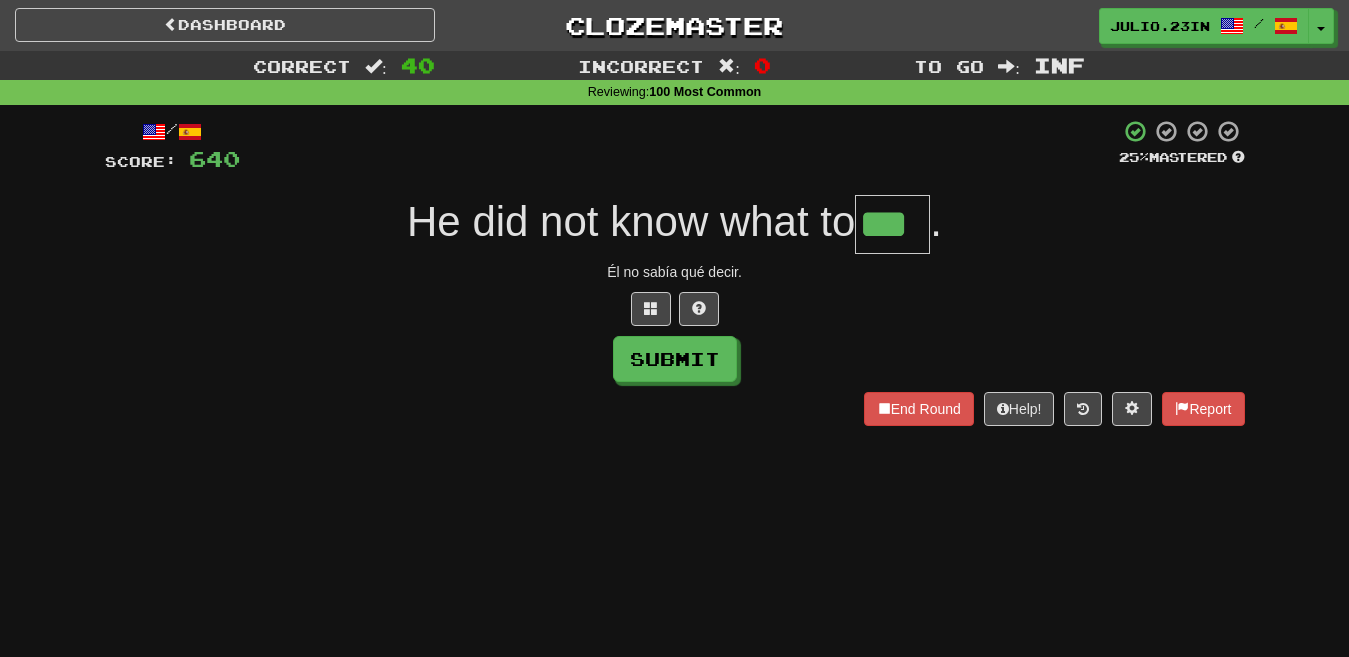 type on "***" 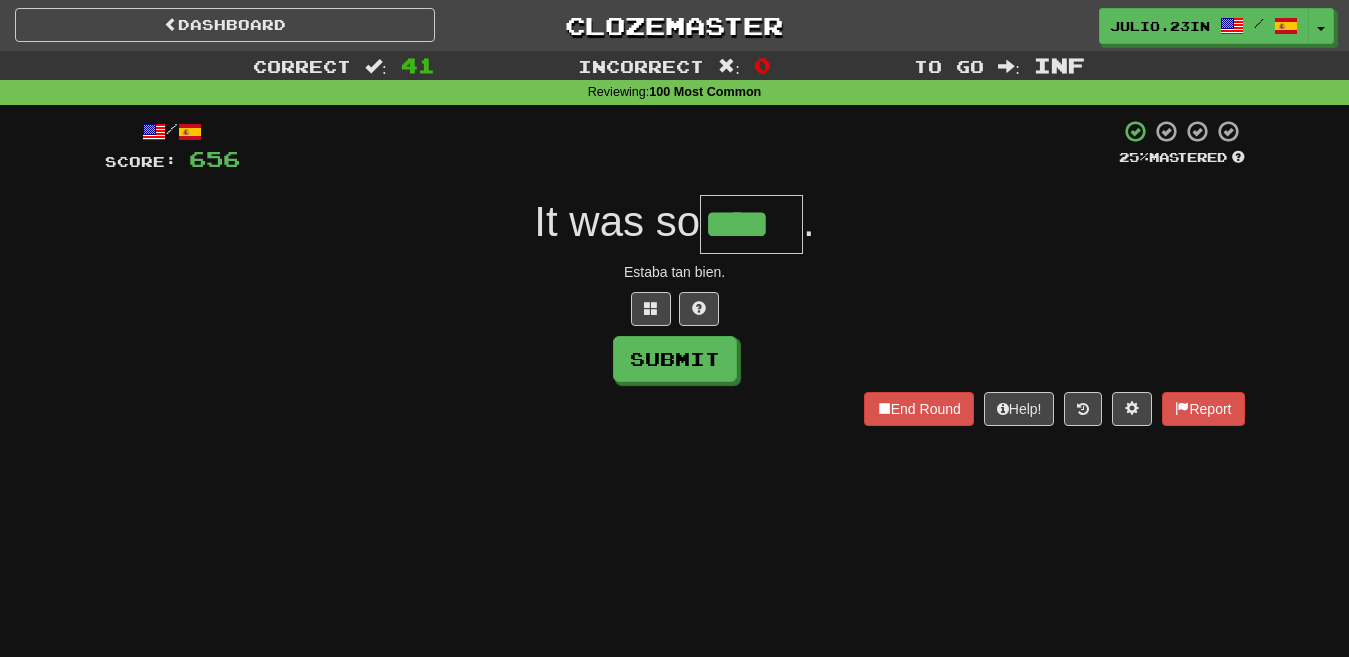 type on "****" 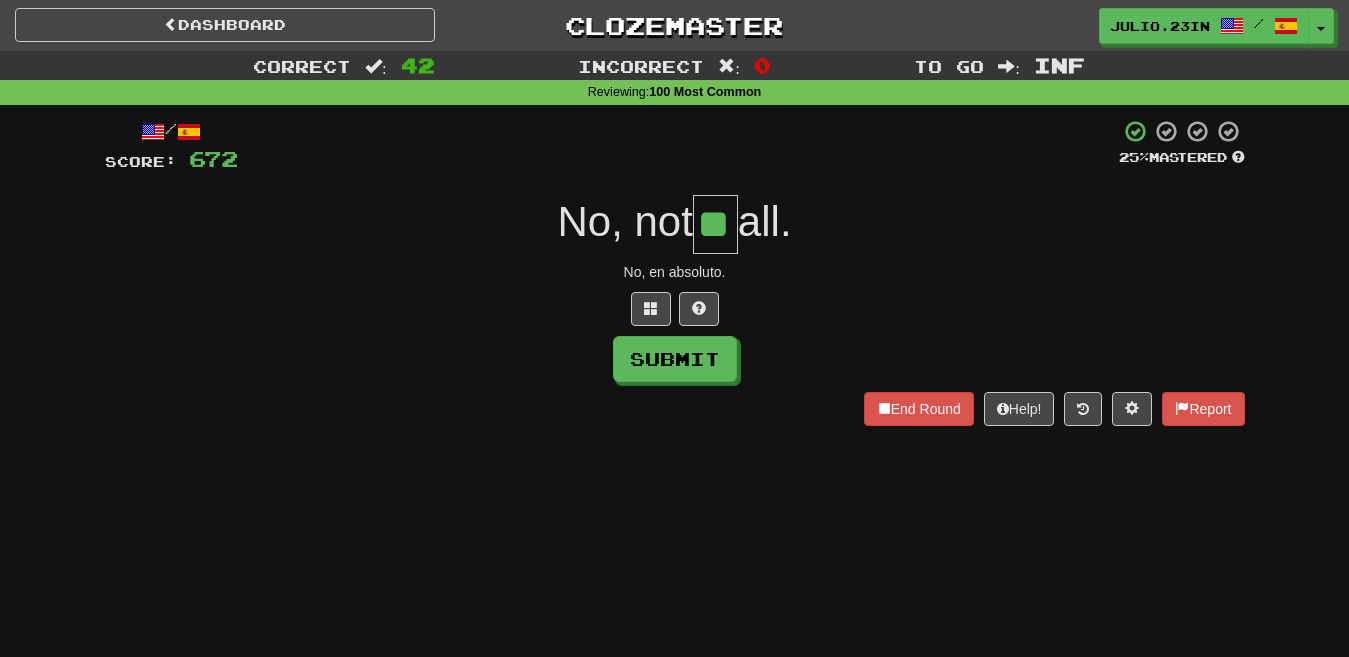 type on "**" 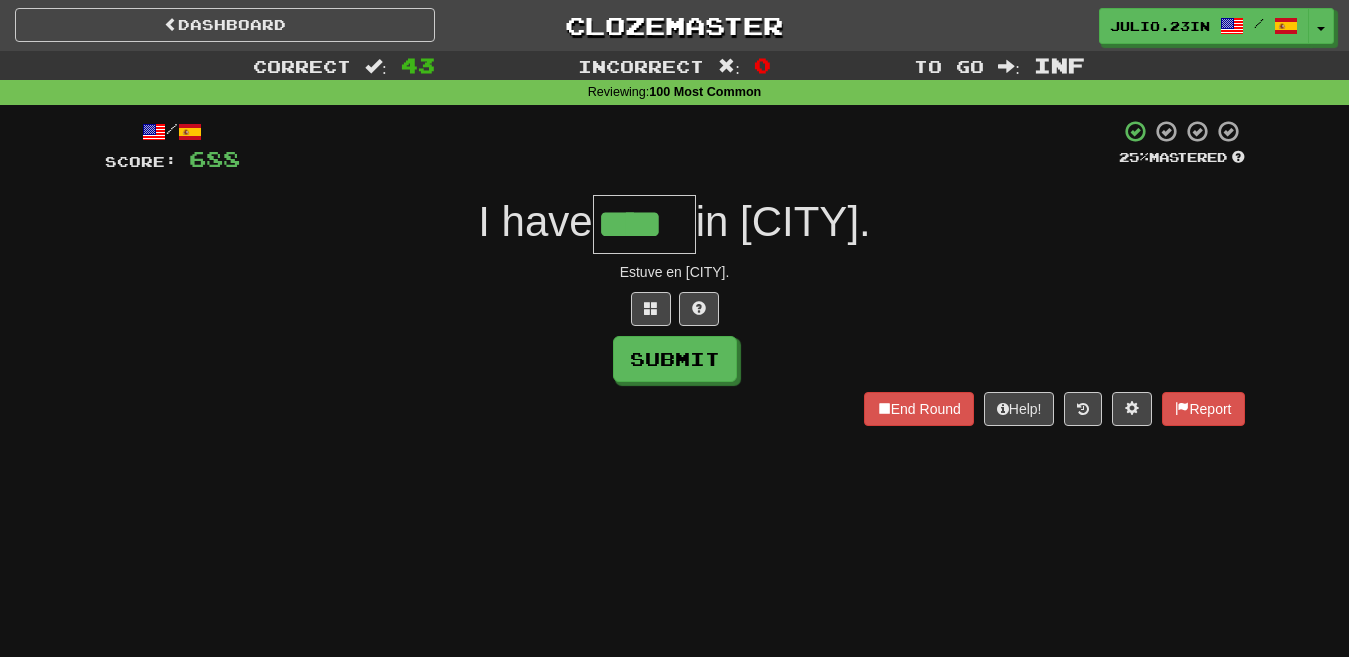 type on "****" 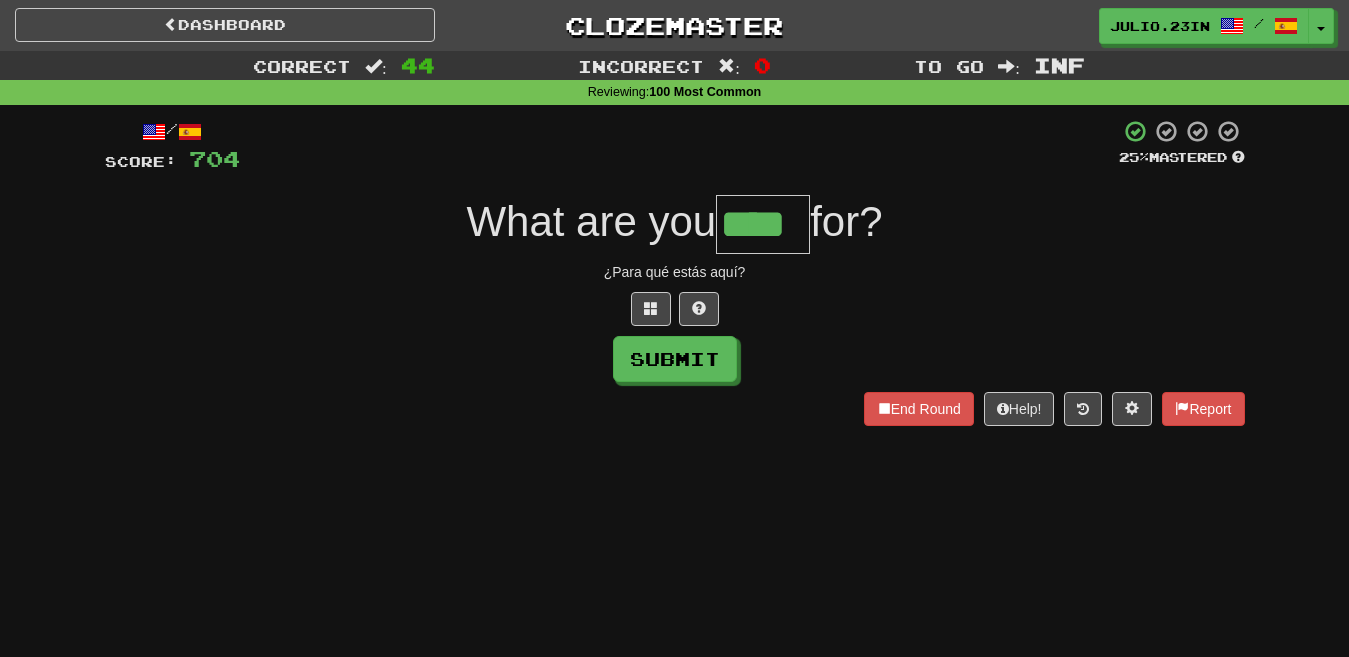 type on "****" 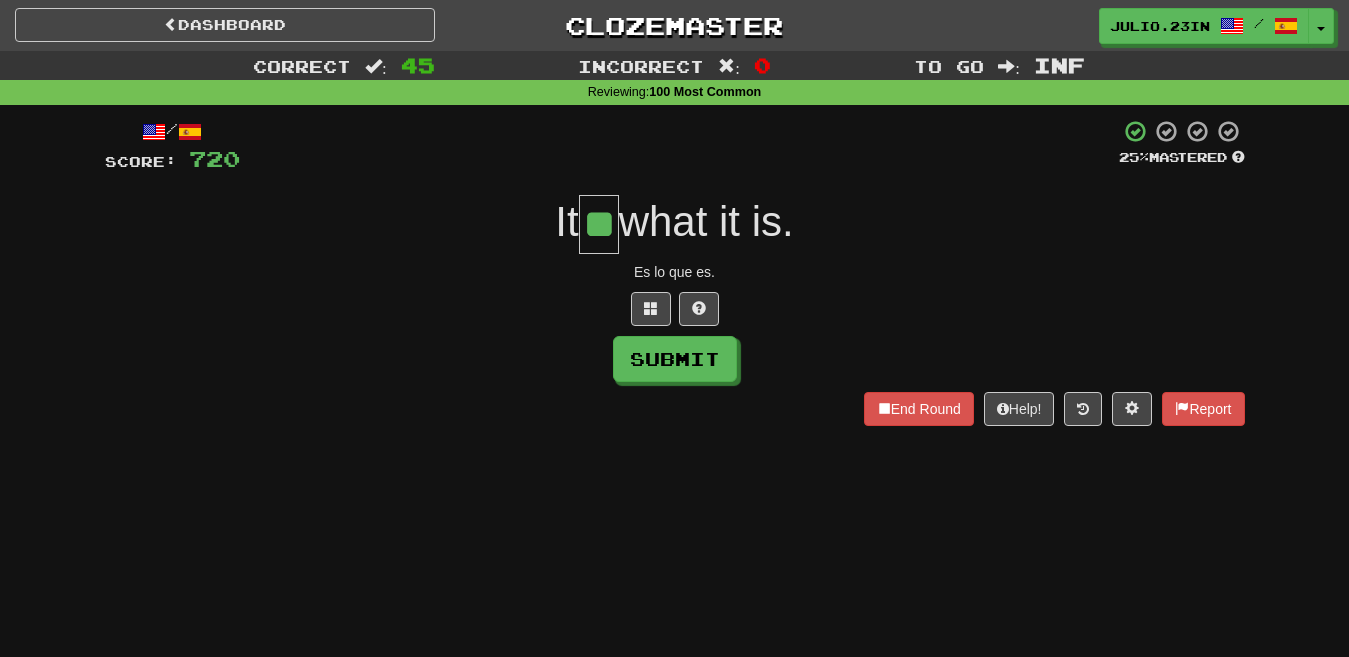 type on "**" 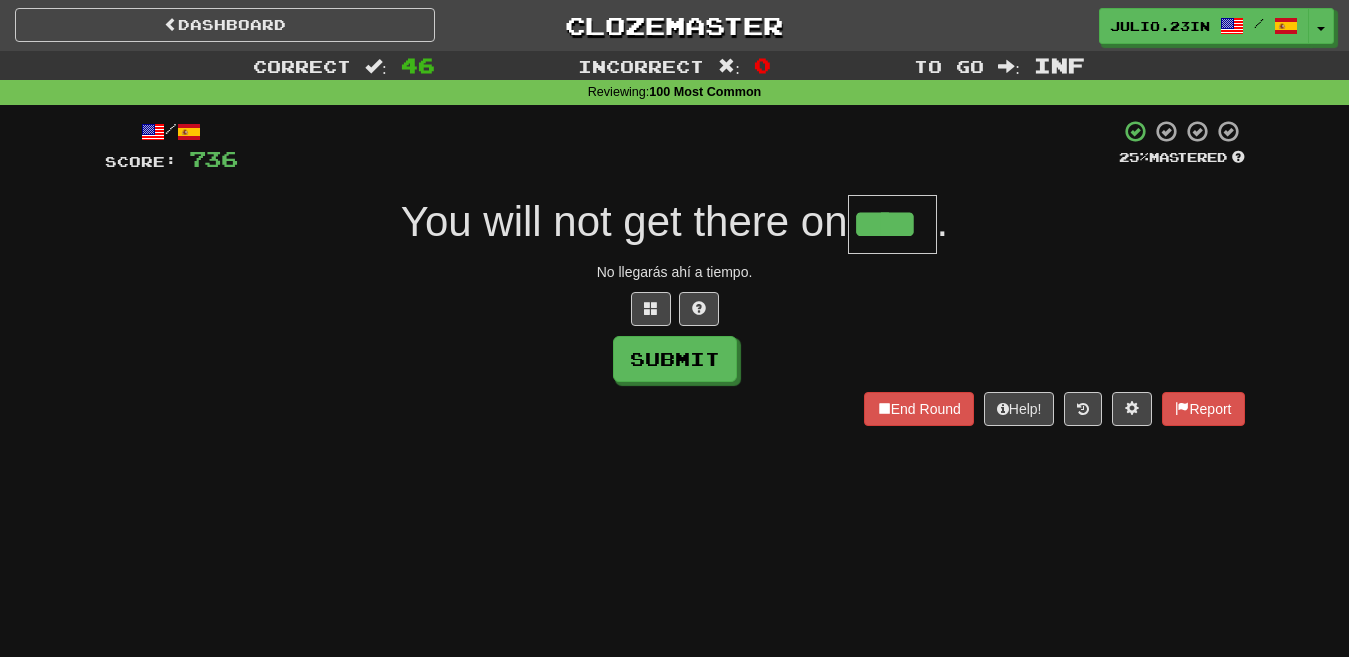 type on "****" 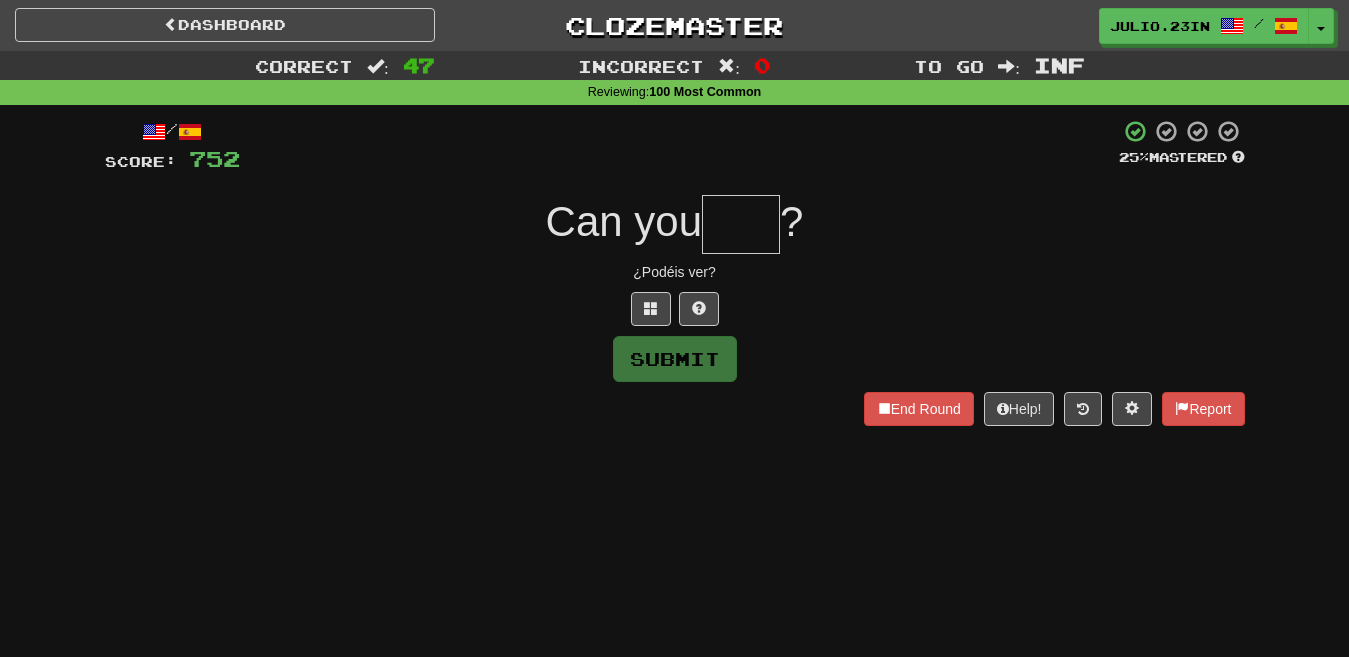 type on "*" 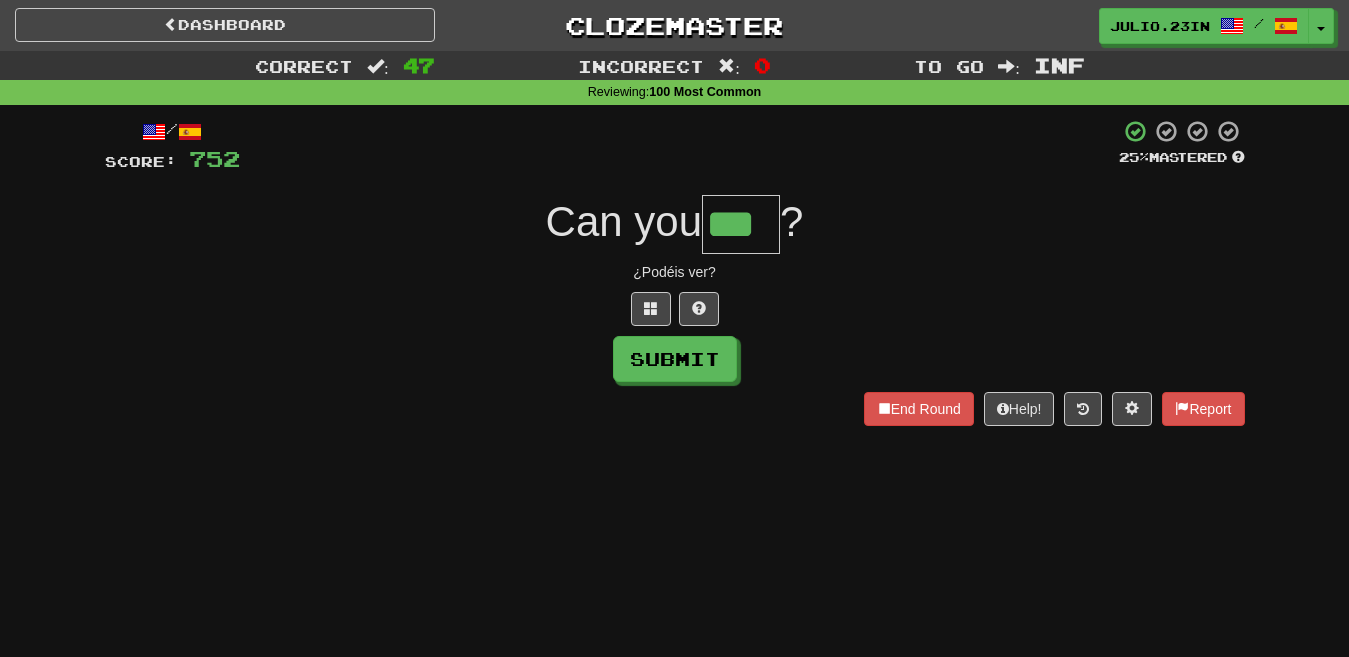 type on "***" 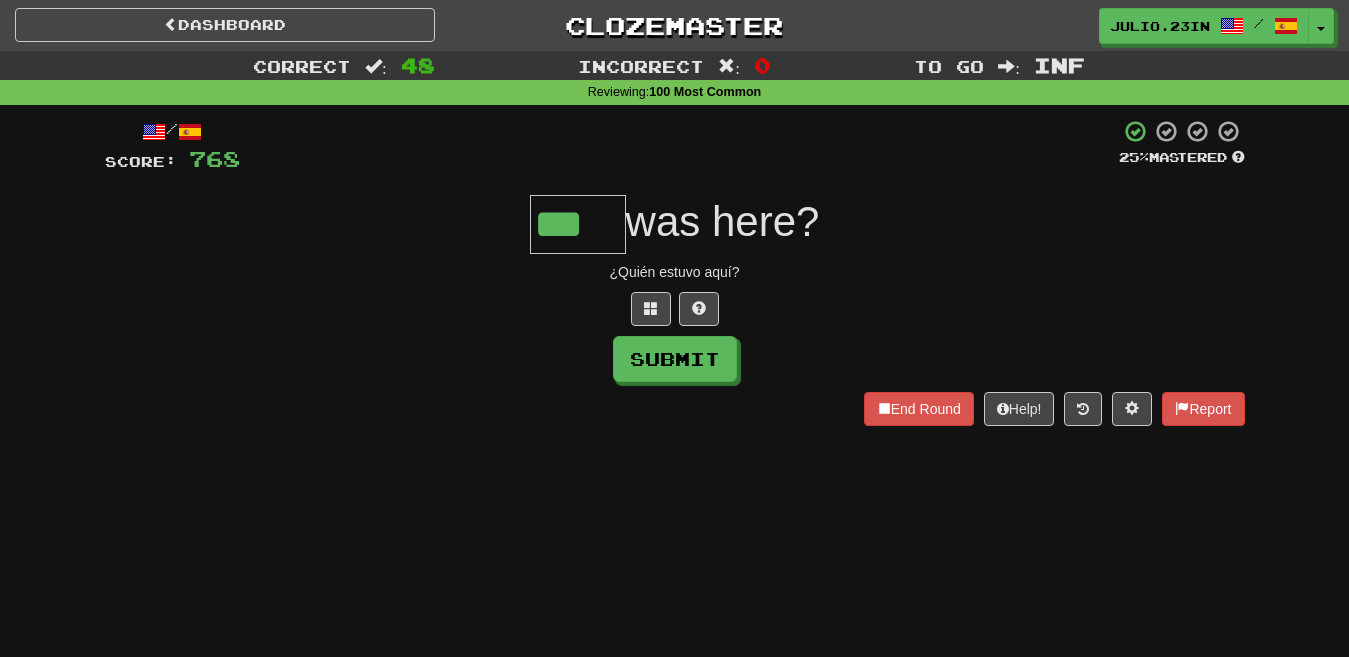 type on "***" 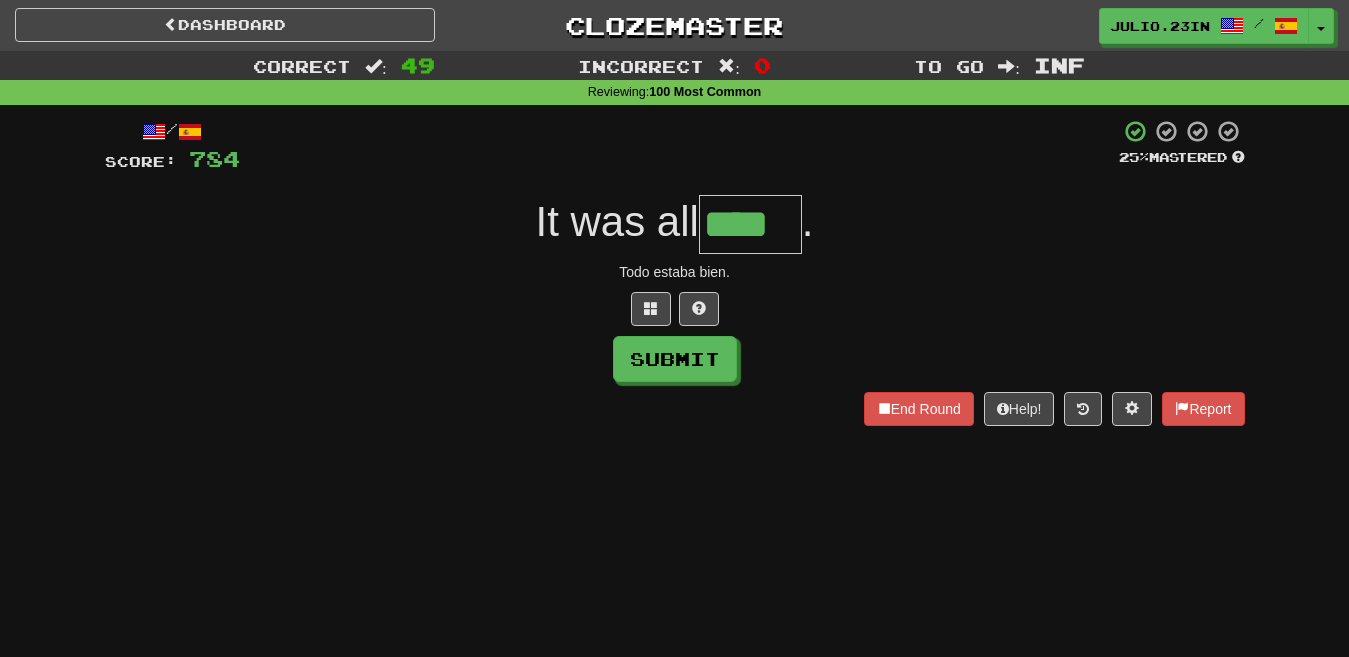 type on "****" 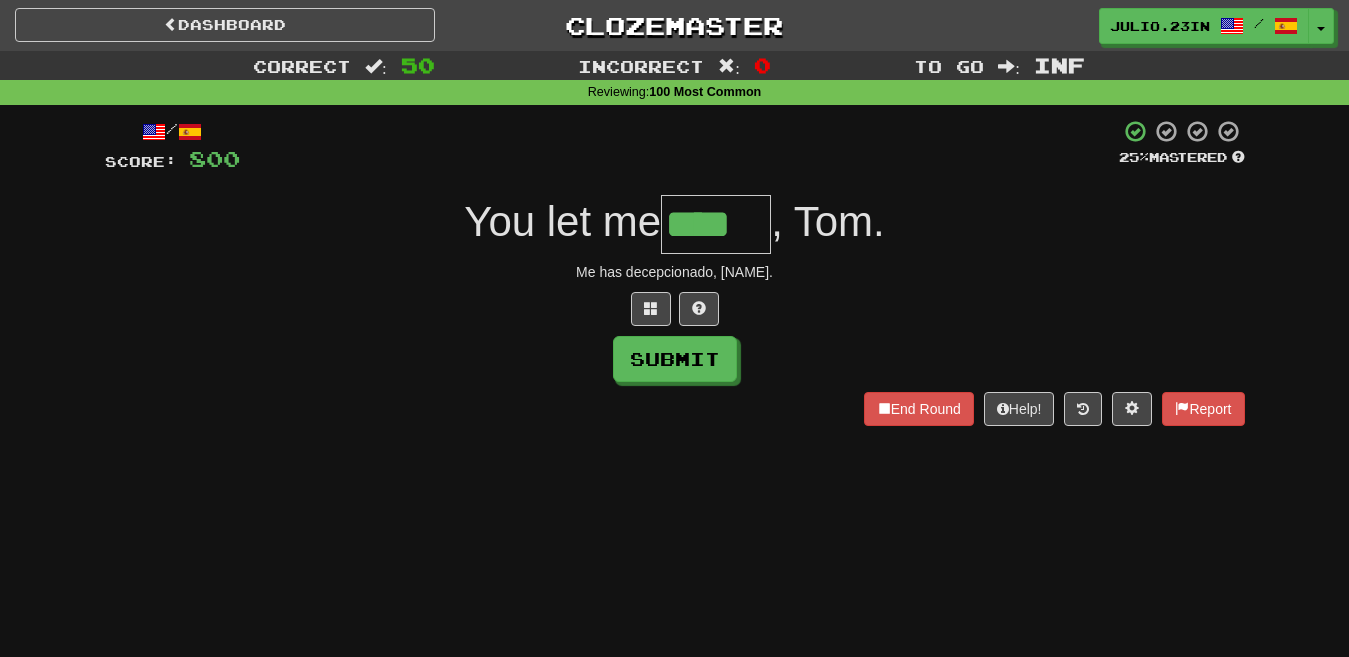 type on "****" 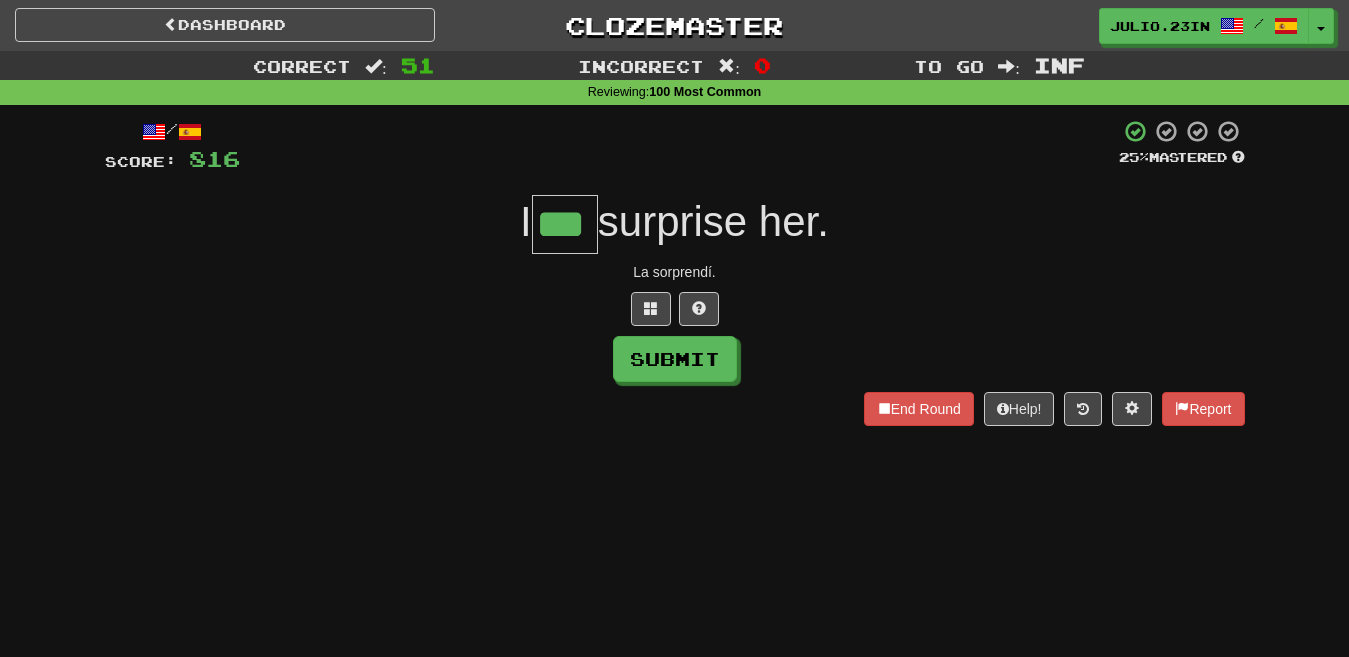 type on "***" 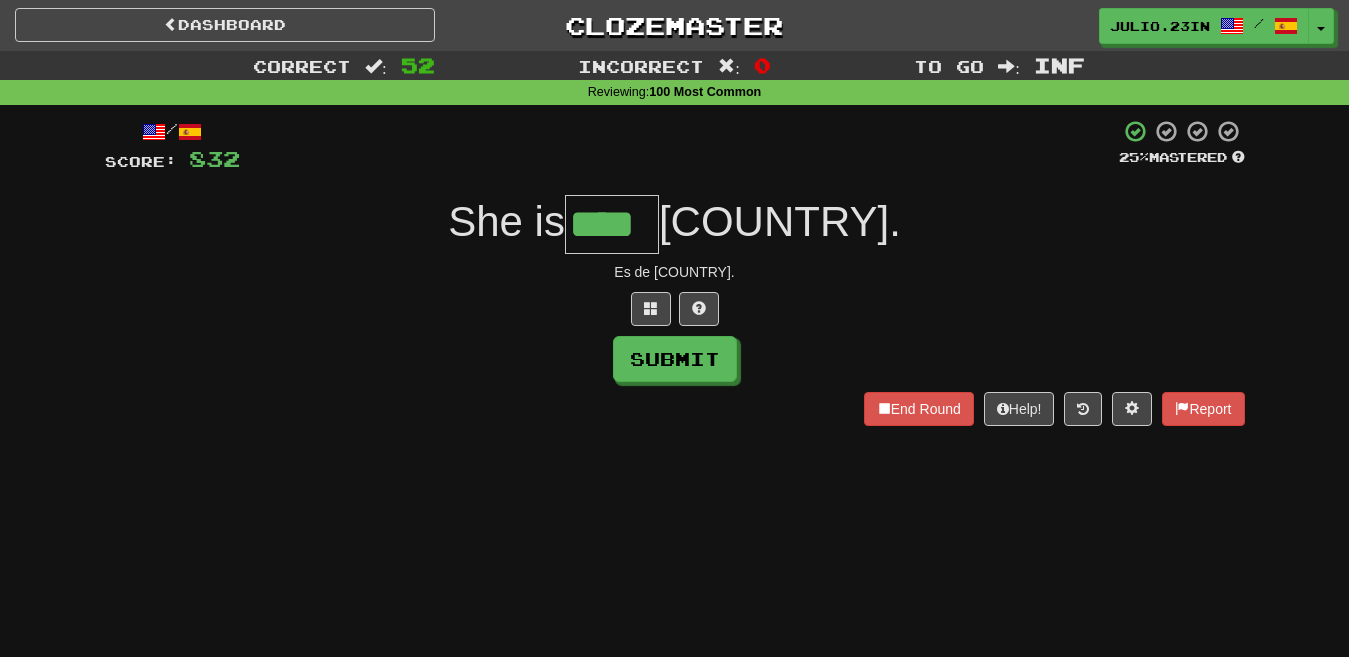 type on "****" 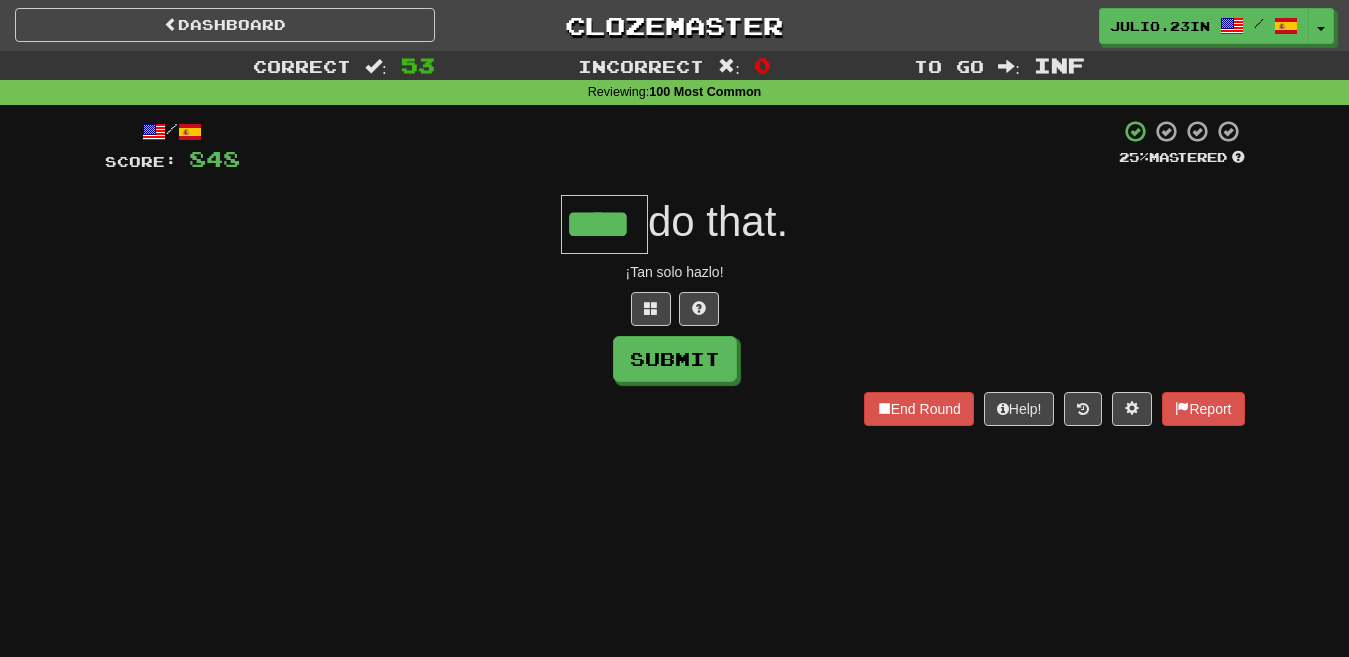 type on "****" 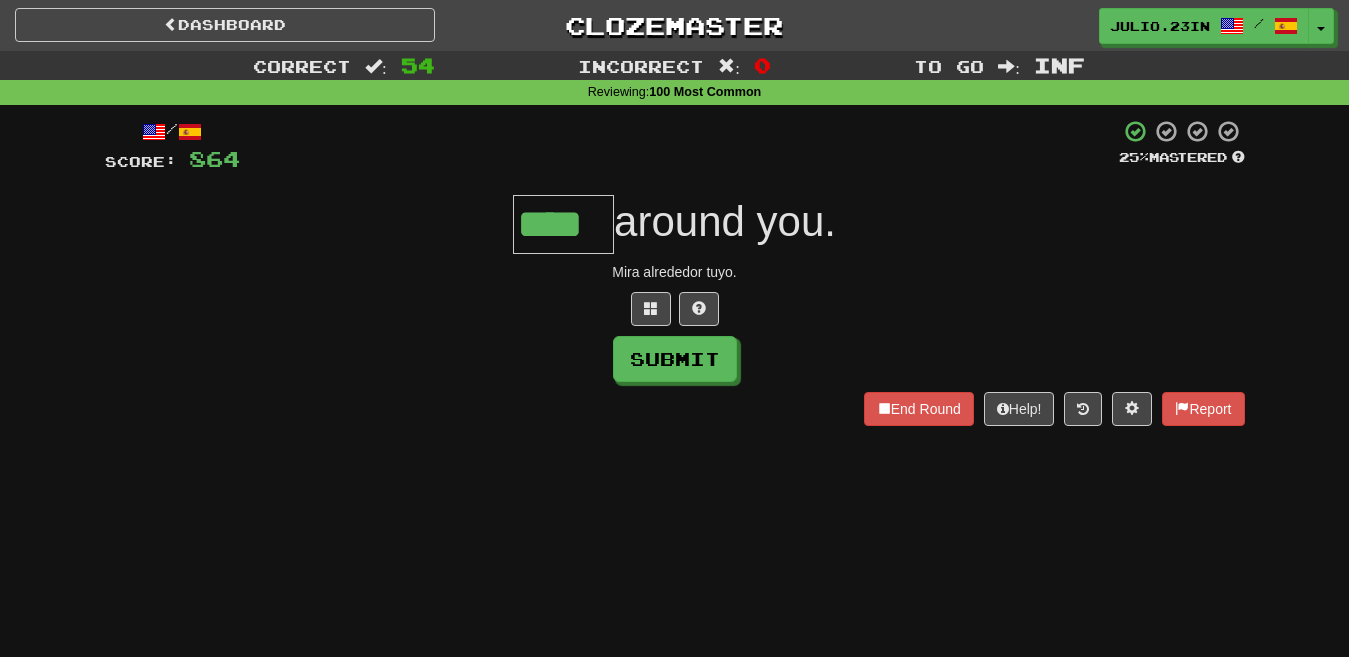 type on "****" 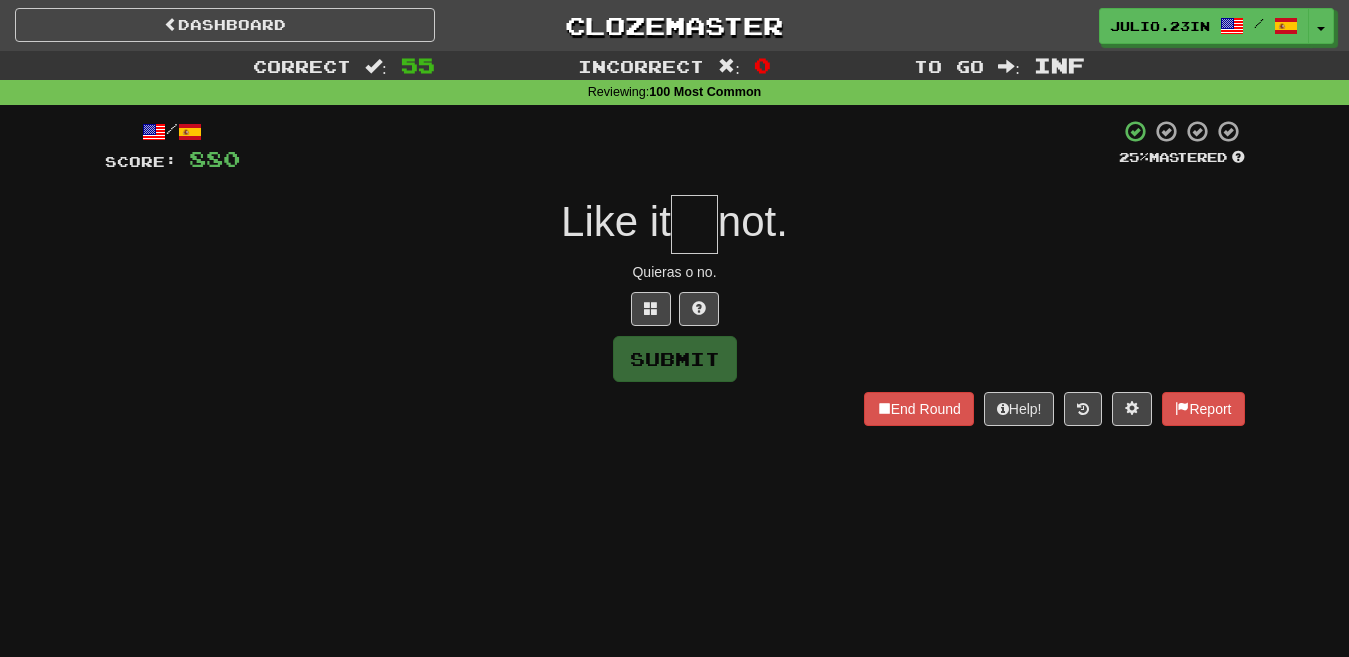 type on "*" 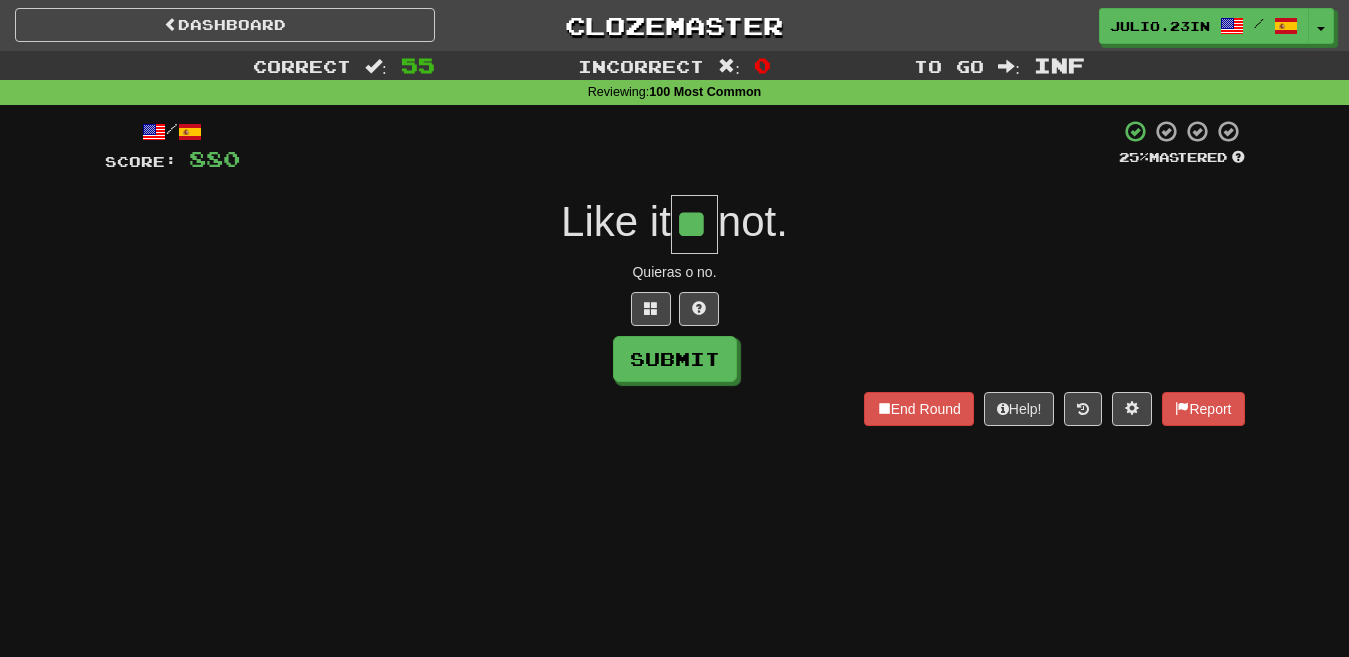 type on "**" 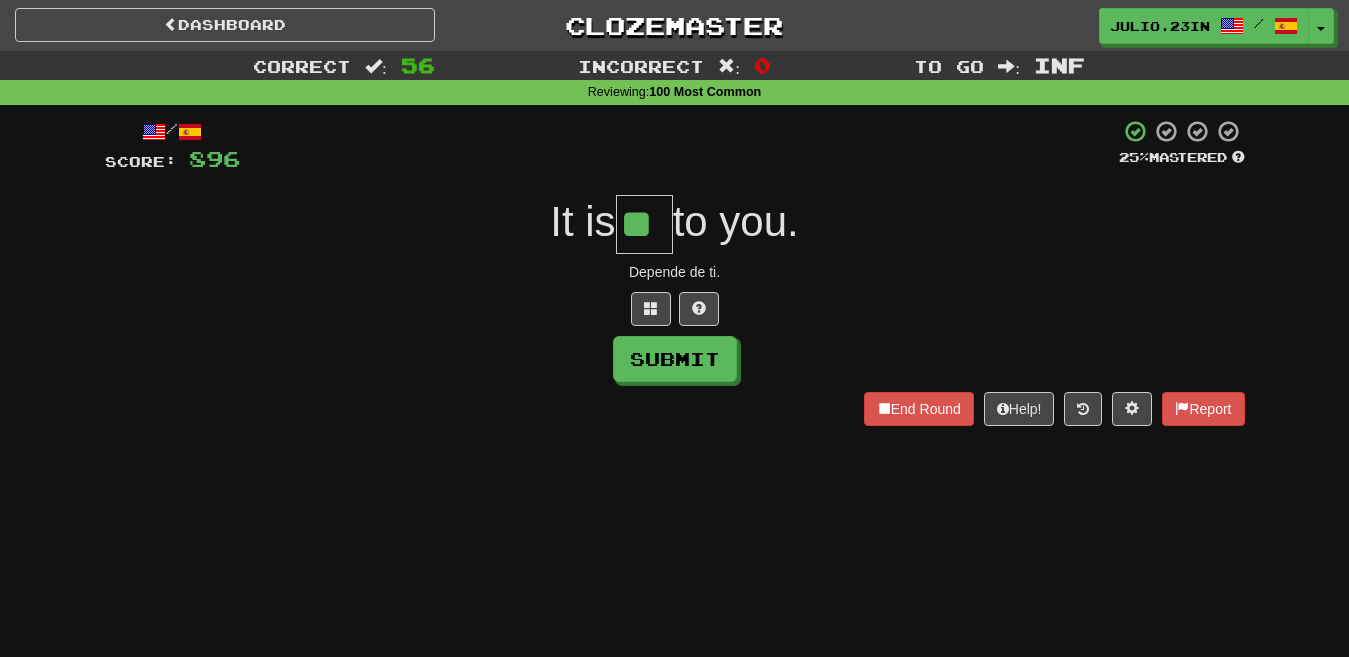 type on "**" 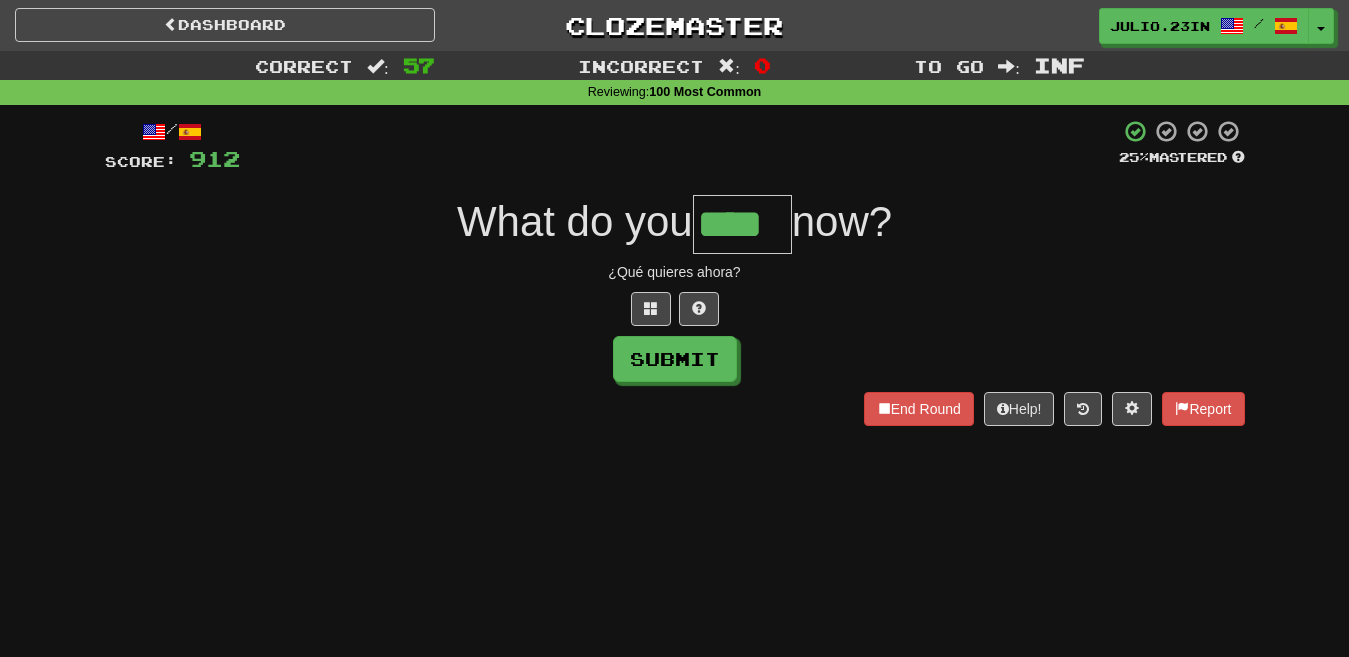 type on "****" 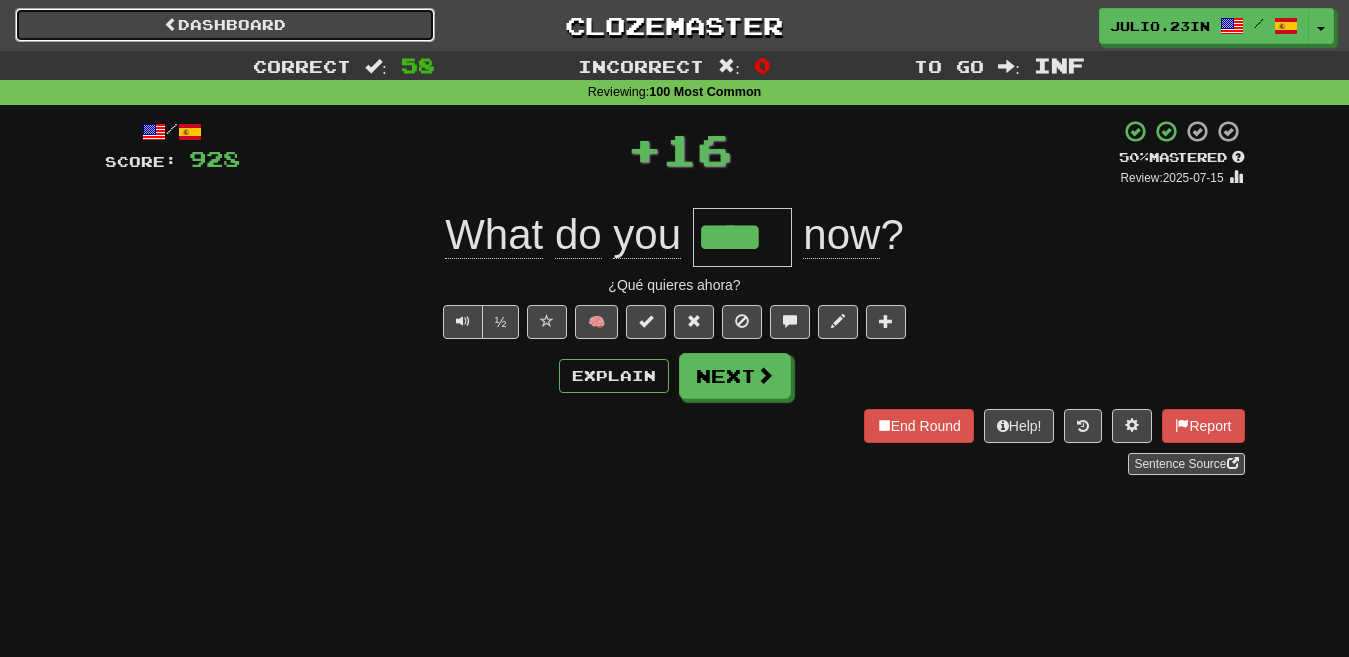 click on "Dashboard" at bounding box center [225, 25] 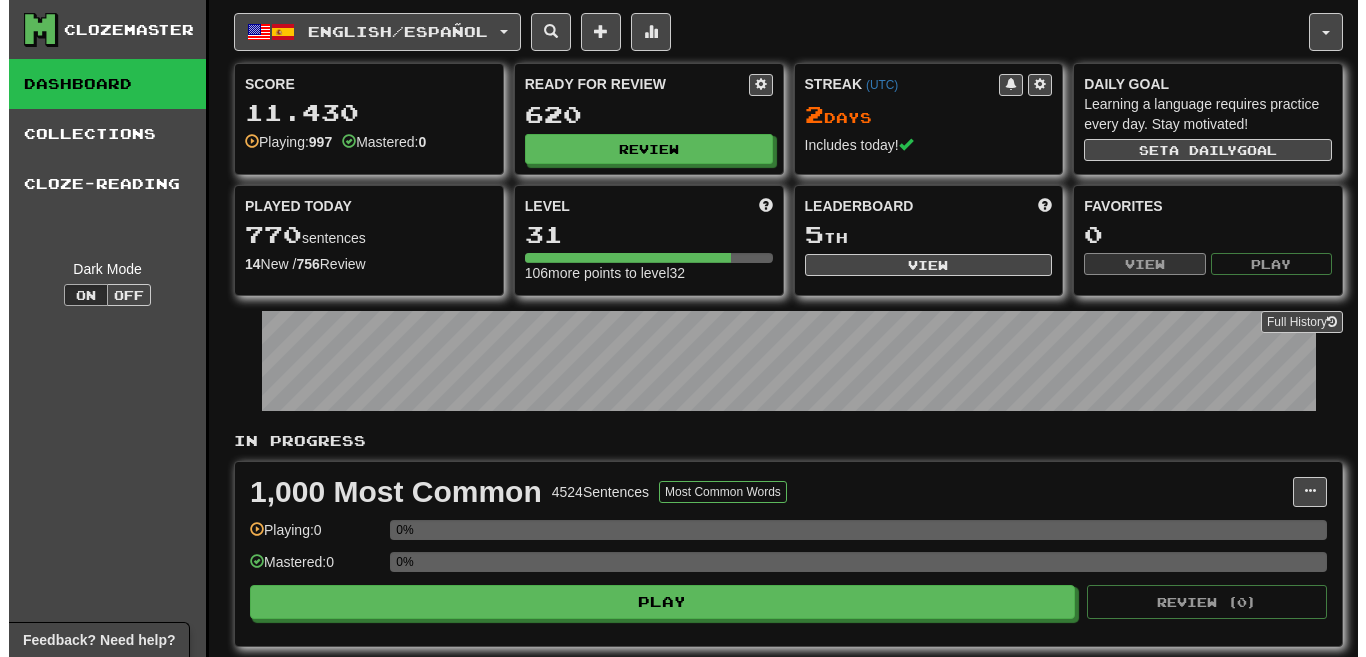 scroll, scrollTop: 0, scrollLeft: 0, axis: both 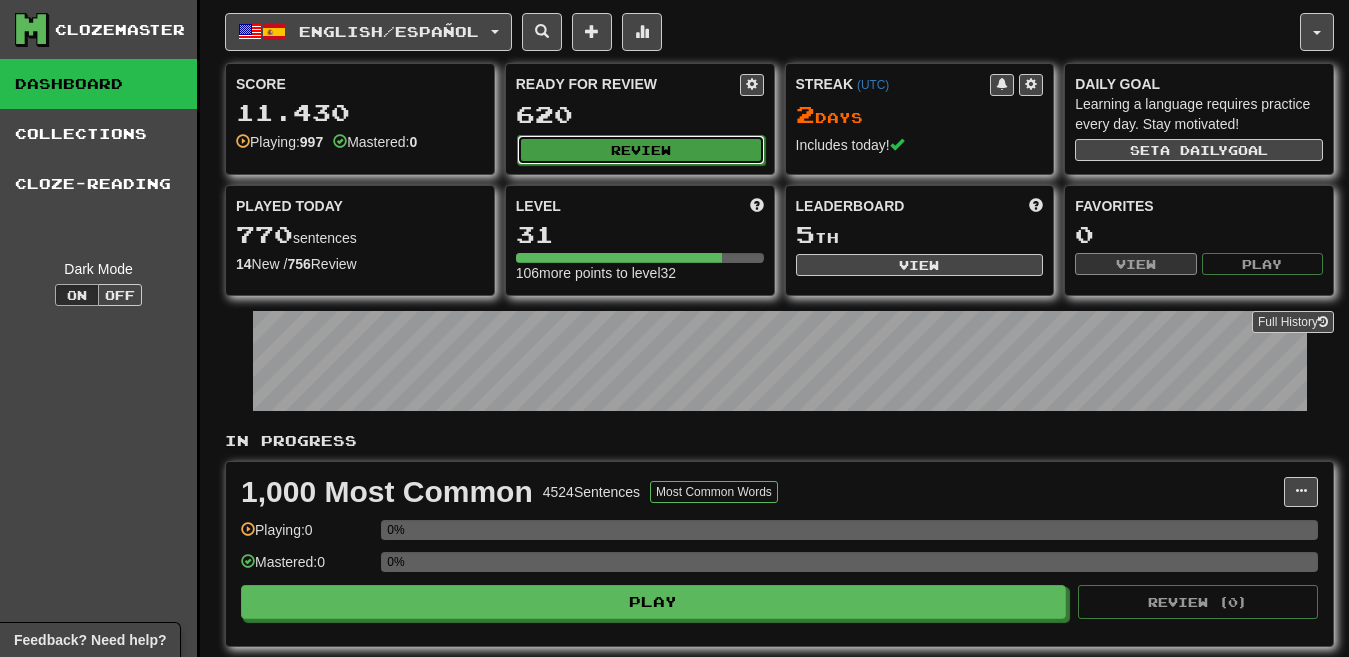 click on "Review" at bounding box center (641, 150) 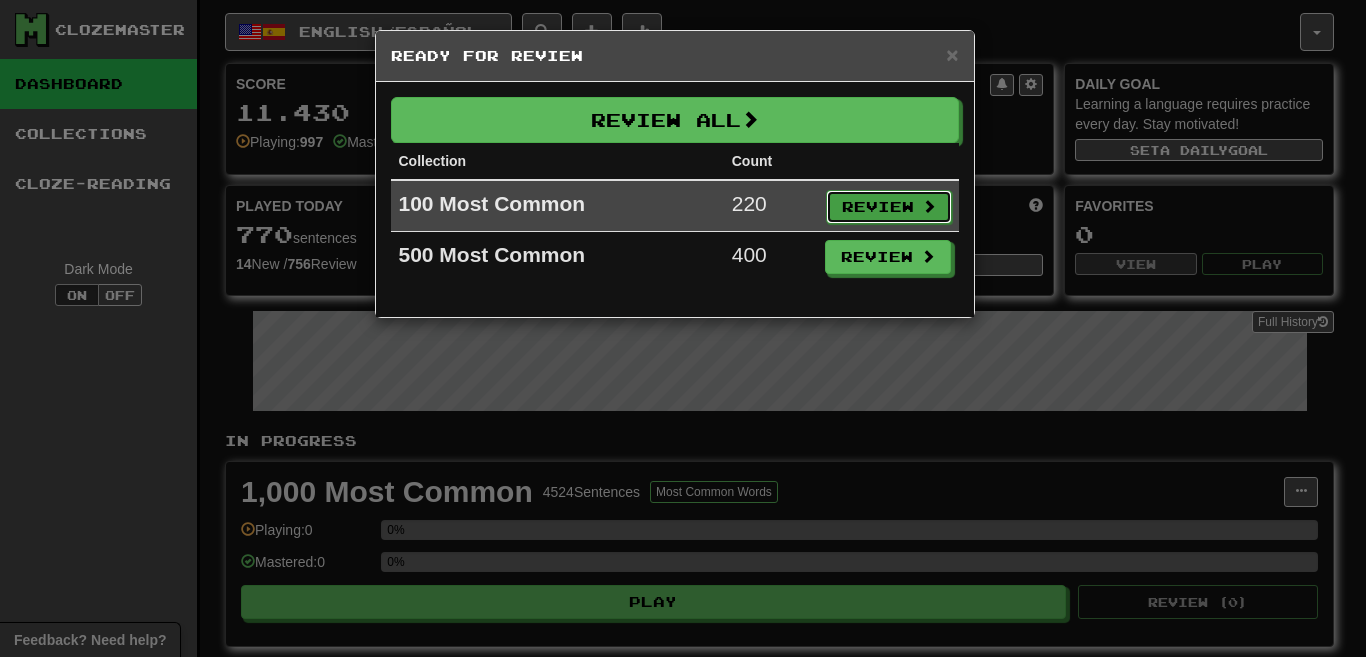 click on "Review" at bounding box center [889, 207] 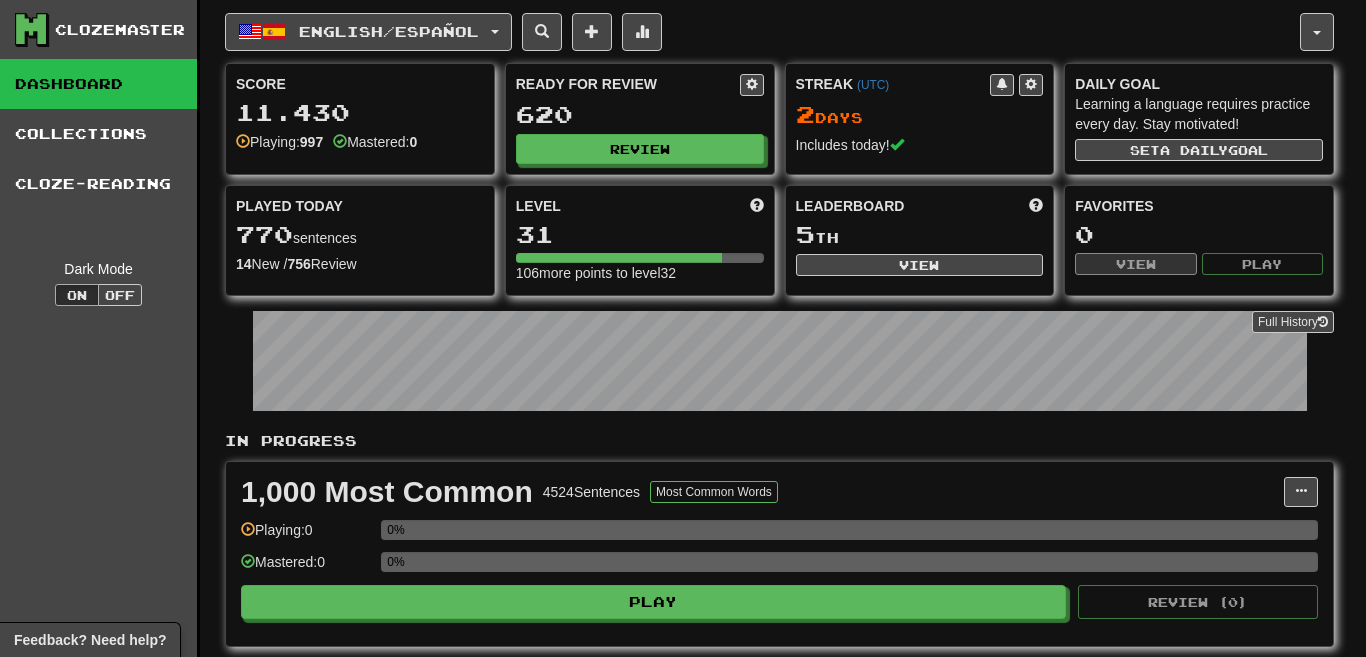 select on "********" 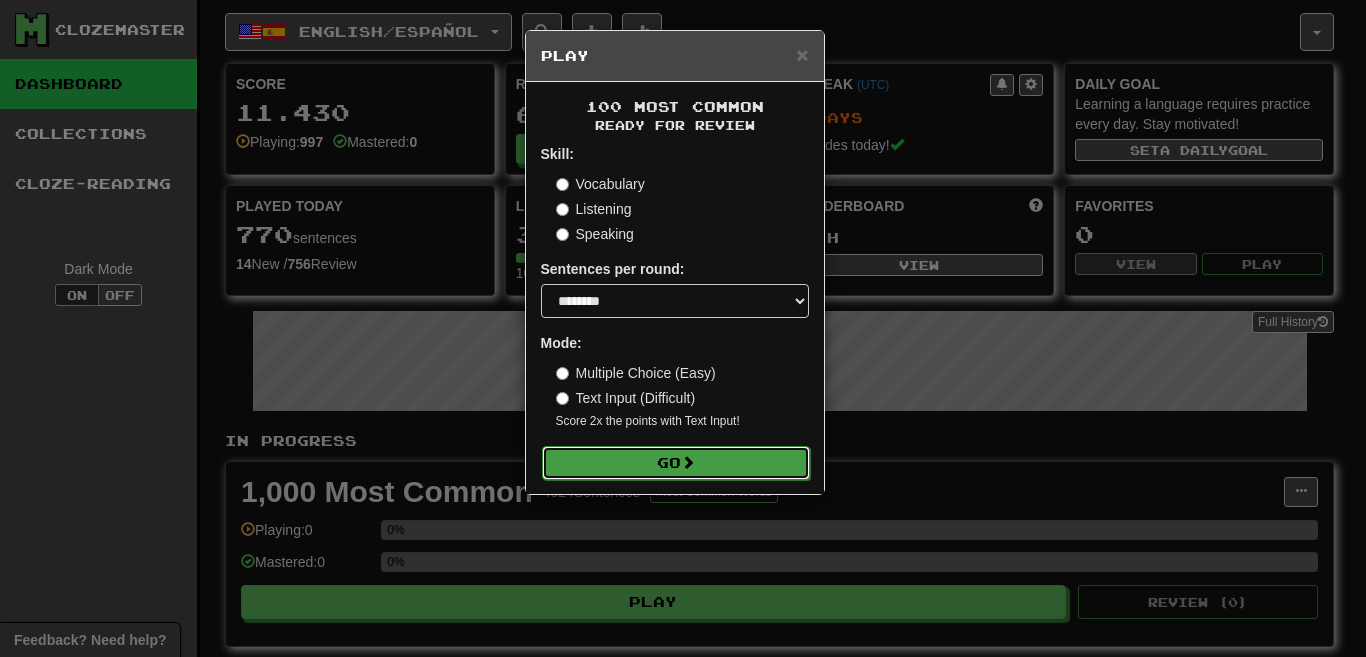 click on "Go" at bounding box center [676, 463] 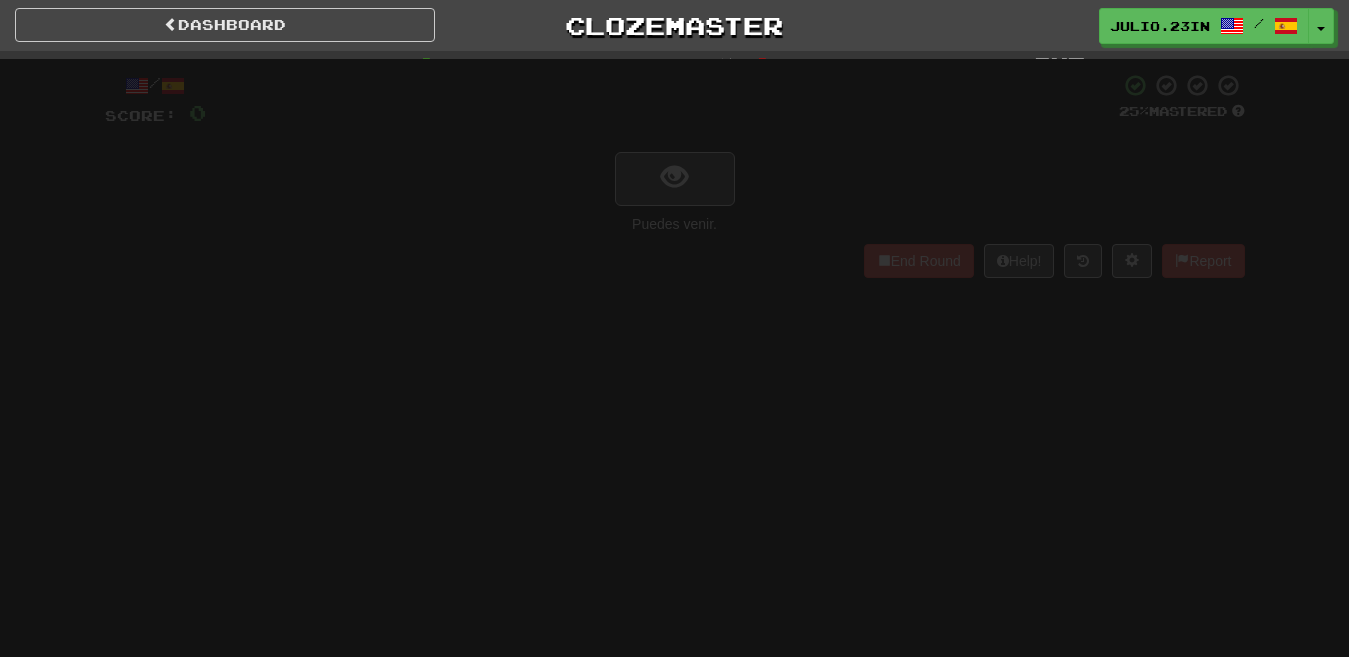 scroll, scrollTop: 0, scrollLeft: 0, axis: both 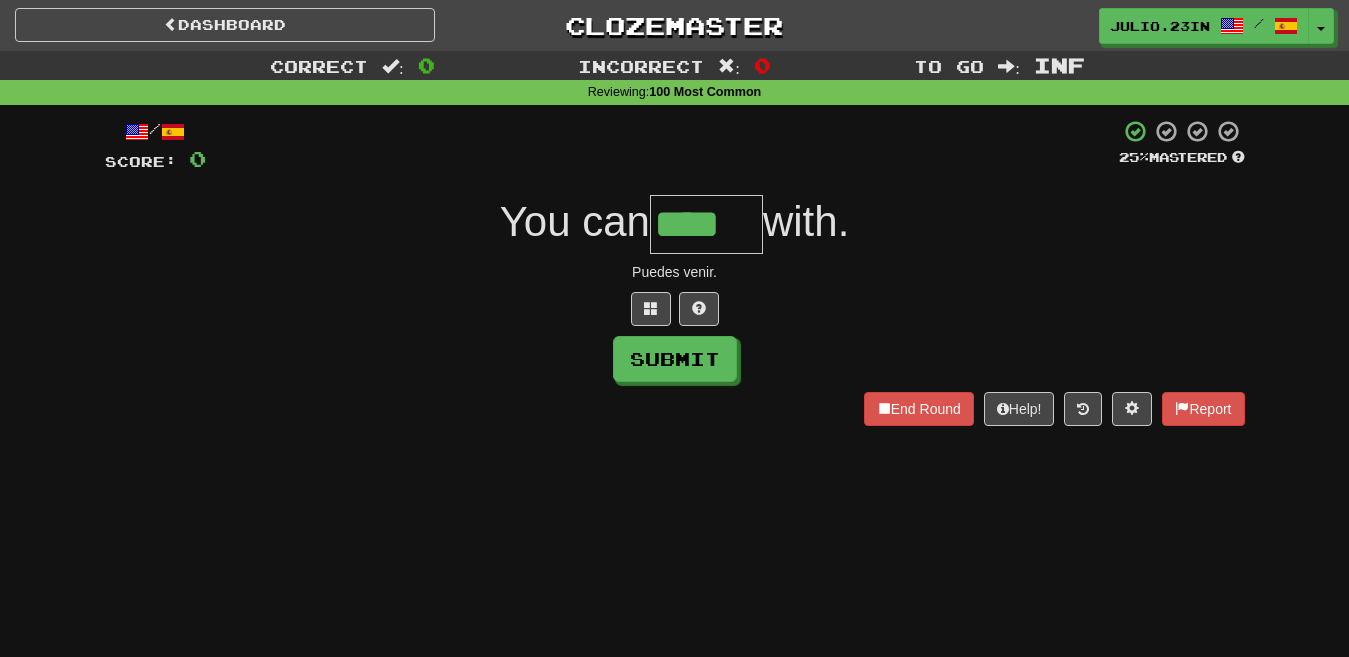 type on "****" 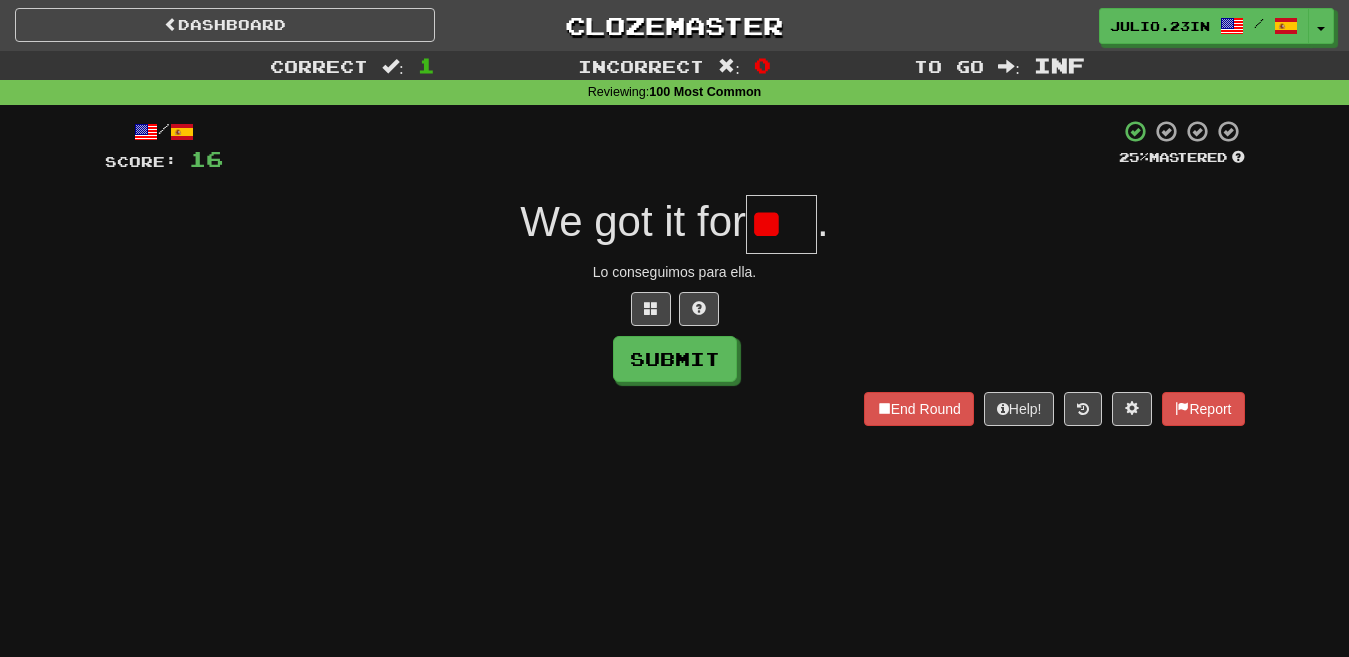 type on "*" 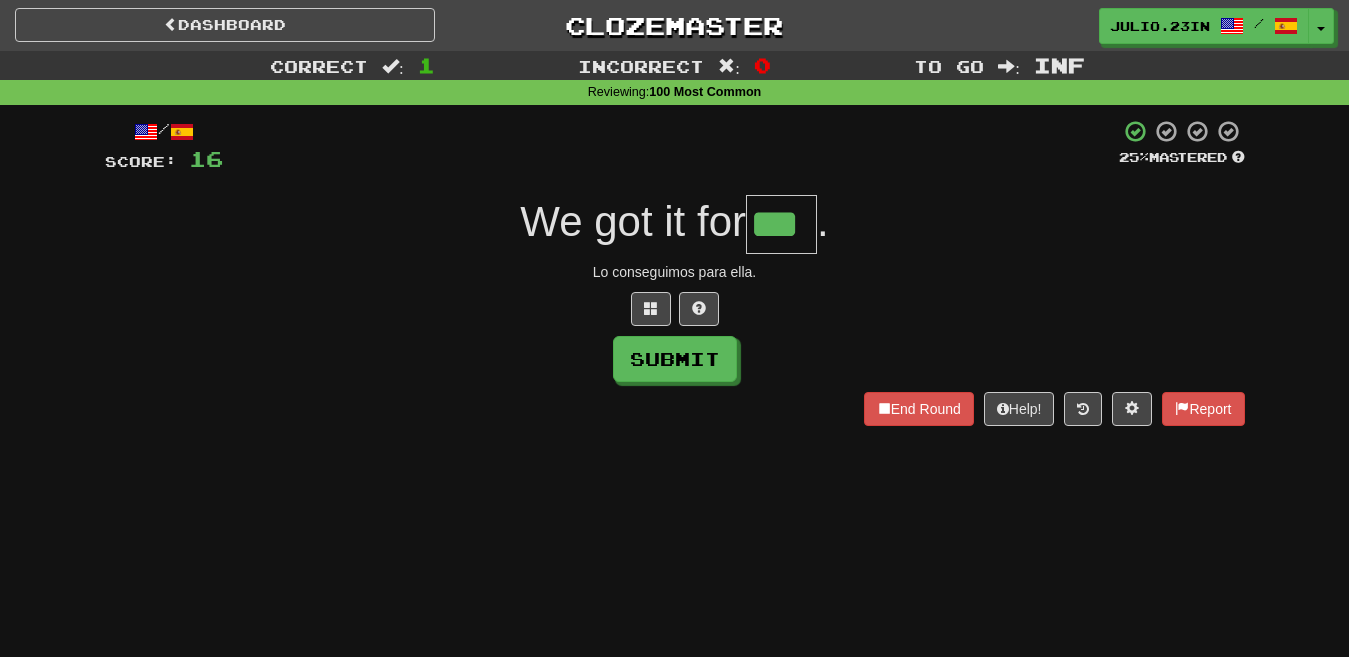 type on "***" 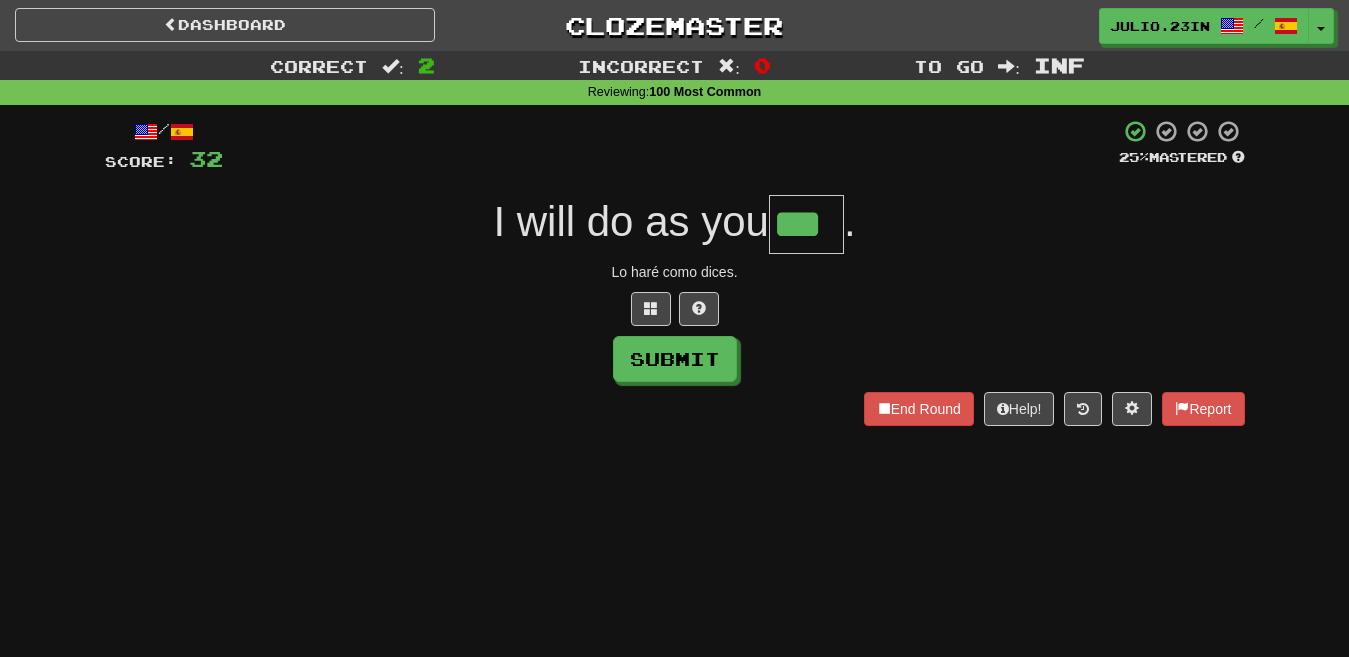 type on "***" 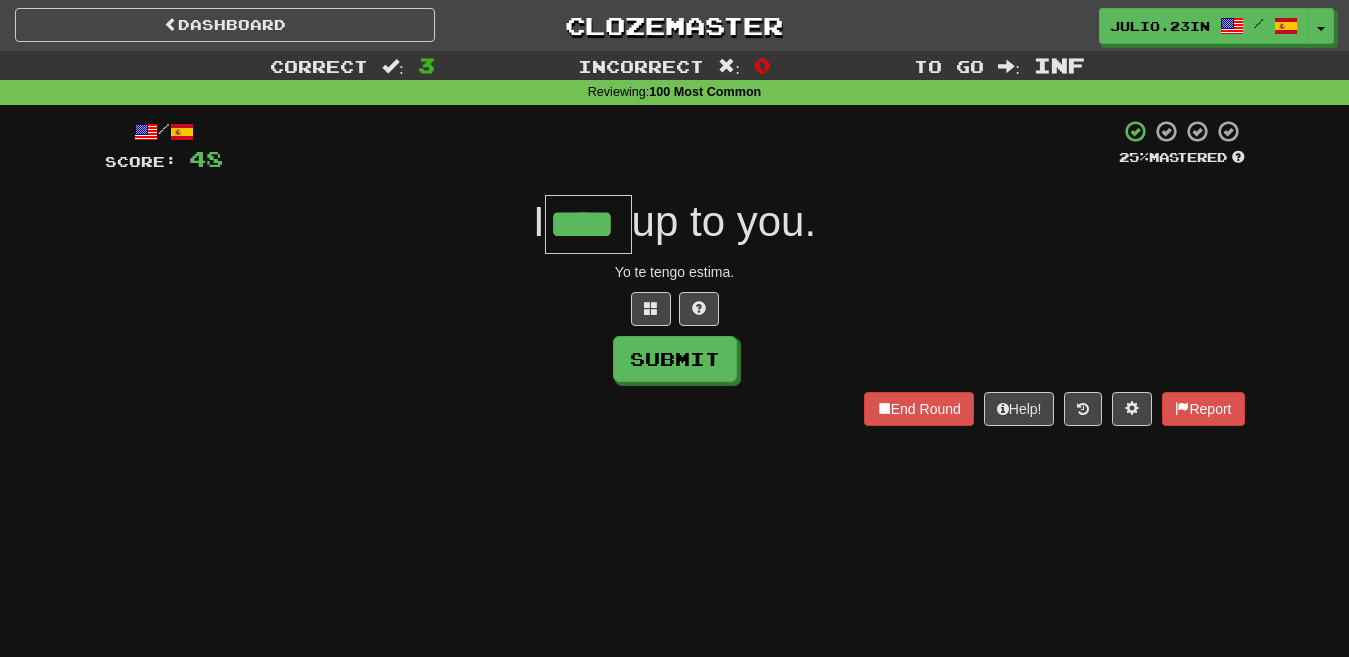 type on "****" 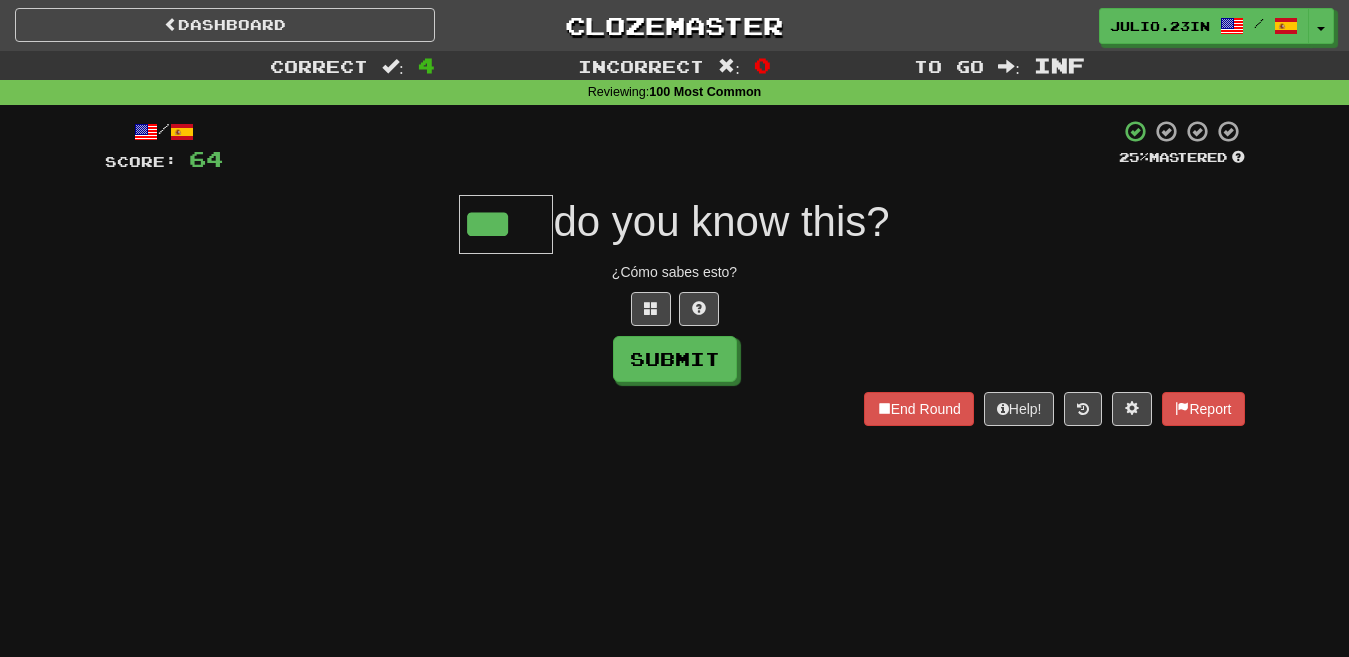 type on "***" 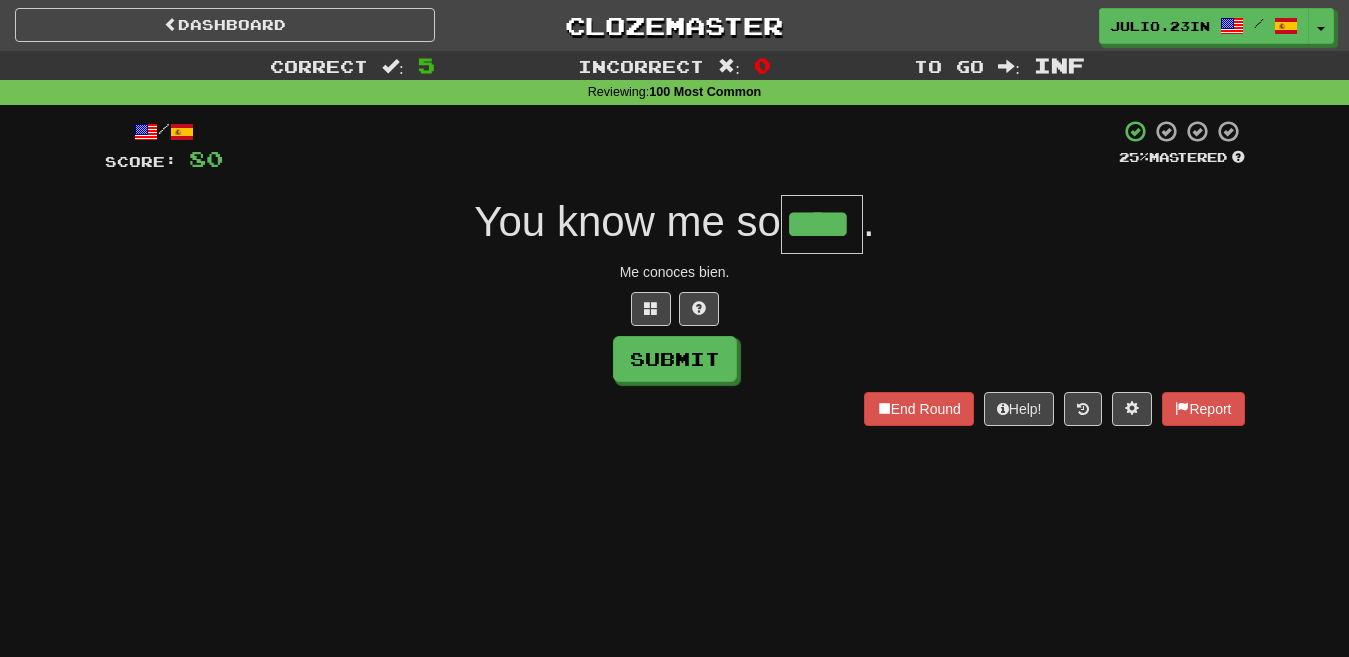 type on "****" 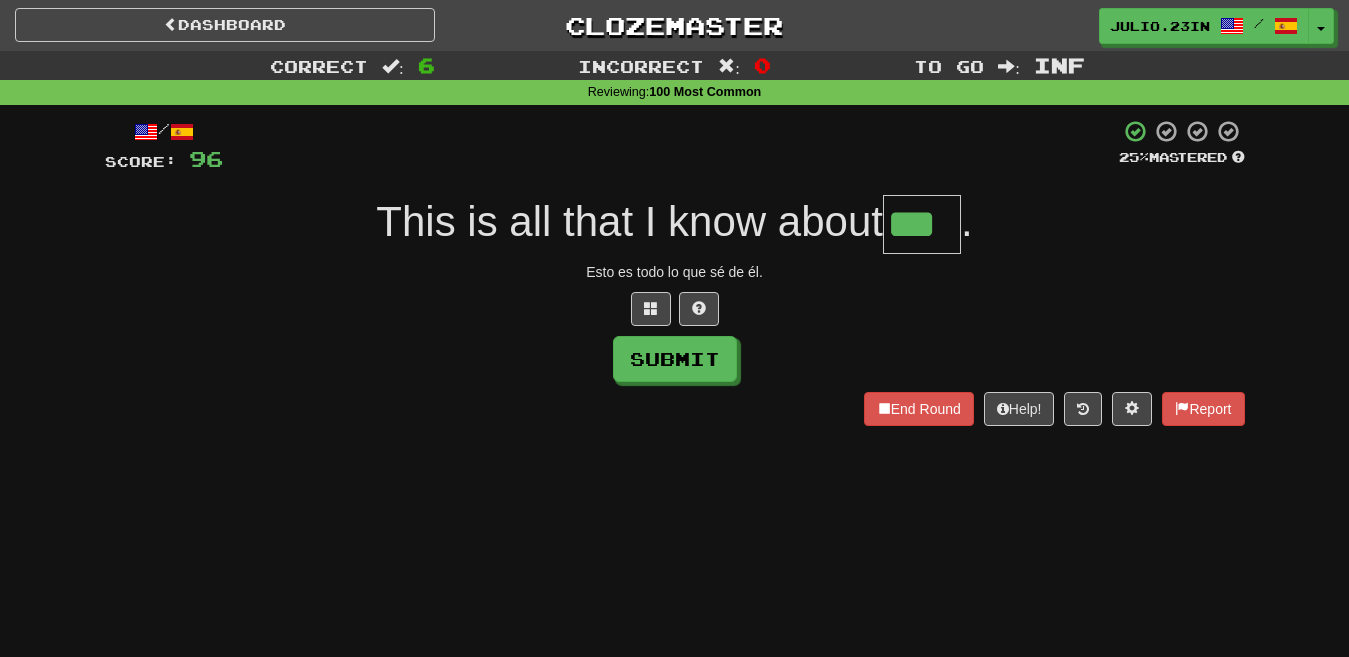 type on "***" 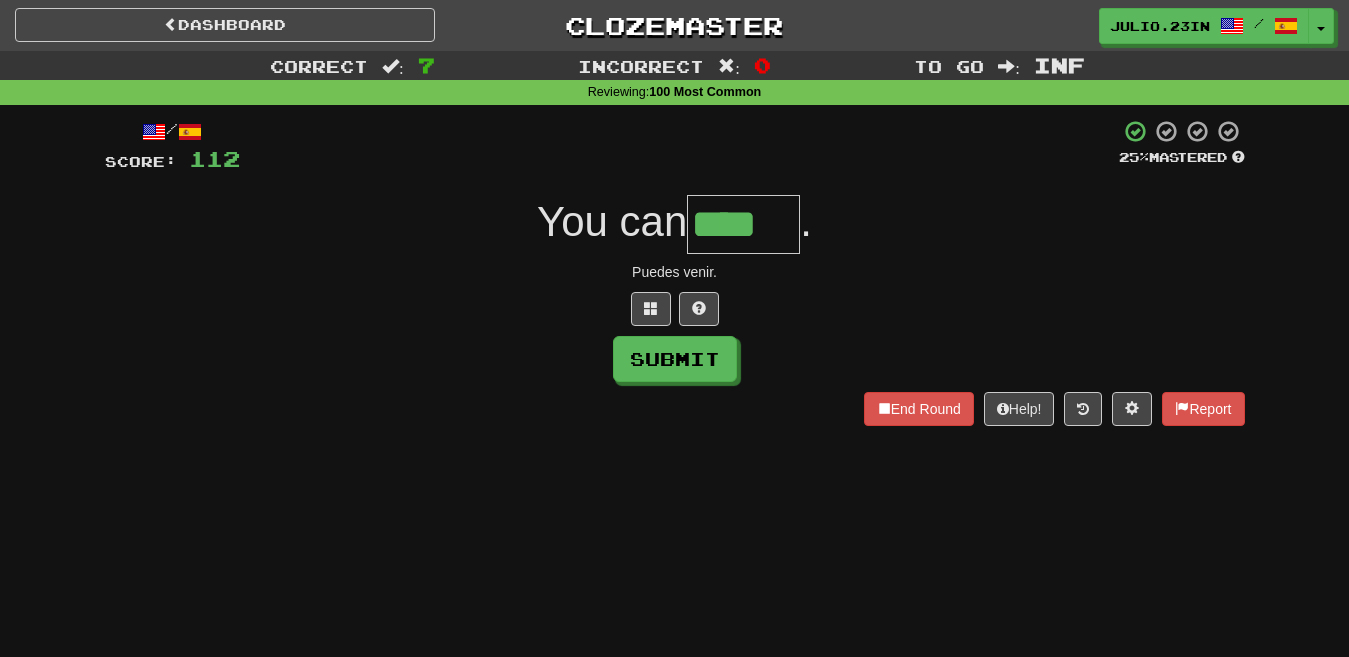 type on "****" 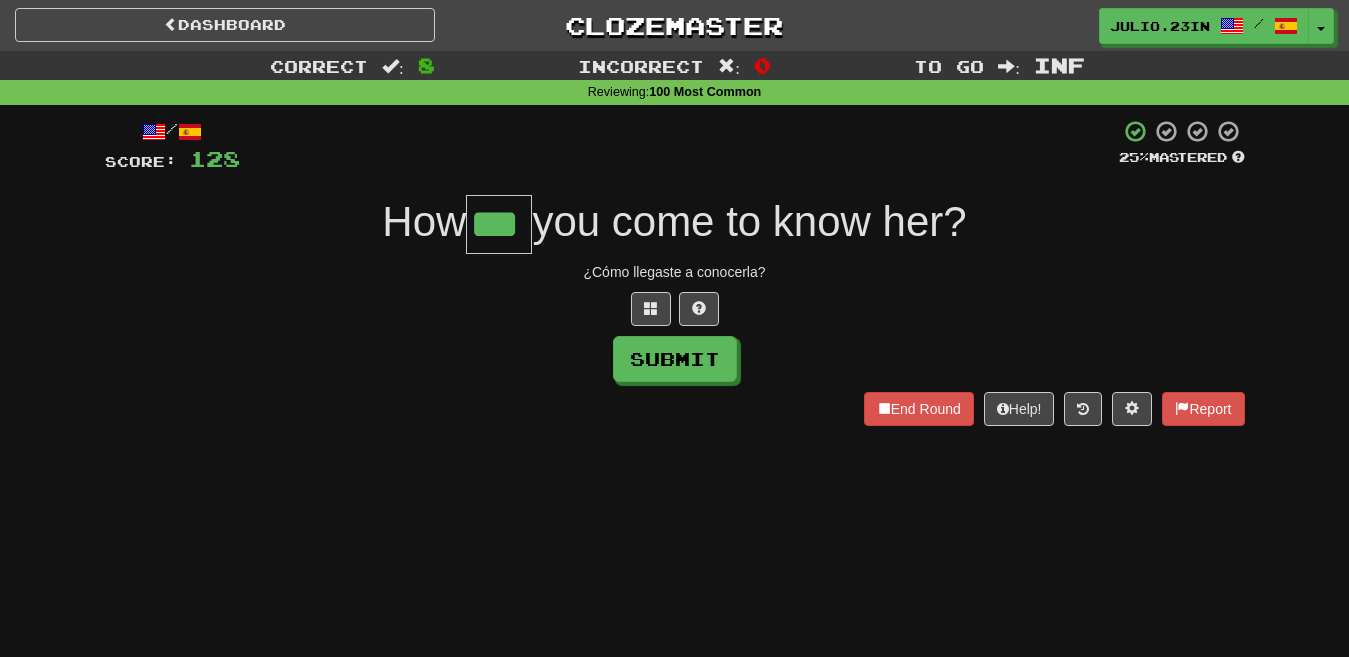 type on "***" 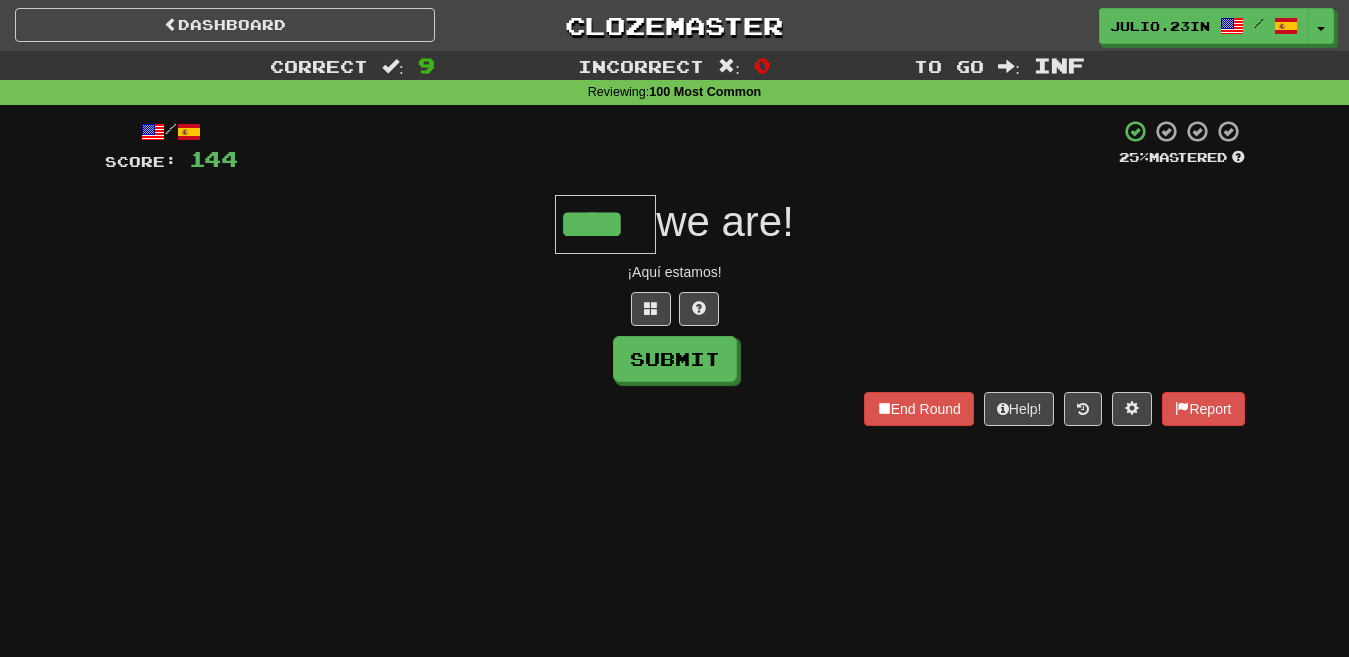 type on "****" 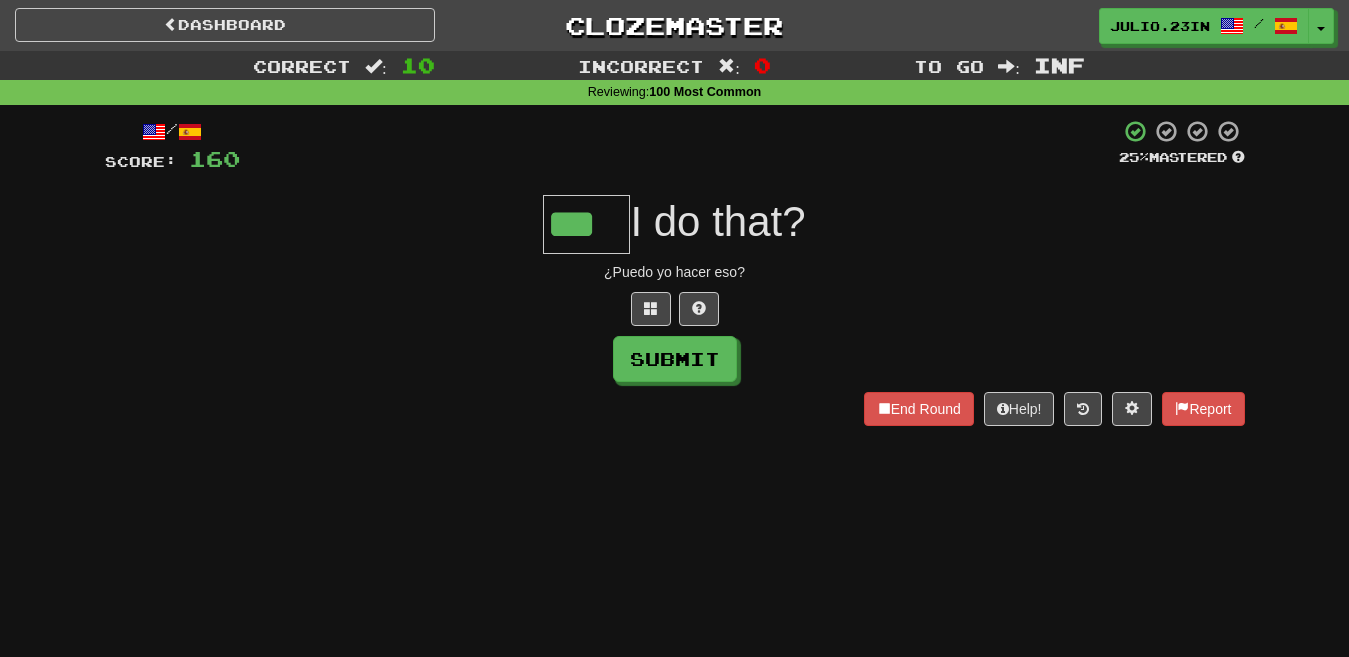 type on "***" 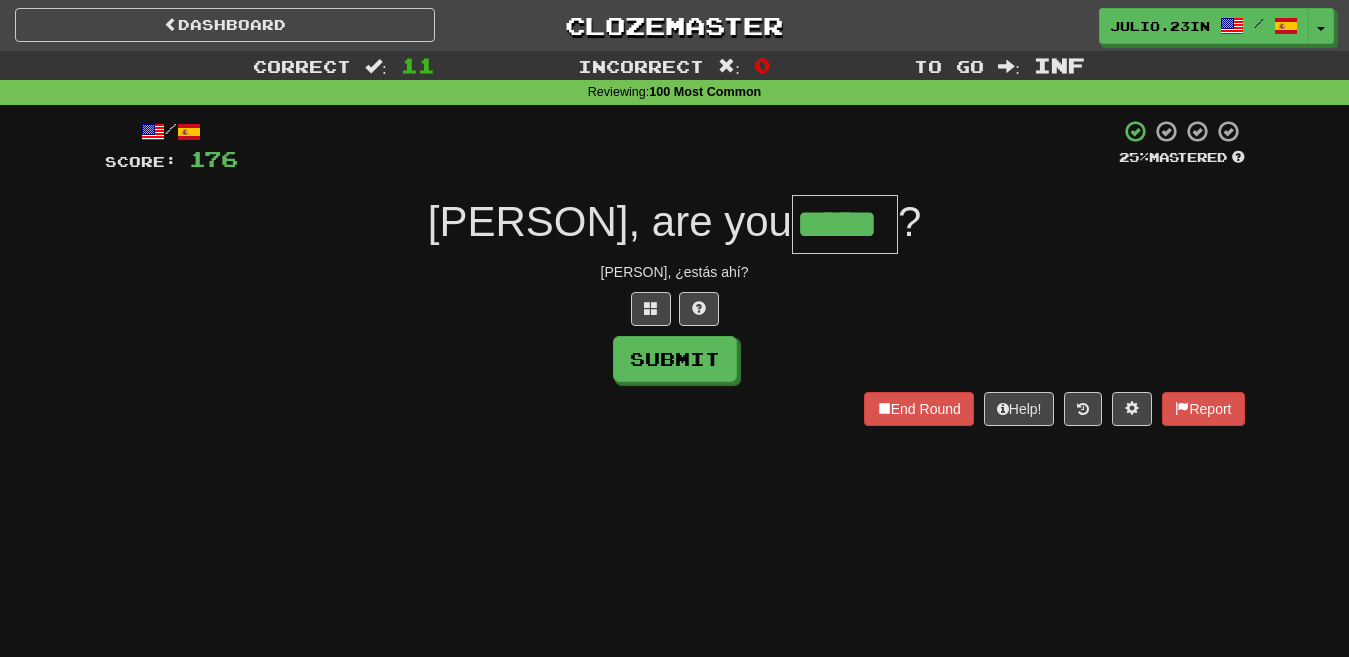 type on "*****" 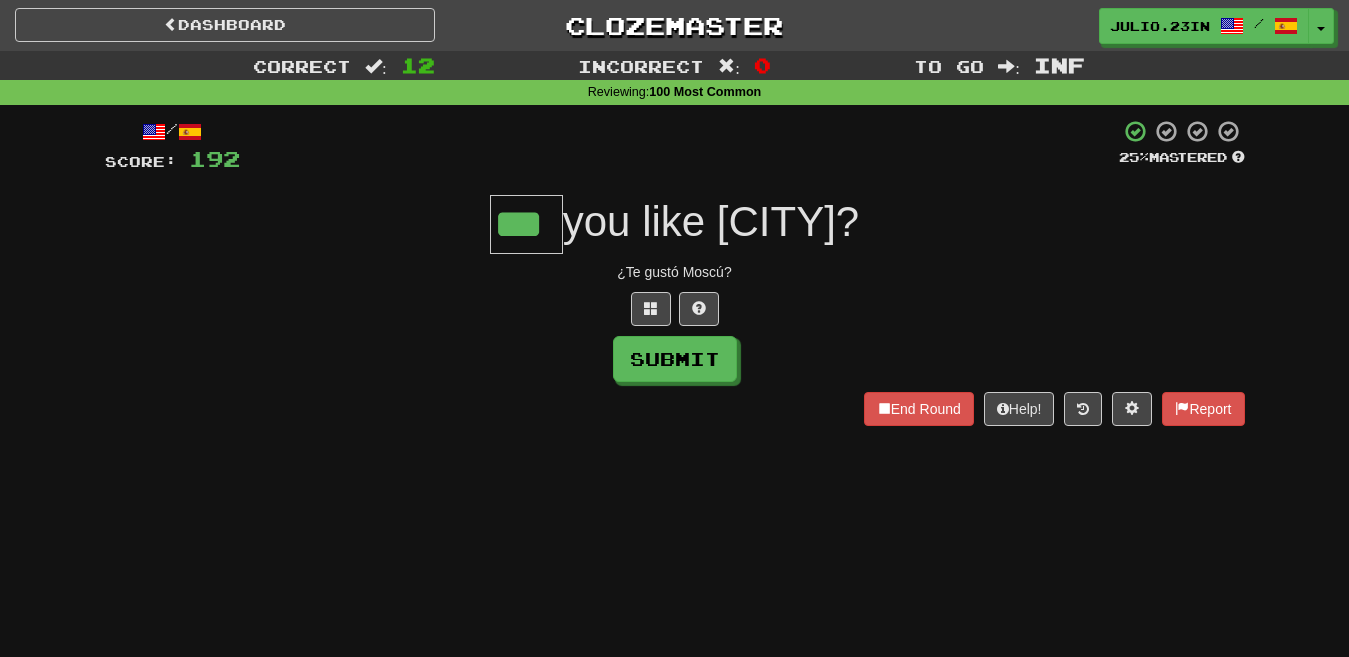 type on "***" 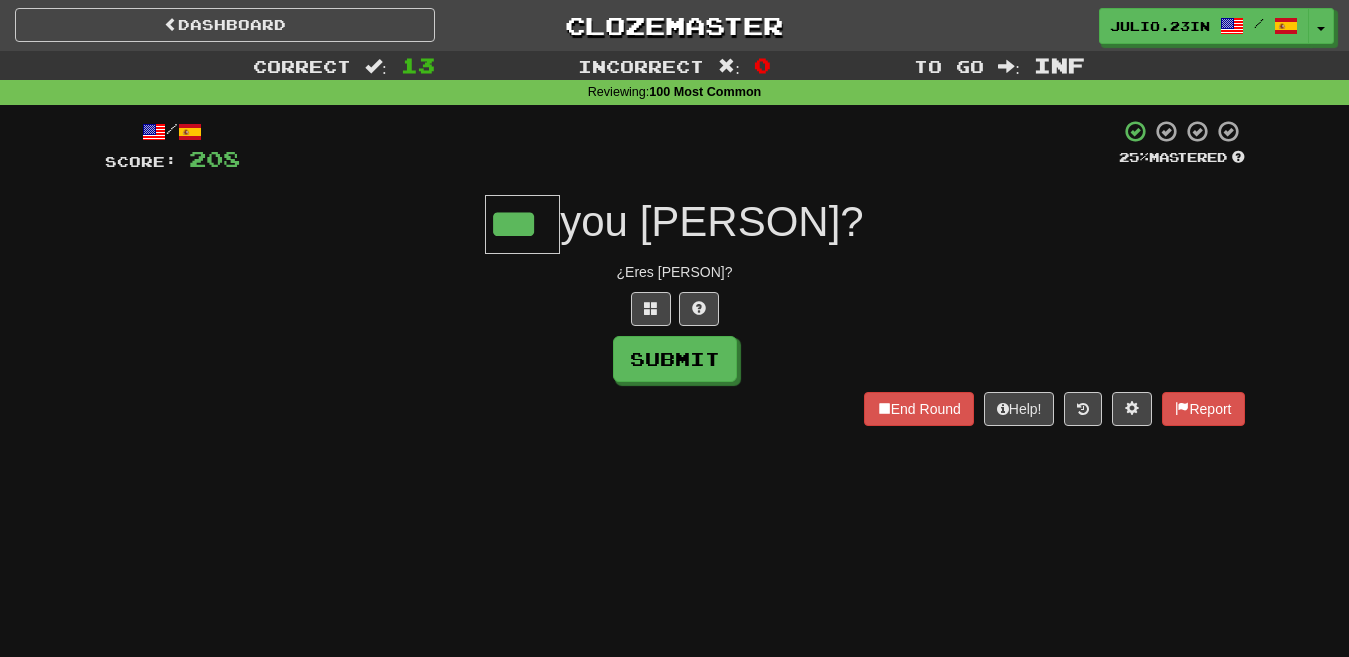 type on "***" 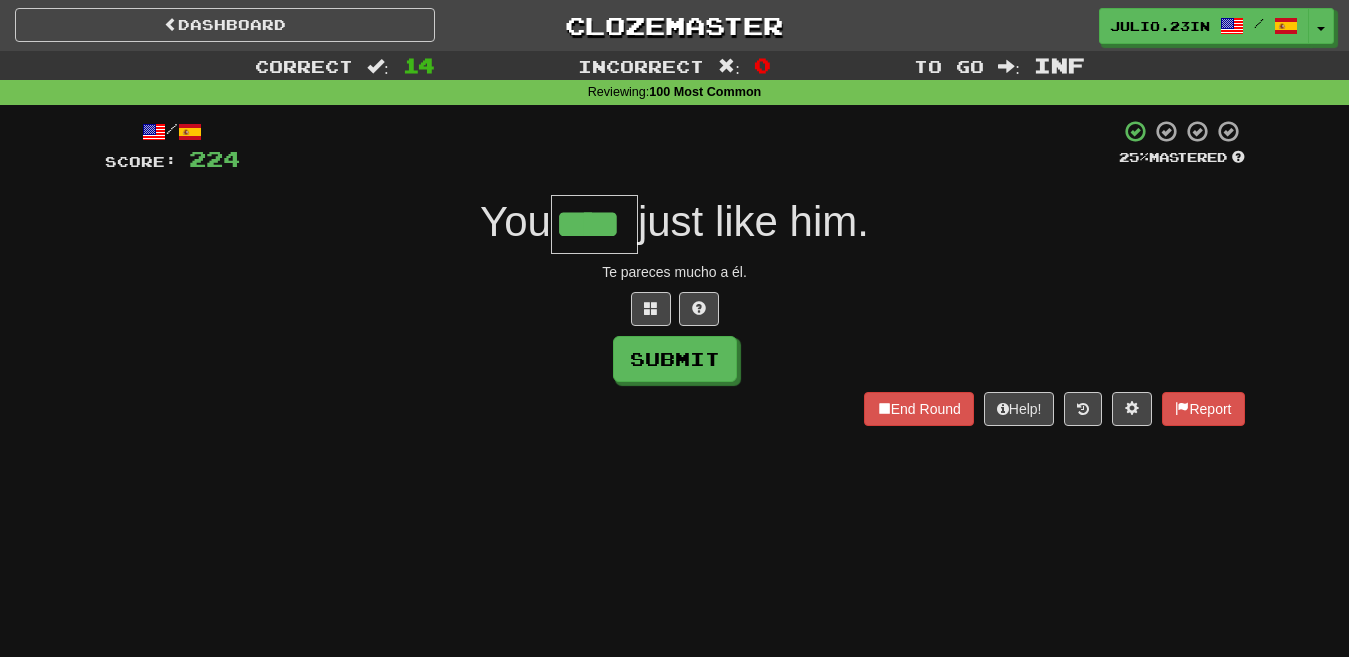 type on "****" 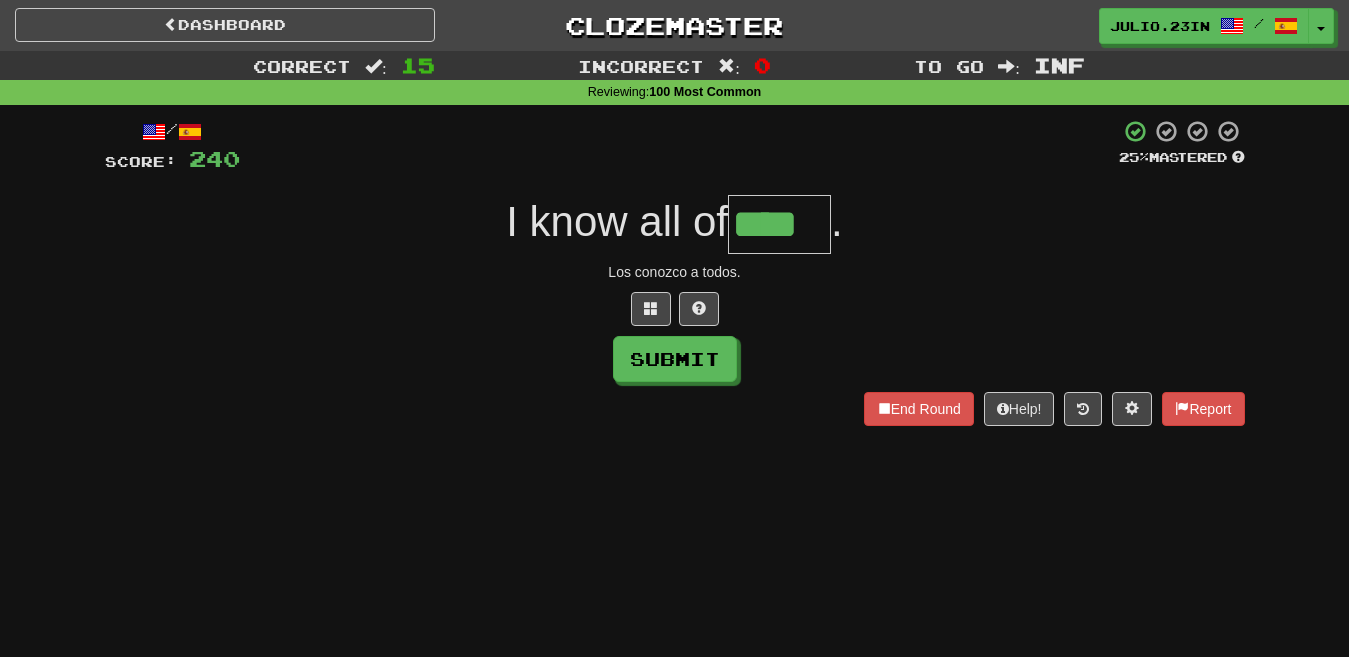type on "****" 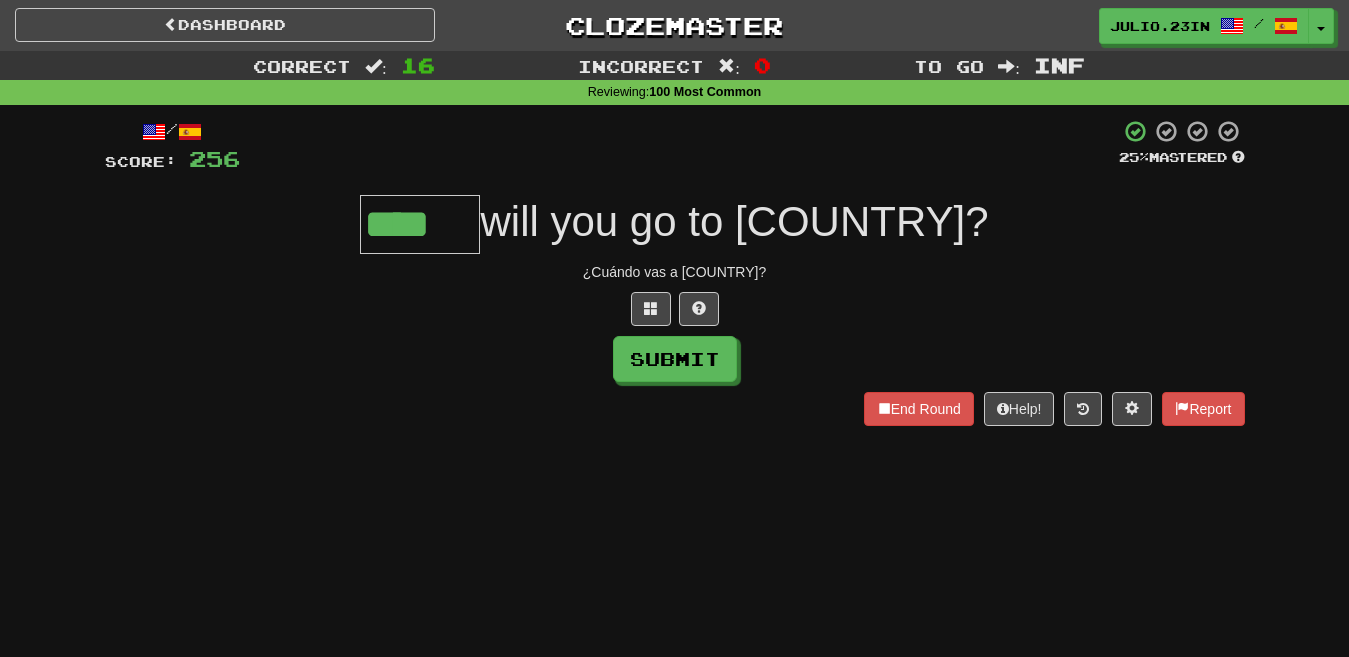 type on "****" 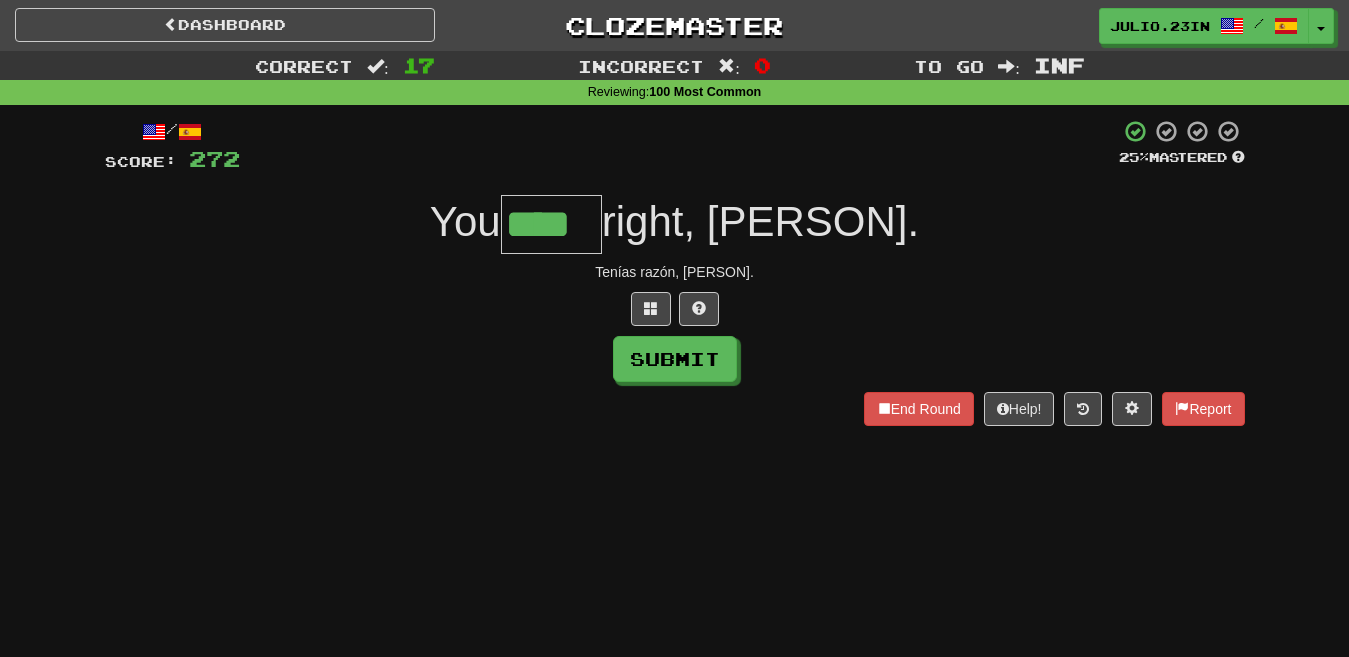 type on "****" 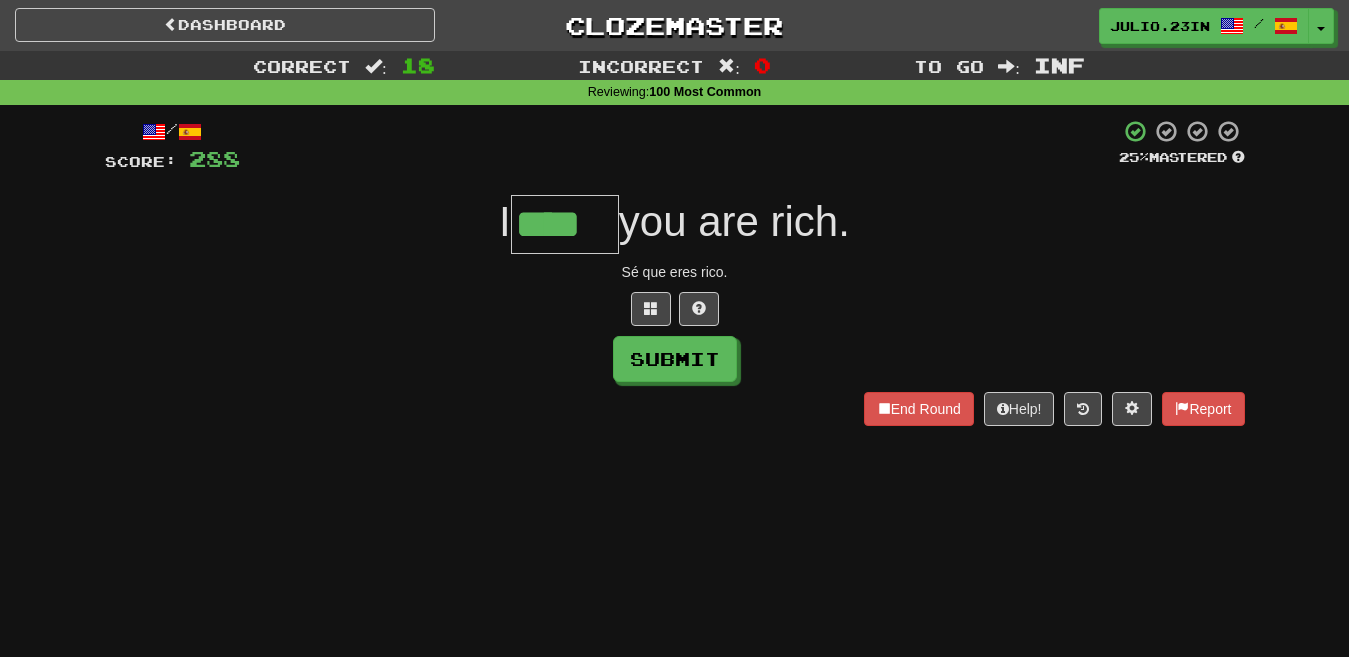 type on "****" 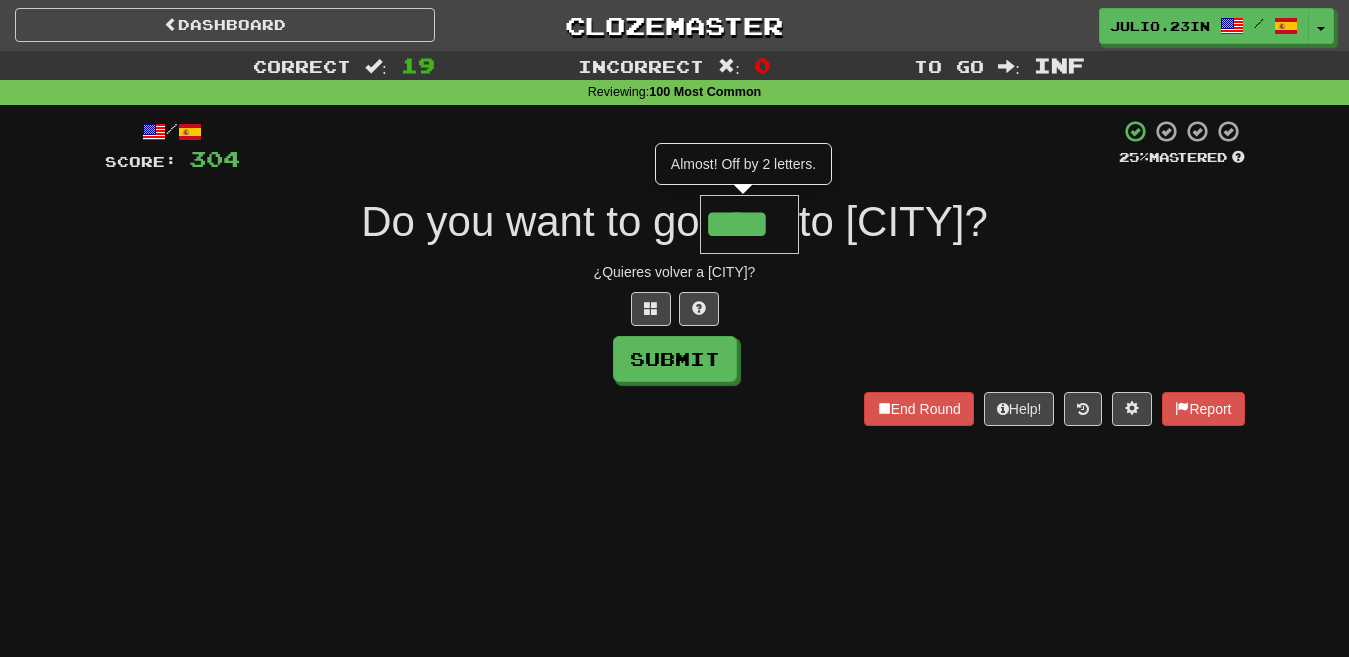 type on "****" 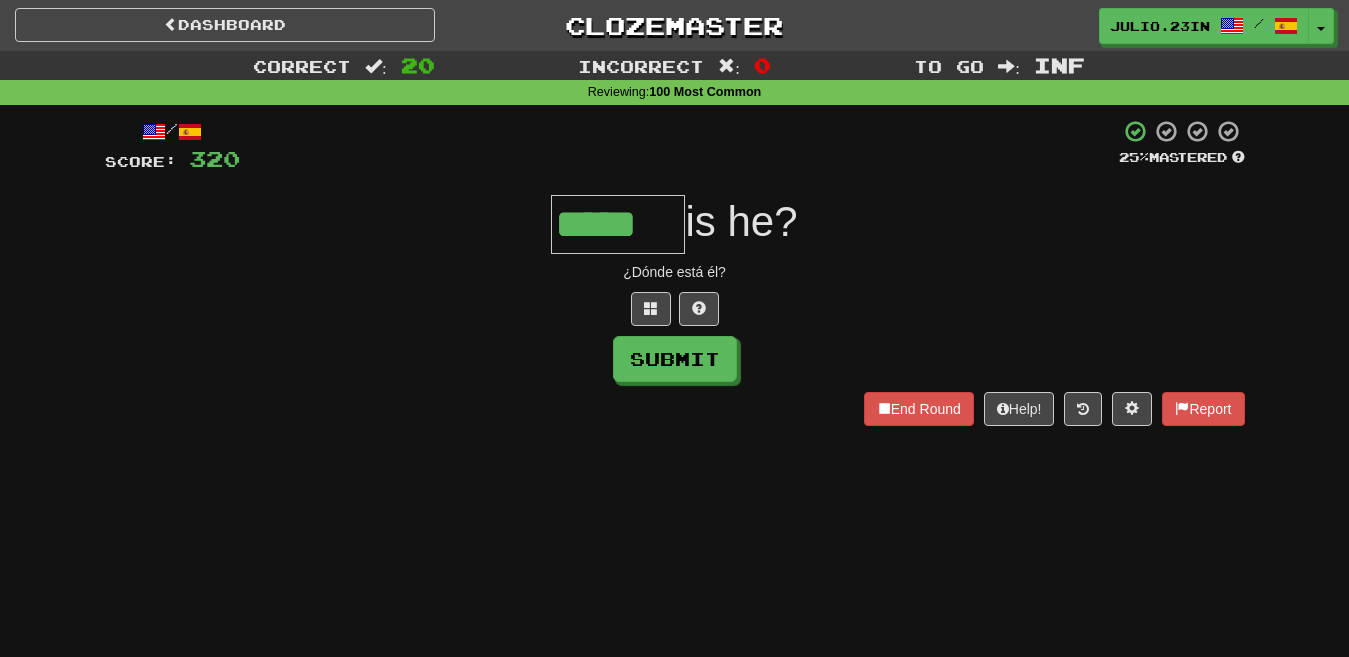 type on "*****" 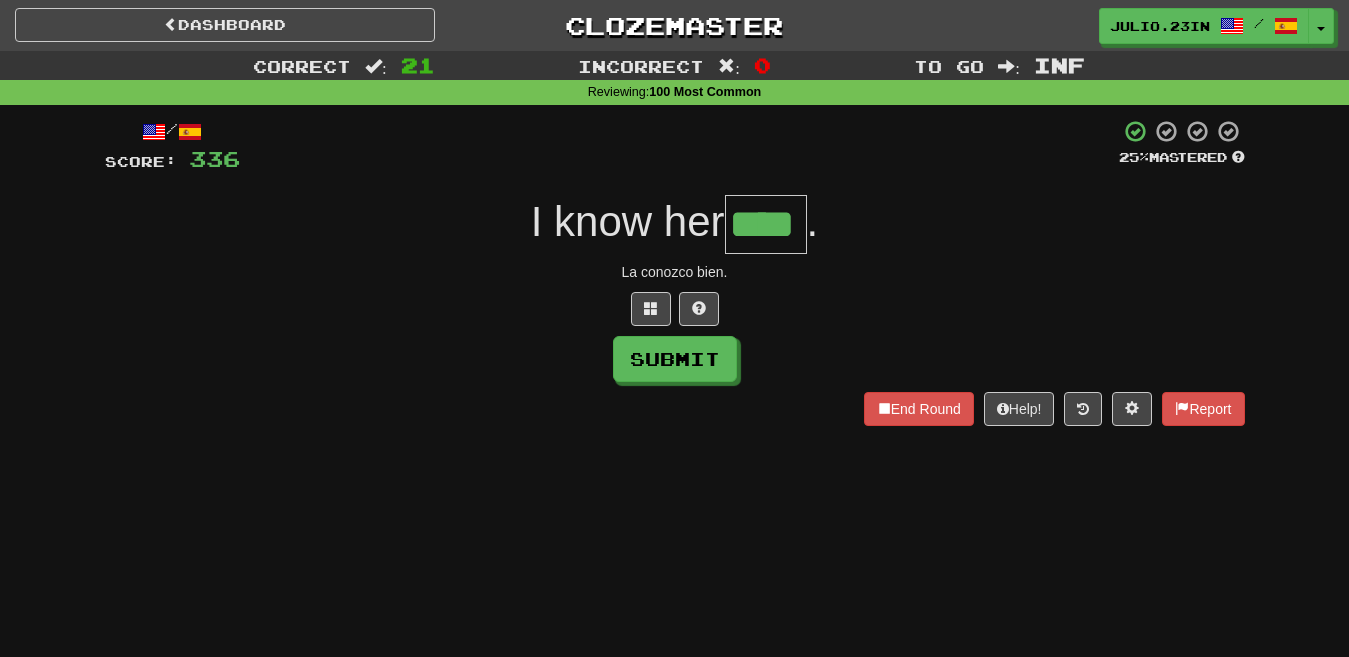 type on "****" 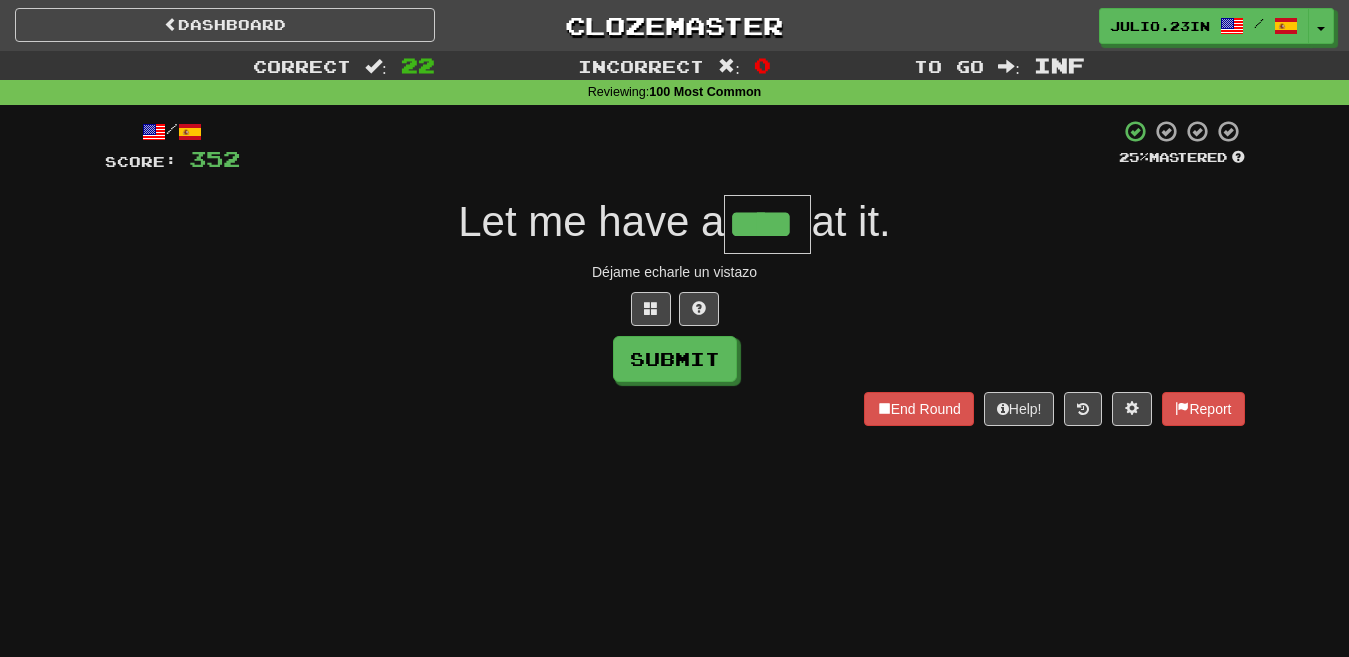 type on "****" 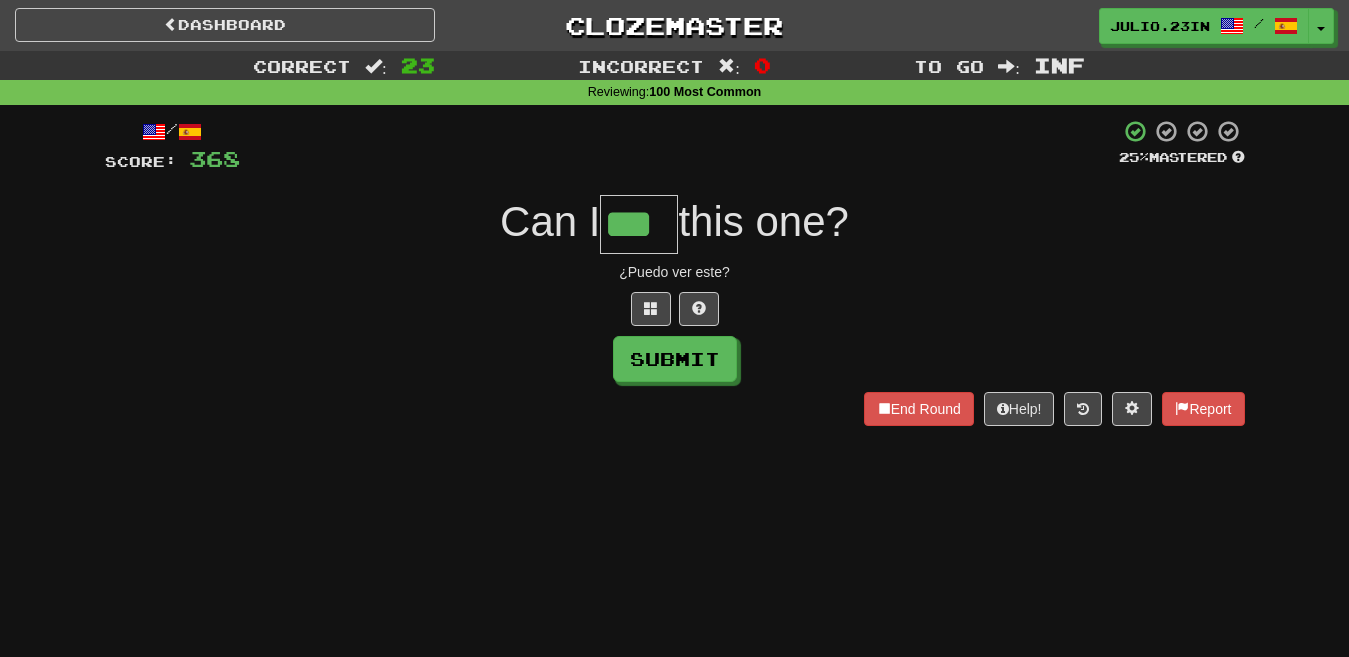 type on "***" 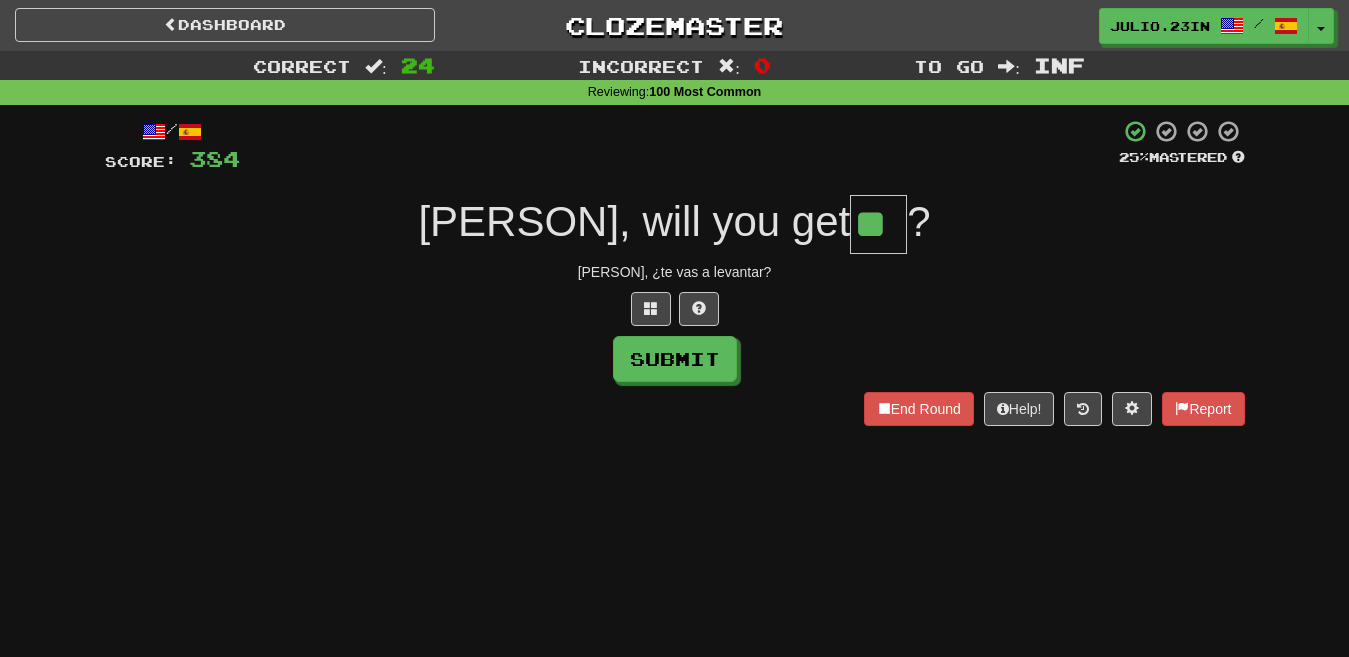 type on "**" 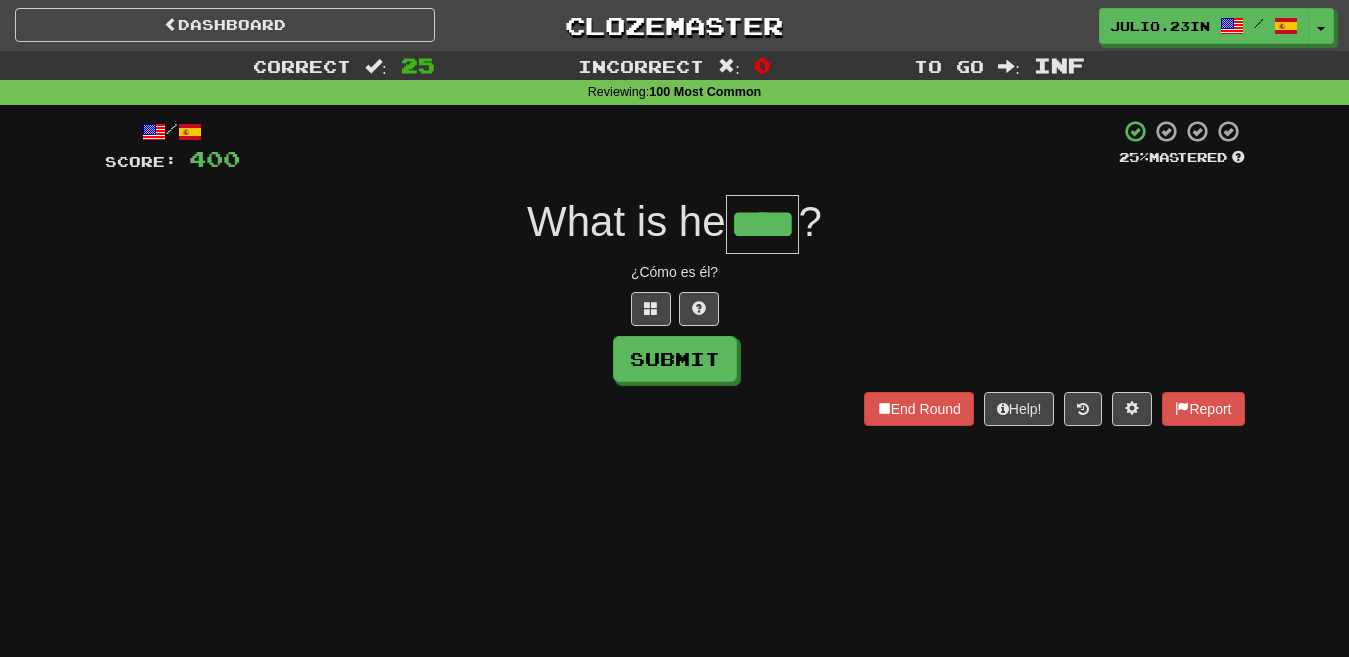 type on "****" 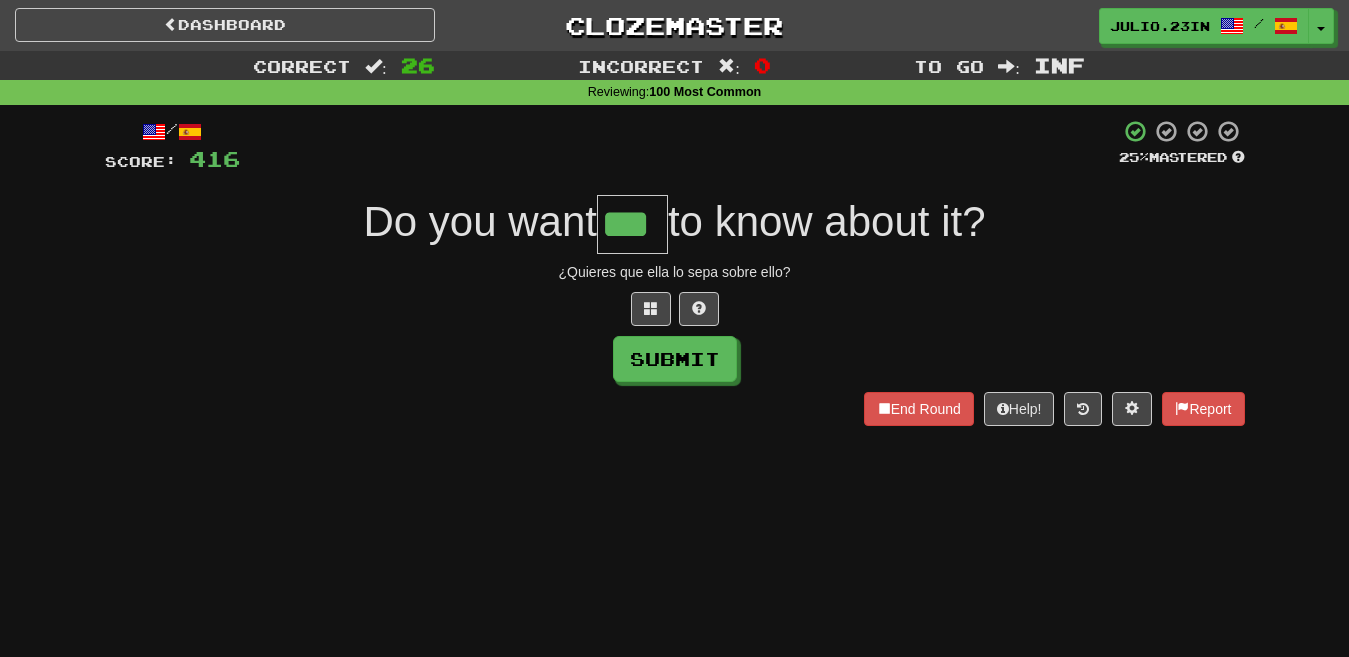 type on "***" 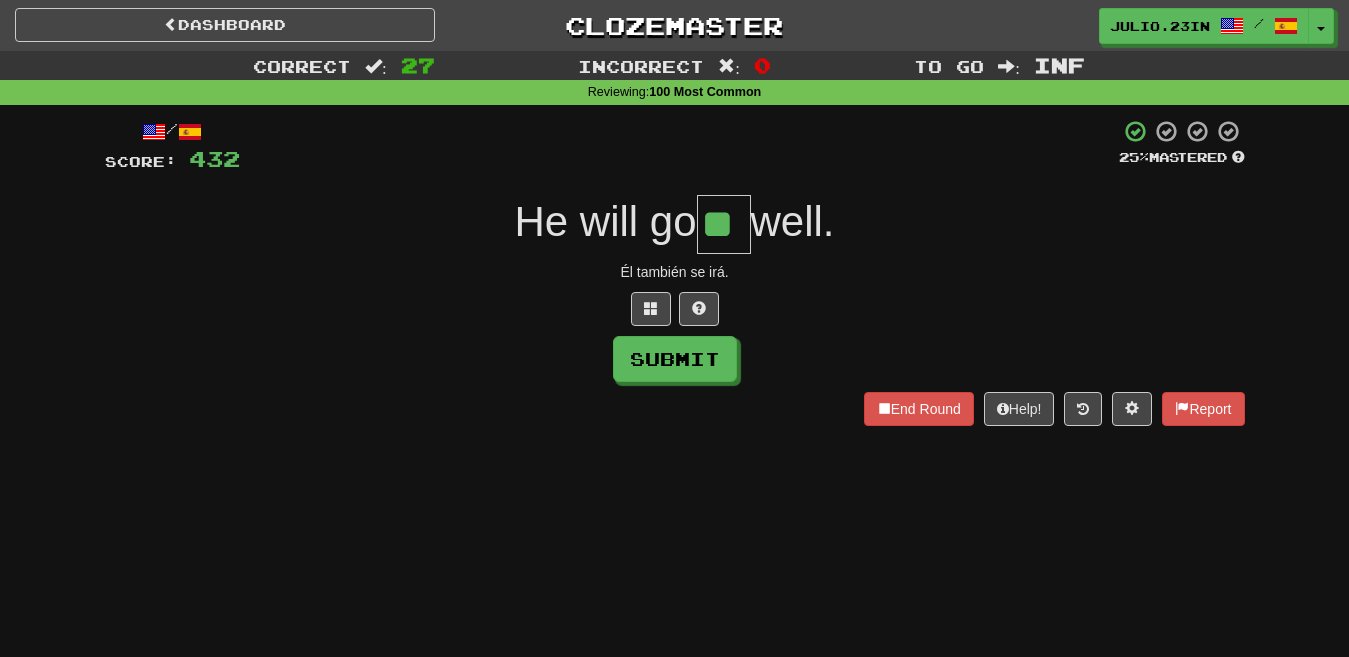 type on "**" 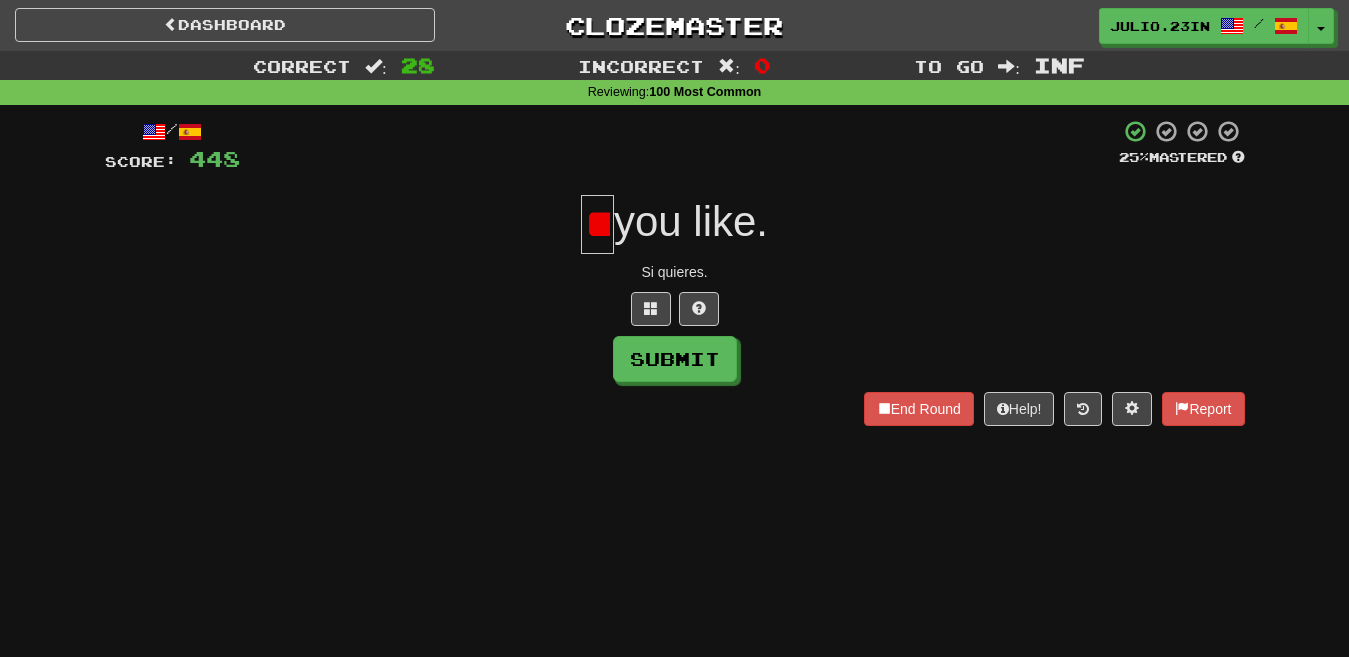 type on "*" 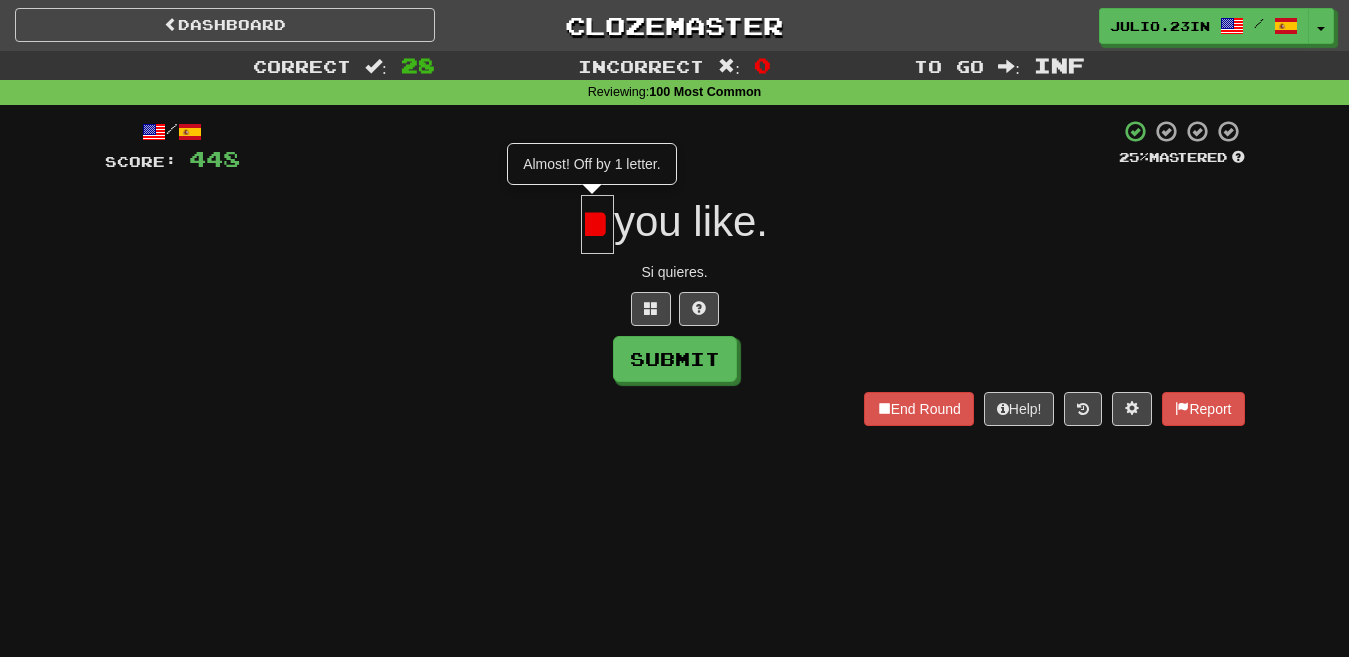 type on "*" 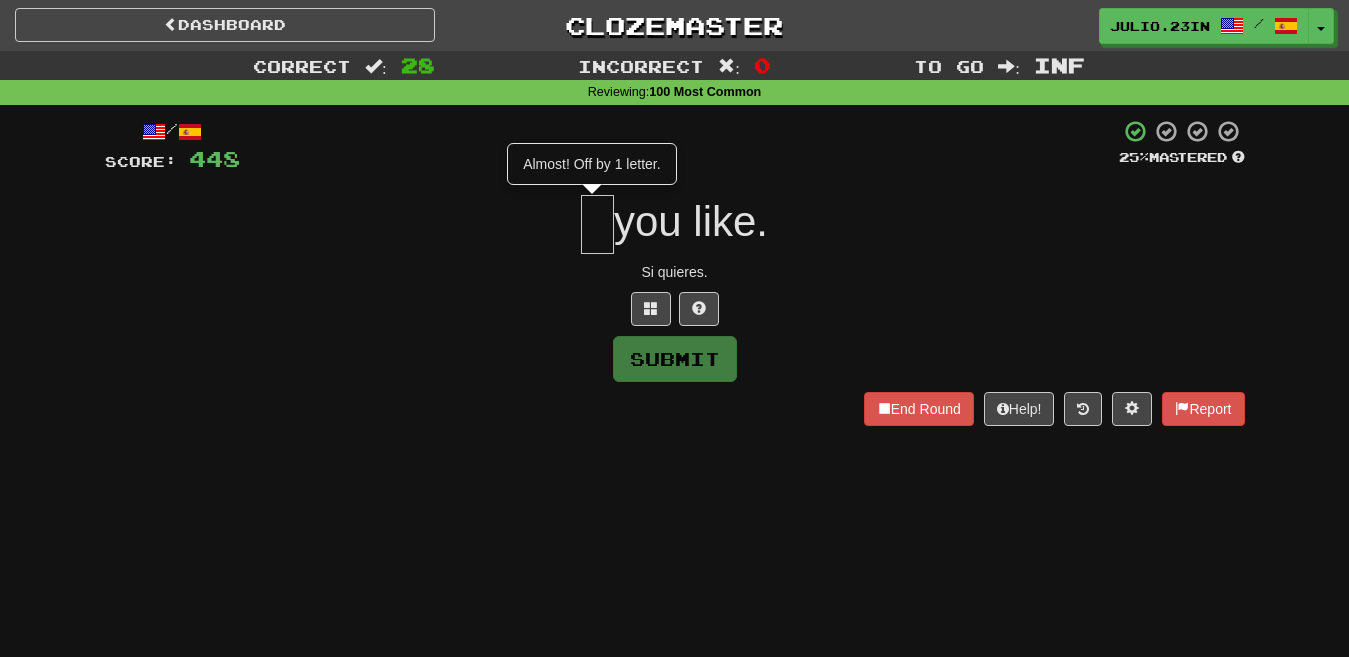 scroll, scrollTop: 0, scrollLeft: 0, axis: both 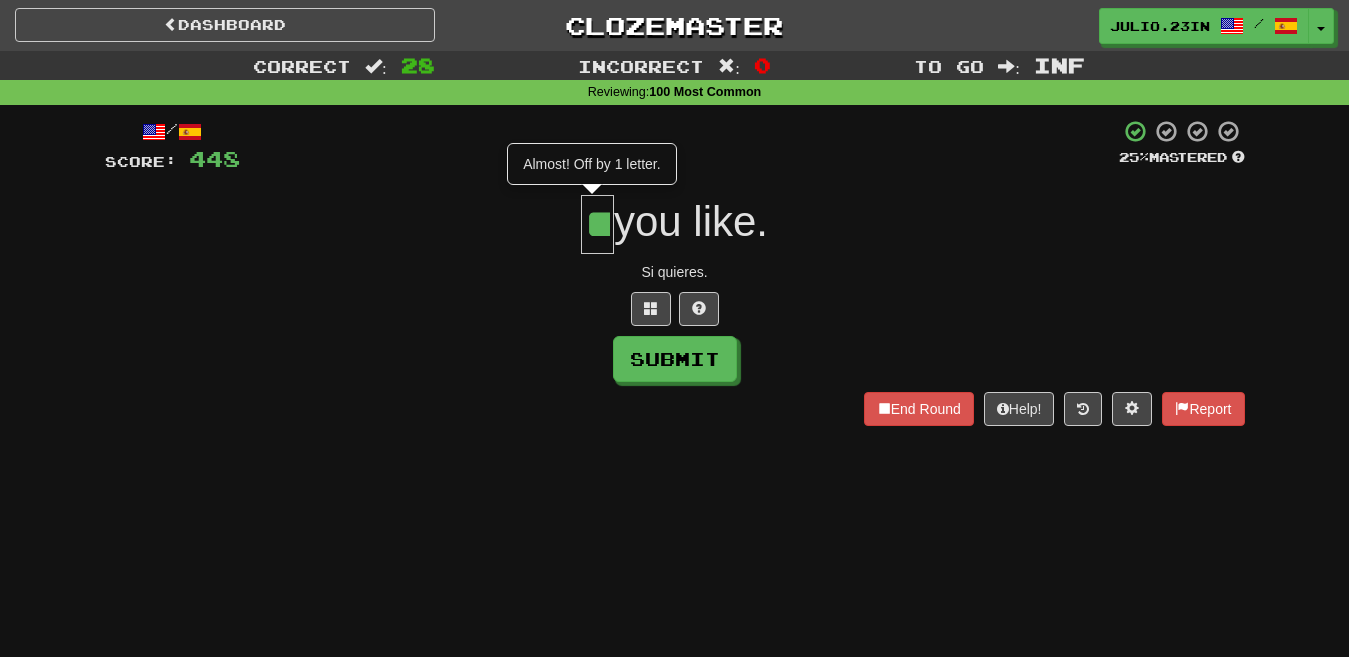 type on "**" 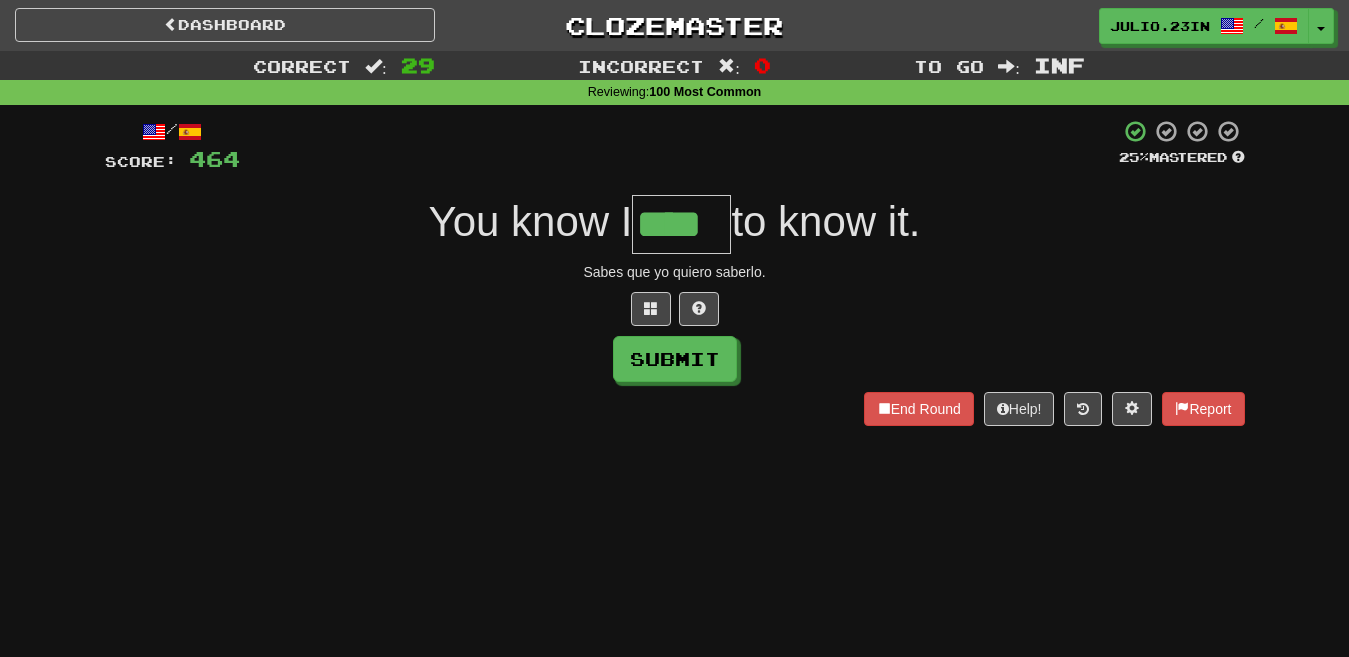 type on "****" 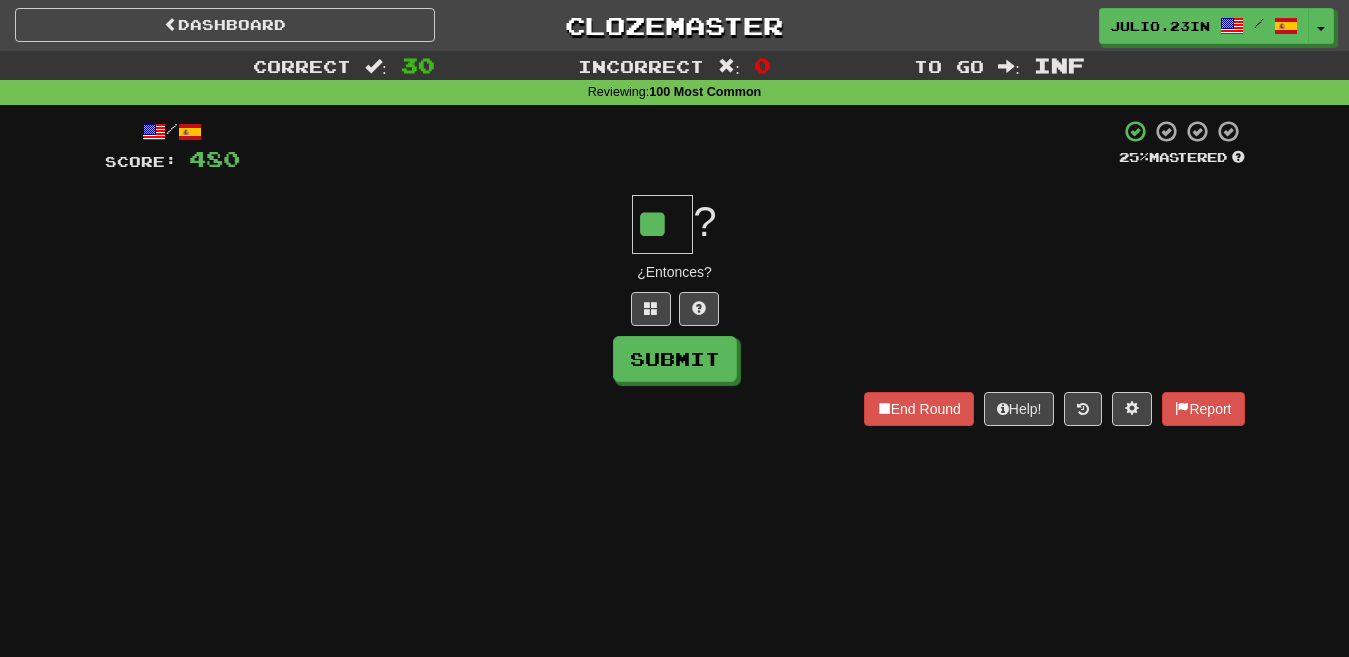 type on "**" 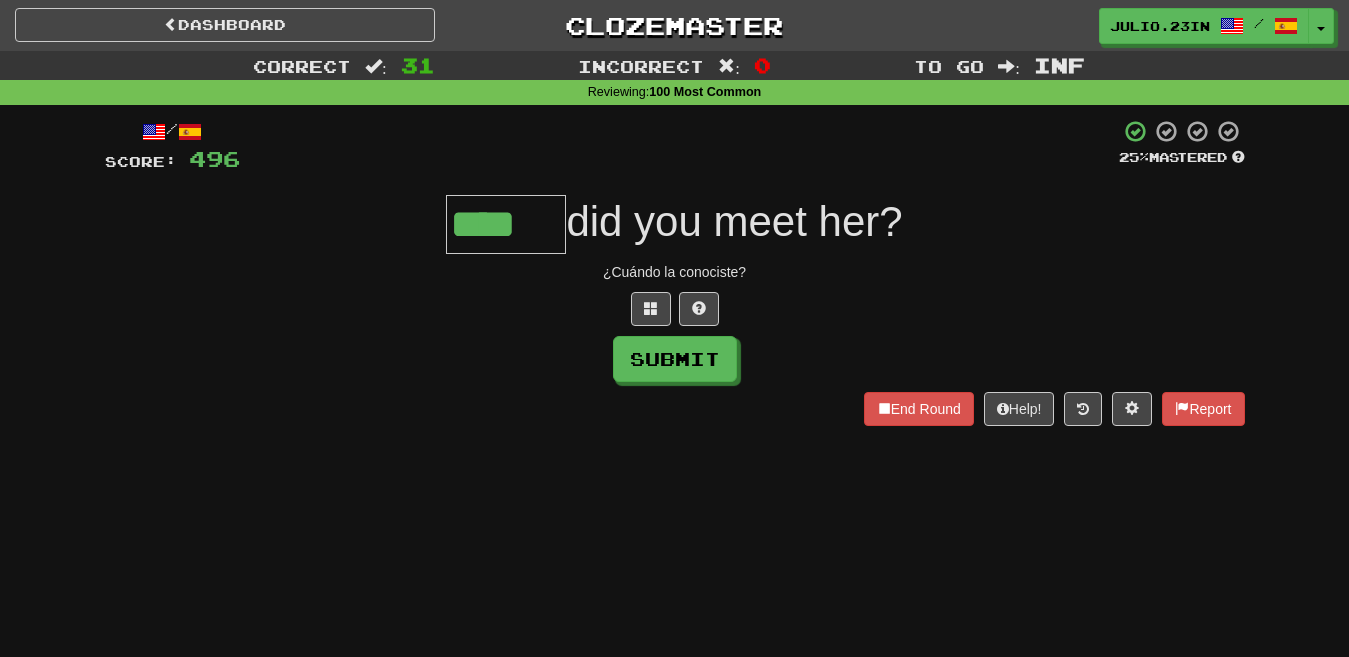 type on "****" 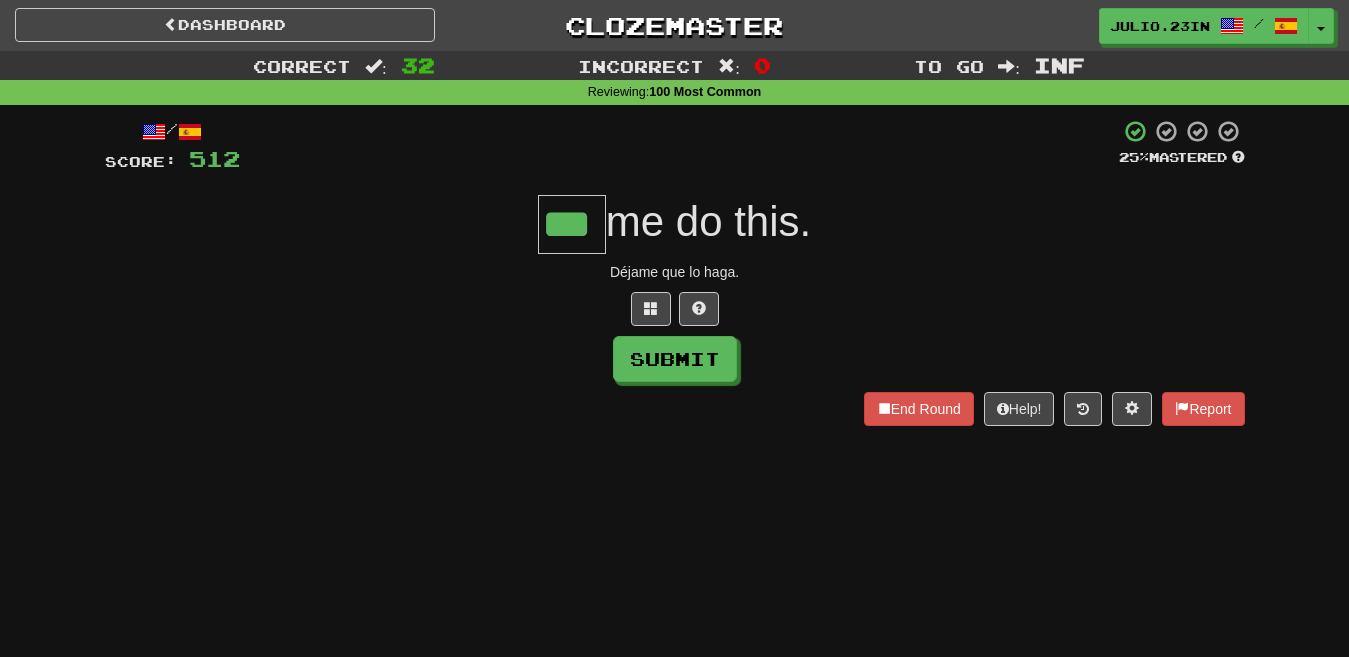 type on "***" 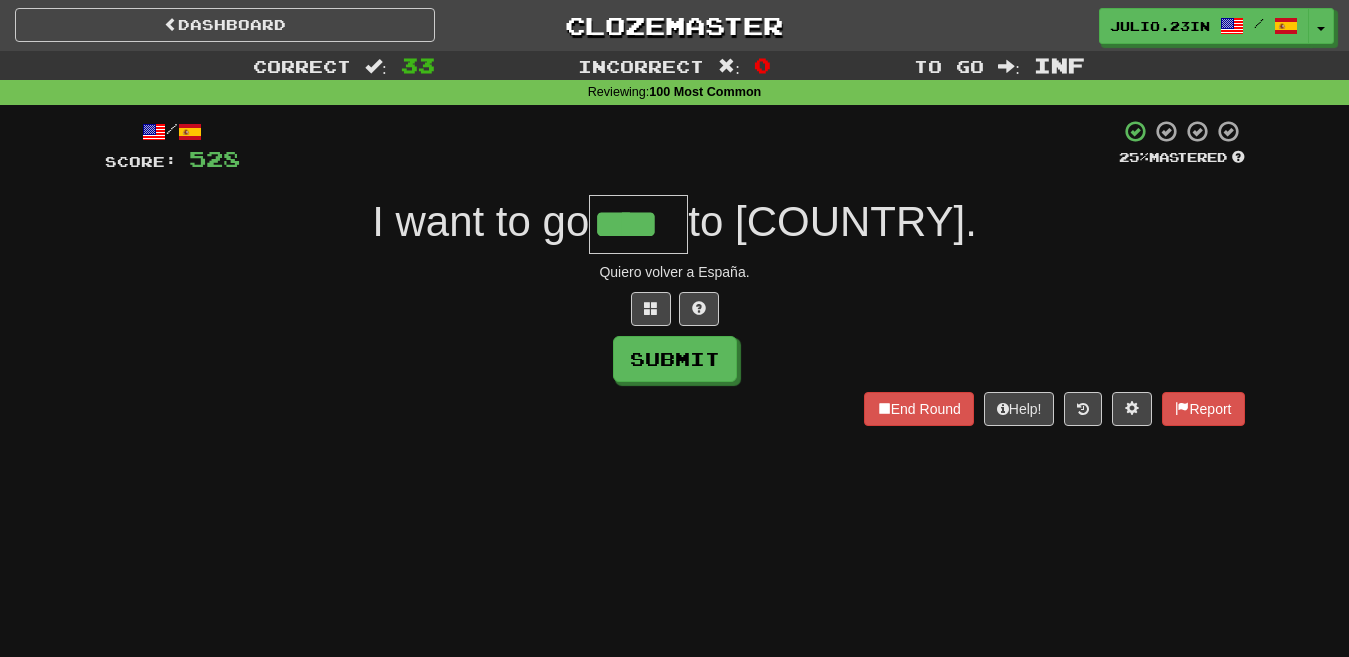 type on "****" 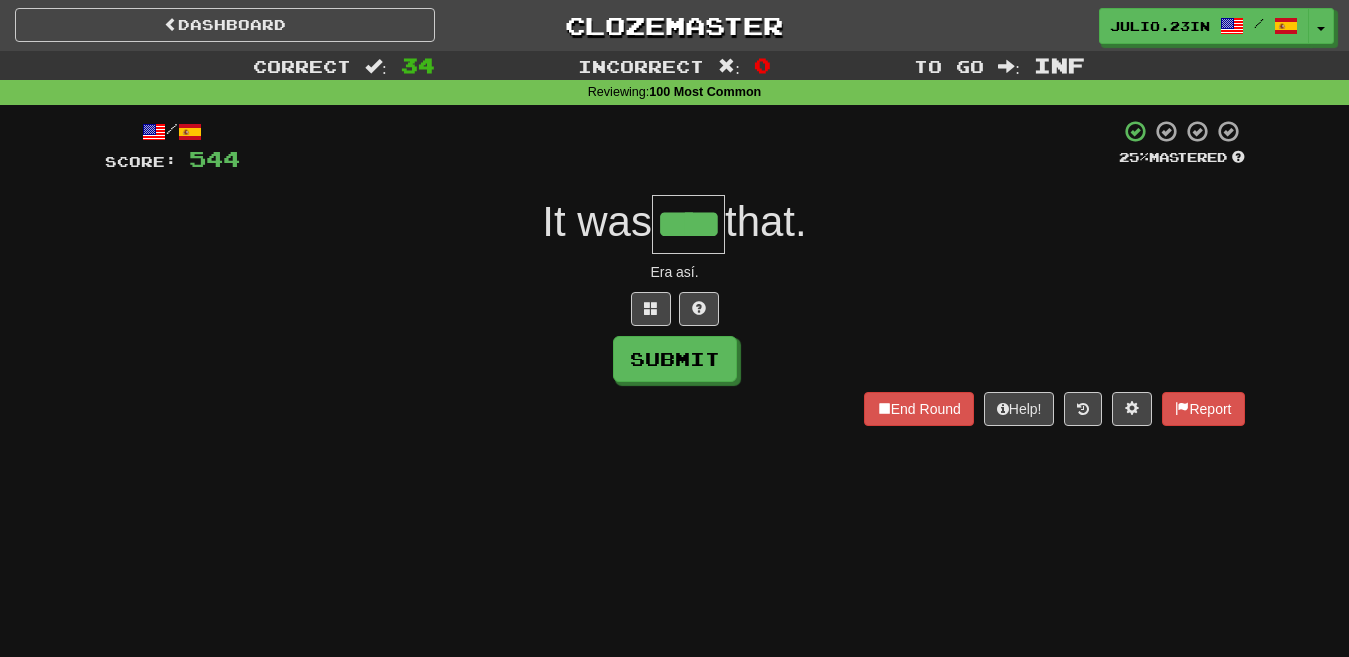 type on "****" 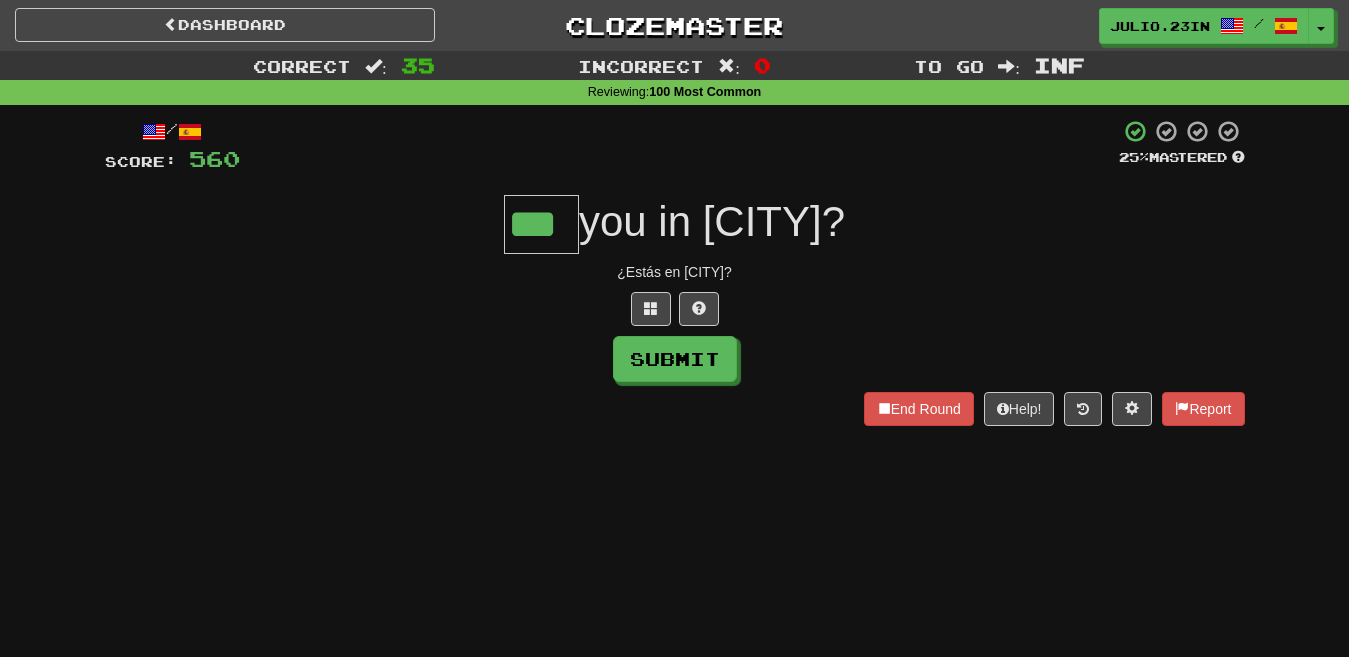 type on "***" 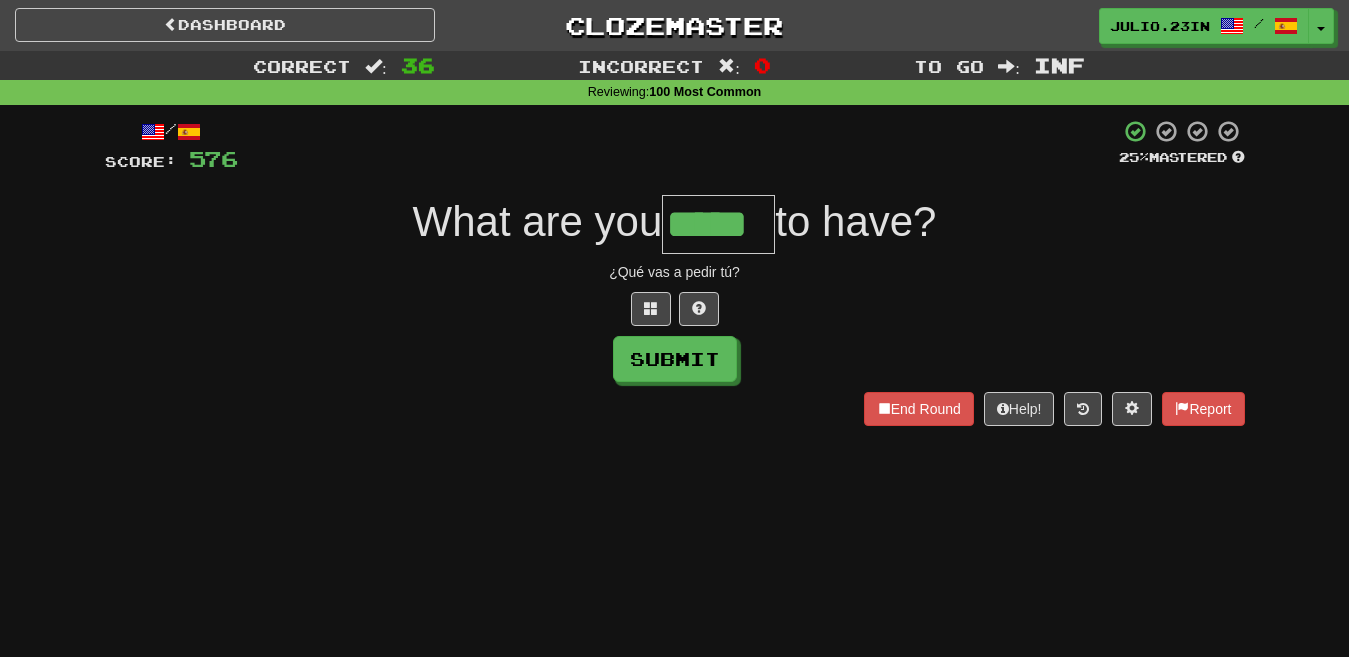 type on "*****" 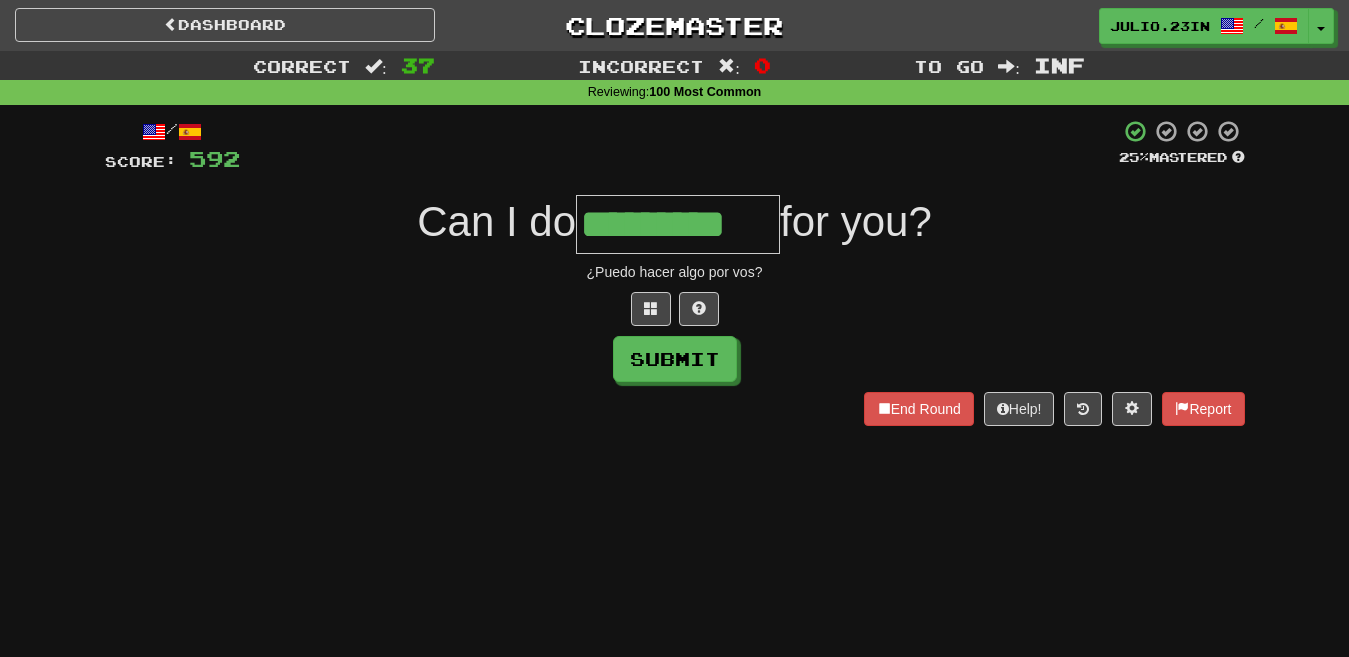 type on "*********" 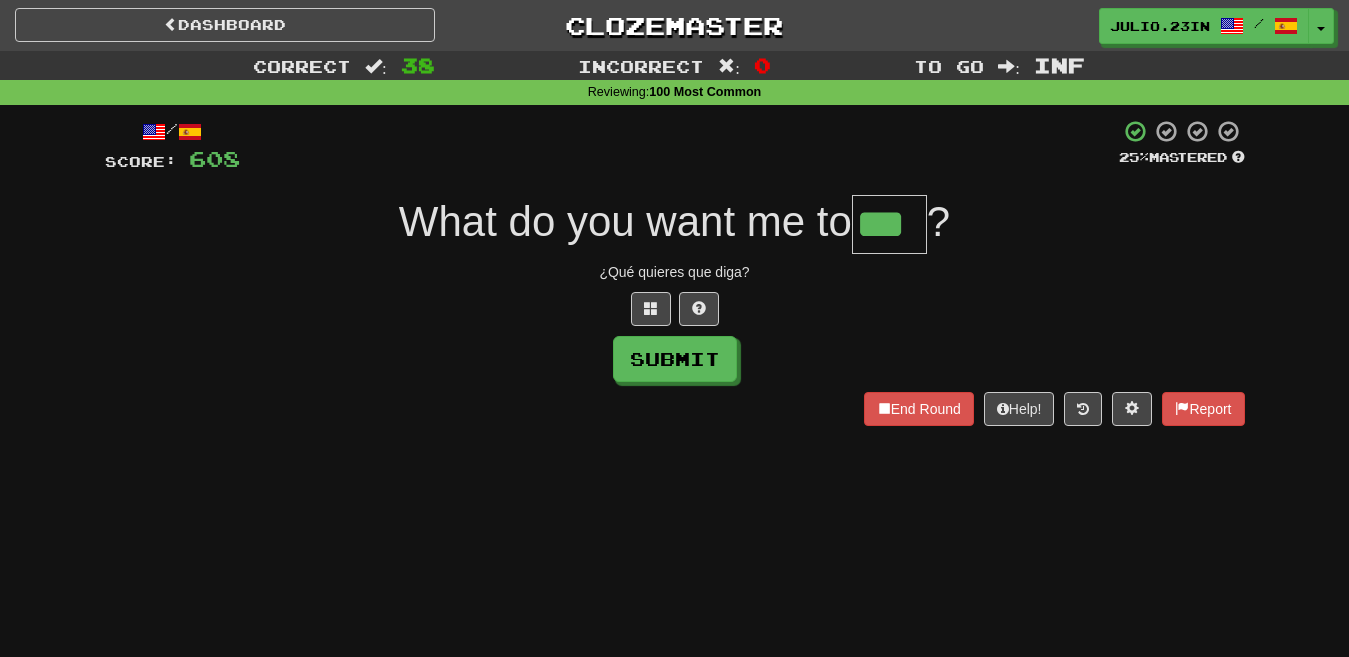 type on "***" 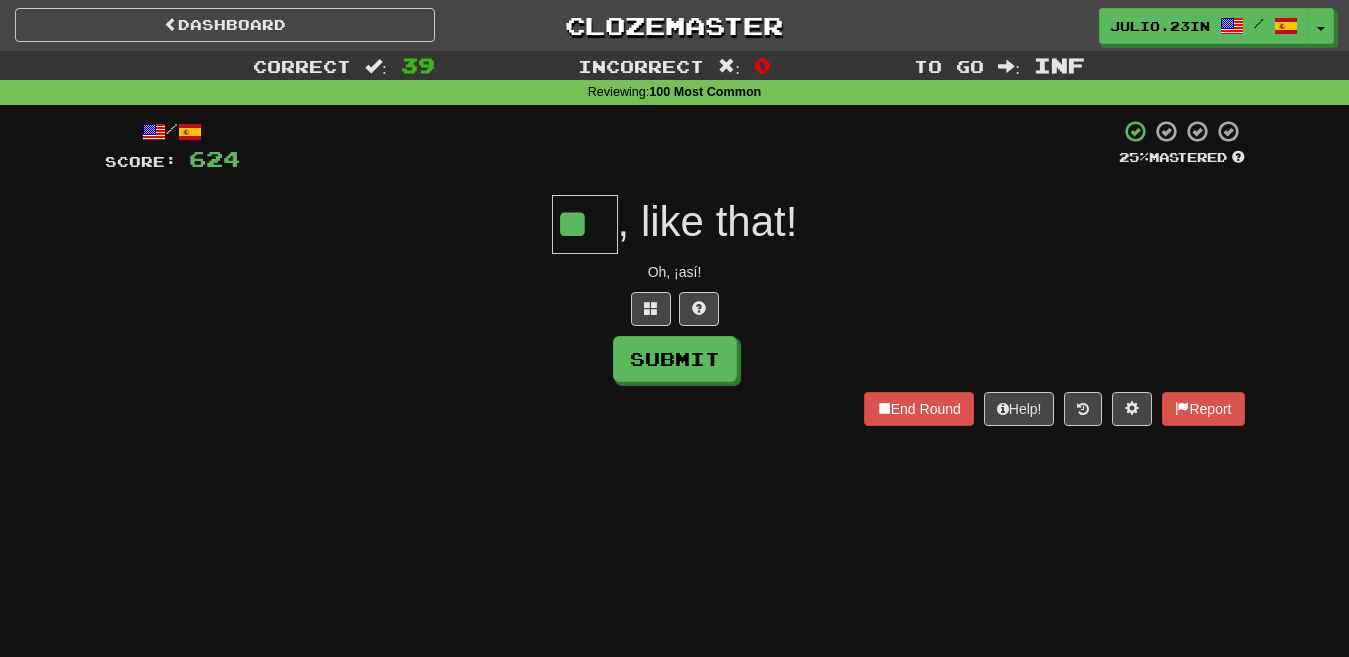 type on "**" 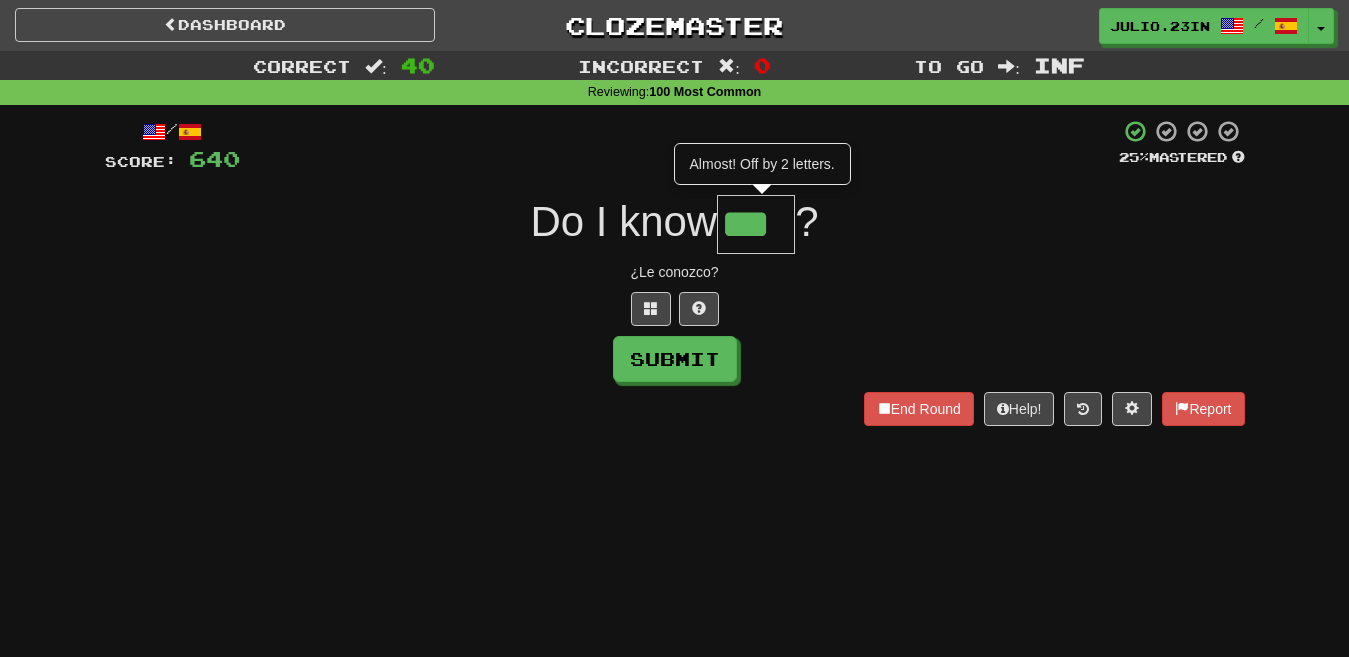 type on "***" 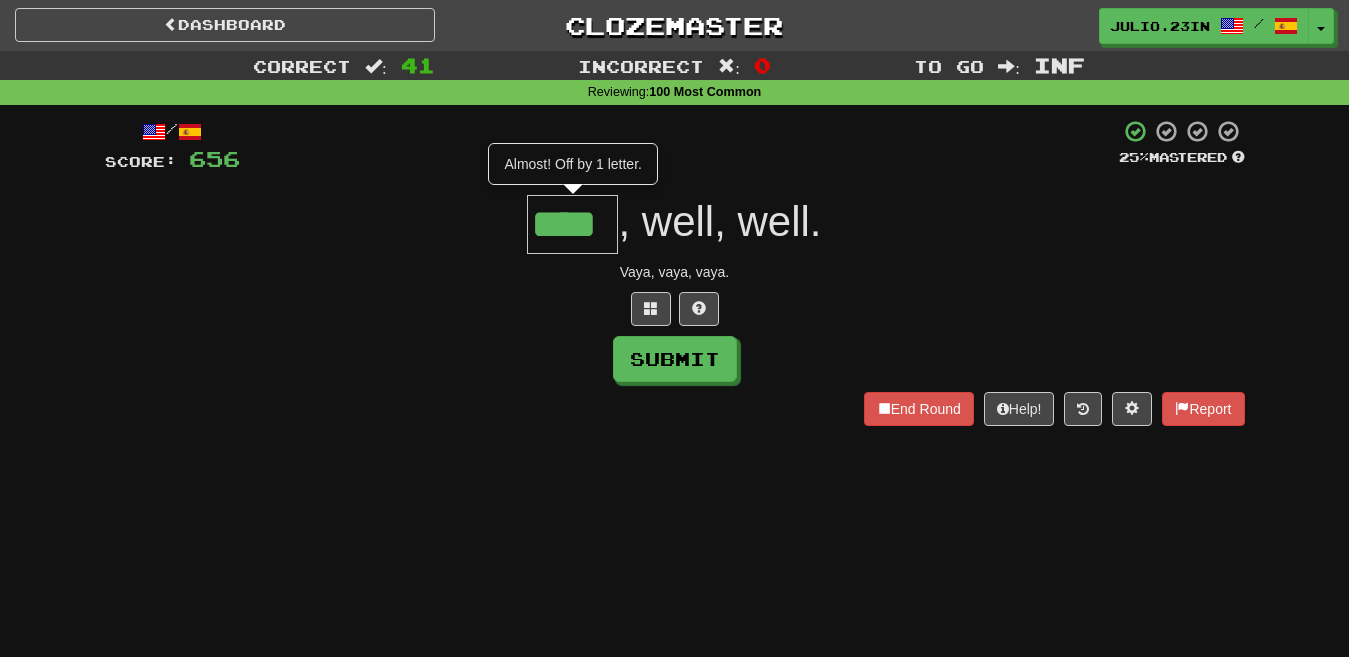 type on "****" 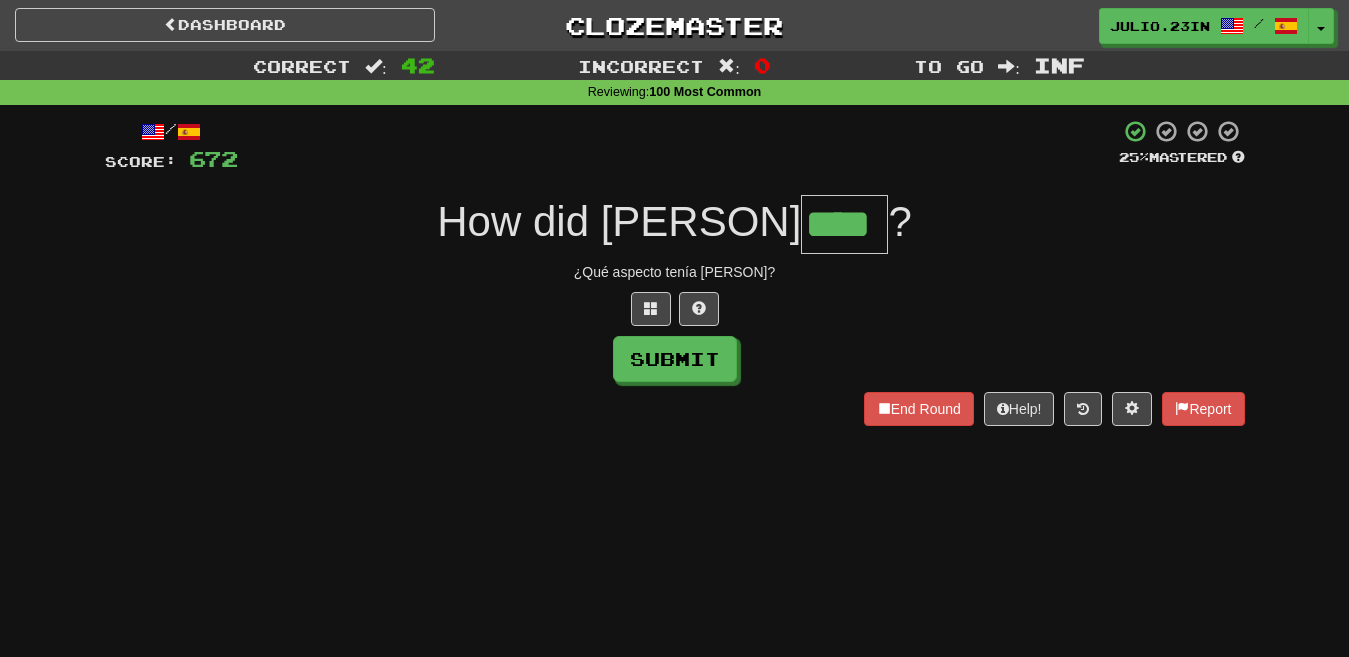 type on "****" 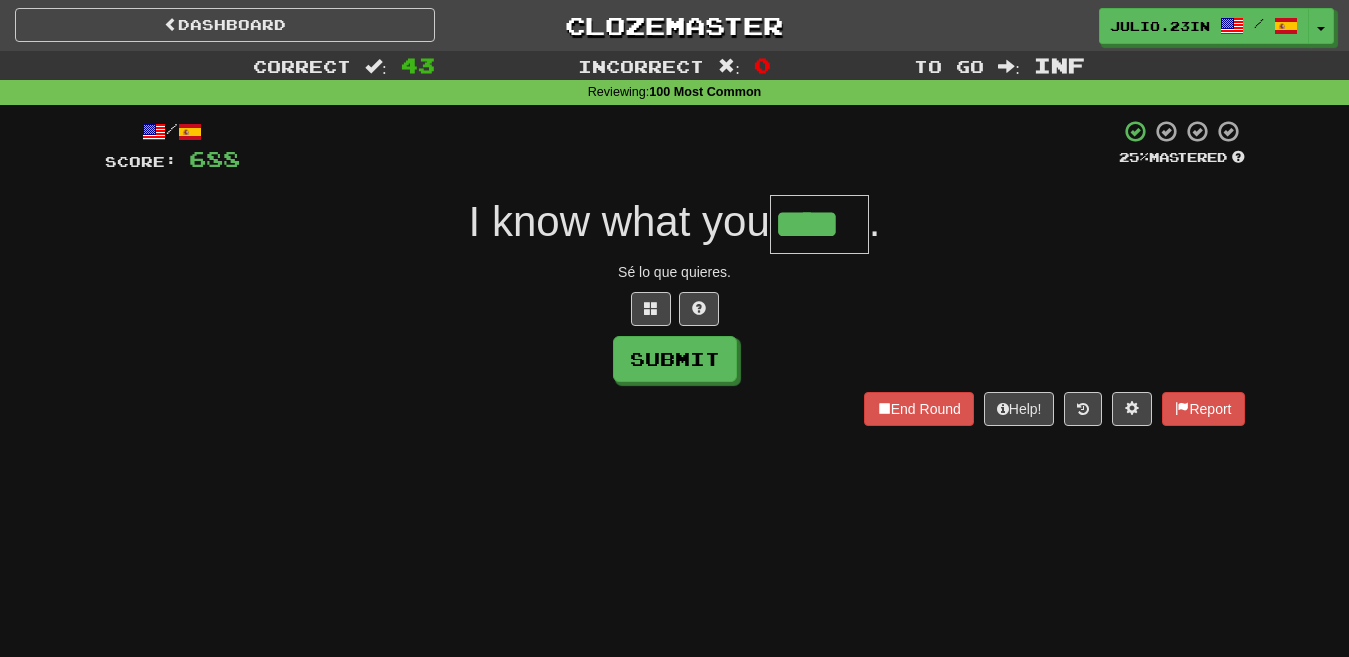 type on "****" 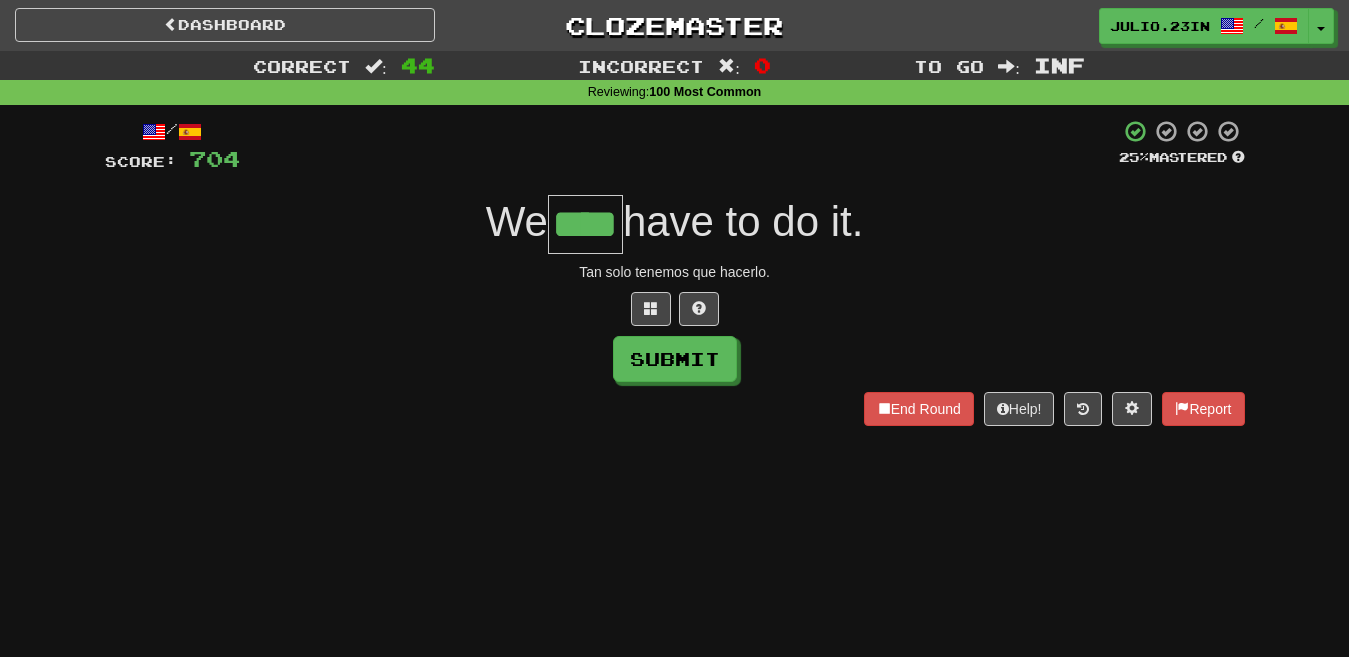 type on "****" 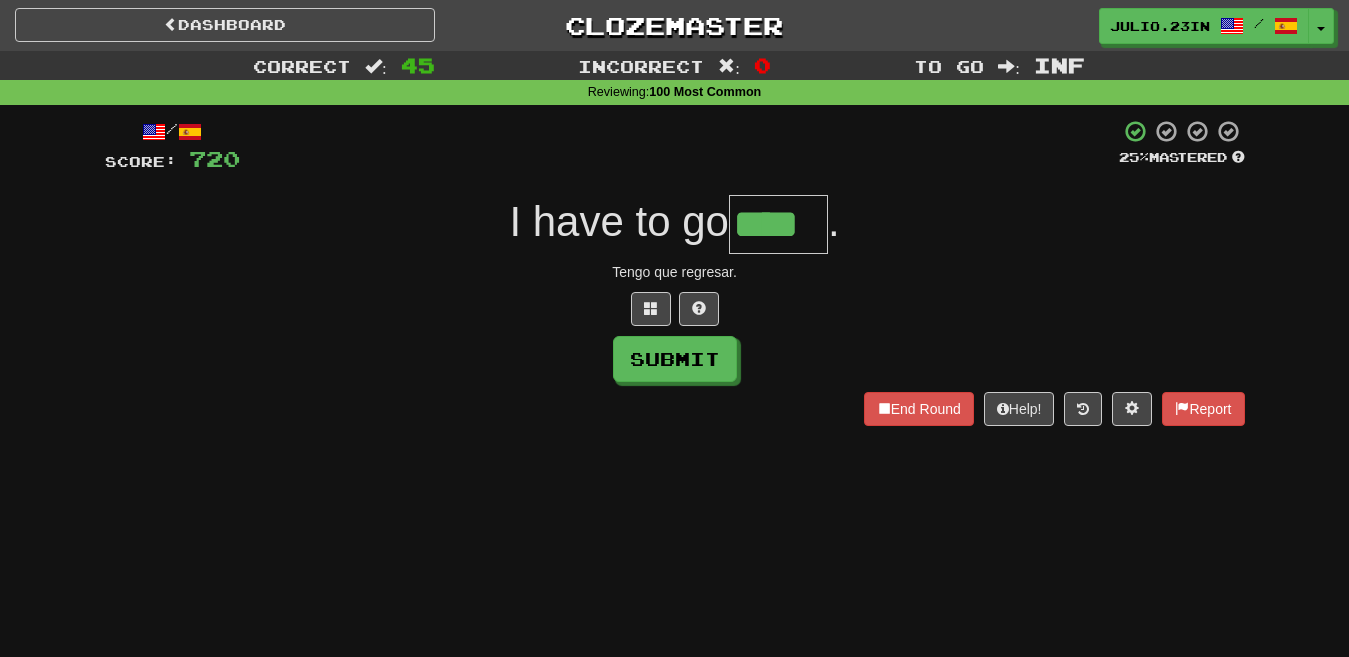 type on "****" 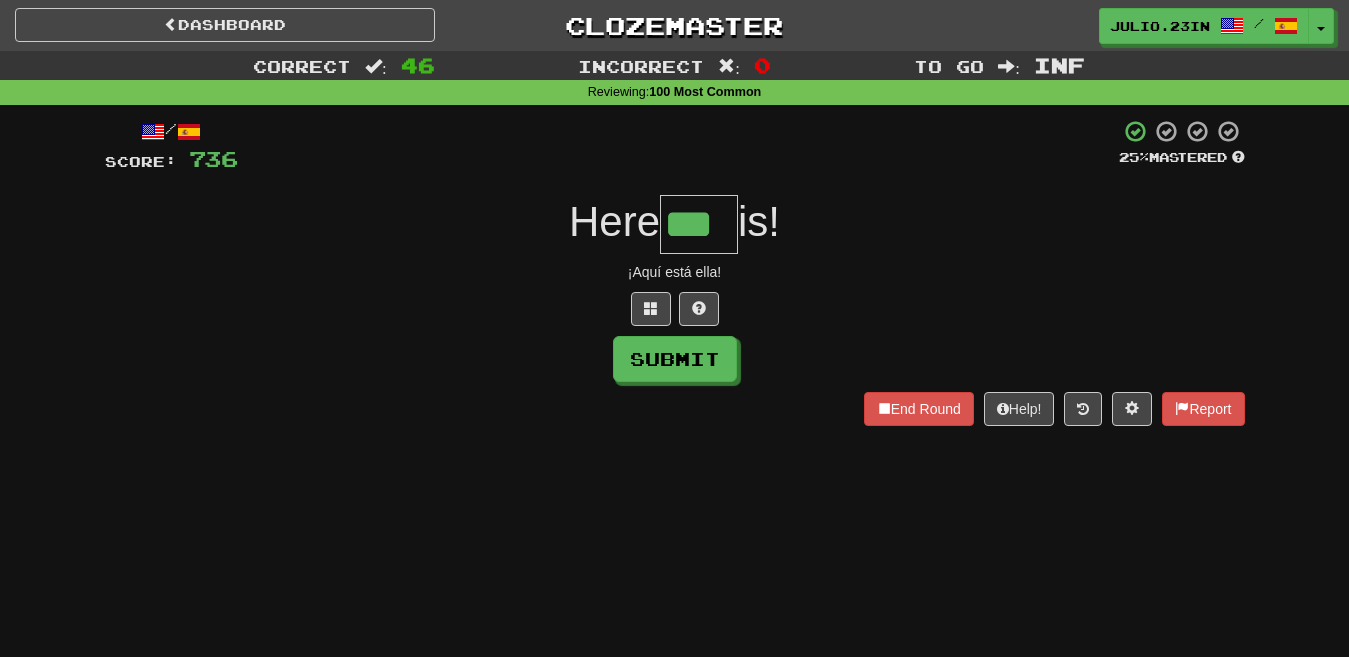 type on "***" 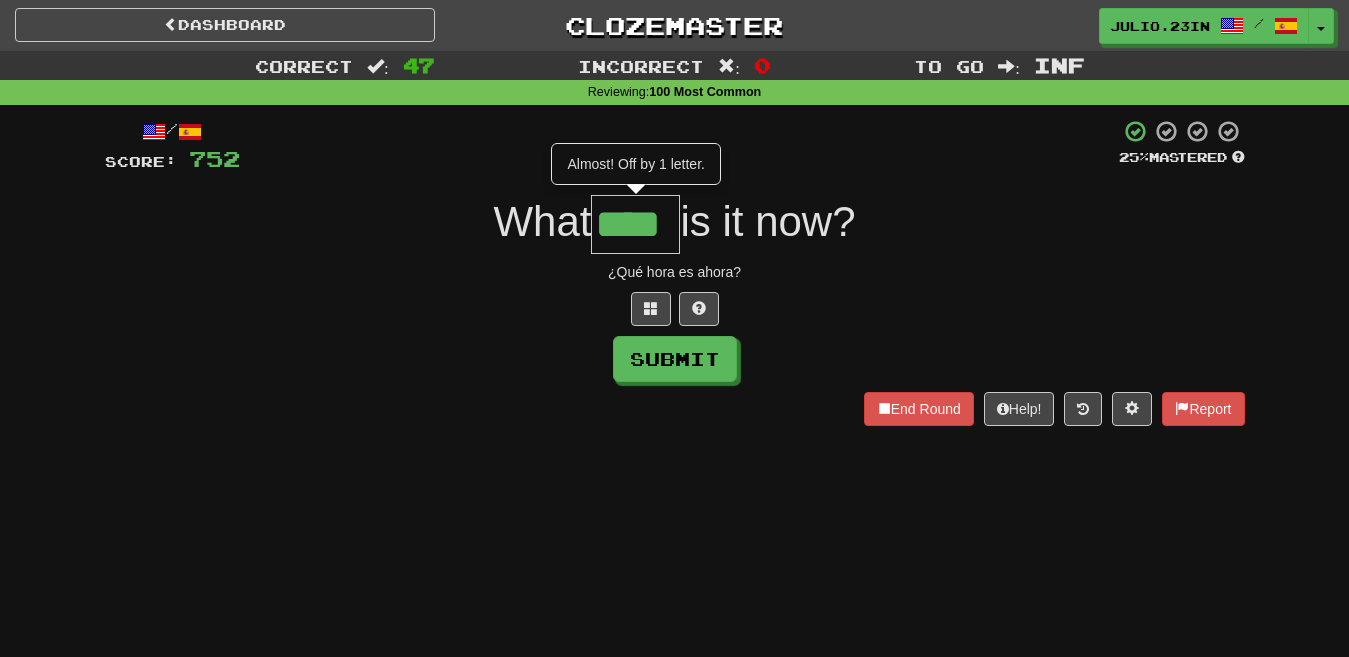type on "****" 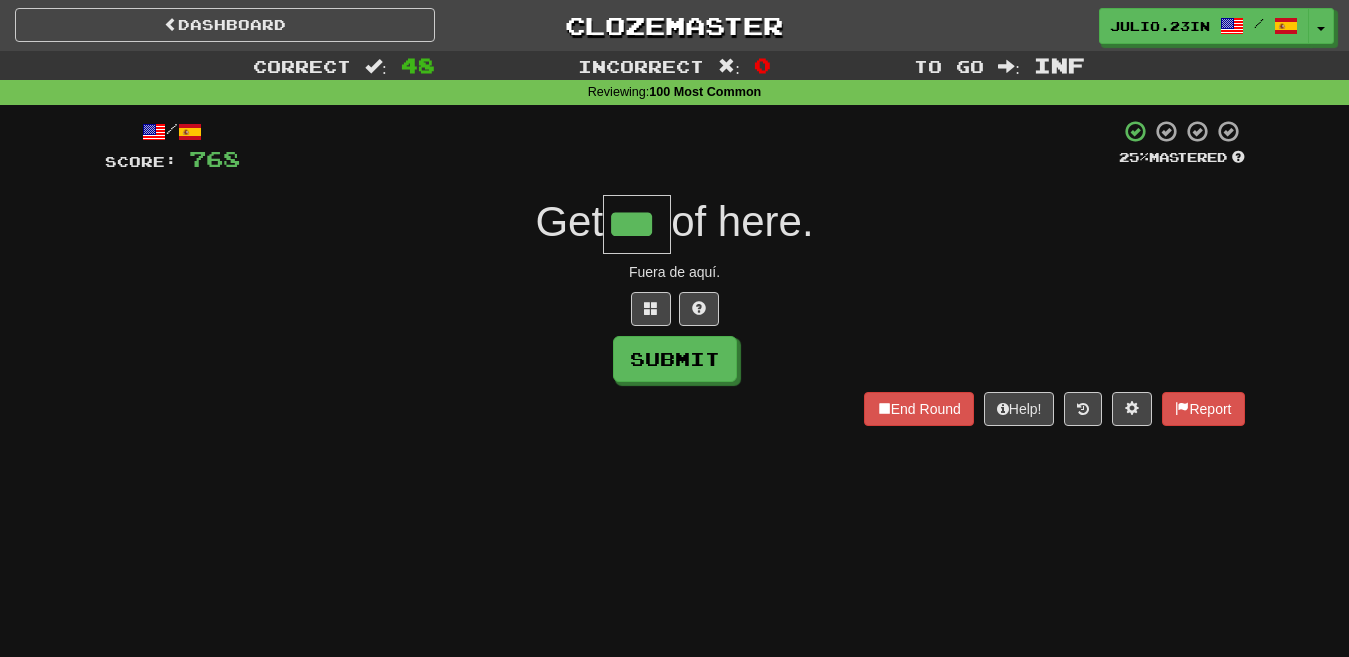type on "***" 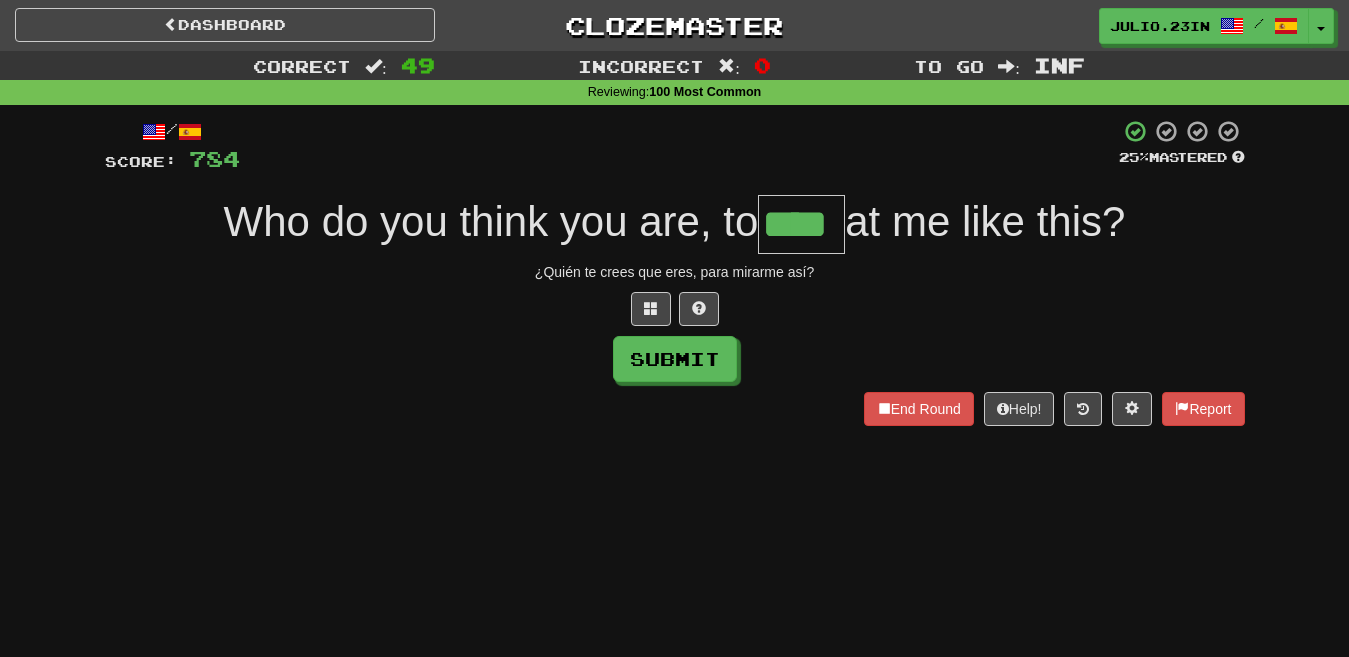 type on "****" 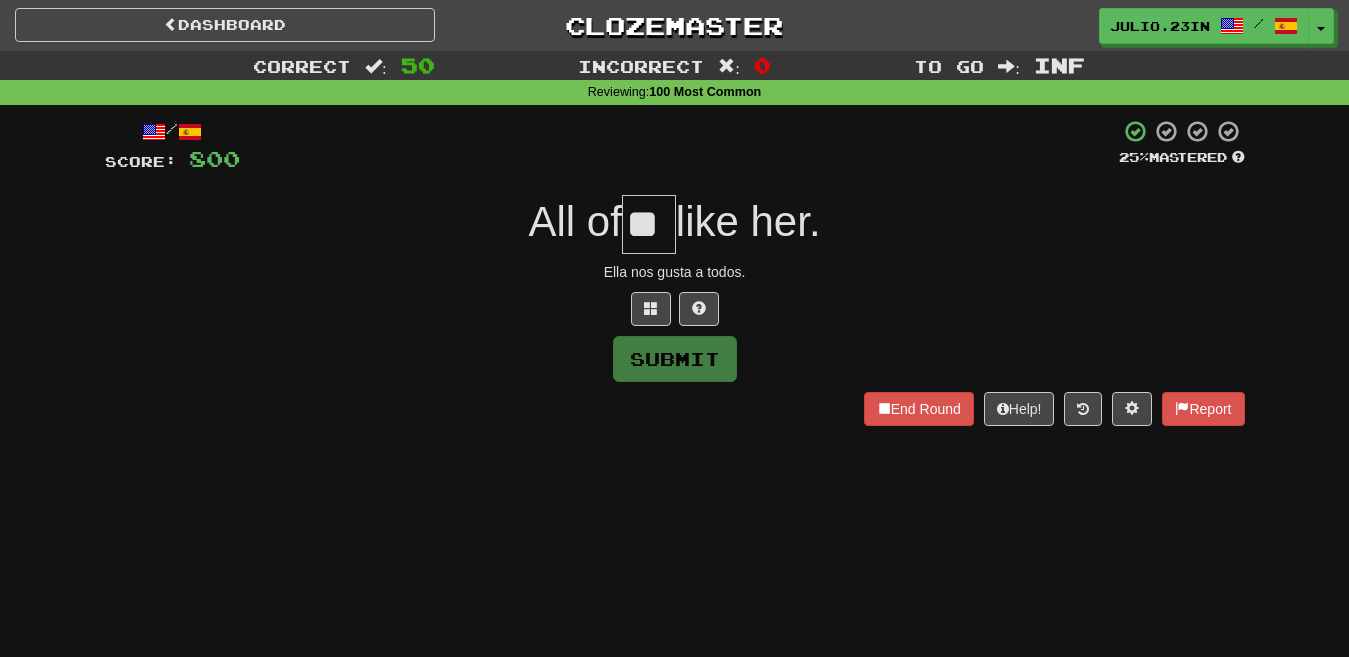 type on "**" 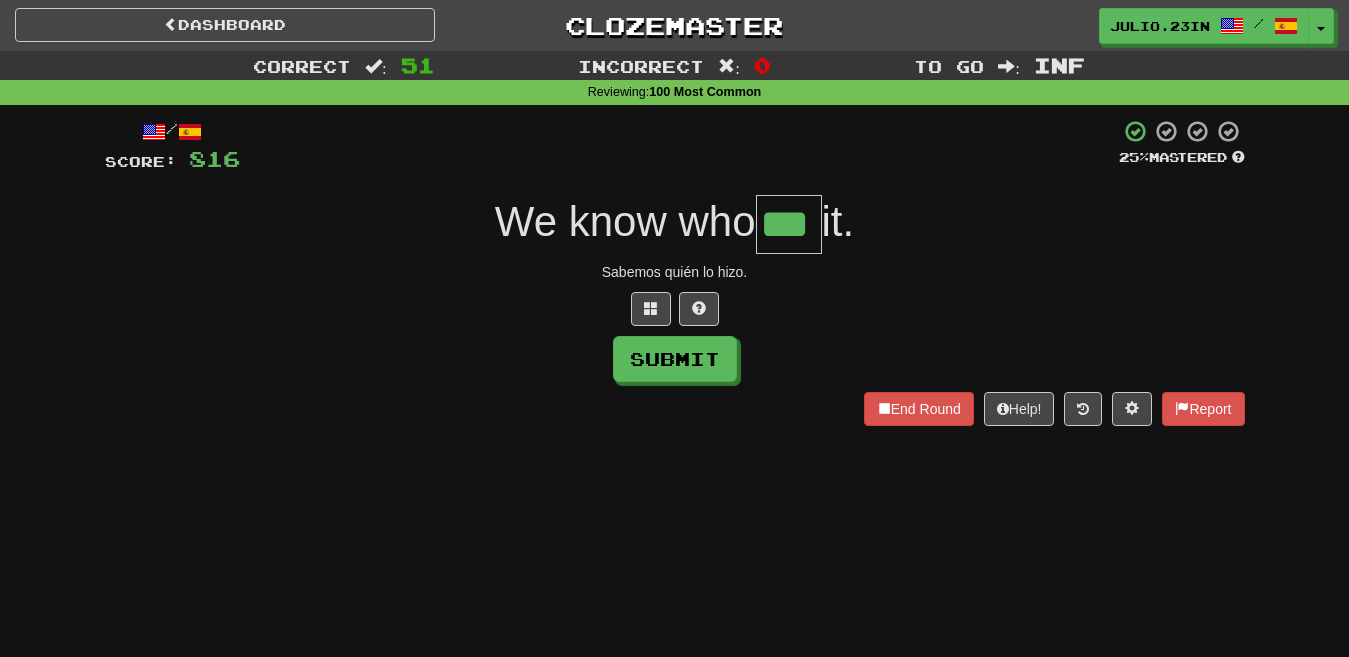 type on "***" 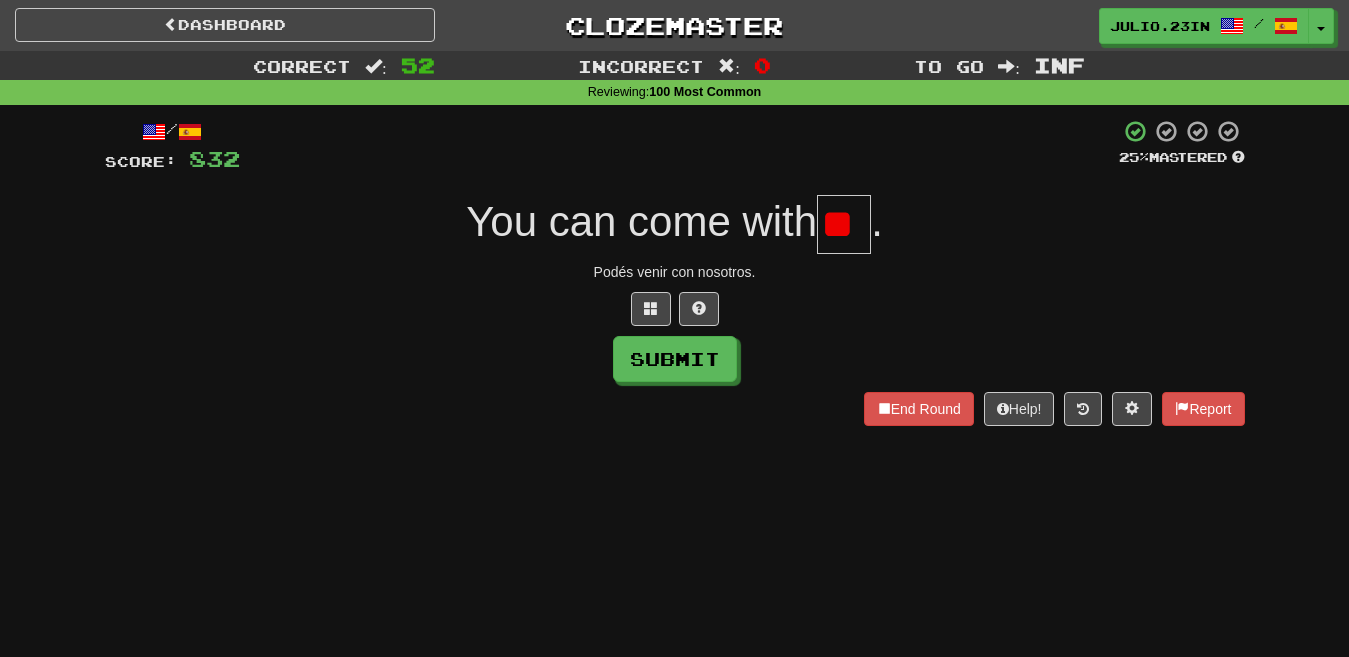 type on "*" 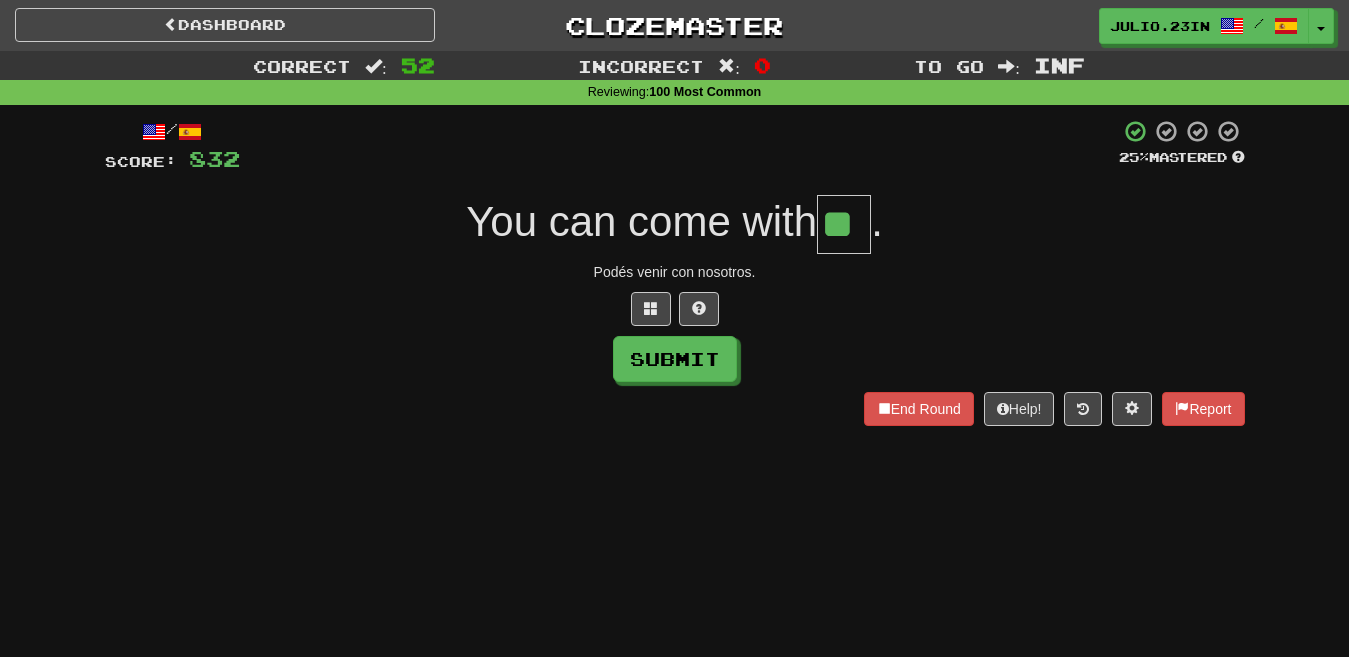 type on "**" 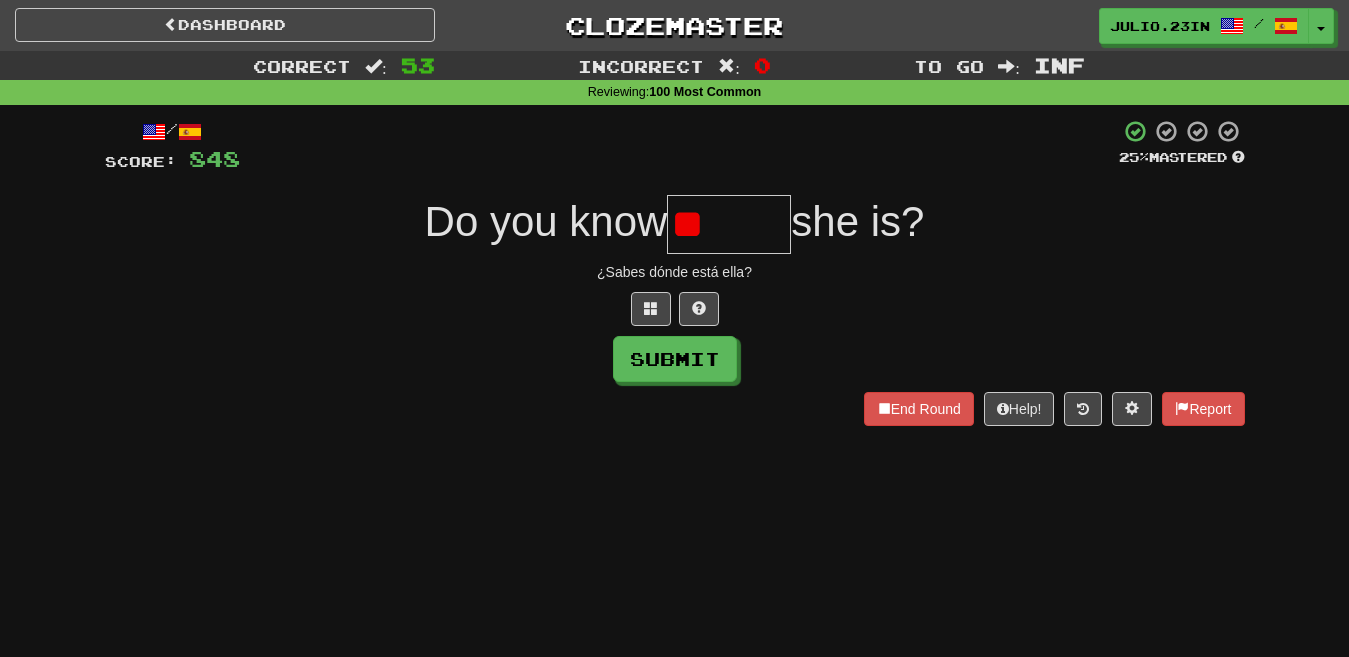 type on "*" 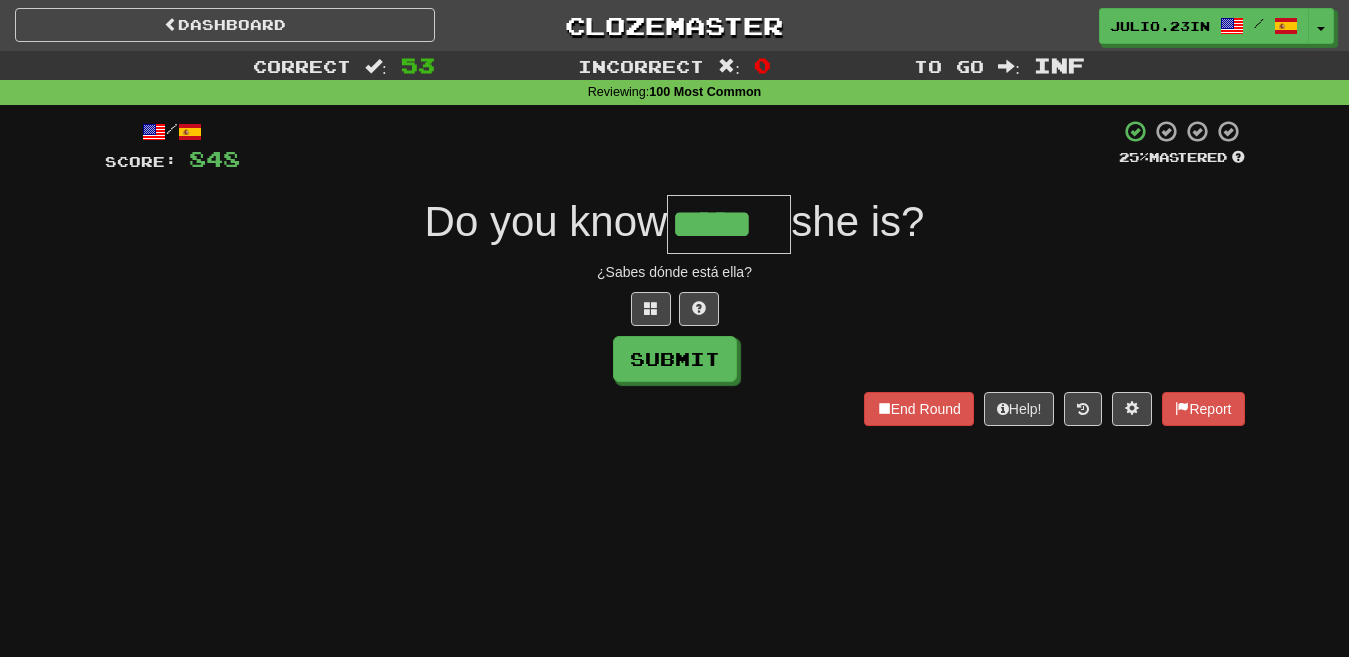 type on "*****" 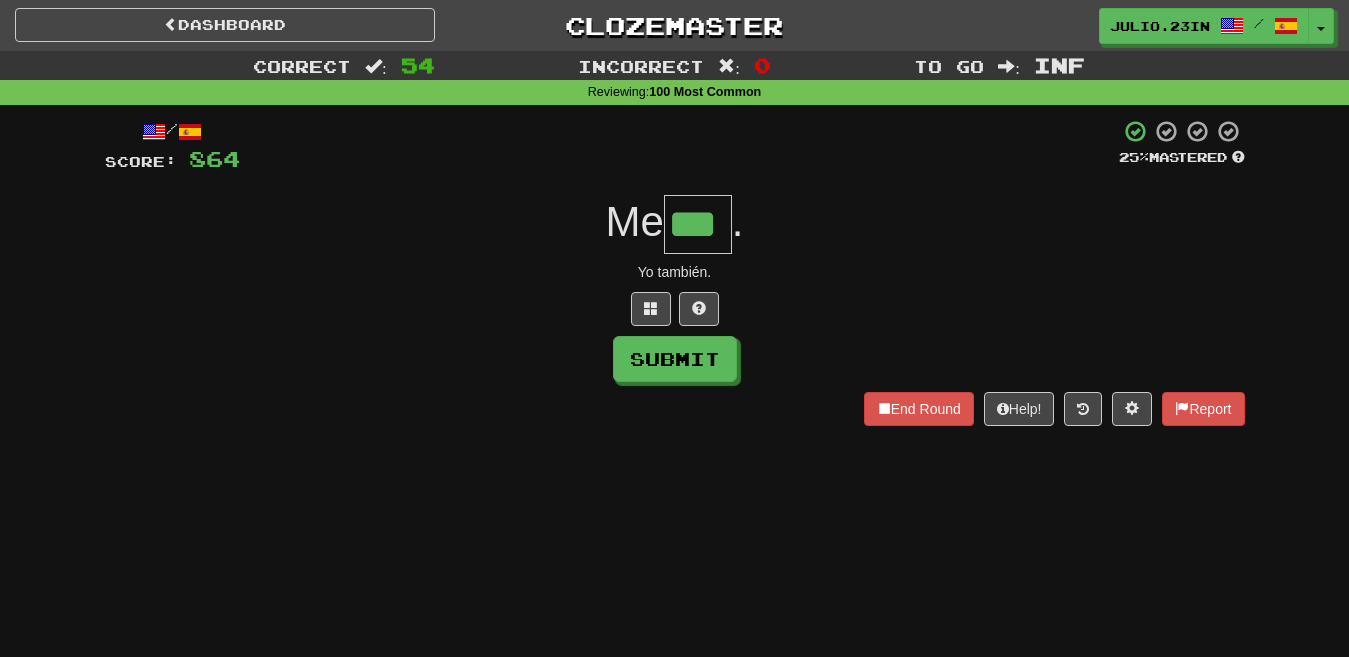 type on "***" 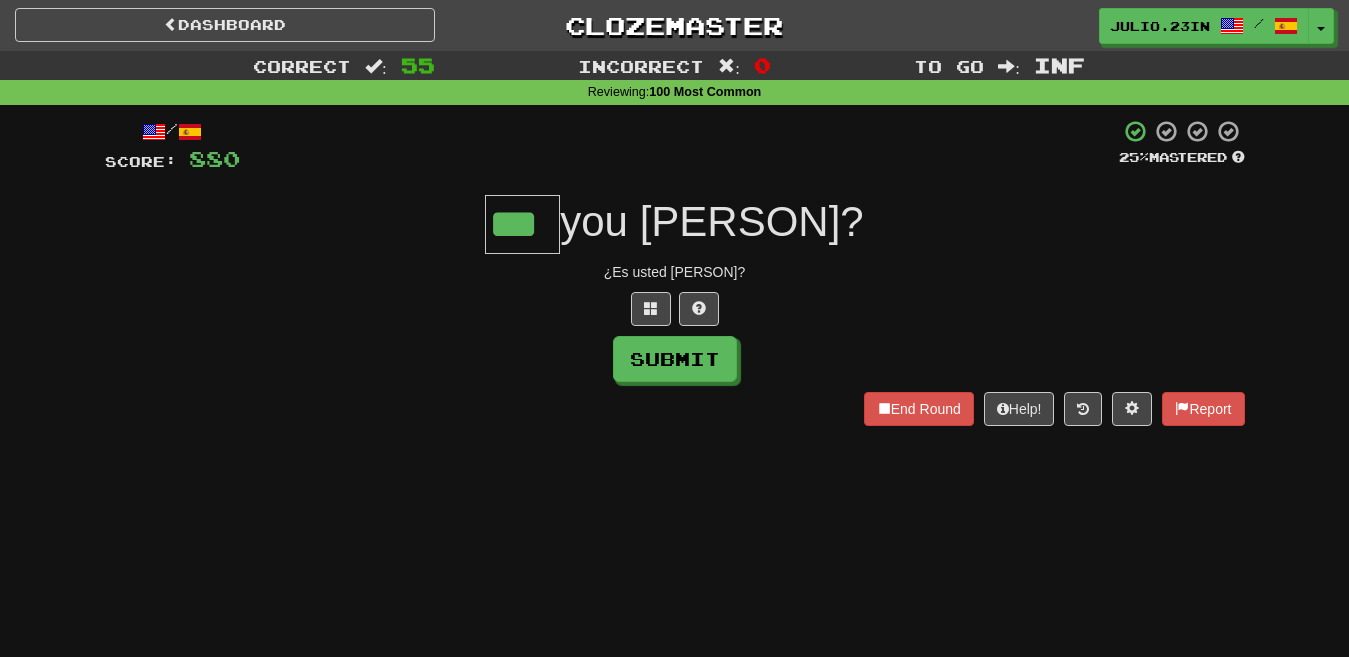 type on "***" 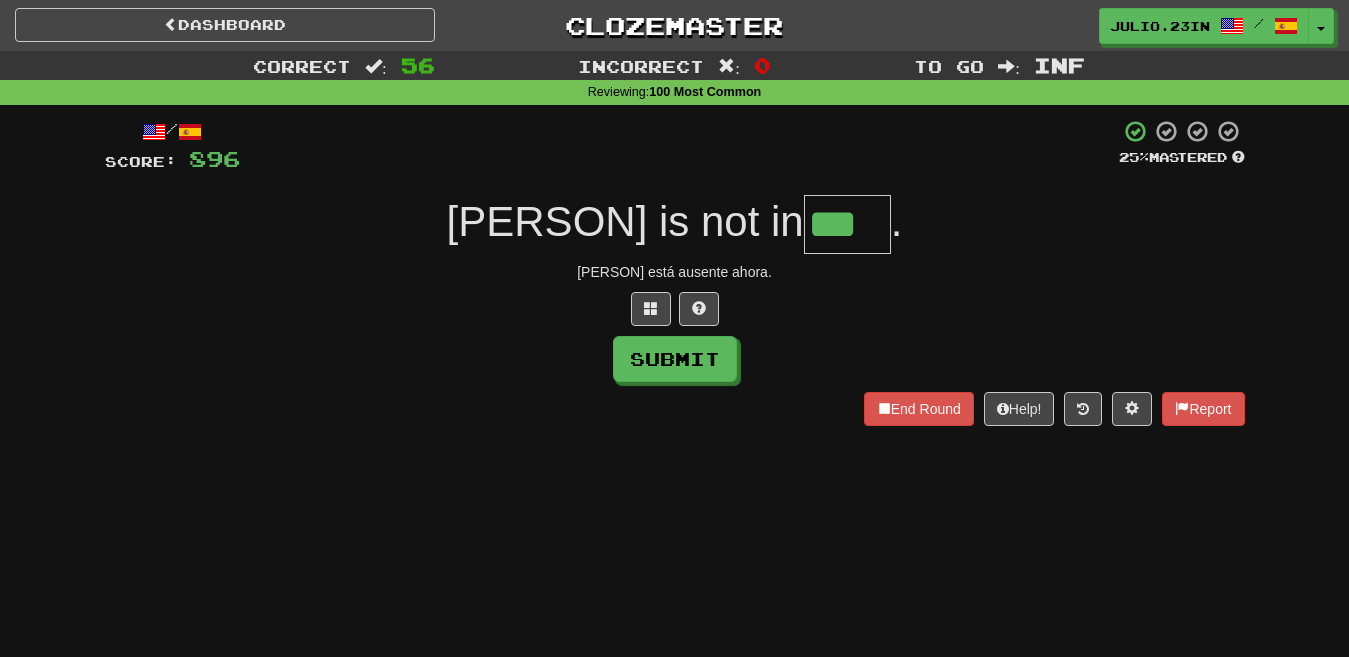 type on "***" 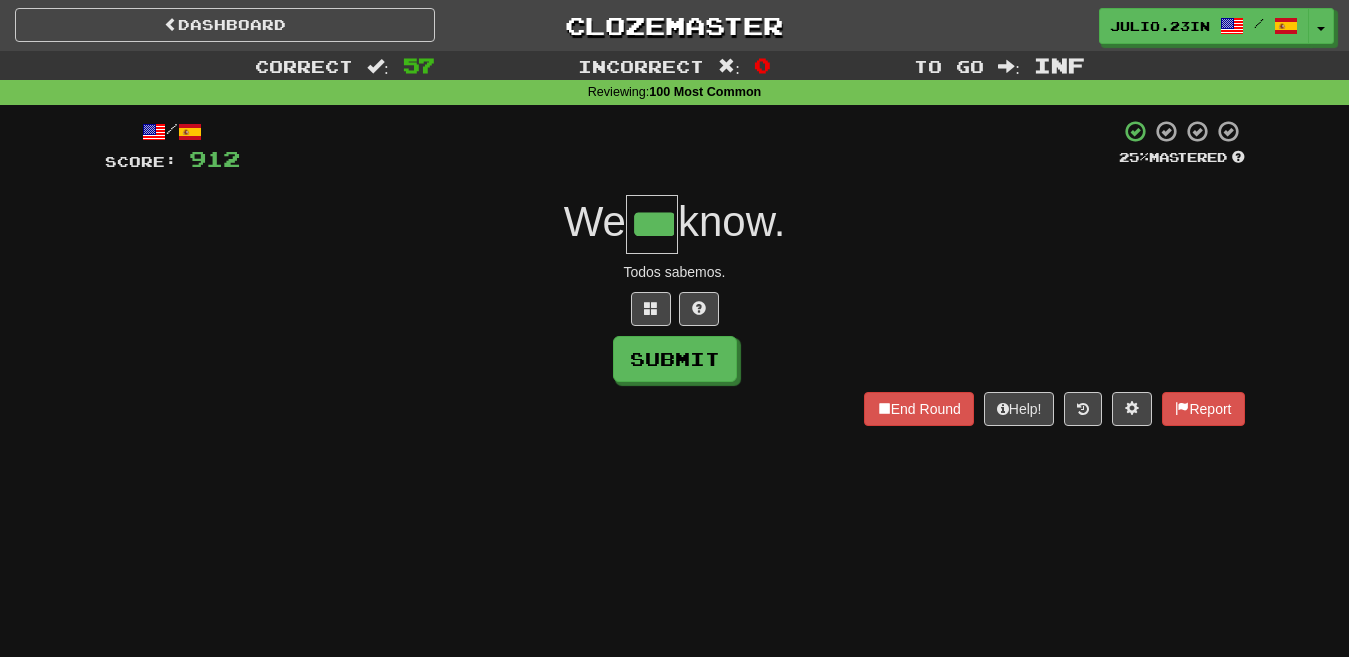 type on "***" 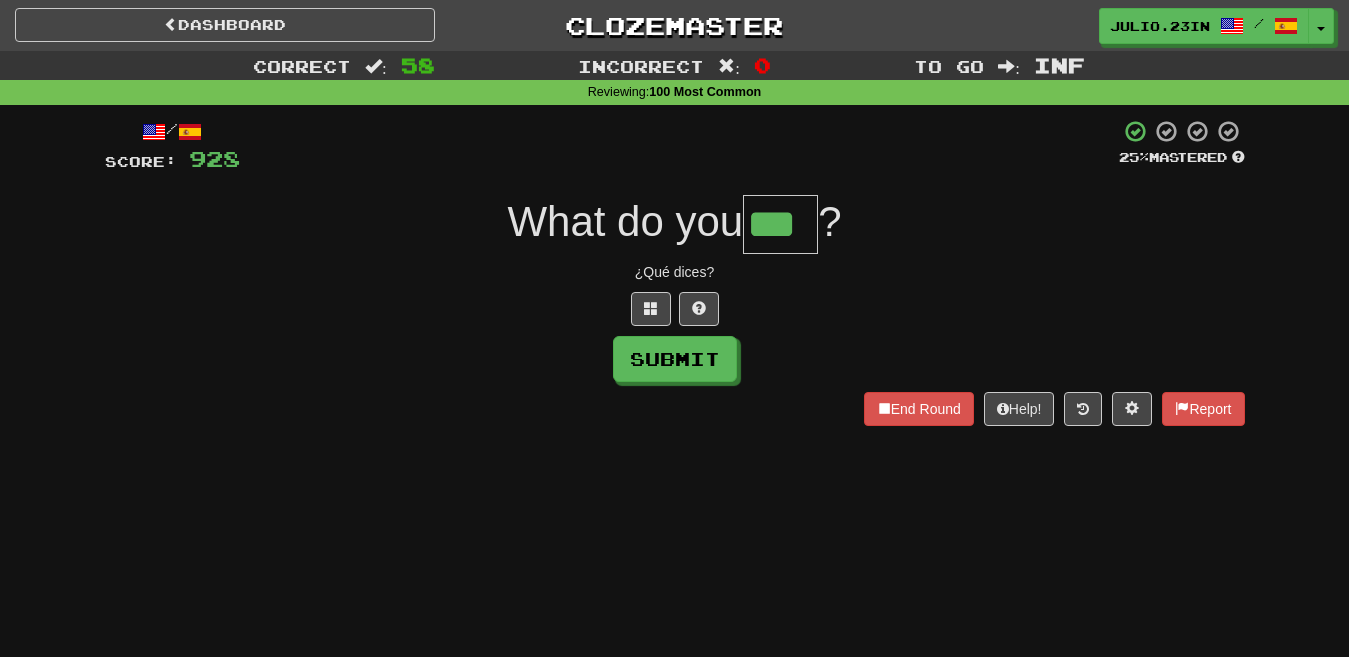 type on "***" 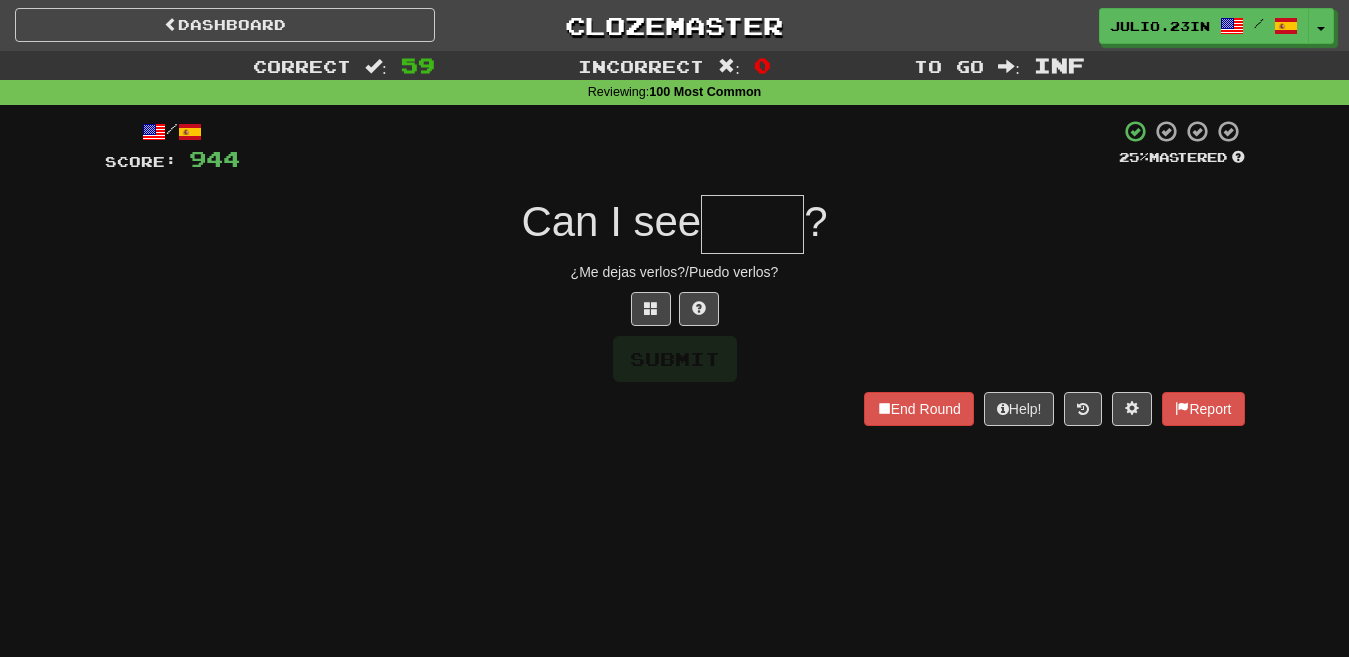 type on "*" 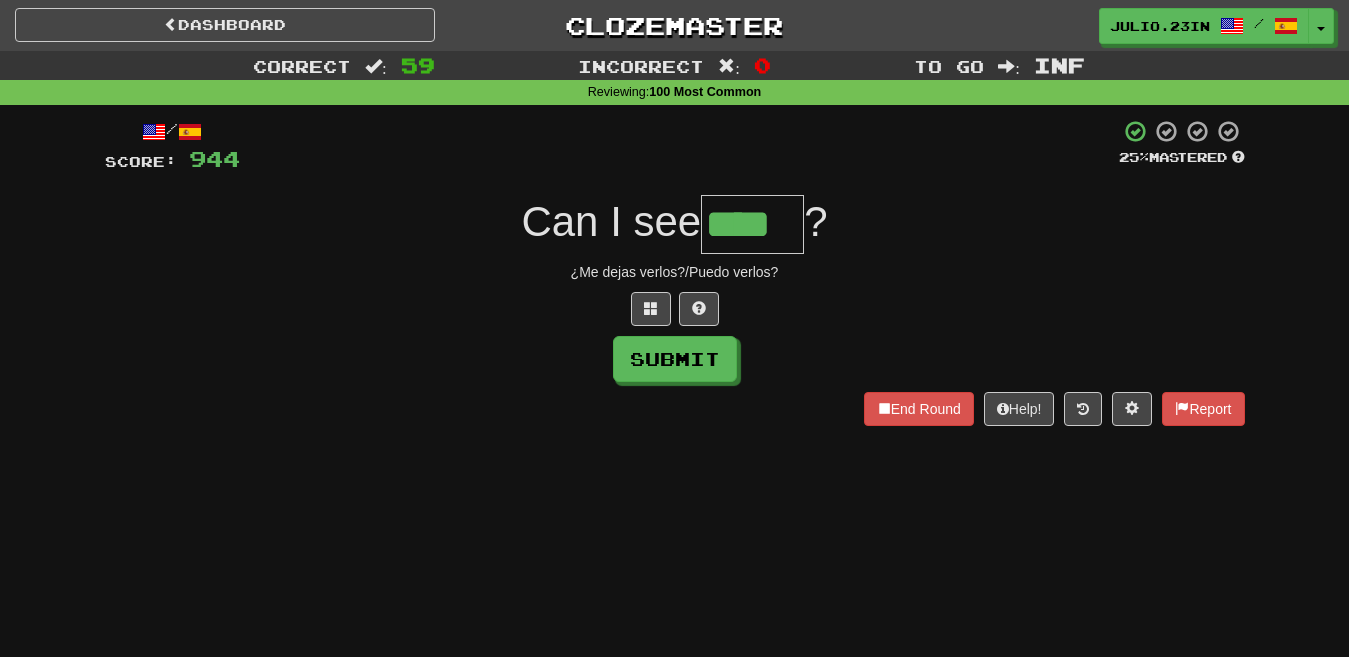 type on "****" 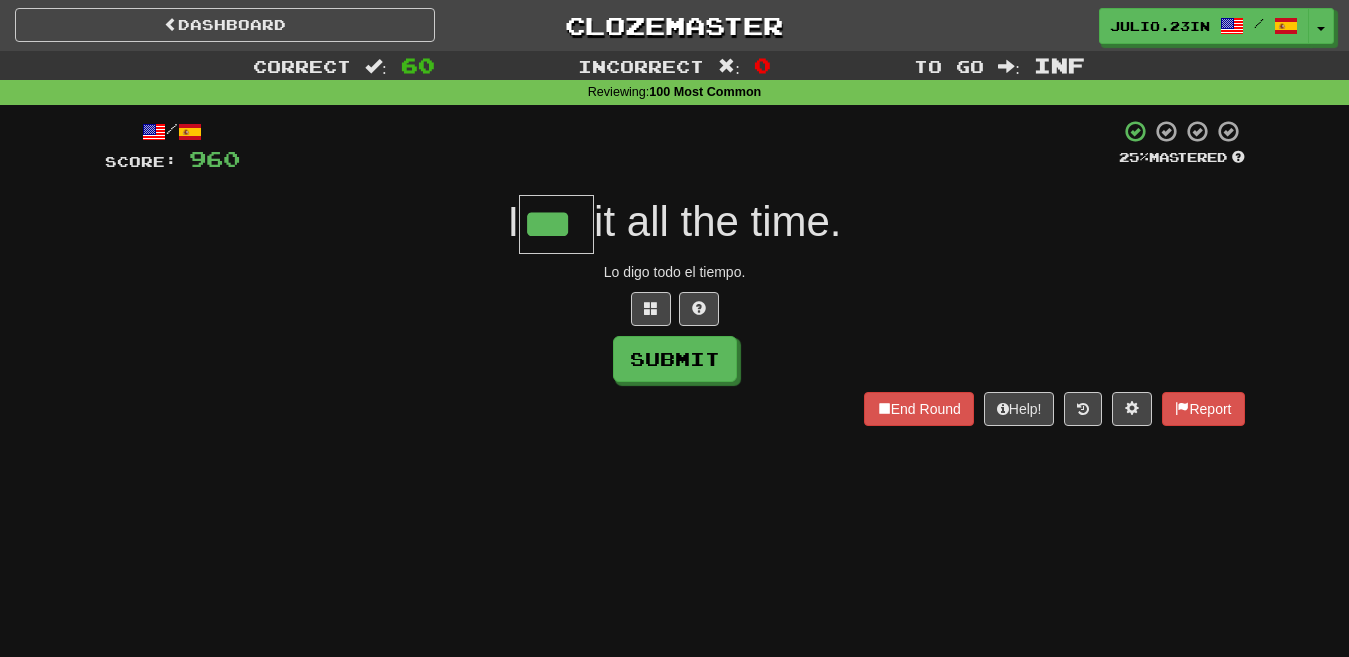 type on "***" 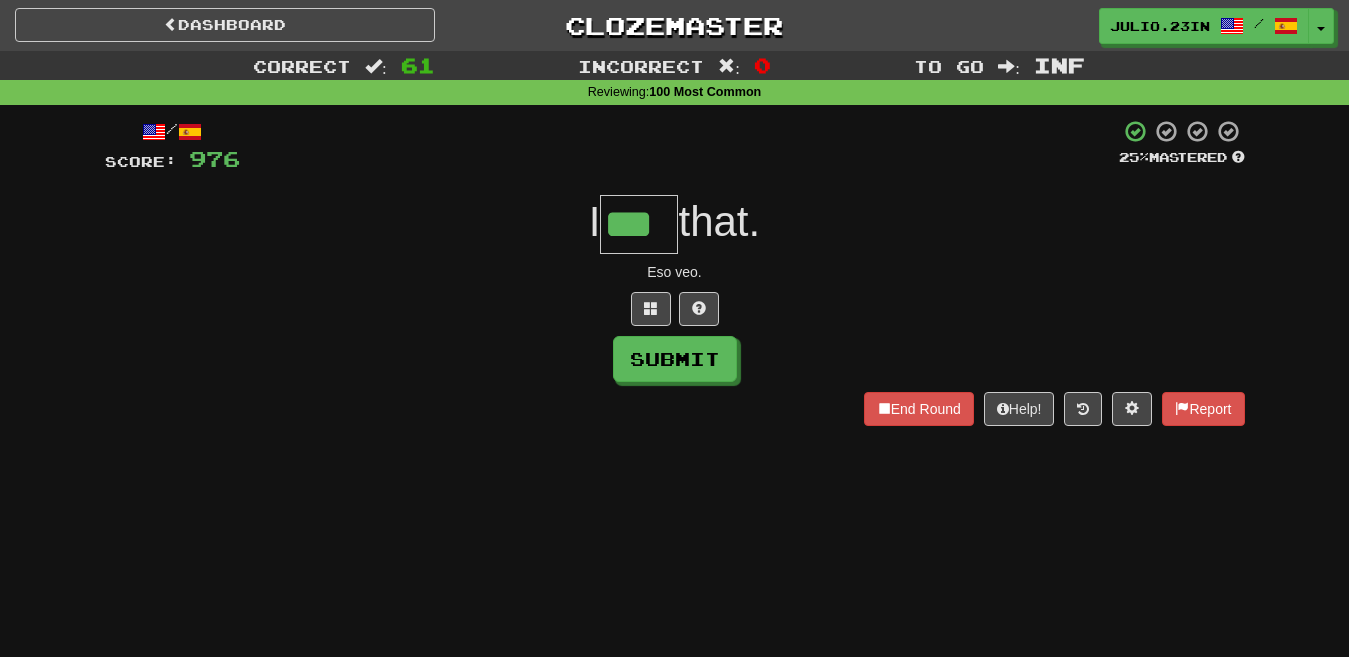 type on "***" 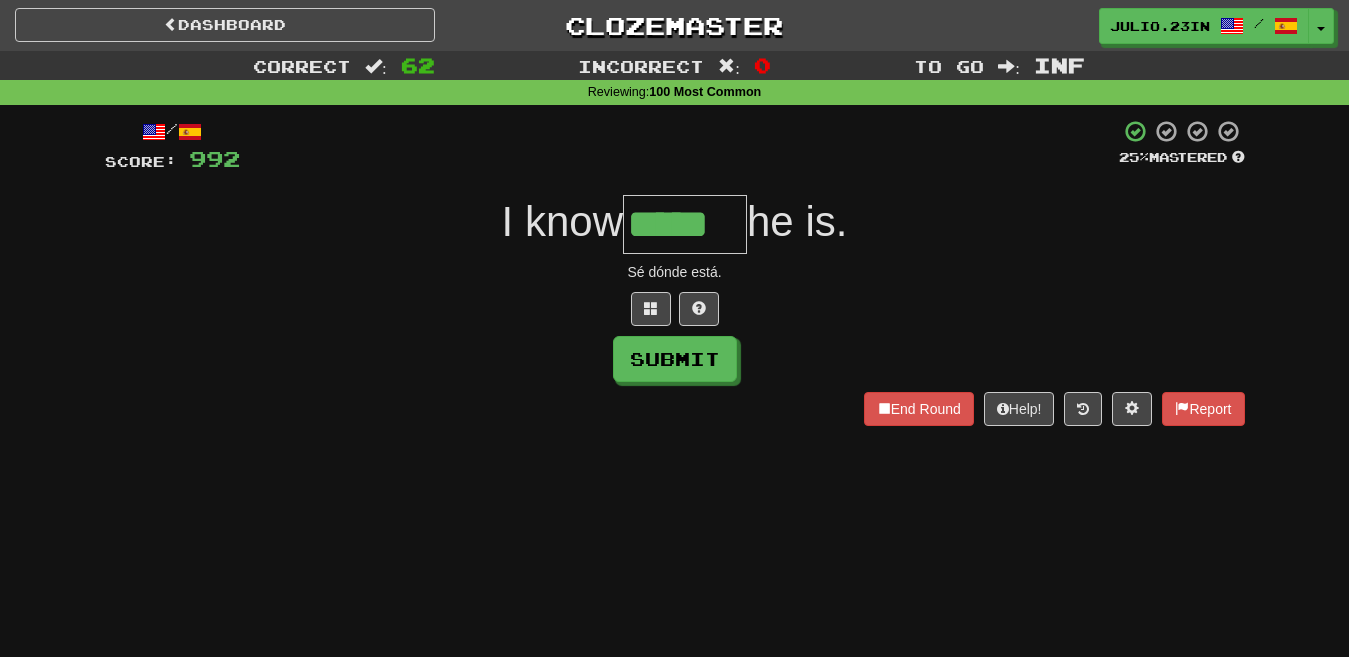 type on "*****" 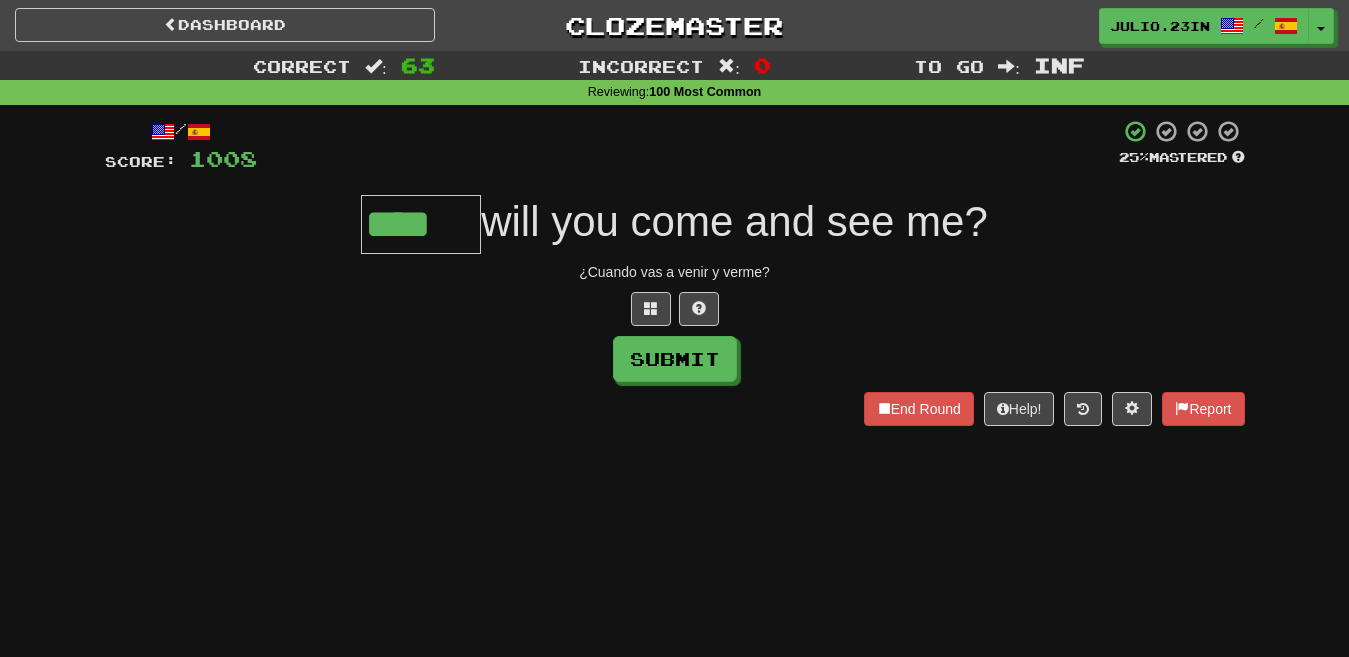 type on "****" 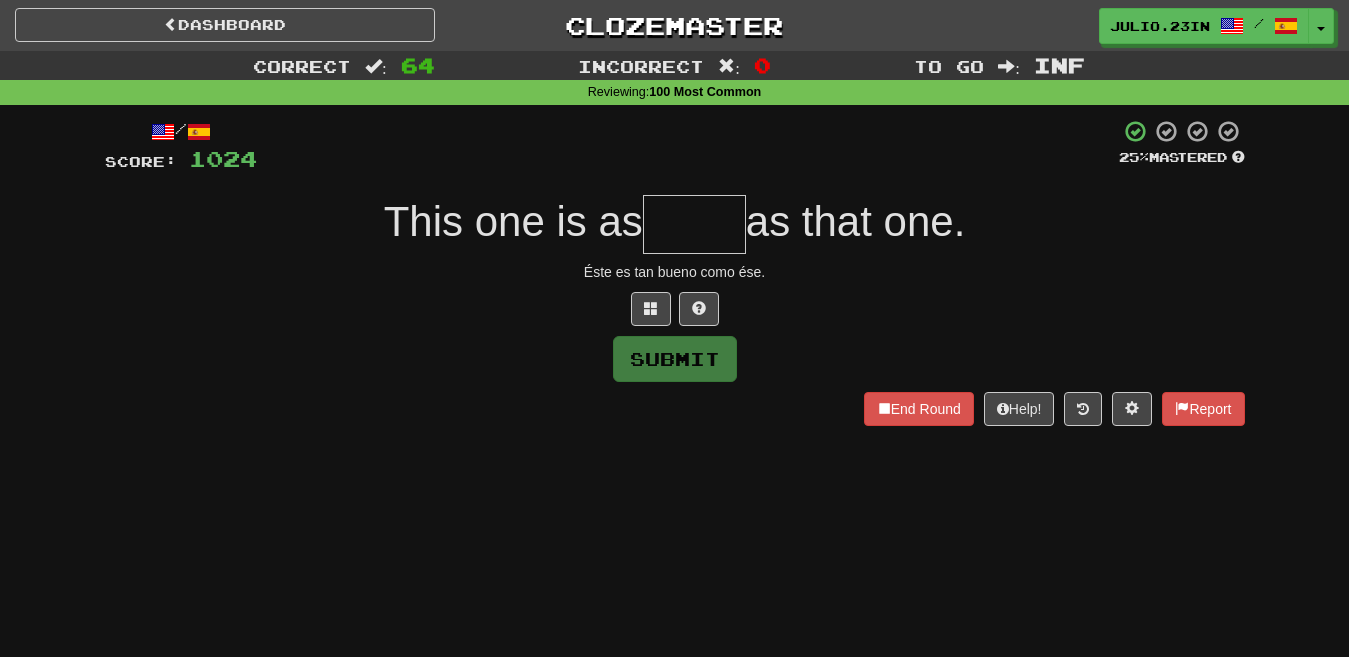 type on "*" 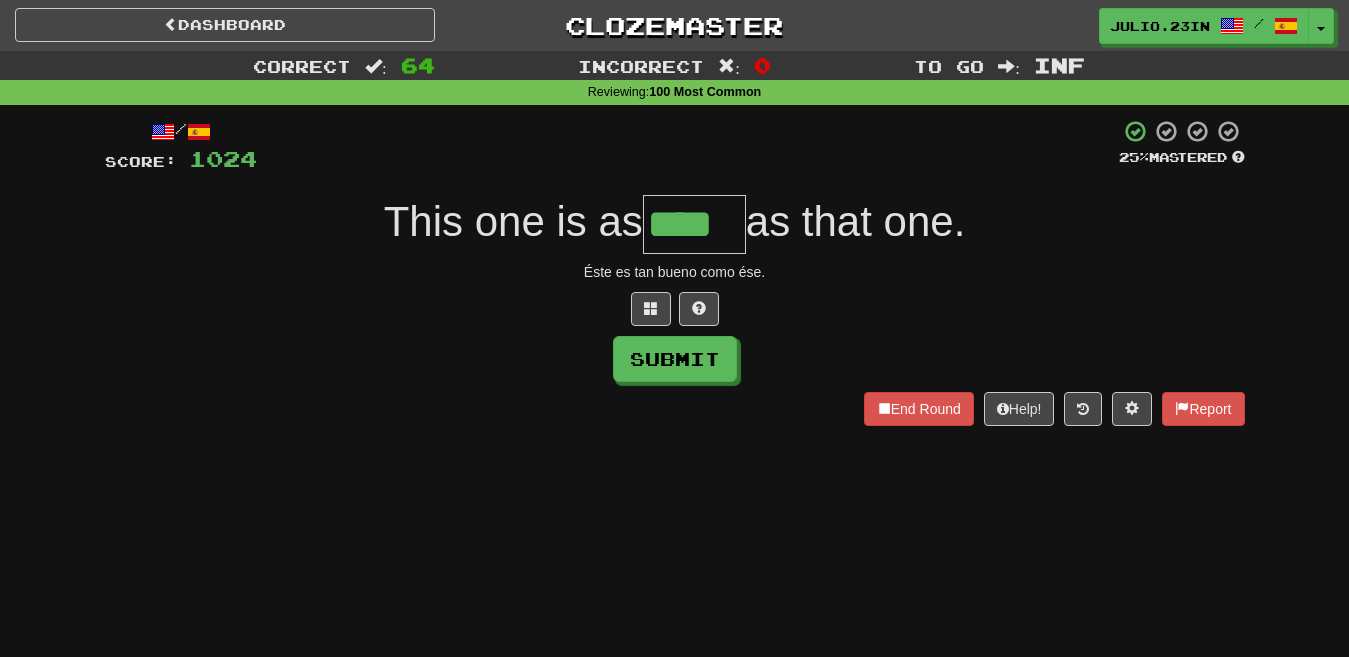 type on "****" 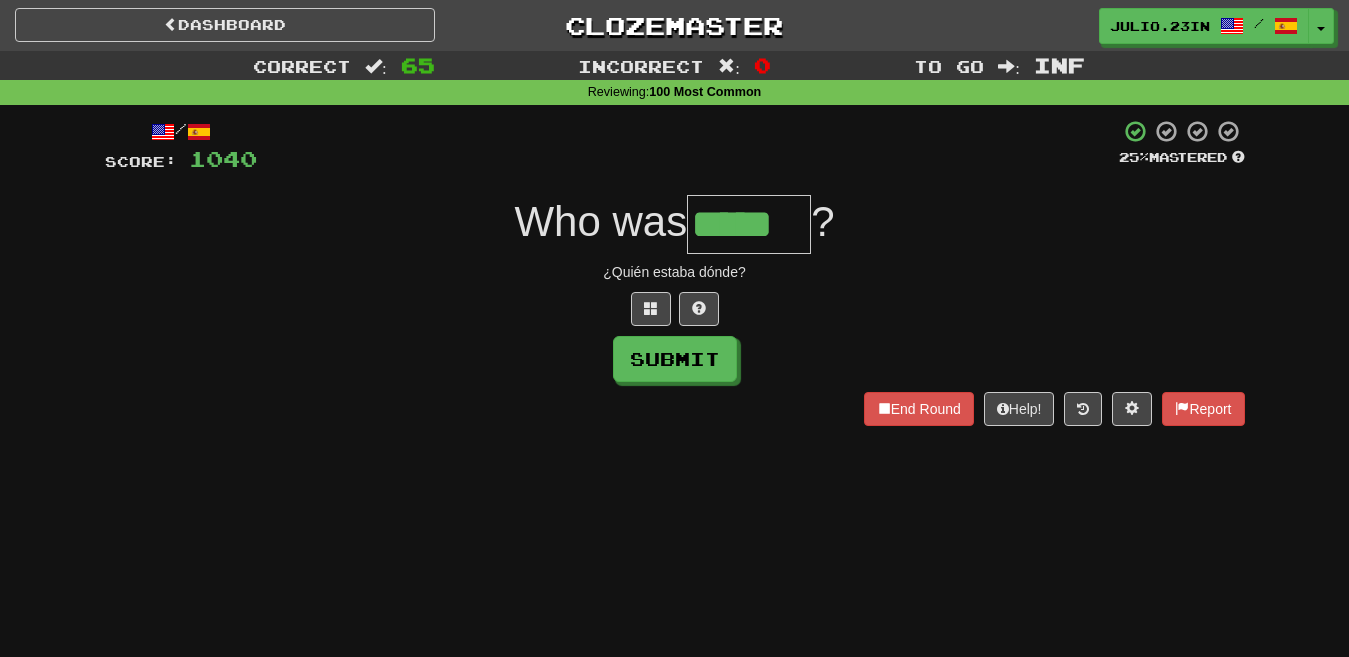 type on "*****" 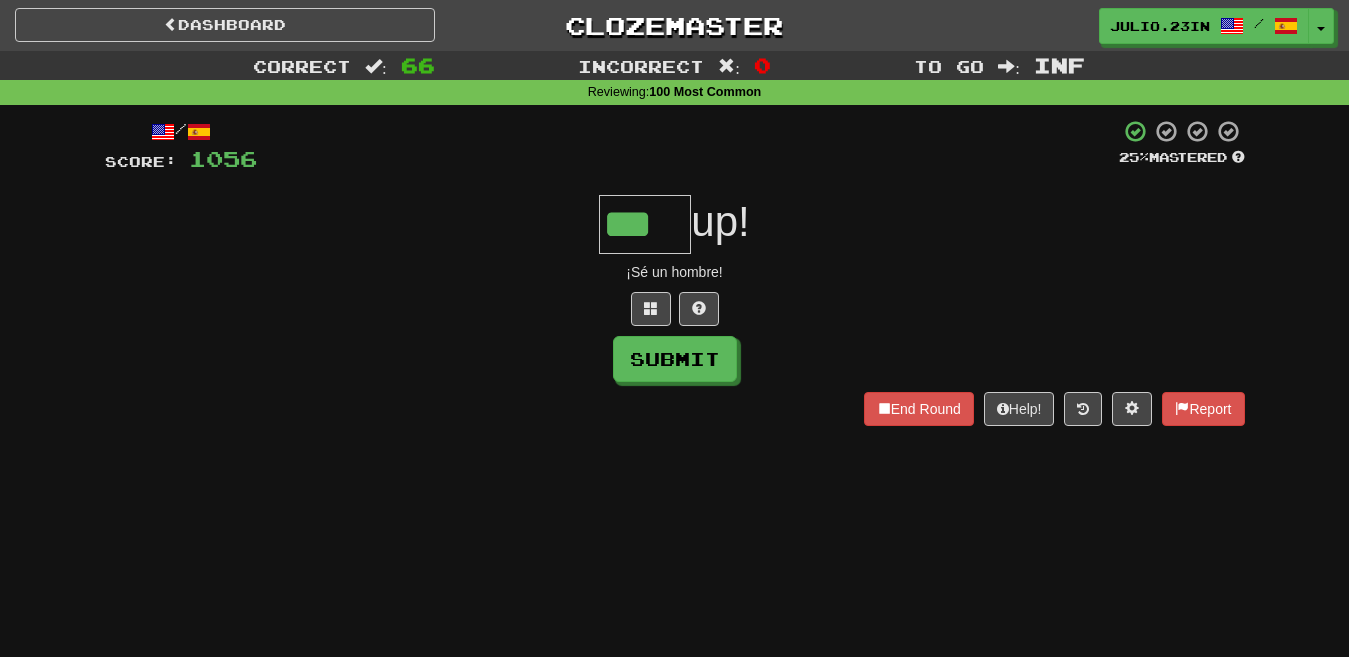 type on "***" 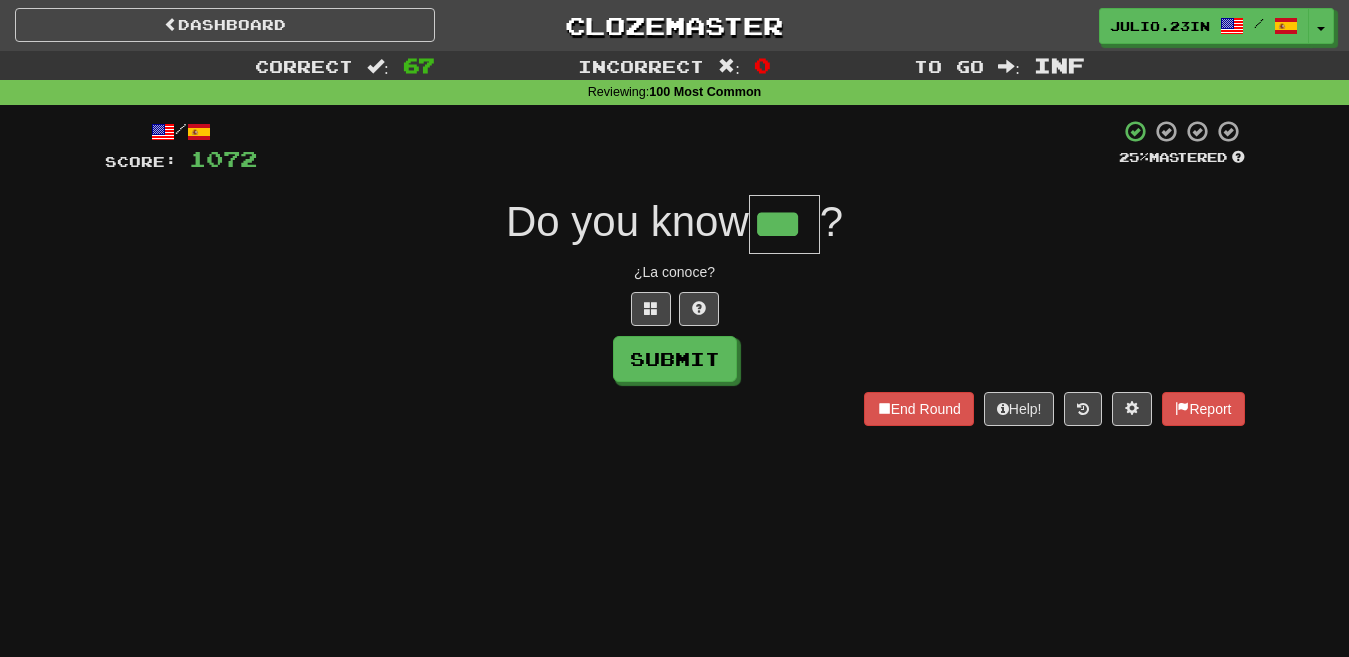 type on "***" 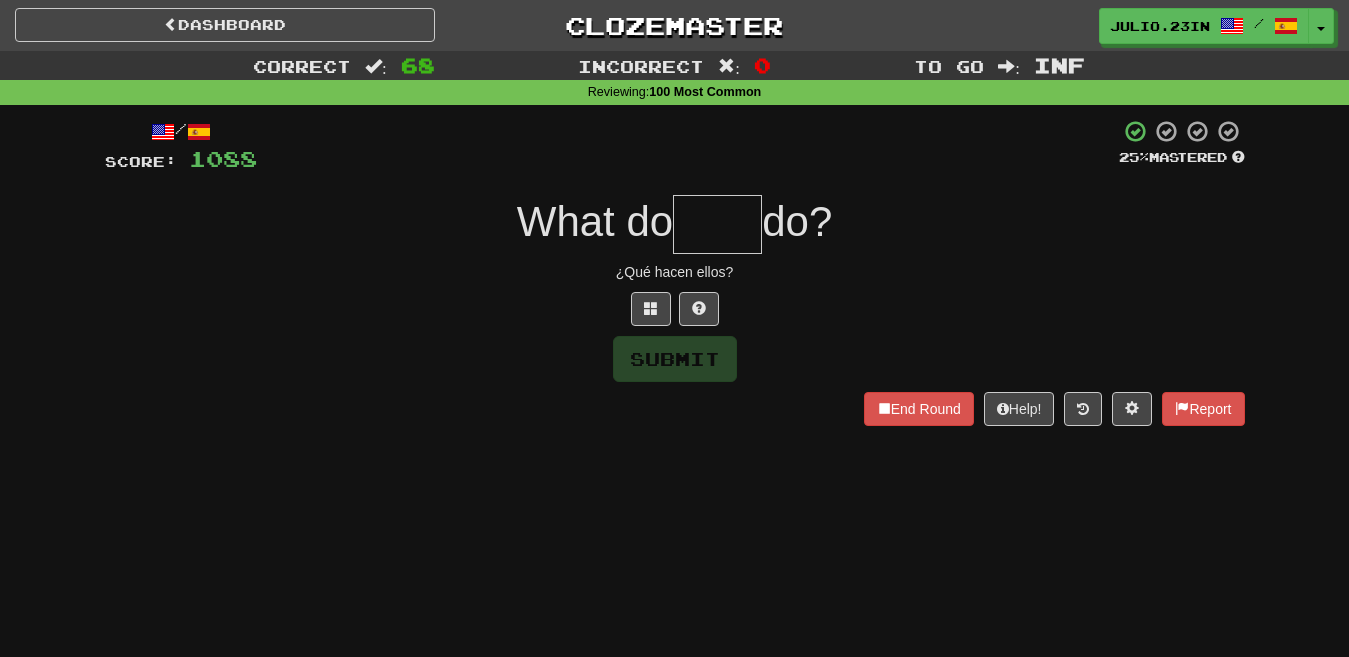 type on "*" 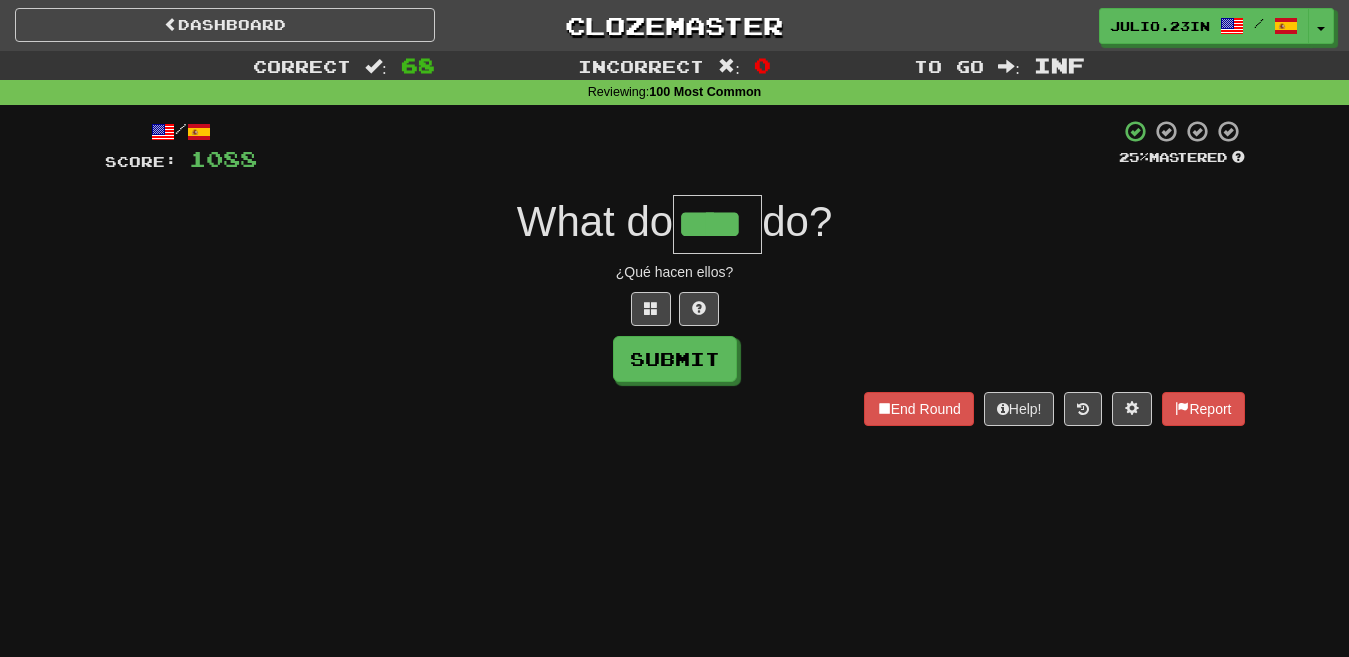 type on "****" 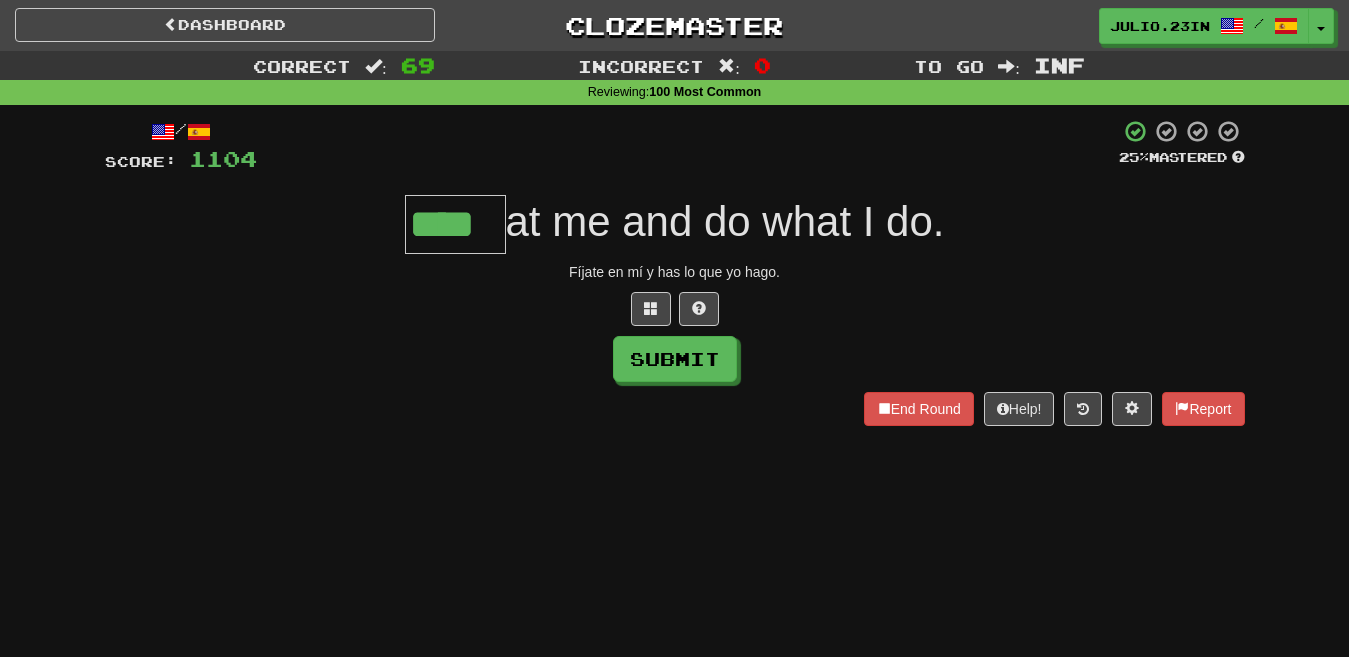 type on "****" 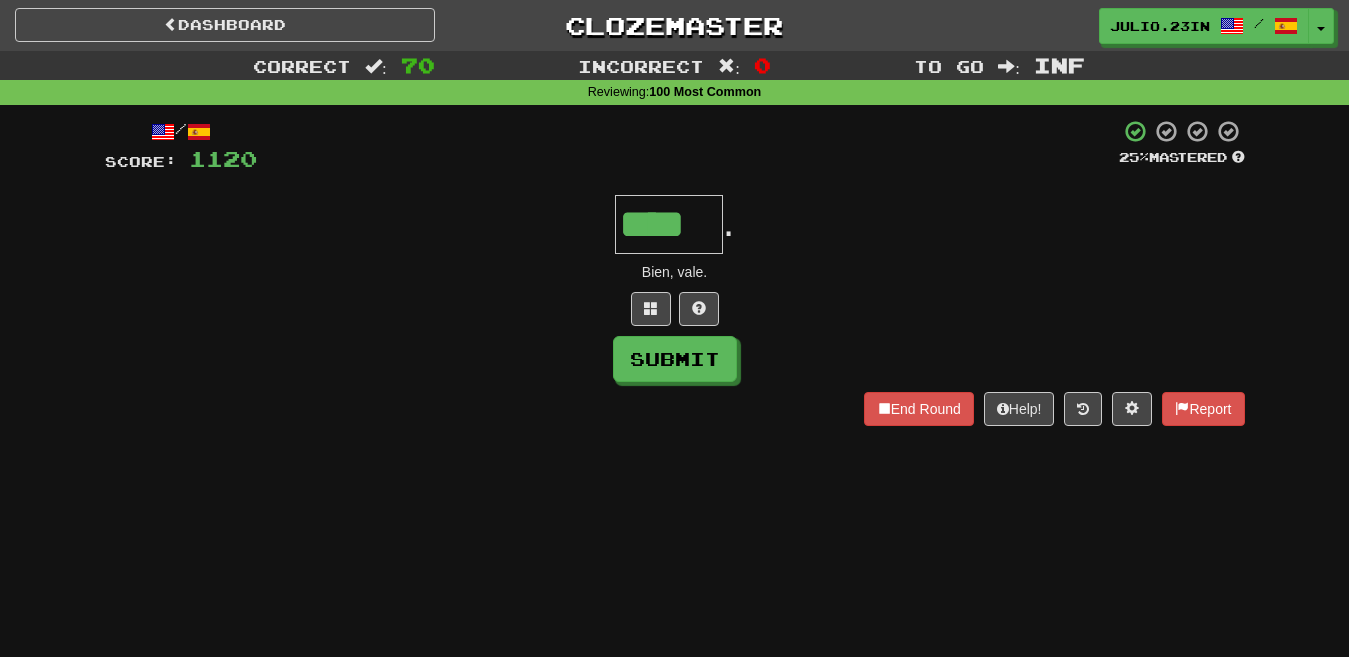 type on "****" 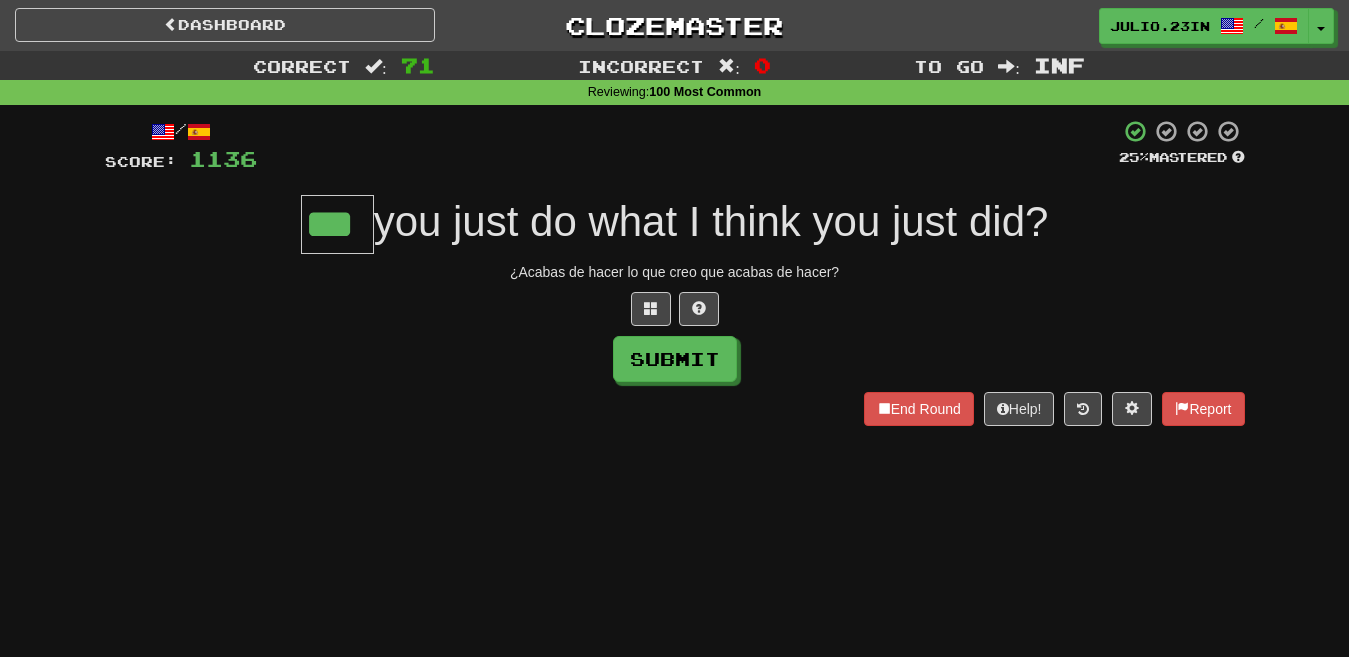 type on "***" 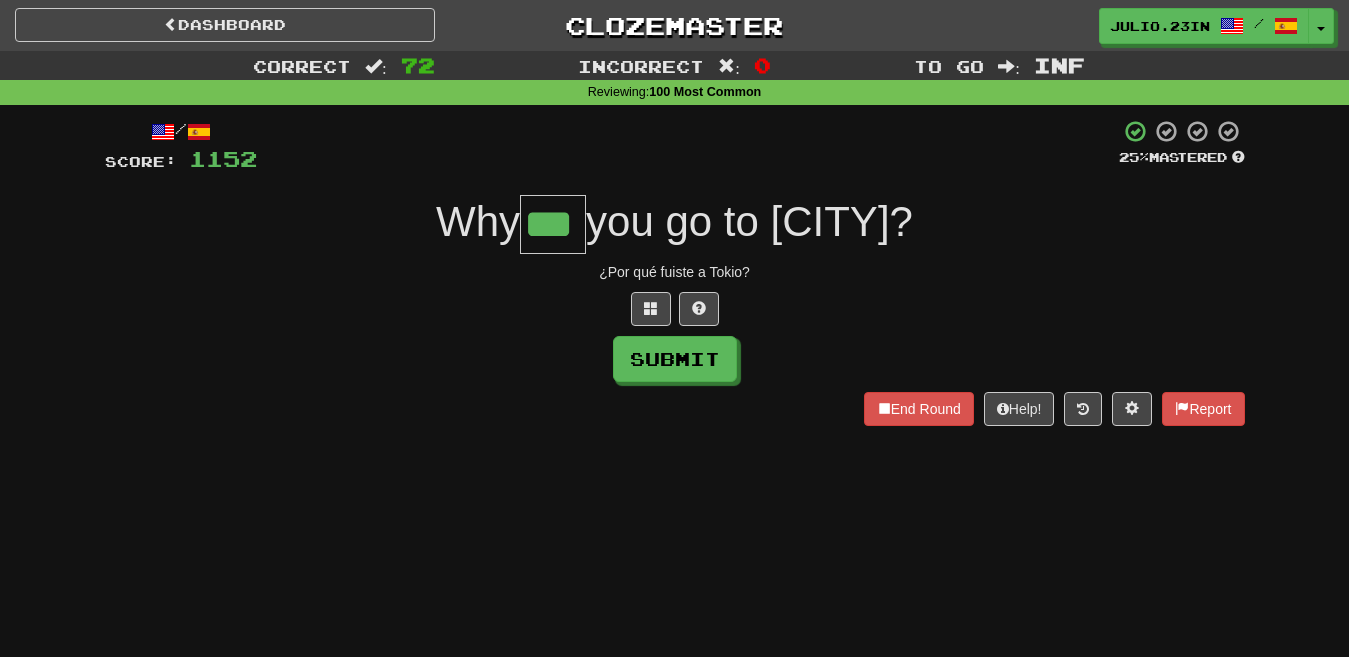 type on "***" 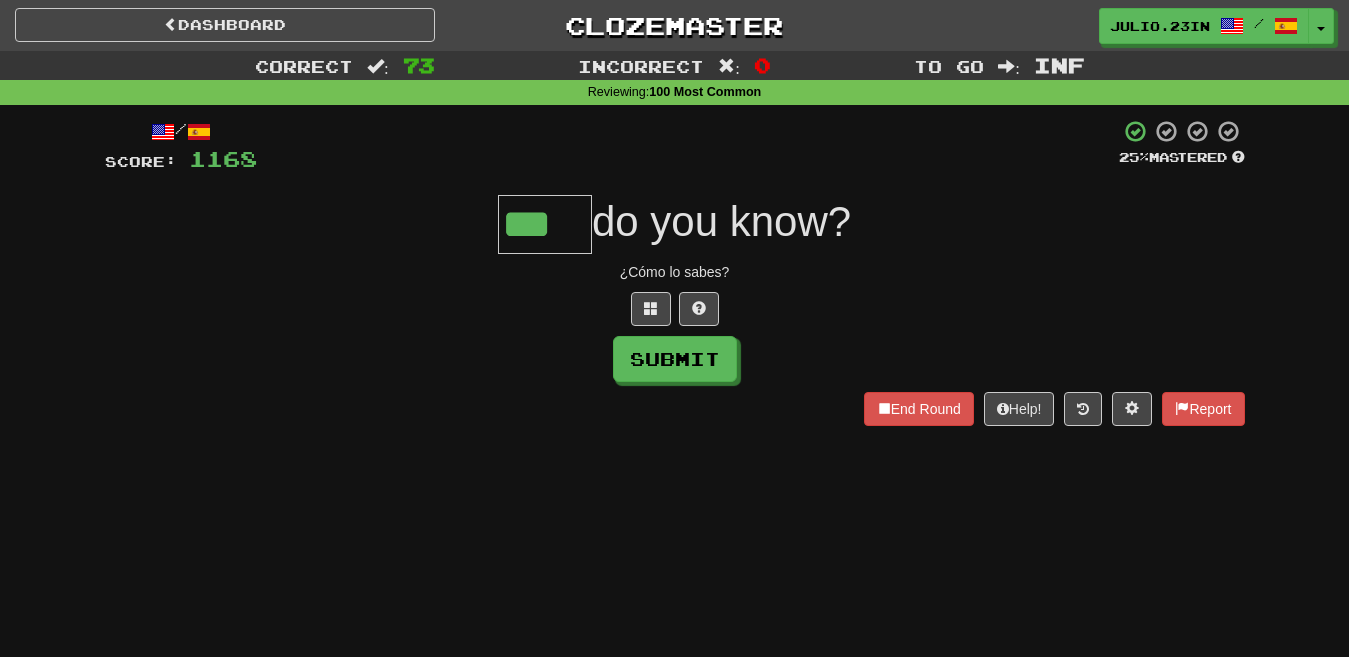 type on "***" 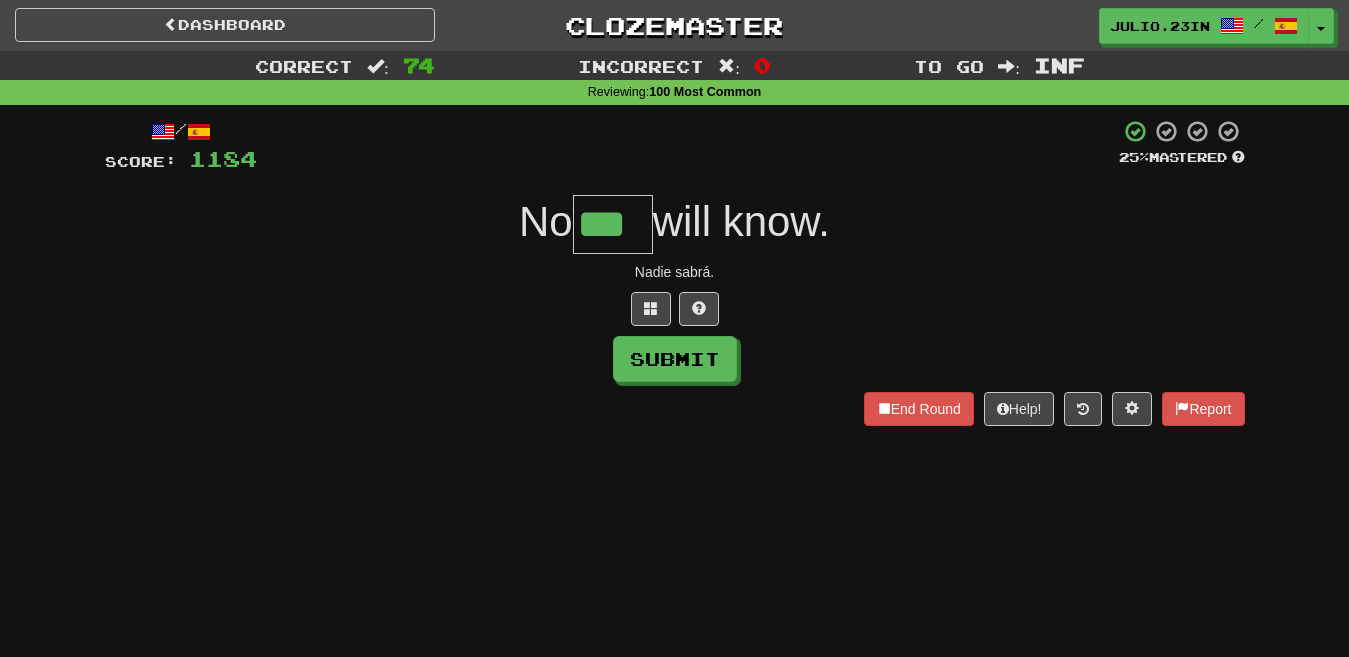 type on "***" 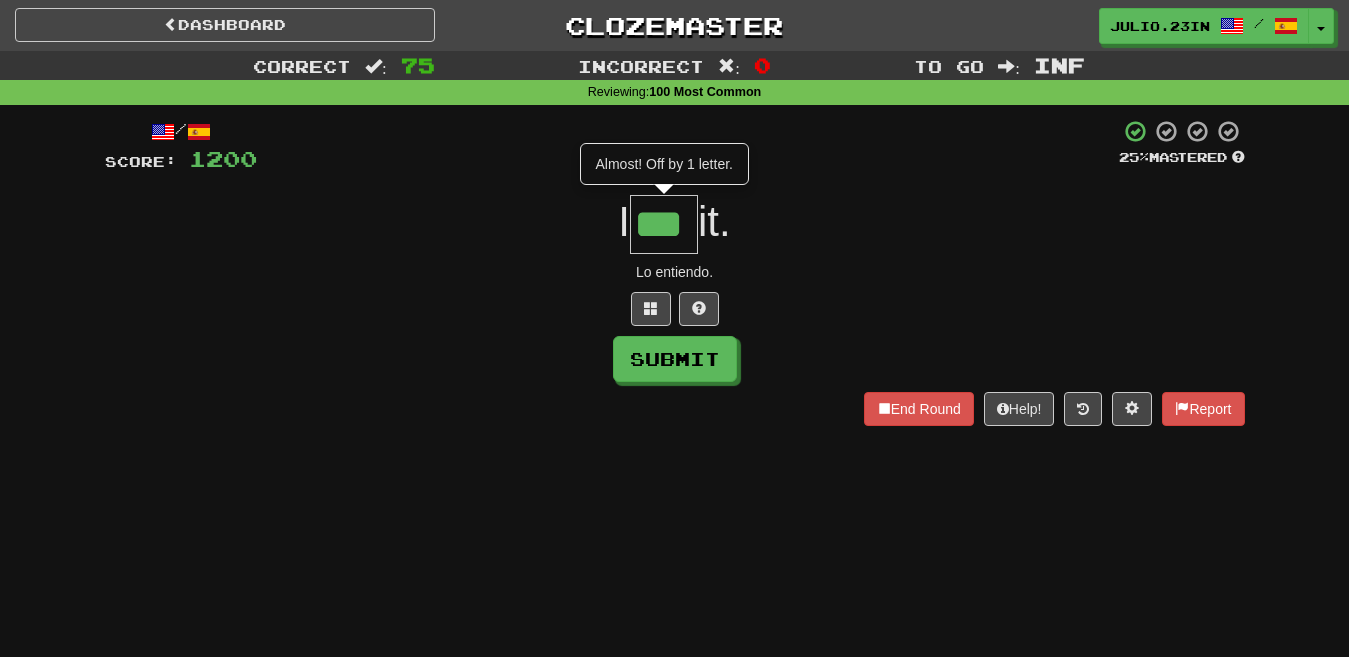 type on "***" 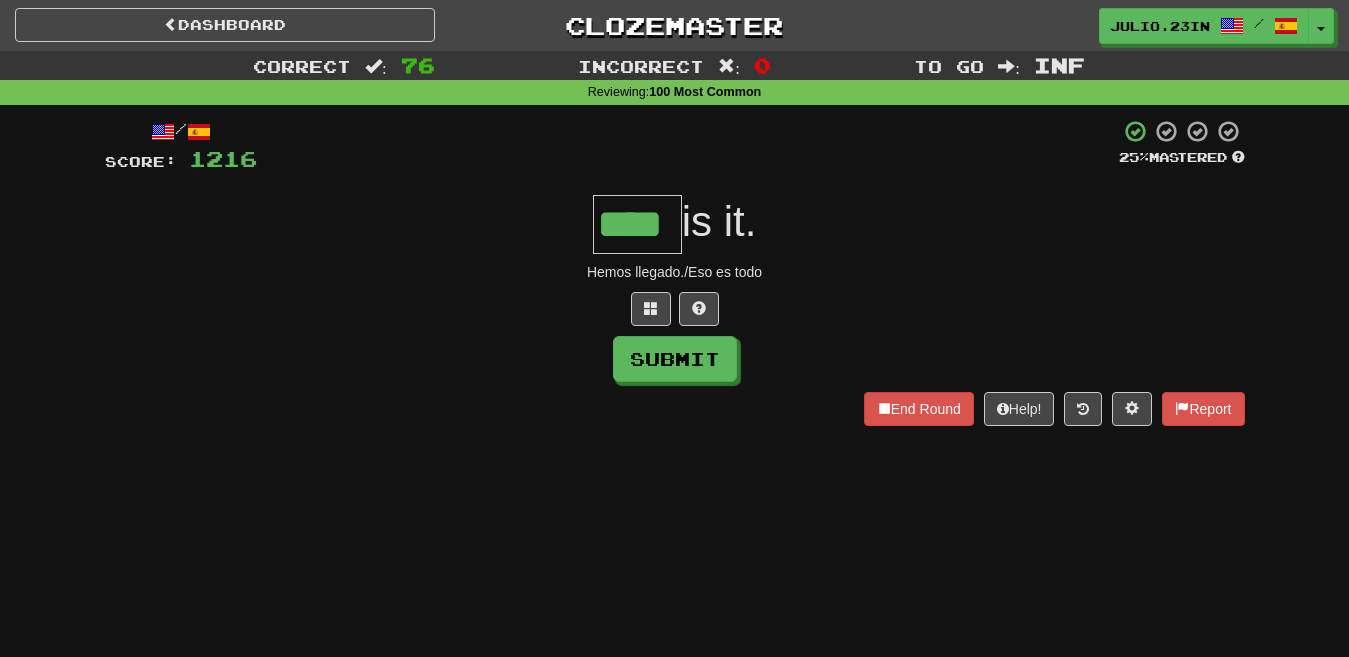 type on "****" 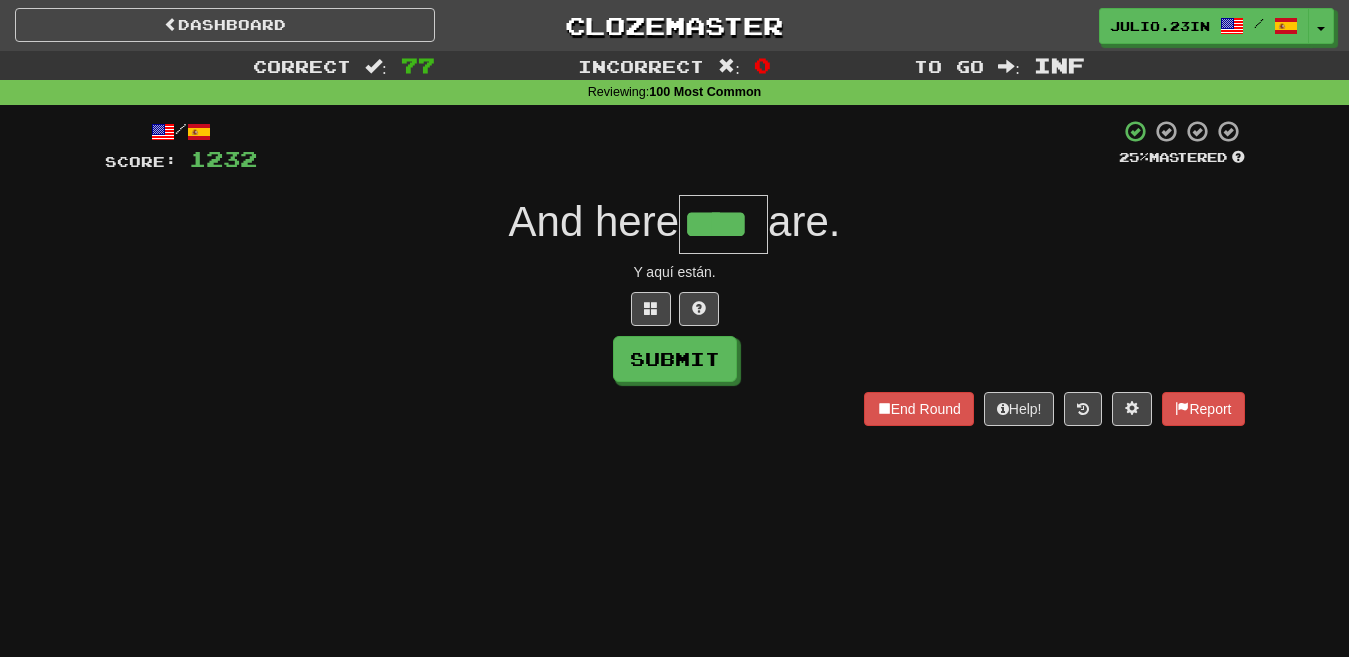 type on "****" 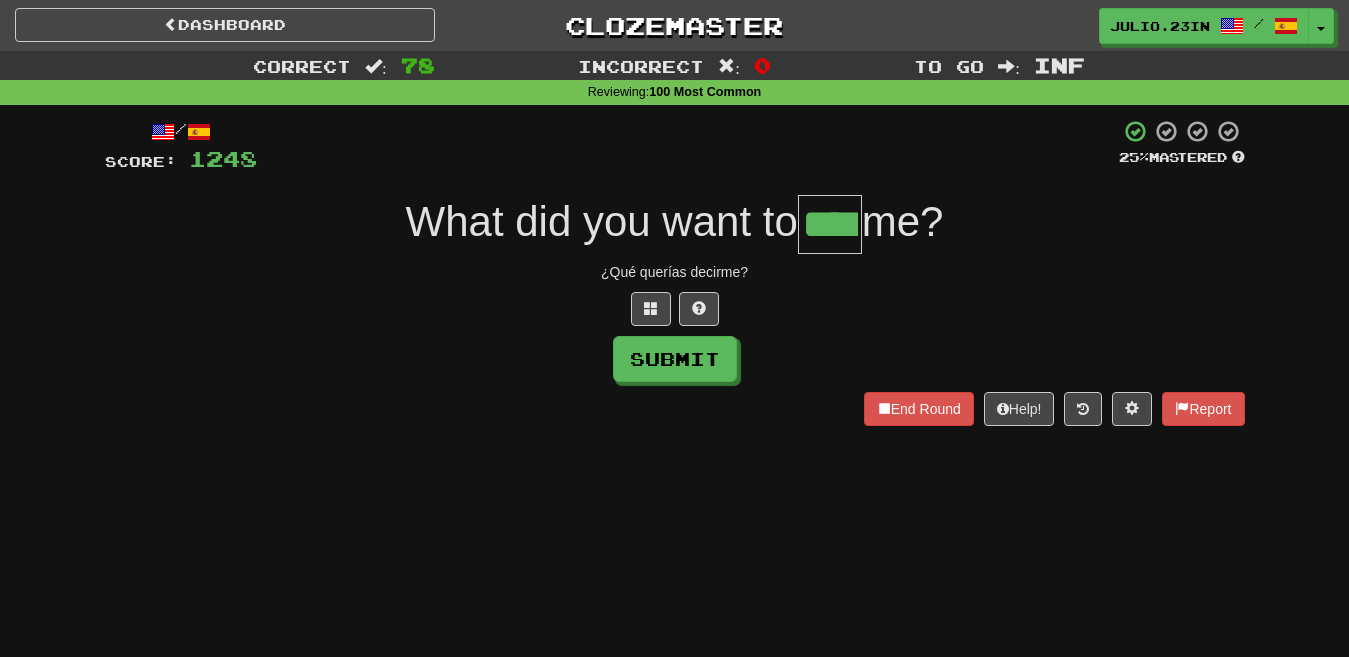 type on "****" 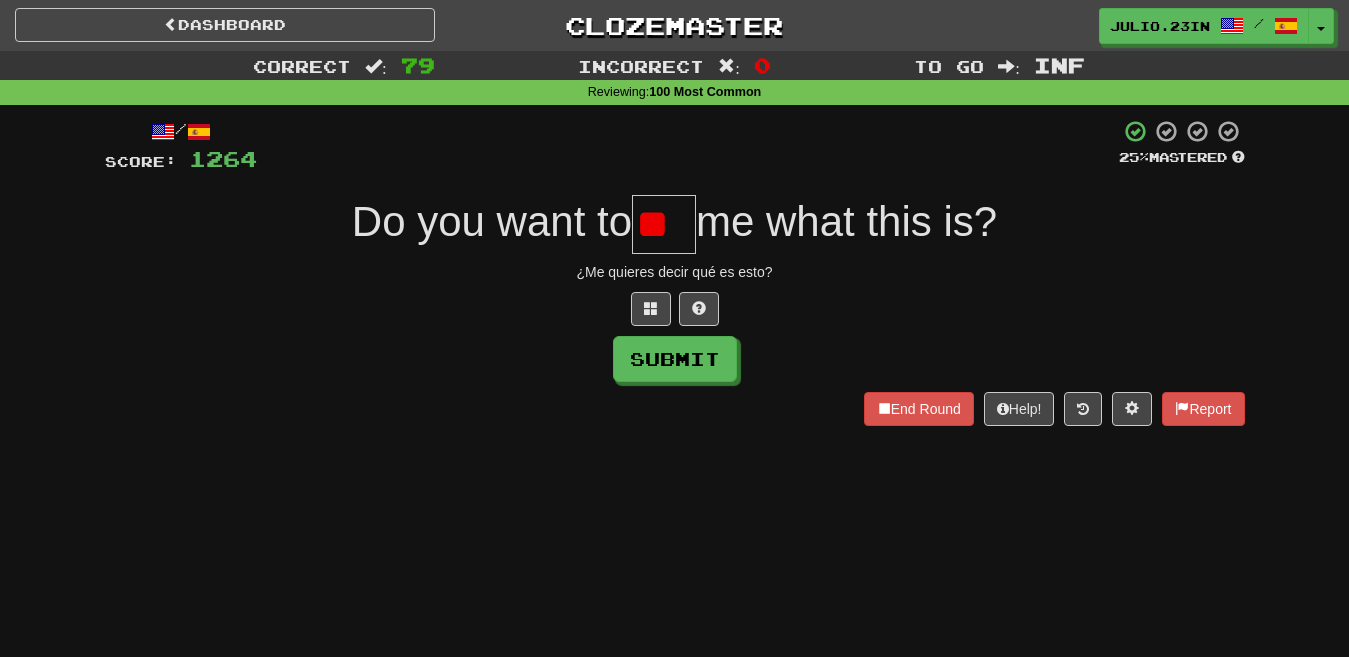 scroll, scrollTop: 0, scrollLeft: 0, axis: both 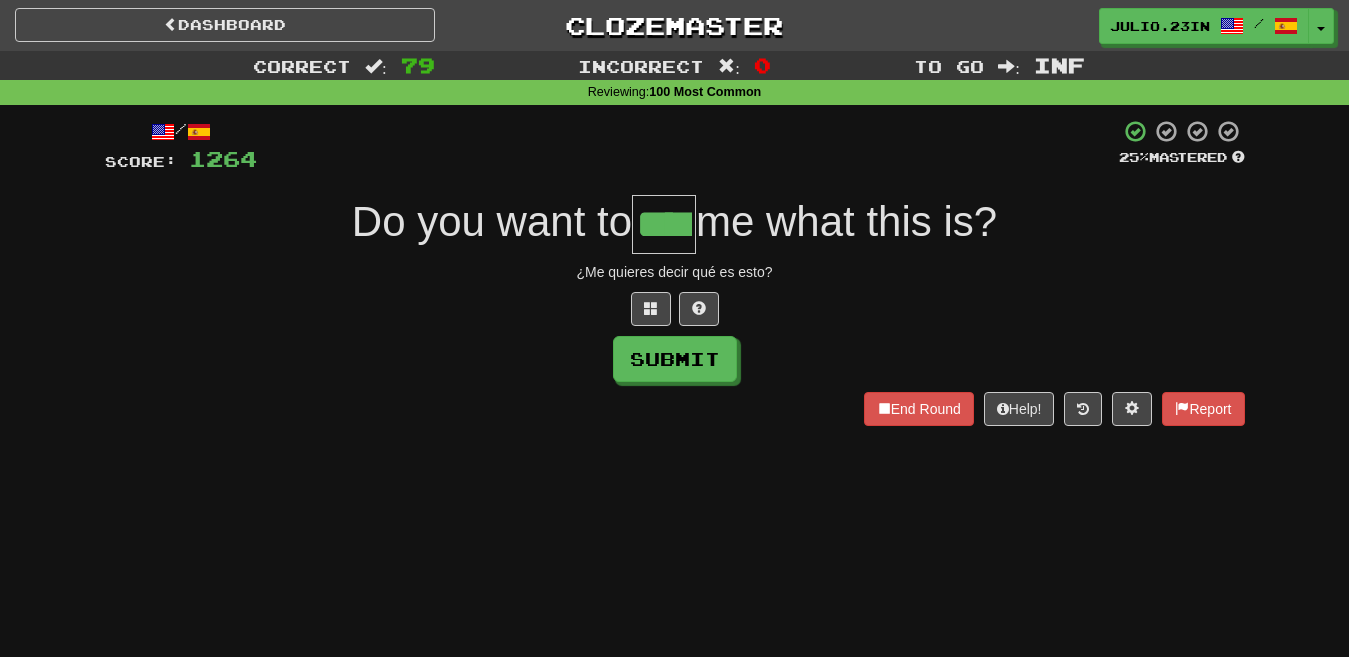 type on "****" 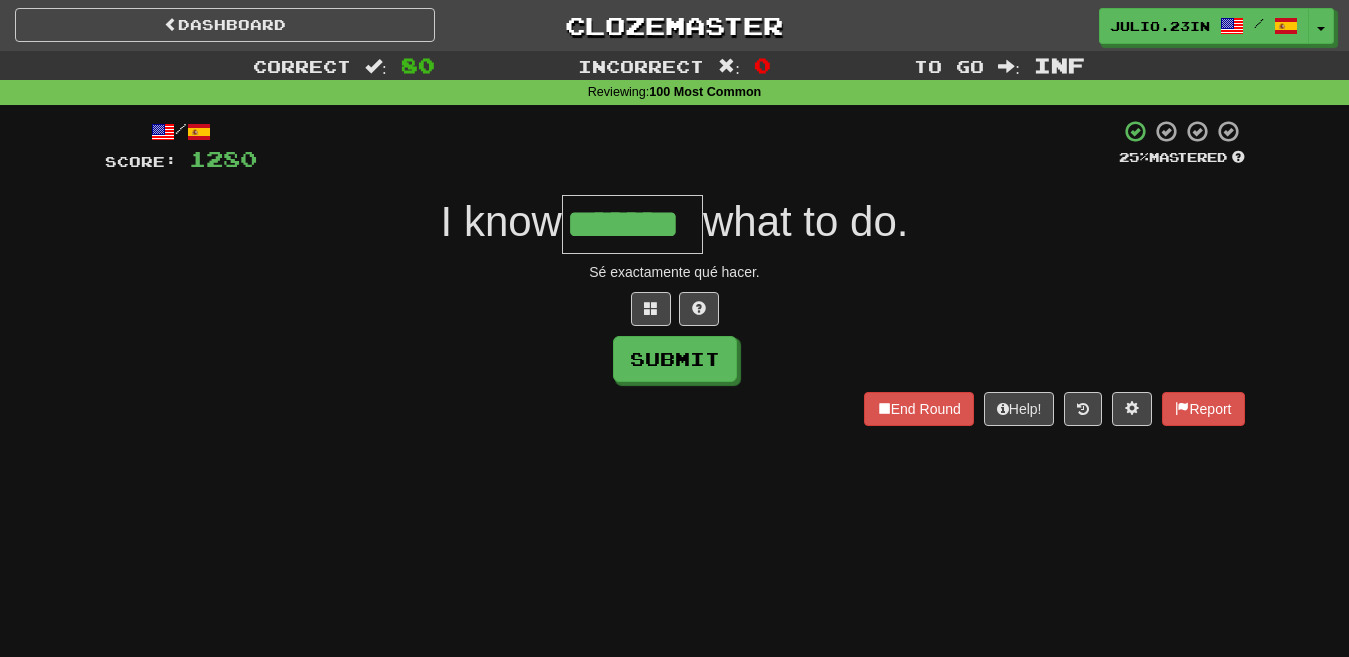 type on "*******" 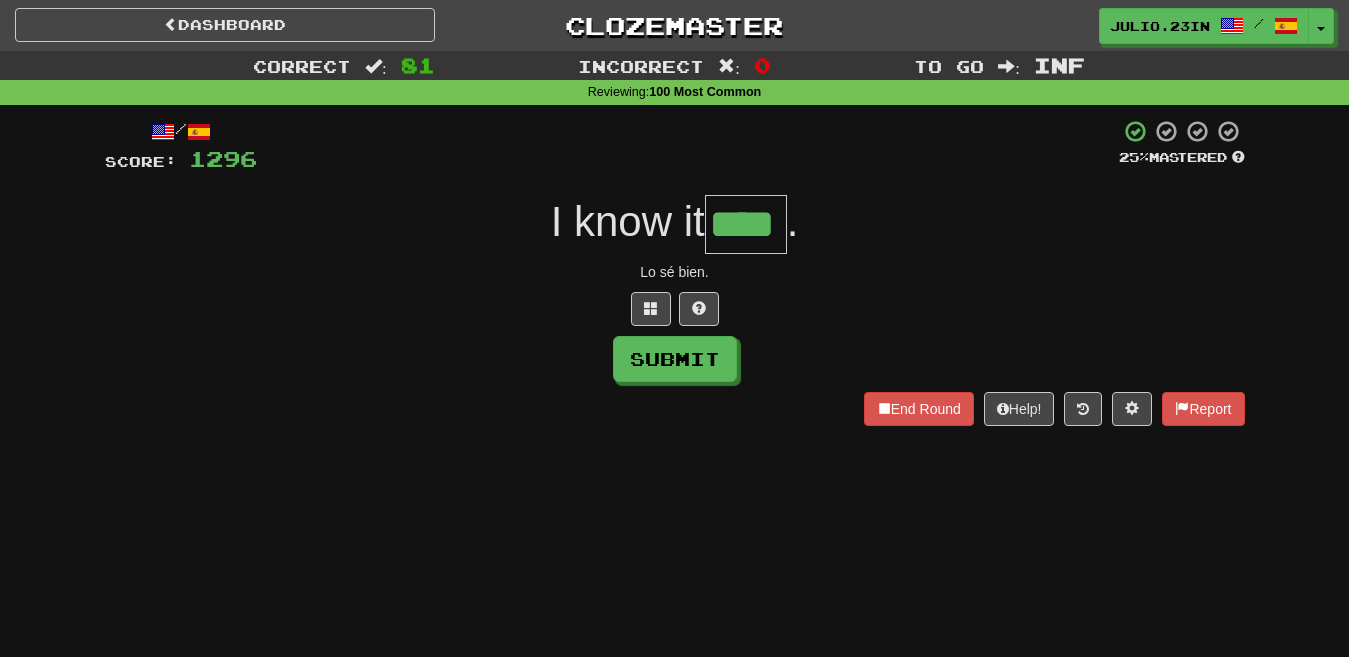 type on "****" 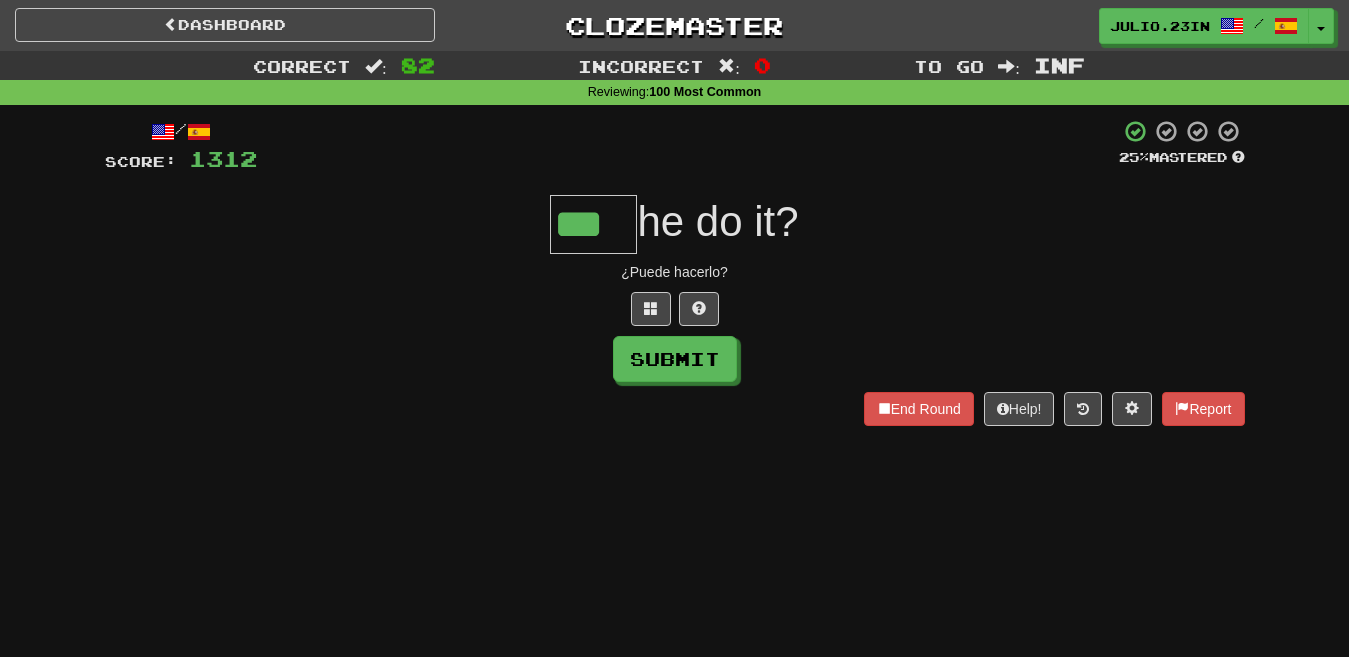 type on "***" 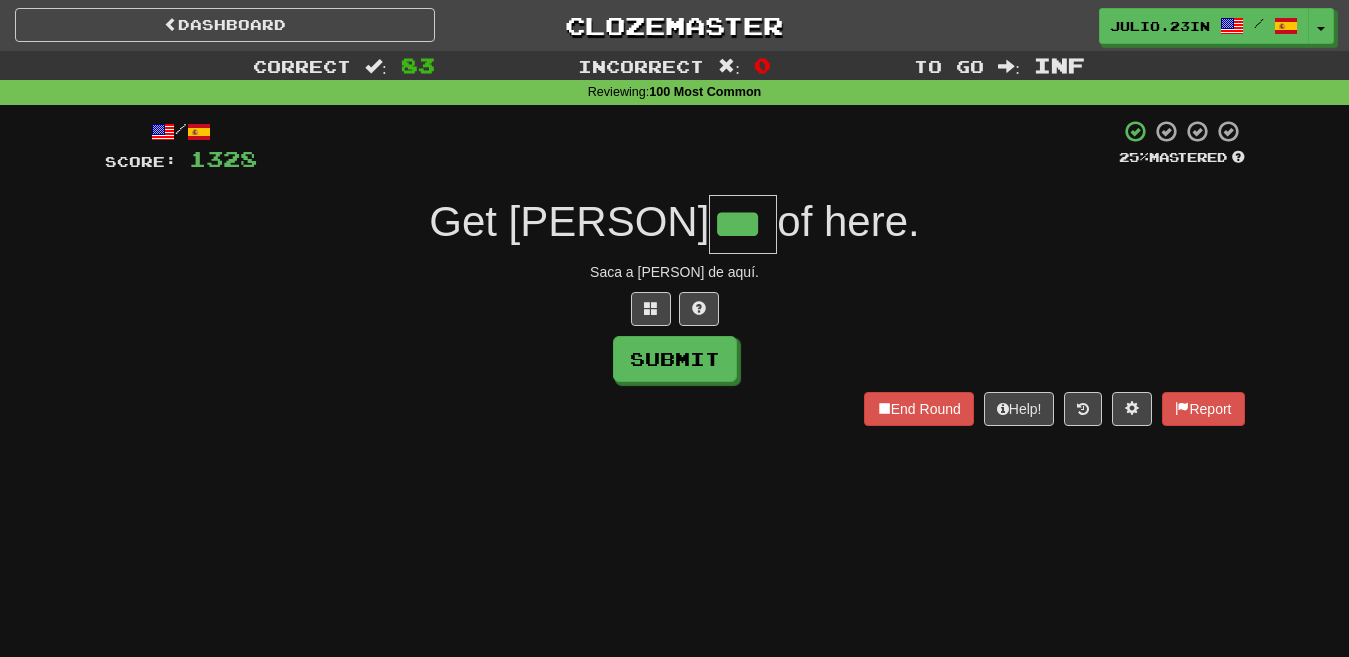 type on "***" 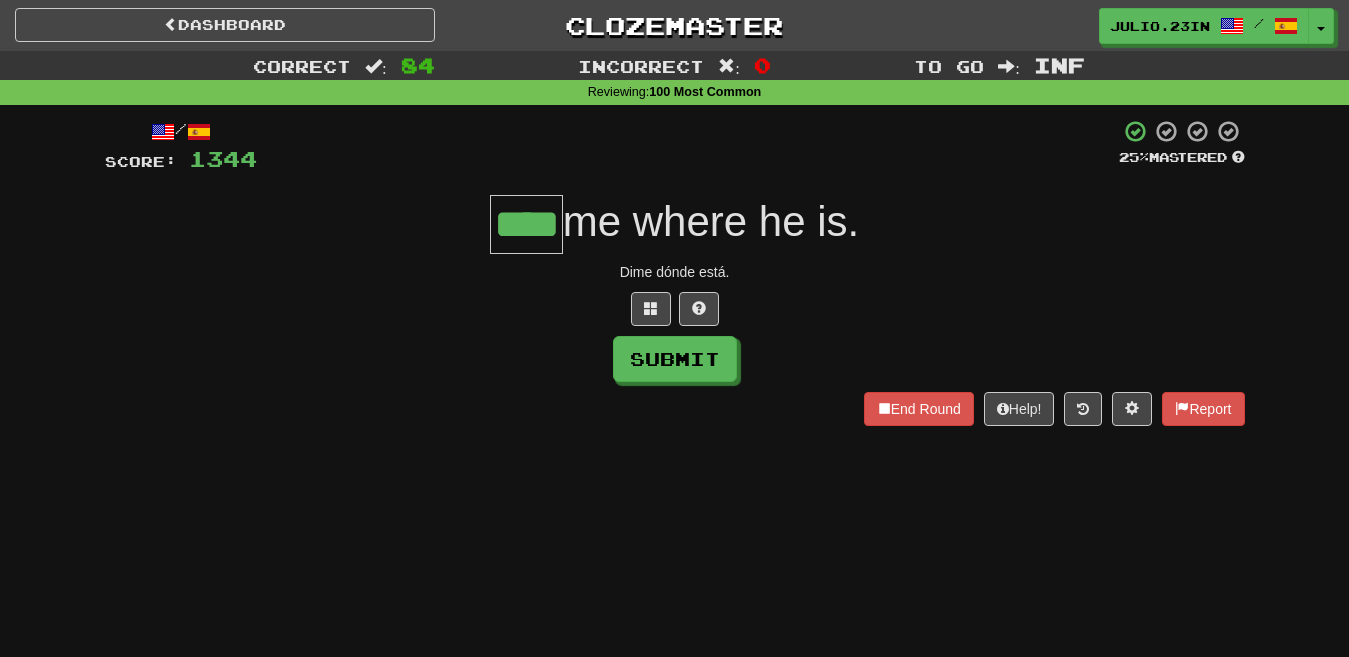 type on "****" 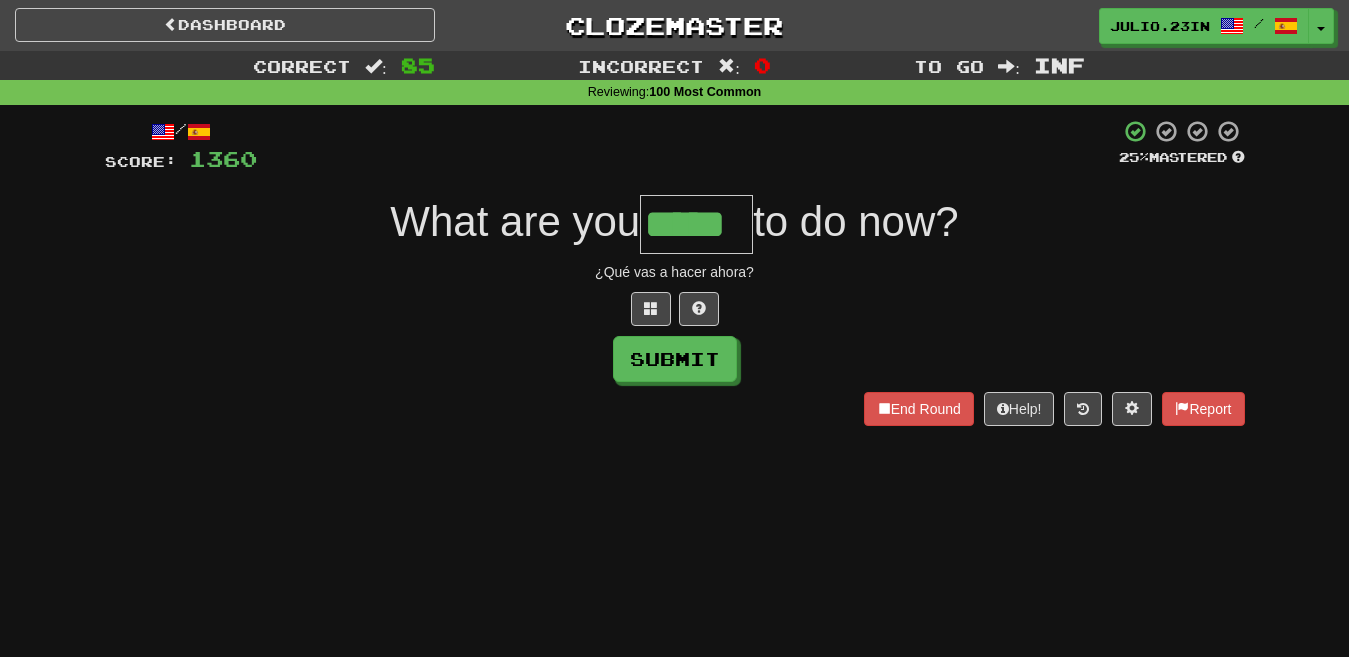 type on "*****" 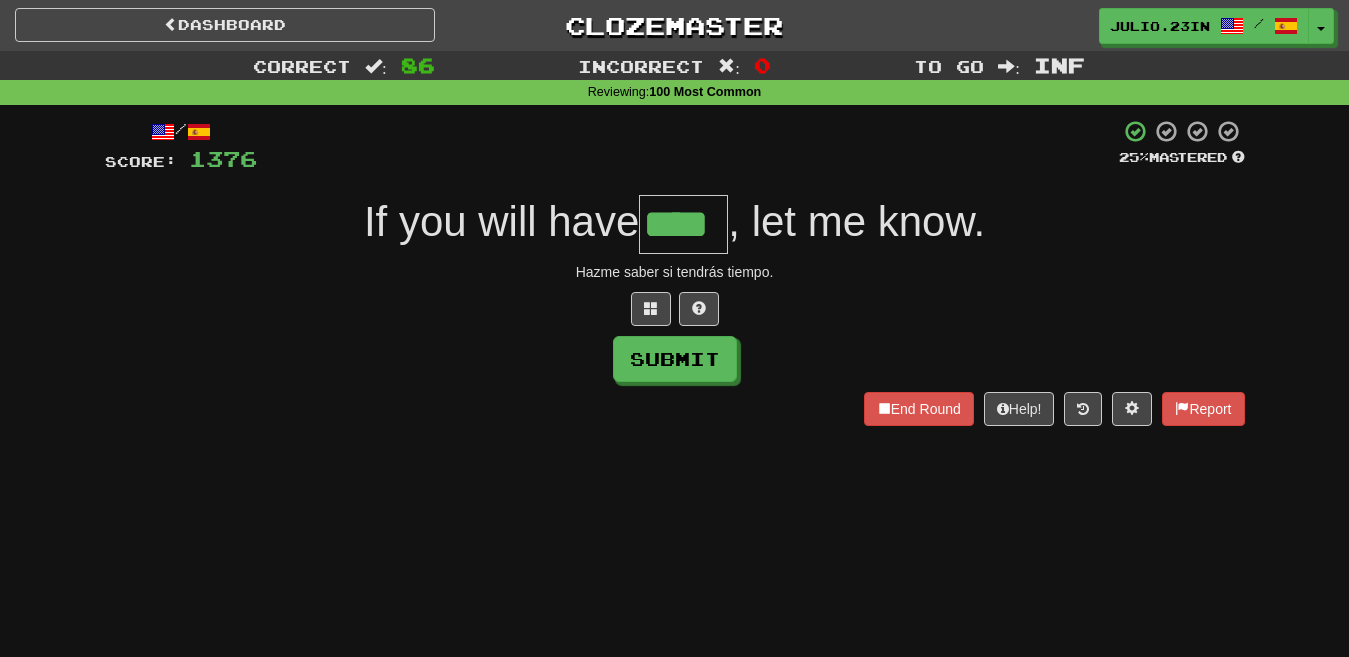 type on "****" 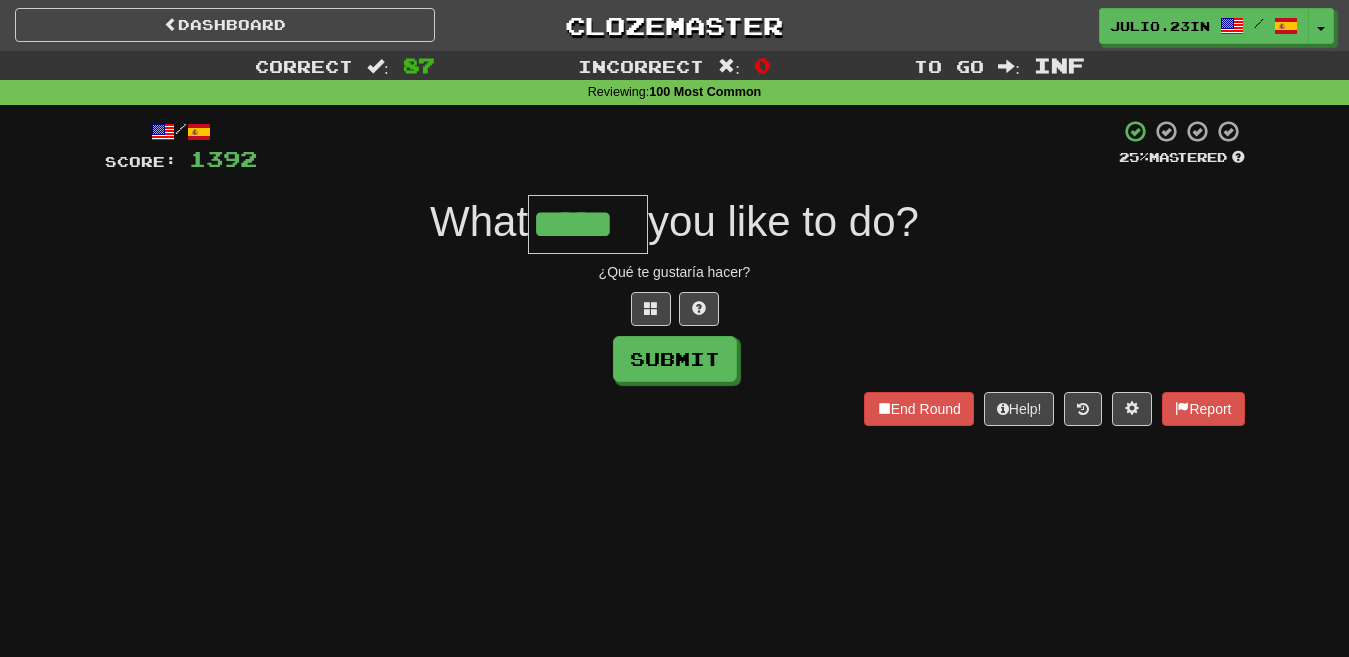 type on "*****" 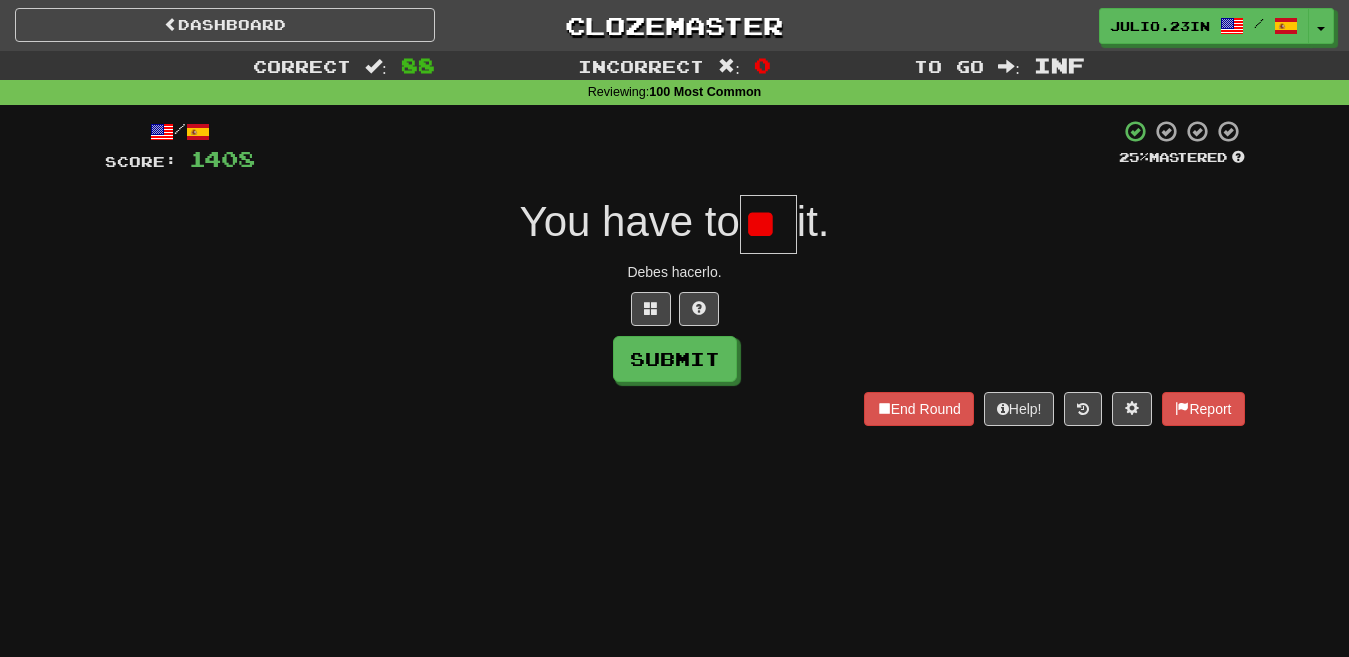 scroll, scrollTop: 0, scrollLeft: 0, axis: both 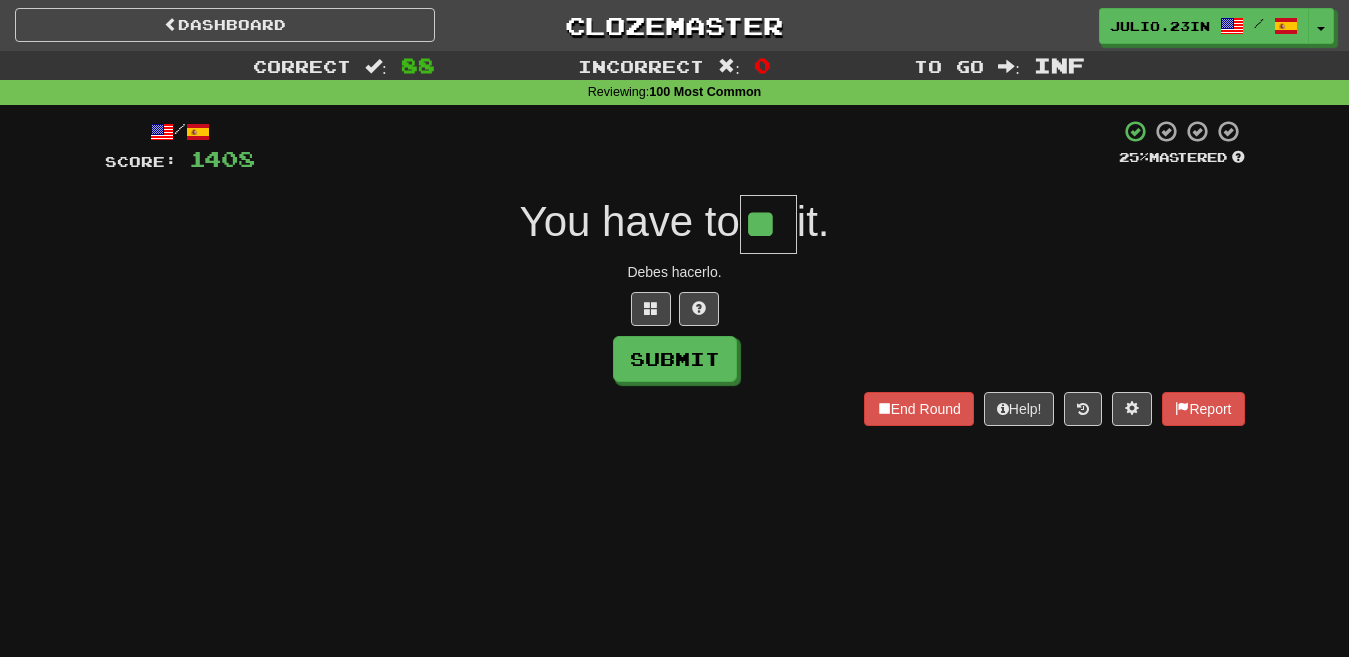 type on "**" 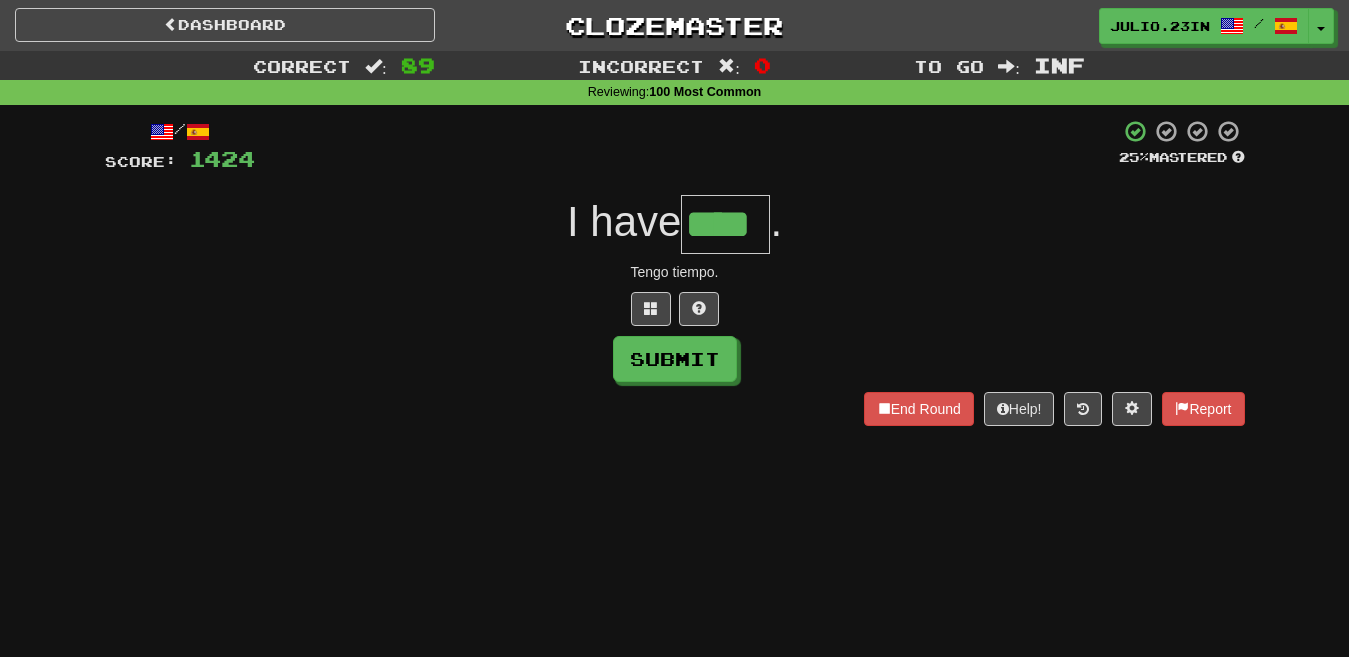 type on "****" 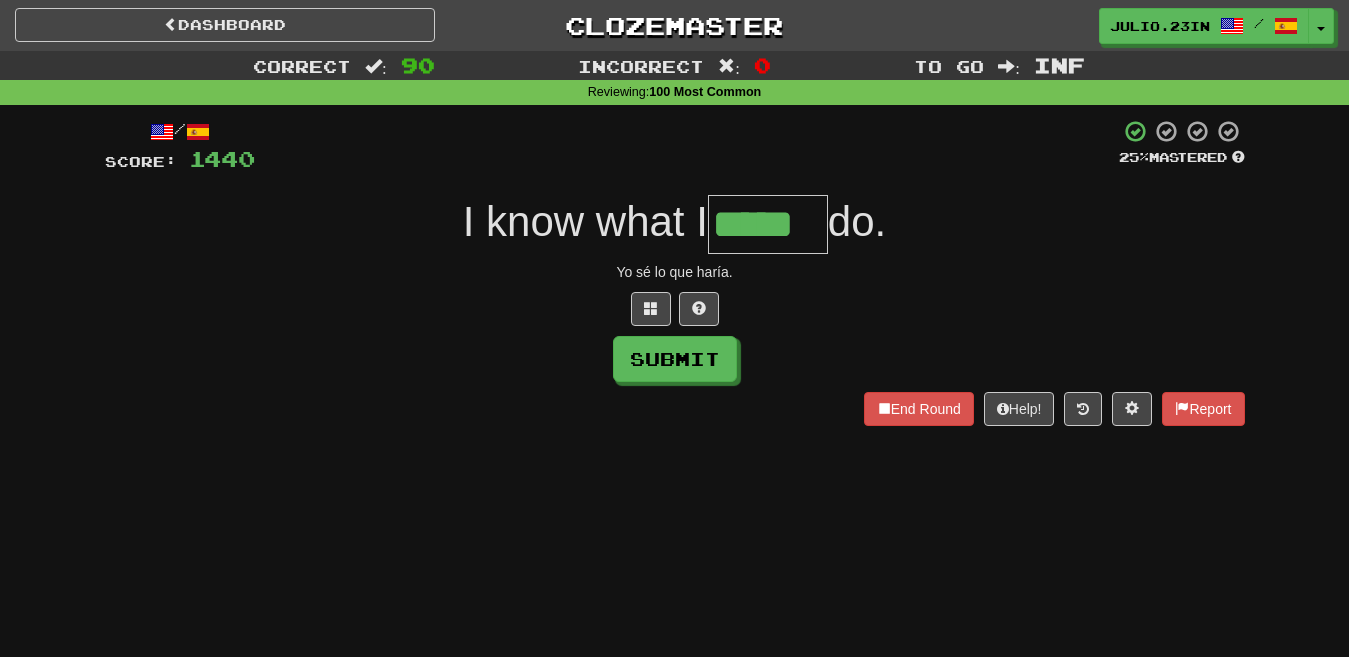type on "*****" 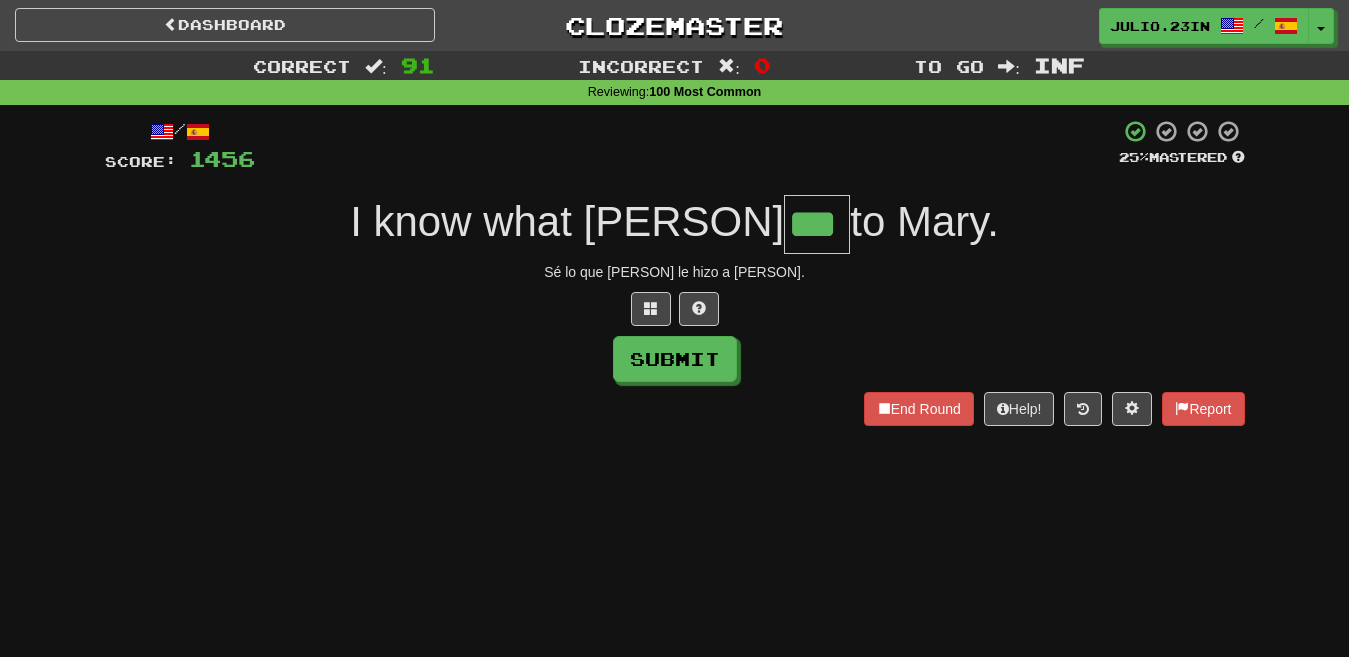 type on "***" 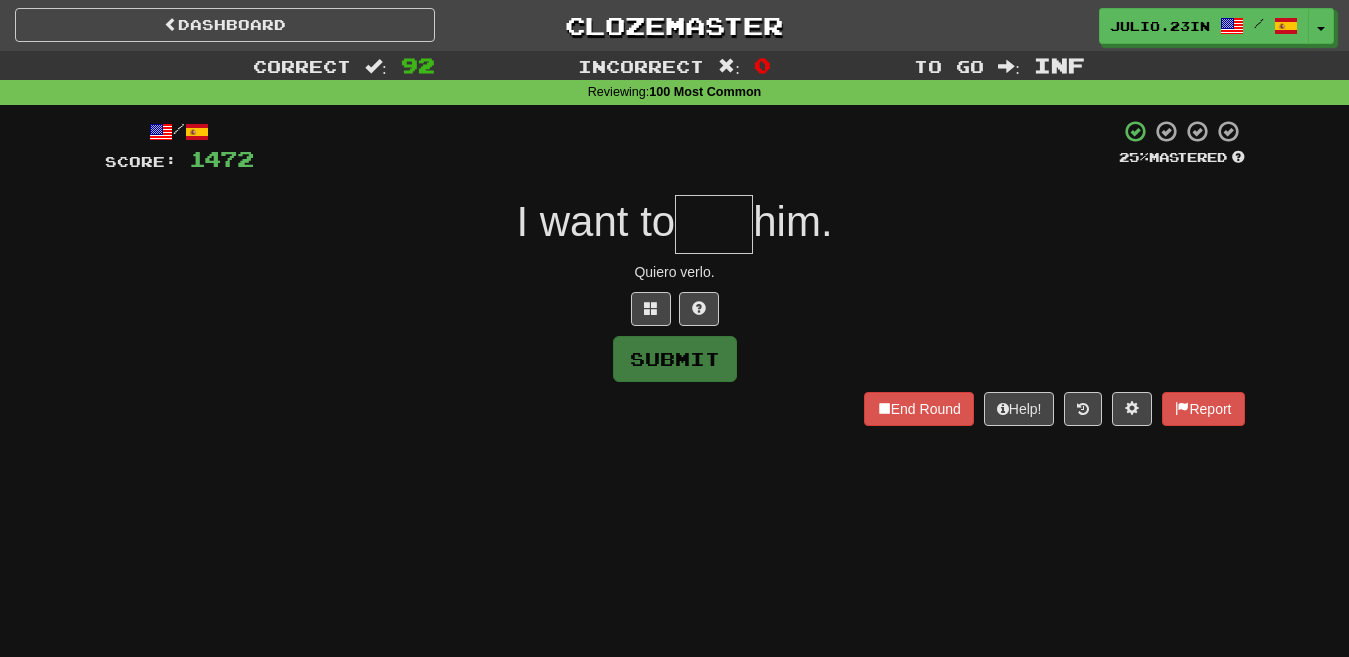 type on "*" 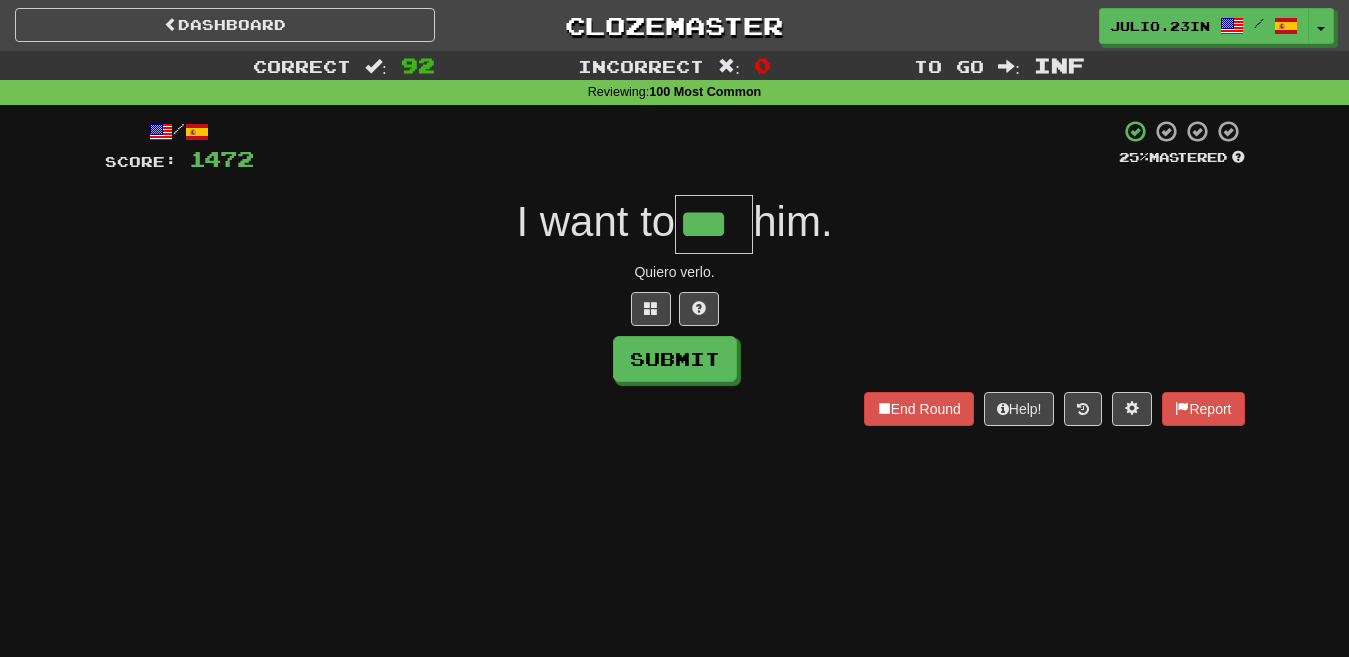 type on "***" 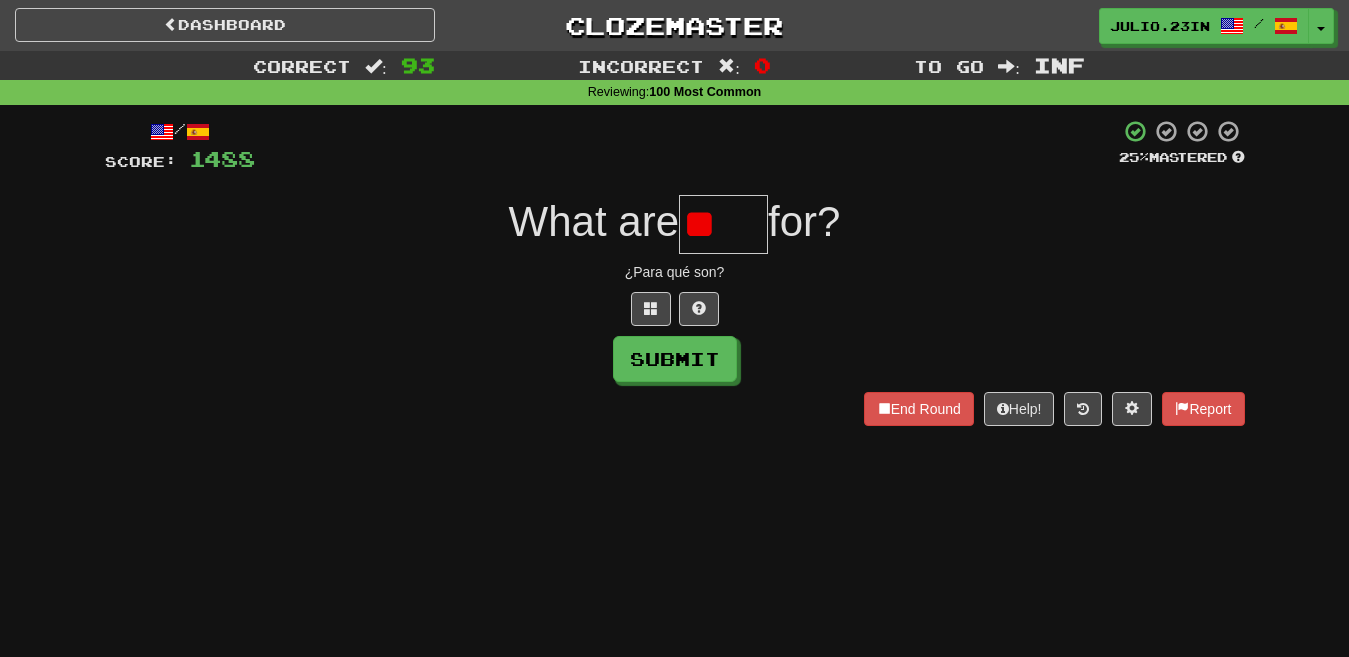 type on "*" 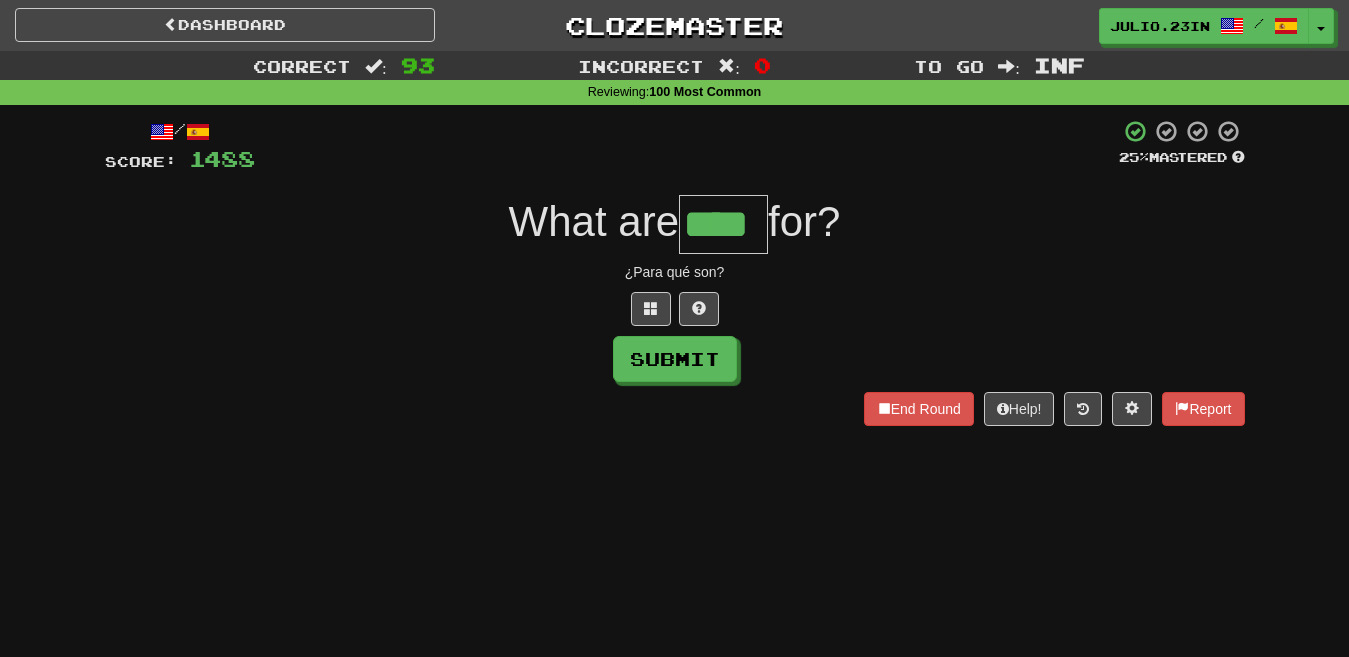 type on "****" 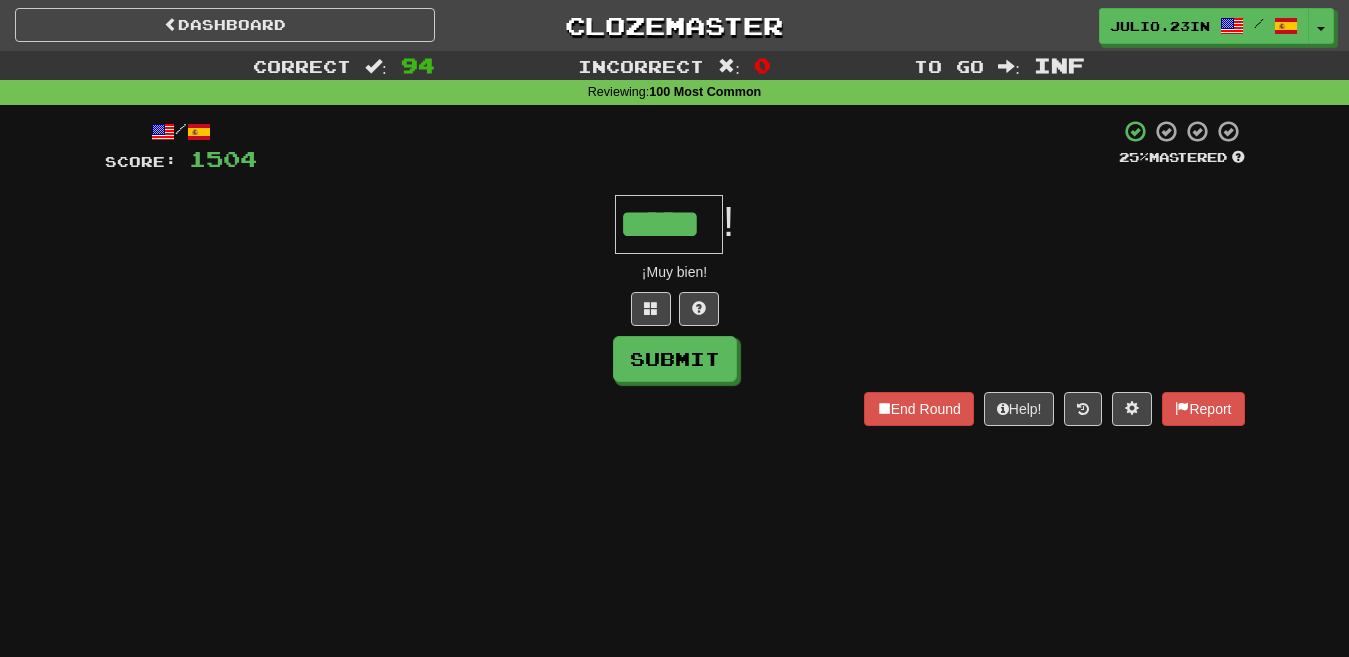 type on "*****" 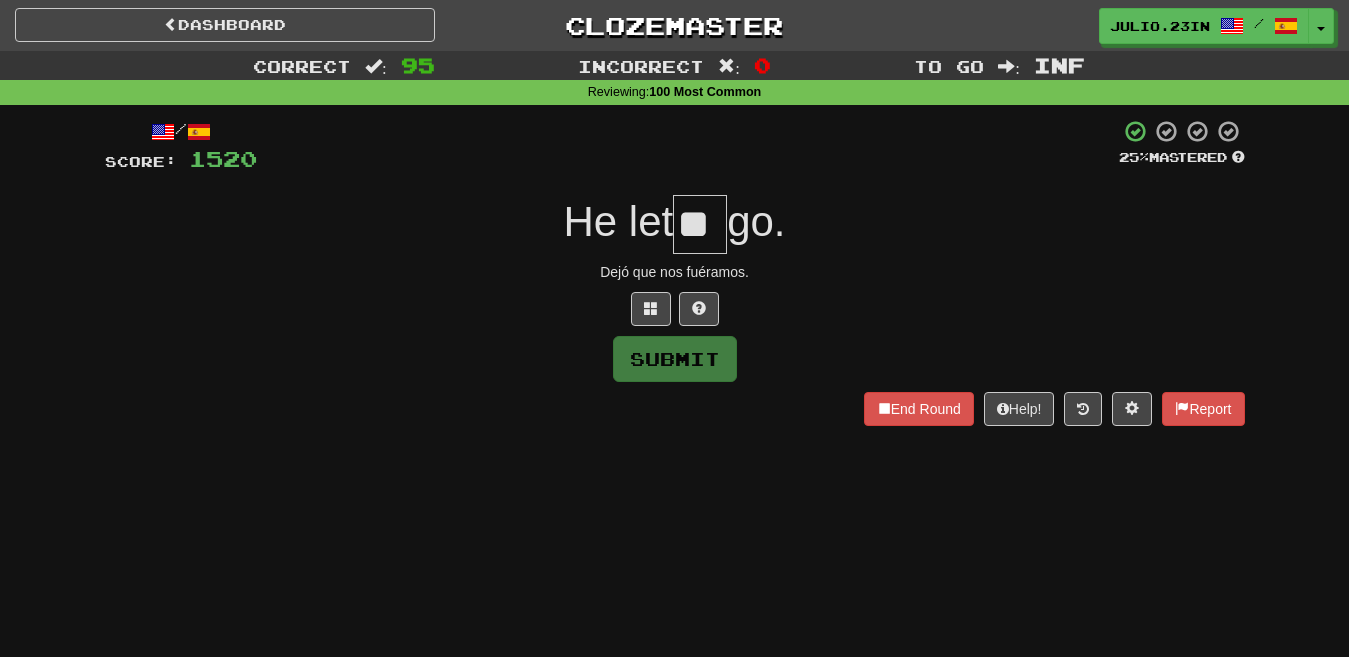 type on "**" 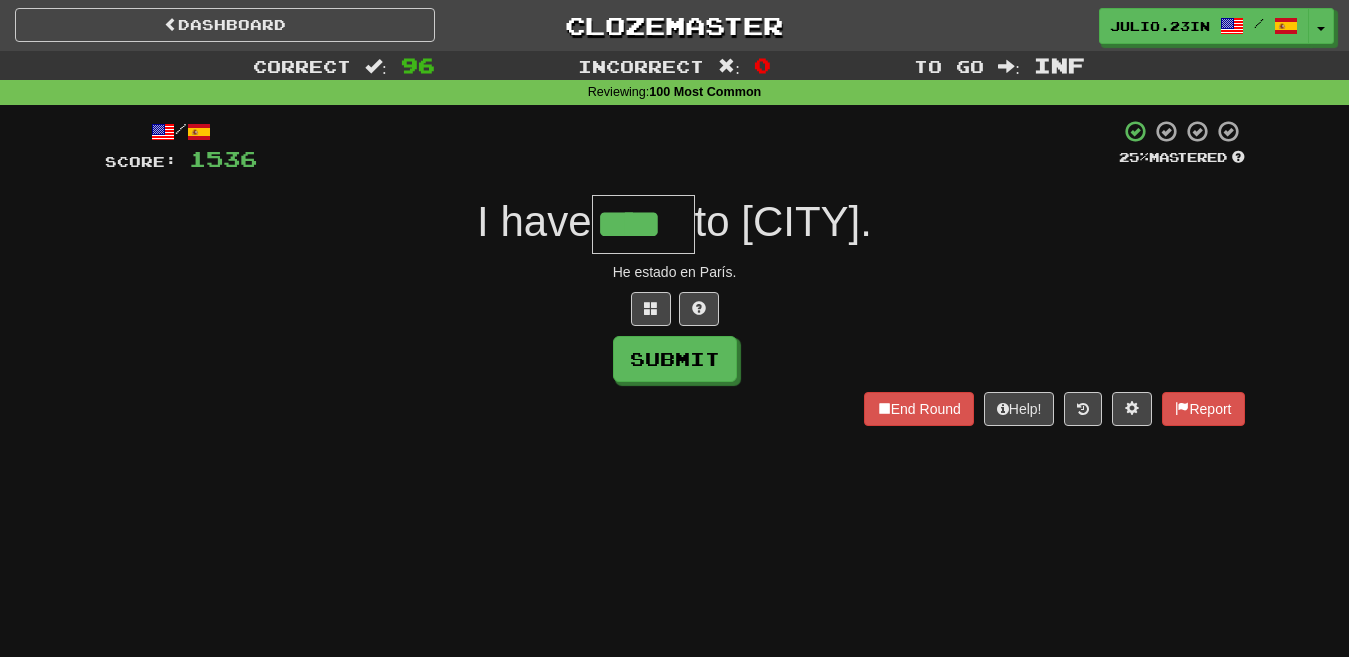 type on "****" 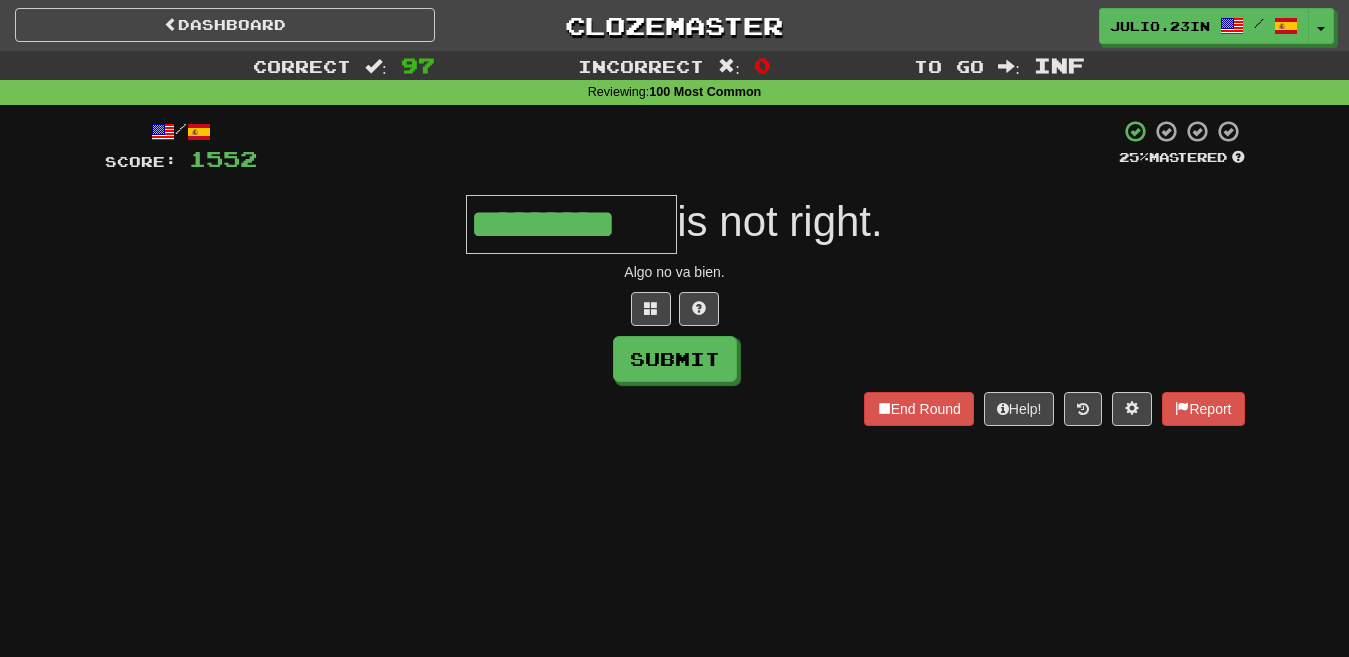 type on "*********" 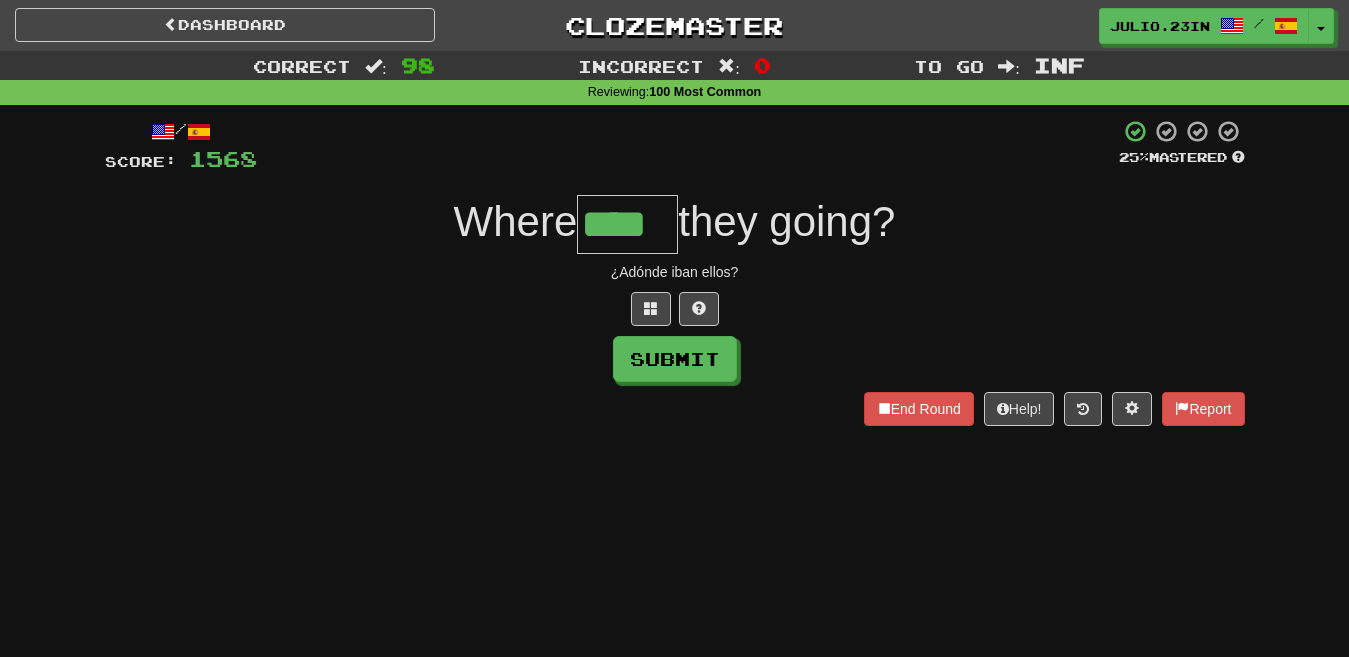 type on "****" 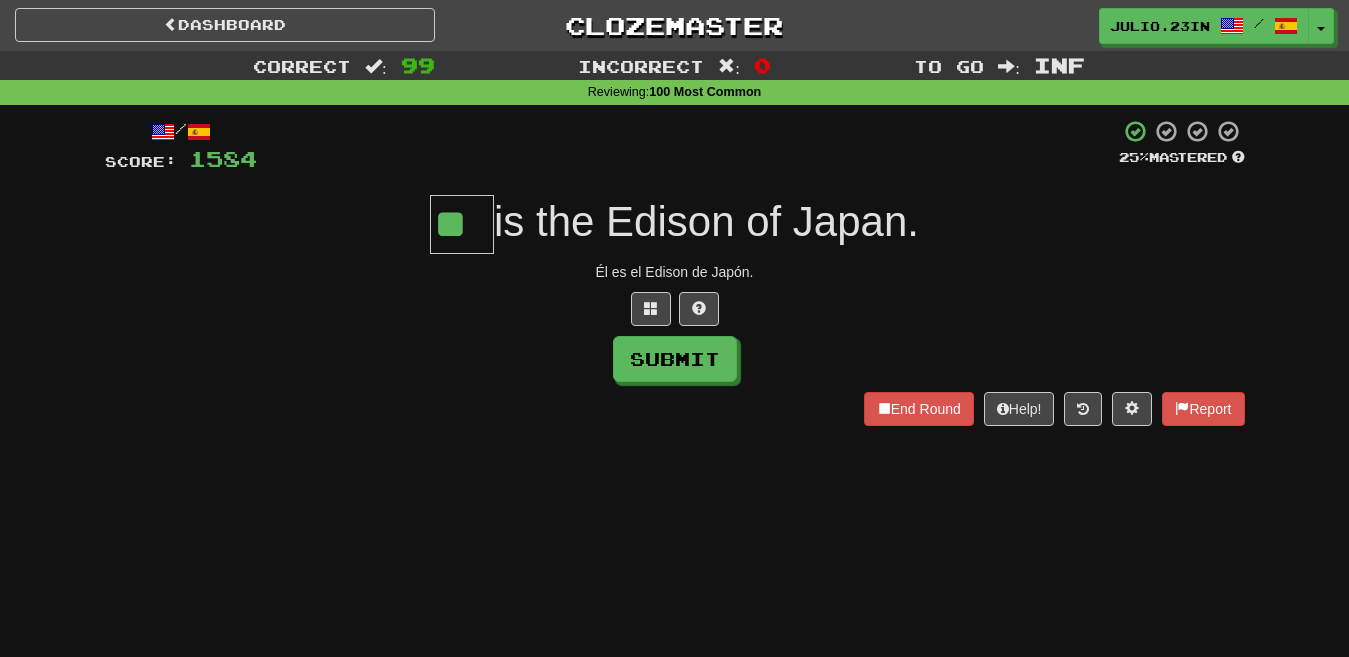 type on "**" 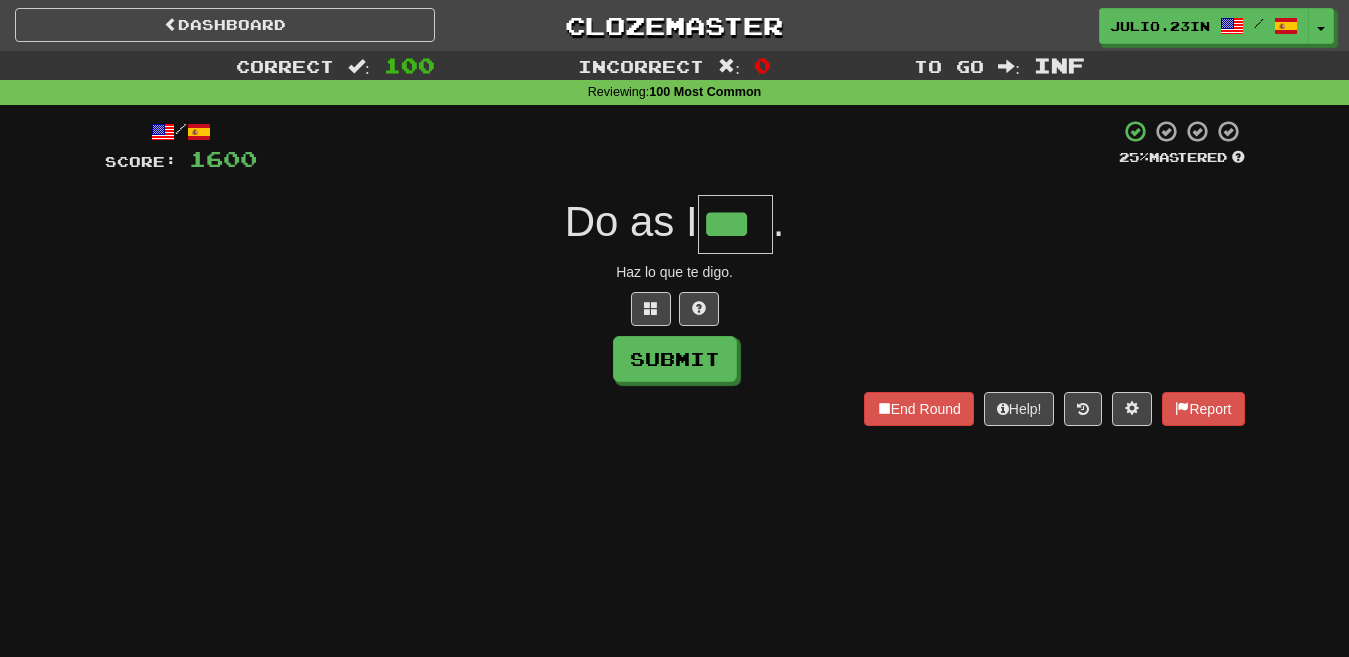 type on "***" 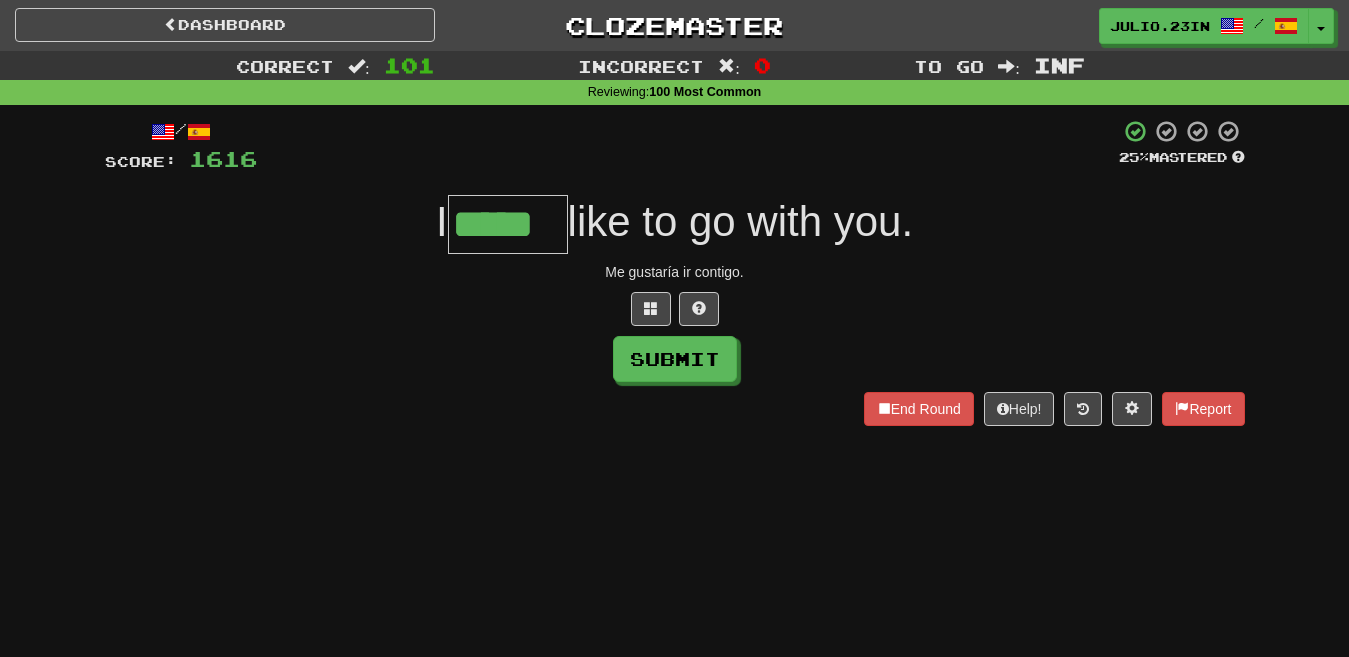 type on "*****" 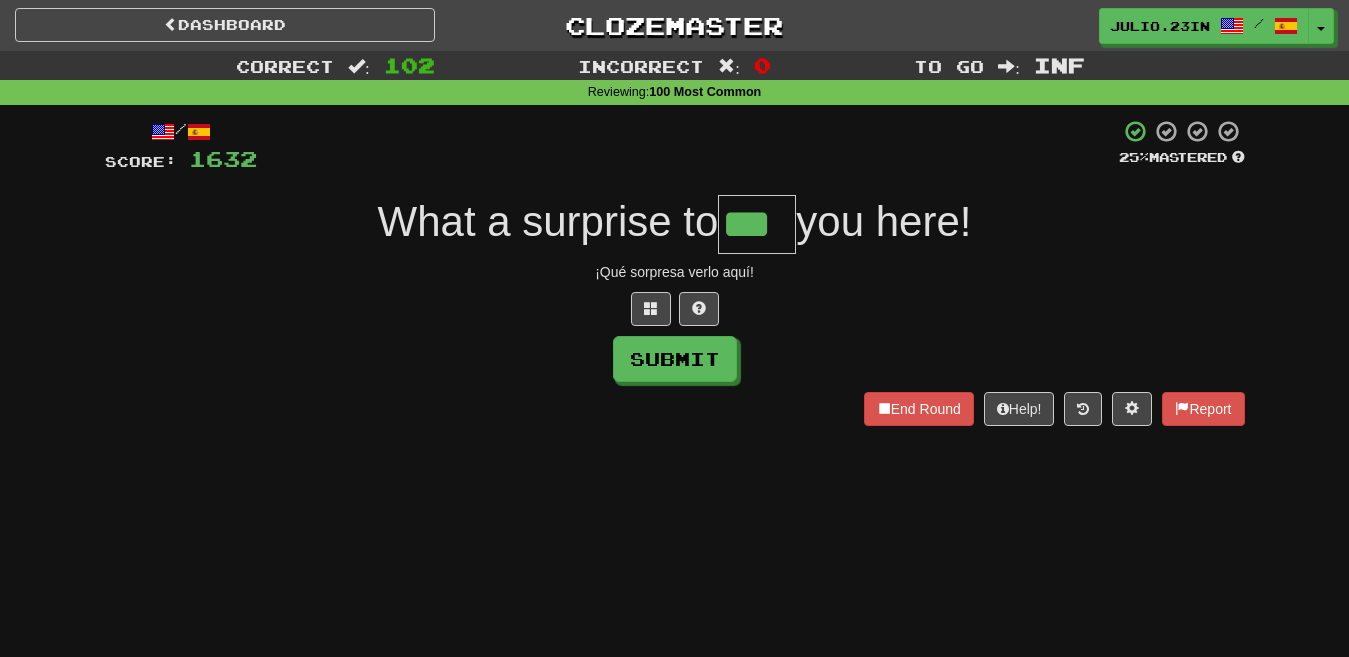 type on "***" 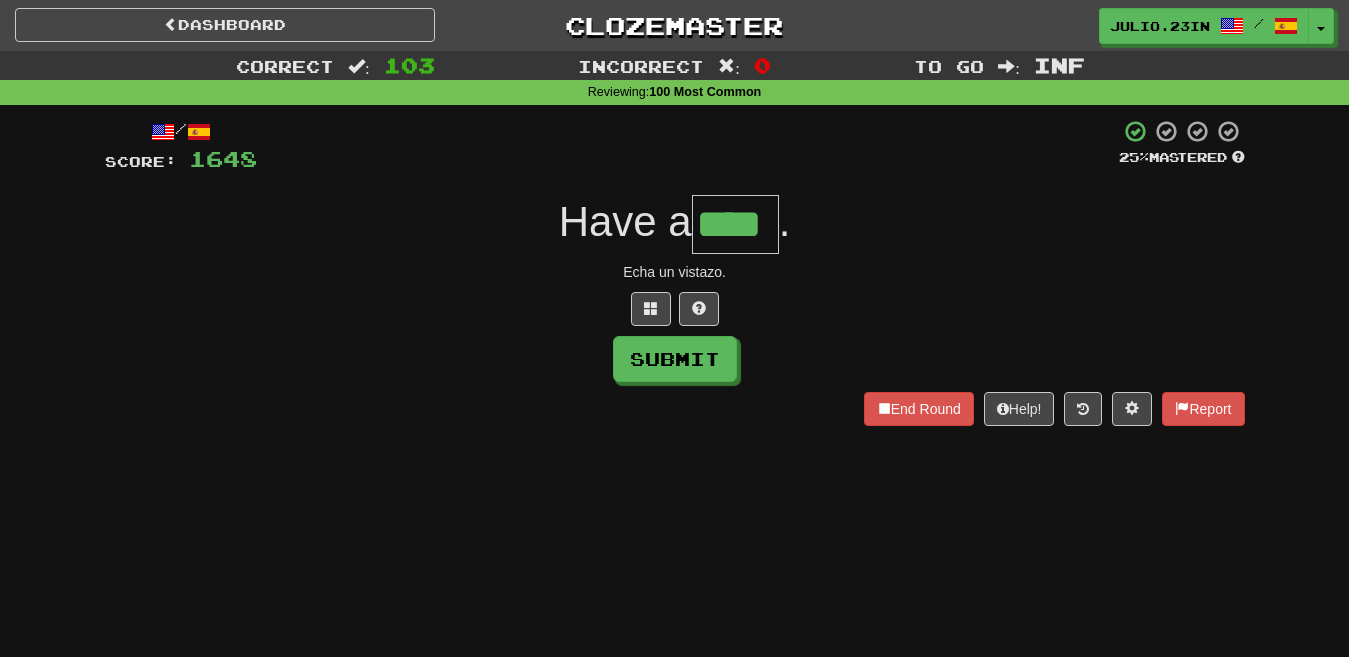 type on "****" 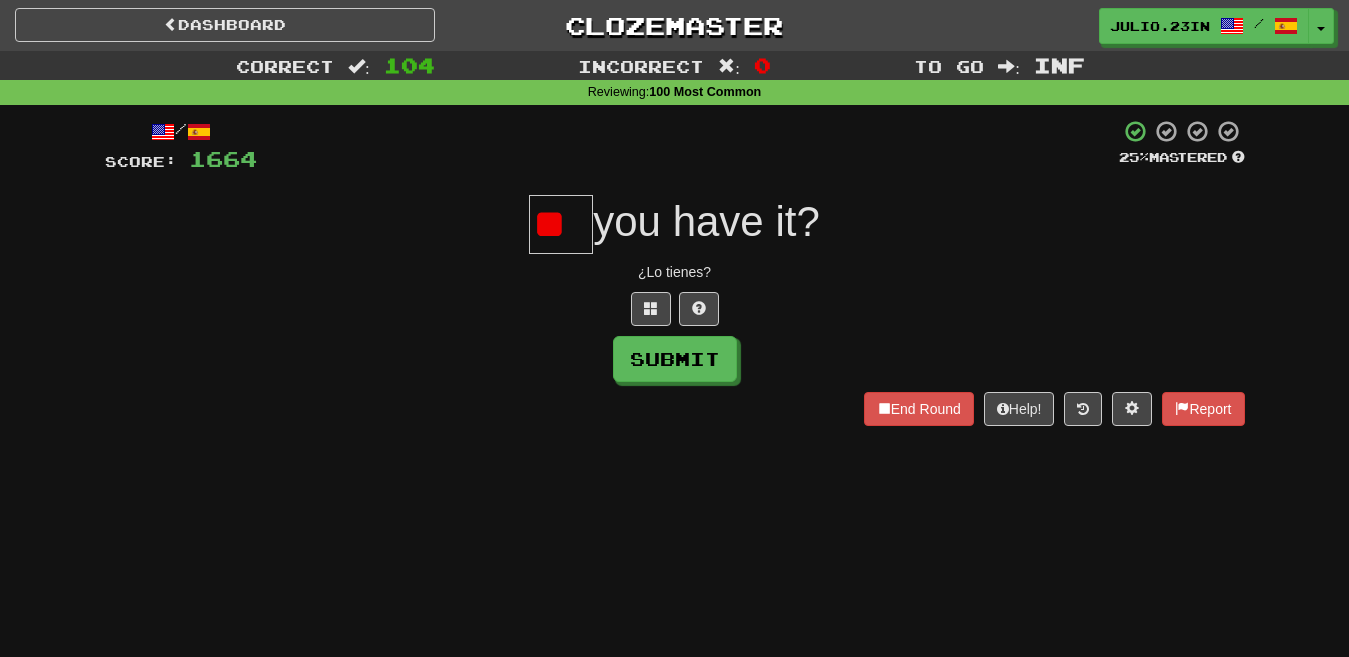 scroll, scrollTop: 0, scrollLeft: 0, axis: both 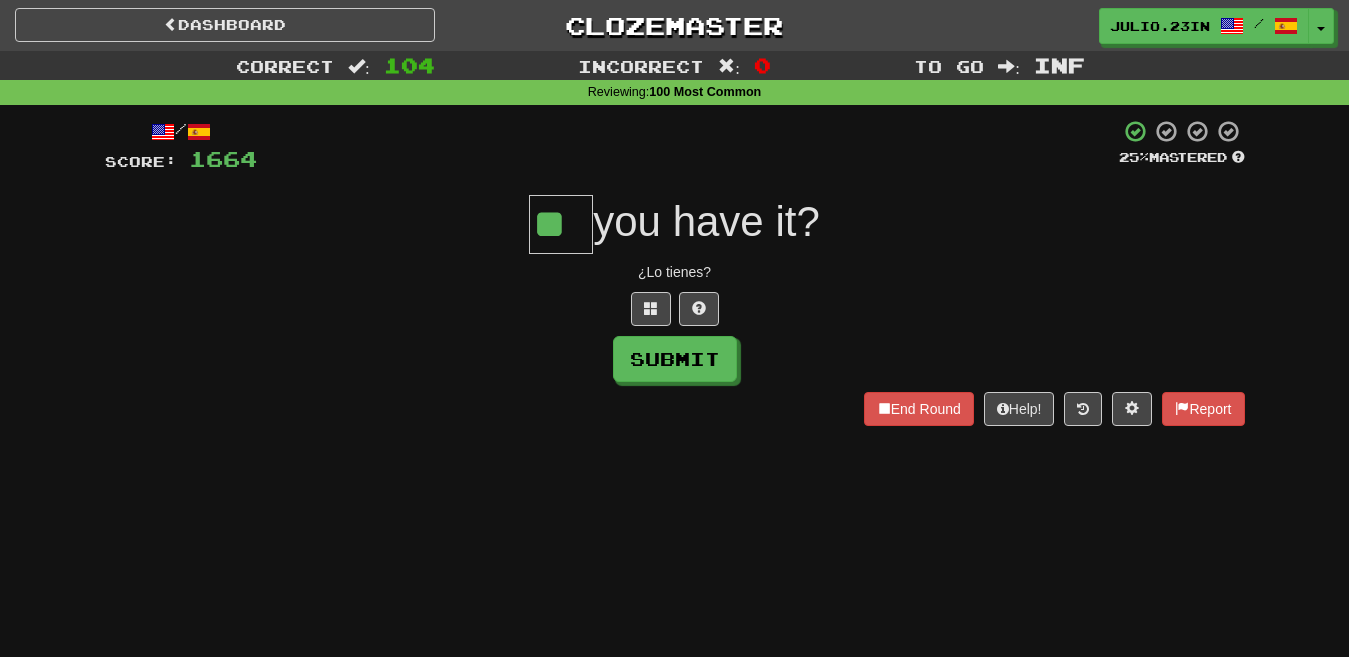 type on "**" 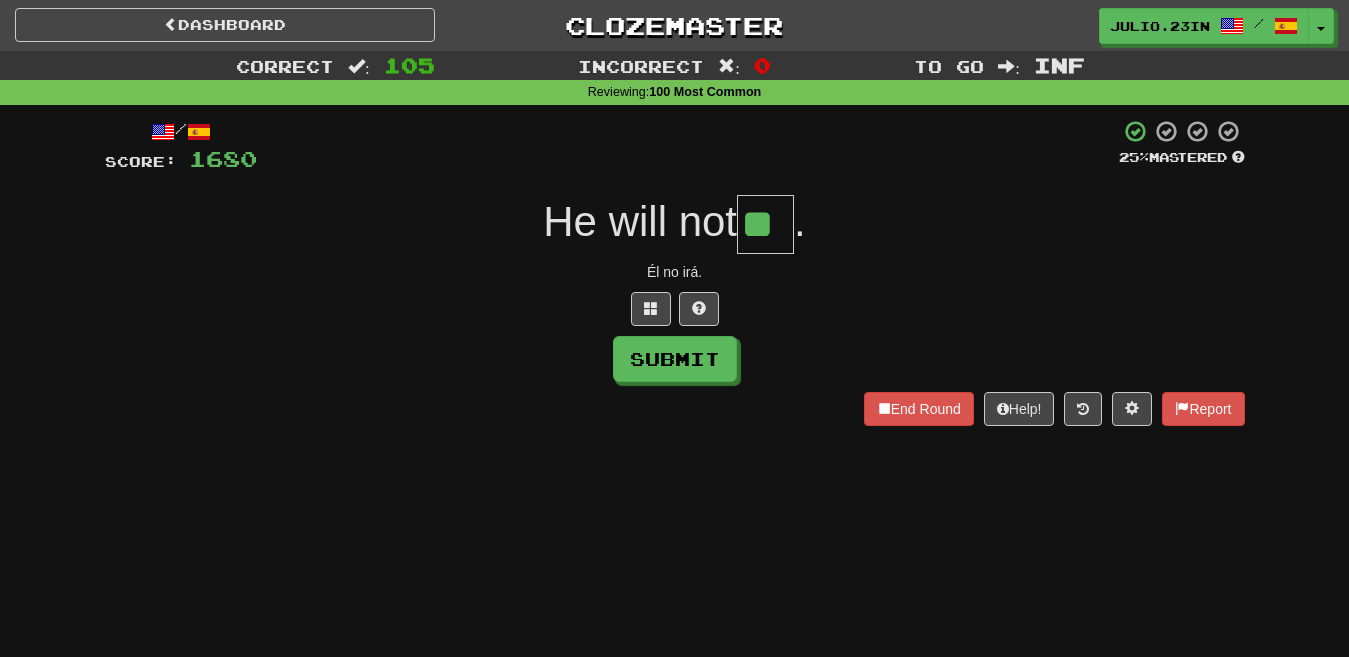 type on "**" 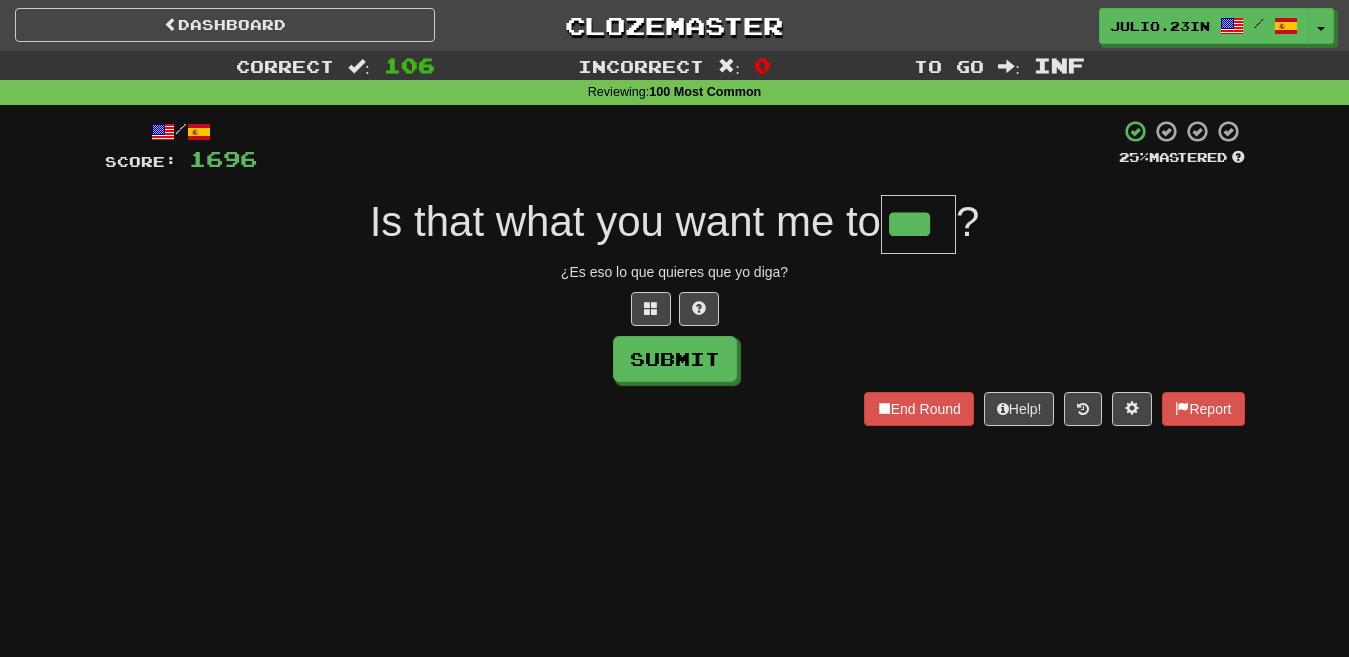 type on "***" 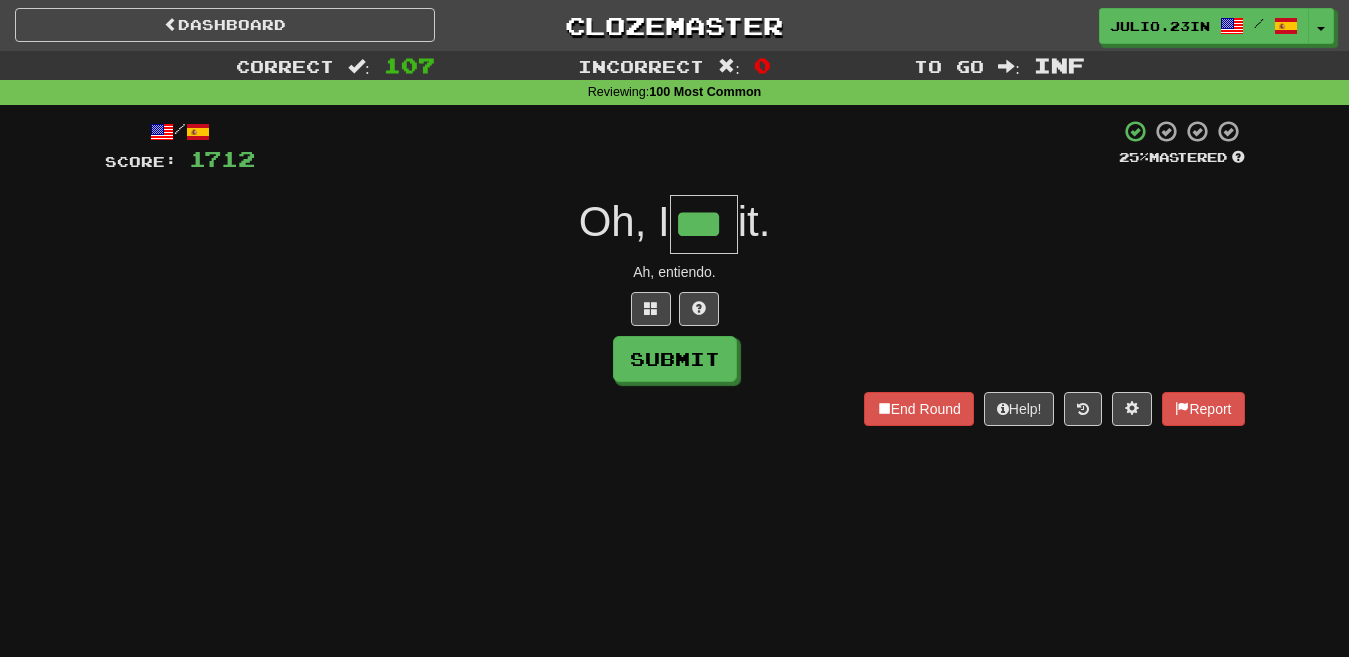 type on "***" 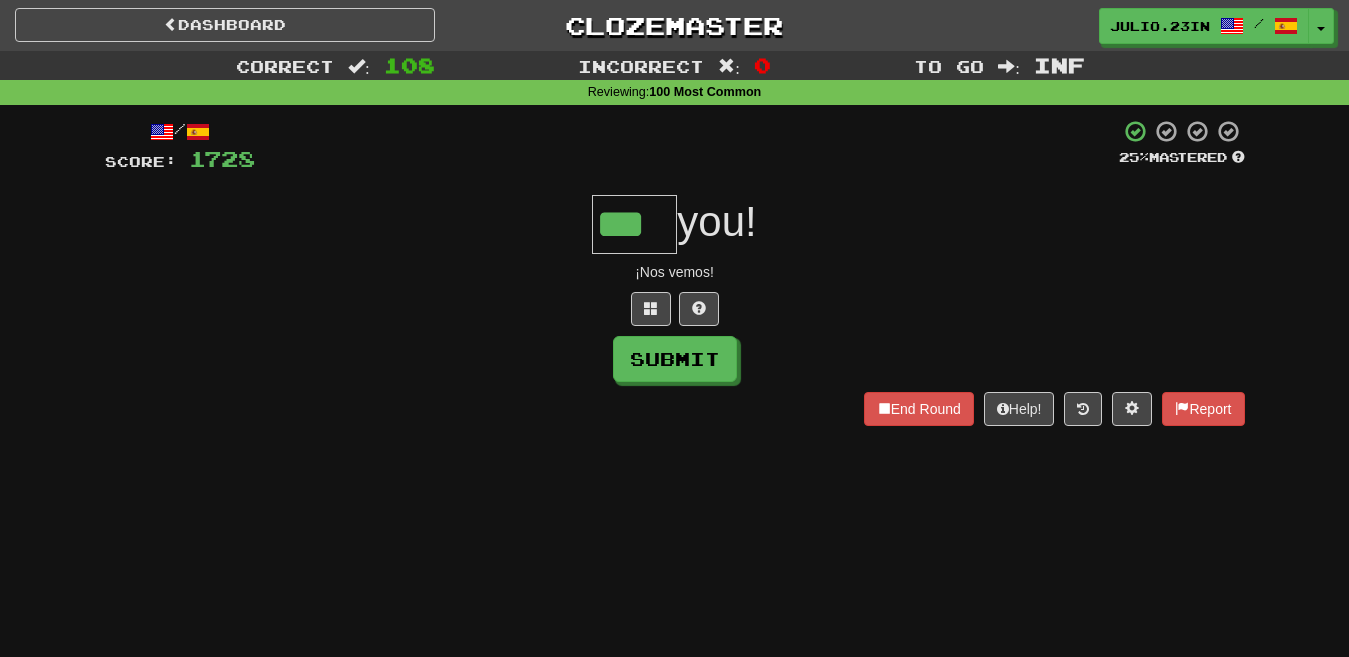 type on "***" 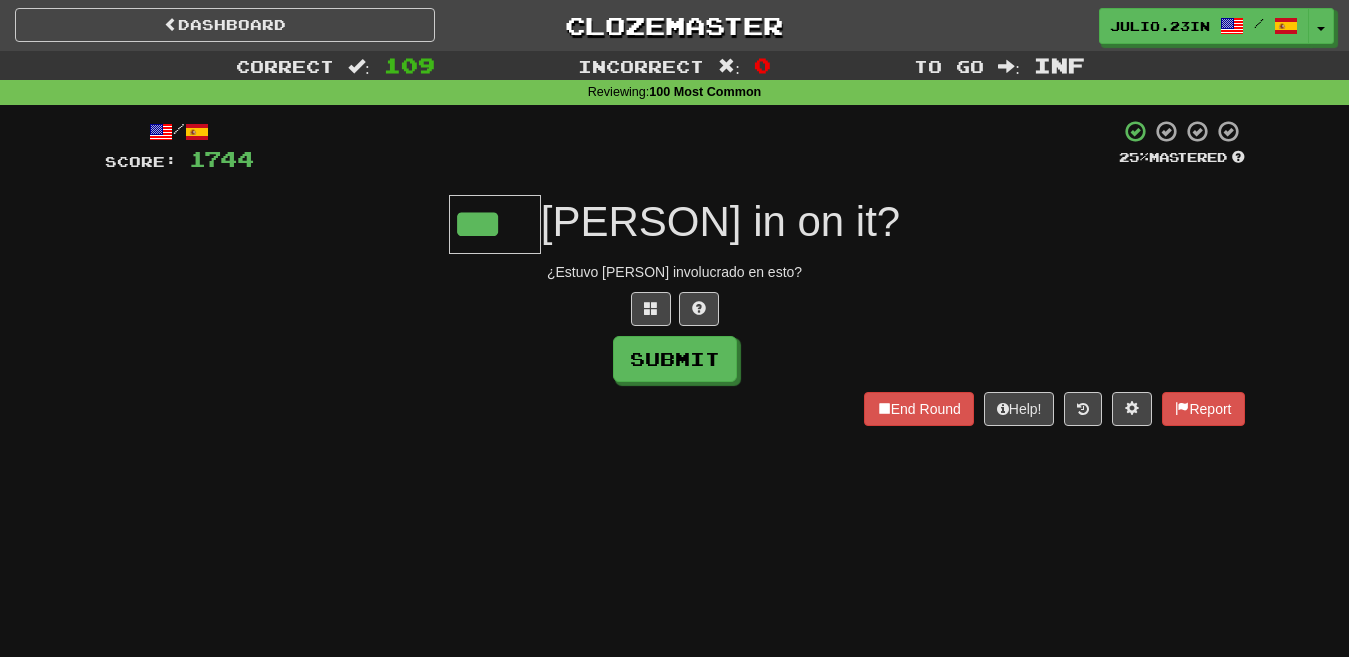type on "***" 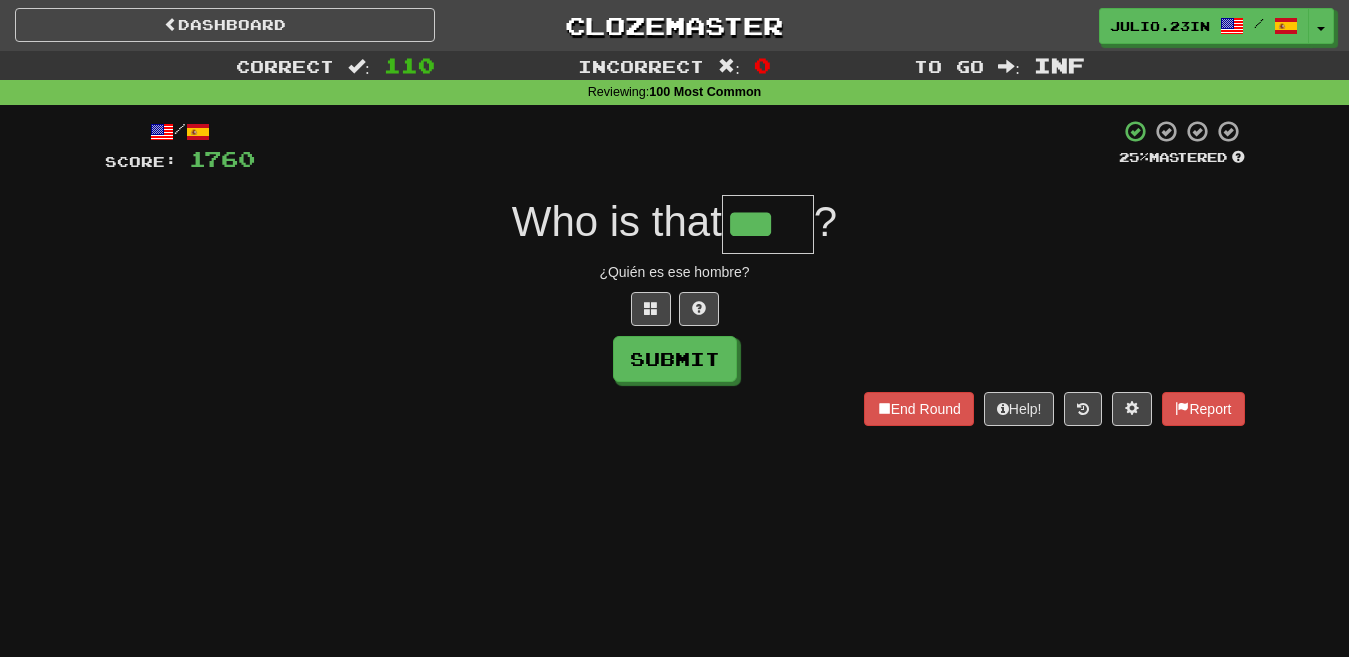 type on "***" 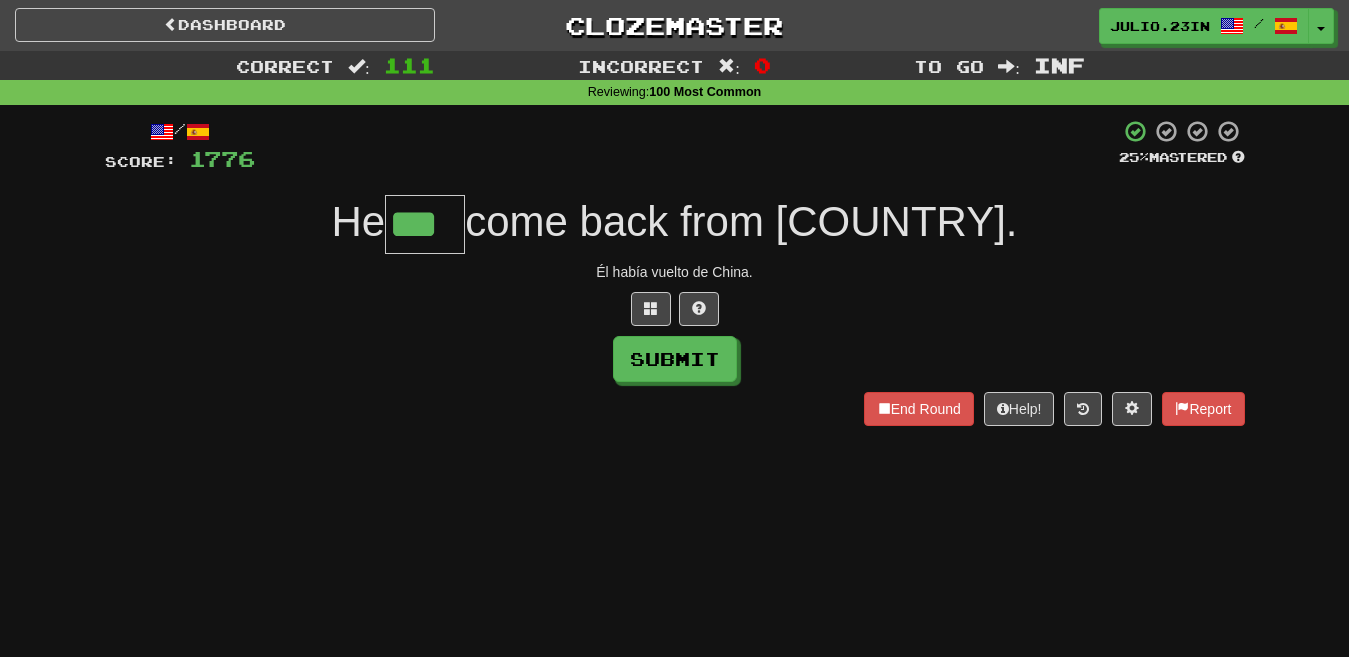 type on "***" 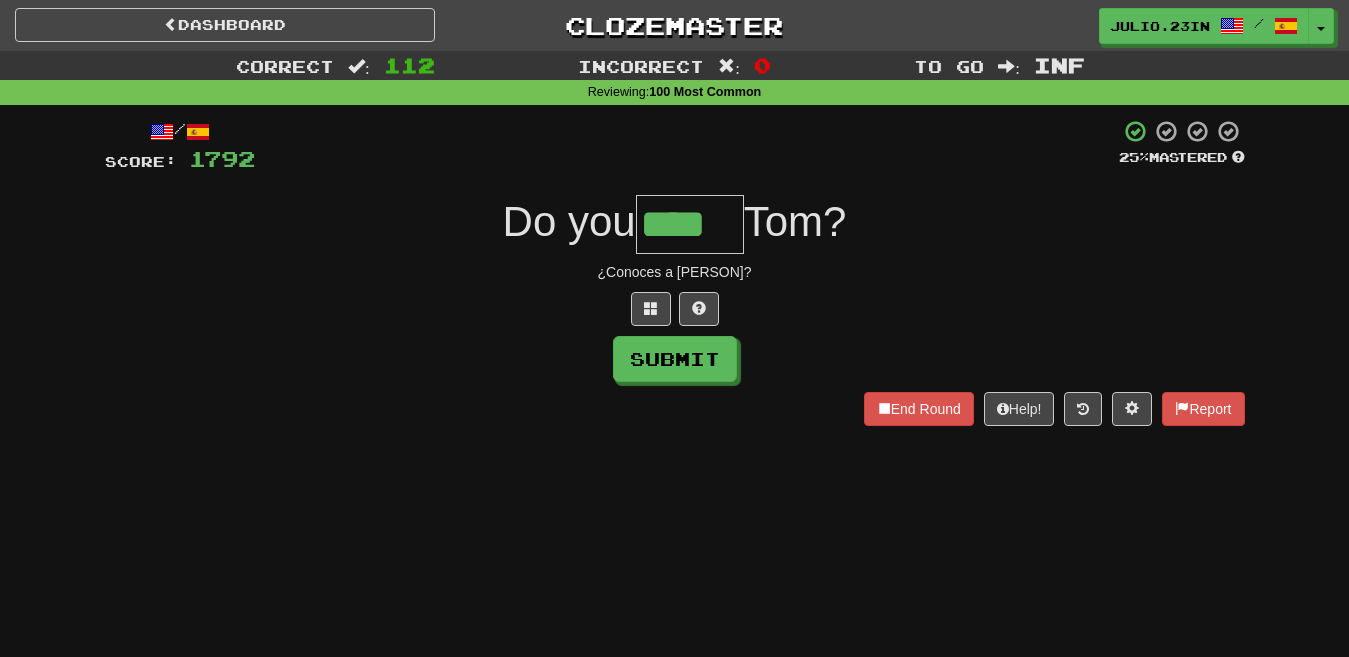 type on "****" 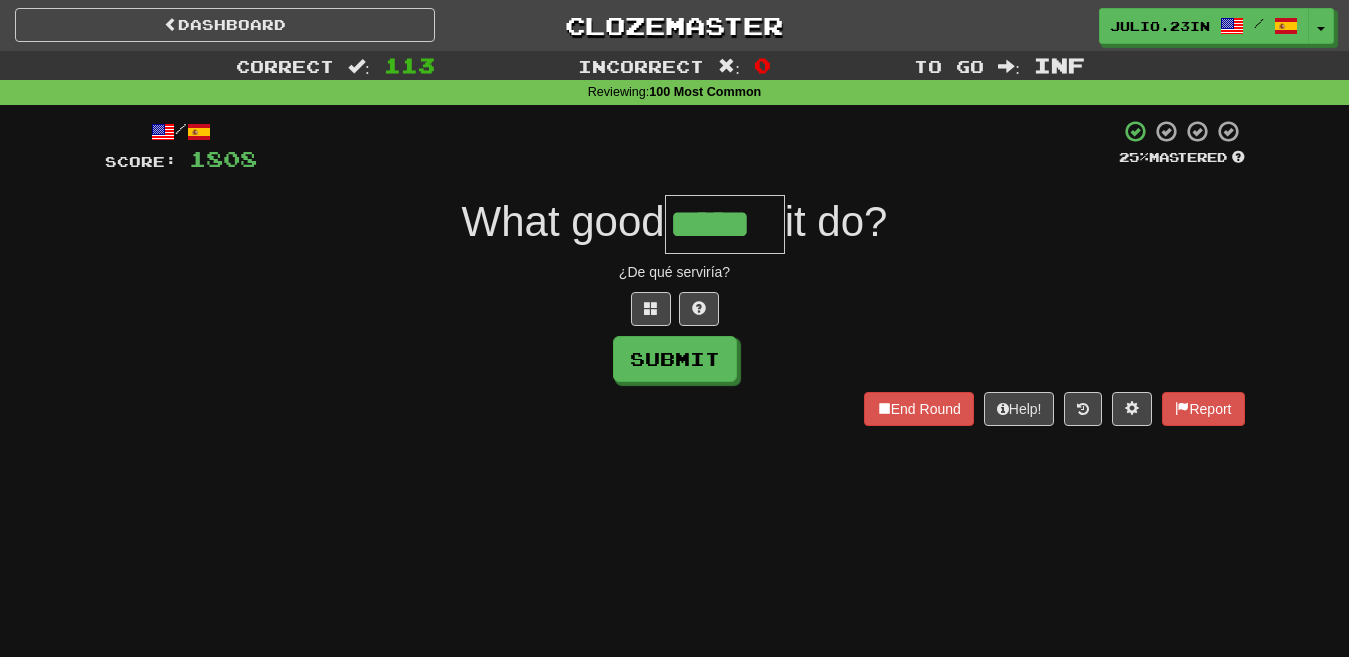 type on "*****" 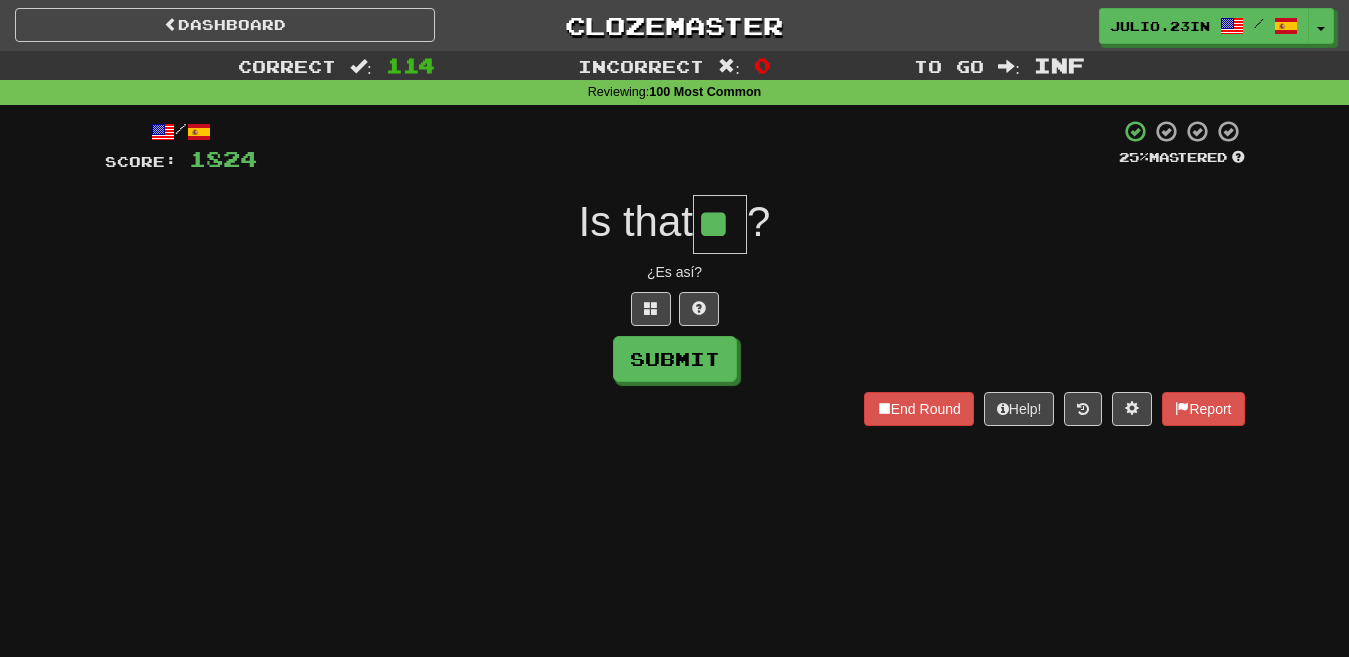 type on "*" 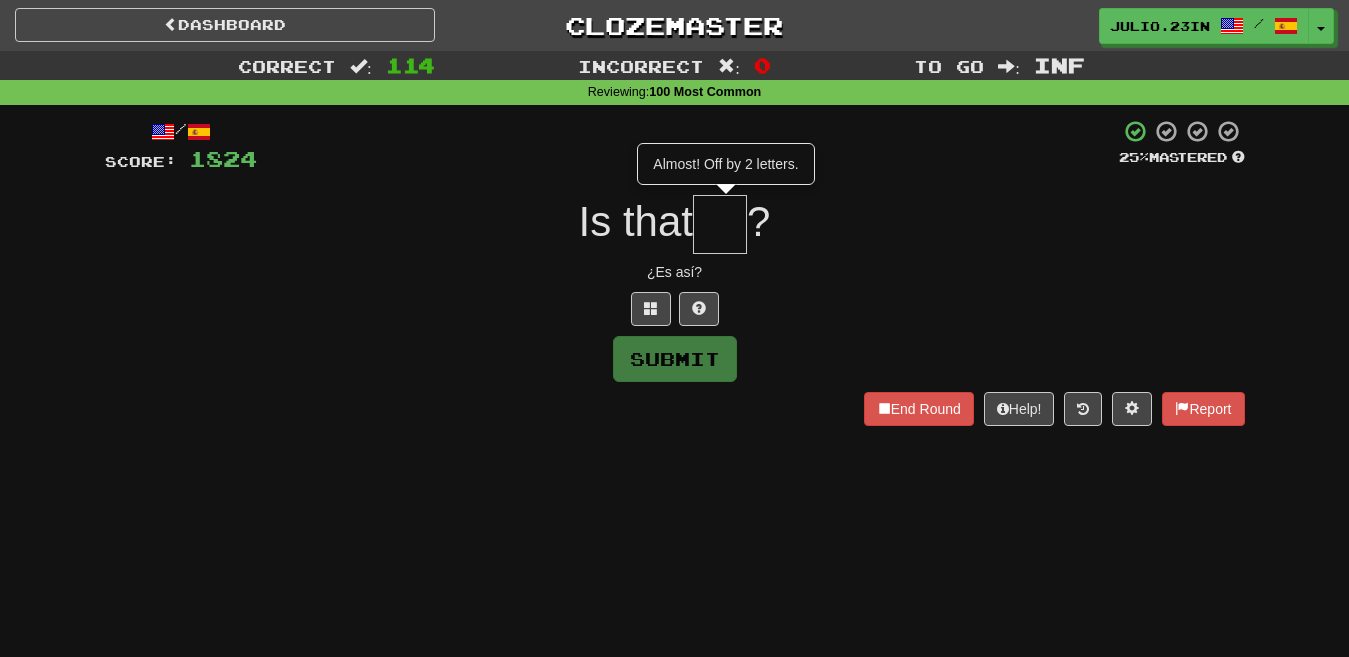 type on "**" 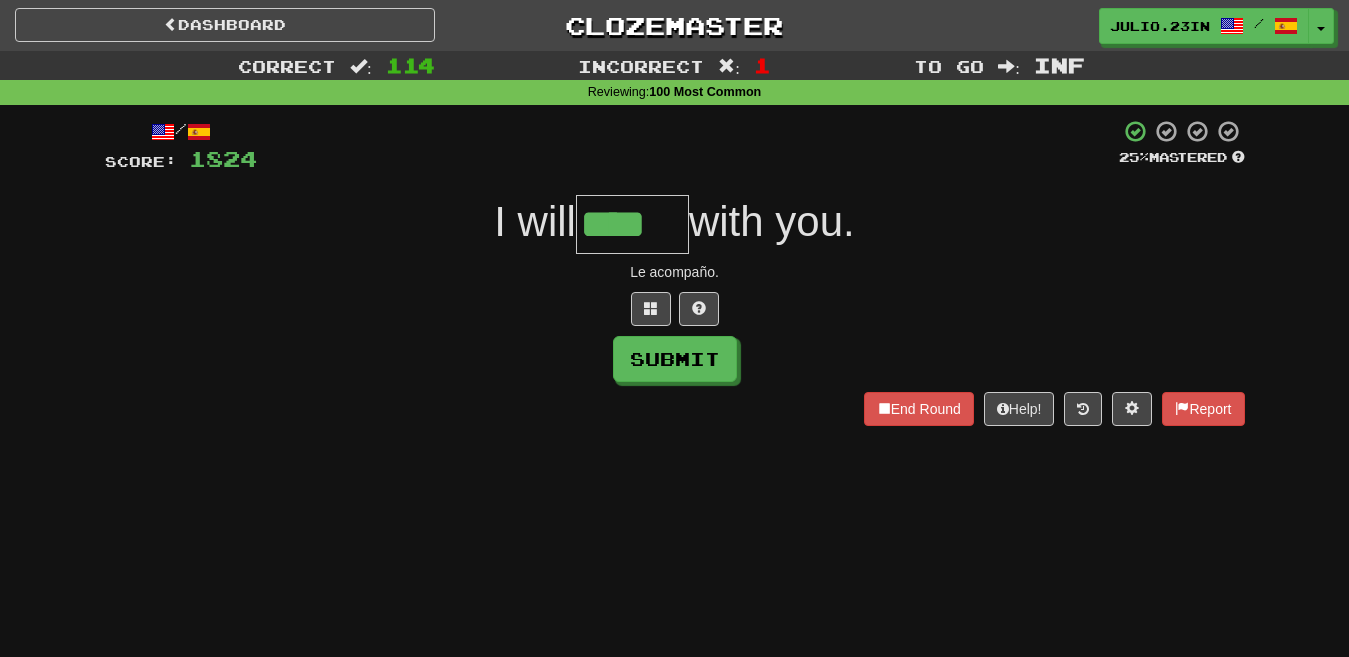 type on "****" 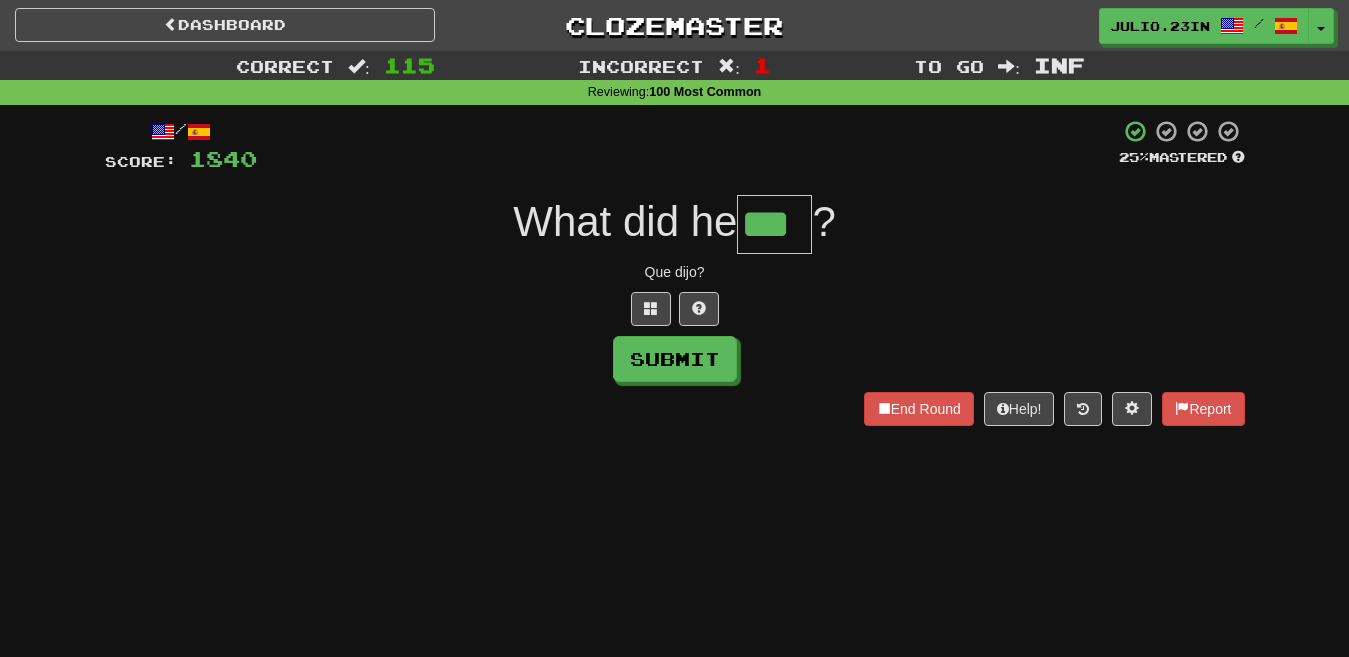 type on "***" 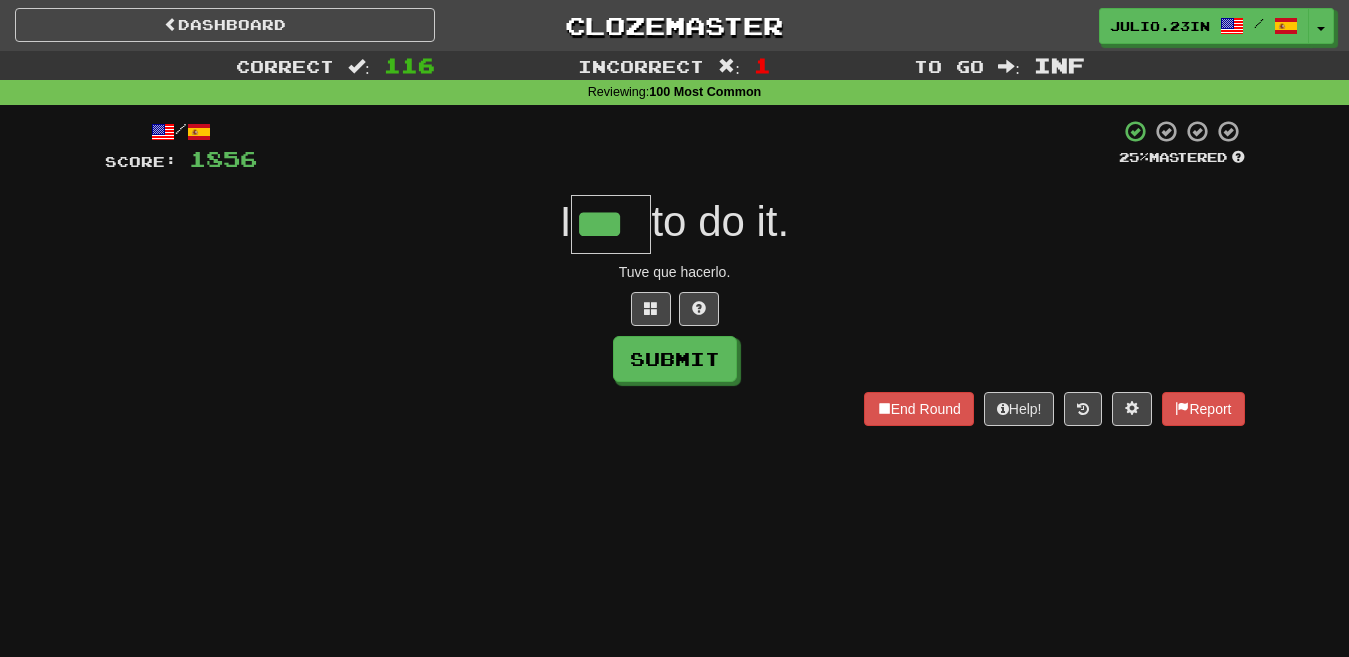type on "***" 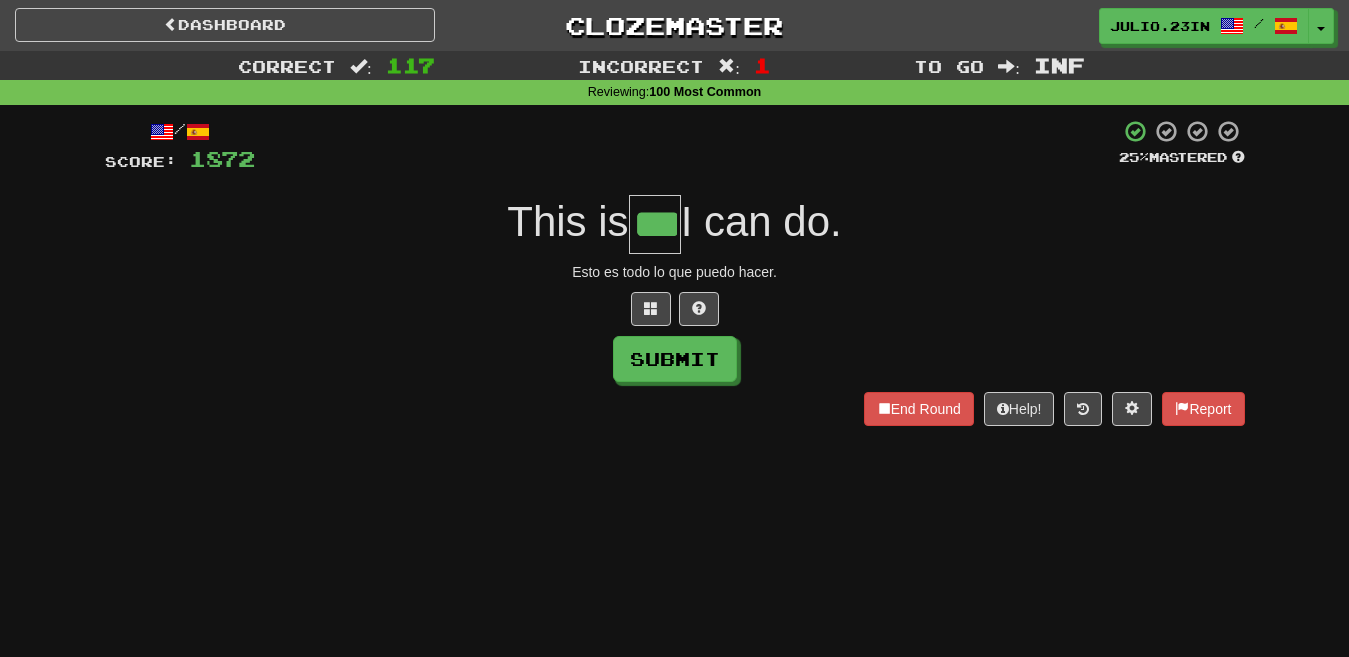 type on "***" 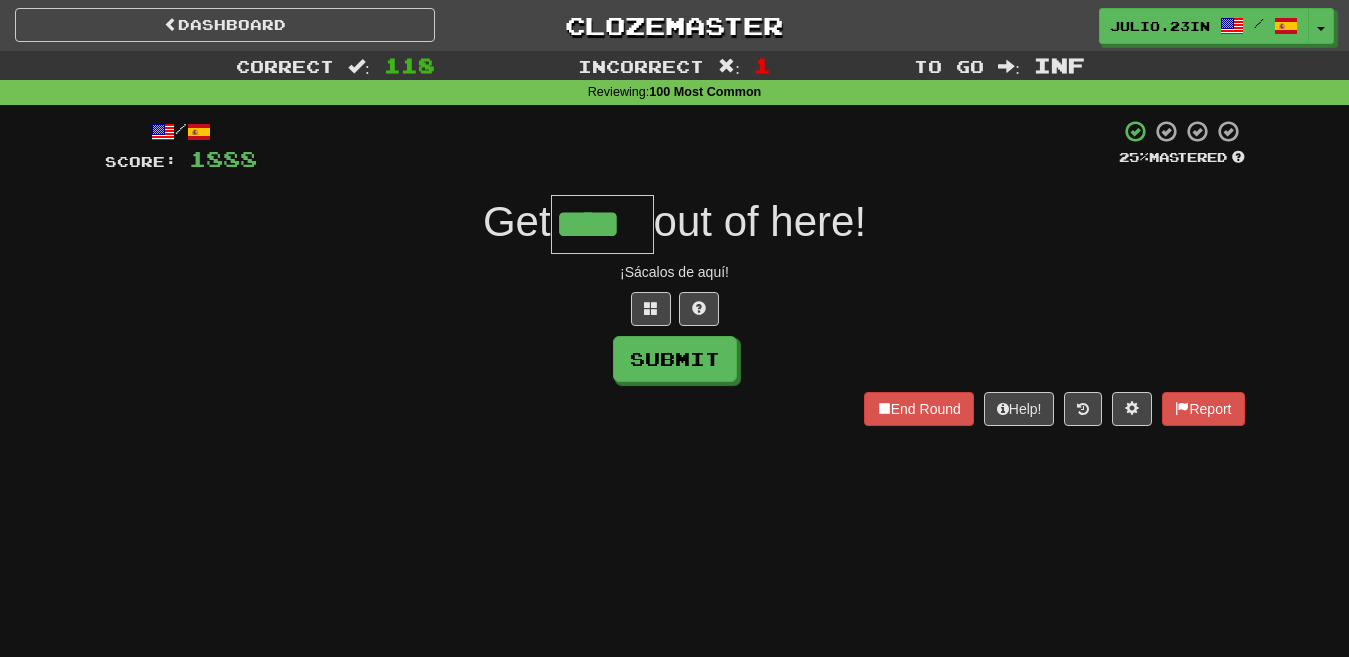 type on "****" 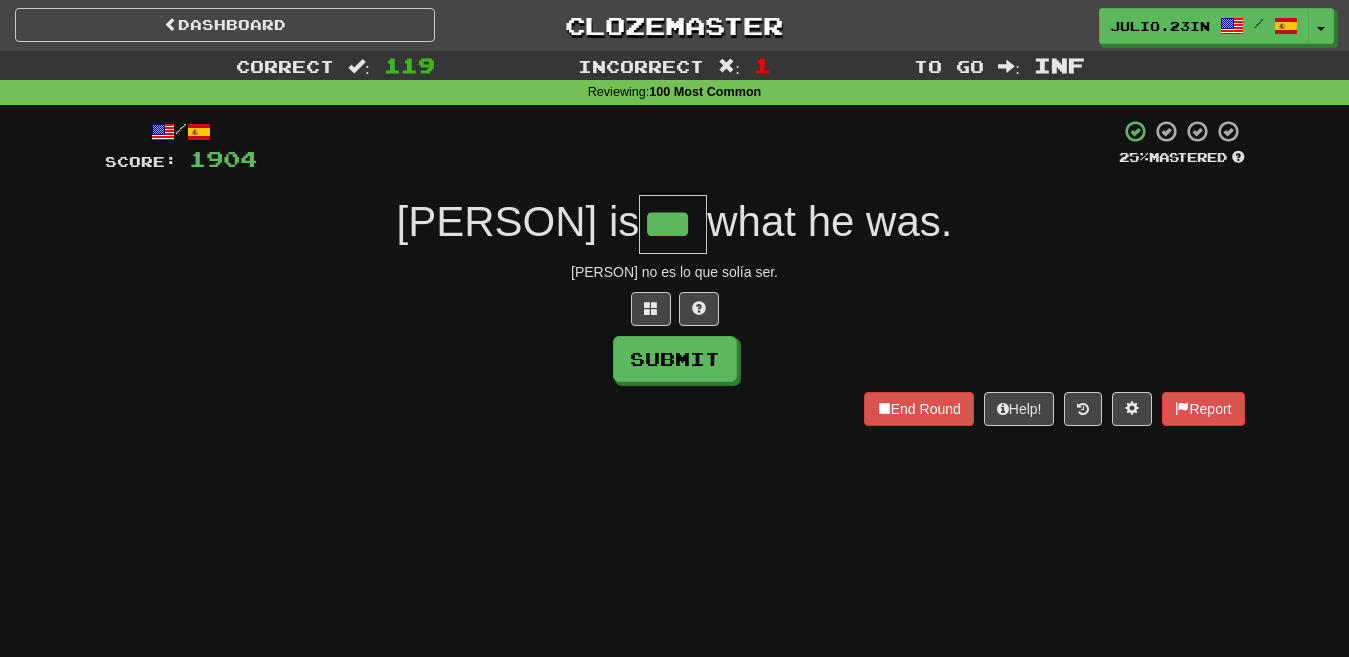 type on "***" 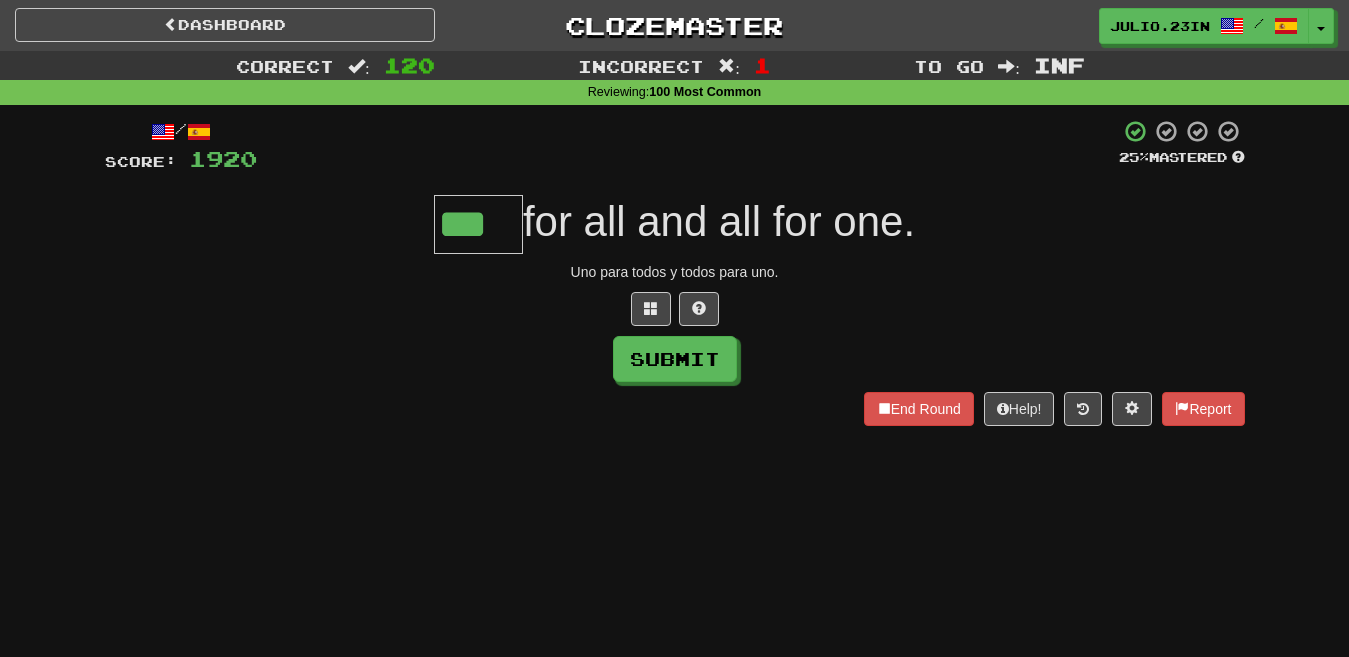 type on "***" 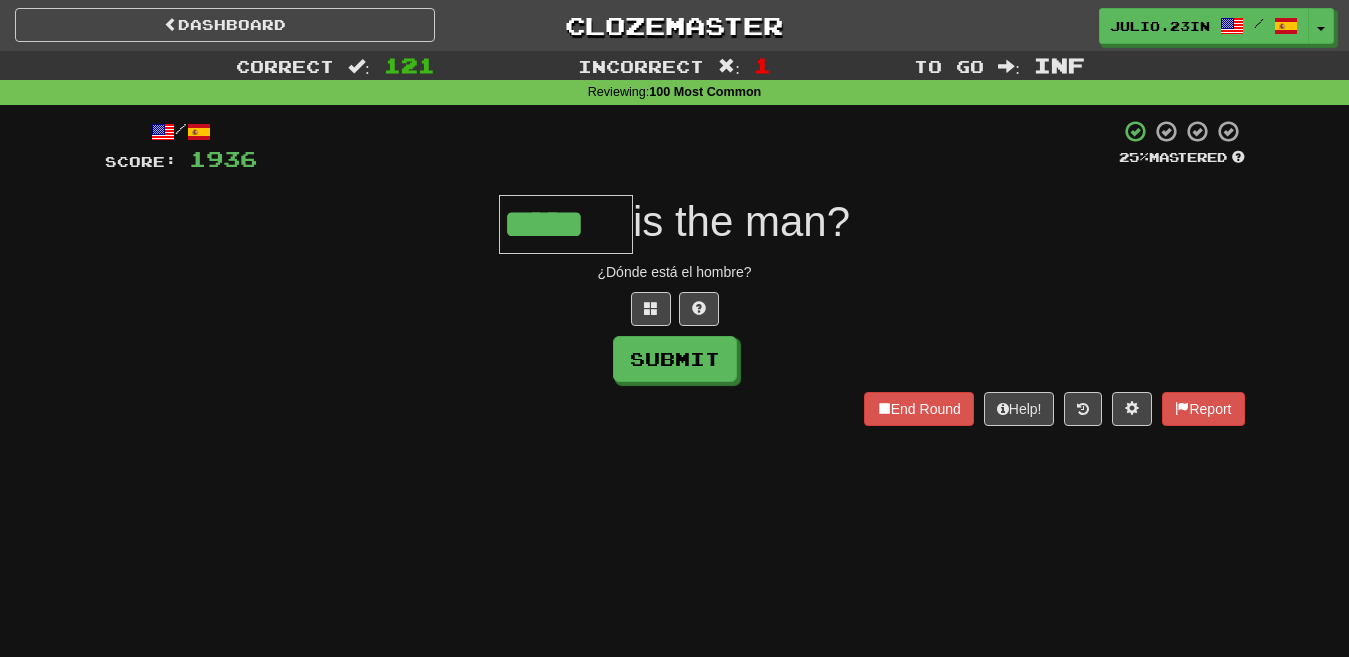 type on "*****" 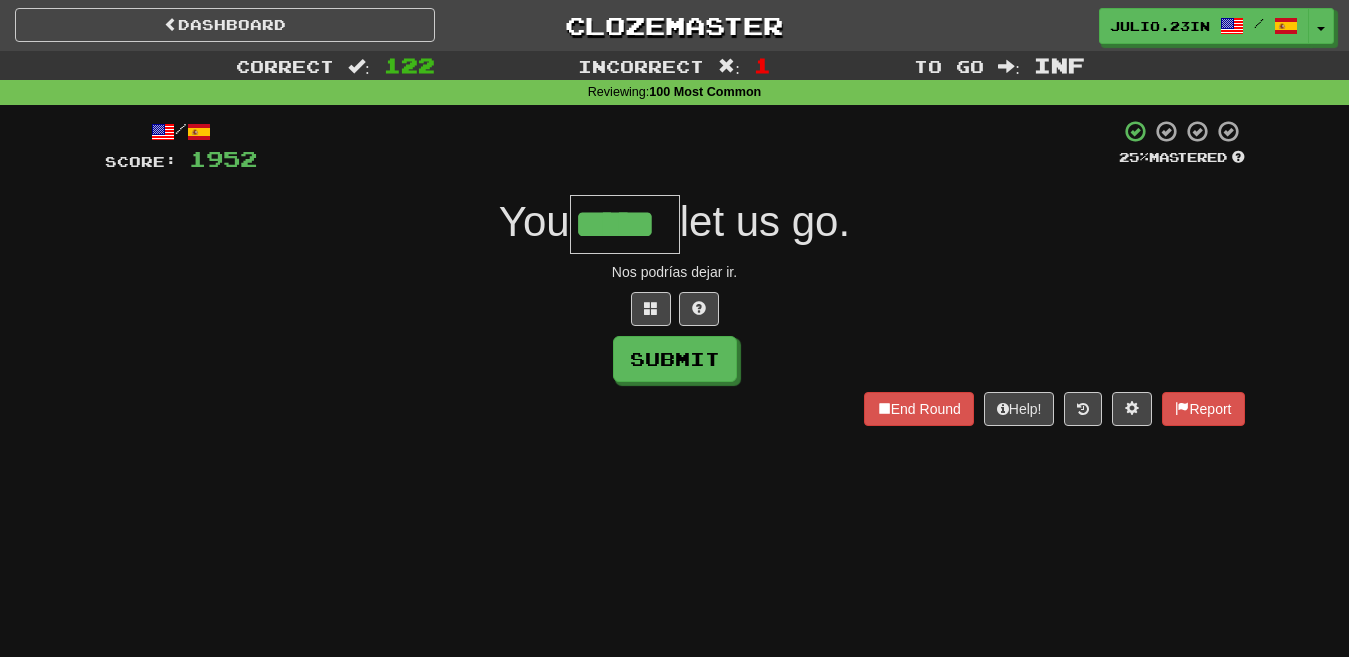 type on "*****" 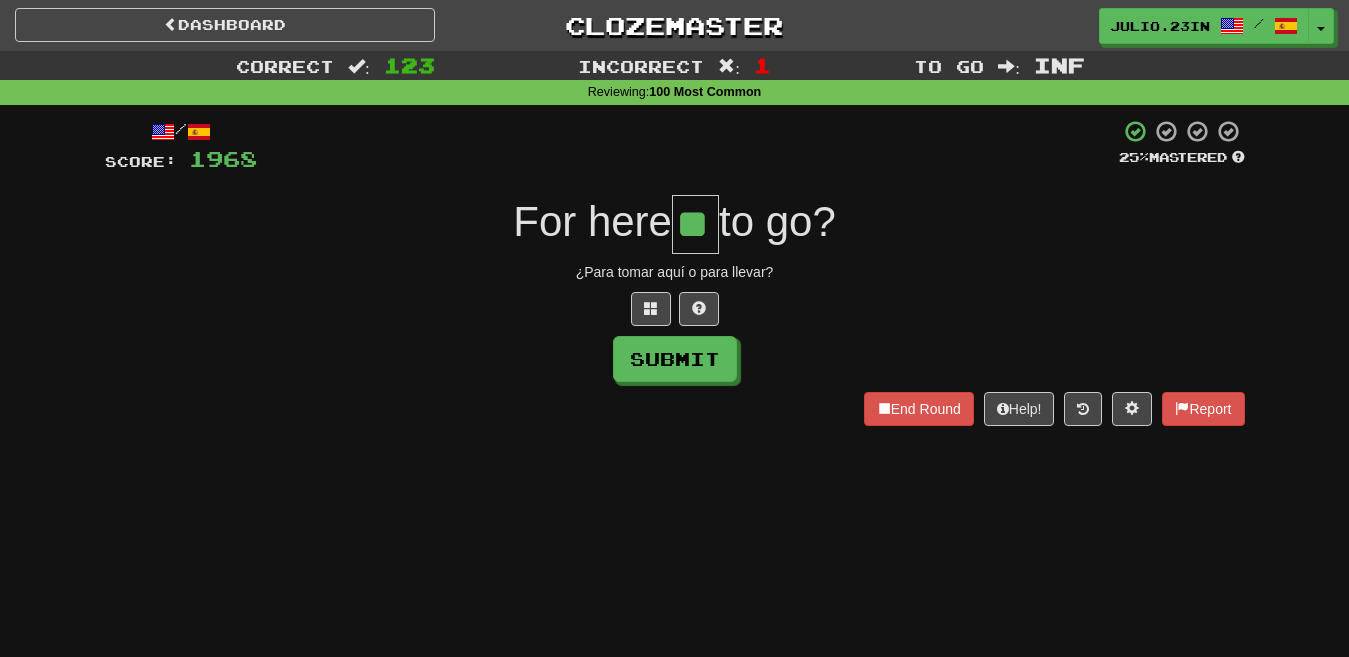 type on "**" 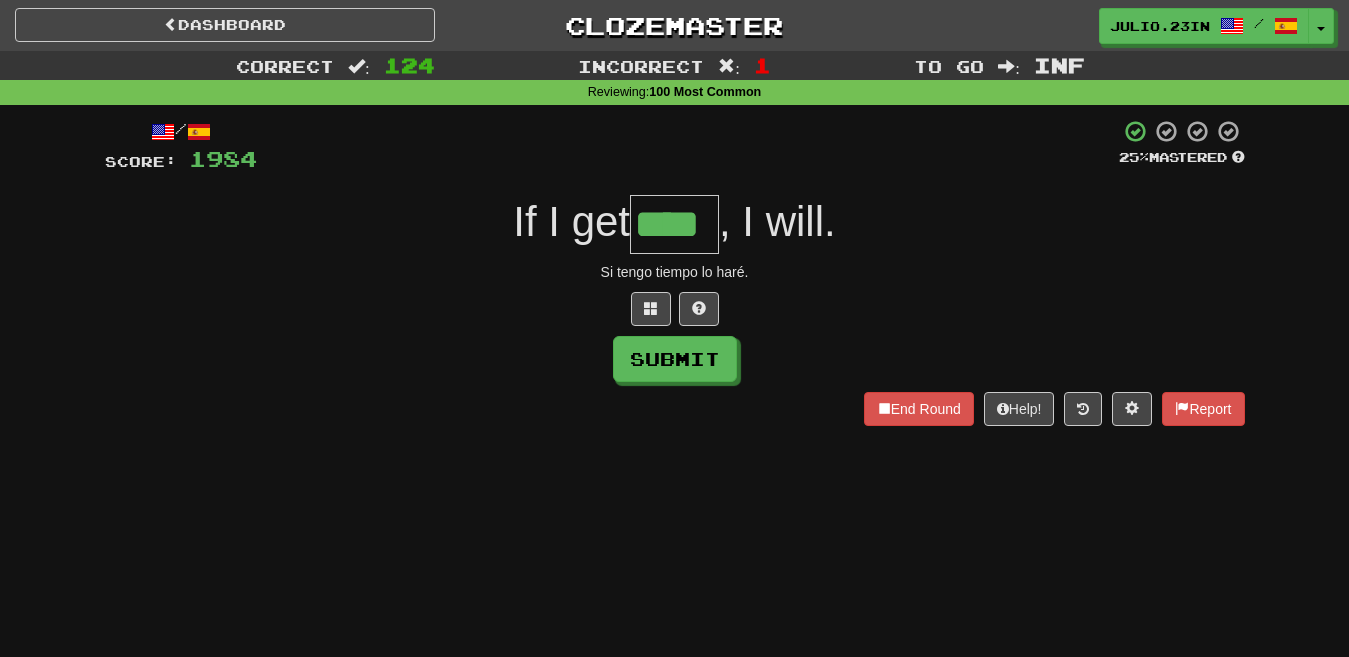 type on "****" 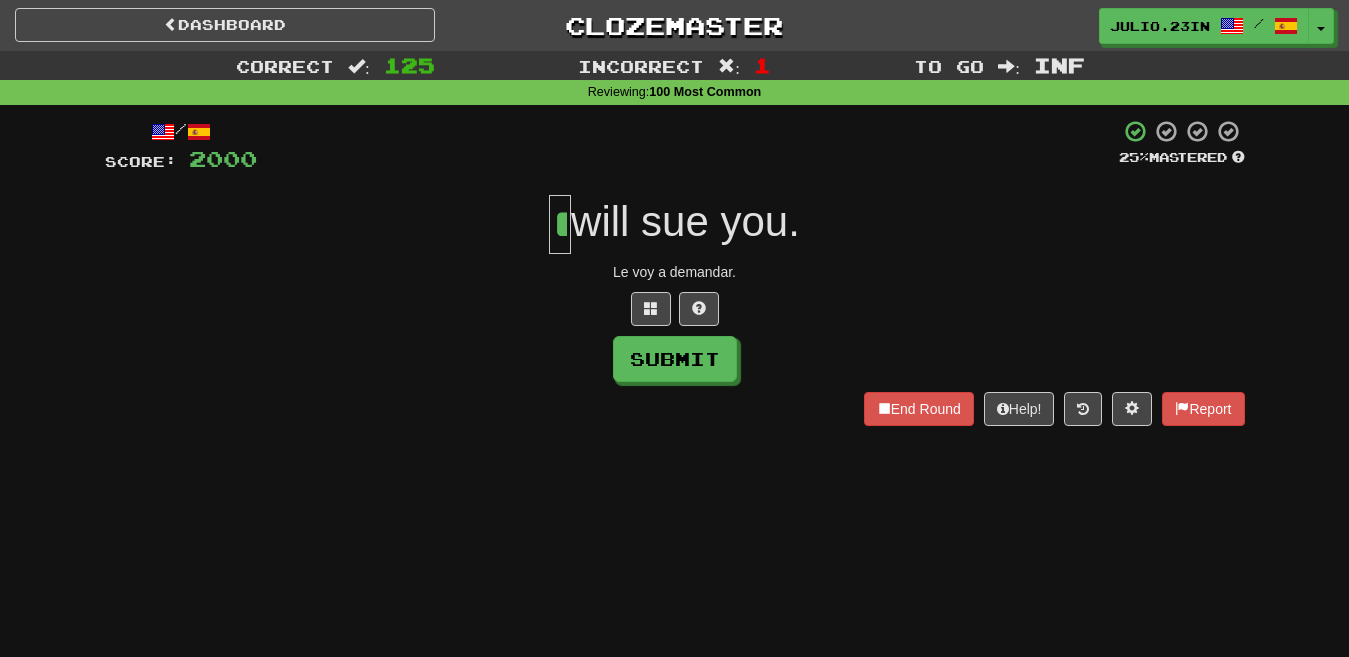 type on "*" 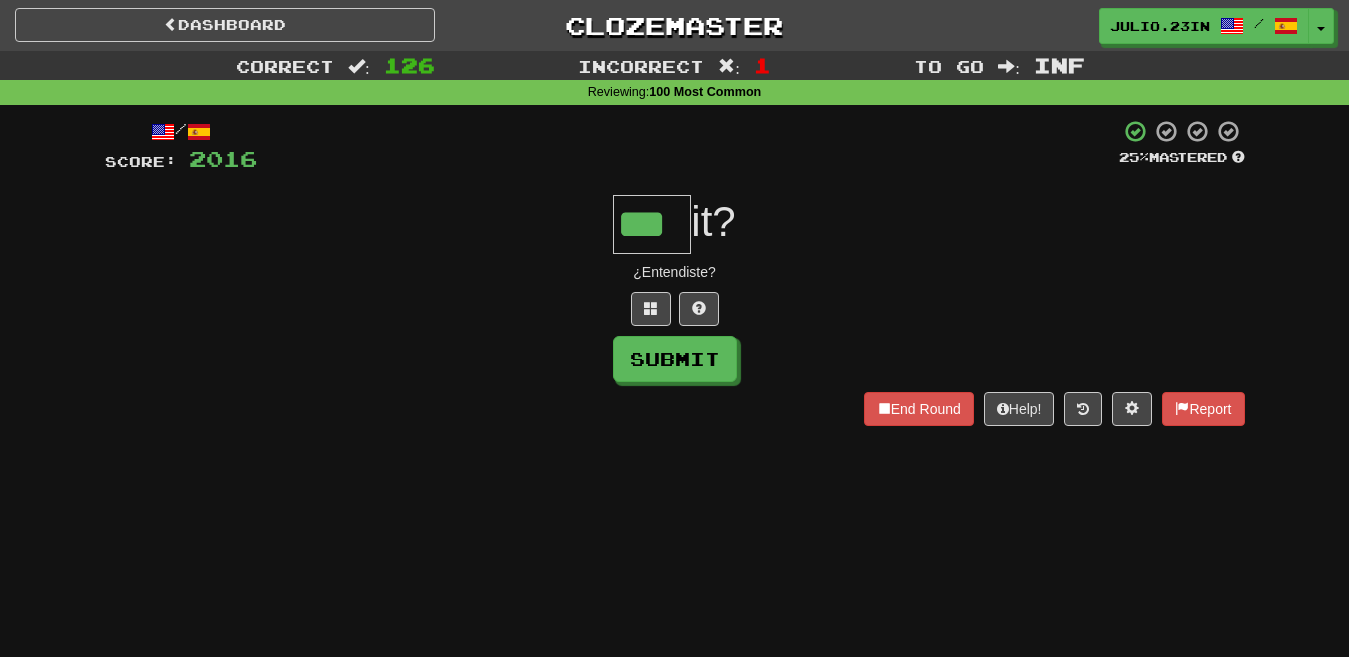 type on "***" 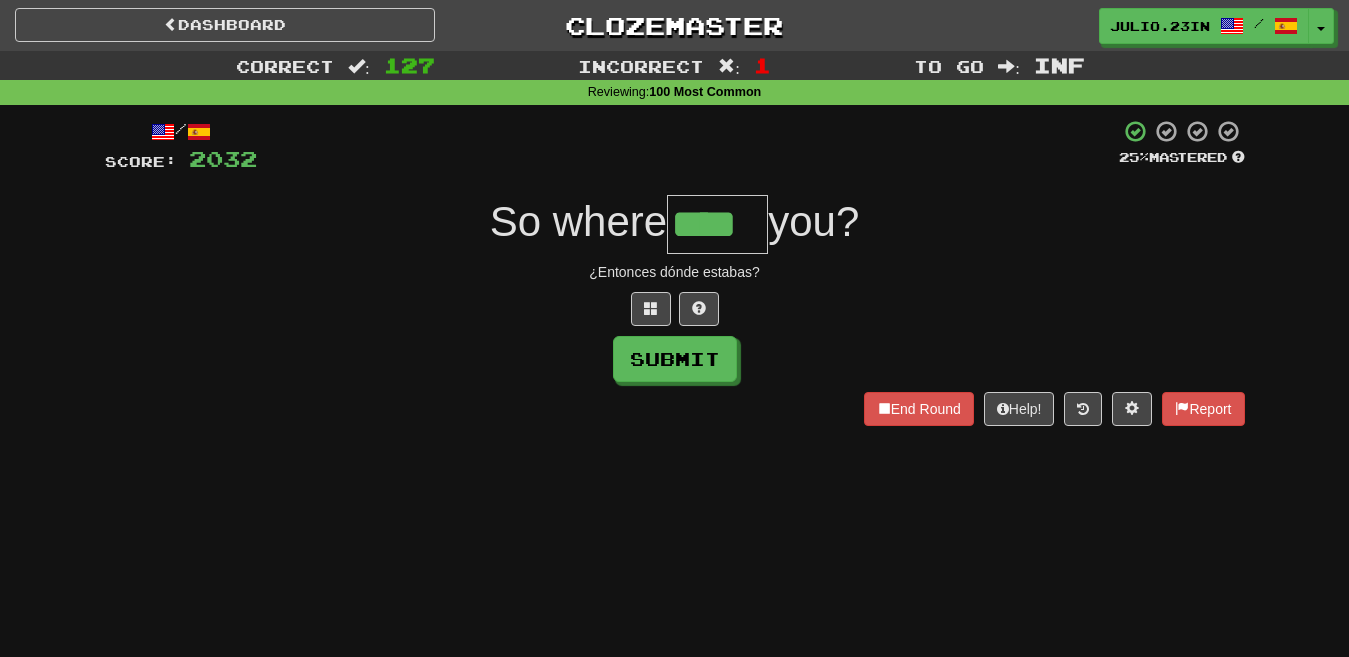 type on "****" 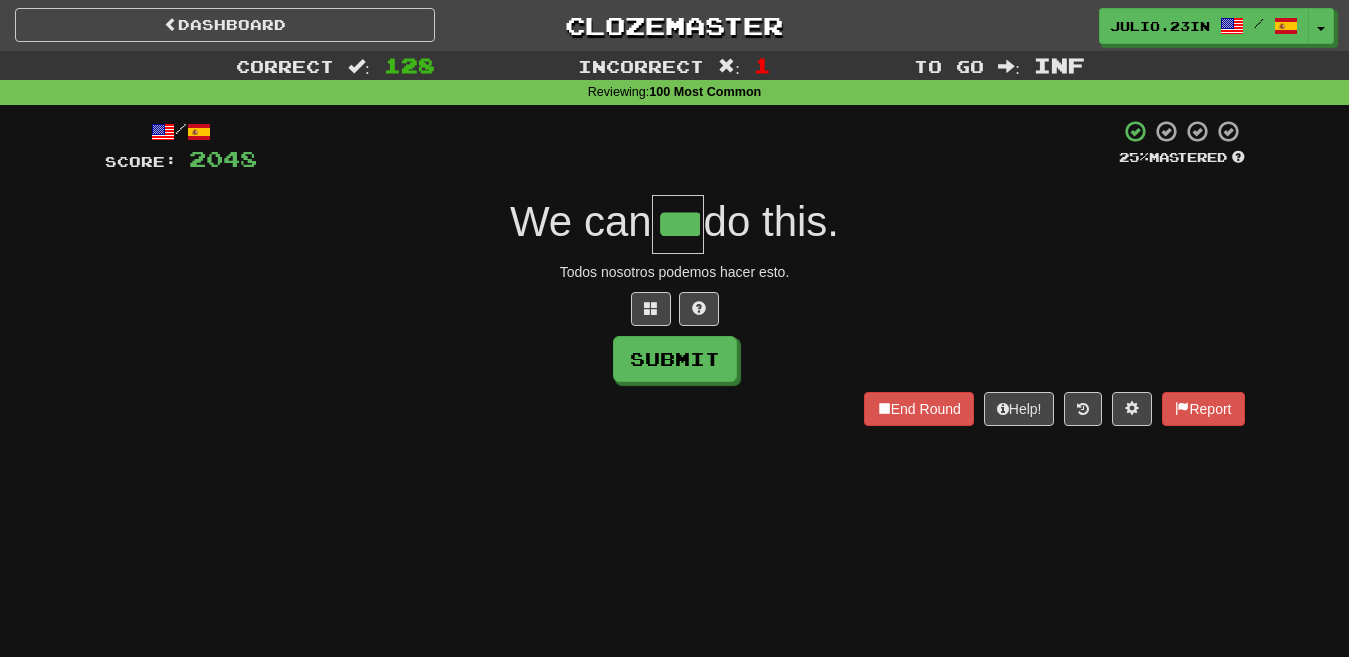 type on "***" 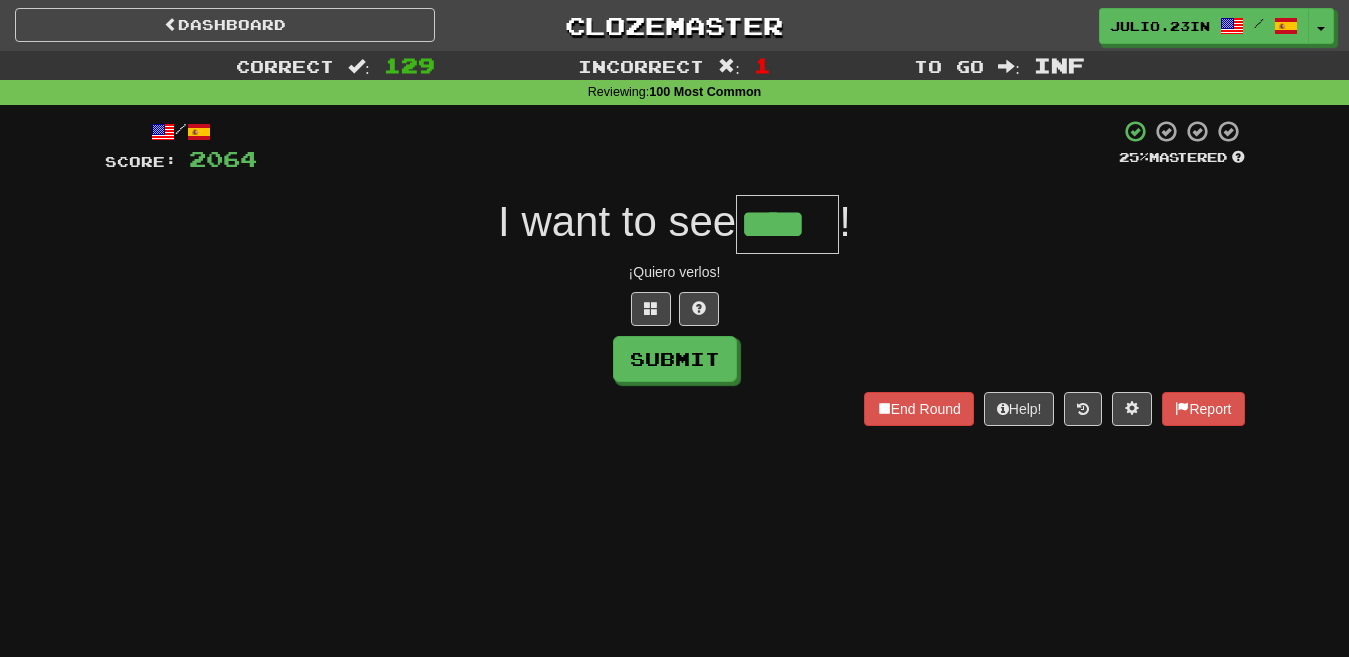 type on "****" 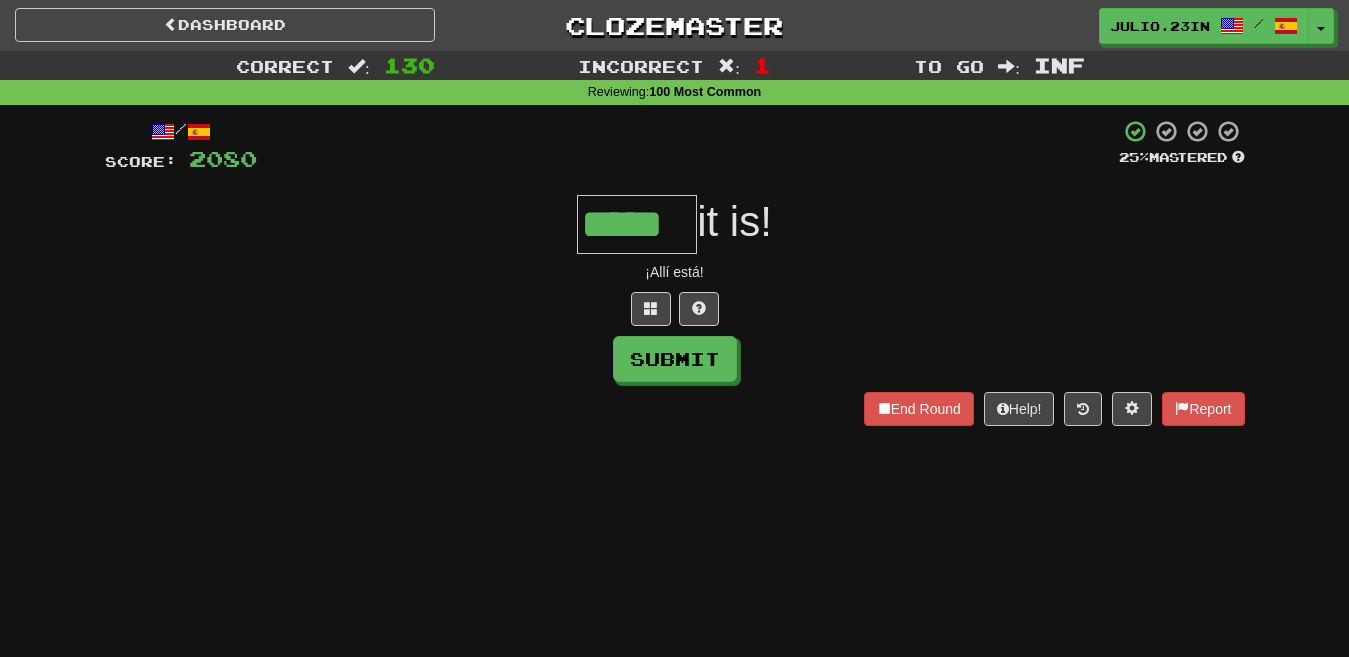 type on "*****" 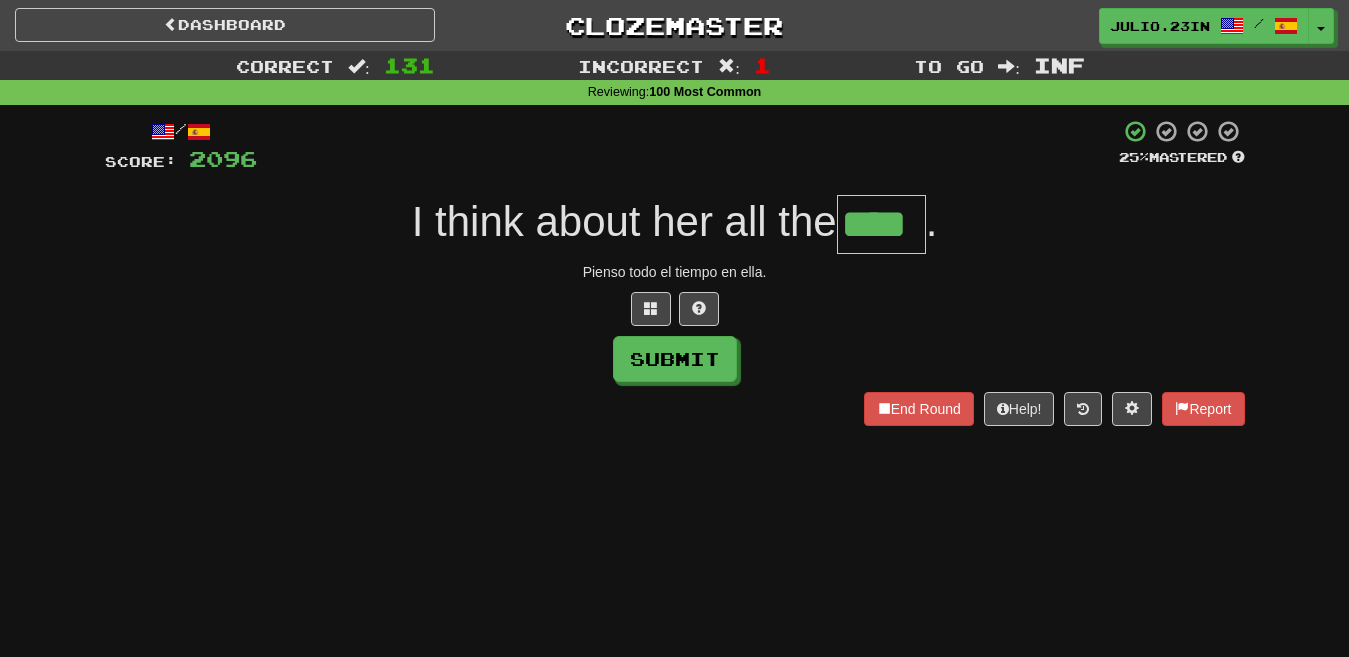 type on "****" 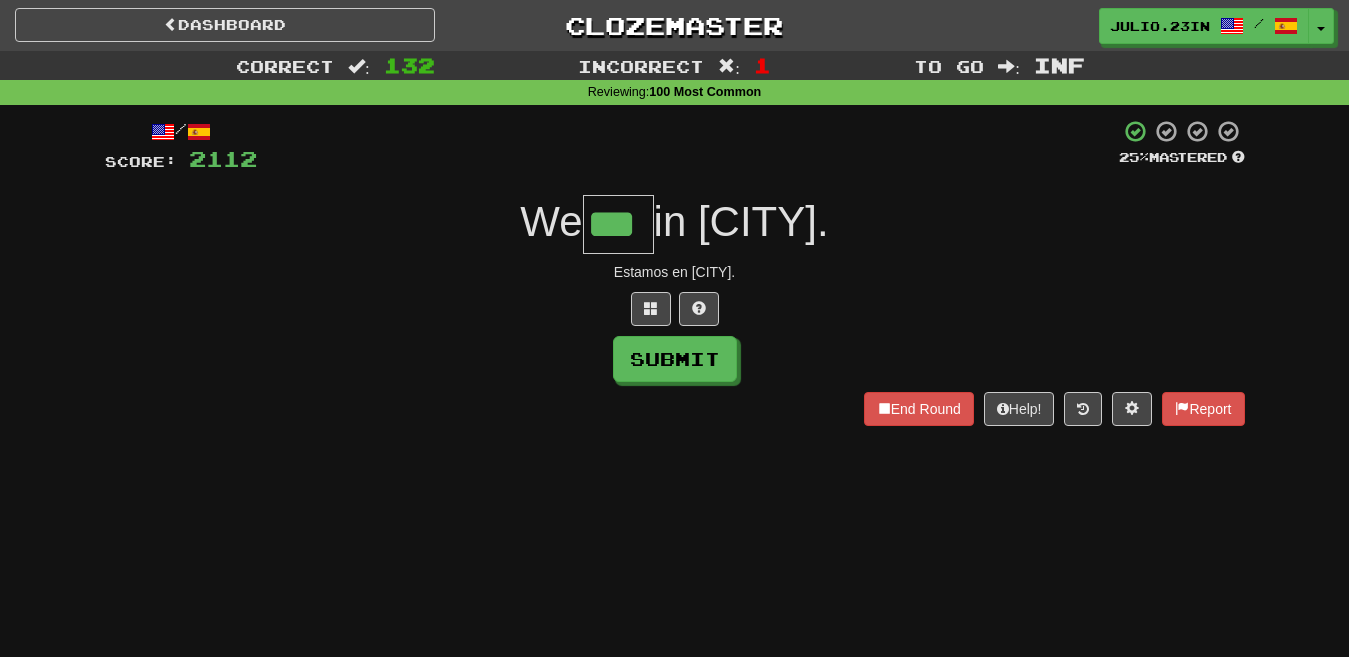 type on "***" 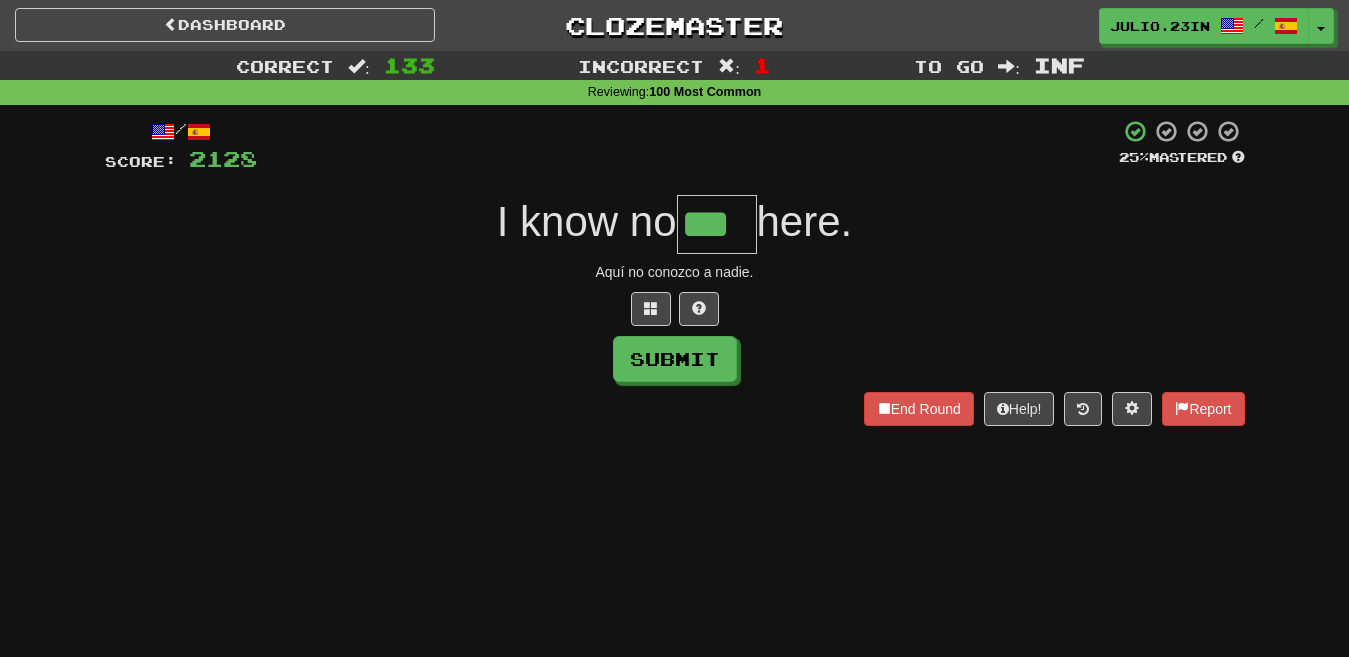 type on "***" 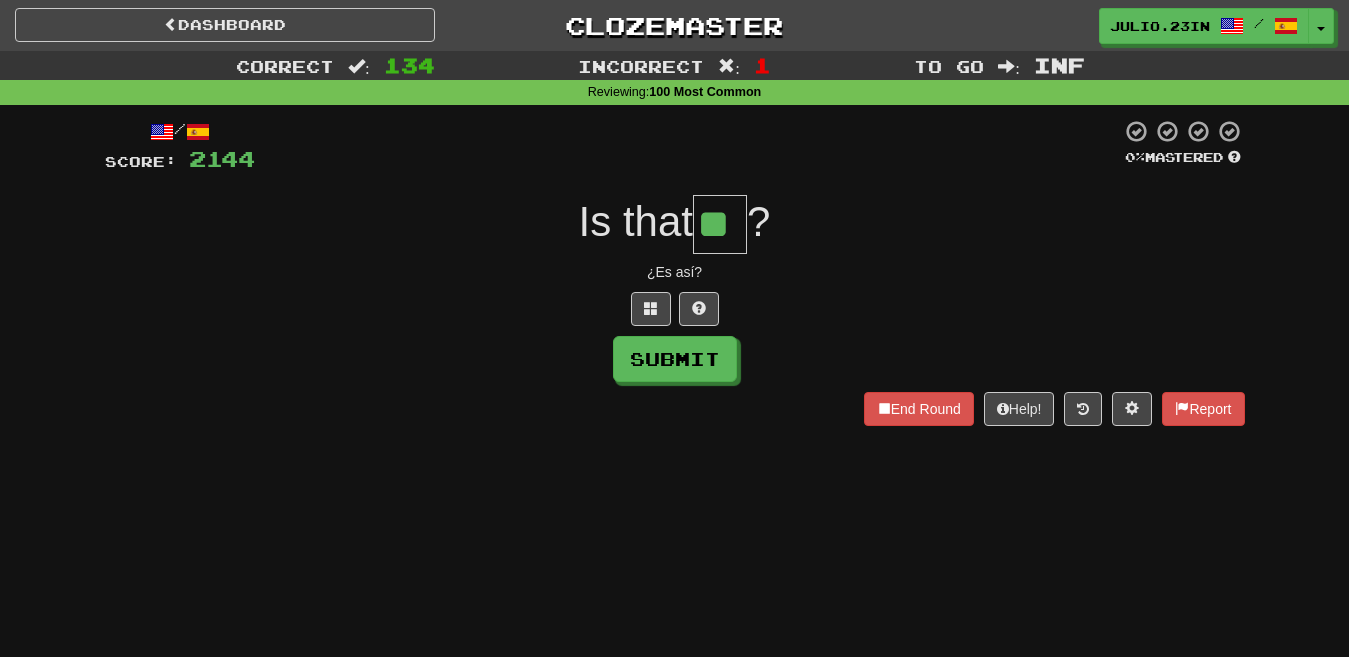 type on "*" 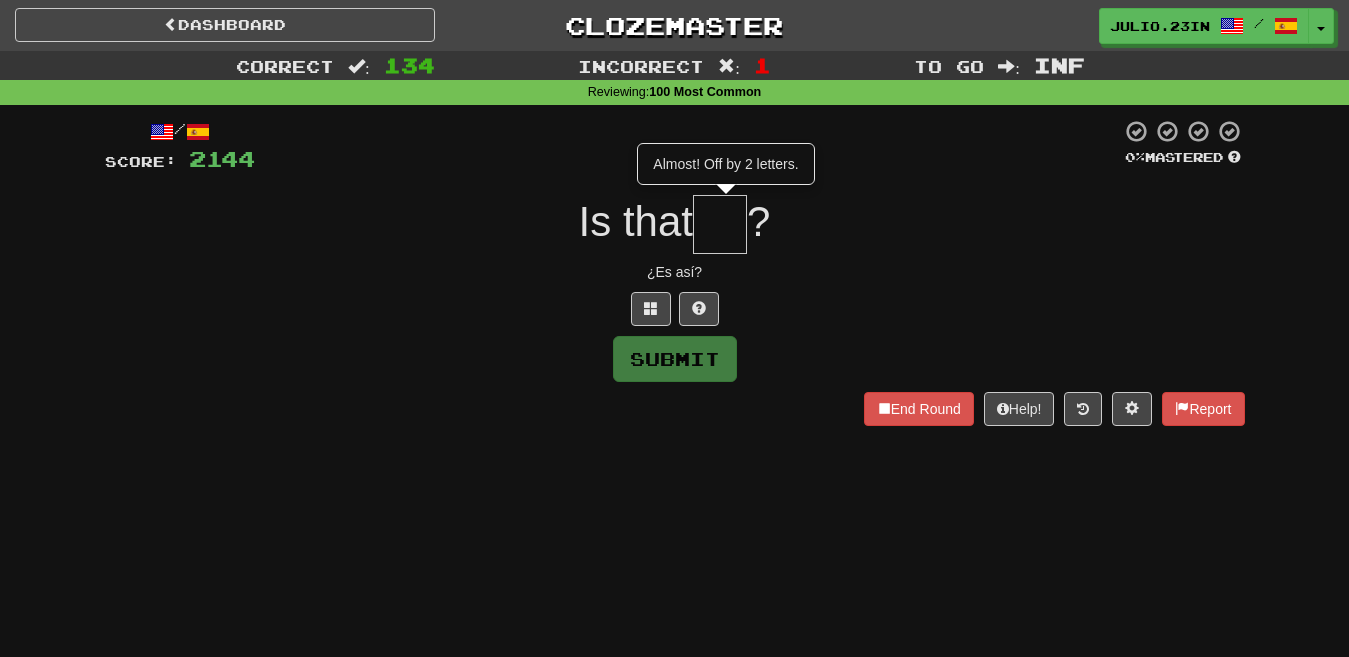 type on "**" 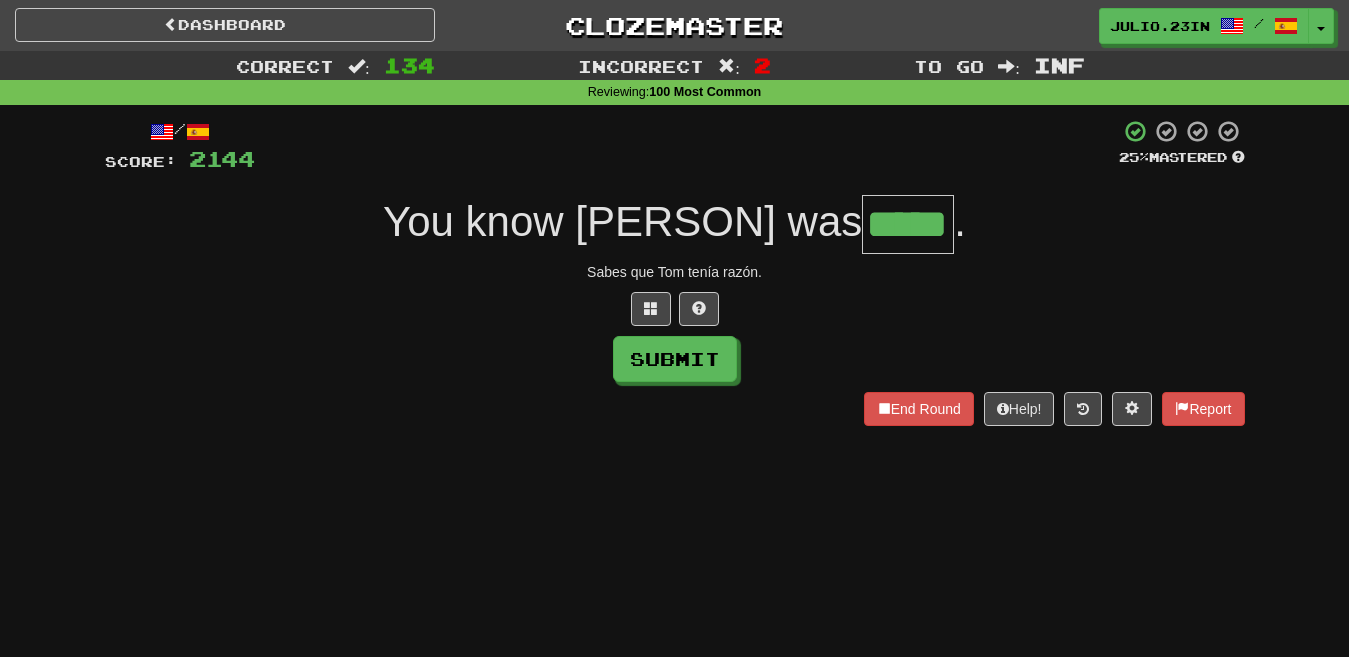 type on "*****" 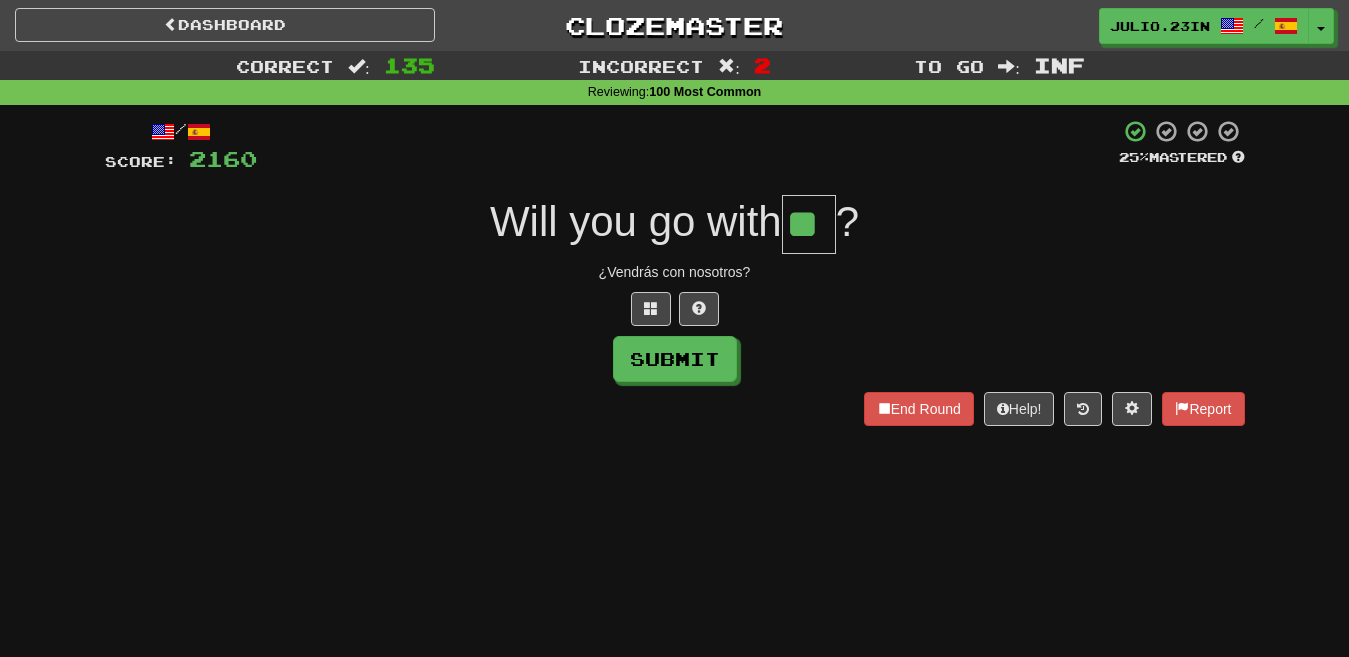 type on "**" 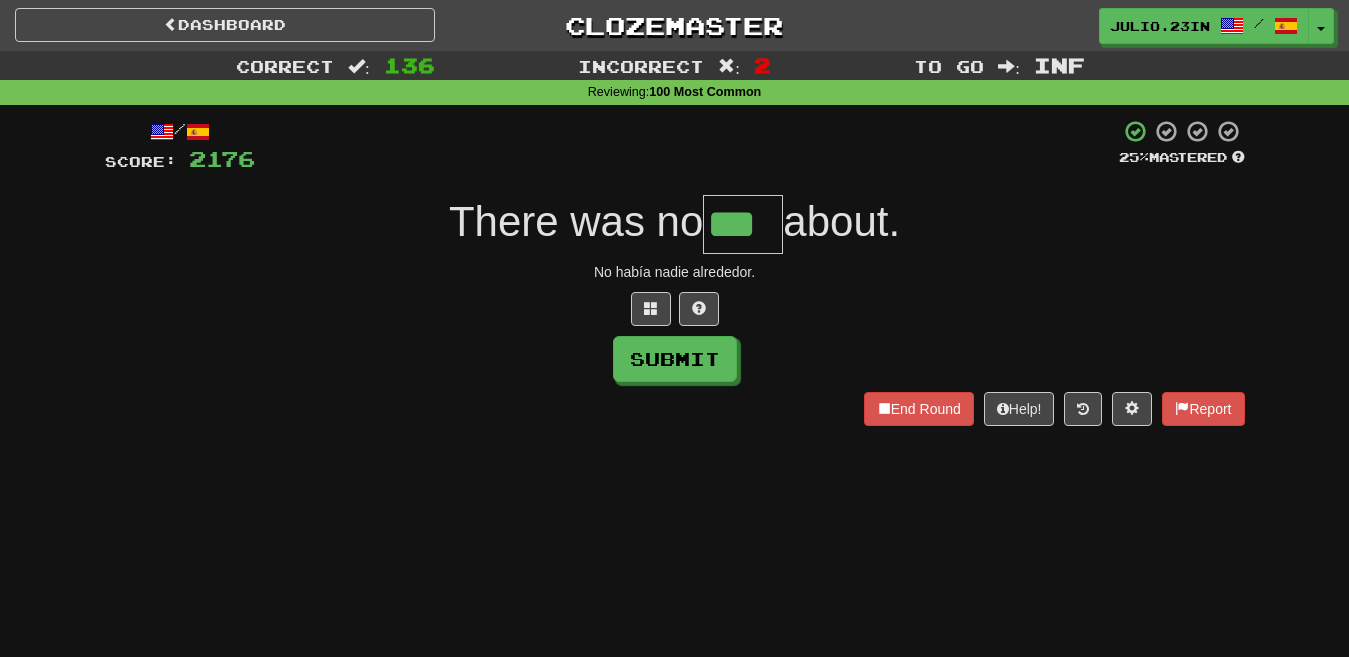 type on "***" 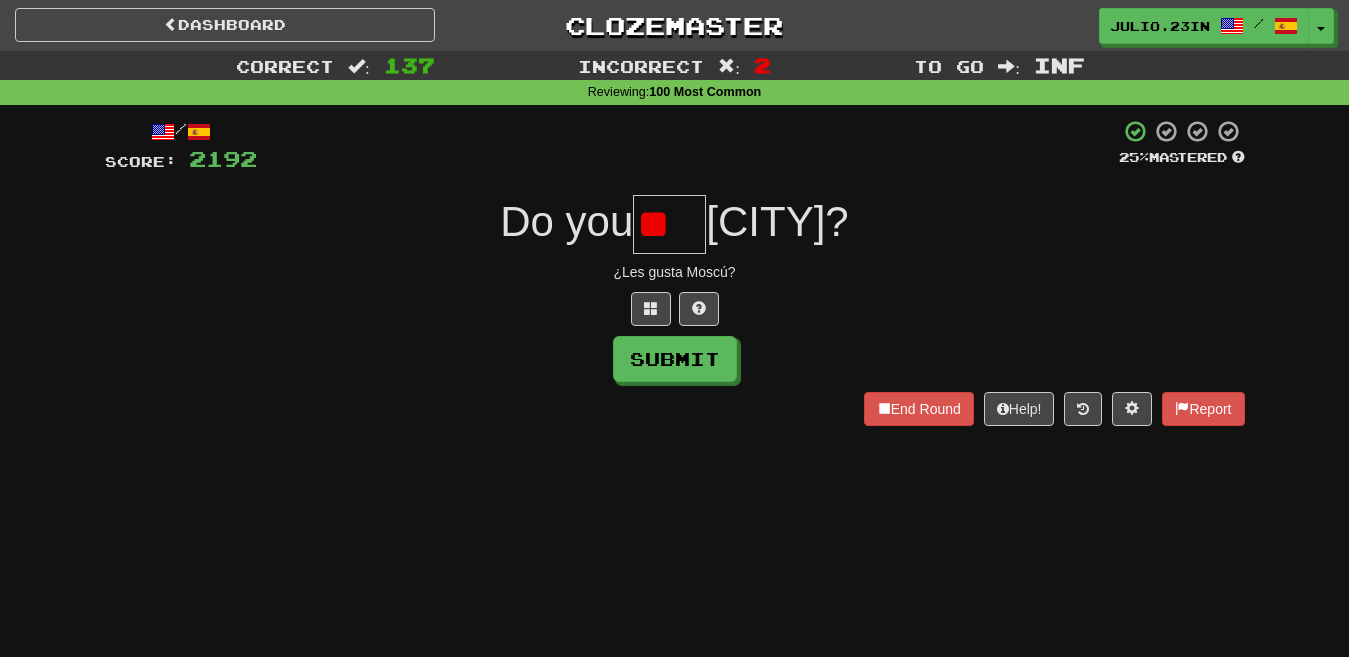type on "*" 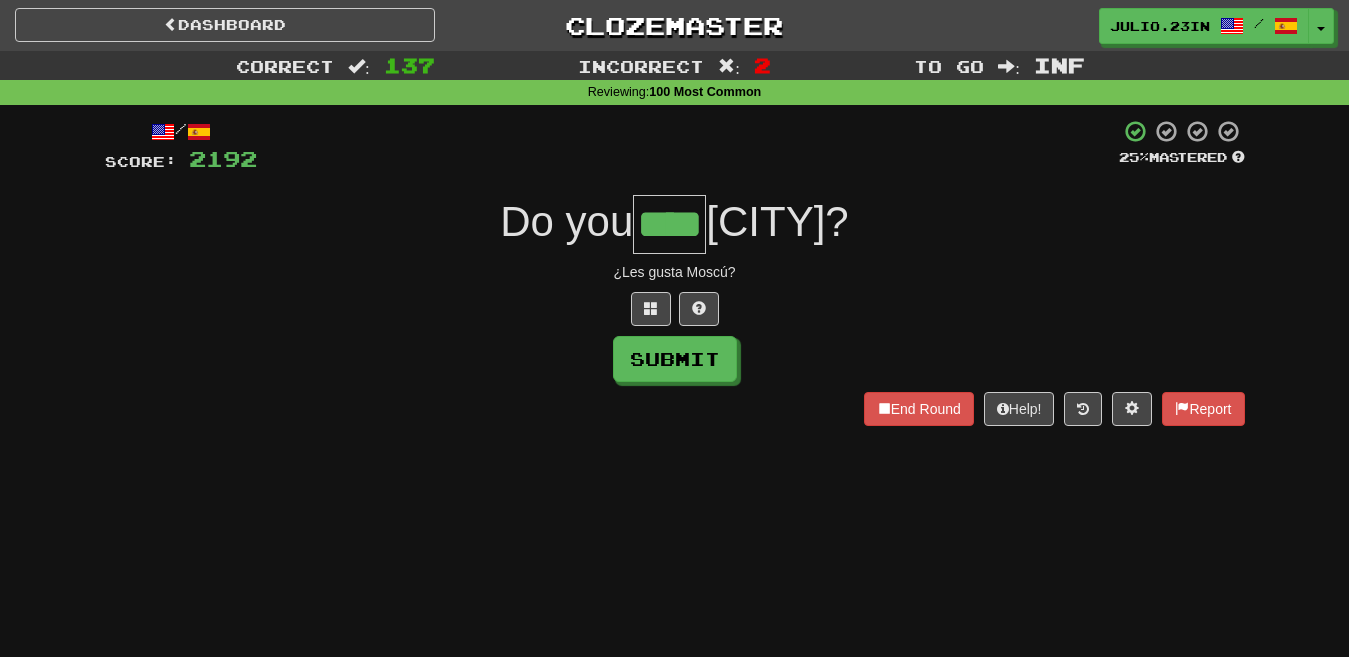 type on "****" 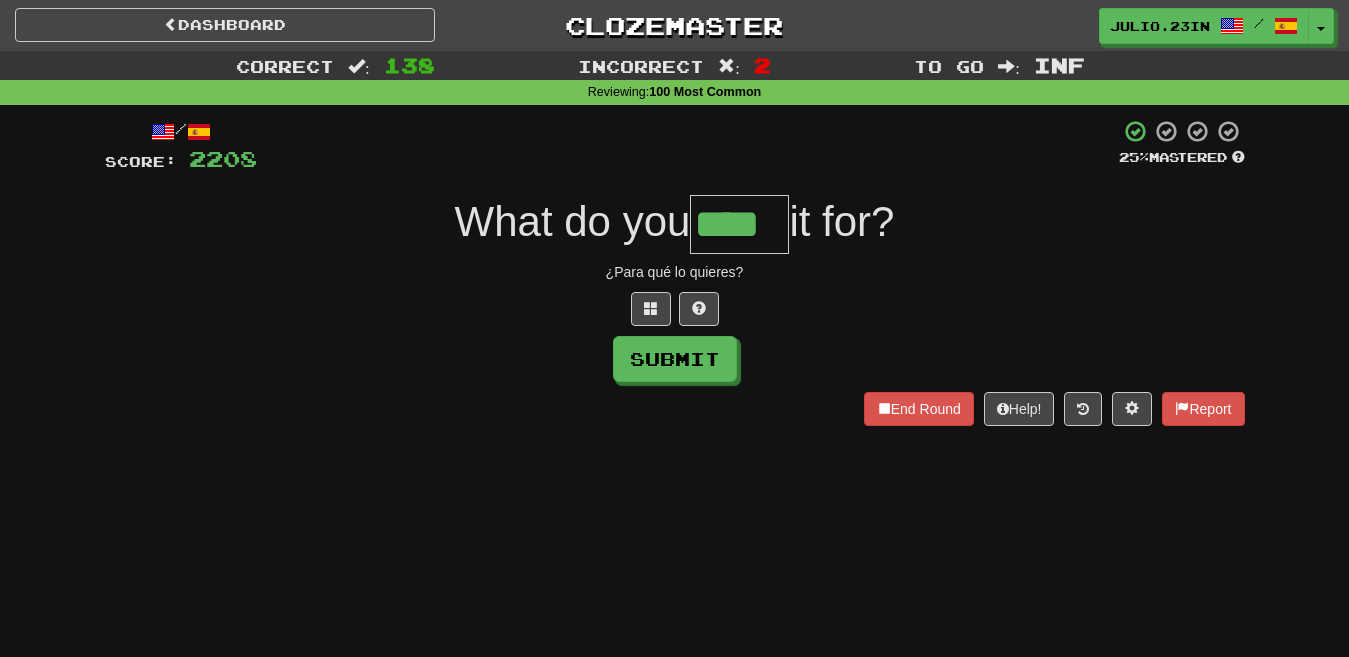 type on "****" 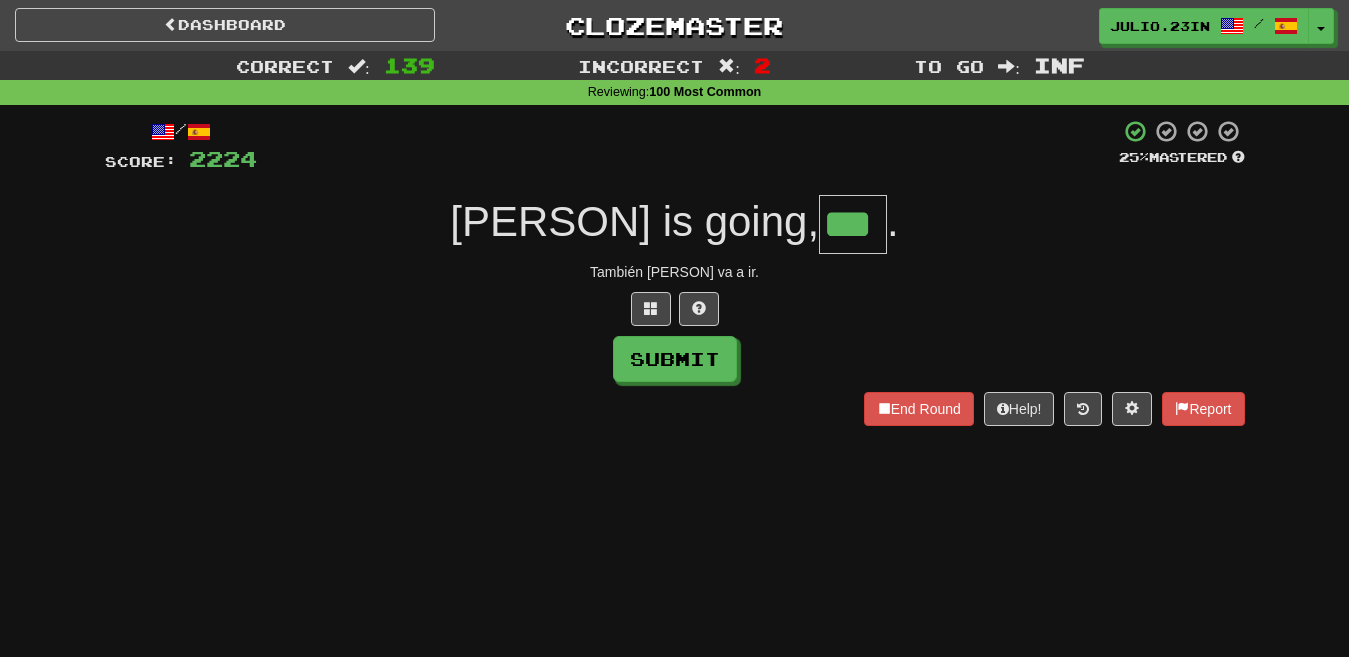 type on "***" 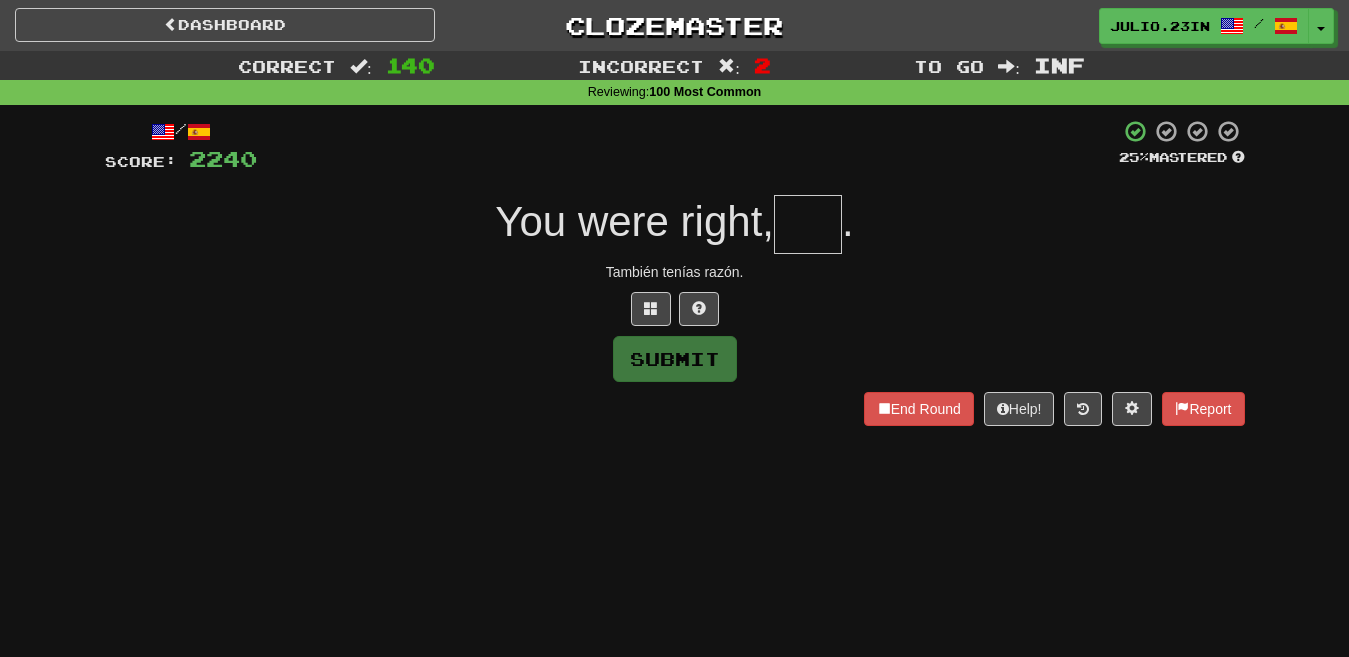 type on "*" 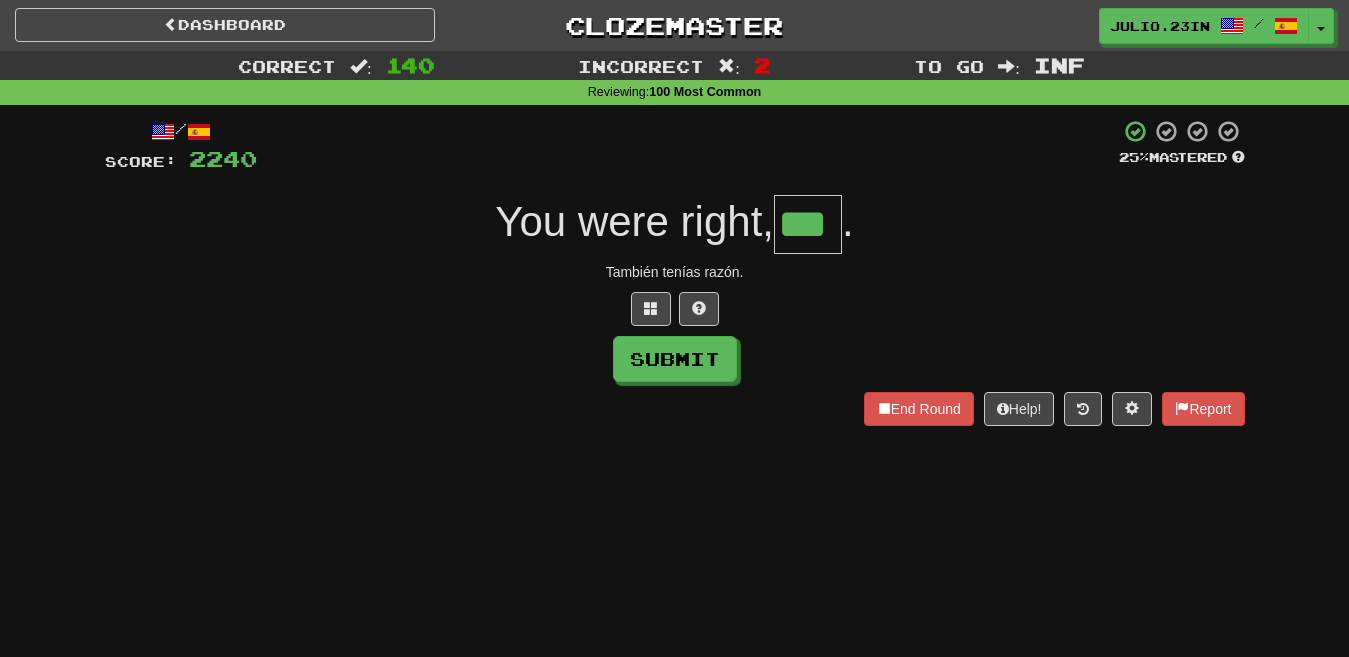 type on "***" 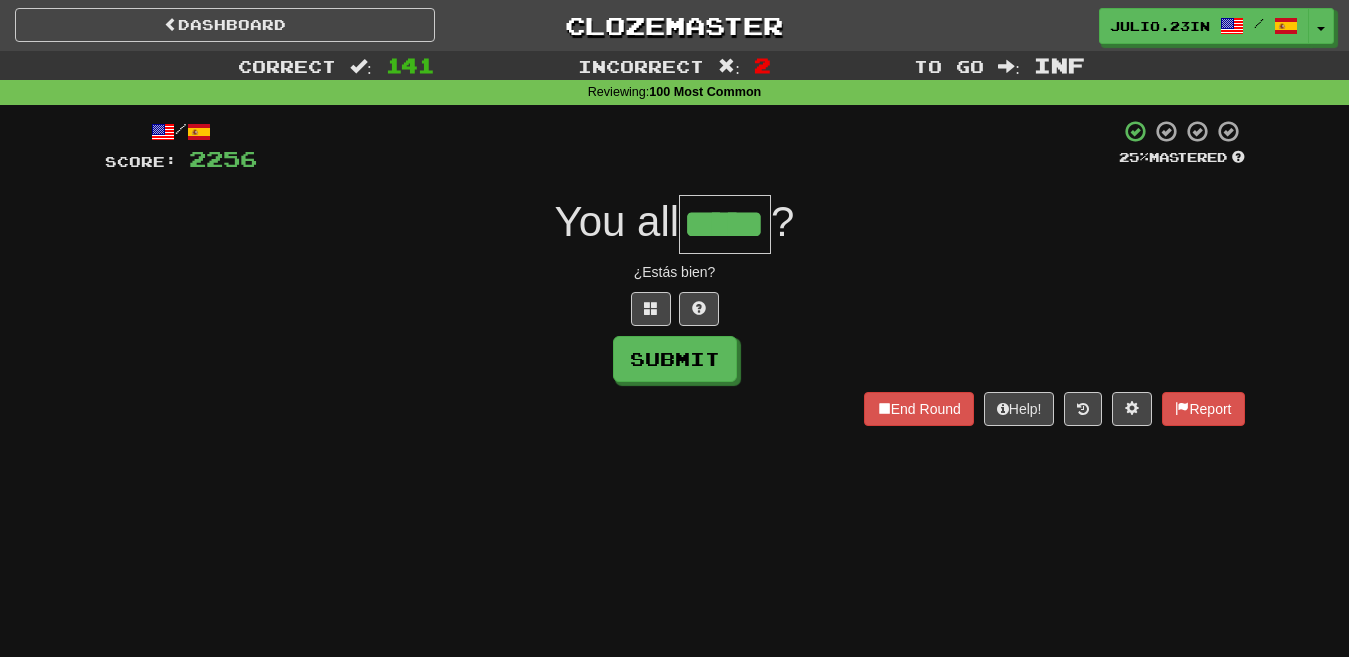 type on "*****" 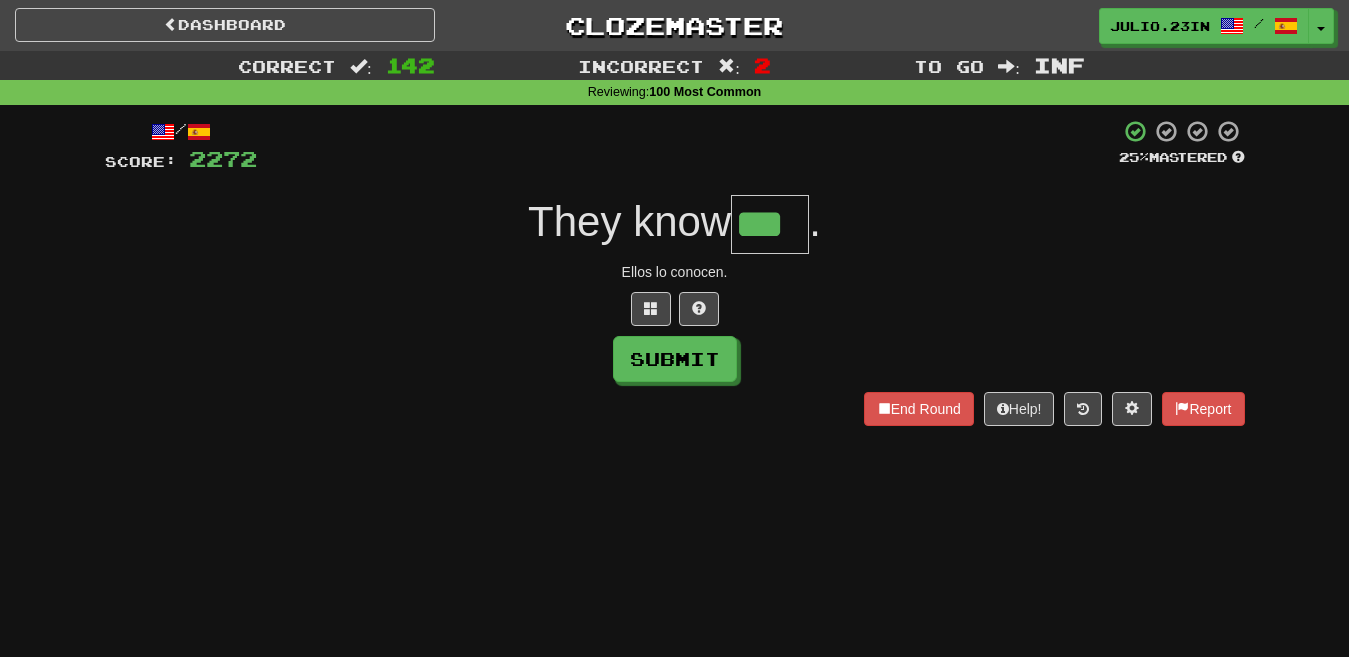 type on "***" 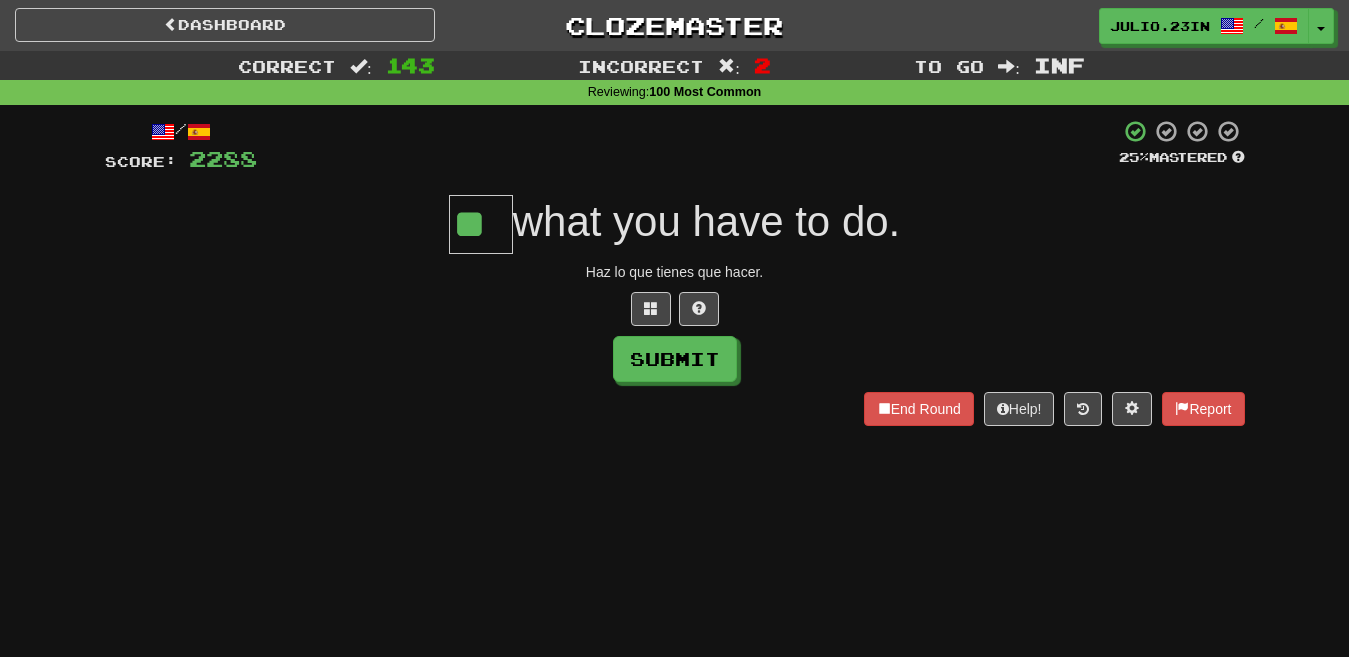 type on "**" 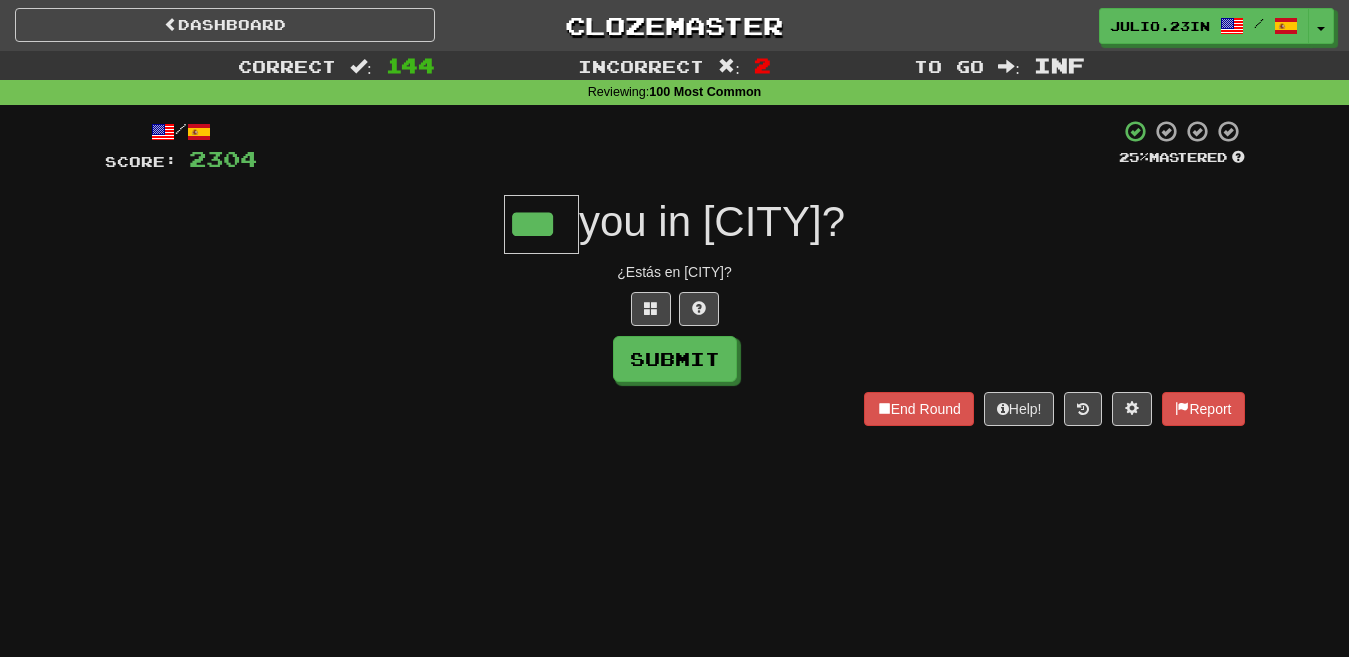 type on "***" 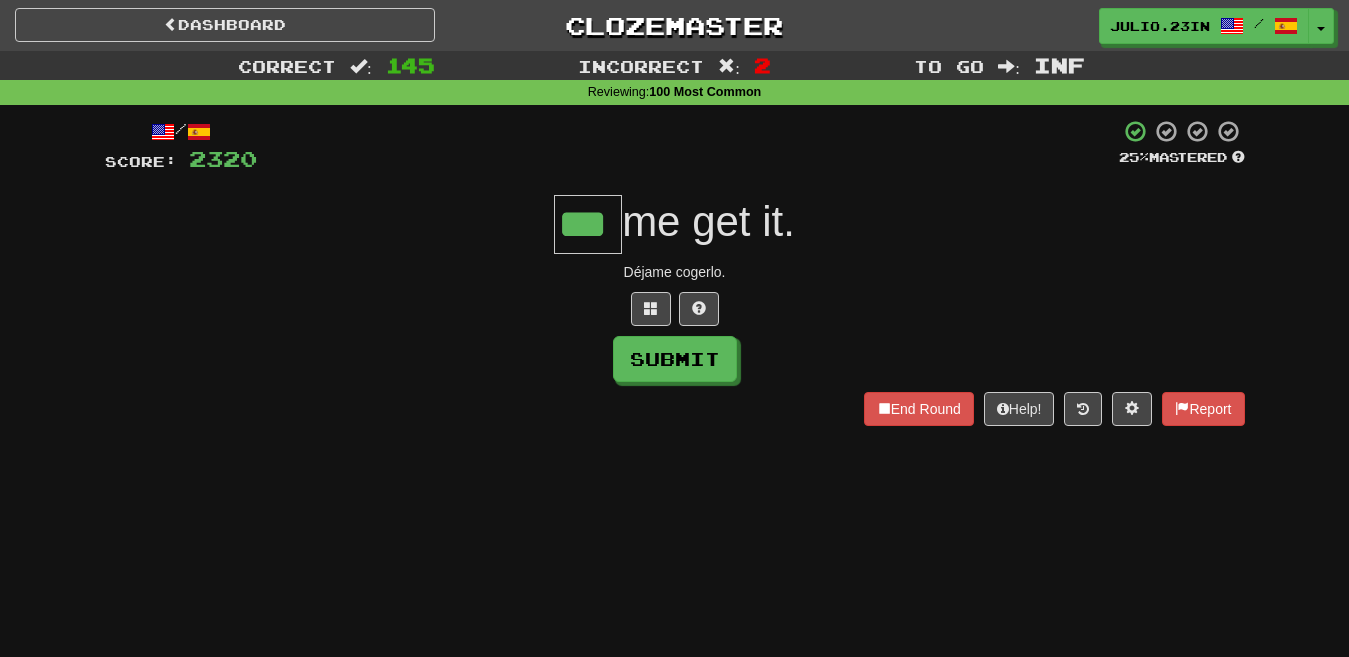 type on "***" 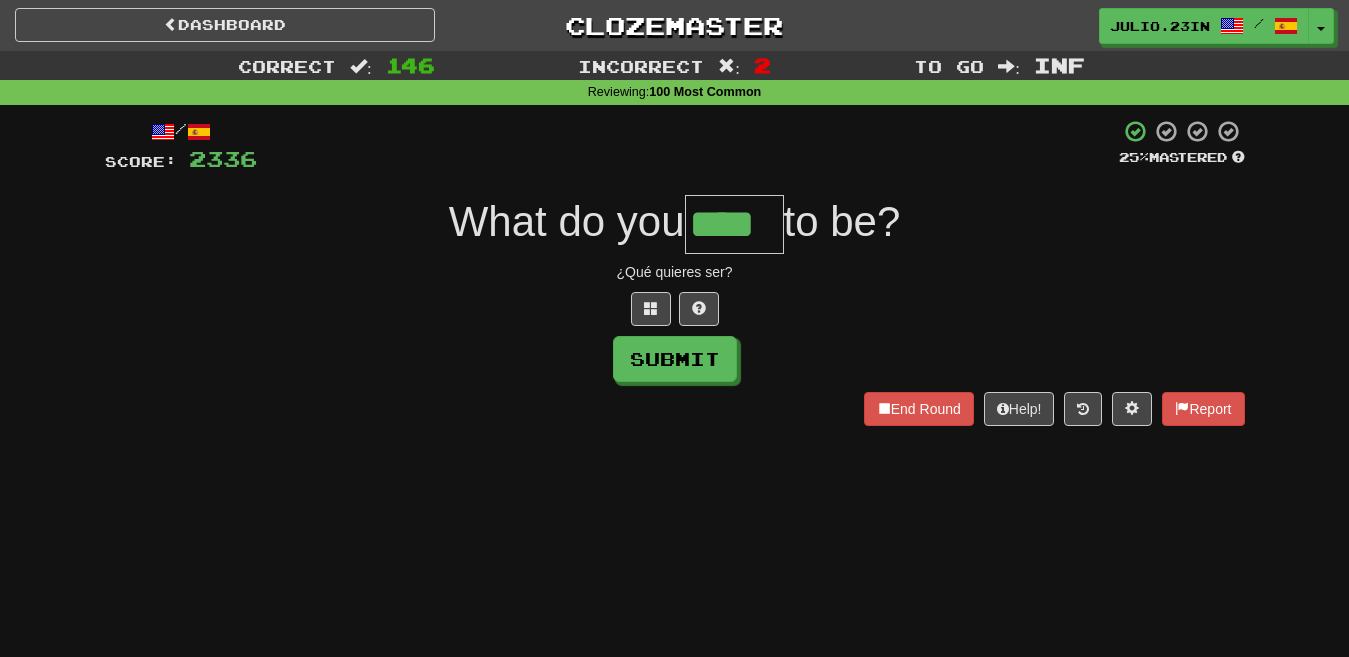 type on "****" 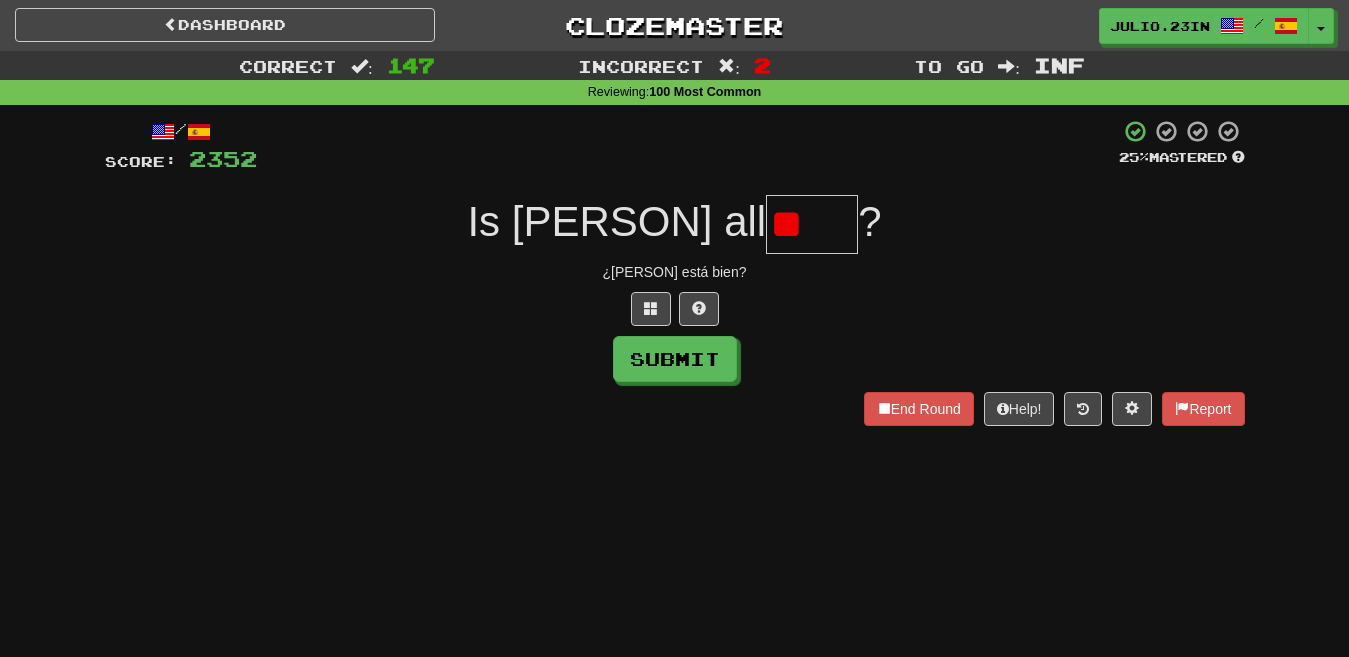 type on "*" 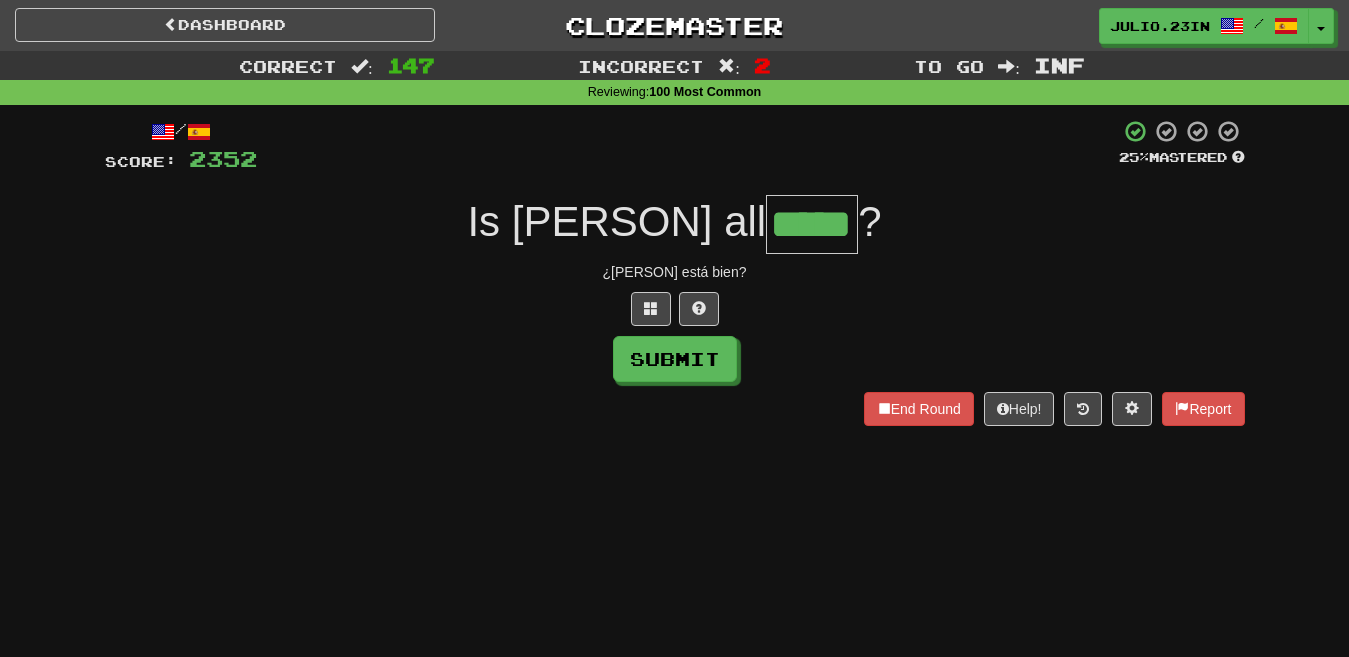 type on "*****" 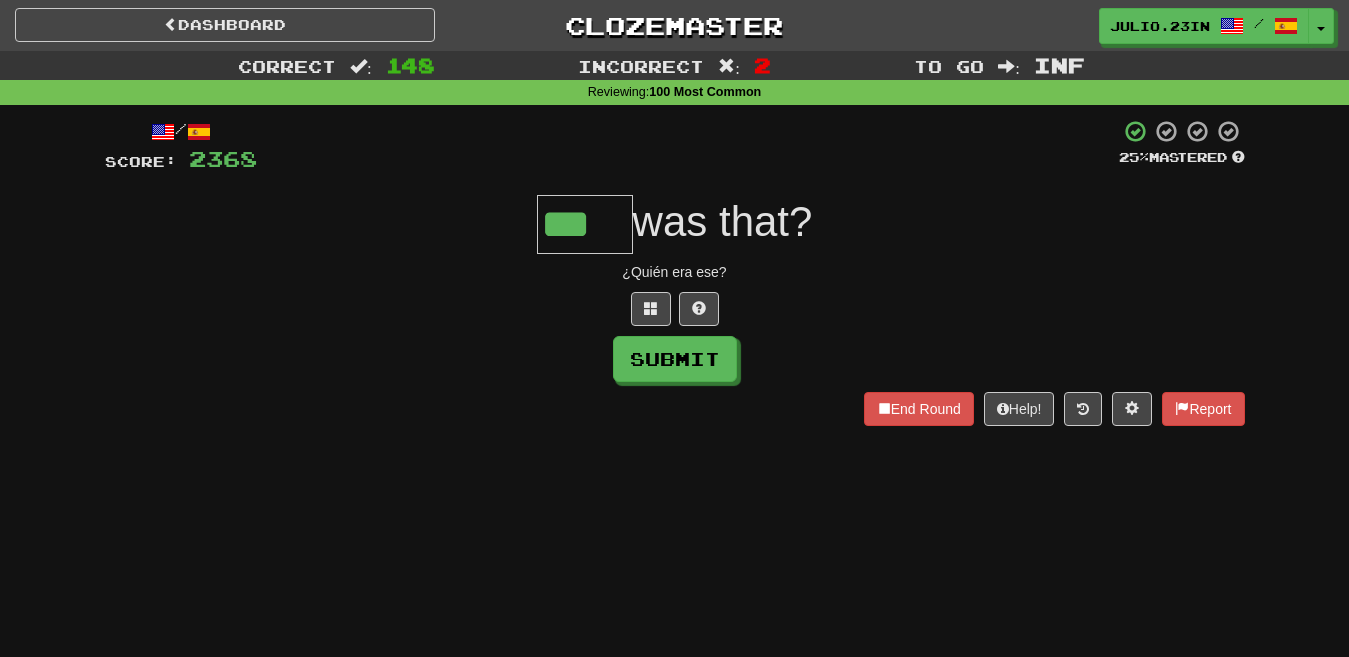 type on "***" 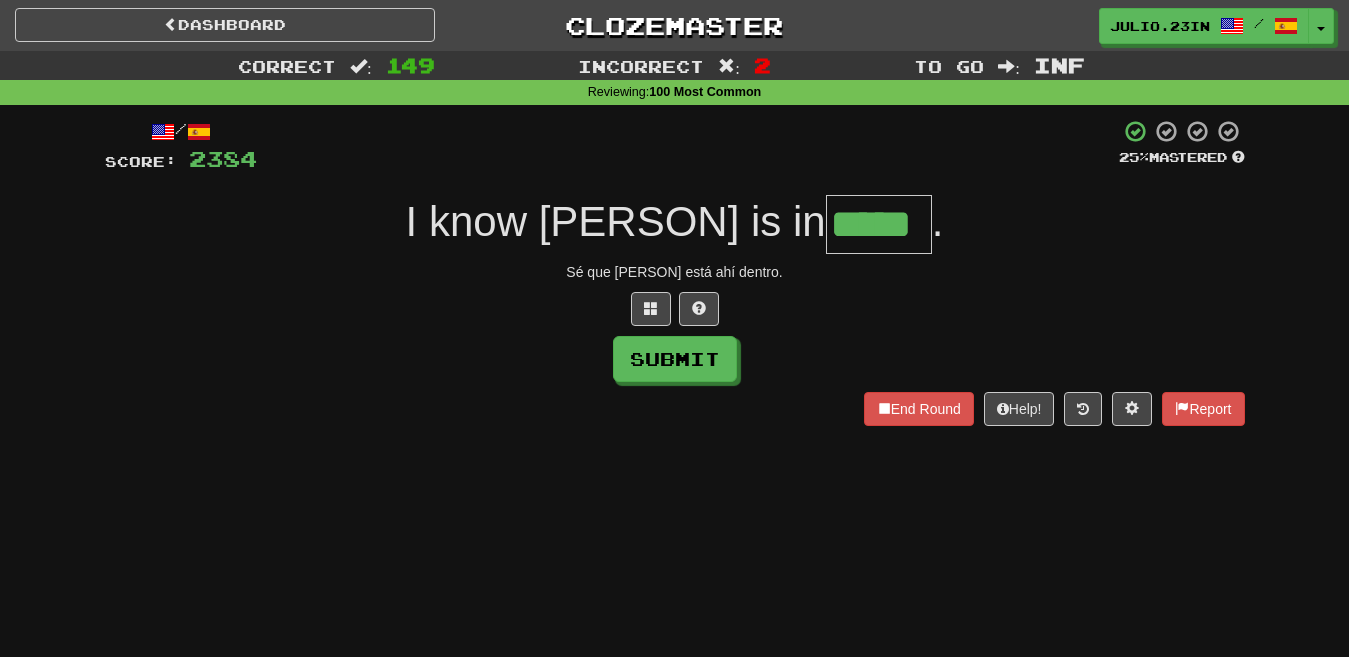 type on "*****" 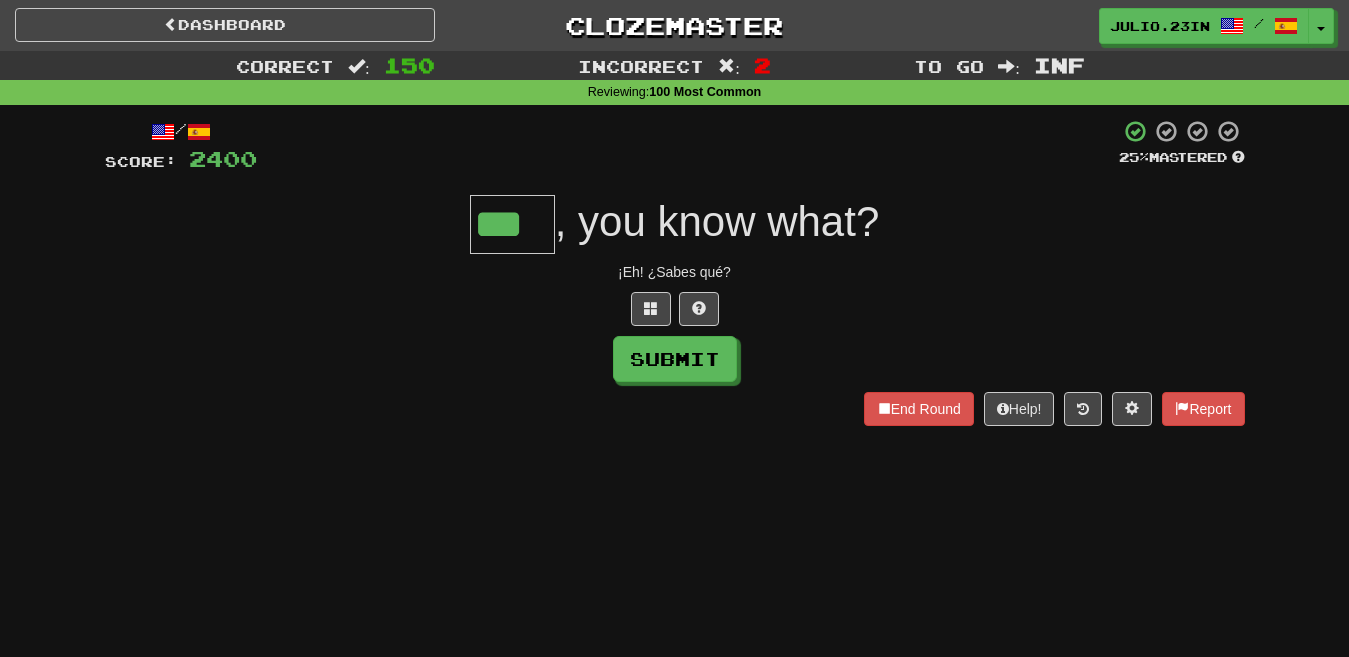 type on "***" 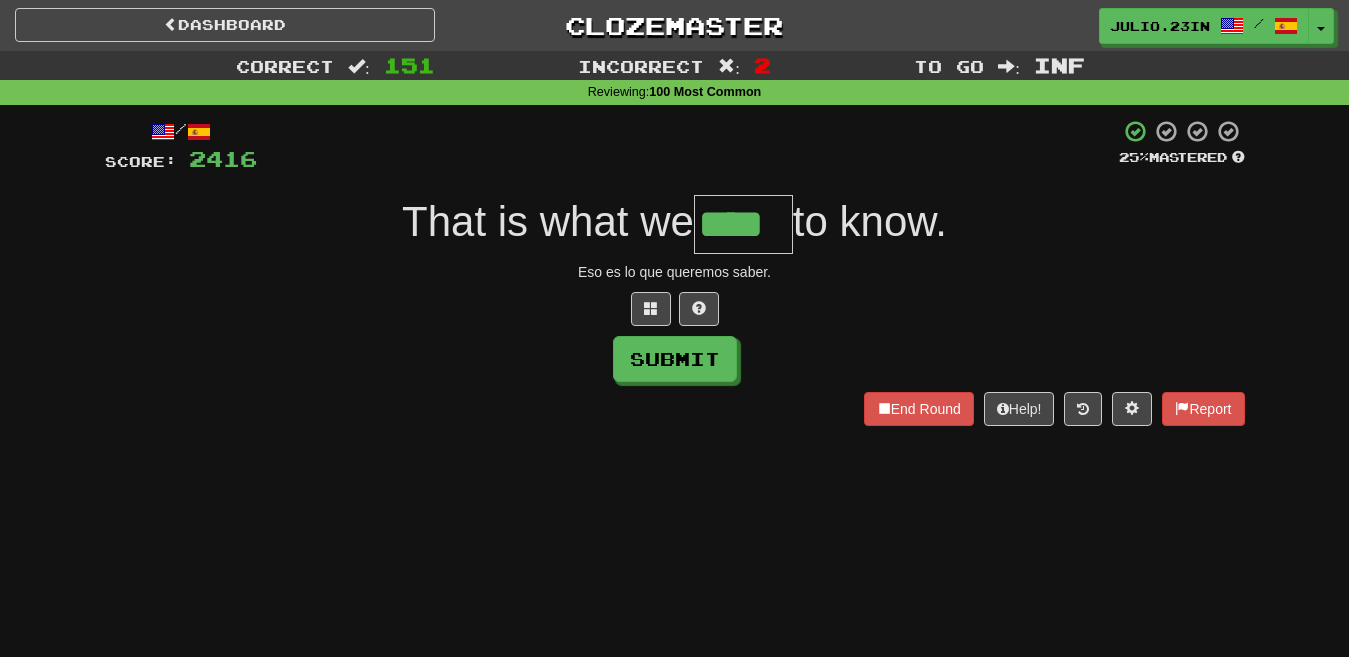 type on "****" 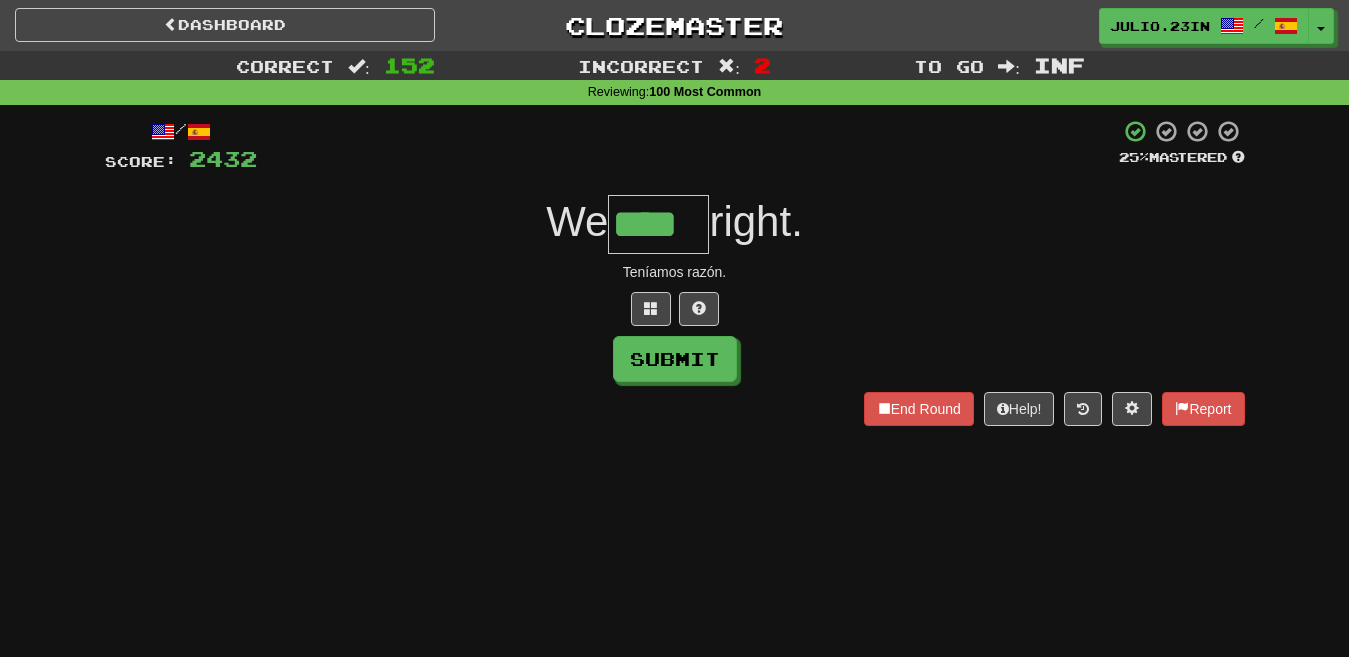 type on "****" 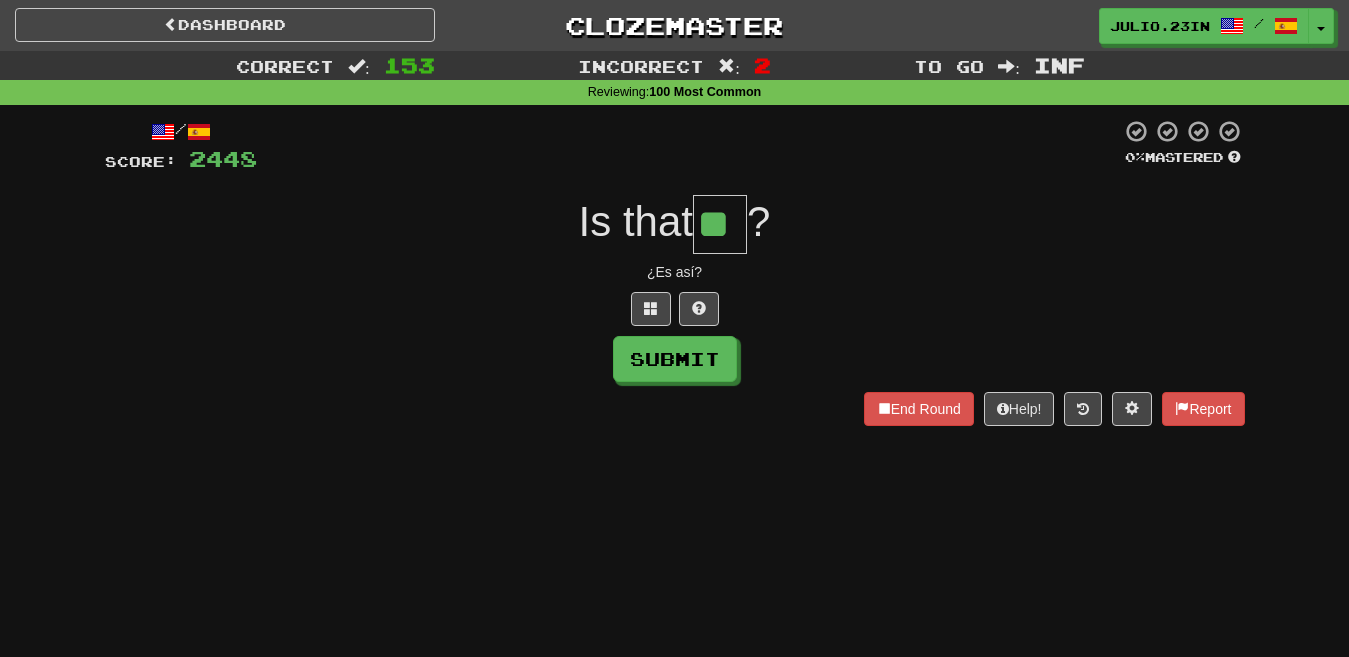type on "**" 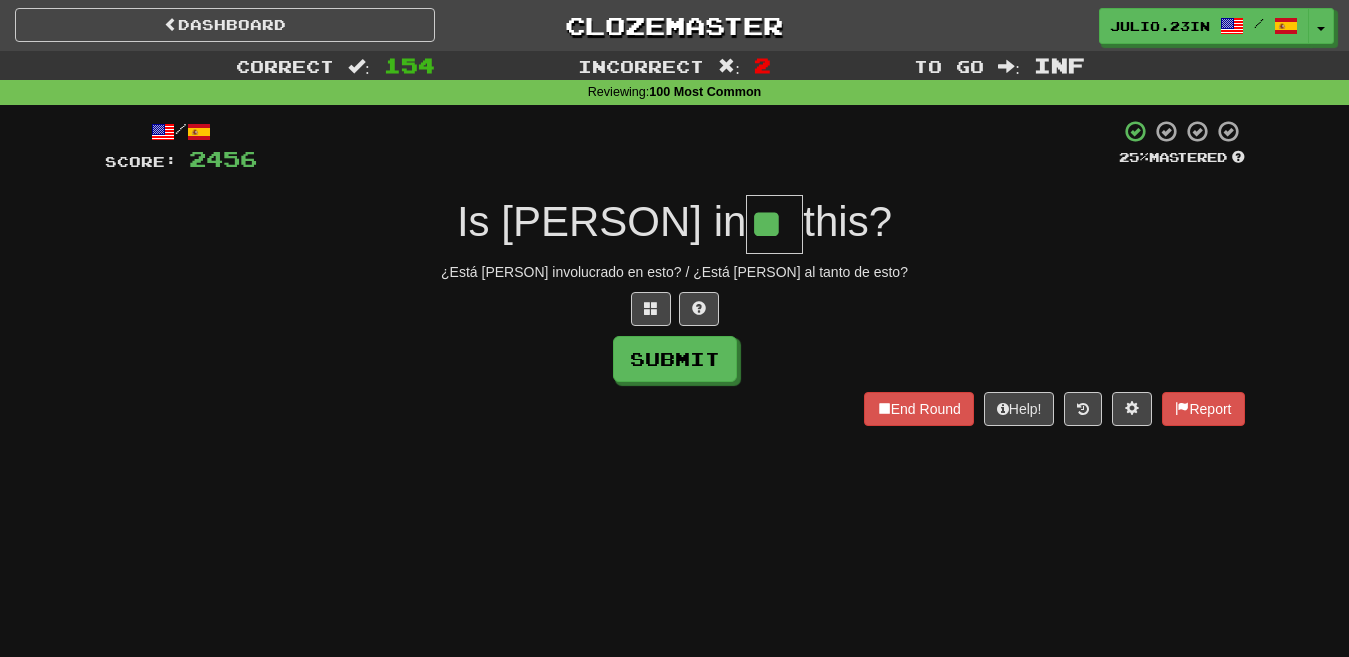 type on "**" 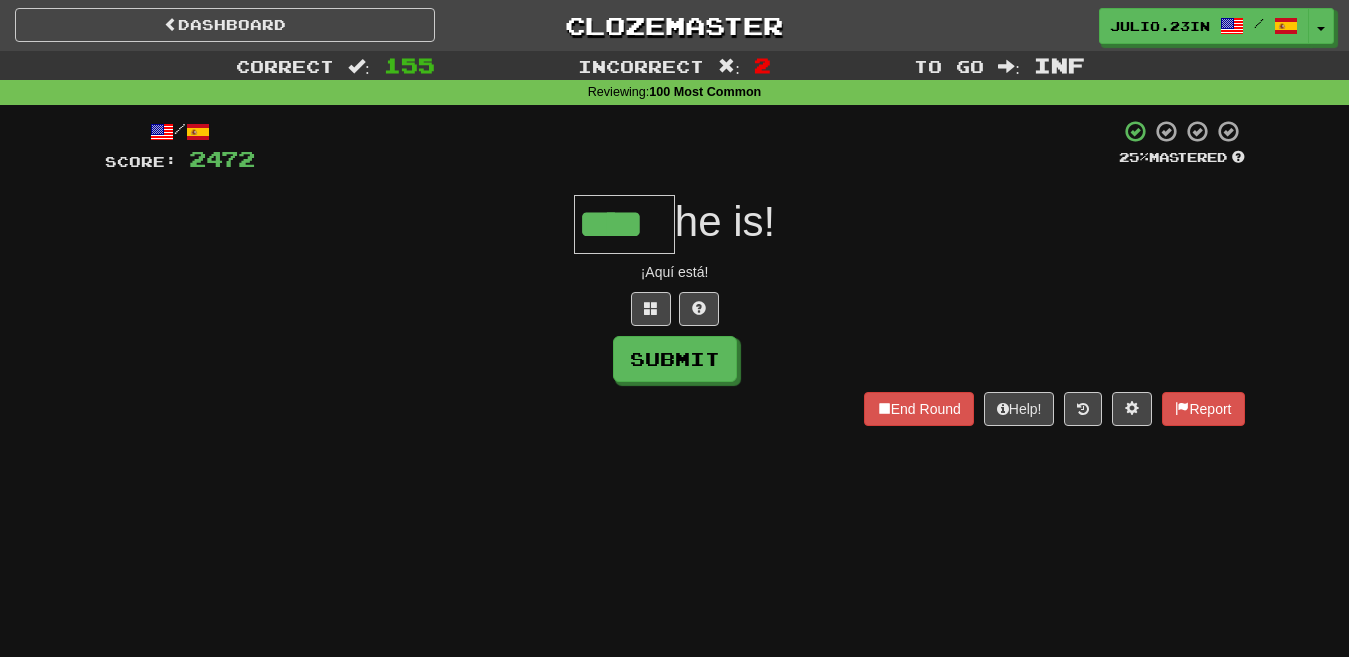 type on "****" 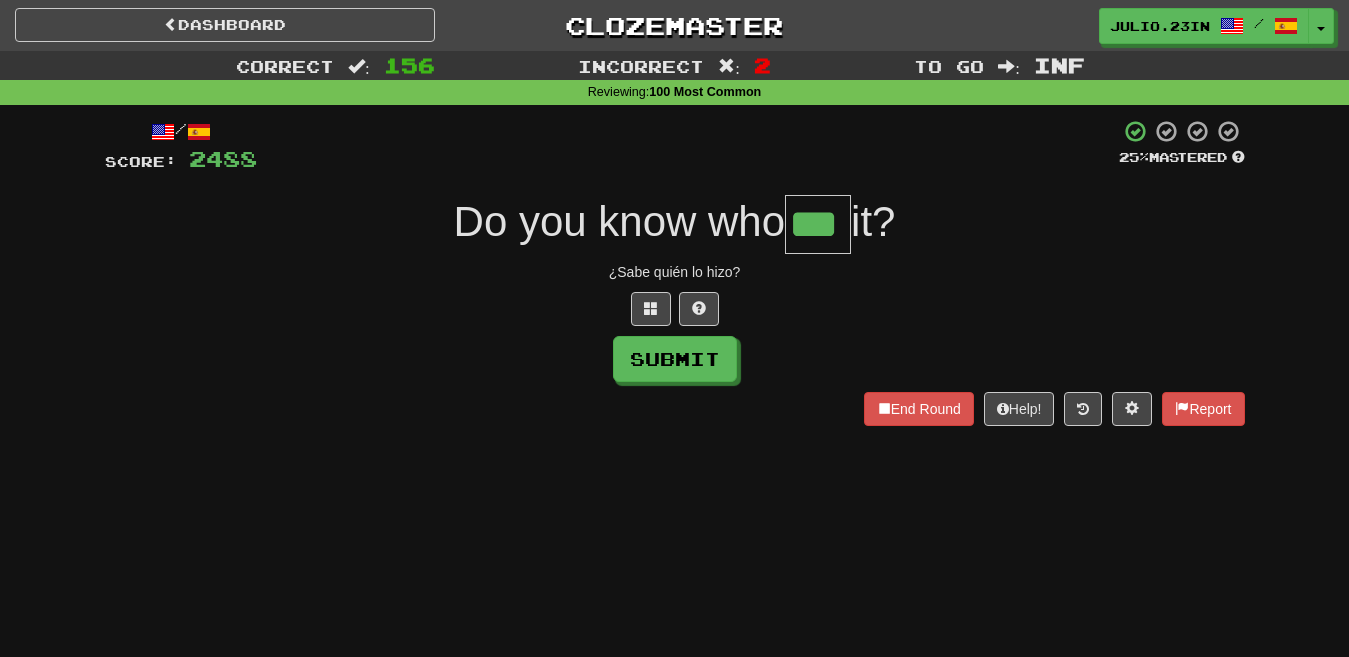 type on "***" 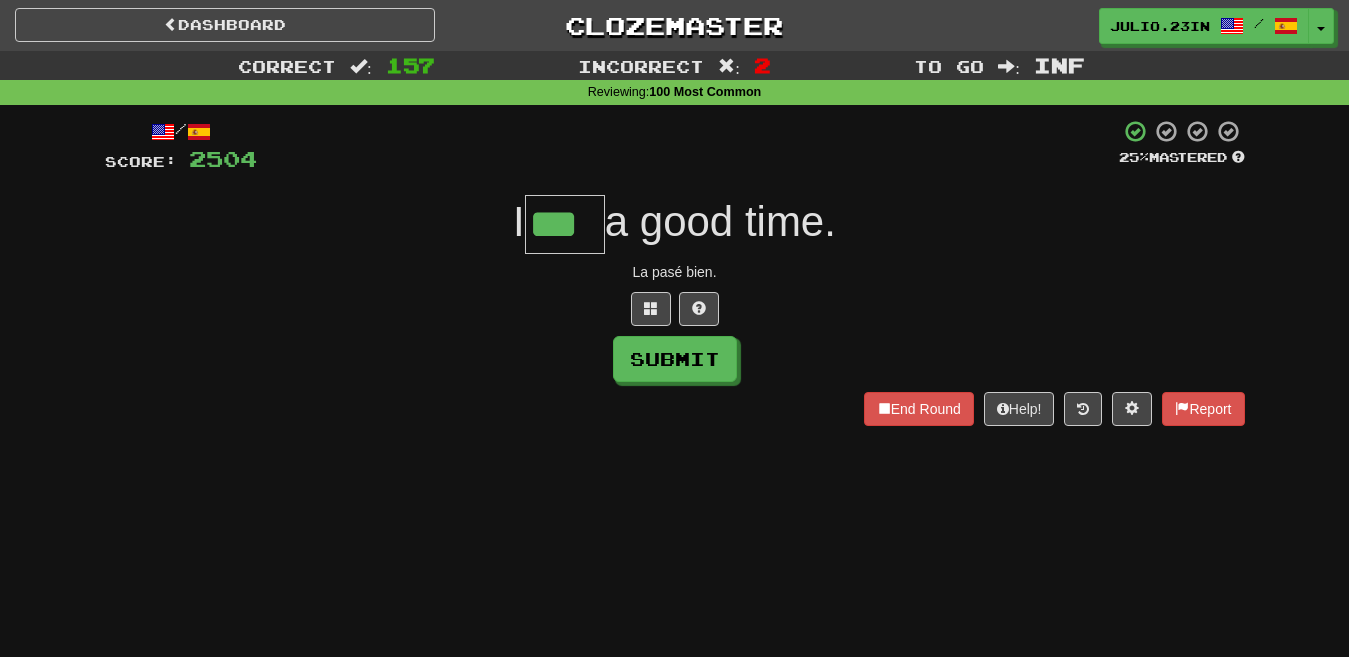type on "***" 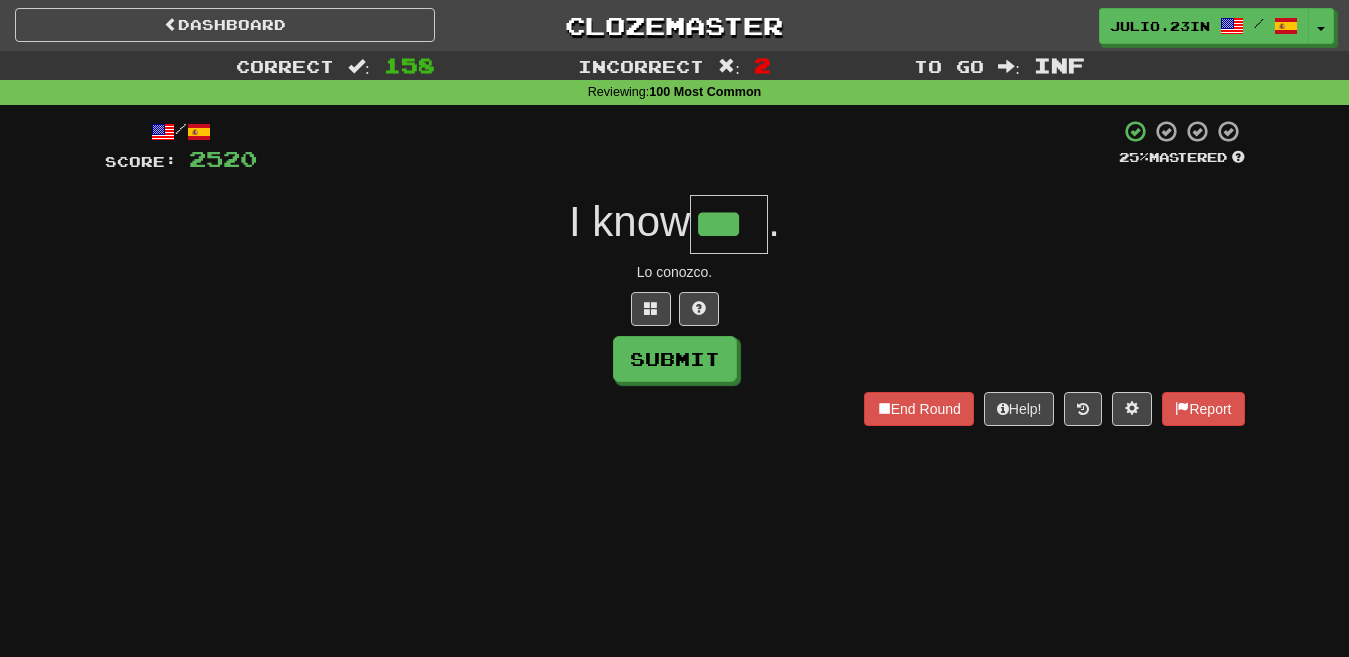 type on "***" 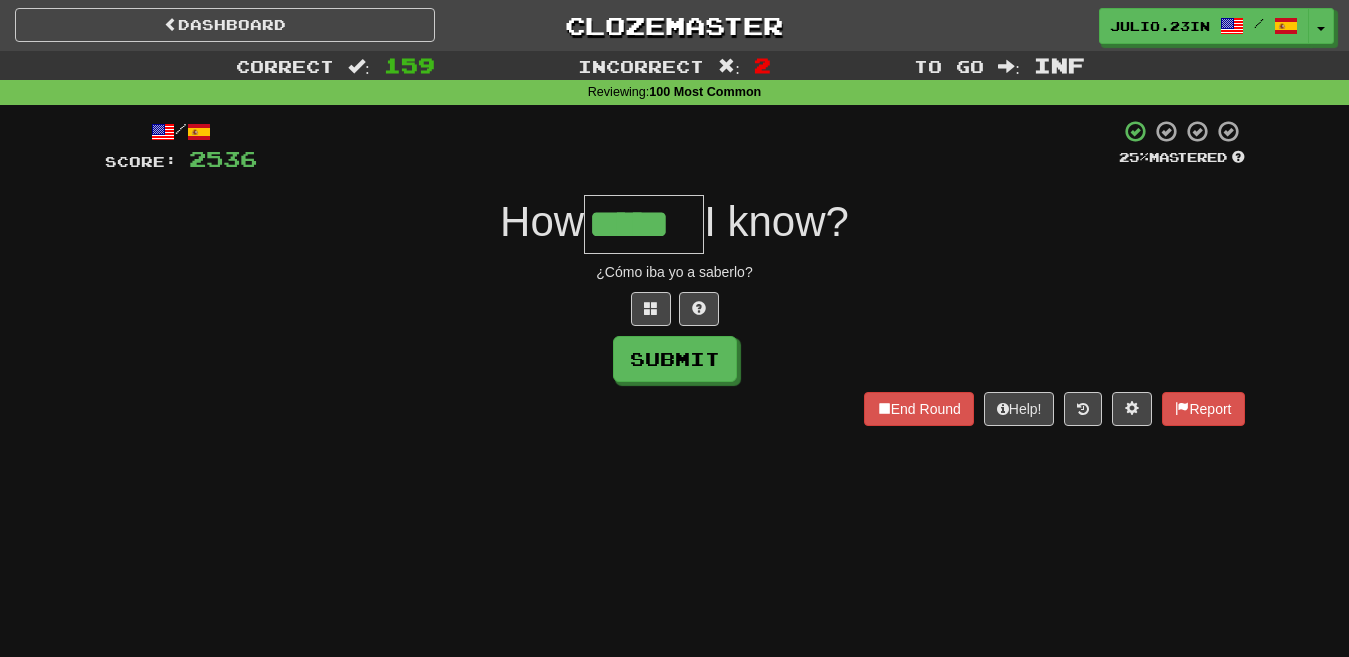 type on "*****" 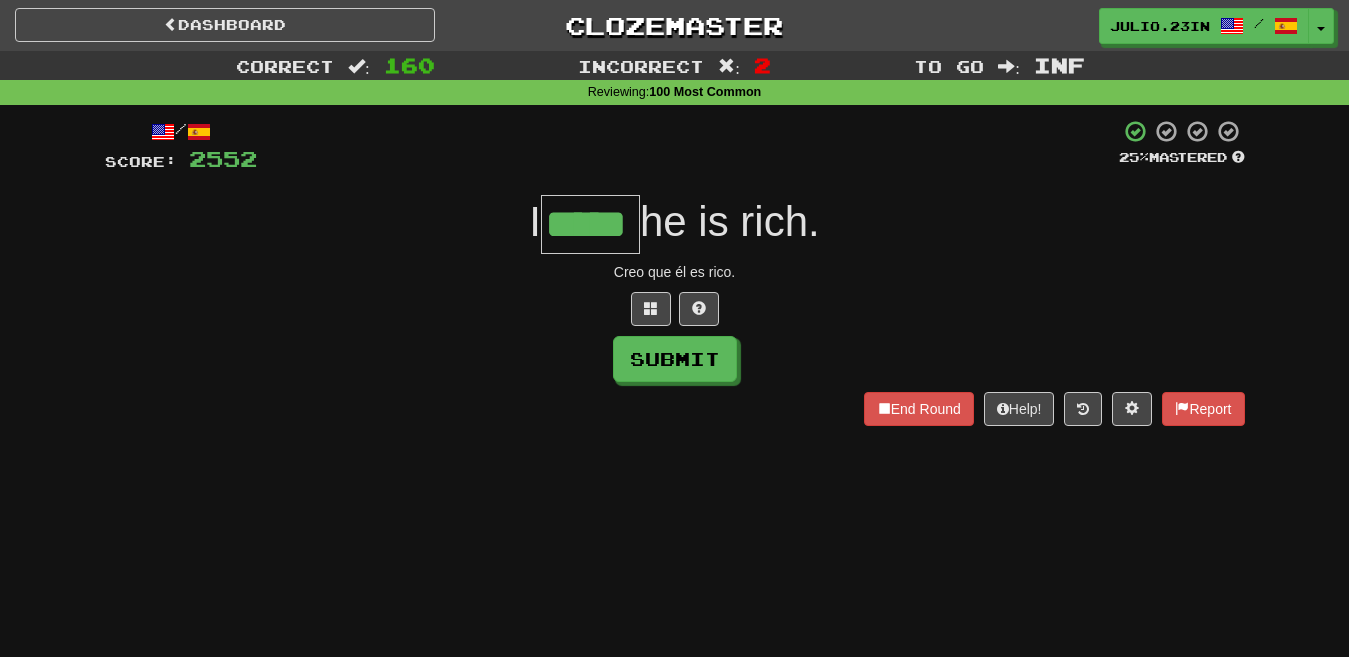 type on "*****" 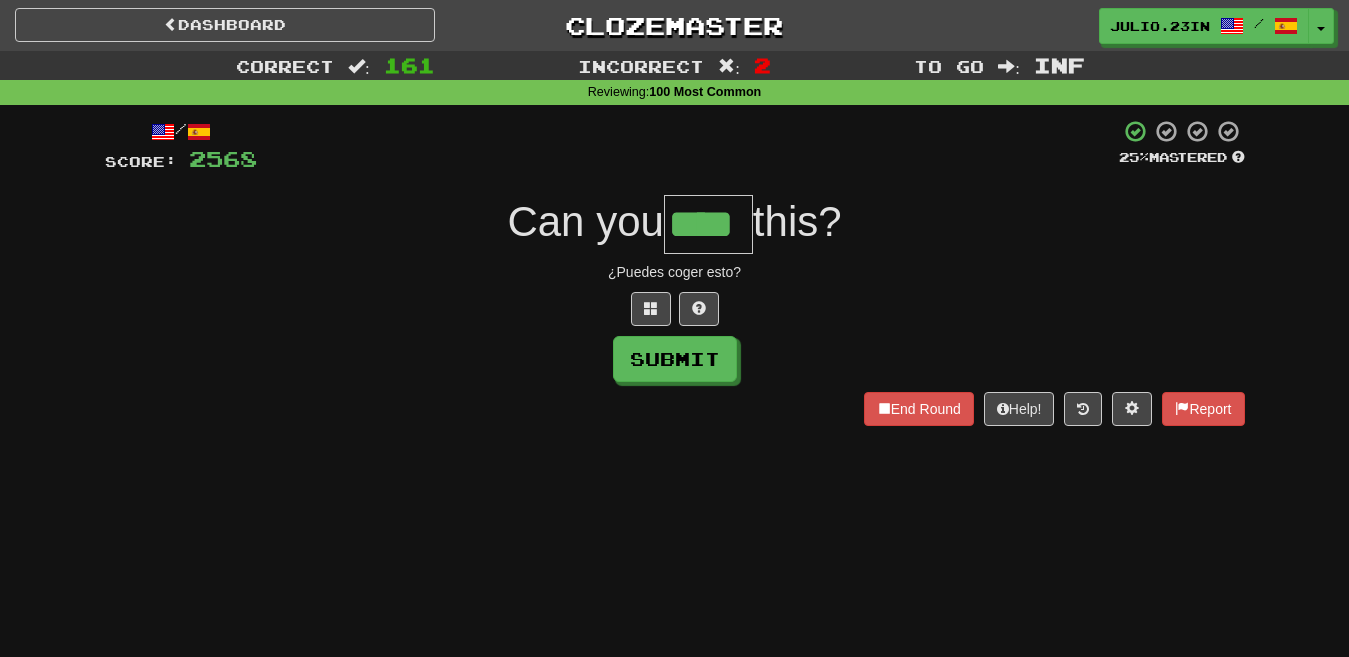 type on "****" 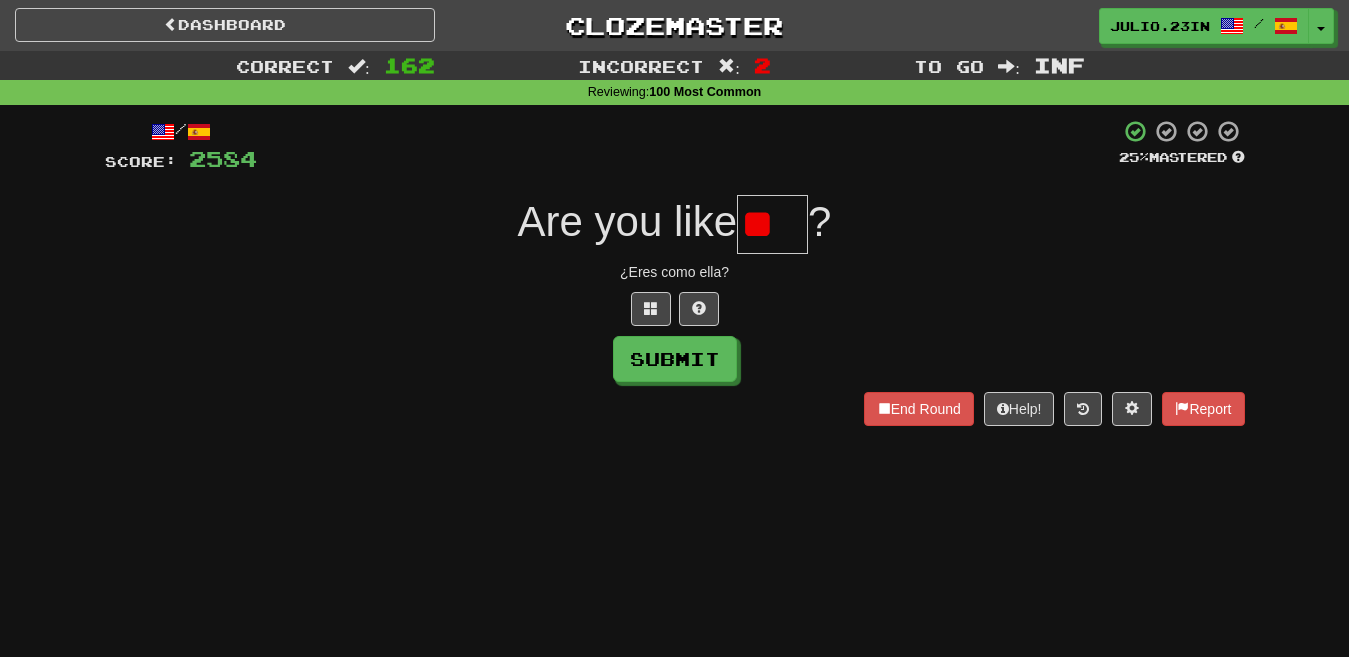 type on "*" 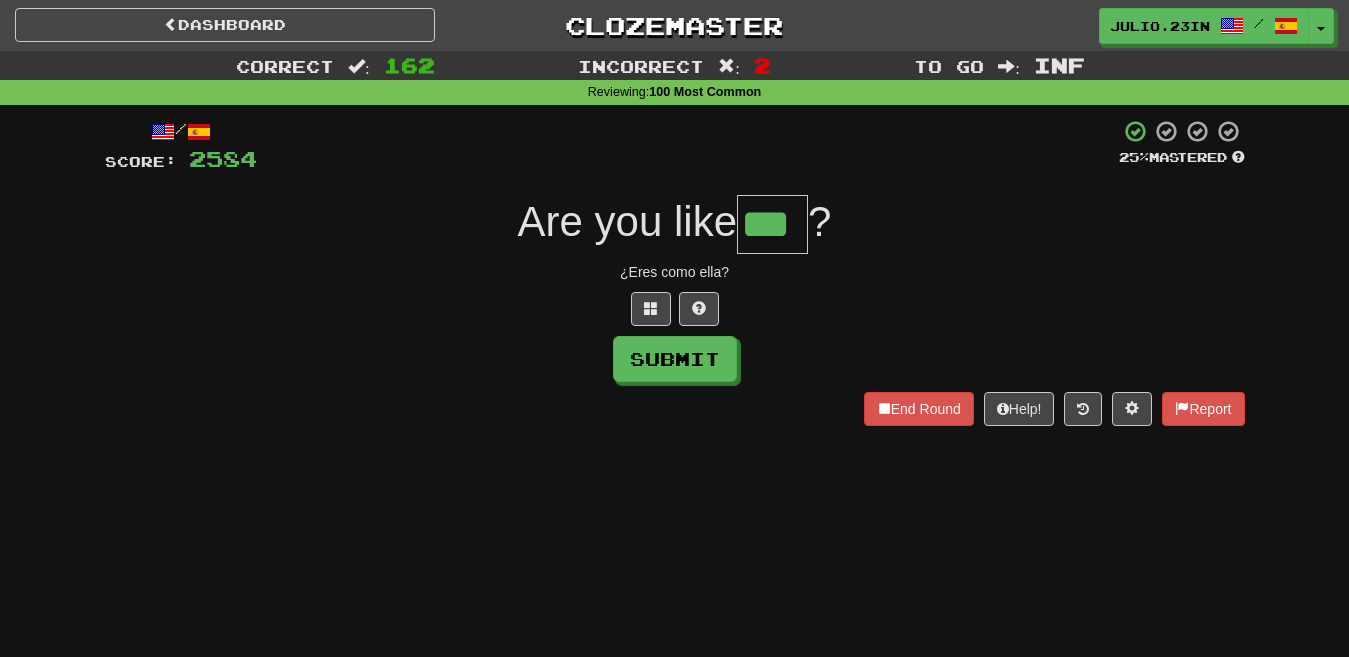 type on "***" 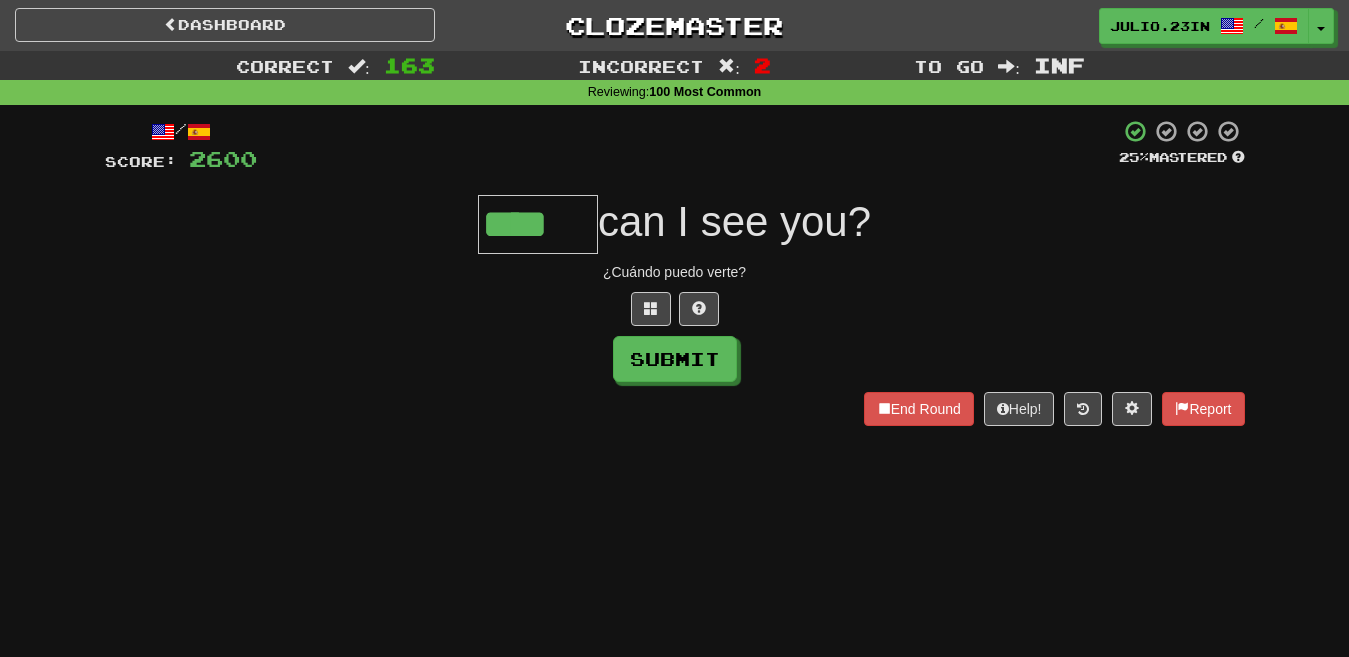 type on "****" 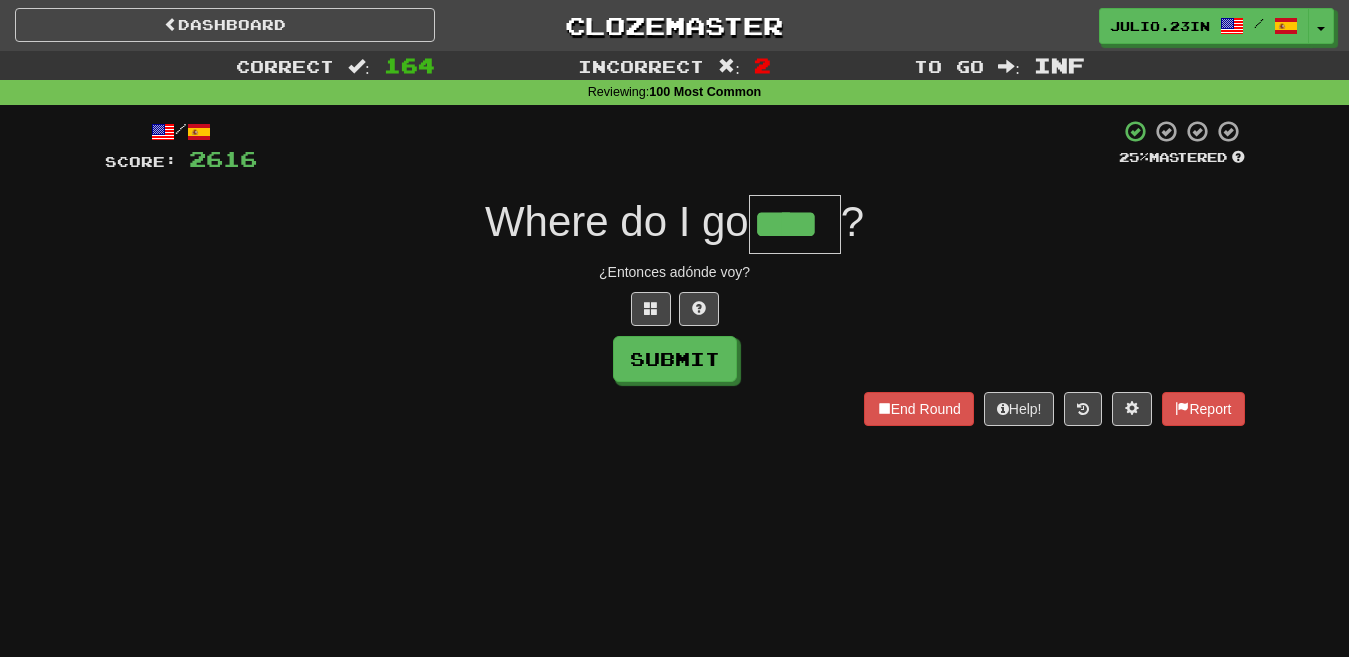 type on "****" 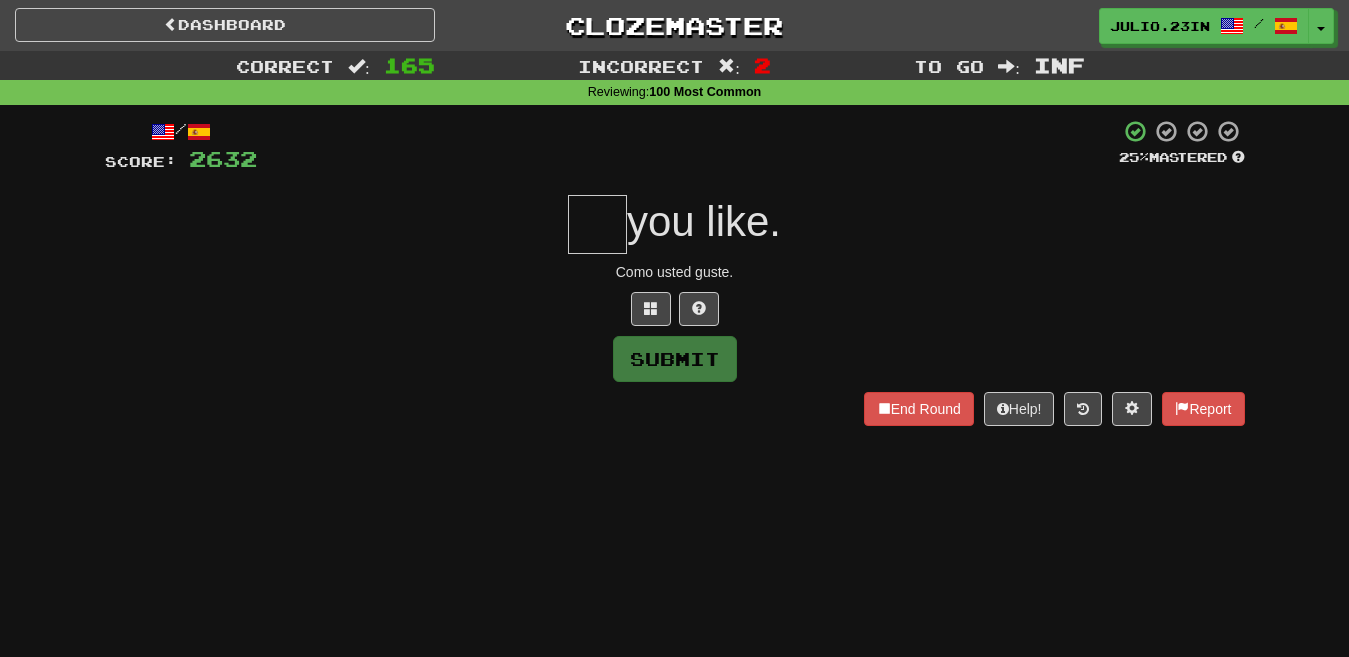 type on "*" 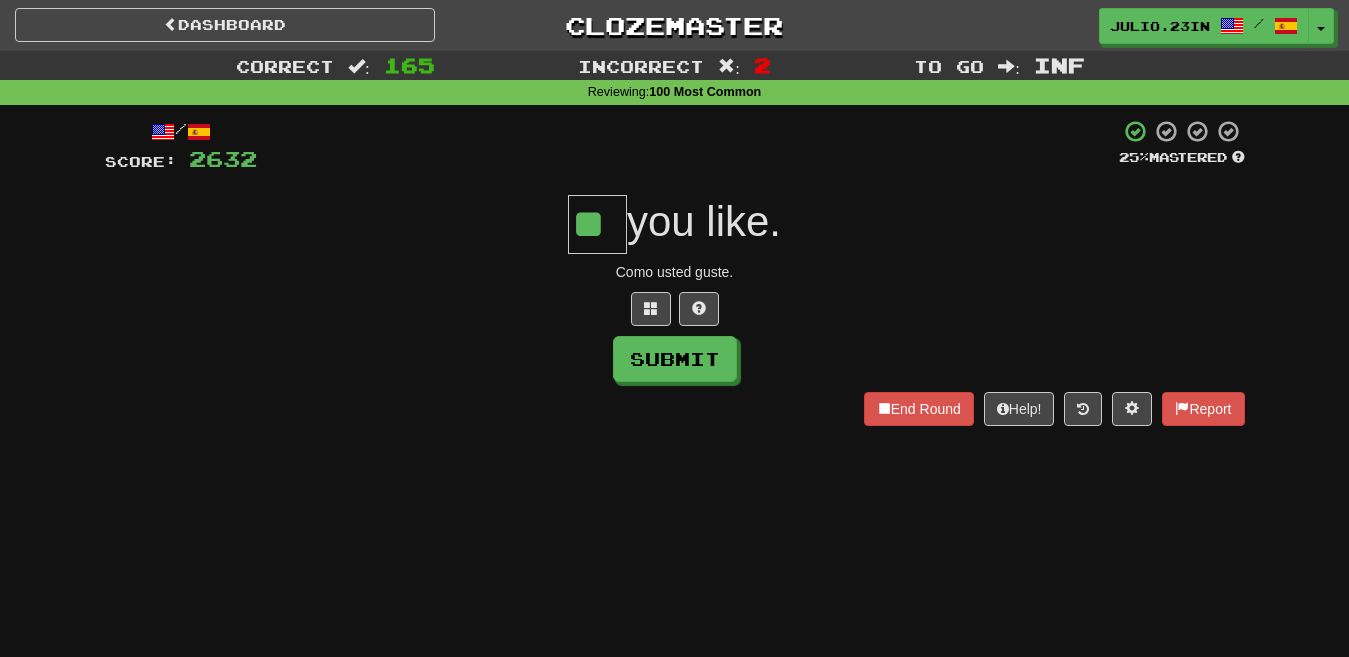 type on "**" 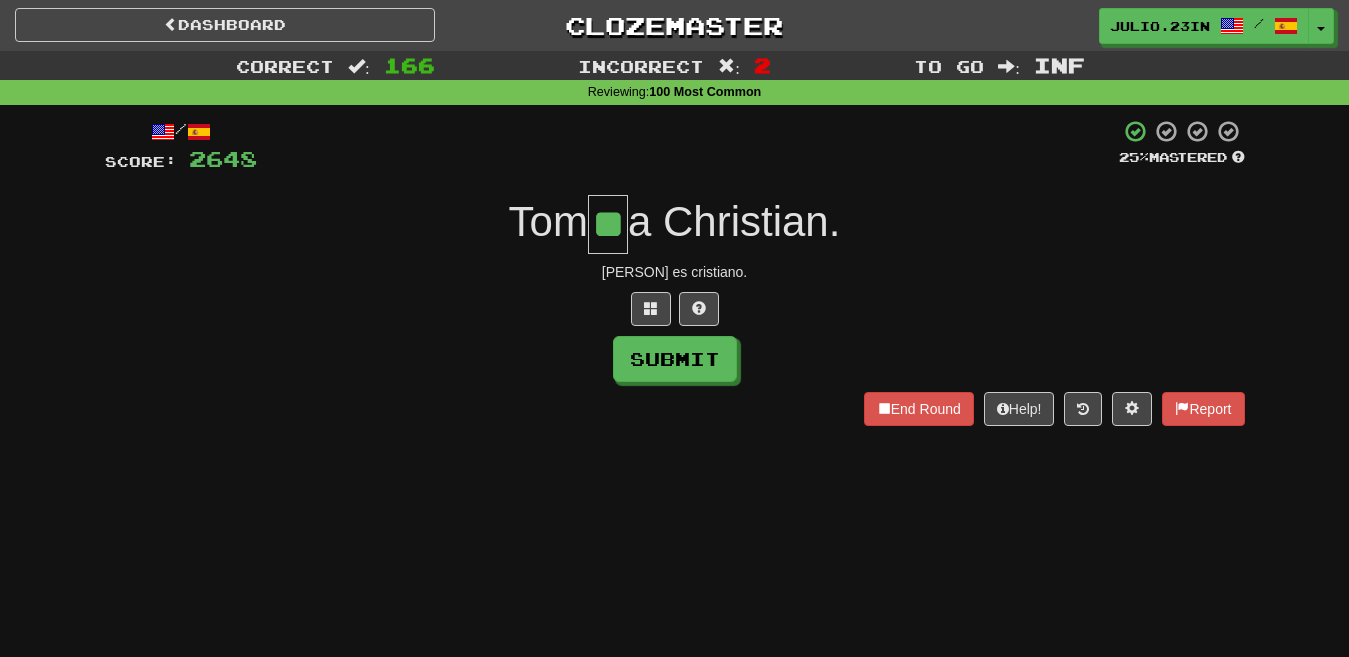 type on "**" 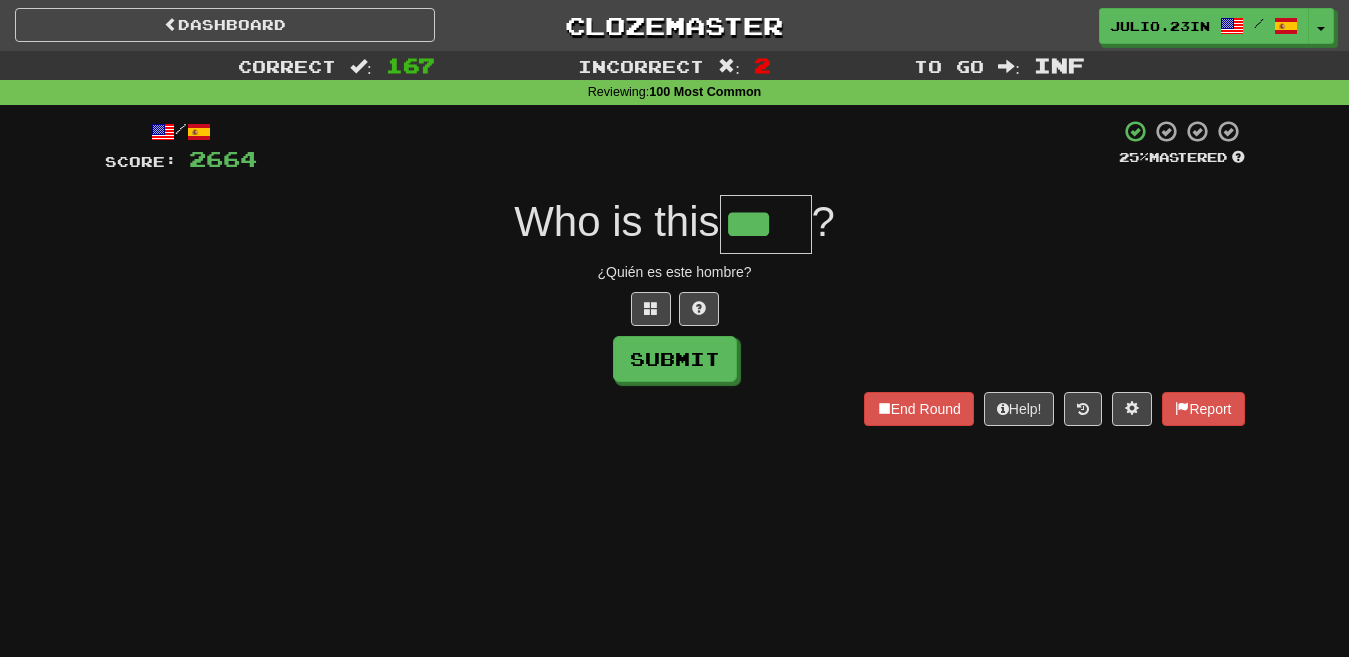 type on "***" 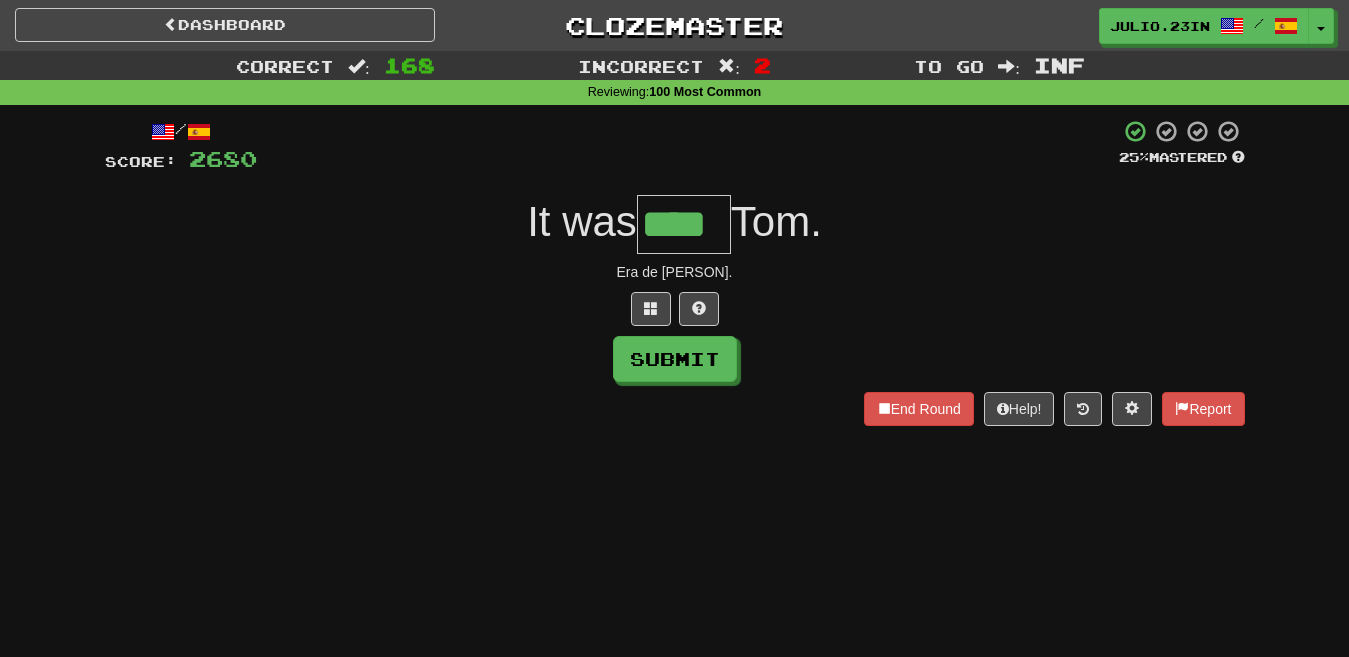 type on "****" 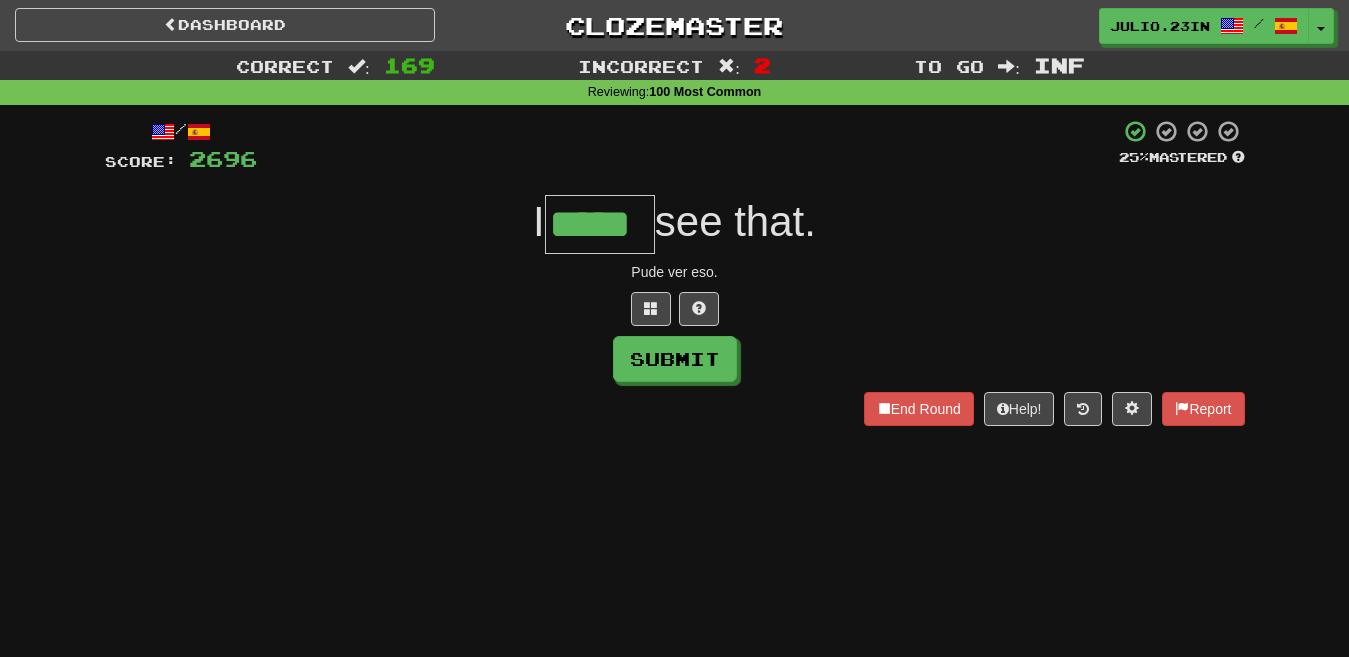 type on "*****" 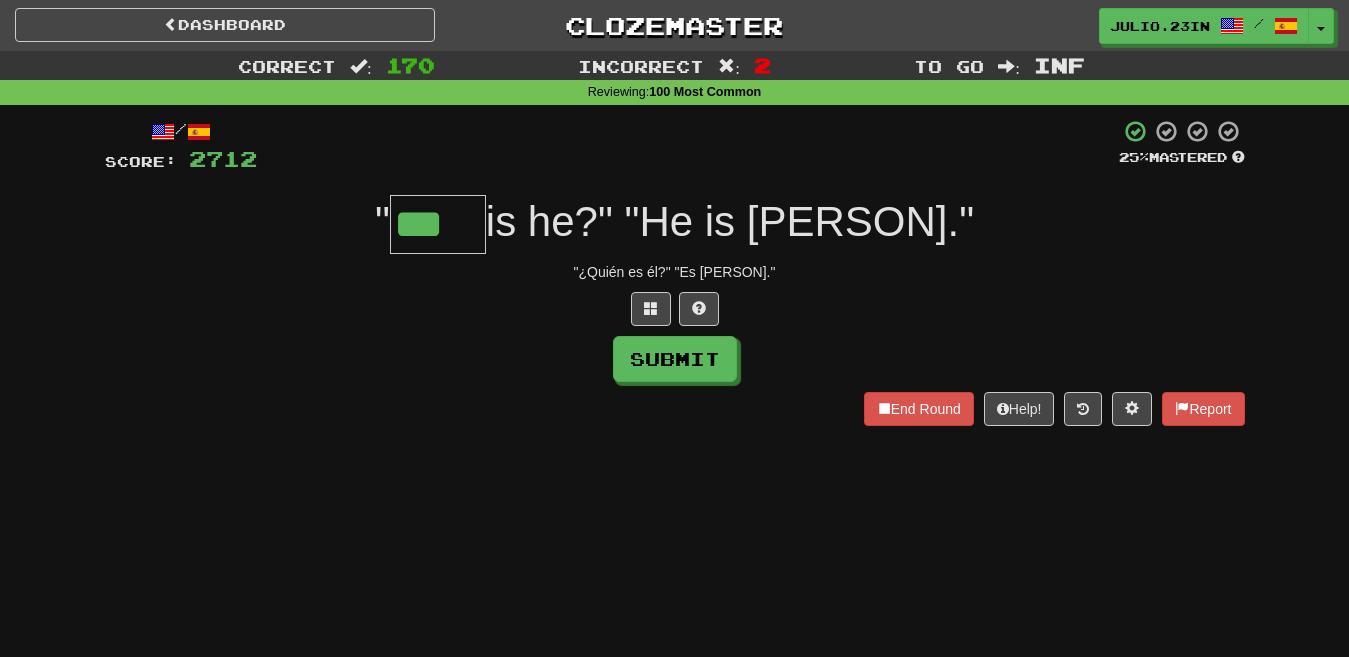 type on "***" 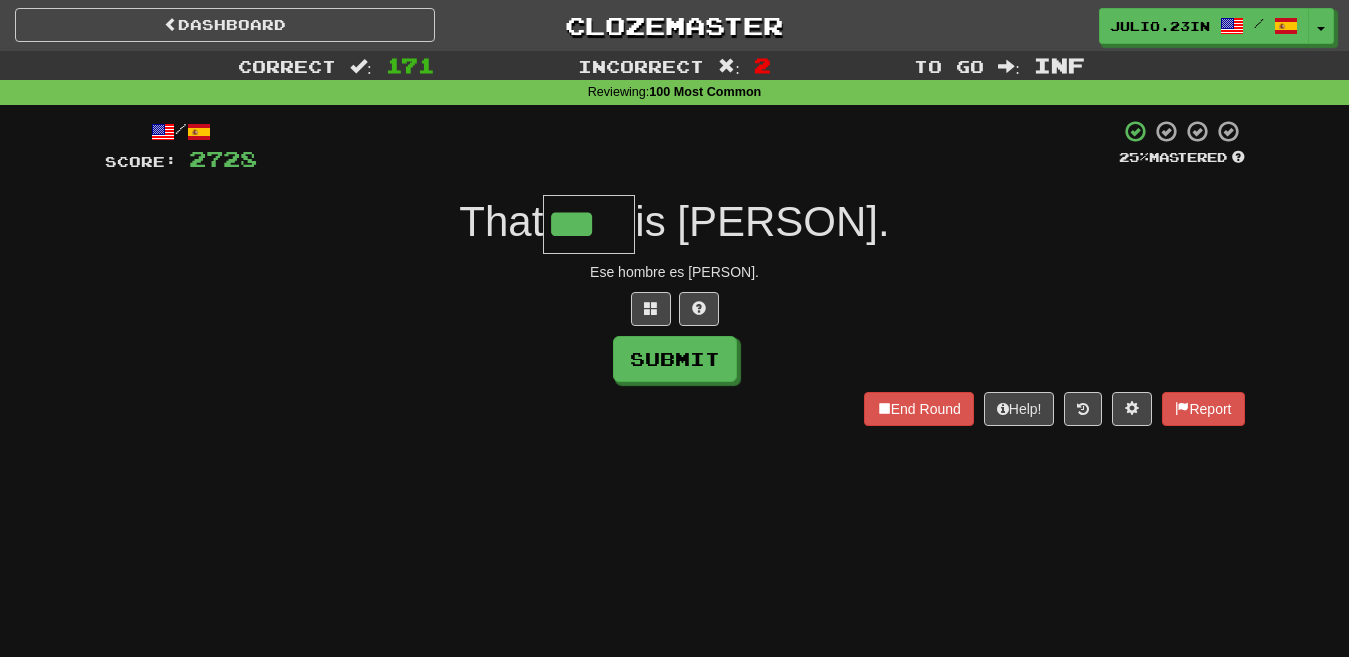 type on "***" 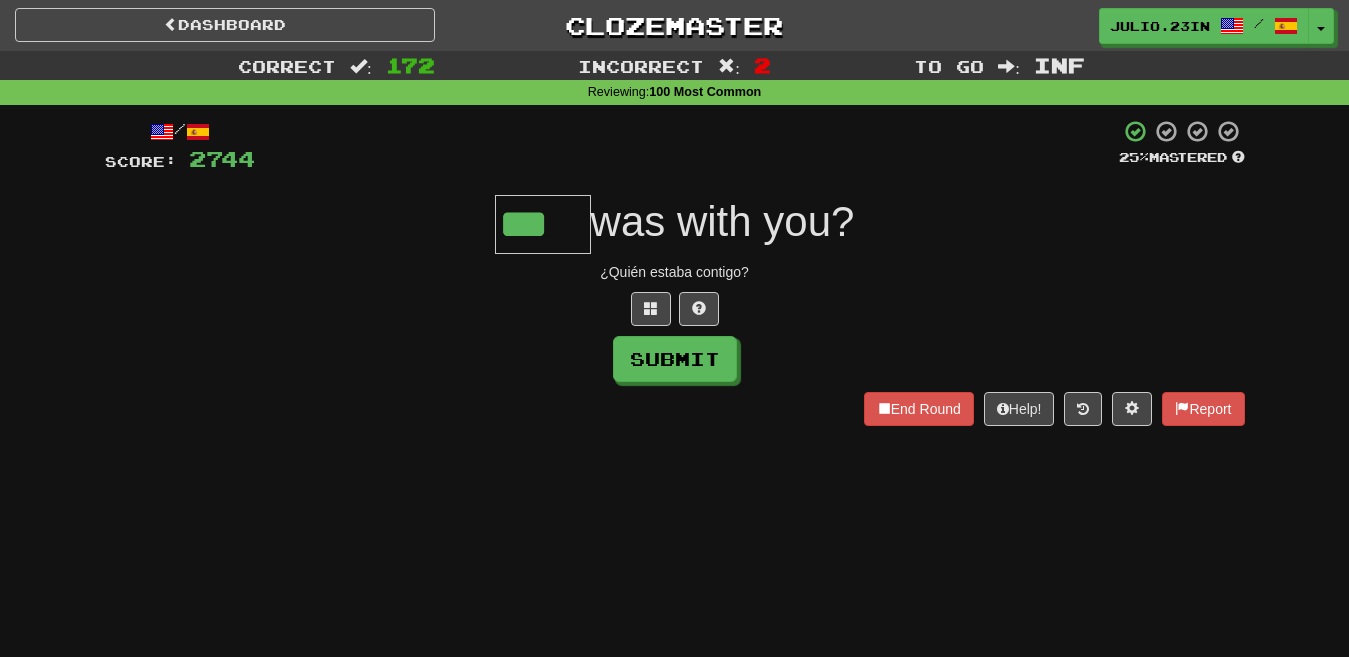 type on "***" 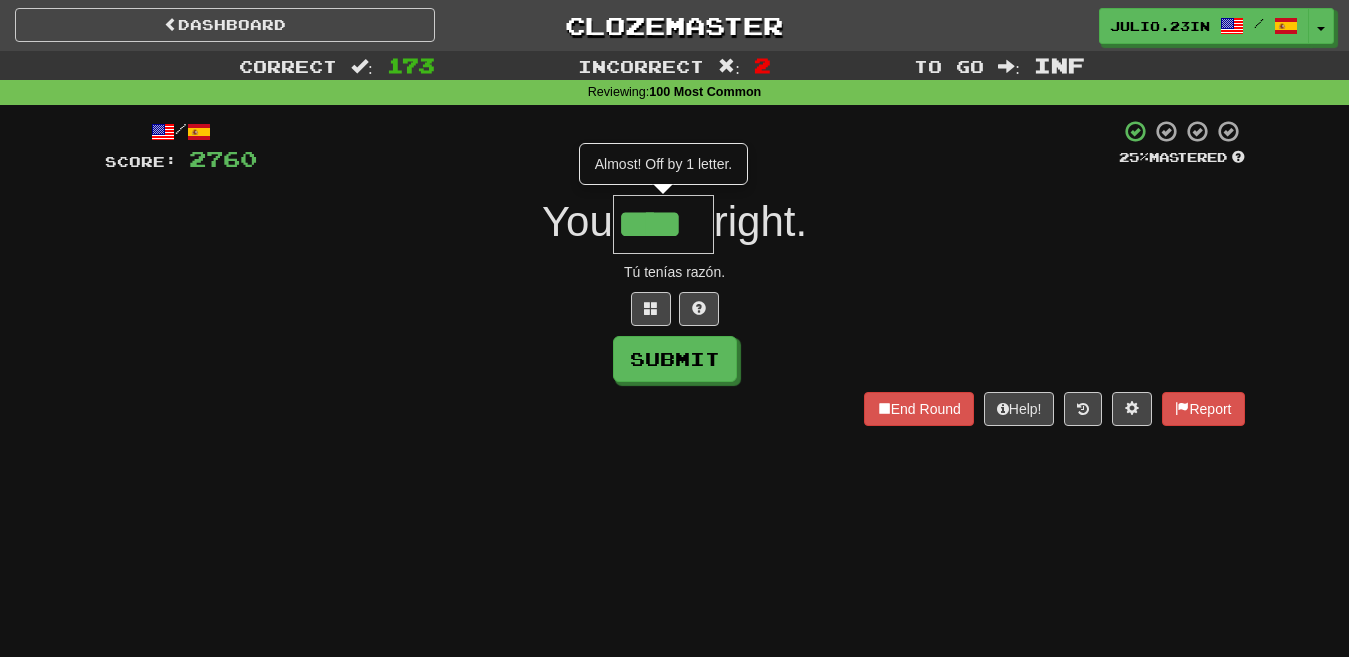type on "****" 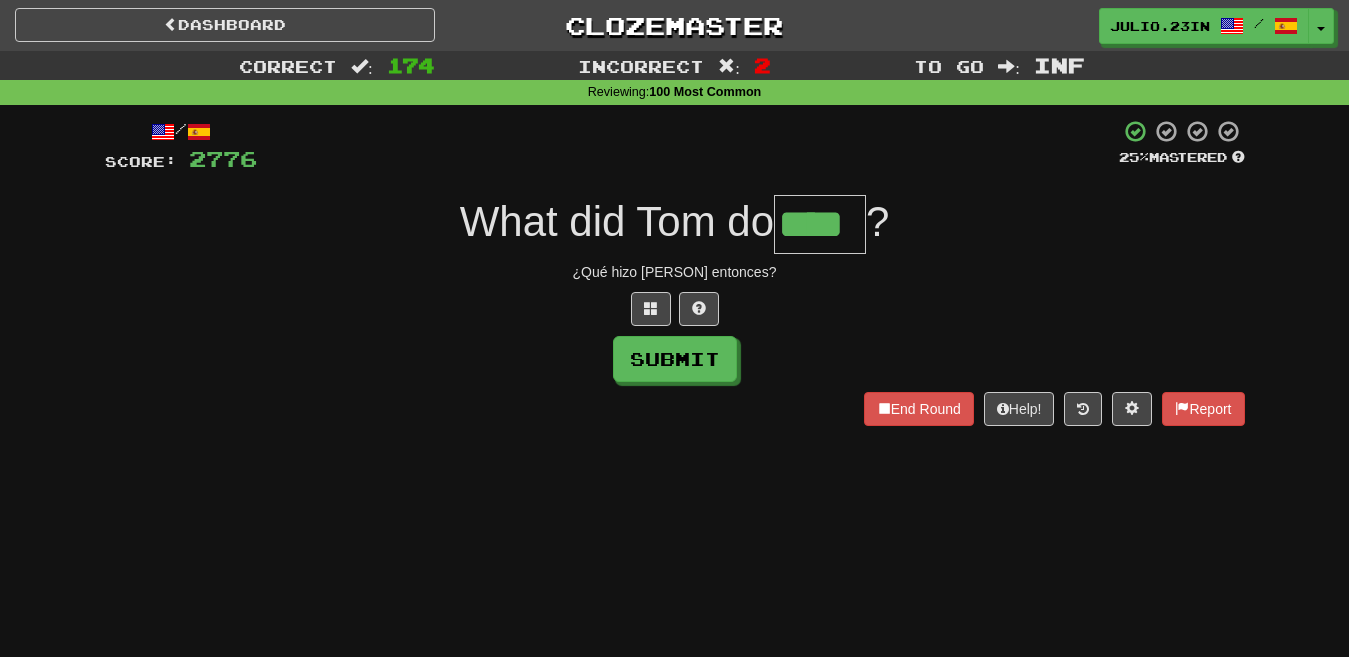 type on "****" 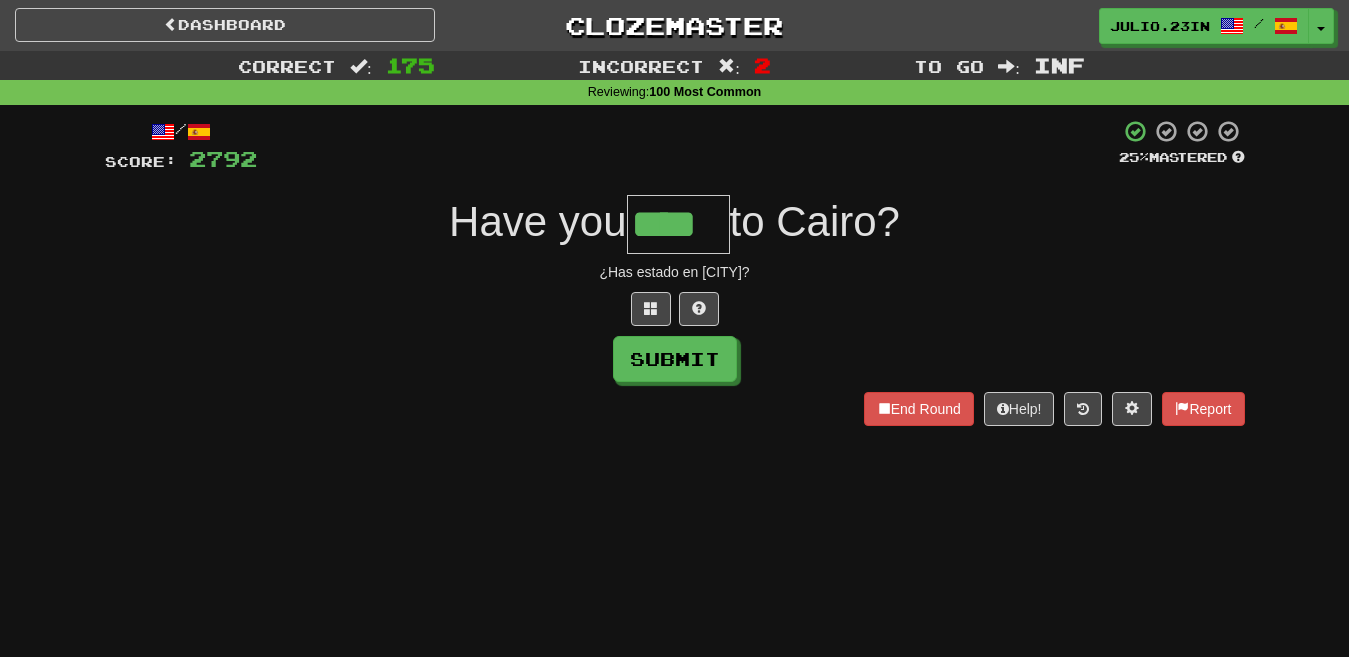 type on "****" 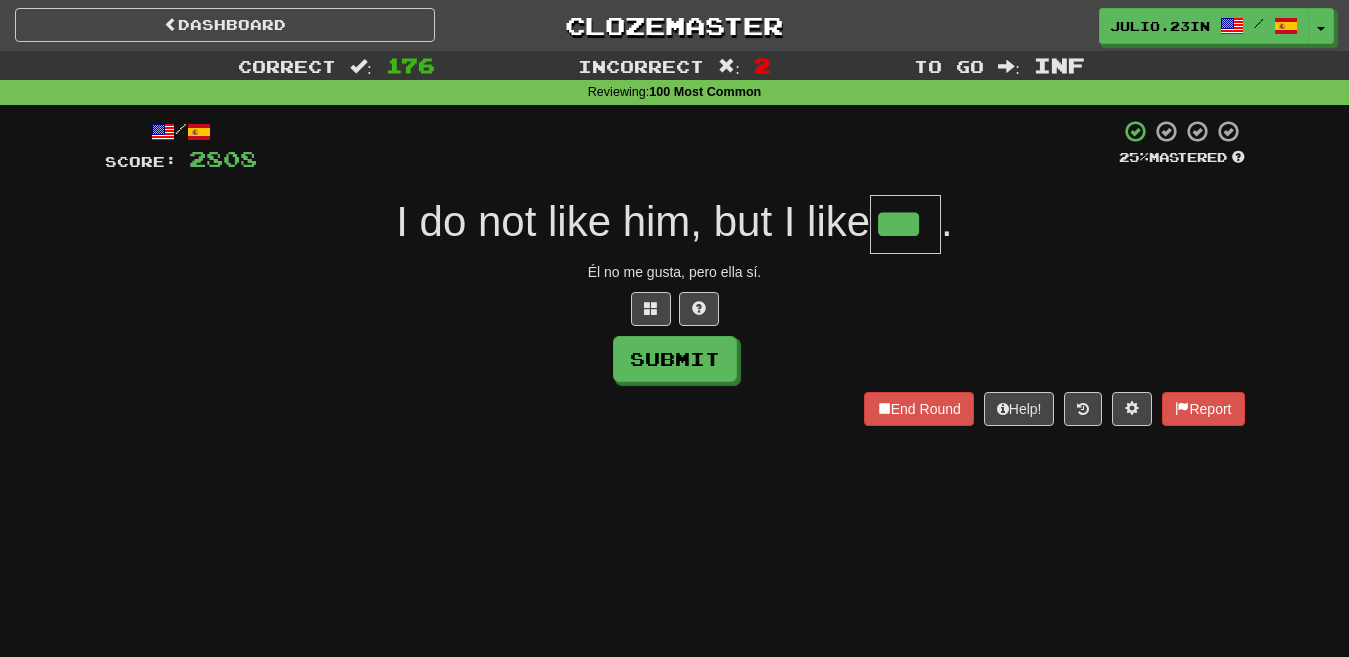 type on "***" 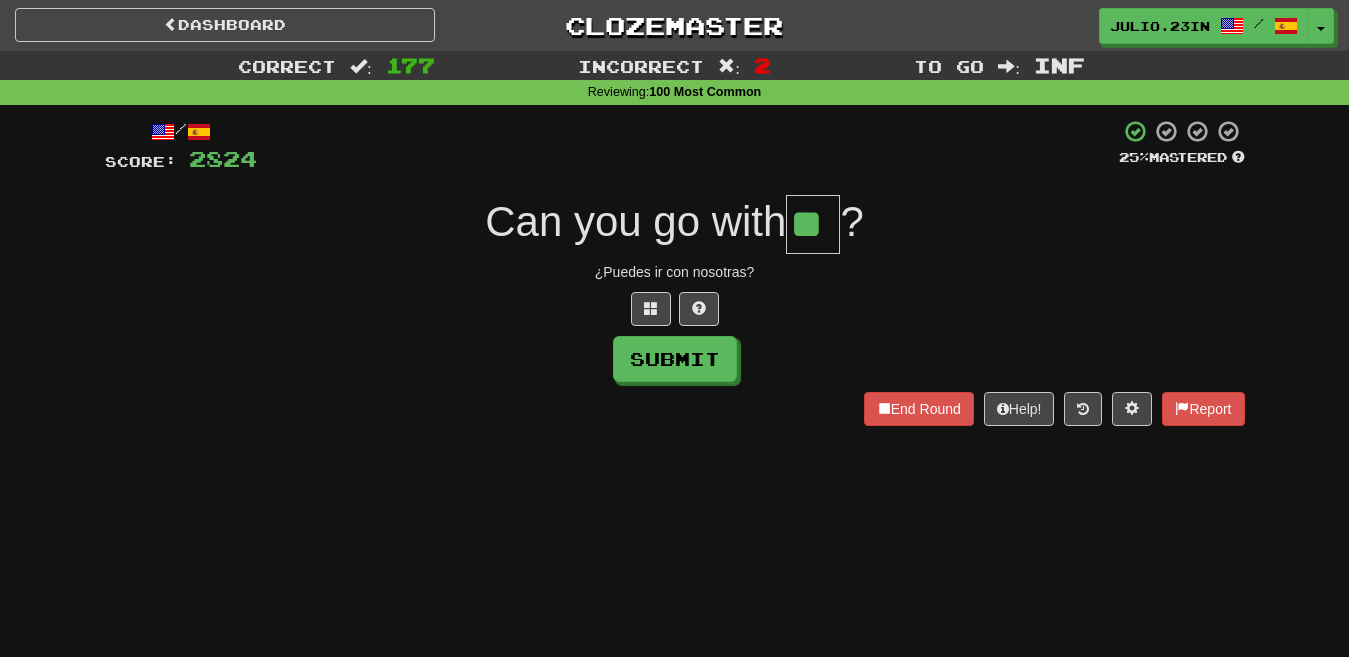 type on "**" 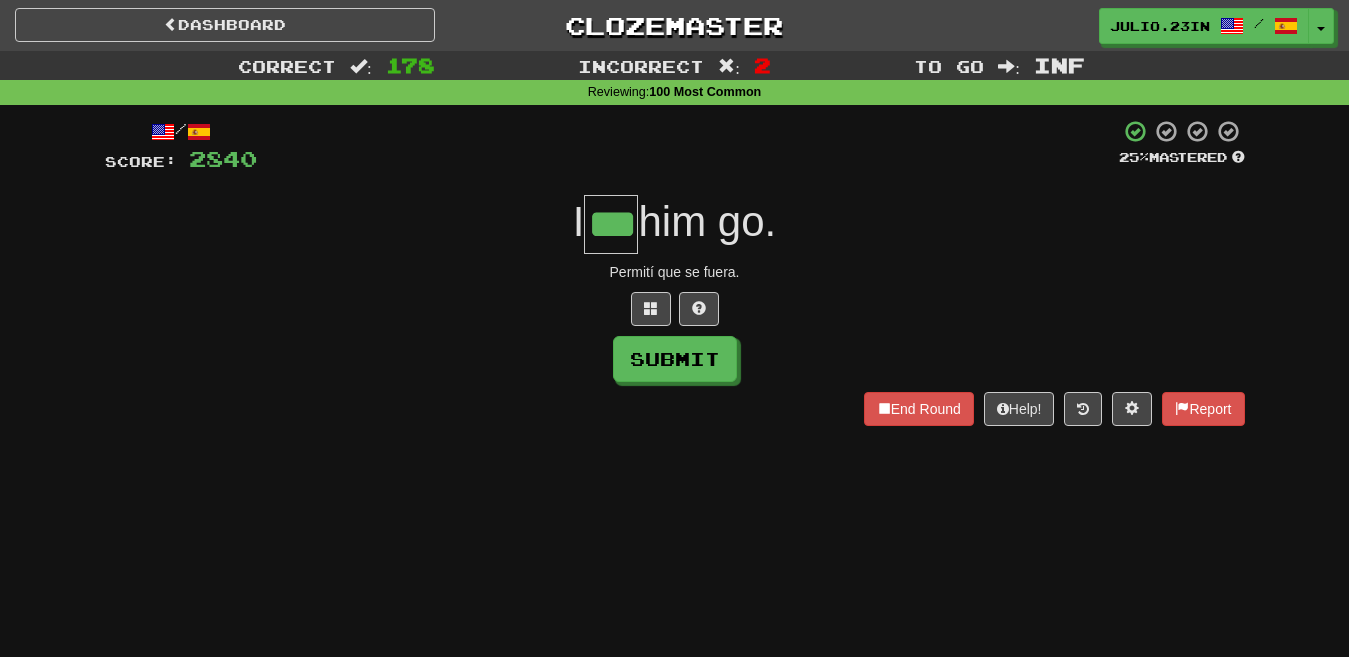 type on "***" 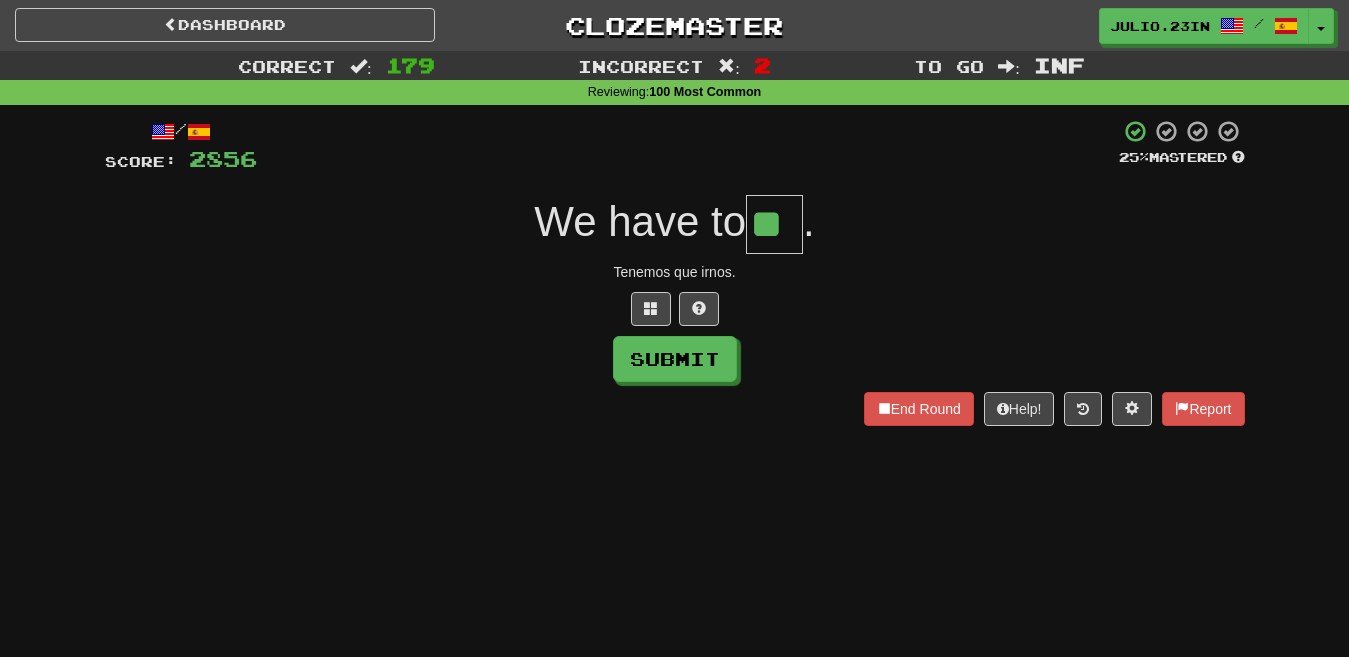 type 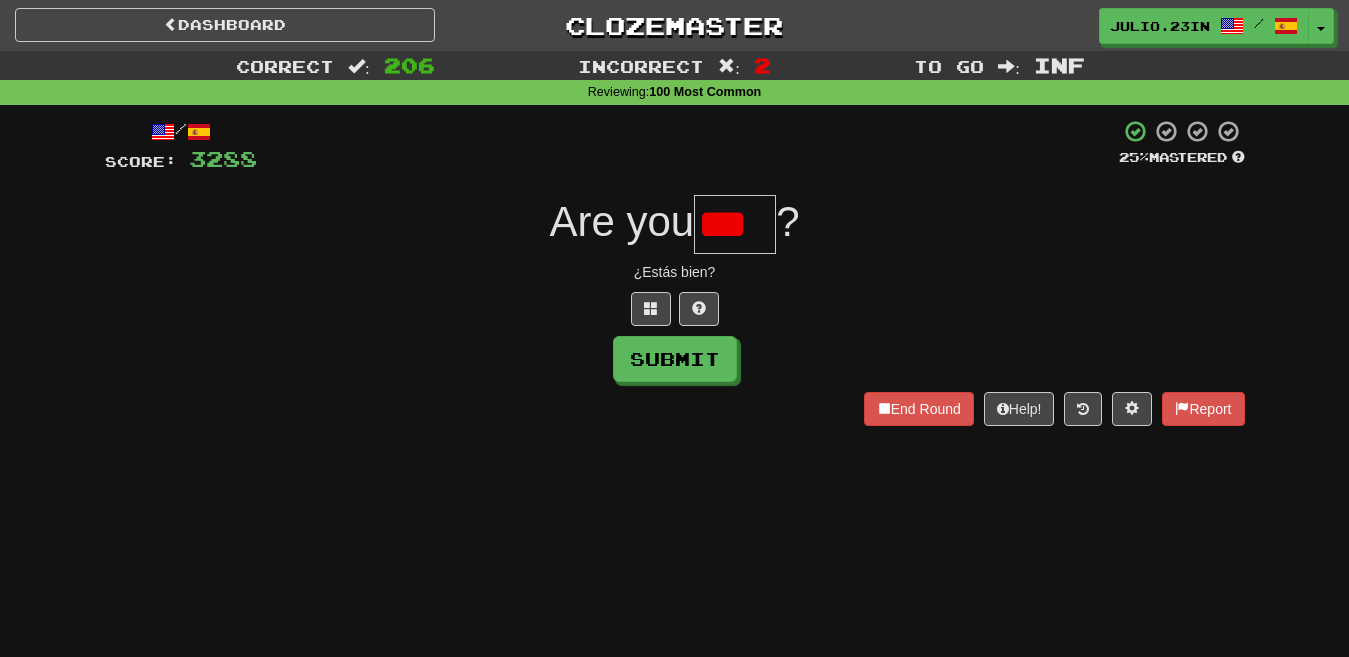 scroll, scrollTop: 0, scrollLeft: 0, axis: both 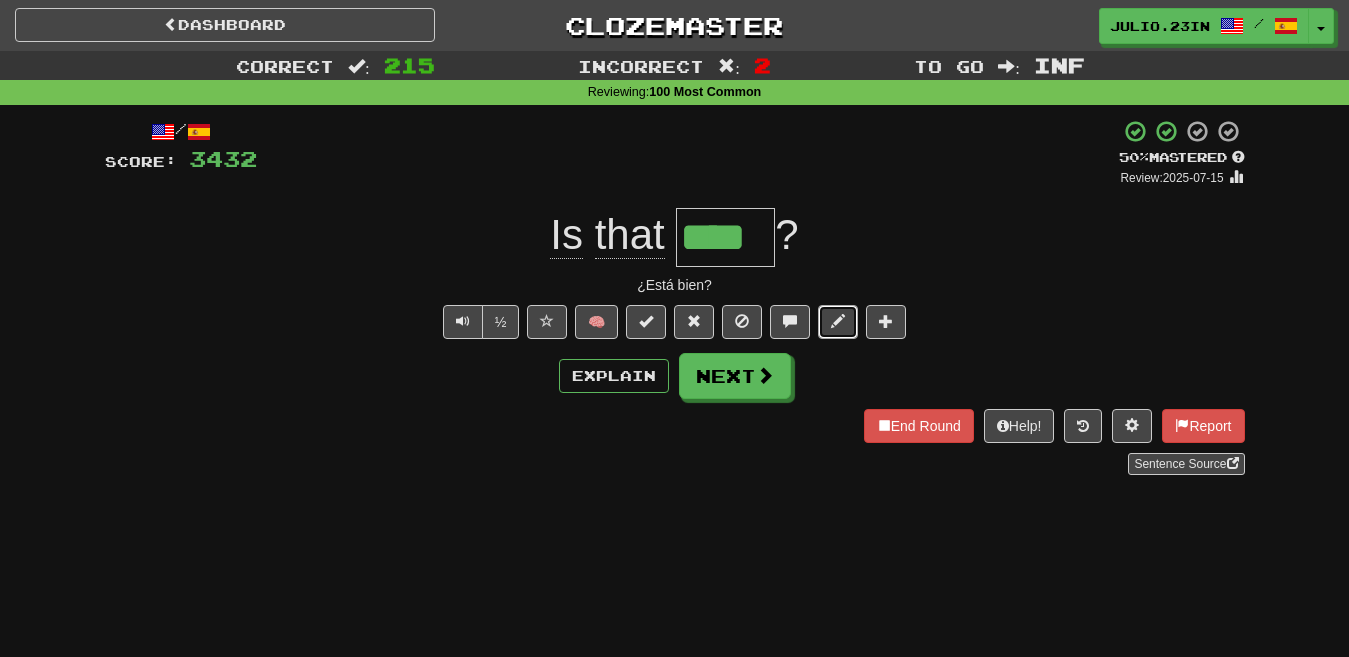 click at bounding box center (838, 322) 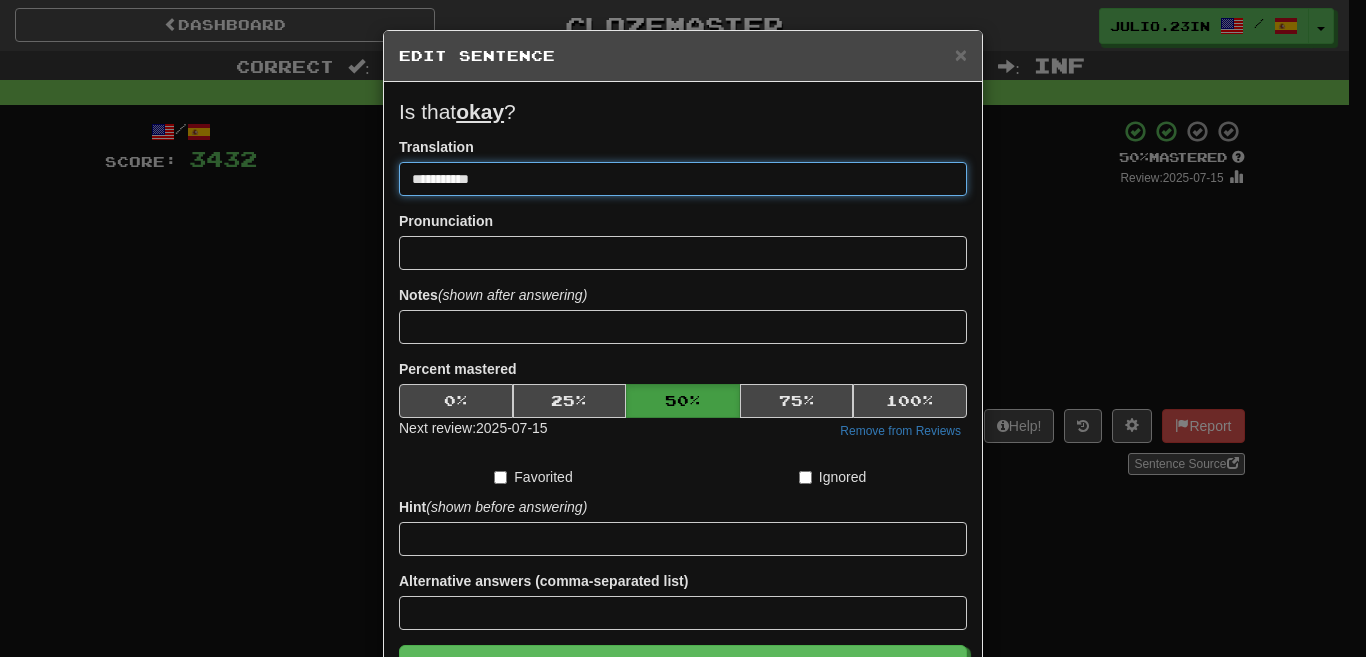 click on "**********" at bounding box center [683, 179] 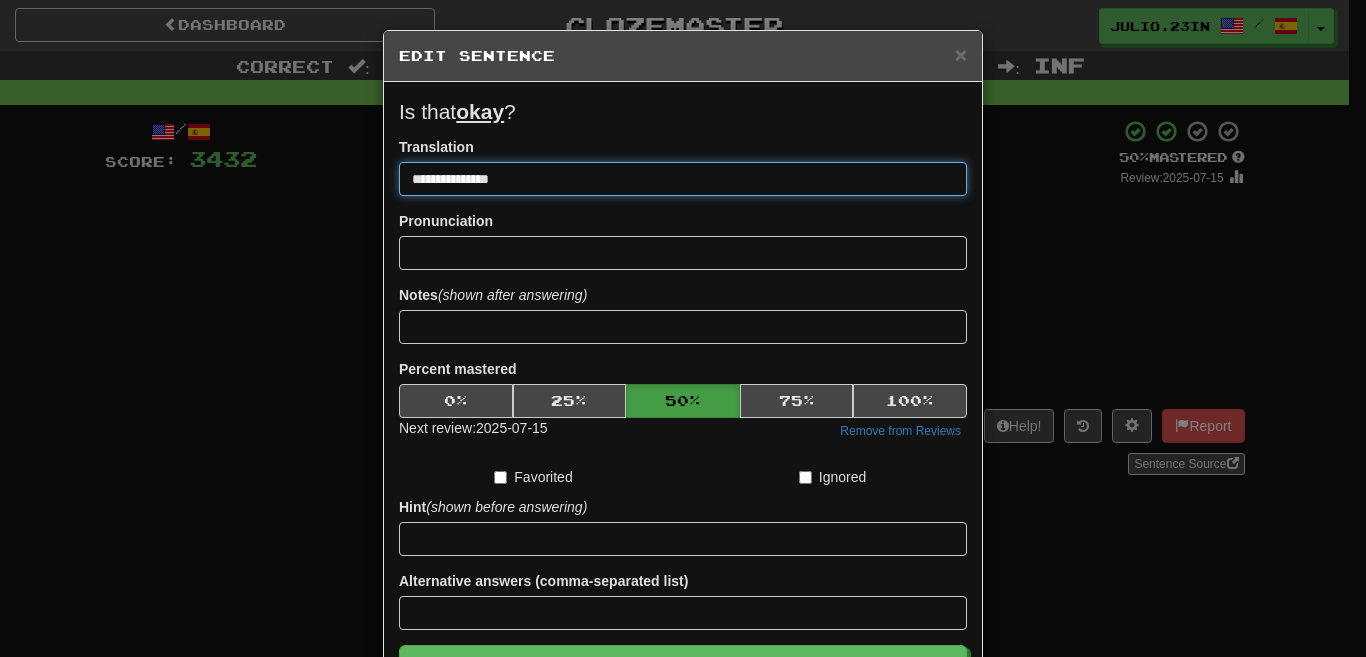 click on "Save" at bounding box center (683, 668) 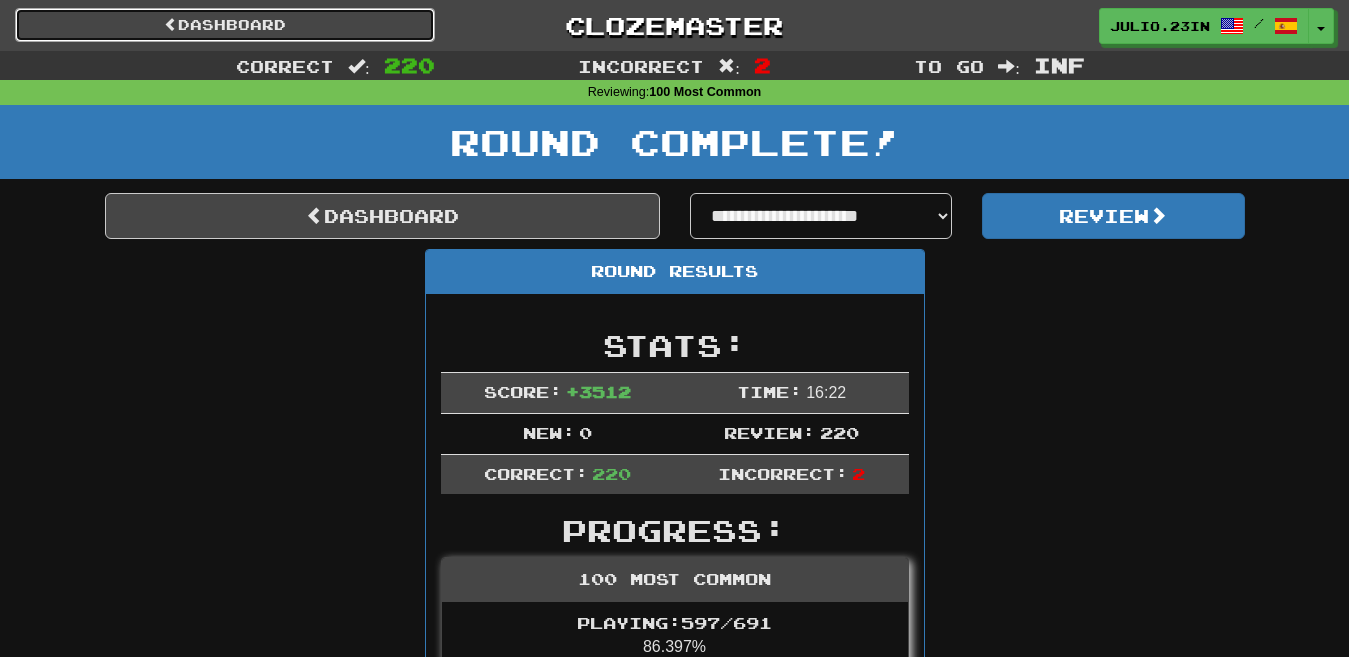 click on "Dashboard" at bounding box center [225, 25] 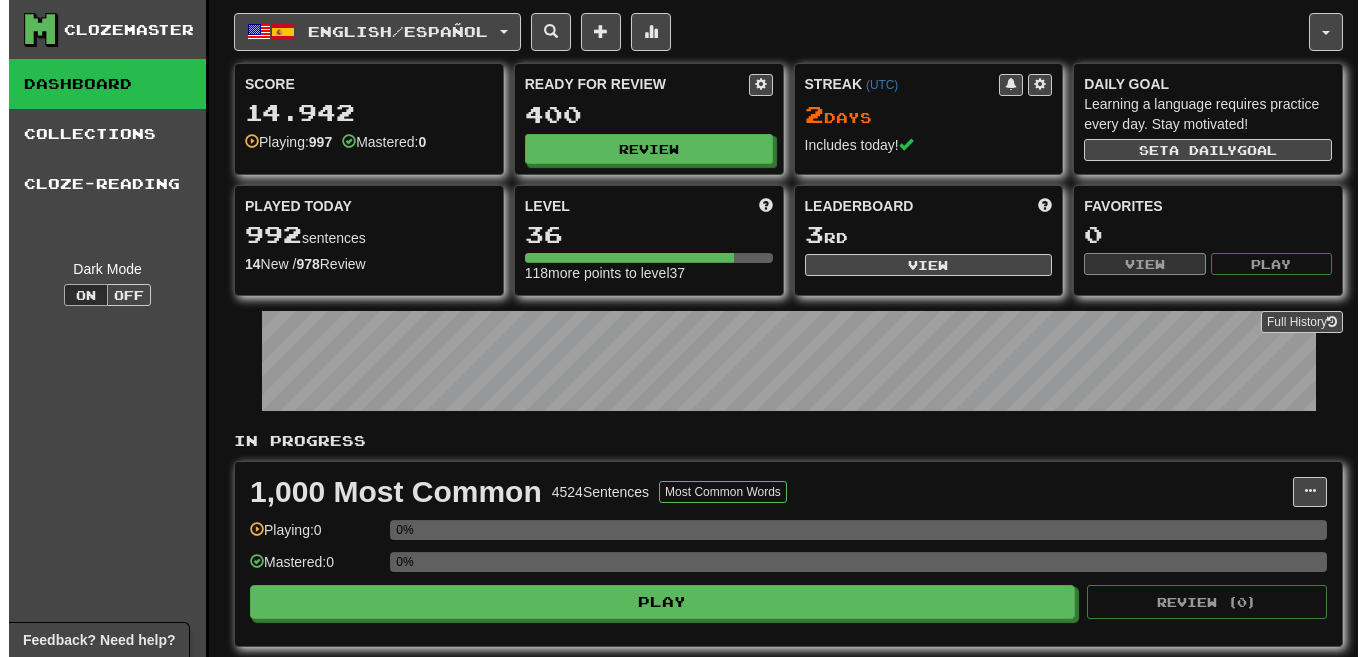 scroll, scrollTop: 0, scrollLeft: 0, axis: both 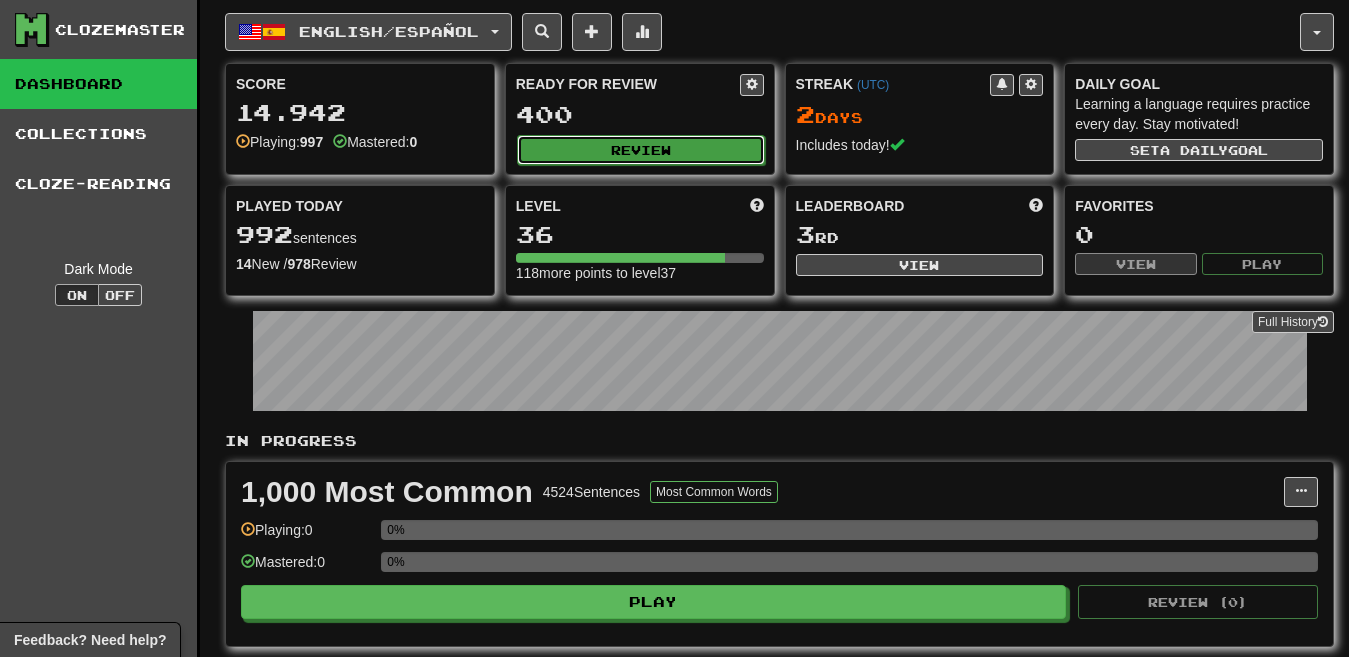drag, startPoint x: 545, startPoint y: 151, endPoint x: 545, endPoint y: 164, distance: 13 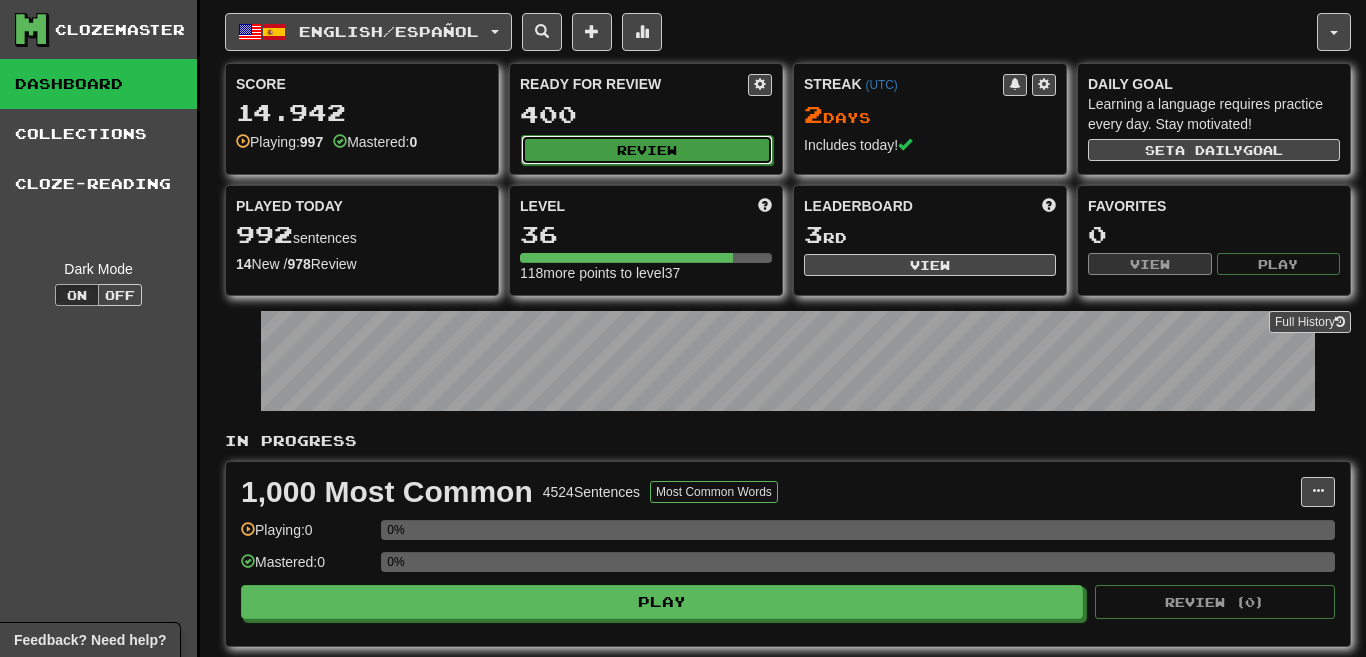 select on "********" 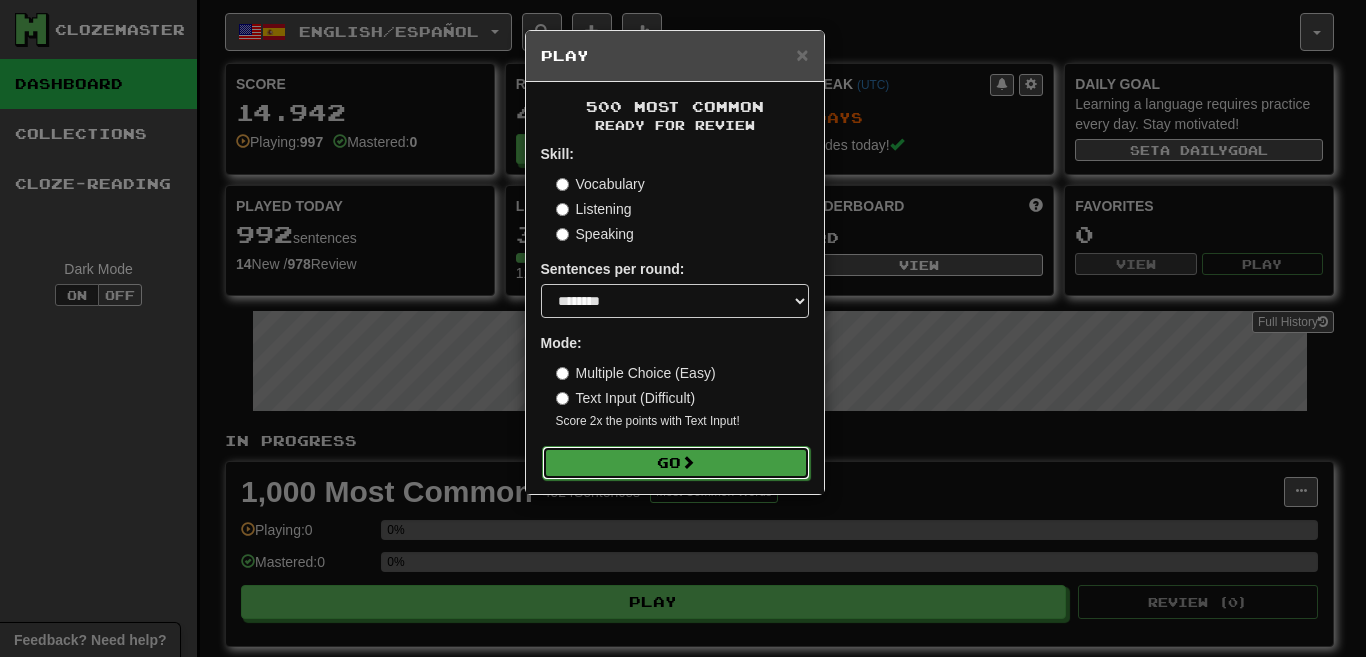 click on "Go" at bounding box center (676, 463) 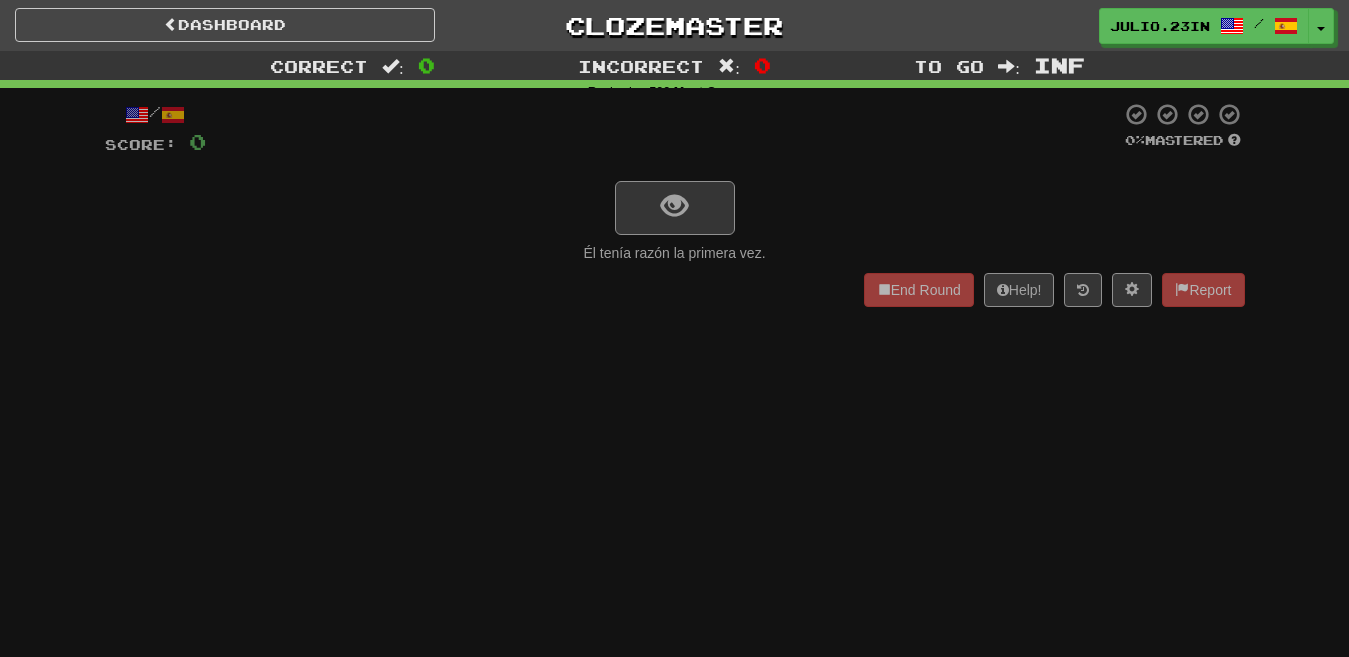 scroll, scrollTop: 0, scrollLeft: 0, axis: both 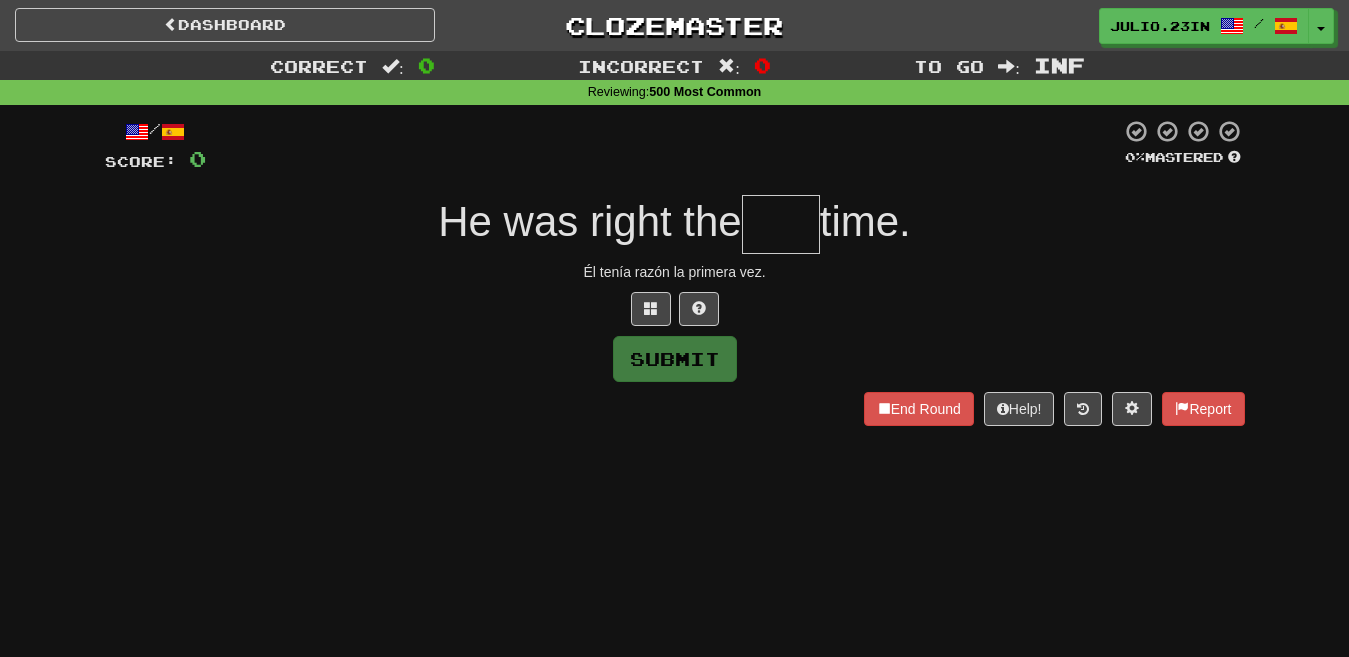 type on "*****" 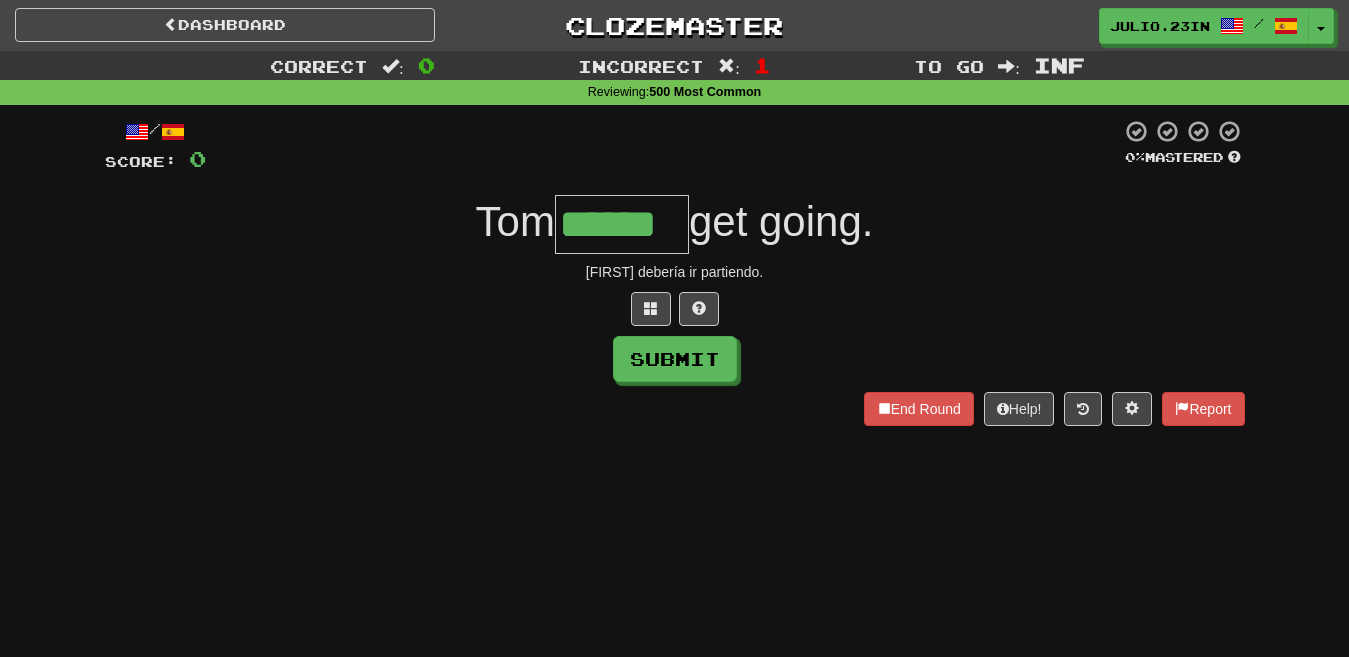 type on "******" 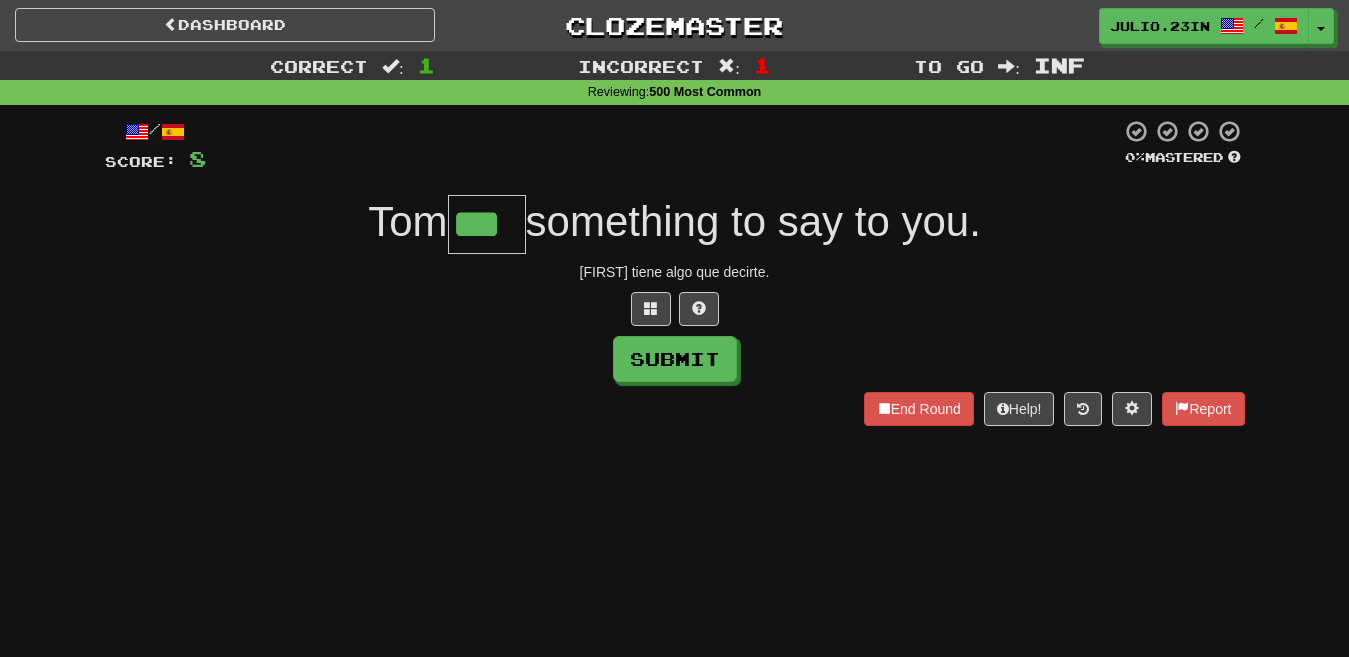 type on "***" 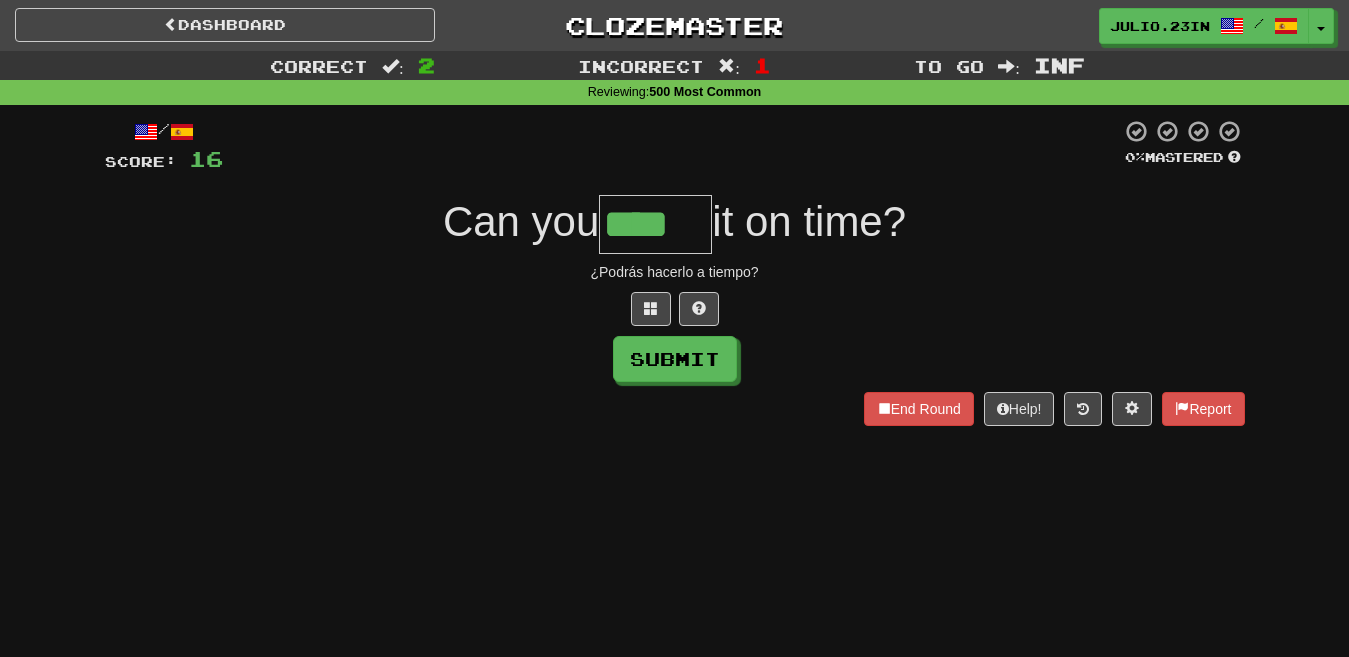 type on "****" 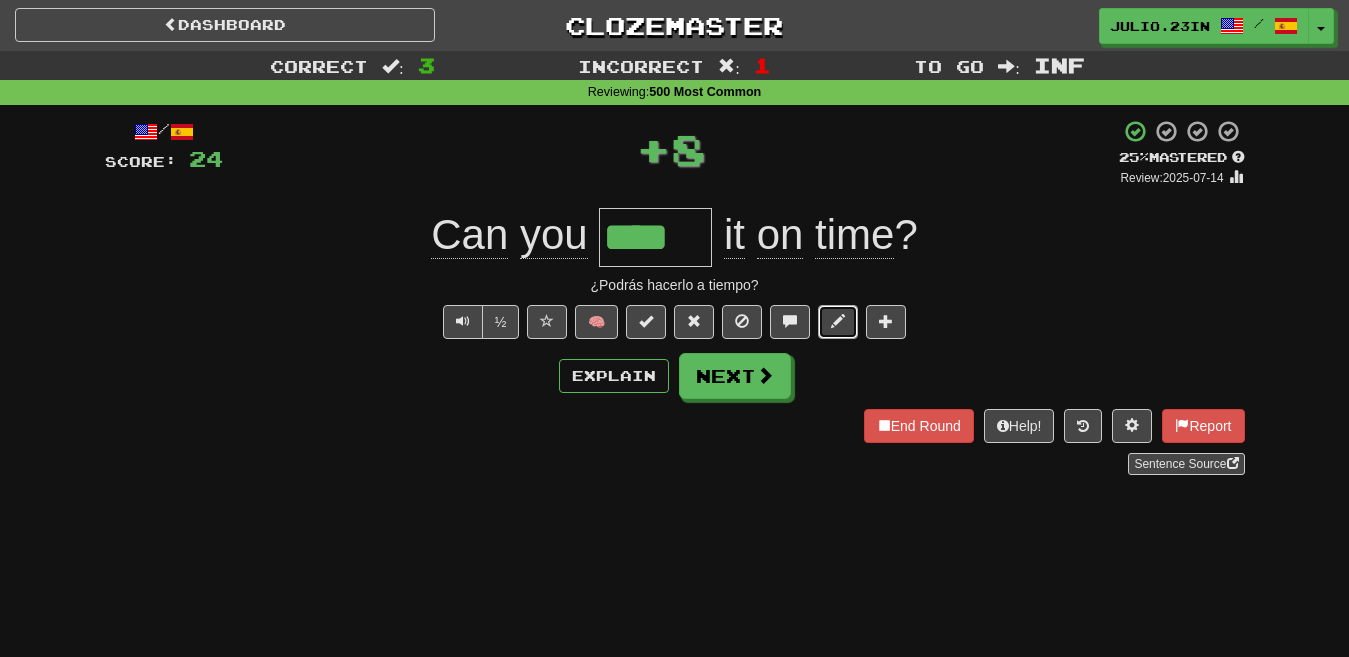 click at bounding box center [838, 321] 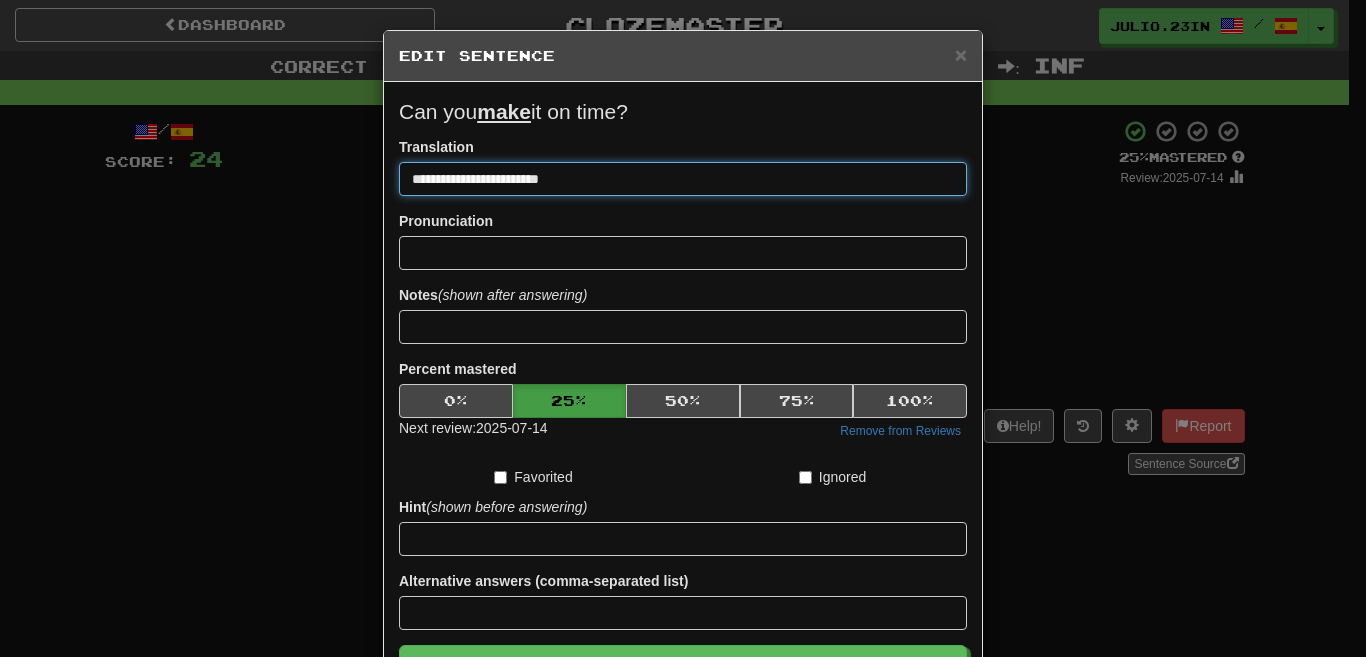 drag, startPoint x: 455, startPoint y: 183, endPoint x: 433, endPoint y: 189, distance: 22.803509 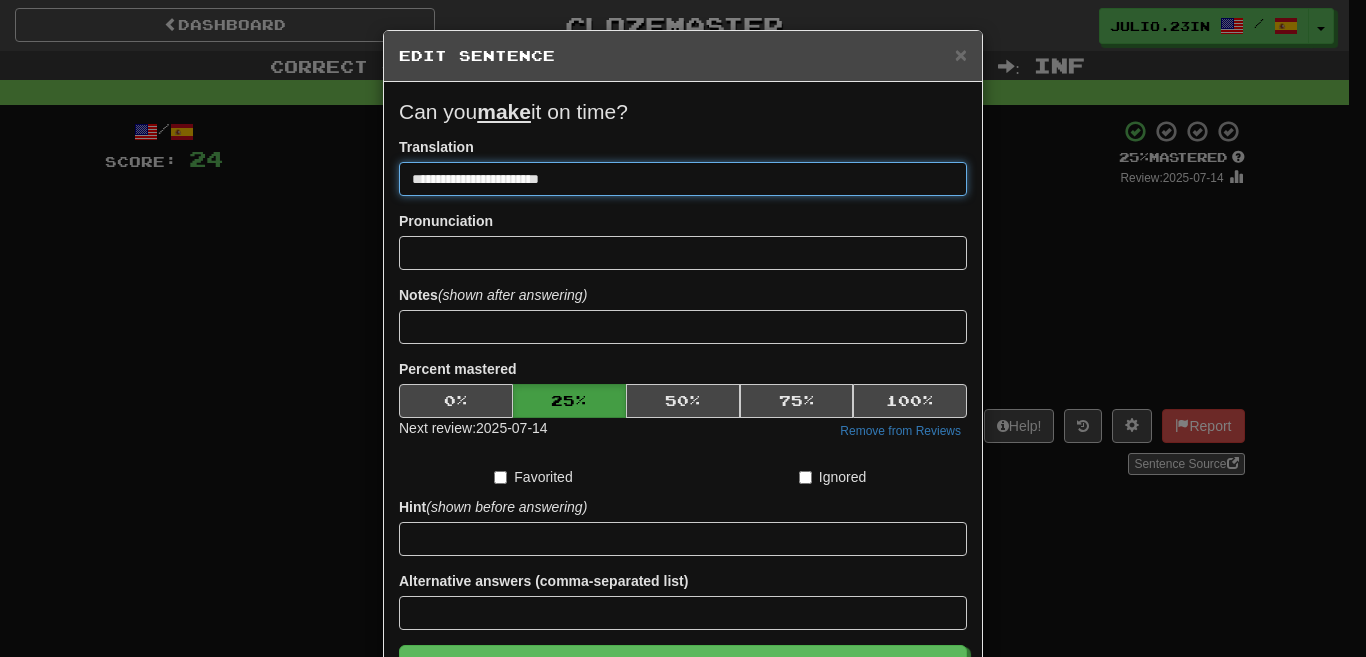 type on "**********" 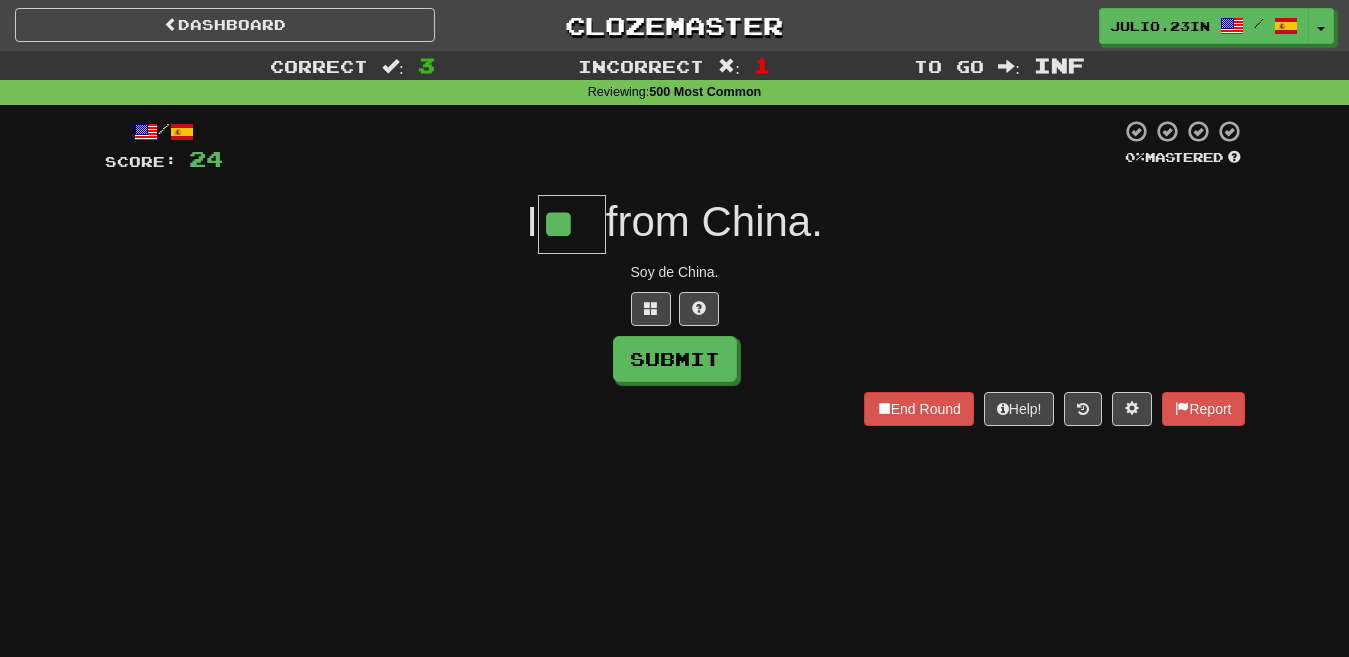 type on "**" 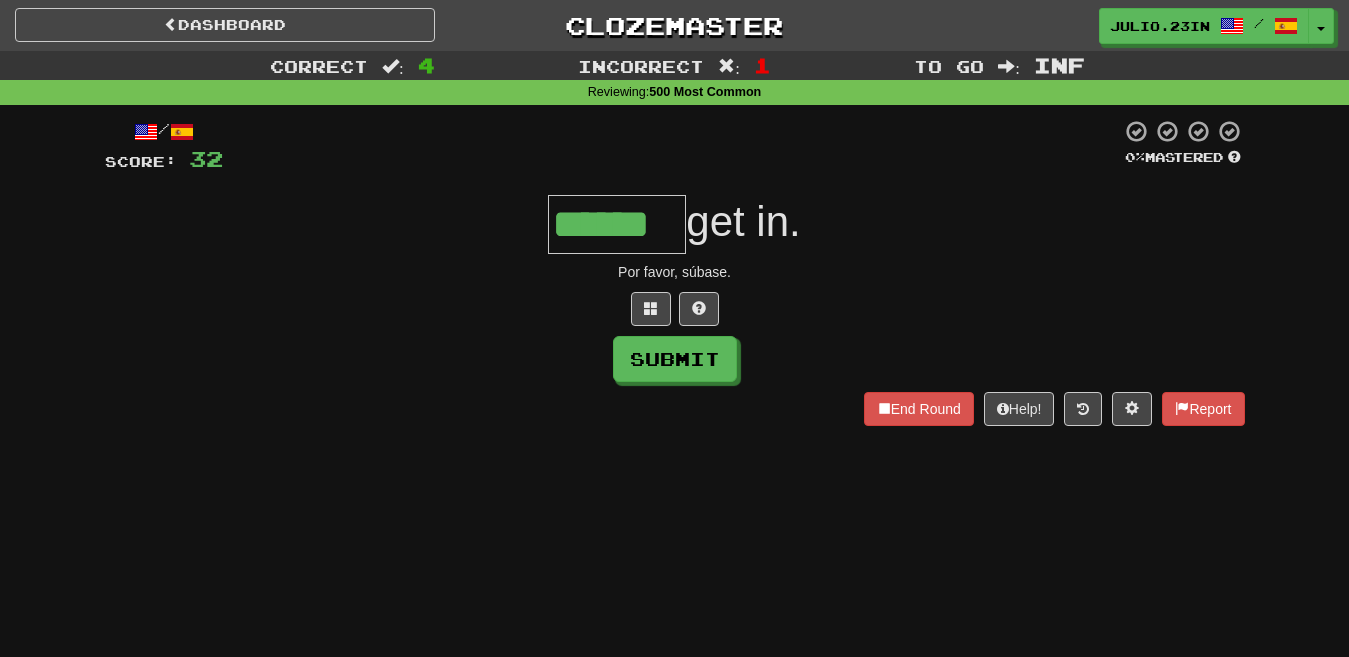 type on "******" 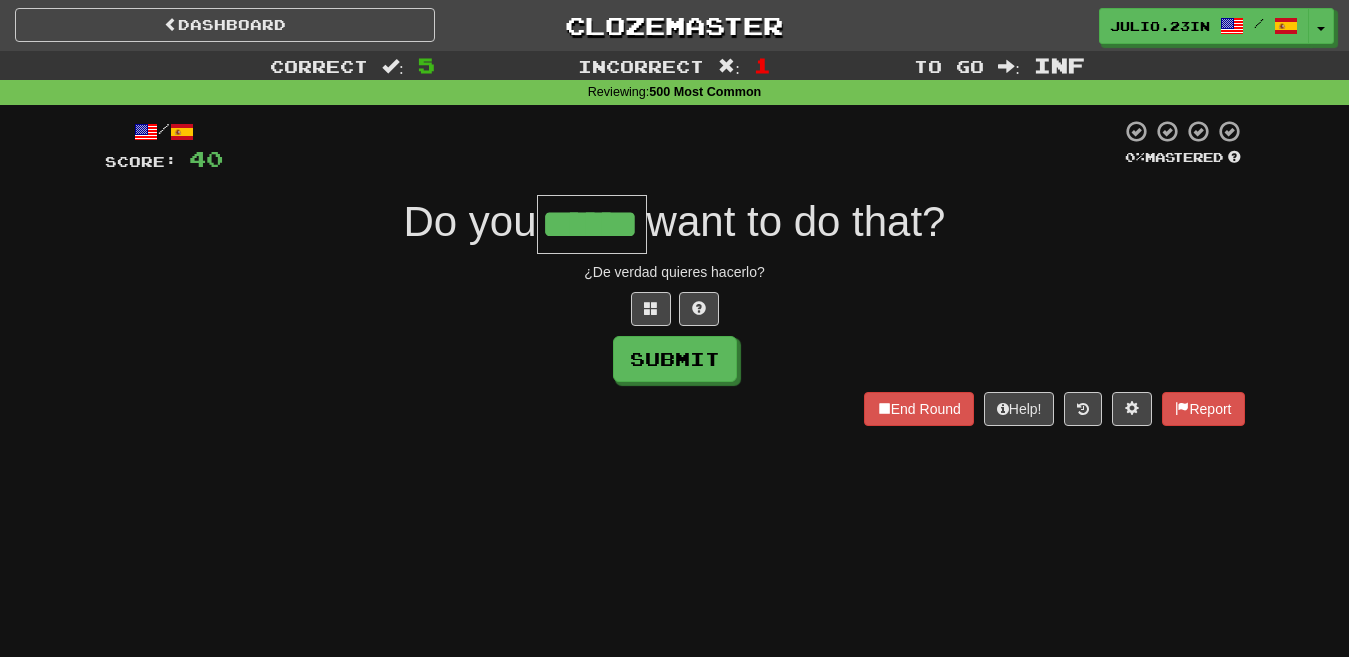 type on "******" 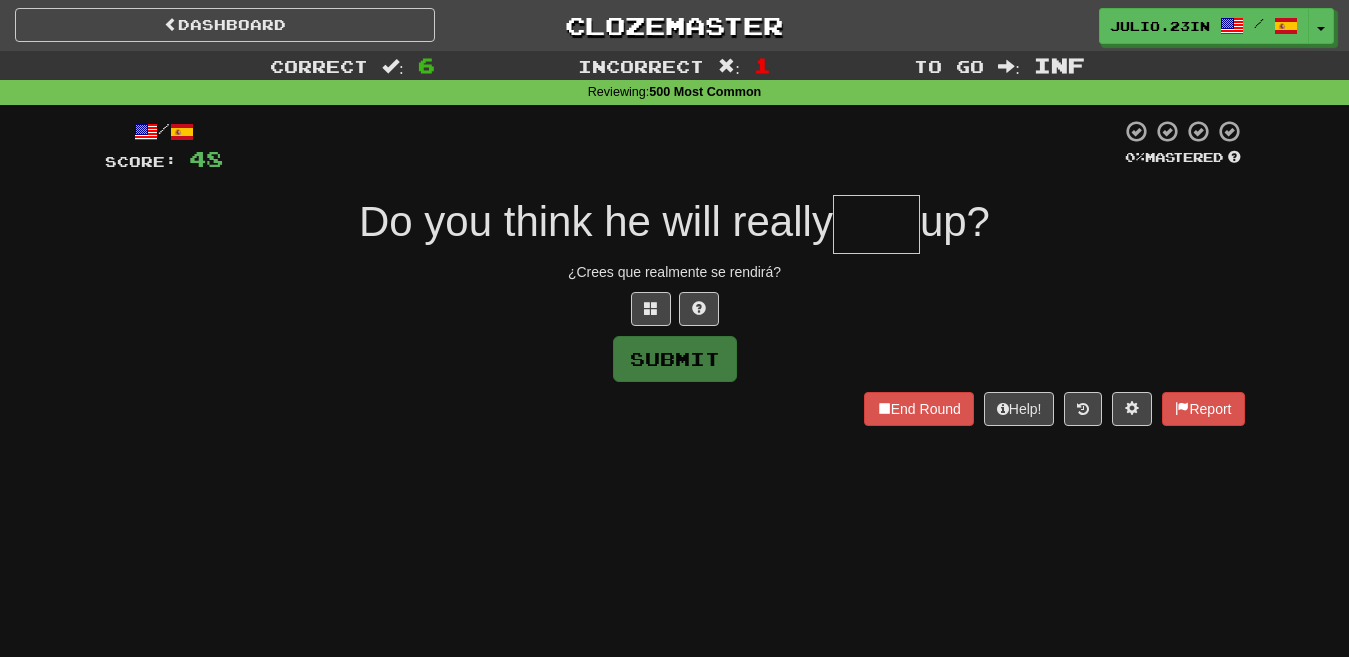 type on "****" 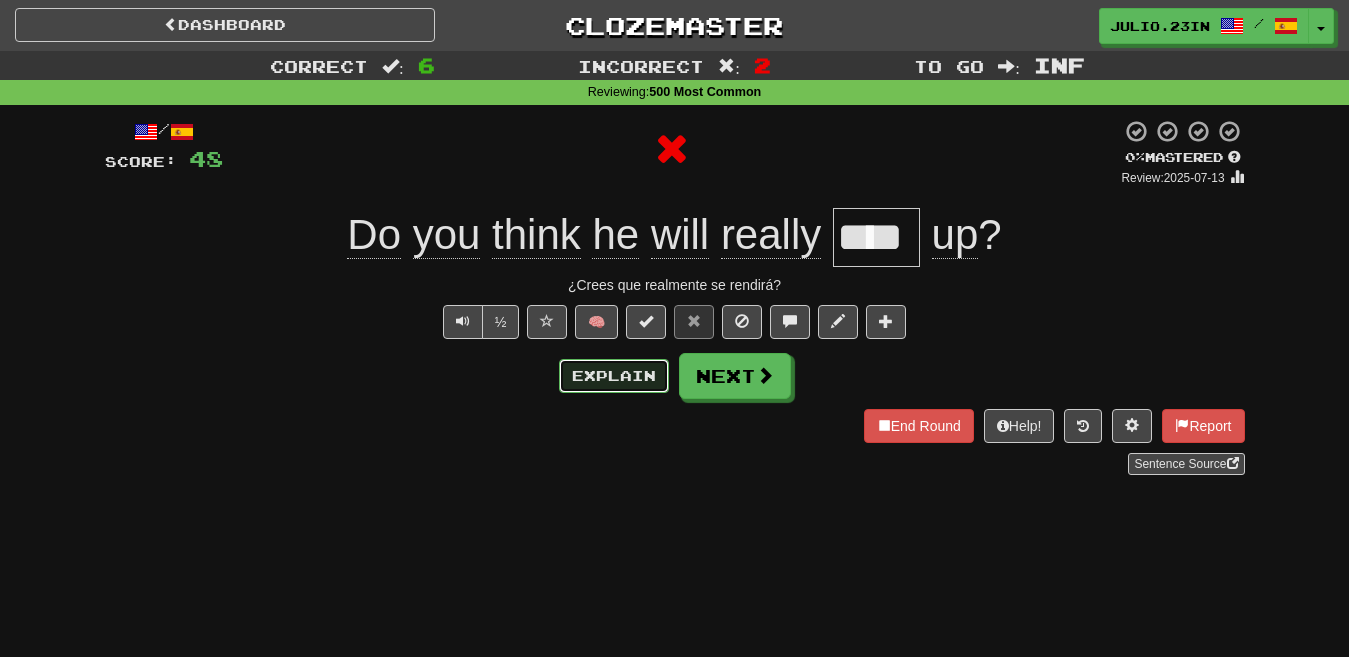 click on "Explain" at bounding box center [614, 376] 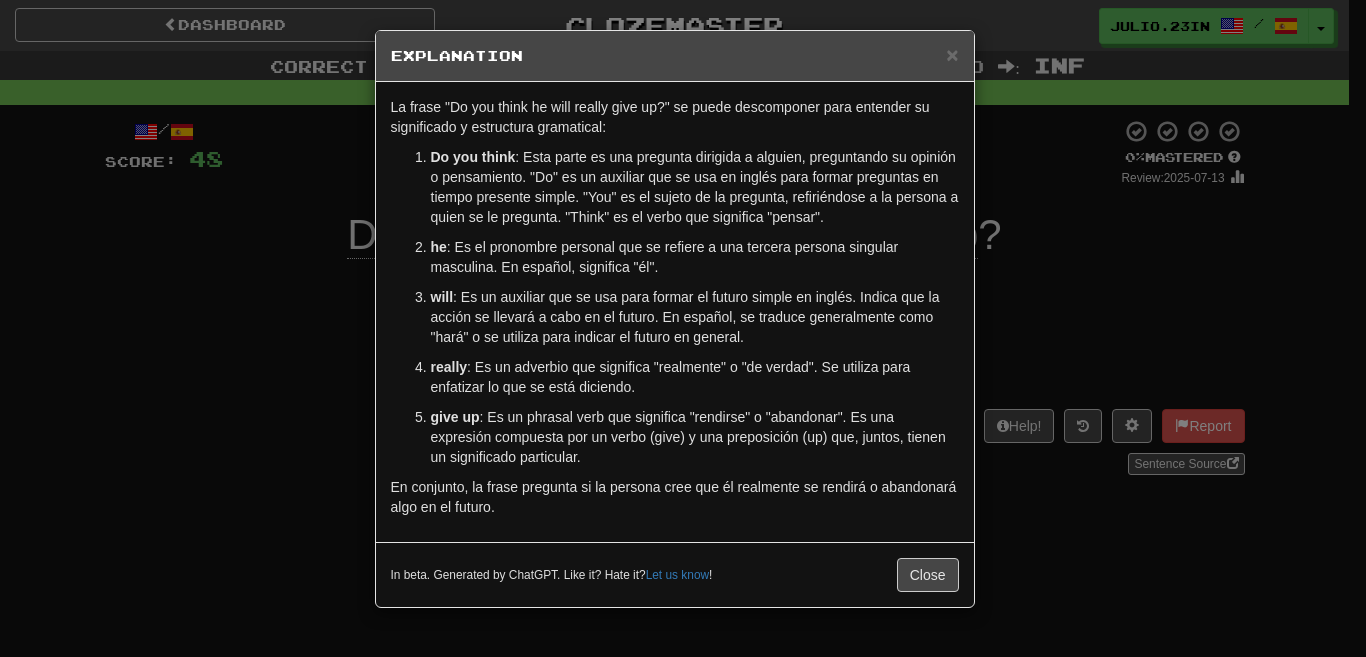 click on "× Explanation La frase "Do you think he will really give up?" se puede descomponer para entender su significado y estructura gramatical:
Do you think : Esta parte es una pregunta dirigida a alguien, preguntando su opinión o pensamiento. "Do" es un auxiliar que se usa en inglés para formar preguntas en tiempo presente simple. "You" es el sujeto de la pregunta, refiriéndose a la persona a quien se le pregunta. "Think" es el verbo que significa "pensar".
he : Es el pronombre personal que se refiere a una tercera persona singular masculina. En español, significa "él".
will : Es un auxiliar que se usa para formar el futuro simple en inglés. Indica que la acción se llevará a cabo en el futuro. En español, se traduce generalmente como "hará" o se utiliza para indicar el futuro en general.
really : Es un adverbio que significa "realmente" o "de verdad". Se utiliza para enfatizar lo que se está diciendo.
give up
In beta. Generated by ChatGPT. Like it? Hate it?  ! Close" at bounding box center [683, 328] 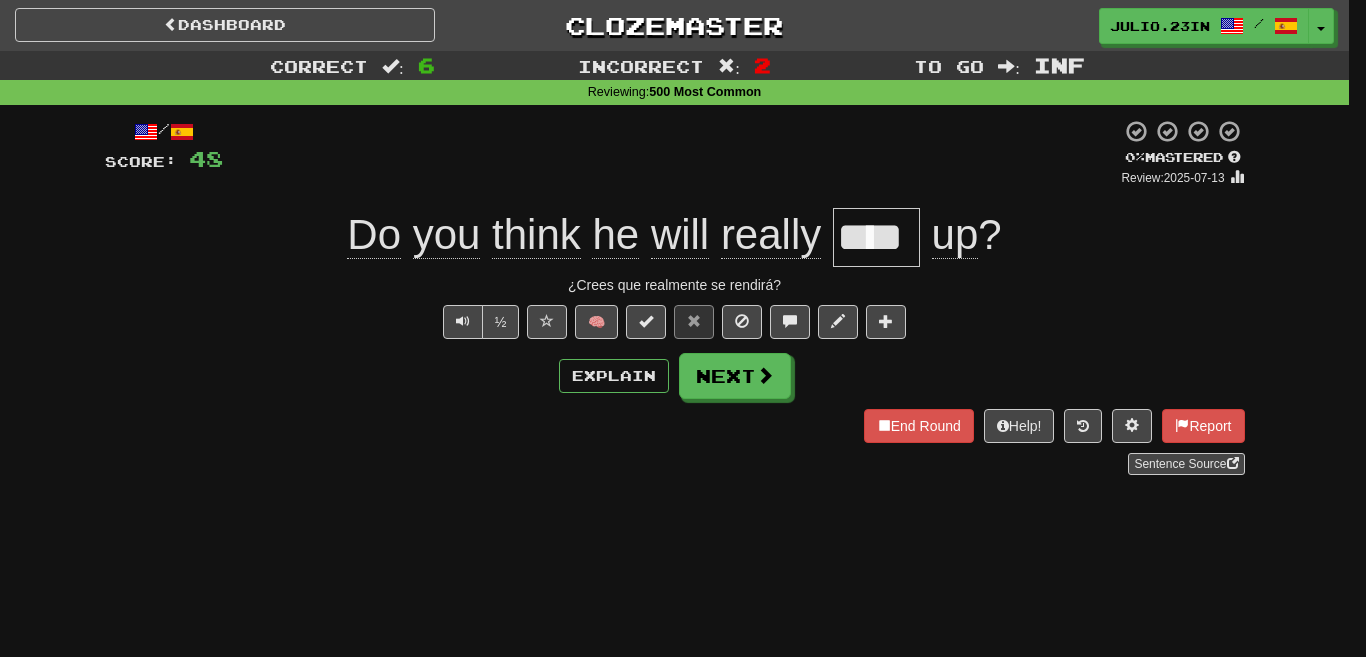 click on "Dashboard
Clozemaster
Julio.23in
/
Toggle Dropdown
Dashboard
Leaderboard
Activity Feed
Notifications
Profile
Discussions
English
/
Español
Streak:
2
Review:
416
Points Today: 0
Languages
Account
Logout
Julio.23in
/
Toggle Dropdown
Dashboard
Leaderboard
Activity Feed
Notifications
Profile
Discussions
English
/
Español
Streak:
2
Review:
416
Points Today: 0
Languages
Account
Logout
clozemaster
Correct   :   6 Incorrect   :   2 To go   :   Inf Reviewing :  500 Most Common  /  Score:   48 0 %  Mastered Review:  2025-07-13 Do   you   think   he   will   really   ****   up ? ¿Crees que realmente se rendirá? ½ 🧠 Explain Next" at bounding box center [683, 683] 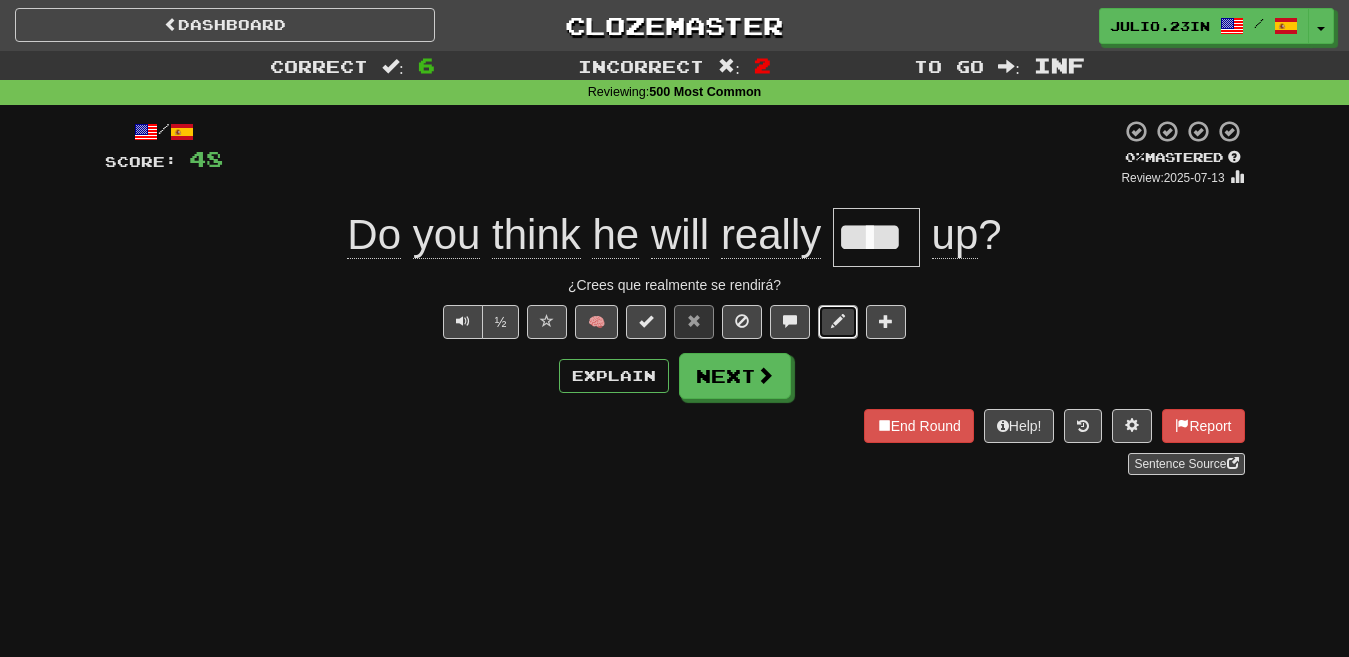 click at bounding box center [838, 322] 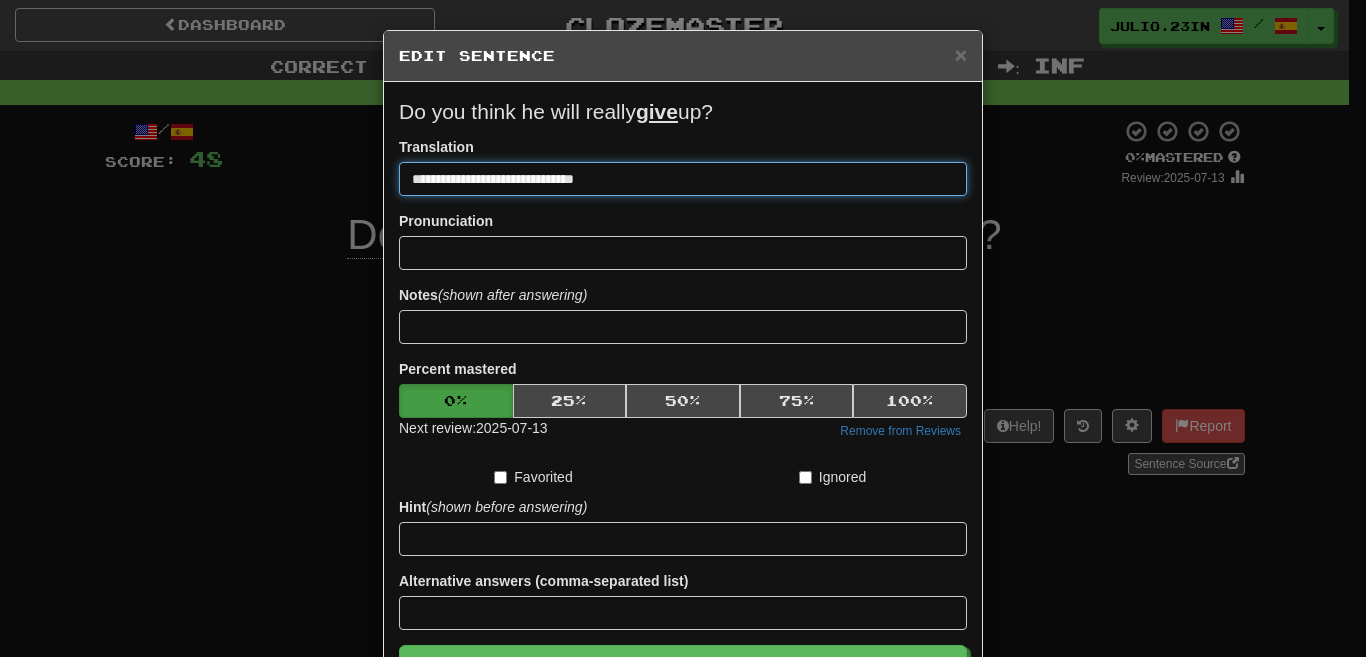 click on "**********" at bounding box center [683, 179] 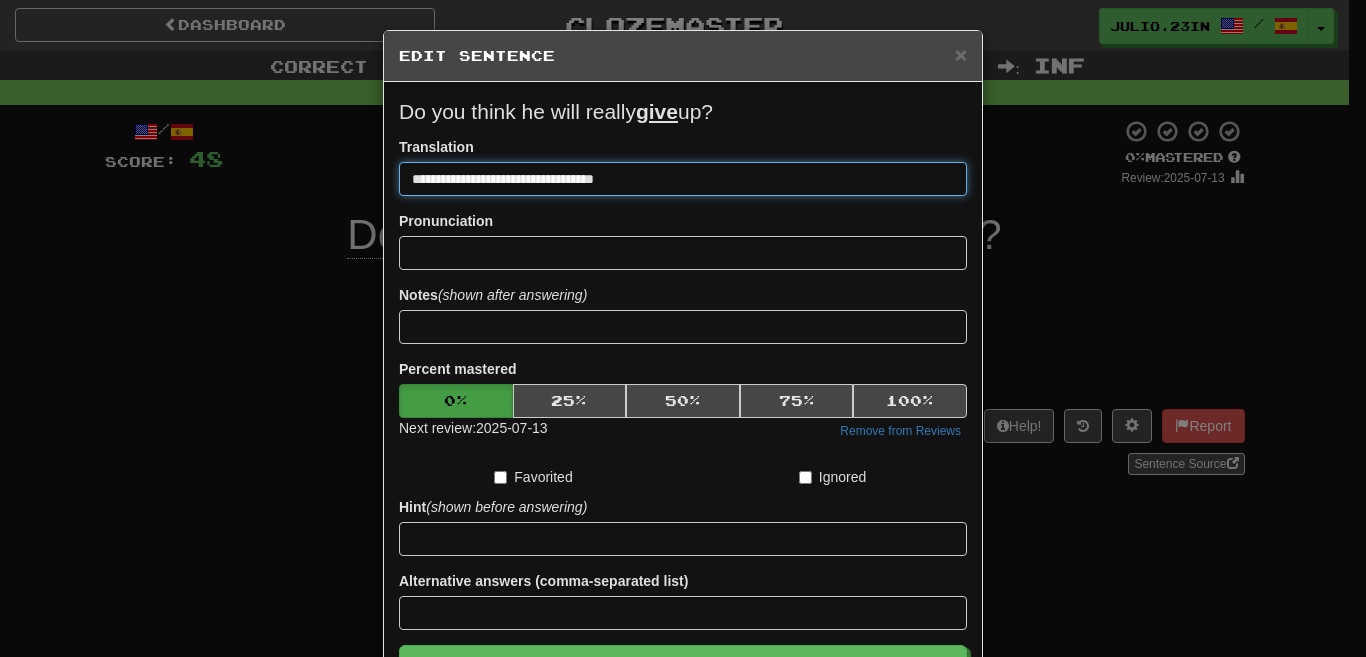 type on "**********" 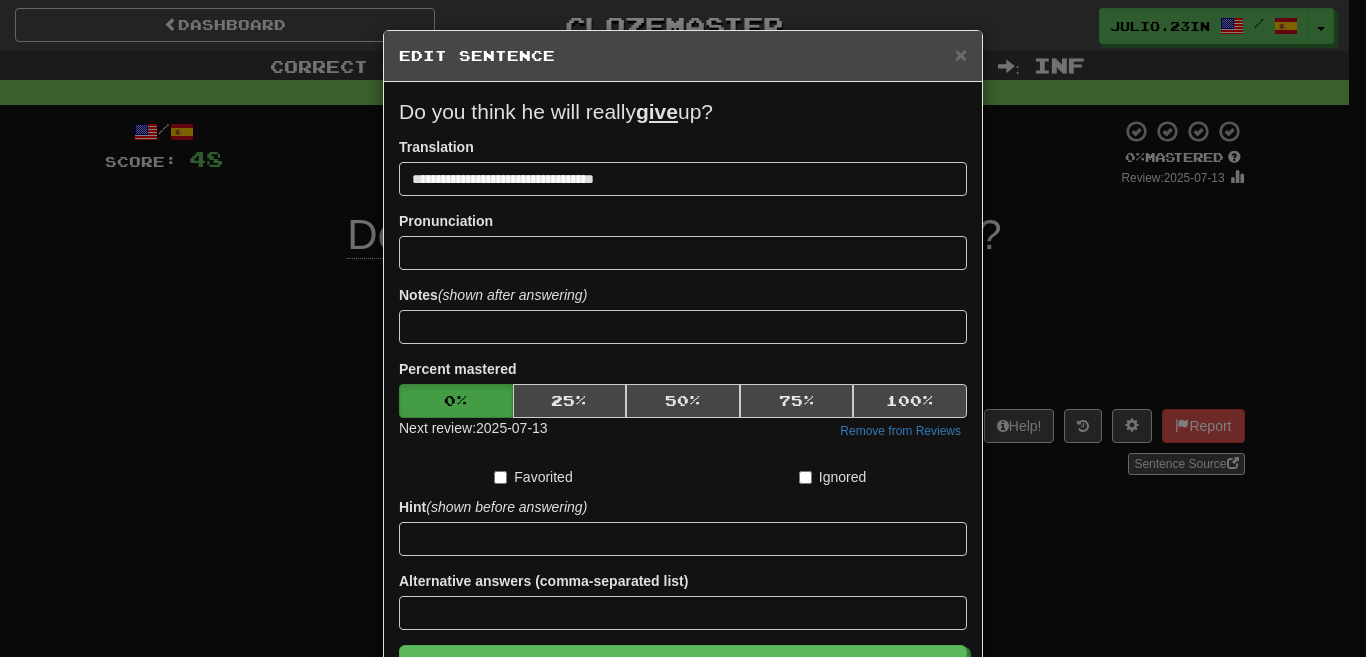 click on "**********" at bounding box center [683, 328] 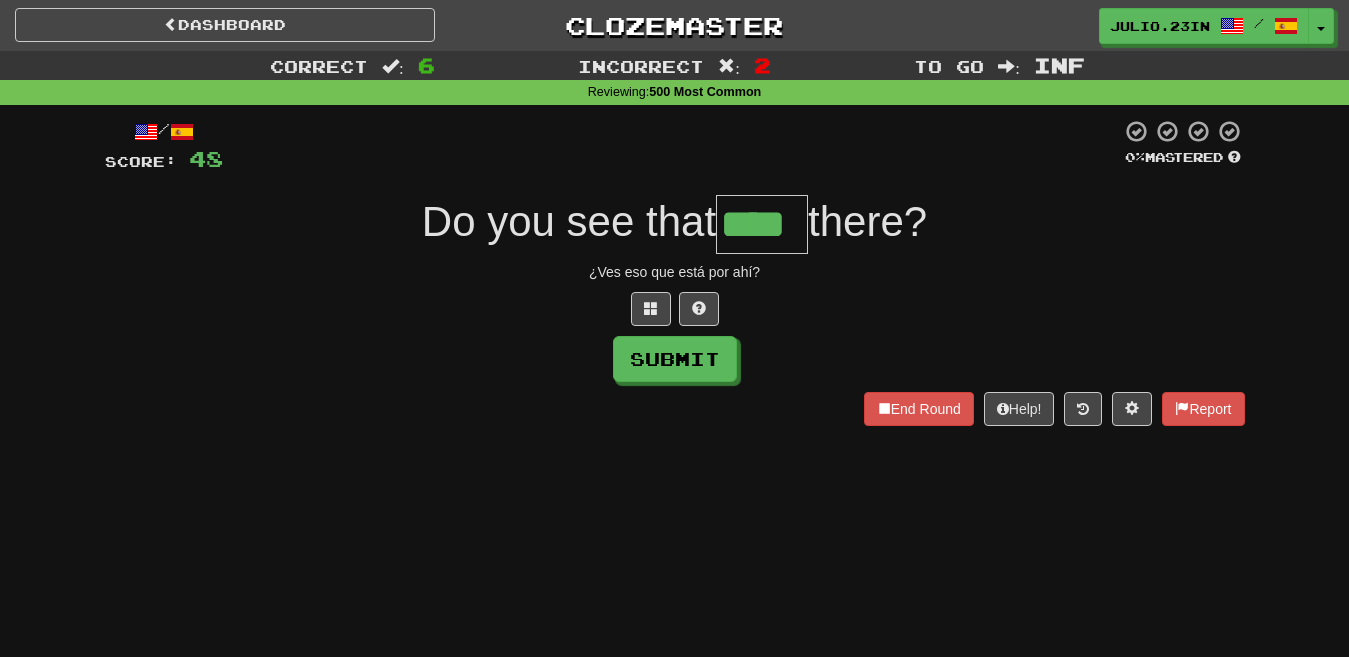 type on "****" 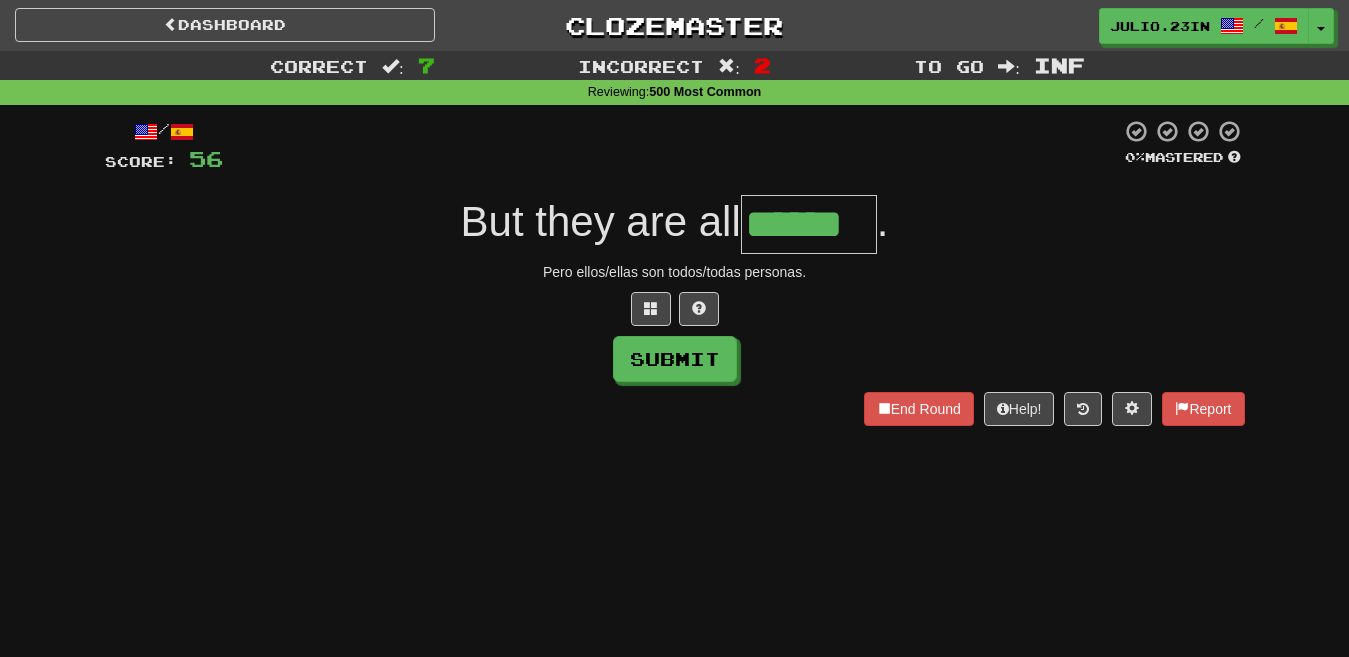 type on "******" 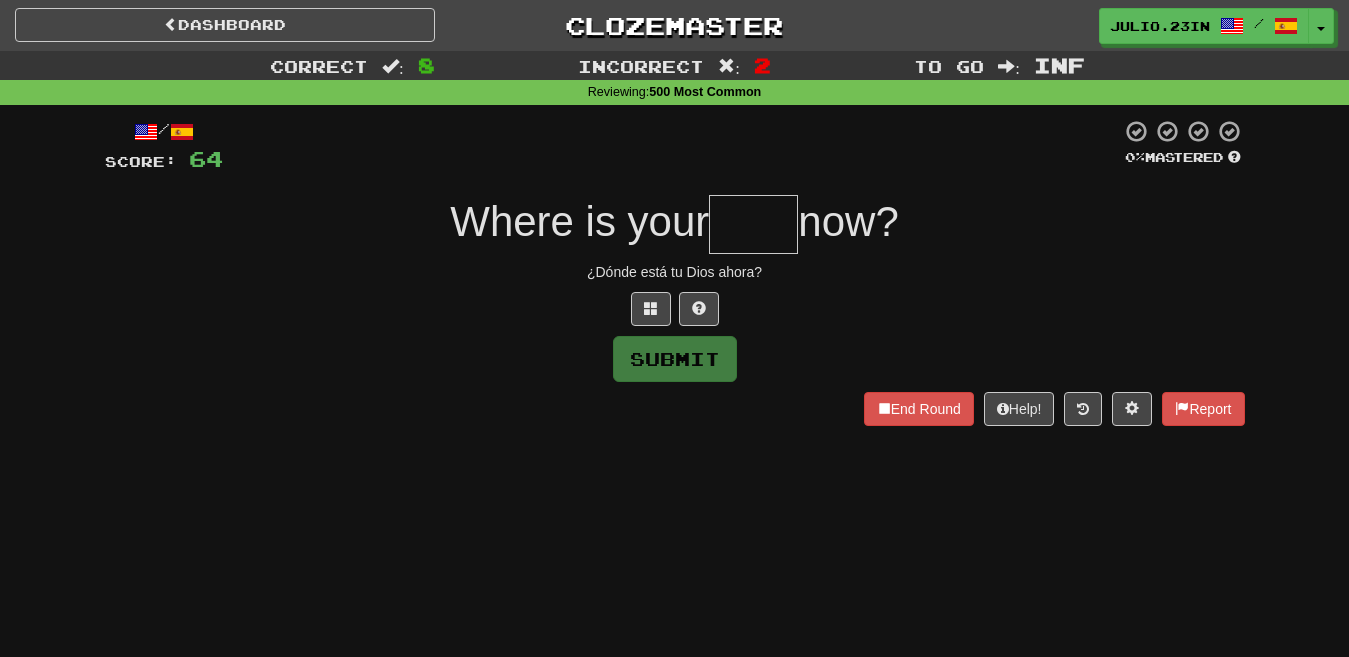 type on "*" 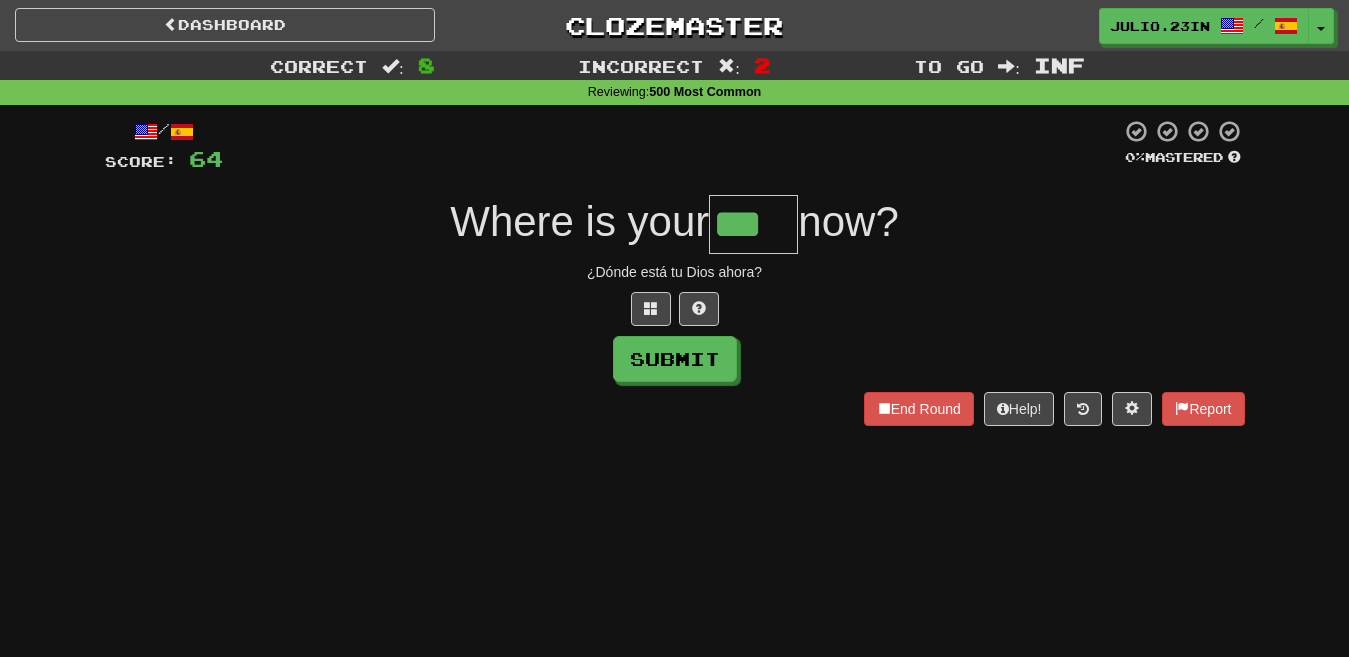 type on "***" 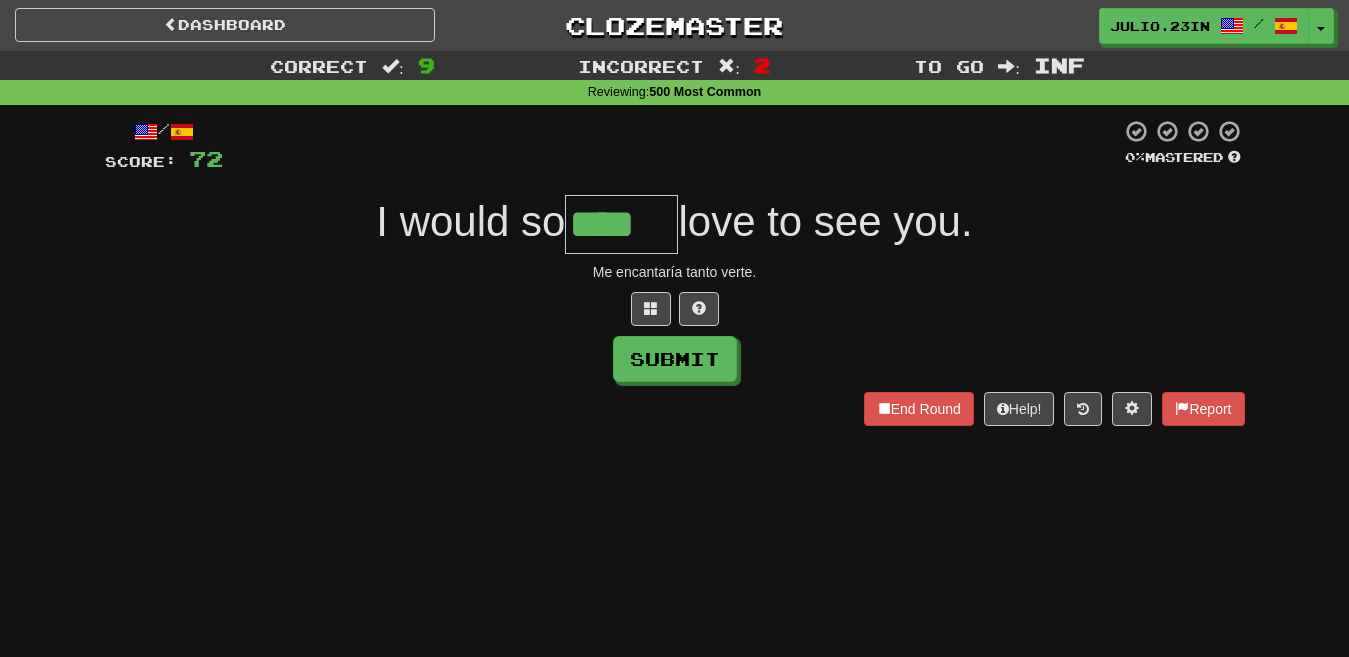 type on "****" 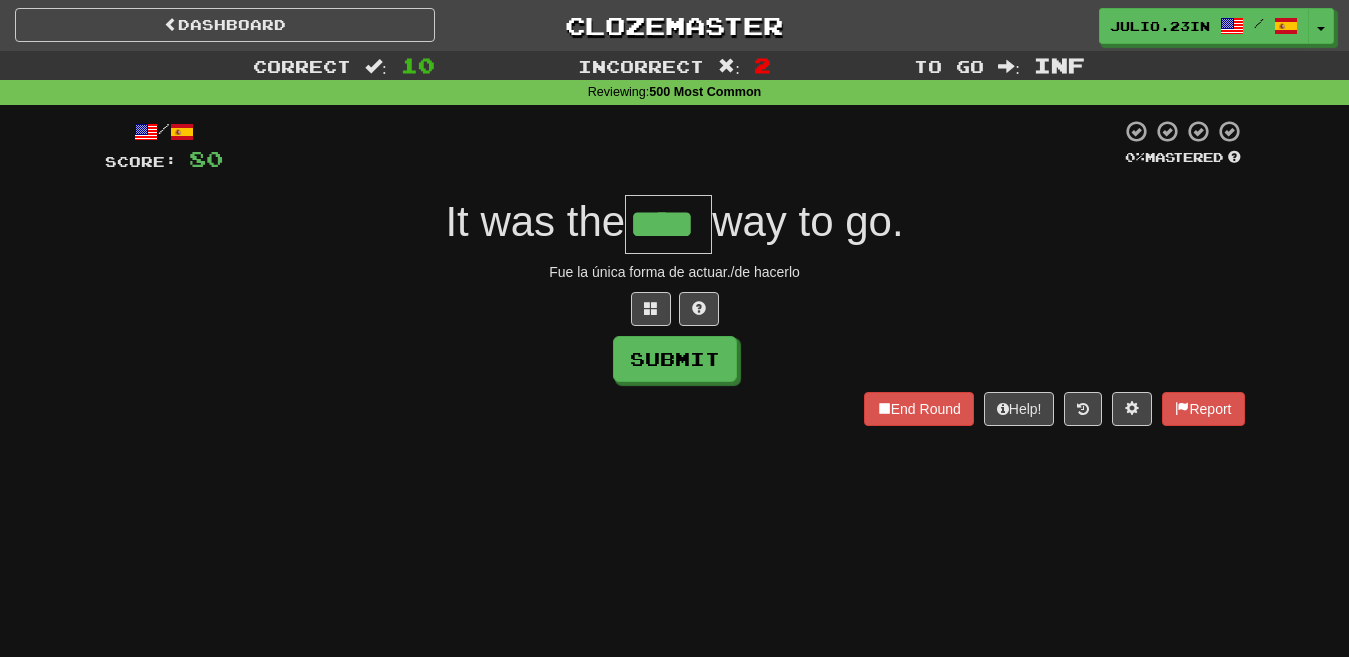 type on "****" 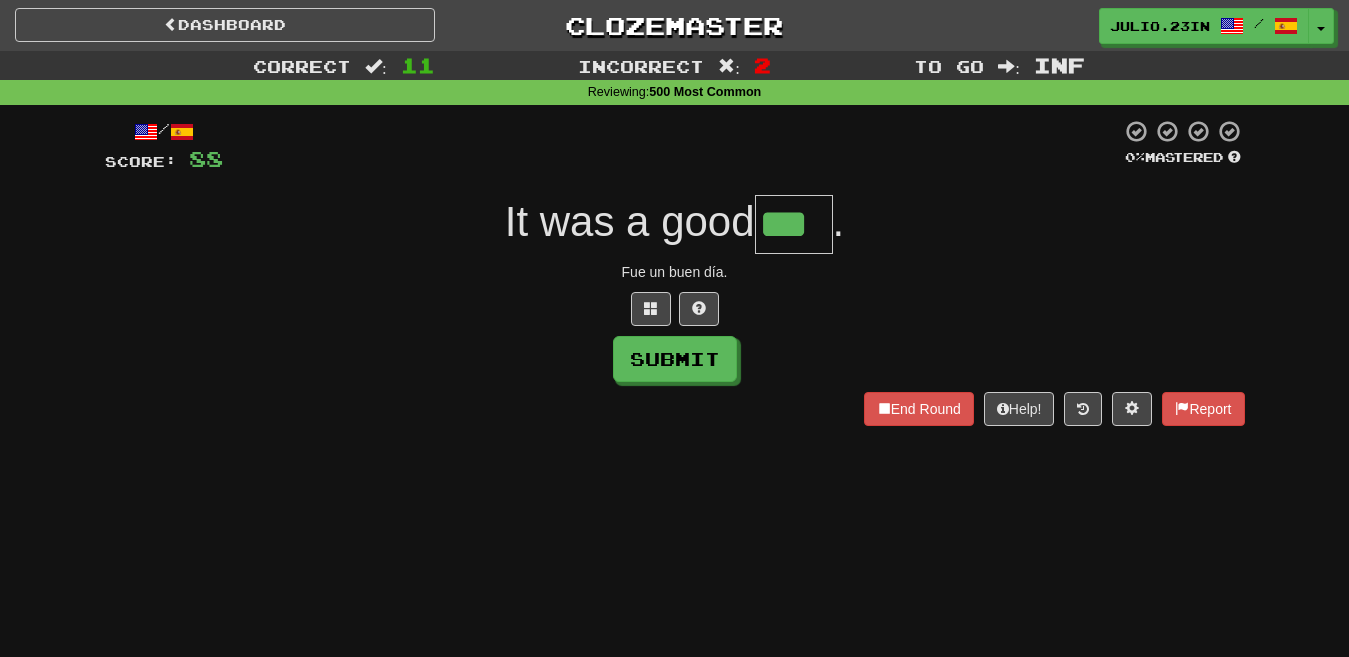 type on "***" 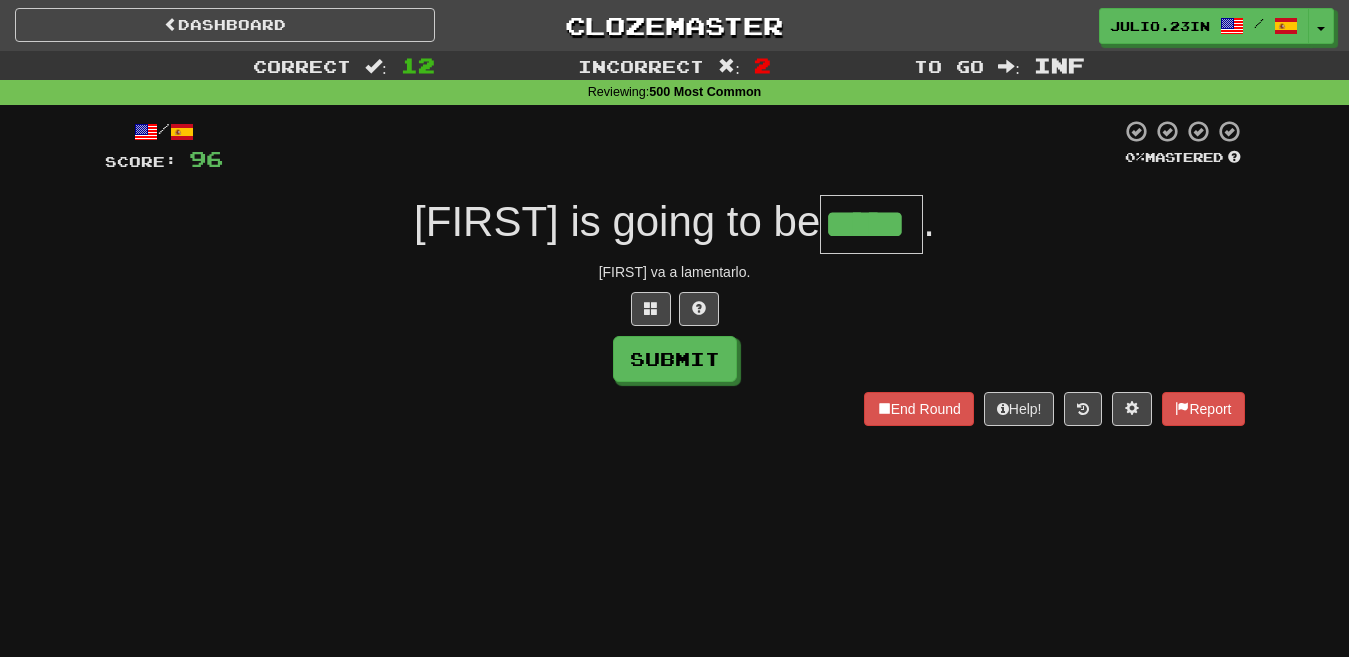 type on "*****" 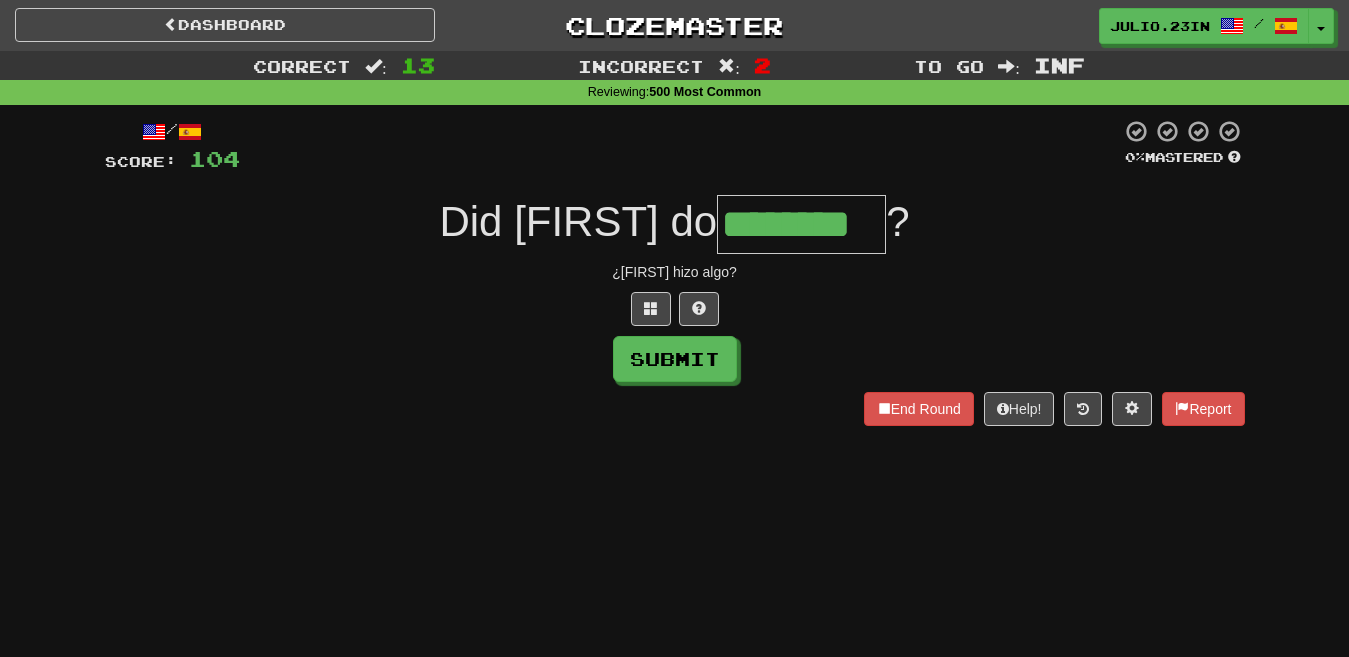 type on "********" 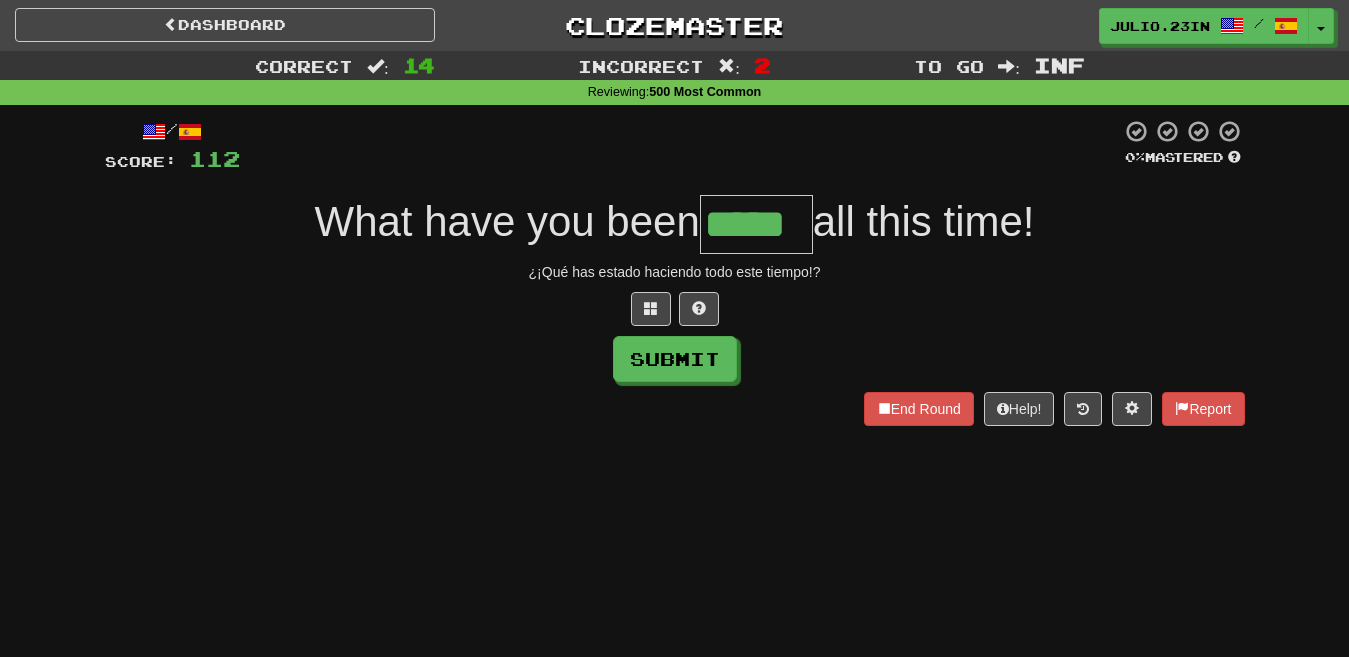 type on "*****" 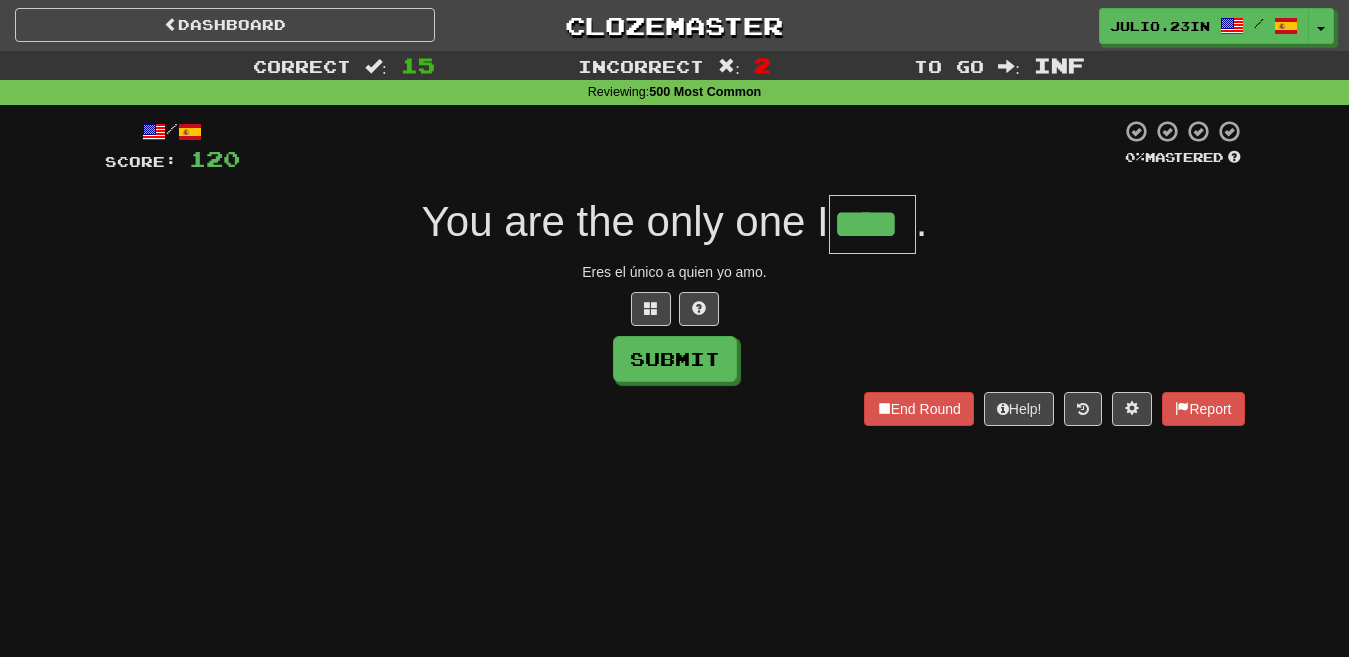 type on "****" 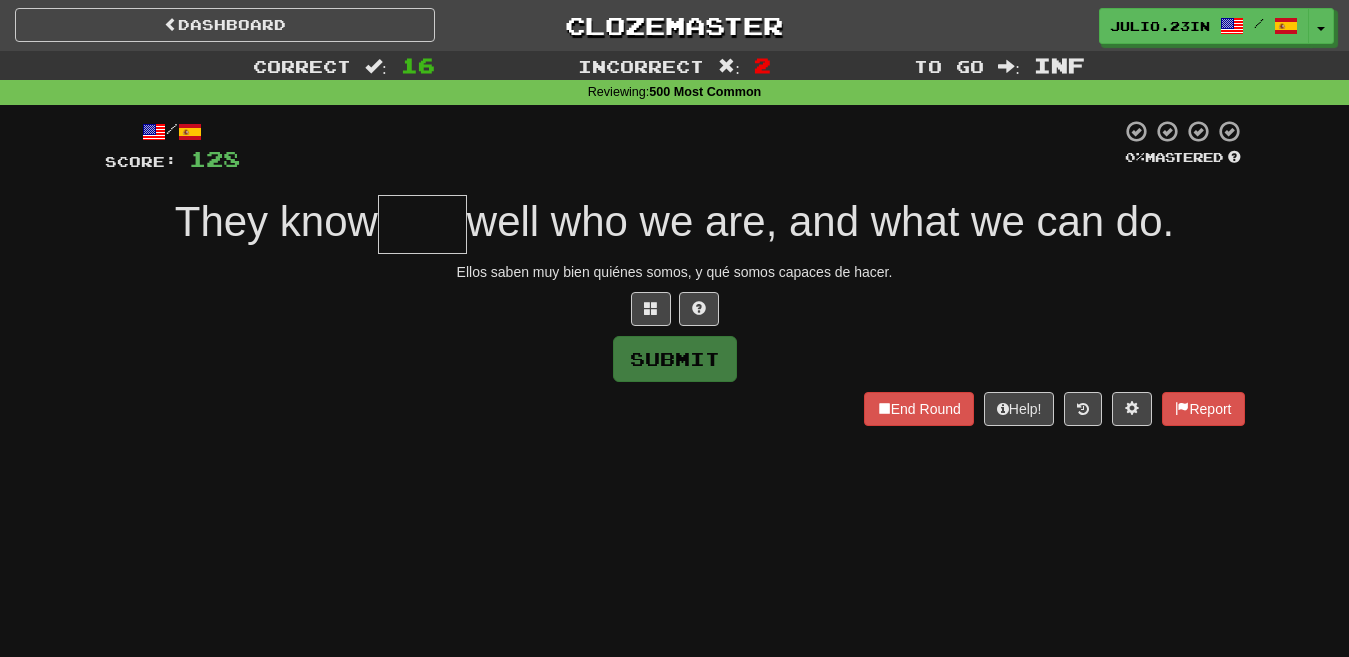 type on "*" 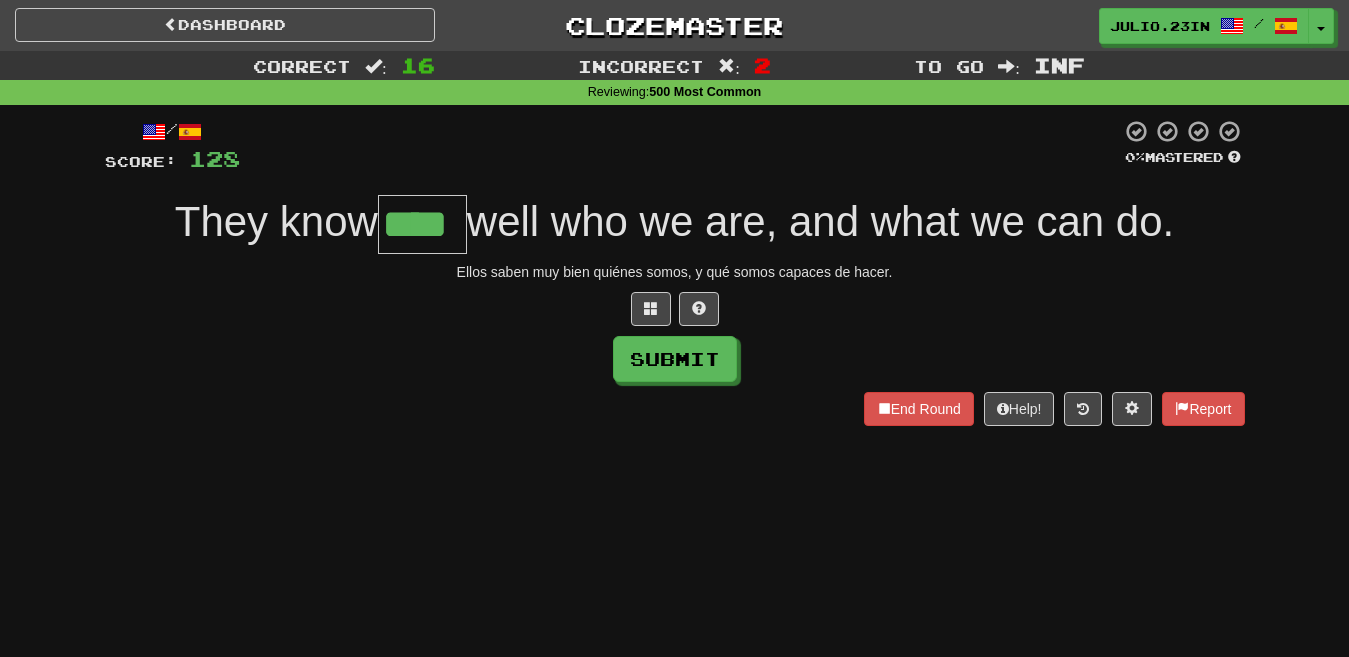 type on "****" 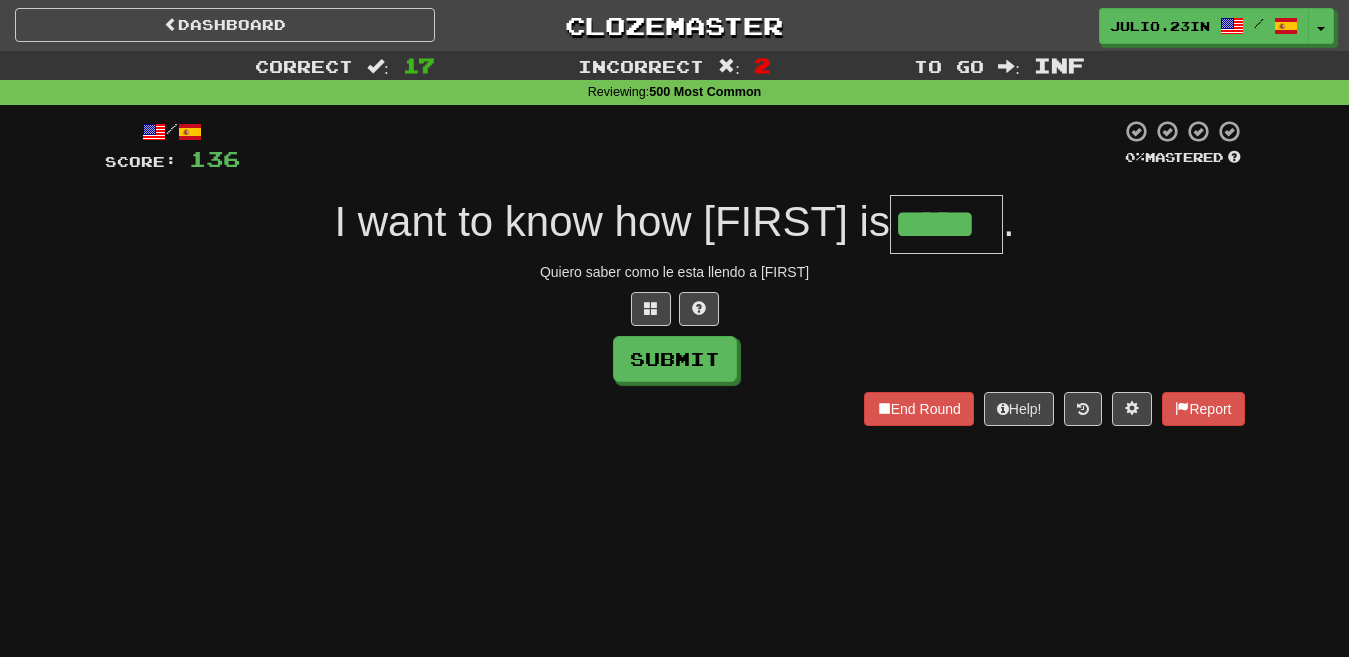 type on "*****" 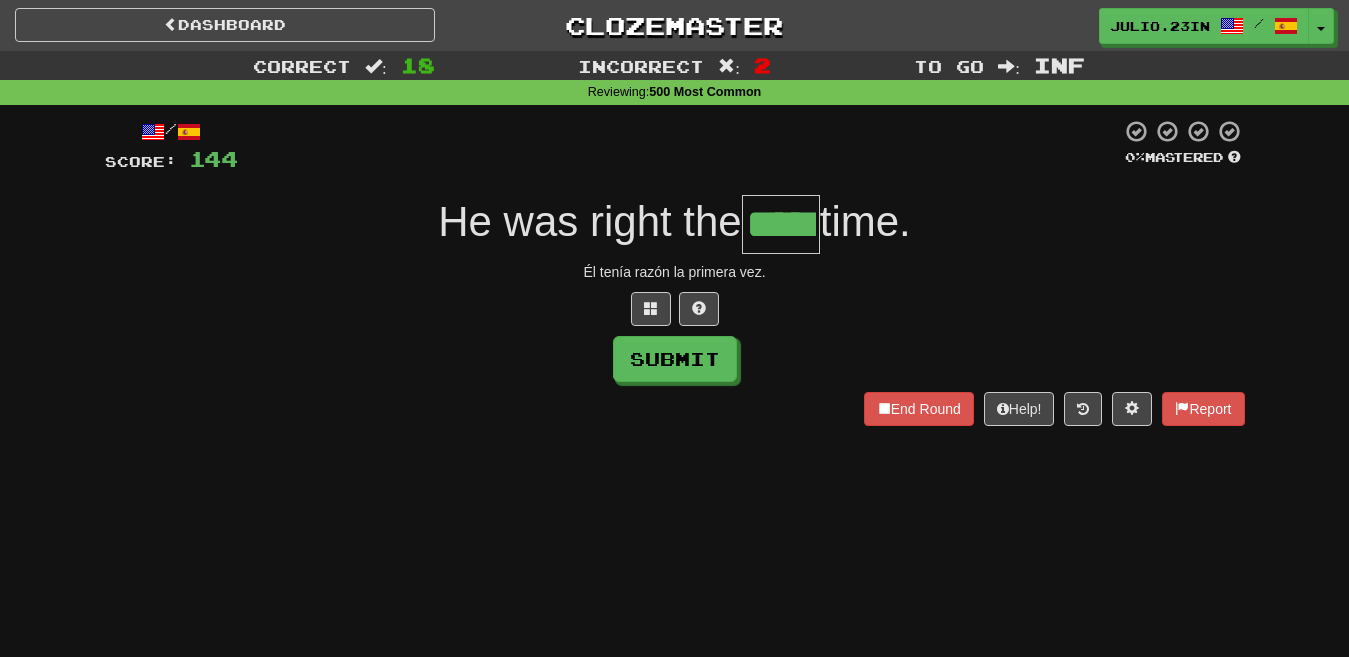 type on "*****" 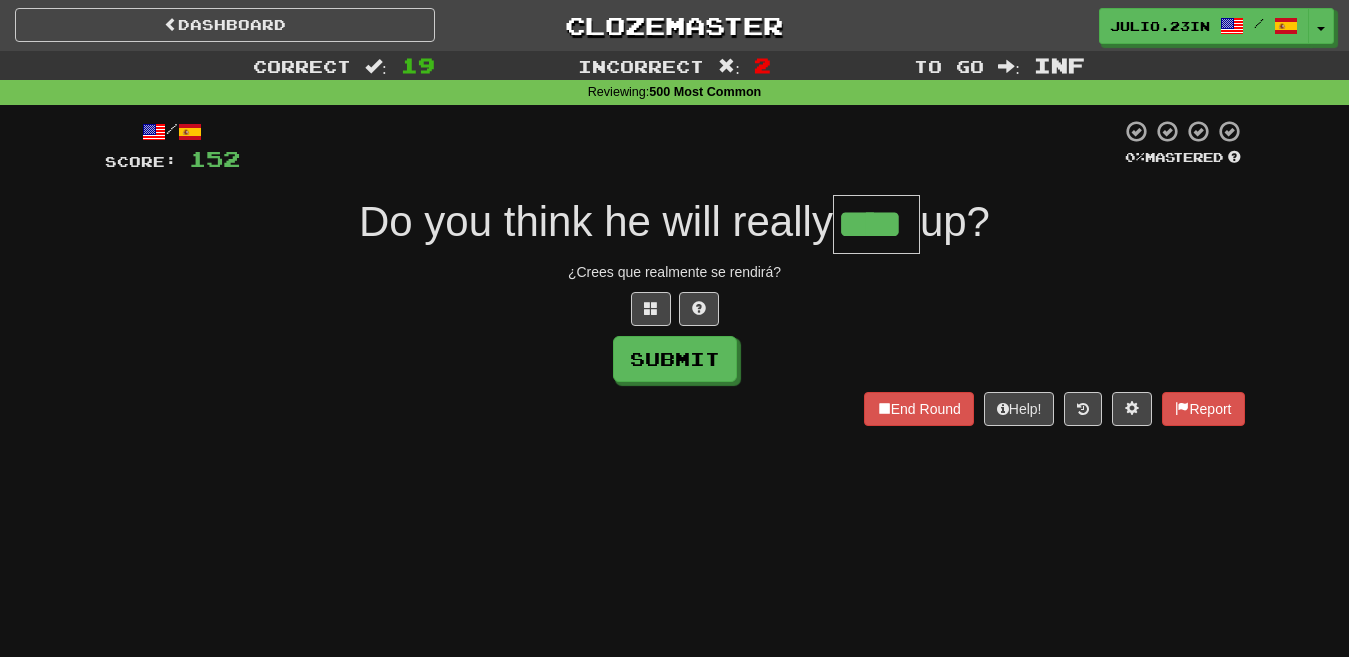 type on "****" 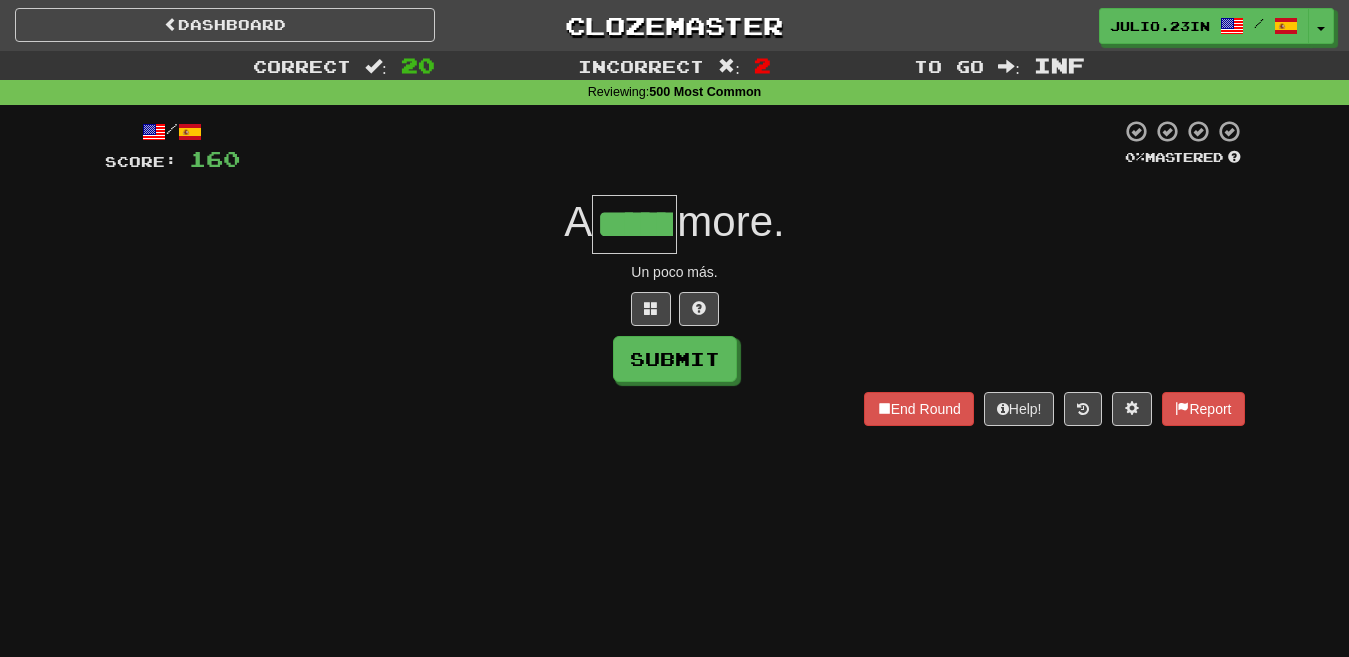 type on "******" 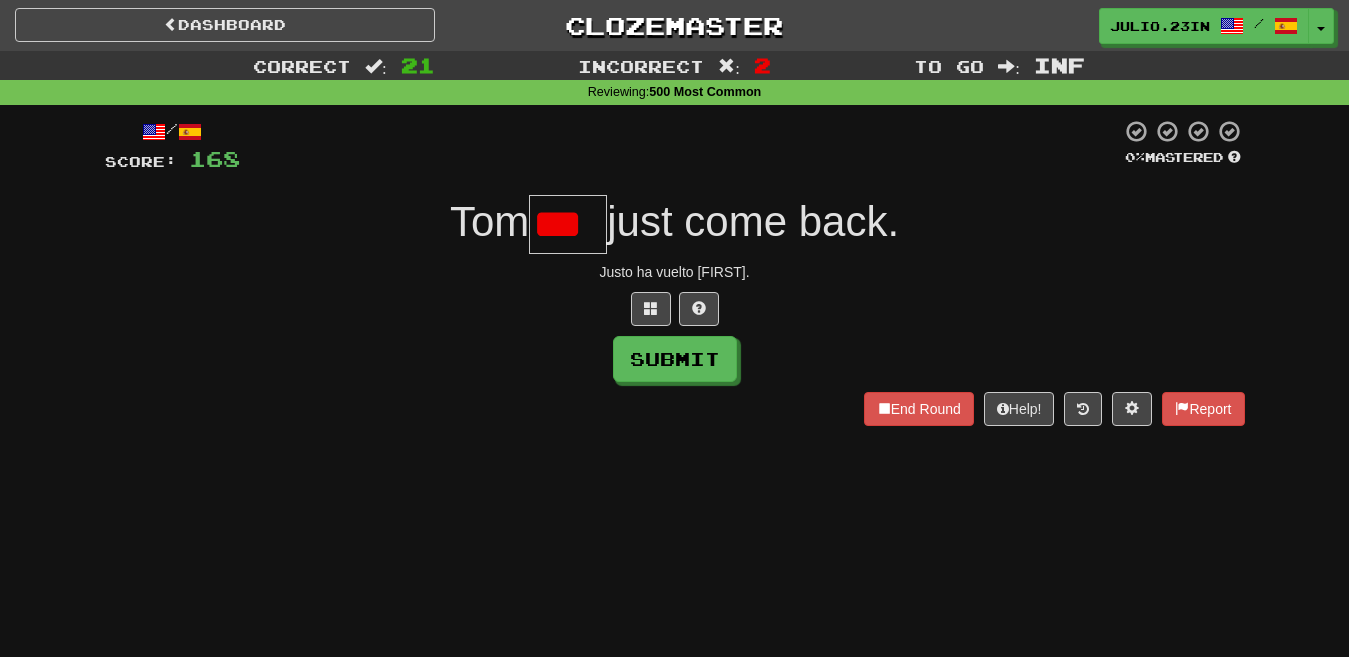 scroll, scrollTop: 0, scrollLeft: 0, axis: both 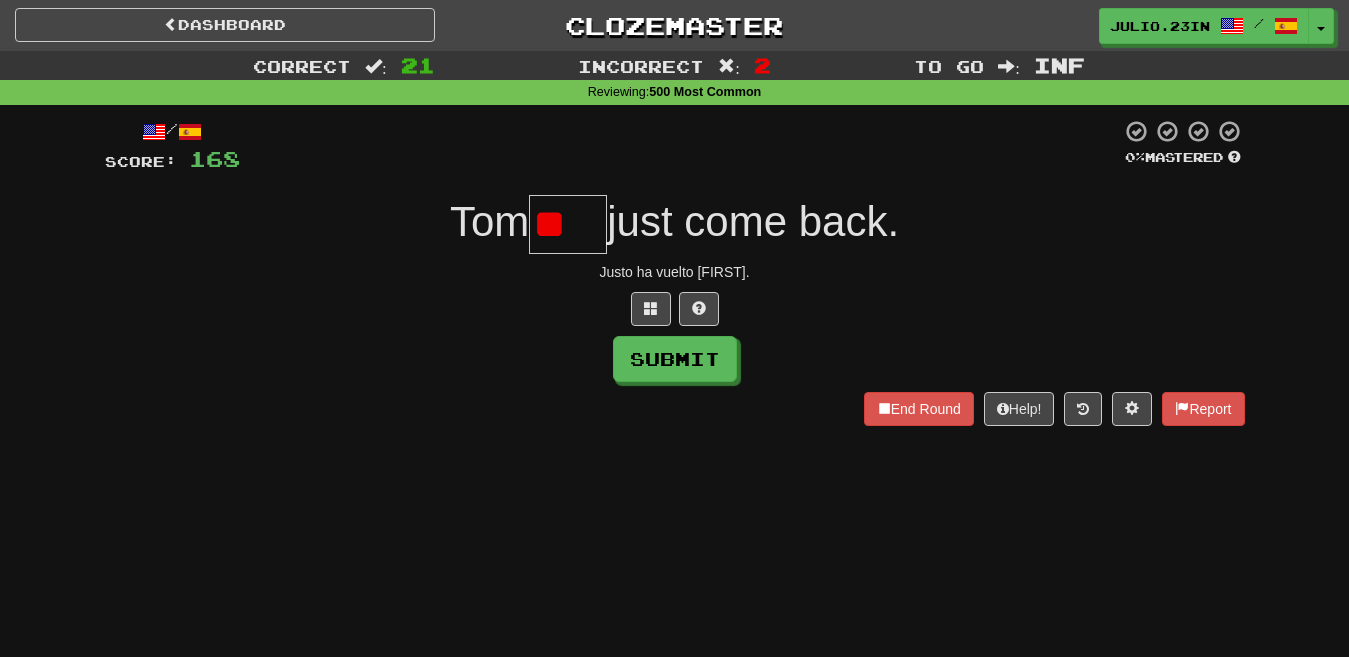 type on "*" 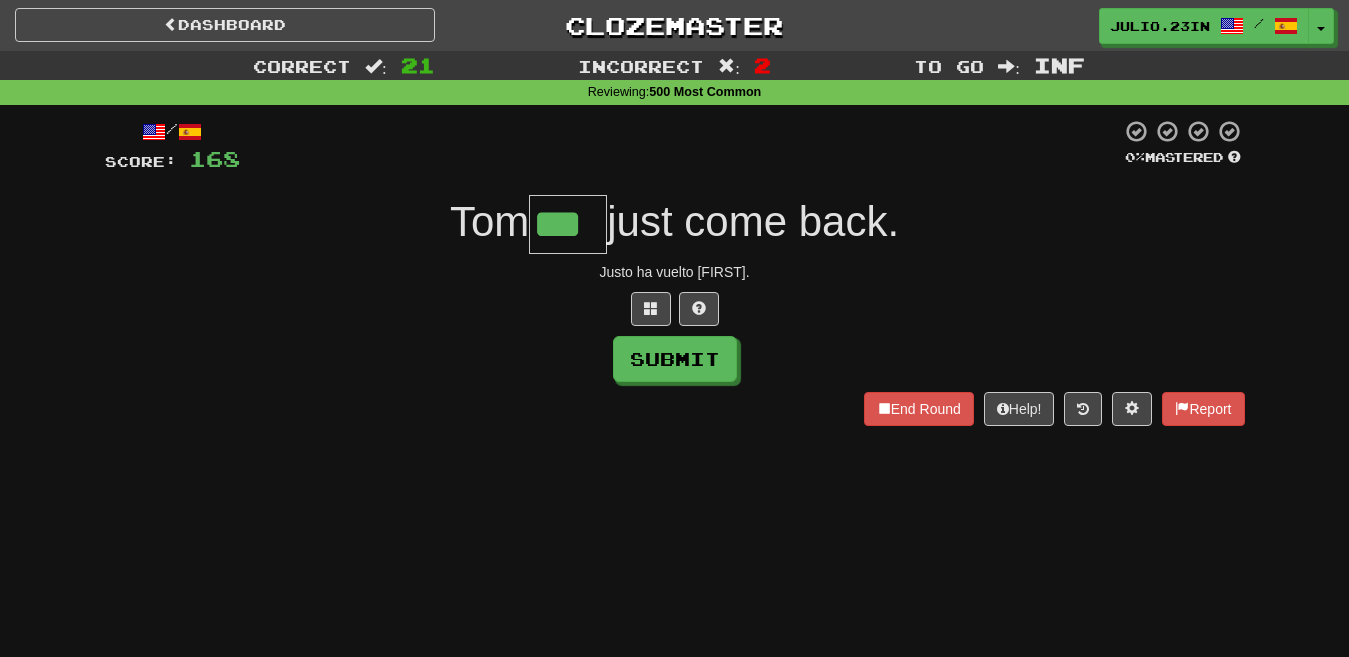 type on "***" 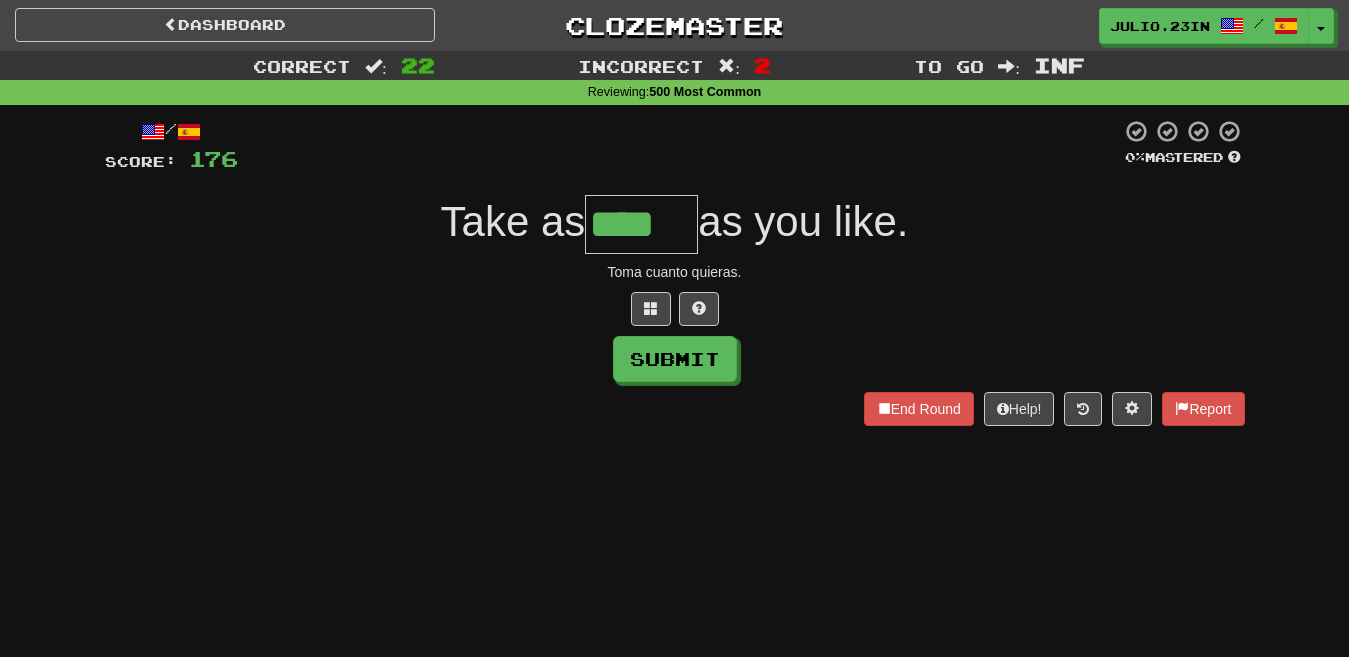 type on "****" 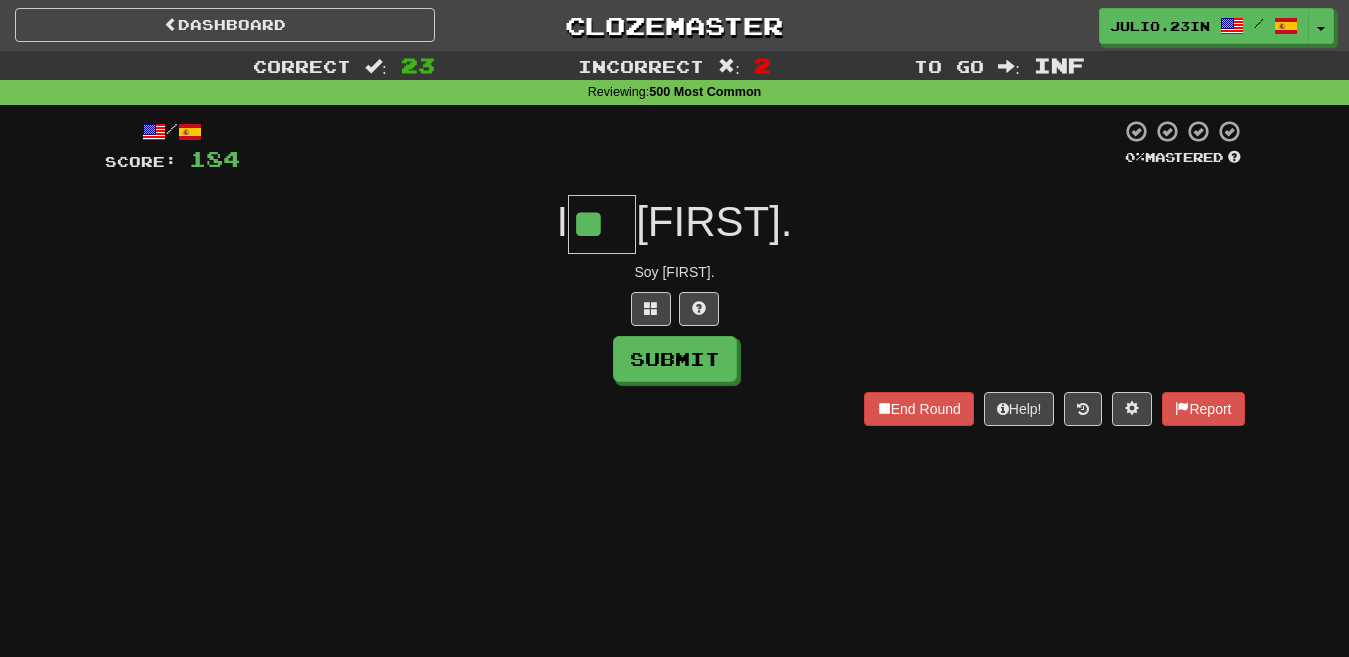 type on "**" 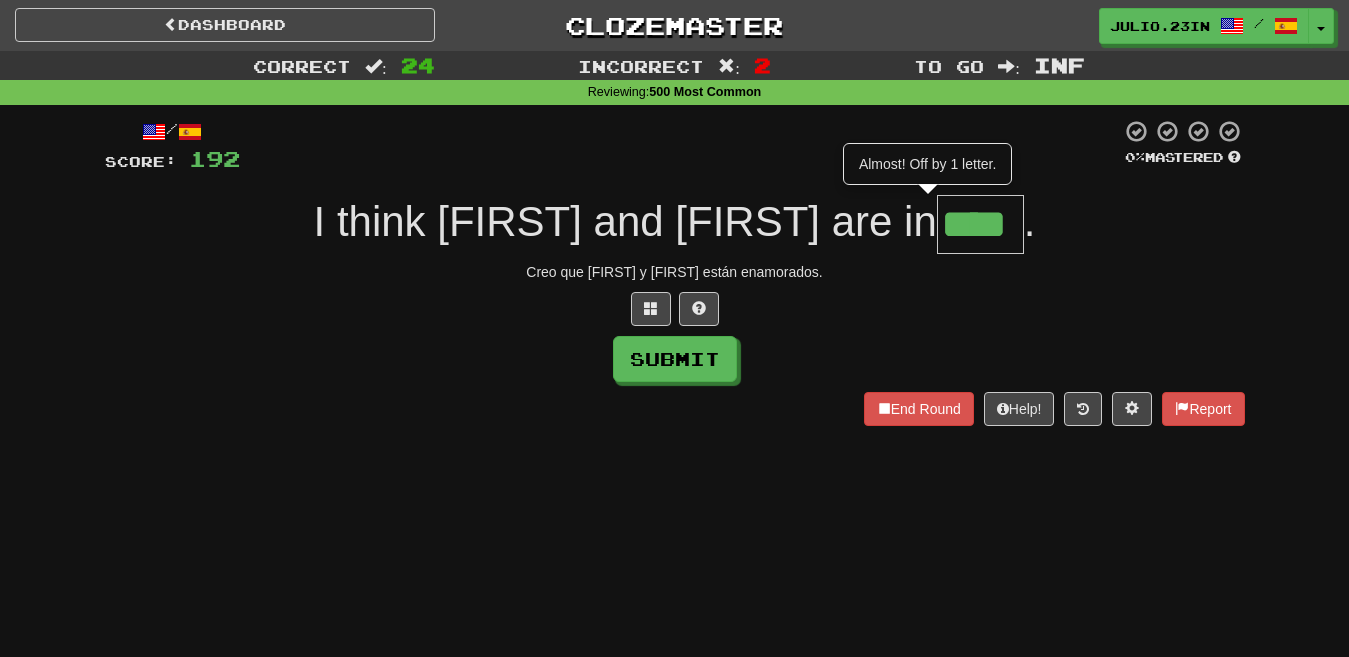 type on "****" 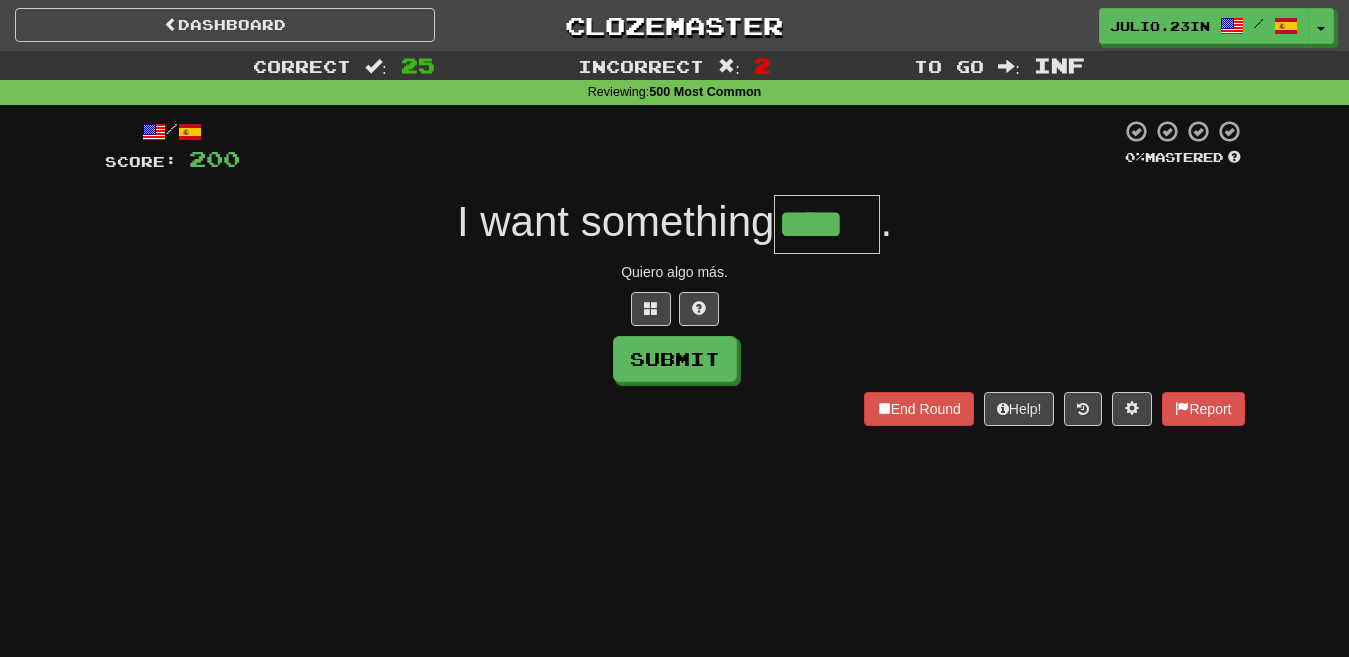 type on "****" 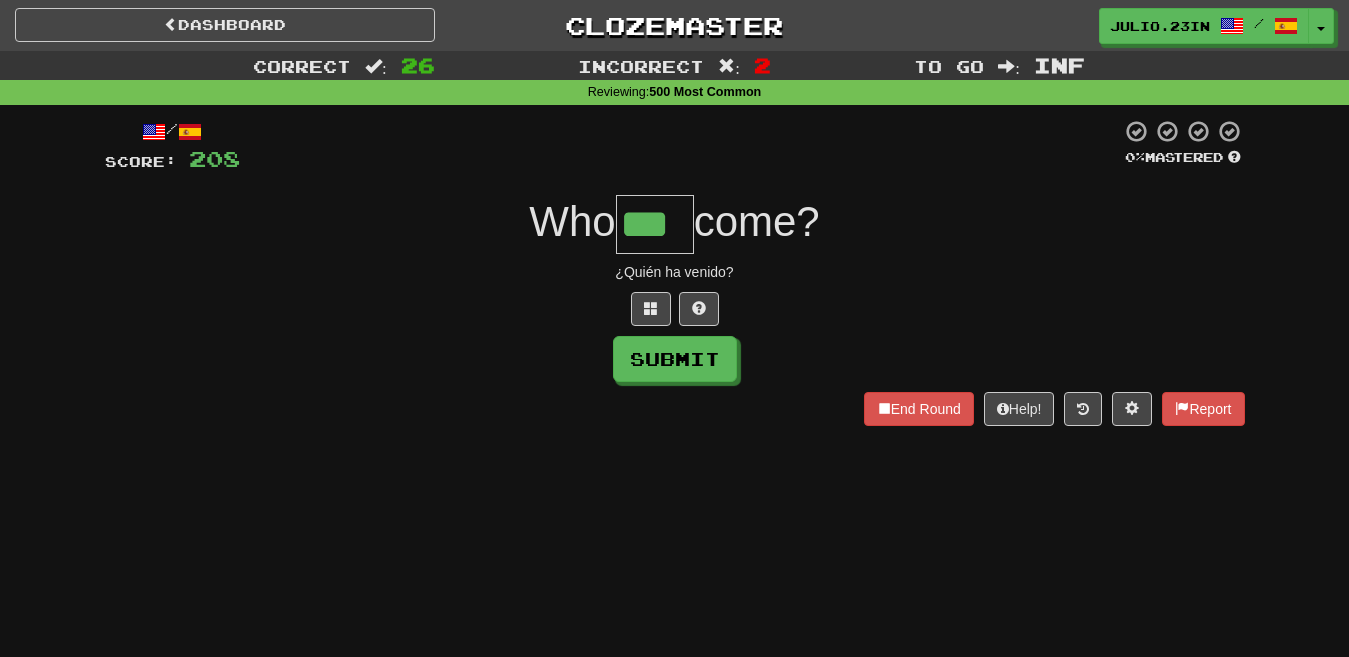 type on "***" 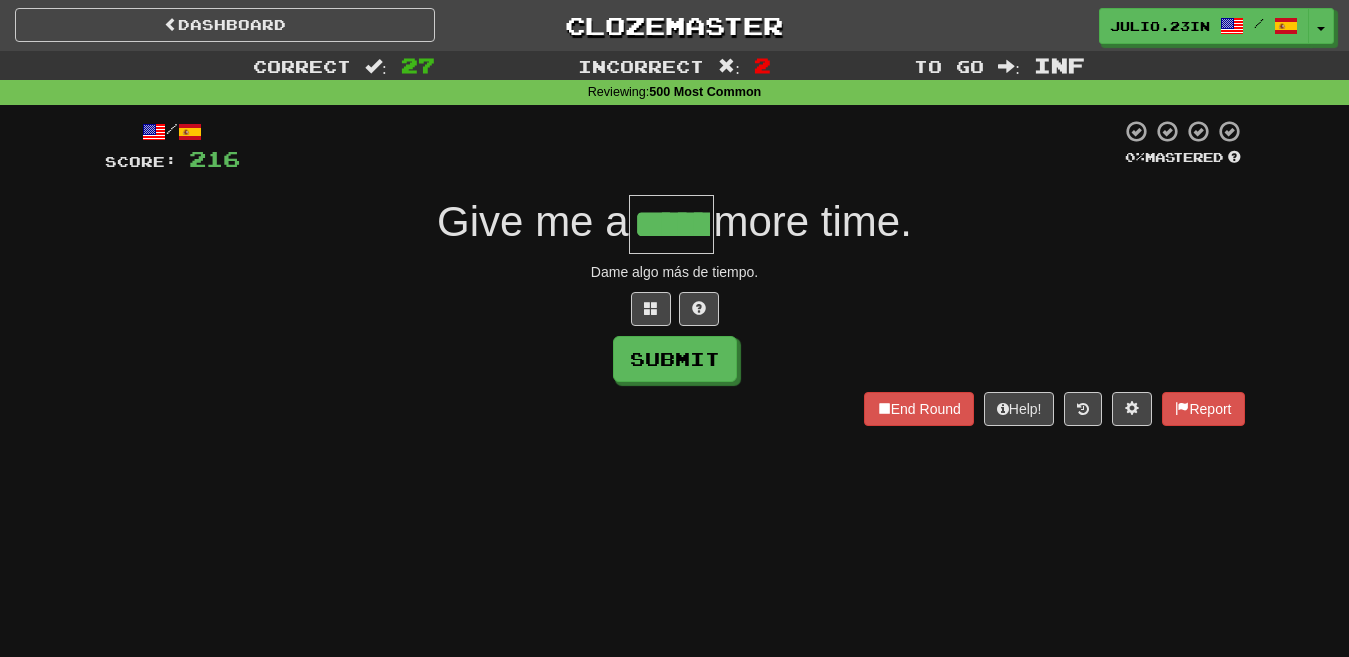type on "******" 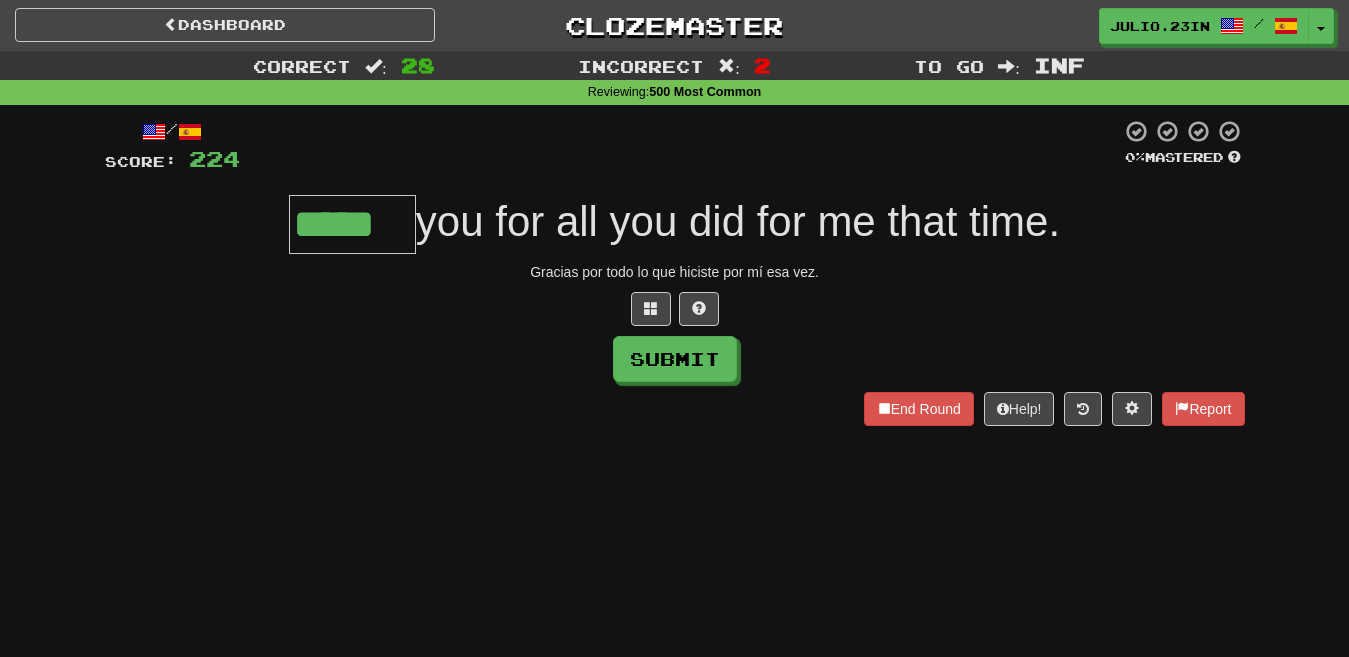 type on "*****" 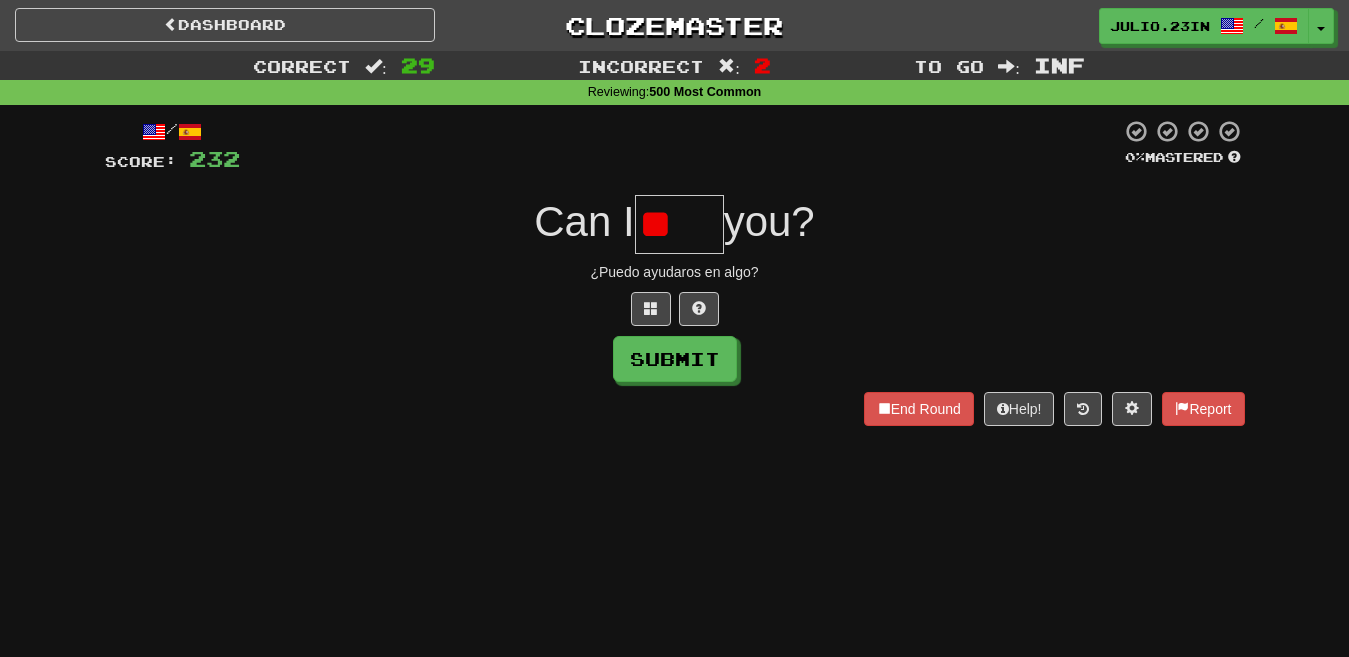 type on "*" 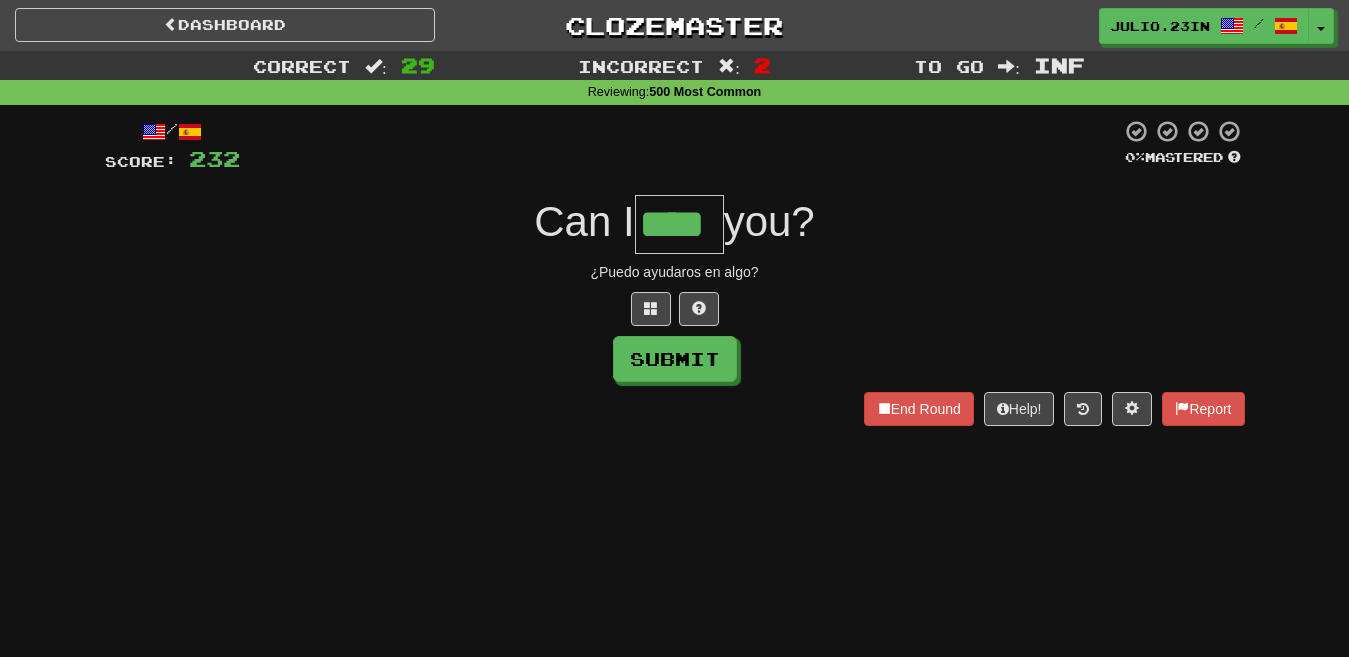 type on "****" 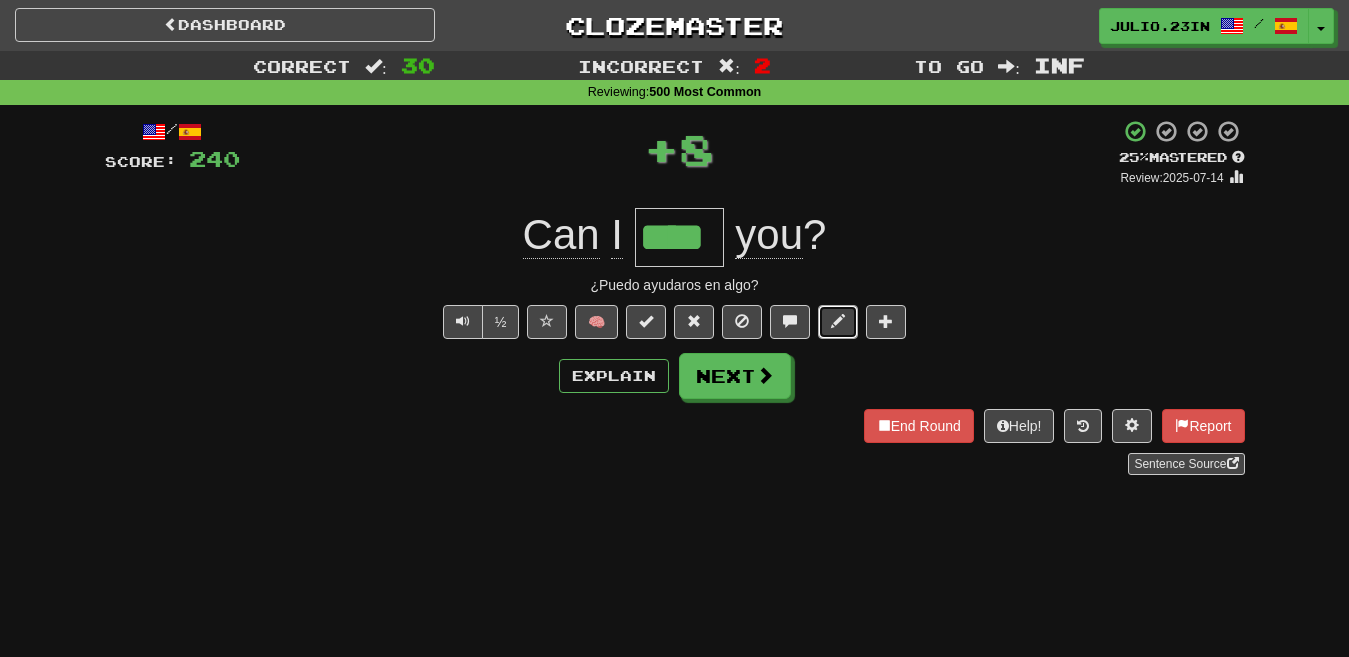 click at bounding box center (838, 321) 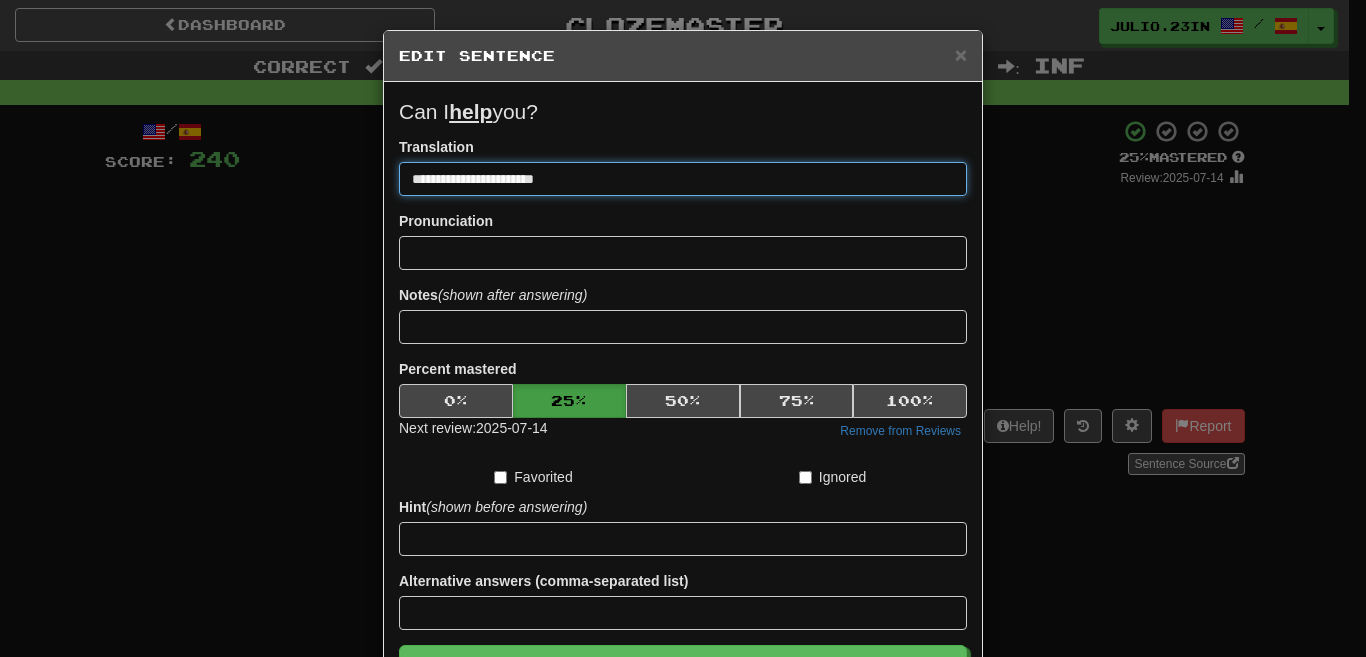 drag, startPoint x: 506, startPoint y: 181, endPoint x: 563, endPoint y: 186, distance: 57.21888 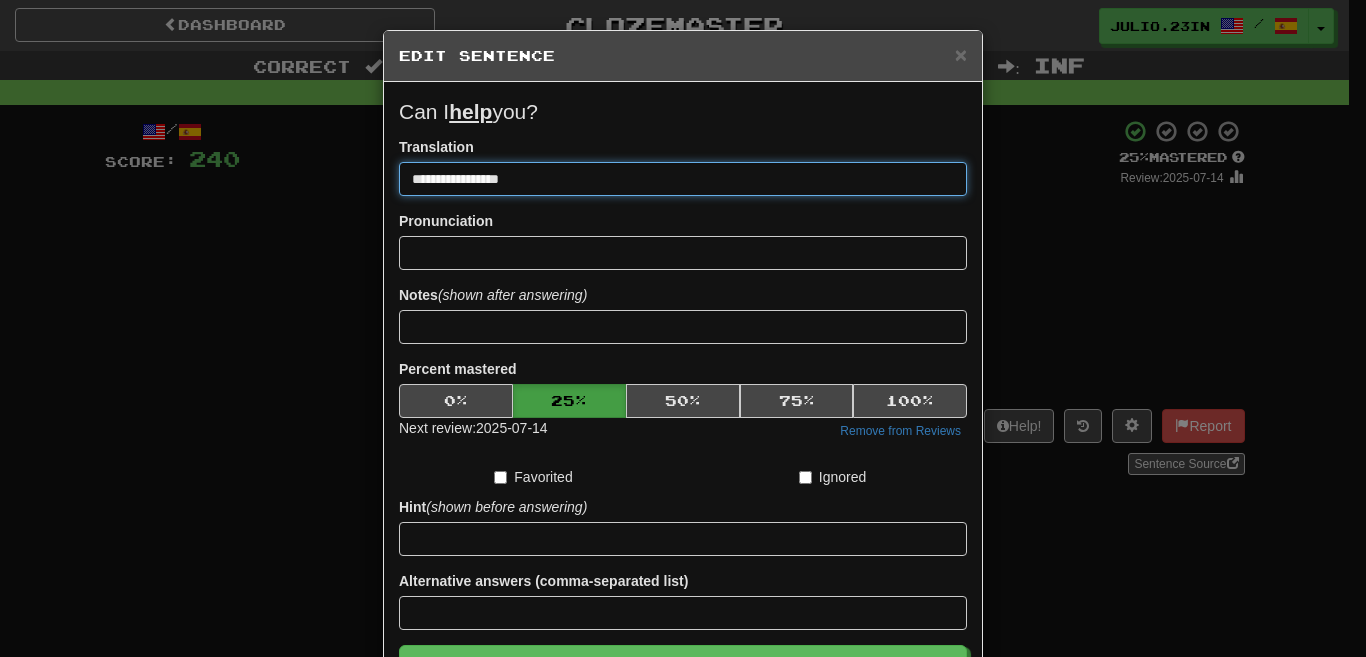 type on "**********" 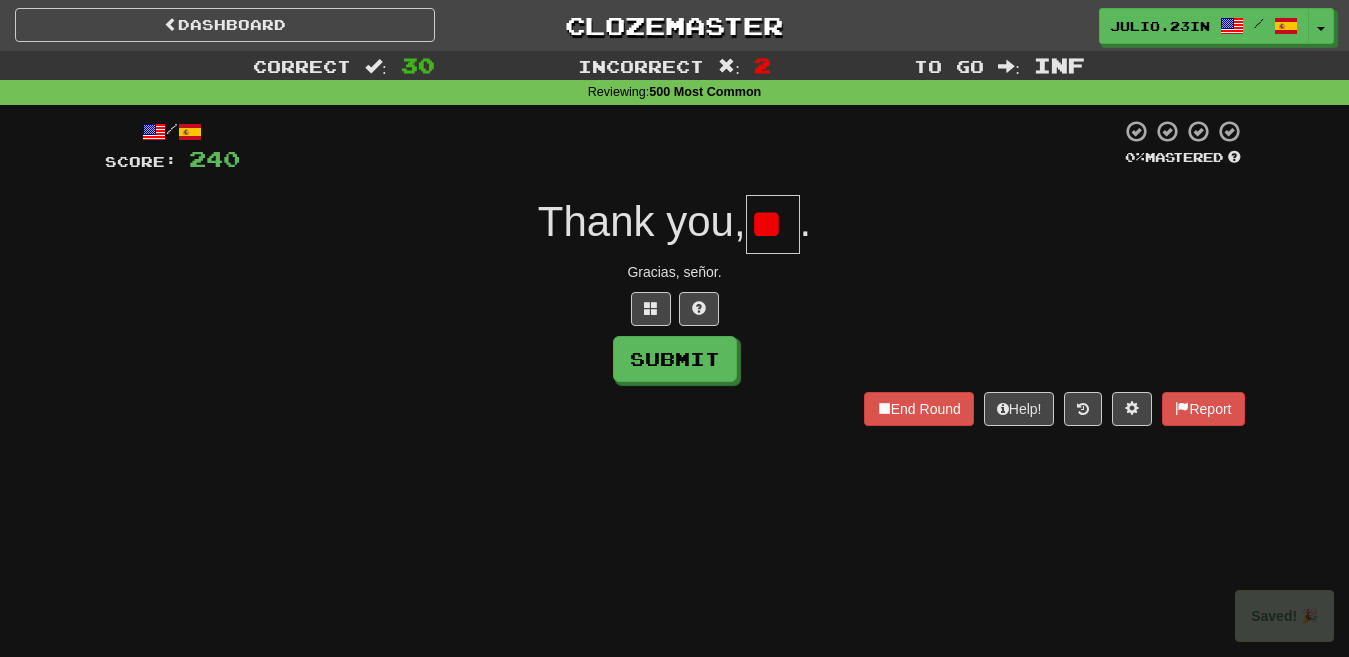 scroll, scrollTop: 0, scrollLeft: 10, axis: horizontal 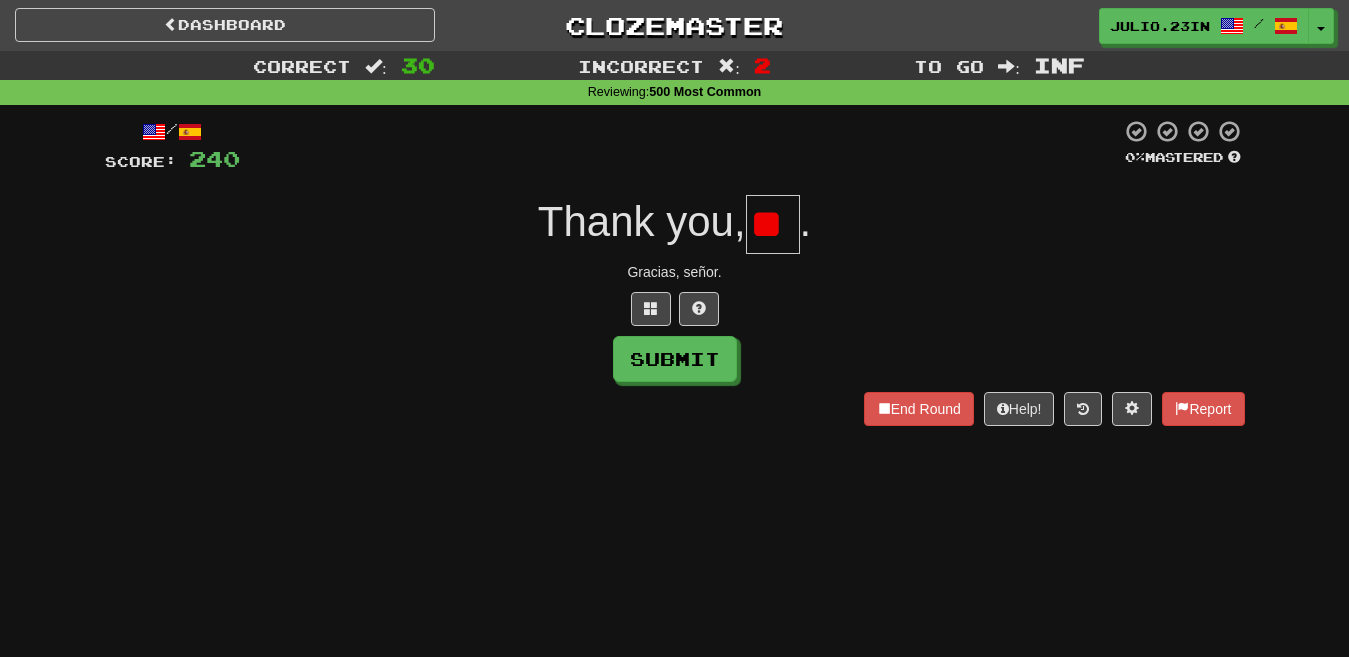 type on "*" 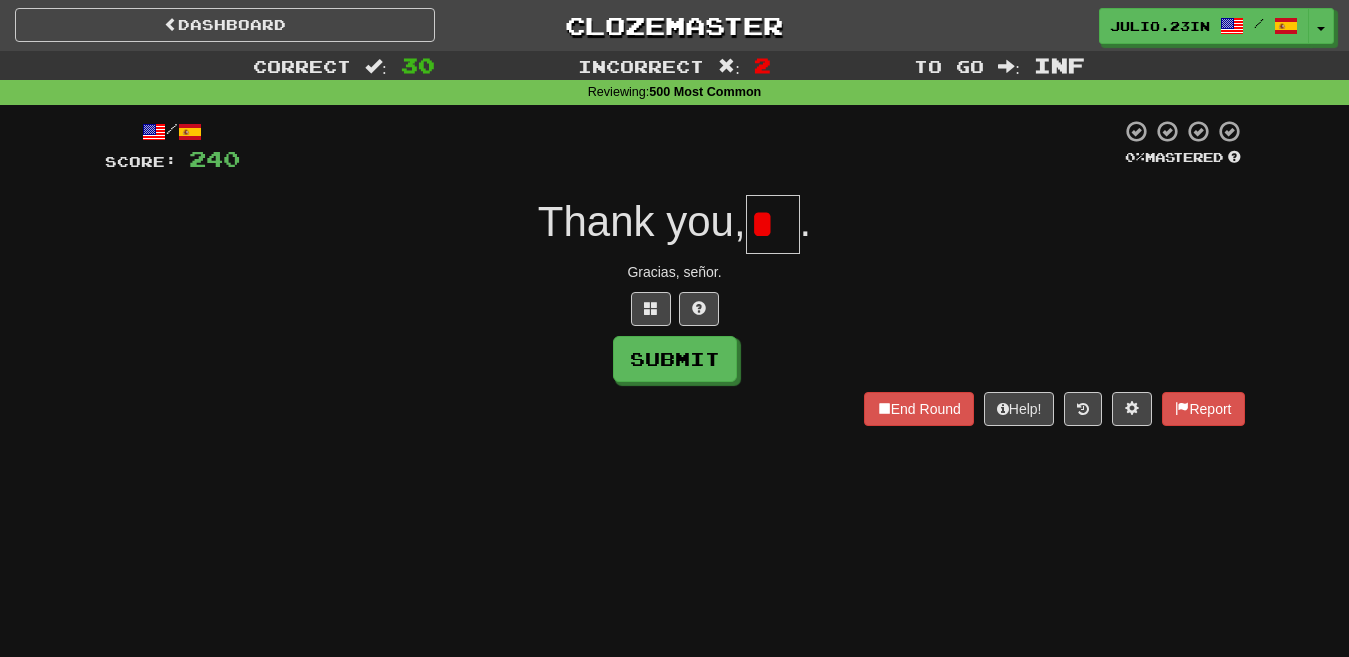 scroll, scrollTop: 0, scrollLeft: 0, axis: both 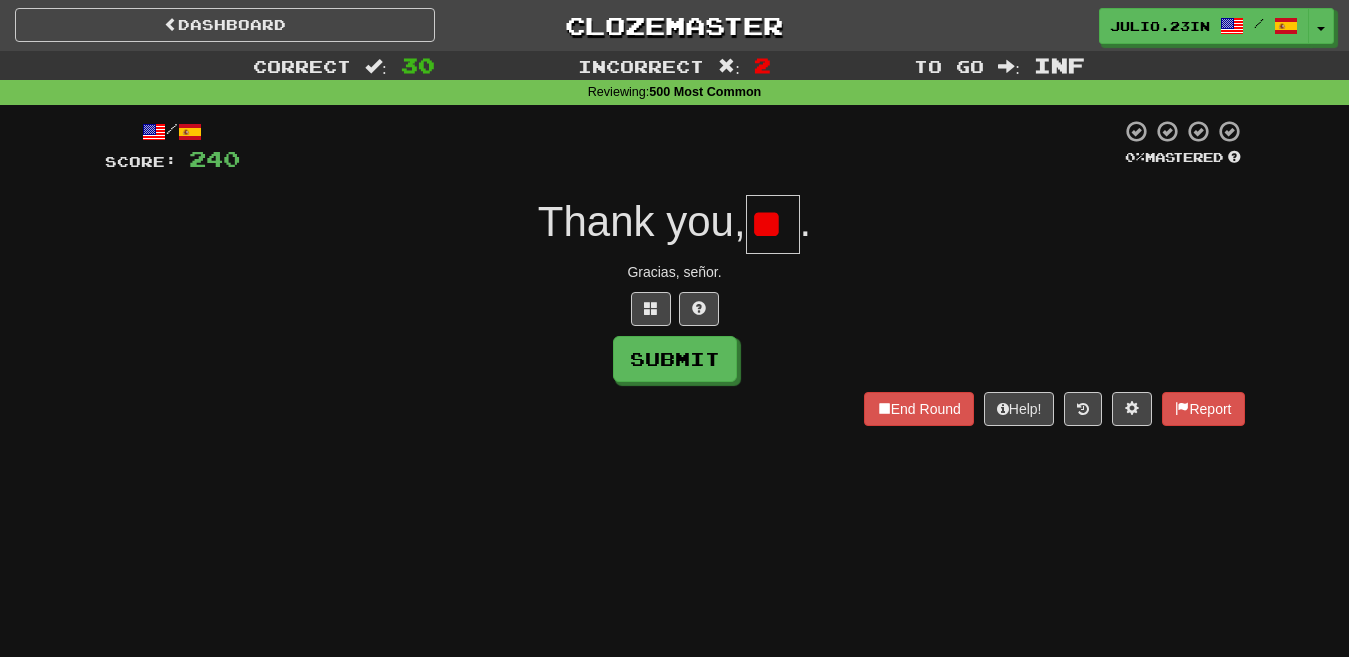 type on "*" 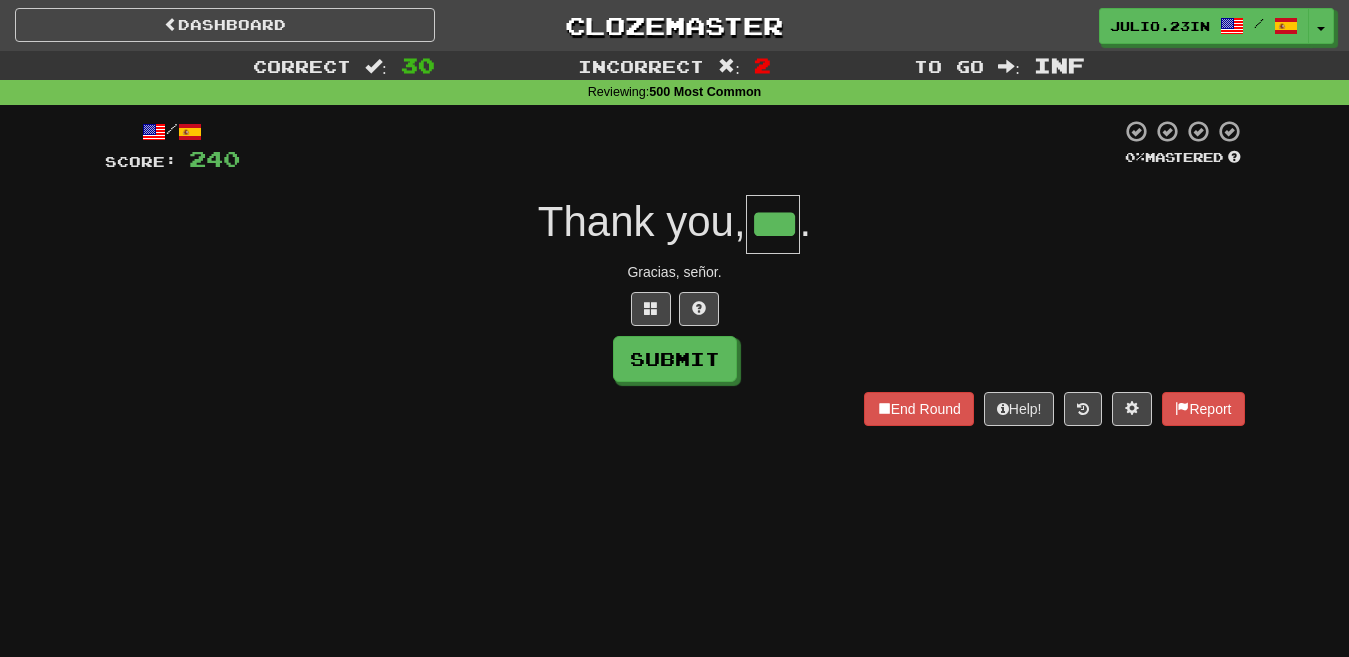 type on "***" 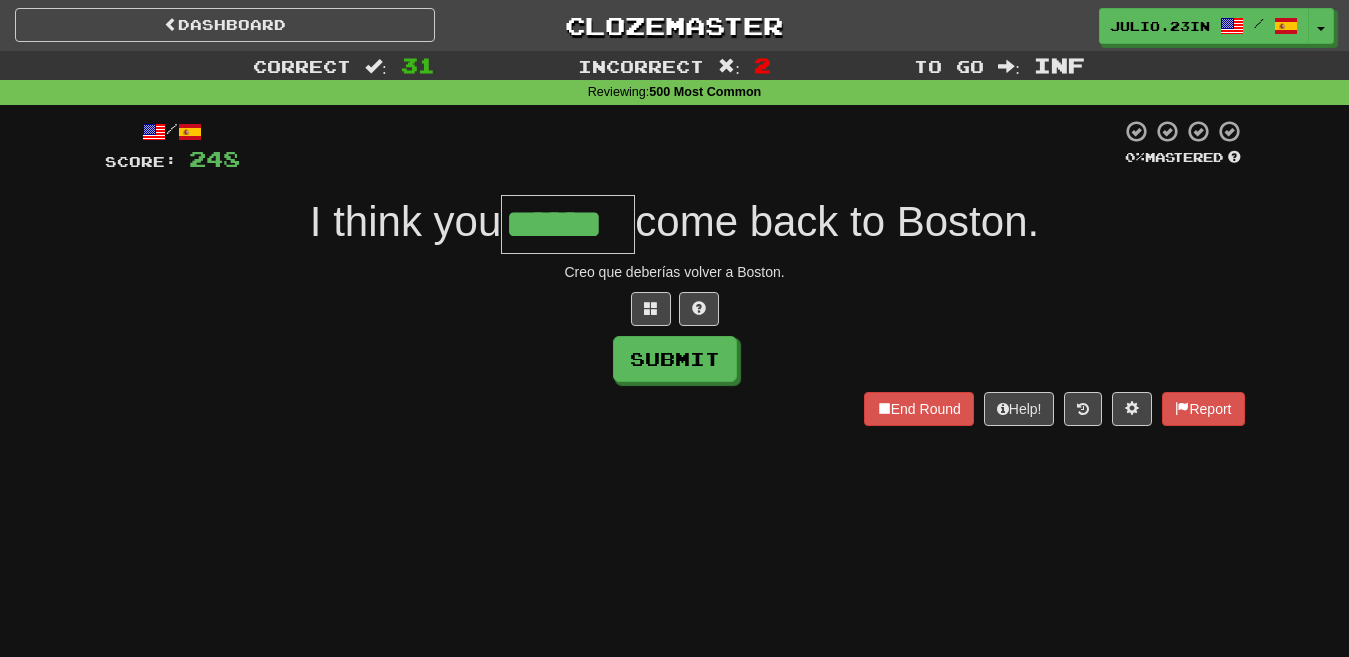 type on "******" 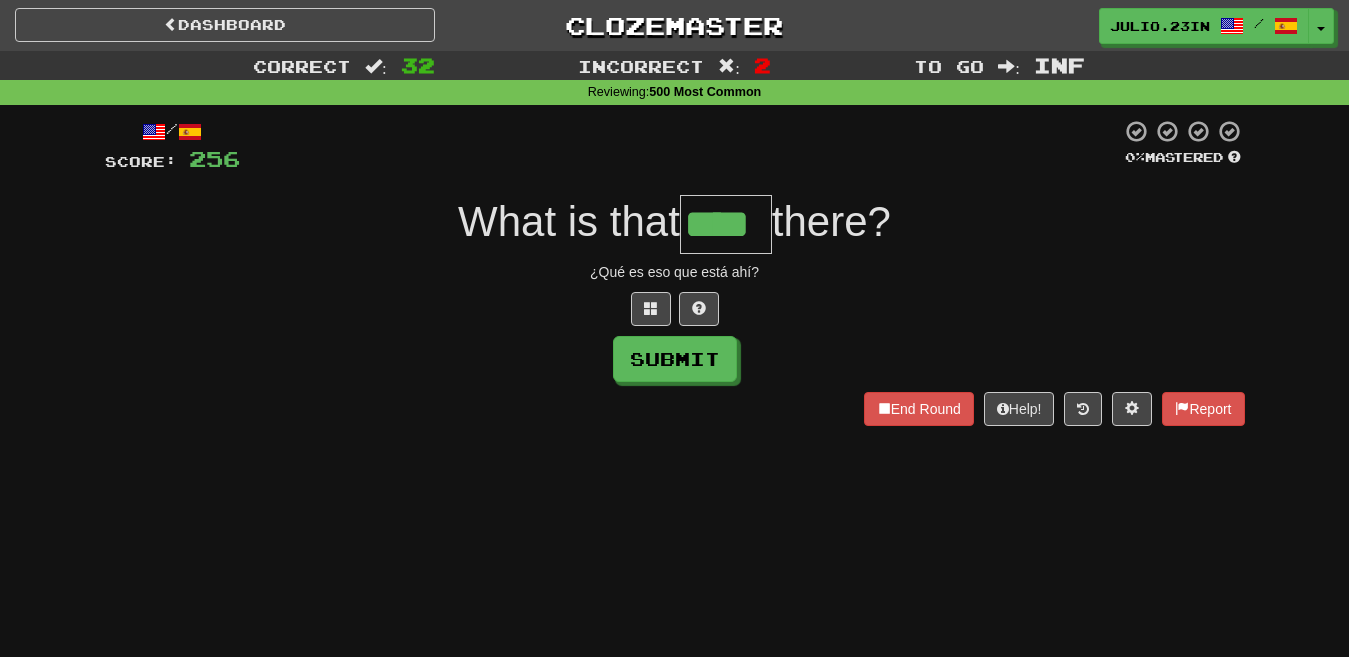 type on "****" 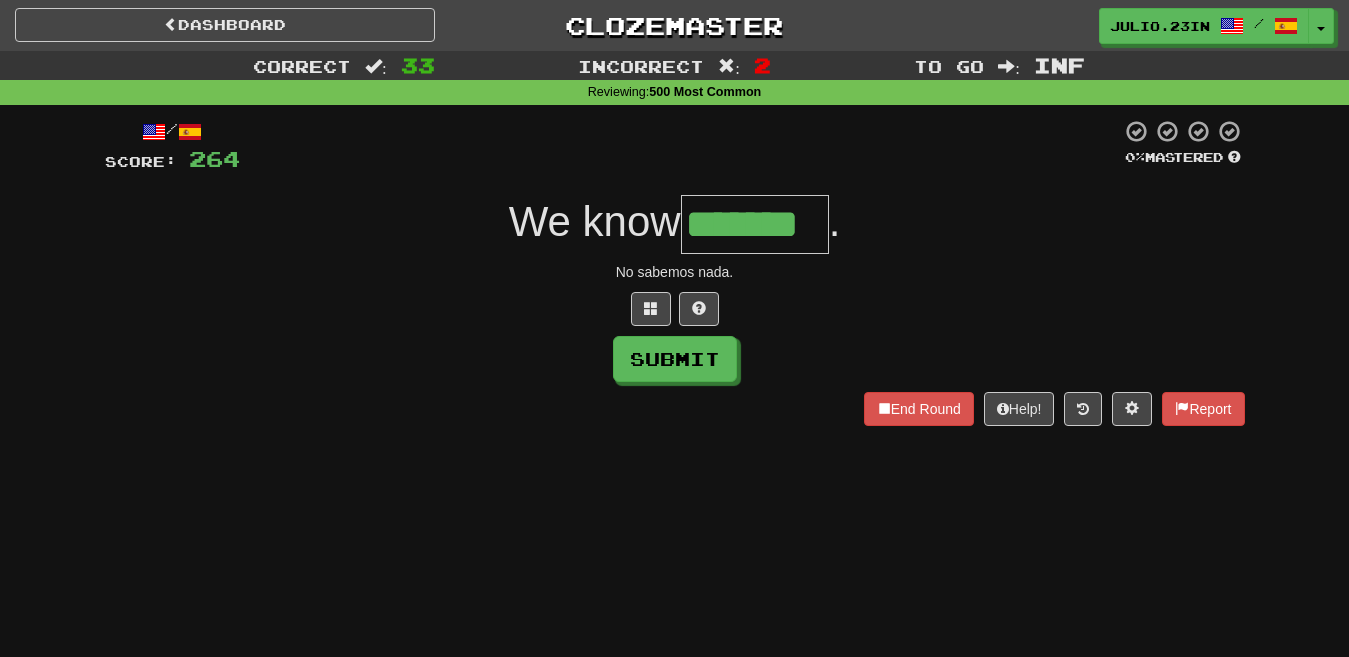 type on "*******" 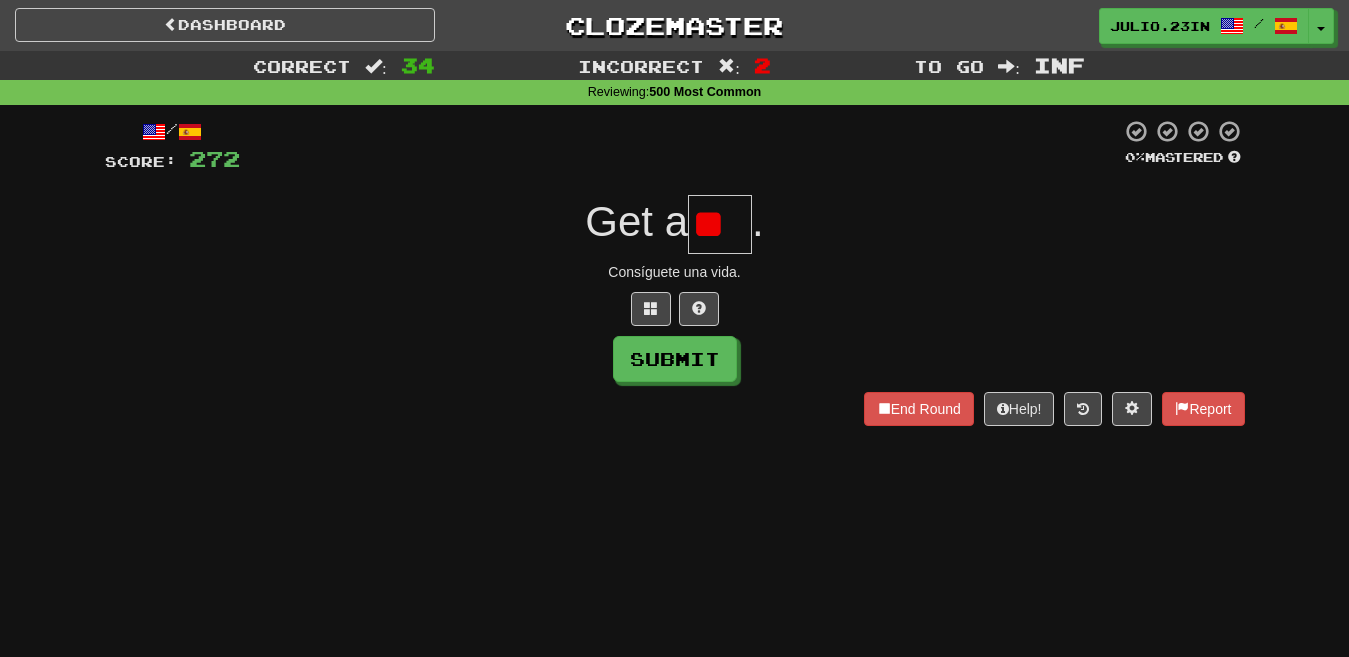type on "*" 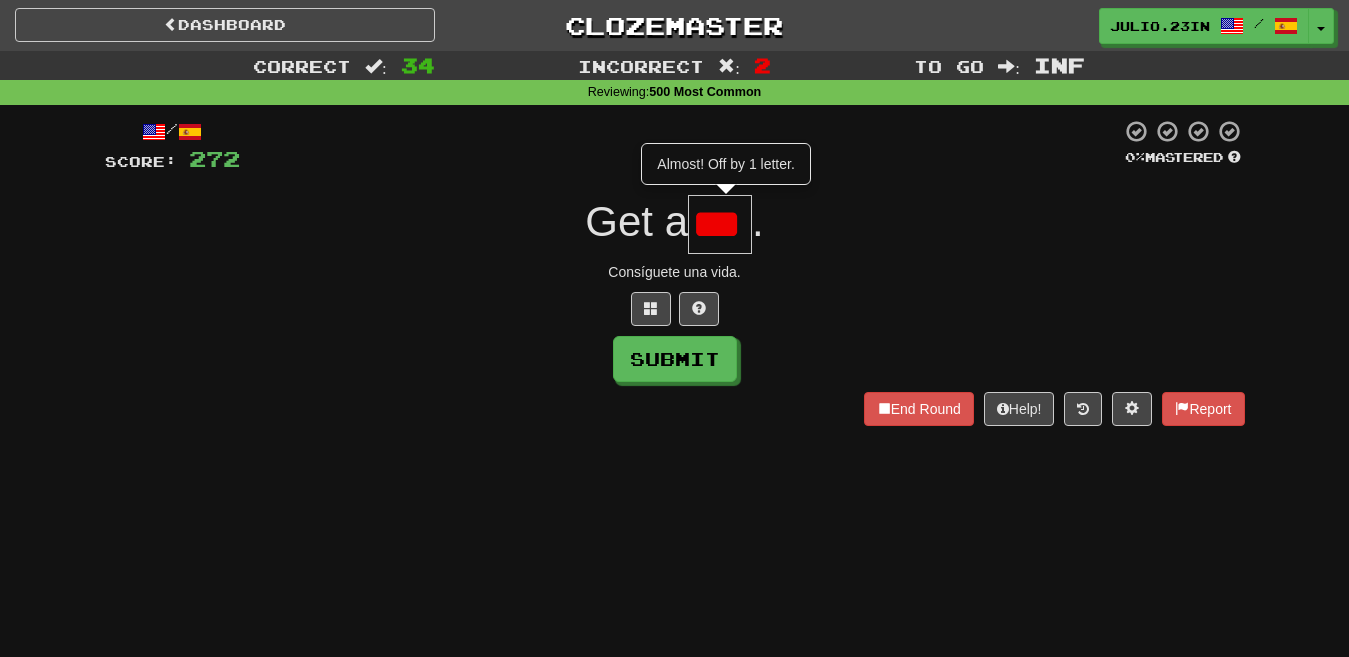scroll, scrollTop: 0, scrollLeft: 0, axis: both 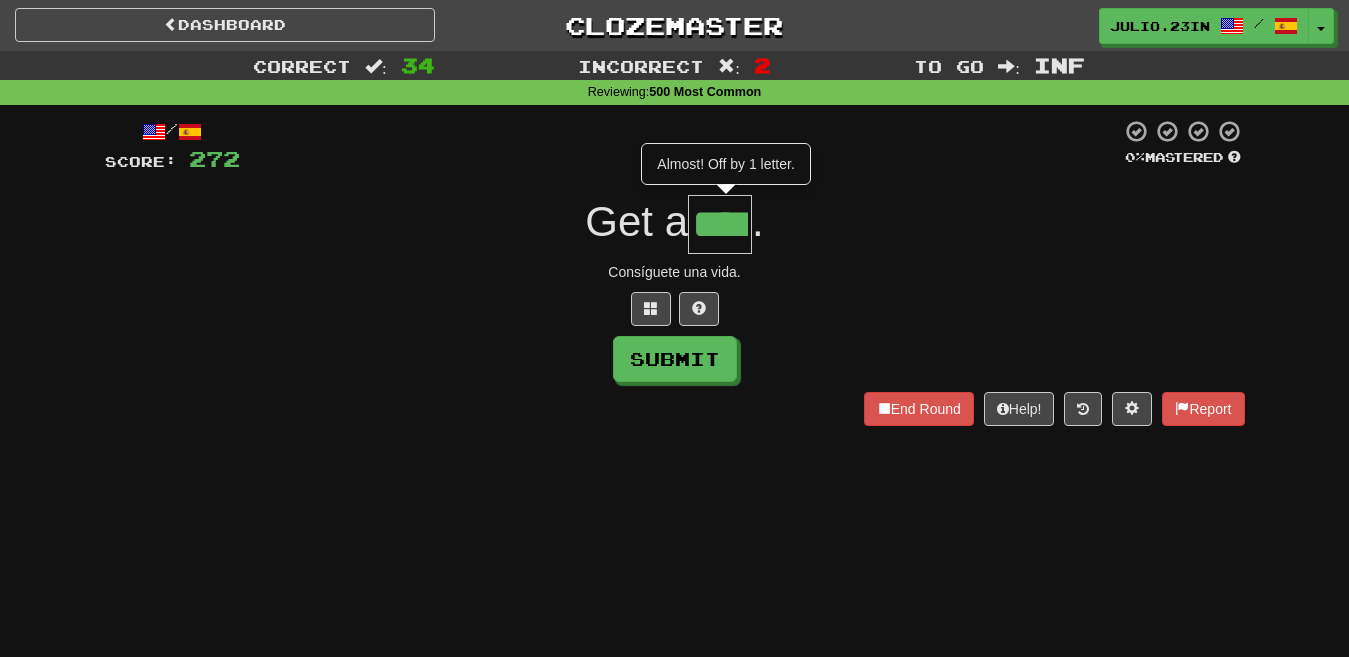 type on "****" 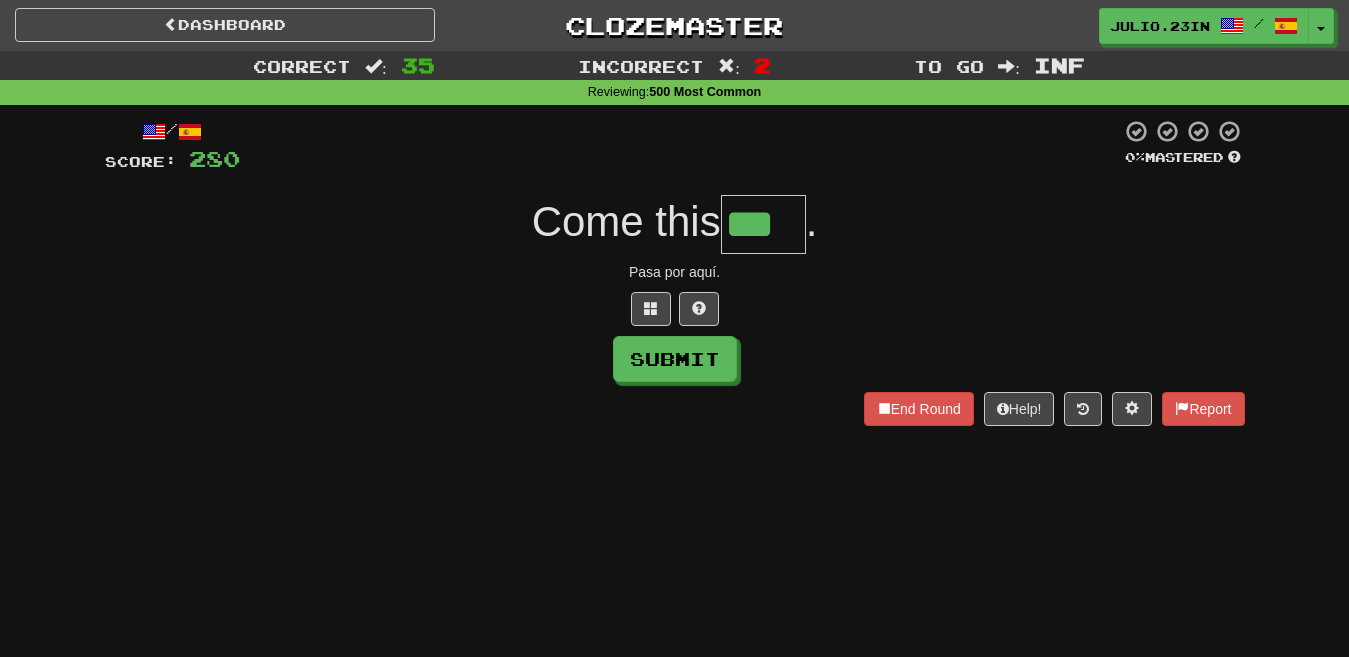 type on "***" 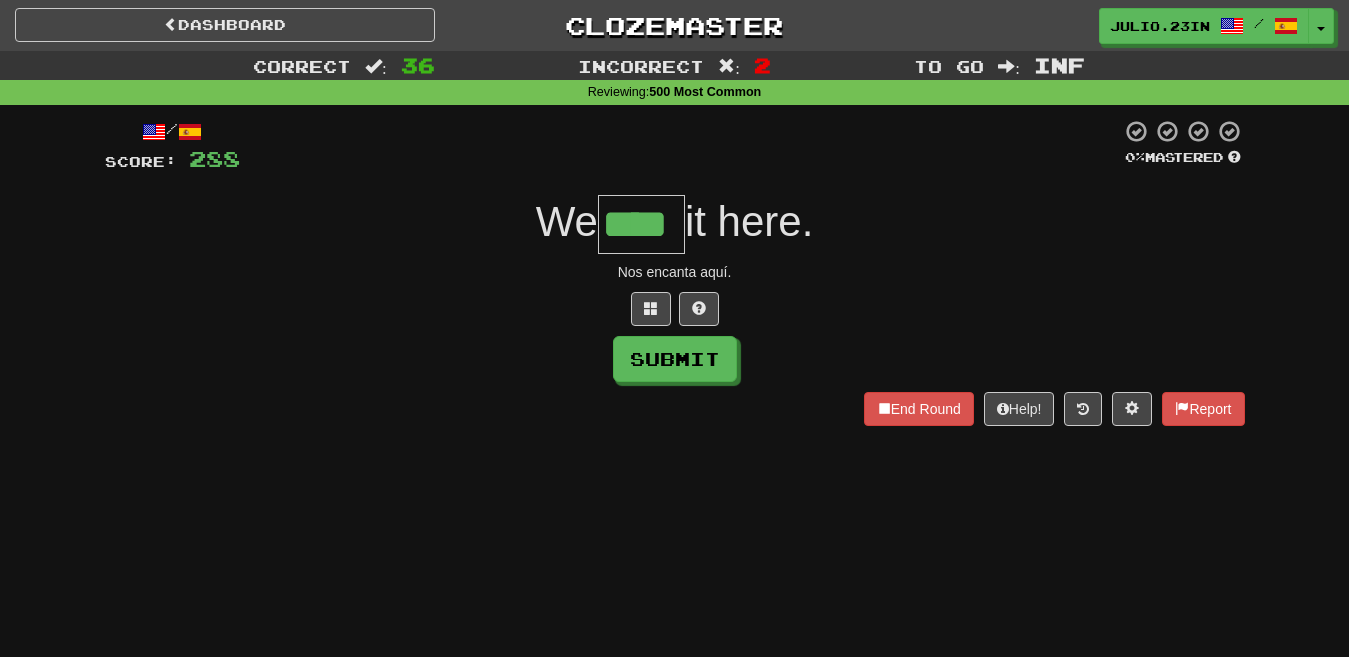 type on "****" 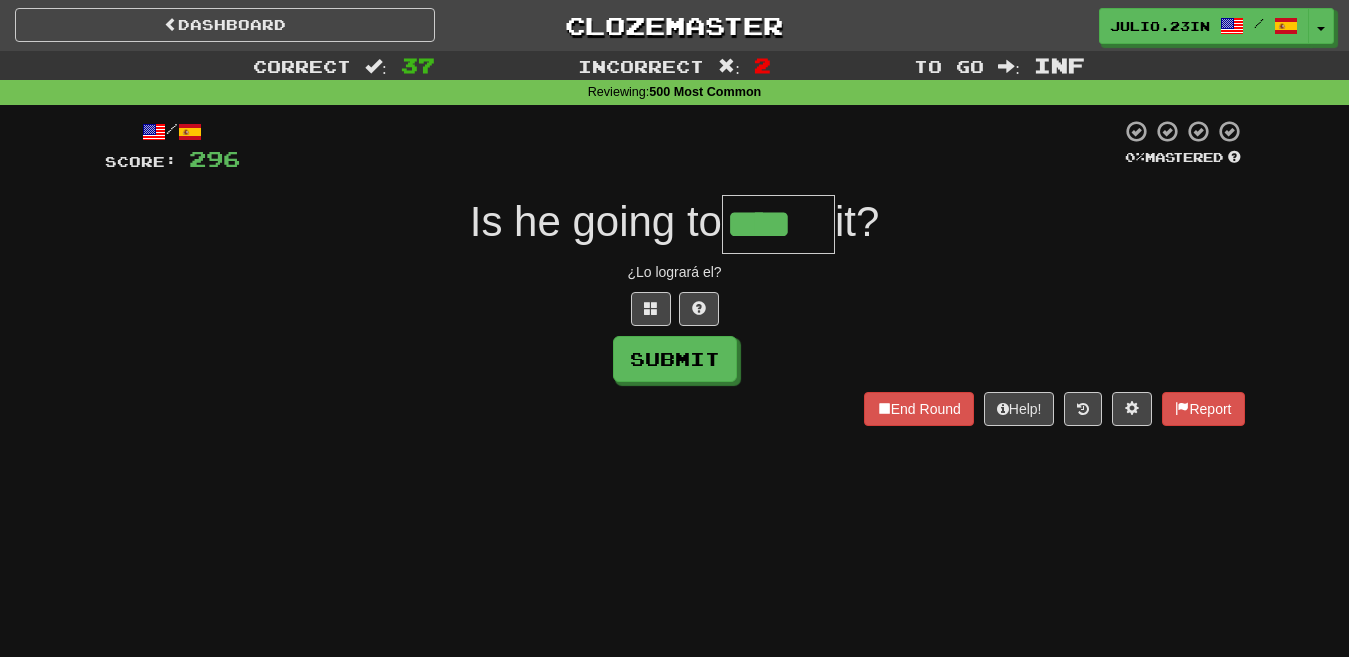 type on "****" 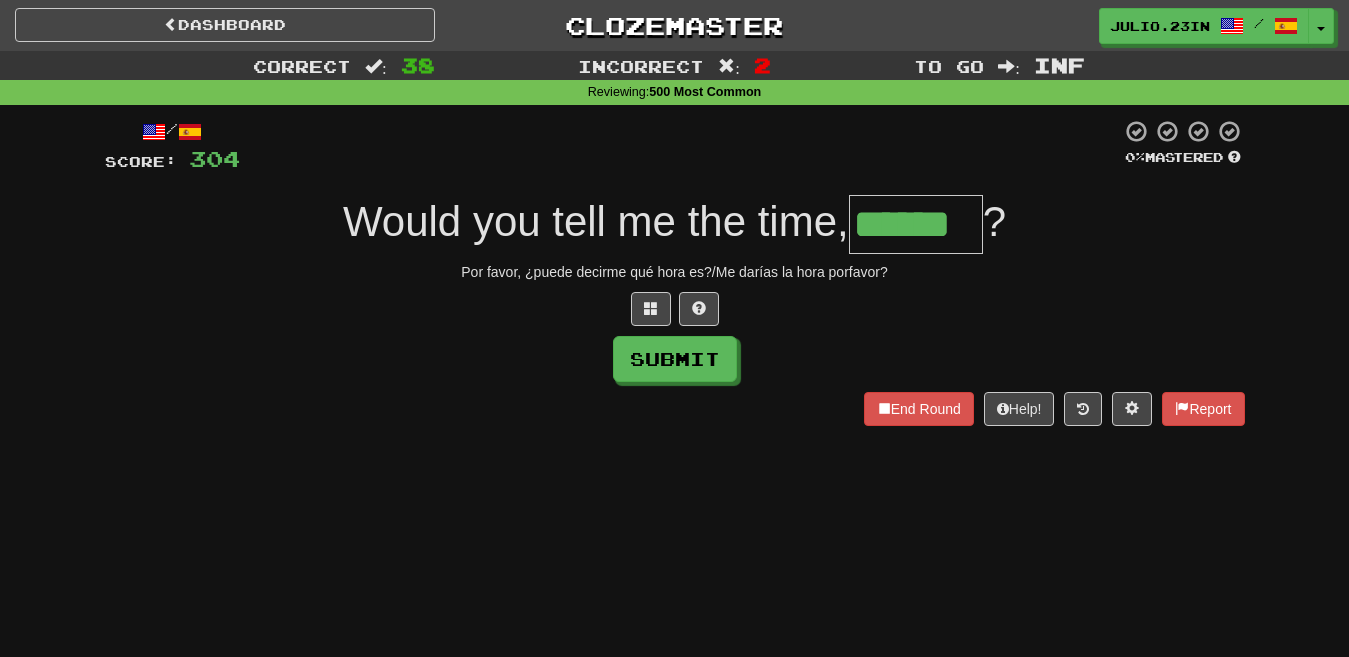 type on "******" 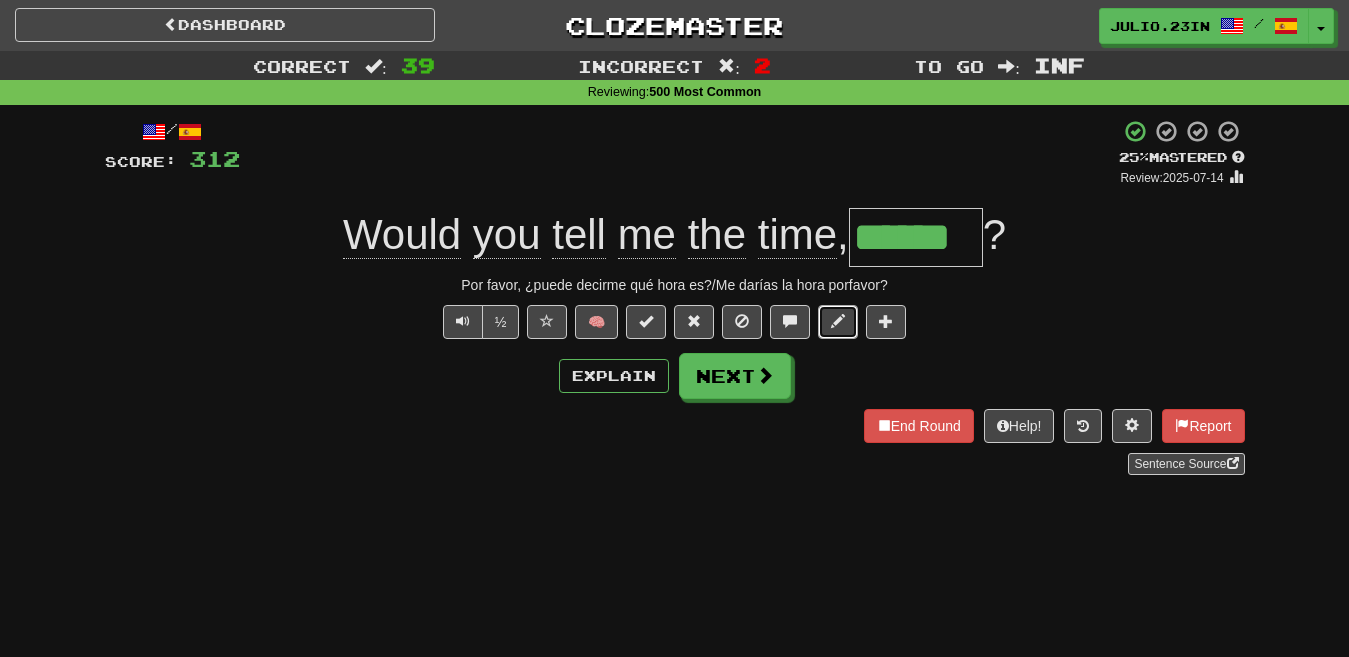 click at bounding box center (838, 322) 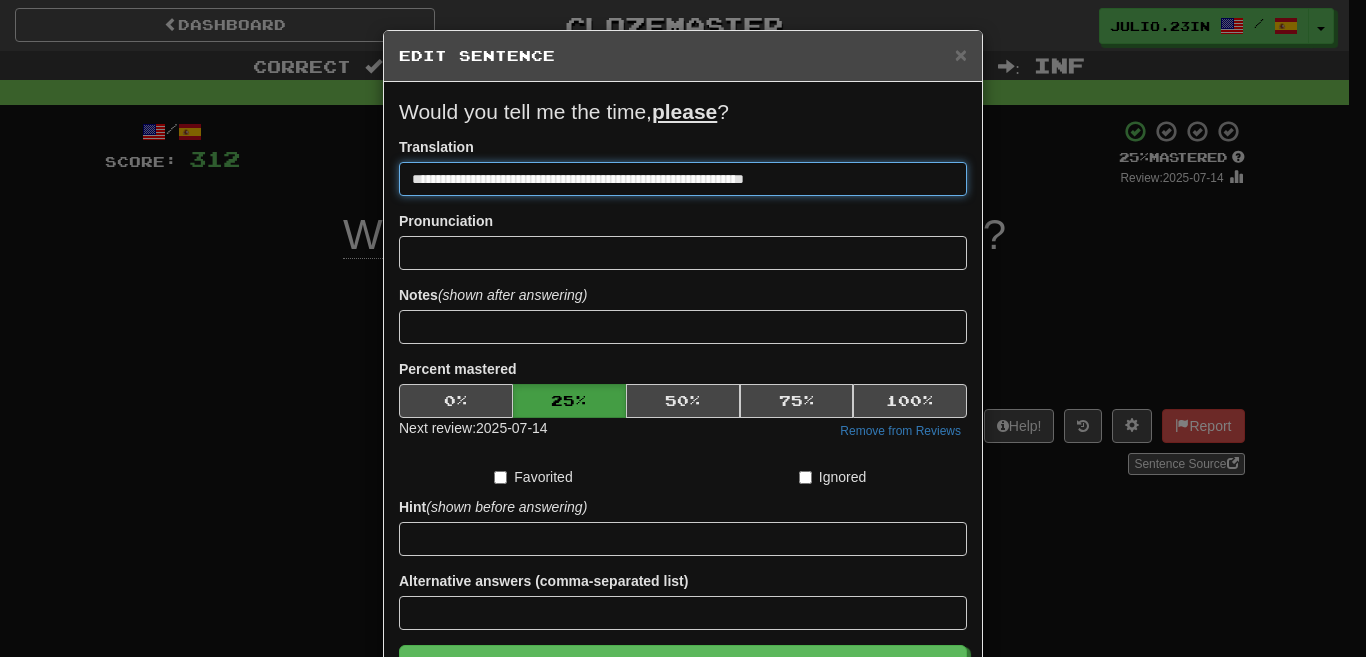 drag, startPoint x: 721, startPoint y: 180, endPoint x: 690, endPoint y: 178, distance: 31.06445 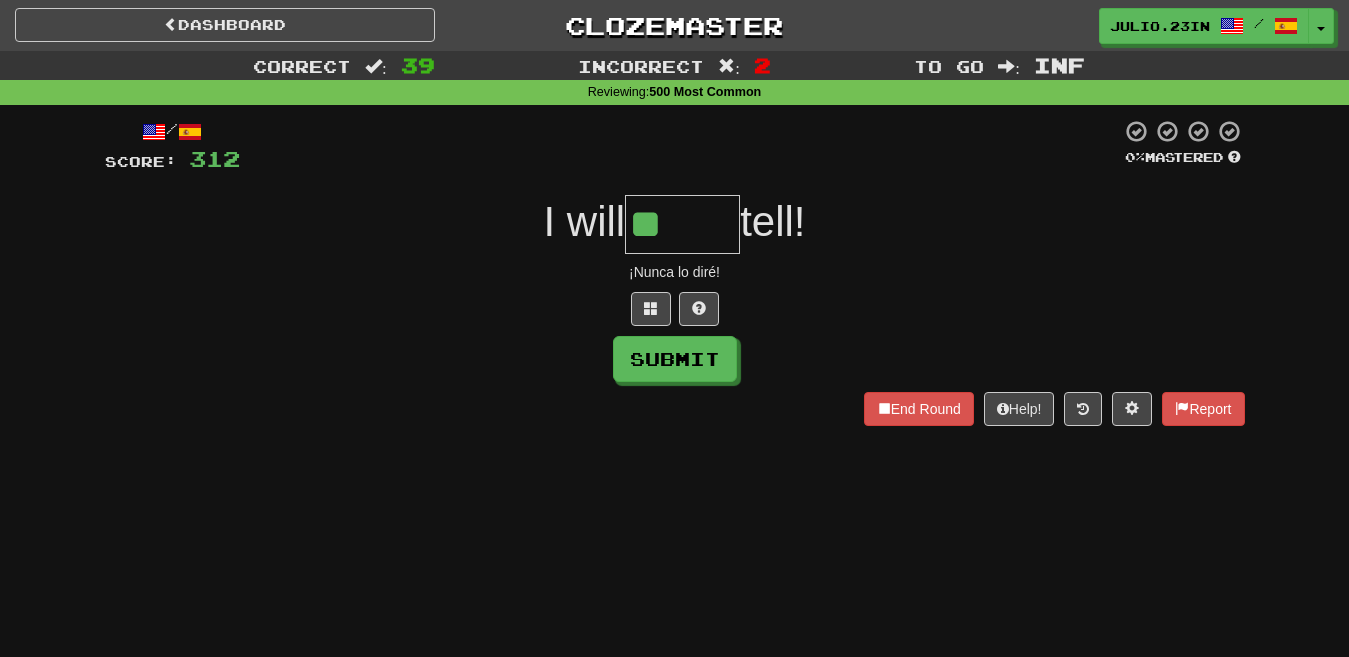 type on "*" 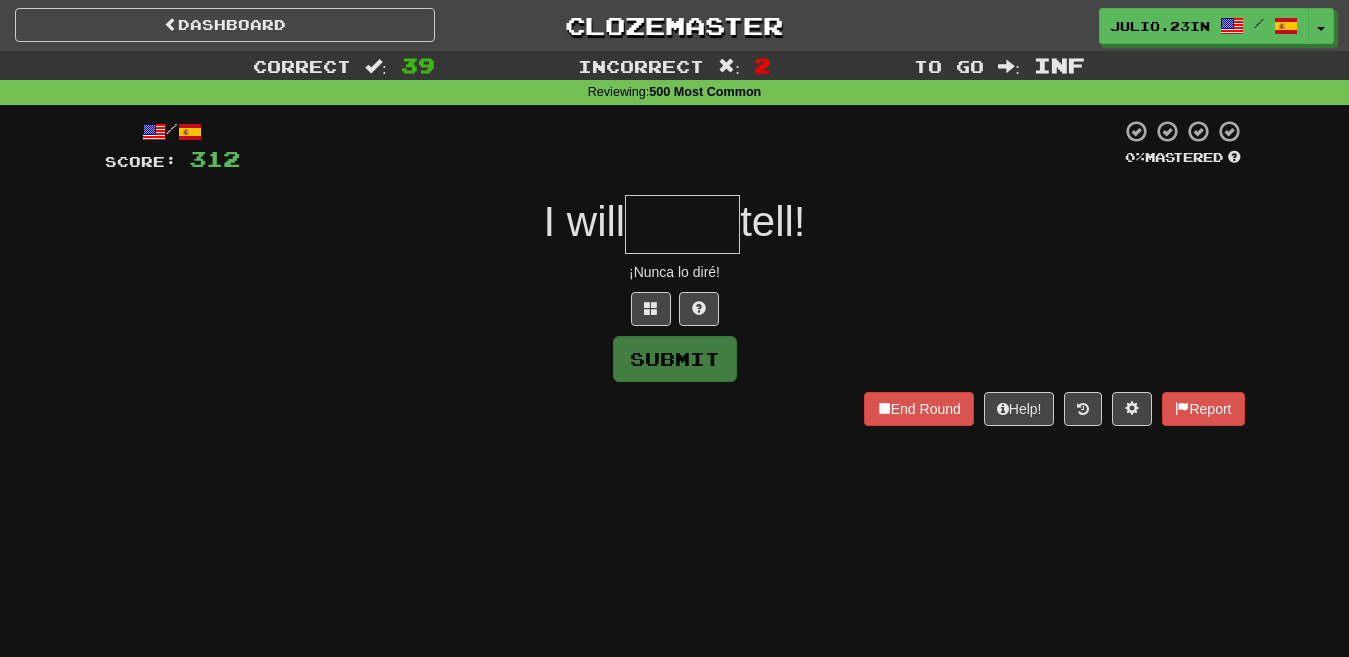 type on "*****" 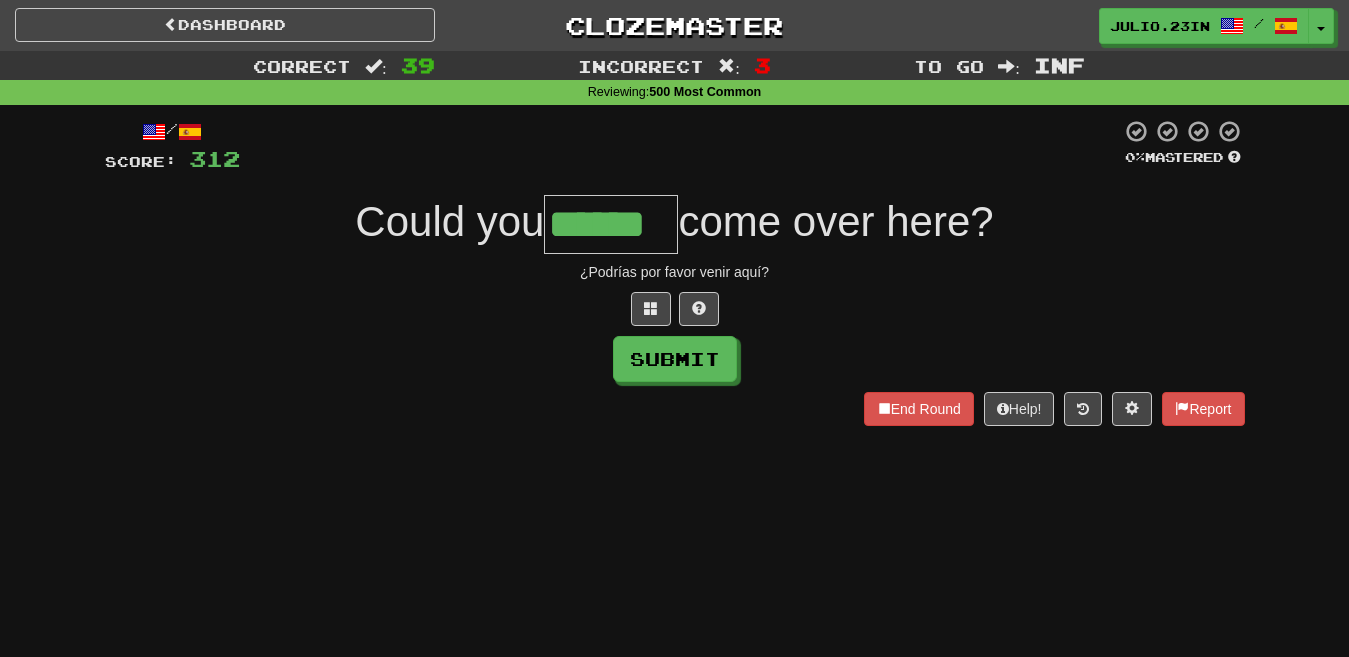 type on "******" 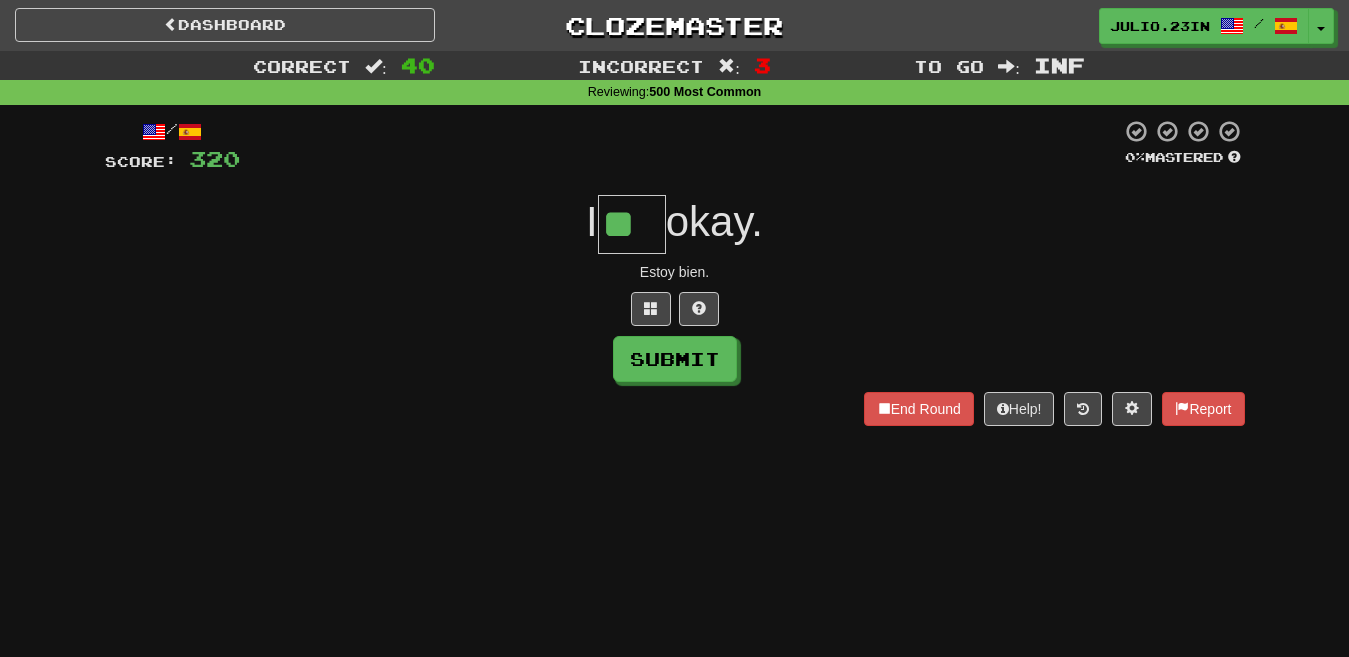type on "**" 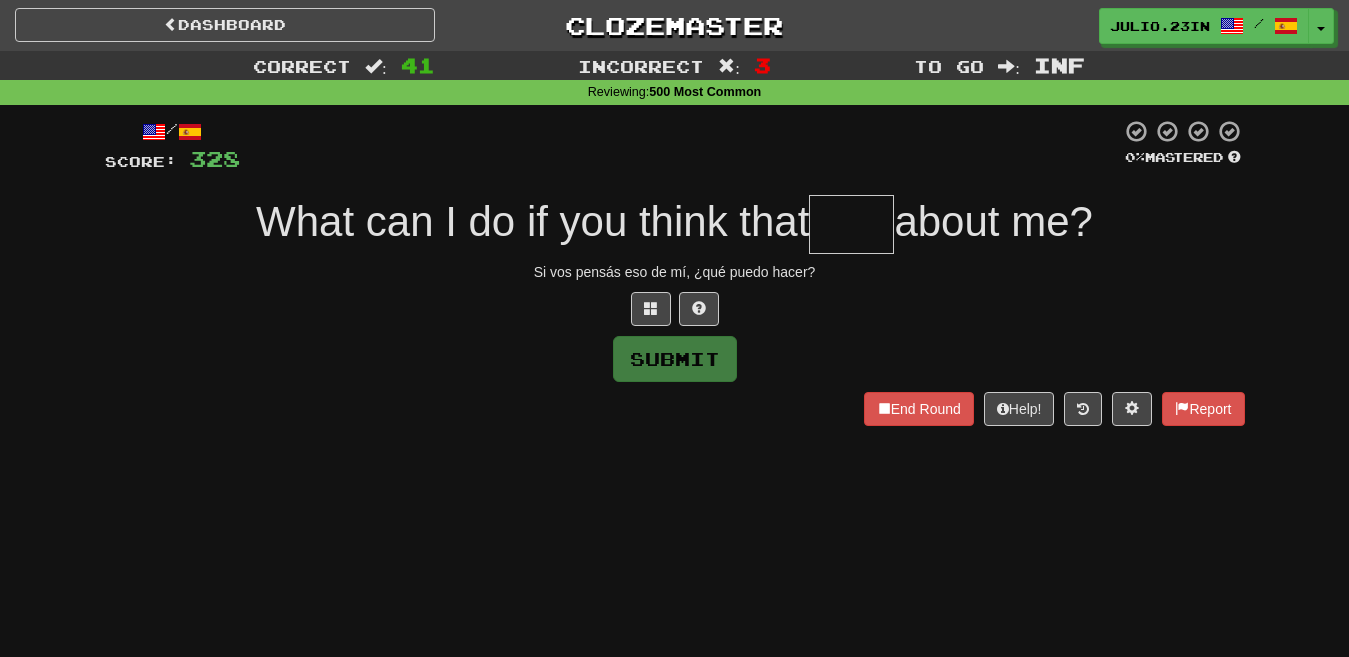 type on "*" 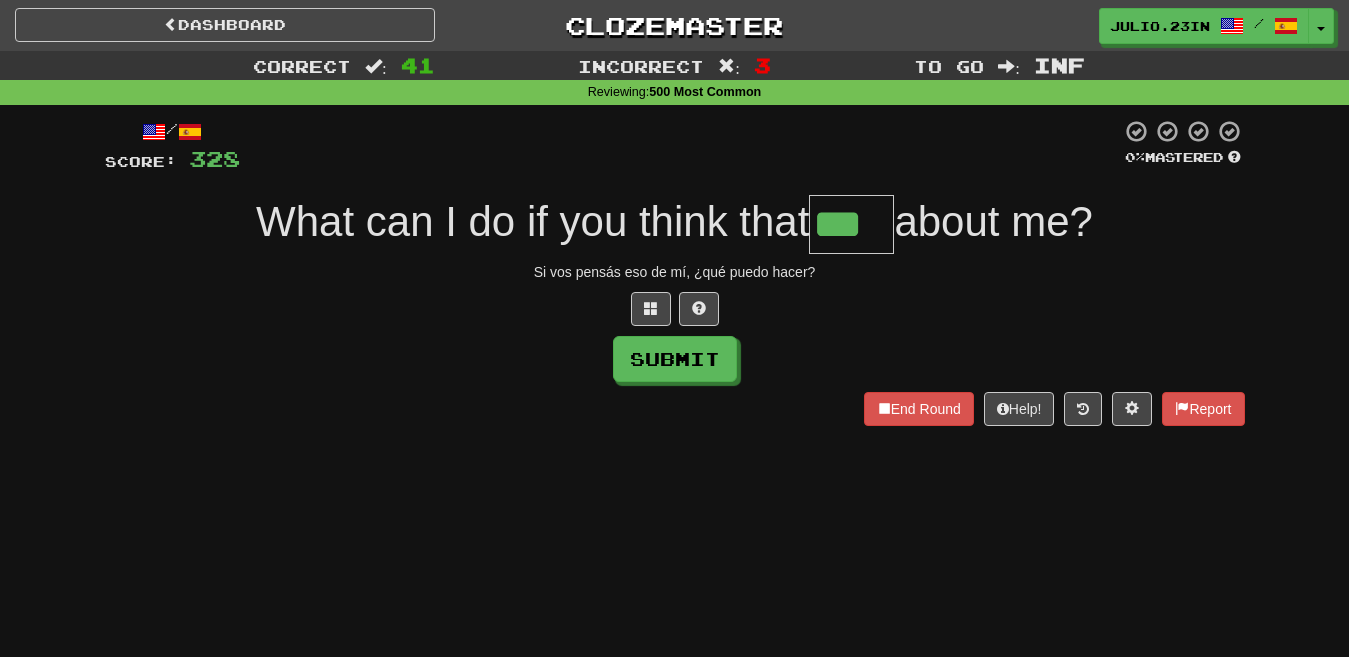 type on "***" 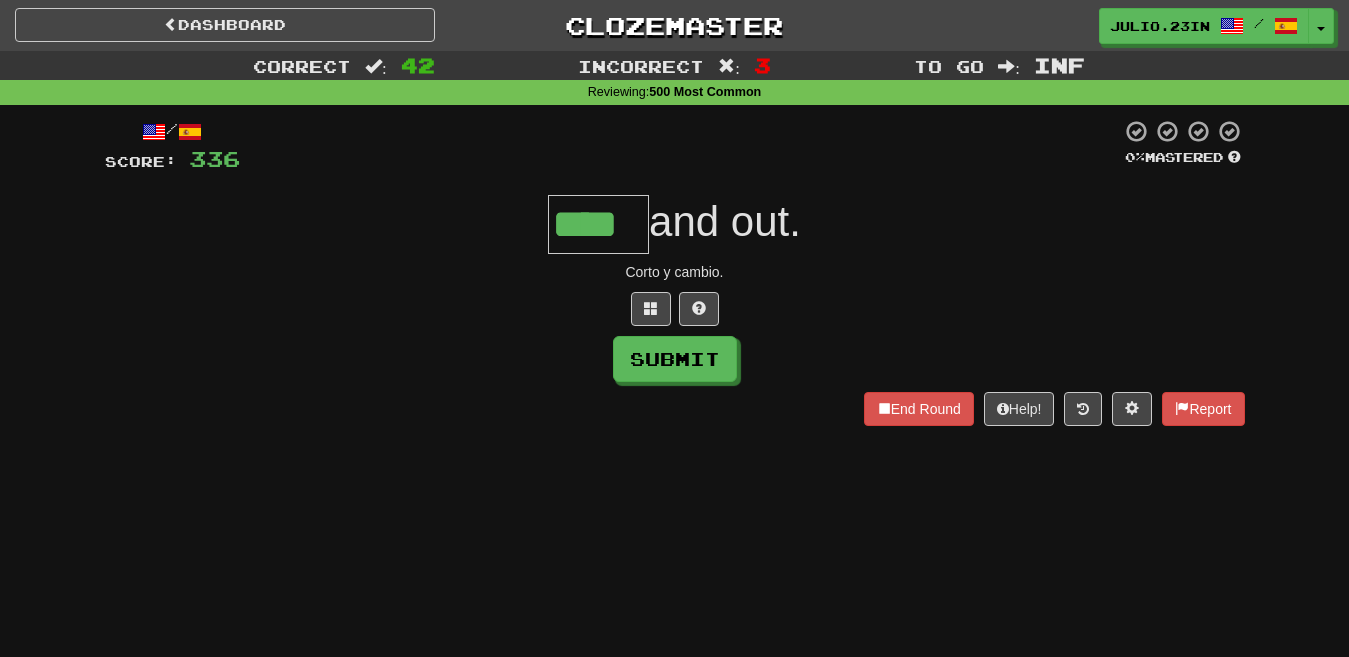 type on "****" 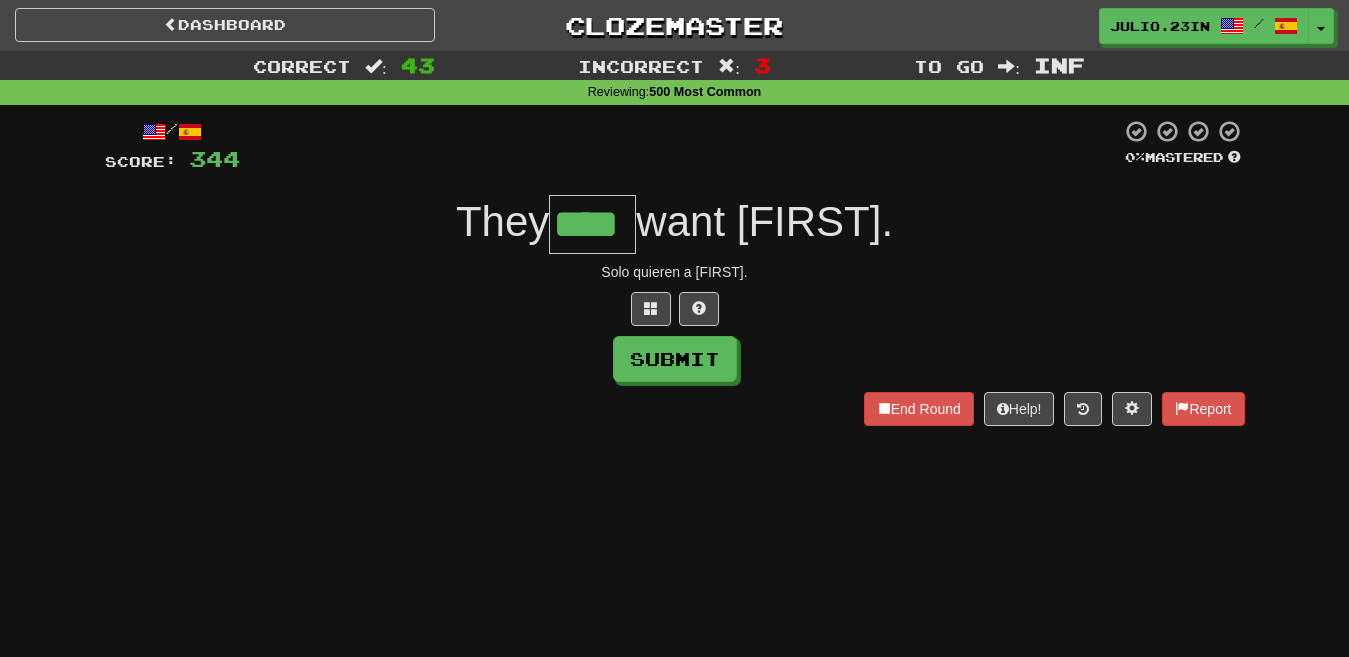 type on "****" 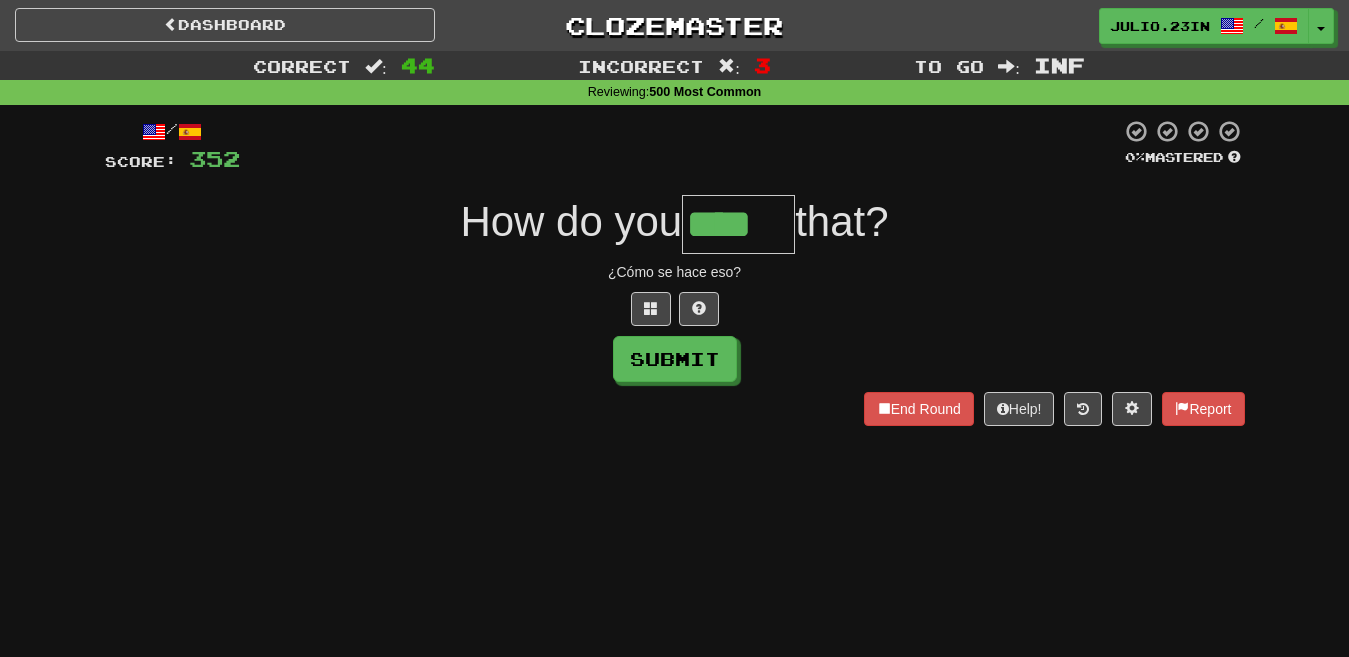 type on "****" 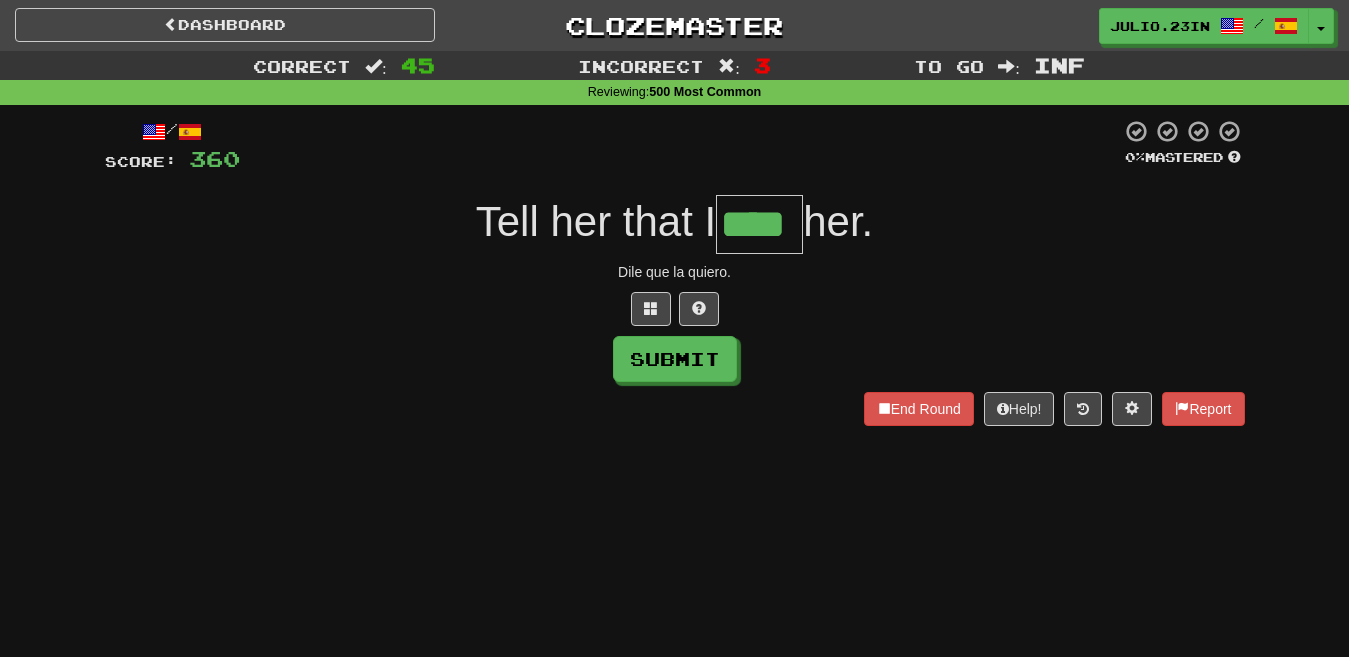 type on "****" 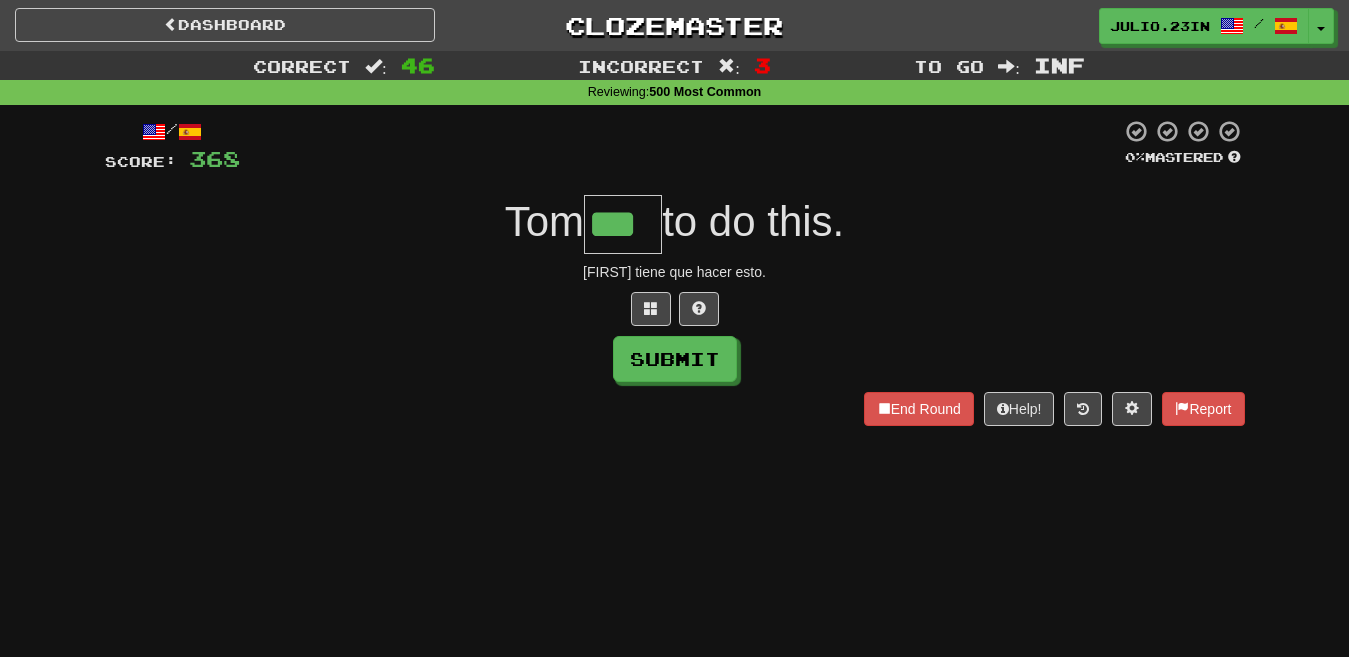 type on "***" 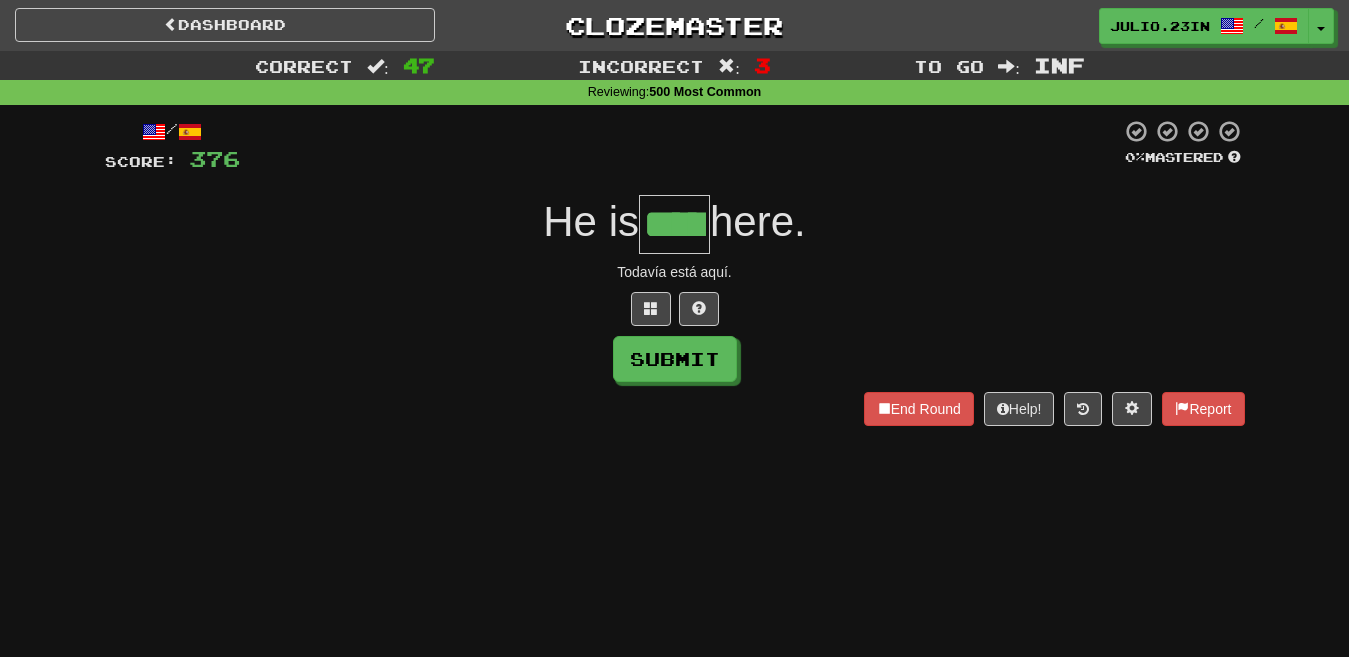 type on "*****" 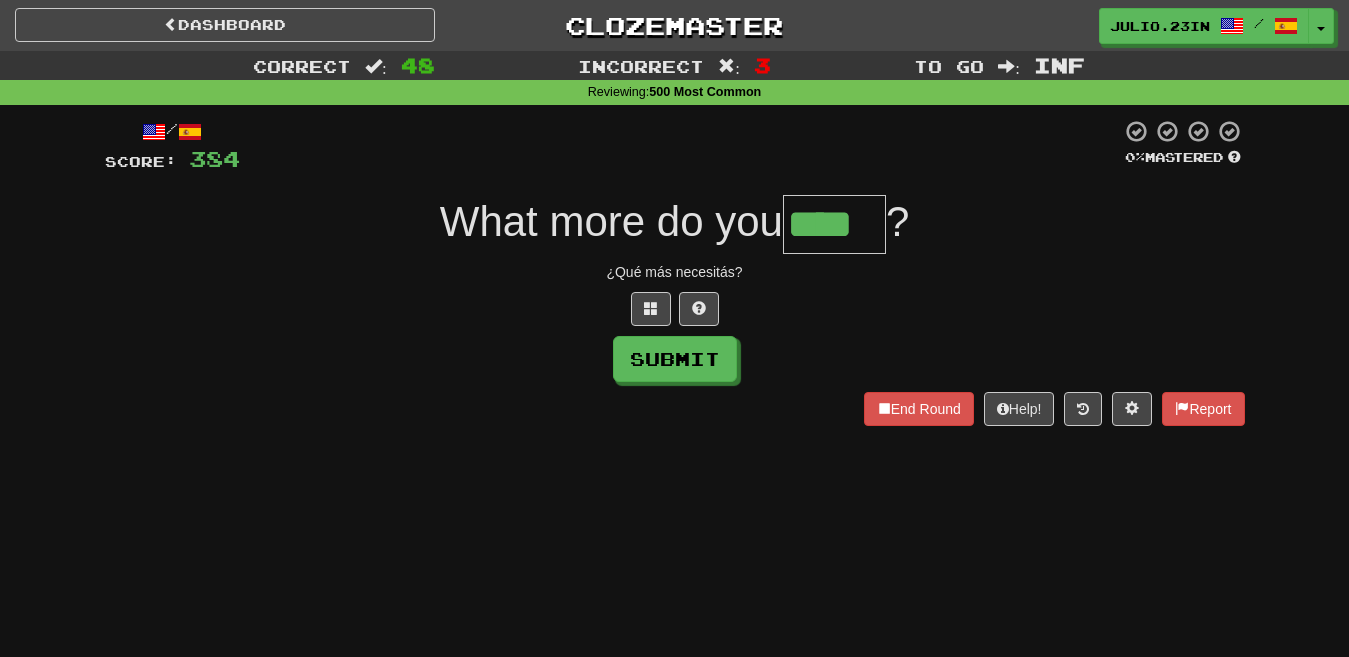 type on "****" 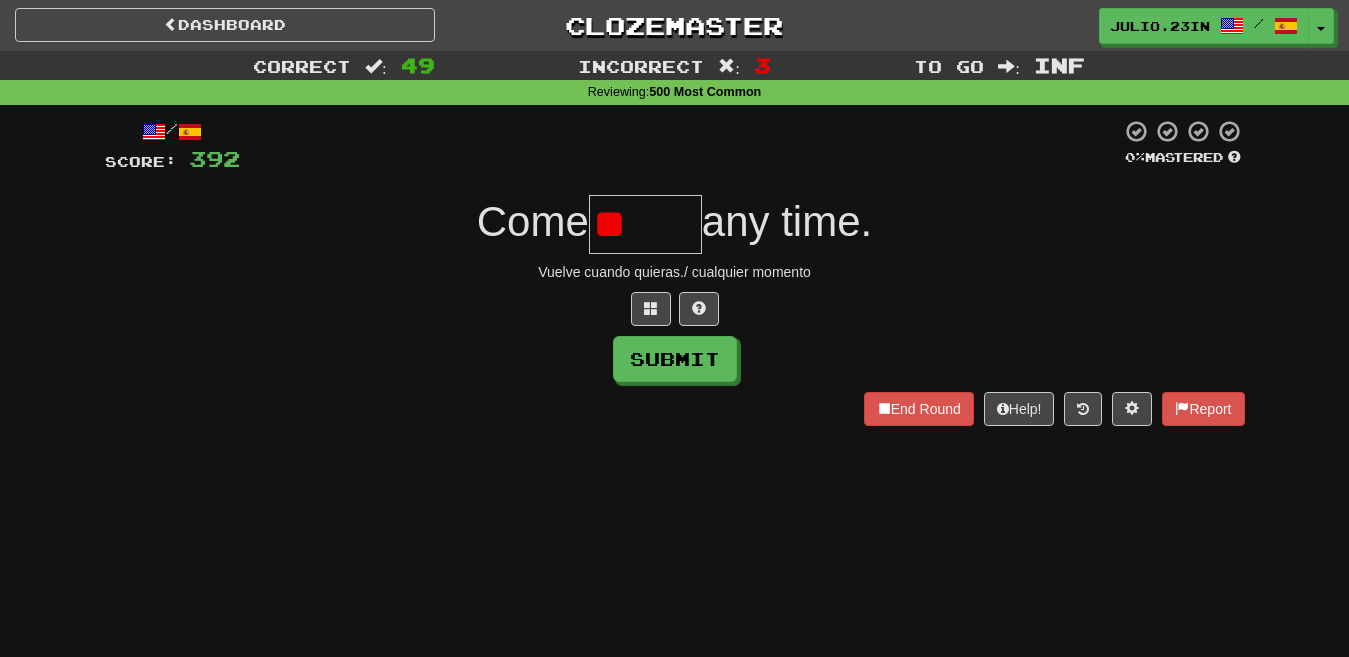 type on "*" 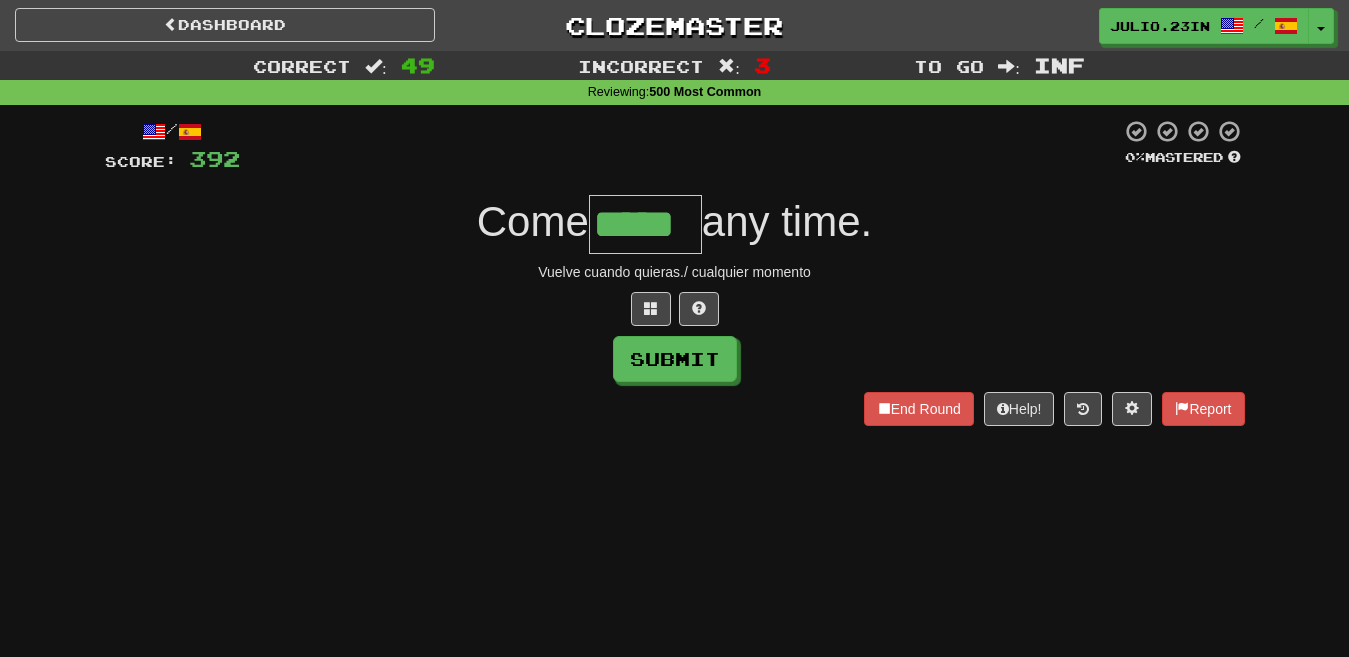 type on "*****" 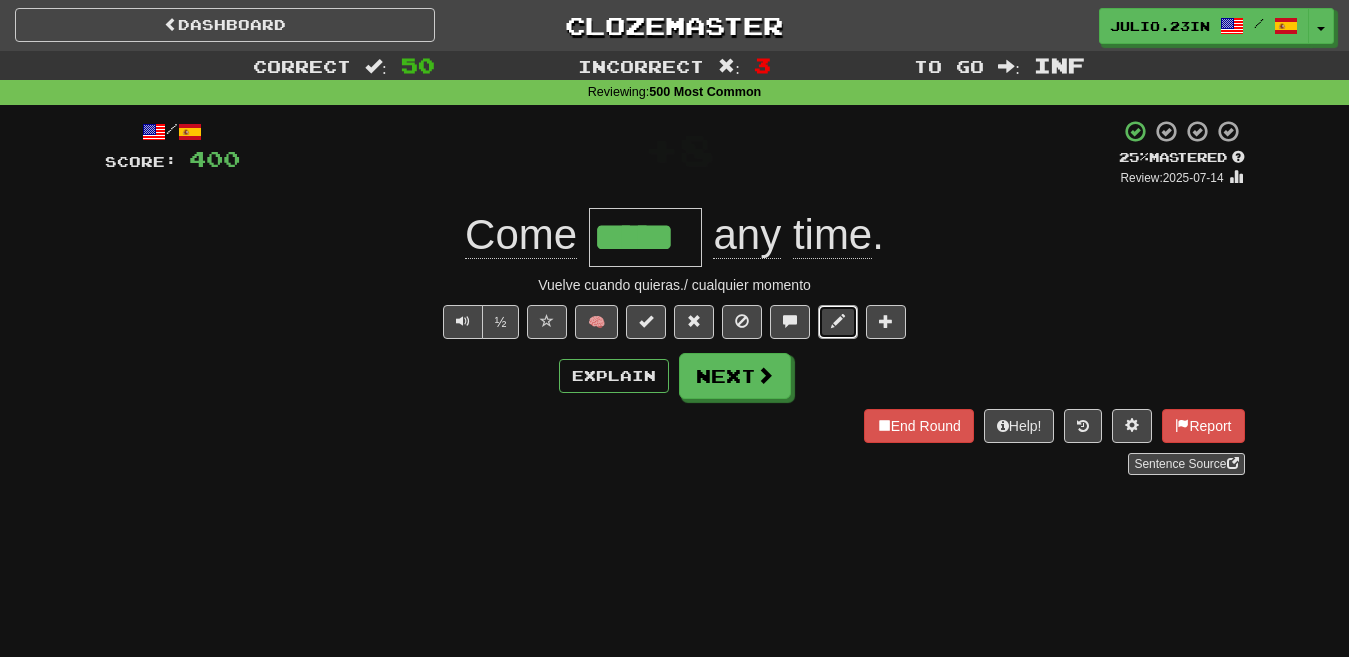 click at bounding box center (838, 322) 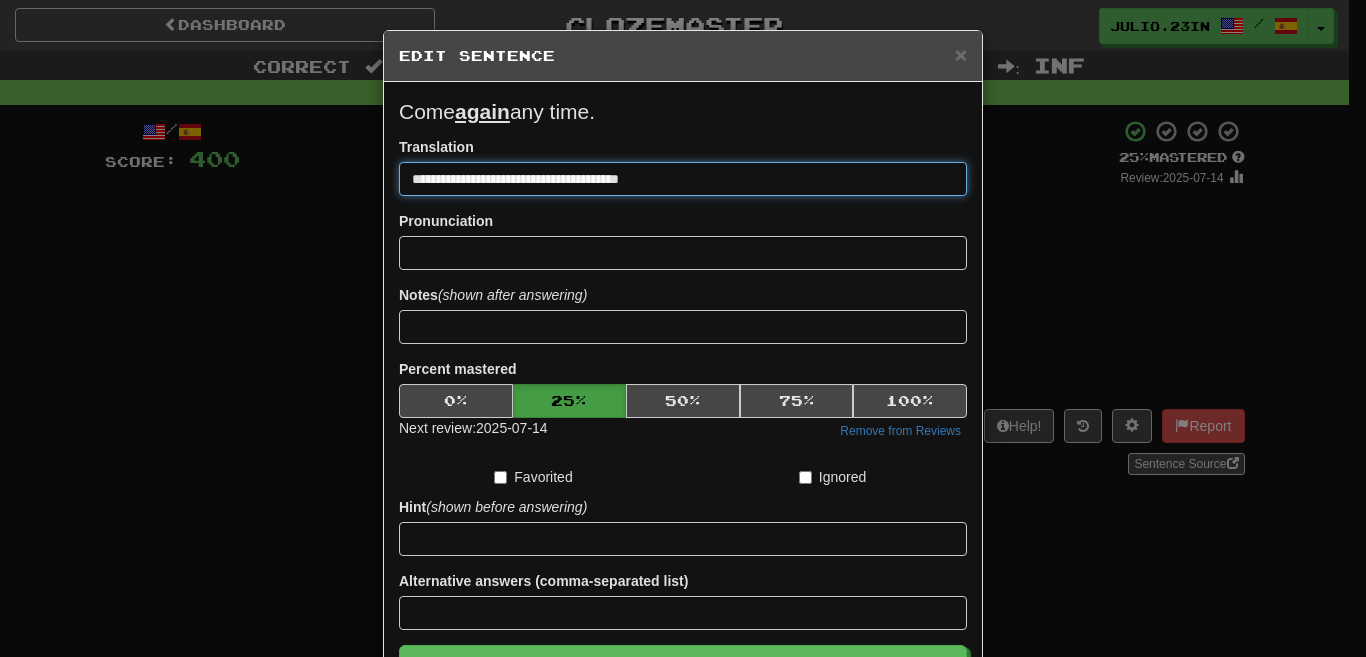 click on "**********" at bounding box center (683, 179) 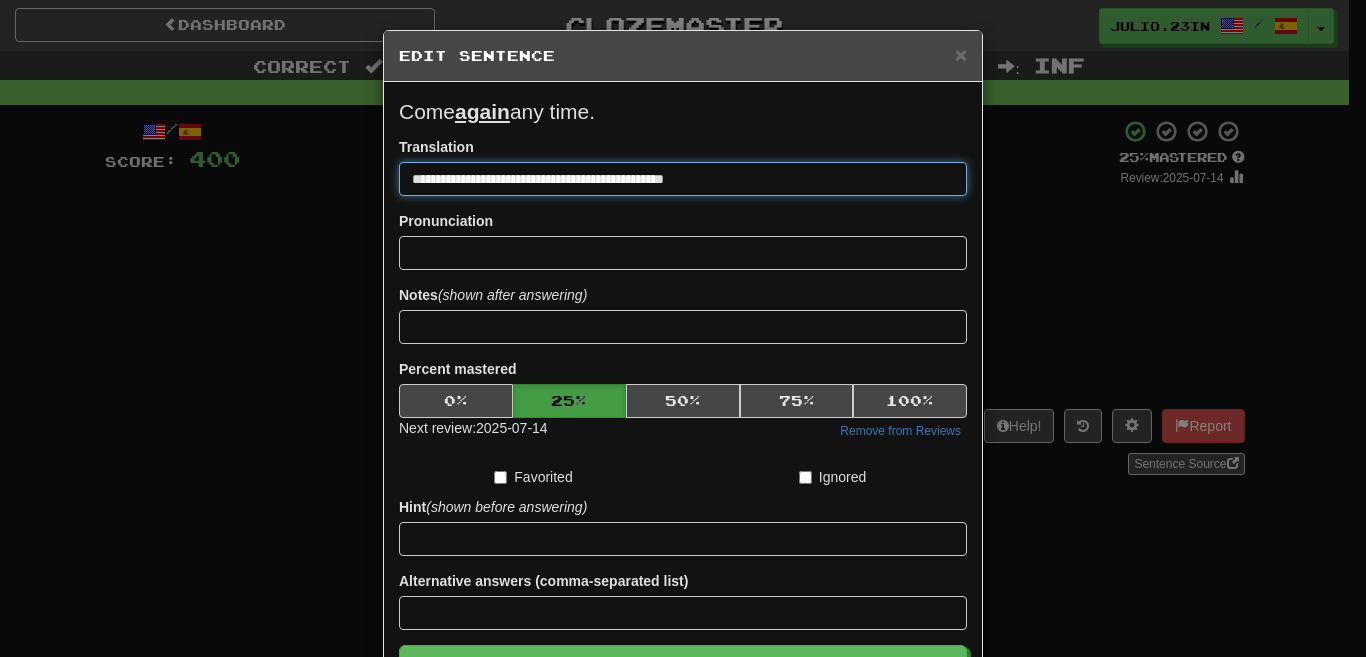 type on "**********" 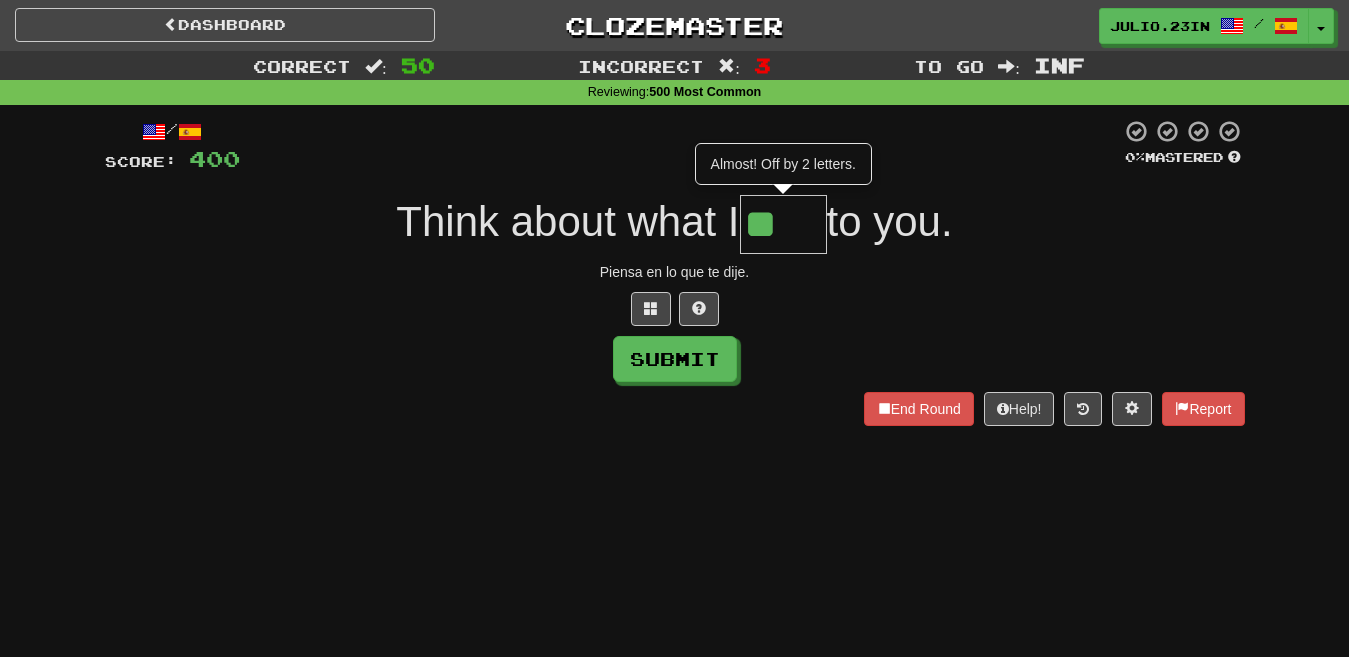 type on "*" 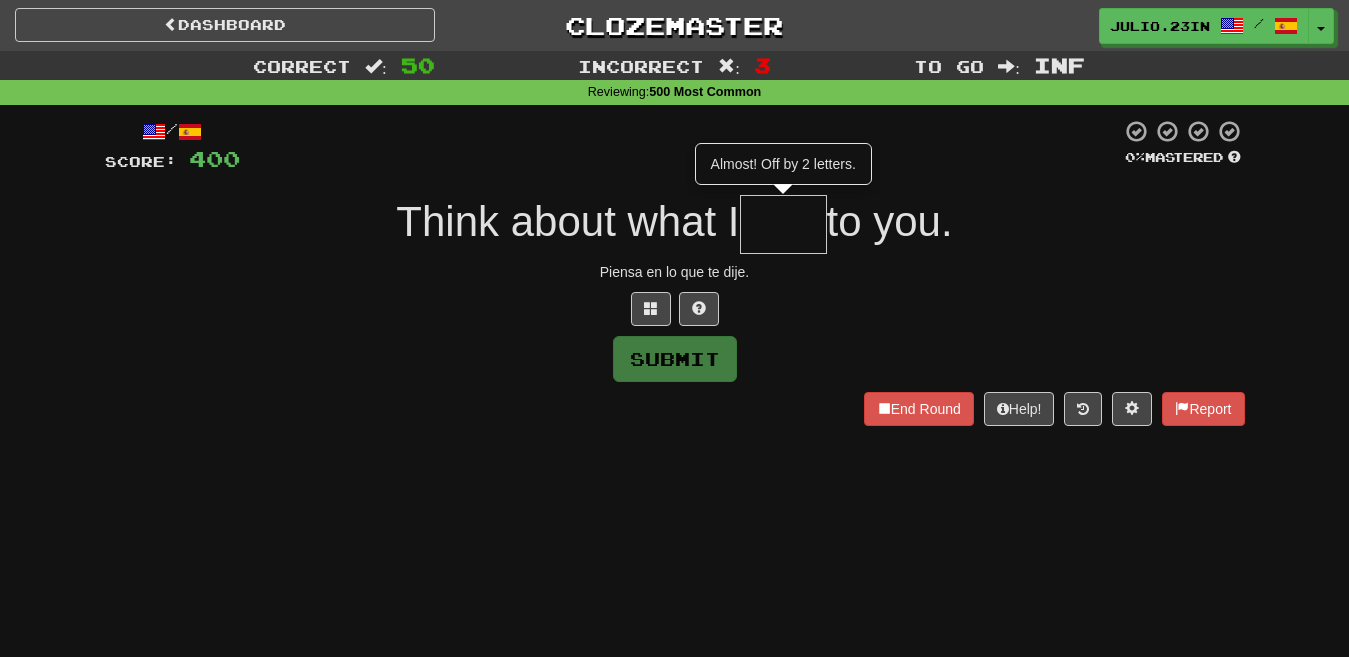 type on "****" 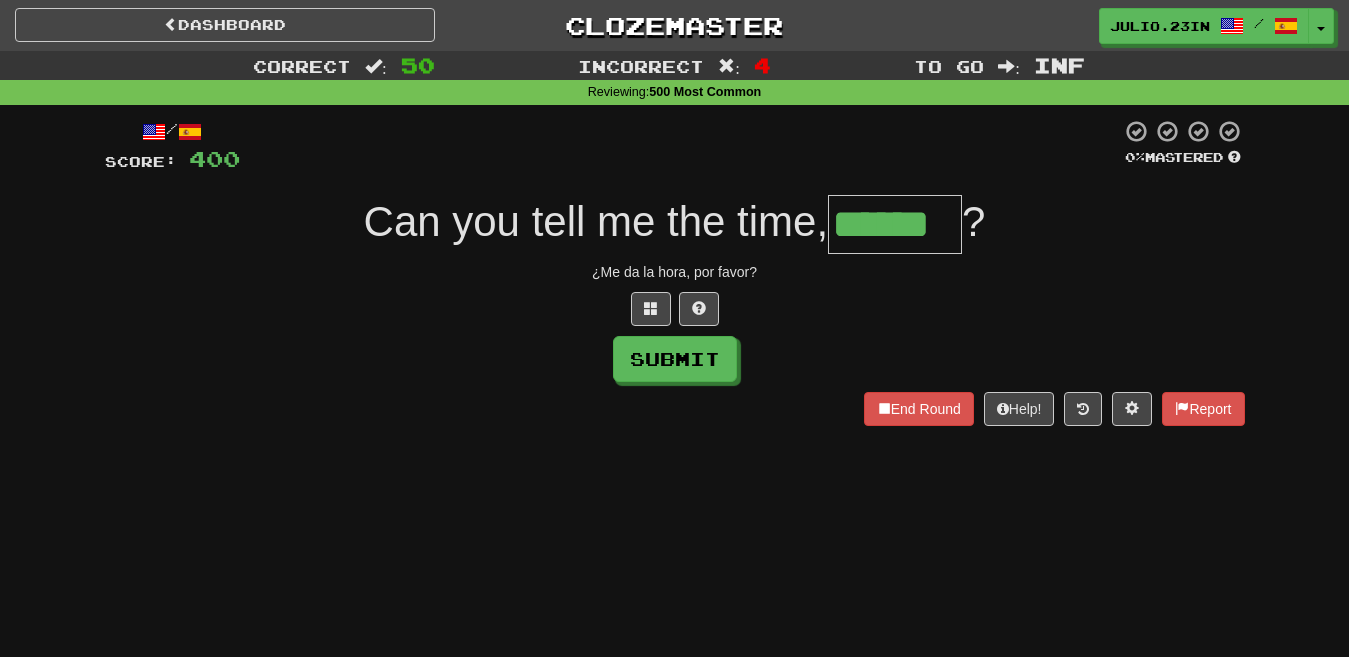 type on "******" 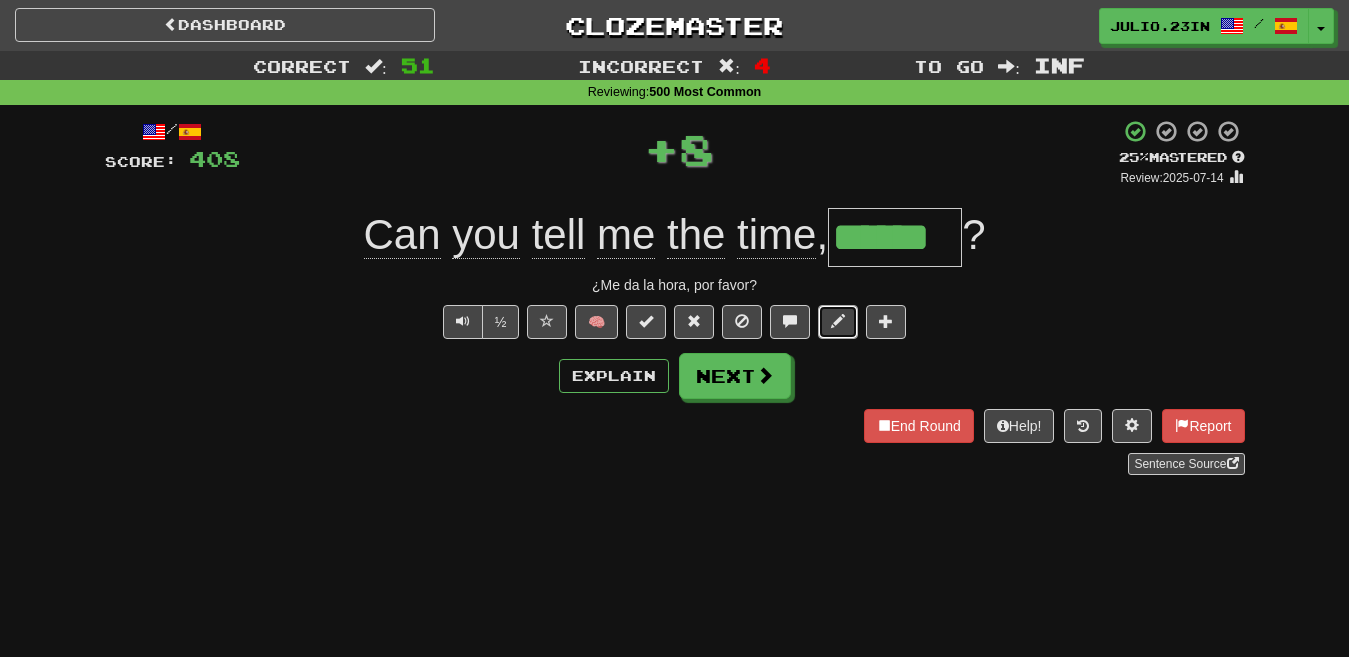 click at bounding box center (838, 321) 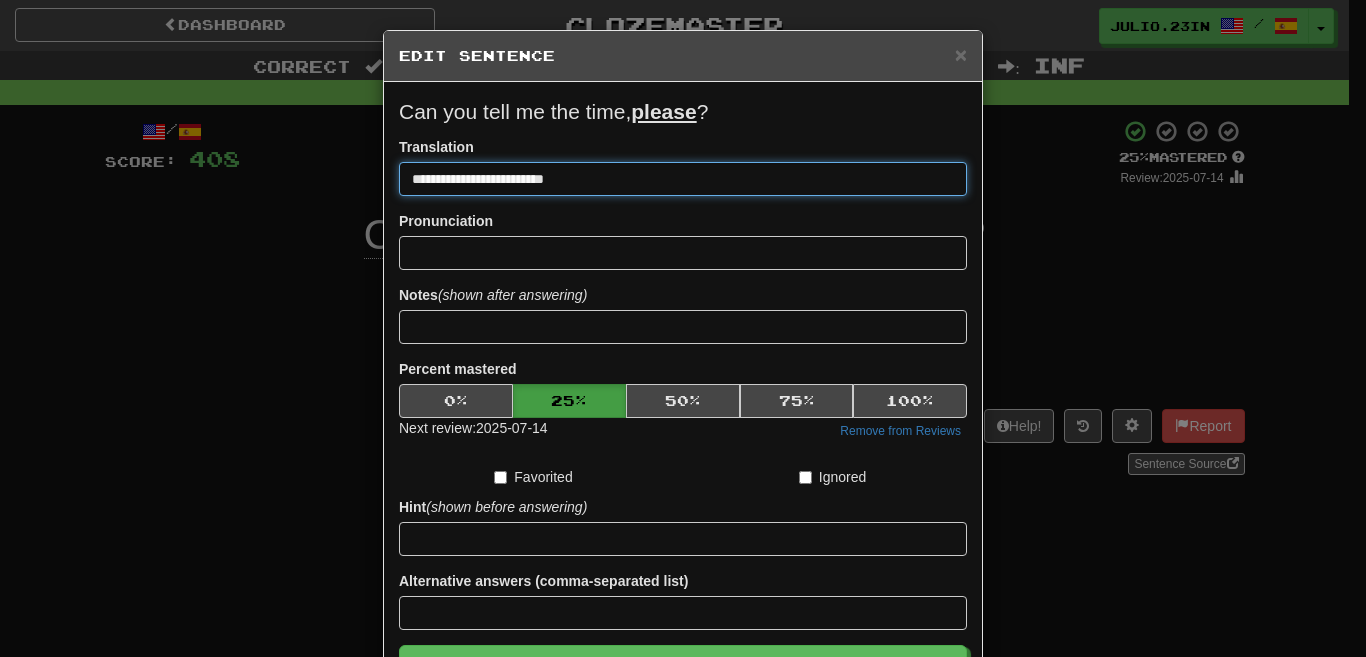 click on "**********" at bounding box center [683, 179] 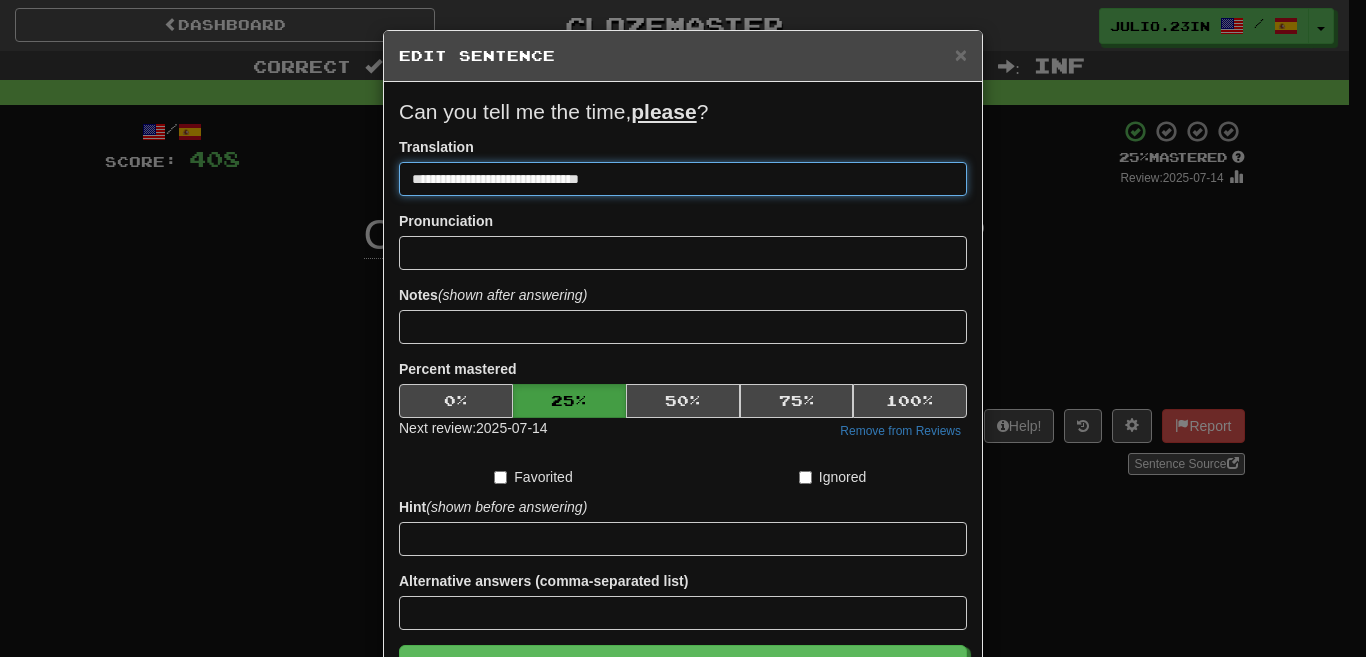 type on "**********" 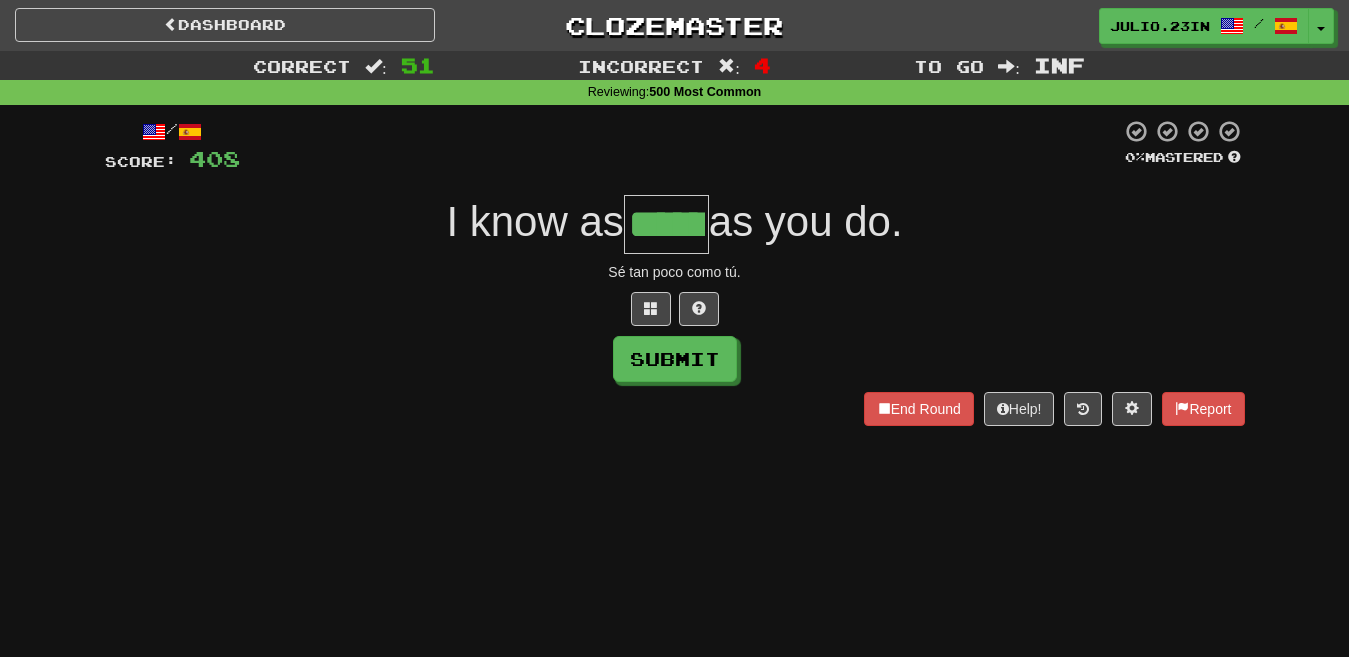 type on "******" 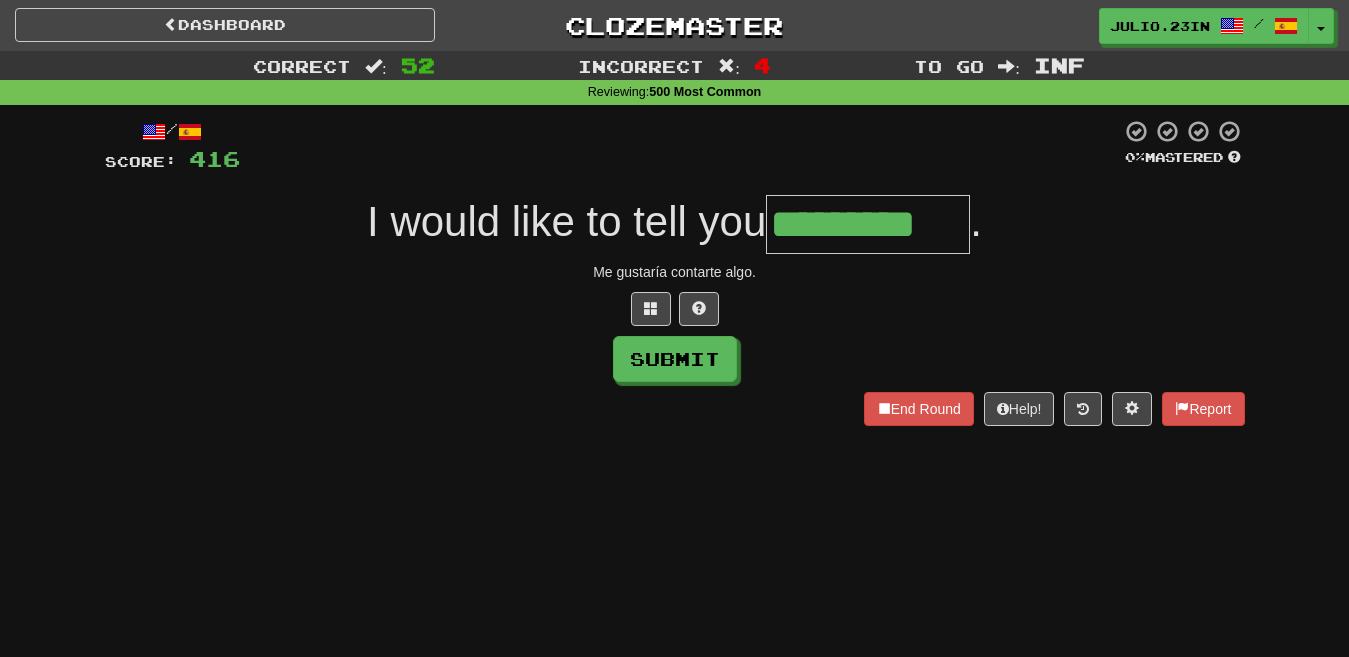 type on "*********" 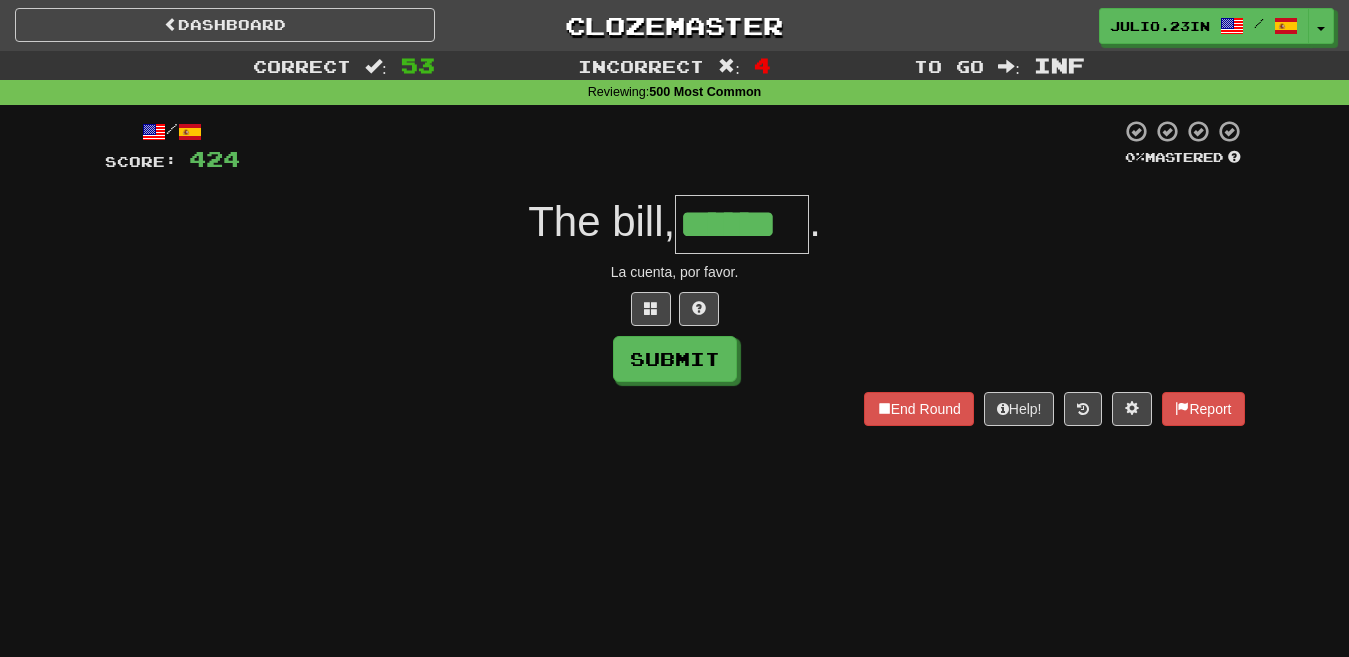 type on "******" 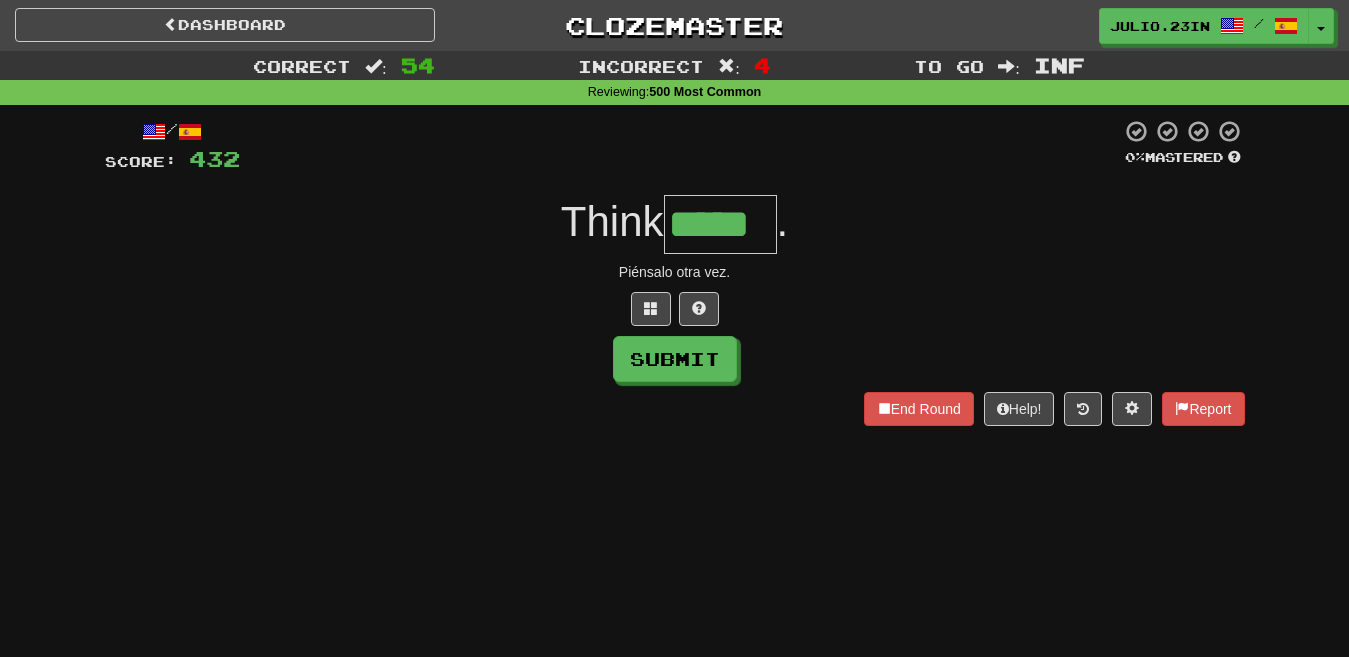 type on "*****" 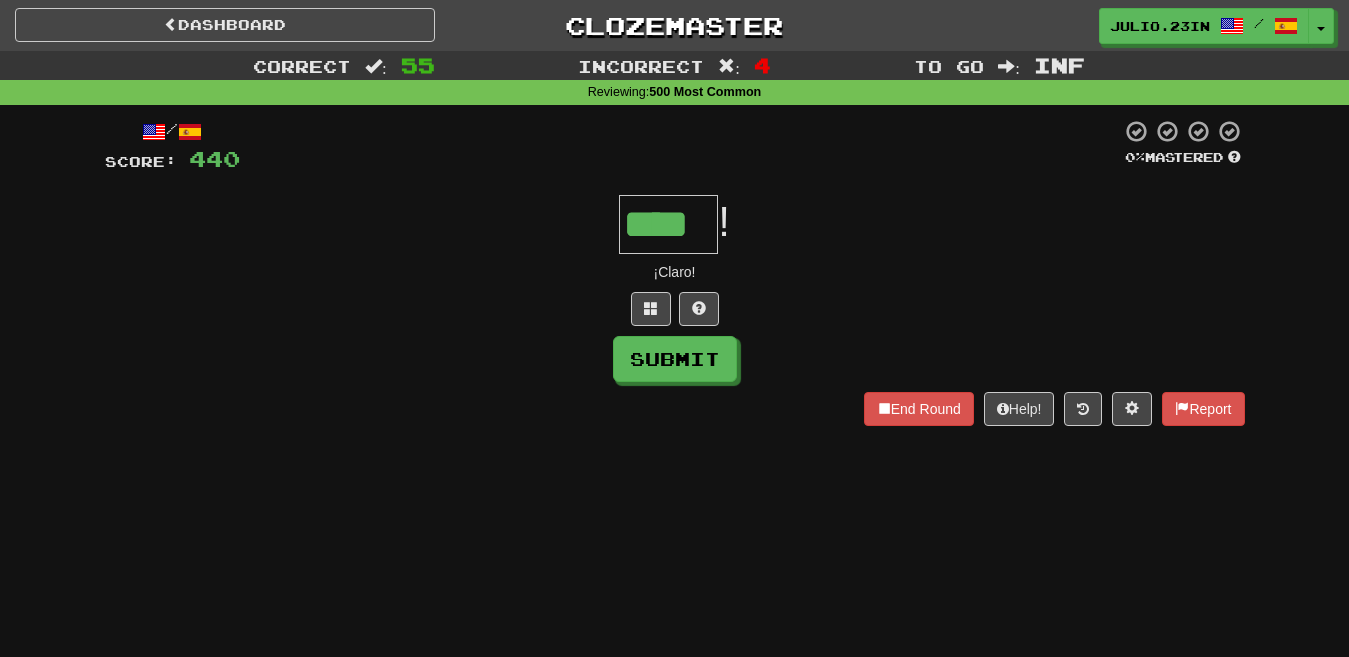 type on "****" 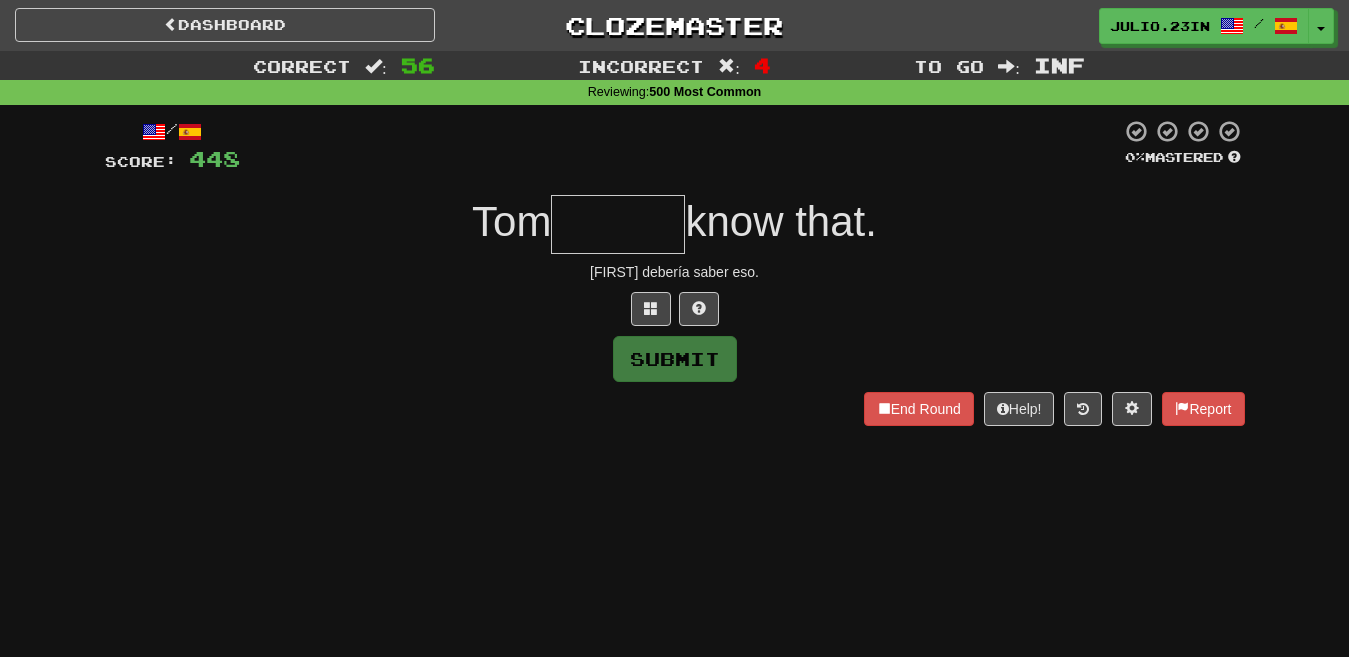 type on "*" 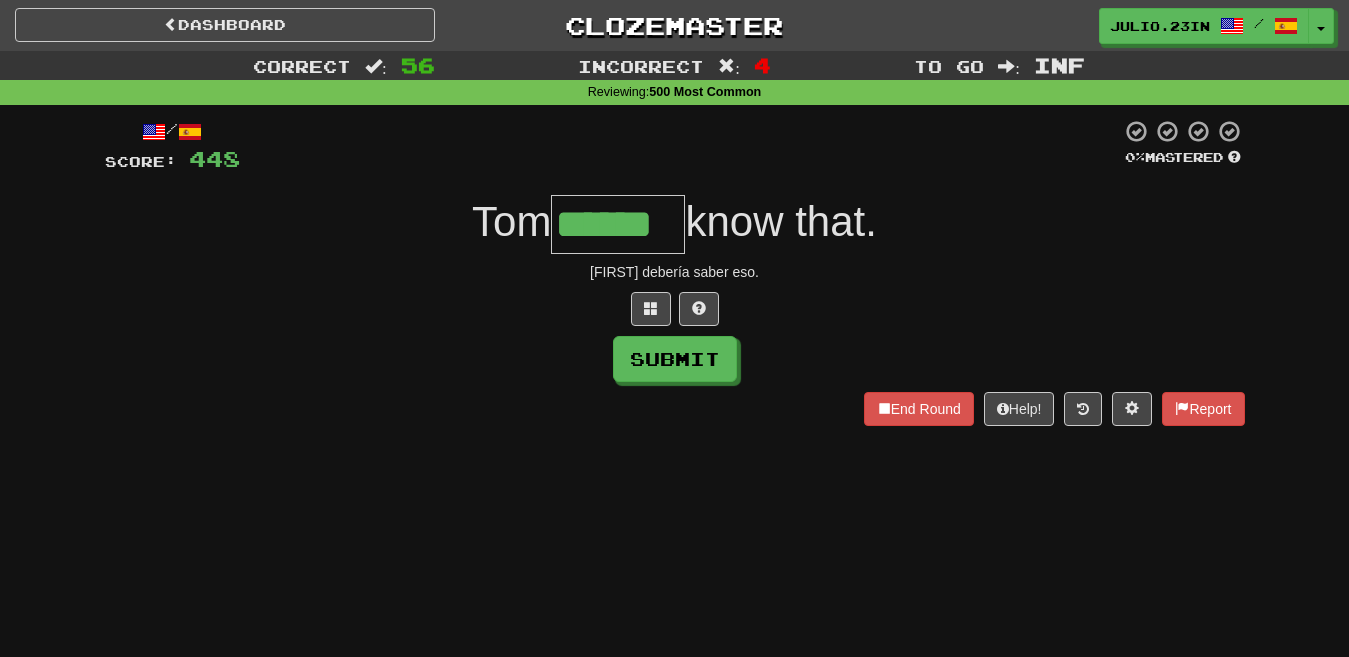 type on "******" 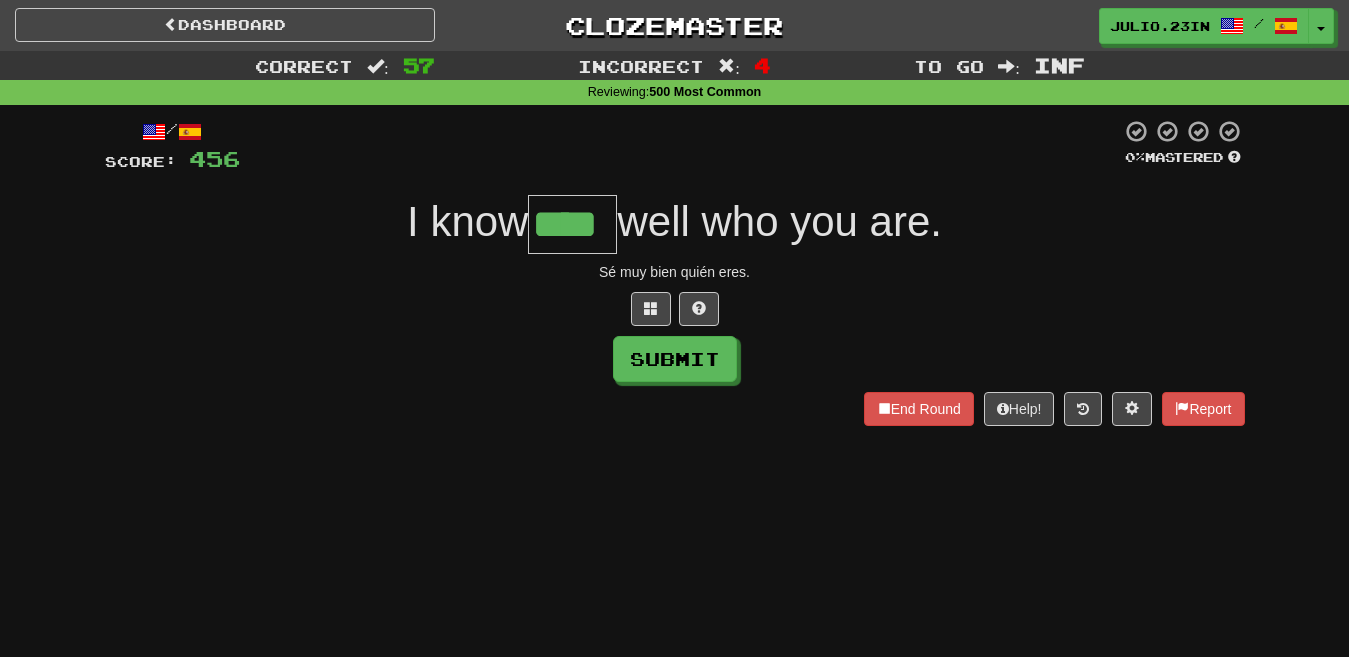 type on "****" 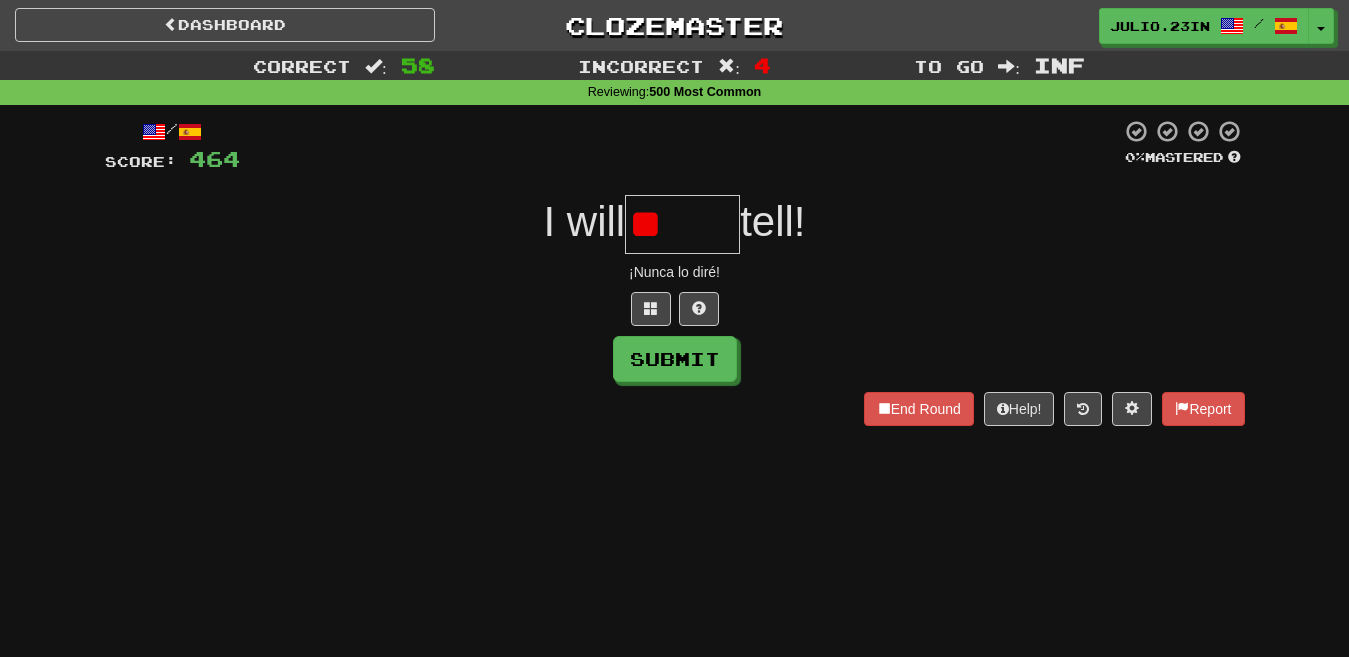 type on "*" 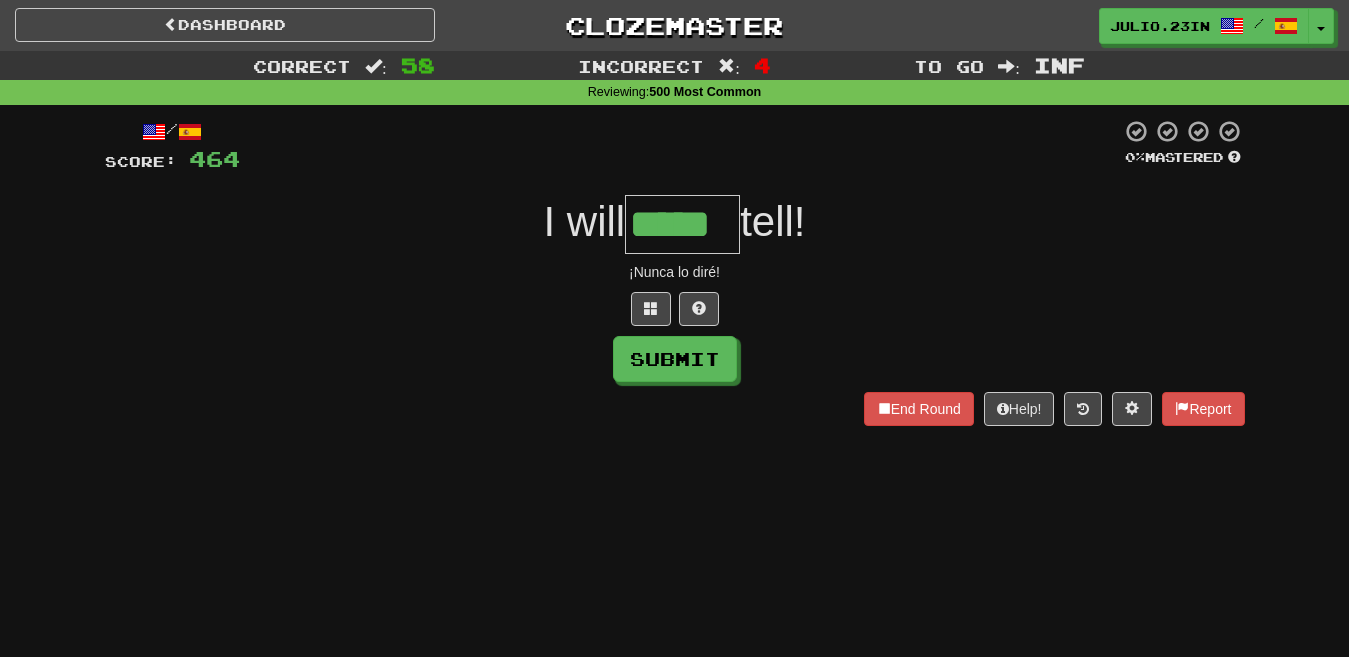 type on "*****" 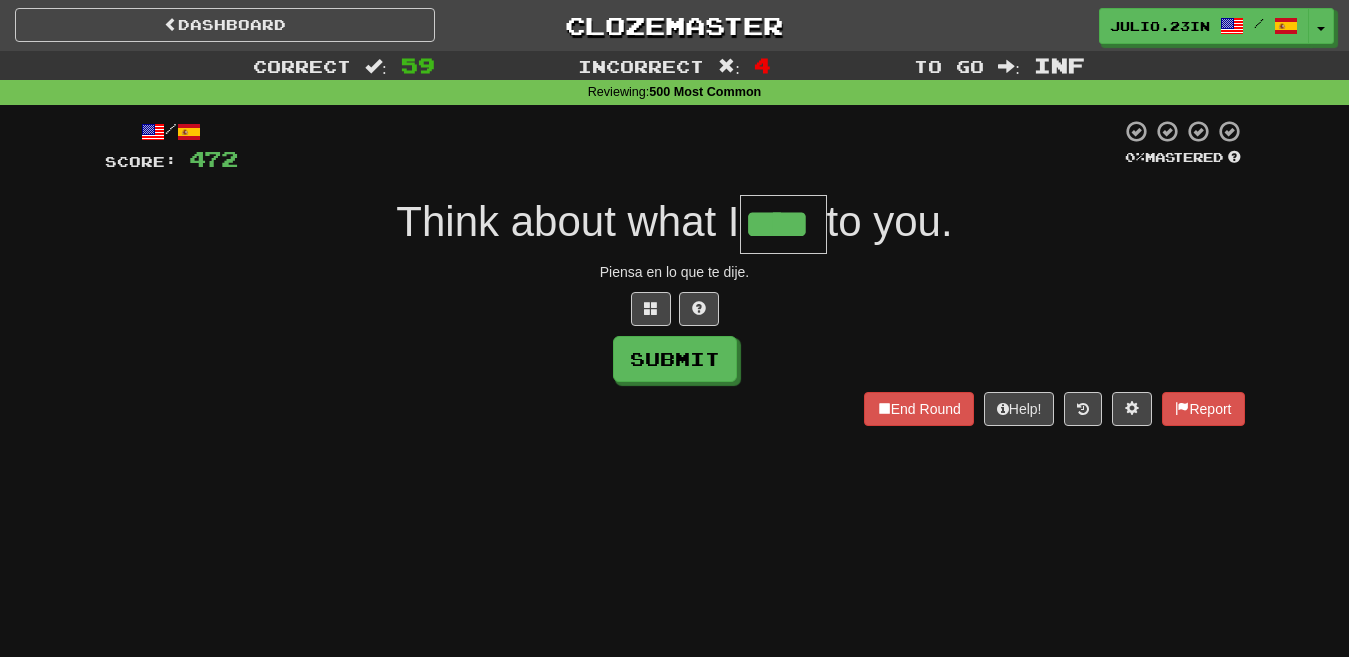 type on "****" 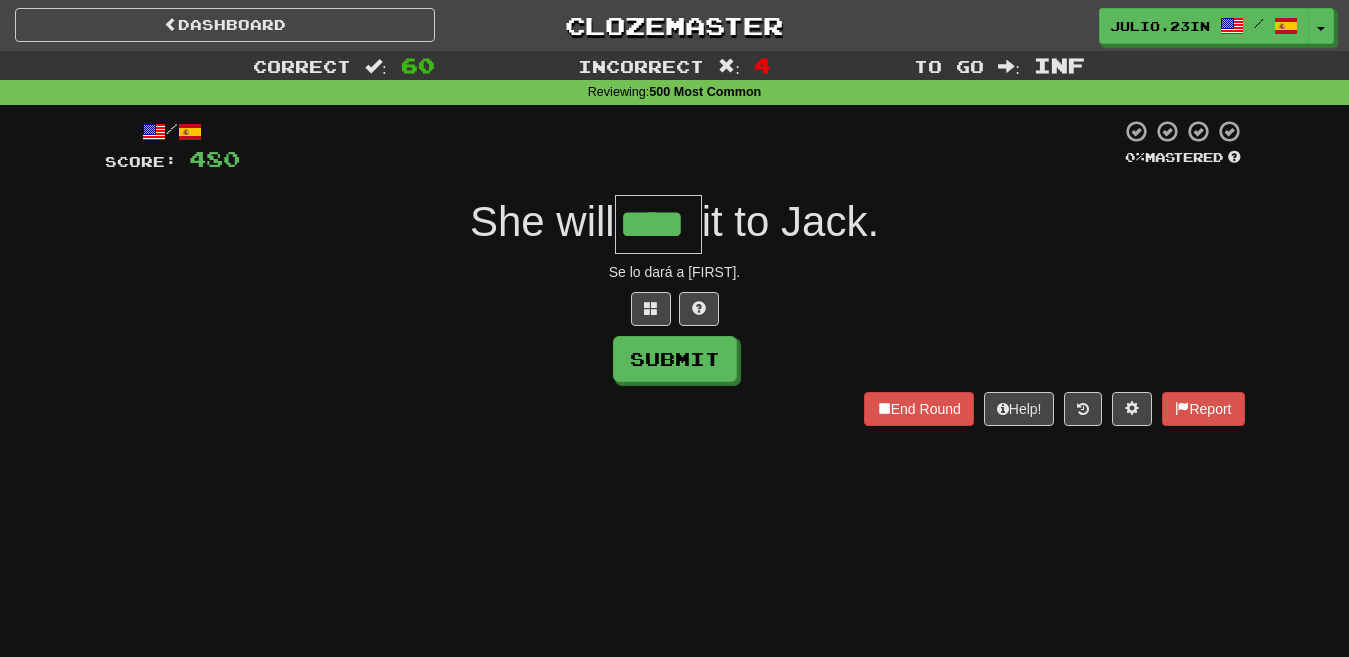 type on "****" 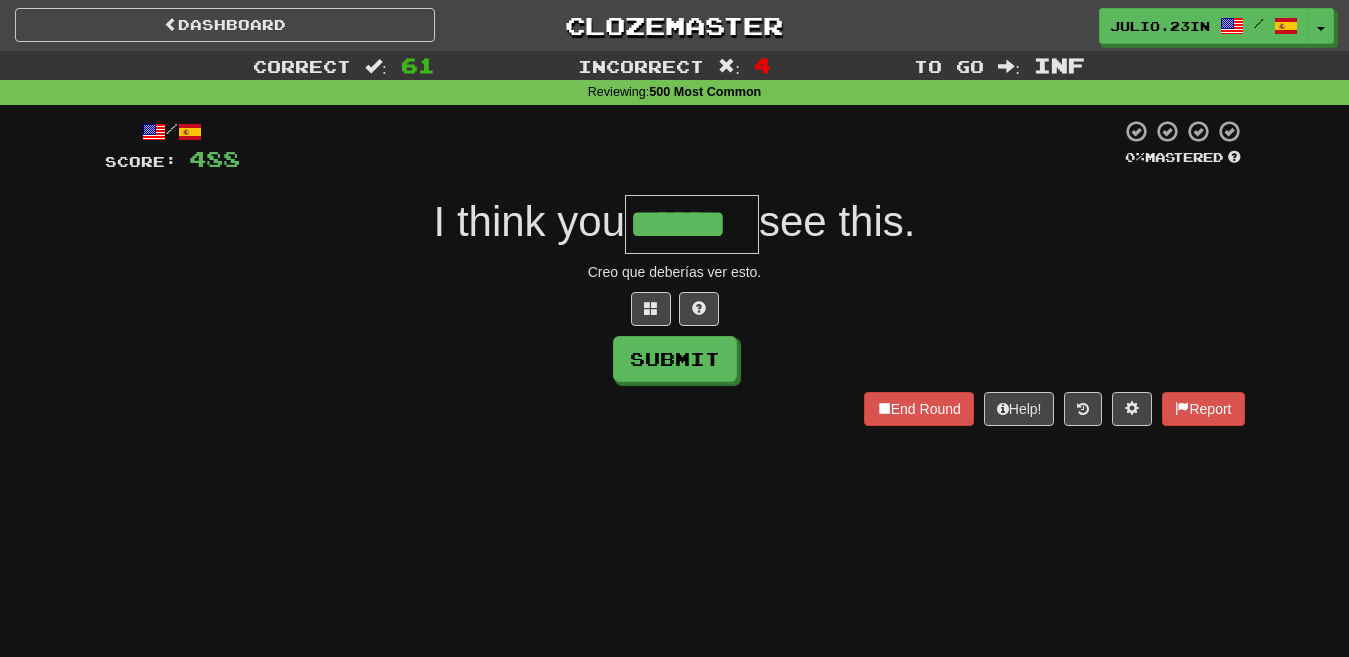 type on "******" 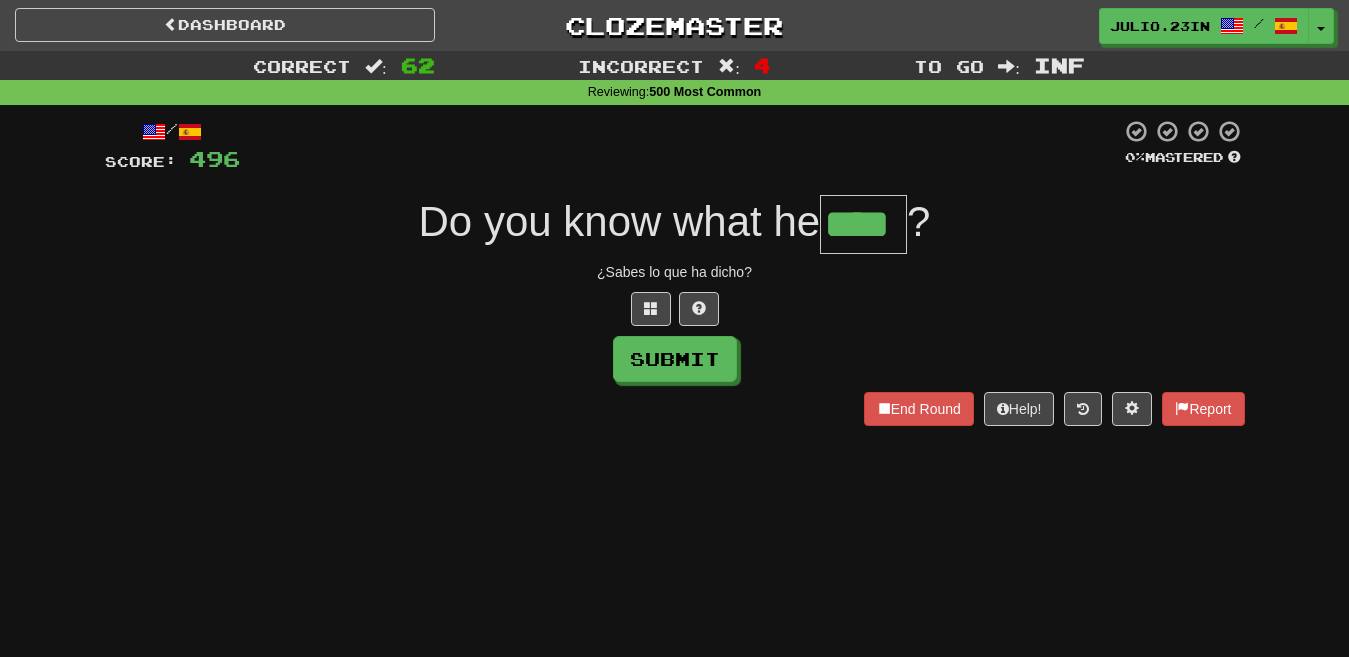 type on "****" 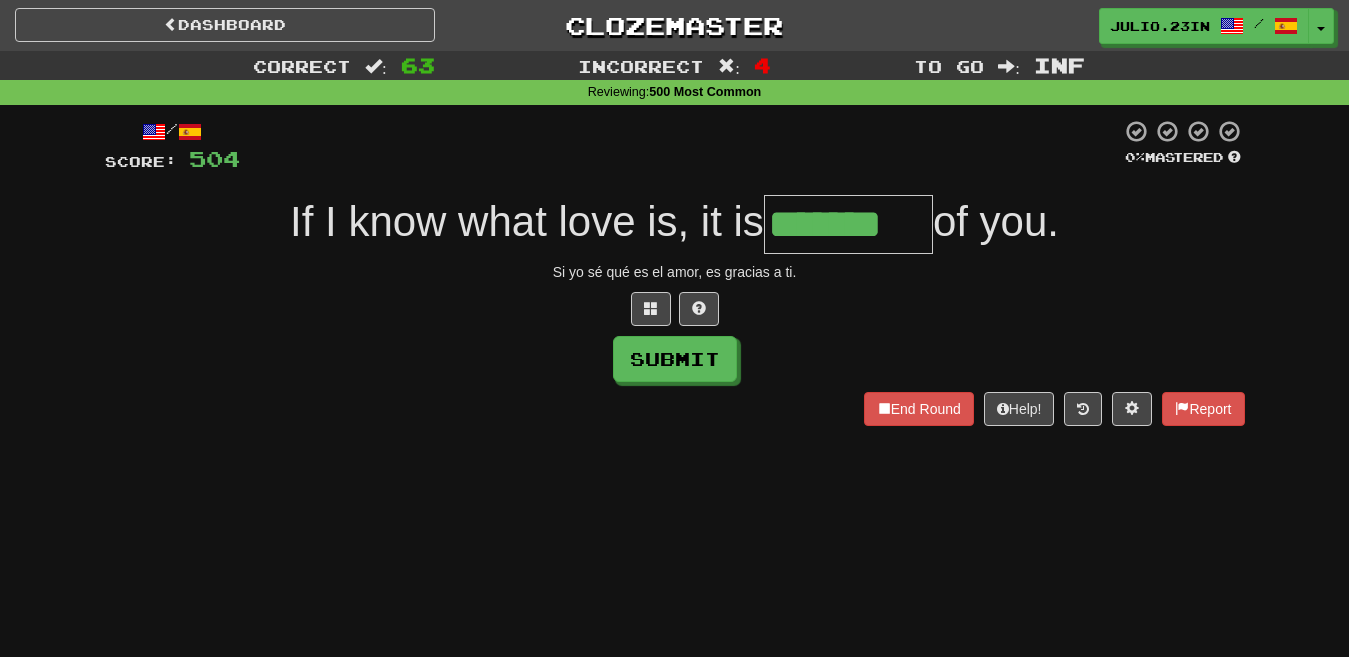 type on "*******" 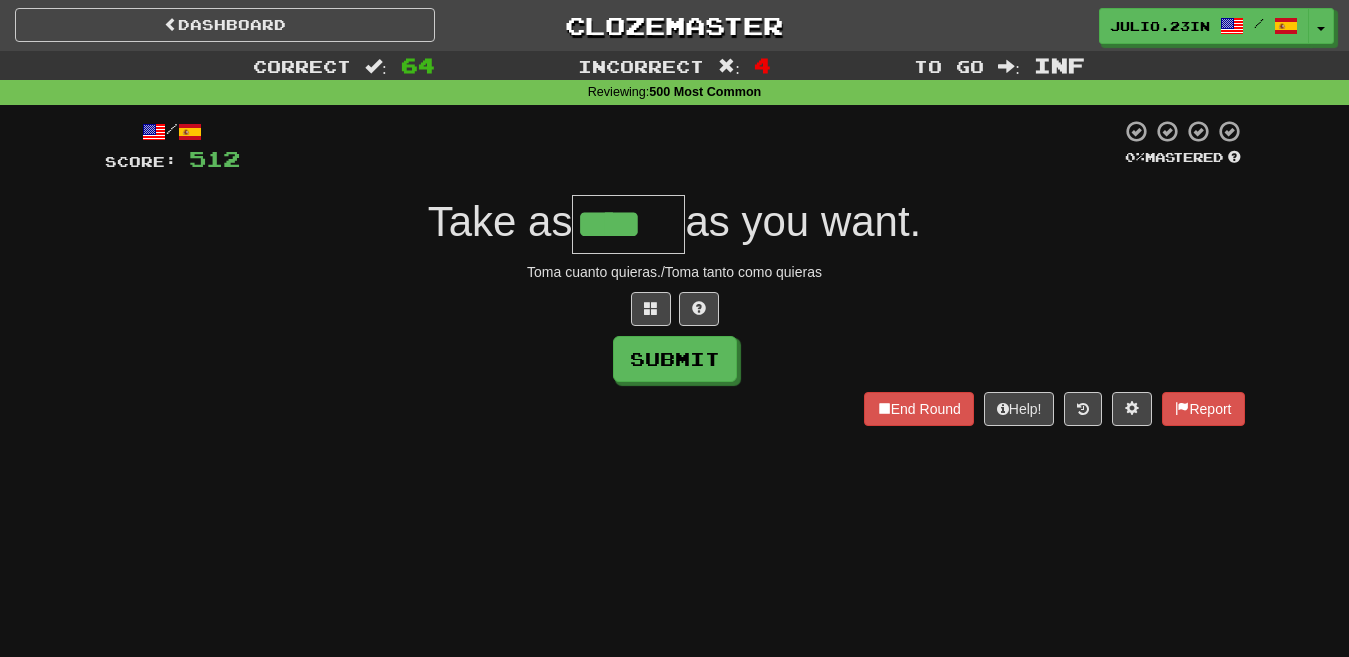 type on "****" 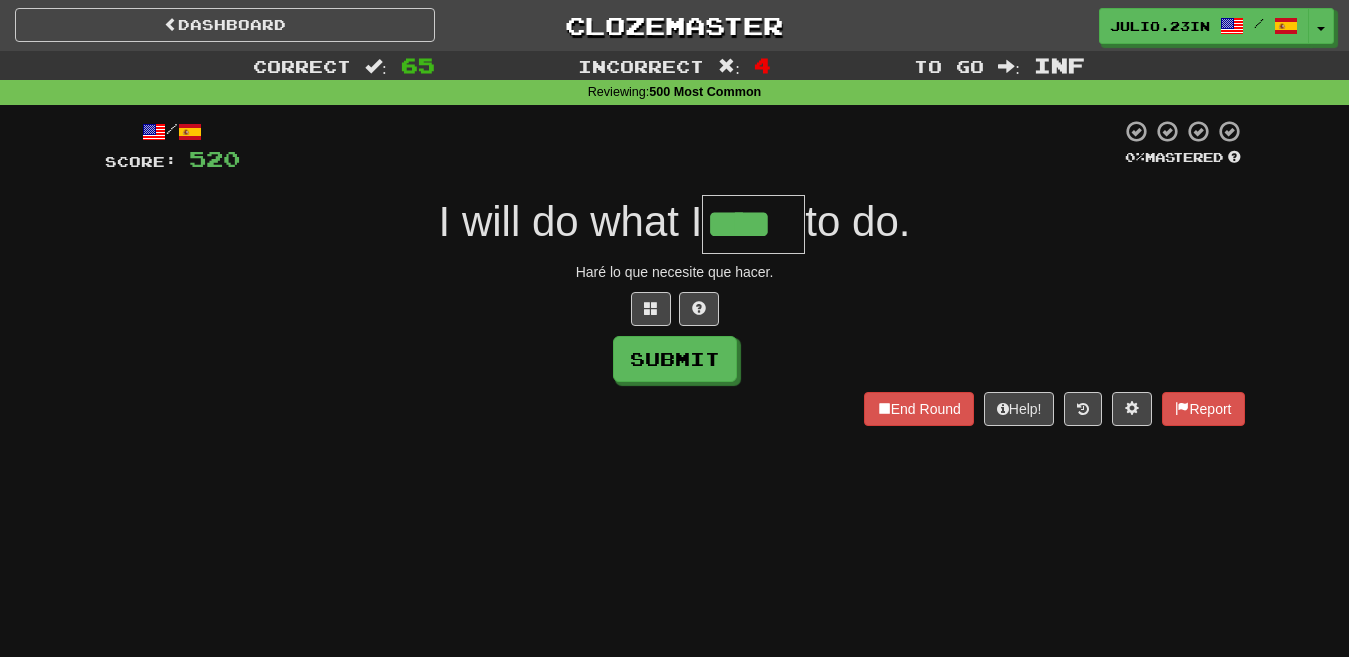 type on "****" 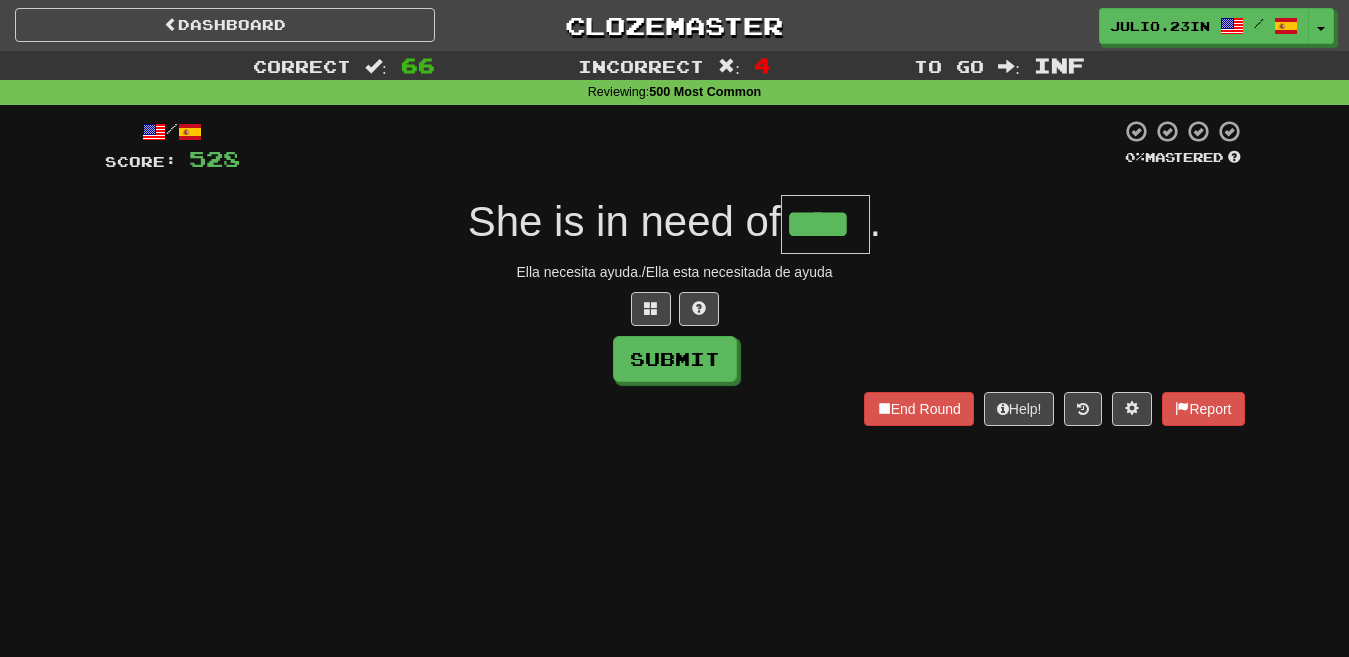 type on "****" 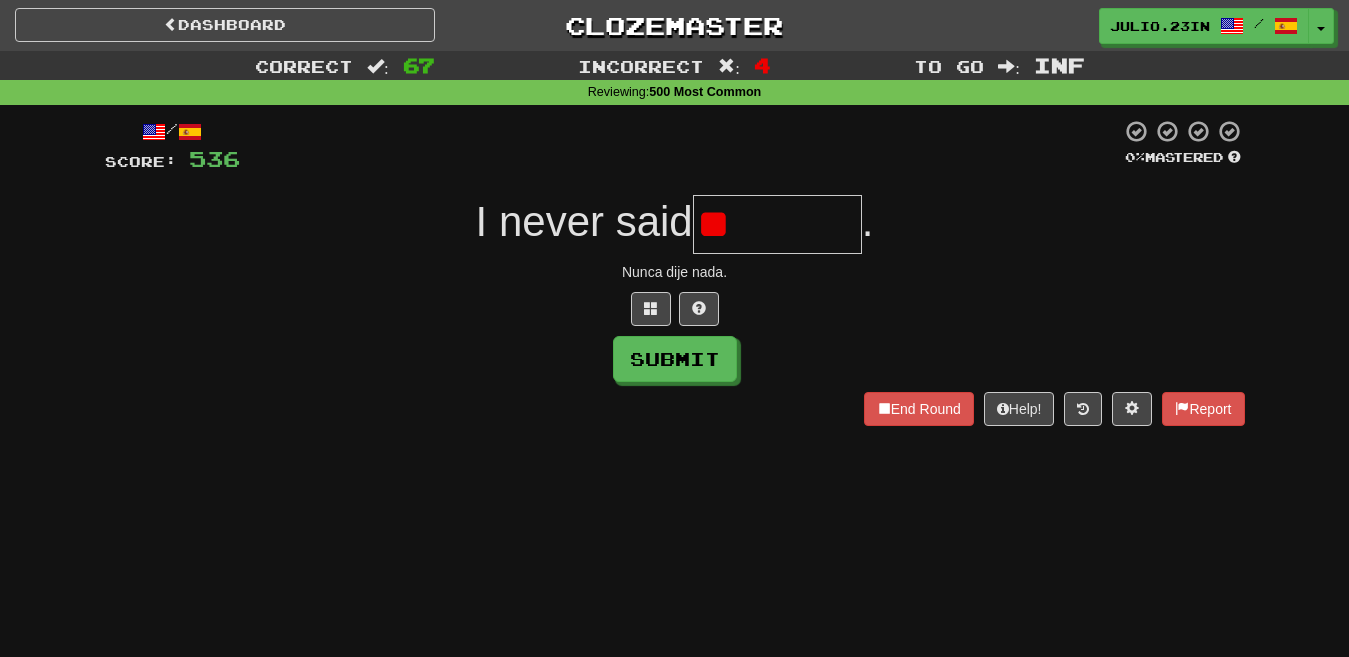 type on "*" 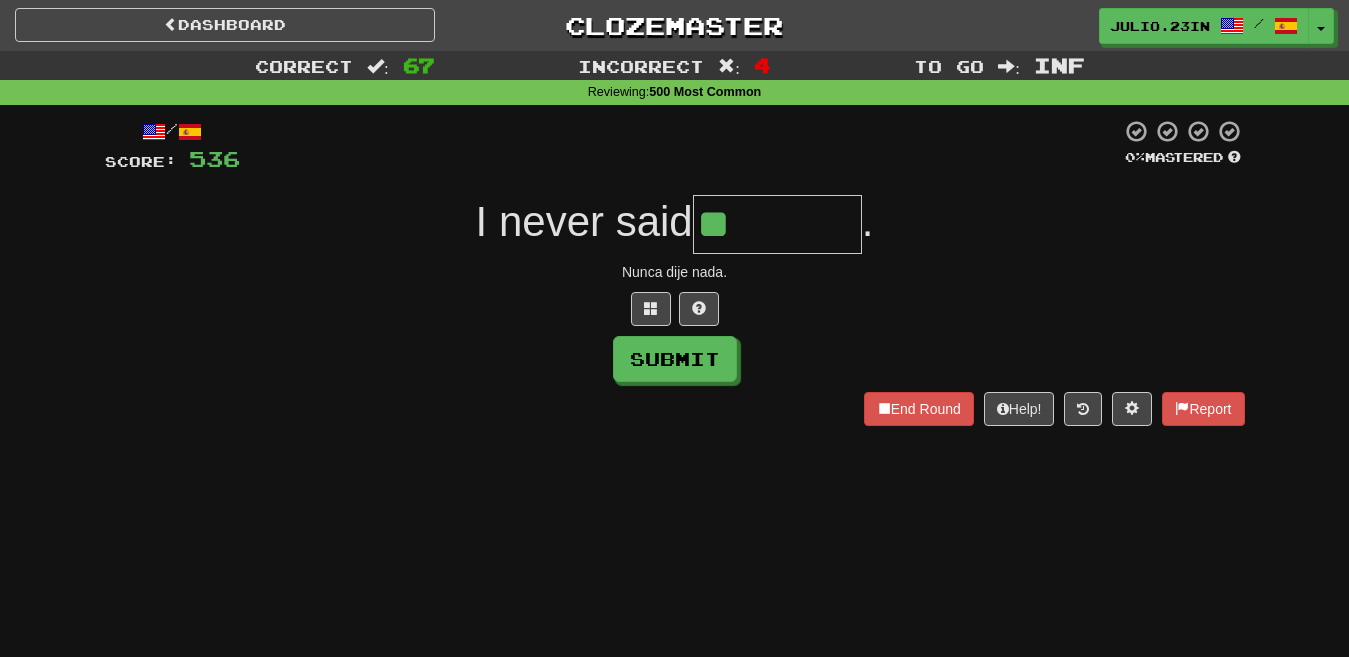 type on "*" 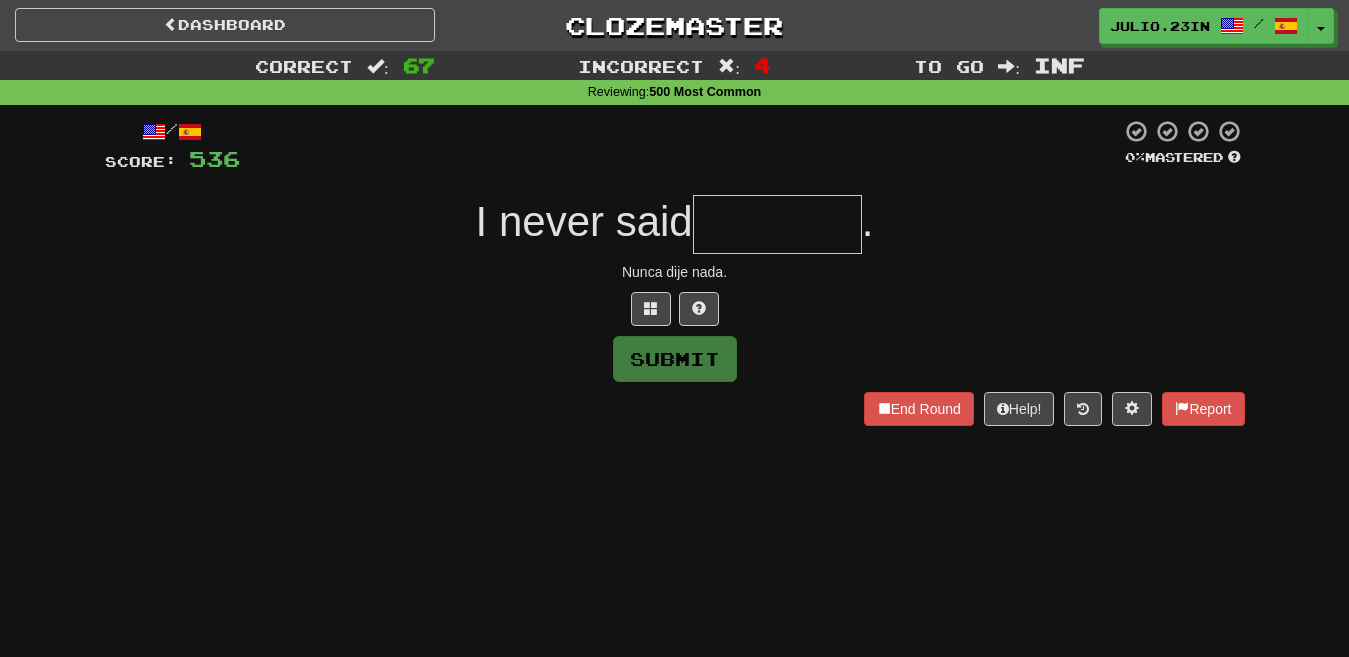 type on "********" 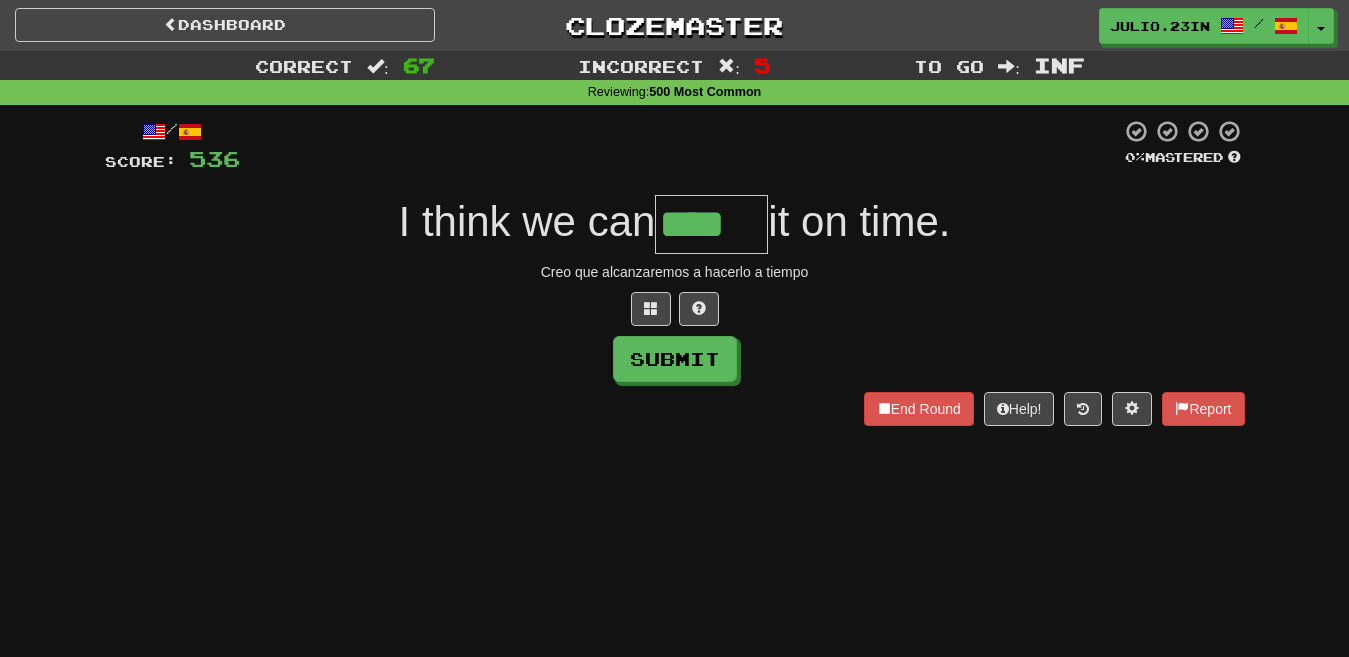 type on "****" 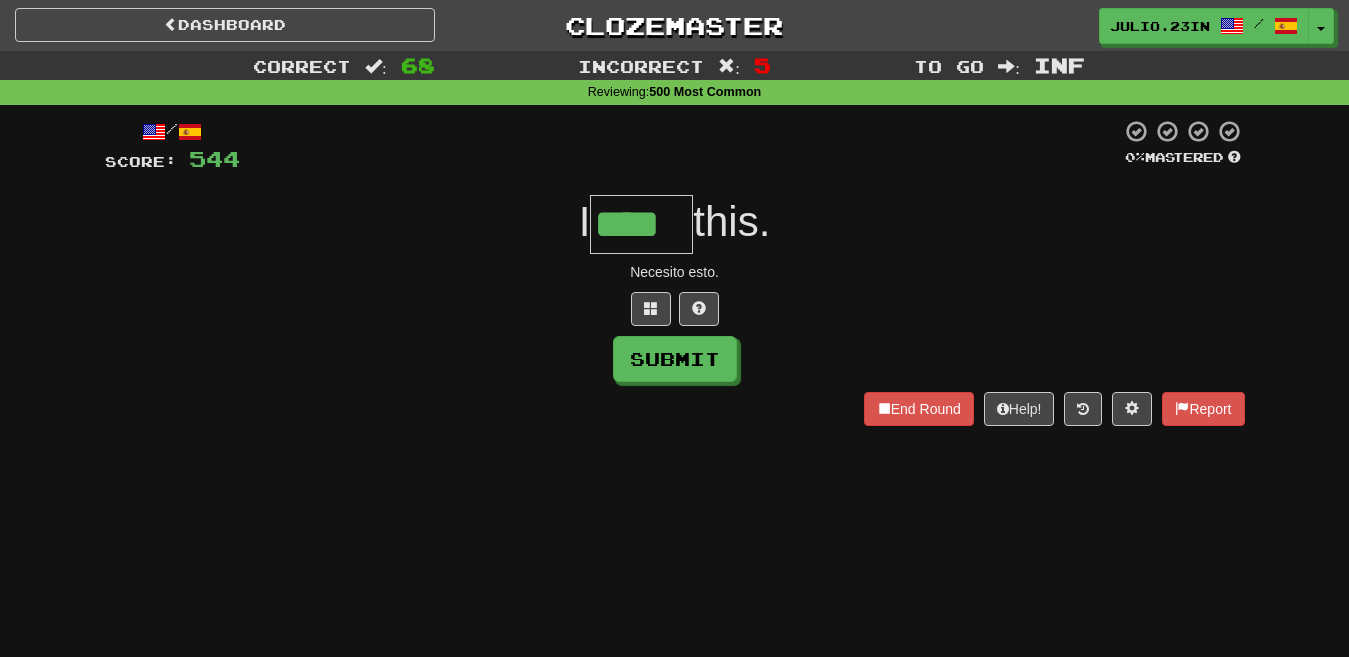type on "****" 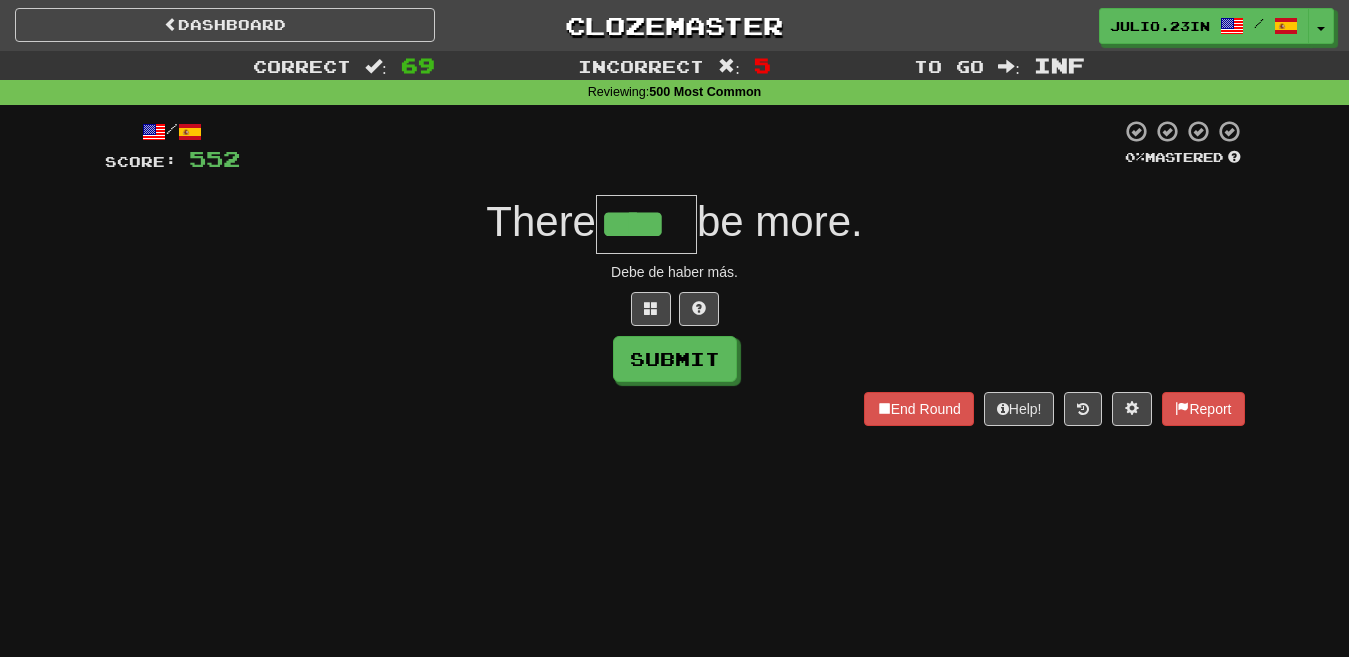 type on "****" 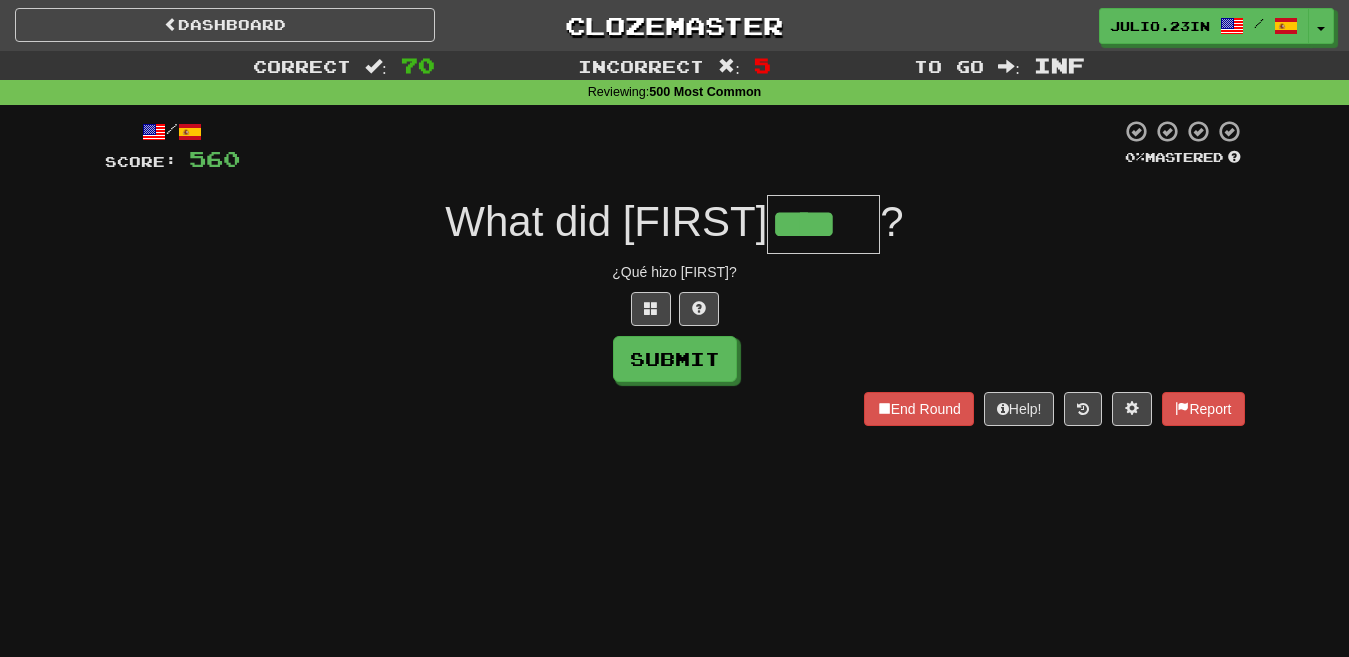 type on "****" 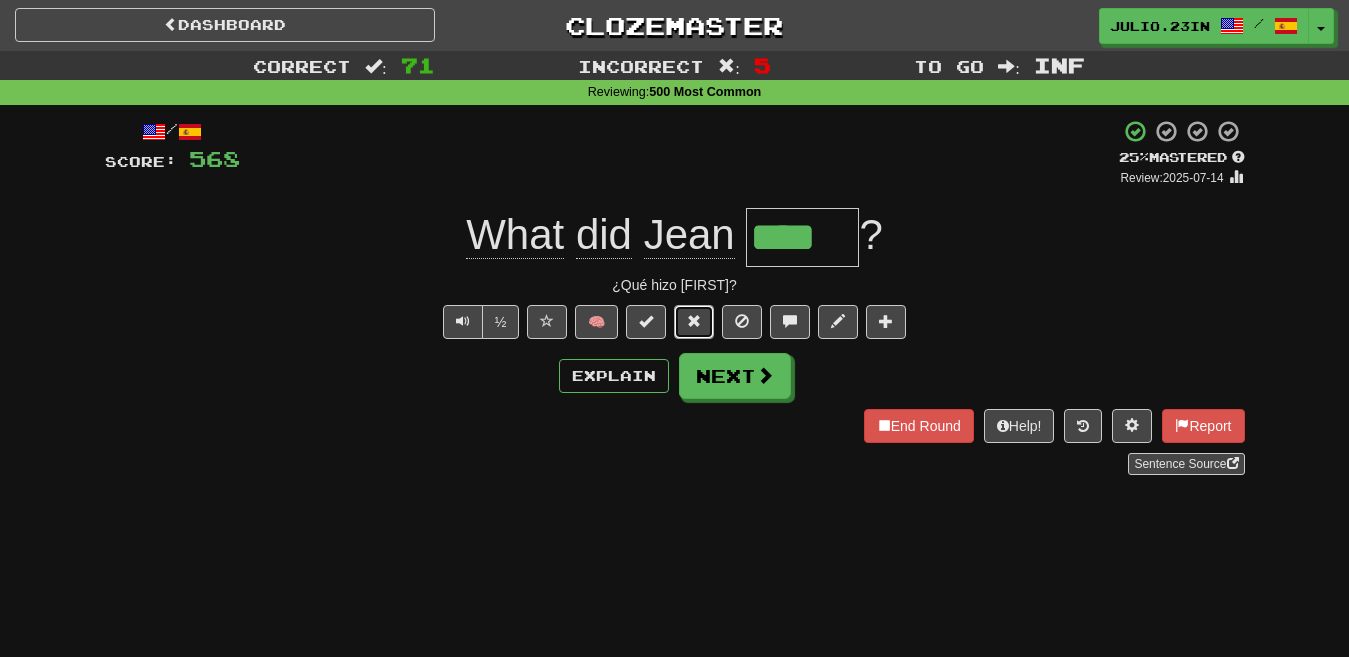 click at bounding box center (694, 321) 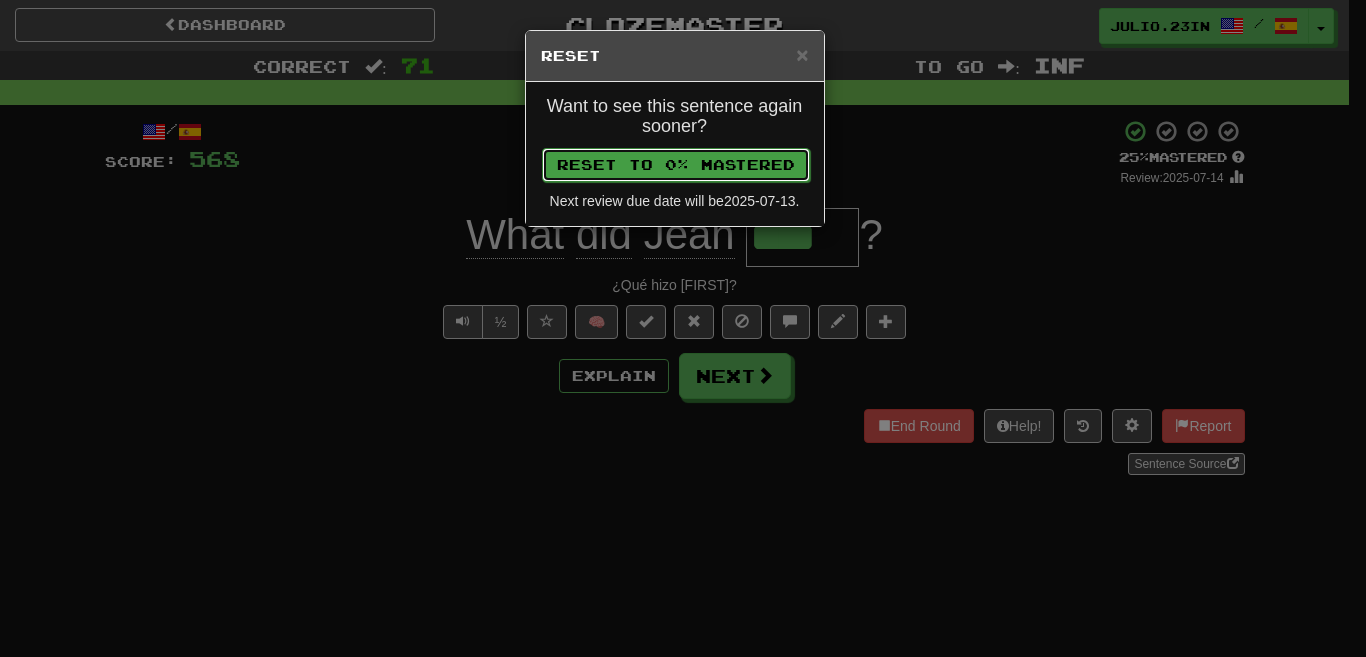 click on "Reset to 0% Mastered" at bounding box center (676, 165) 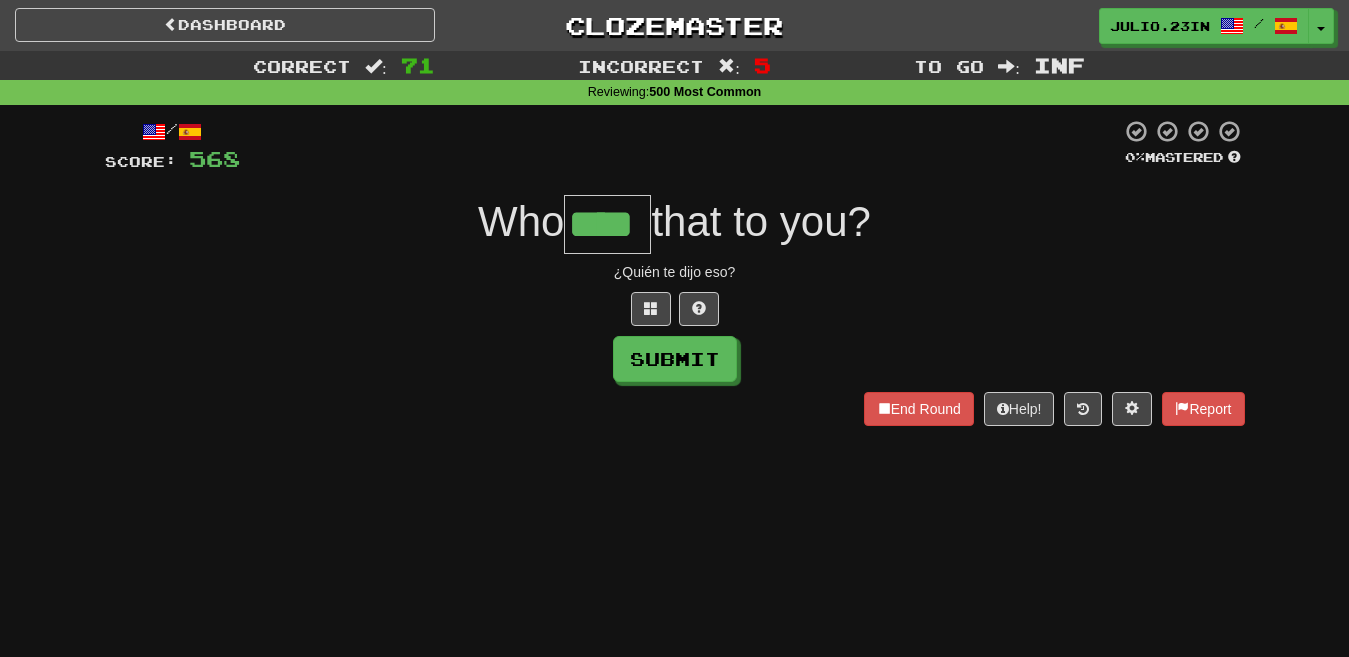 type on "****" 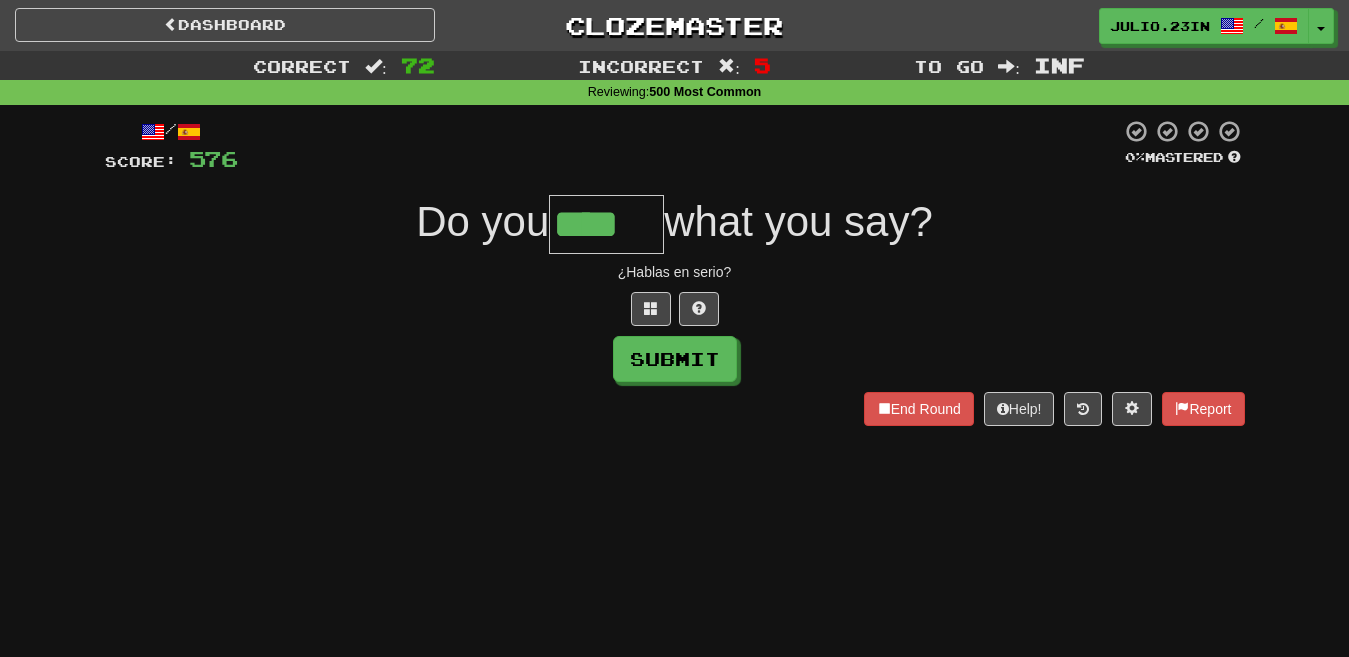 type on "****" 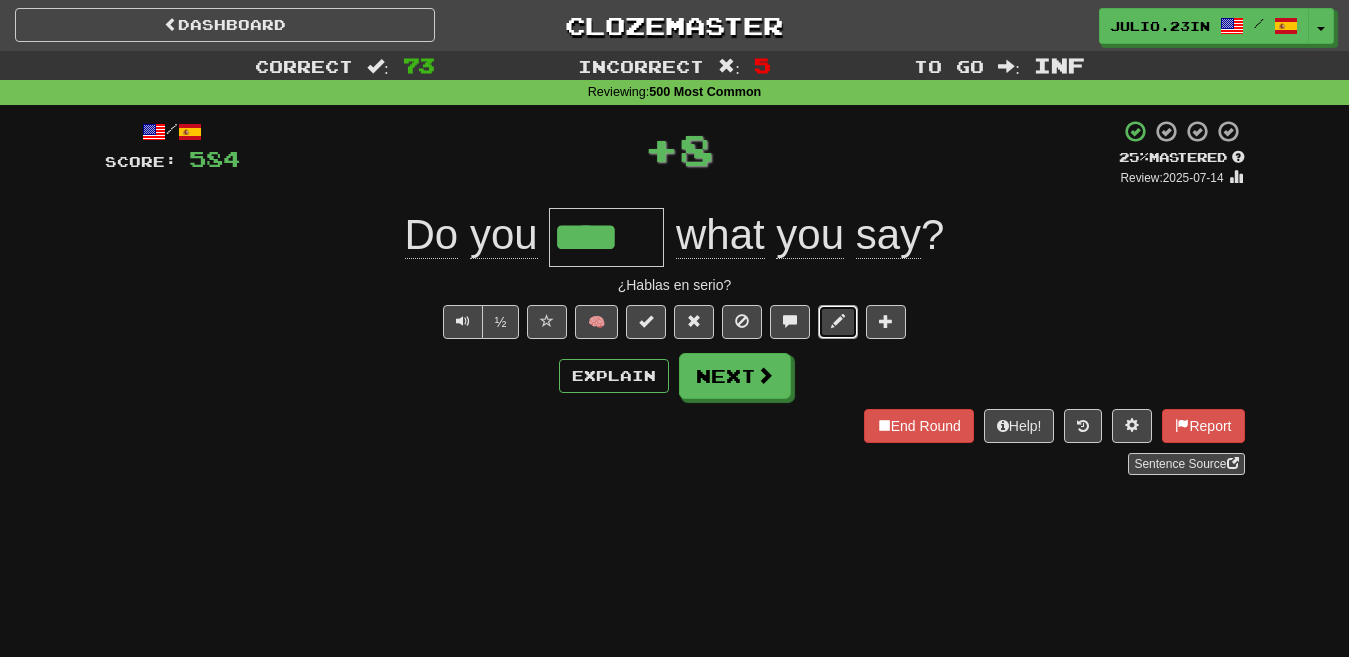 click at bounding box center [838, 322] 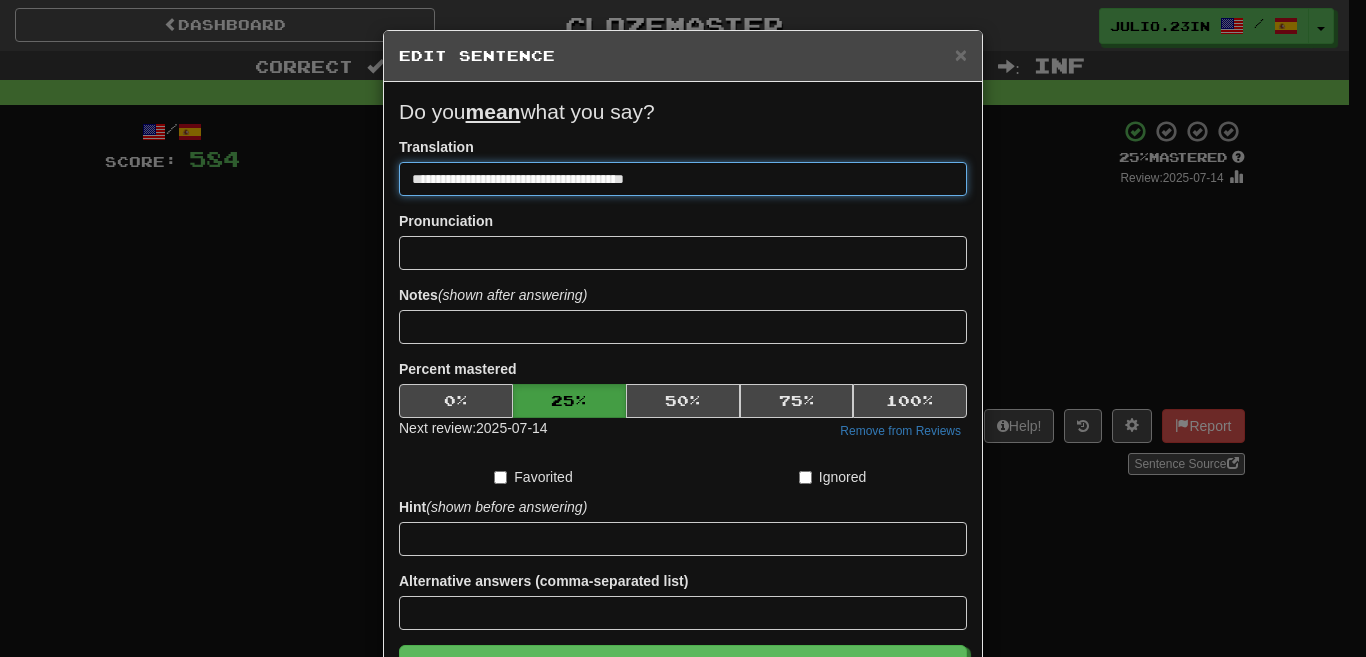 type on "**********" 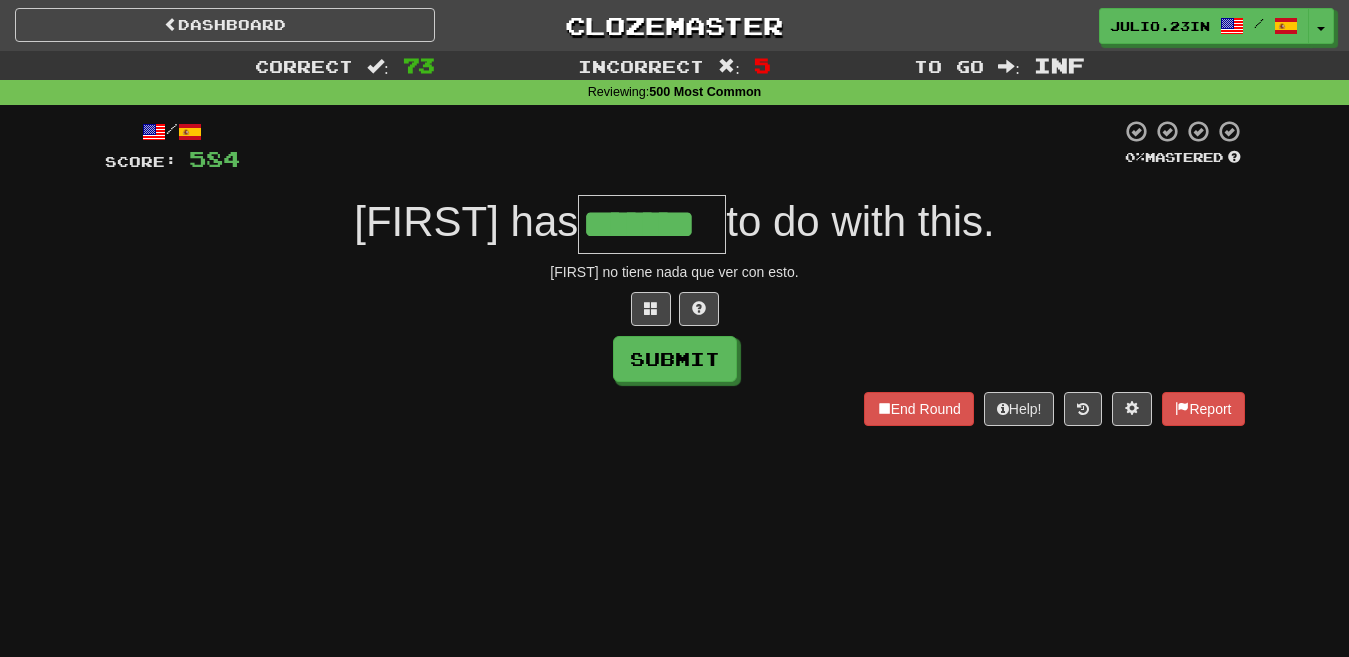 type on "*******" 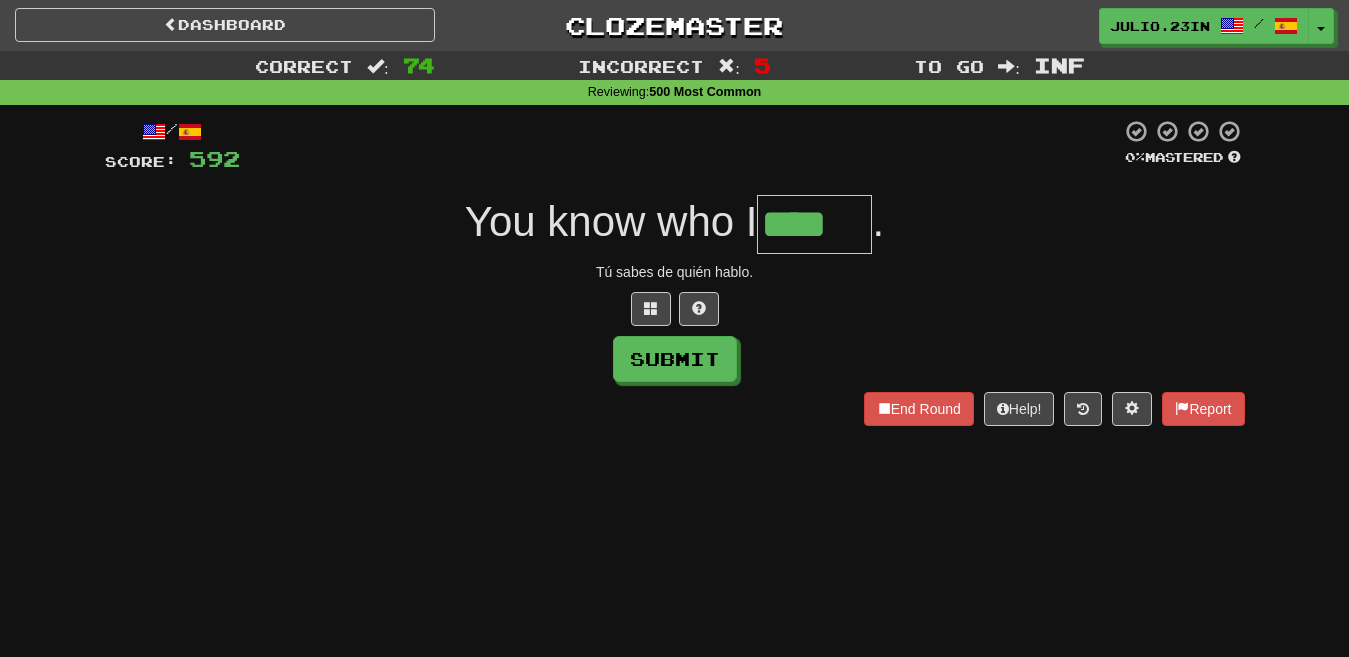 type on "****" 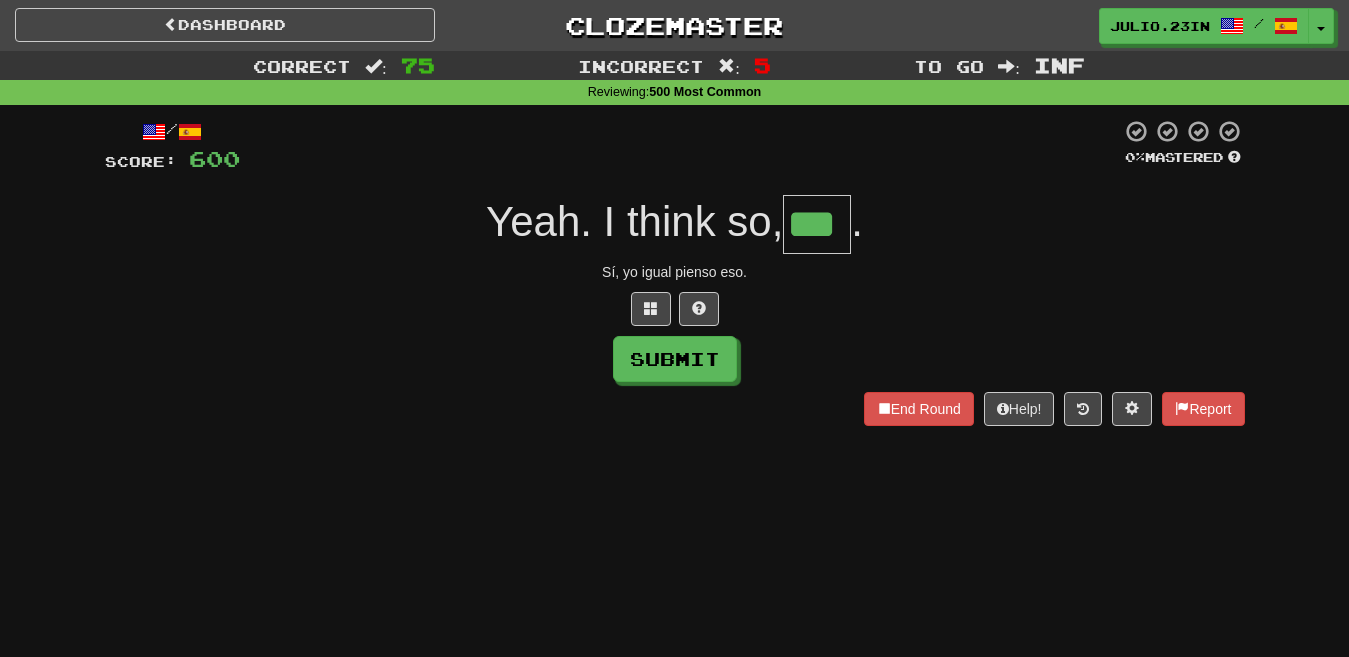 type on "***" 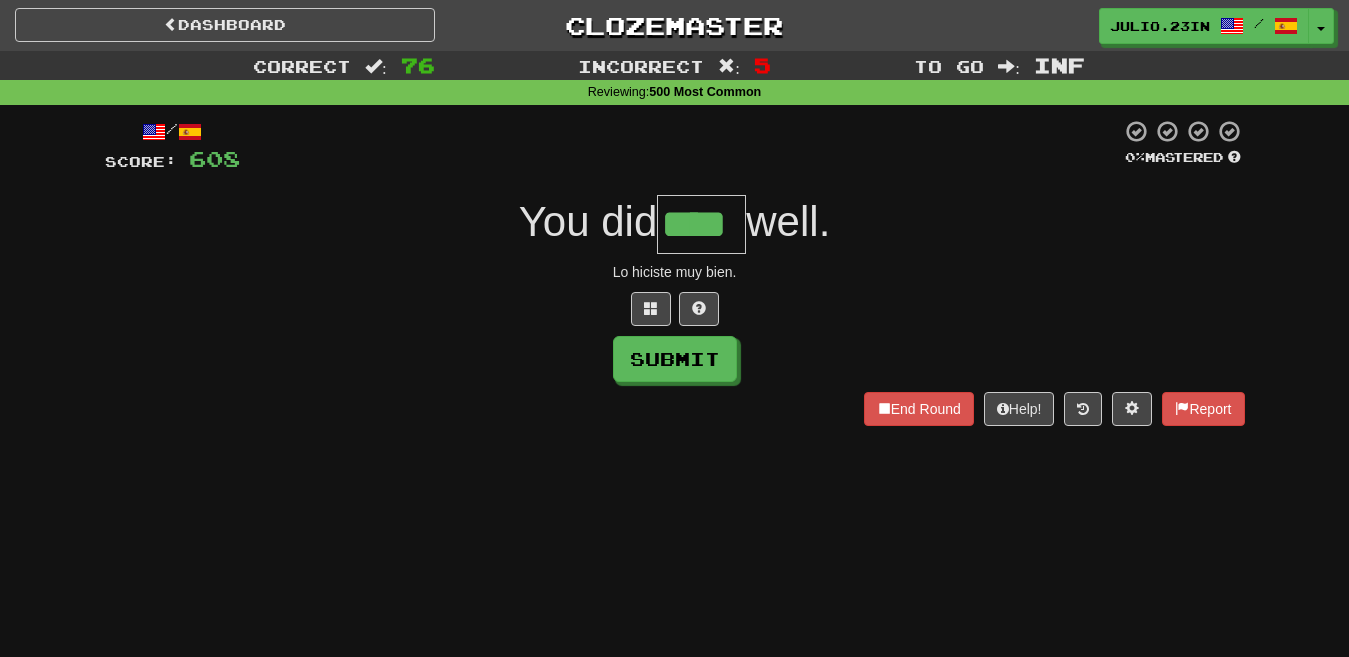 type on "****" 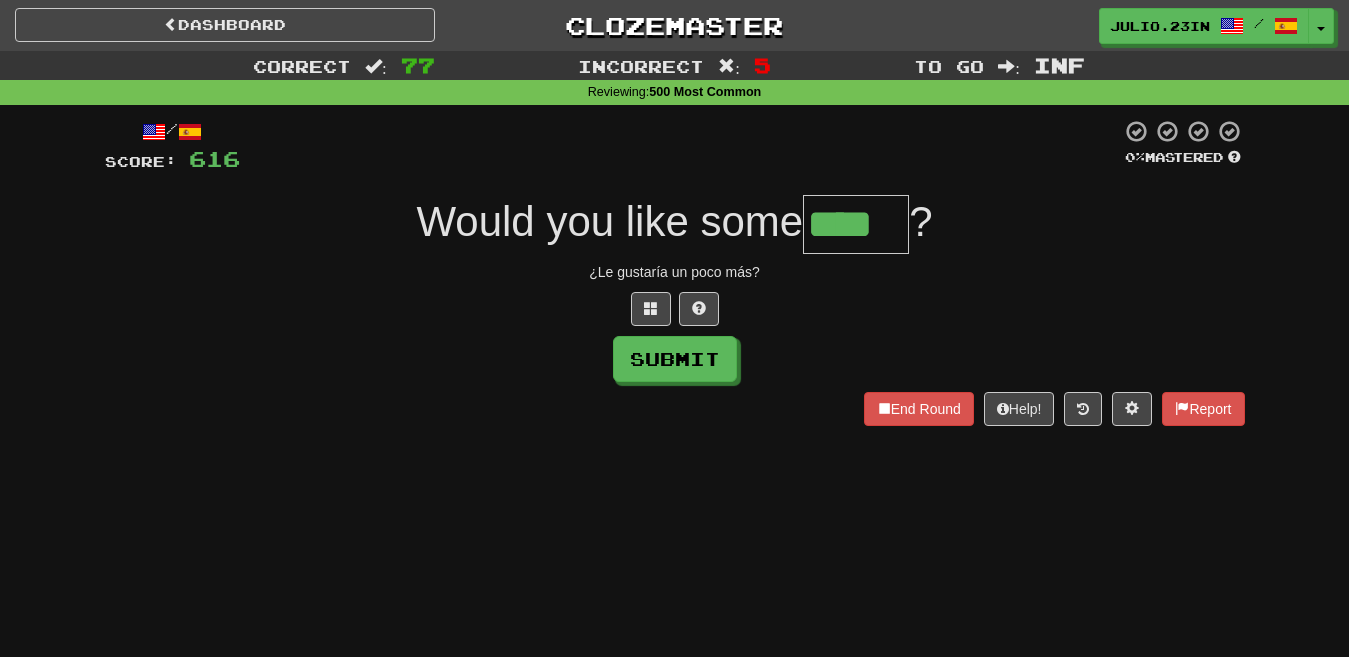 type on "****" 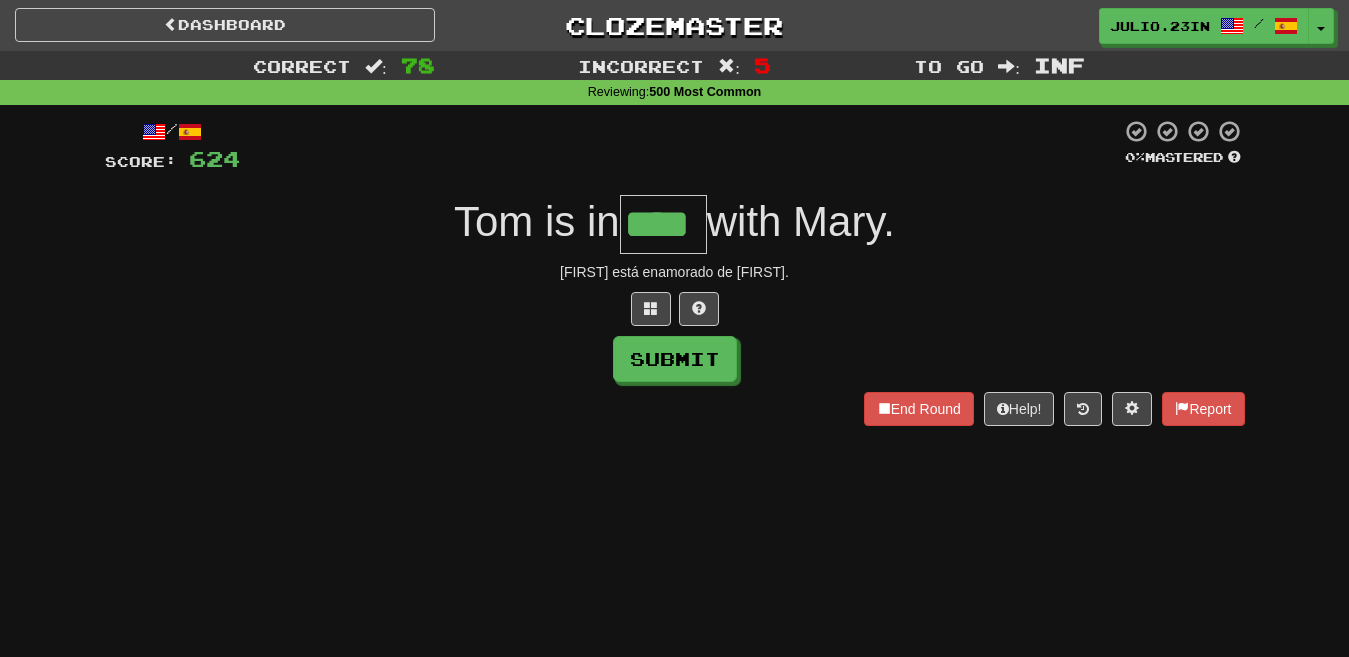 type on "****" 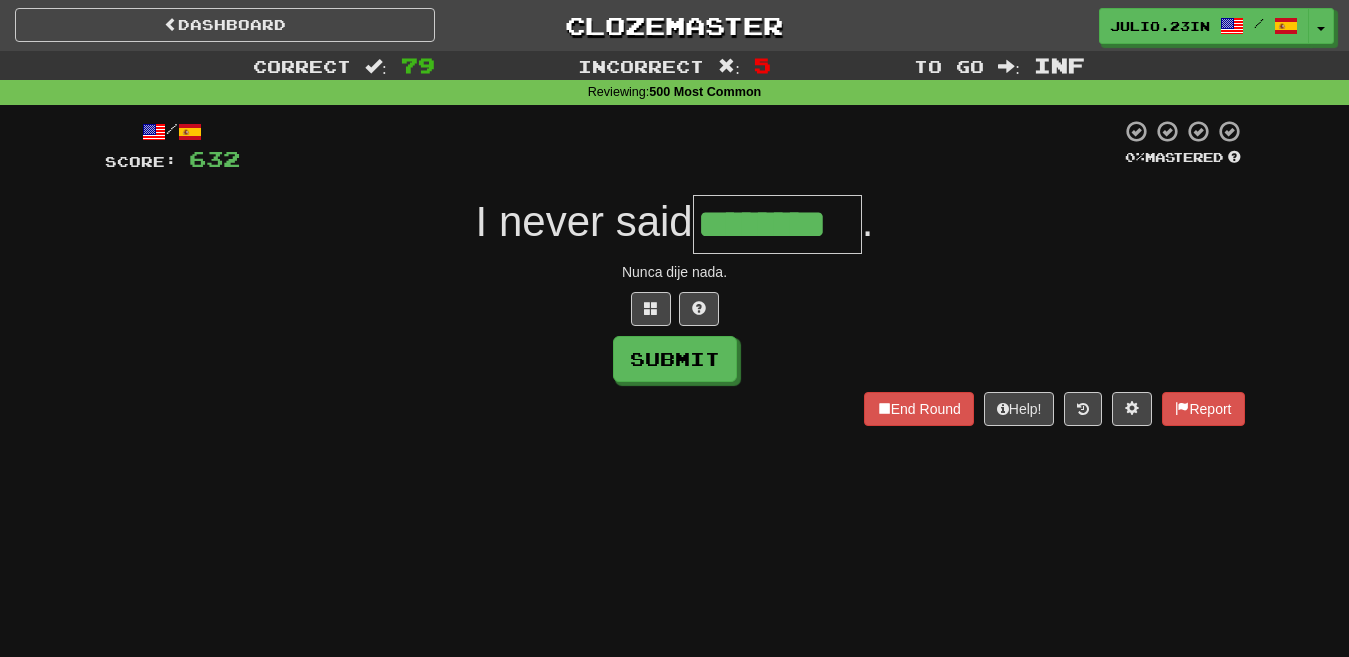 type on "********" 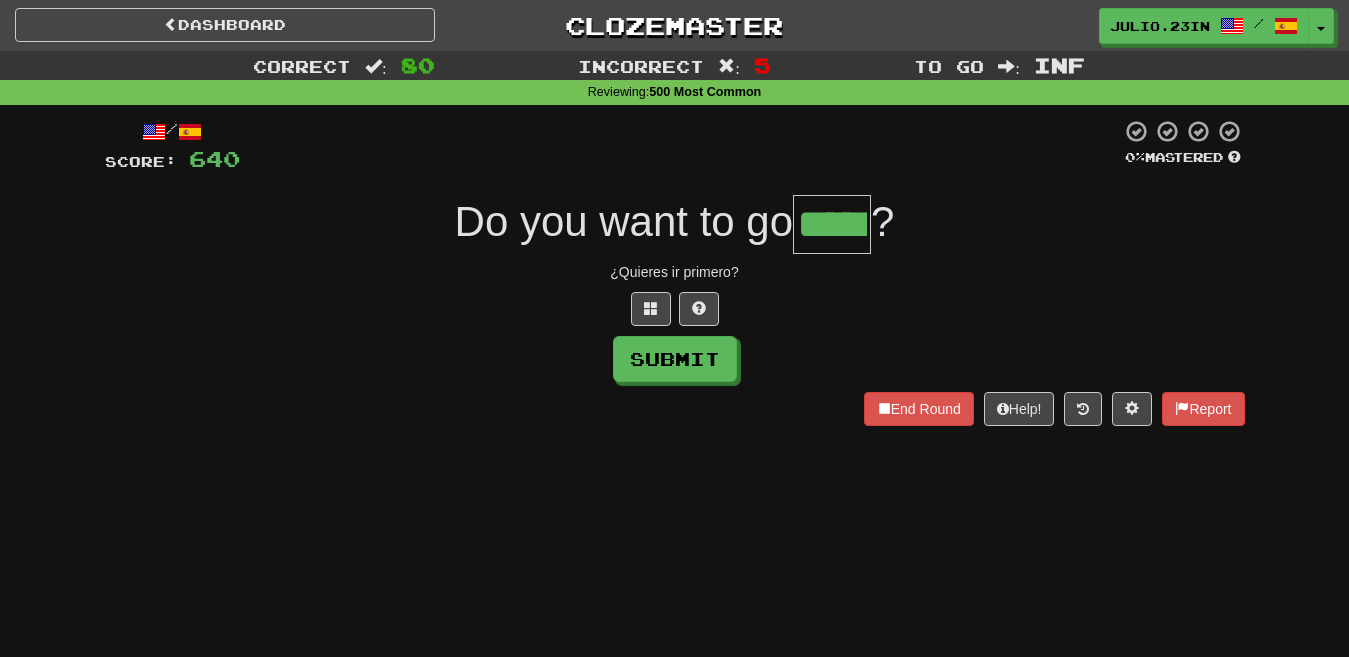 type on "*****" 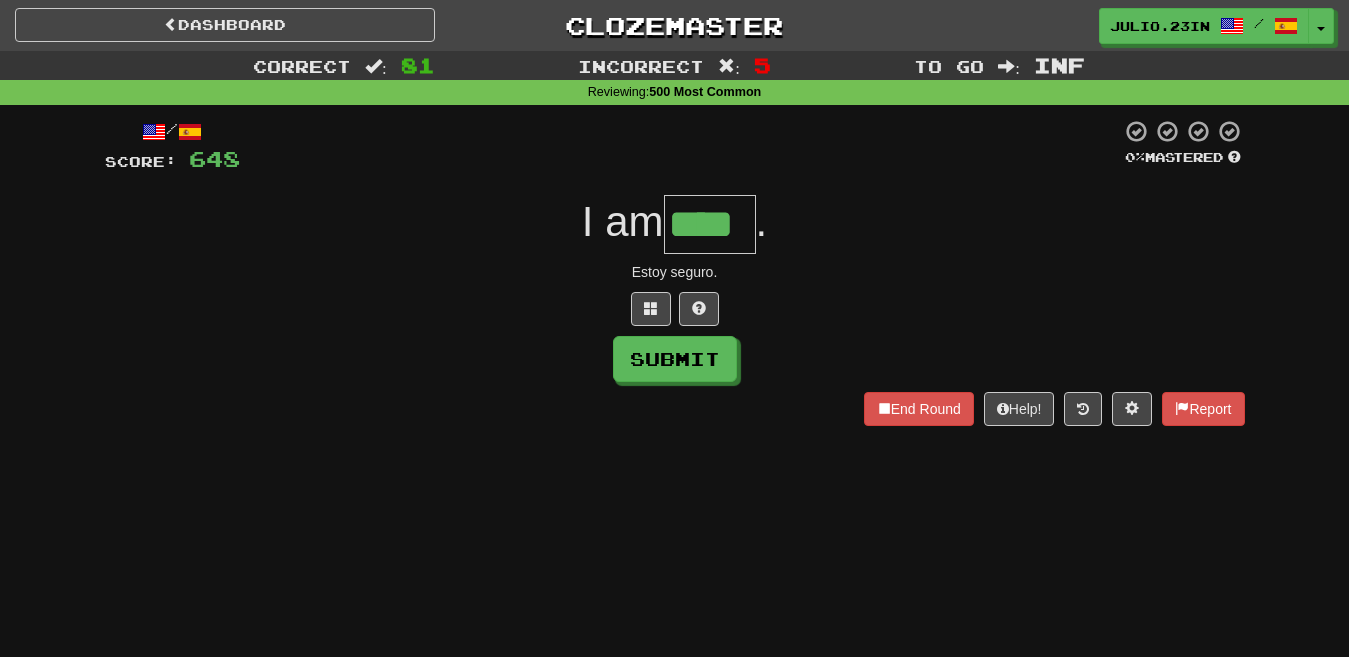 type on "****" 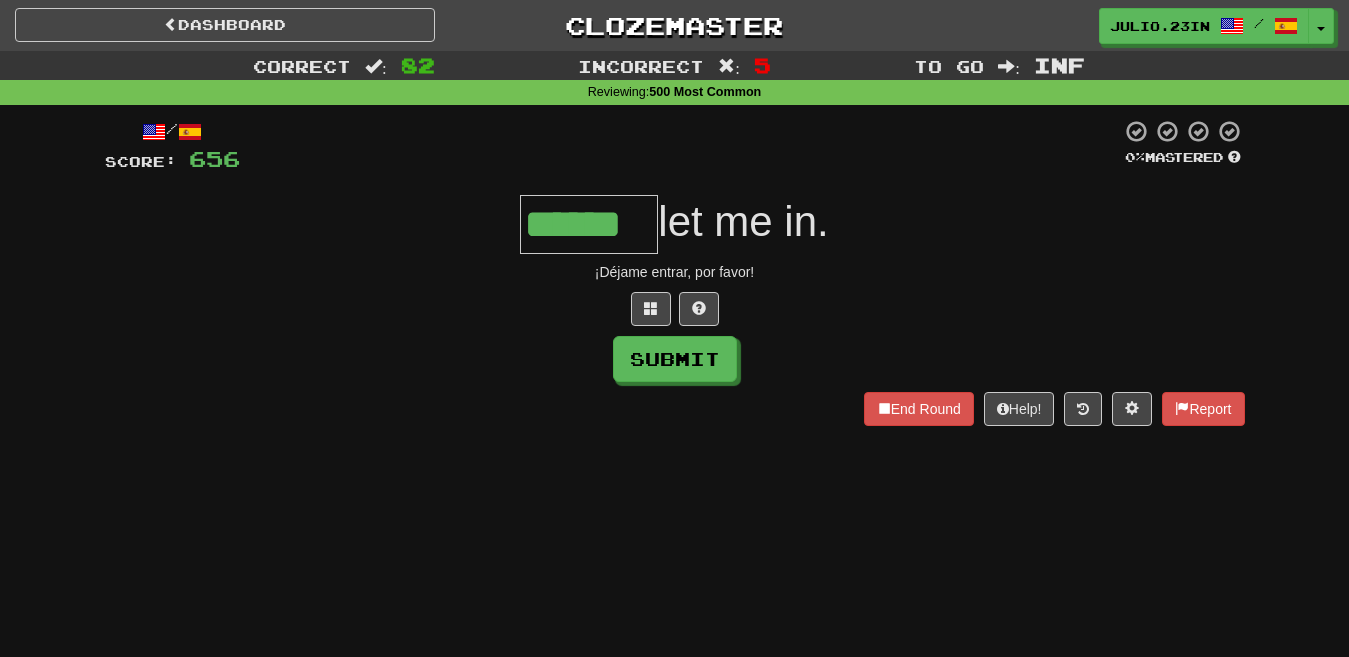 type on "******" 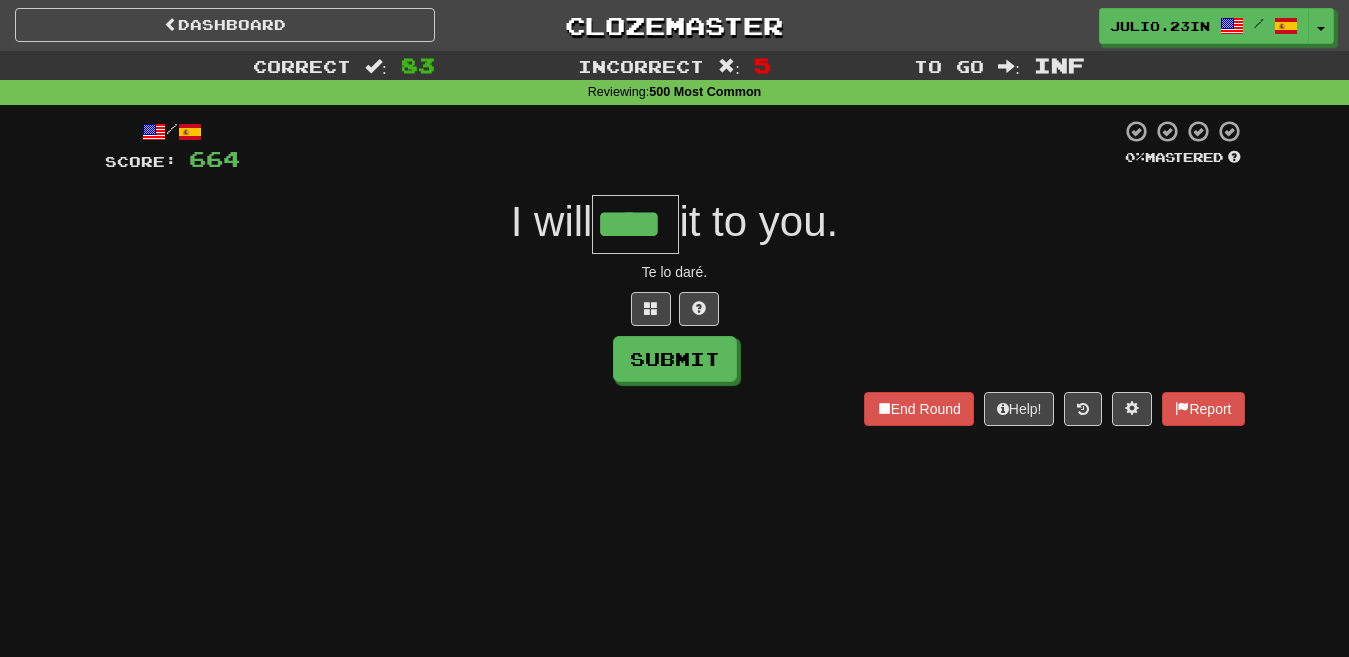 type on "****" 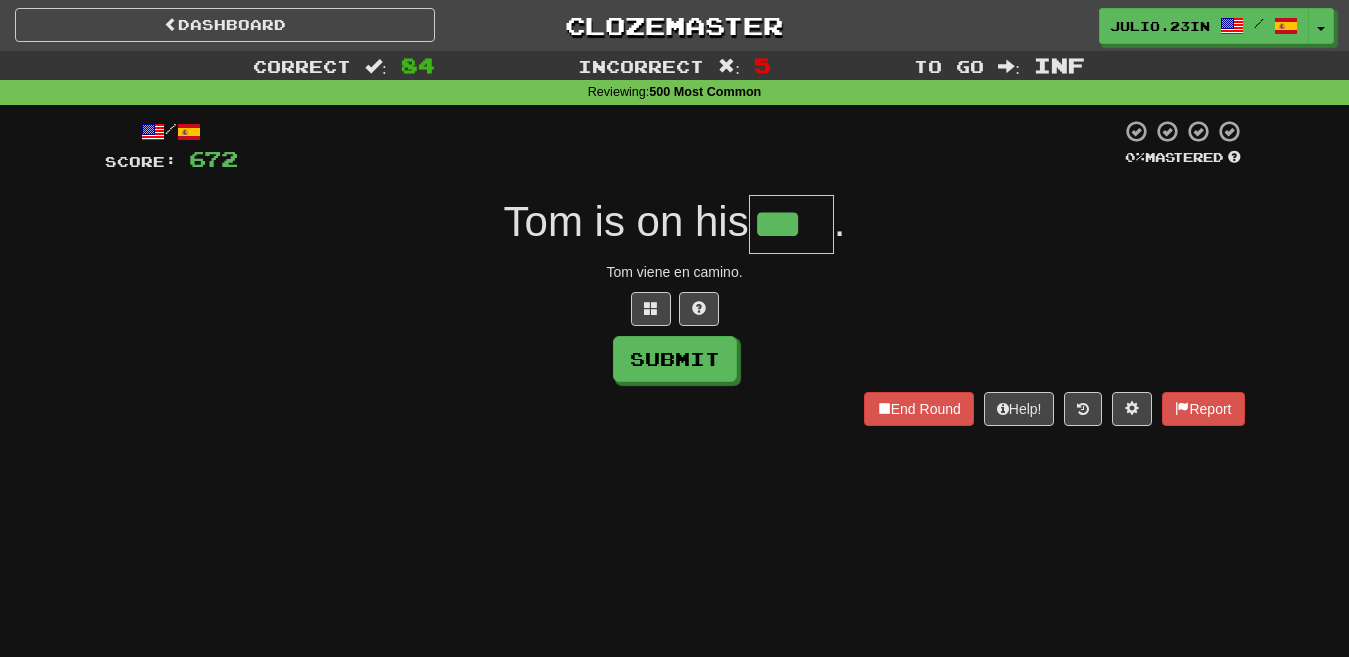 type on "***" 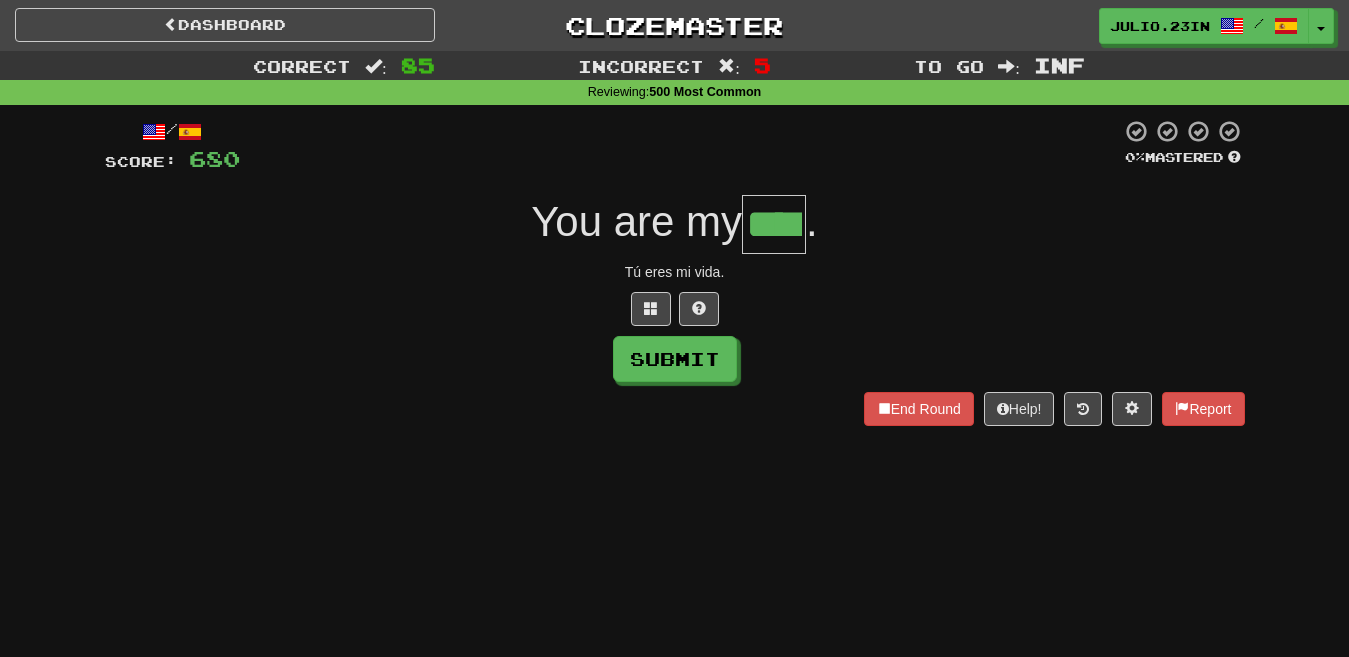type on "****" 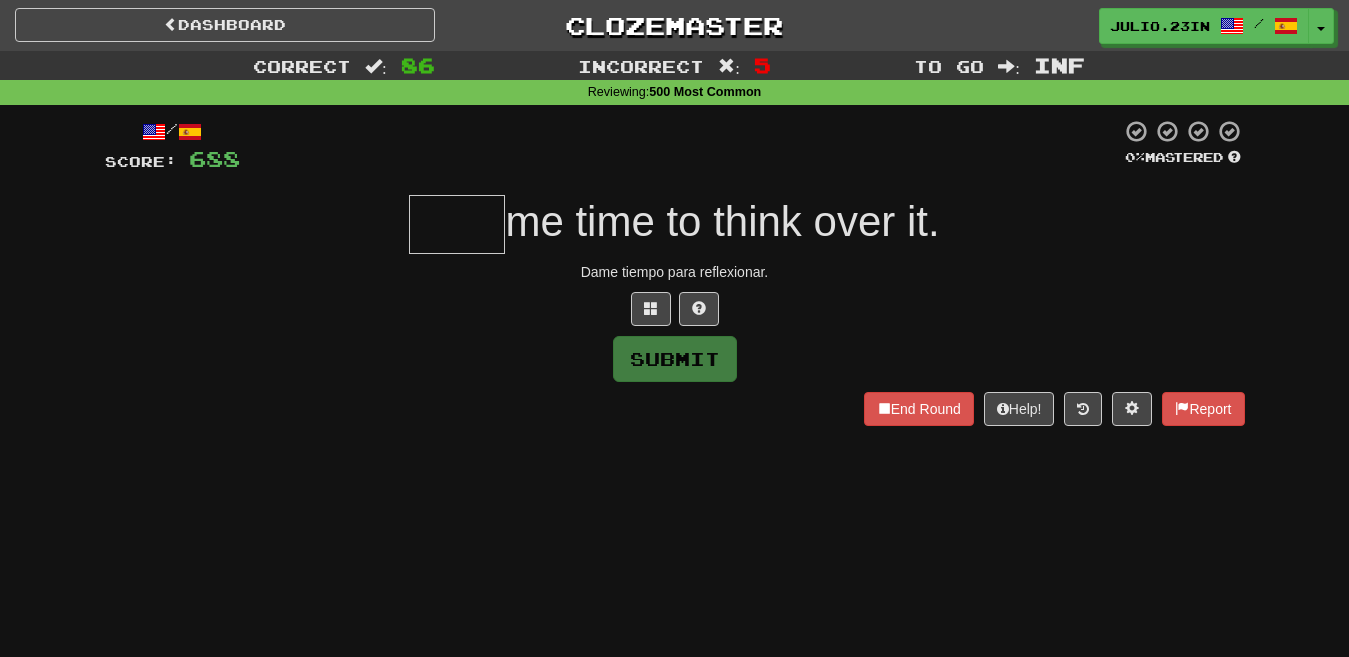 type on "*" 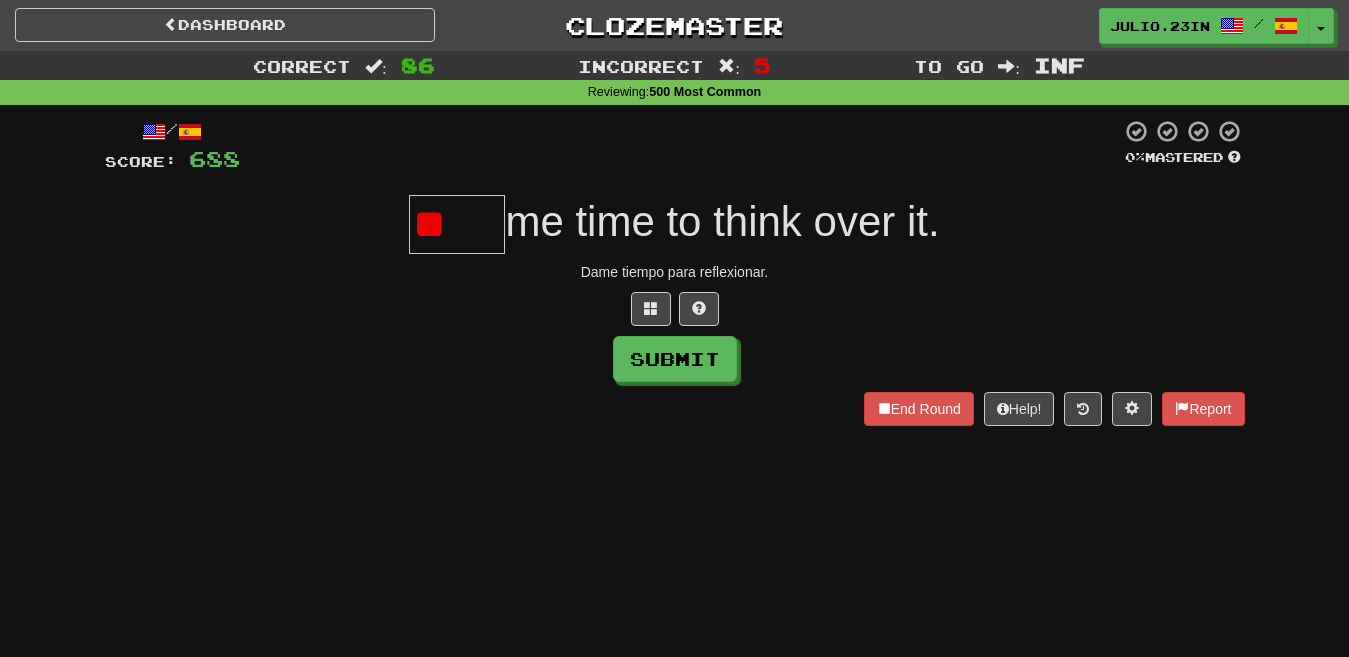 type on "*" 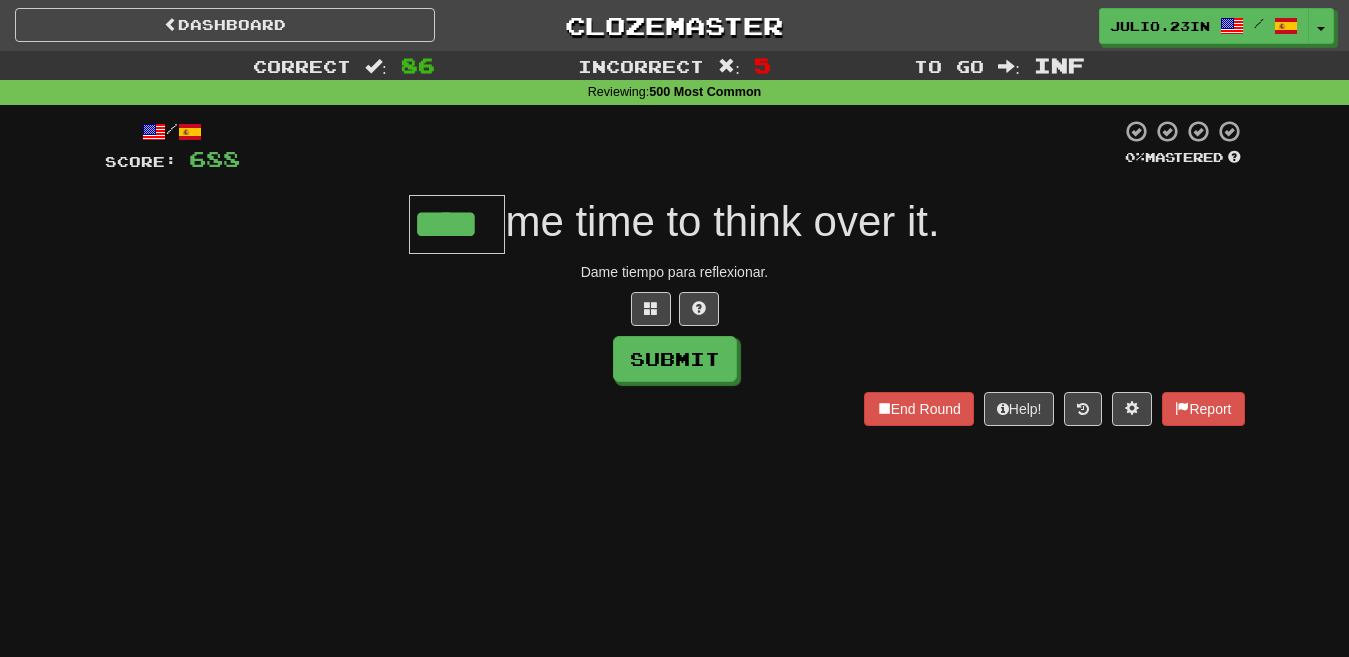 type on "****" 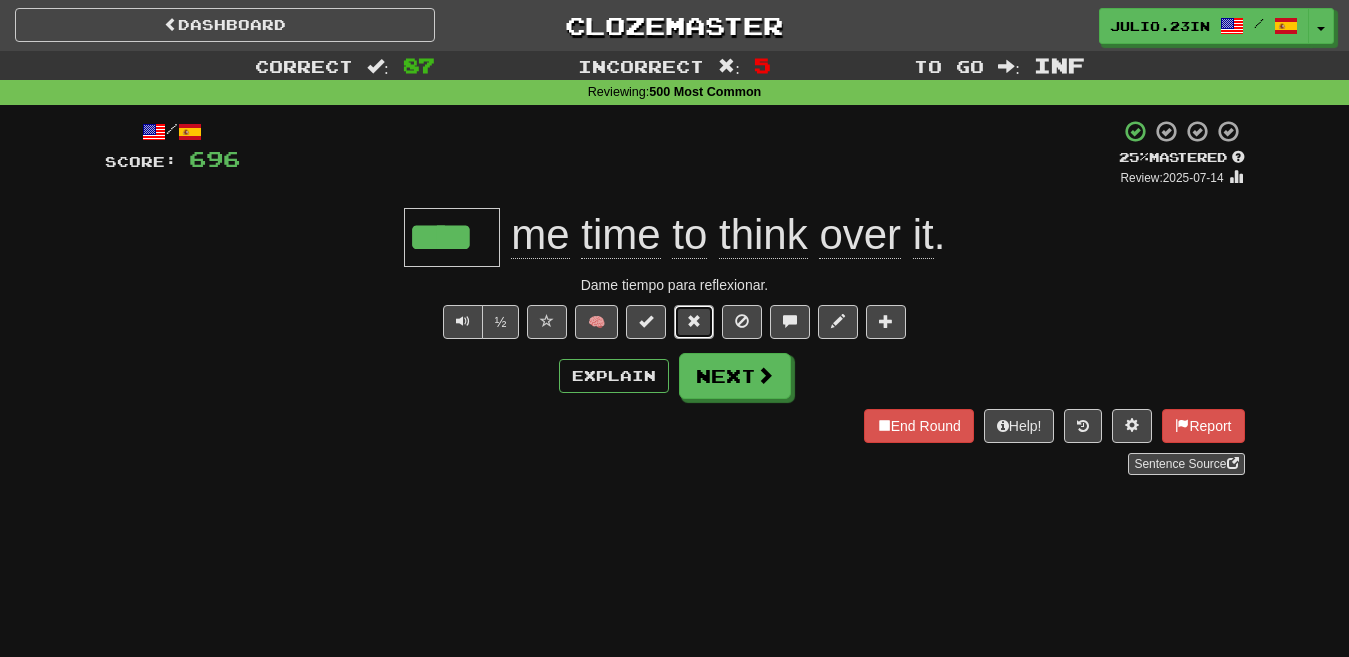 click at bounding box center [694, 321] 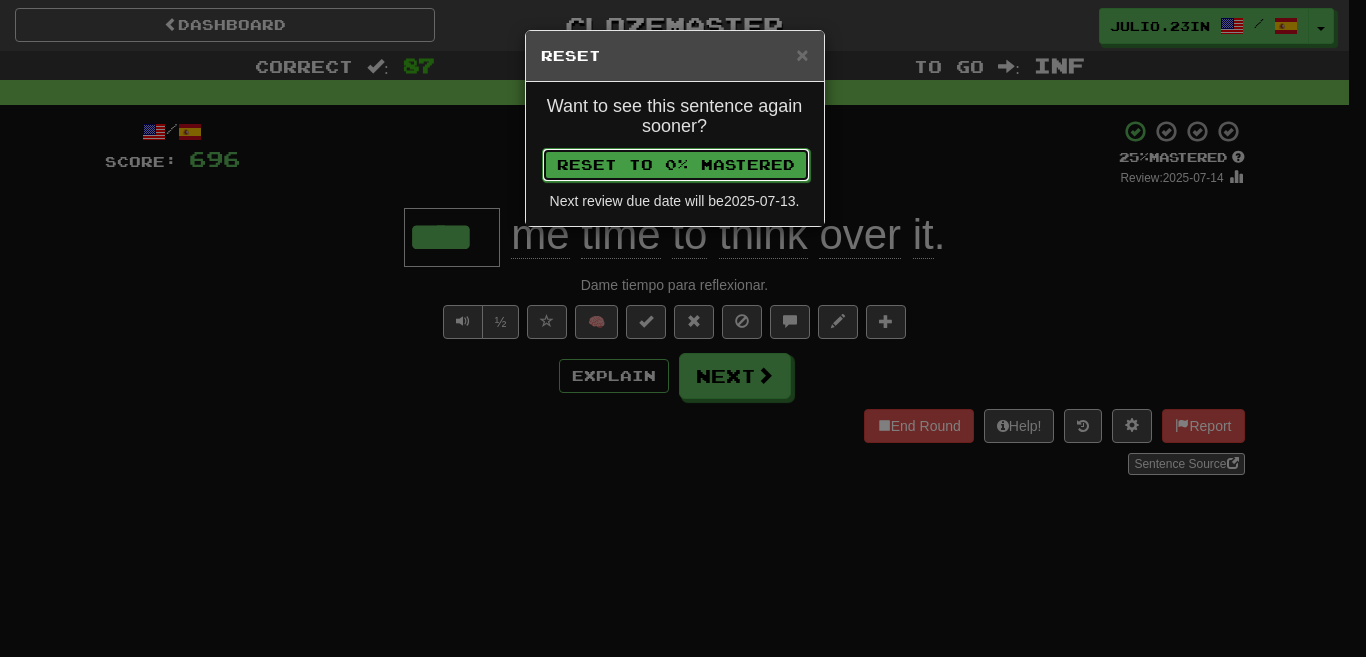 click on "Reset to 0% Mastered" at bounding box center [676, 165] 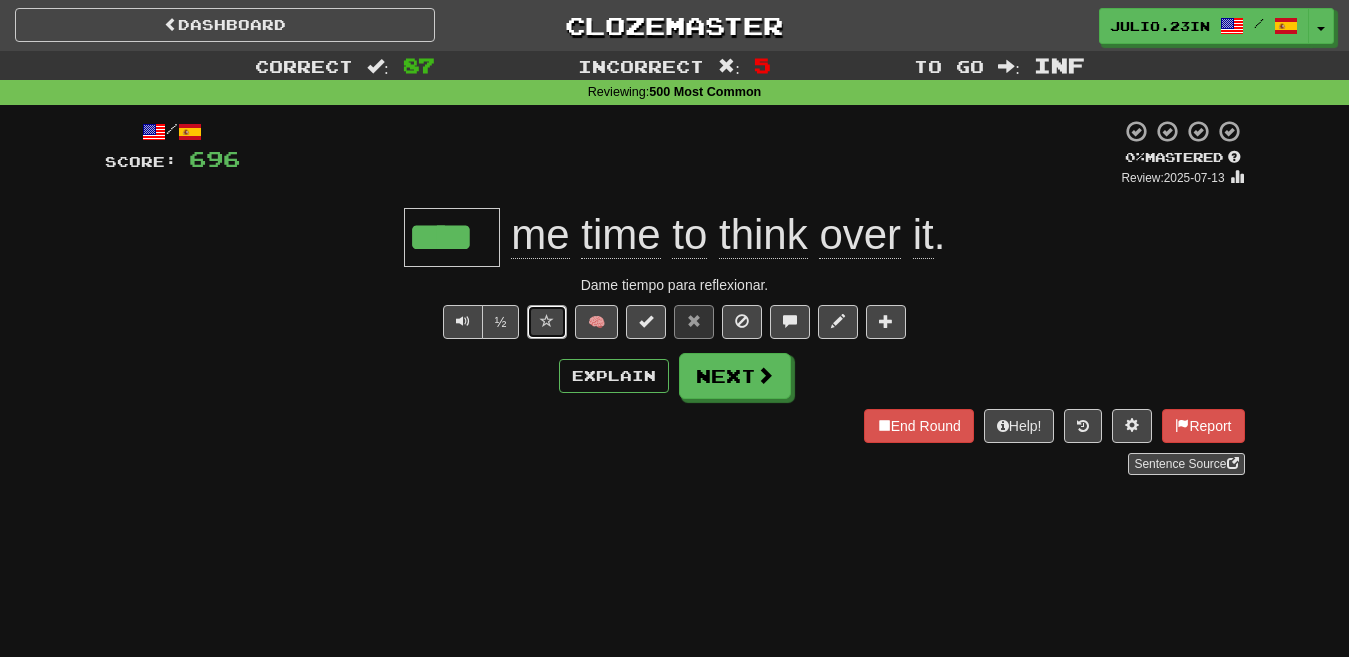 click at bounding box center (547, 321) 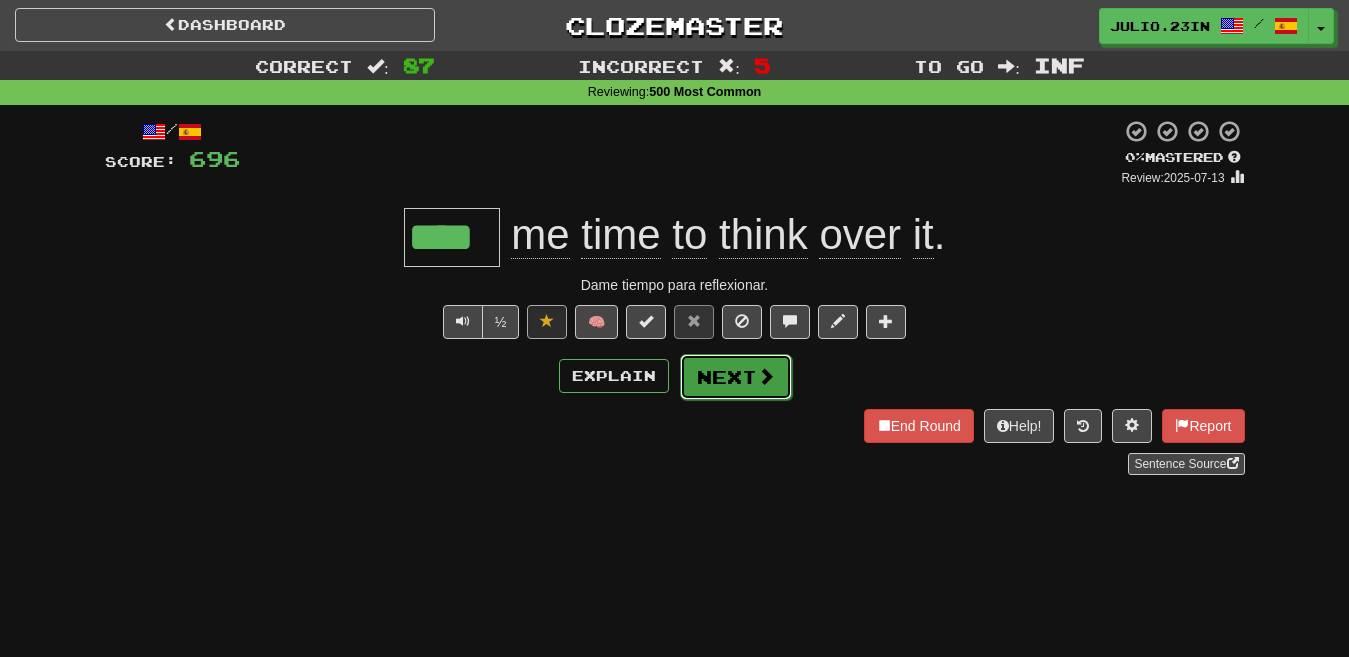 click on "Next" at bounding box center (736, 377) 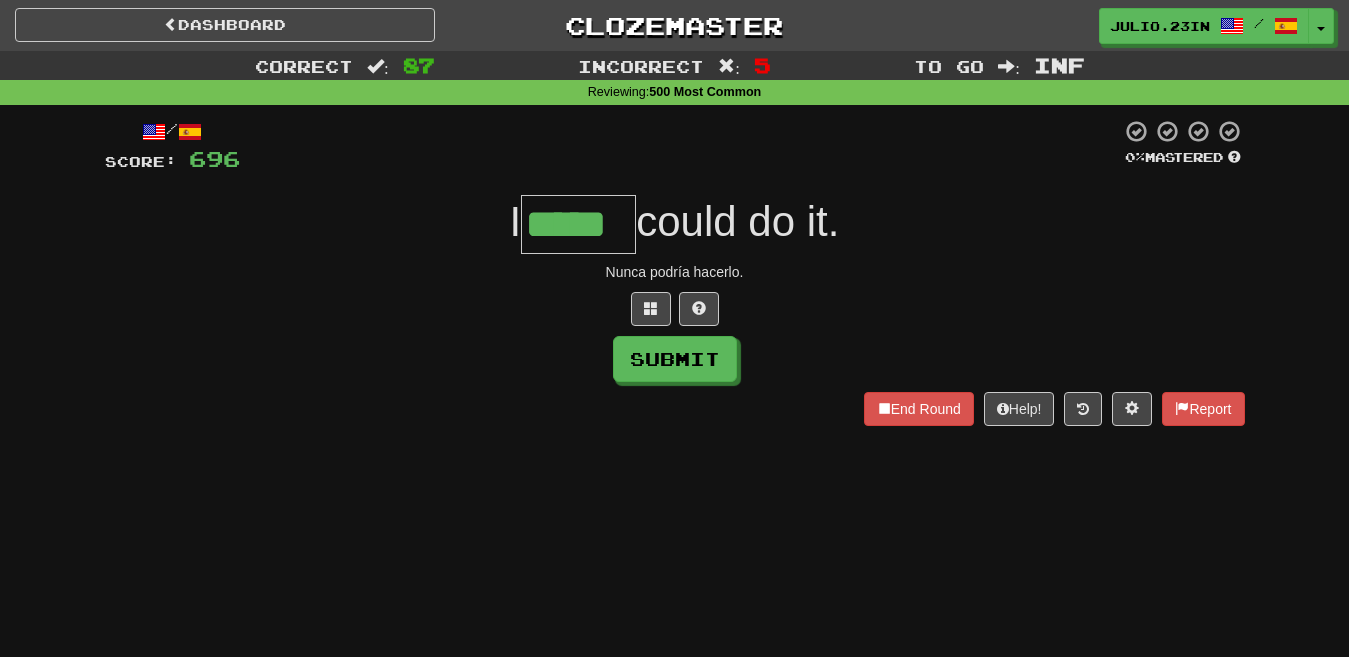 type on "*****" 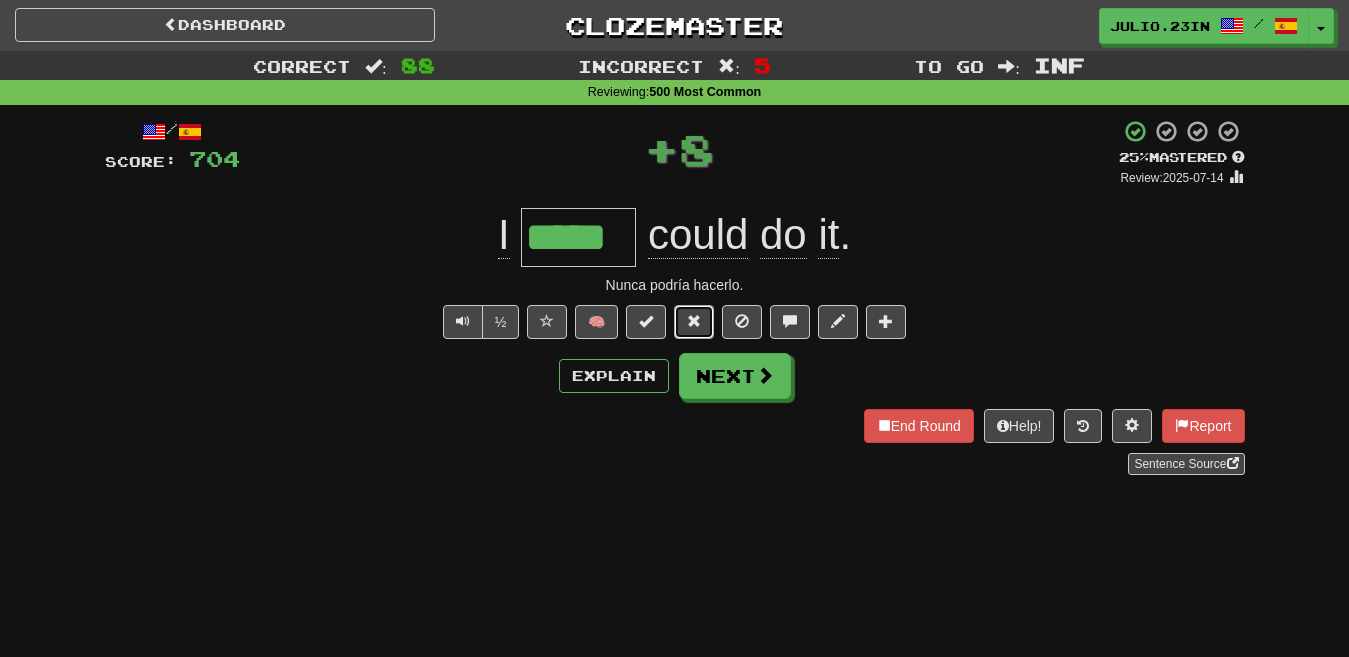 click at bounding box center [694, 322] 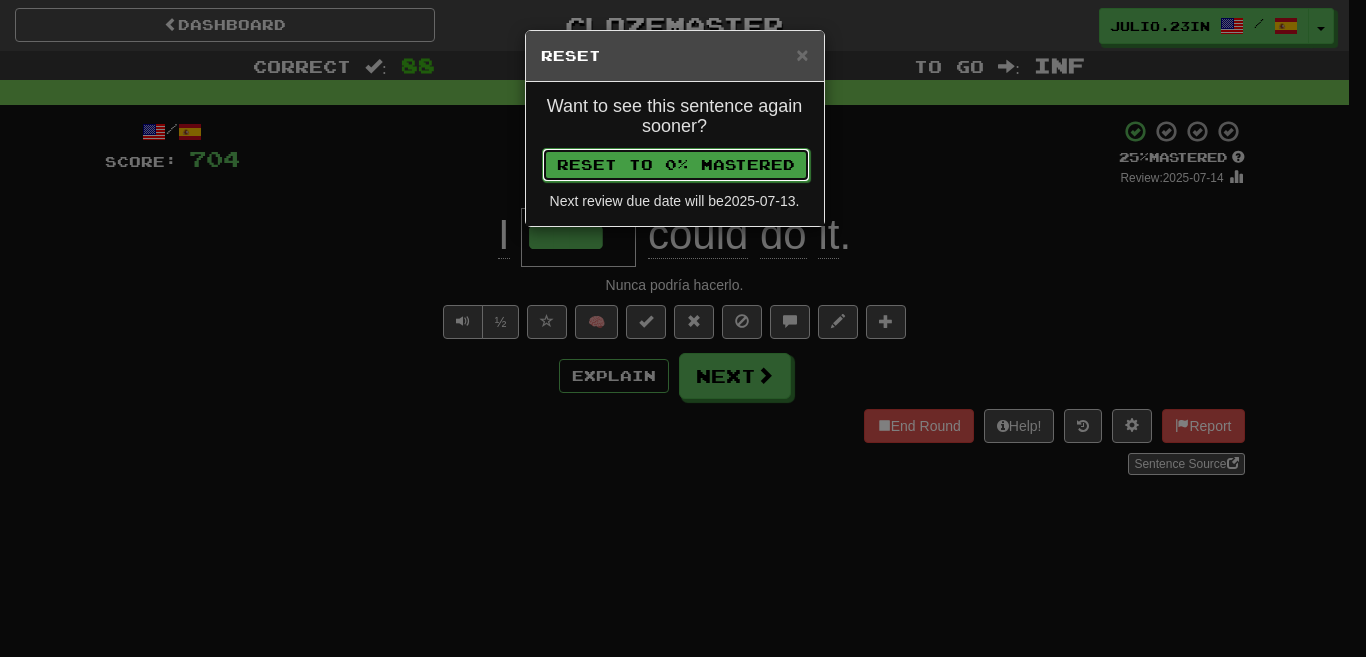 click on "Reset to 0% Mastered" at bounding box center (676, 165) 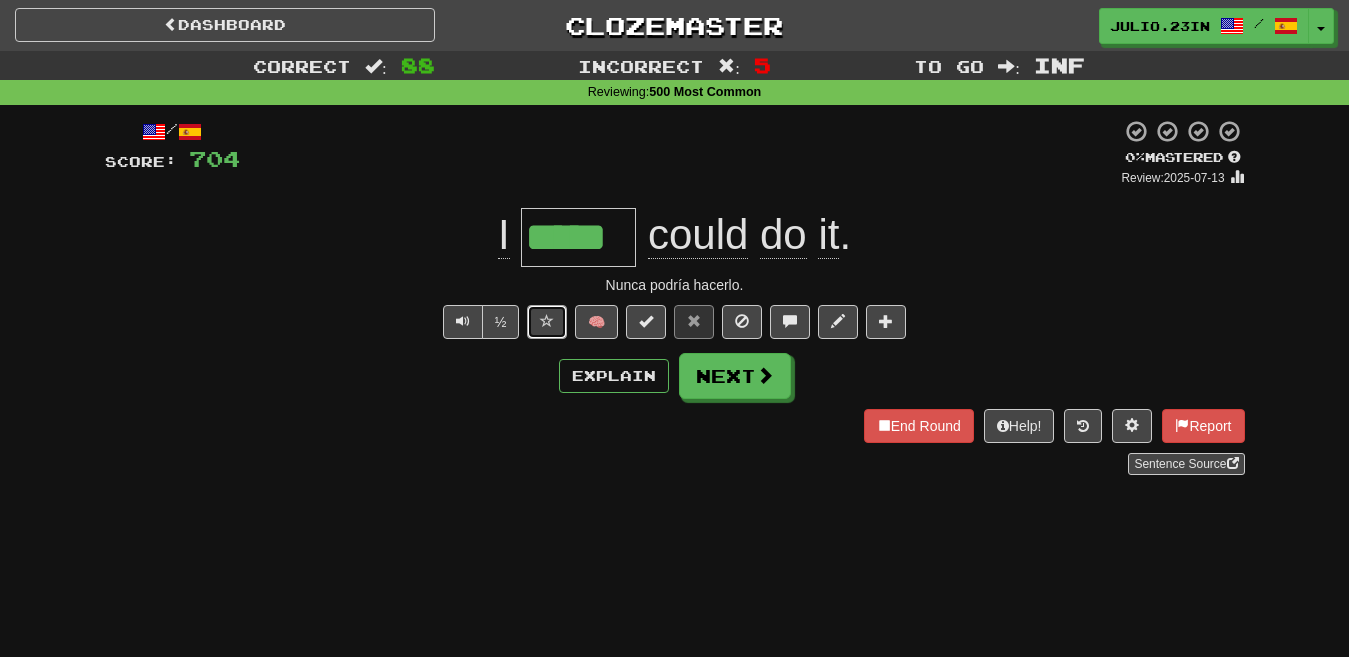 click at bounding box center (547, 322) 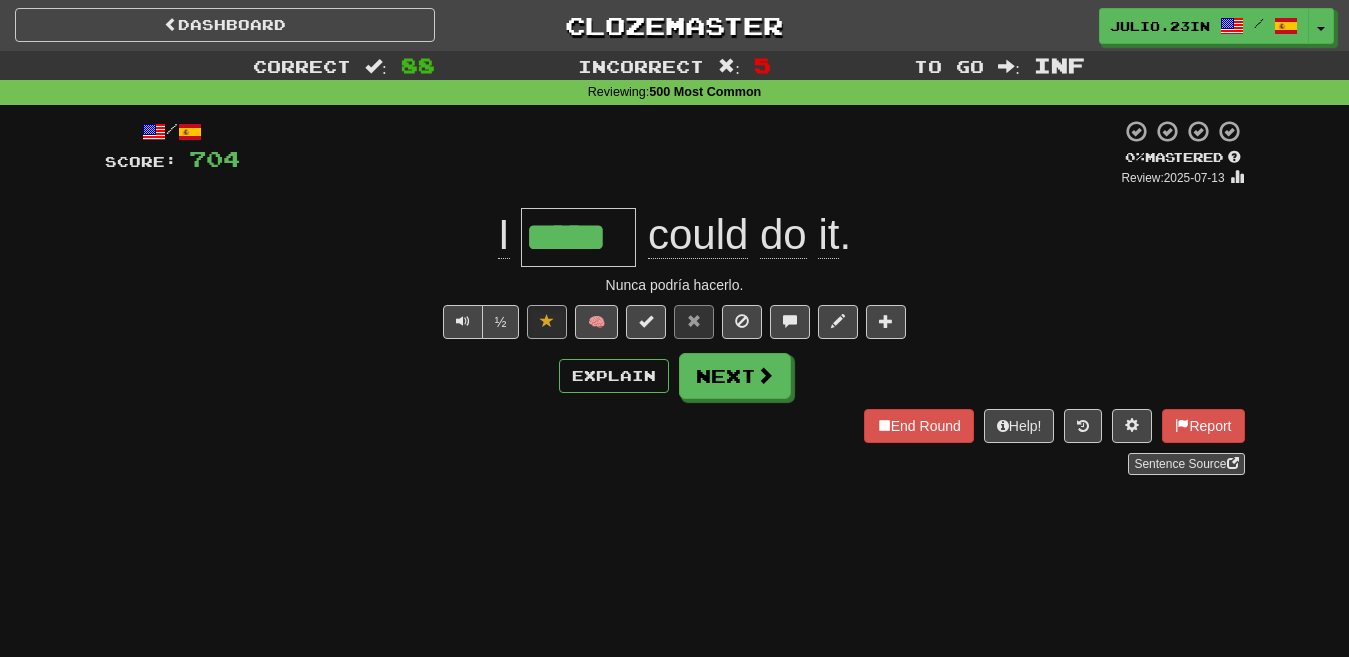 click on "Explain Next" at bounding box center (675, 376) 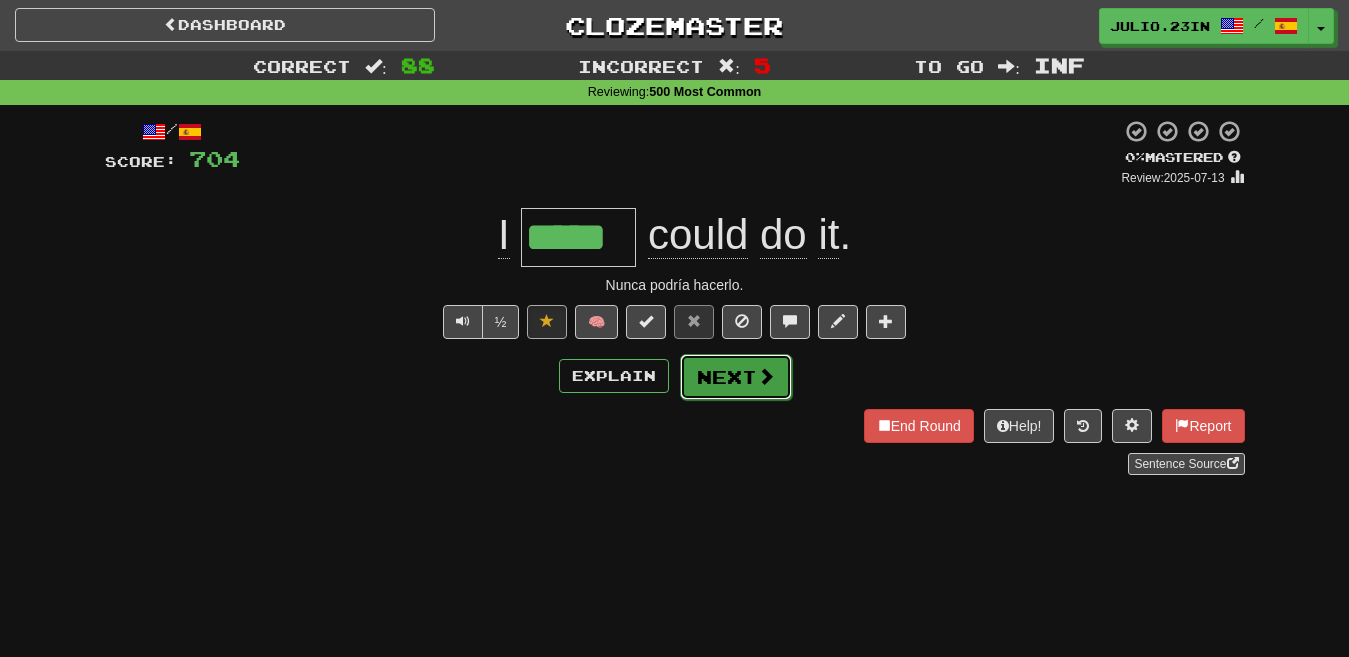 click at bounding box center [766, 376] 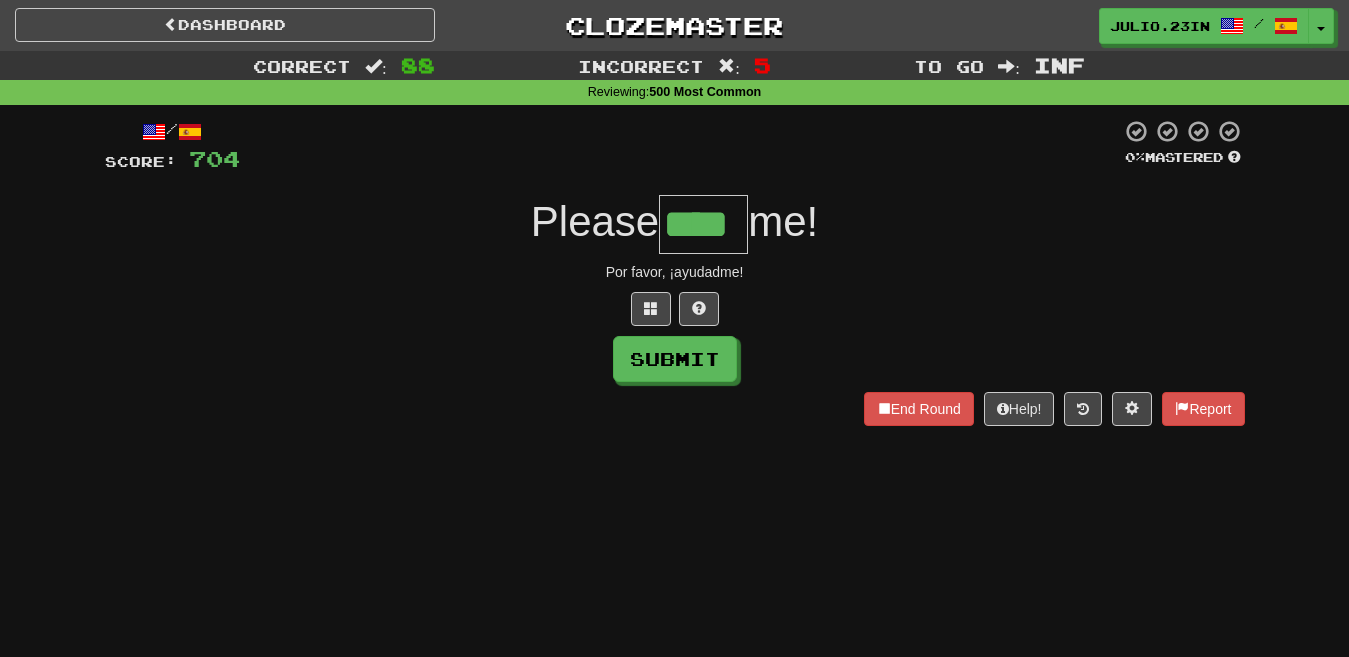 type on "****" 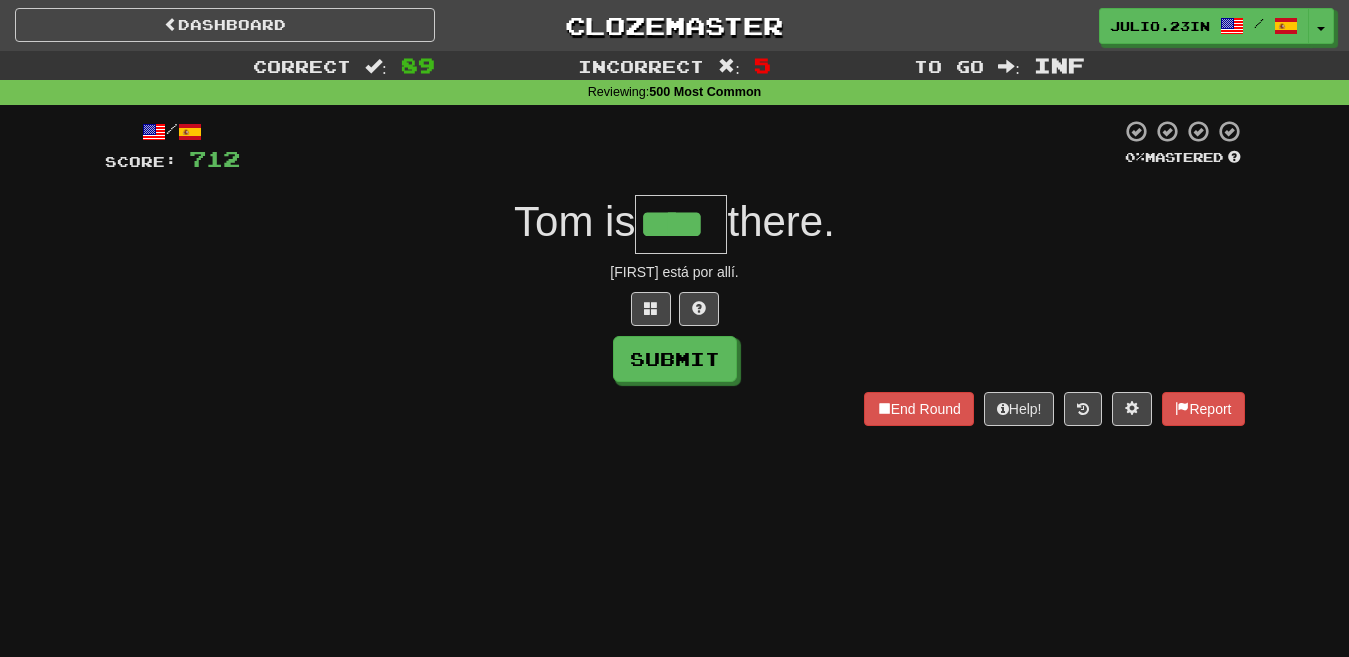 type on "****" 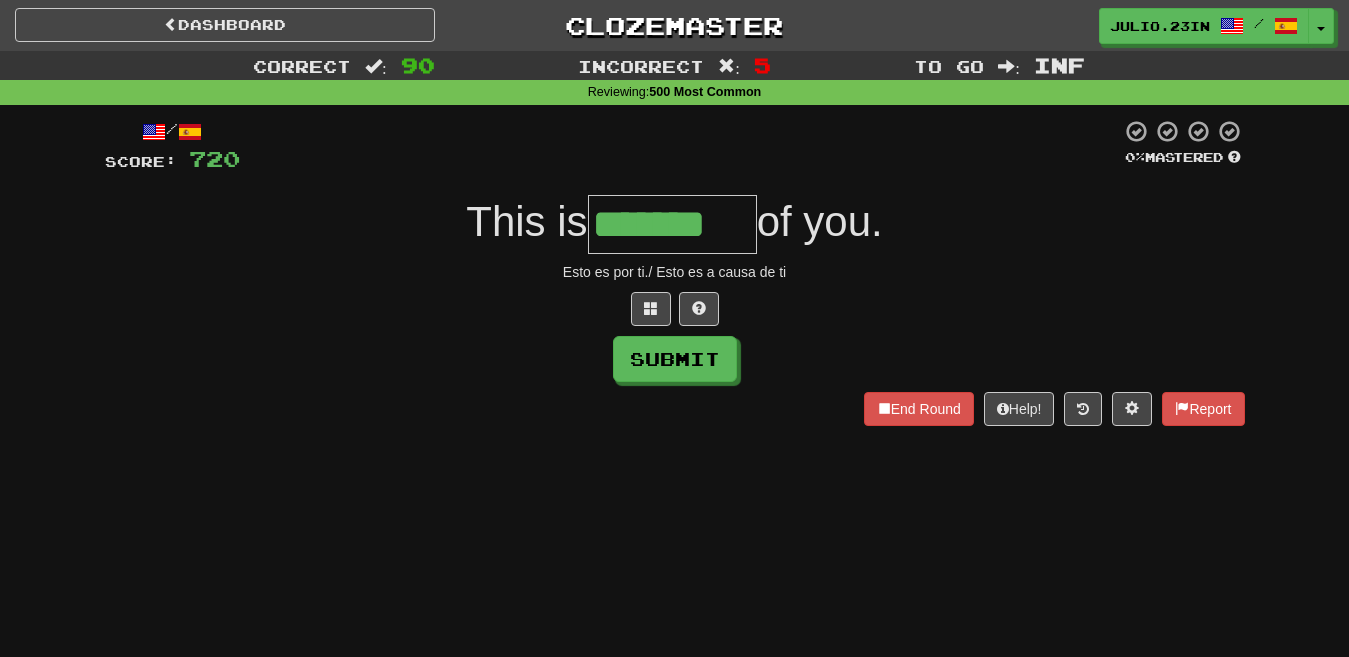 type on "*******" 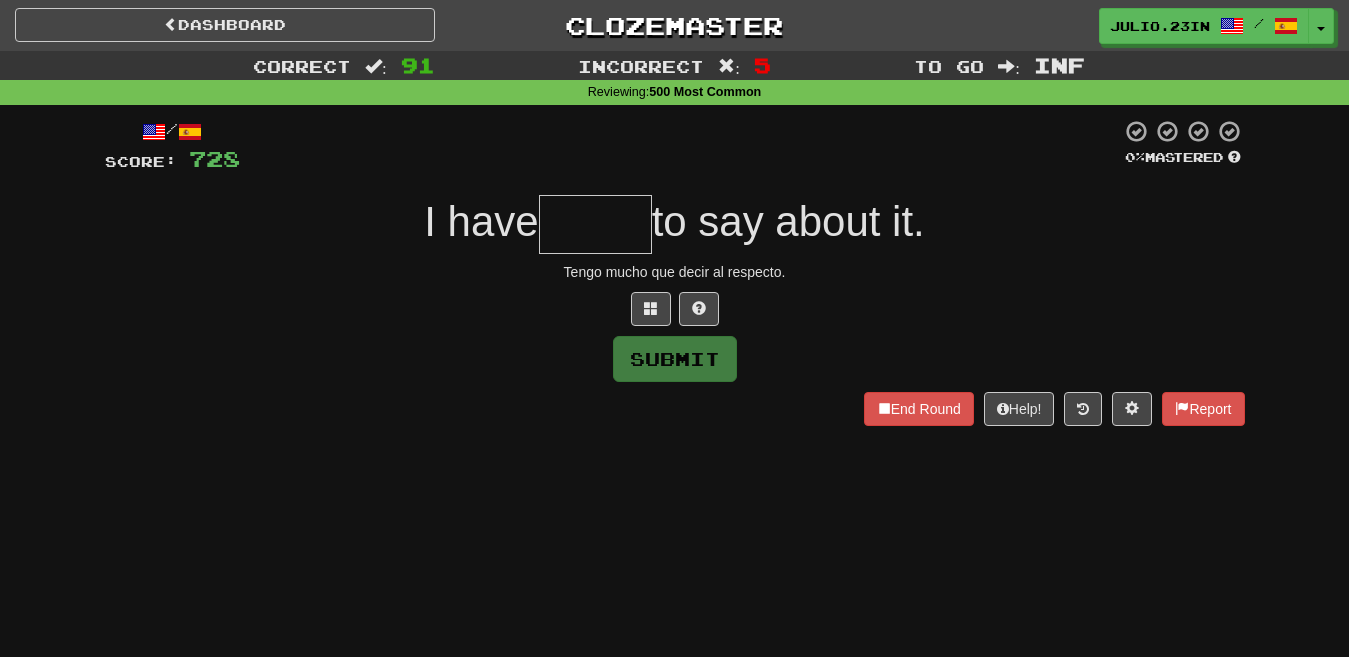 type on "****" 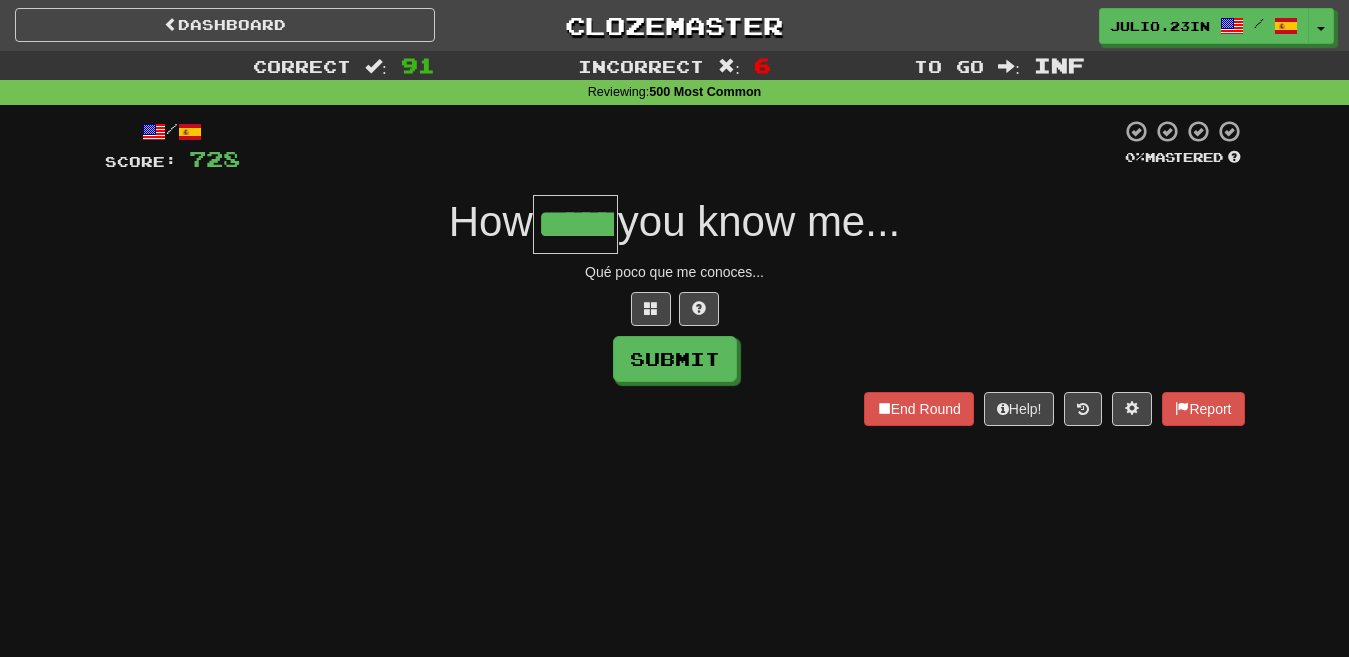 type on "******" 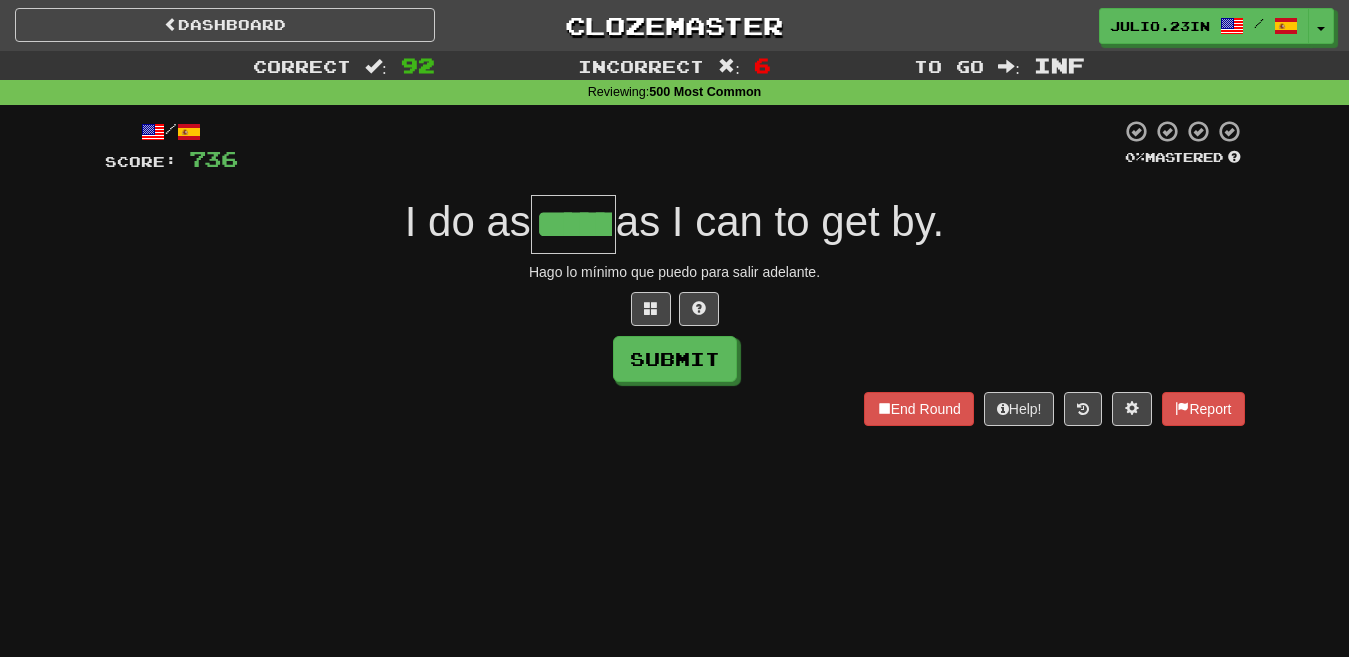 type on "******" 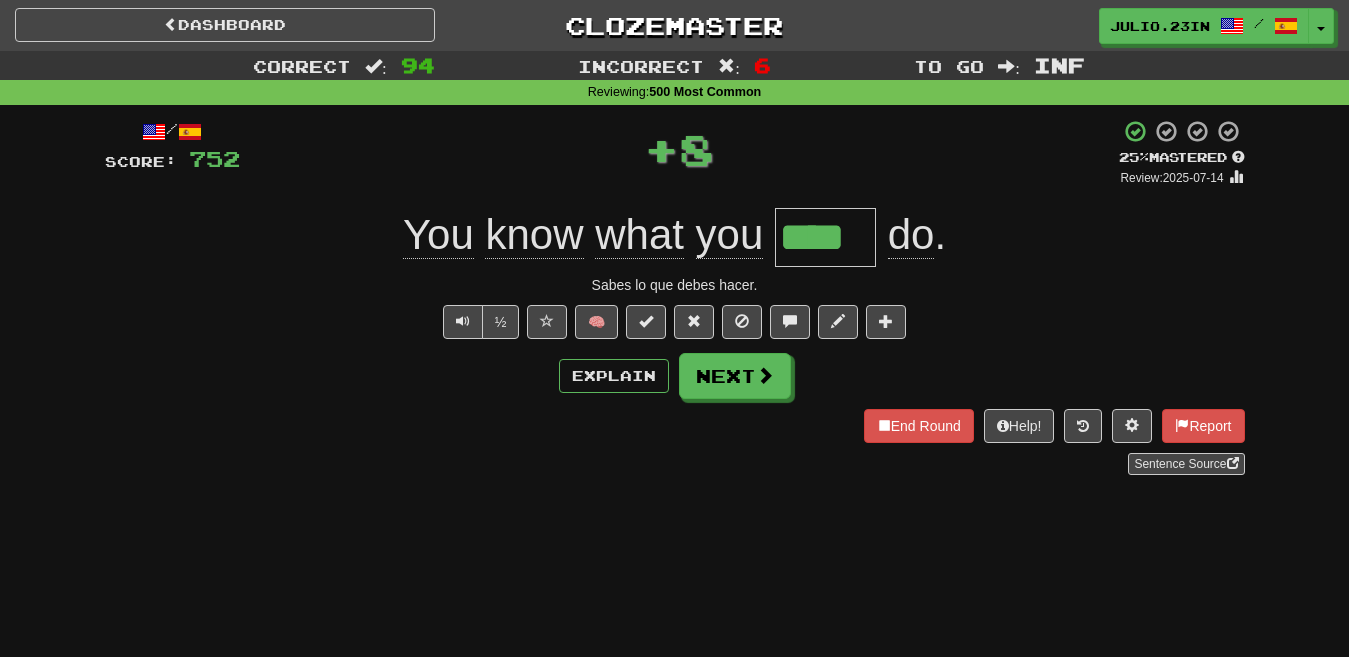 type on "*" 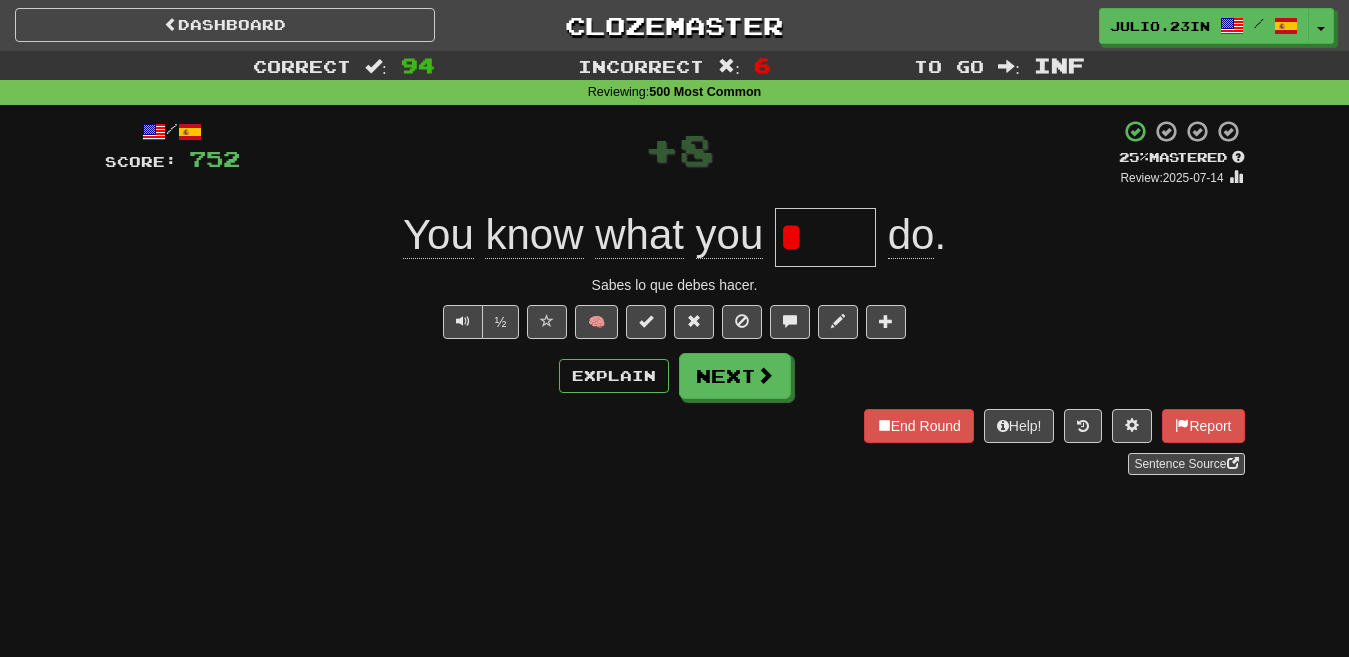 type 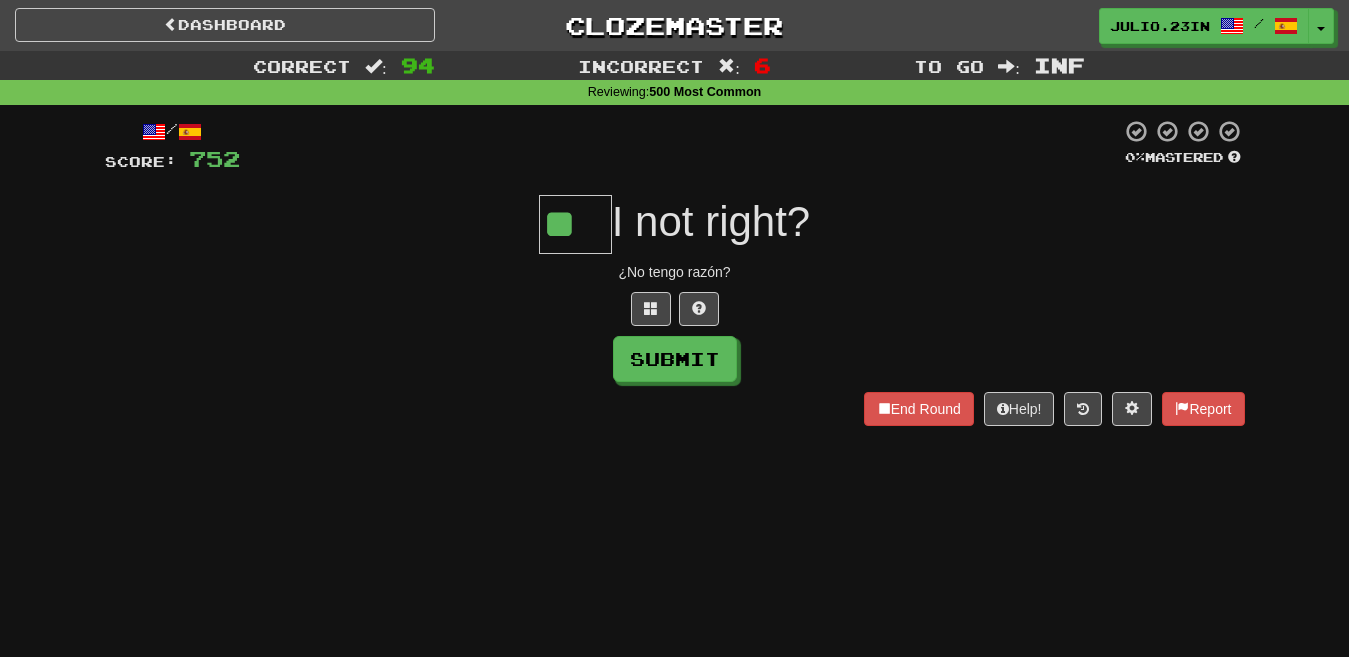 type on "**" 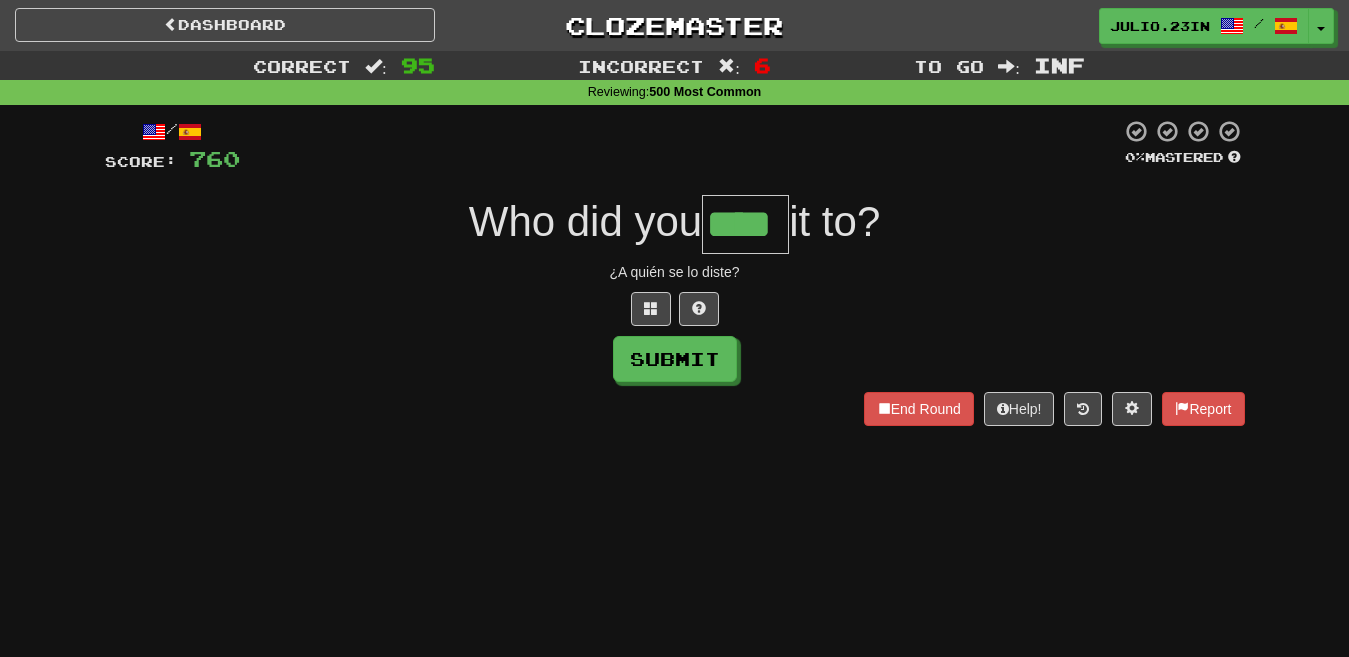 type on "****" 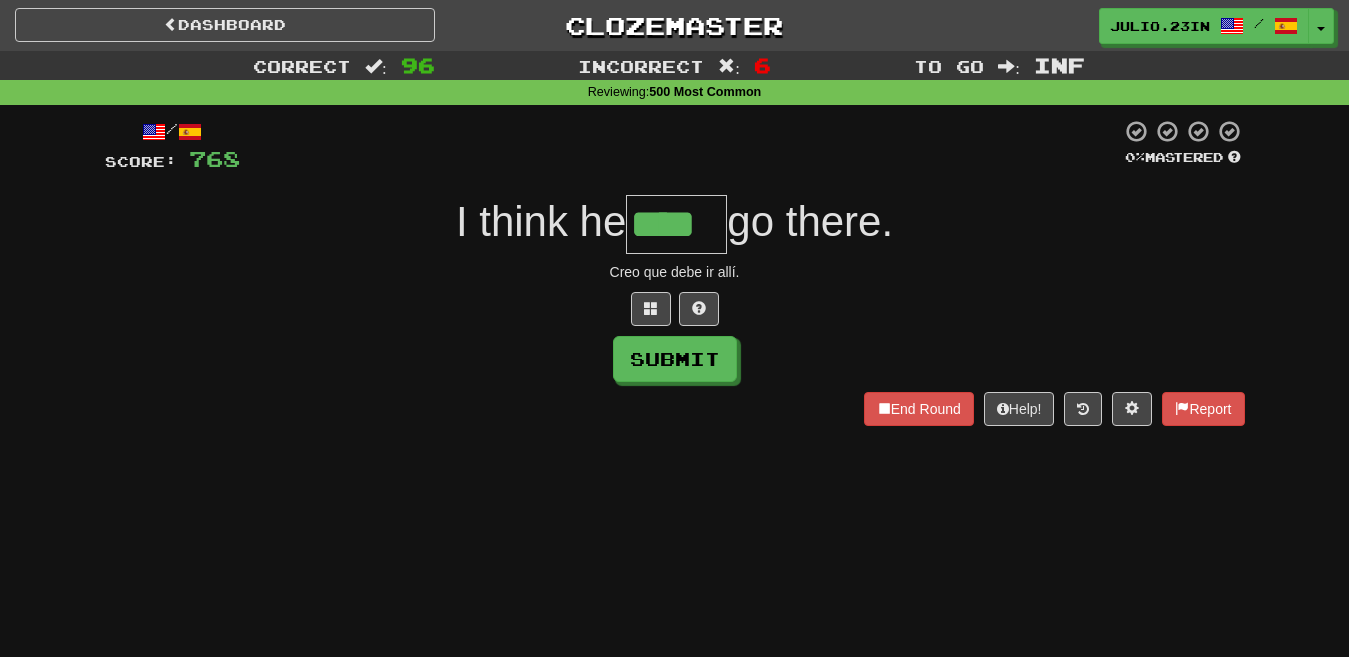 type on "****" 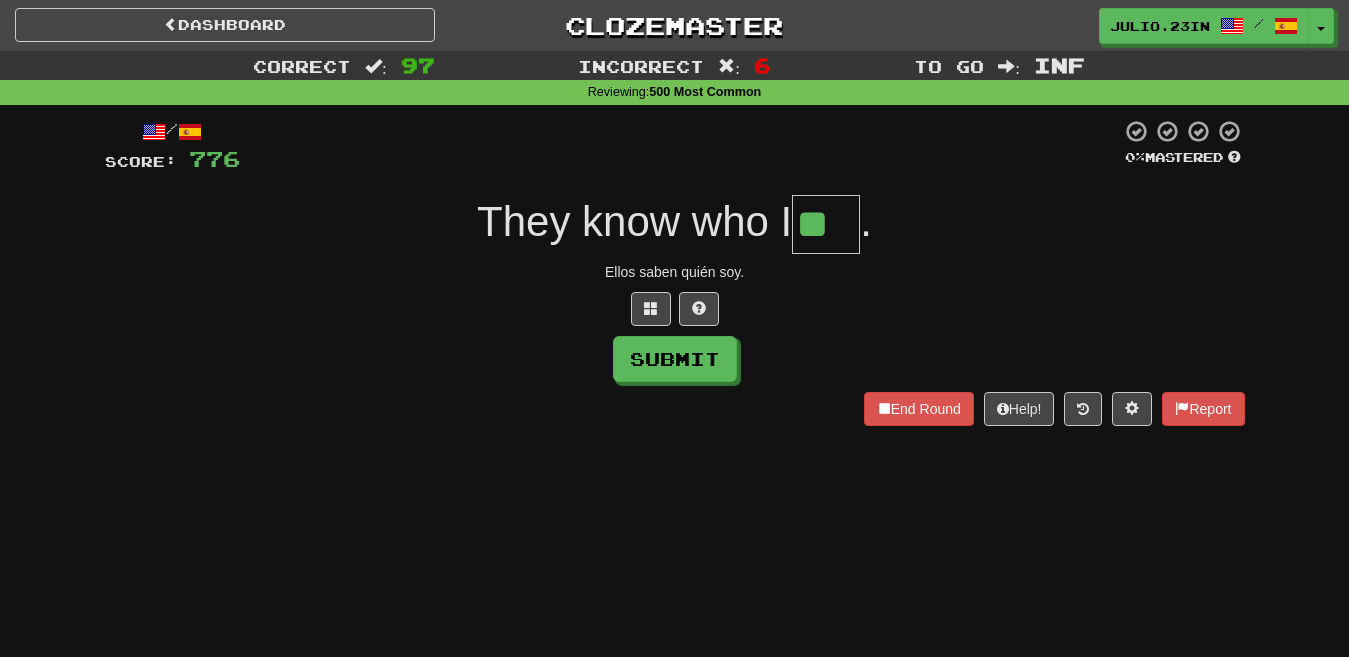 type on "**" 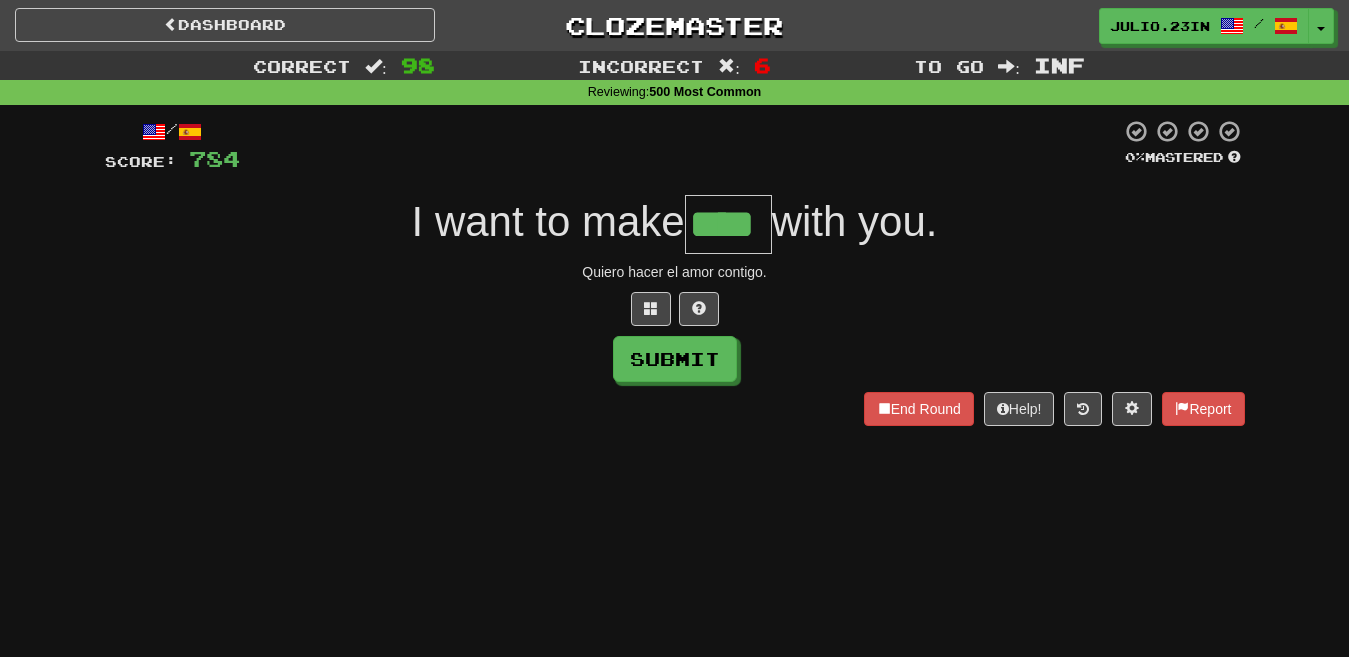 type on "****" 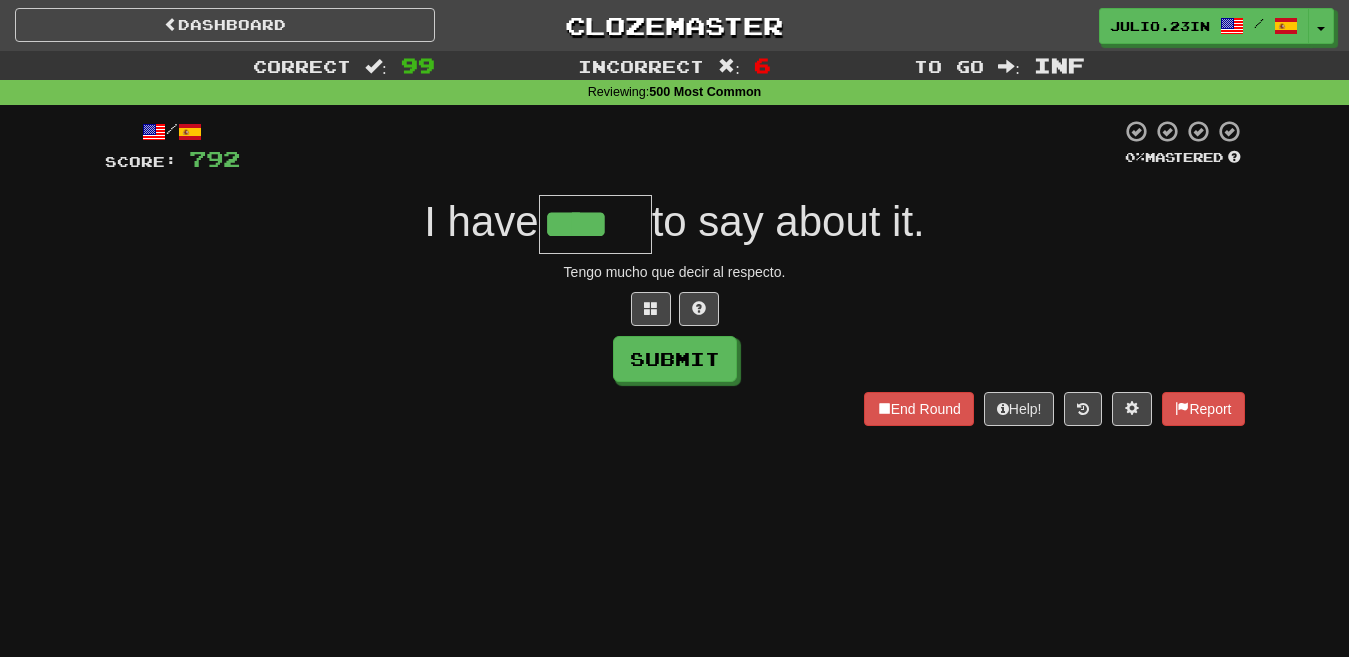 type on "****" 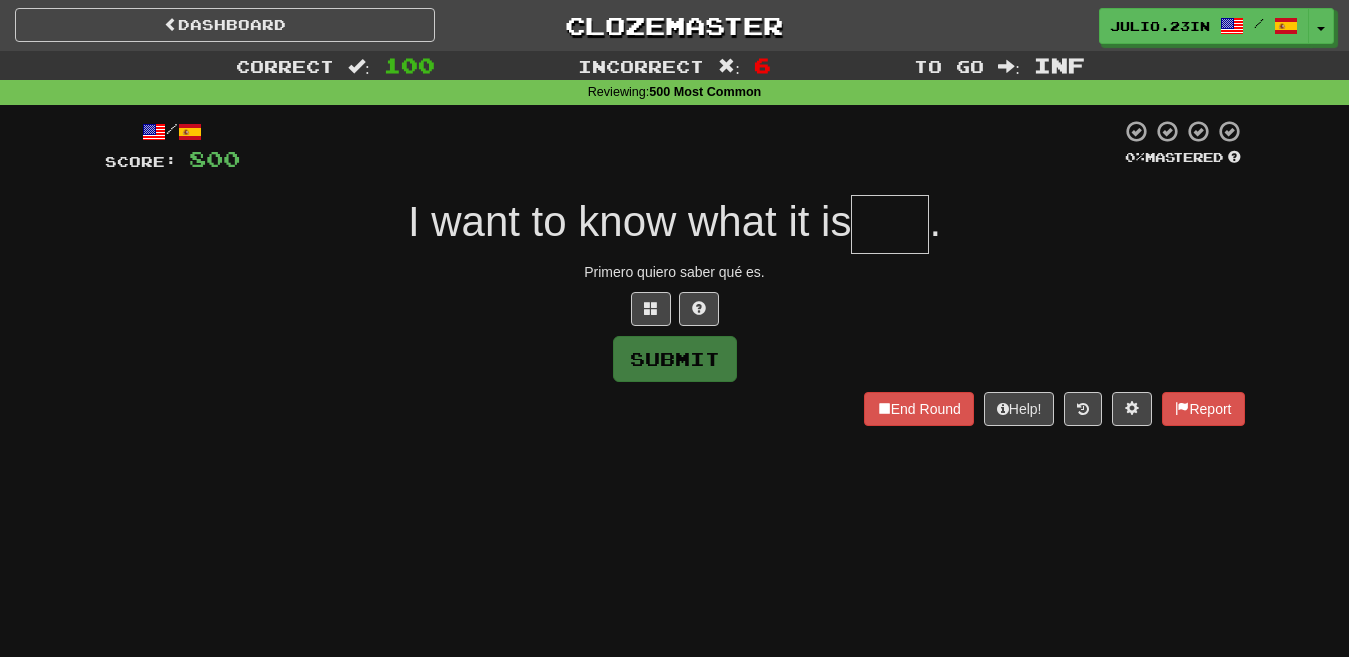 type on "*****" 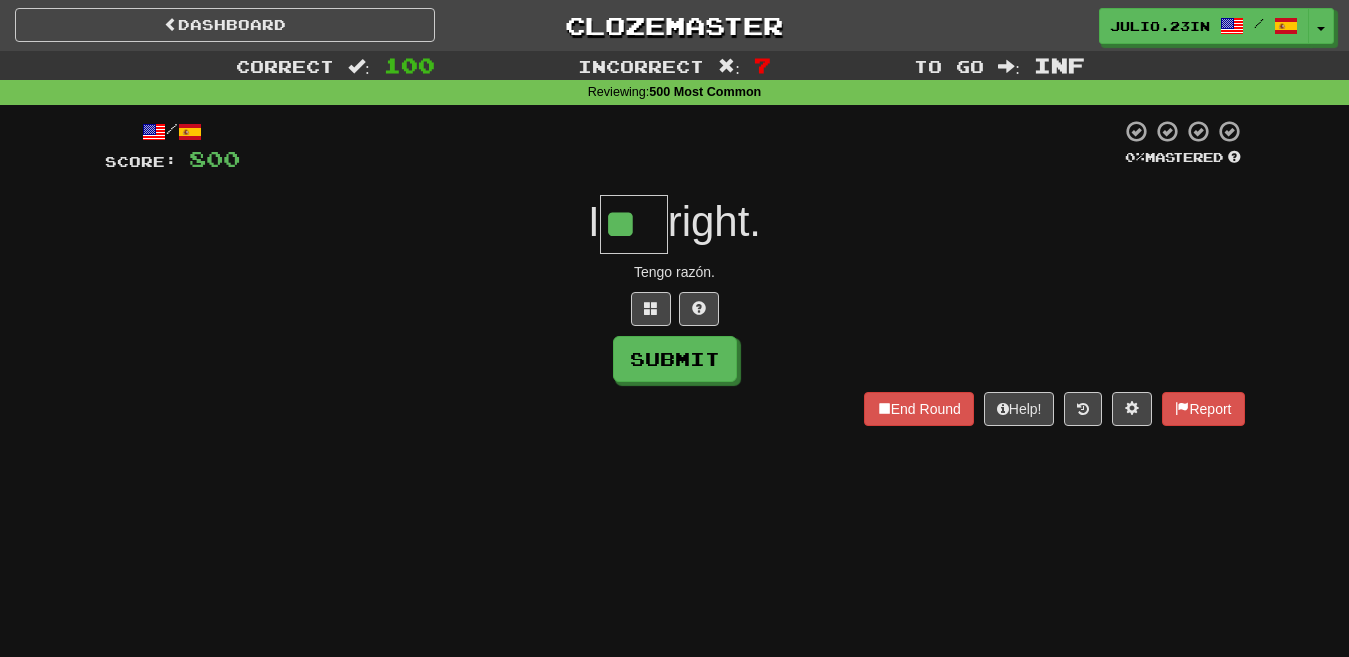 type on "**" 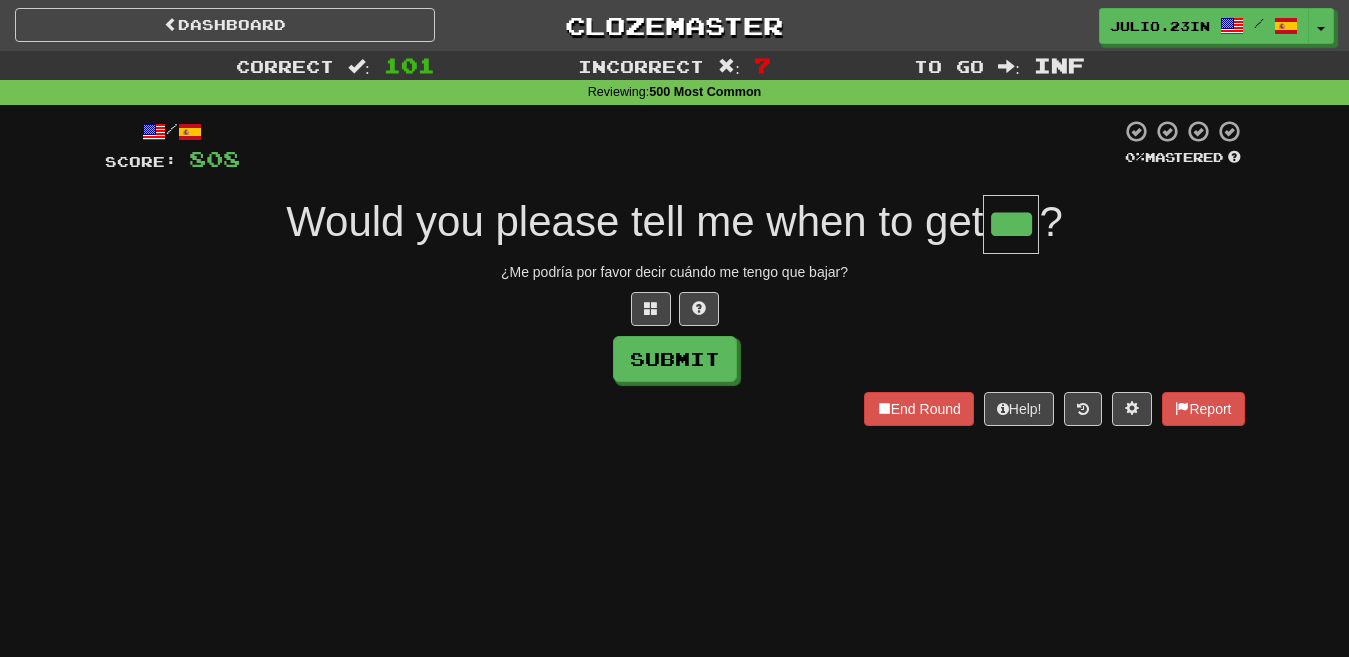 type on "***" 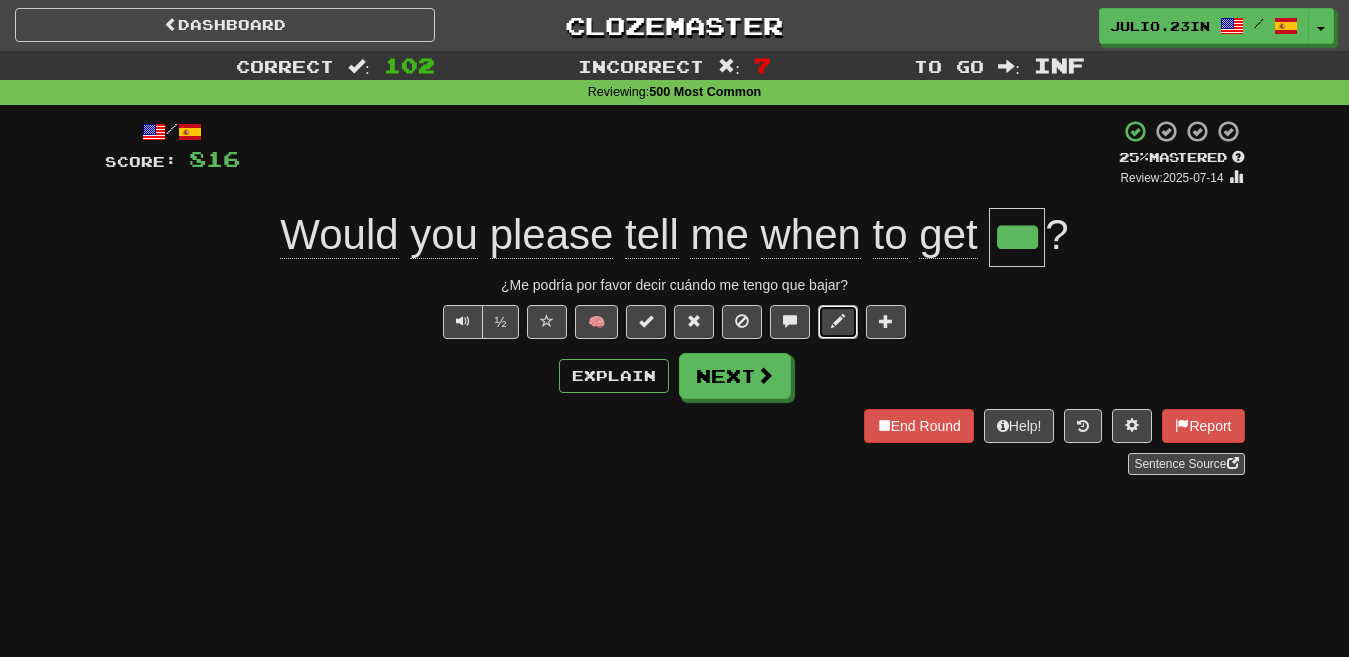 click at bounding box center (838, 321) 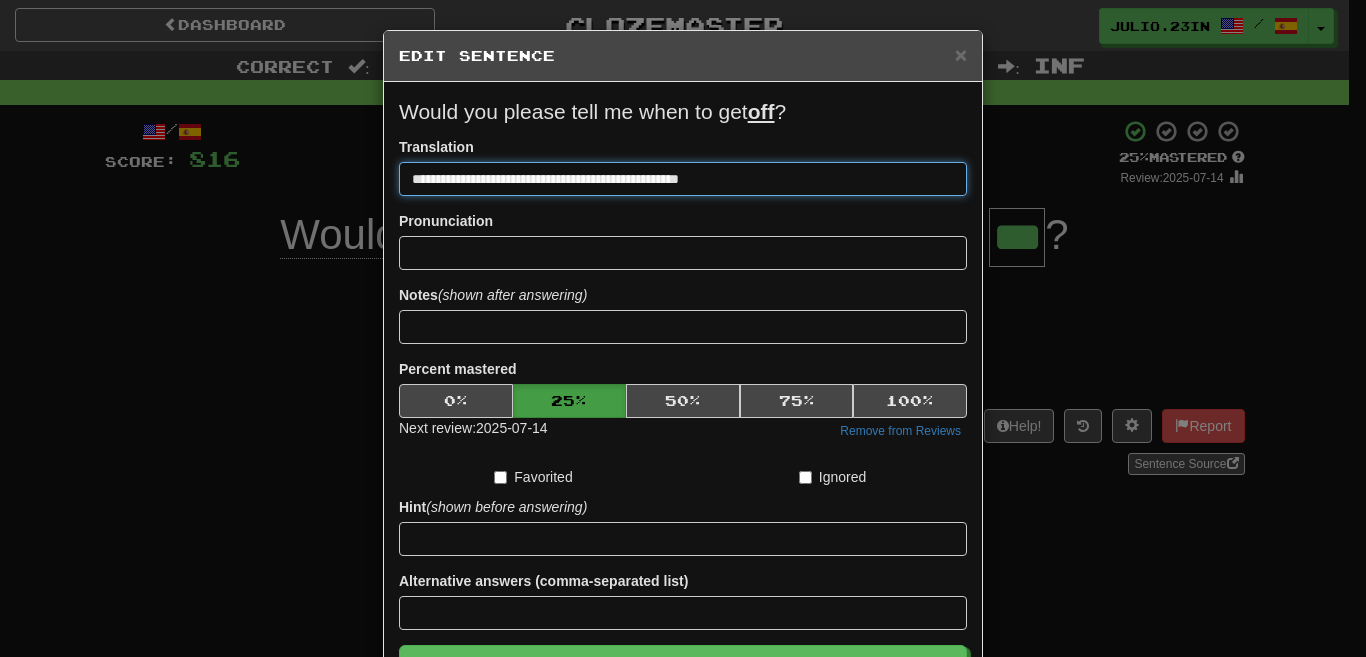 drag, startPoint x: 477, startPoint y: 178, endPoint x: 433, endPoint y: 183, distance: 44.28318 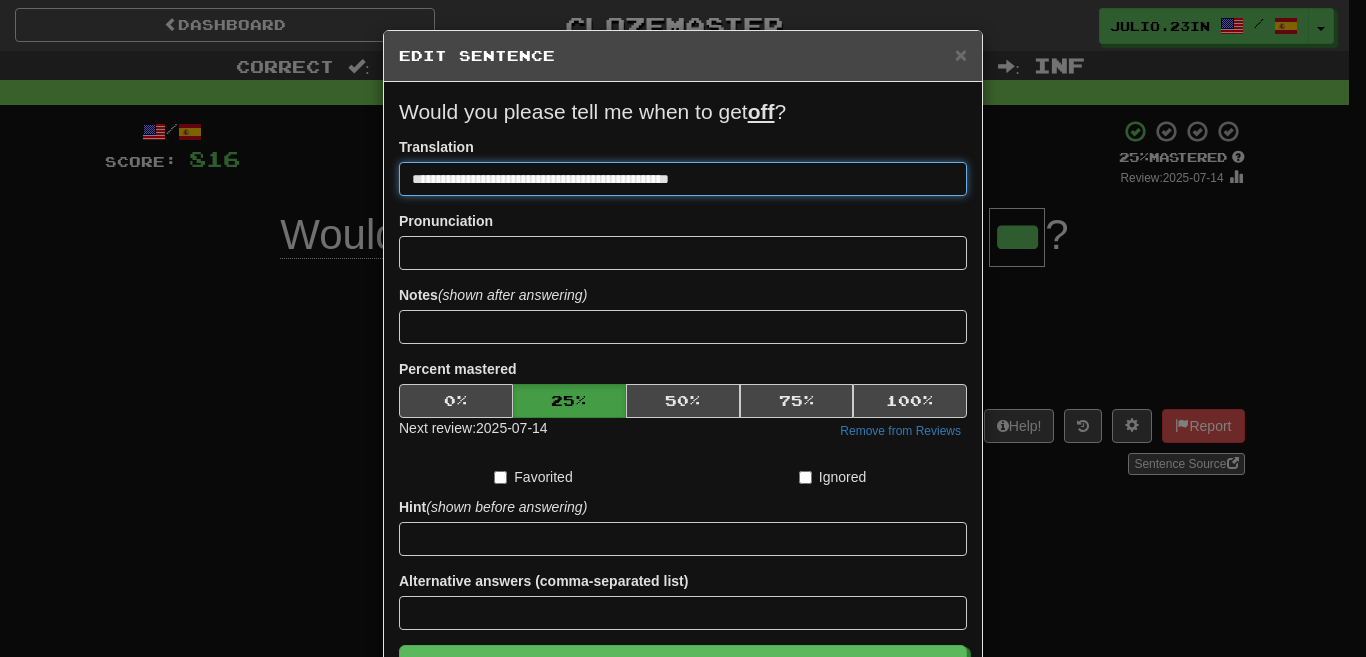 click on "**********" at bounding box center [683, 179] 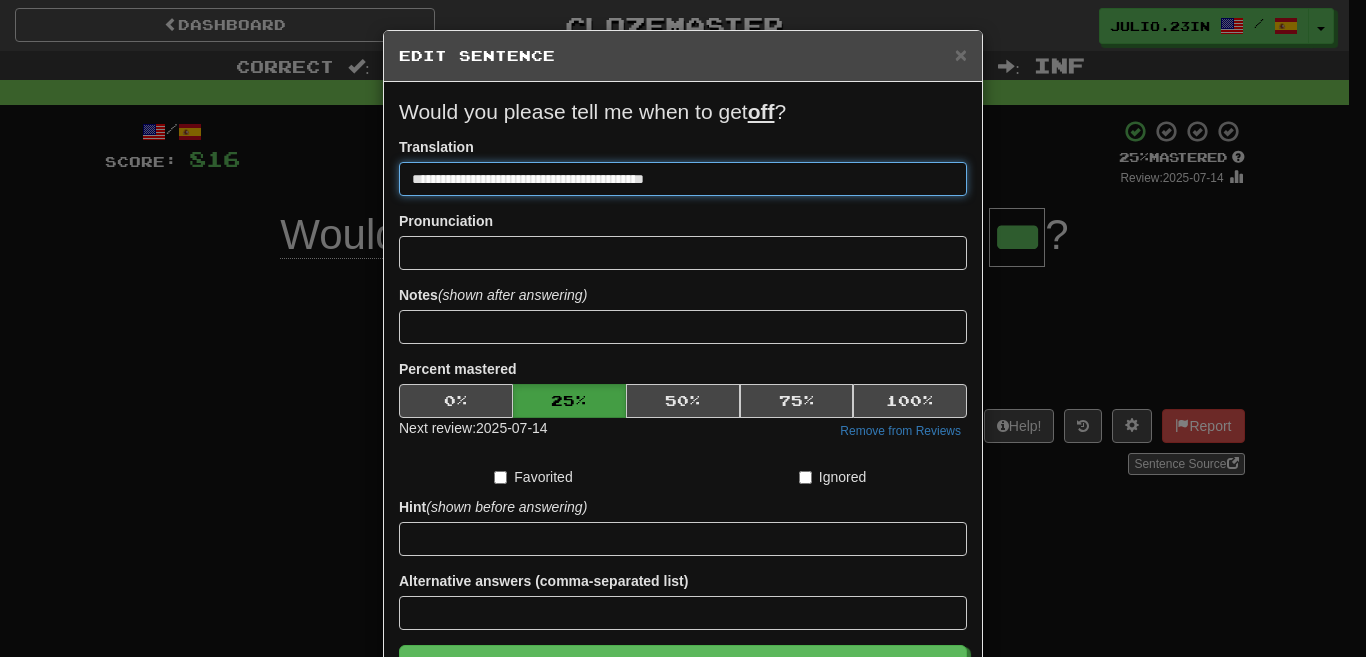 type on "**********" 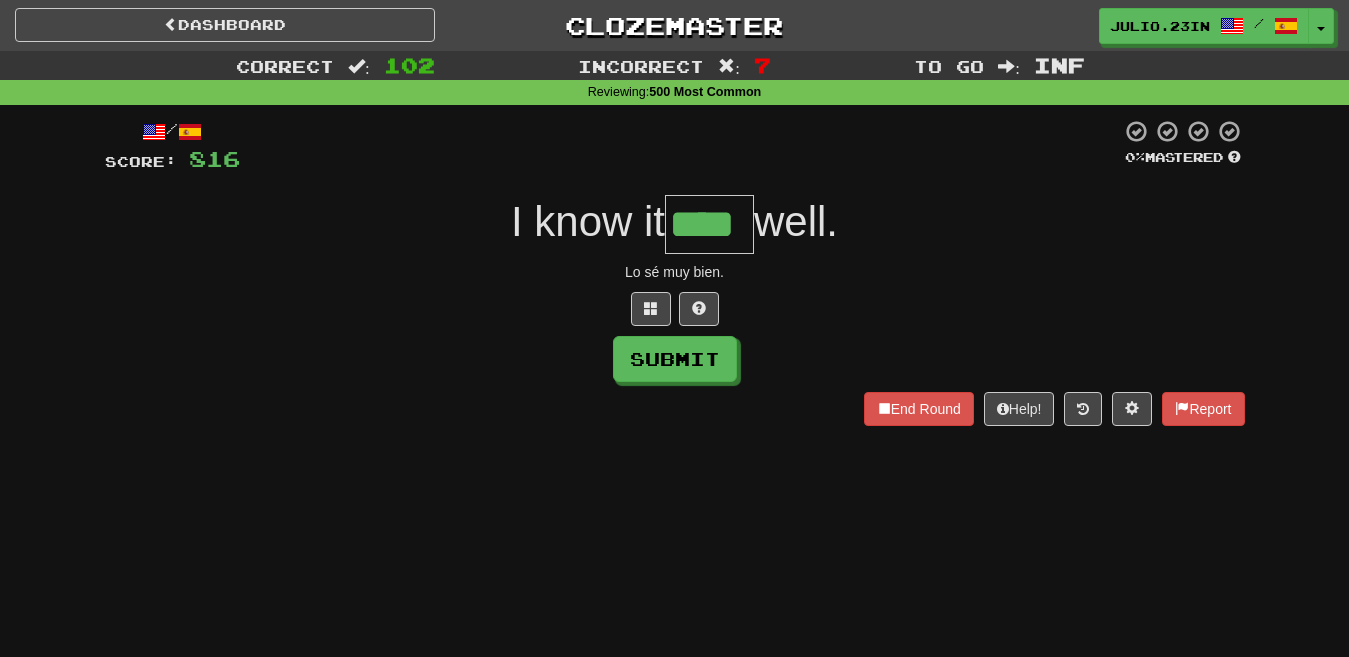 type on "****" 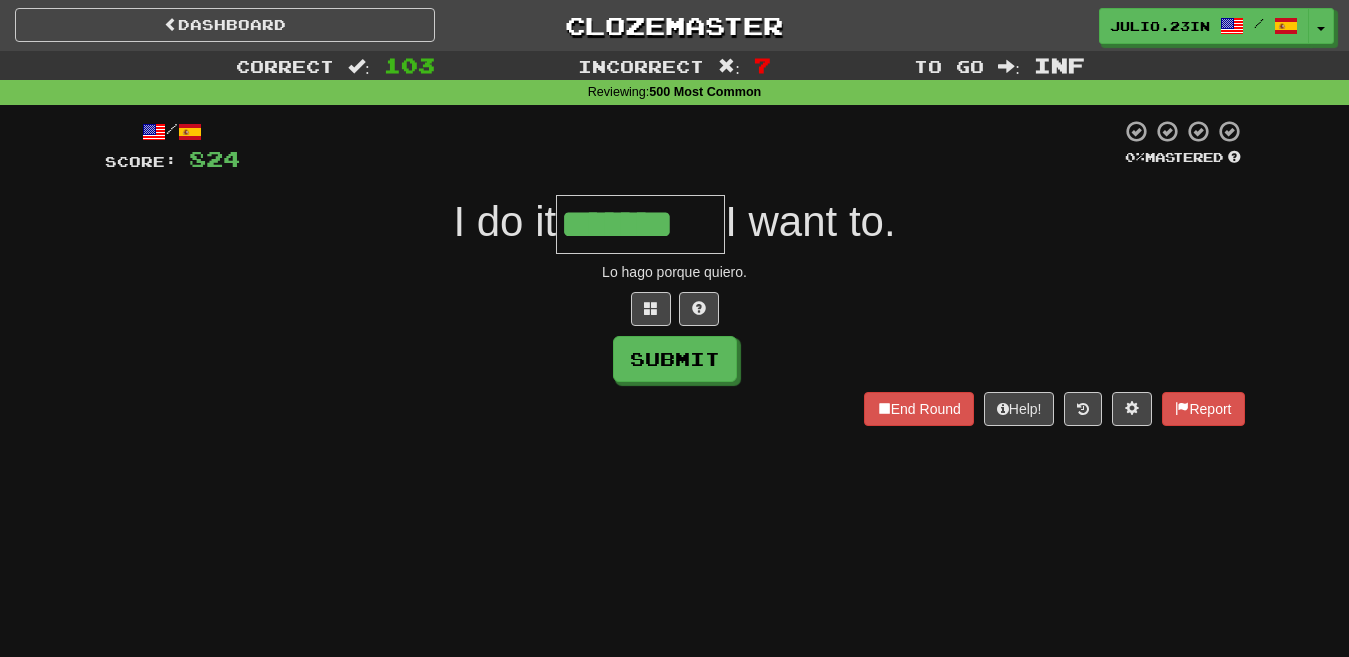 type on "*******" 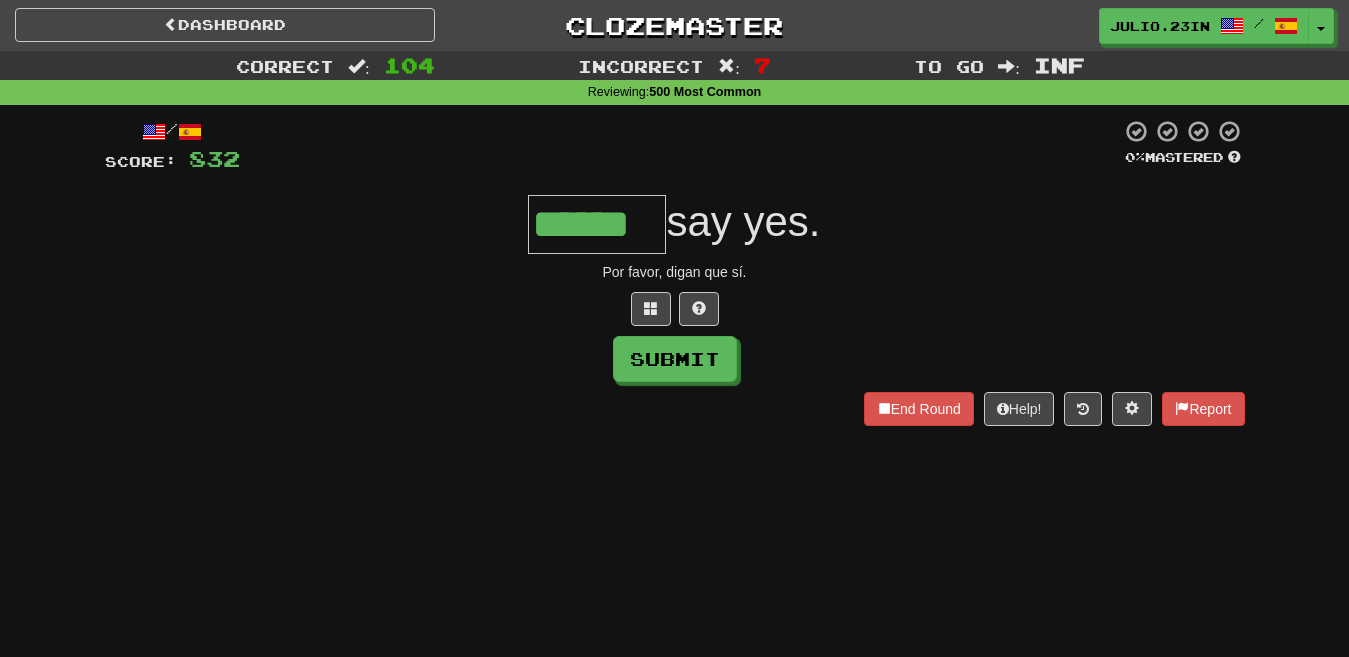type on "******" 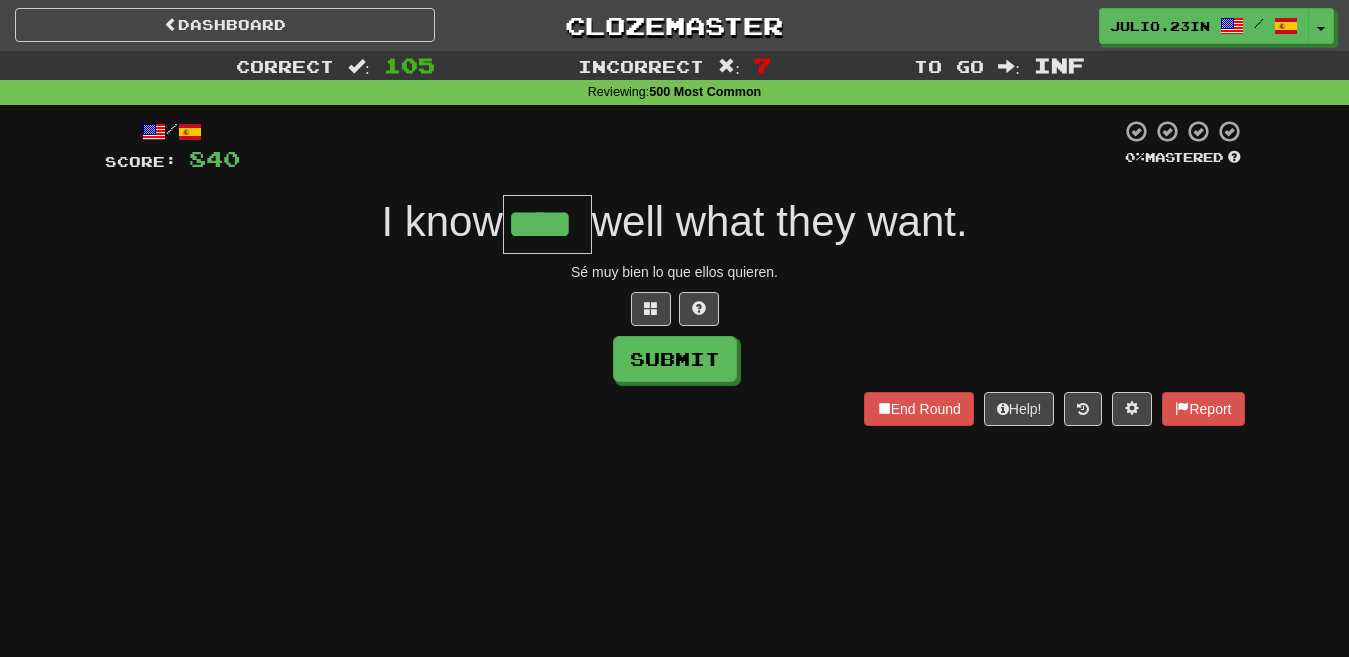 type on "****" 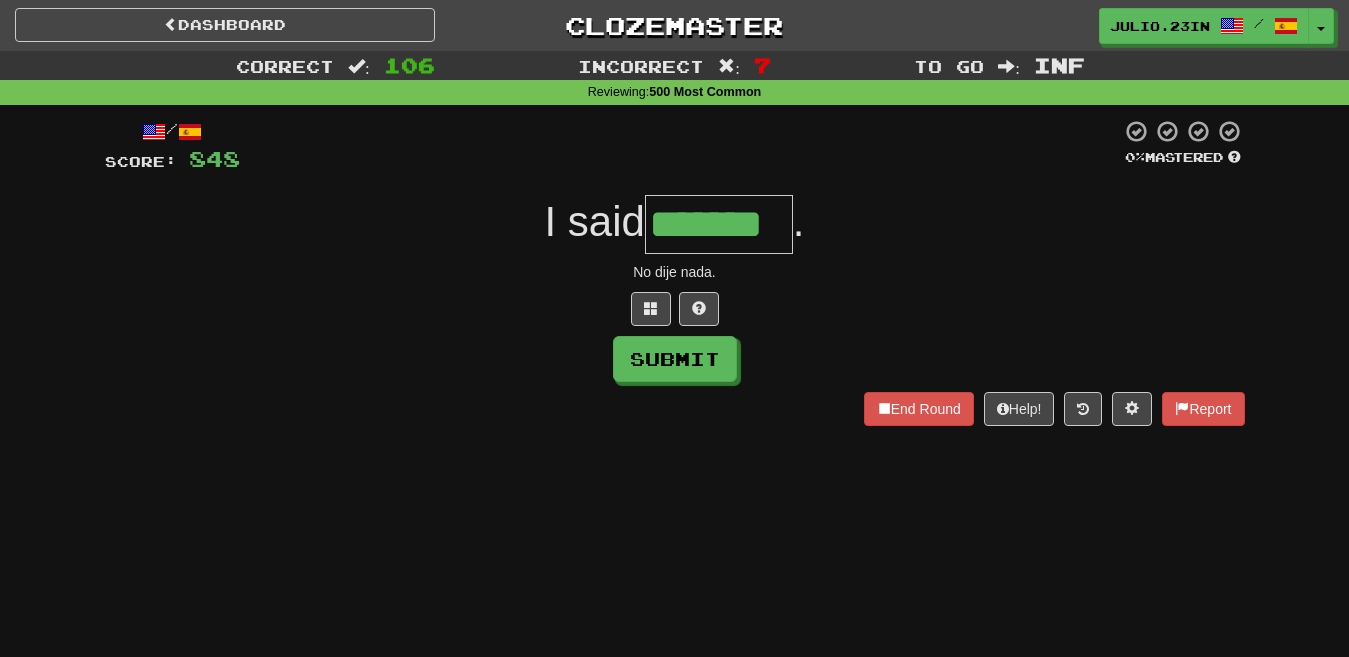 type on "*******" 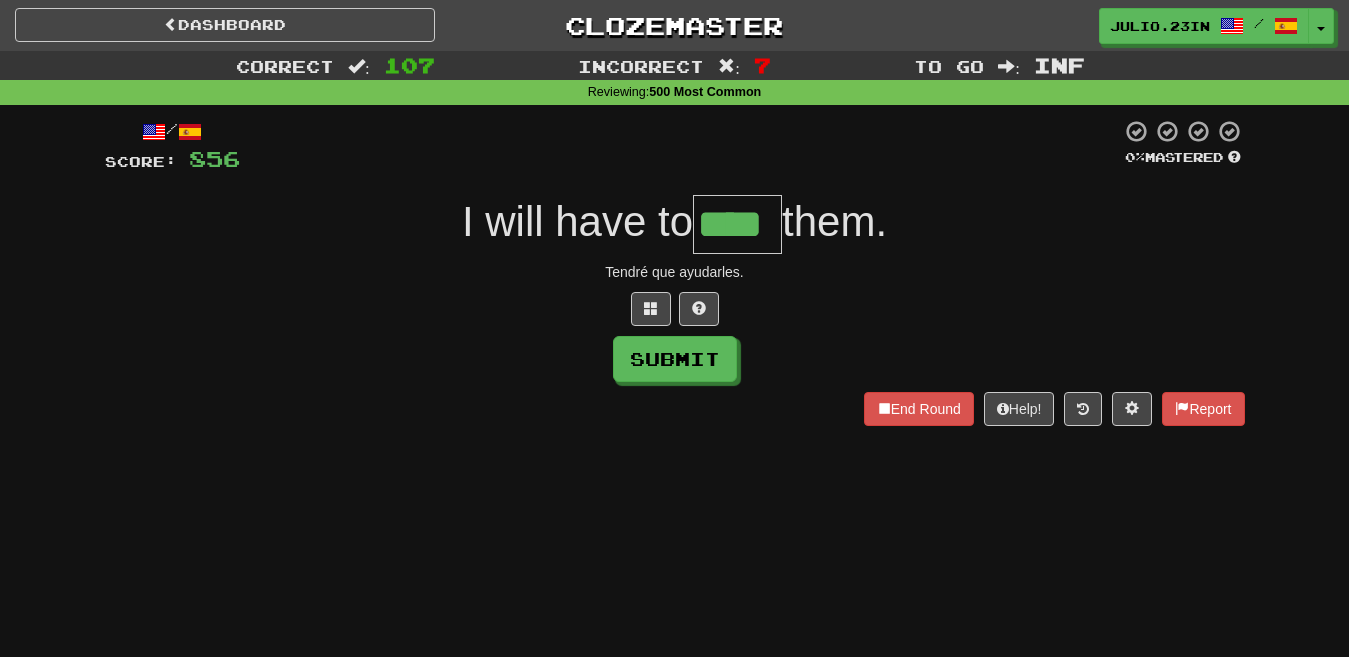 type on "****" 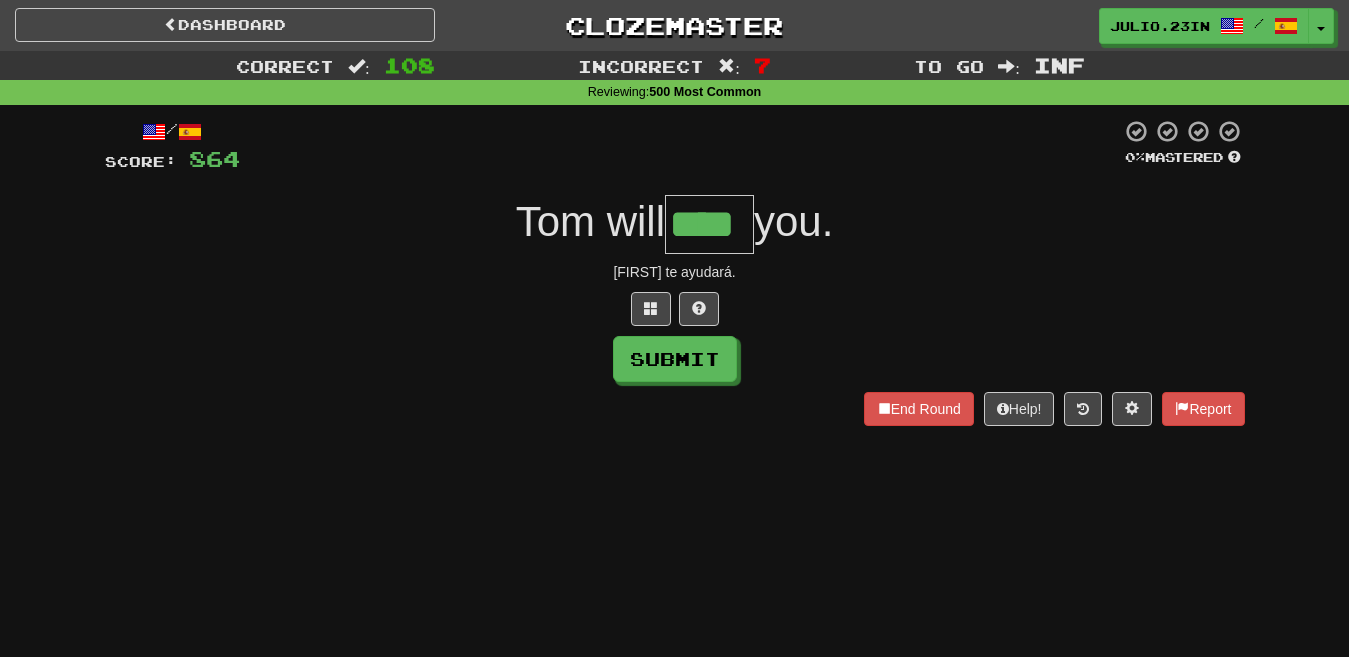 type on "****" 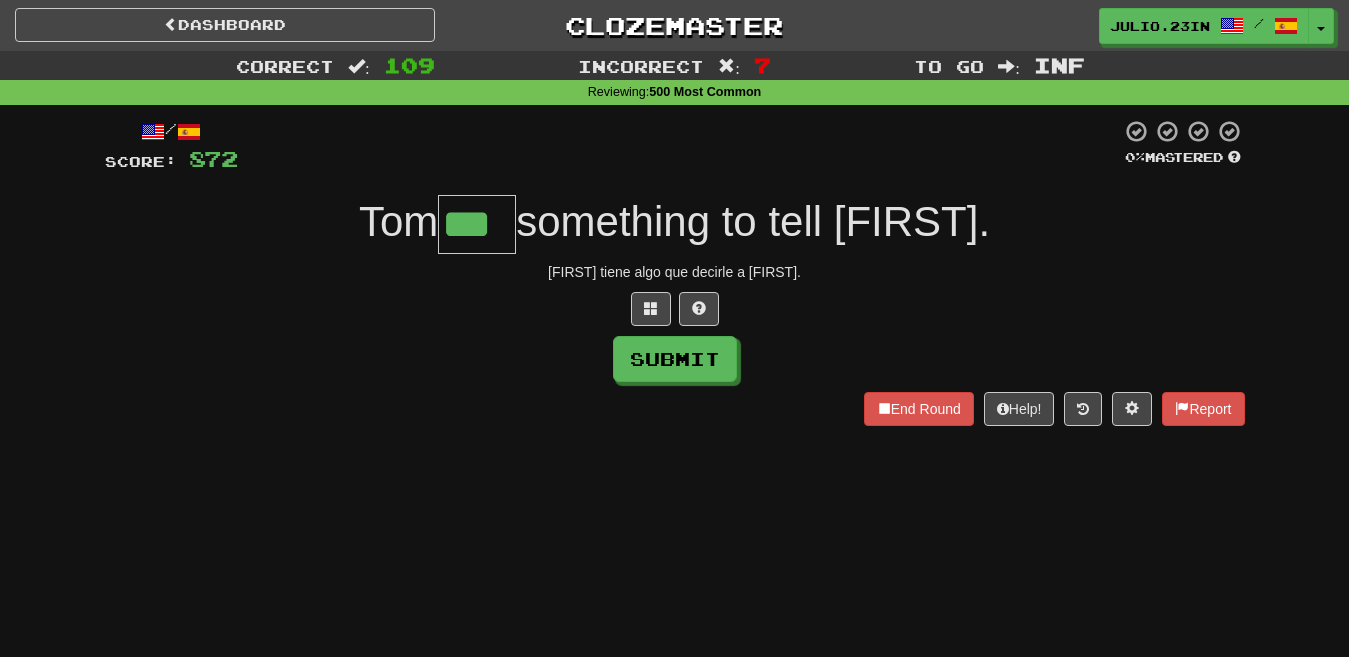type on "***" 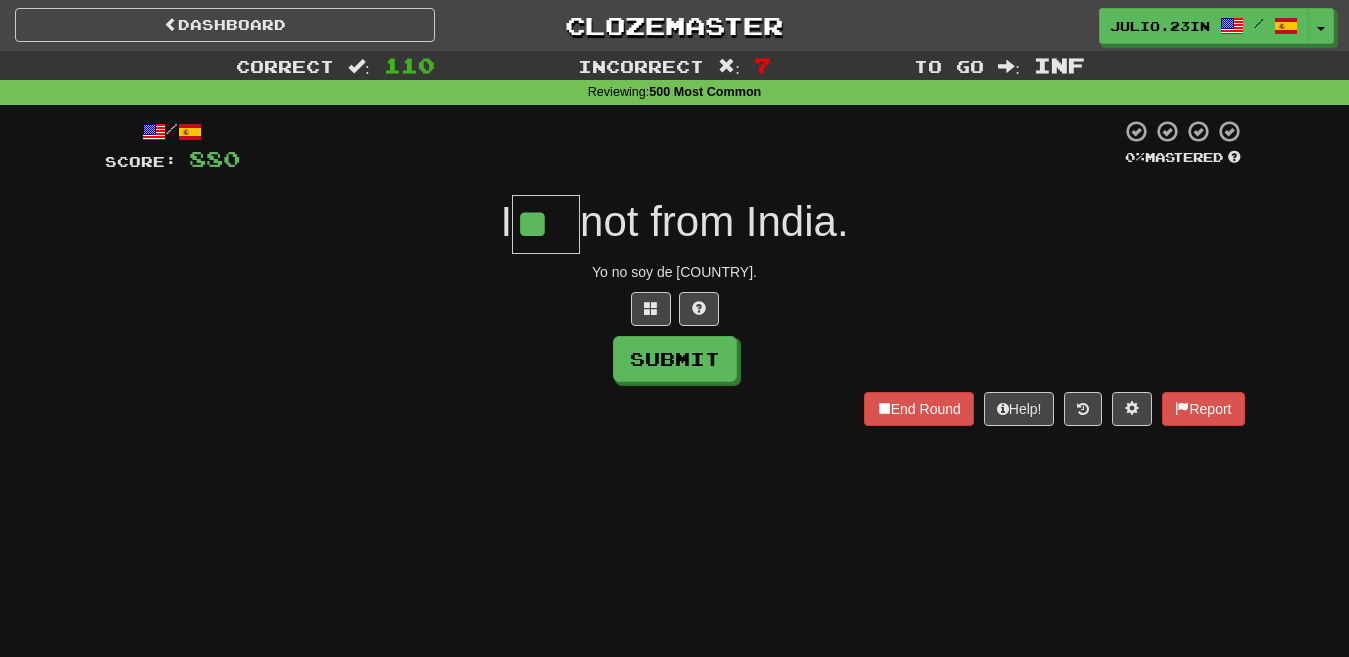 type on "**" 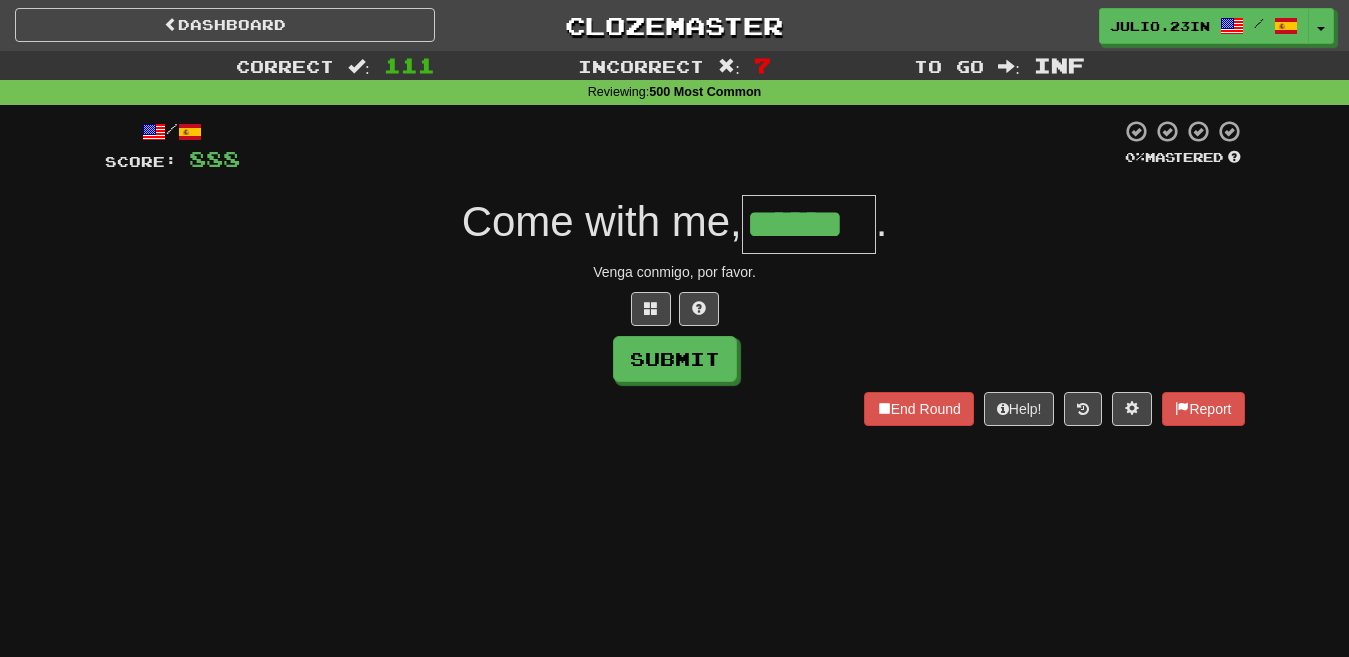 type on "******" 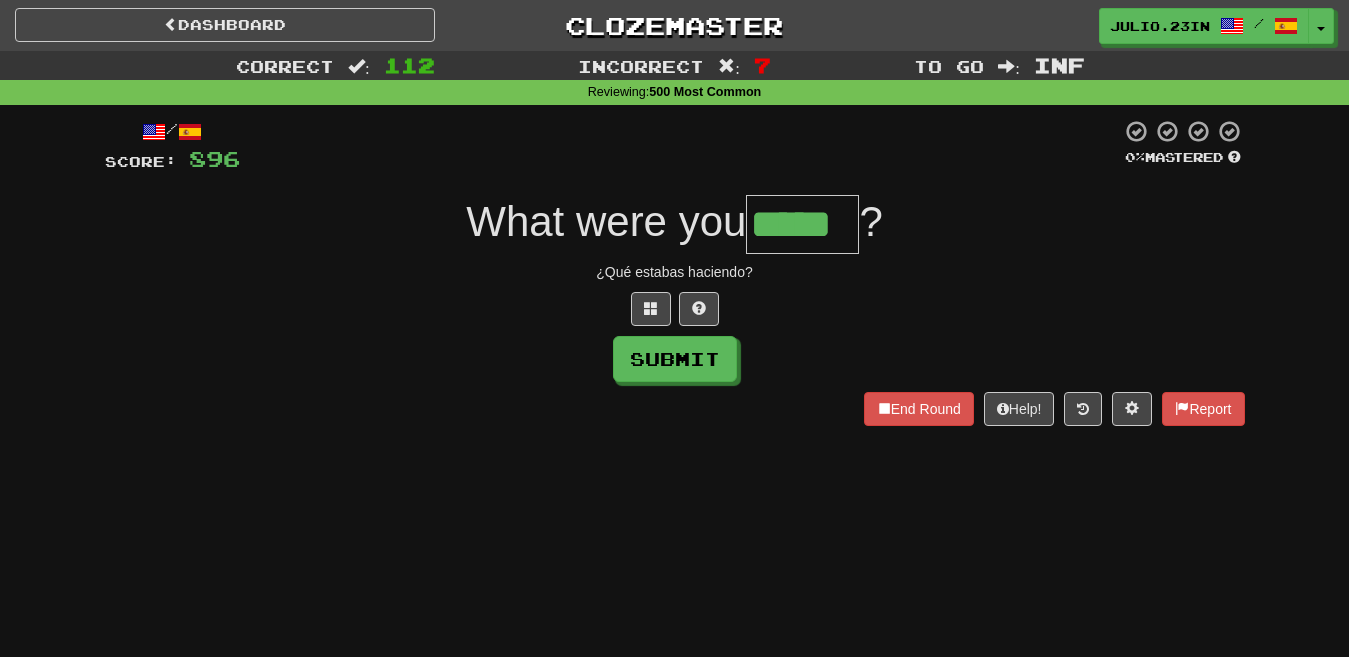 type on "*****" 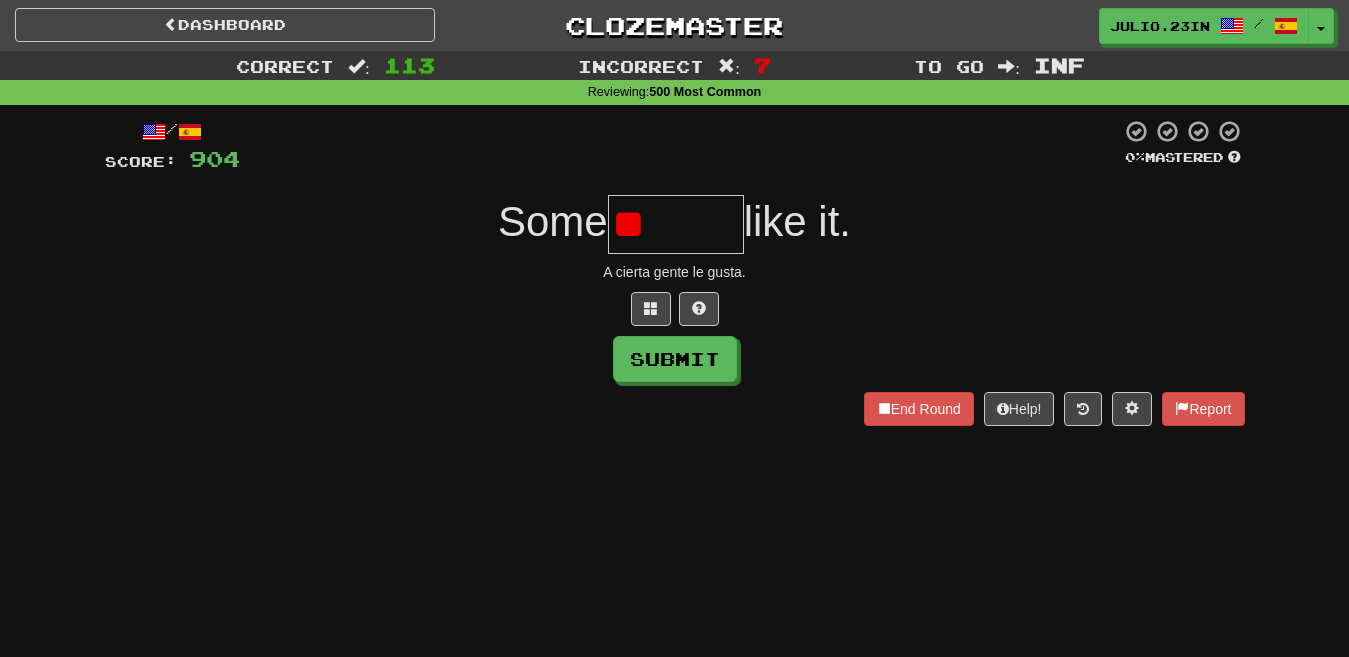 type on "*" 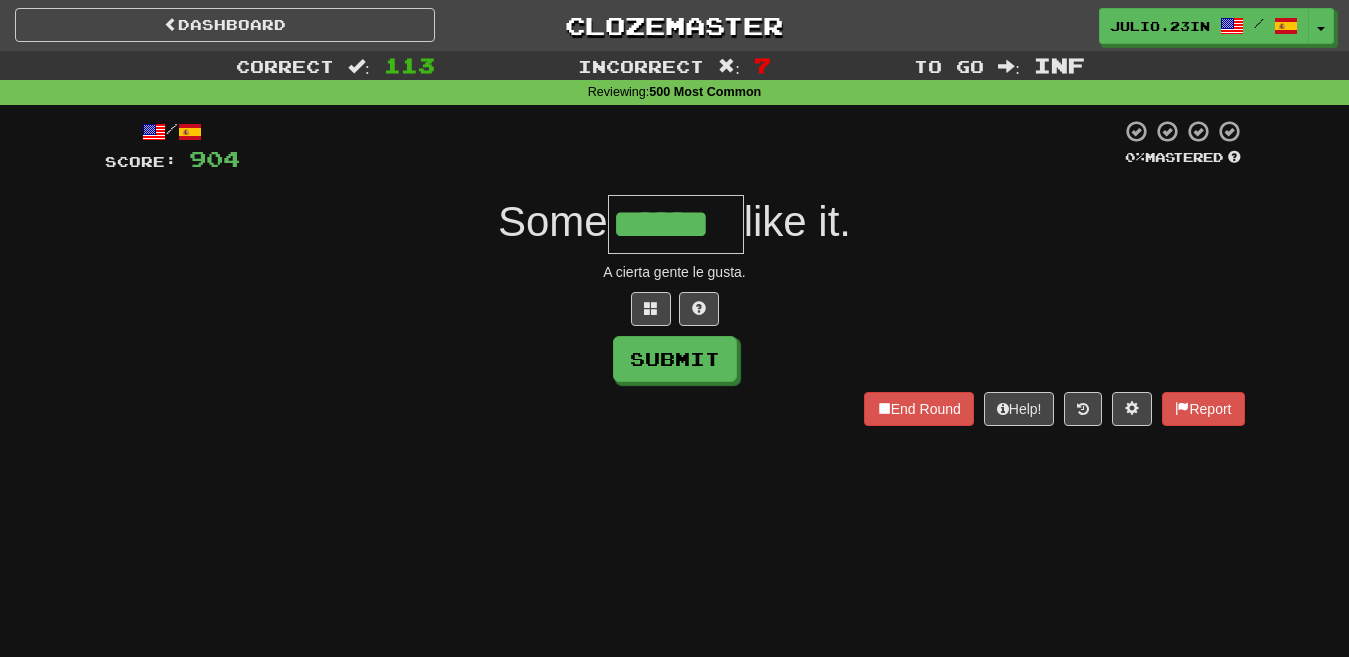 type on "******" 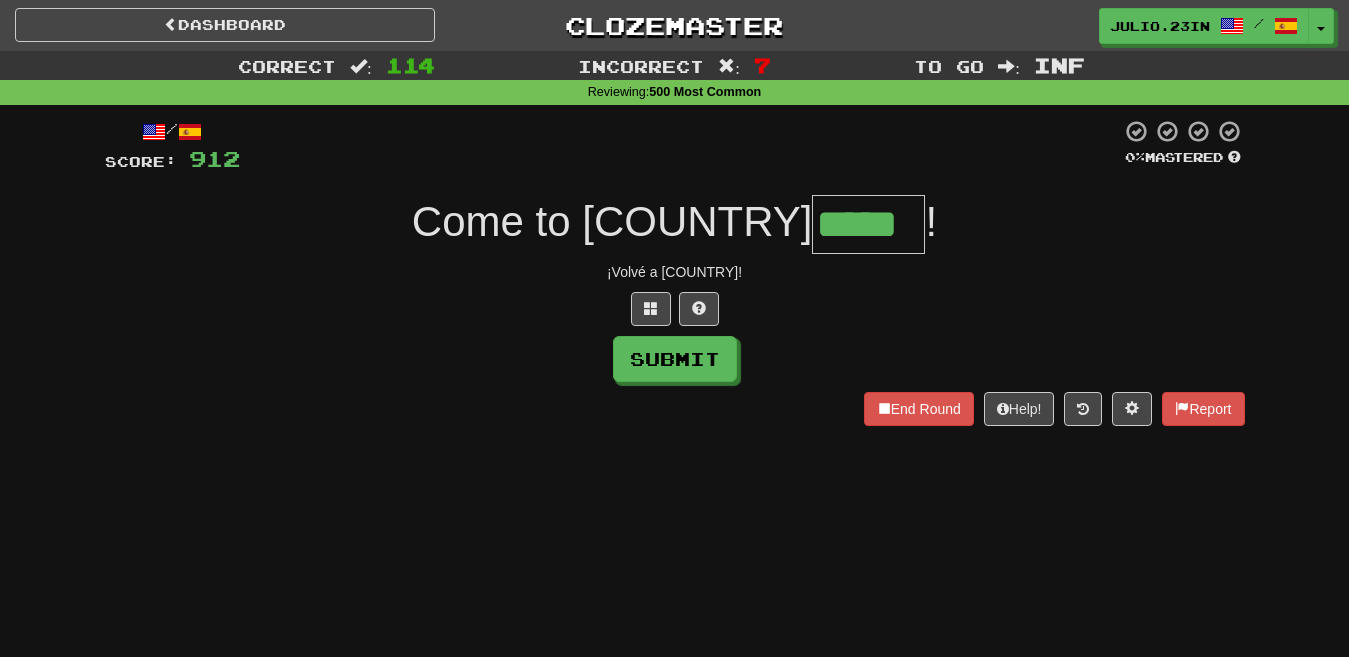 type on "*****" 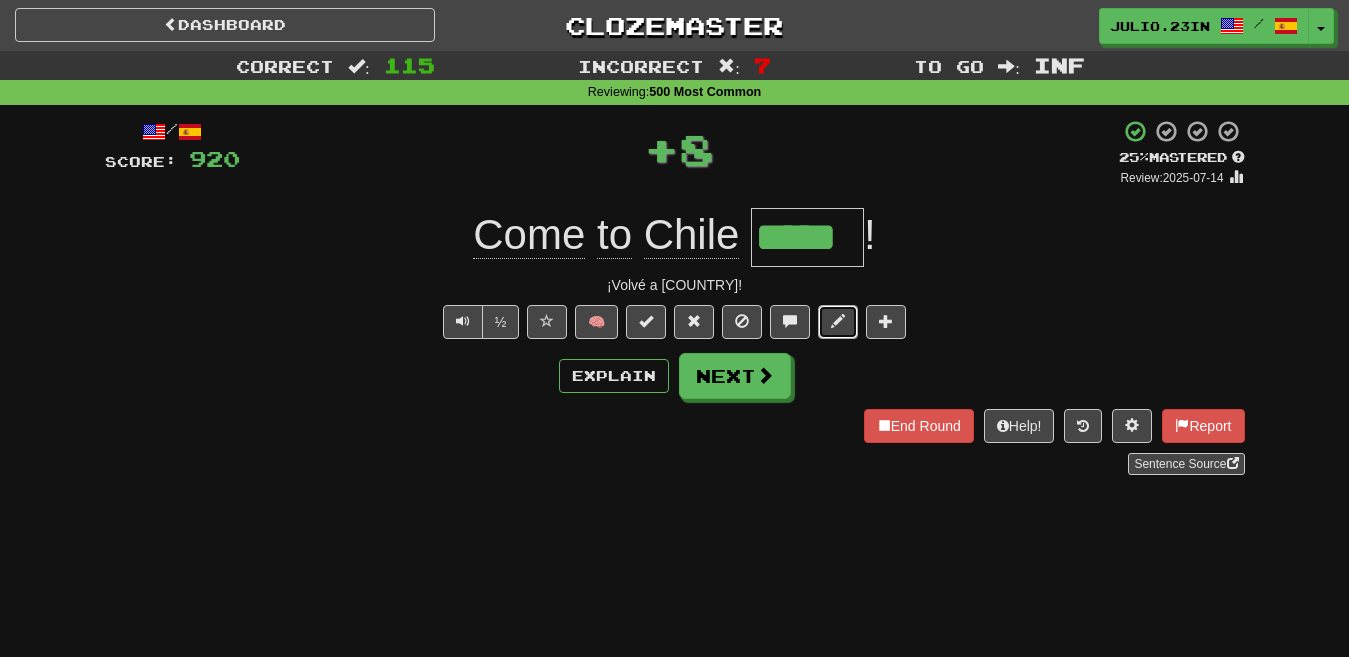 click at bounding box center [838, 321] 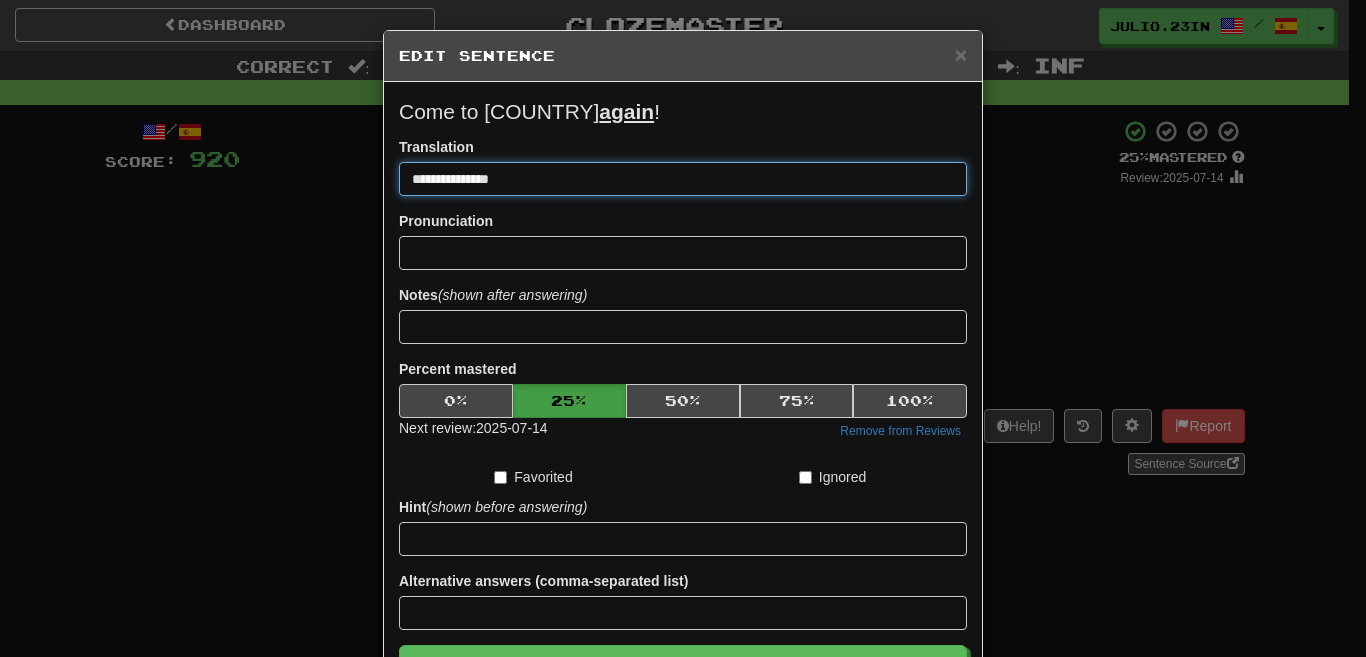click on "**********" at bounding box center [683, 179] 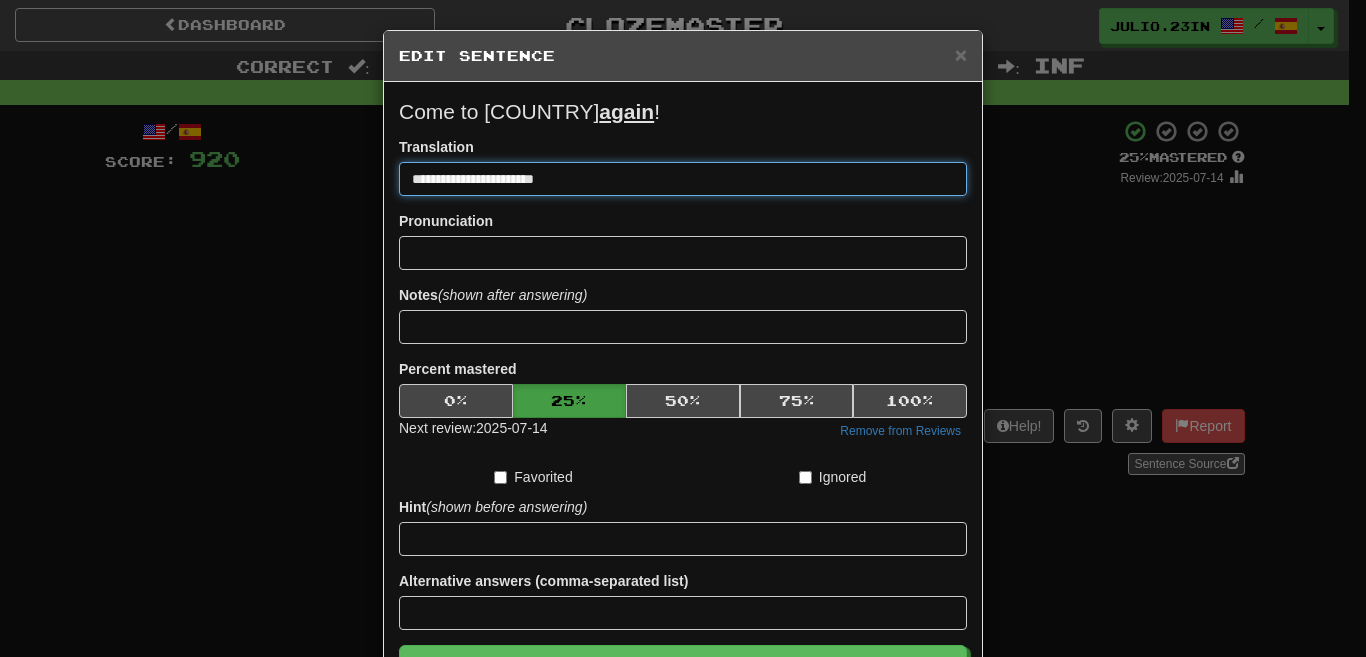 type on "**********" 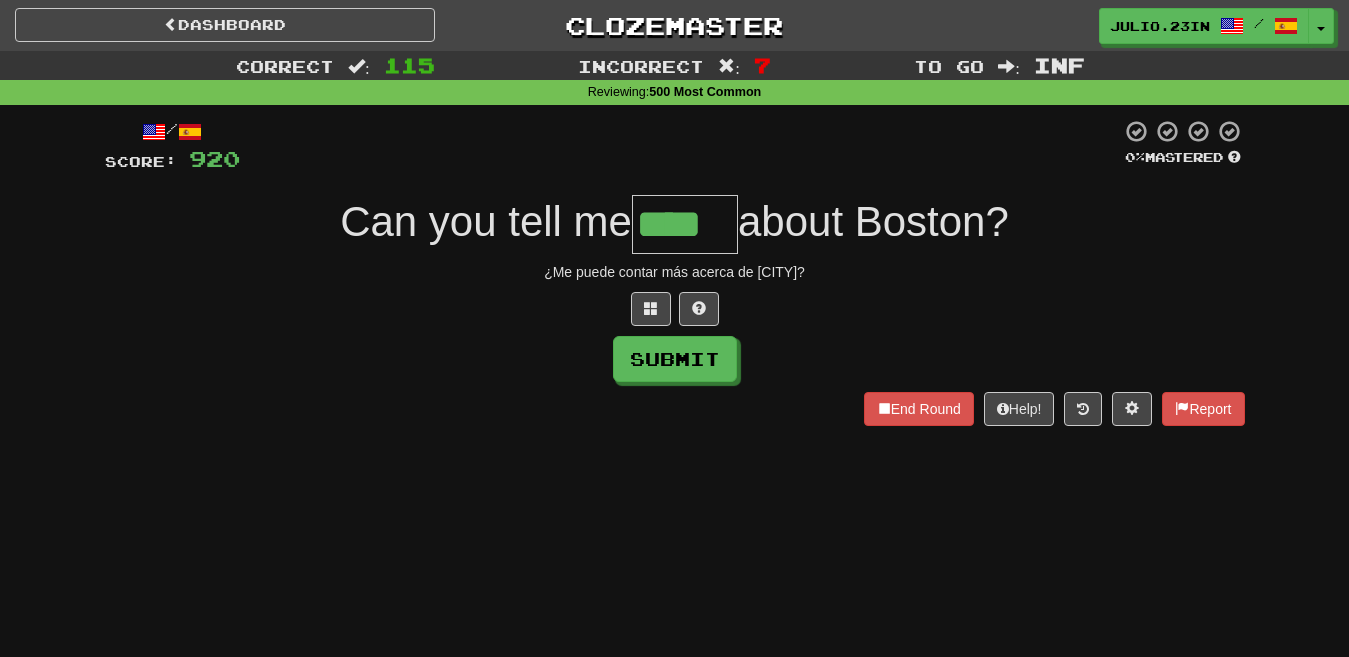 type on "****" 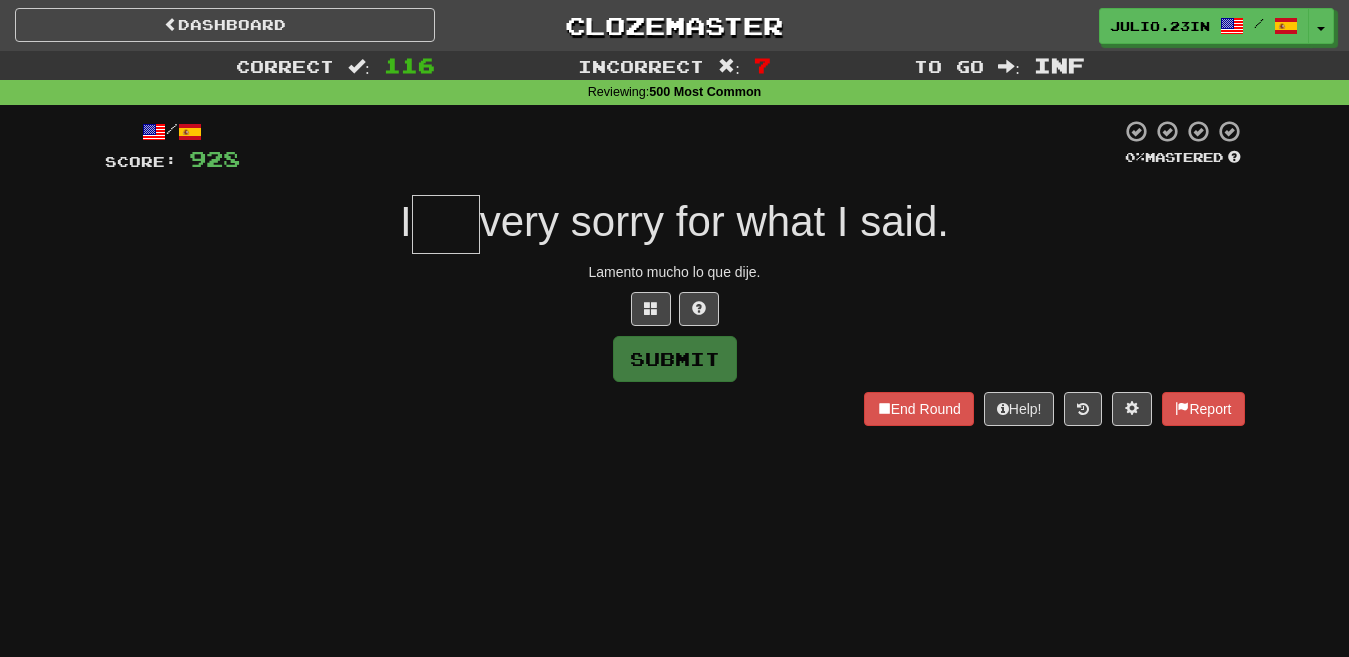 type on "*" 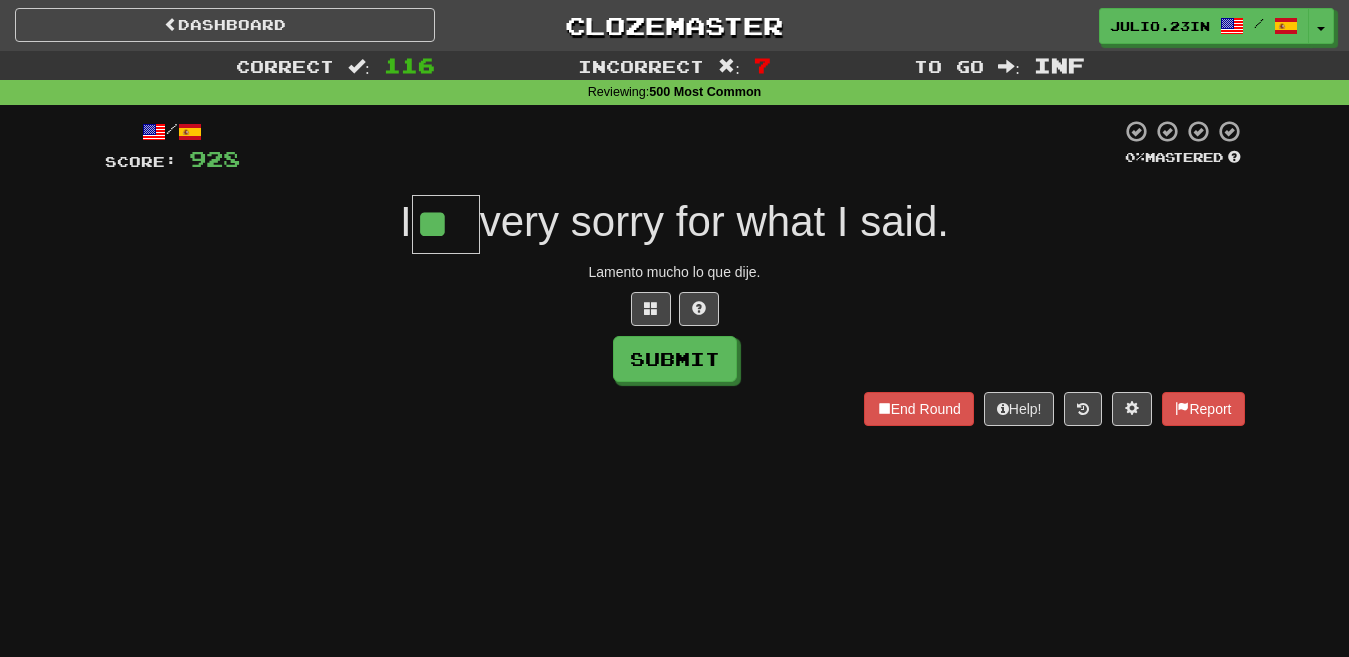 type on "**" 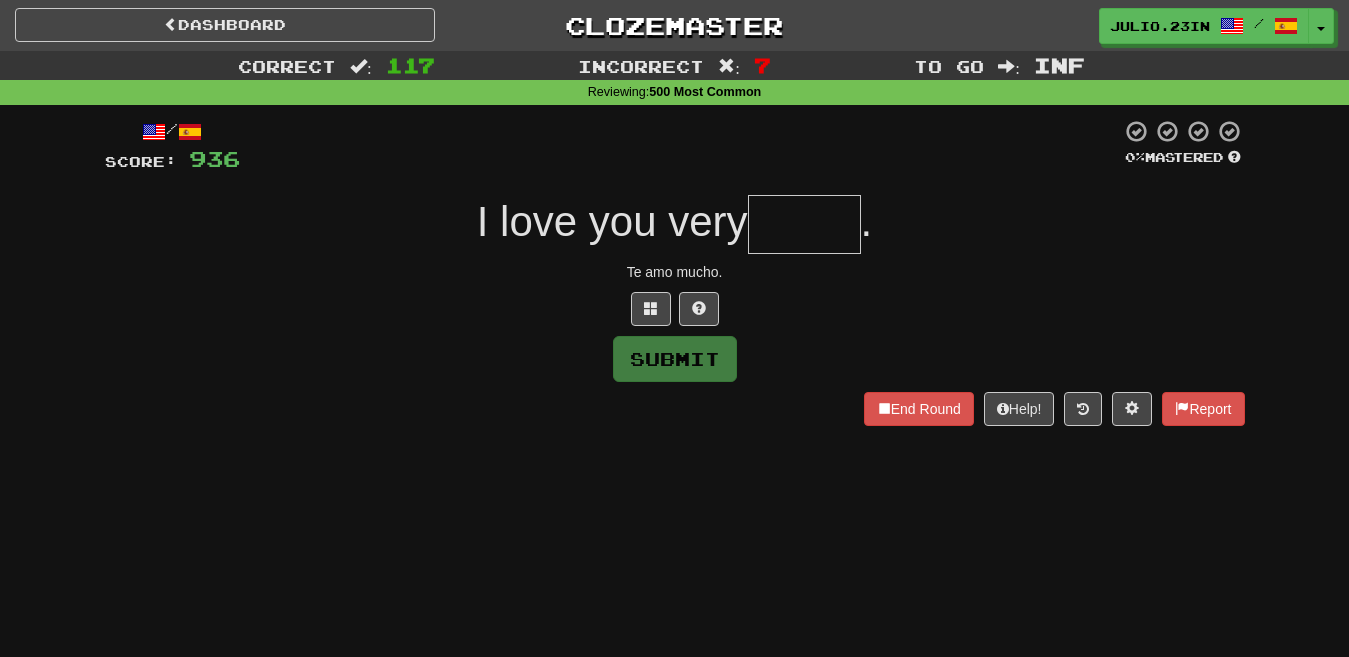 type on "*" 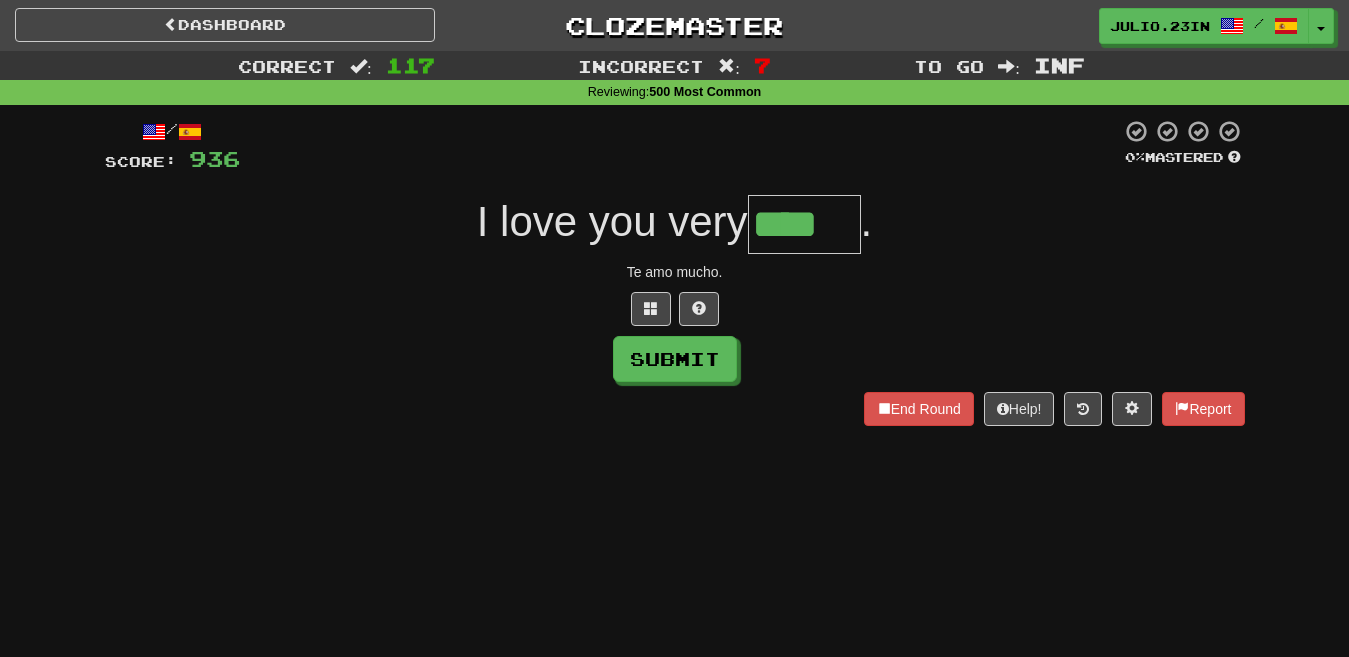 type on "****" 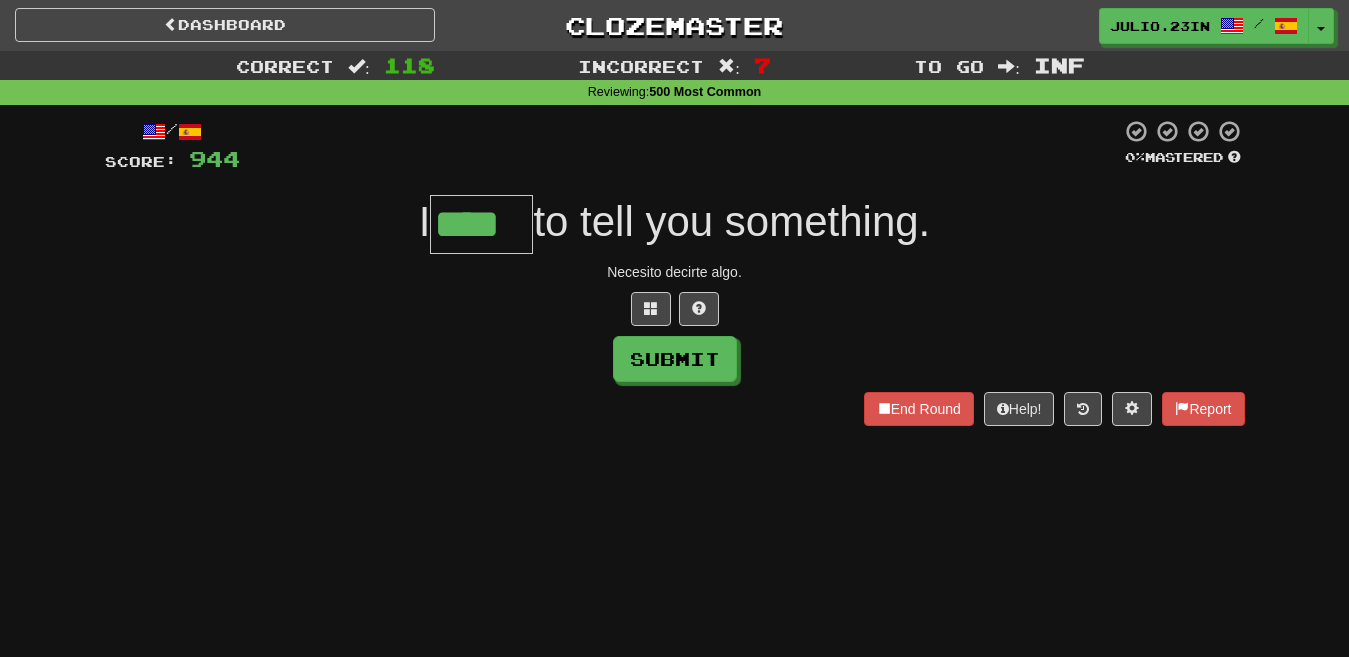 type on "****" 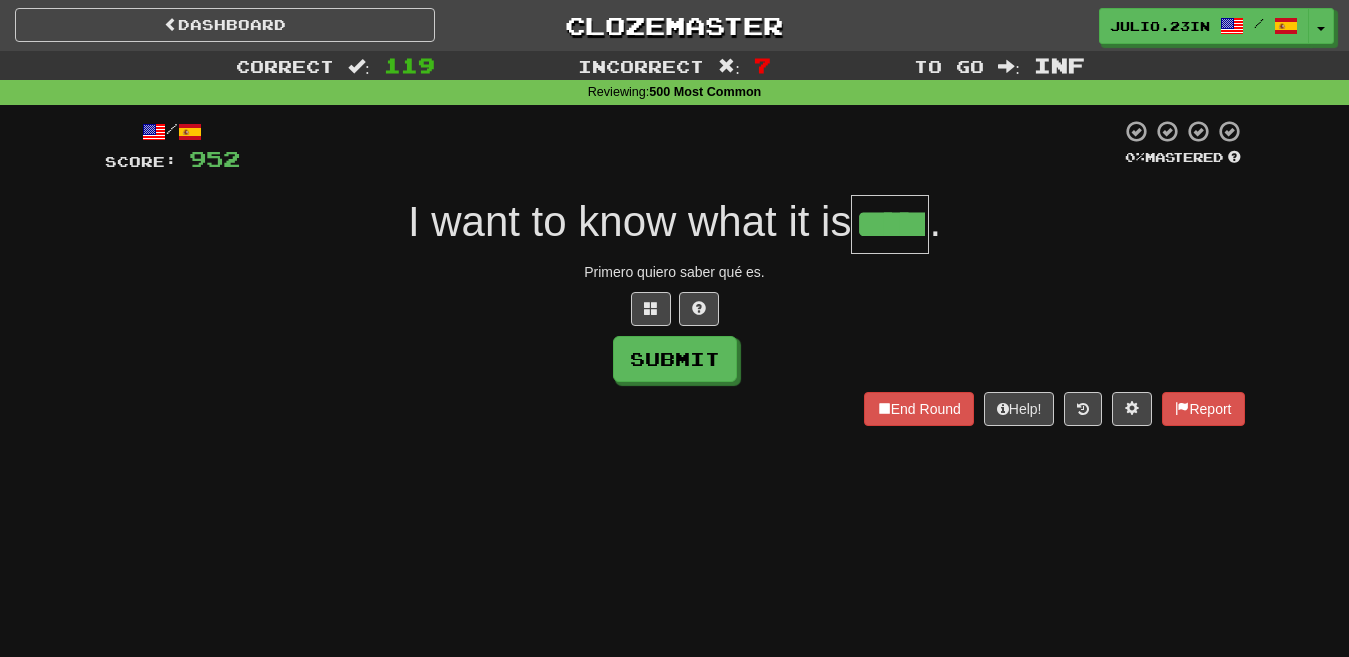 type on "*****" 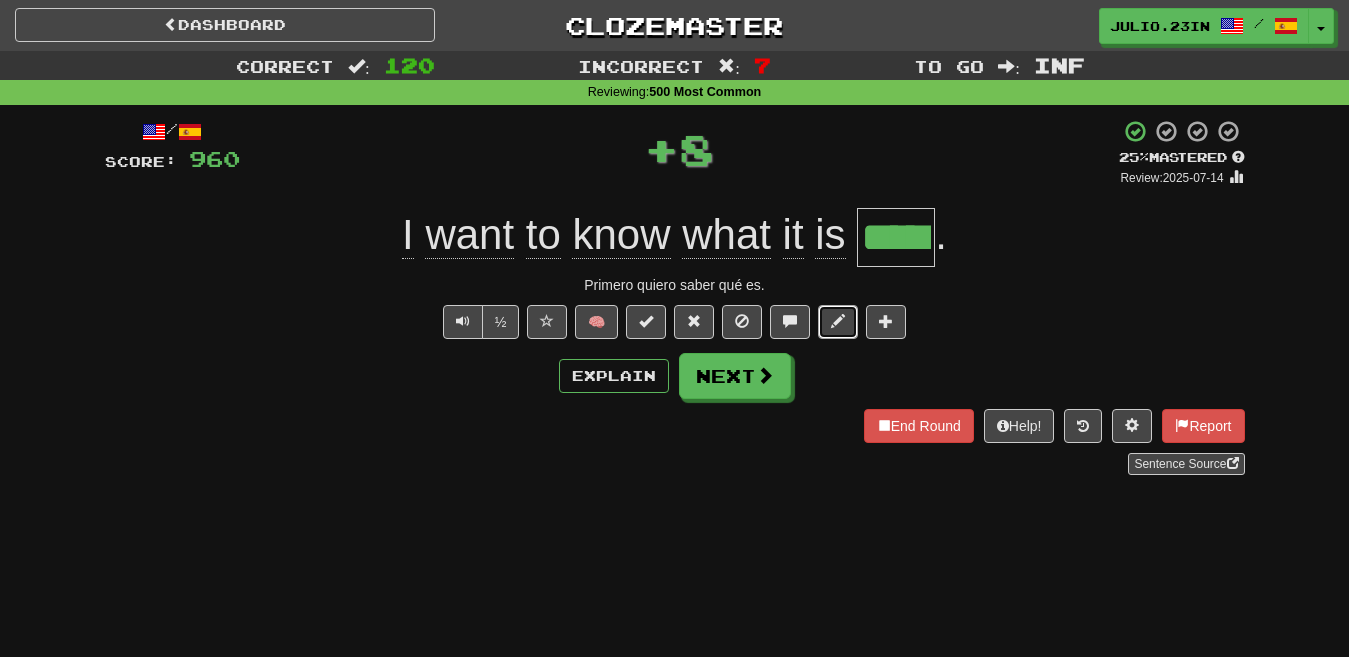 click at bounding box center (838, 322) 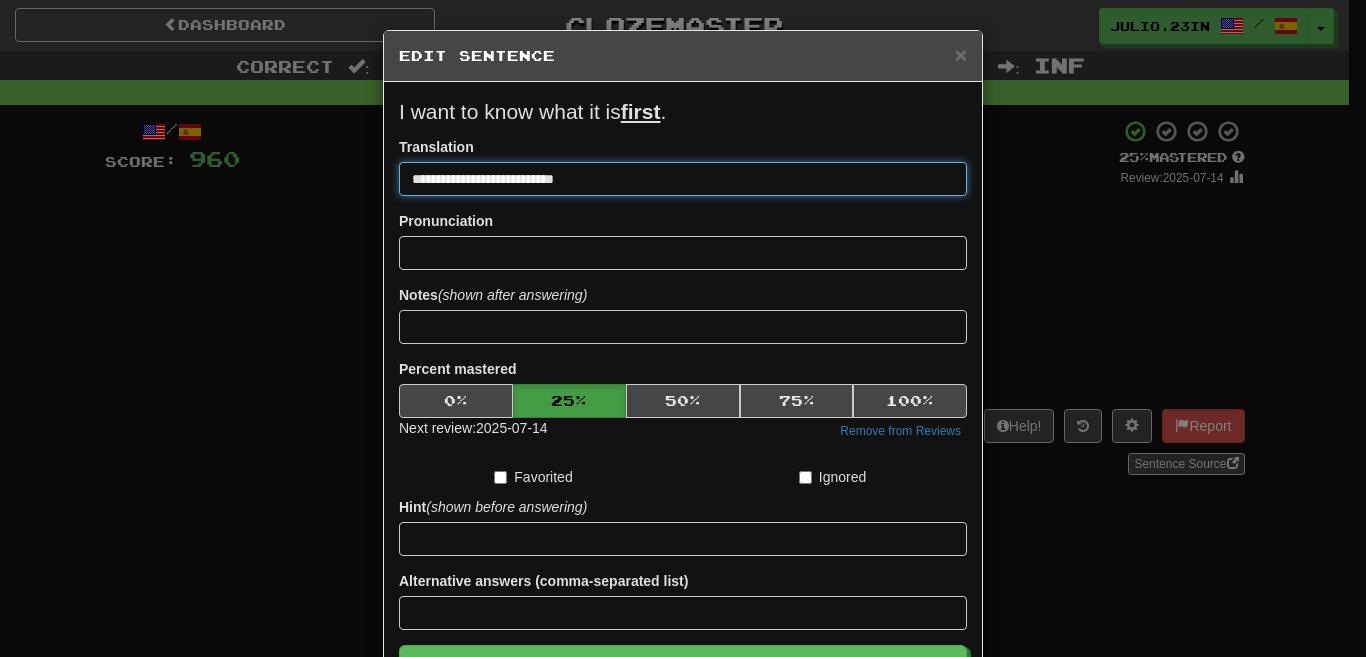 drag, startPoint x: 466, startPoint y: 183, endPoint x: 254, endPoint y: 176, distance: 212.11554 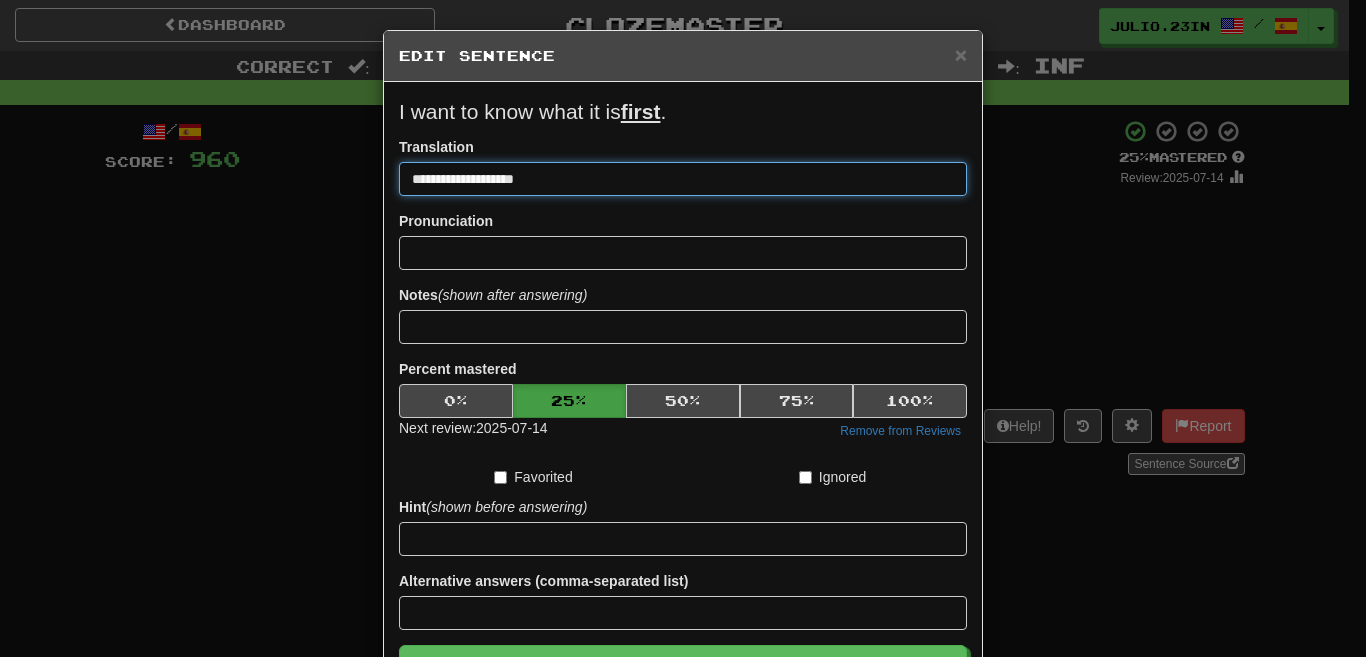 click on "**********" at bounding box center (683, 179) 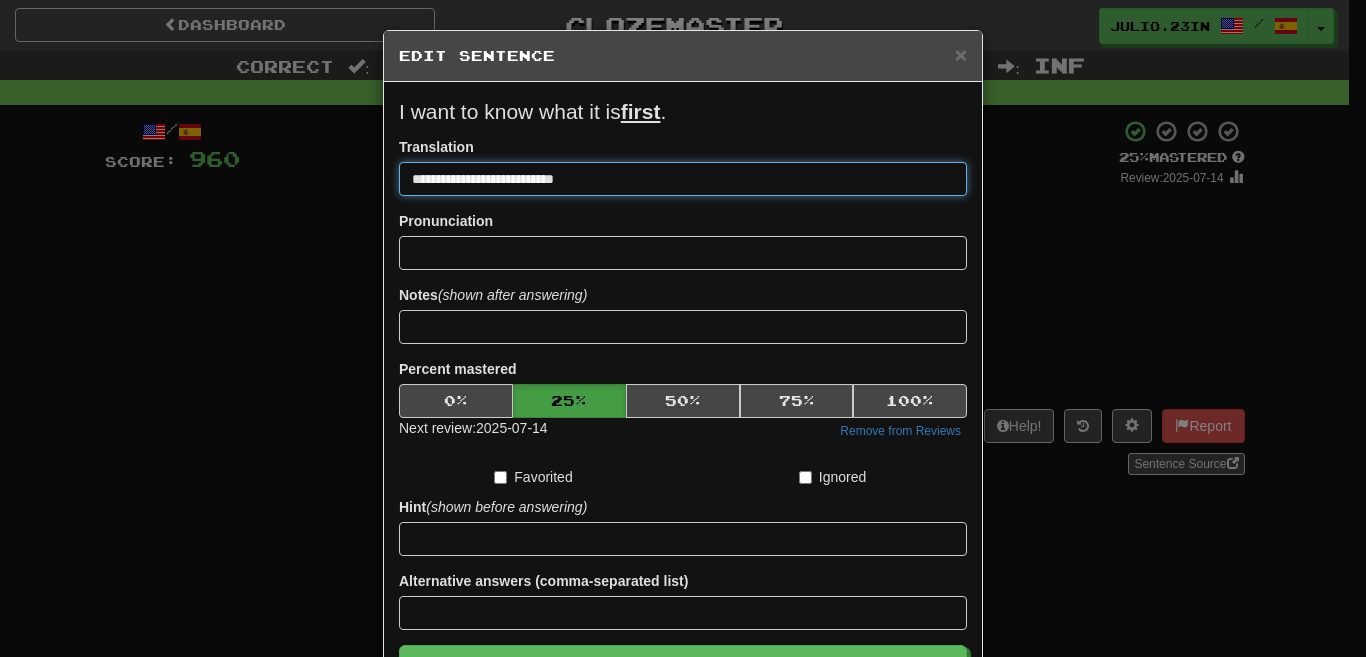 type on "**********" 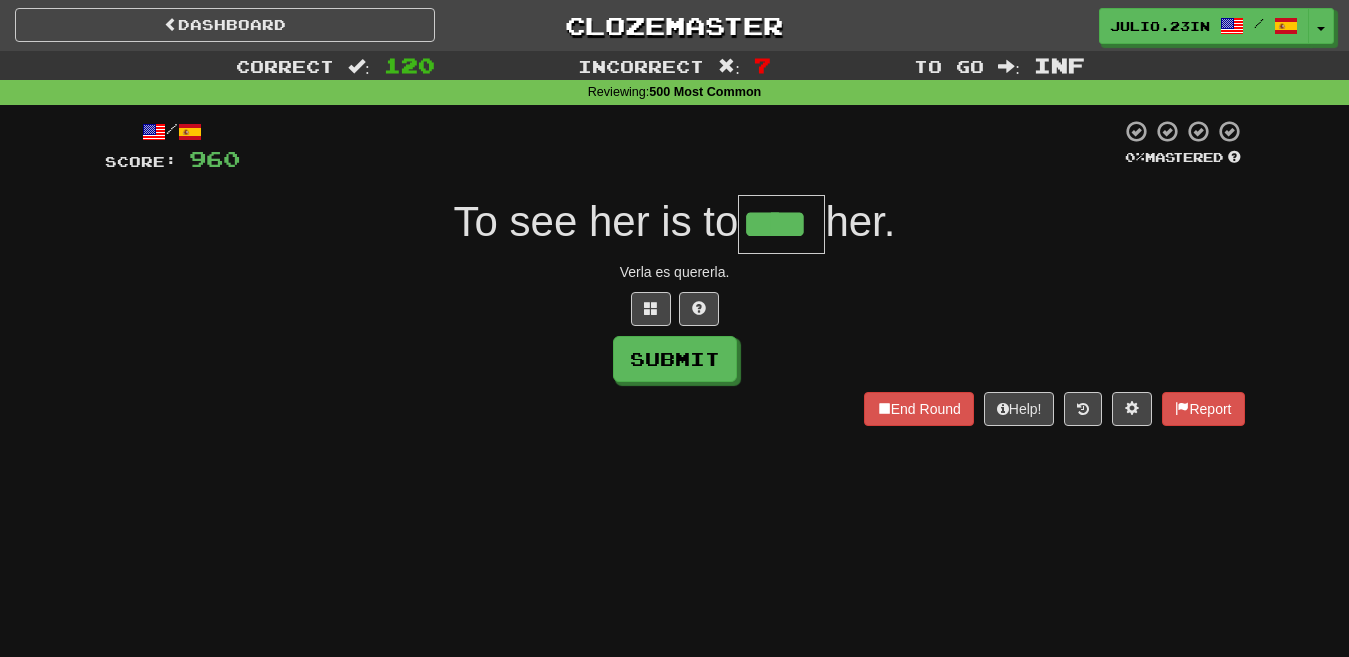 type on "****" 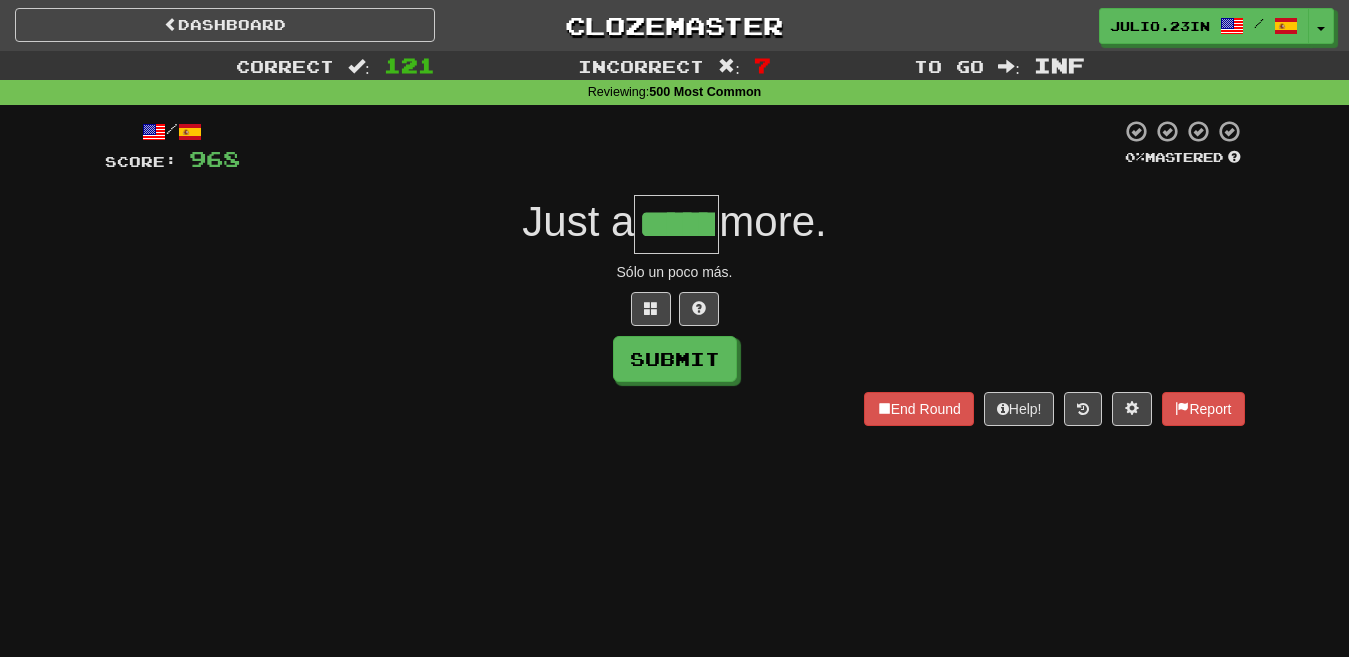type on "******" 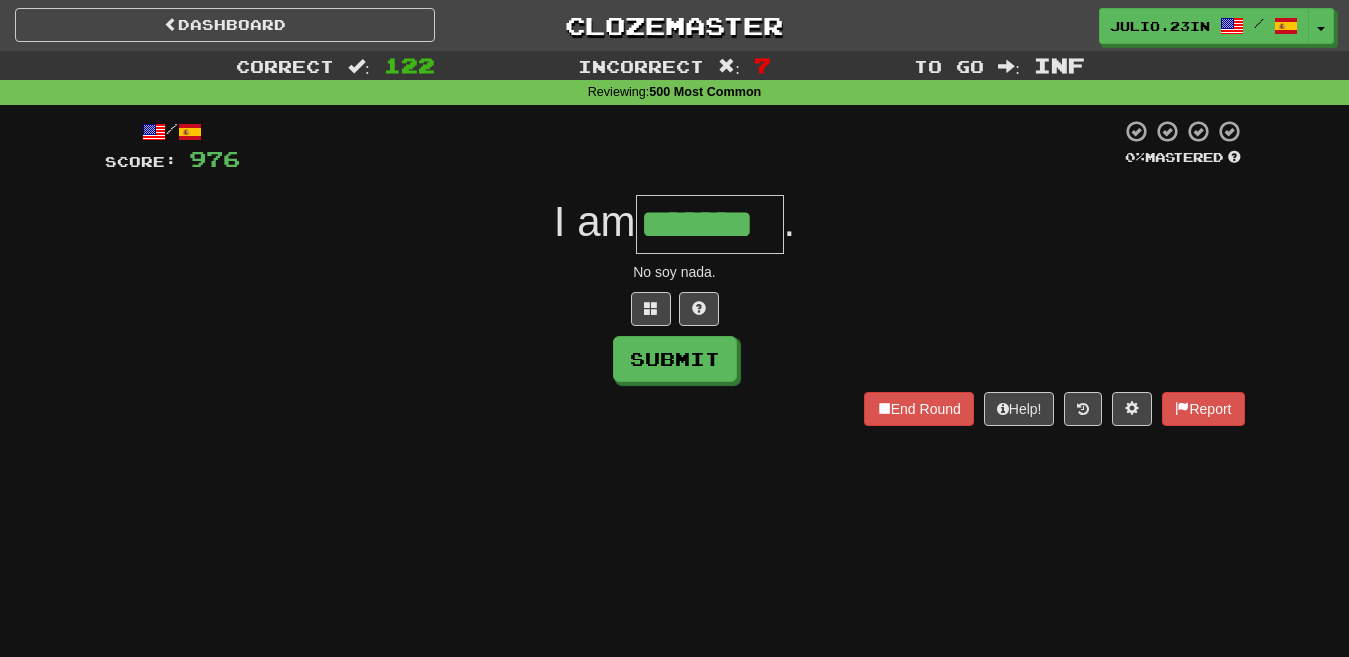 type on "*******" 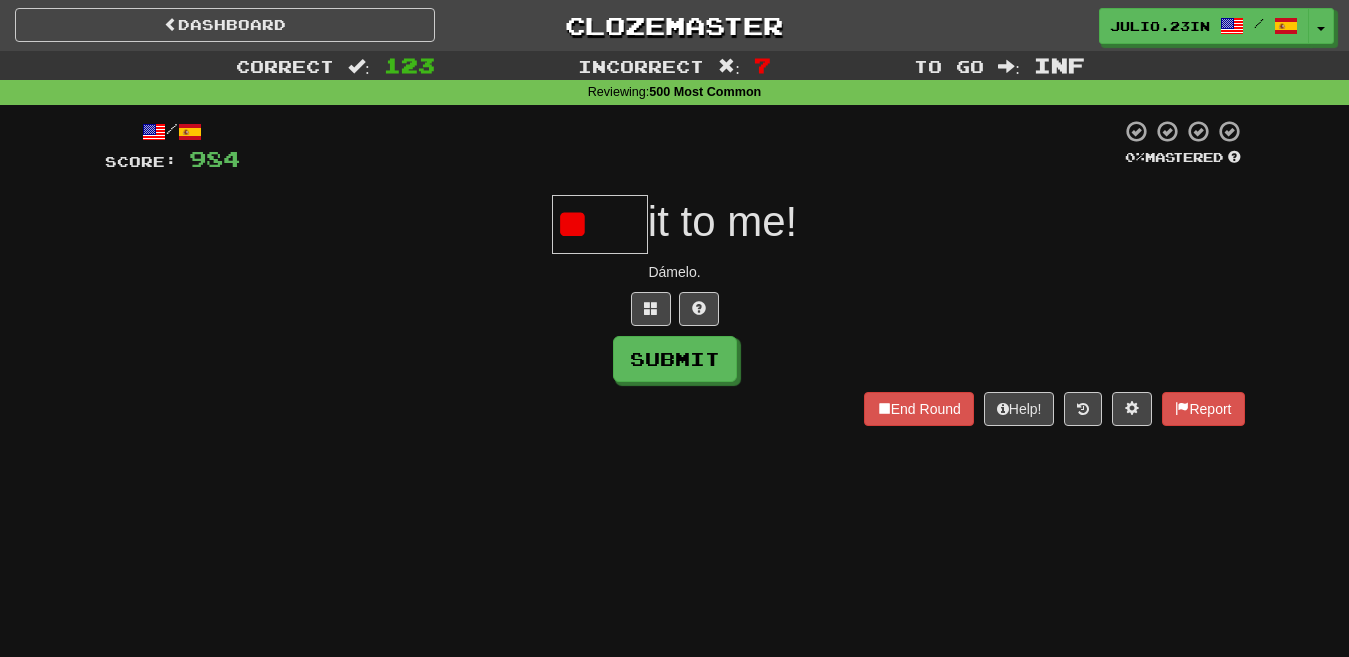 type on "*" 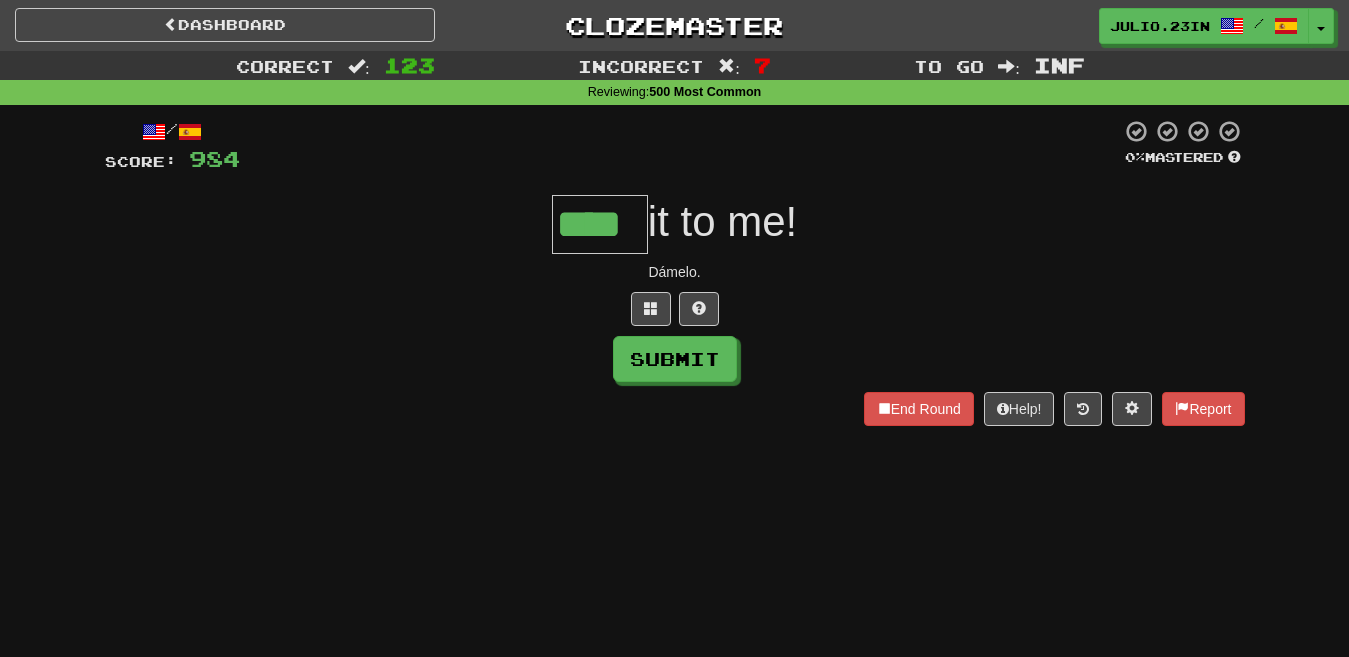 type on "****" 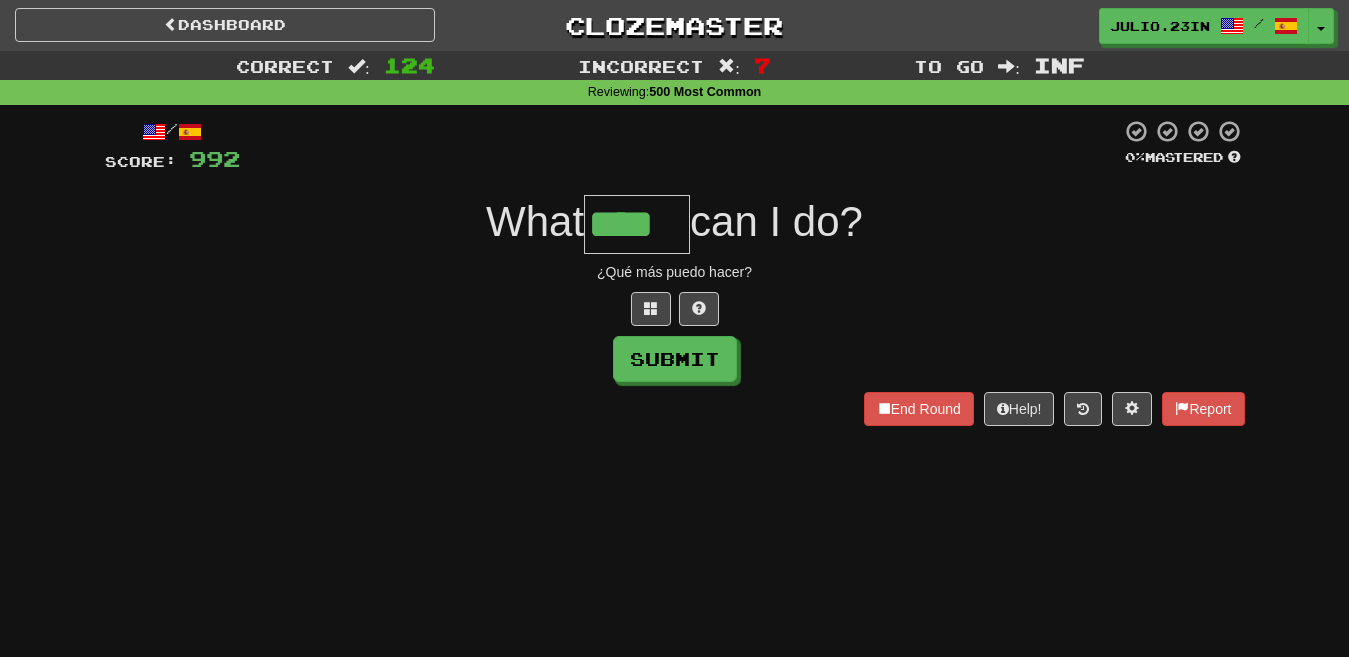 type on "****" 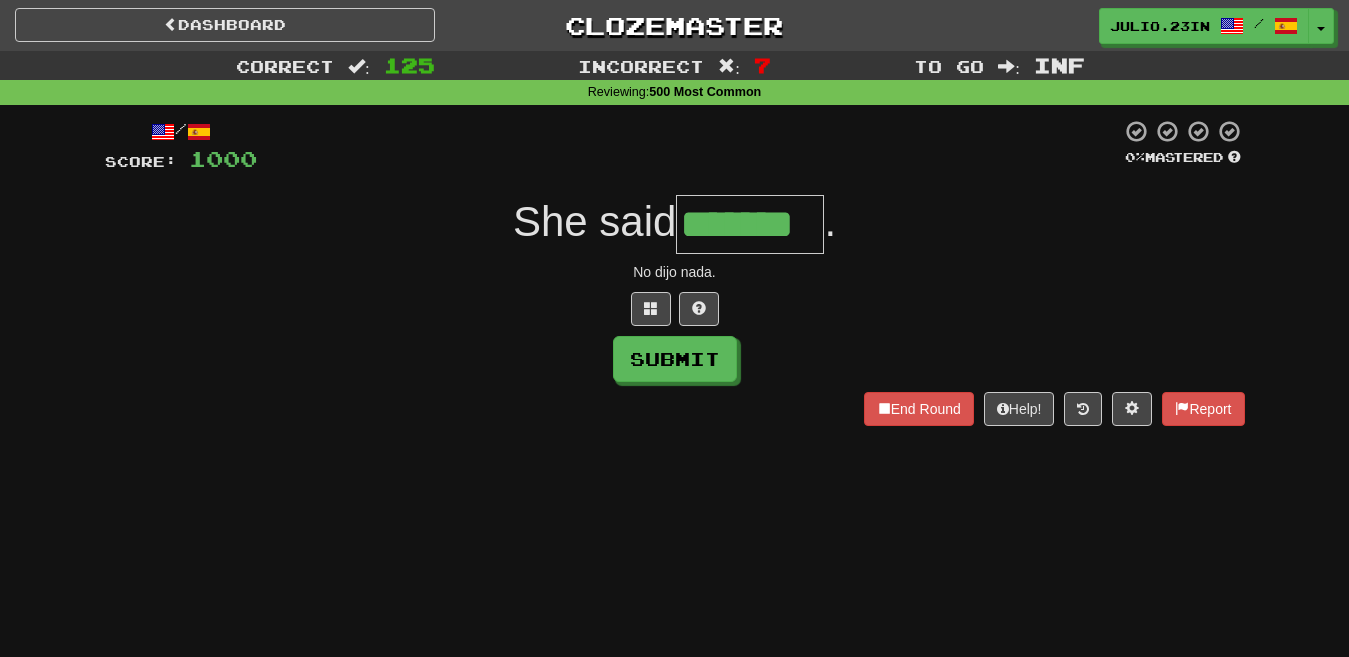 type on "*******" 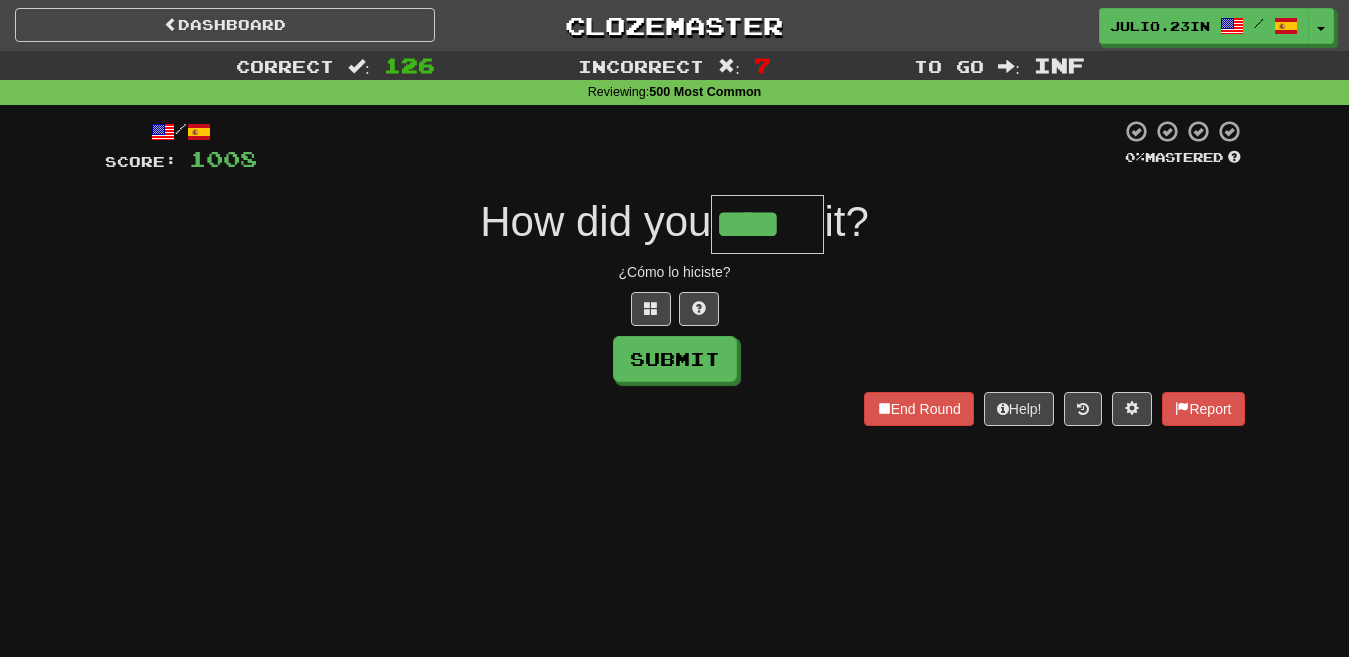 type on "****" 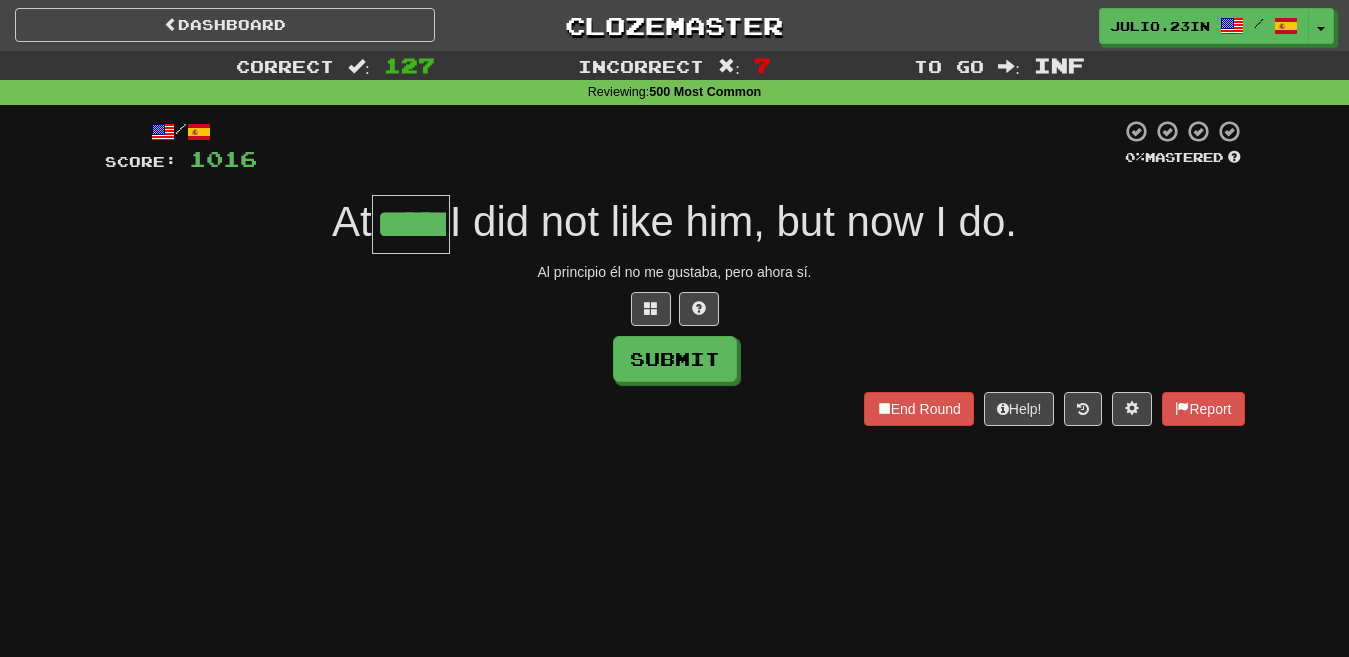 type on "*****" 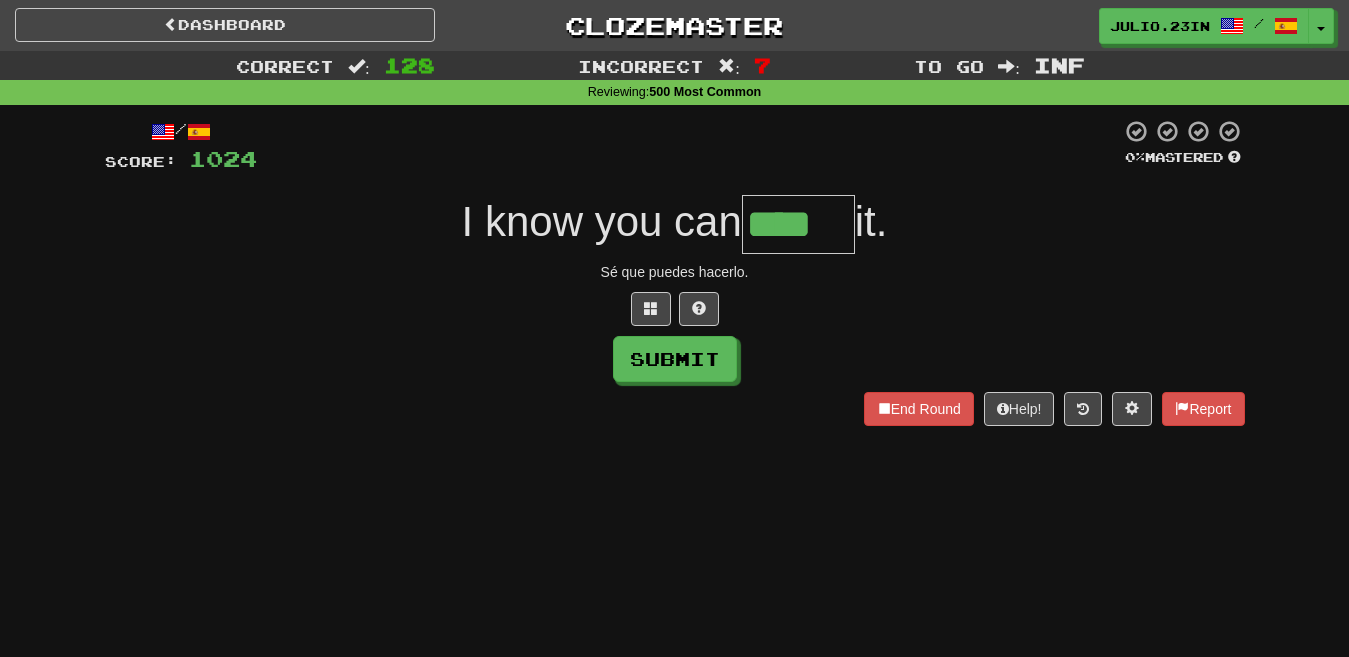 type on "****" 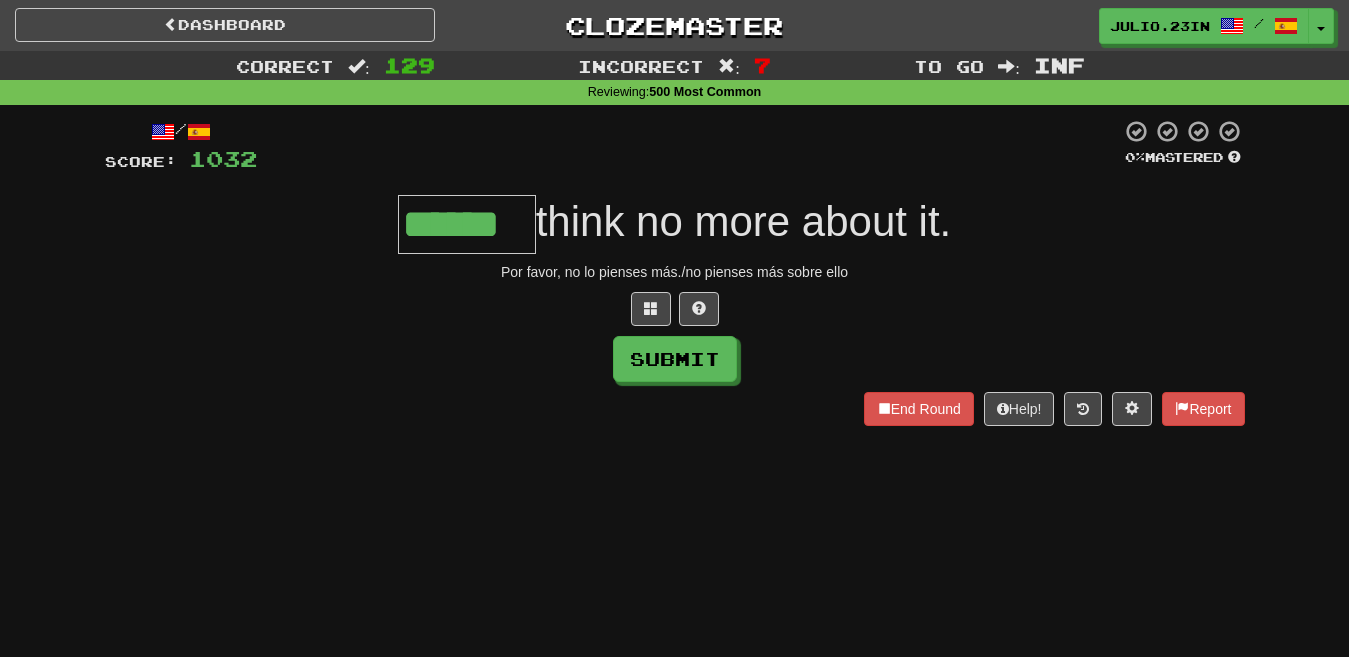 type on "******" 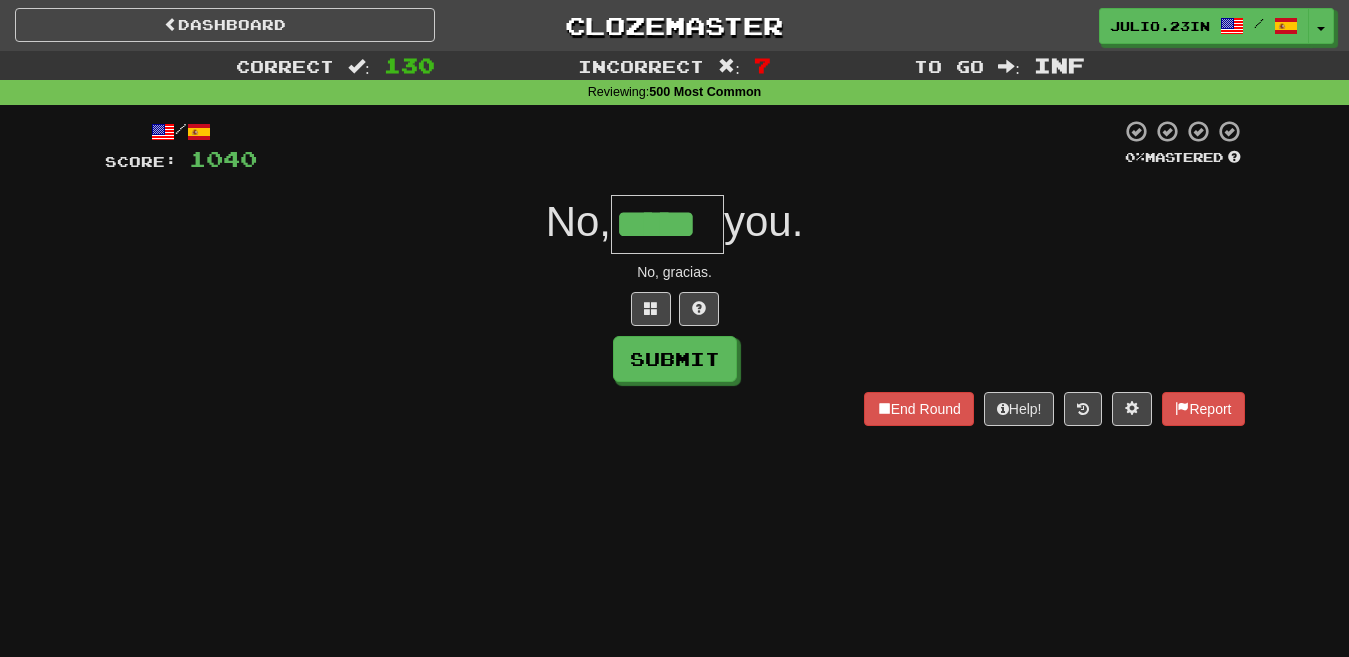 type on "*****" 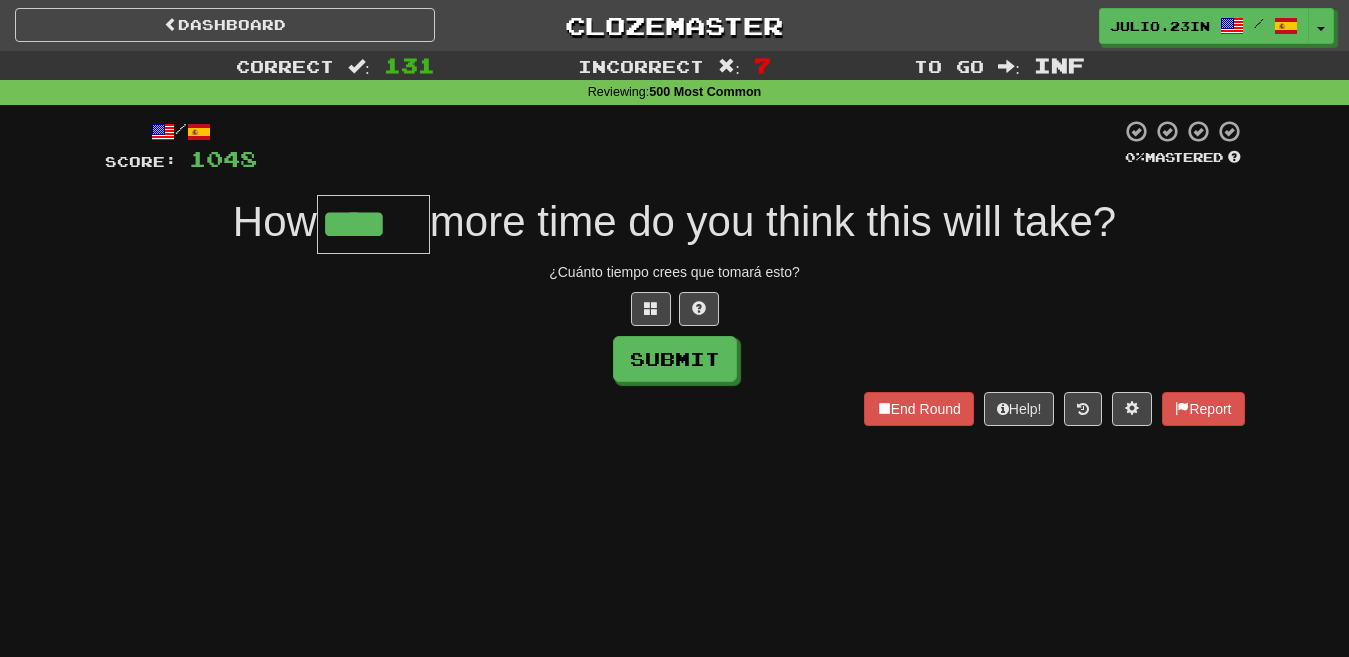 type on "****" 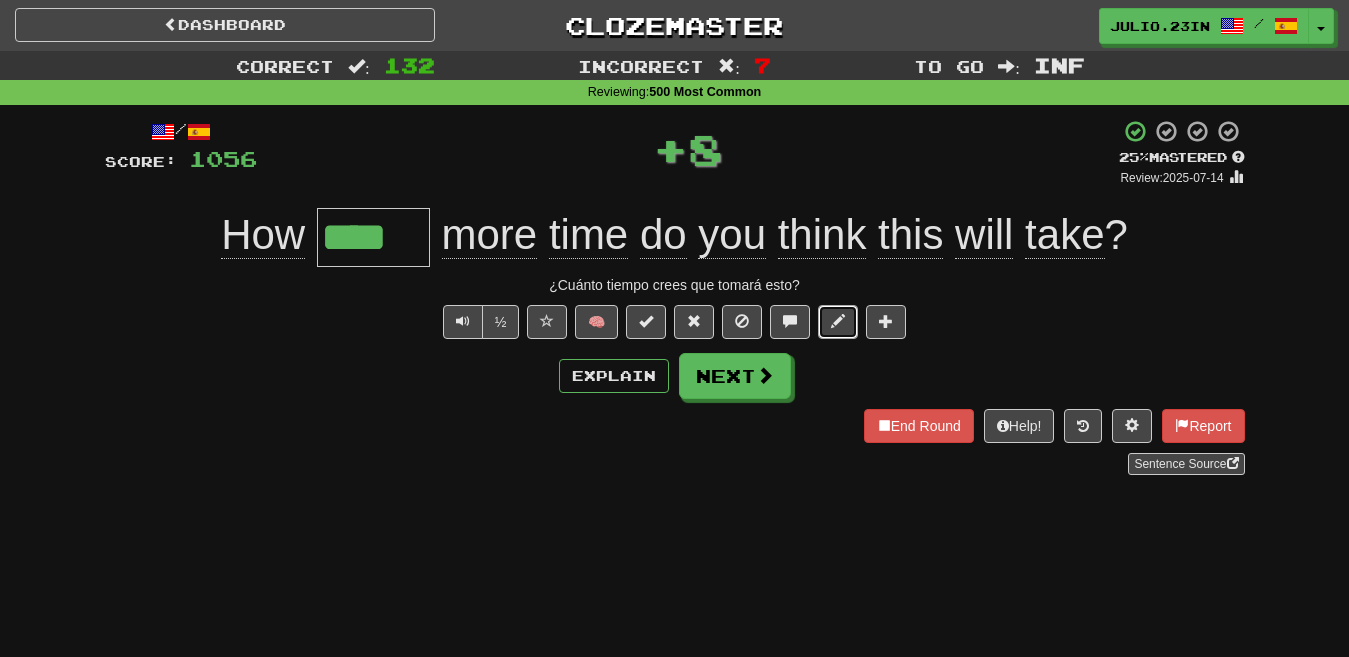 click at bounding box center (838, 321) 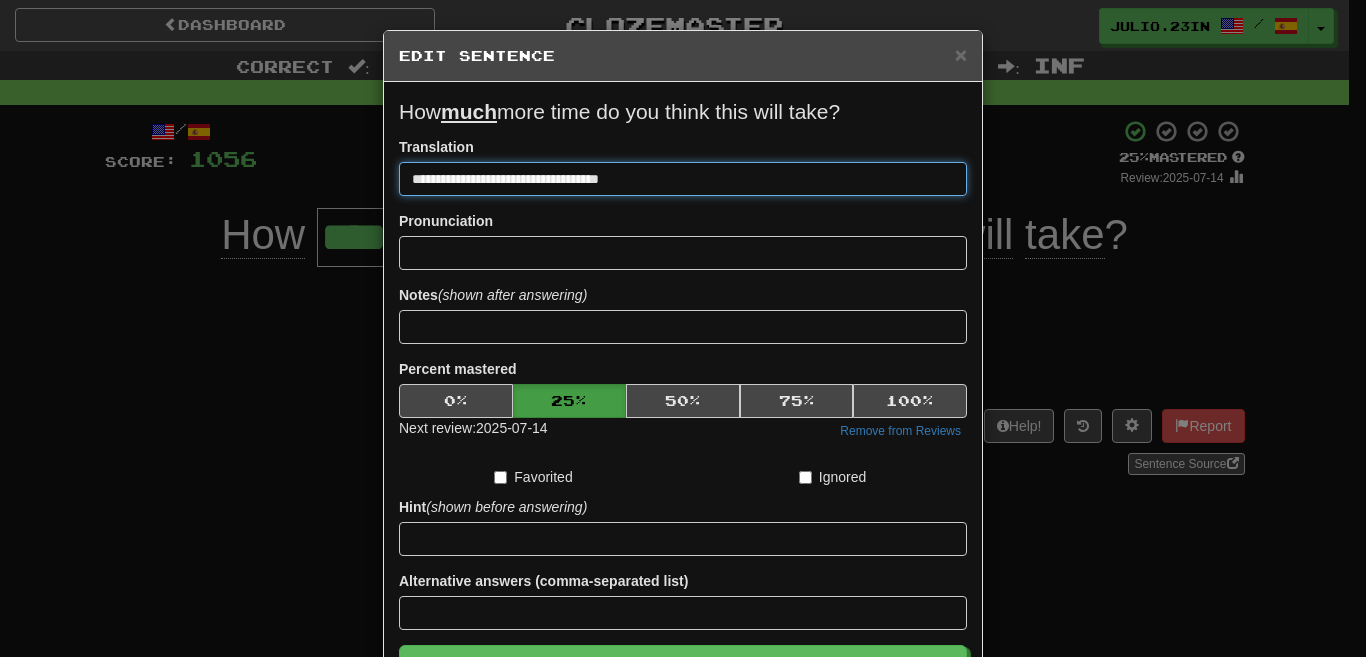 click on "**********" at bounding box center (683, 179) 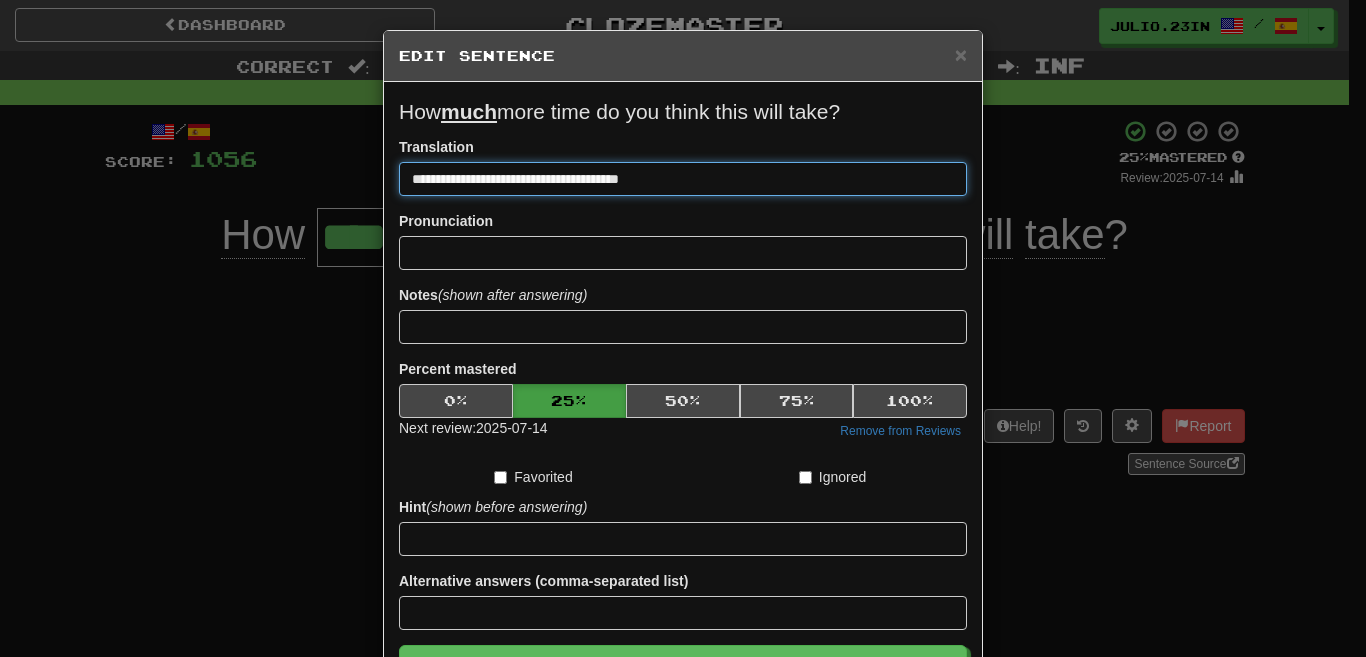 type on "**********" 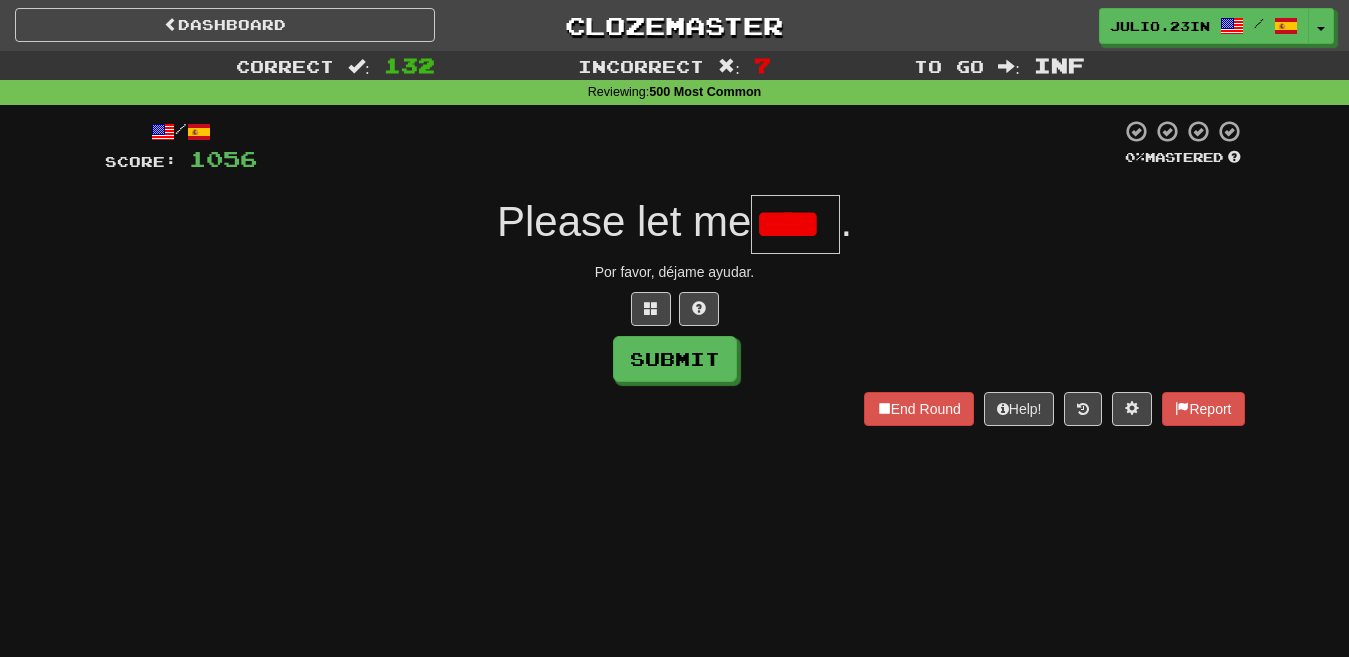 scroll, scrollTop: 0, scrollLeft: 0, axis: both 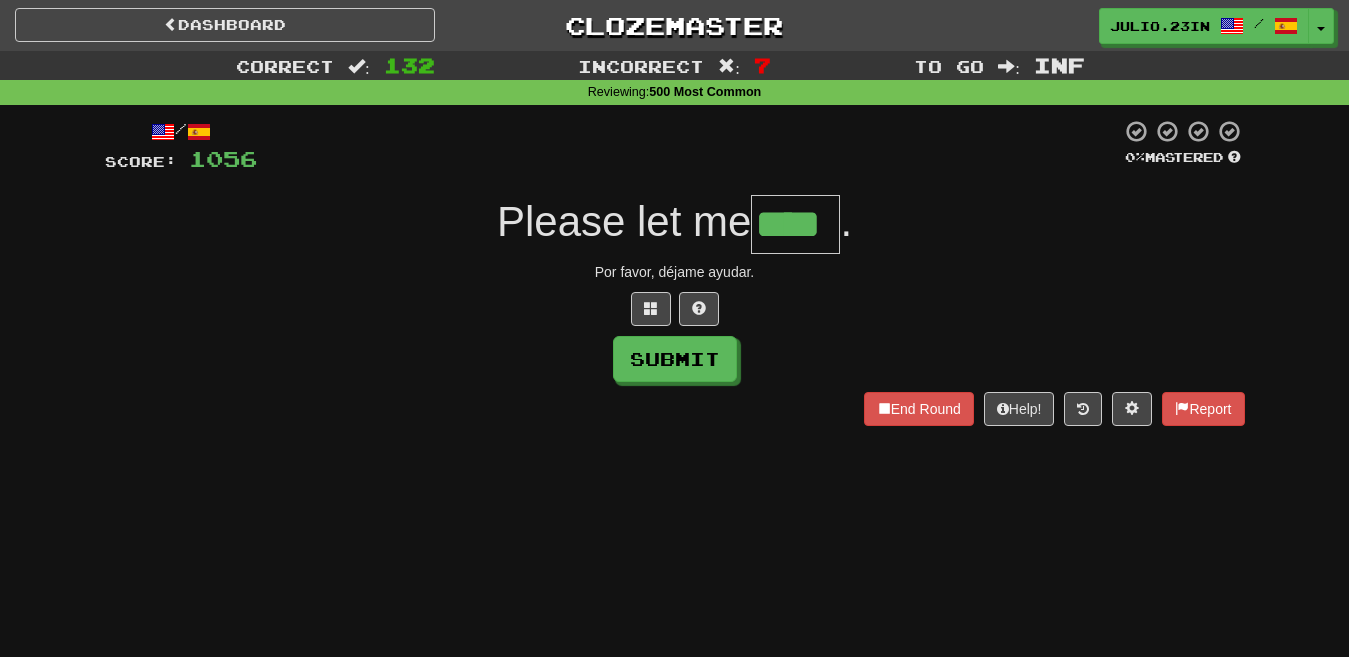 type on "****" 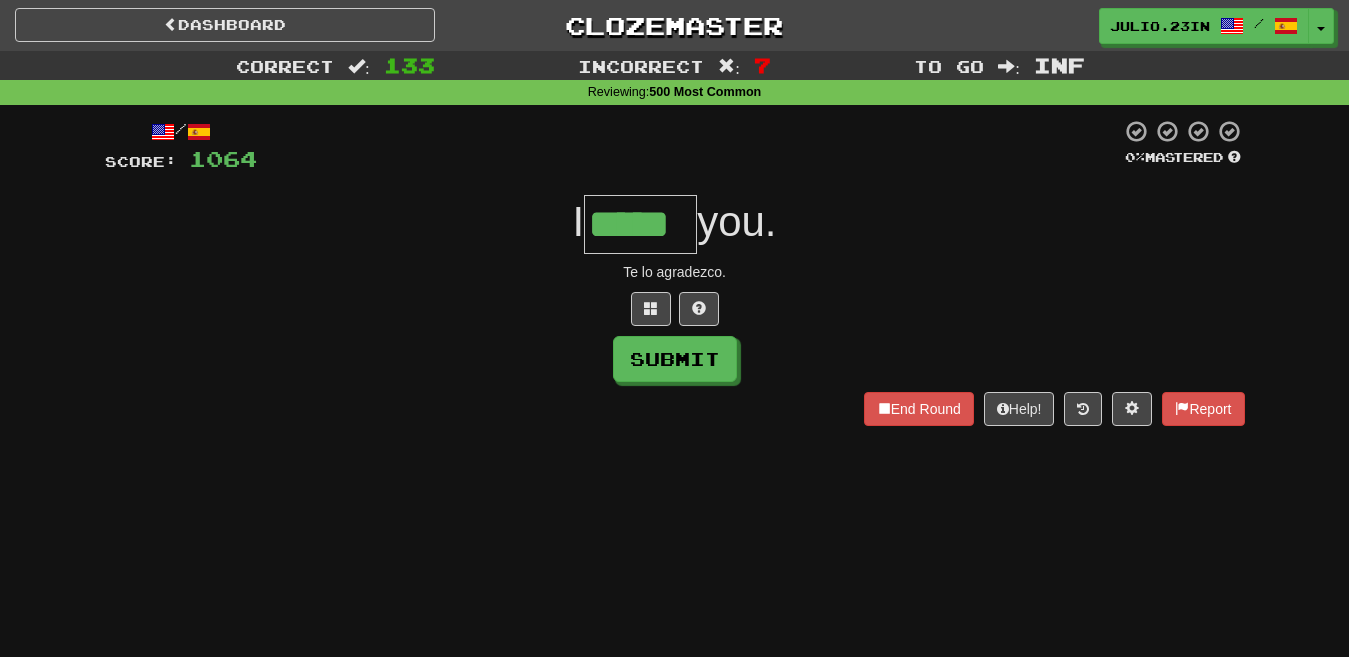 type on "*****" 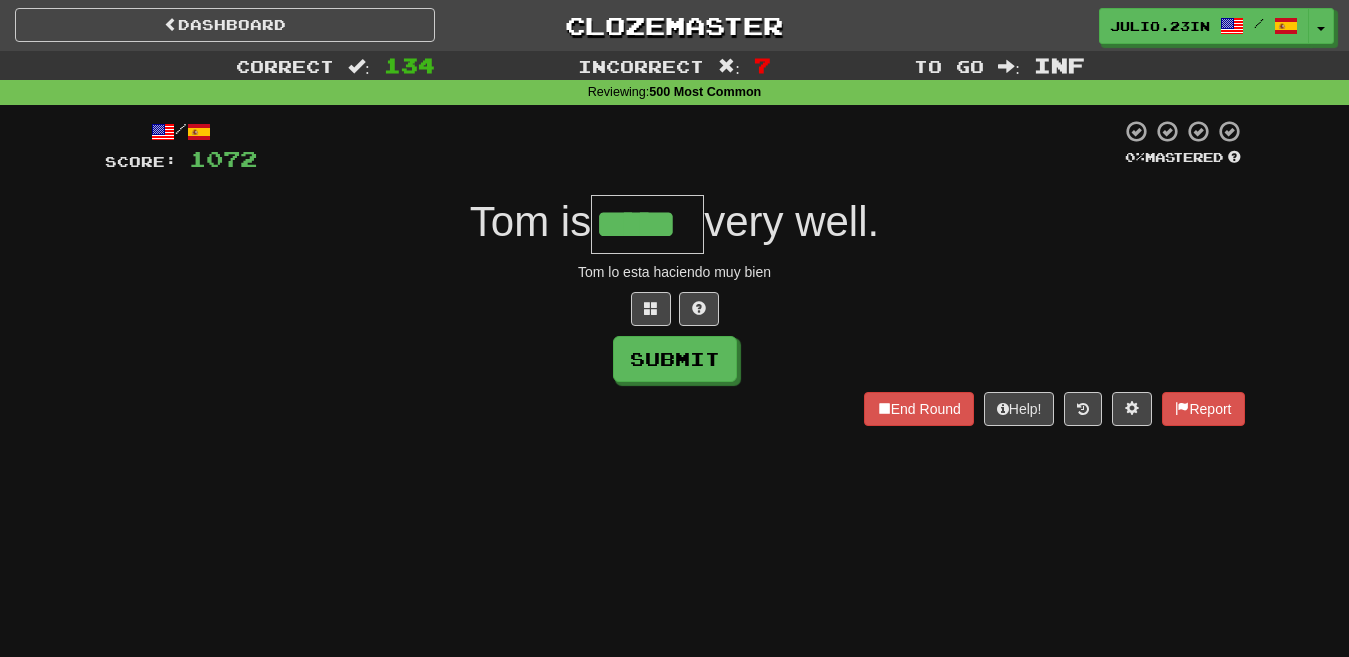 type on "*****" 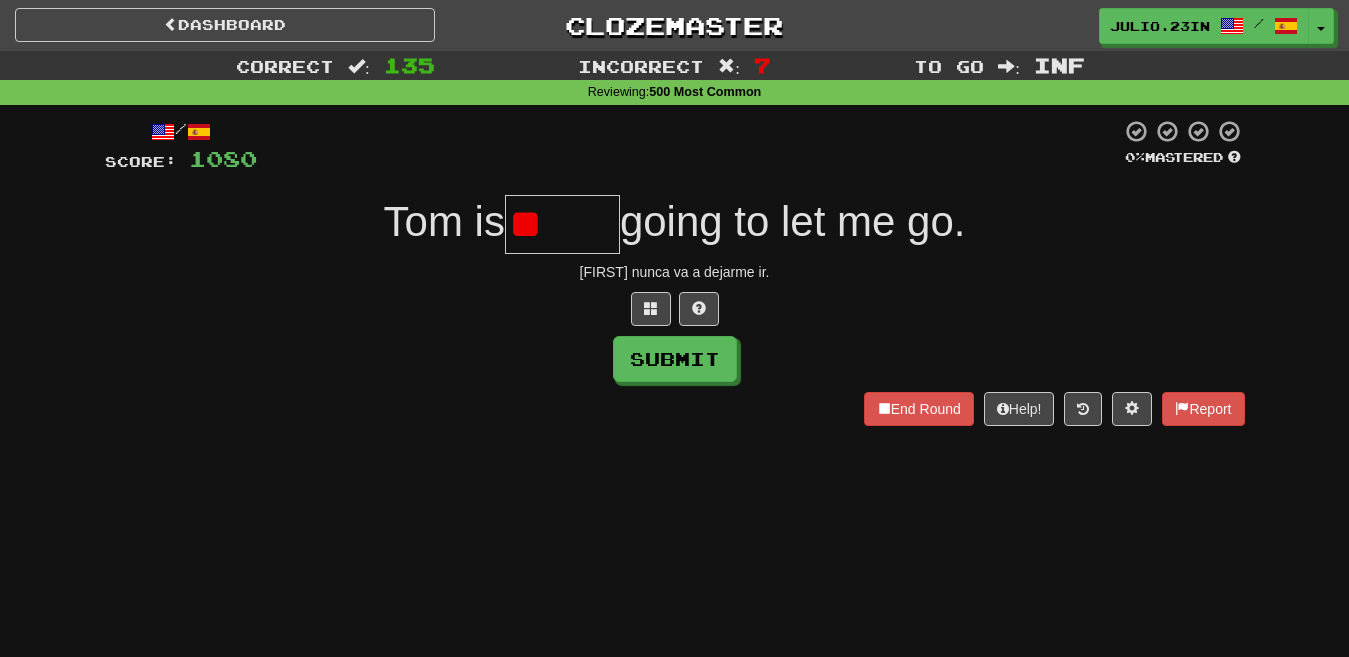 type on "*" 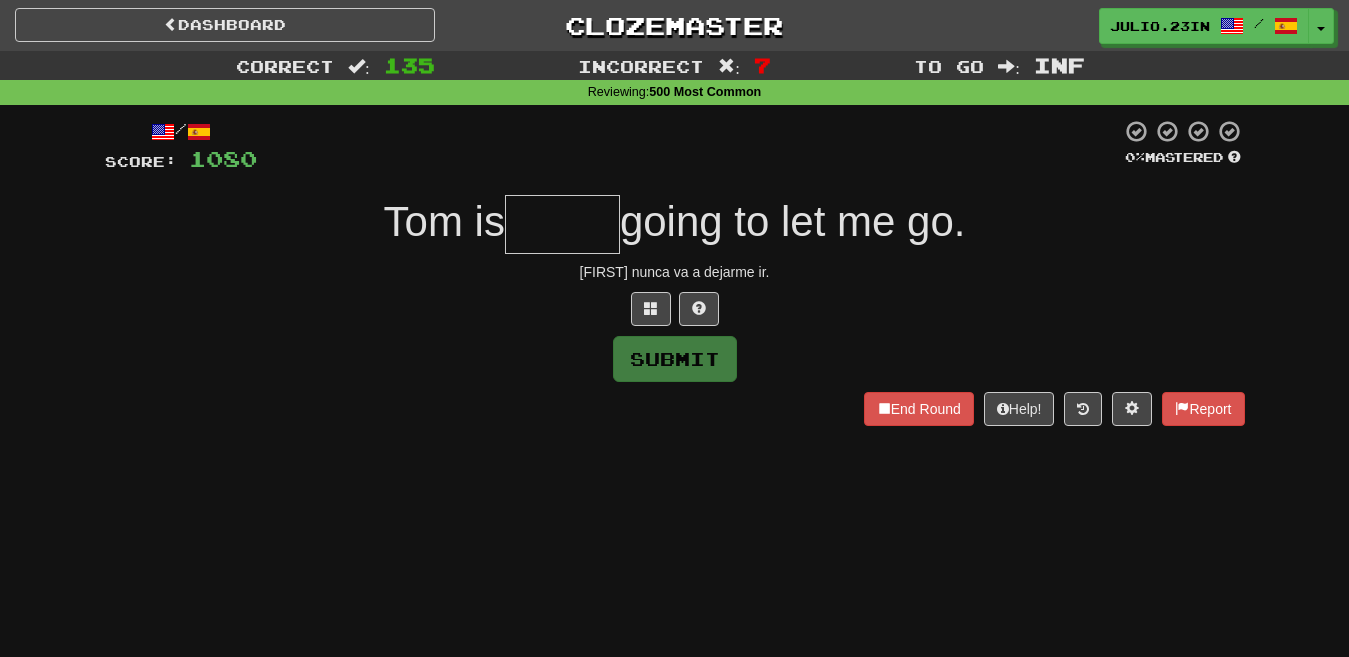 type on "*" 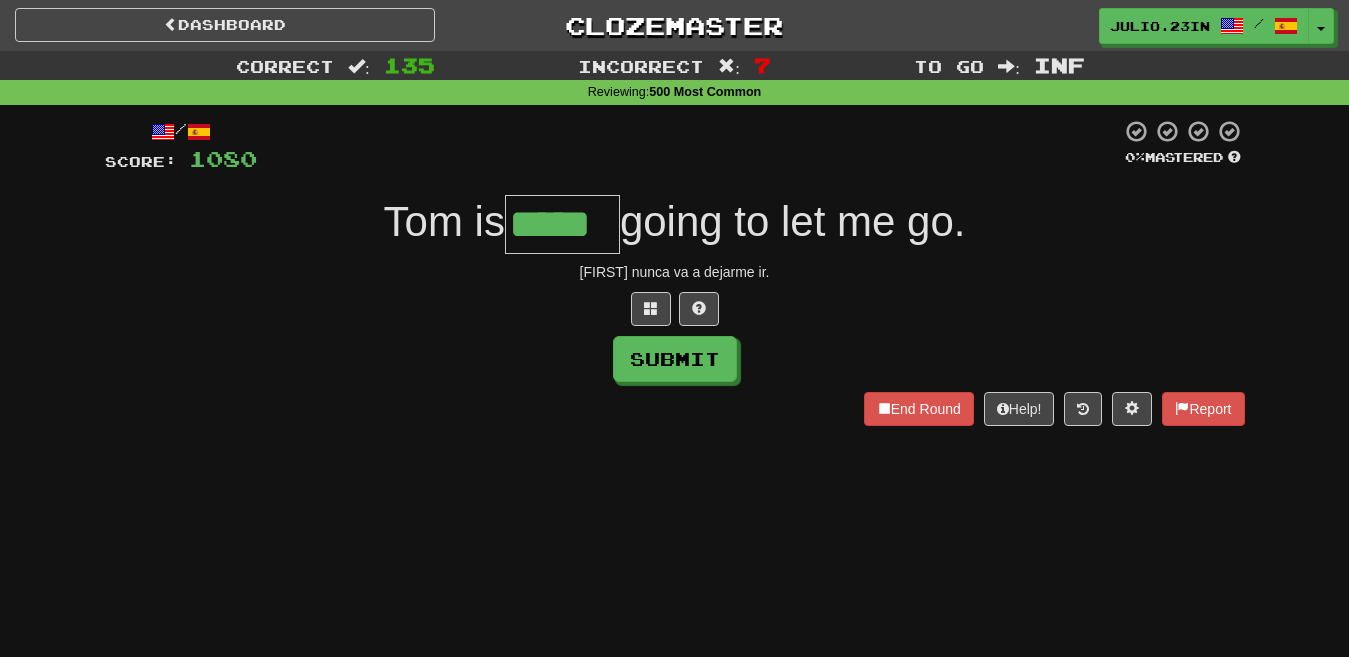 type on "*****" 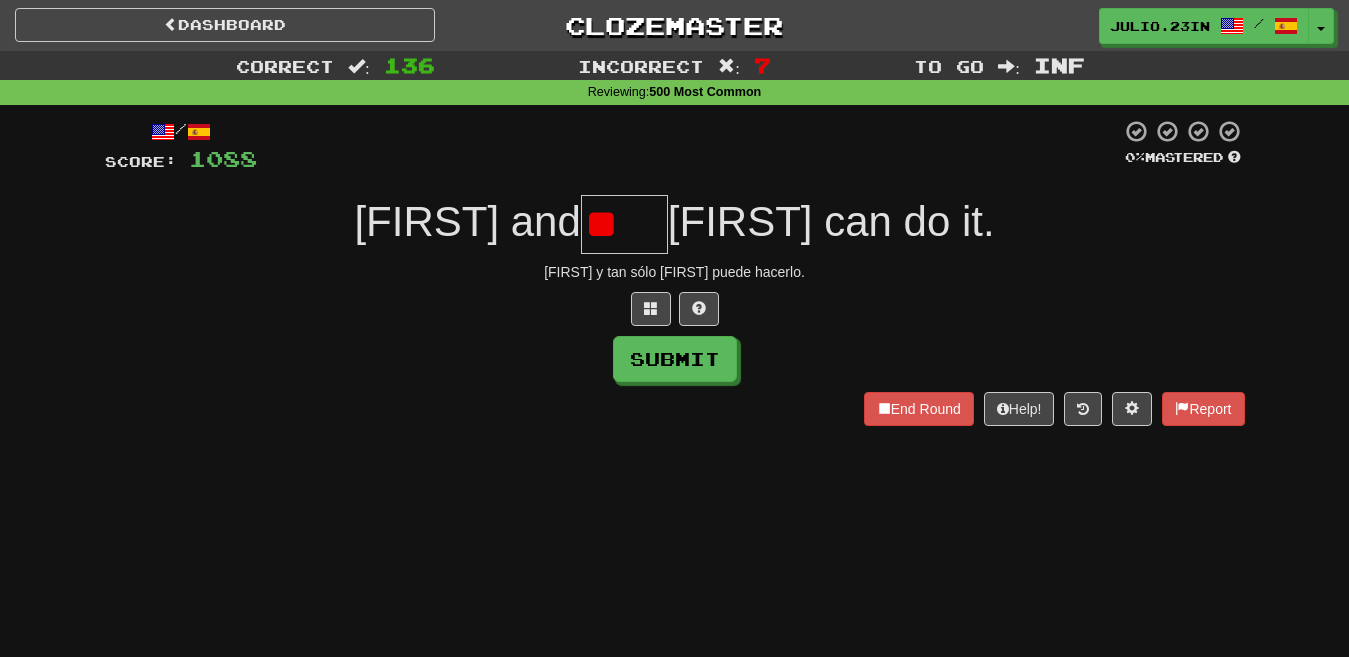 type on "*" 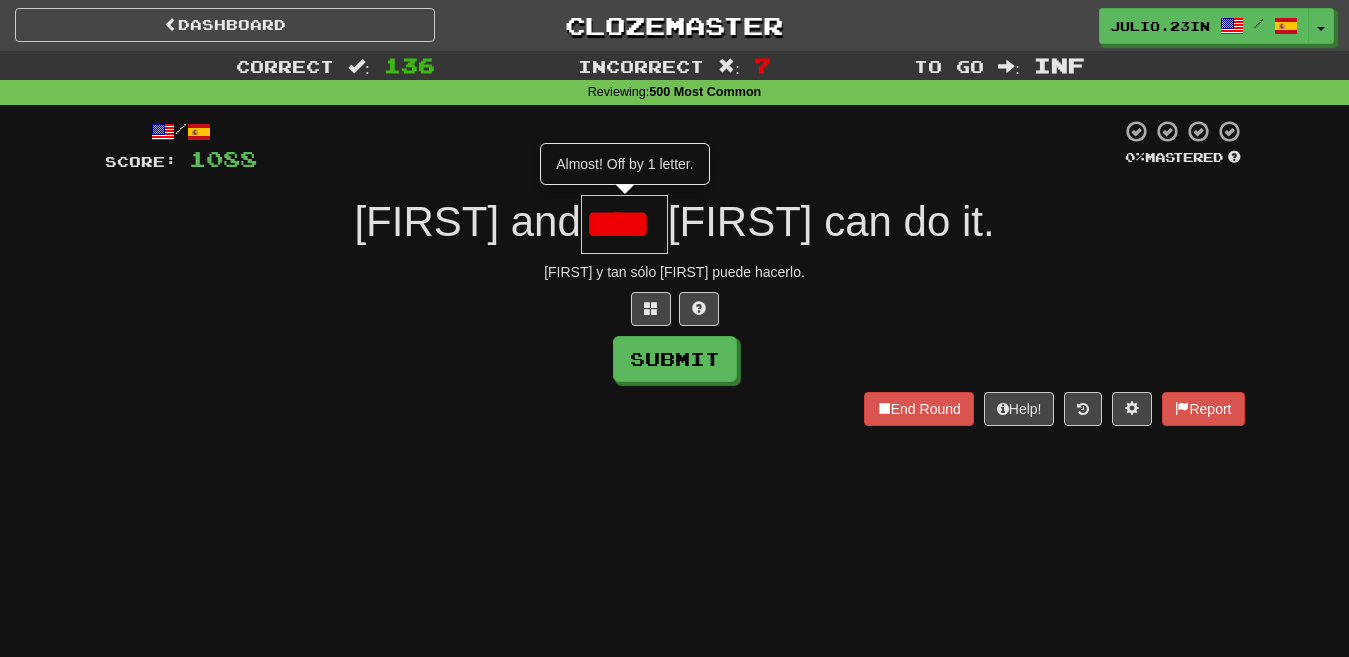 scroll, scrollTop: 0, scrollLeft: 0, axis: both 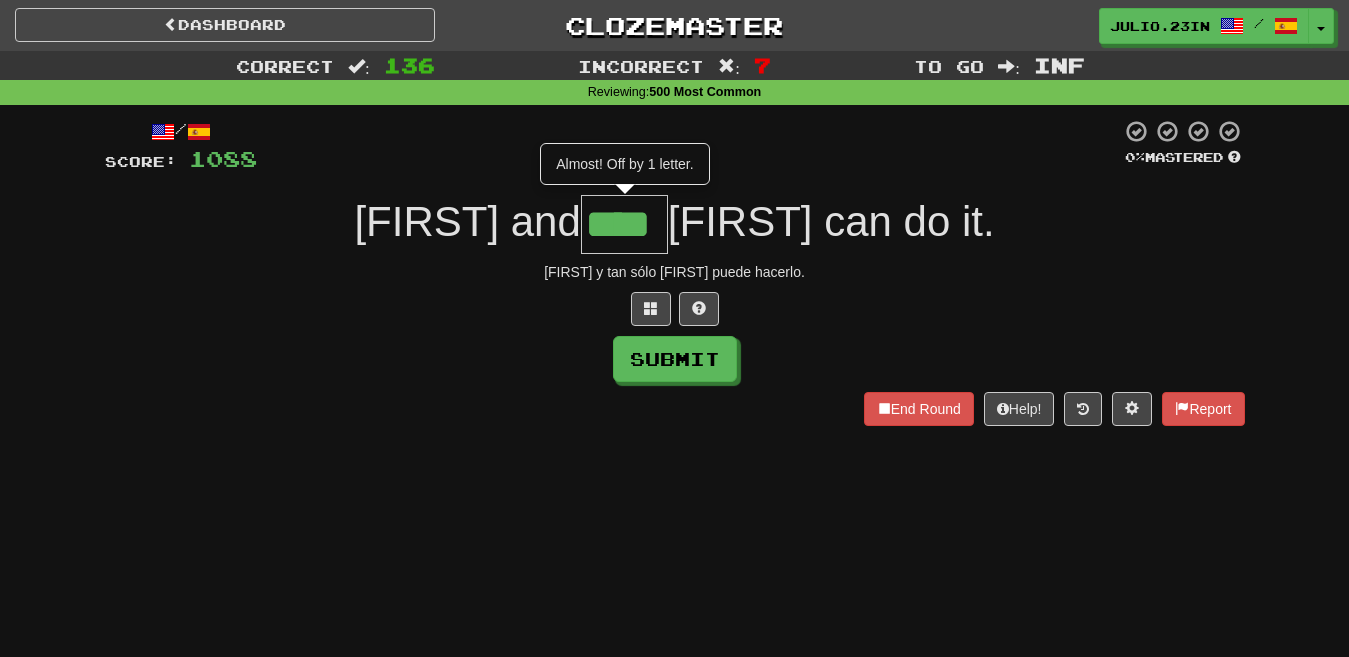 type on "****" 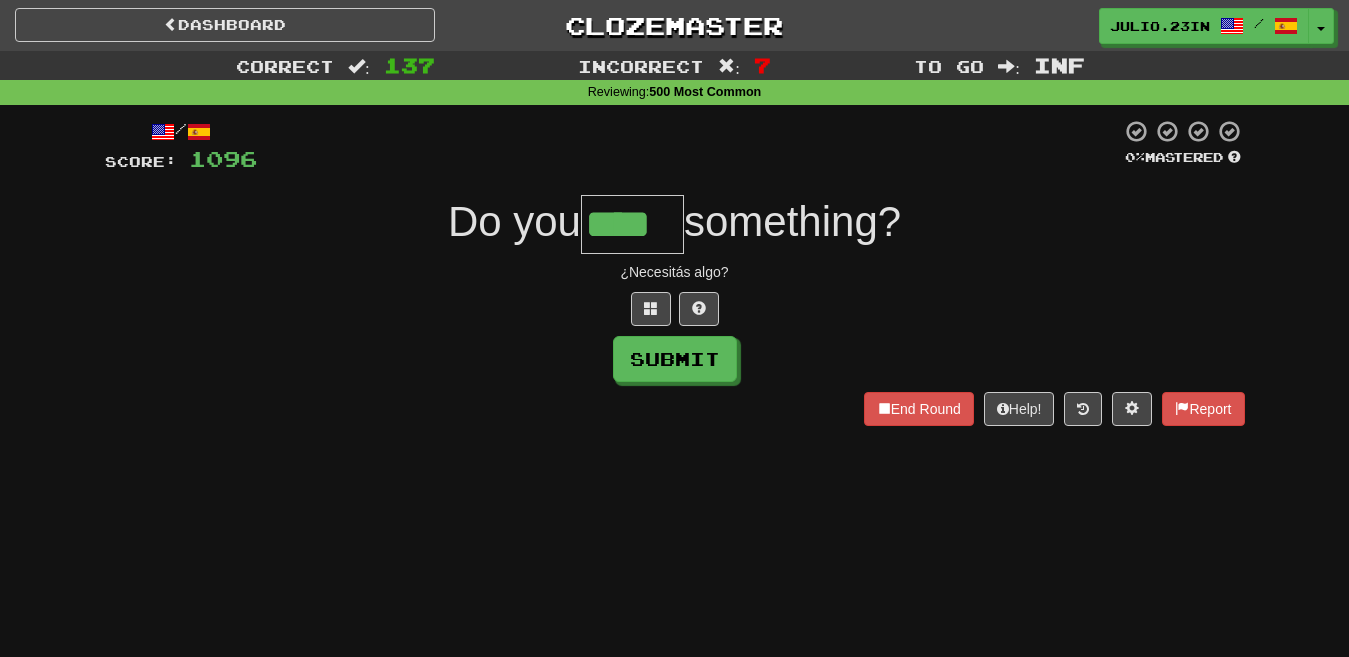 type on "****" 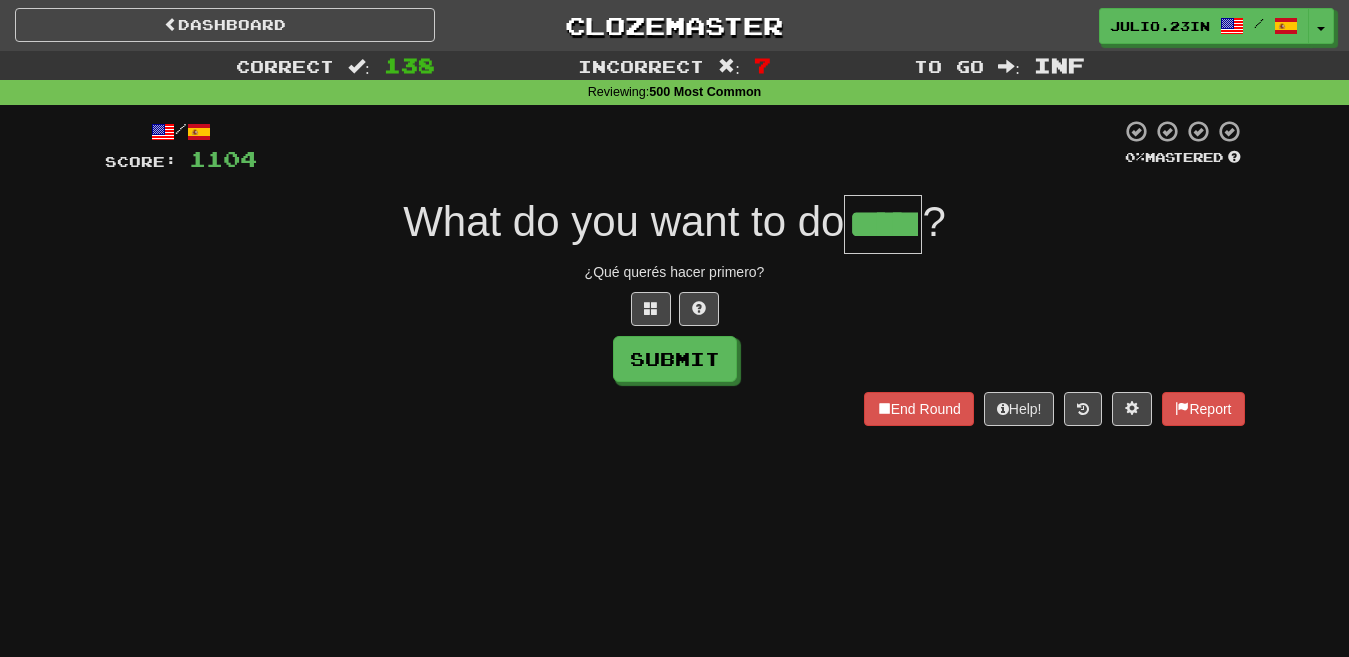 type on "*****" 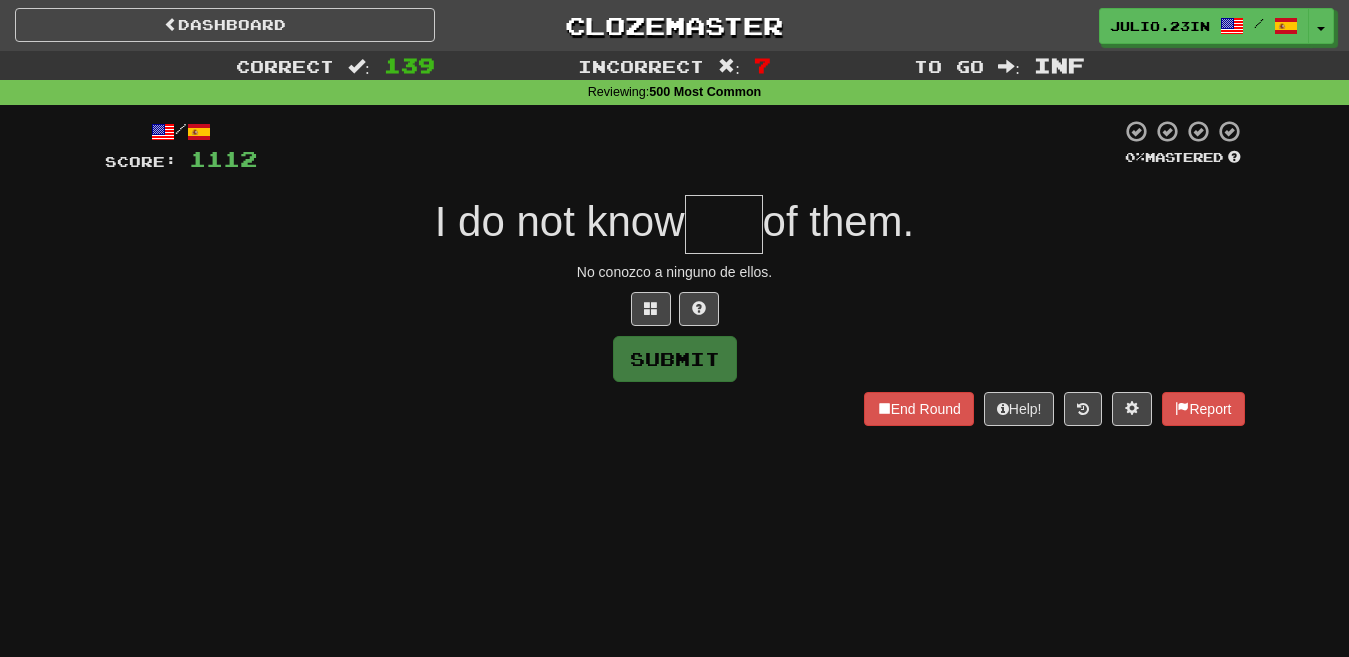 type on "*" 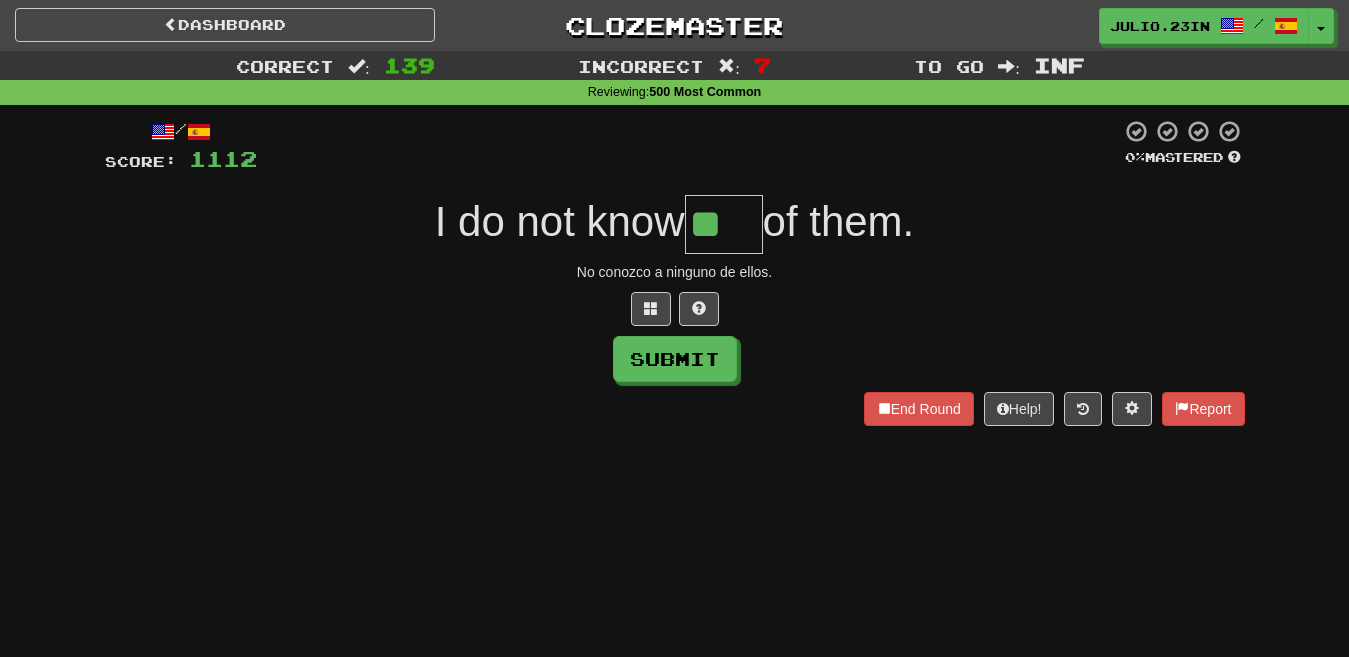 type on "*" 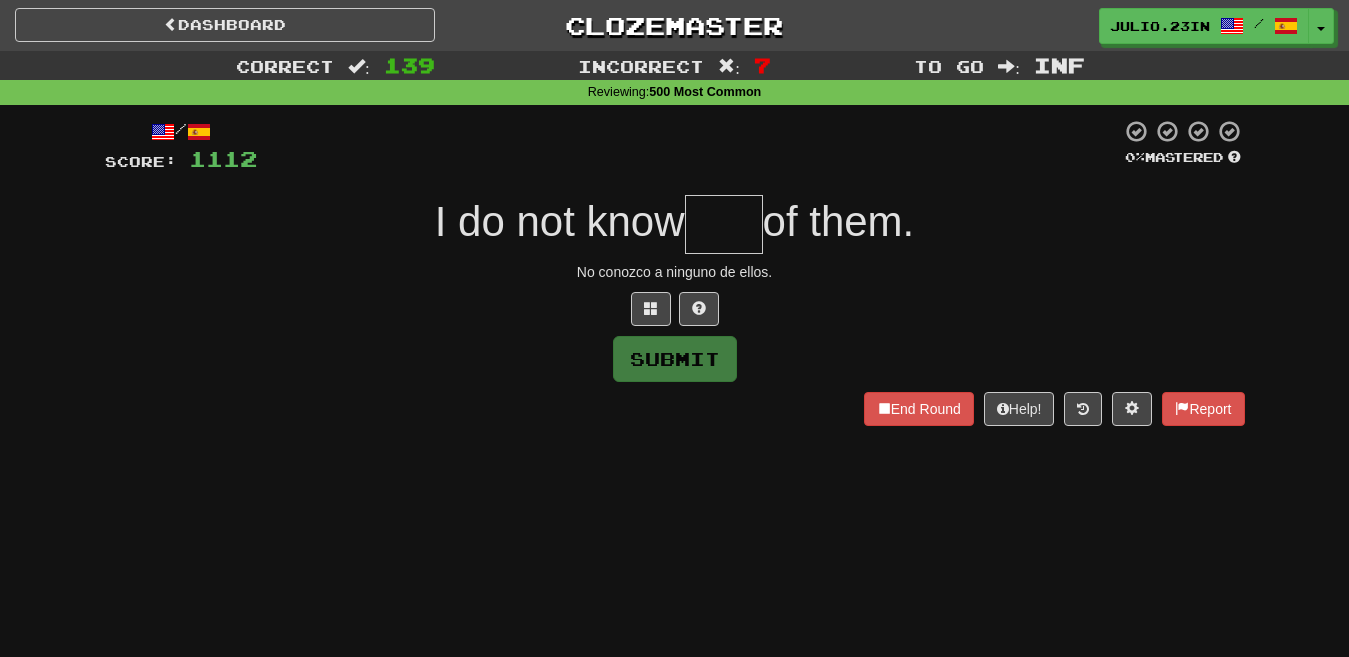 type on "***" 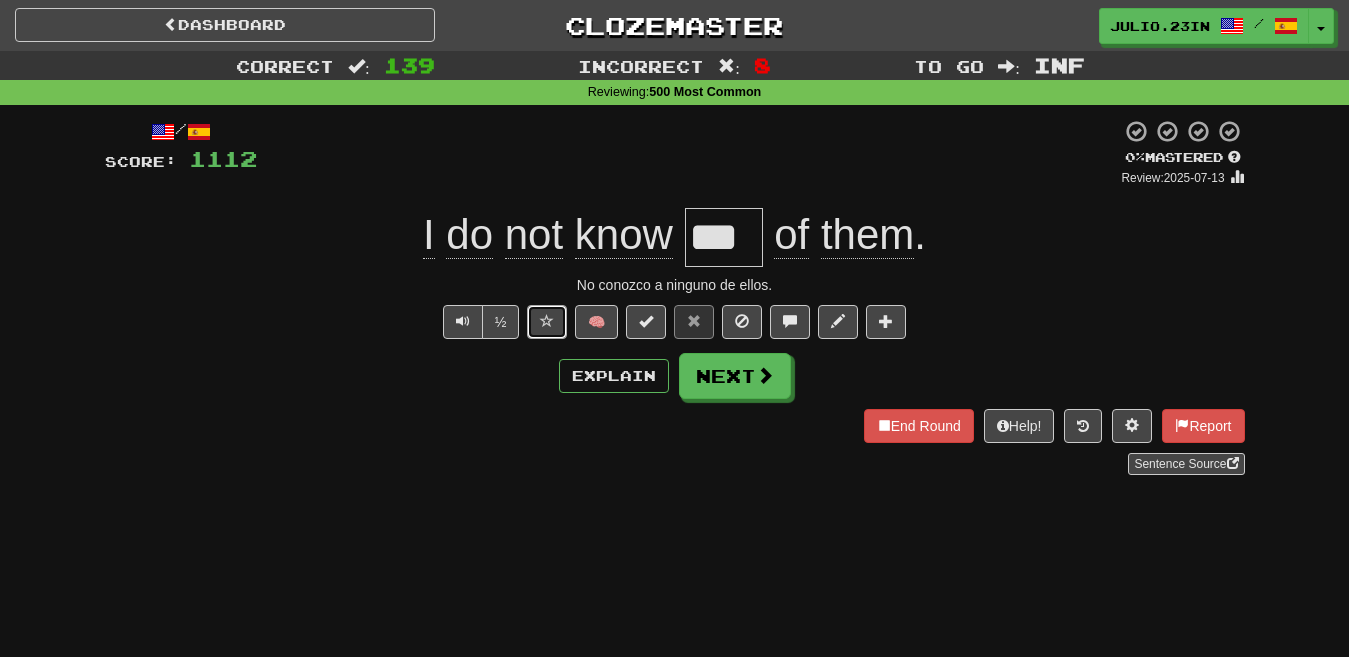 click at bounding box center [547, 321] 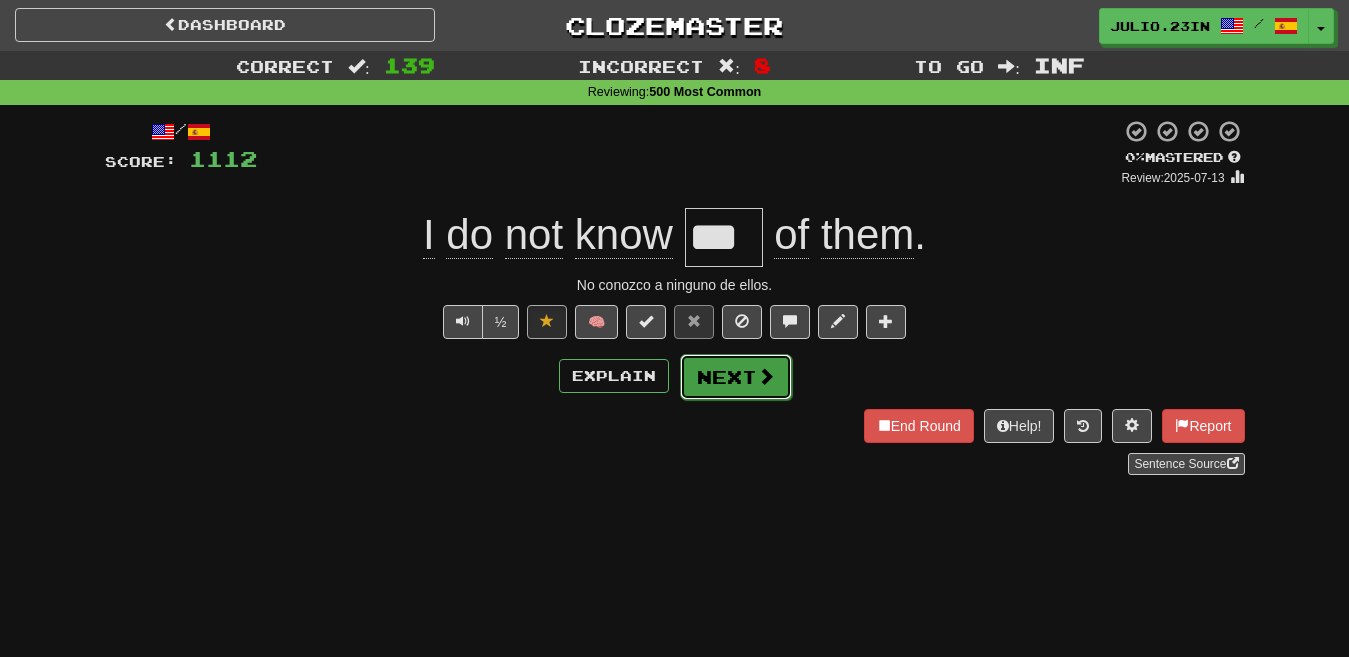 click on "Next" at bounding box center (736, 377) 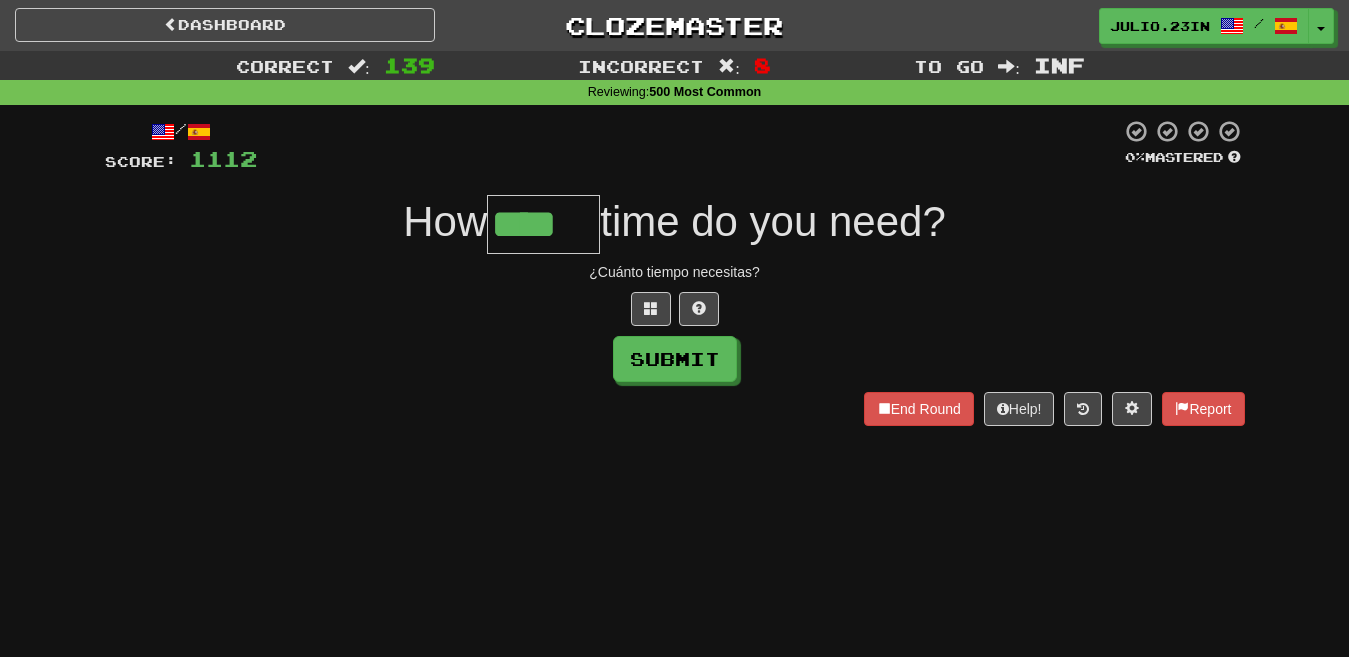 type on "****" 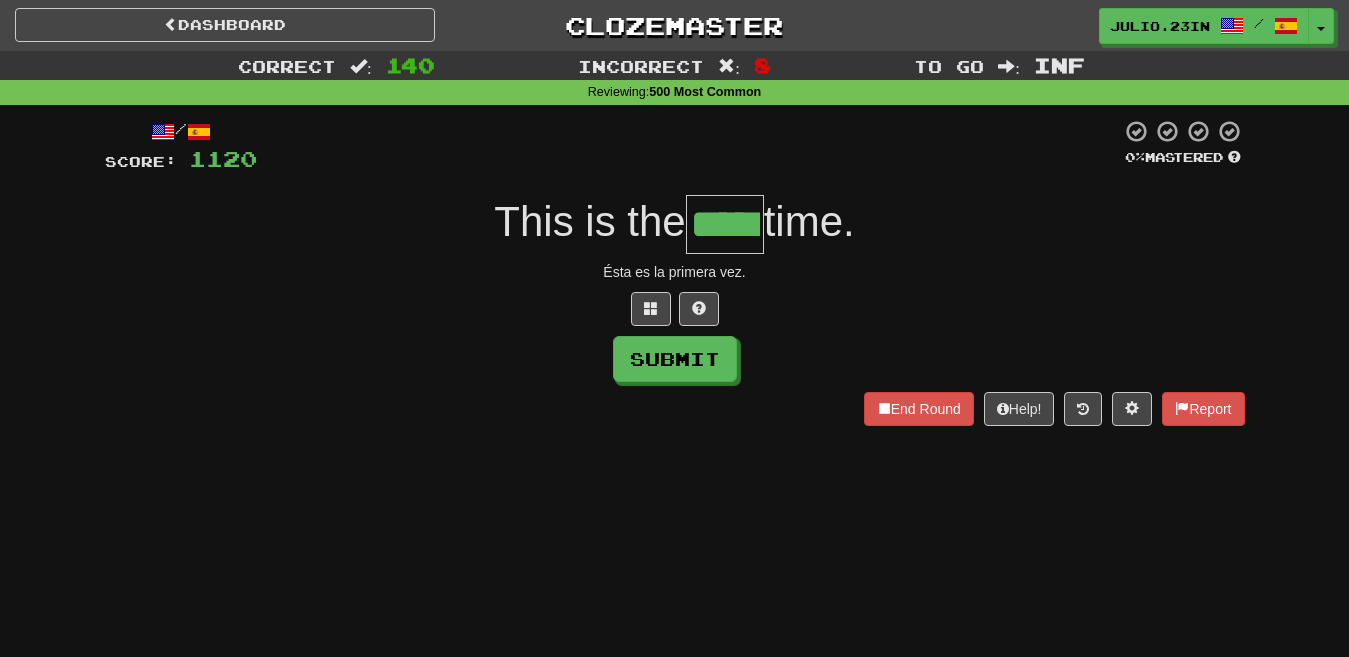 type on "*****" 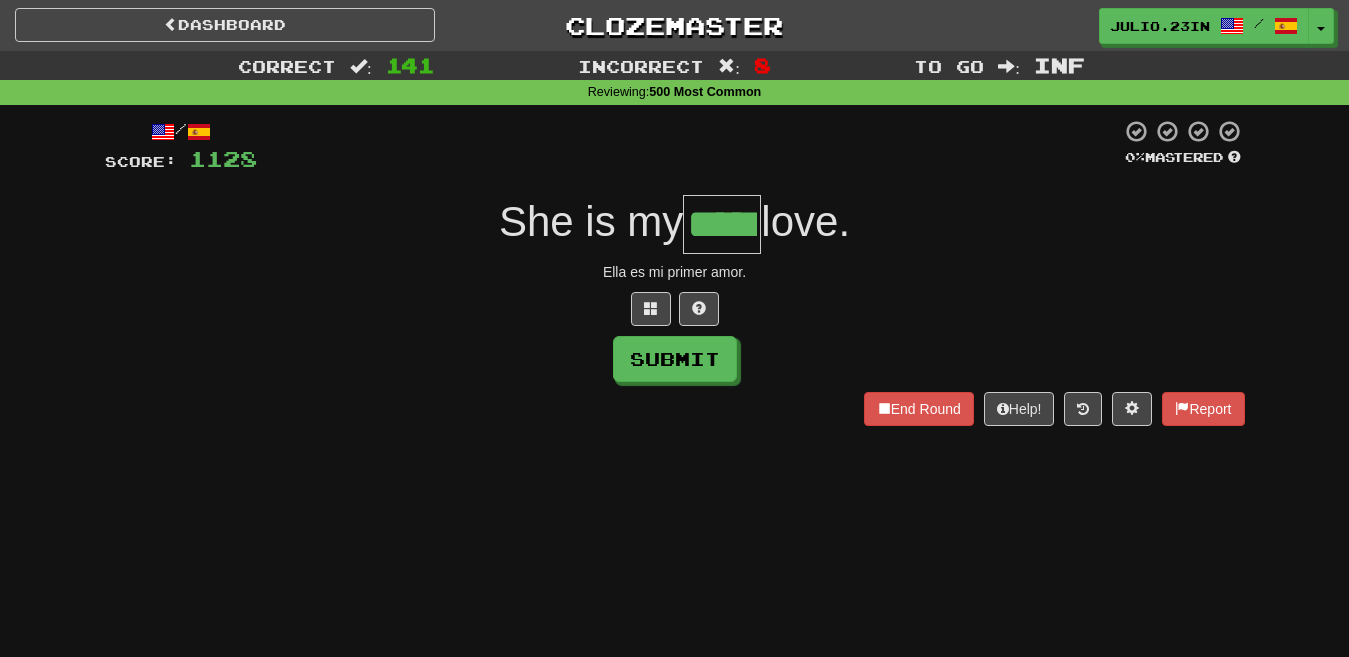 type on "*****" 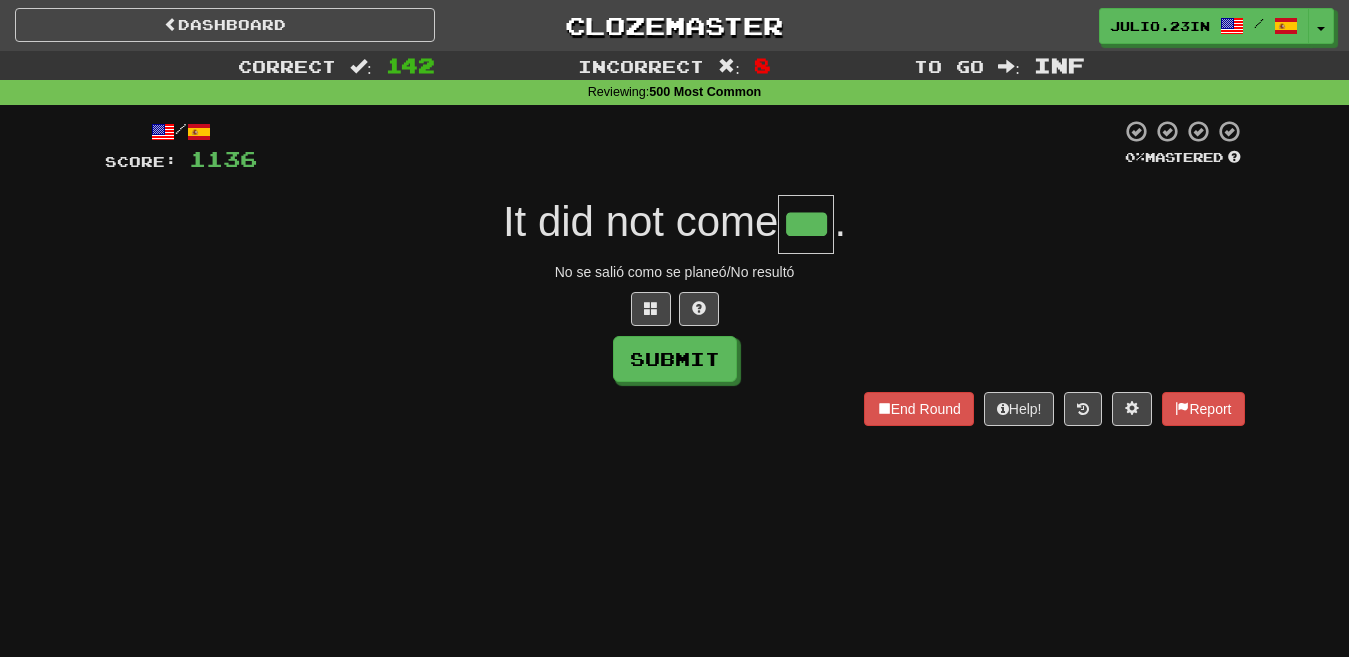 type on "***" 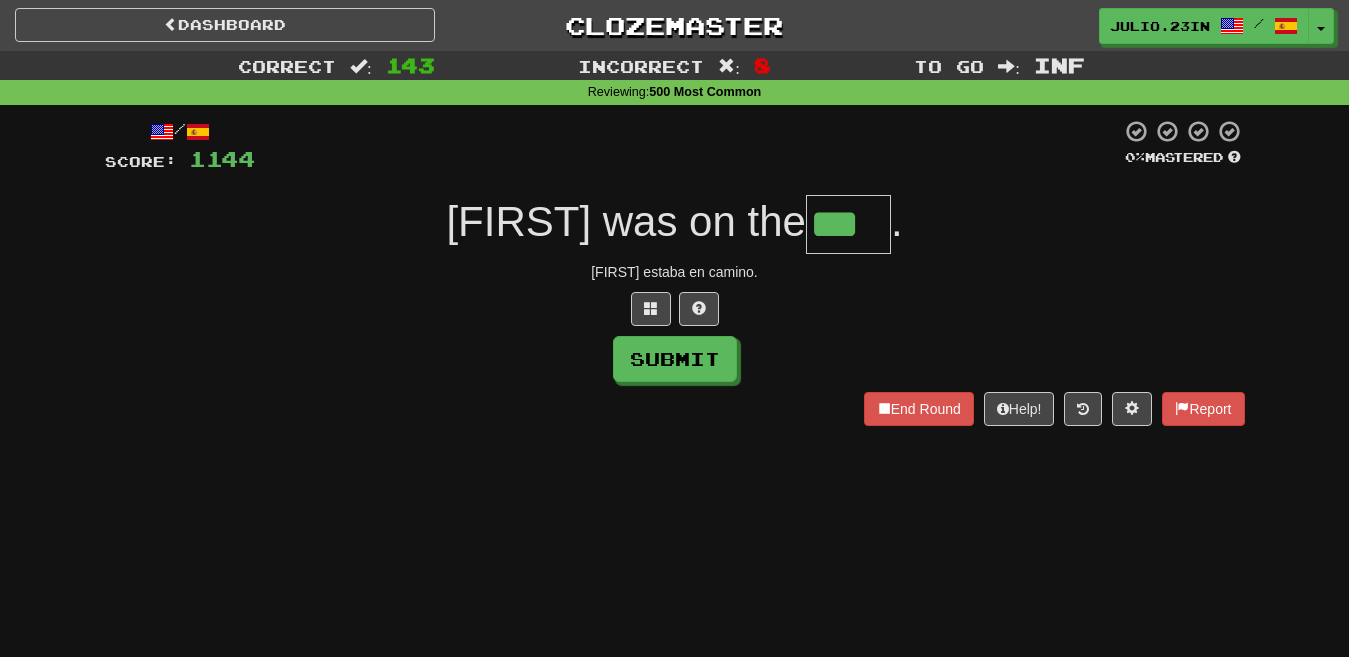 type on "***" 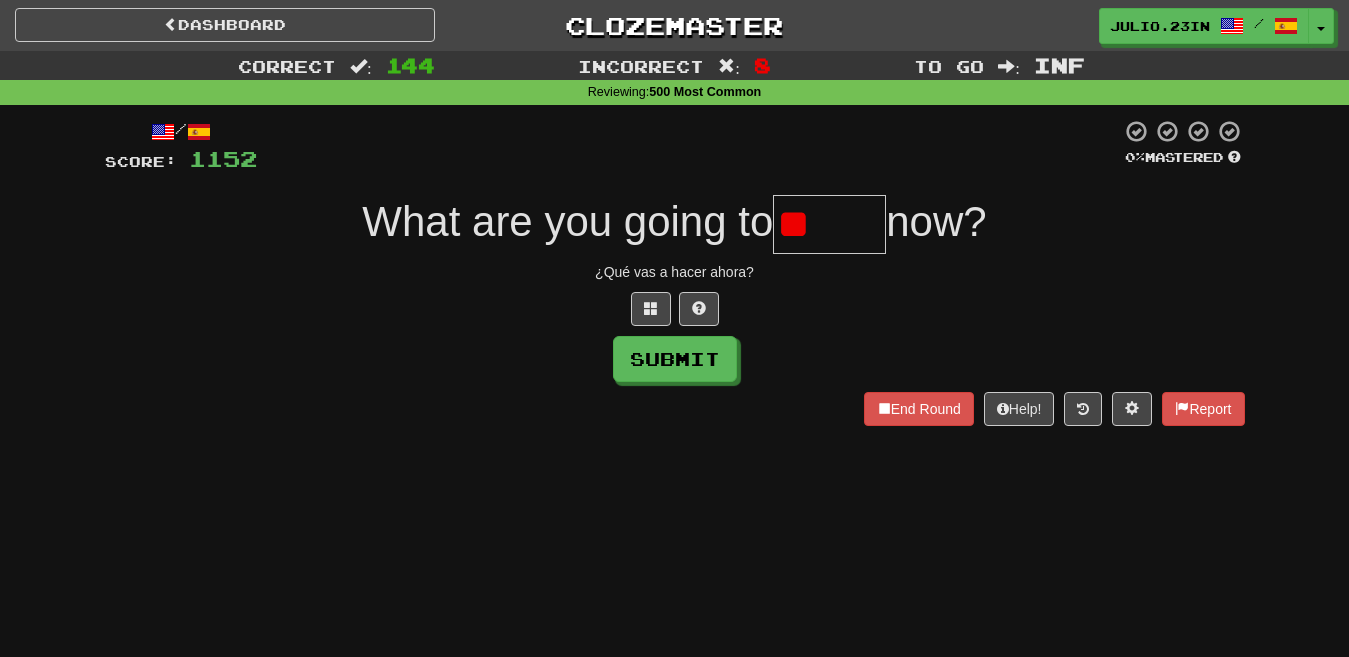 type on "*" 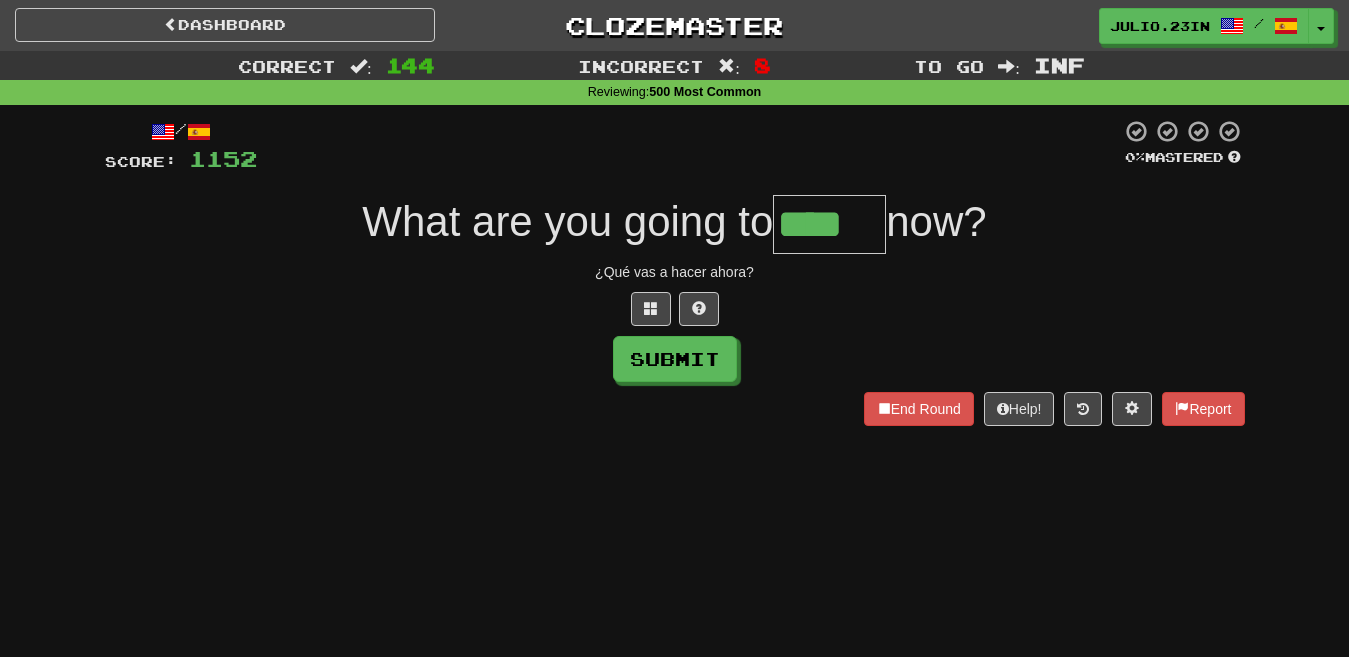 type on "****" 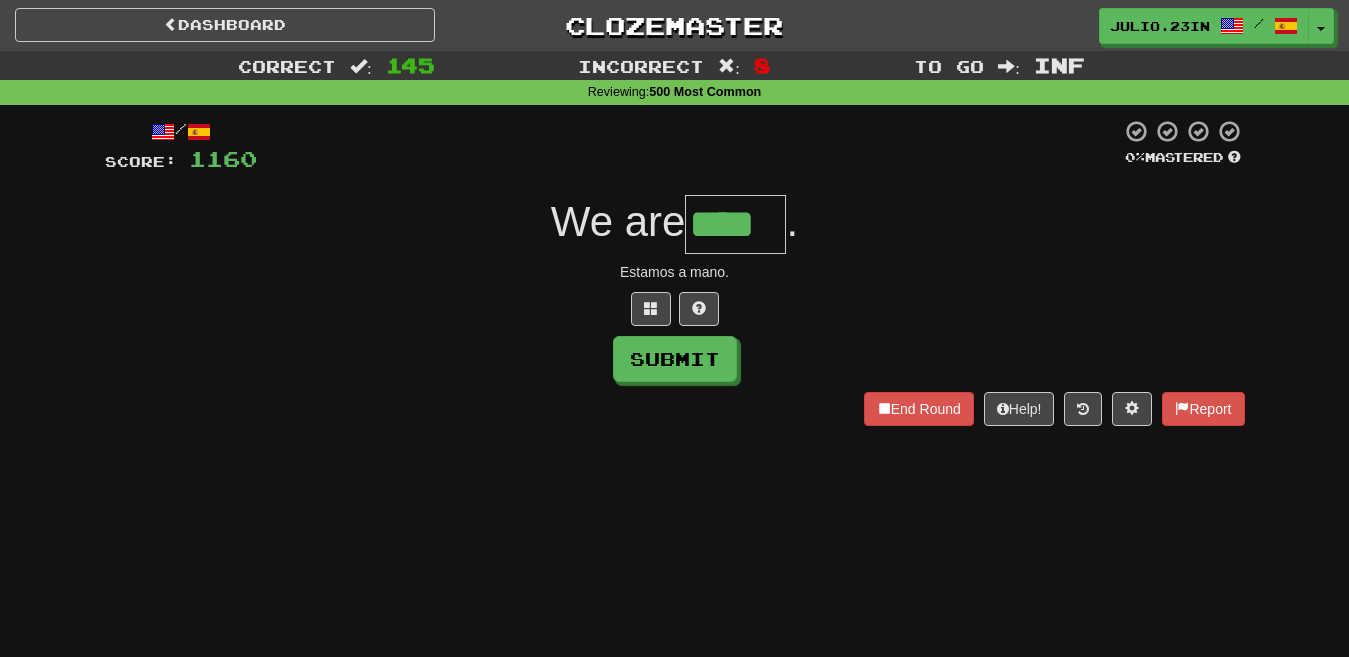 type on "****" 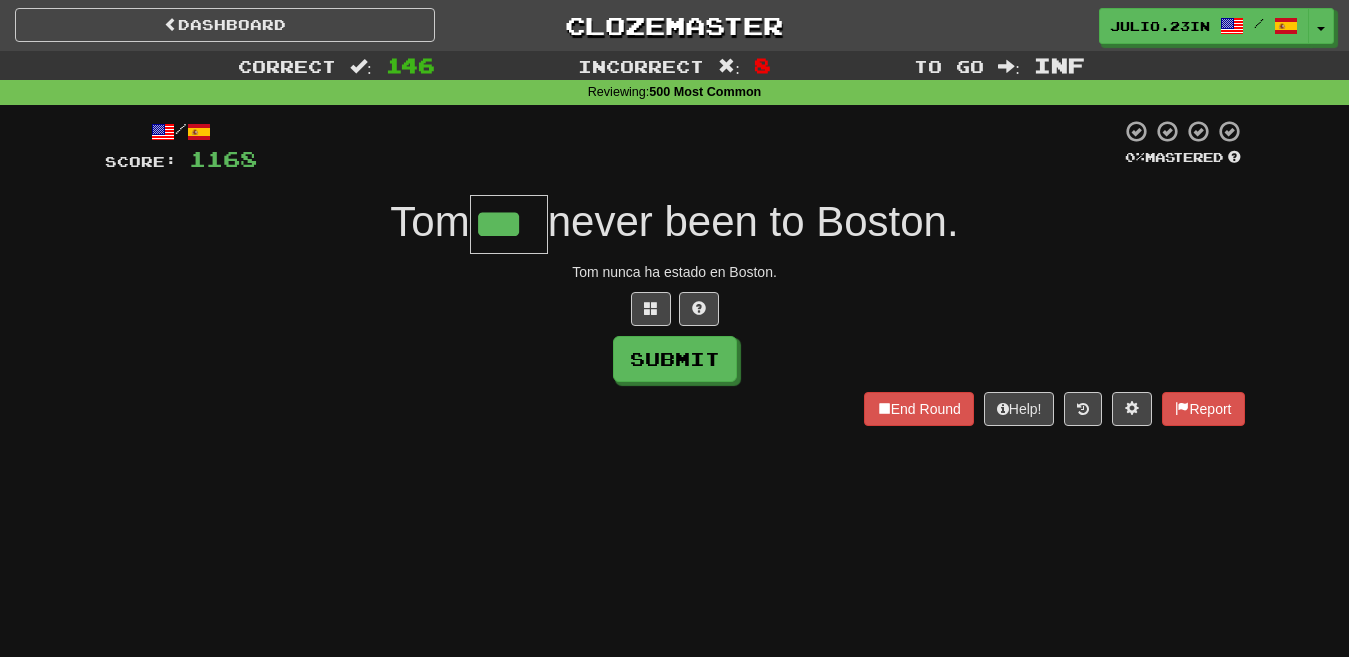 type on "***" 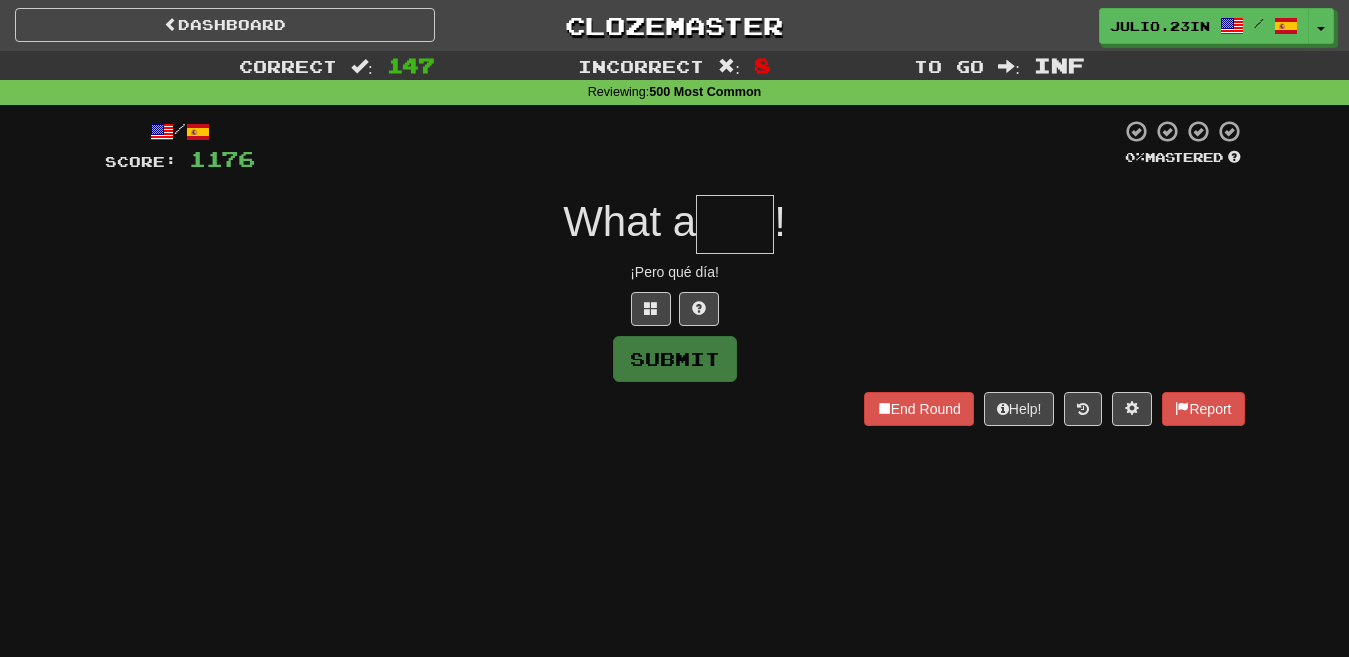 type on "*" 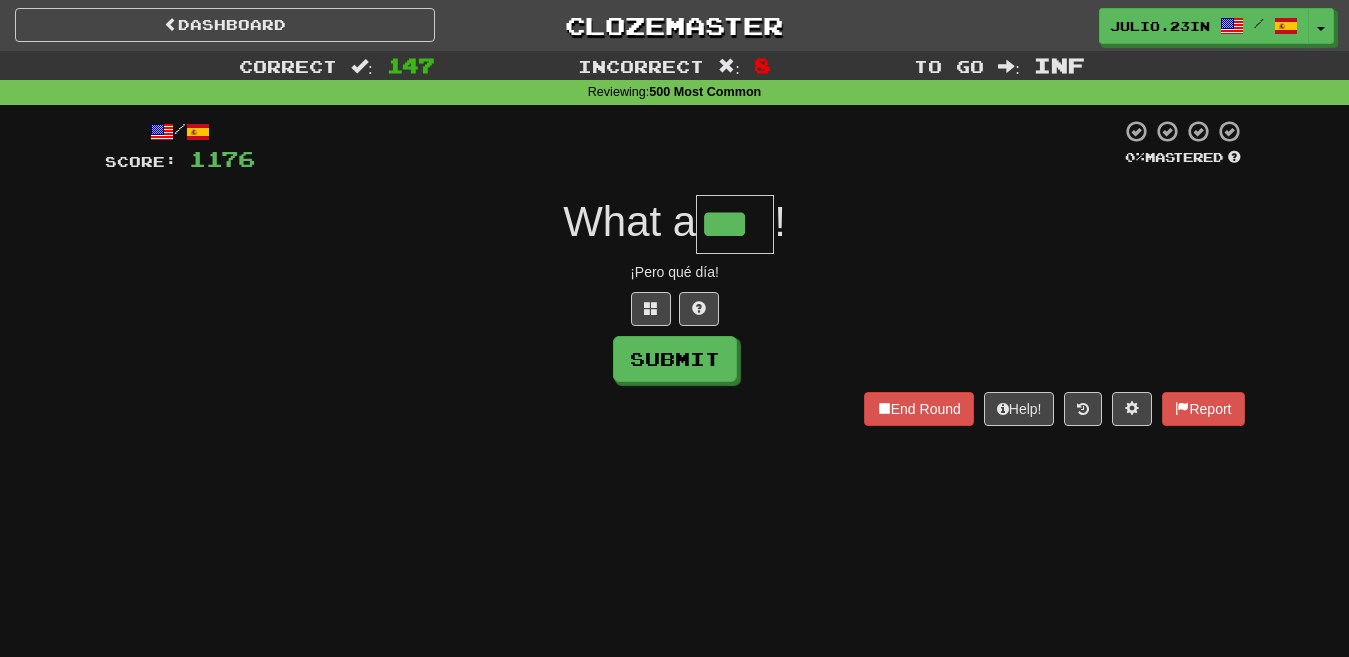 type on "***" 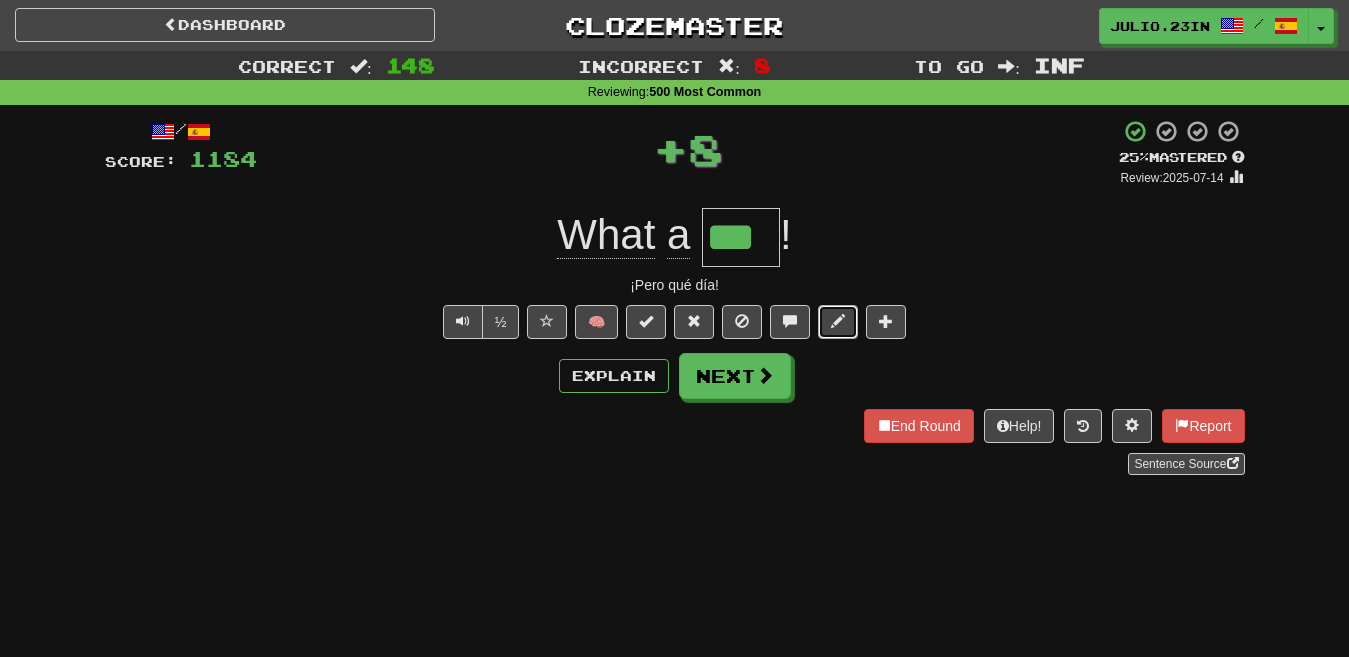 click at bounding box center (838, 321) 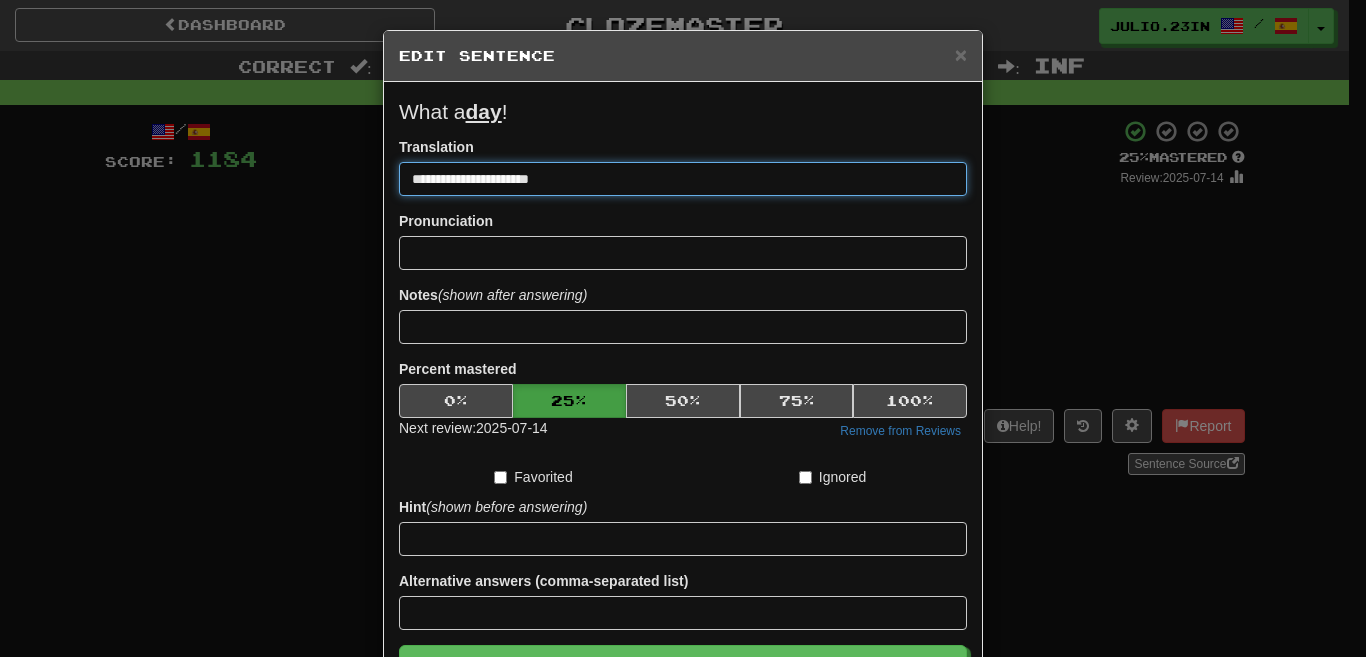 type on "**********" 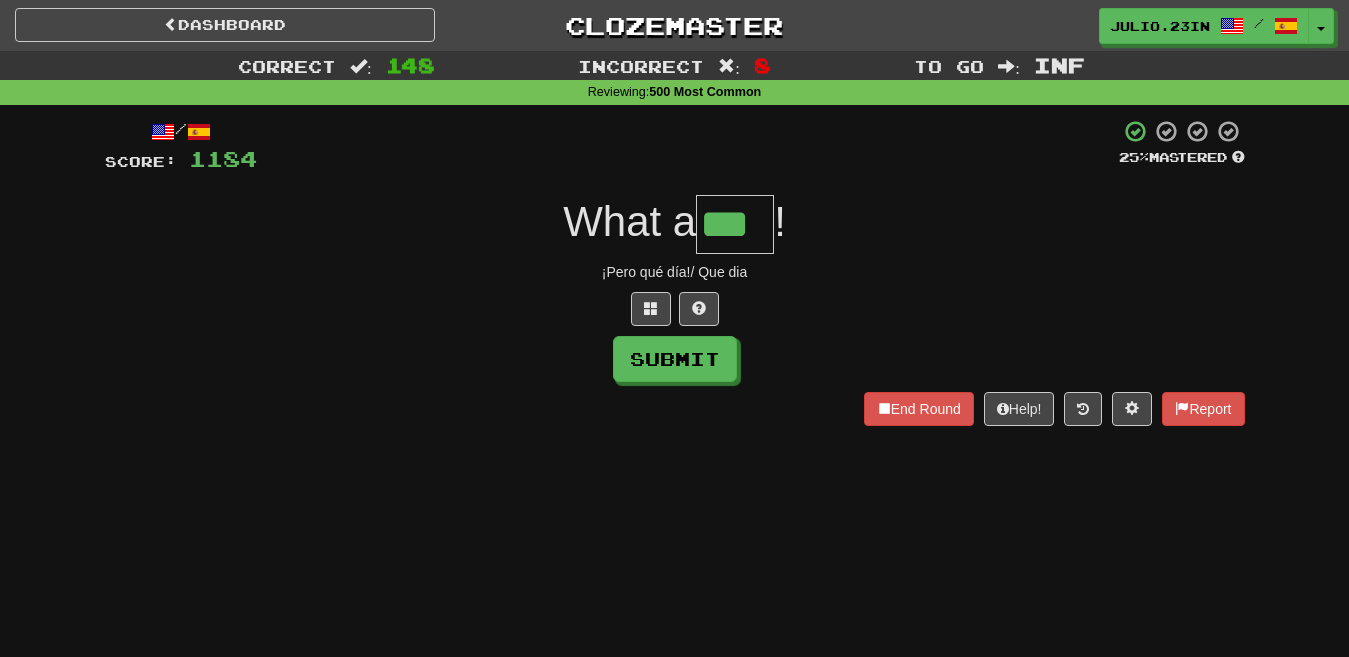 type on "***" 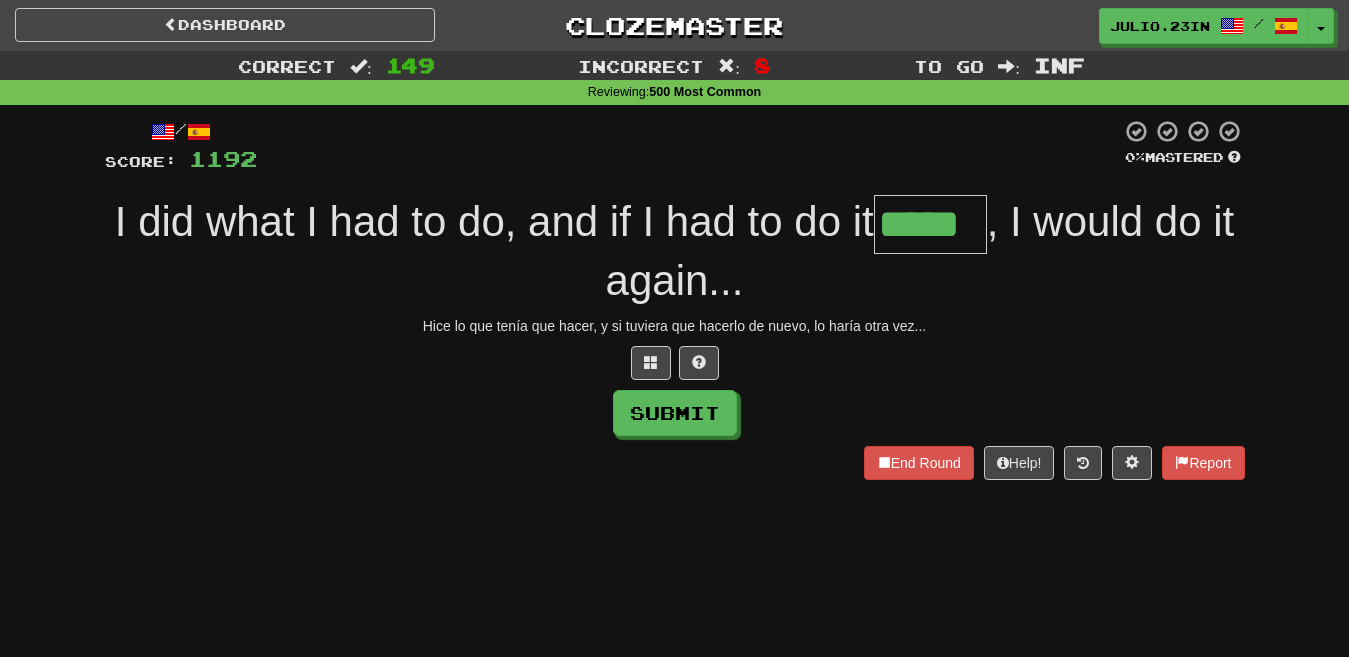 type on "*****" 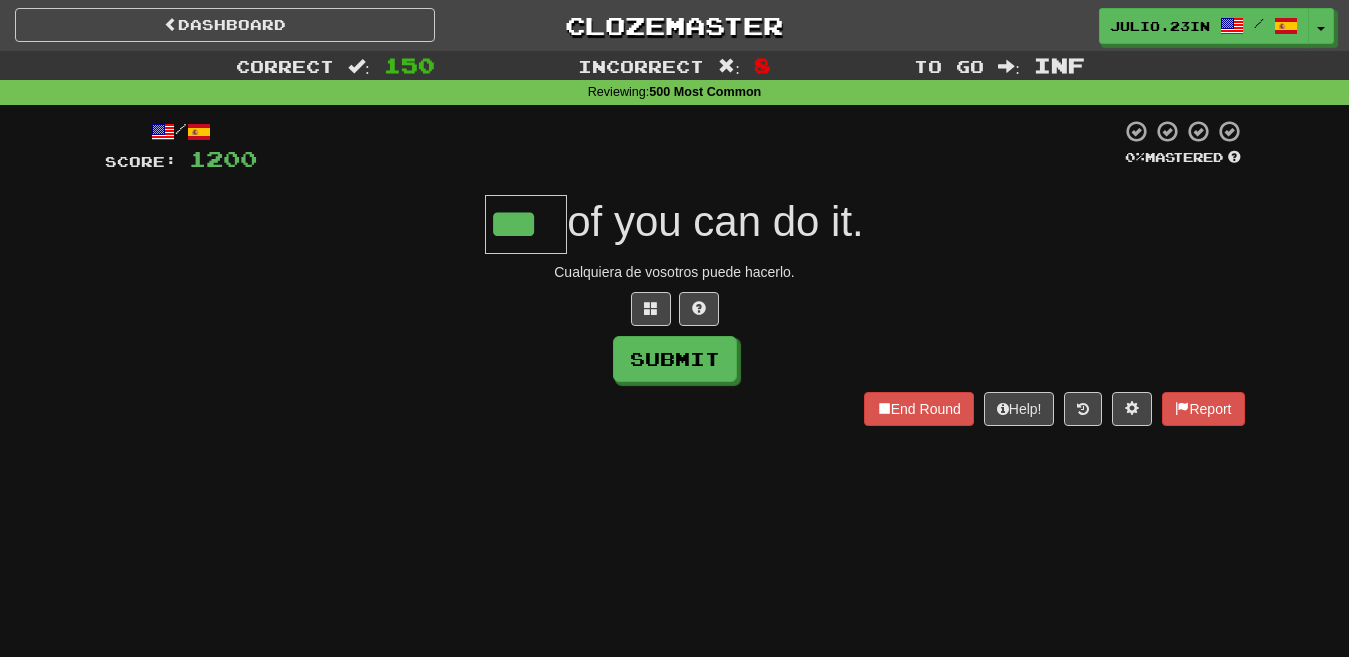 type 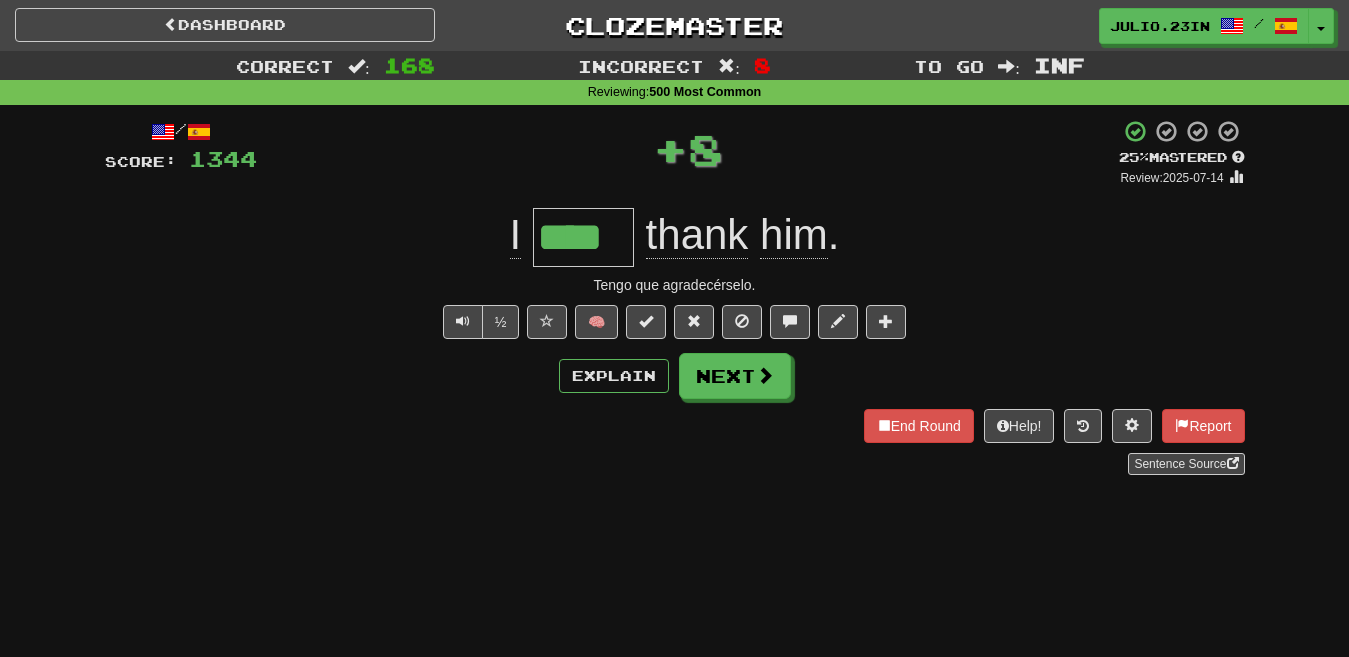 click on "/  Score:   1344 + 8 25 %  Mastered Review:  2025-07-14 I   ****   thank   him . Tengo que agradecérselo. ½ 🧠 Explain Next  End Round  Help!  Report Sentence Source" at bounding box center (675, 297) 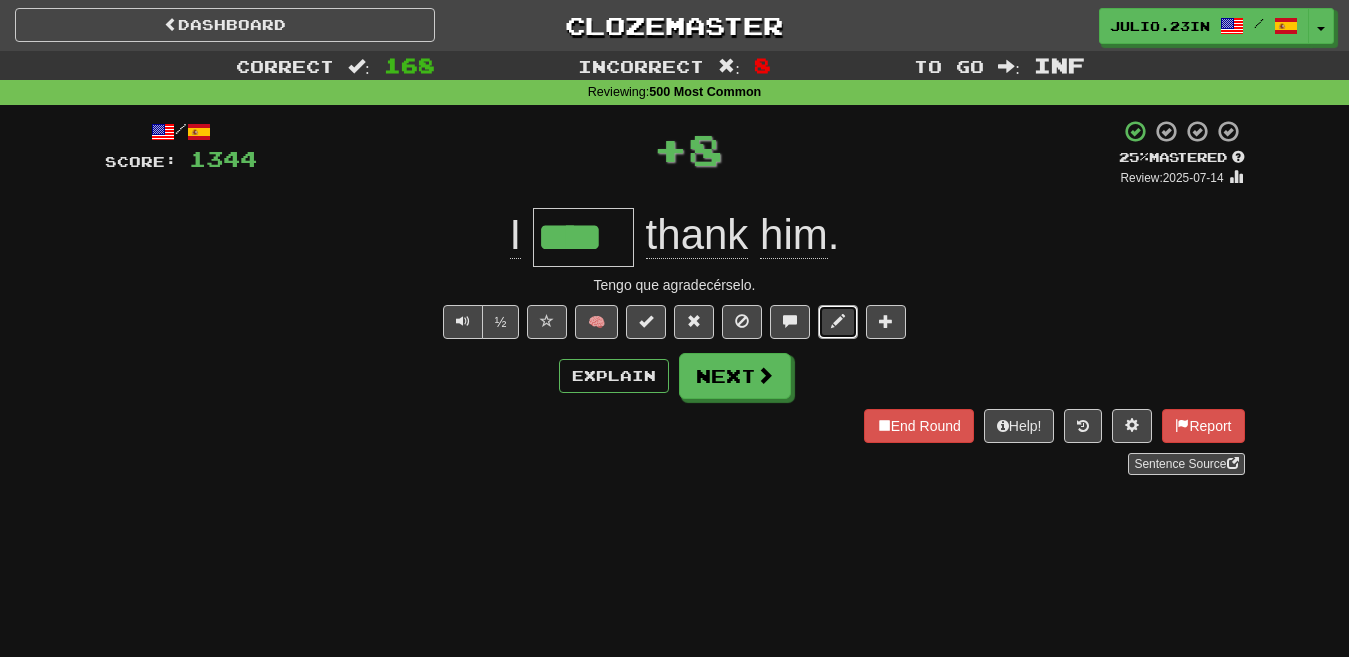 click at bounding box center [838, 321] 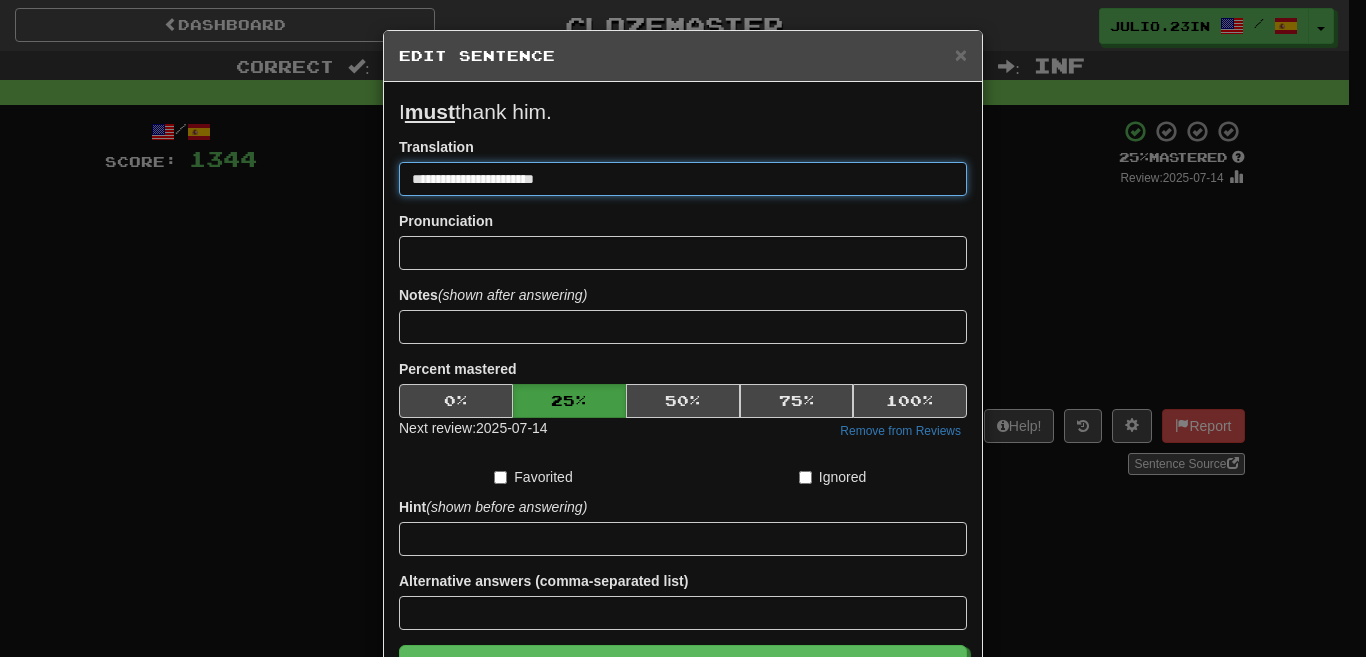 drag, startPoint x: 446, startPoint y: 177, endPoint x: 362, endPoint y: 193, distance: 85.51023 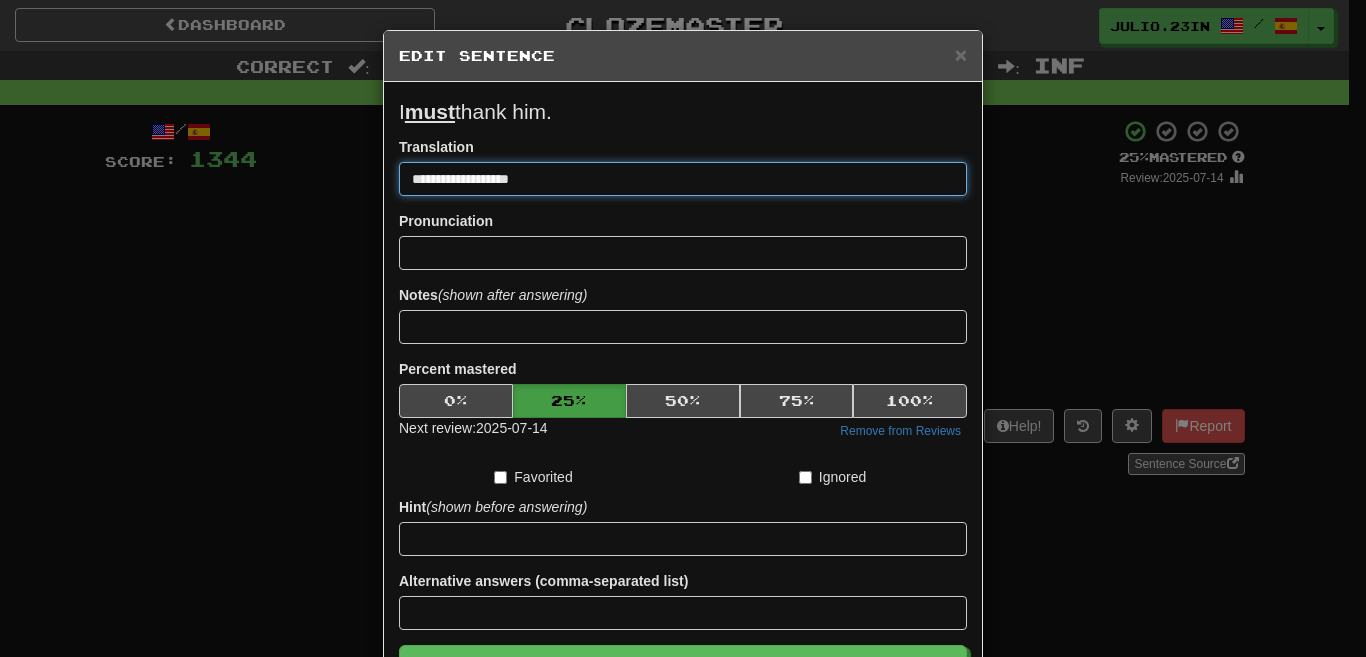 click on "Save" at bounding box center [683, 668] 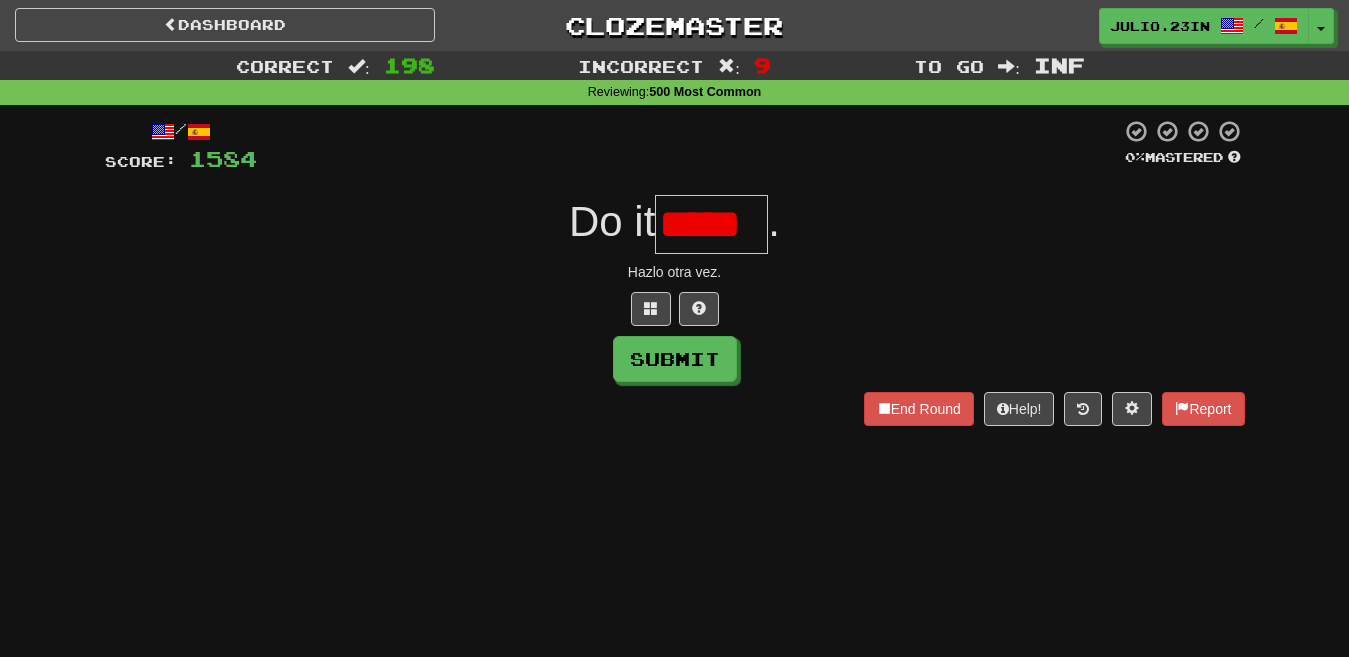 scroll, scrollTop: 0, scrollLeft: 0, axis: both 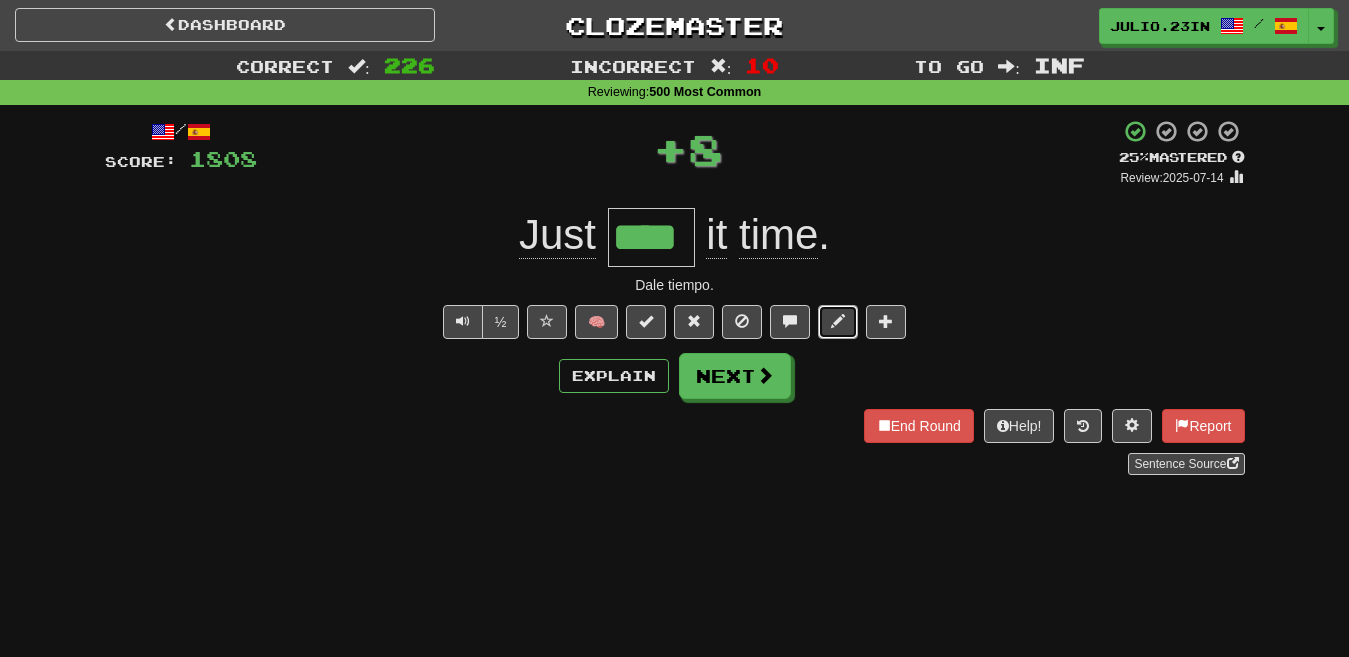 click at bounding box center [838, 322] 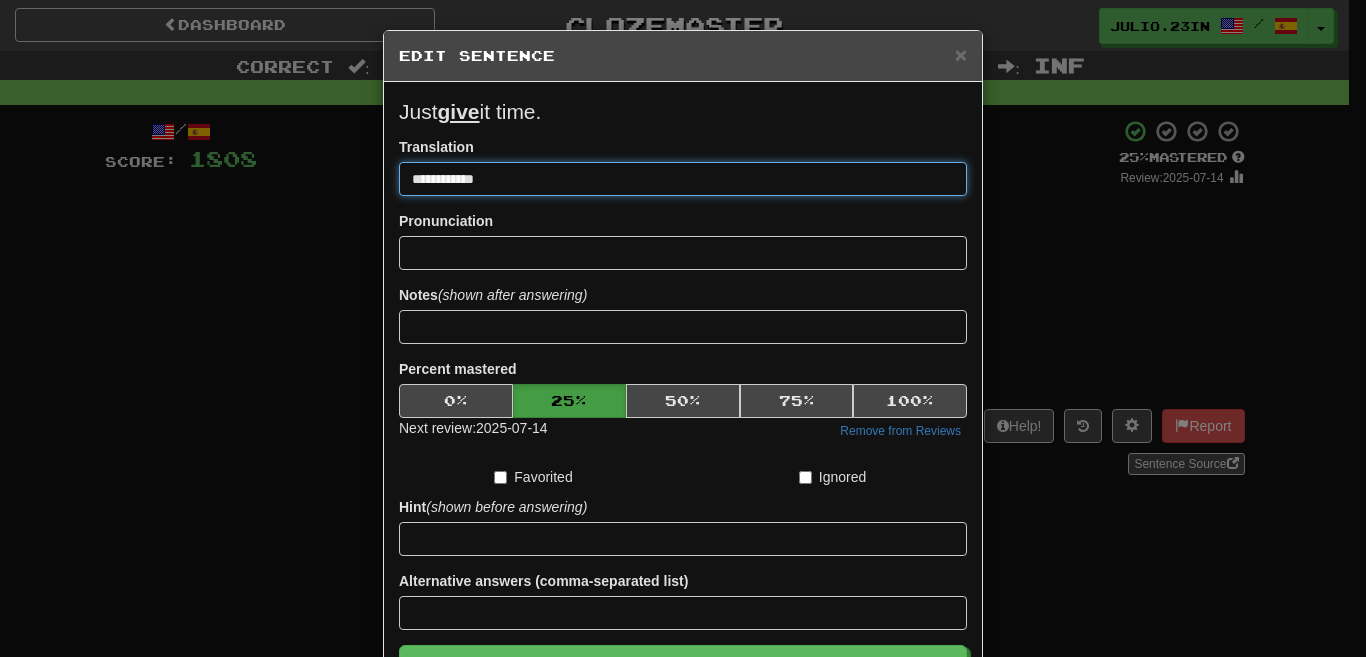 drag, startPoint x: 395, startPoint y: 172, endPoint x: 291, endPoint y: 147, distance: 106.96261 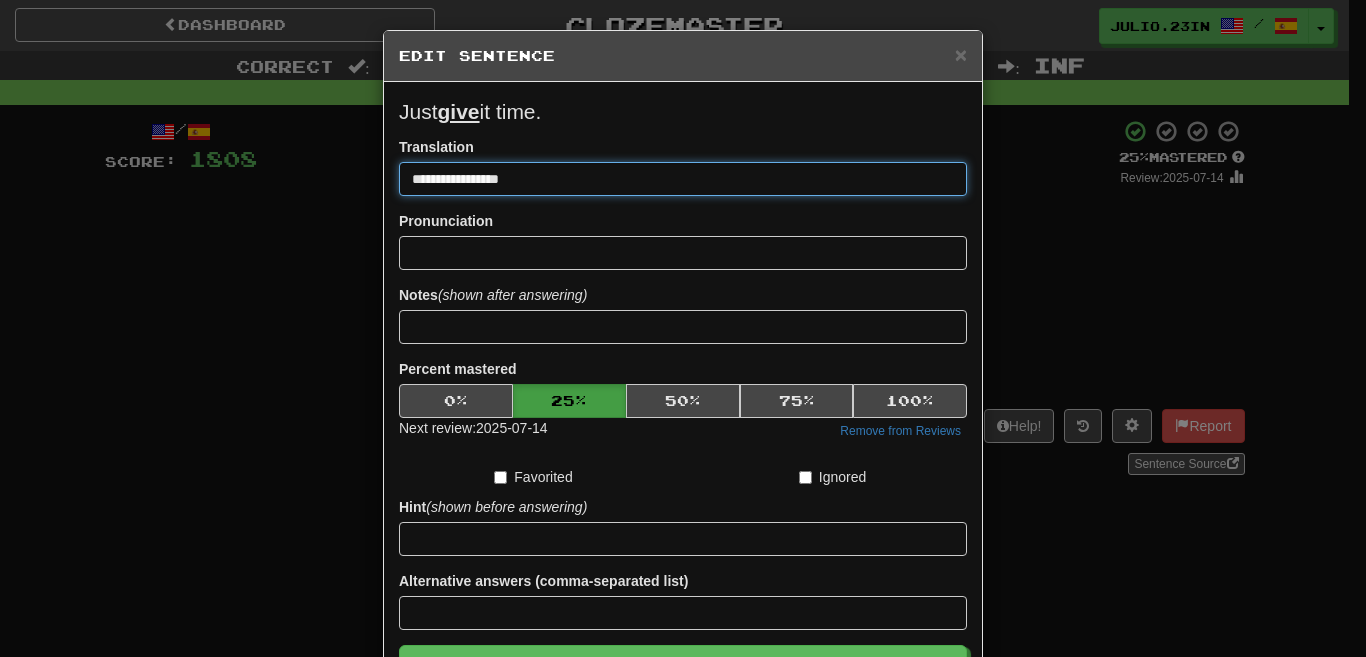 click on "Save" at bounding box center (683, 668) 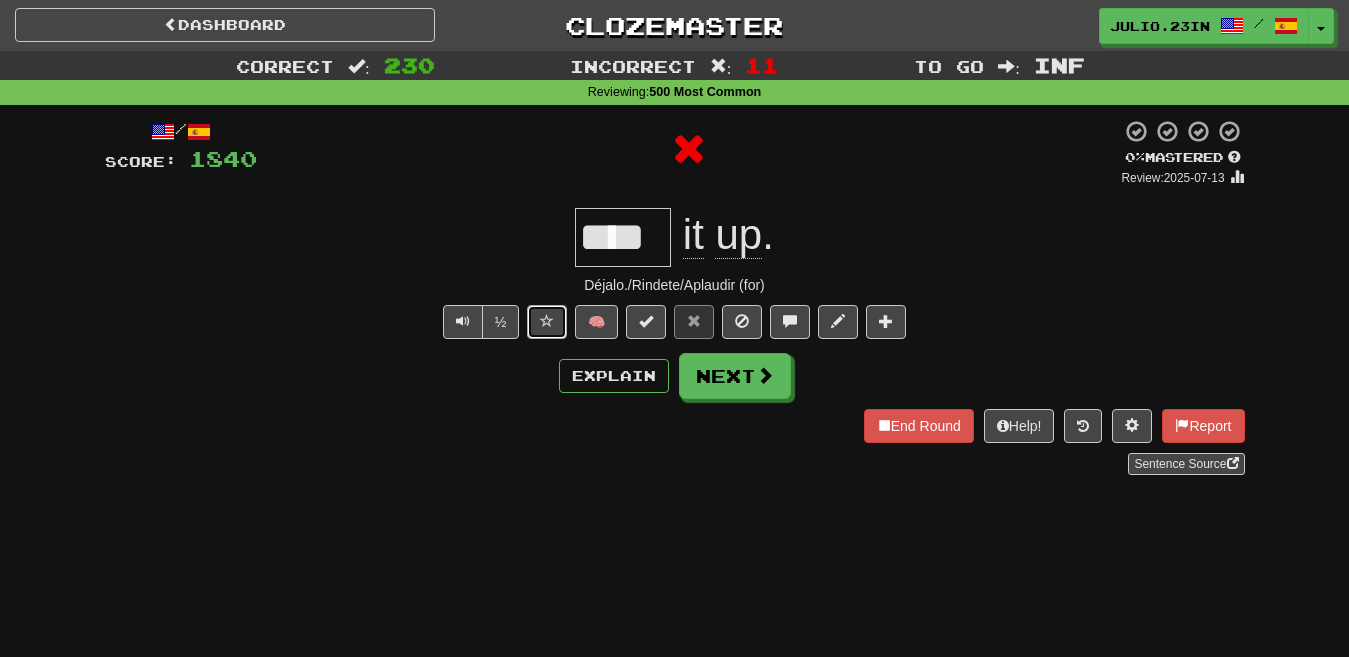 click at bounding box center [547, 321] 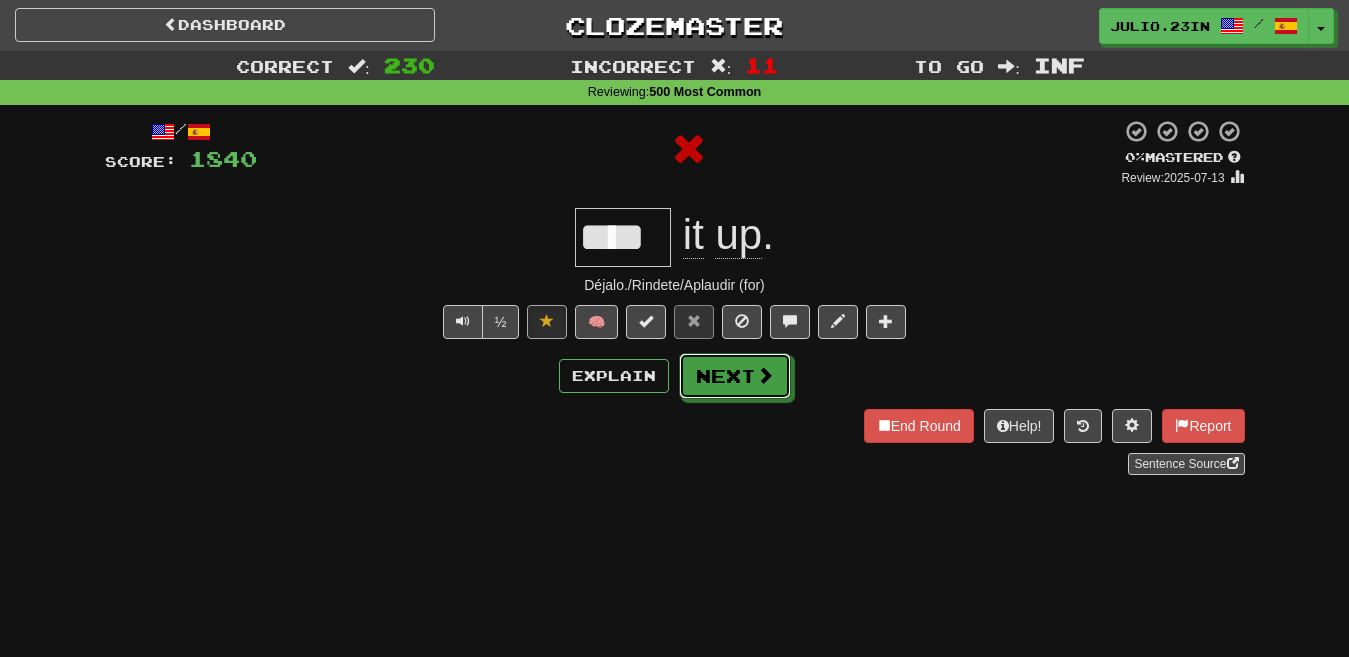 click on "Next" at bounding box center [735, 376] 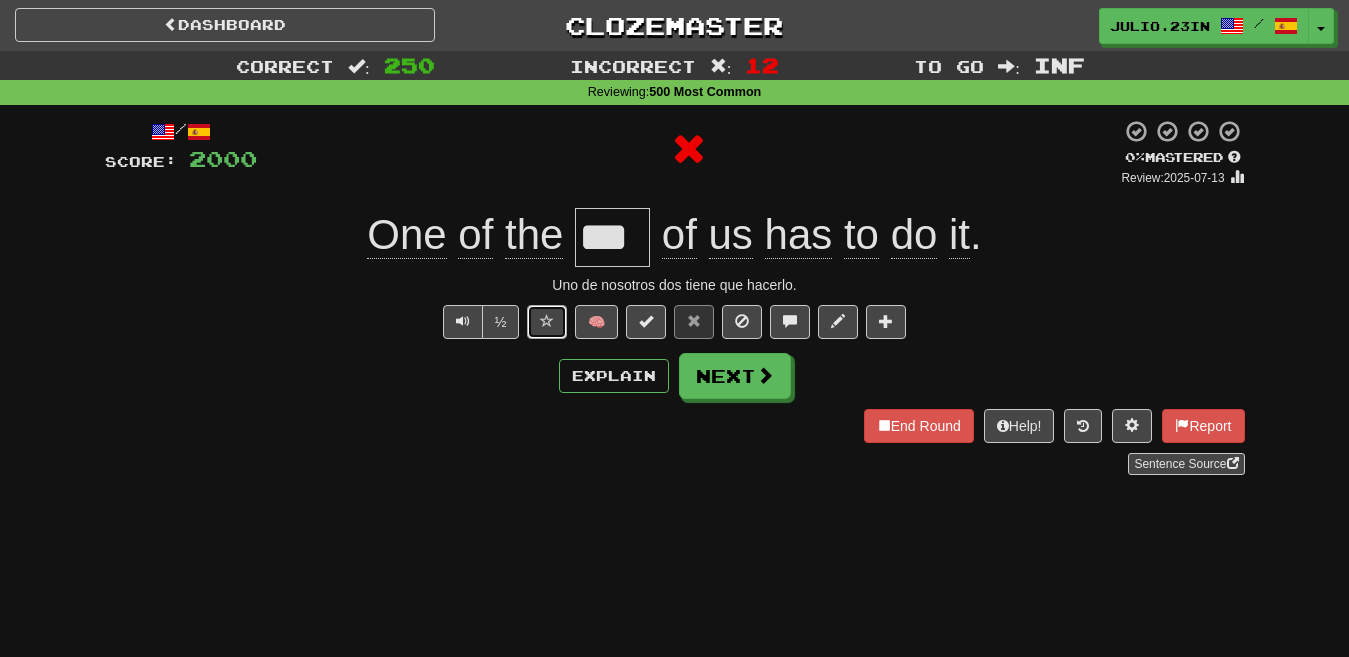 click at bounding box center (547, 322) 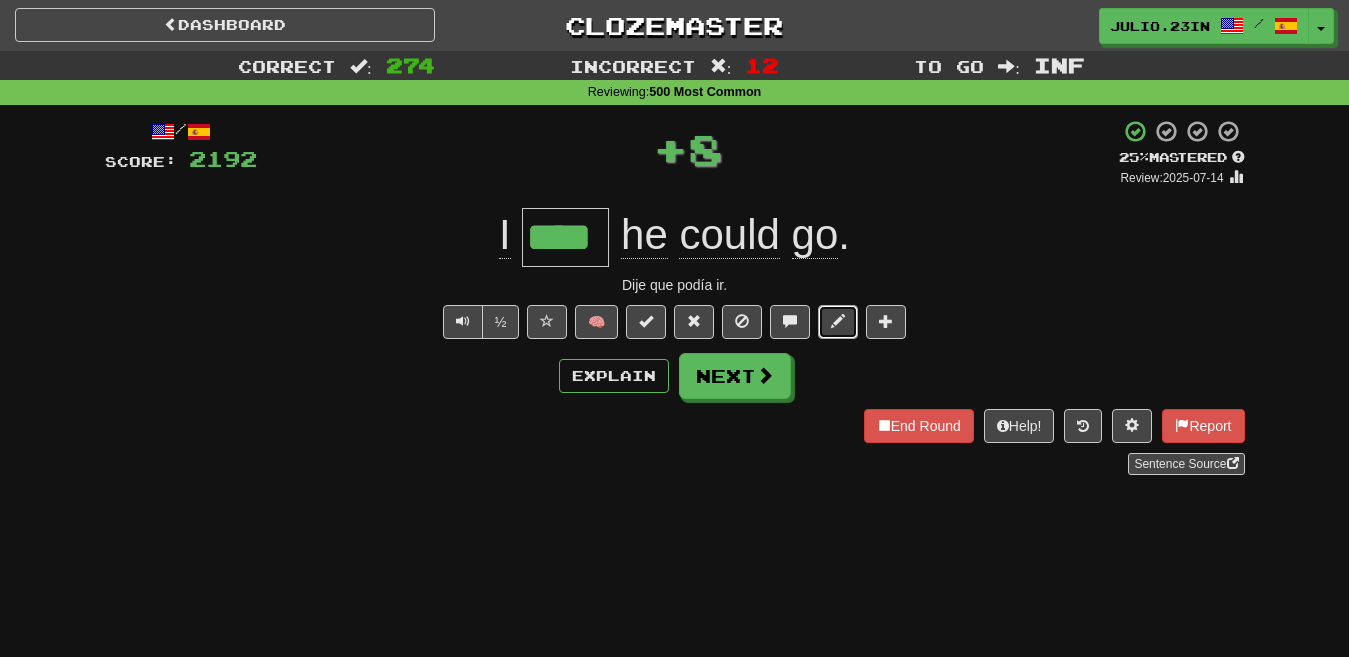 click at bounding box center [838, 322] 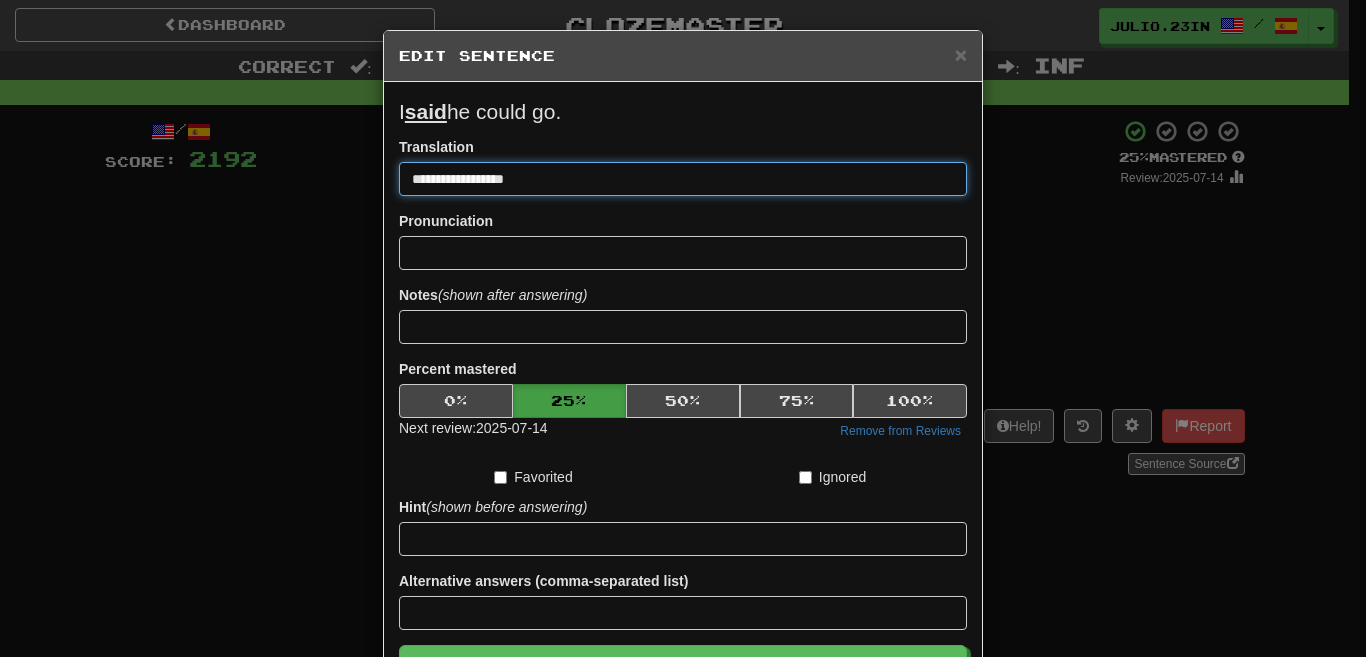 click on "**********" at bounding box center [683, 179] 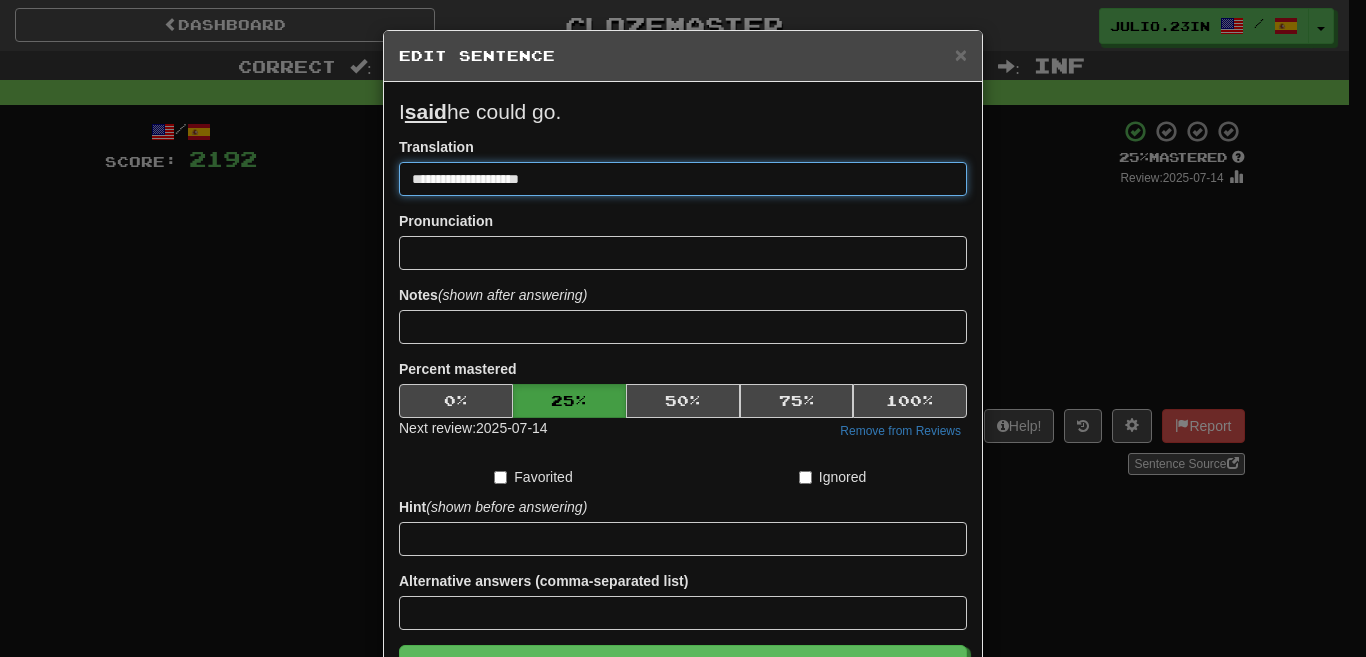 click on "Save" at bounding box center (683, 668) 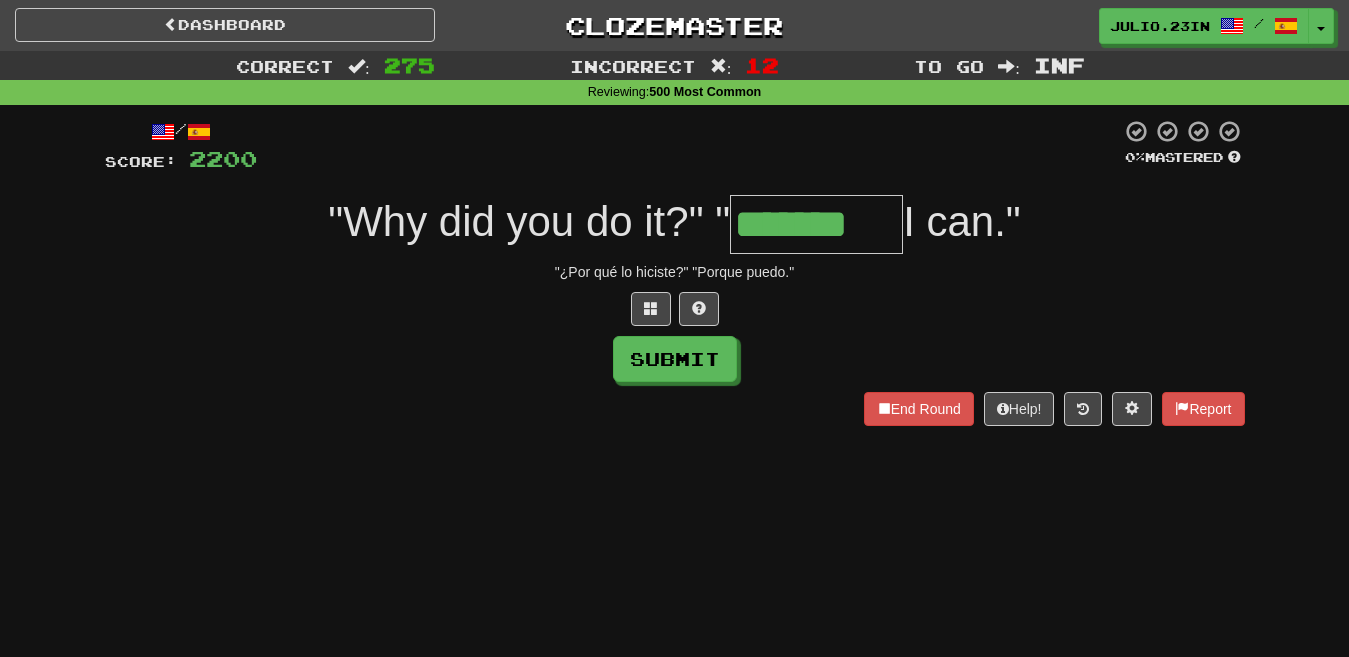 scroll, scrollTop: 0, scrollLeft: 0, axis: both 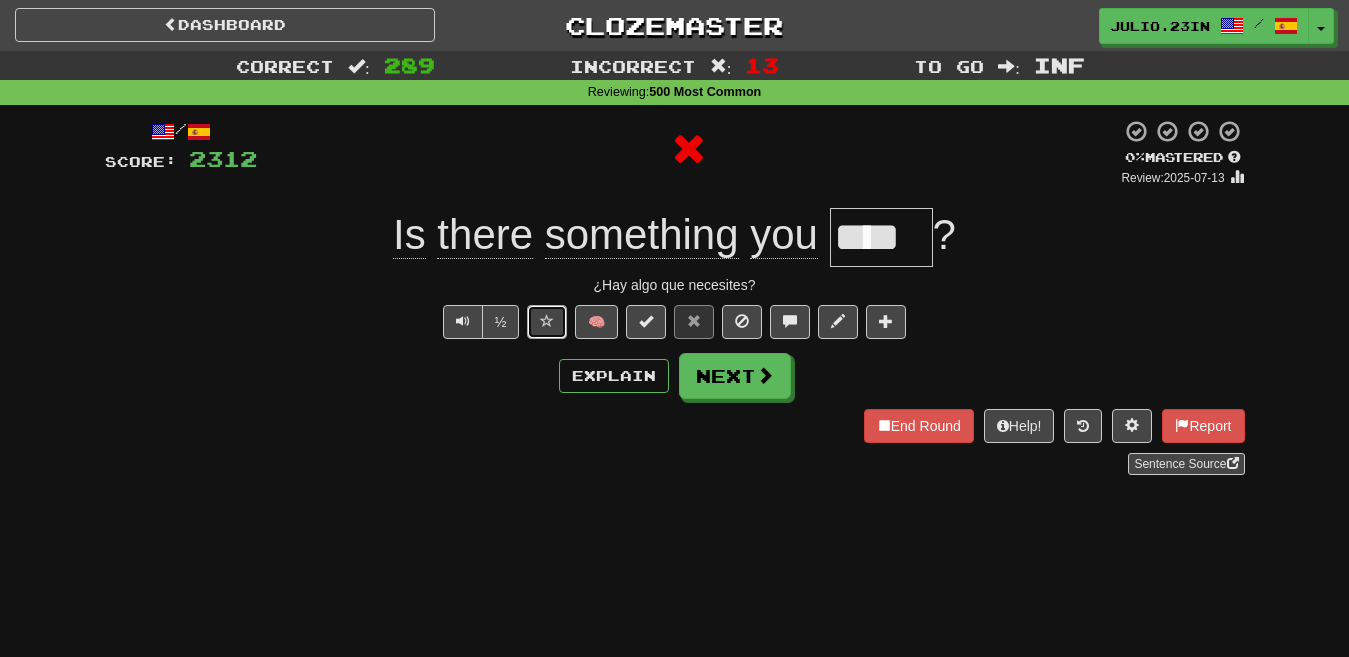 click at bounding box center [547, 321] 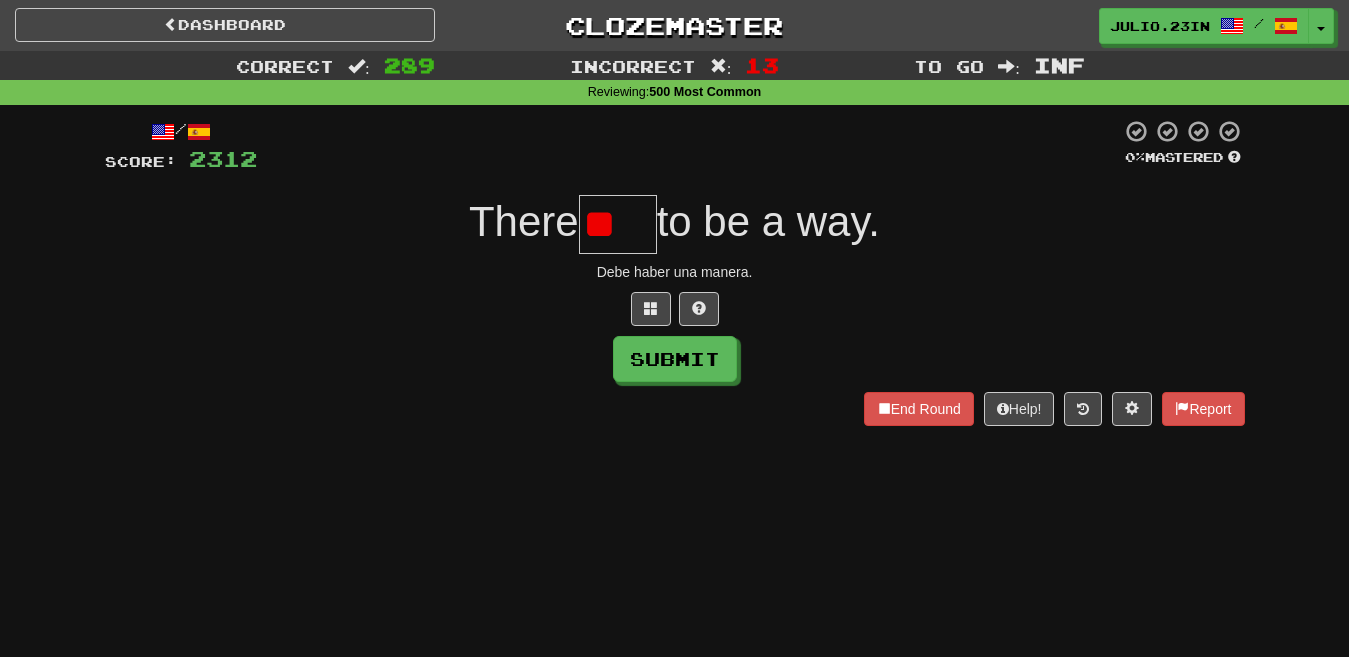 scroll, scrollTop: 0, scrollLeft: 0, axis: both 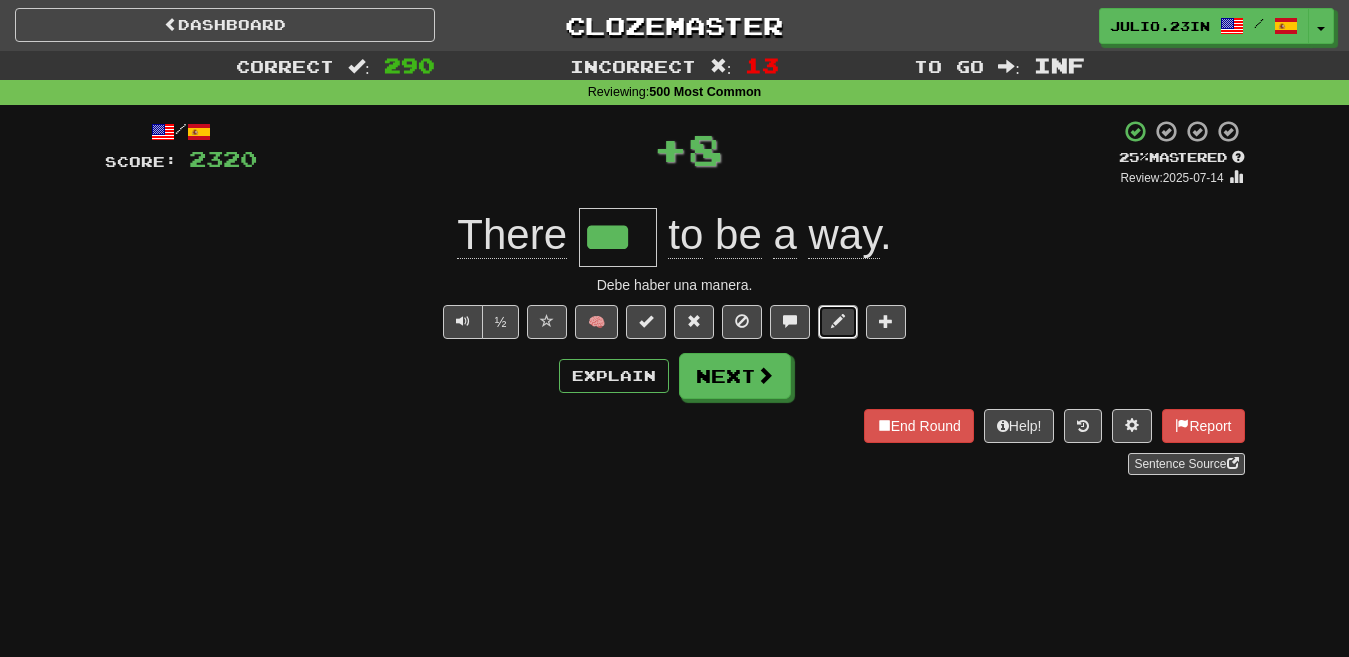 click at bounding box center [838, 321] 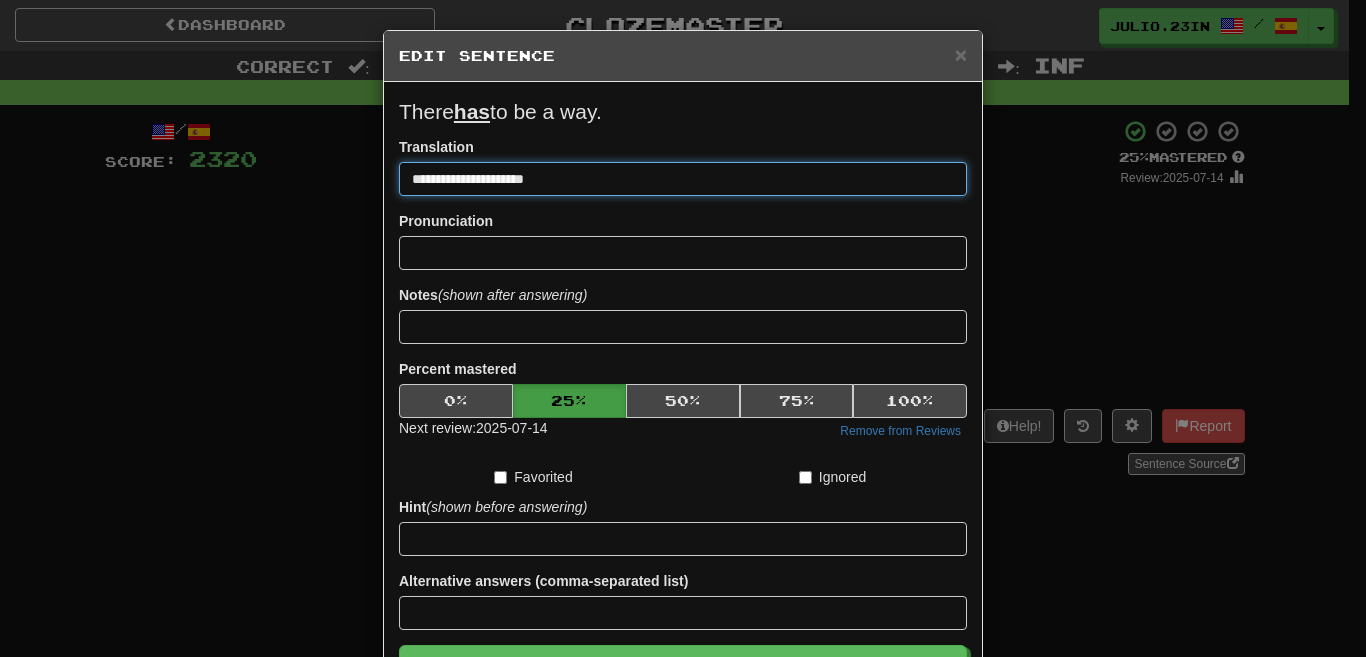 drag, startPoint x: 431, startPoint y: 177, endPoint x: 304, endPoint y: 168, distance: 127.3185 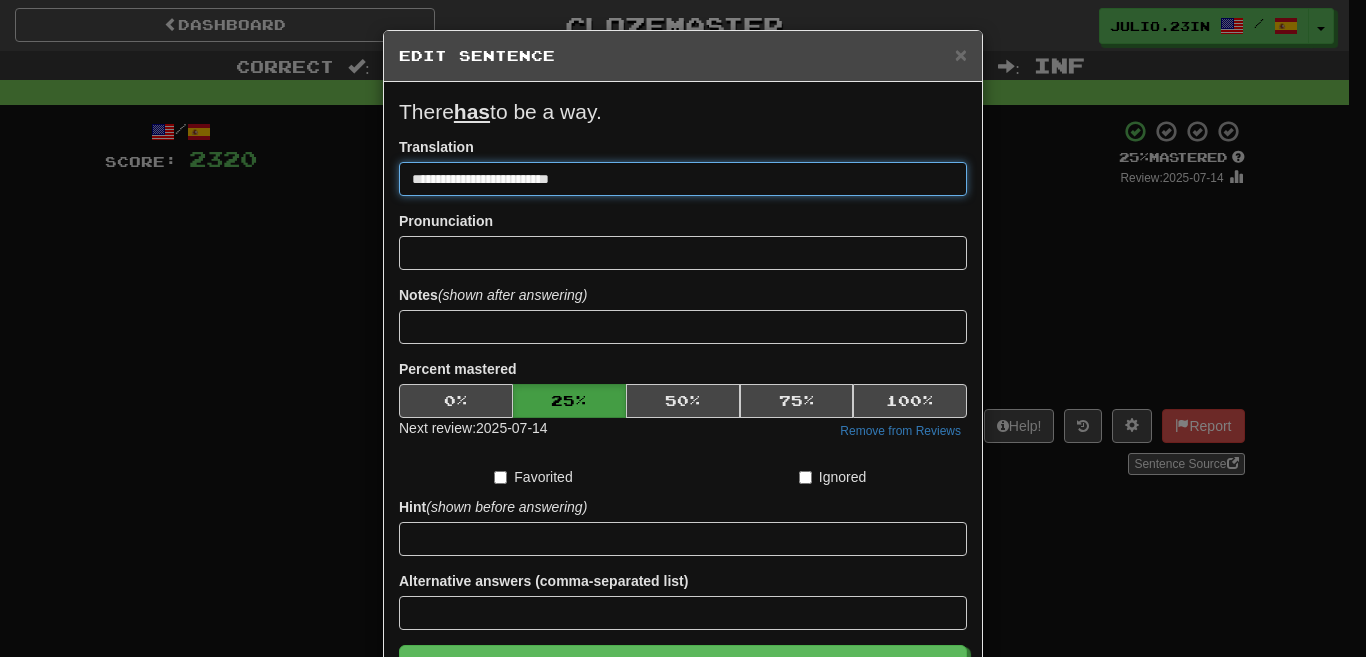 click on "Save" at bounding box center (683, 668) 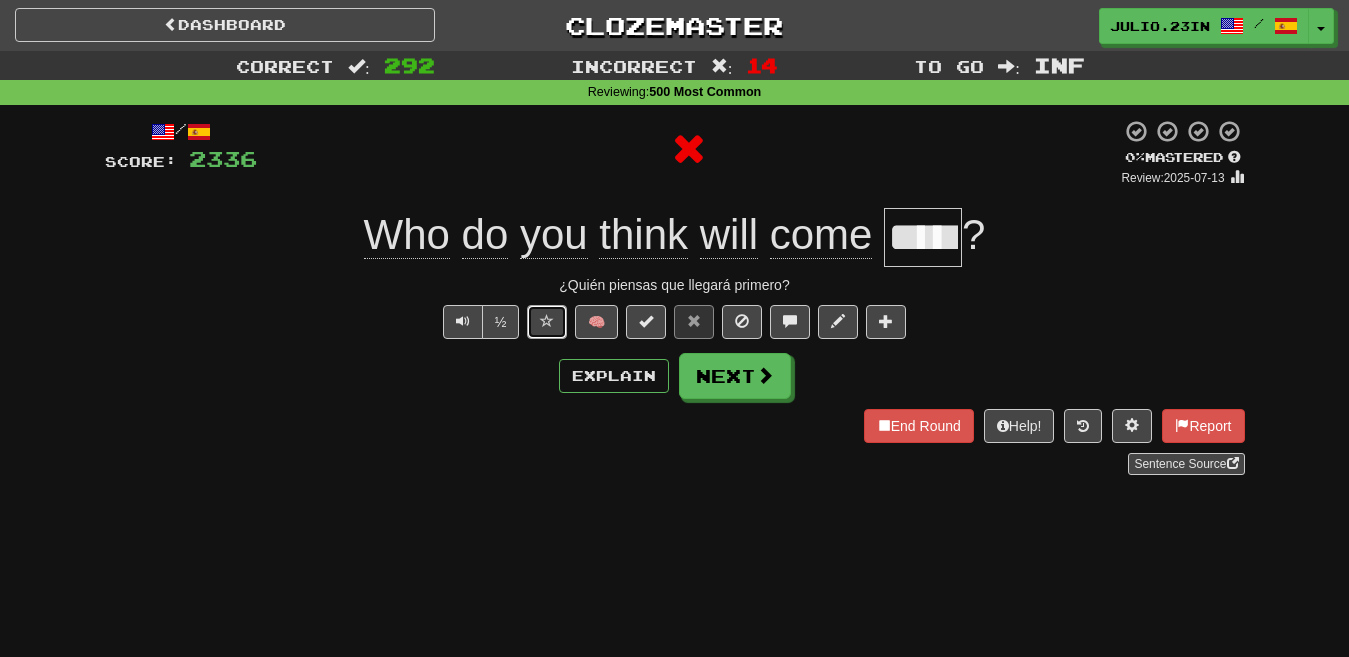click at bounding box center (547, 321) 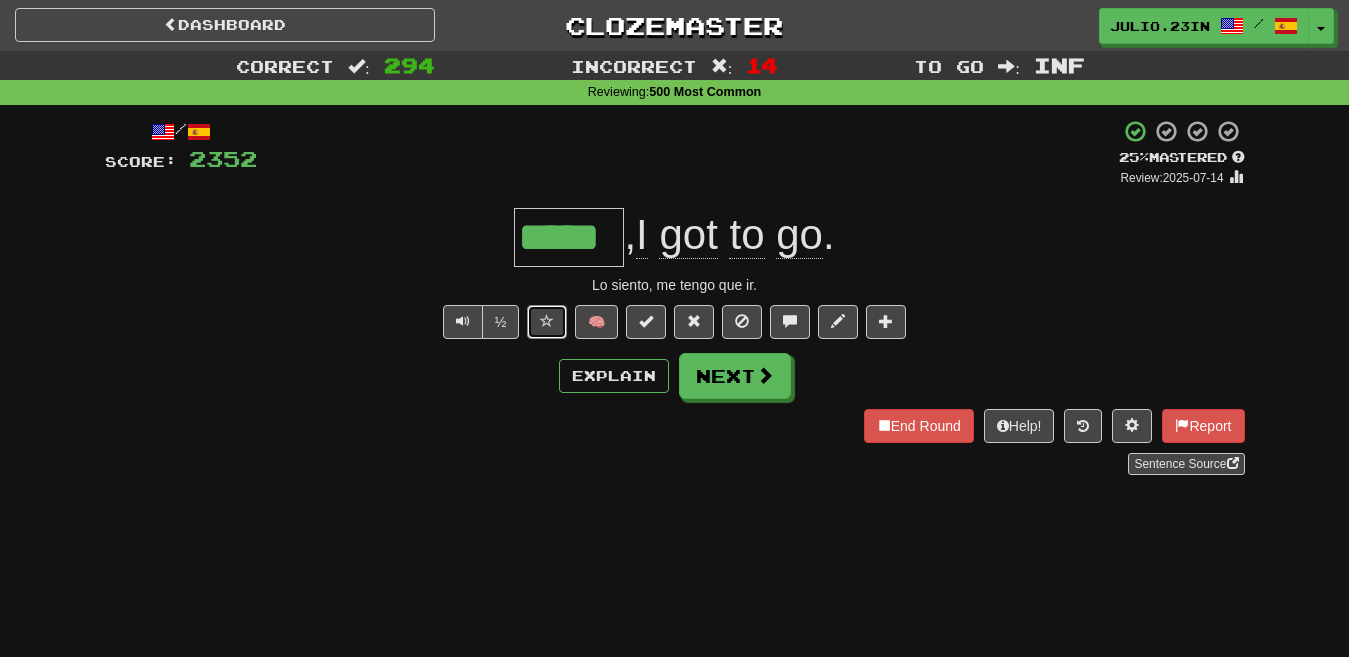 click at bounding box center [547, 321] 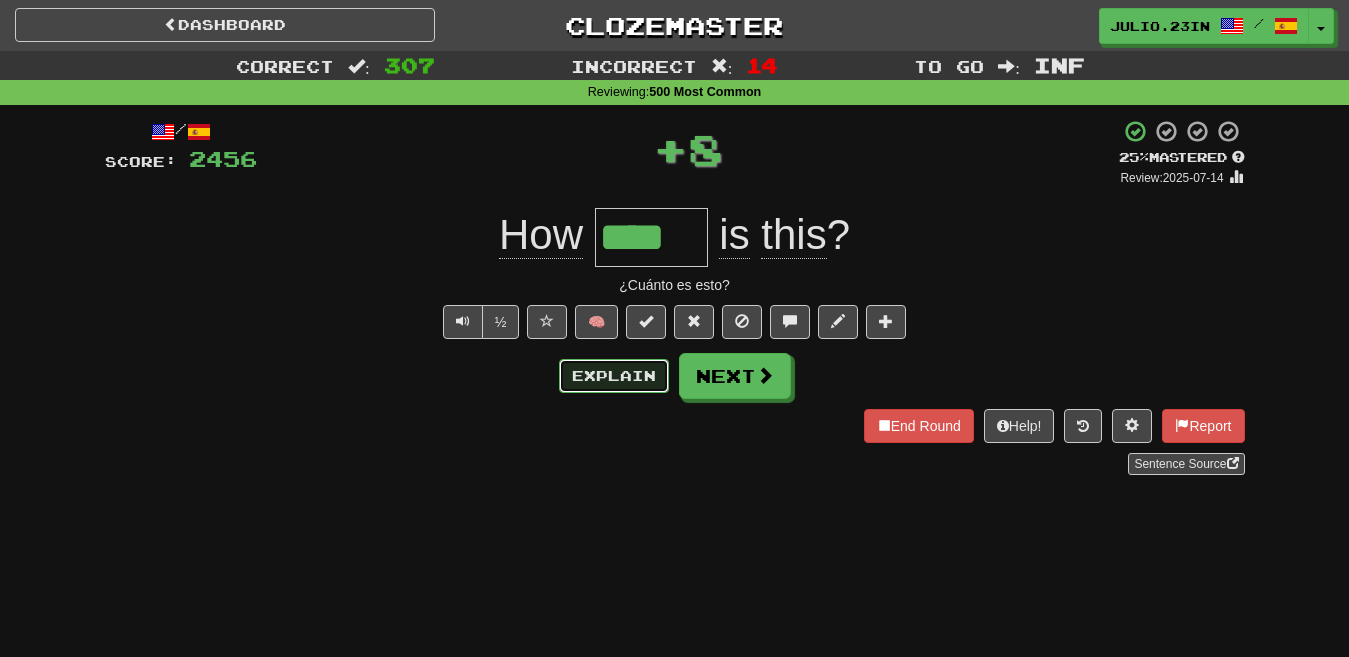 click on "Explain" at bounding box center [614, 376] 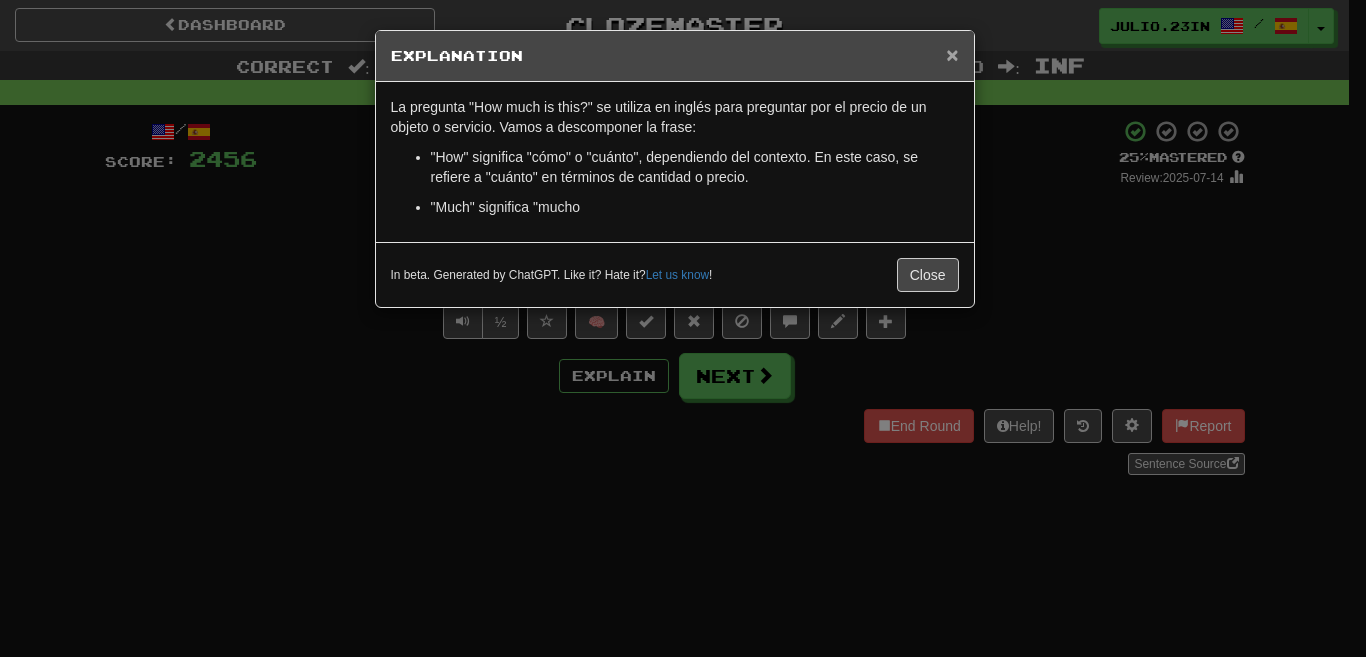 click on "×" at bounding box center (952, 54) 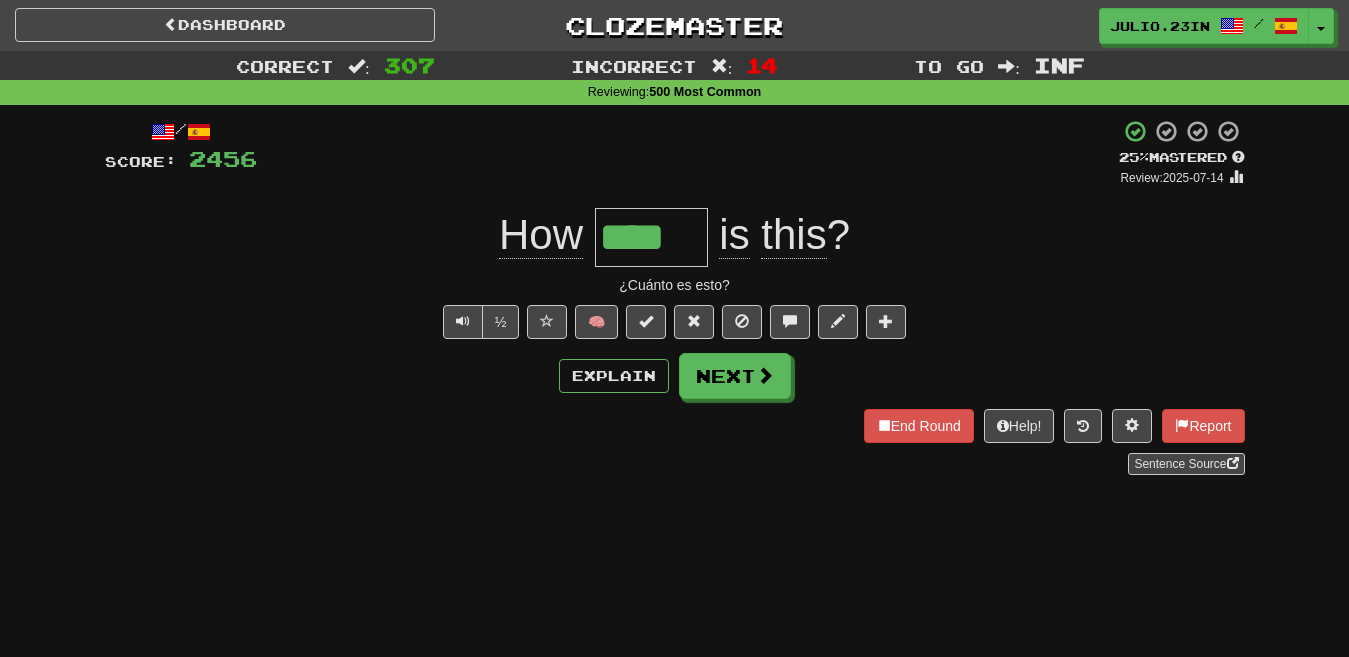 click on "/  Score:   2456 + 8 25 %  Mastered Review:  2025-07-14 How   ****   is   this ? ¿Cuánto es esto? ½ 🧠 Explain Next  End Round  Help!  Report Sentence Source" at bounding box center (675, 297) 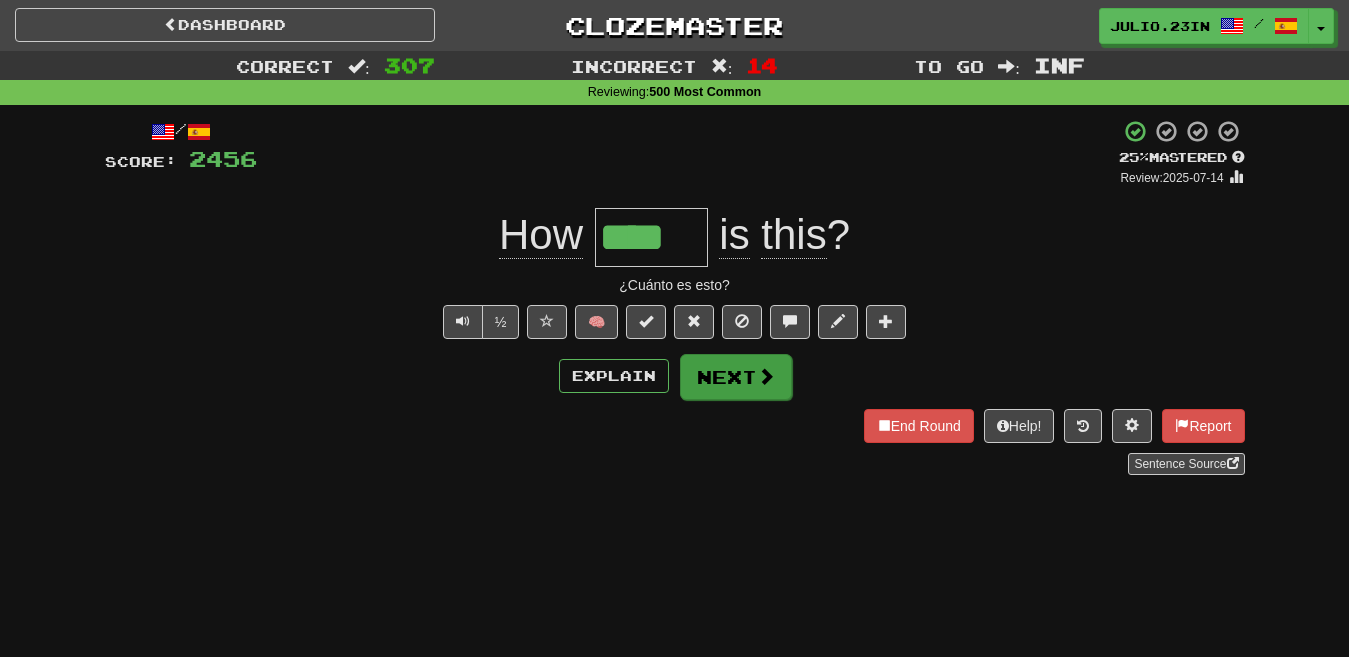 click on "/  Score:   2456 + 8 25 %  Mastered Review:  2025-07-14 How   ****   is   this ? ¿Cuánto es esto? ½ 🧠 Explain Next  End Round  Help!  Report Sentence Source" at bounding box center [675, 297] 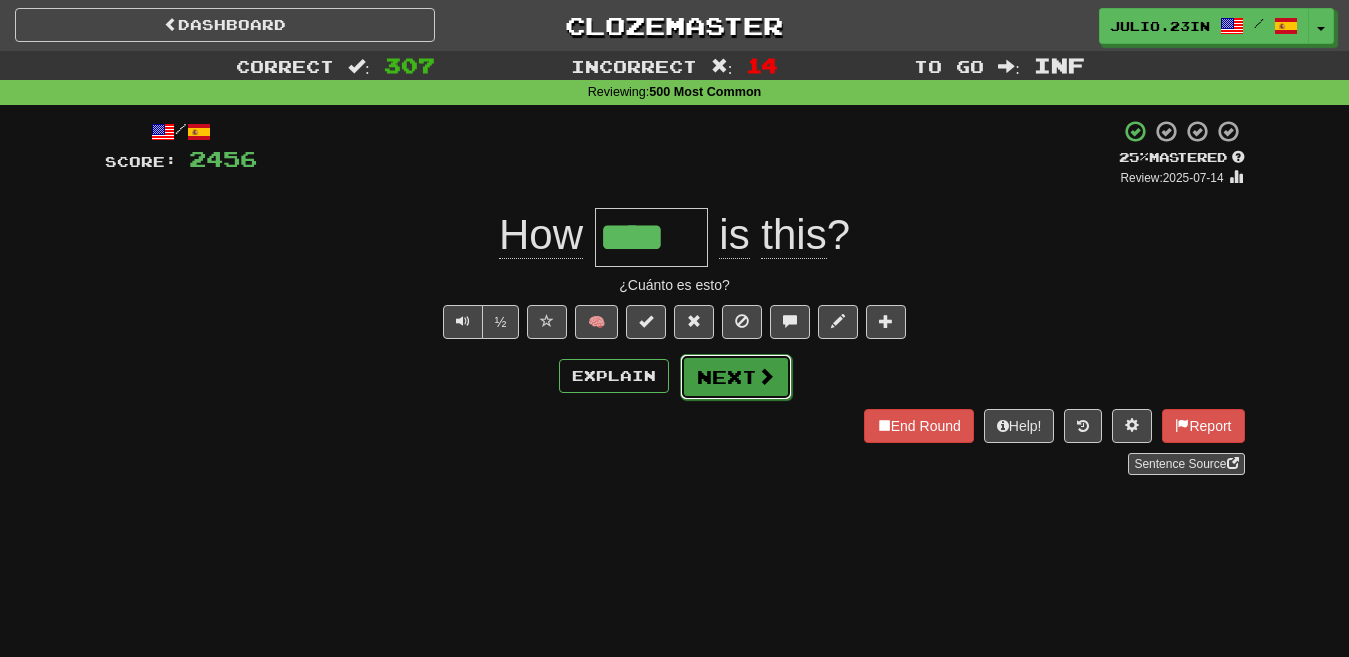 click on "Next" at bounding box center [736, 377] 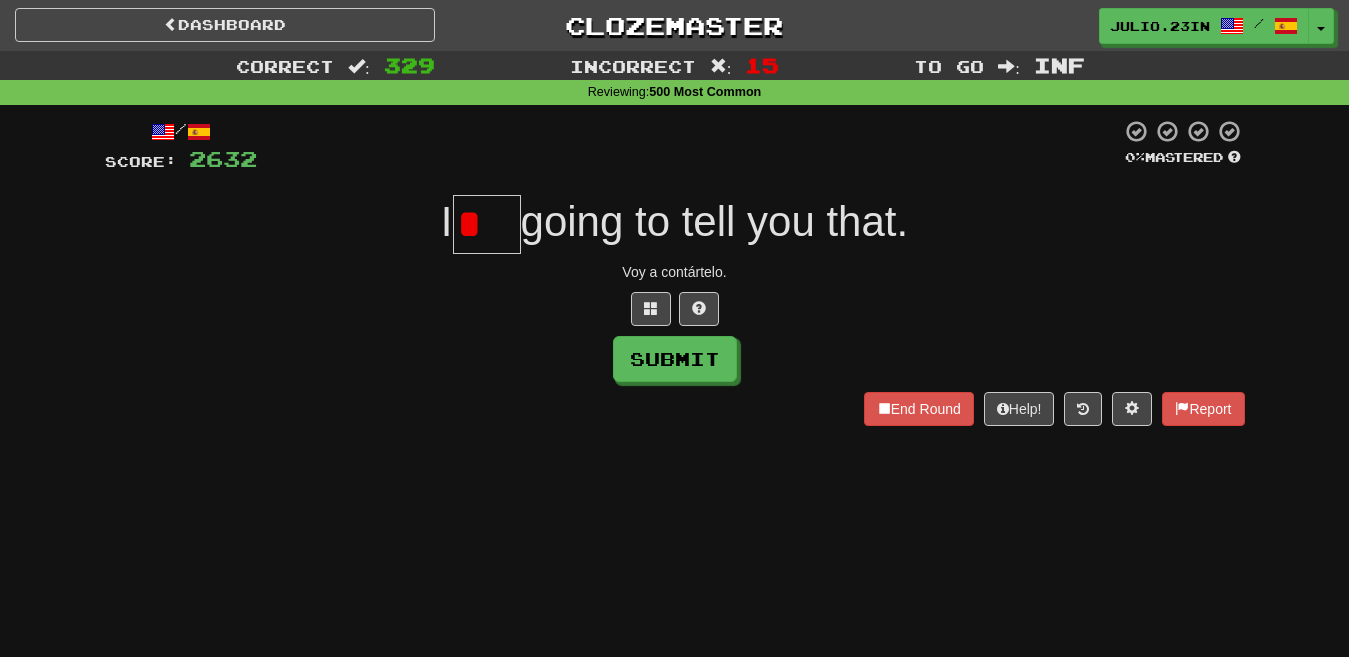scroll, scrollTop: 0, scrollLeft: 0, axis: both 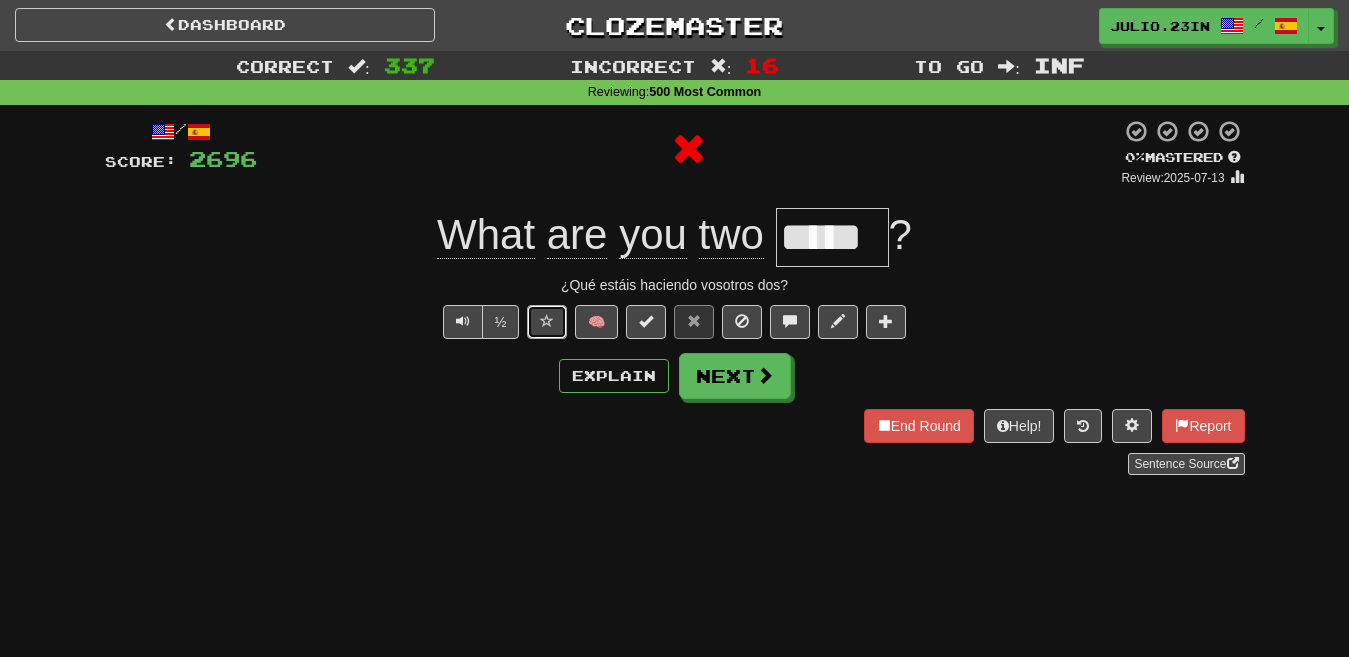 click at bounding box center [547, 321] 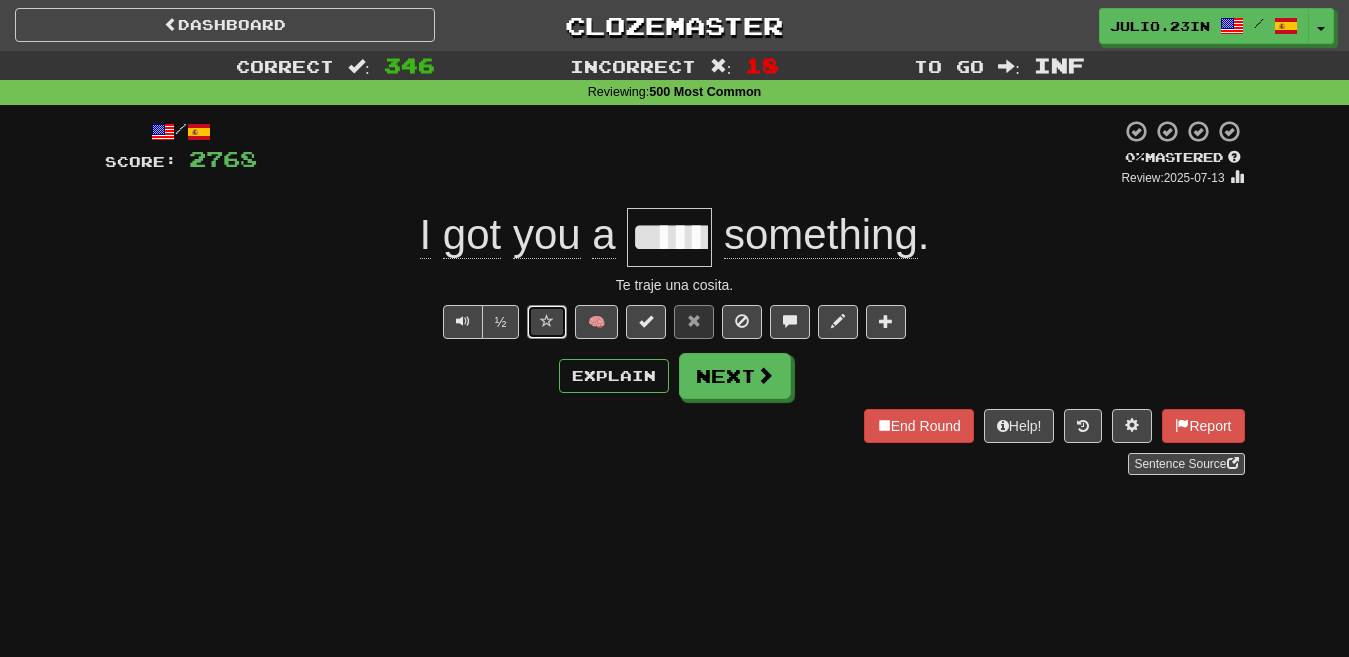 click at bounding box center (547, 322) 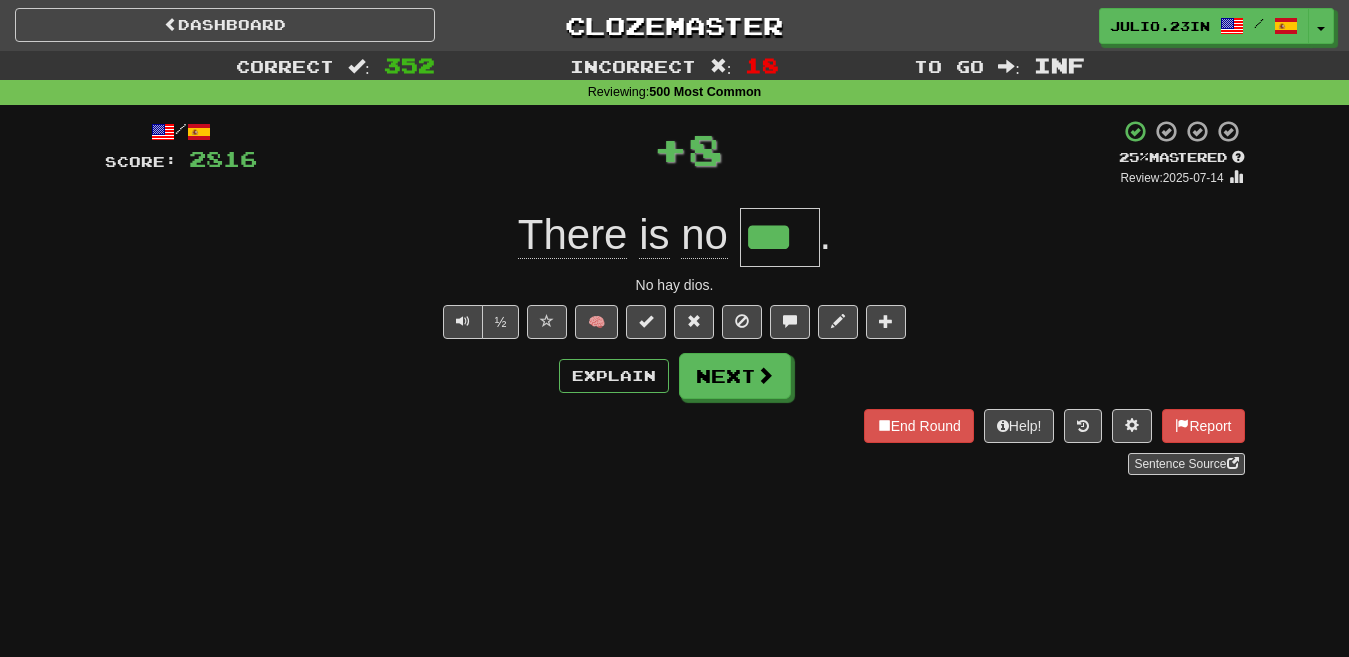 scroll, scrollTop: 0, scrollLeft: 0, axis: both 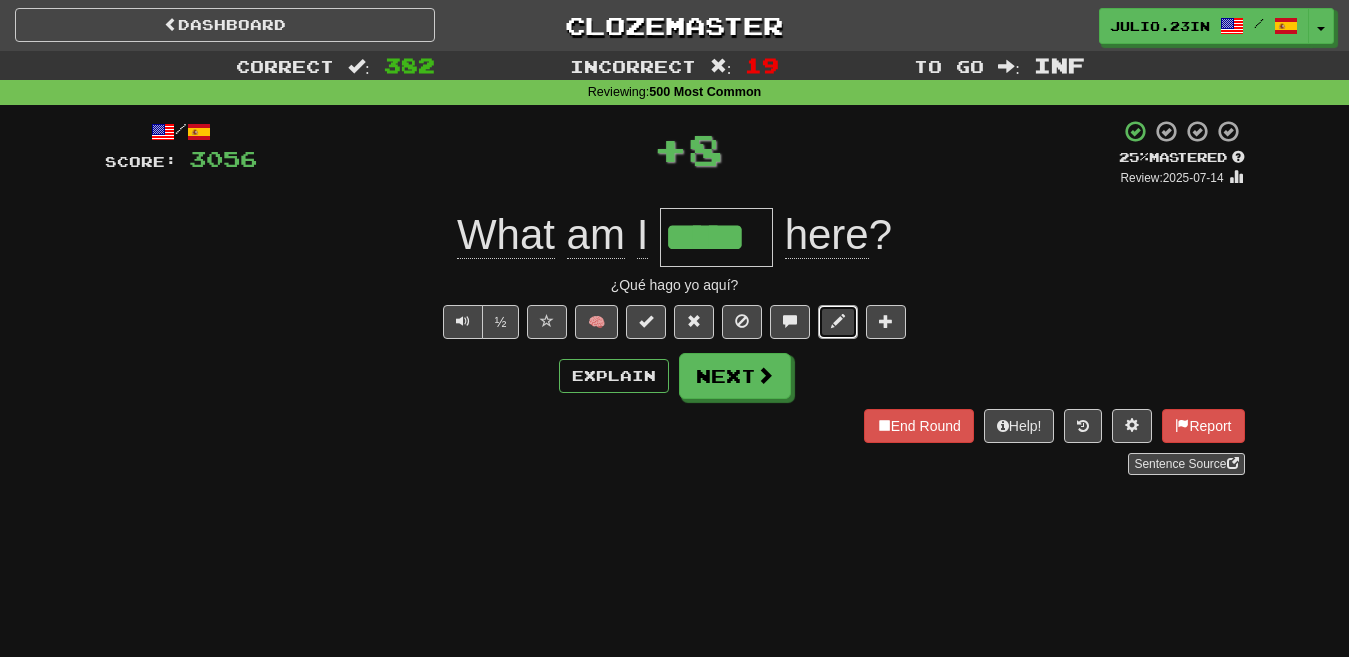 click at bounding box center [838, 321] 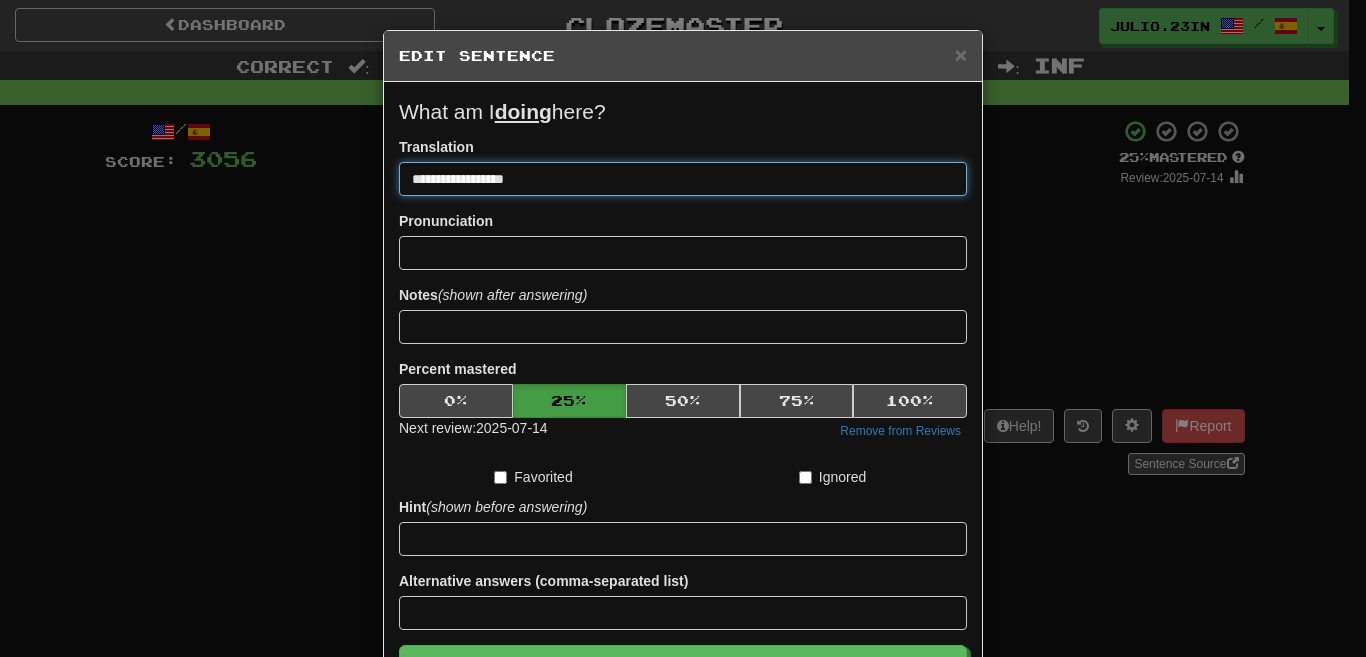 drag, startPoint x: 467, startPoint y: 176, endPoint x: 442, endPoint y: 183, distance: 25.96151 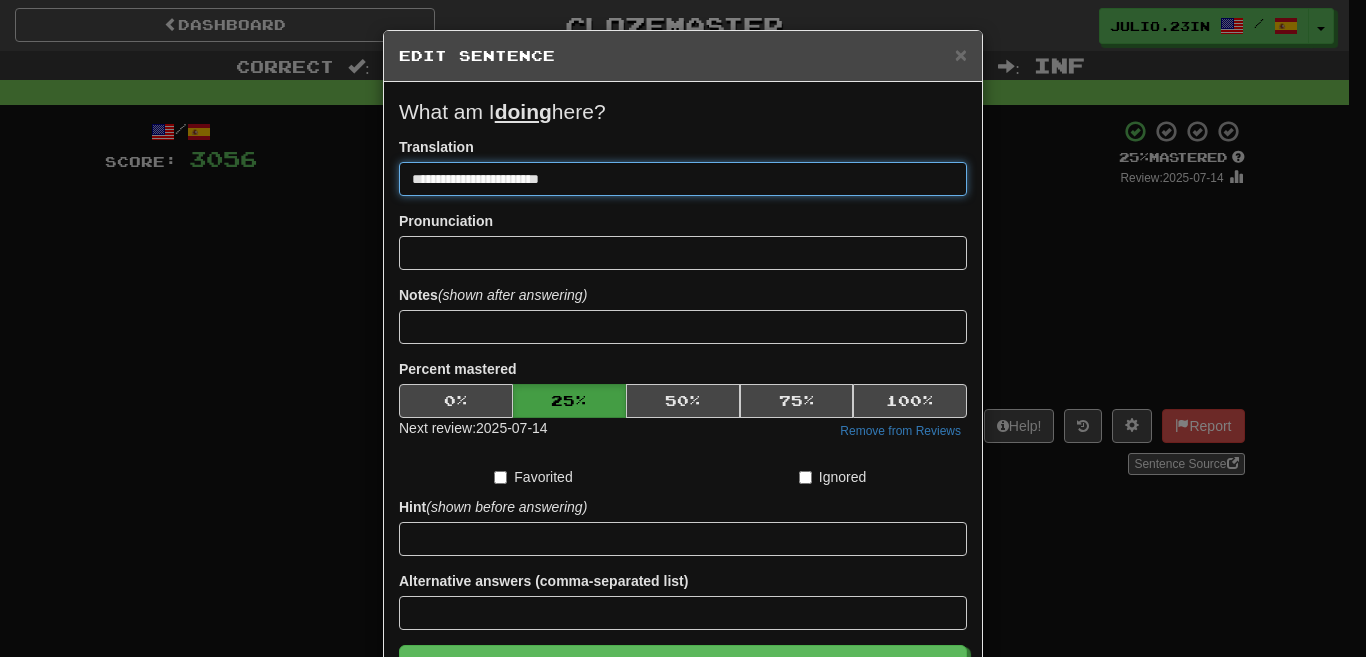 click on "Save" at bounding box center (683, 668) 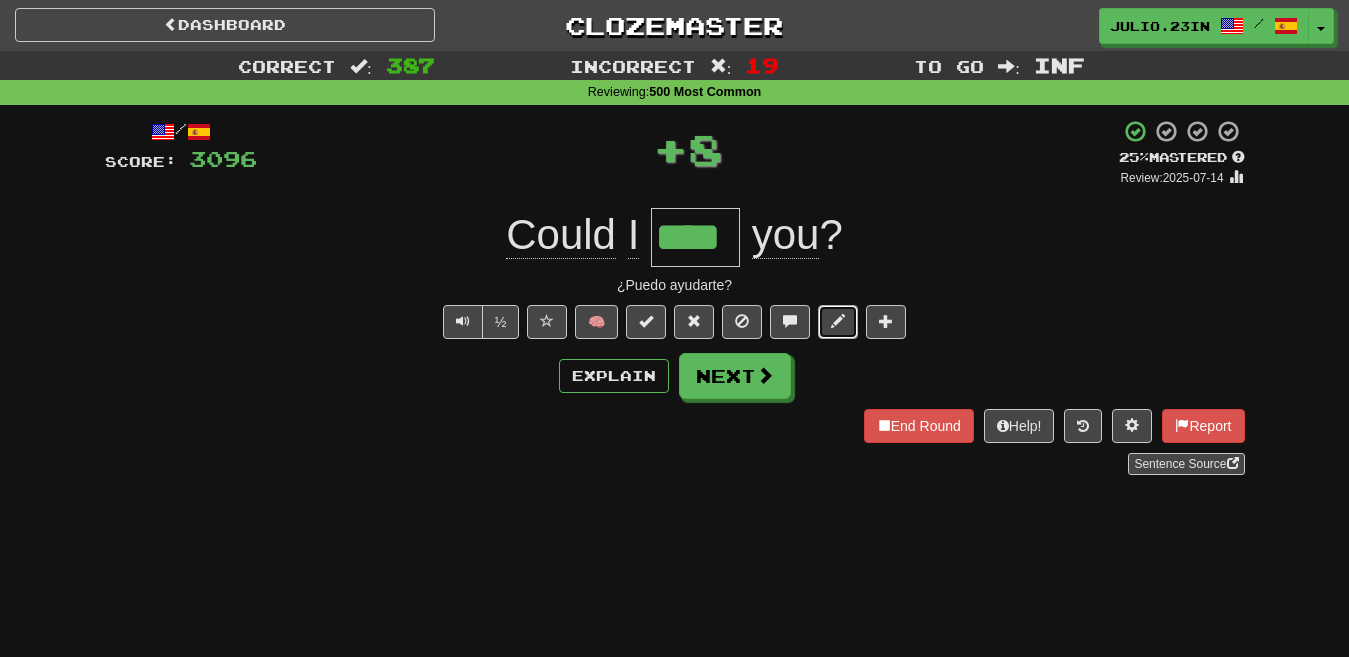 click at bounding box center (838, 322) 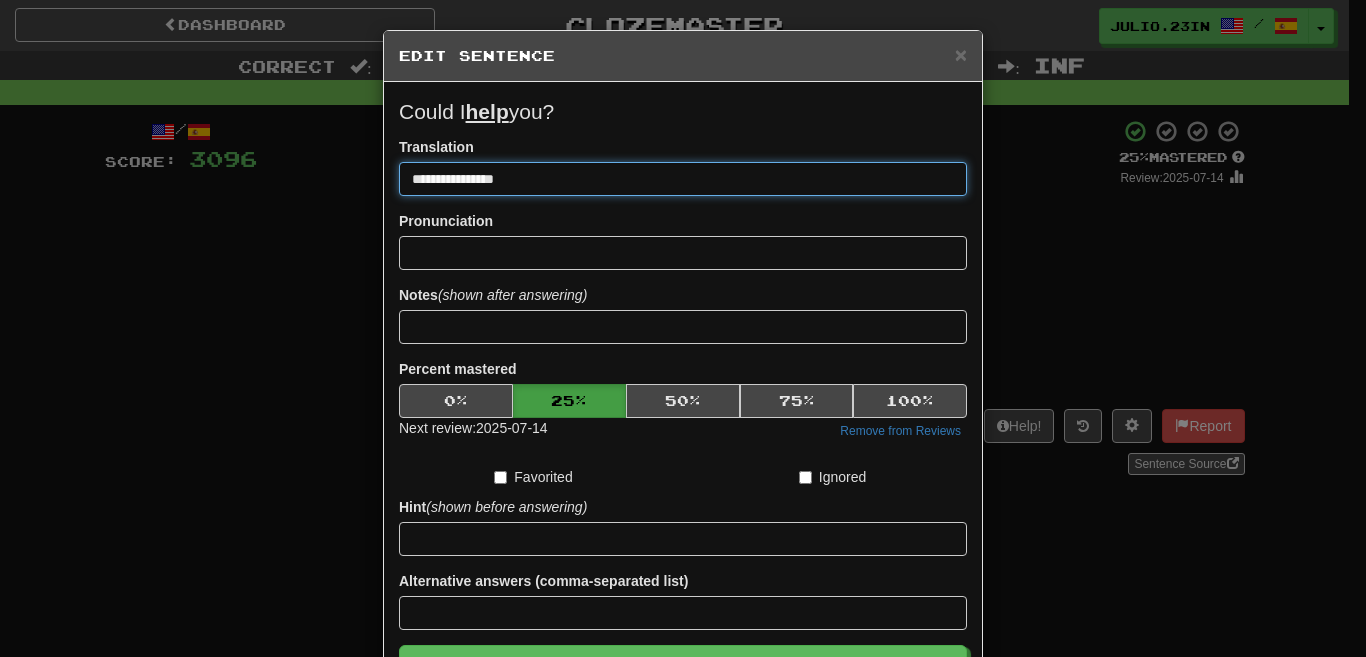 drag, startPoint x: 446, startPoint y: 178, endPoint x: 427, endPoint y: 184, distance: 19.924858 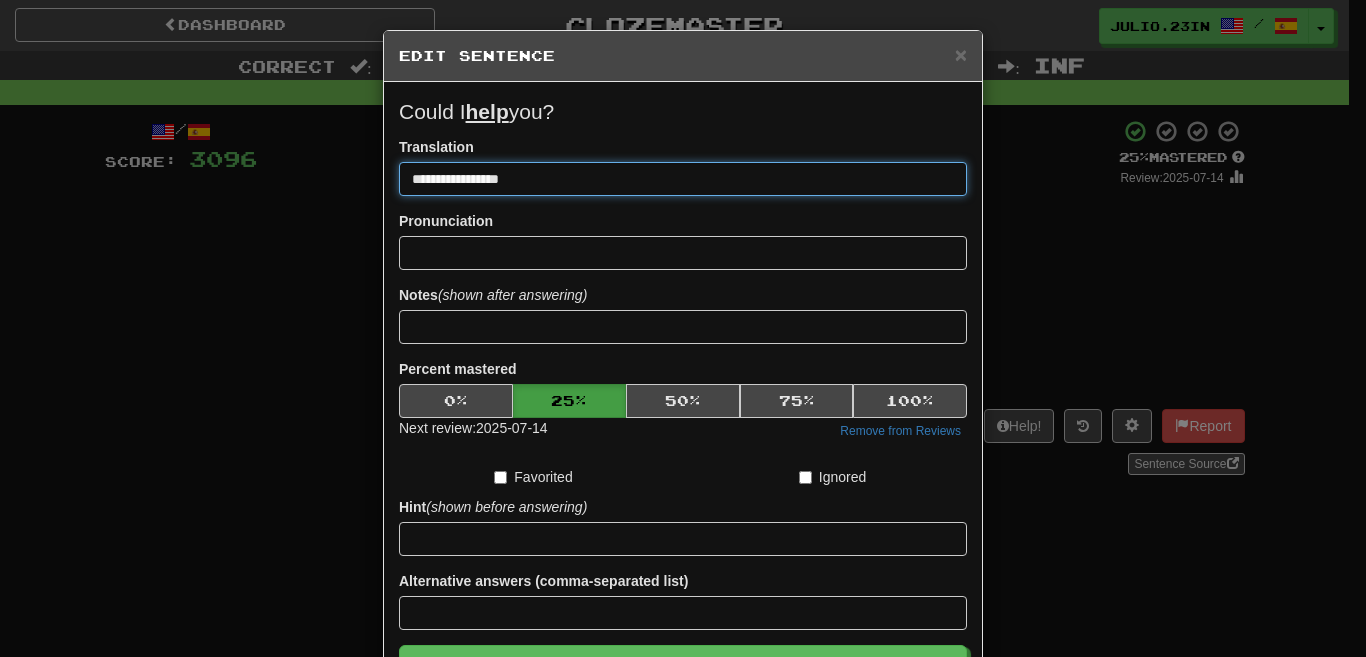 click on "Save" at bounding box center [683, 668] 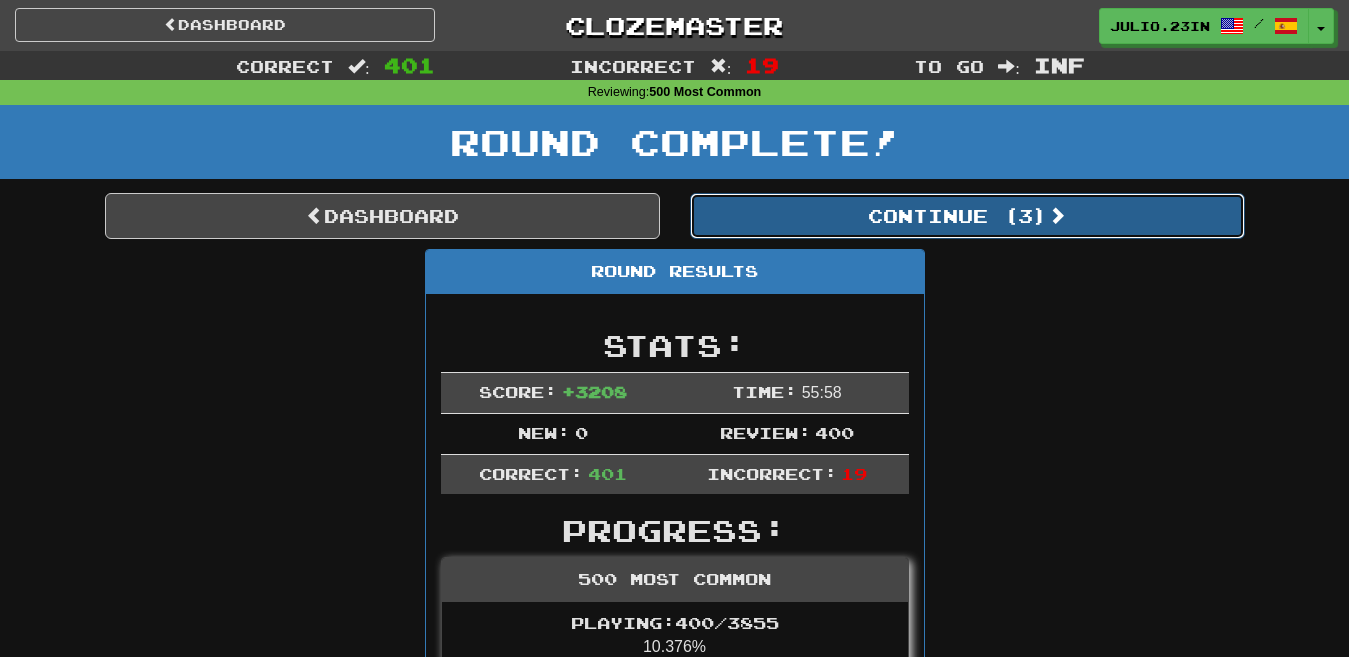 click on "Continue ( 3 )" at bounding box center (967, 216) 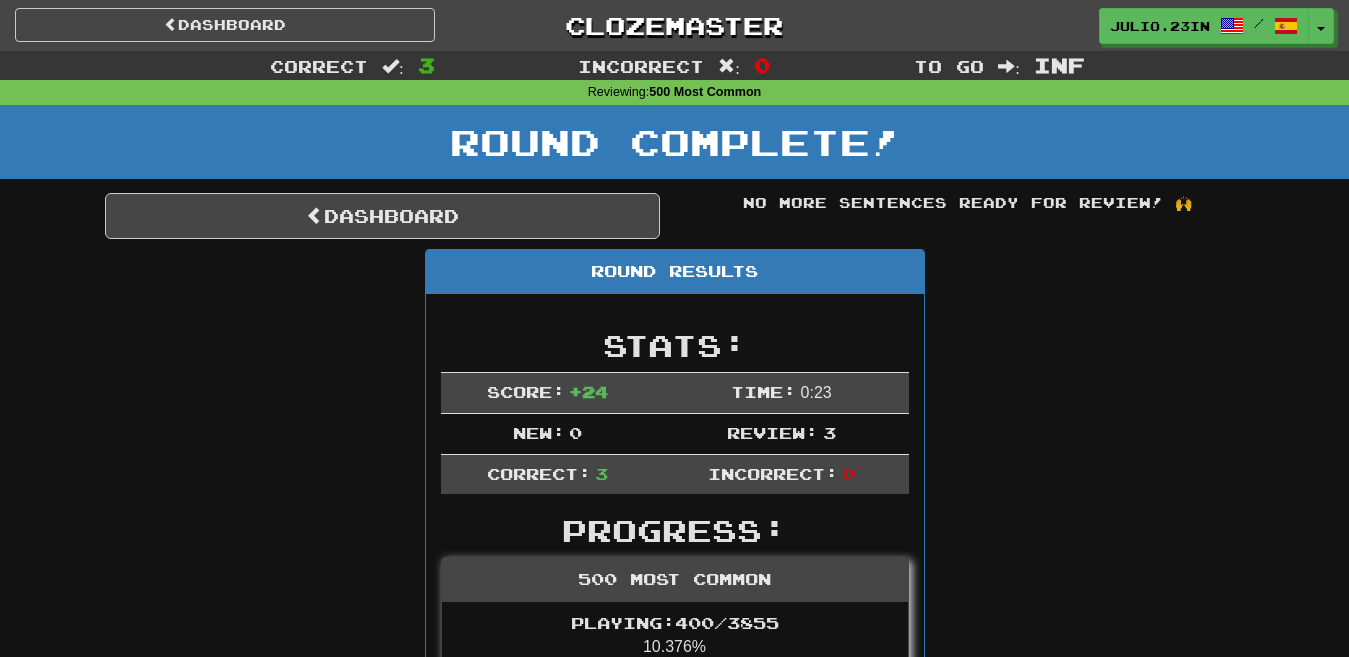 click on "Dashboard
Clozemaster
Julio.23in
/
Toggle Dropdown
Dashboard
Leaderboard
Activity Feed
Notifications
Profile
Discussions
English
/
Español
Streak:
2
Review:
416
Points Today: 0
Languages
Account
Logout
Julio.23in
/
Toggle Dropdown
Dashboard
Leaderboard
Activity Feed
Notifications
Profile
Discussions
English
/
Español
Streak:
2
Review:
416
Points Today: 0
Languages
Account
Logout
clozemaster" at bounding box center [674, 22] 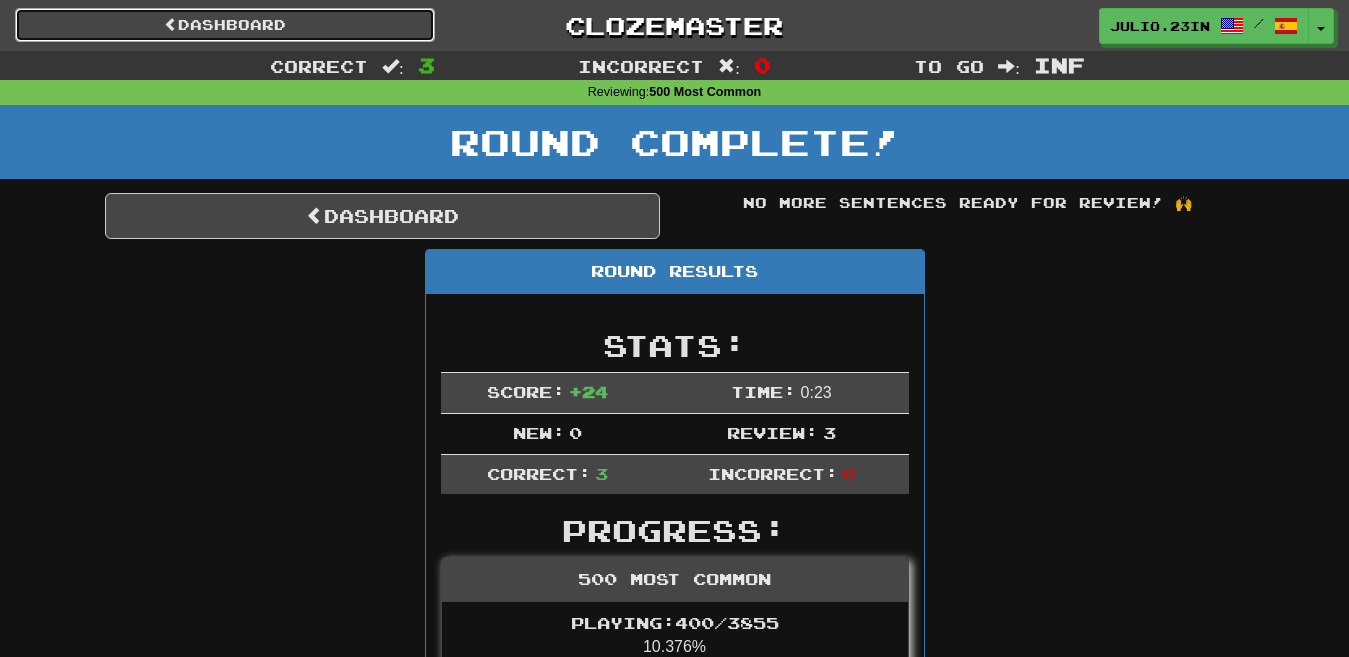 click on "Dashboard" at bounding box center (225, 25) 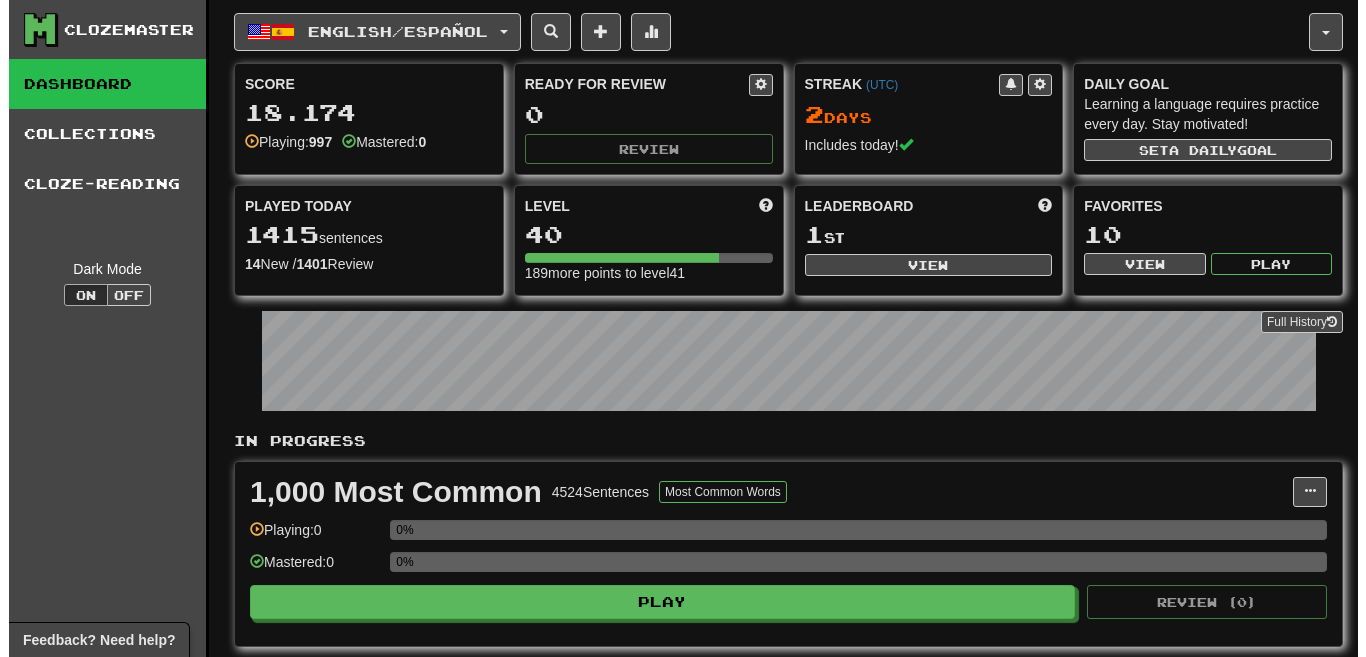 scroll, scrollTop: 0, scrollLeft: 0, axis: both 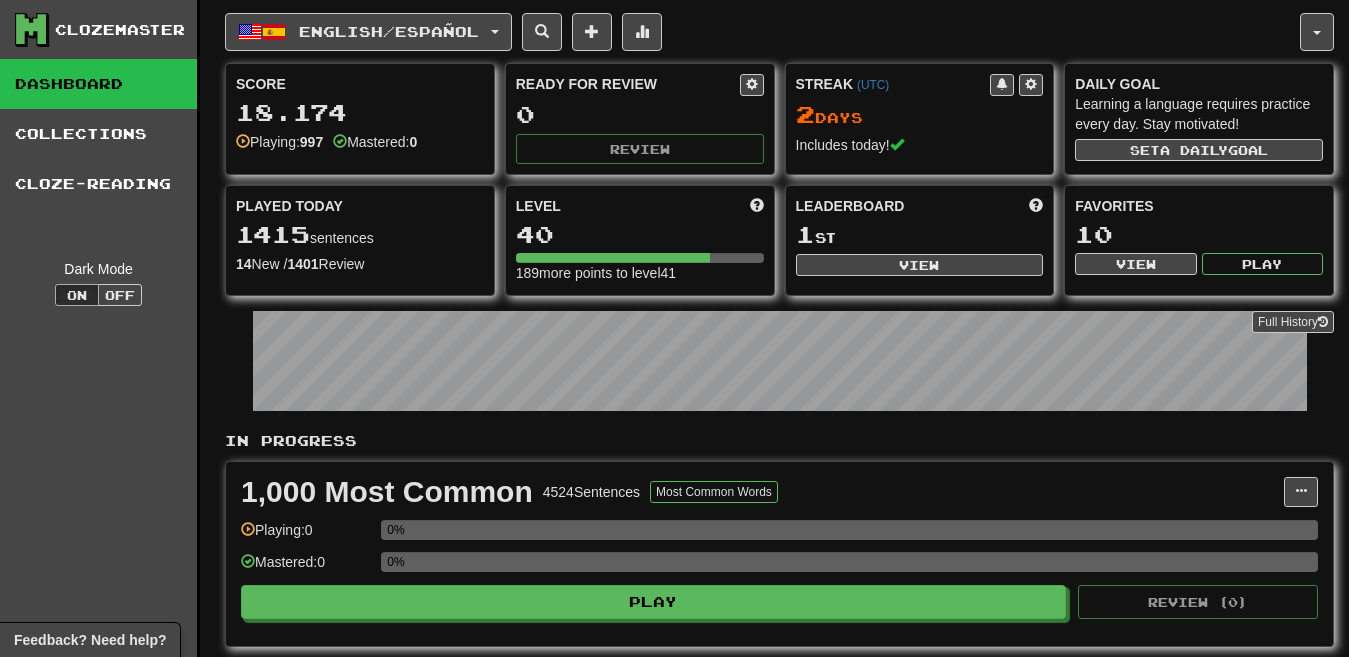 click on "10" at bounding box center (1199, 234) 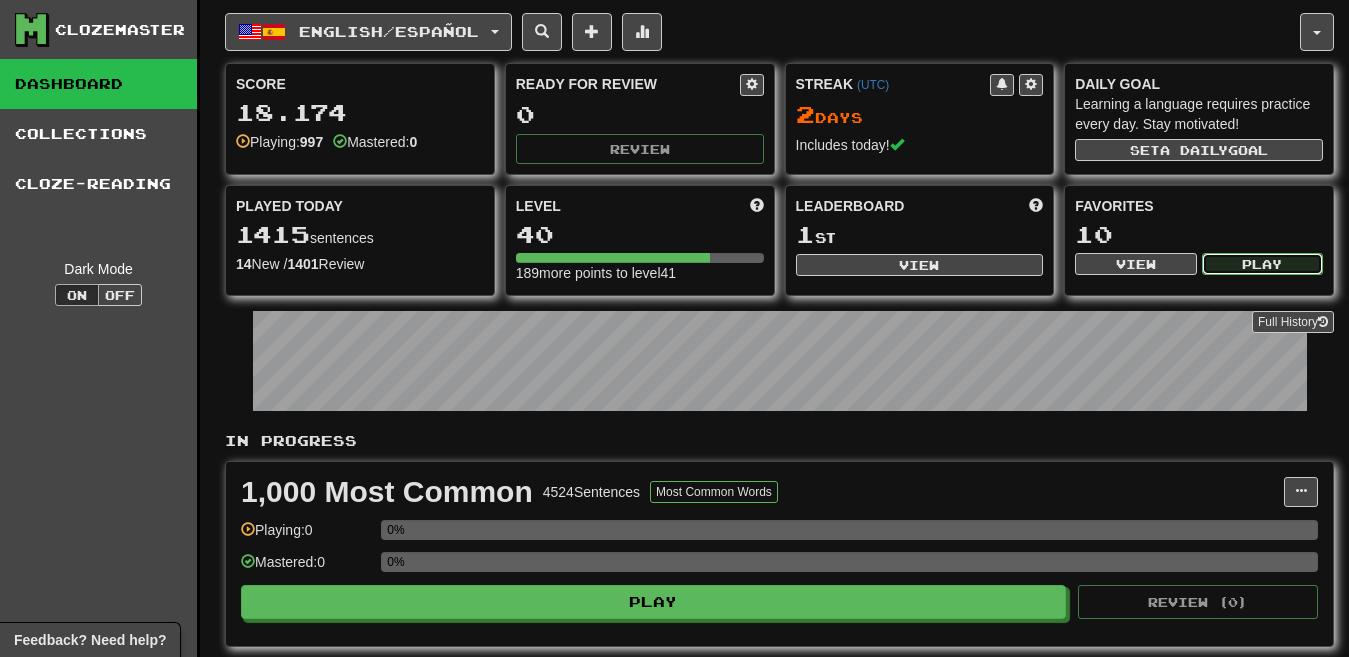 click on "Play" at bounding box center (1262, 264) 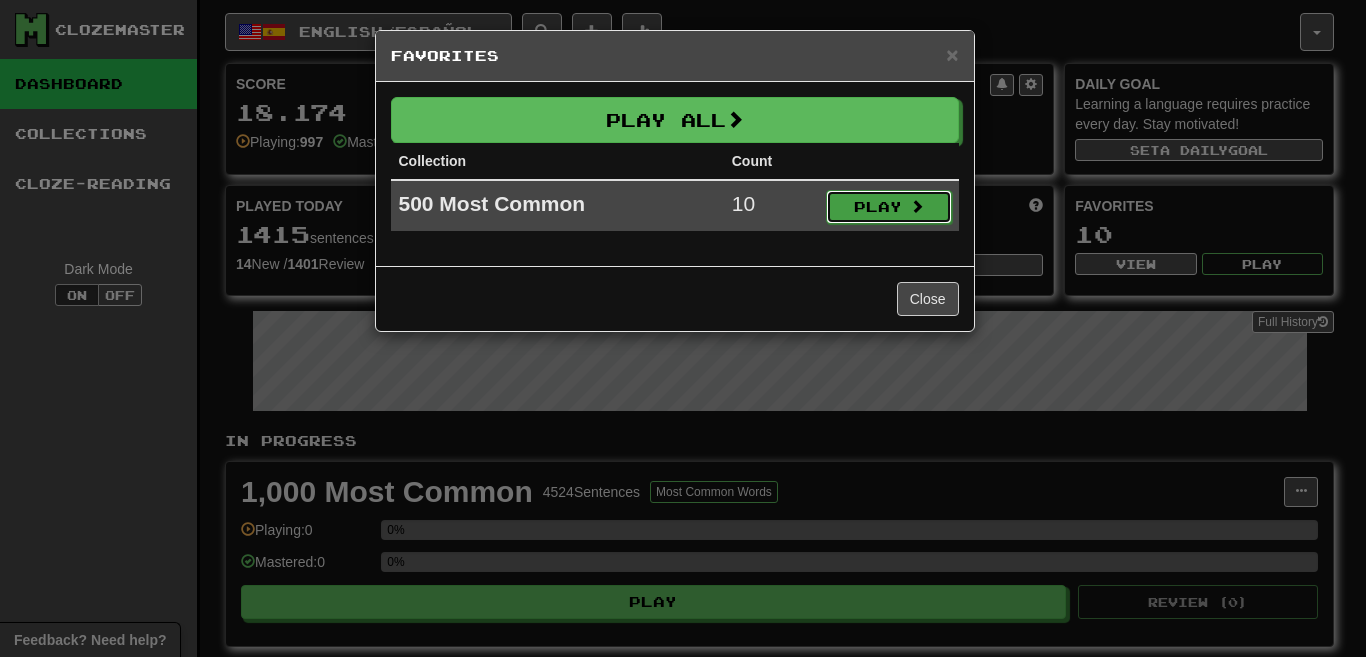 click on "Play" at bounding box center (889, 207) 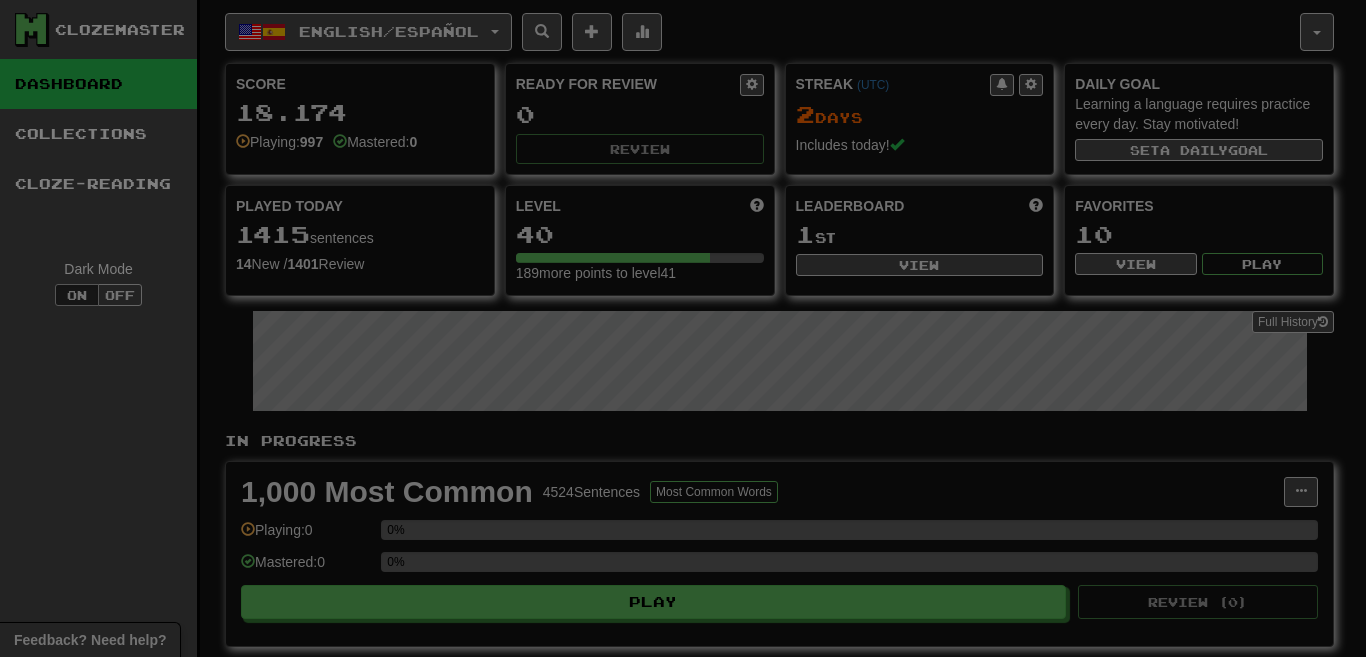 select on "********" 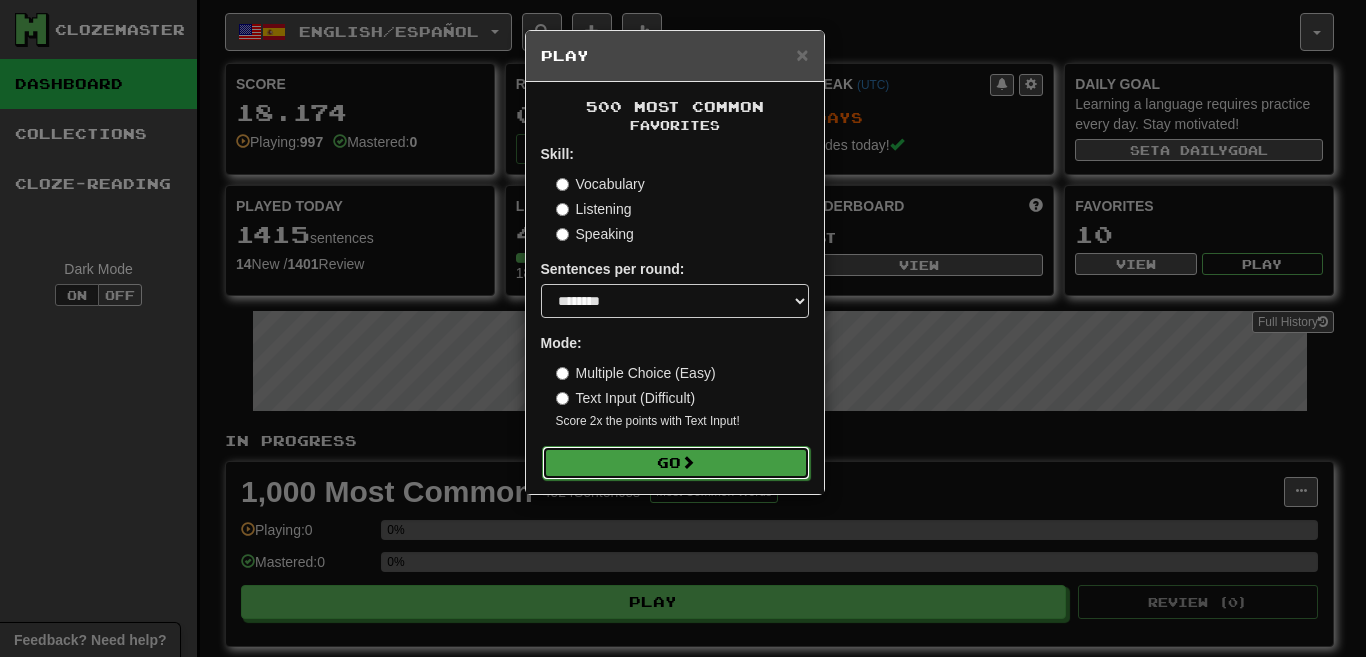 click on "Go" at bounding box center [676, 463] 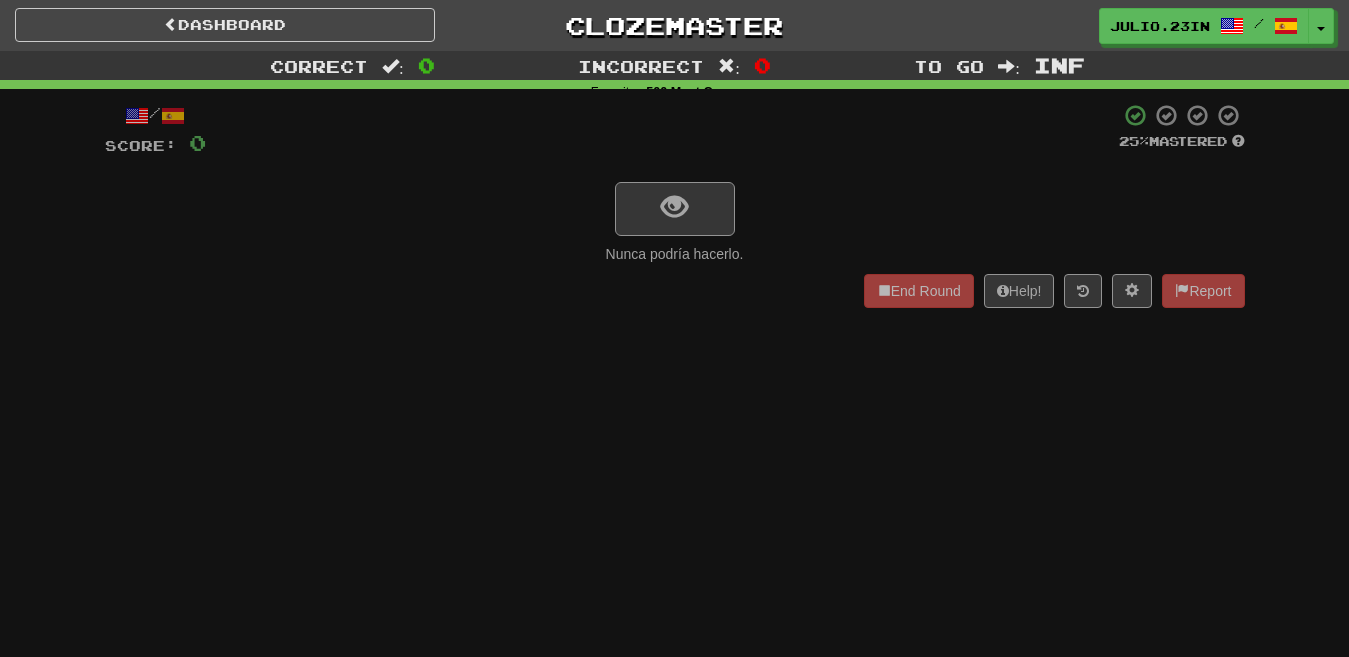 scroll, scrollTop: 0, scrollLeft: 0, axis: both 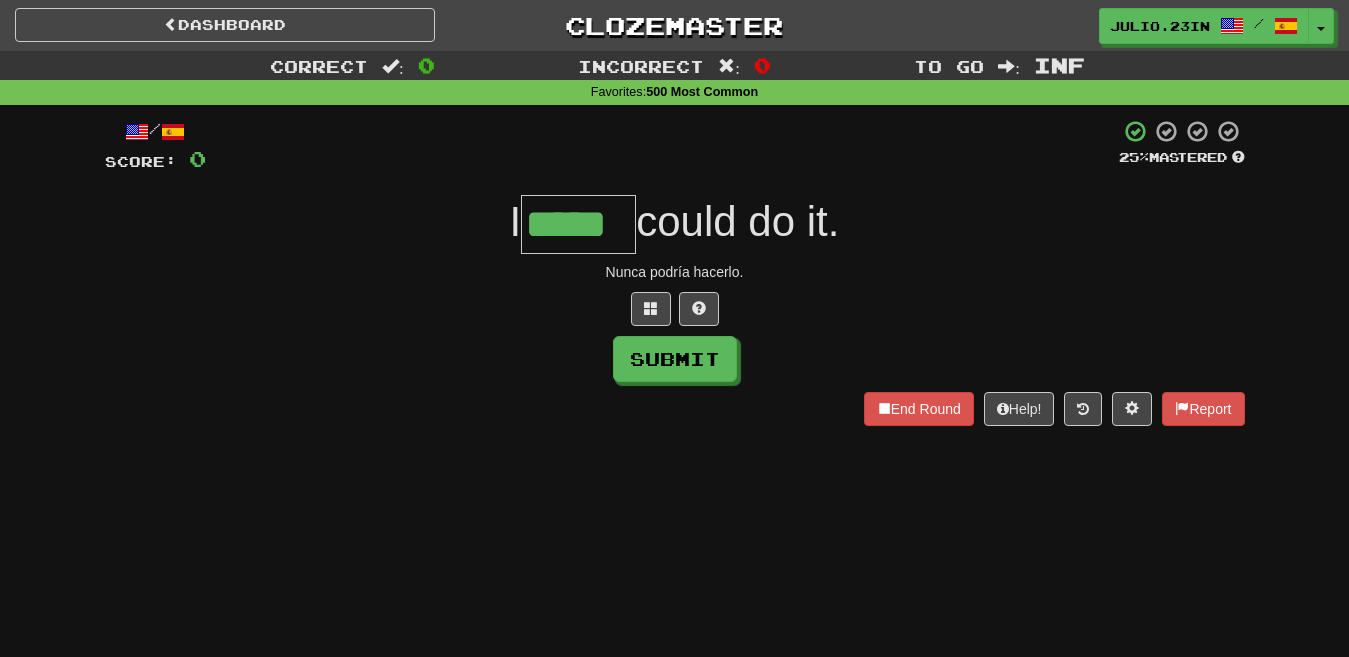 type on "*****" 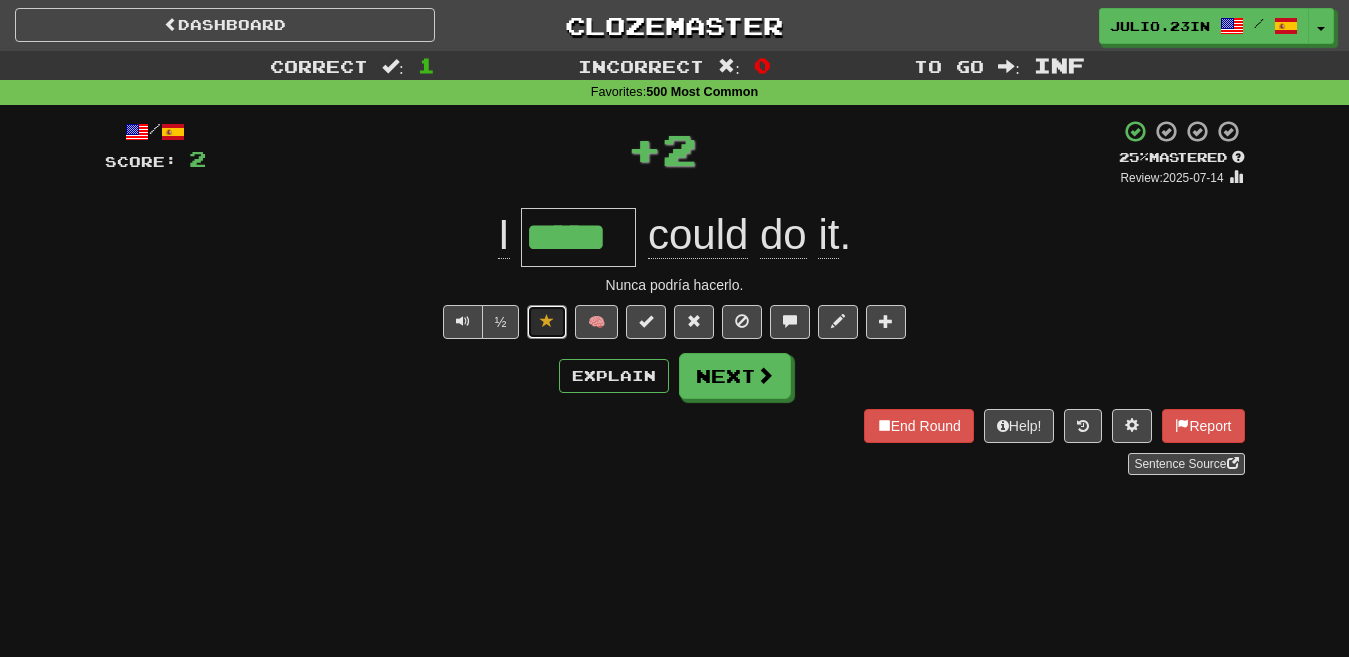 click at bounding box center (547, 321) 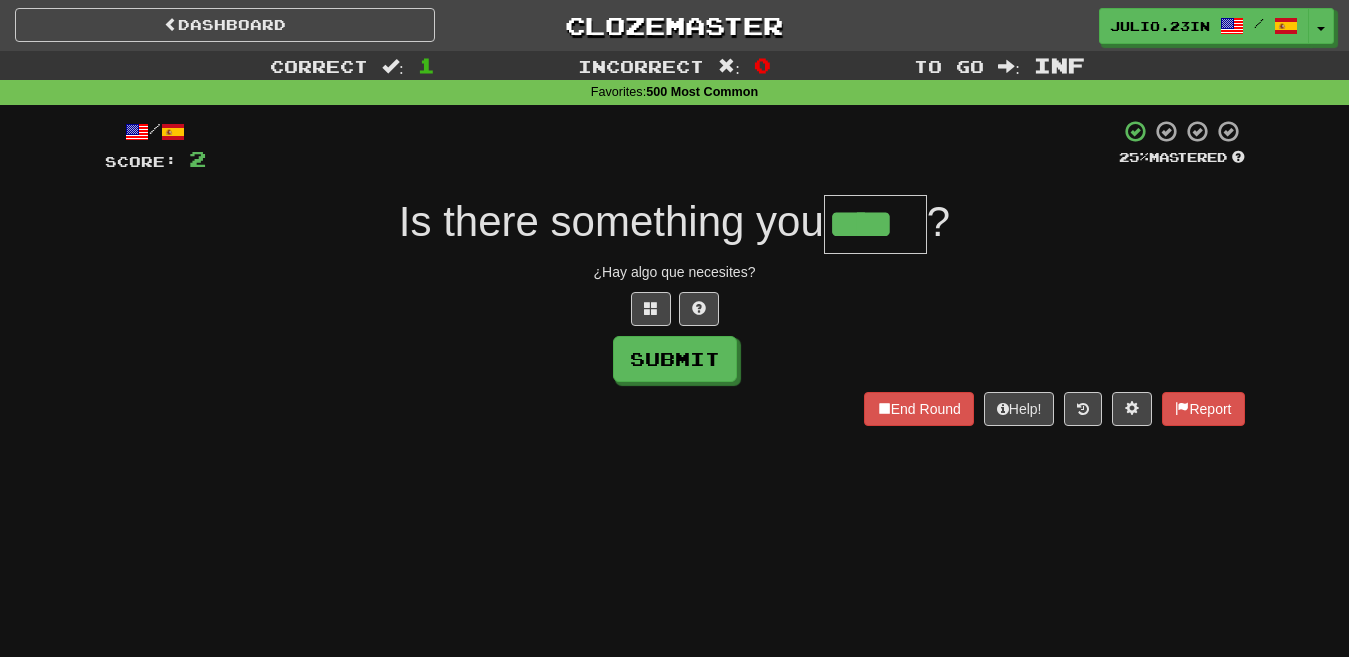 type on "****" 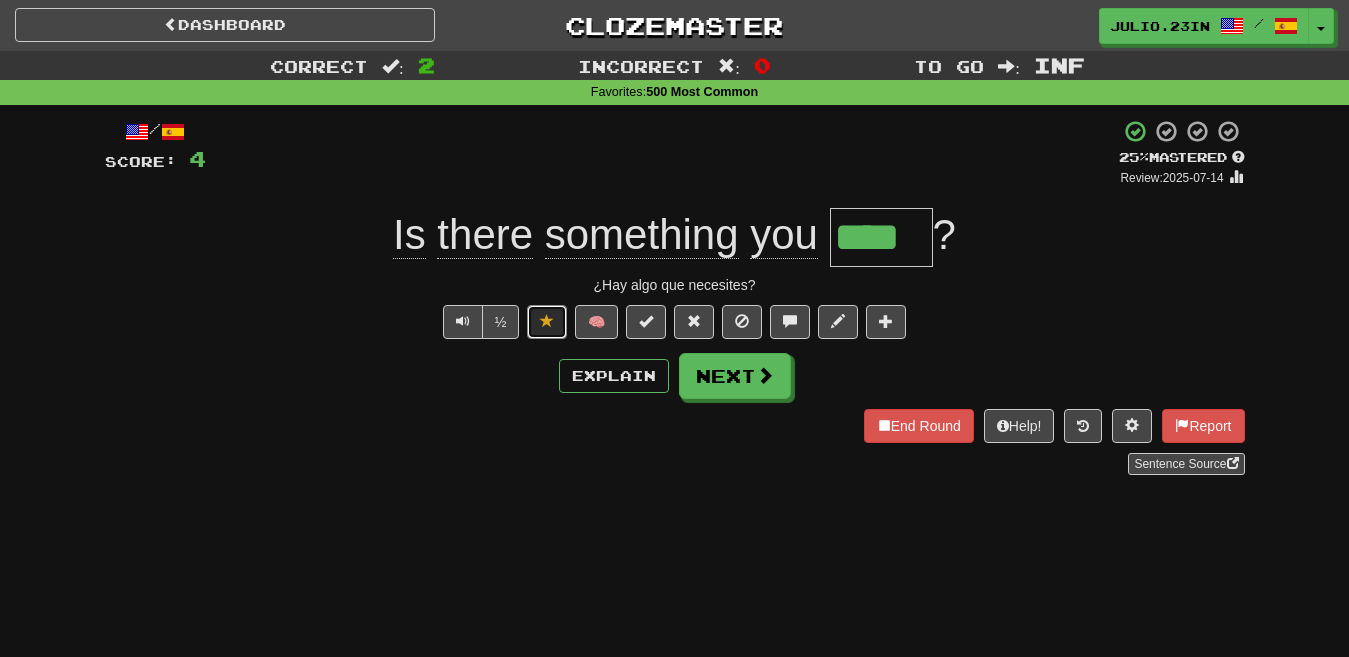 click at bounding box center [547, 321] 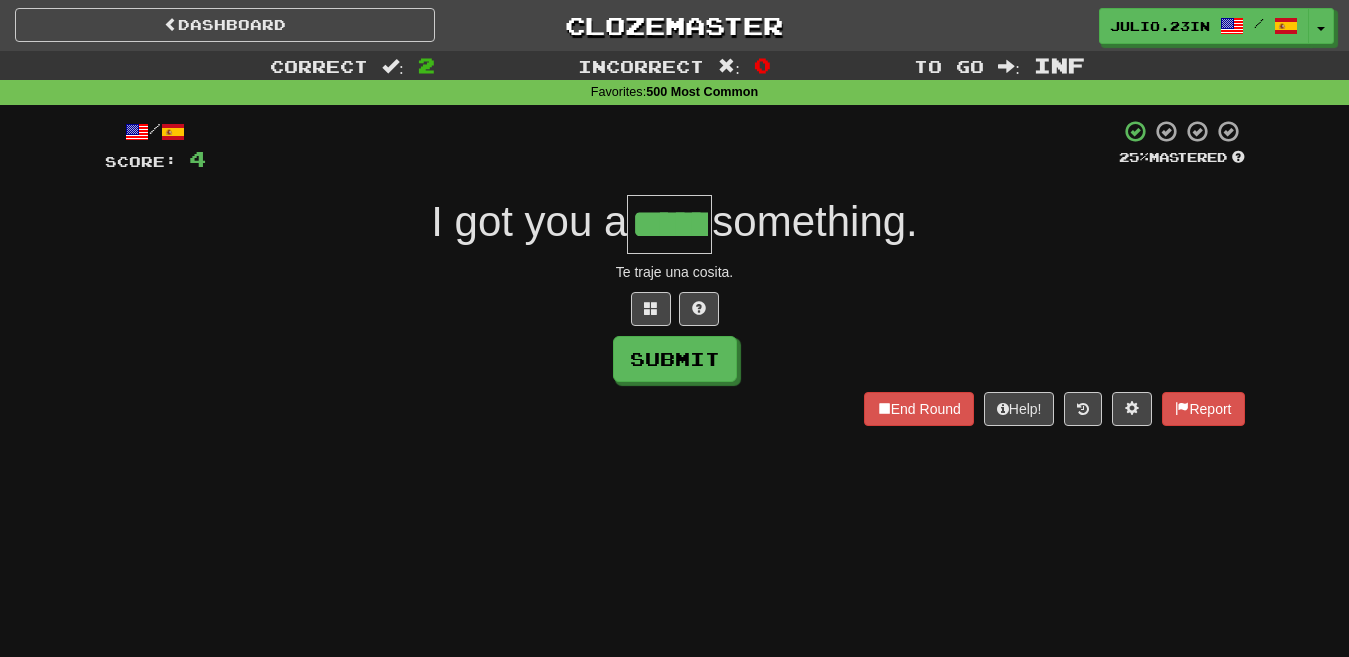 type on "******" 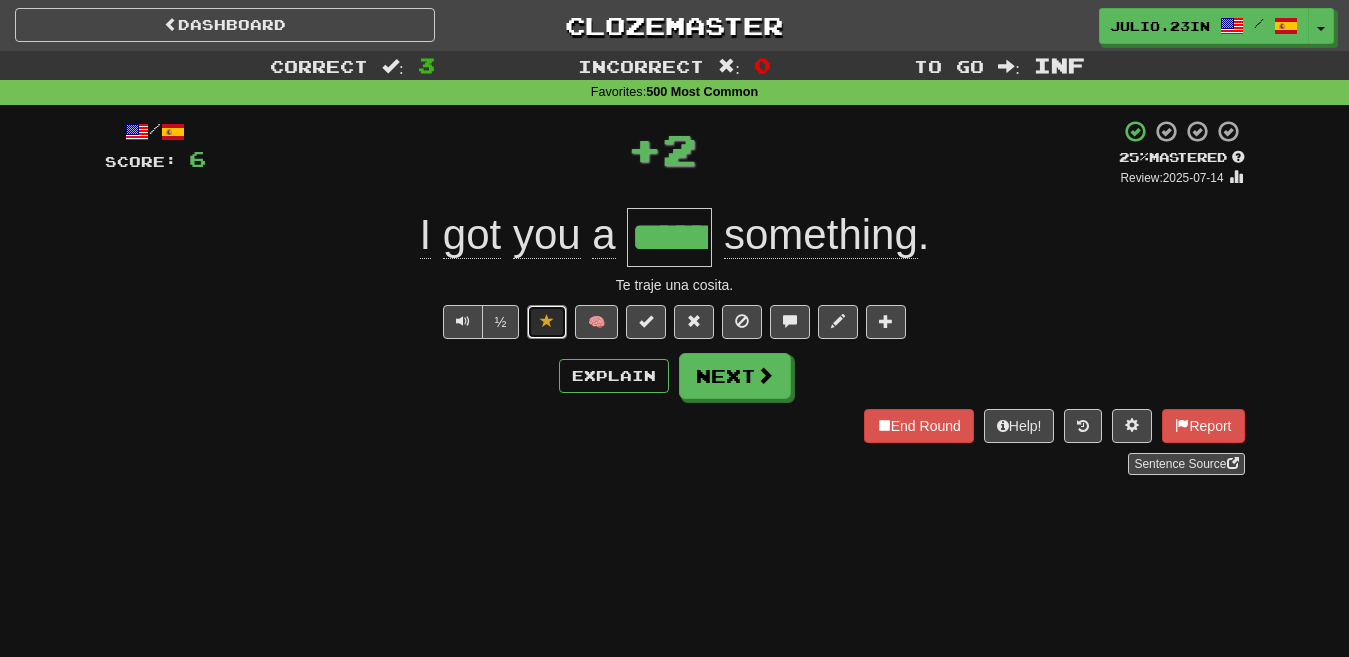 click at bounding box center (547, 321) 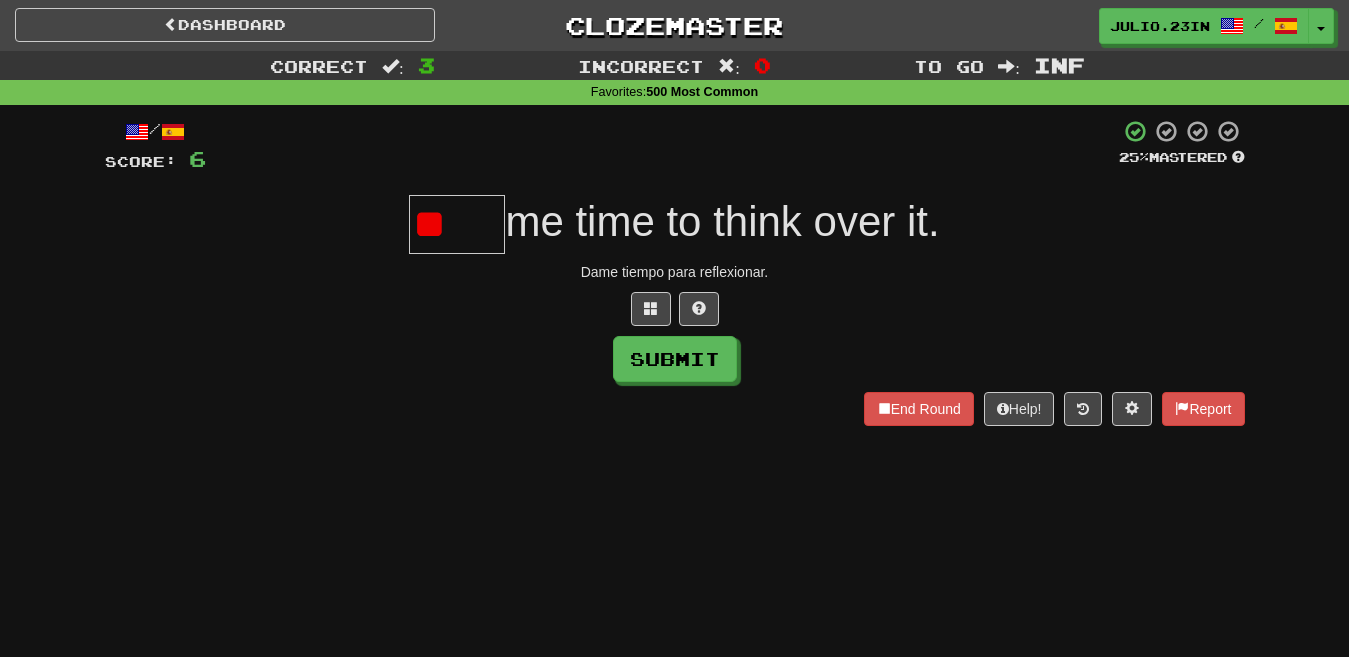 type on "*" 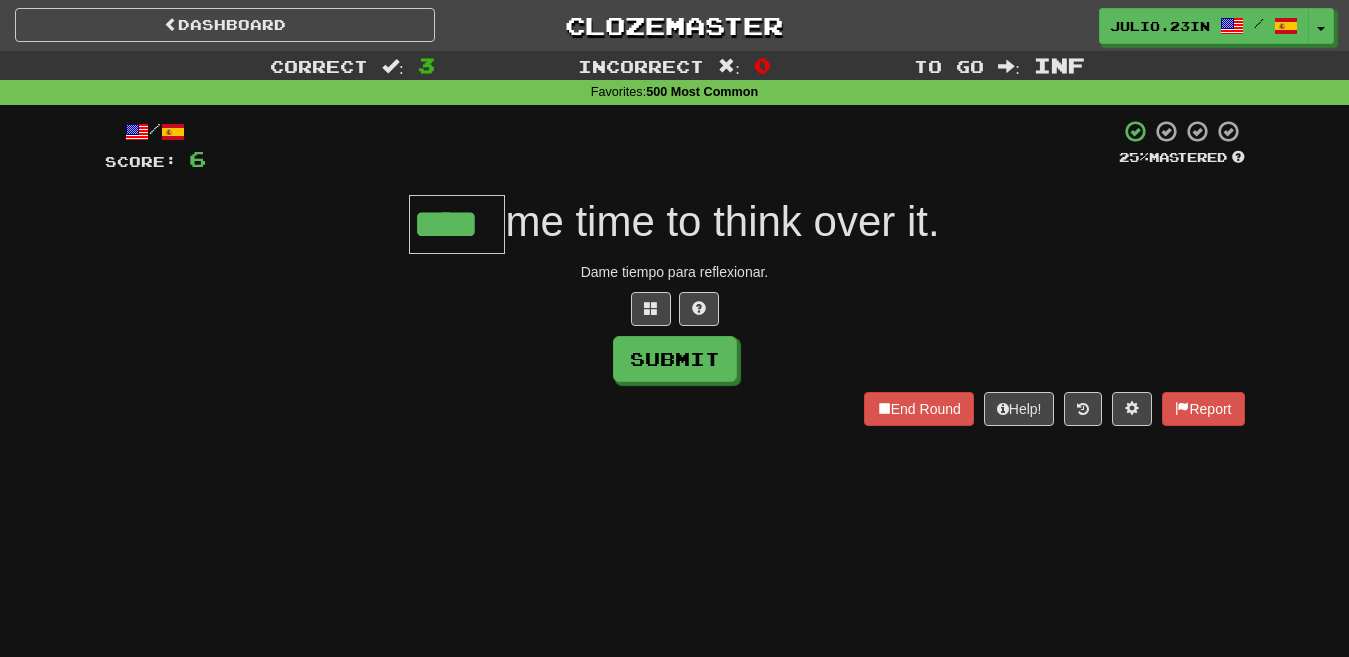 type on "****" 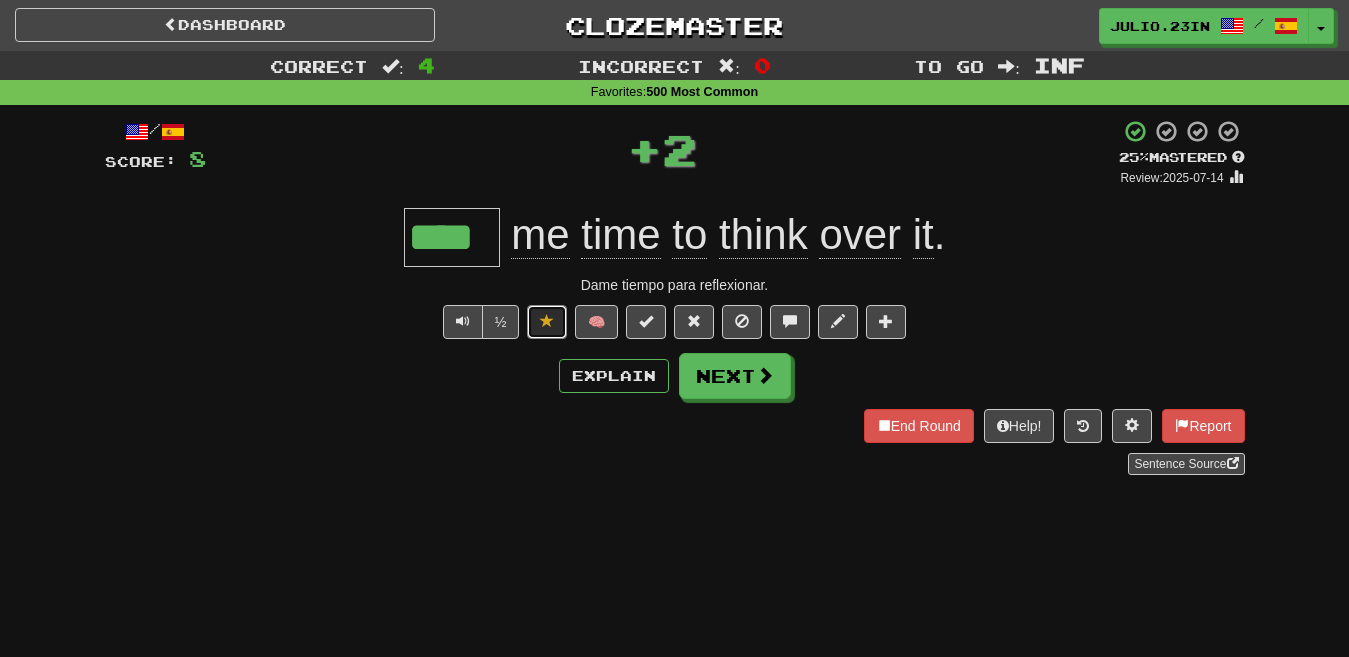 click at bounding box center [547, 321] 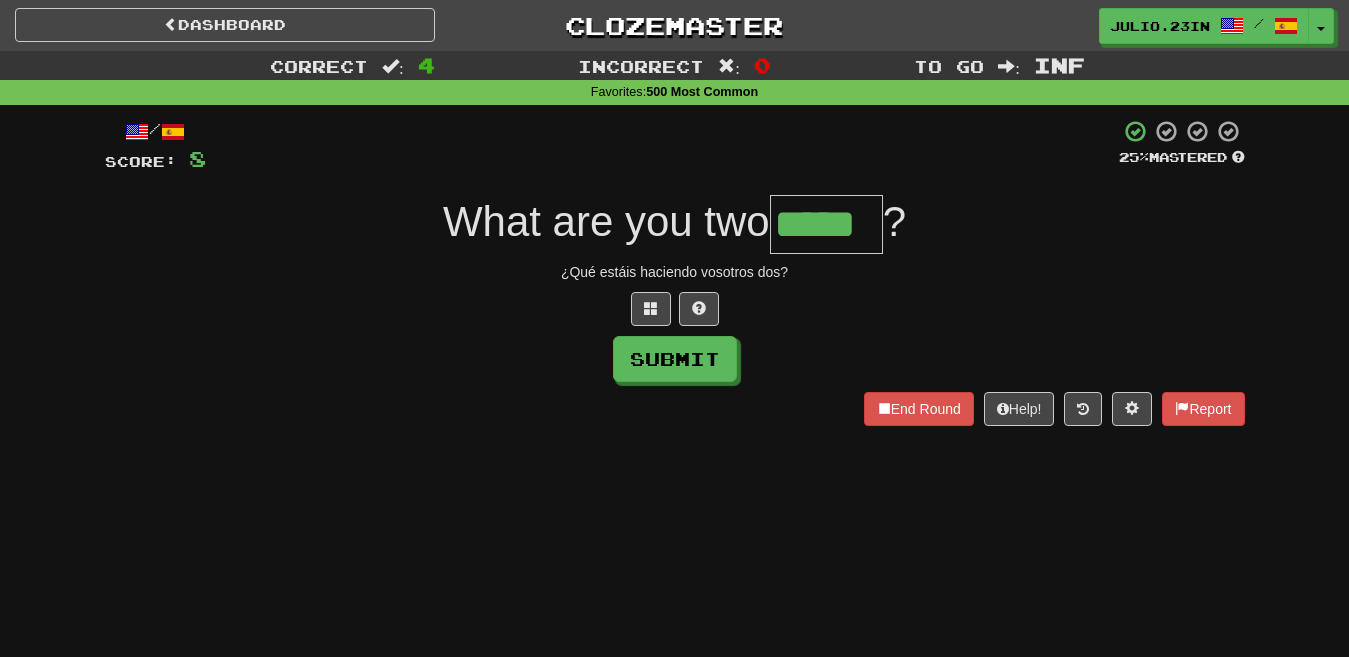type on "*****" 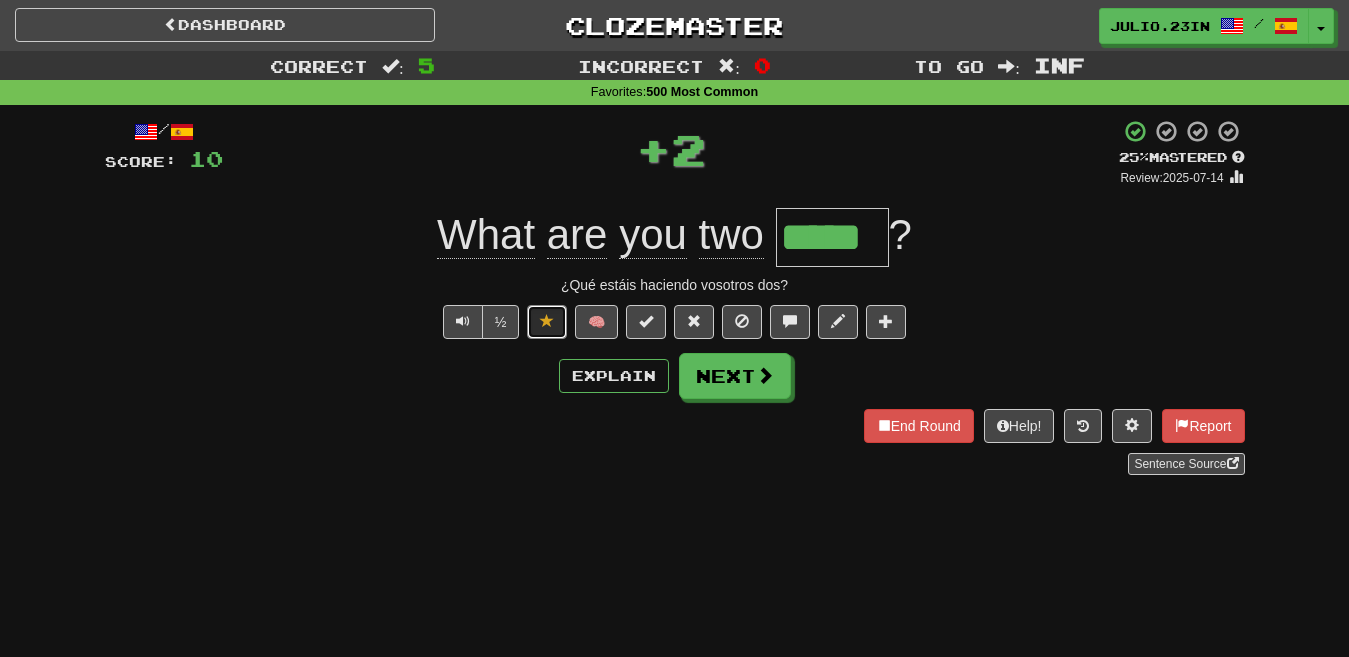 click at bounding box center [547, 321] 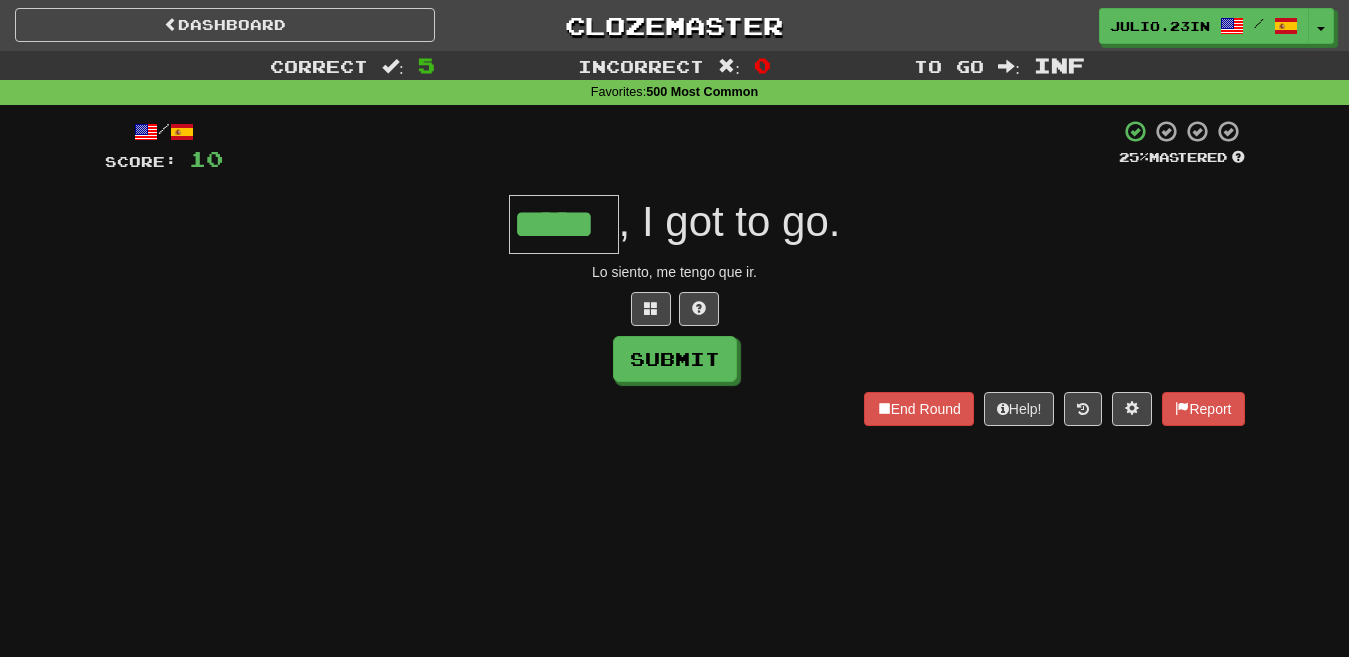 type on "*****" 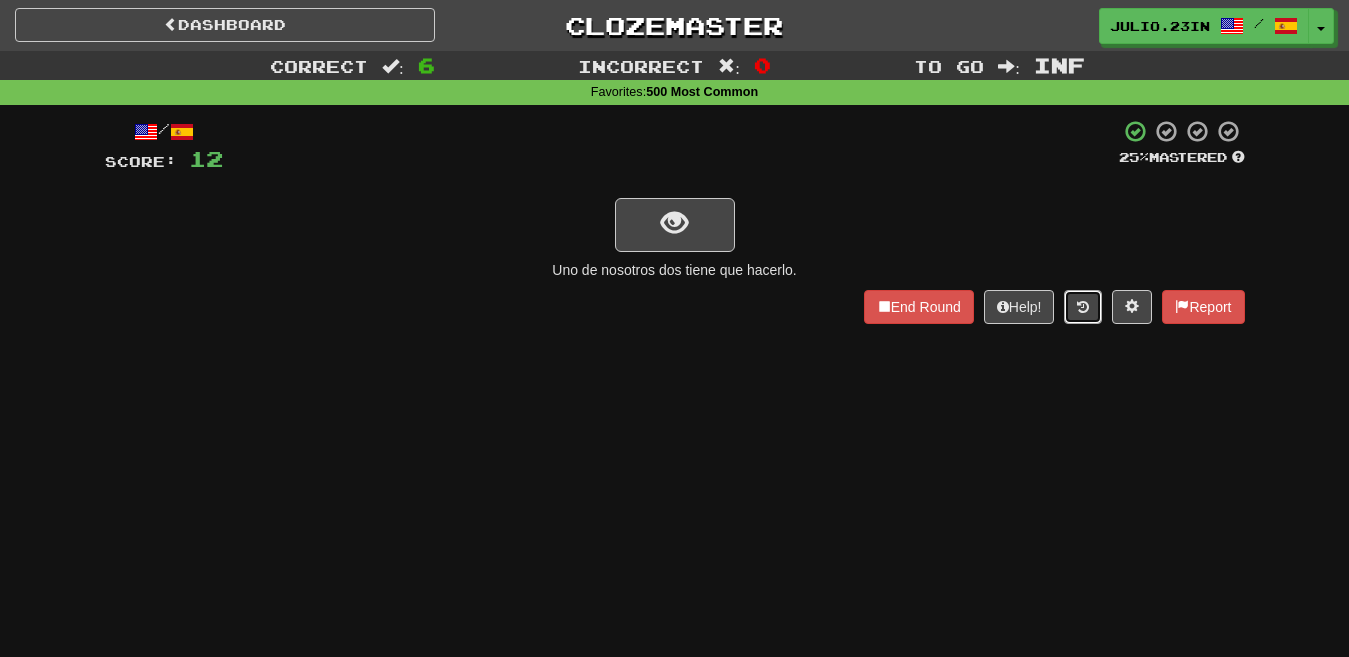 click at bounding box center (1083, 307) 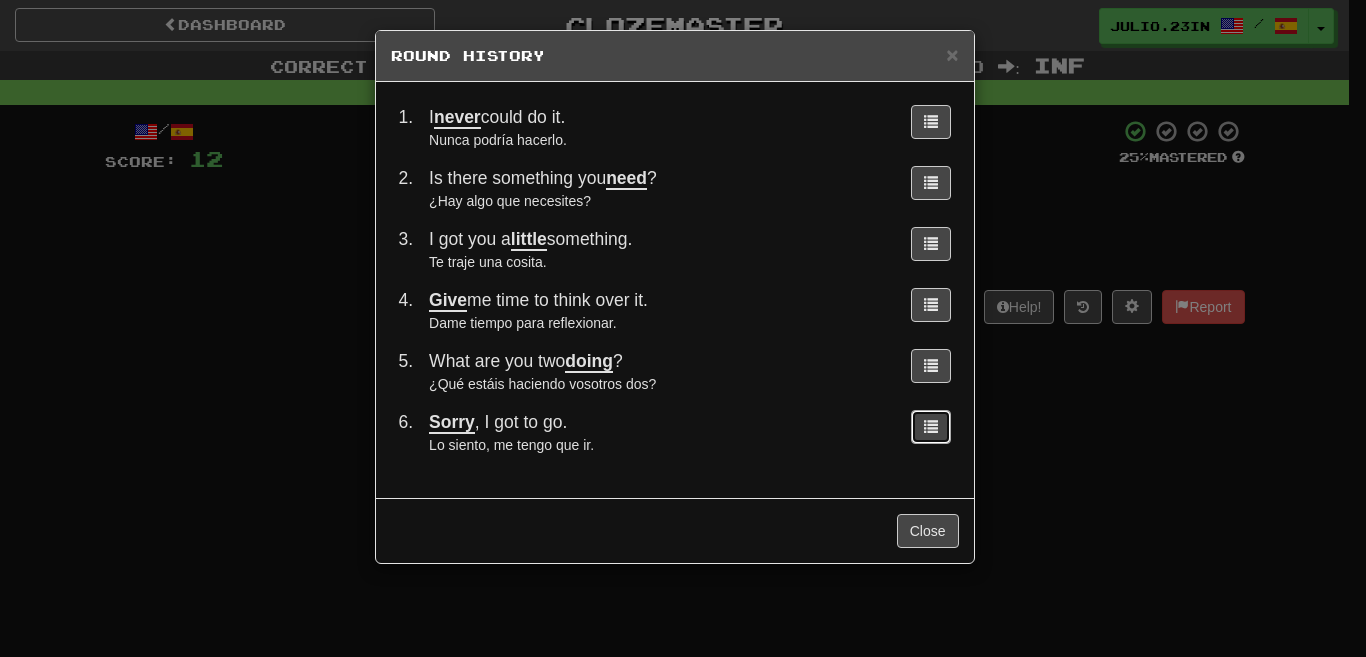 click at bounding box center [931, 427] 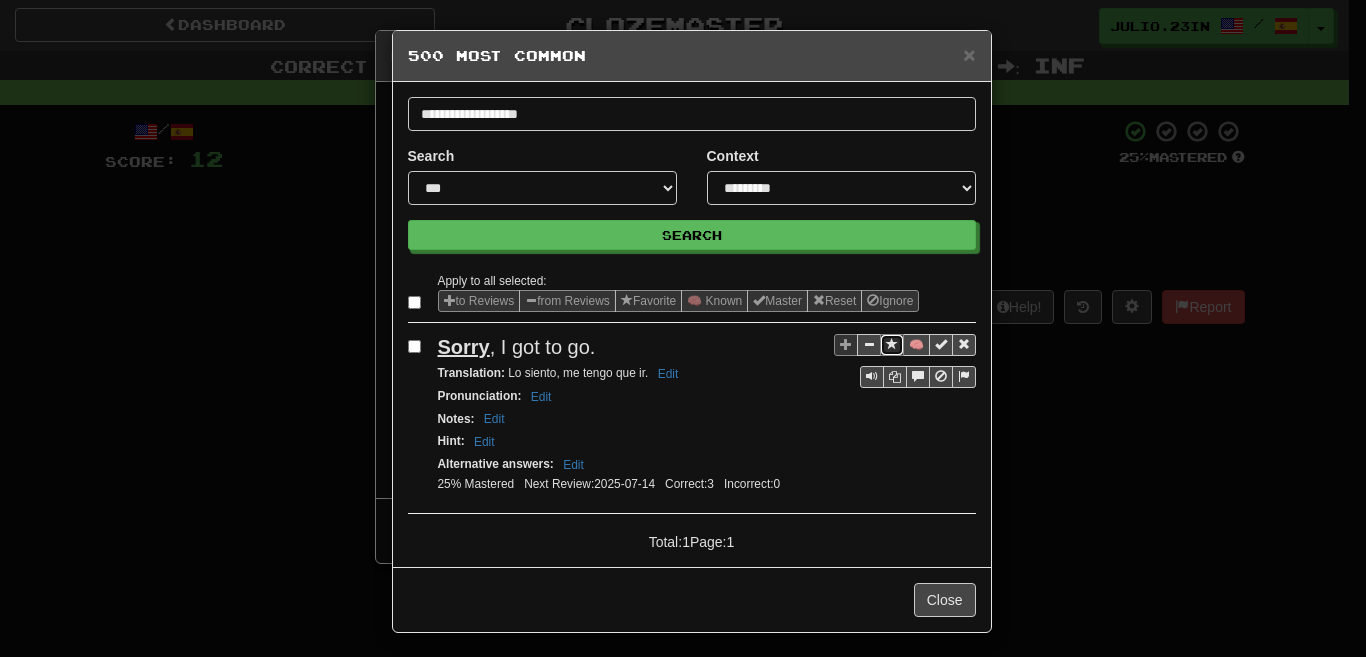 click at bounding box center (892, 344) 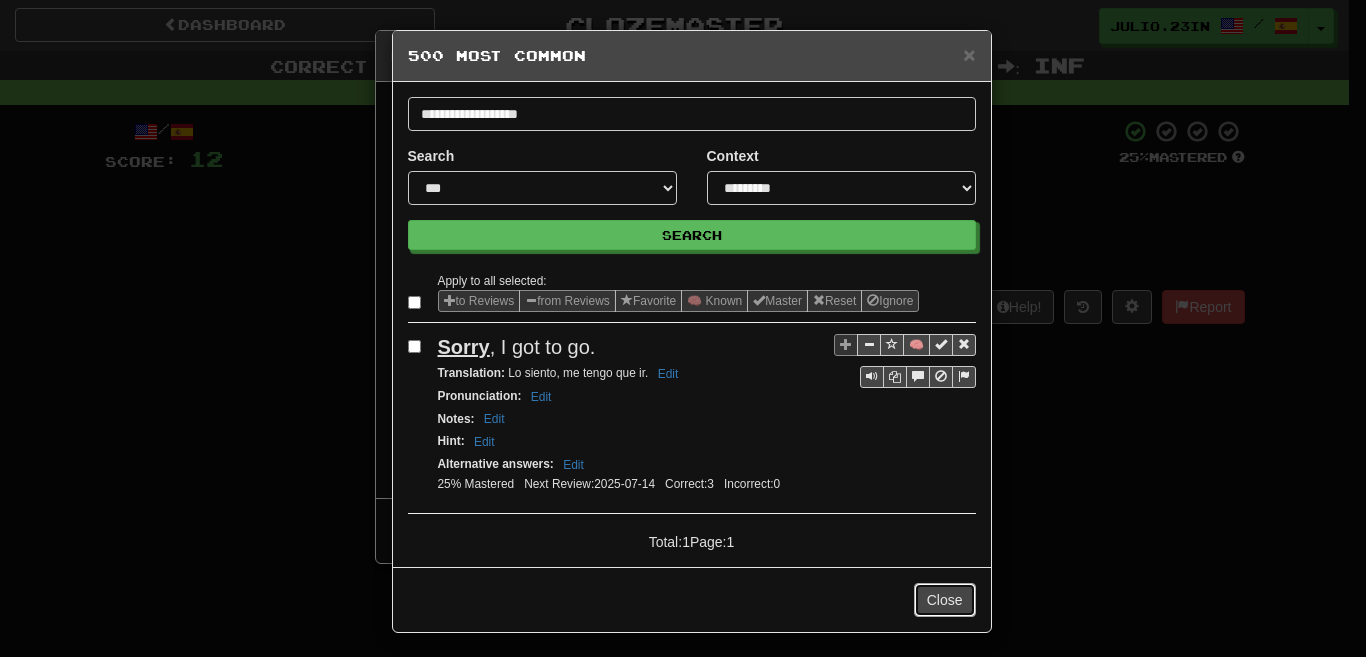 click on "Close" at bounding box center [945, 600] 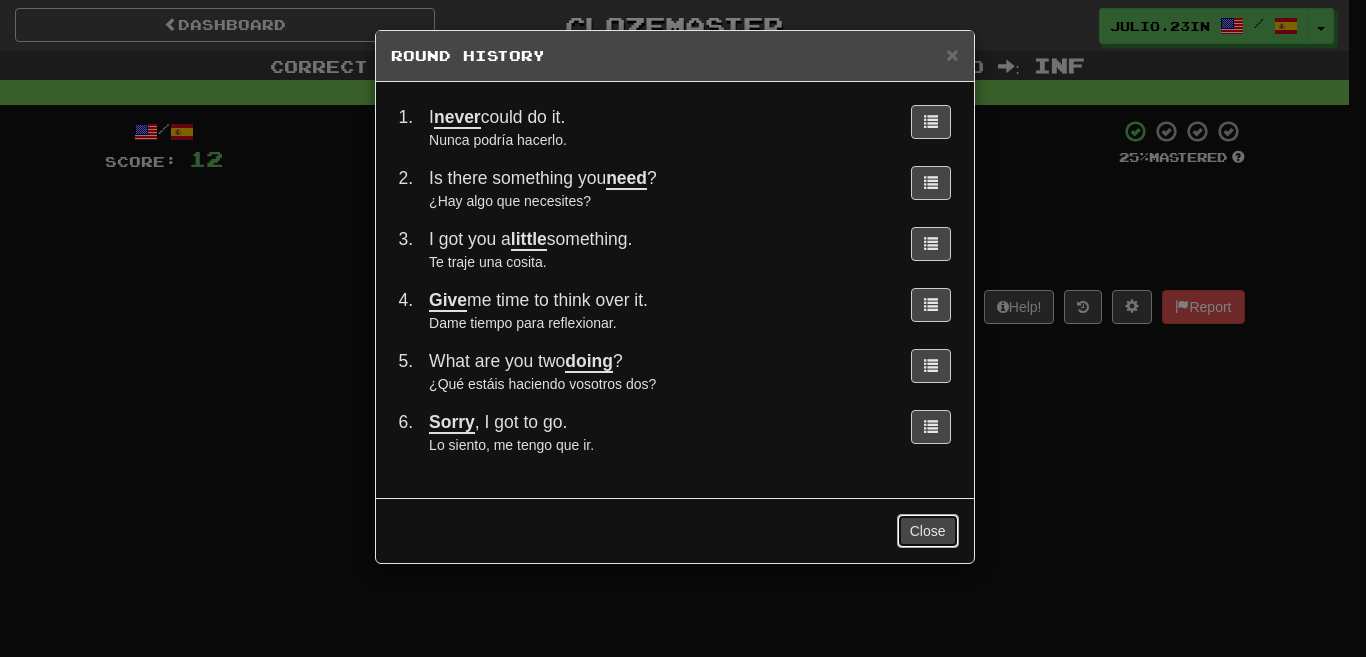 click on "Close" at bounding box center (928, 531) 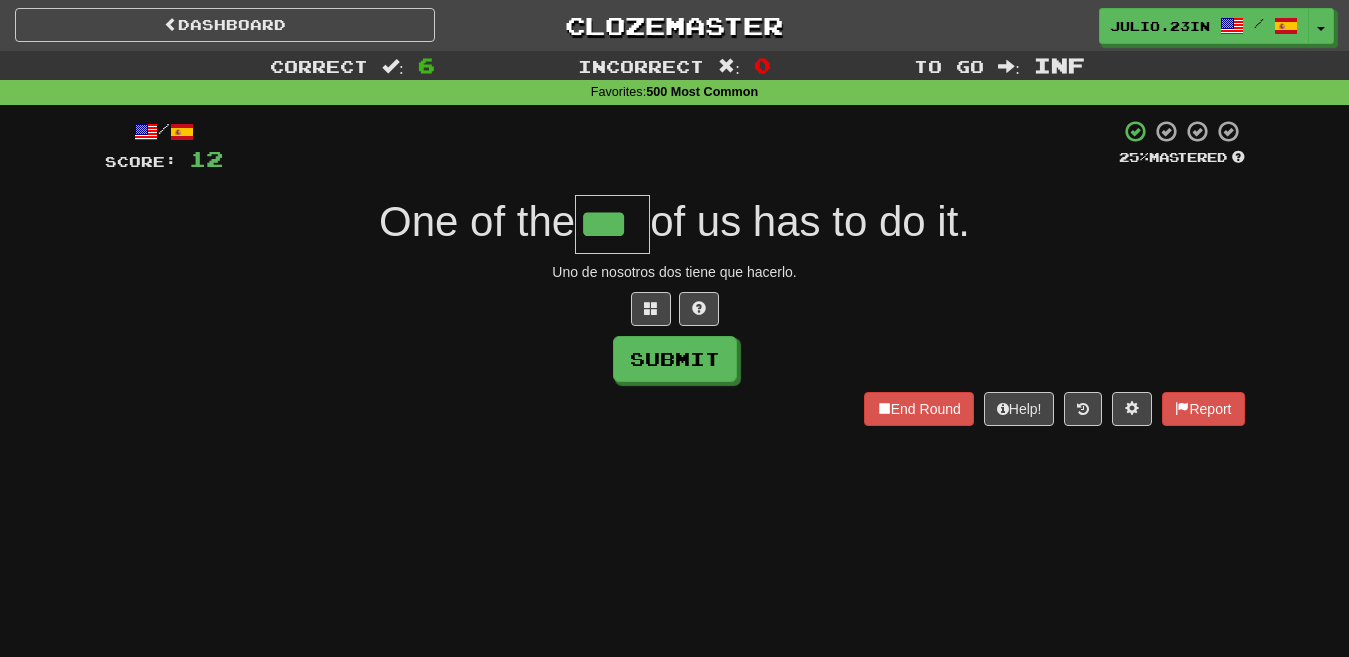 type on "***" 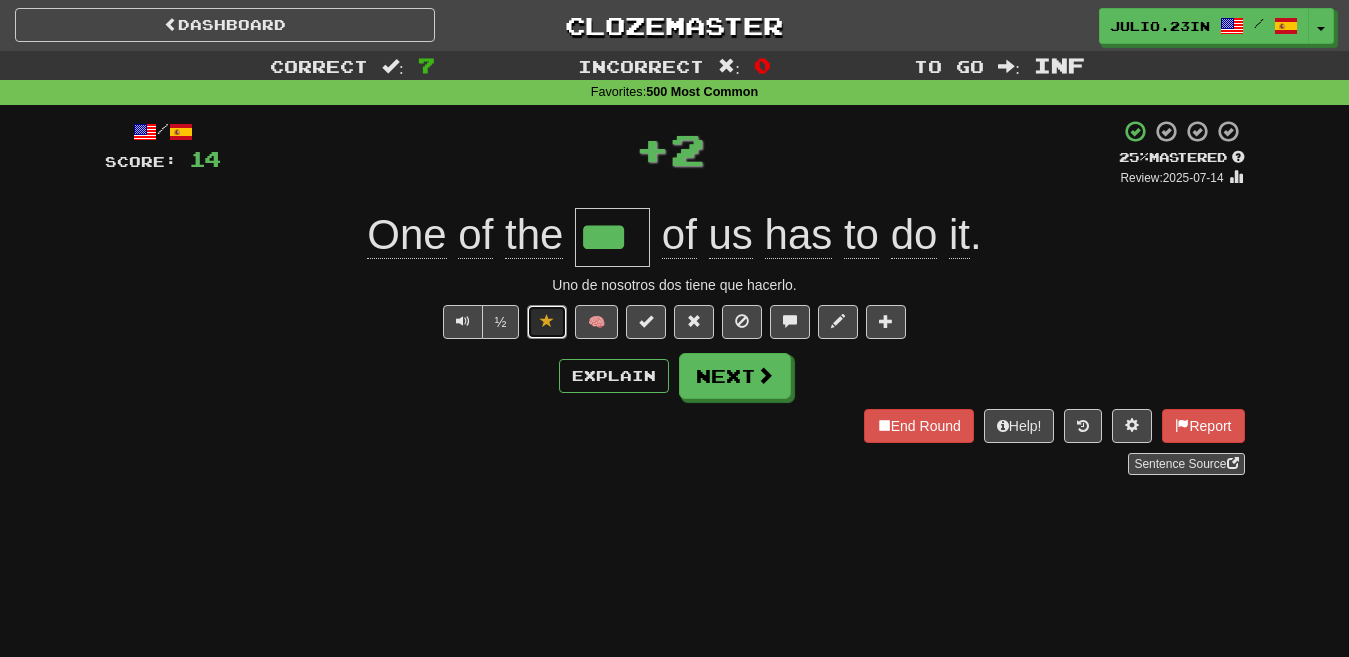 click at bounding box center [547, 321] 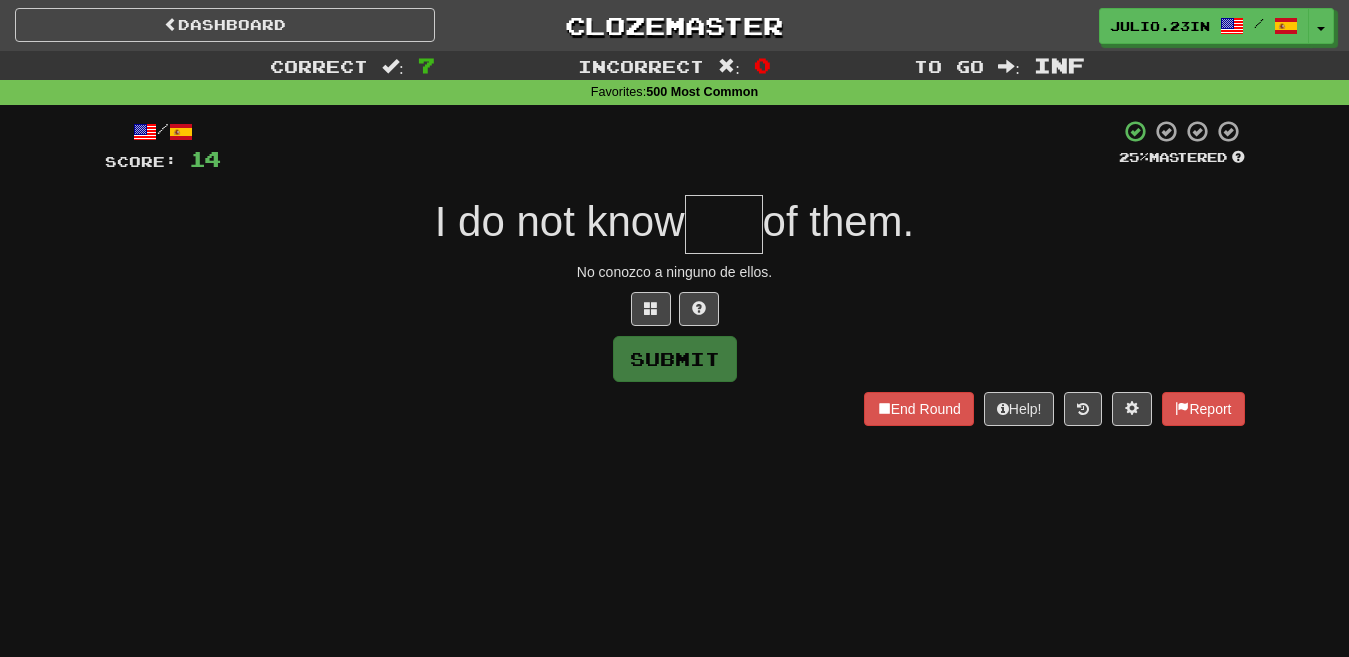 type on "*" 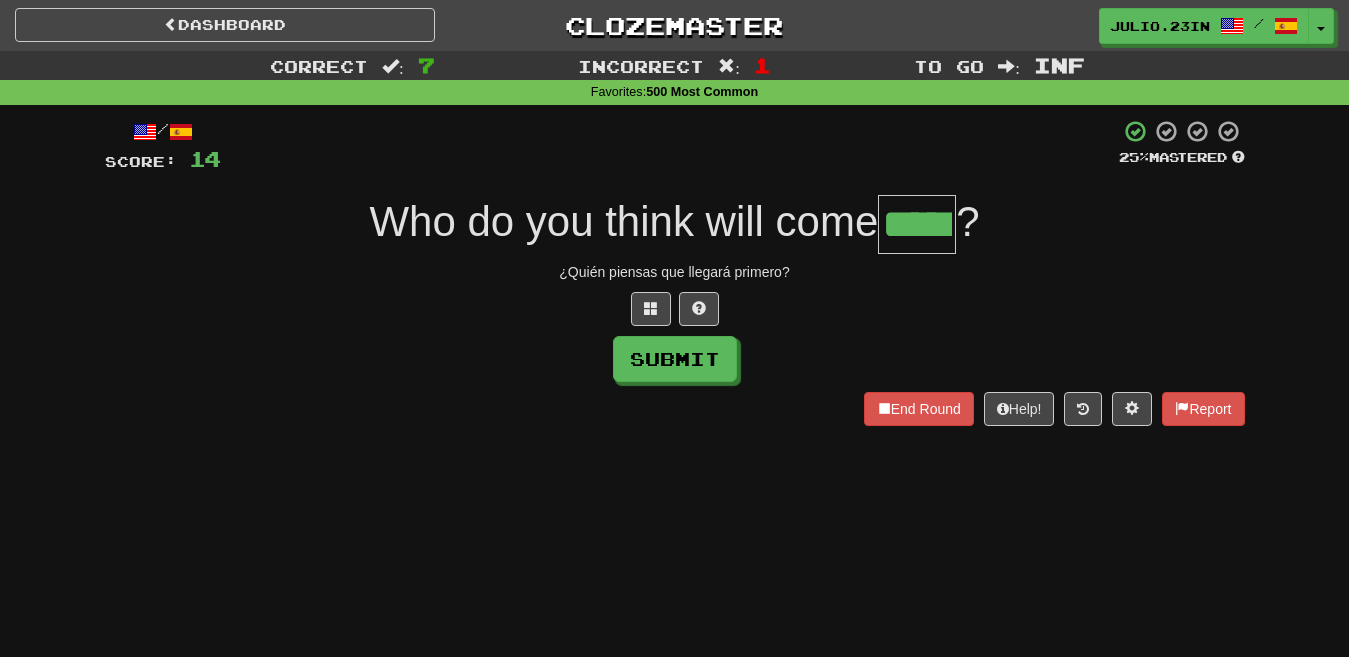 type on "*****" 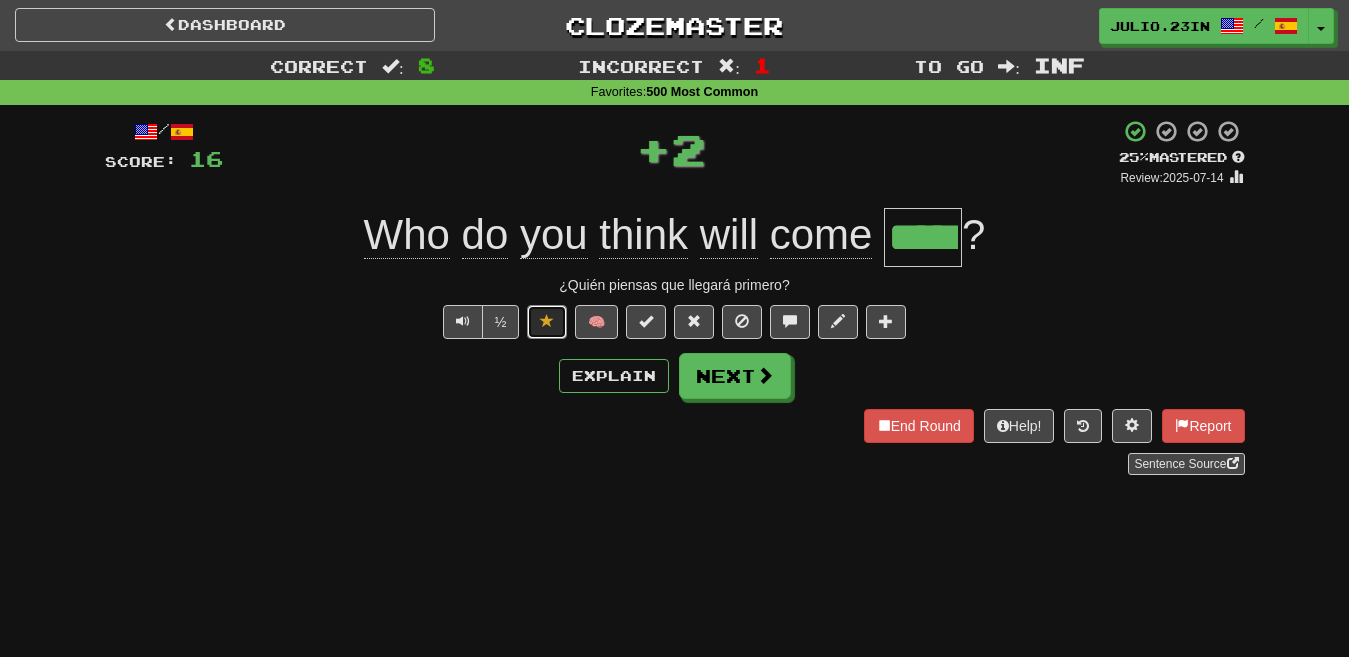 click at bounding box center [547, 322] 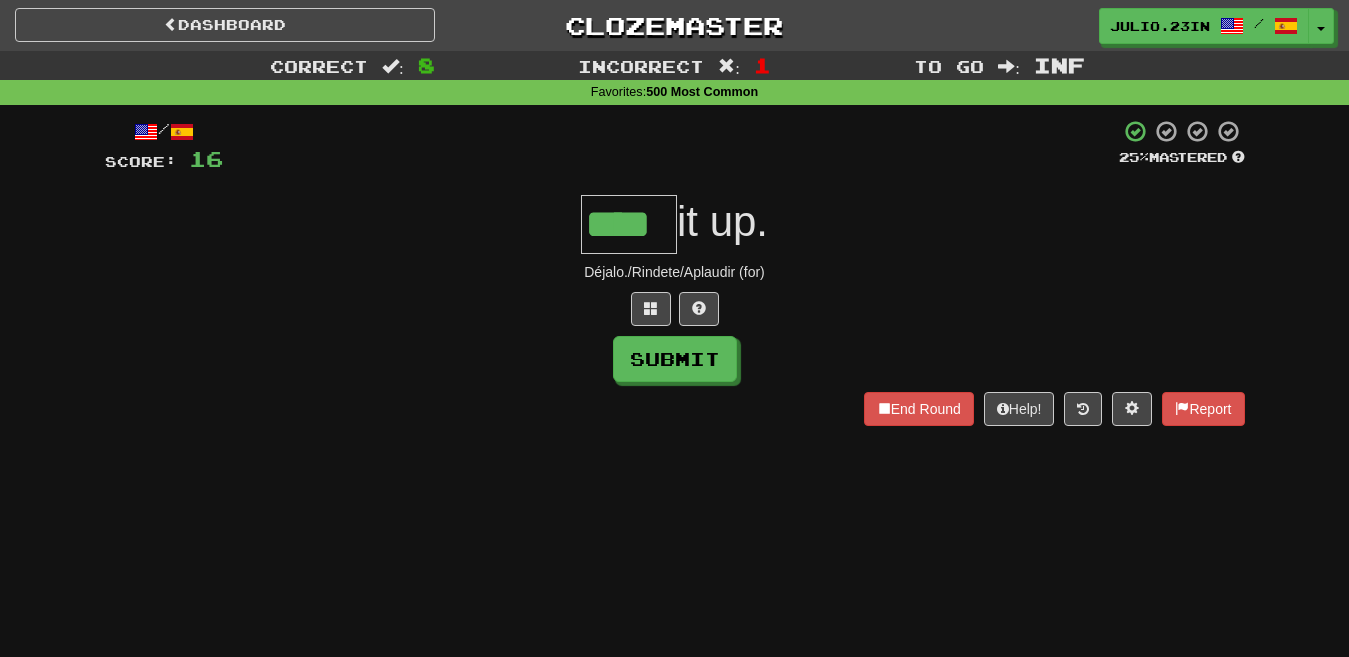 type on "****" 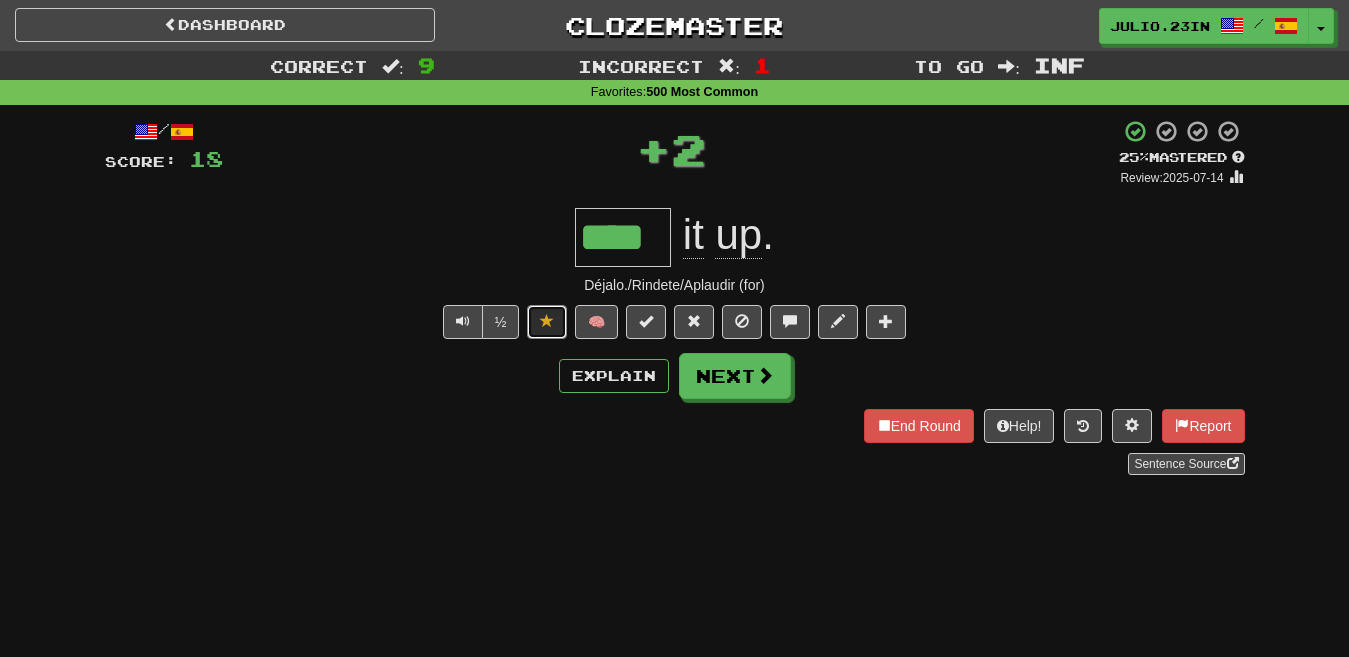 click at bounding box center [547, 322] 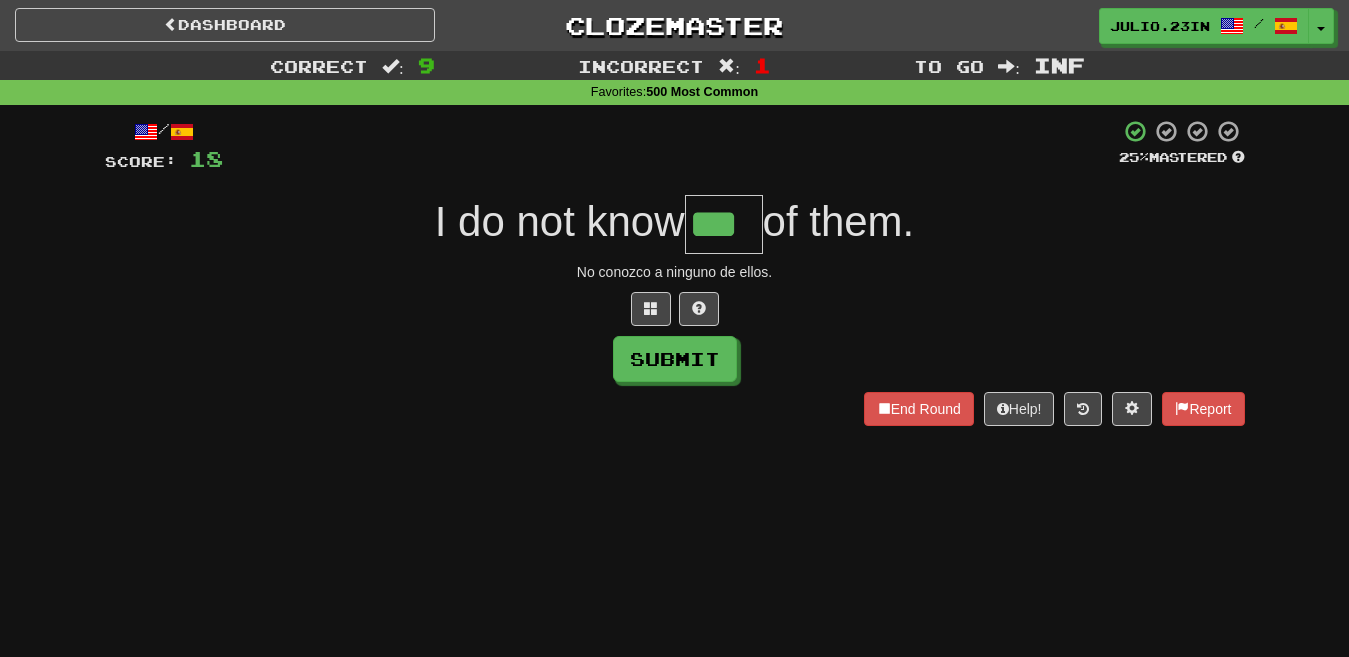 type on "***" 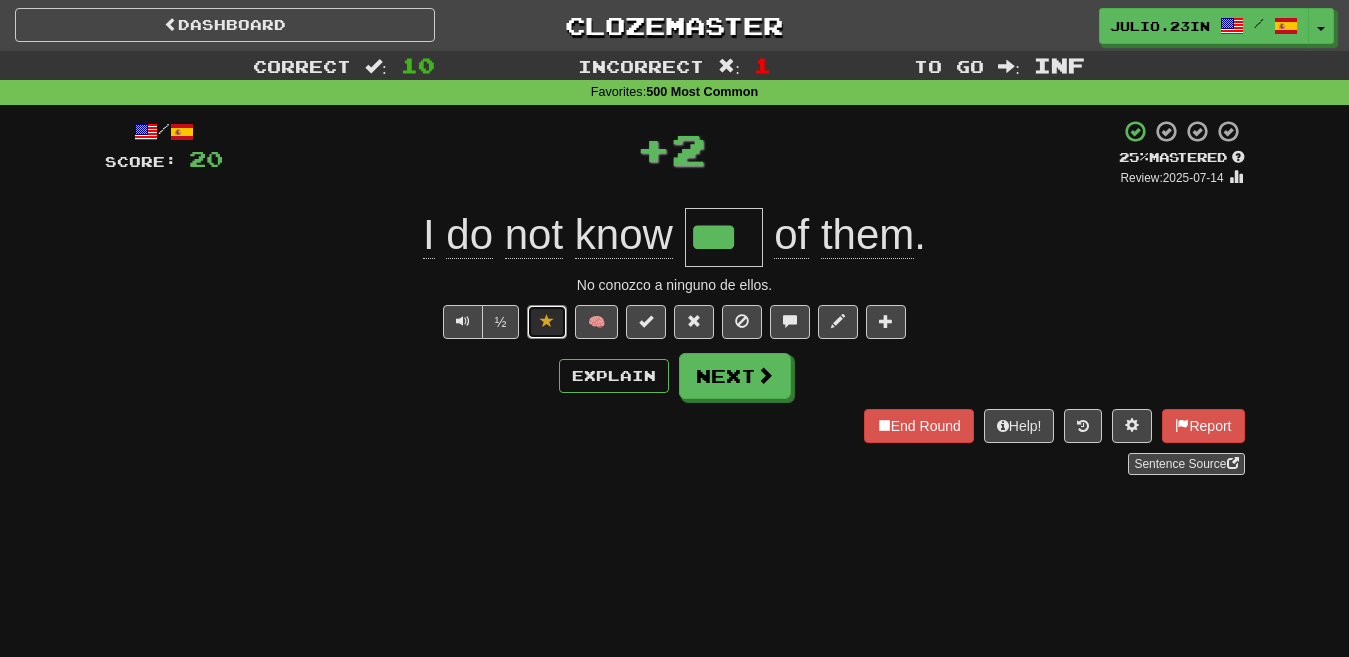 click at bounding box center (547, 322) 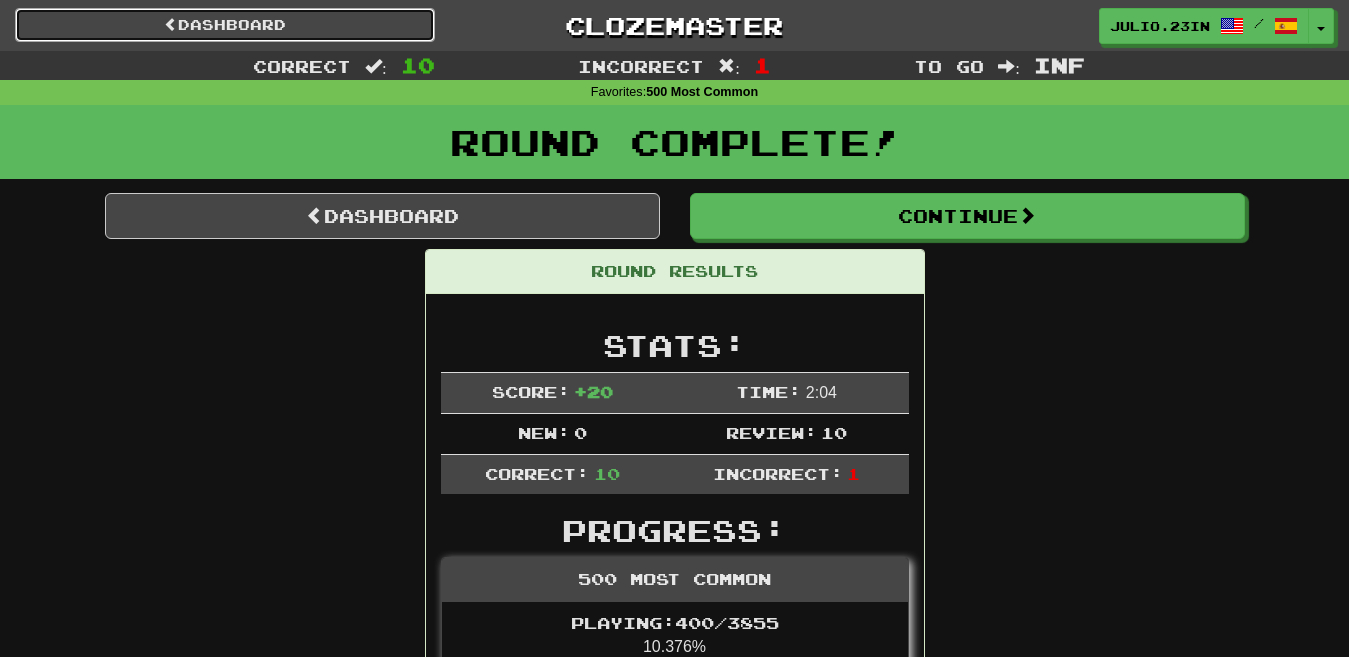 click on "Dashboard" at bounding box center [225, 25] 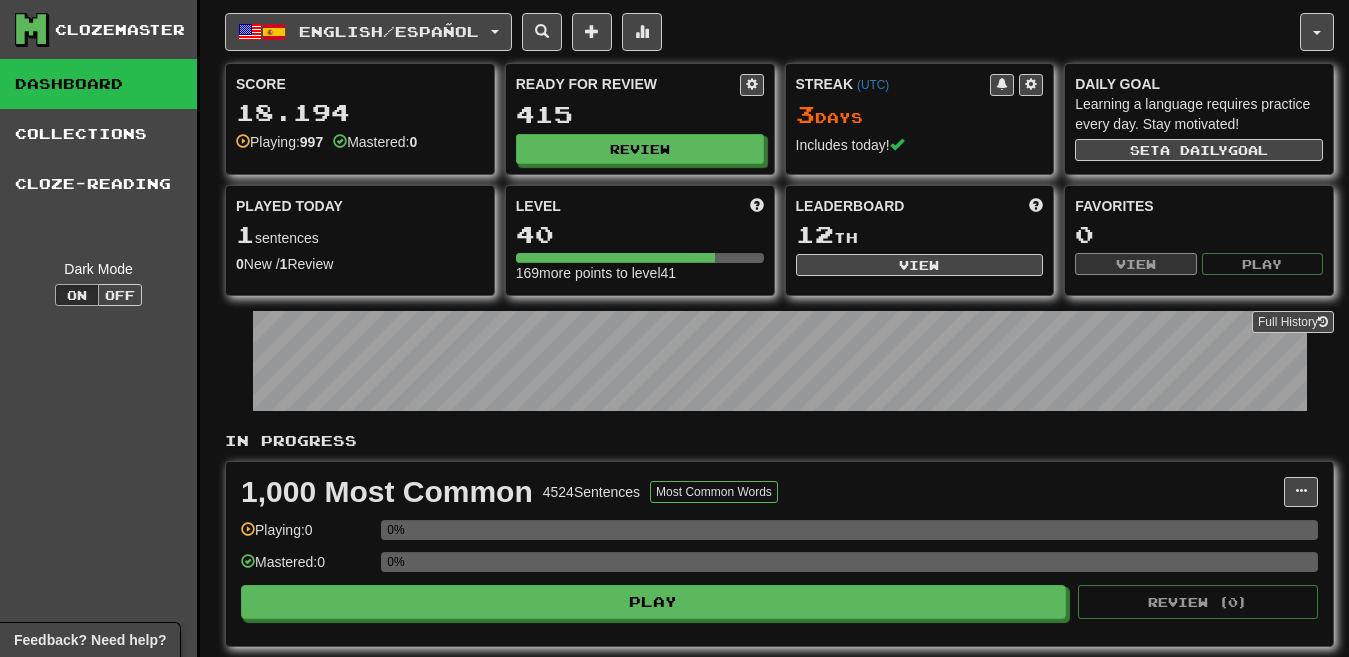 scroll, scrollTop: 0, scrollLeft: 0, axis: both 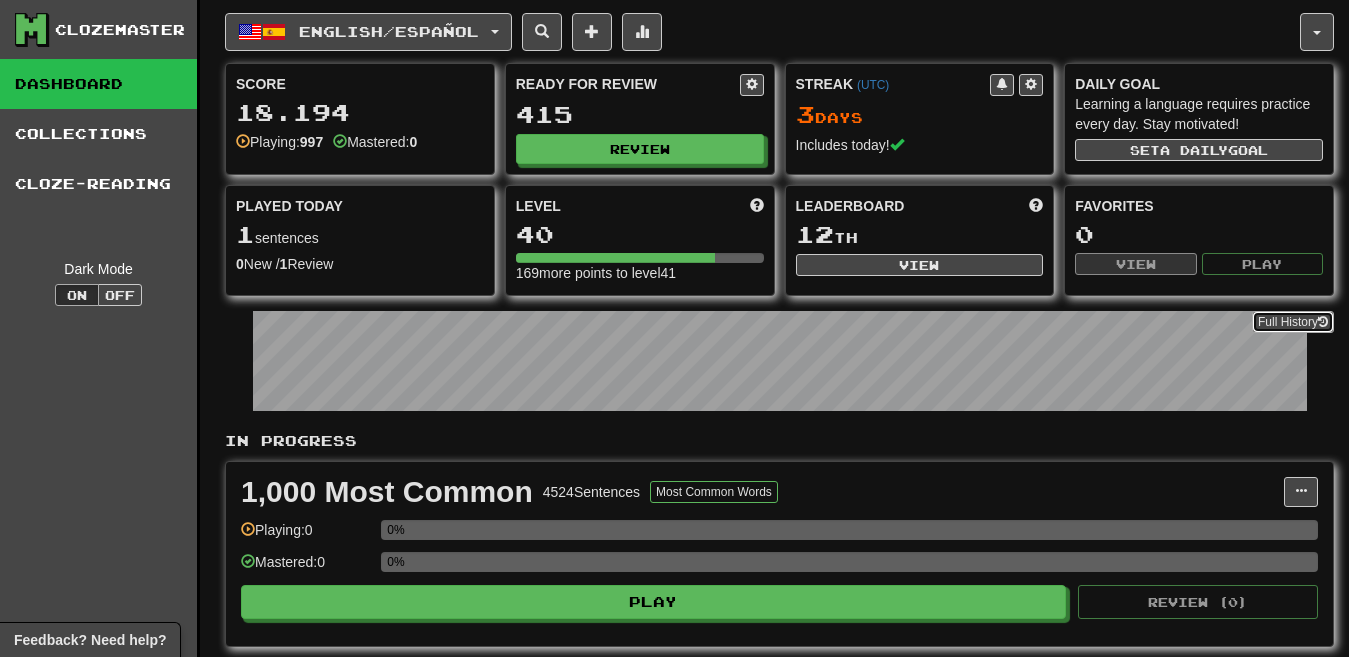 click on "Full History" at bounding box center [1293, 322] 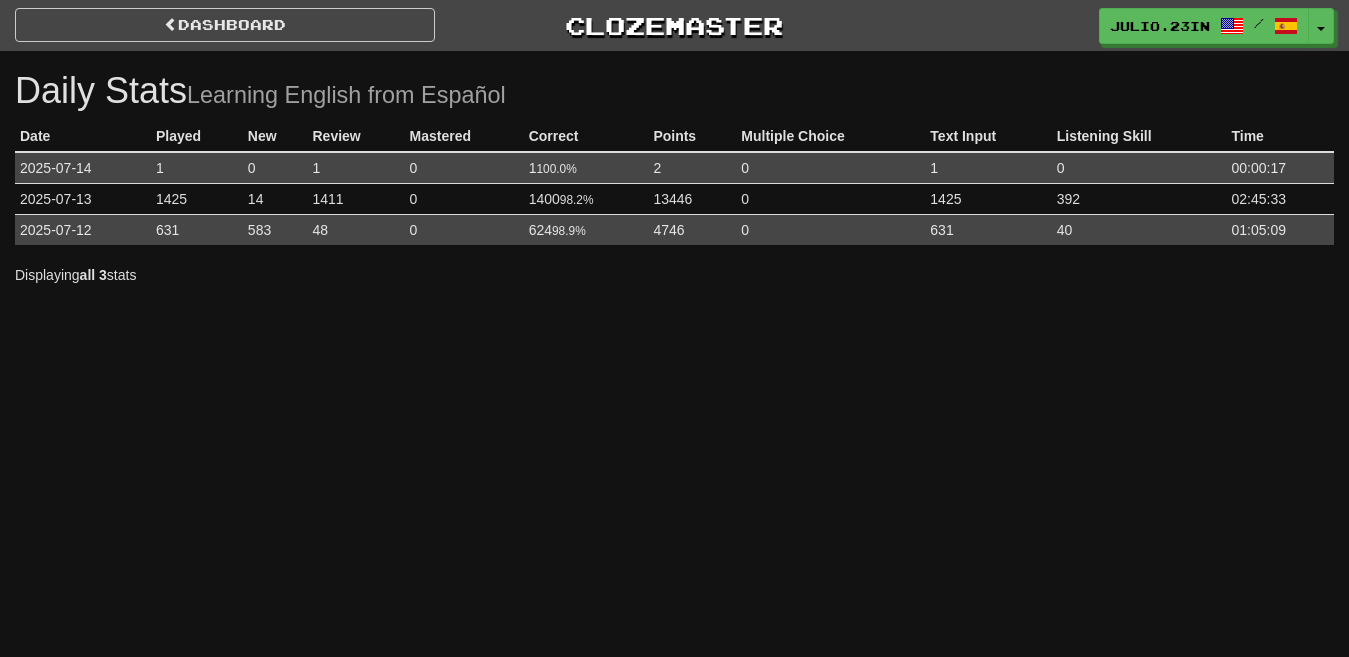 scroll, scrollTop: 0, scrollLeft: 0, axis: both 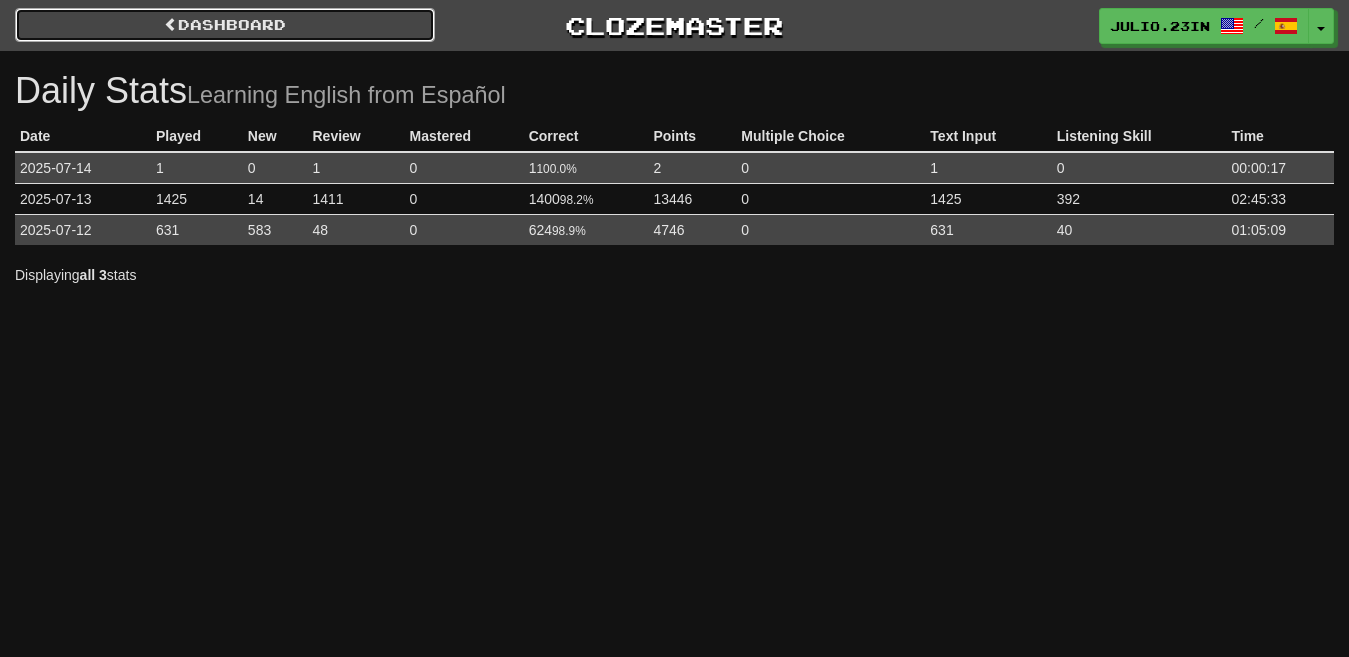 click on "Dashboard" at bounding box center (225, 25) 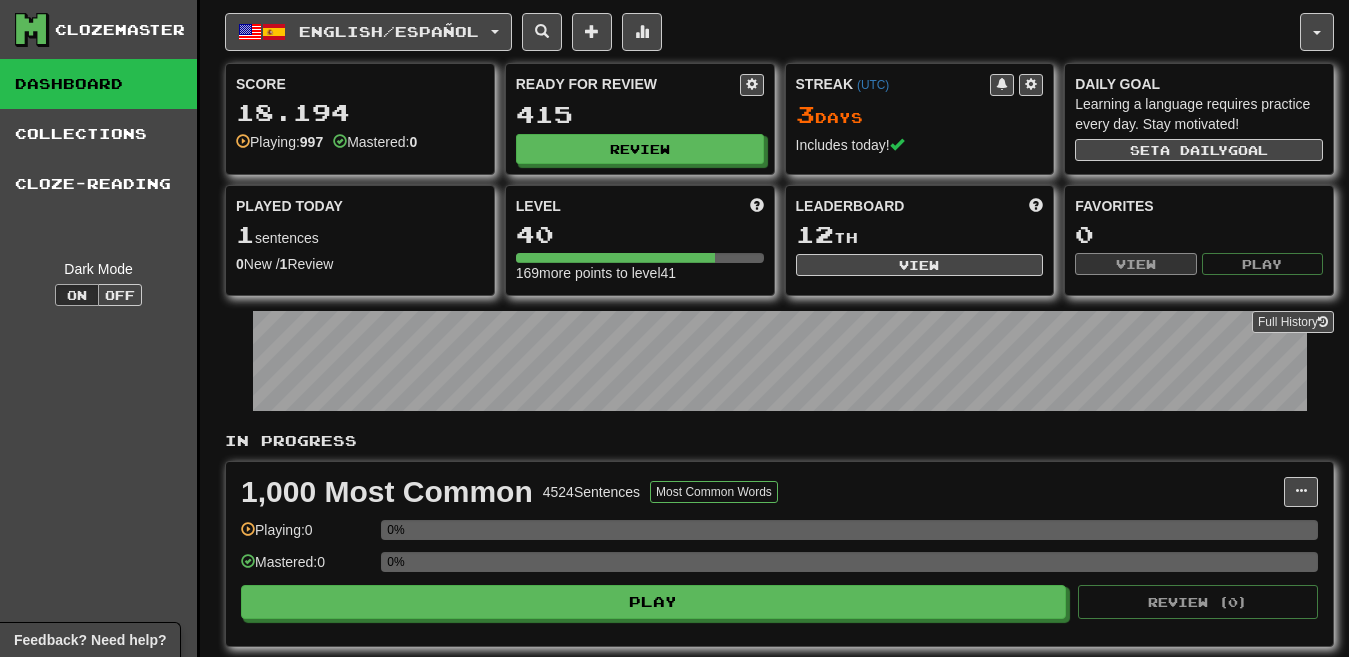 scroll, scrollTop: 0, scrollLeft: 0, axis: both 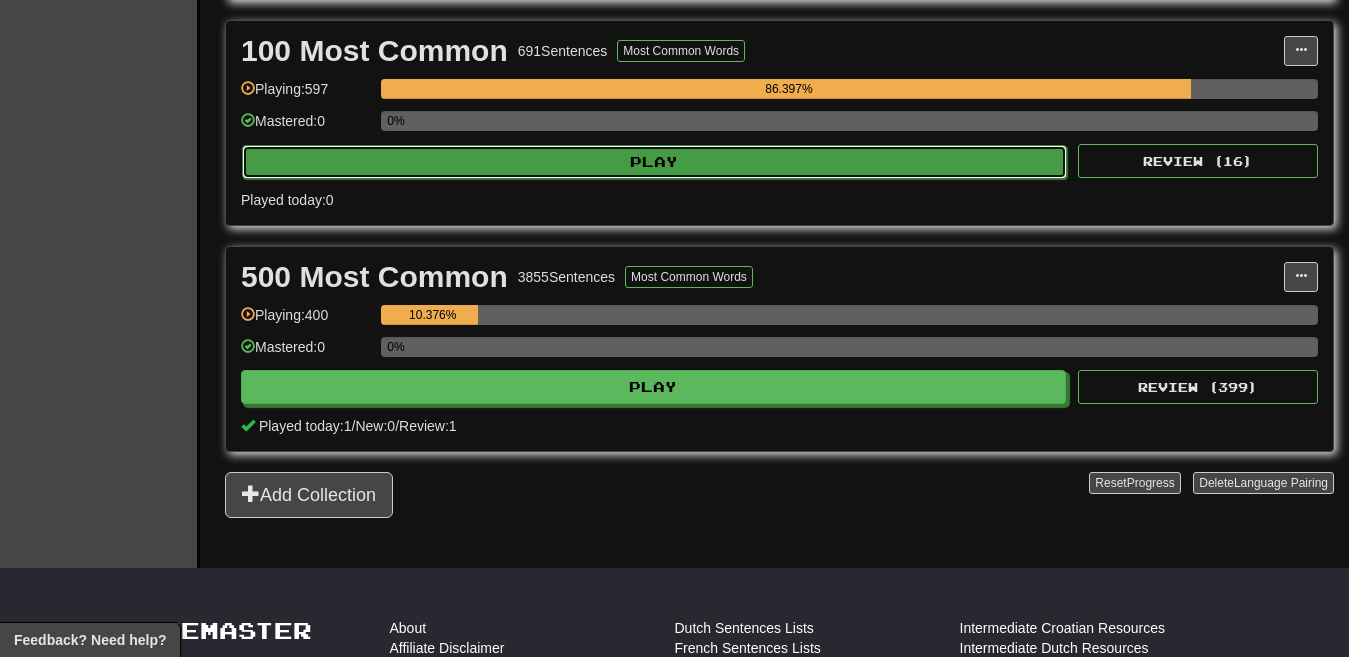 click on "Play" at bounding box center [654, 162] 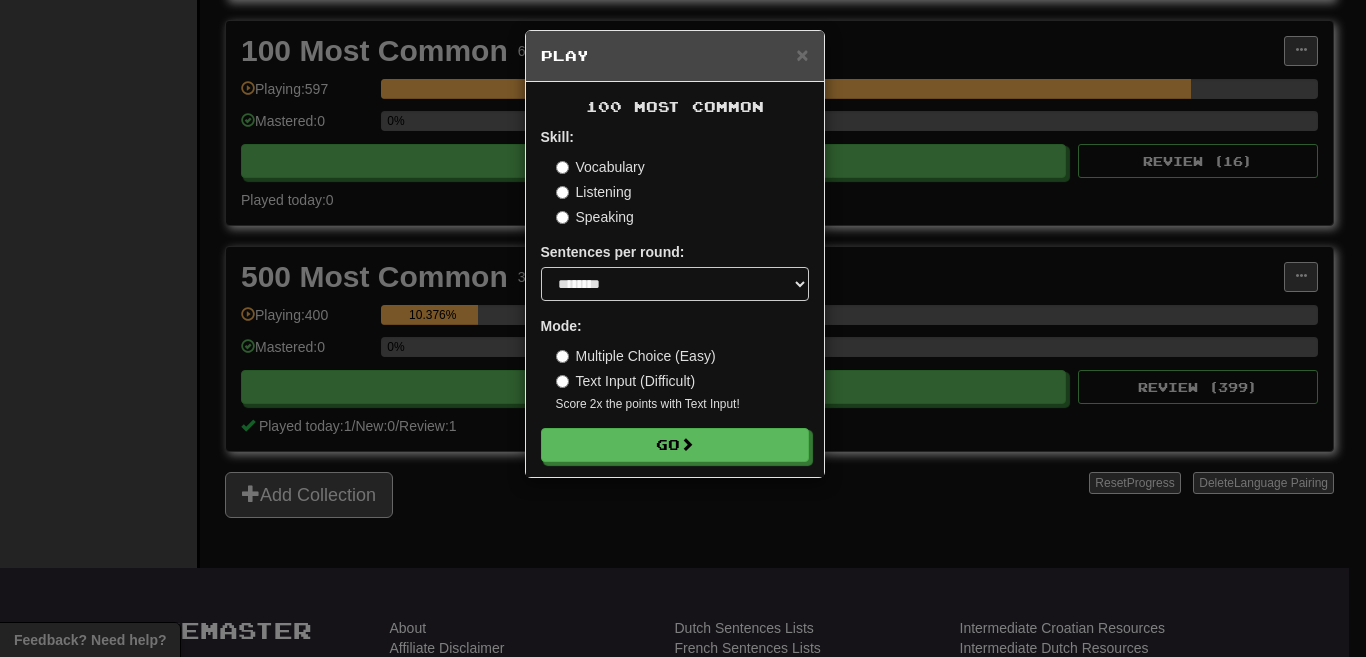 click on "Listening" at bounding box center [594, 192] 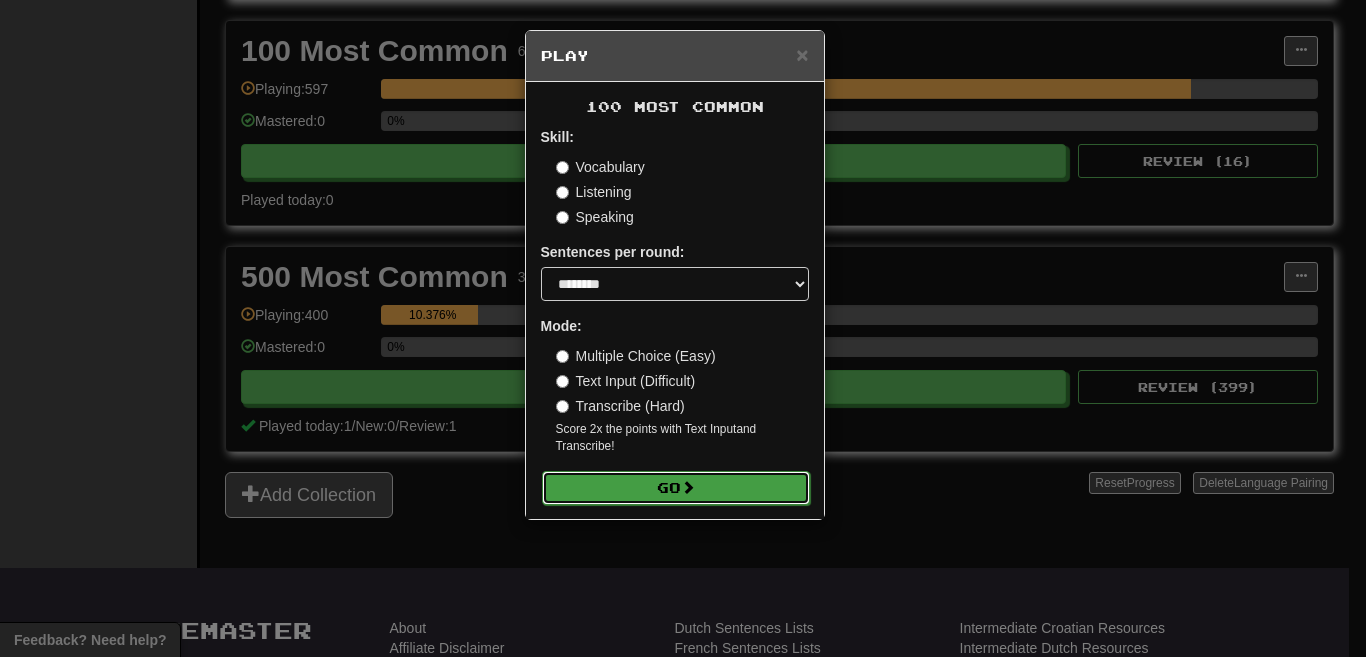 click on "Go" at bounding box center (676, 488) 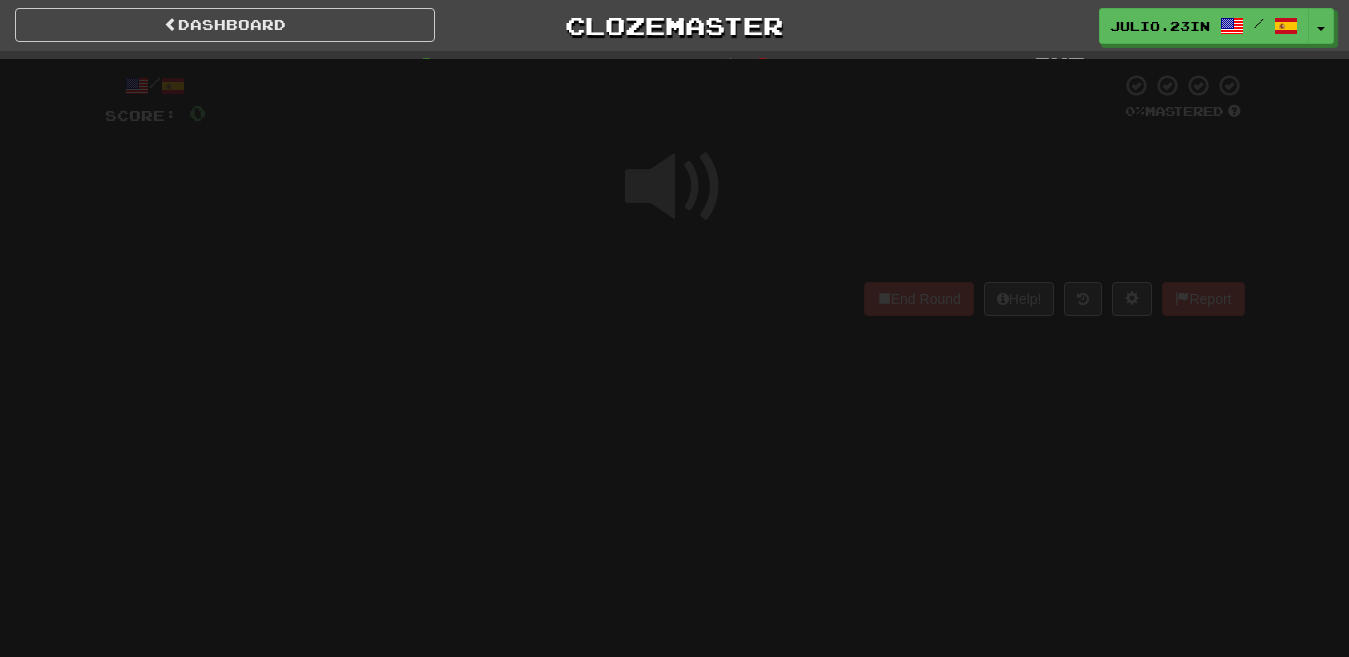 scroll, scrollTop: 0, scrollLeft: 0, axis: both 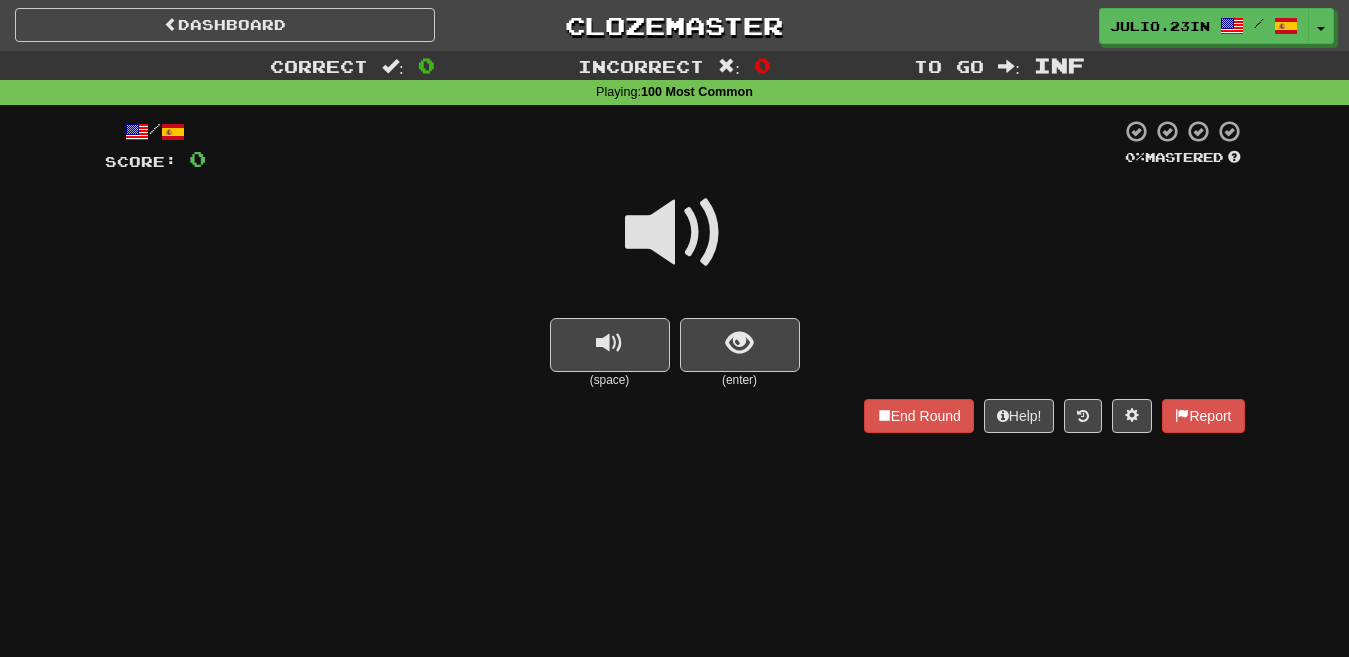 click on "Dashboard
Clozemaster
[USERNAME]
/
Toggle Dropdown
Dashboard
Leaderboard
Activity Feed
Notifications
Profile
Discussions
English
/
Español
Streak:
3
Review:
415
Points Today: 2
Languages
Account
Logout
[USERNAME]
/
Toggle Dropdown
Dashboard
Leaderboard
Activity Feed
Notifications
Profile
Discussions
English
/
Español
Streak:
3
Review:
415
Points Today: 2
Languages
Account
Logout
clozemaster" at bounding box center (674, 22) 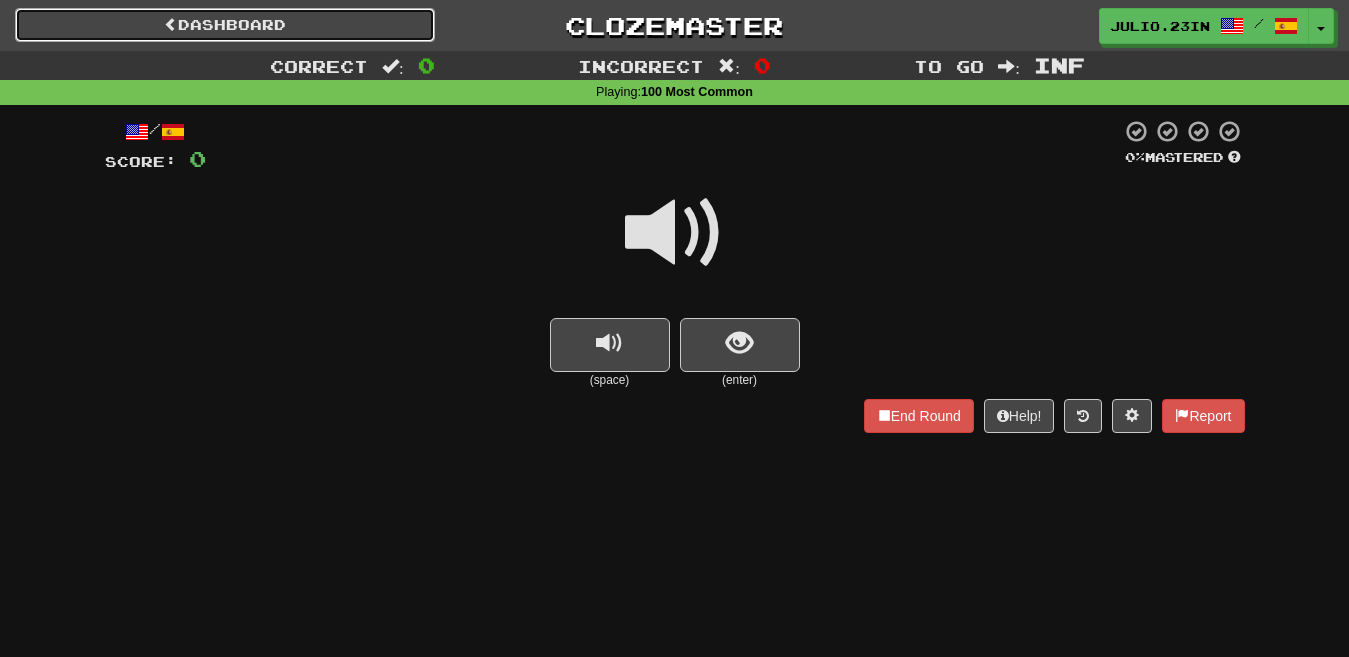 click on "Dashboard" at bounding box center [225, 25] 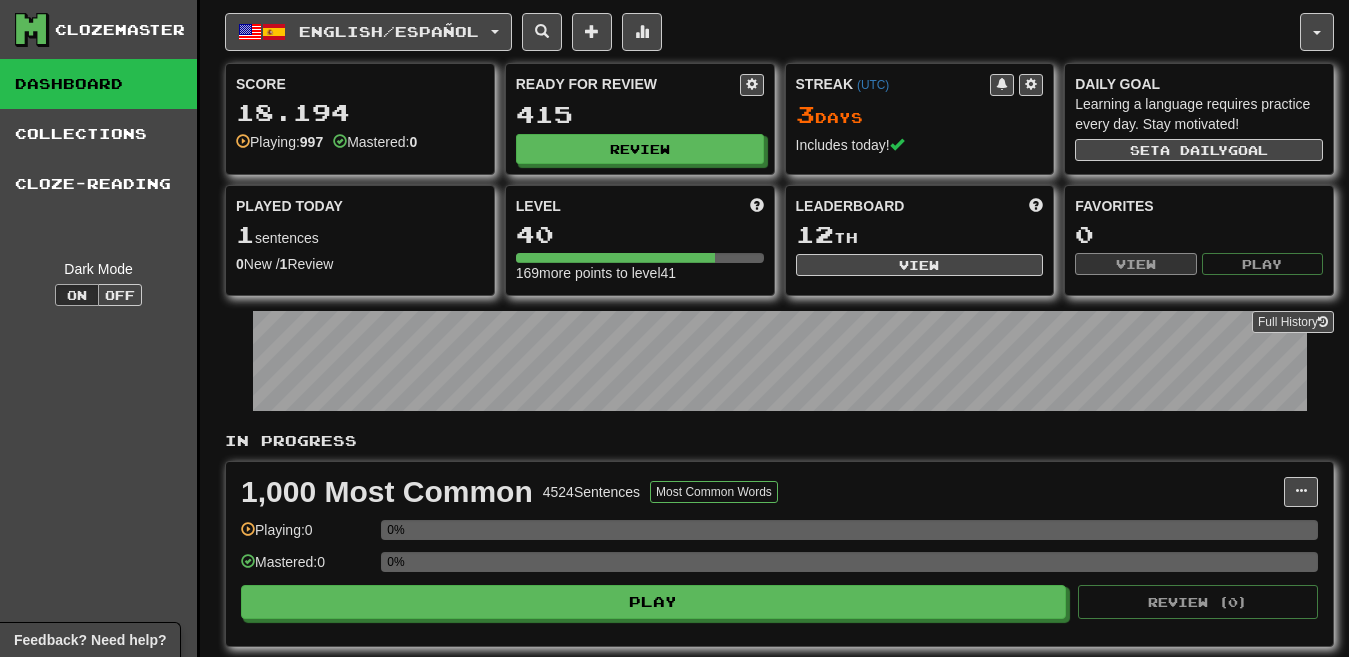 scroll, scrollTop: 0, scrollLeft: 0, axis: both 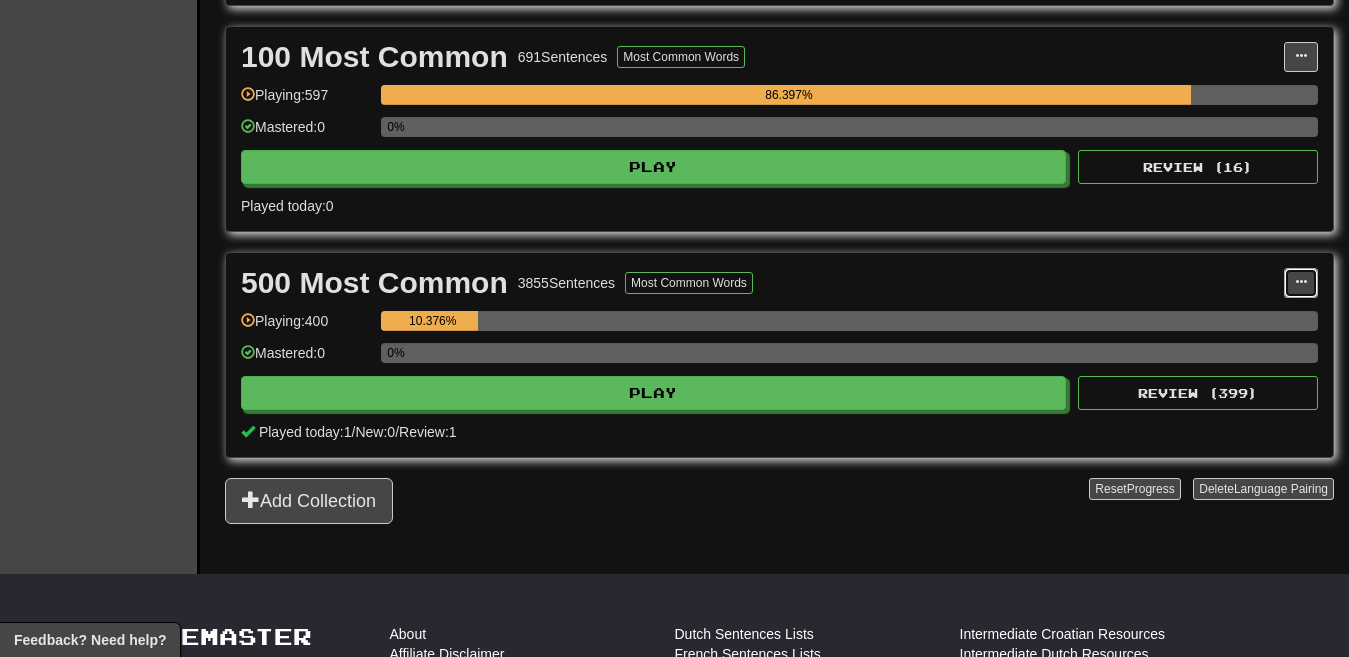 click at bounding box center (1301, 283) 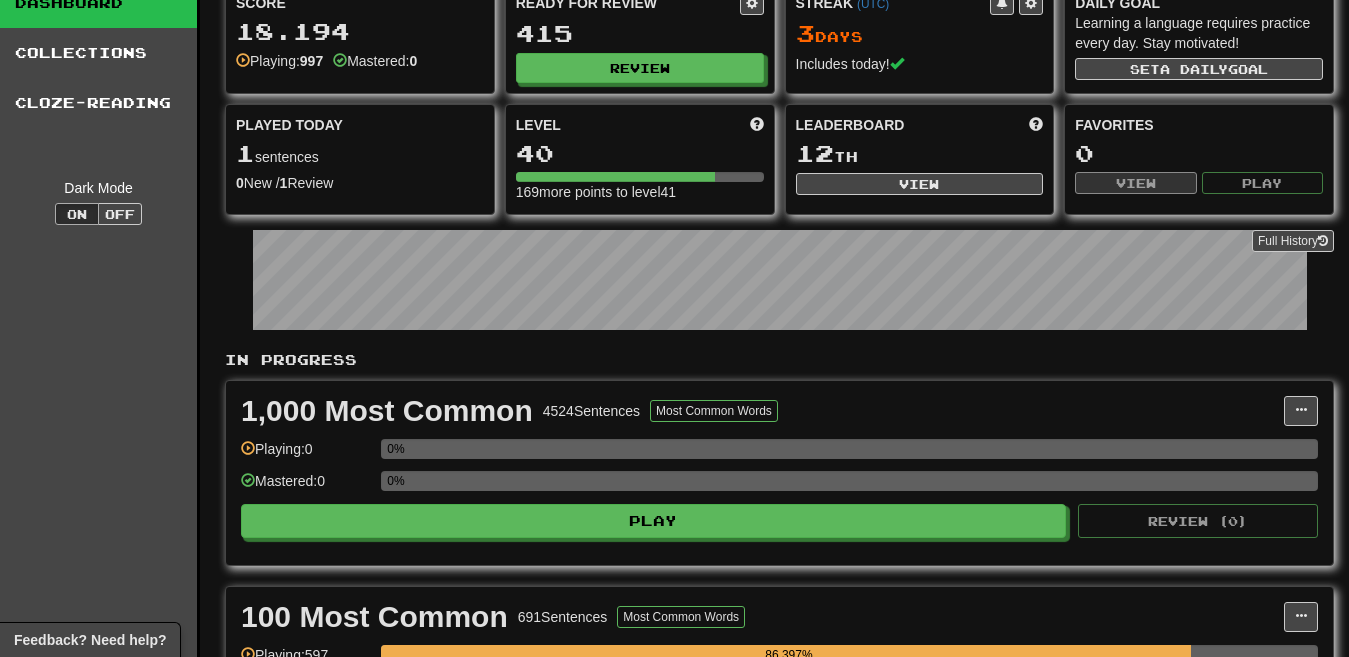 scroll, scrollTop: 0, scrollLeft: 0, axis: both 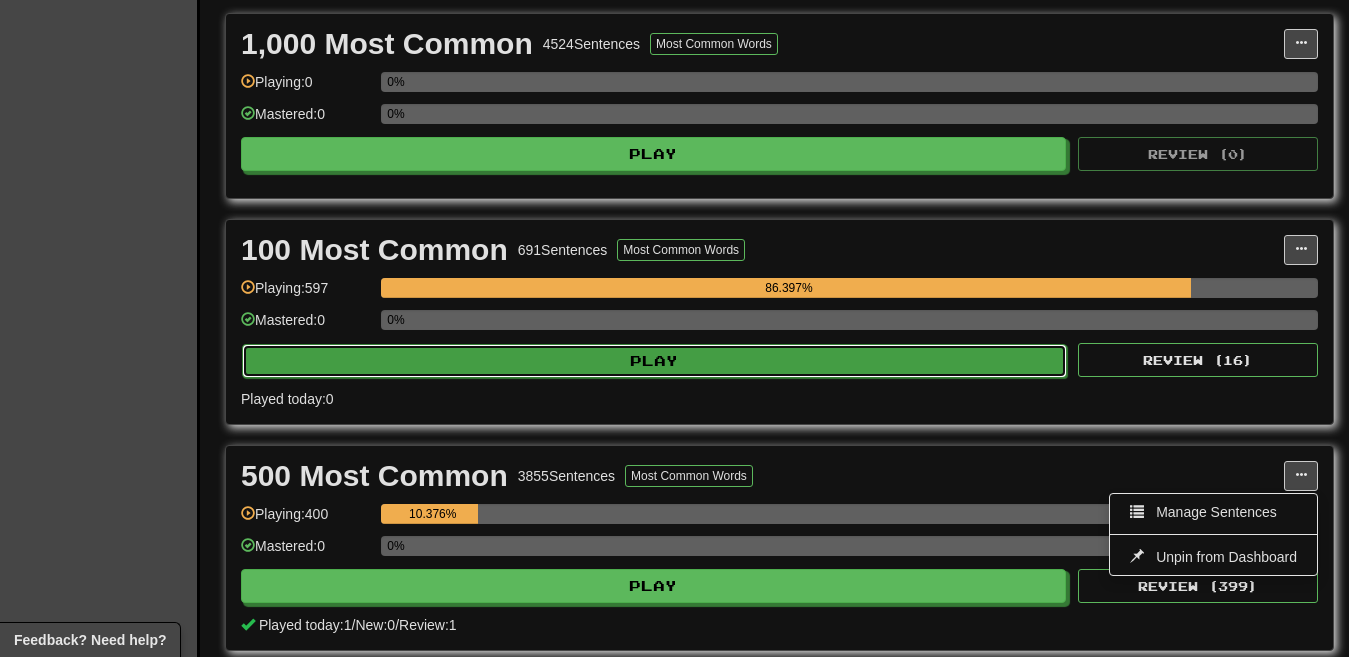 click on "Play" at bounding box center [654, 361] 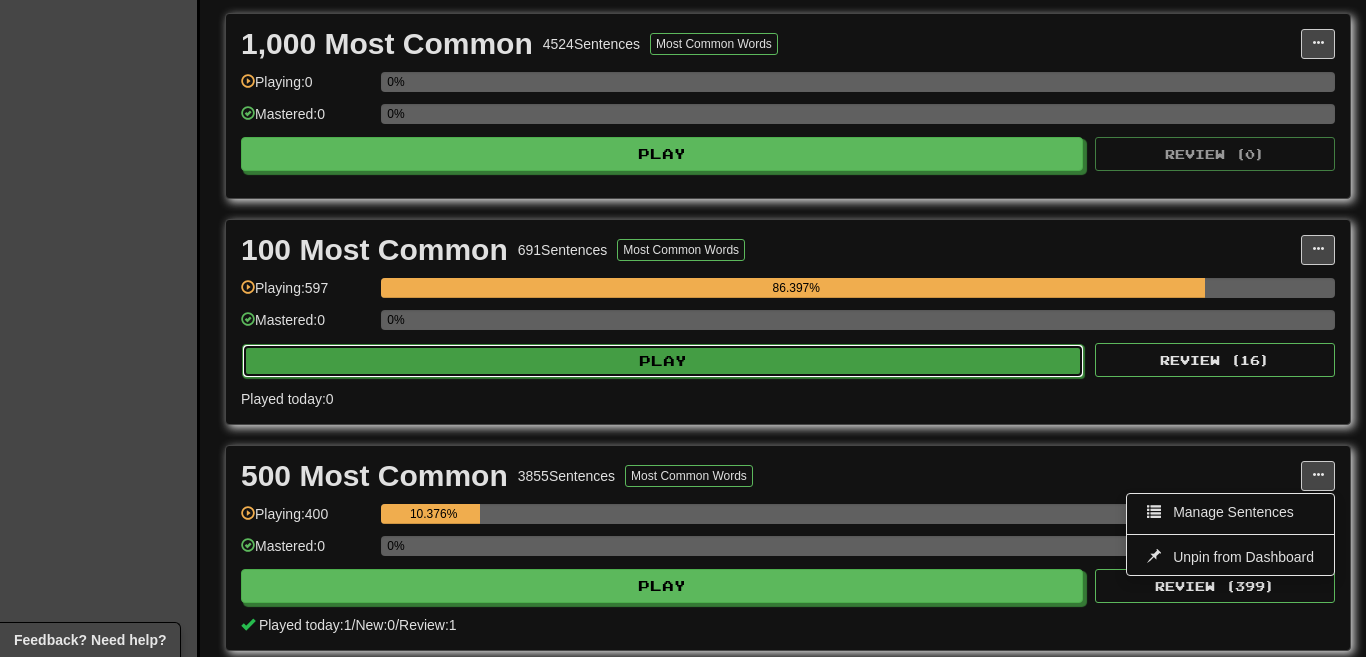 select on "********" 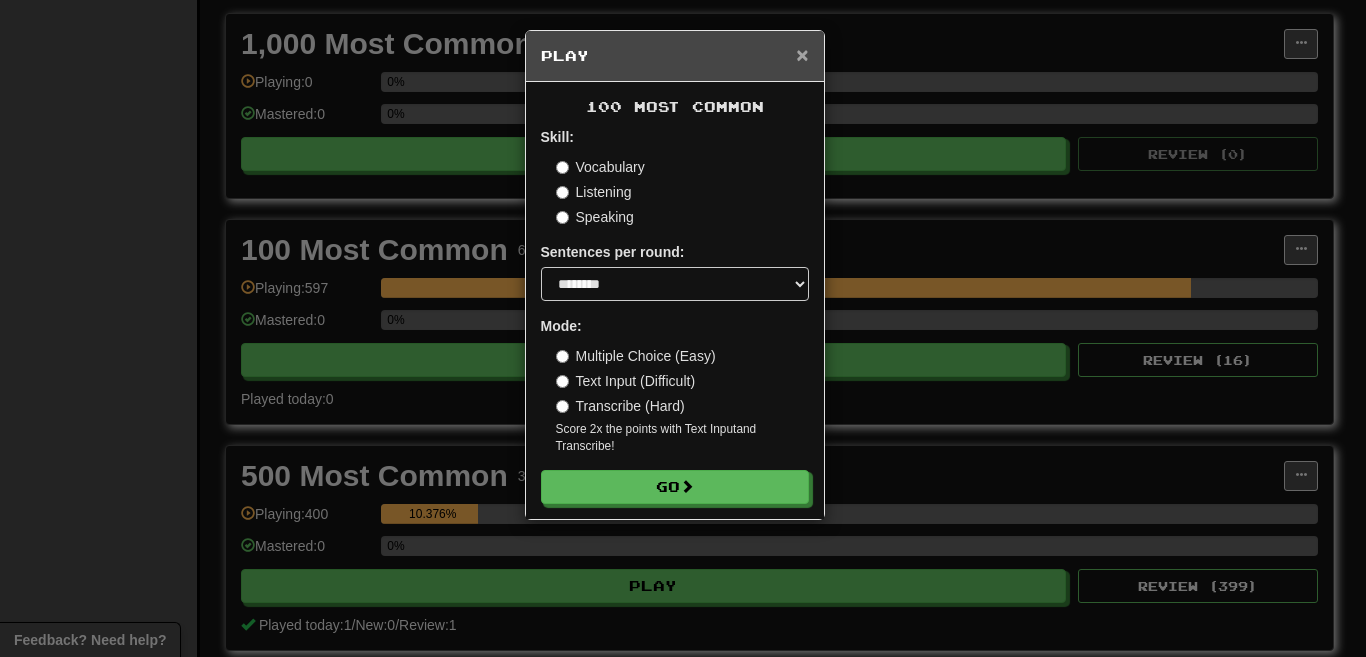 click on "×" at bounding box center [802, 54] 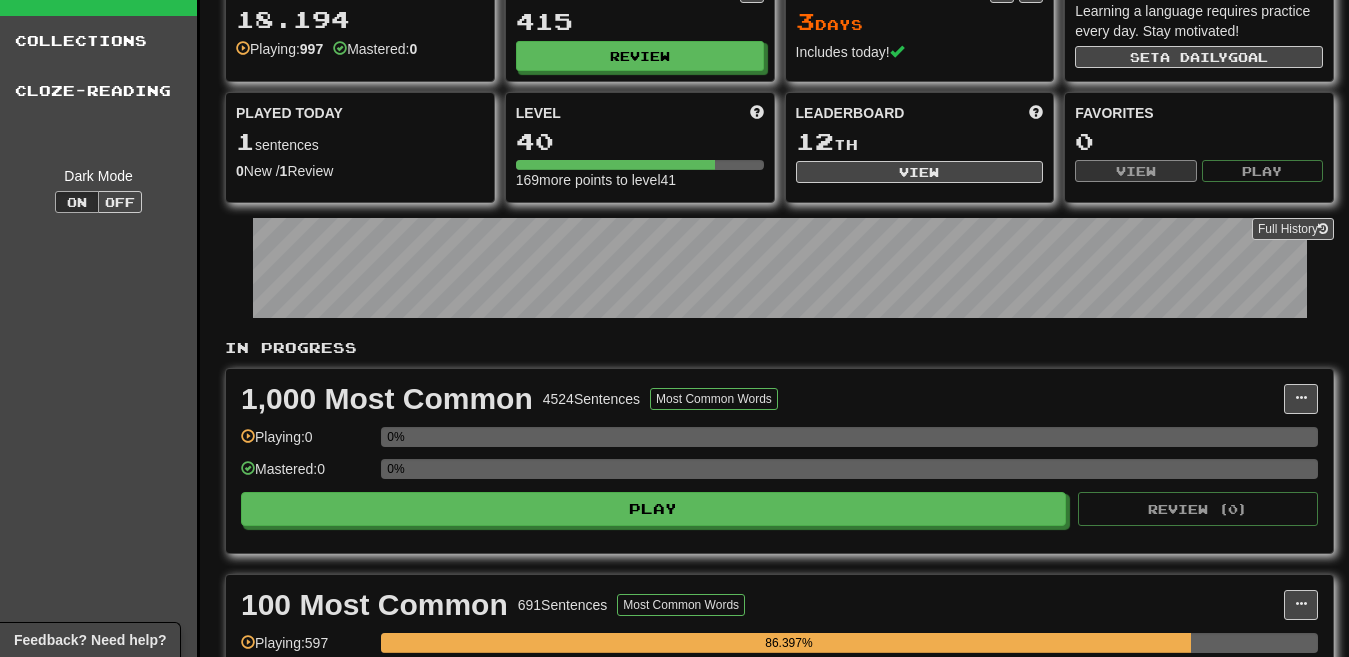 scroll, scrollTop: 0, scrollLeft: 0, axis: both 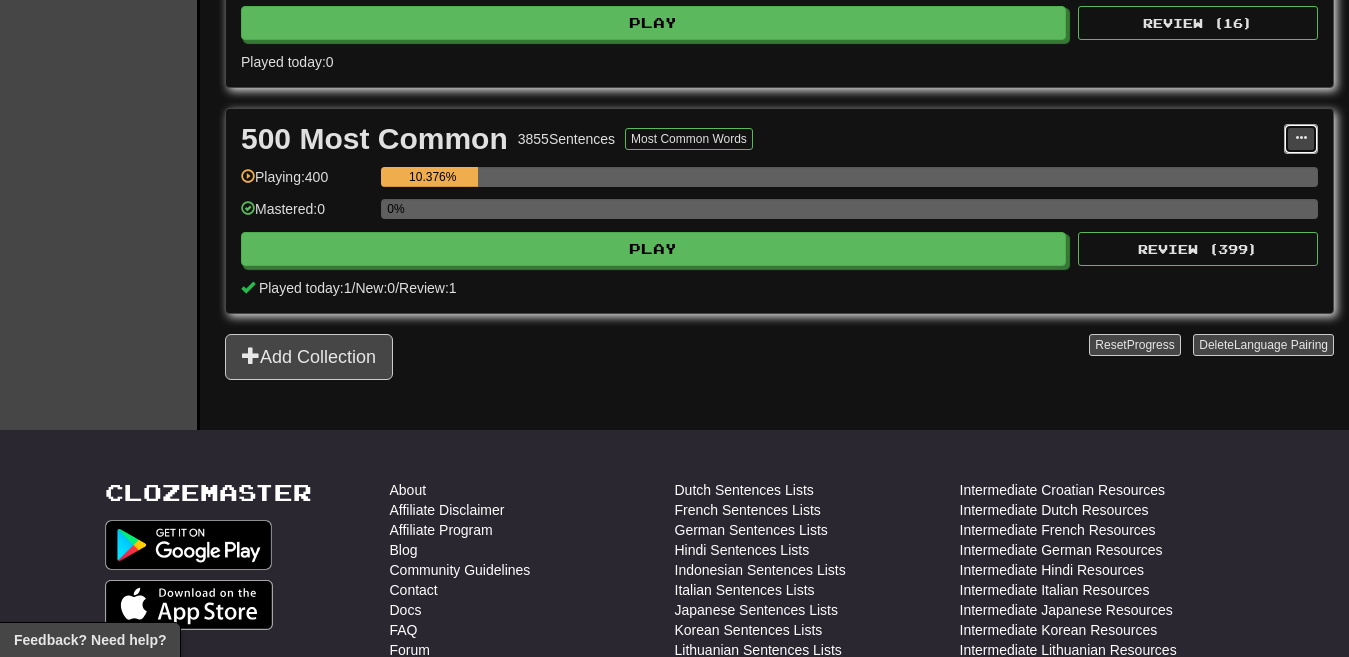click at bounding box center (1301, 139) 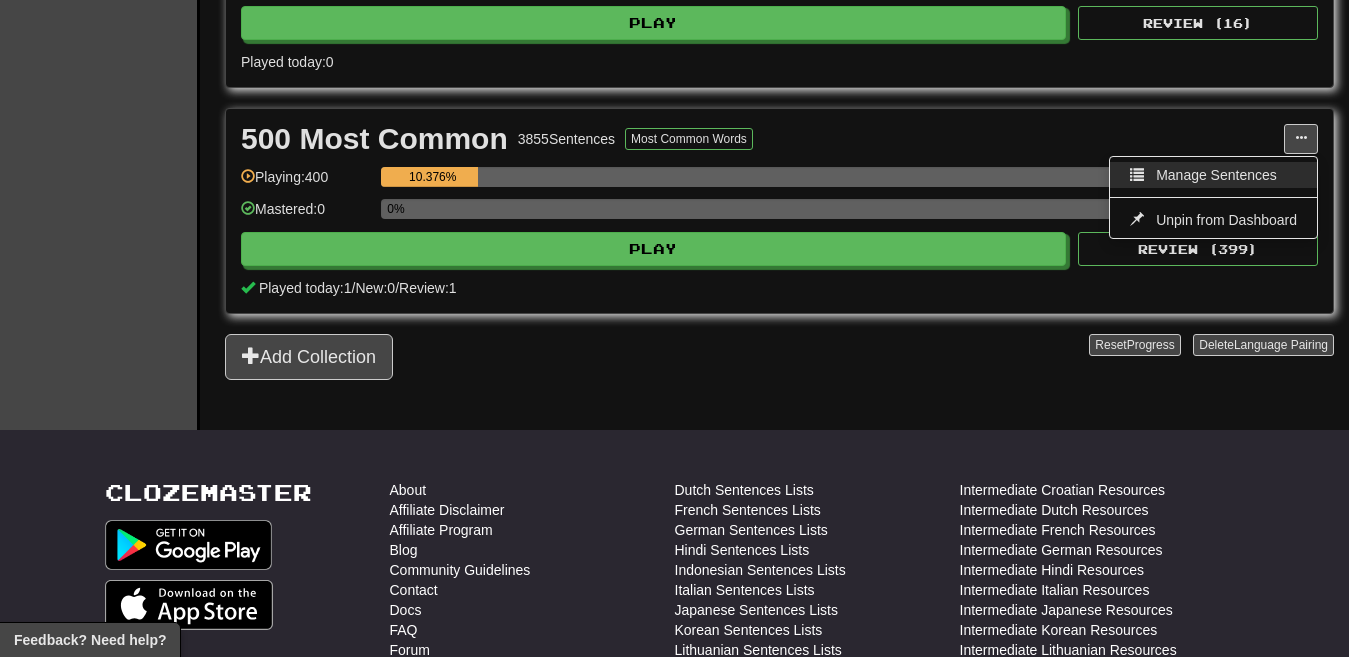 click on "Manage Sentences" at bounding box center [1213, 175] 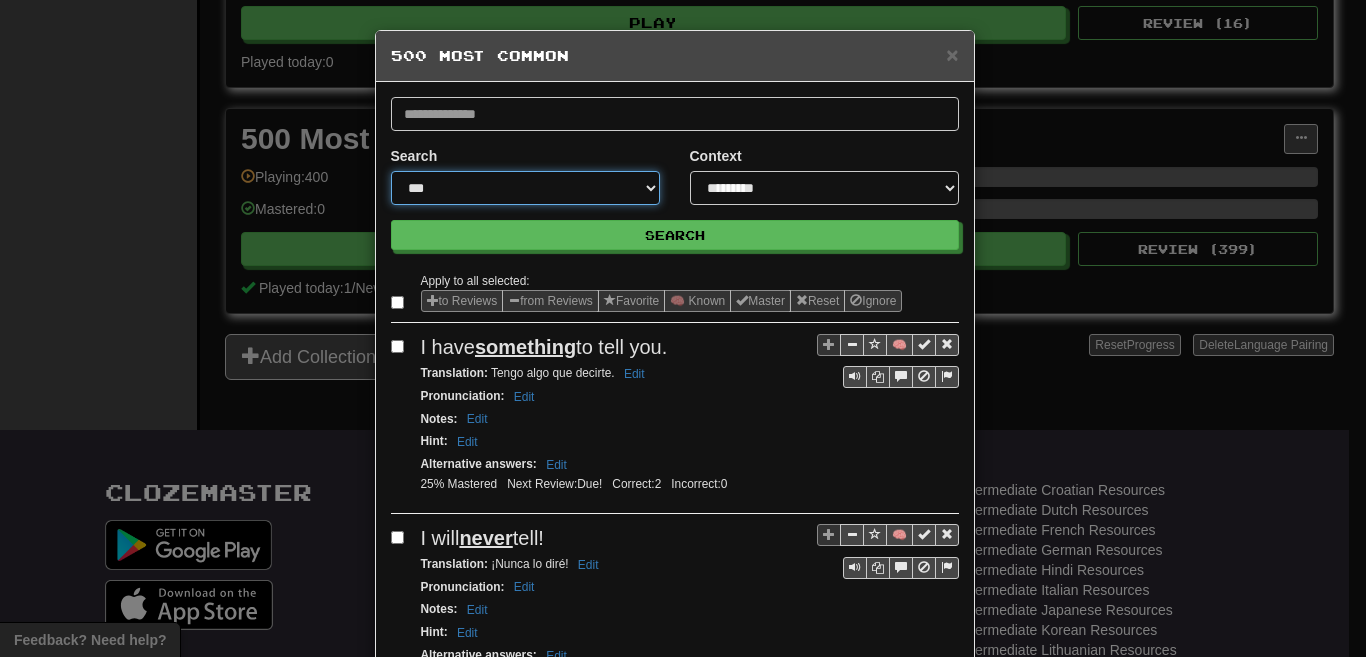 click on "**********" at bounding box center [525, 188] 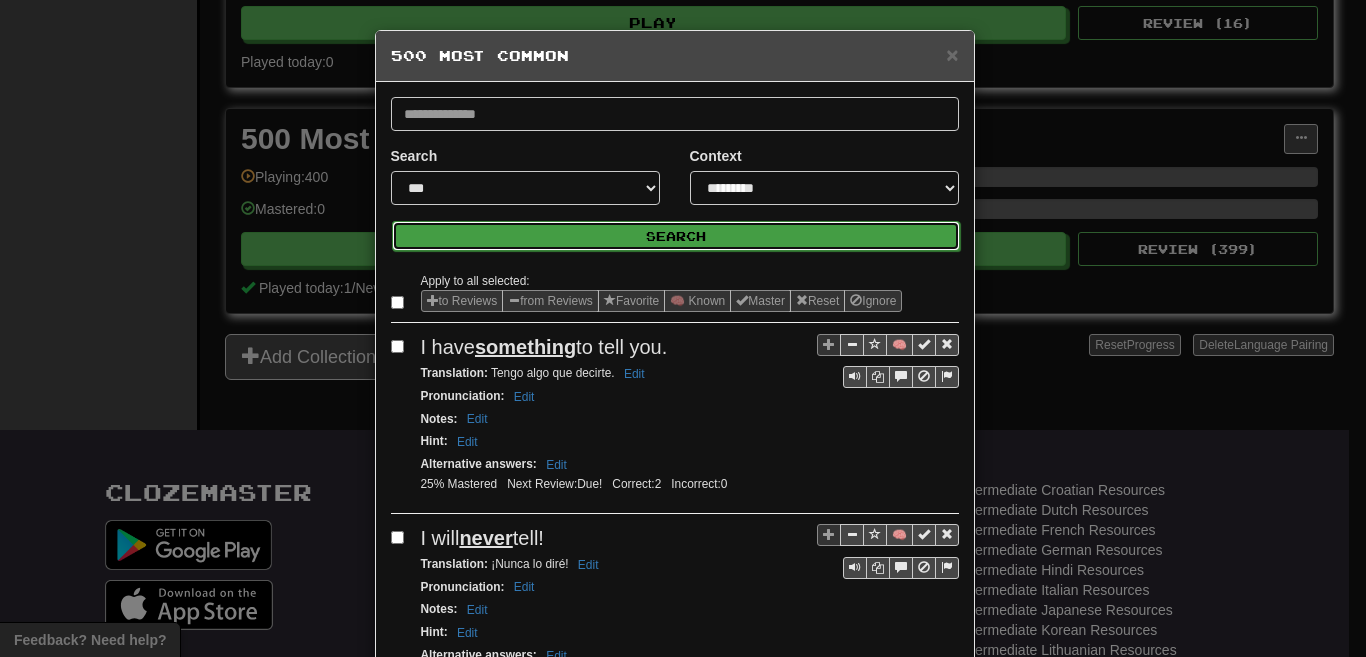 click on "Search" at bounding box center (676, 236) 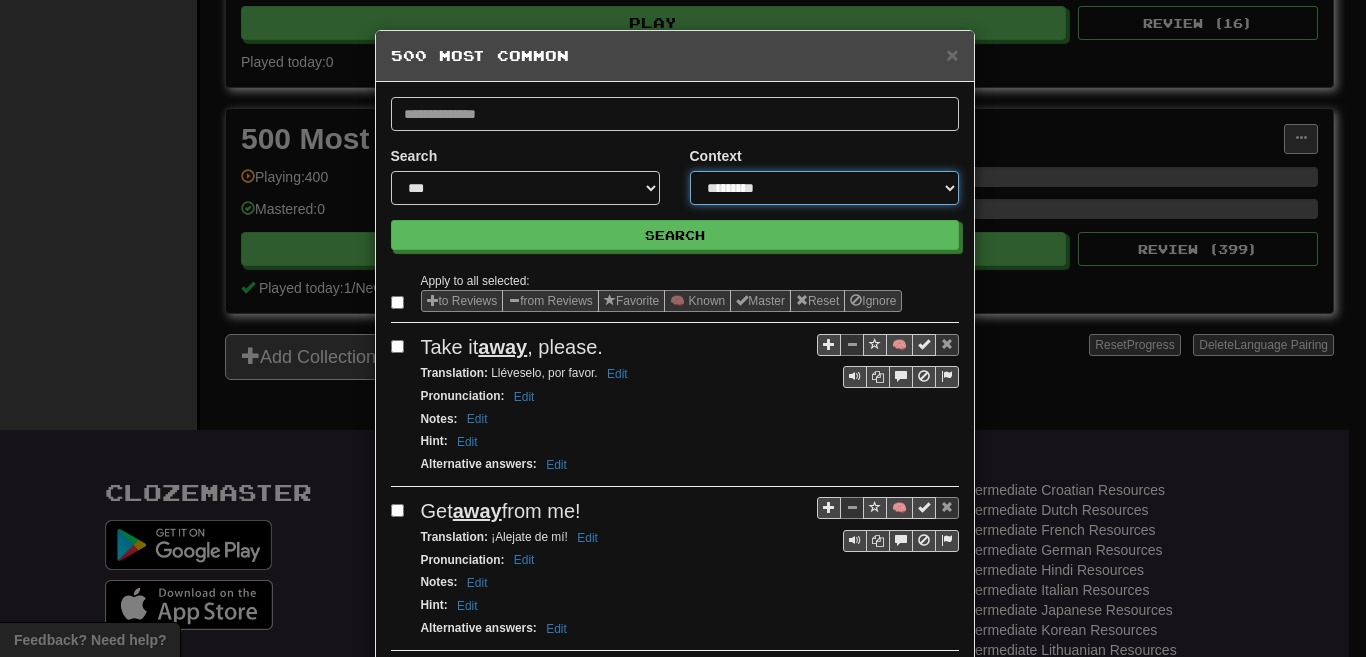 click on "**********" at bounding box center (824, 188) 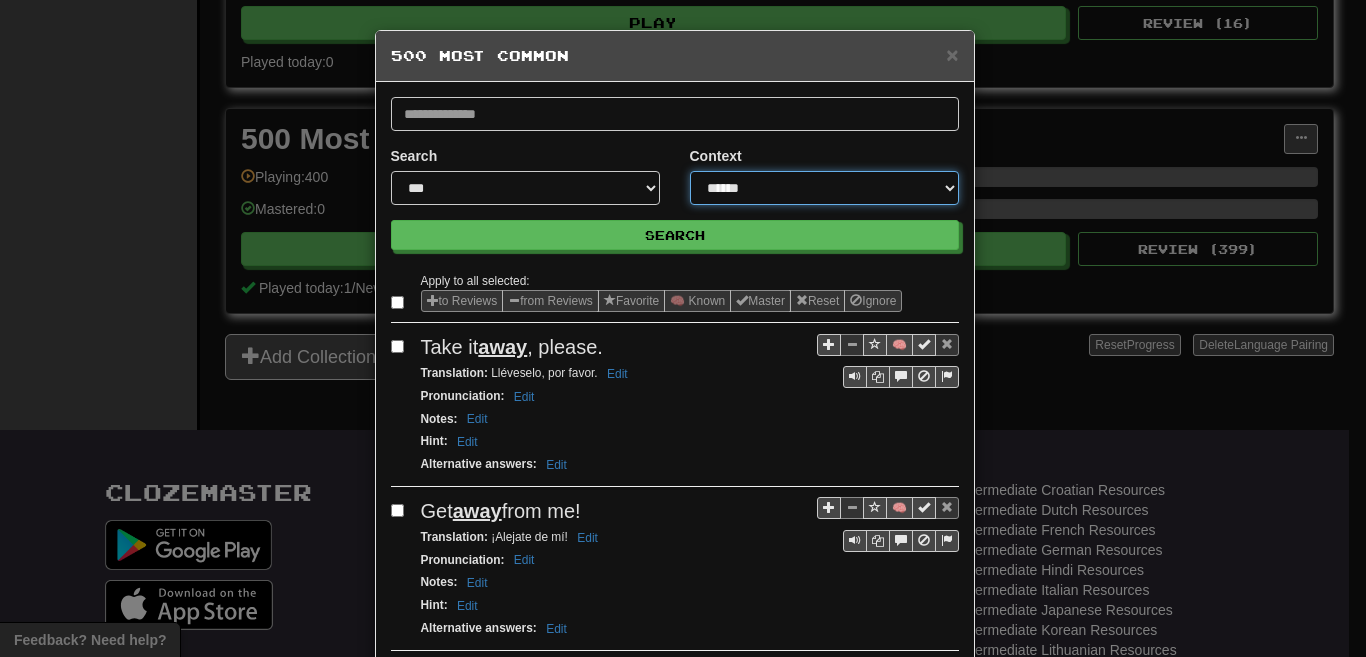click on "**********" at bounding box center (824, 188) 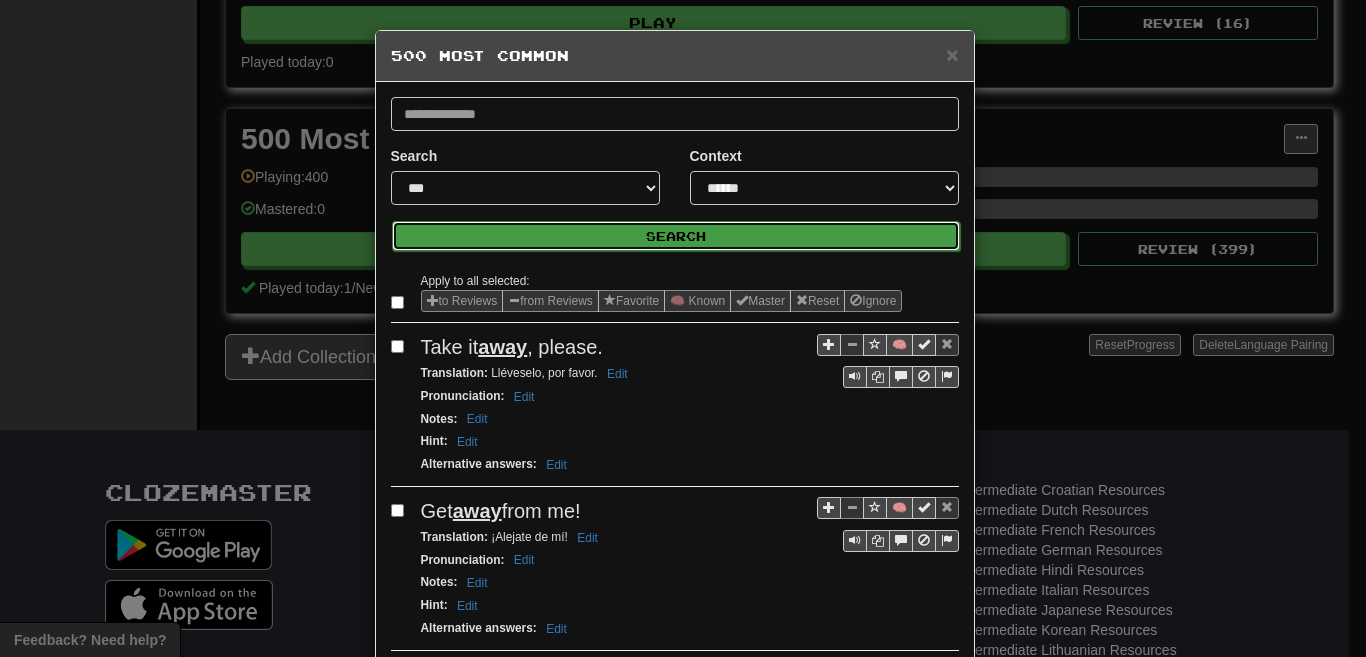 click on "Search" at bounding box center [676, 236] 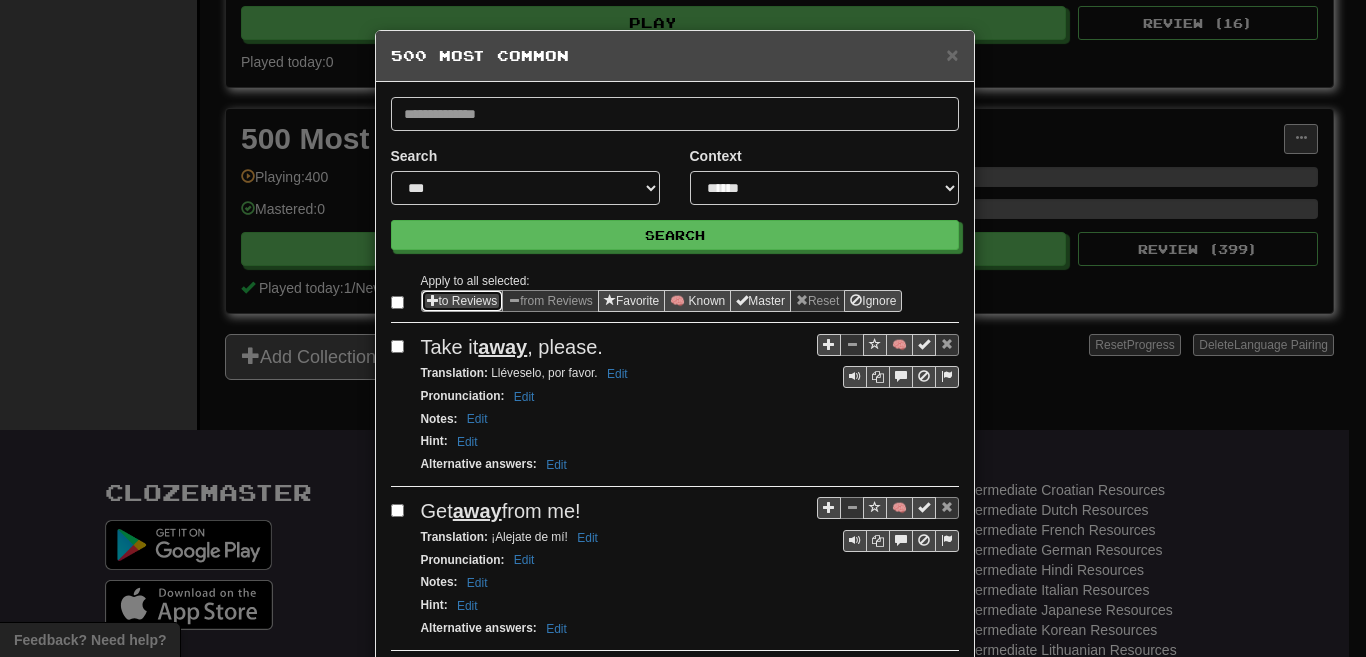 click at bounding box center [433, 300] 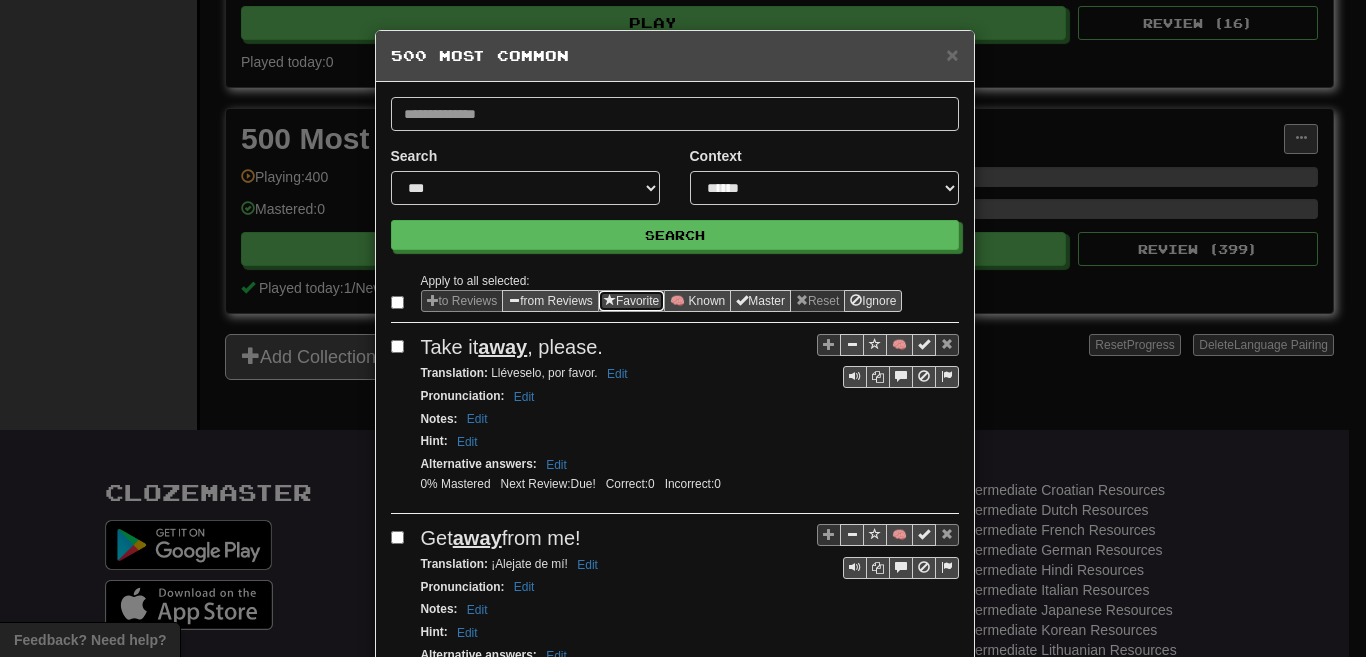 click on "Favorite" at bounding box center [631, 301] 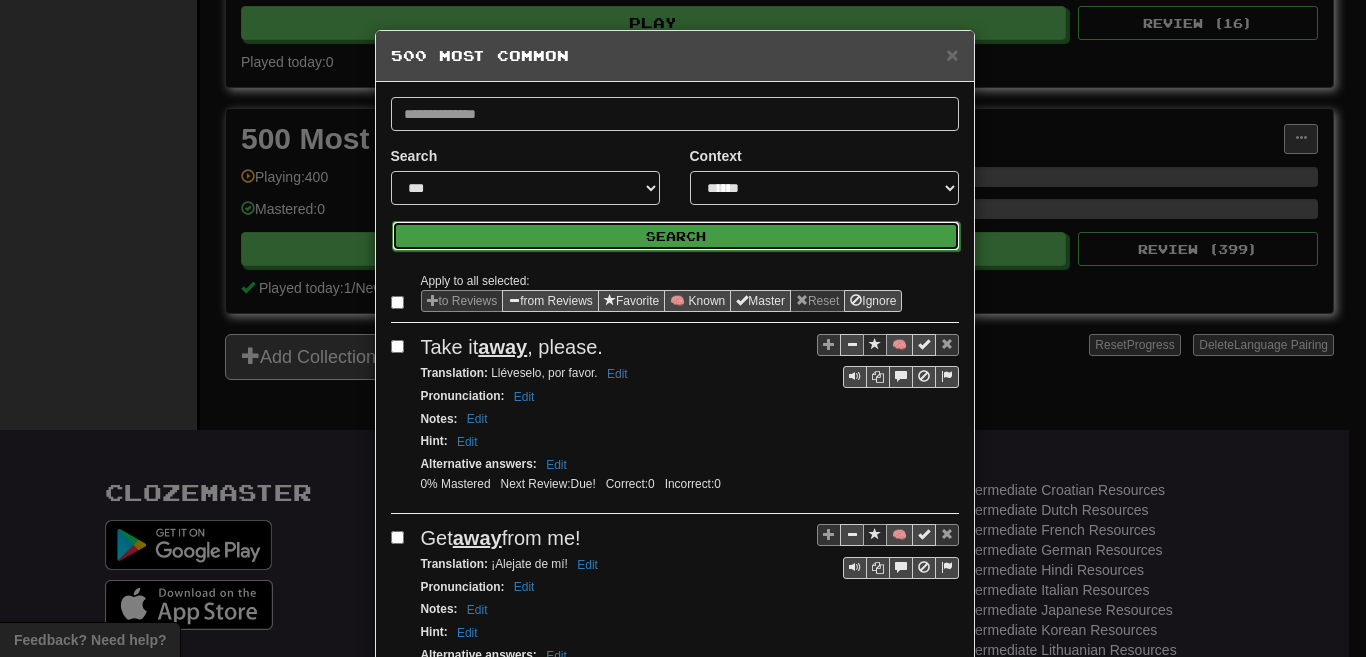 click on "Search" at bounding box center [676, 236] 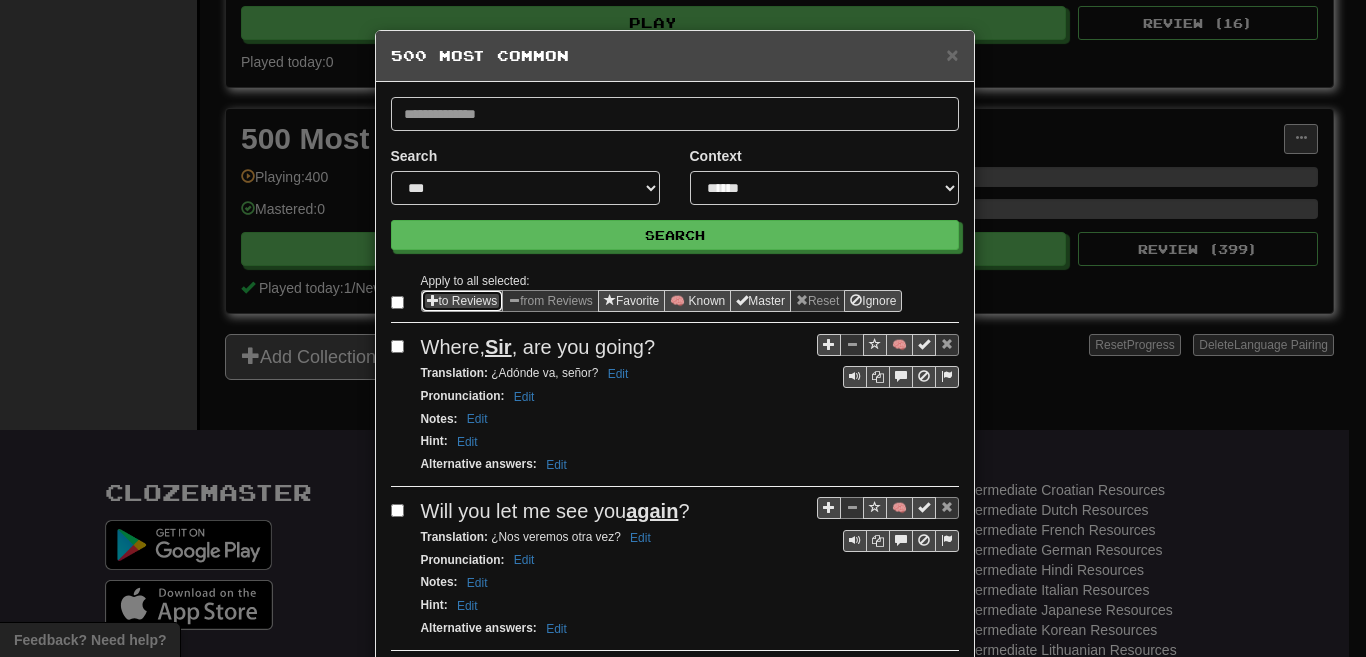 click on "to Reviews" at bounding box center (462, 301) 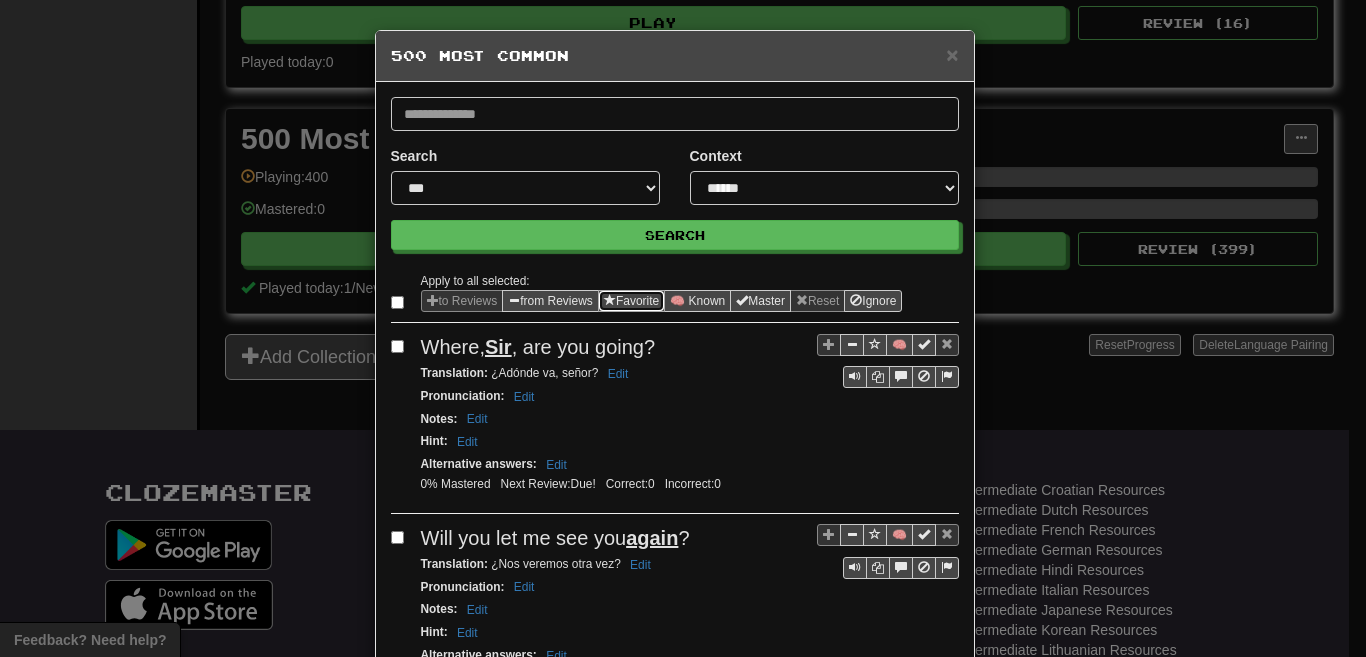 click on "Favorite" at bounding box center (631, 301) 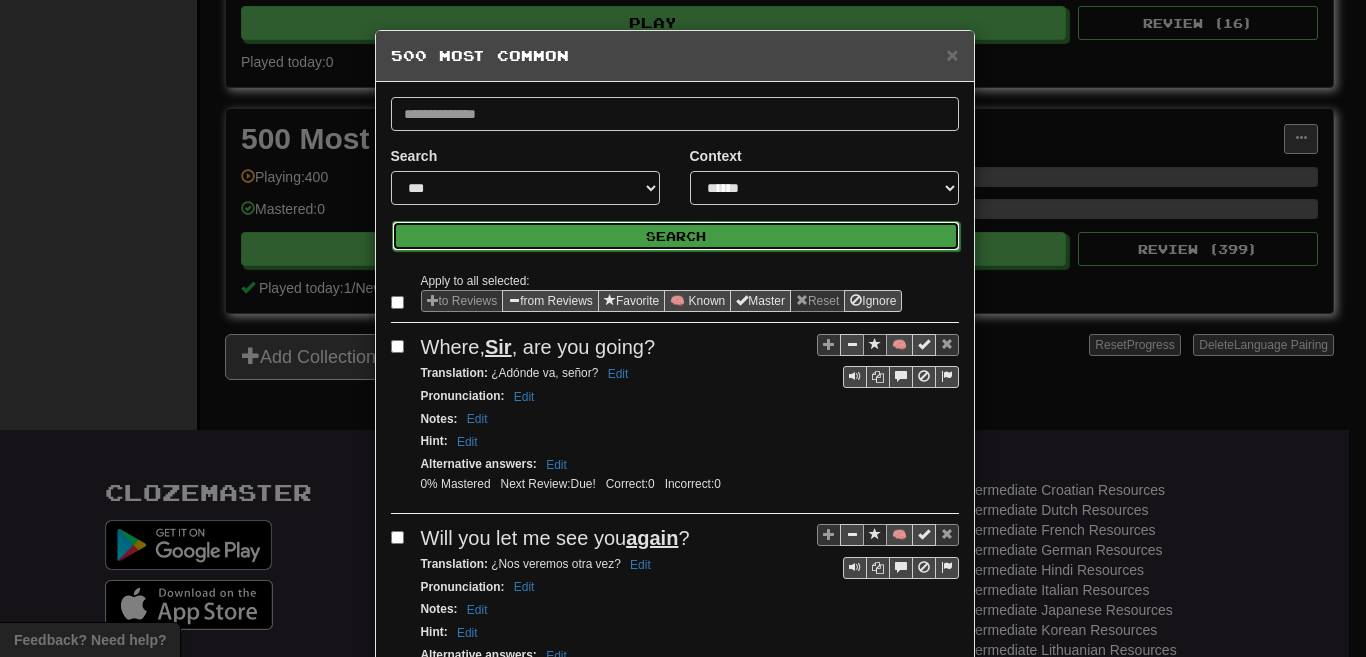 click on "Search" at bounding box center [676, 236] 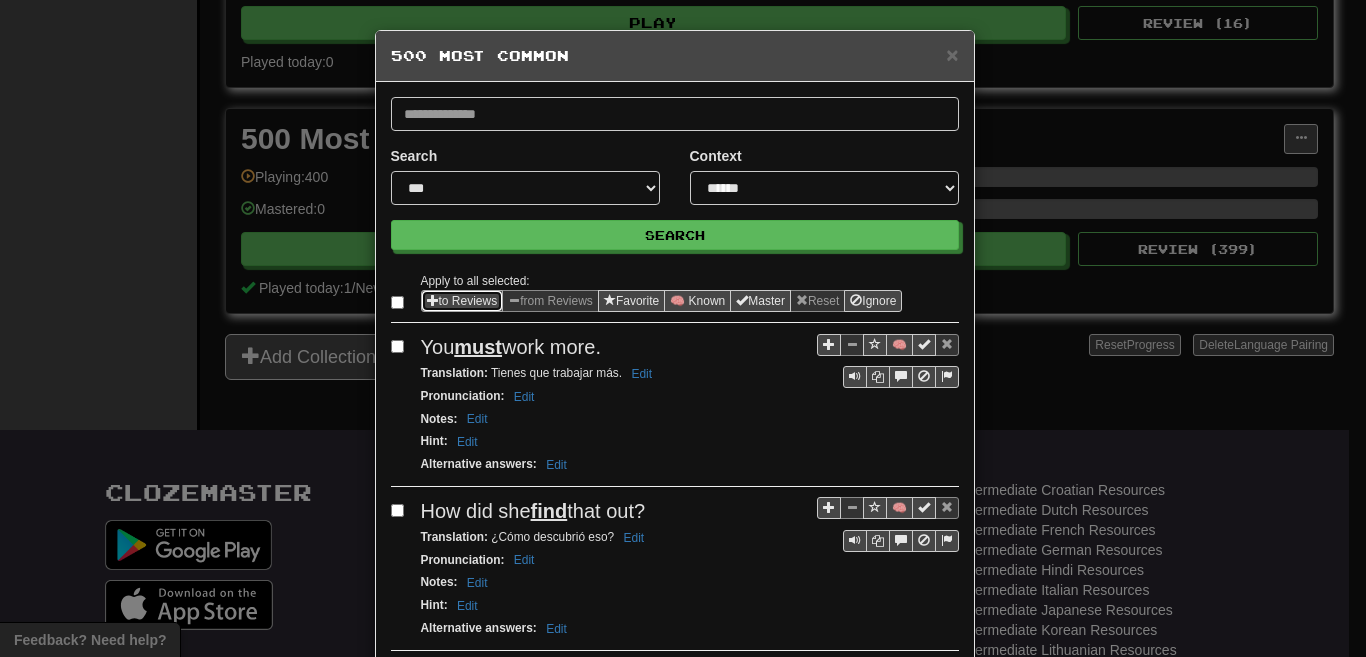 click on "to Reviews" at bounding box center [462, 301] 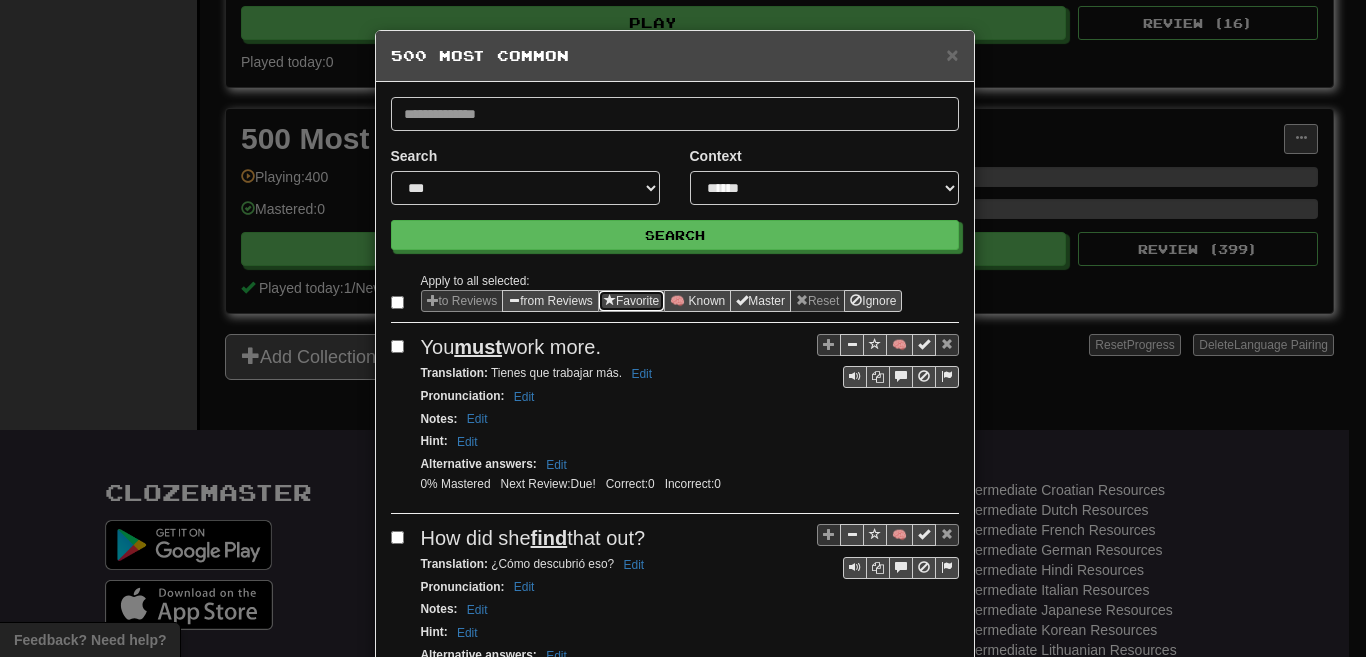 click at bounding box center (610, 300) 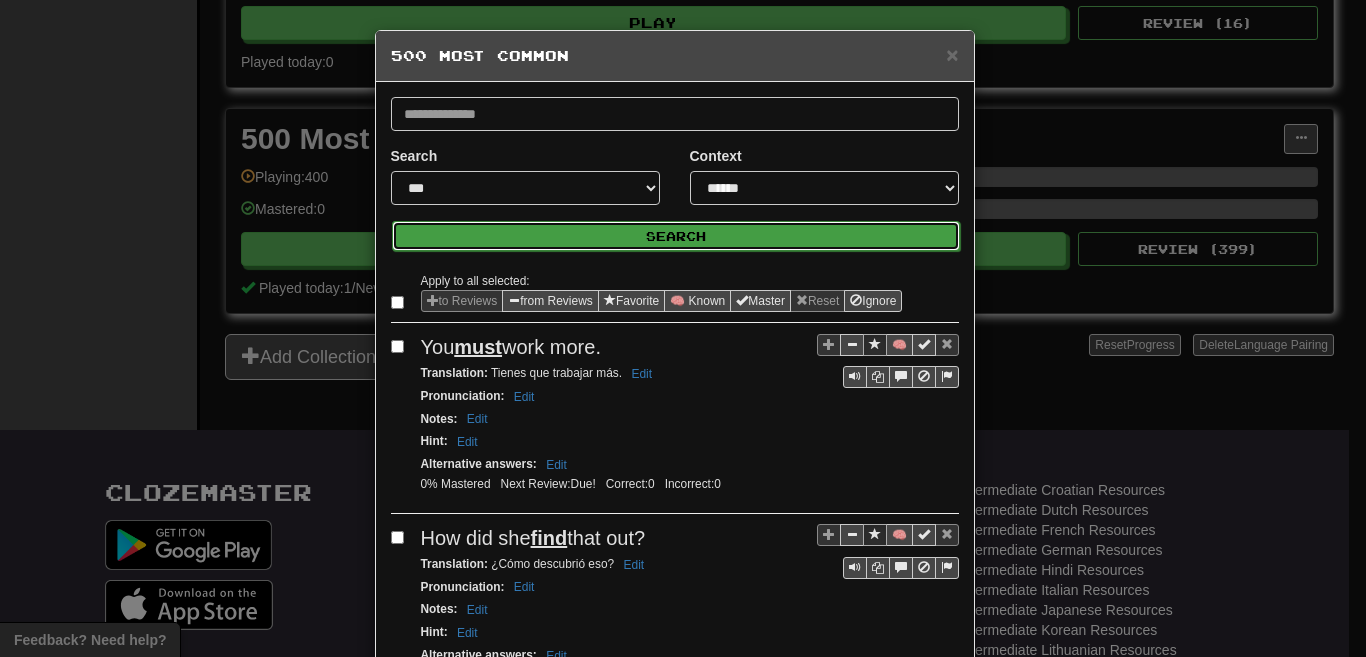 click on "Search" at bounding box center (676, 236) 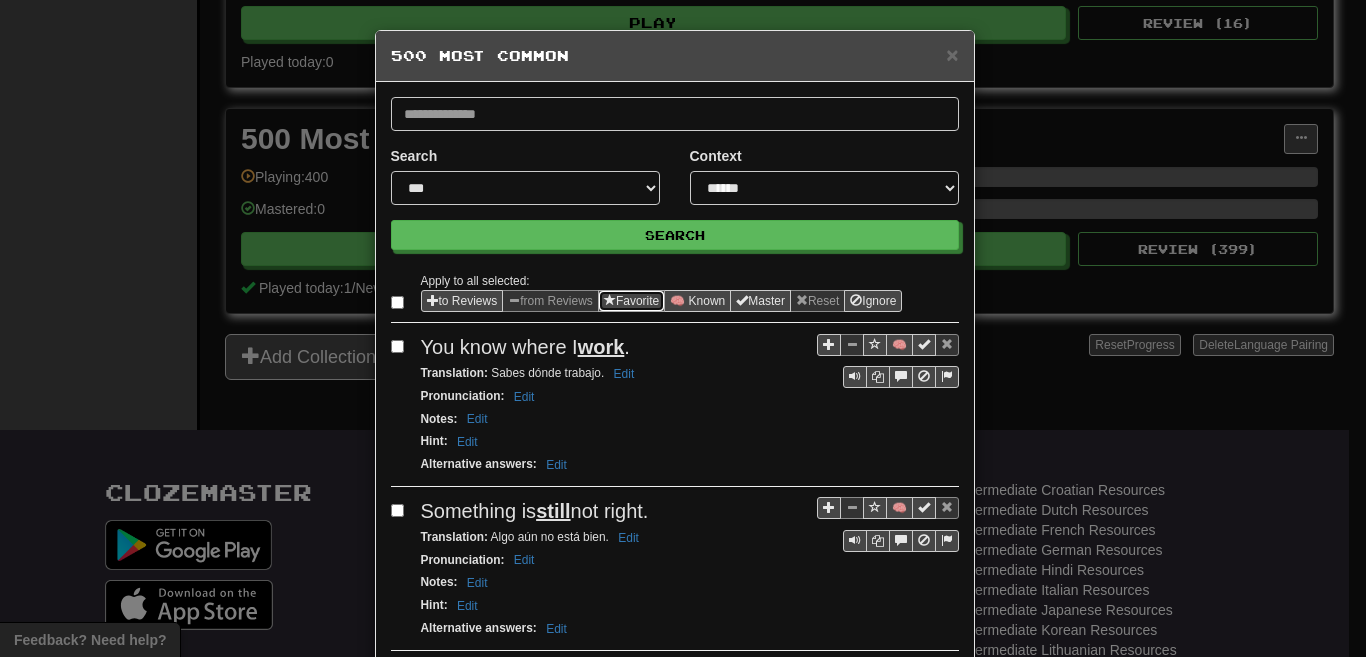 click at bounding box center (610, 300) 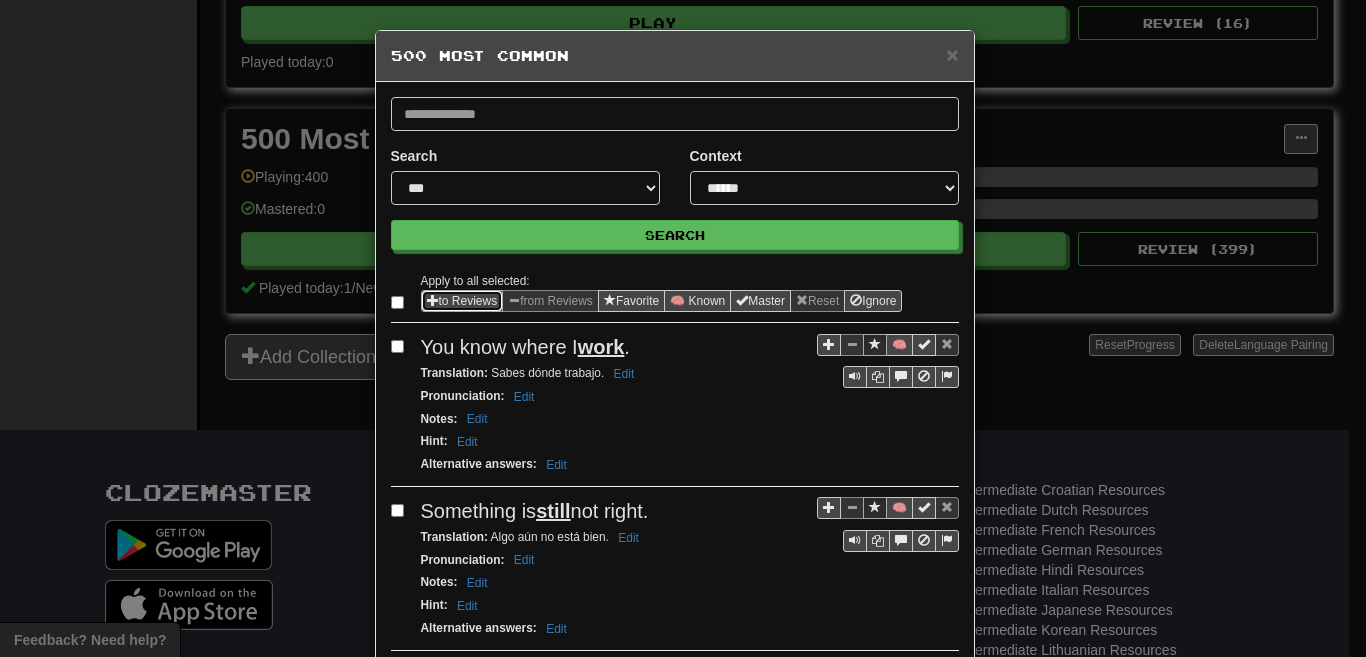 click on "to Reviews" at bounding box center (462, 301) 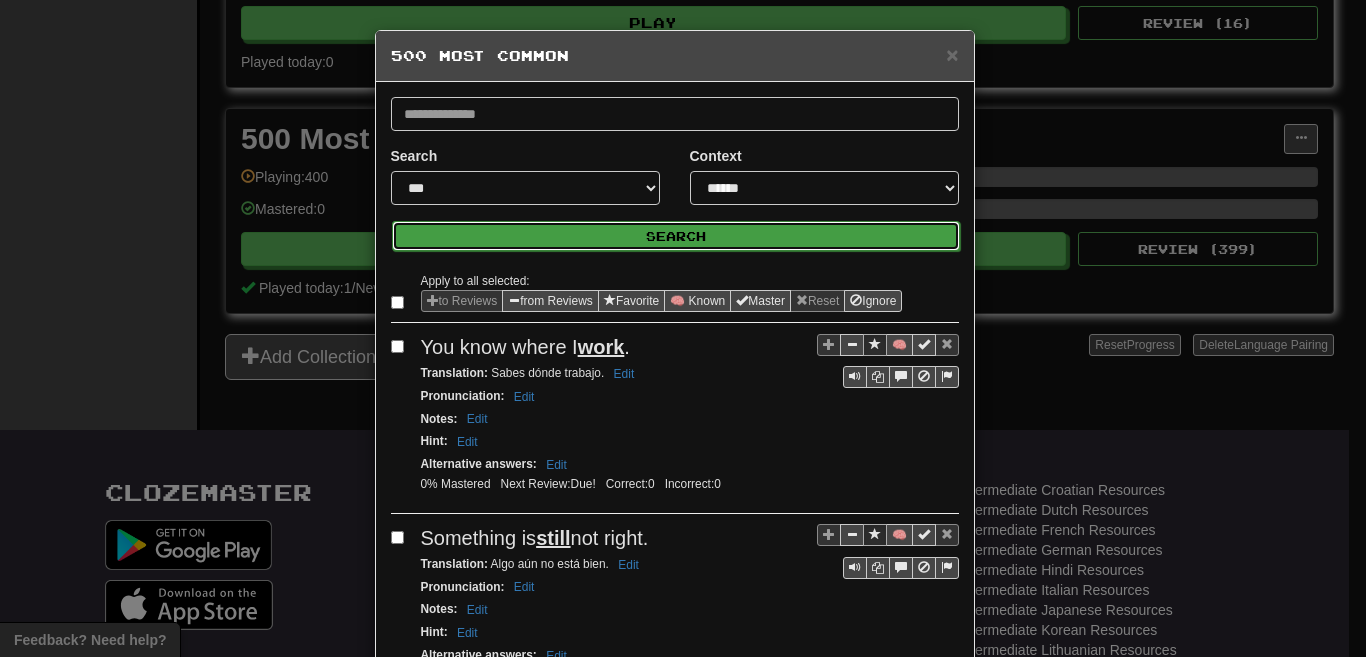 click on "Search" at bounding box center [676, 236] 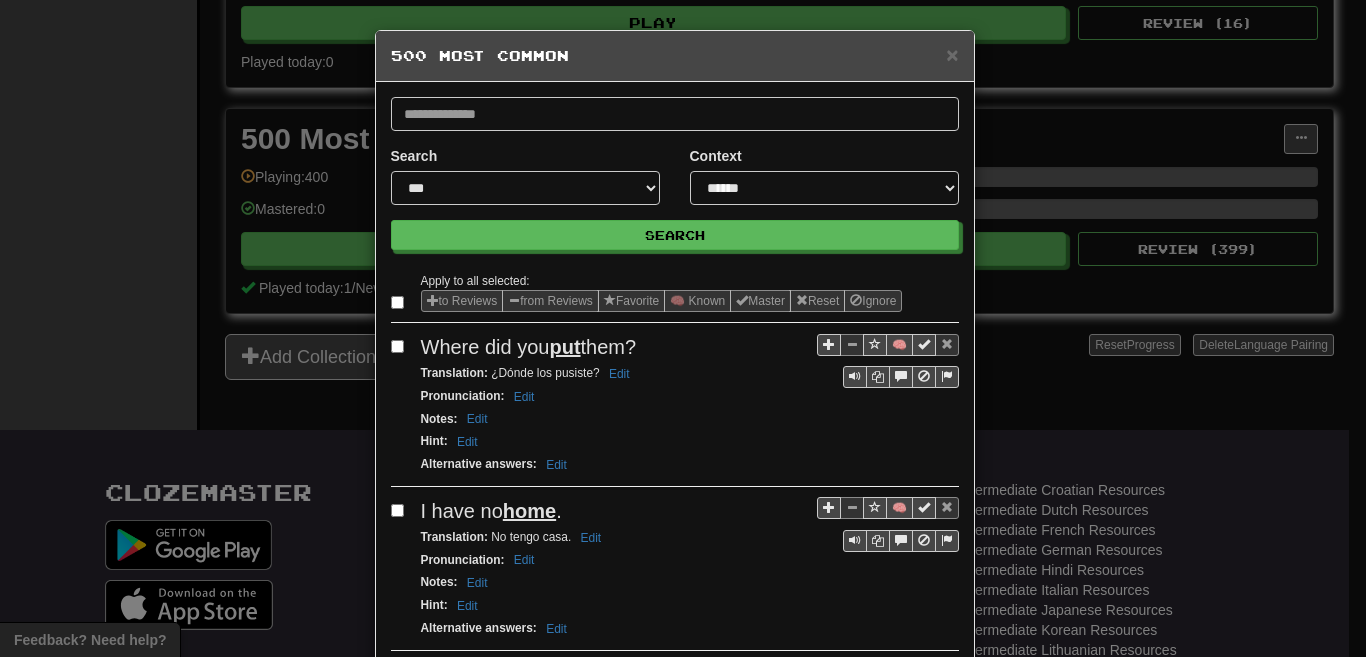 click on "**********" at bounding box center [675, 1870] 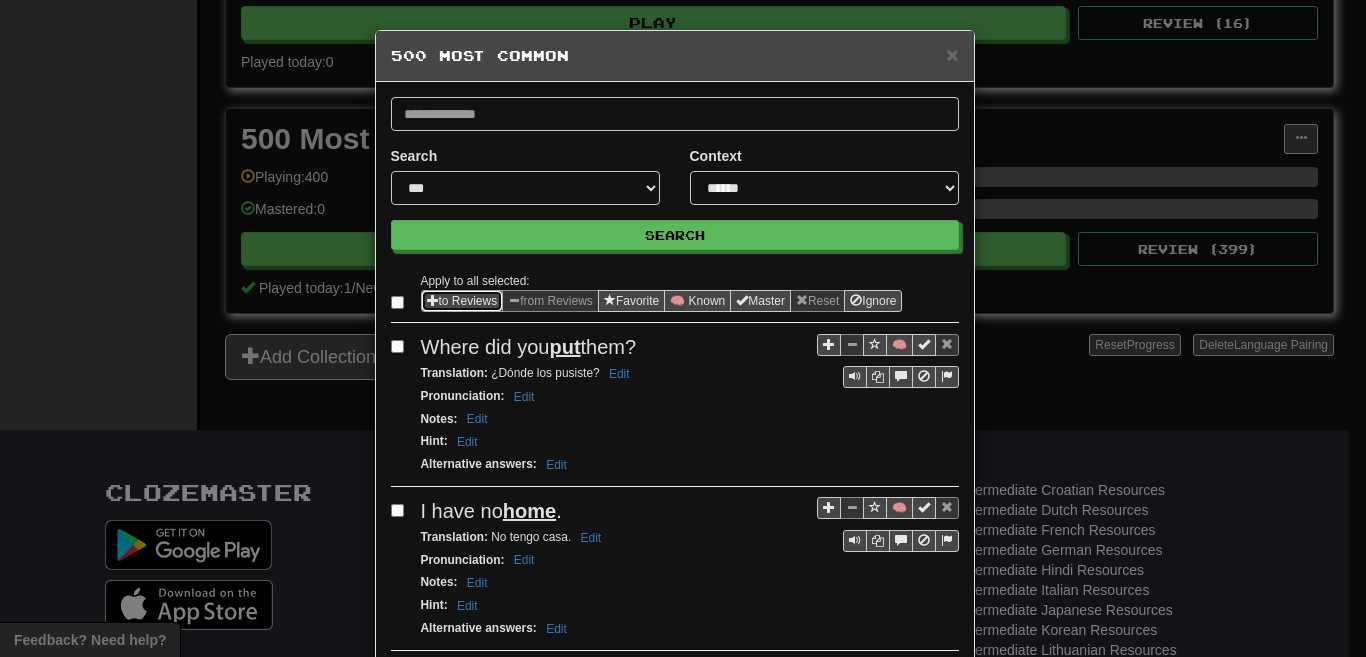 click on "to Reviews" at bounding box center [462, 301] 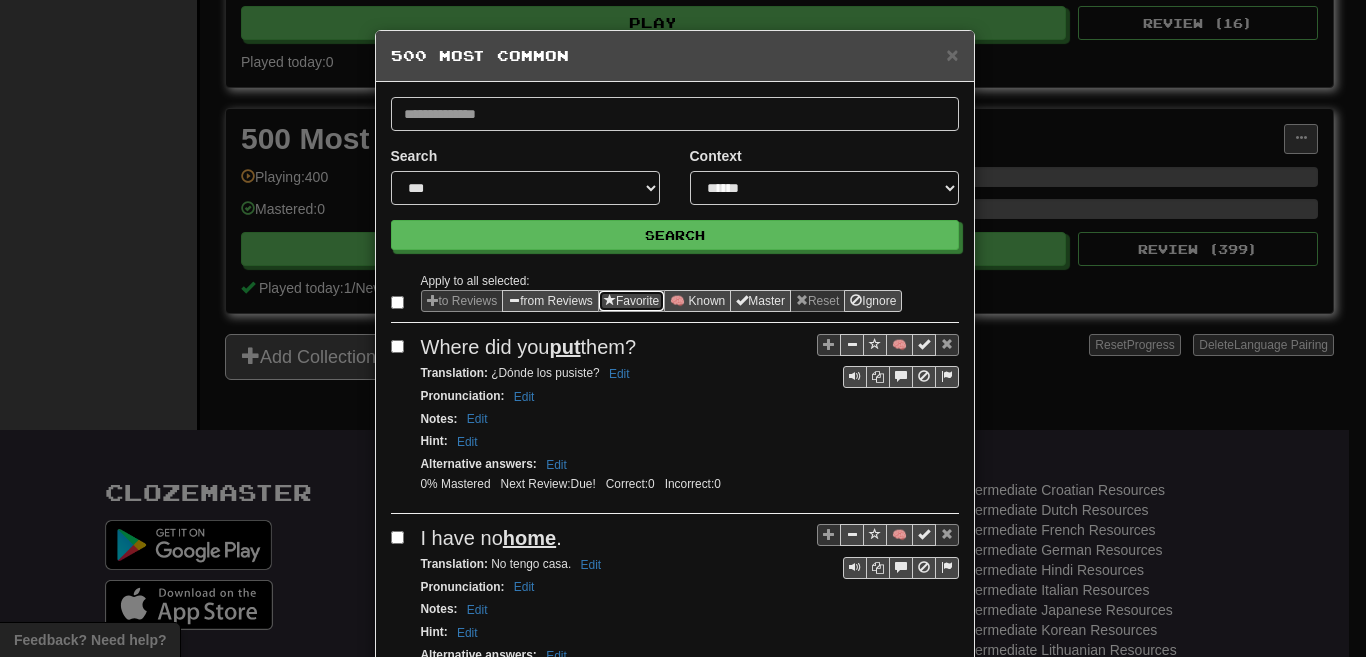 click on "Favorite" at bounding box center (631, 301) 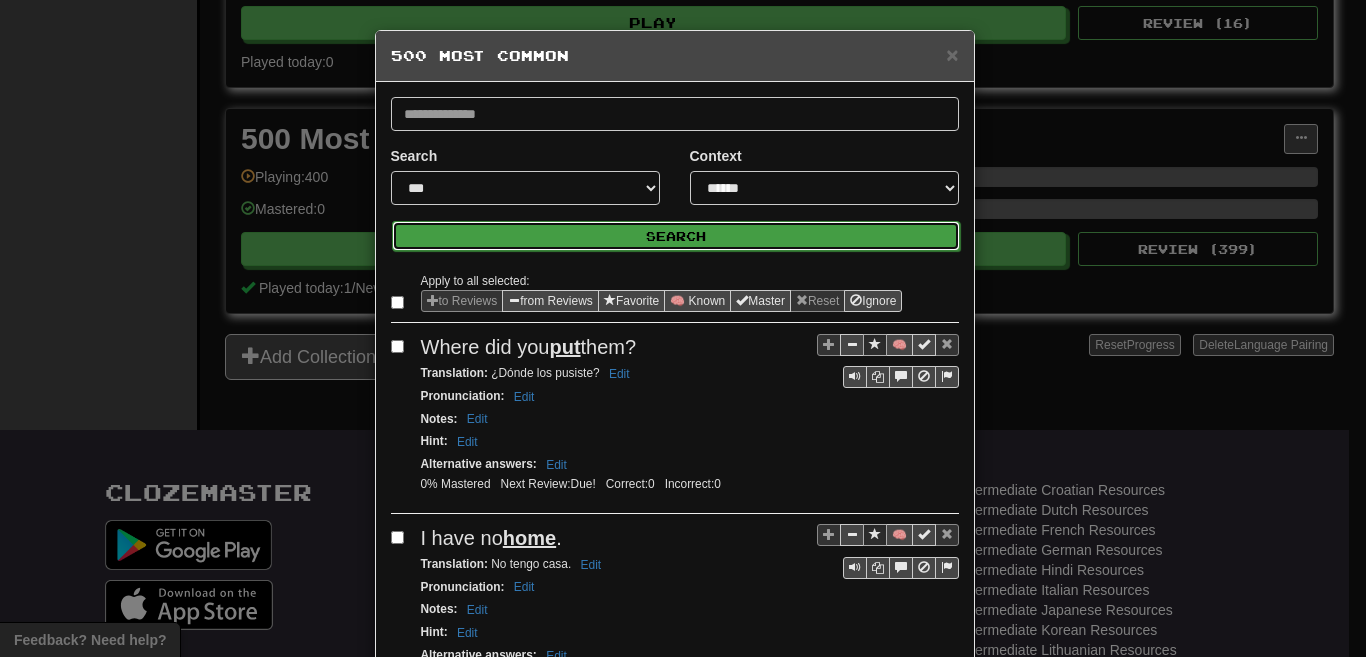 click on "Search" at bounding box center [676, 236] 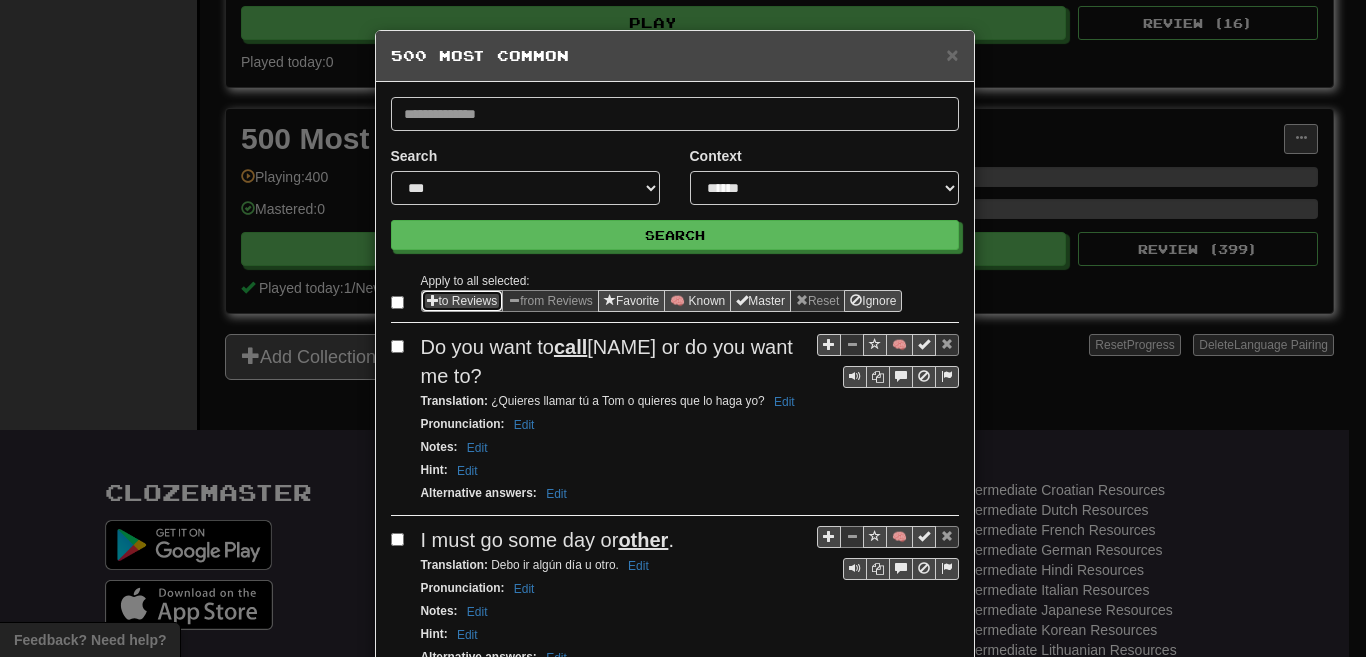 click on "to Reviews" at bounding box center (462, 301) 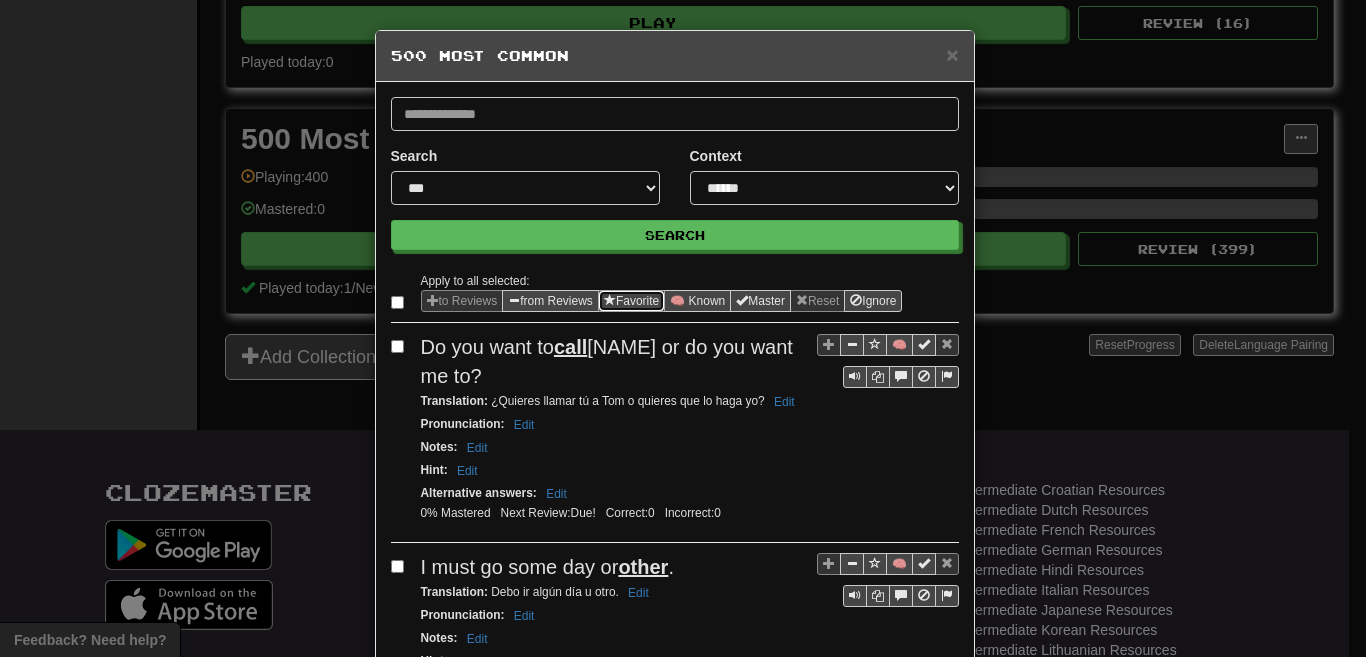 click on "Favorite" at bounding box center [631, 301] 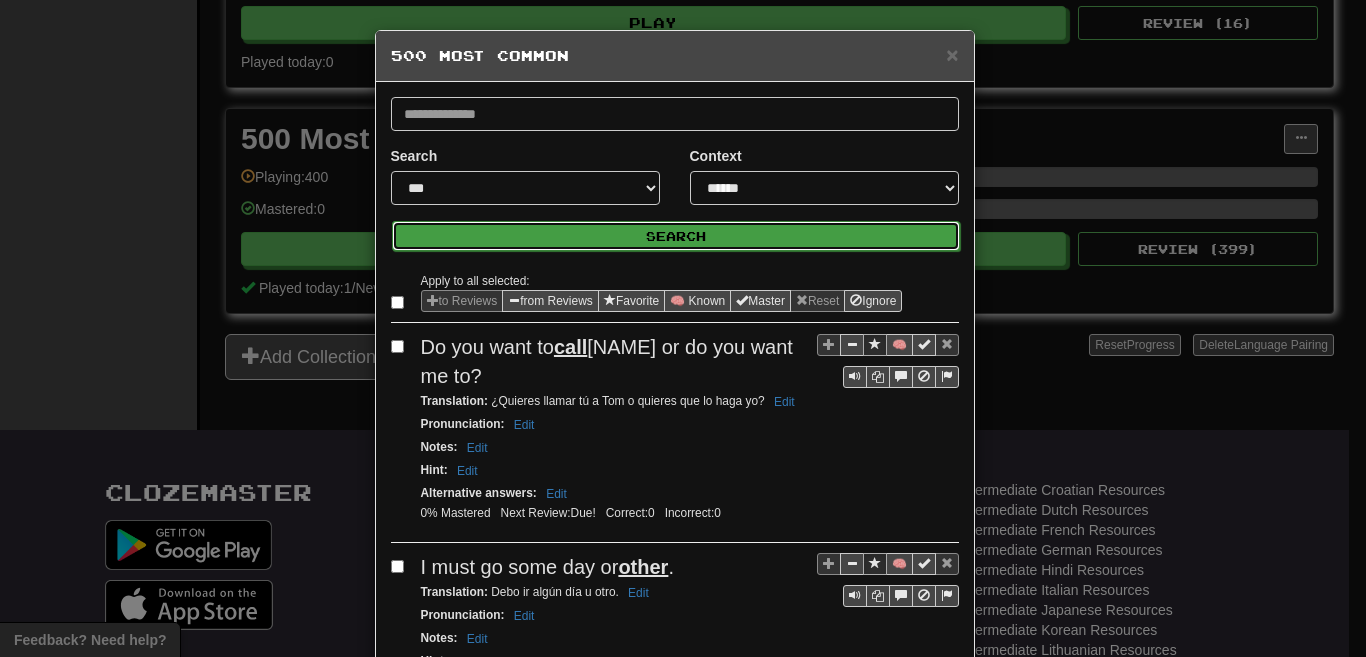 click on "Search" at bounding box center [676, 236] 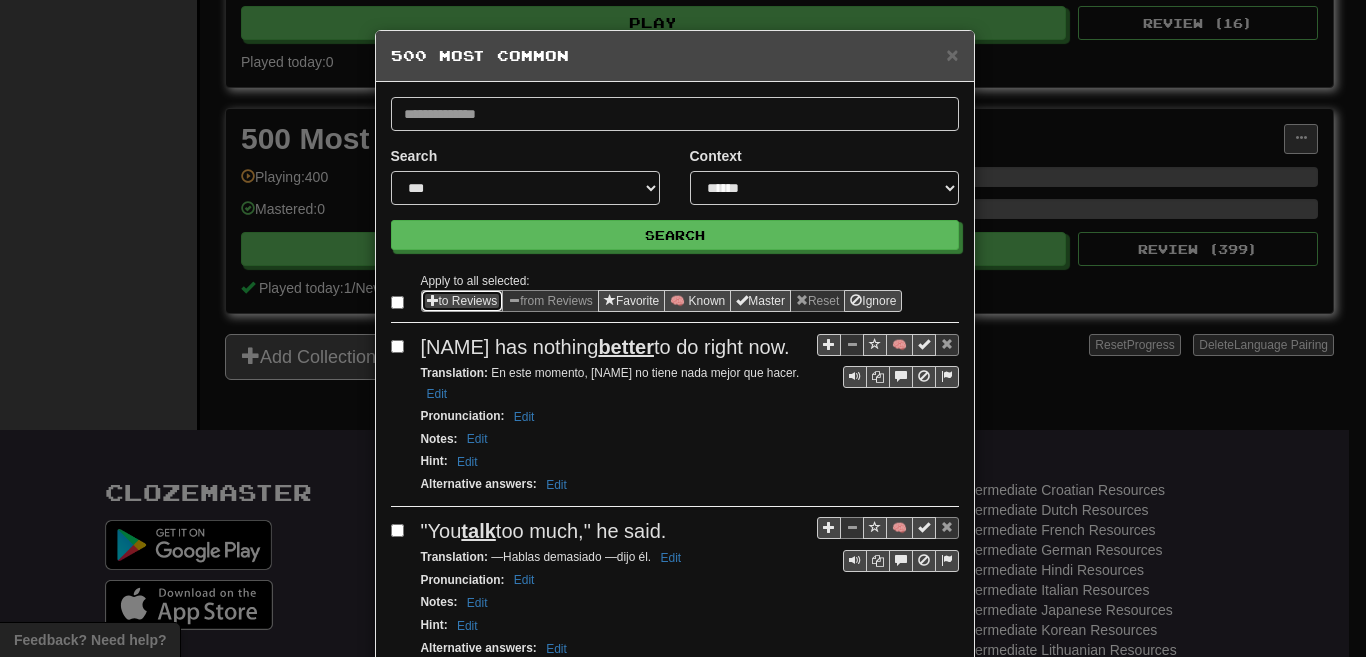 click on "to Reviews" at bounding box center [462, 301] 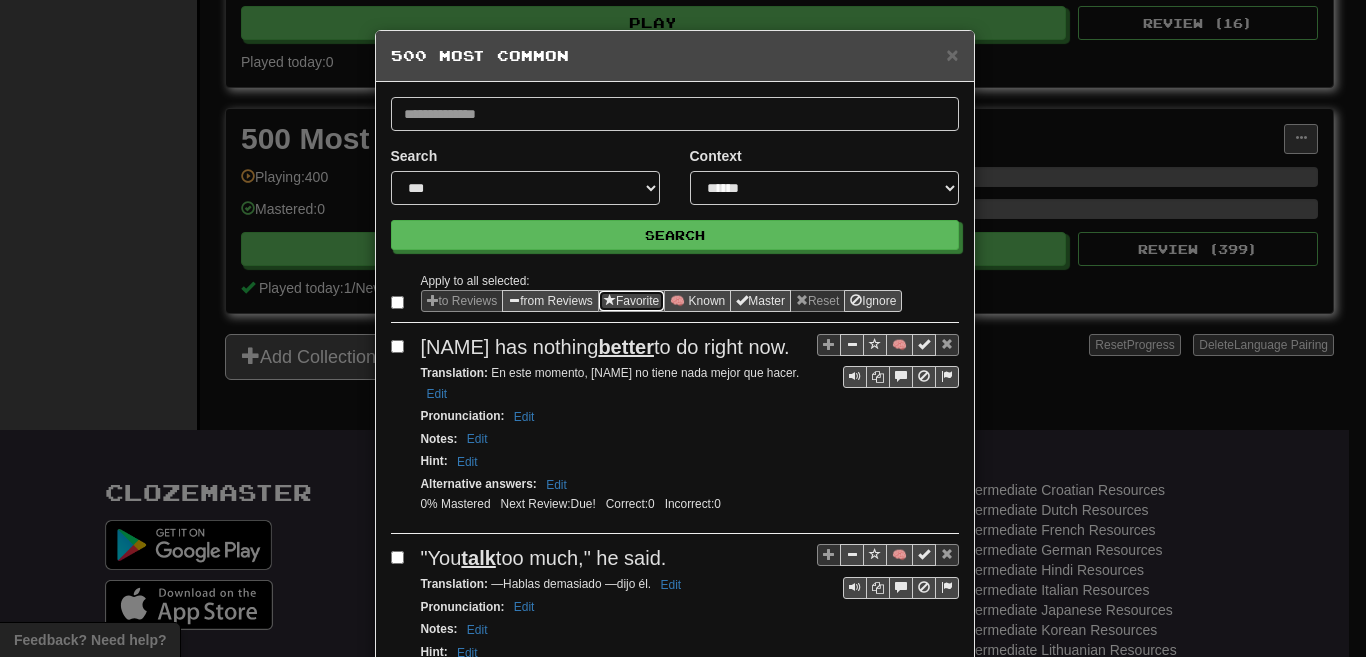 click at bounding box center (610, 300) 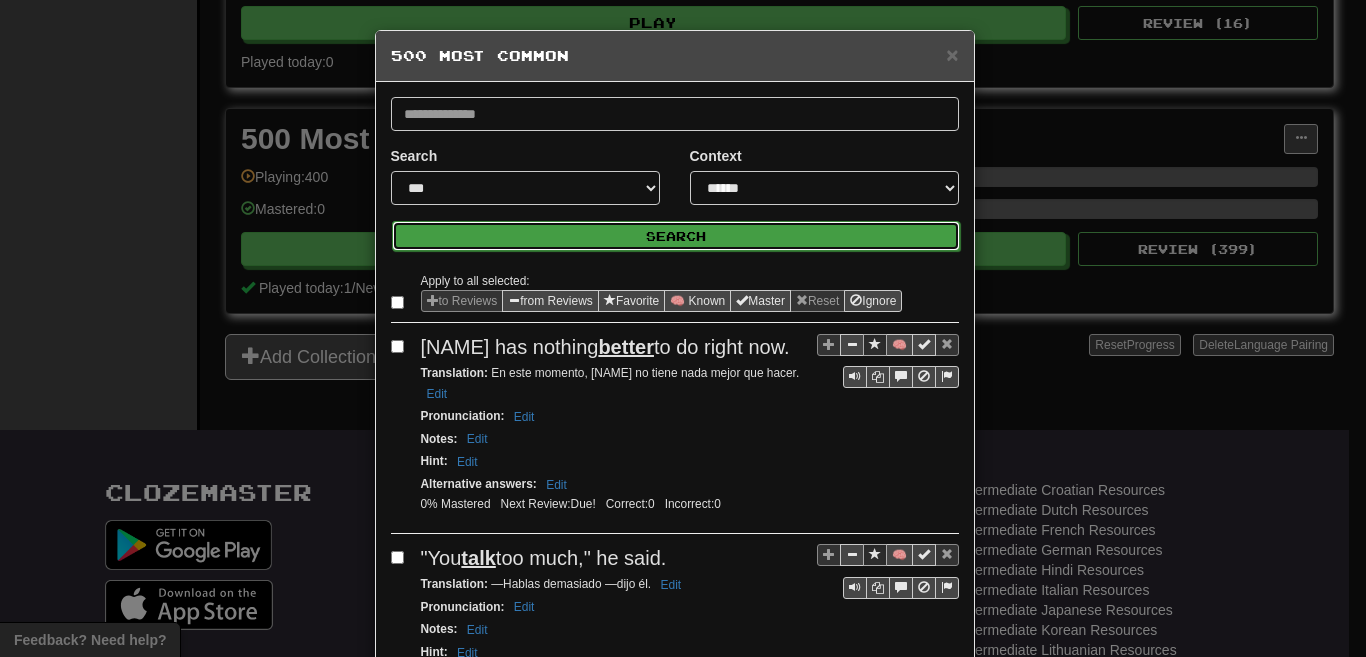click on "Search" at bounding box center (676, 236) 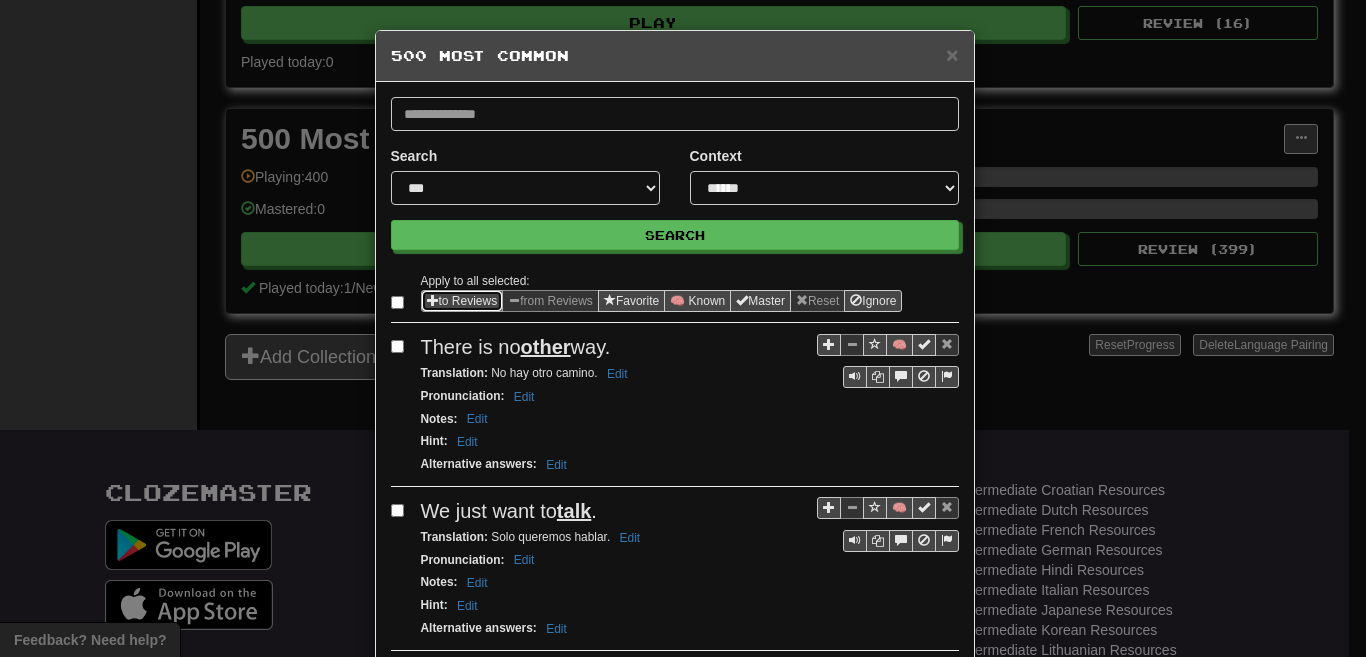 click on "to Reviews" at bounding box center (462, 301) 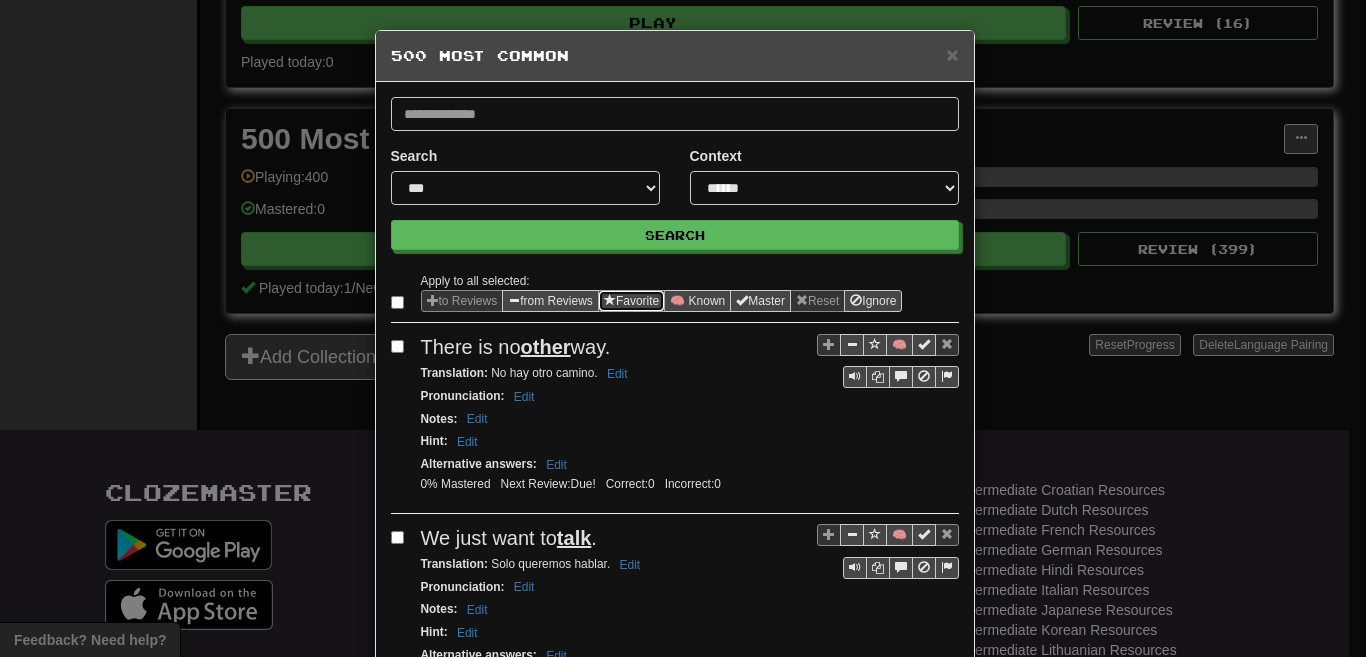 click on "Favorite" at bounding box center [631, 301] 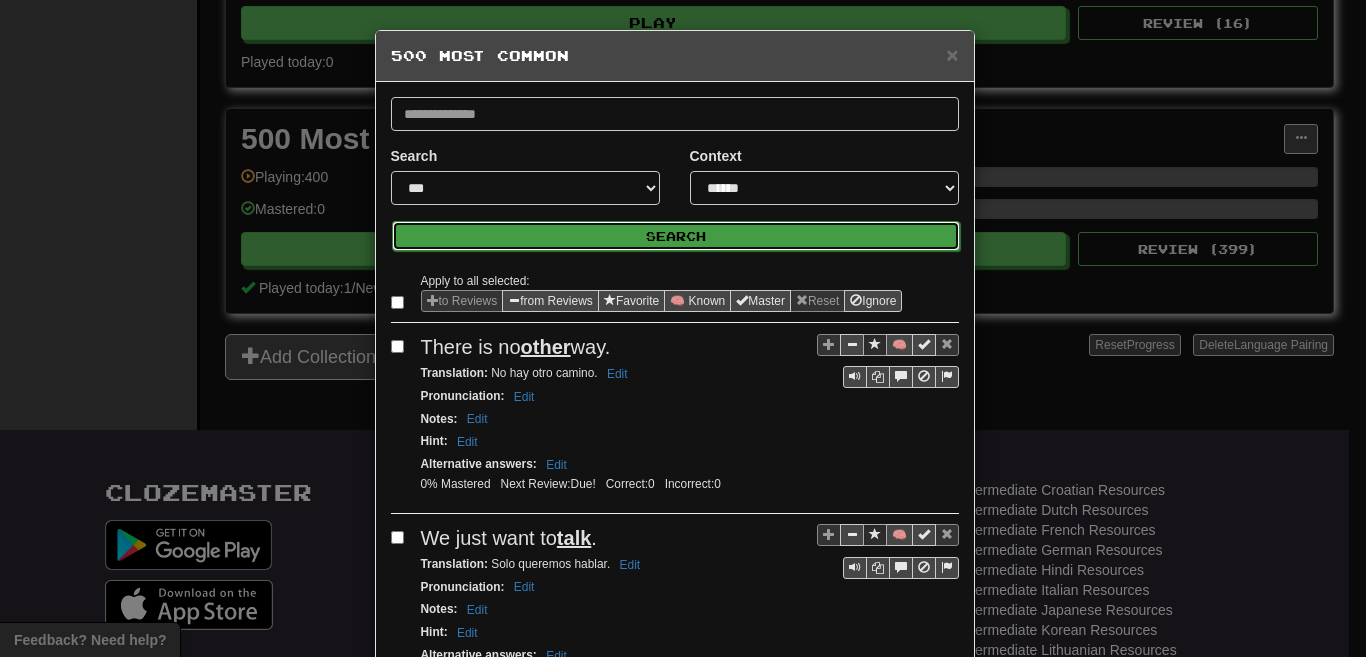 click on "Search" at bounding box center (676, 236) 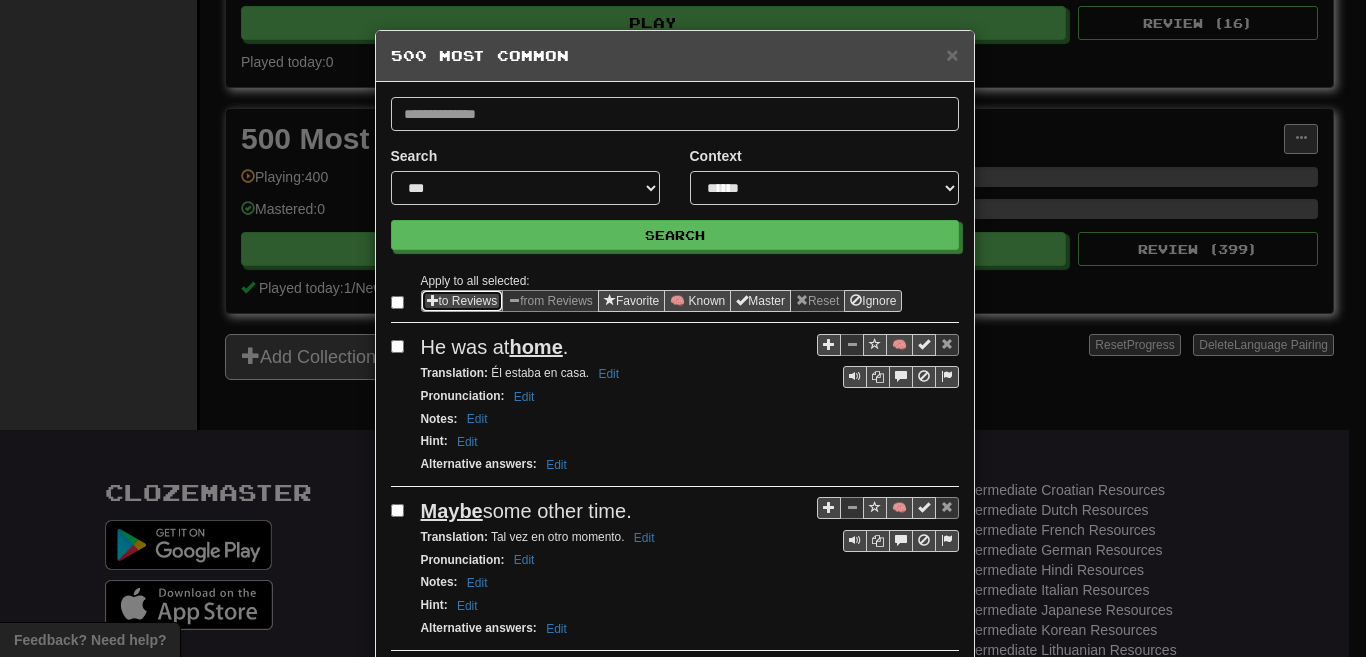 click on "to Reviews" at bounding box center (462, 301) 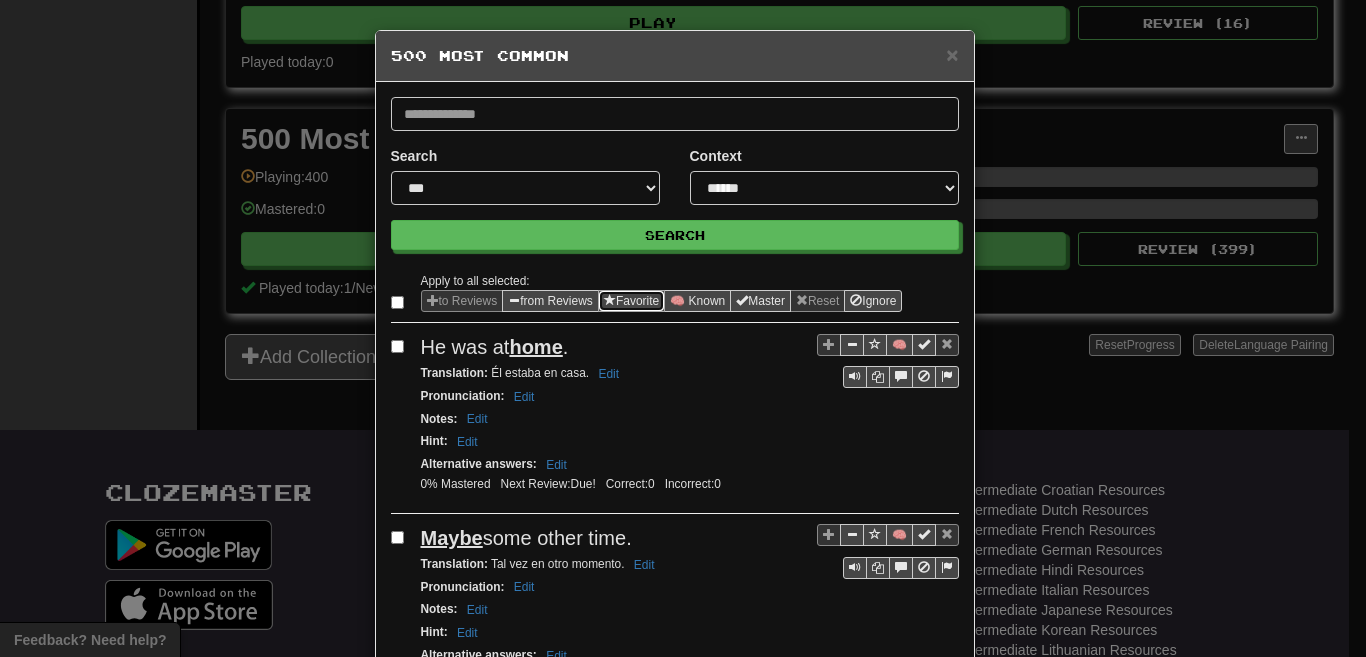 click on "Favorite" at bounding box center (631, 301) 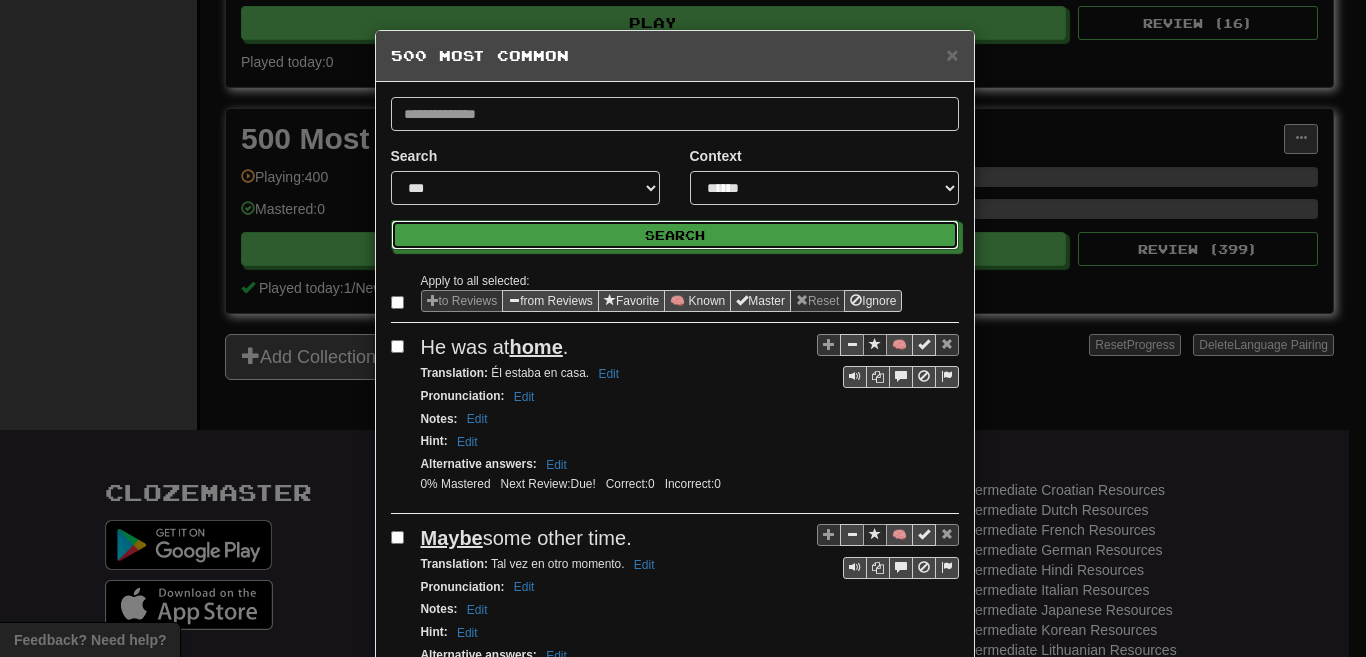 click on "Search" at bounding box center [675, 235] 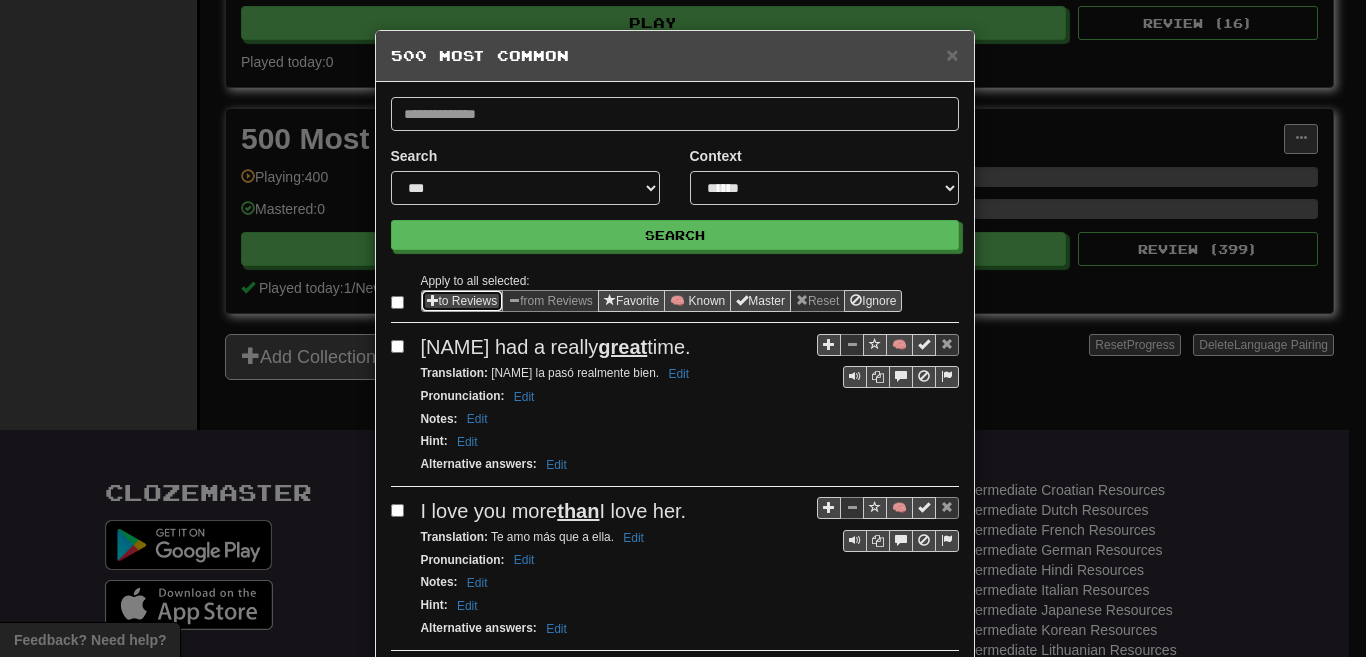 click at bounding box center [433, 300] 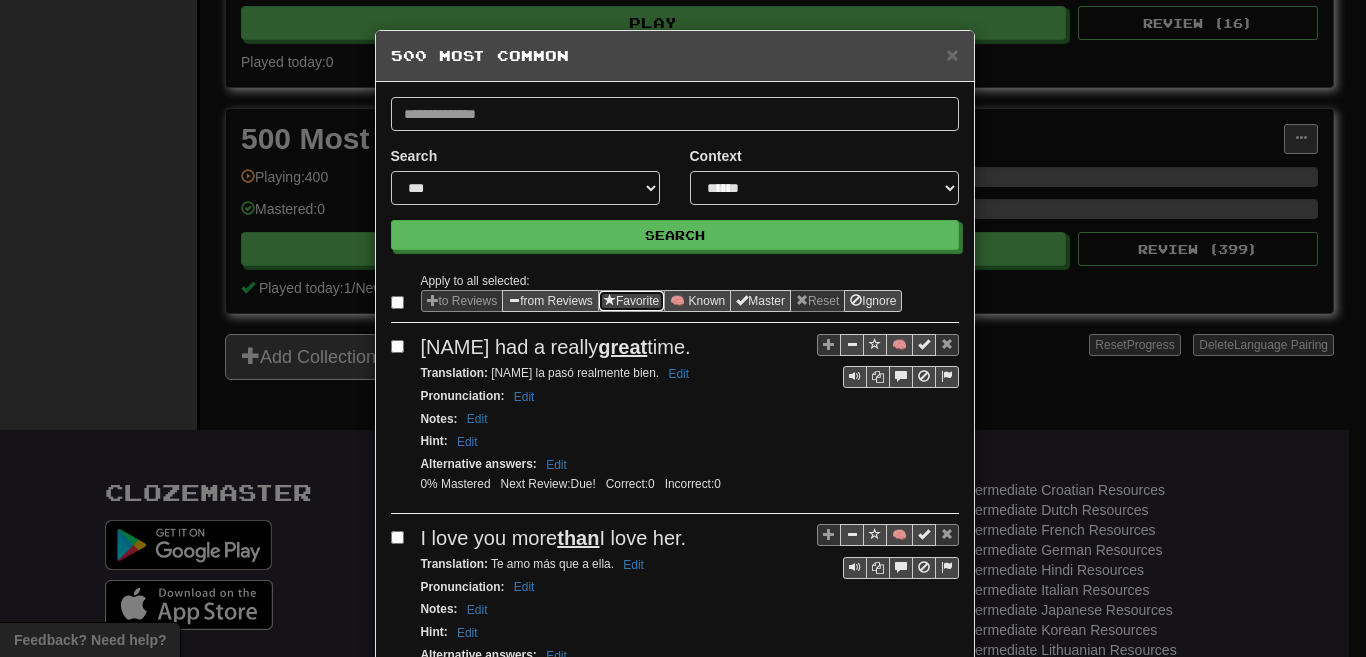 click at bounding box center (610, 300) 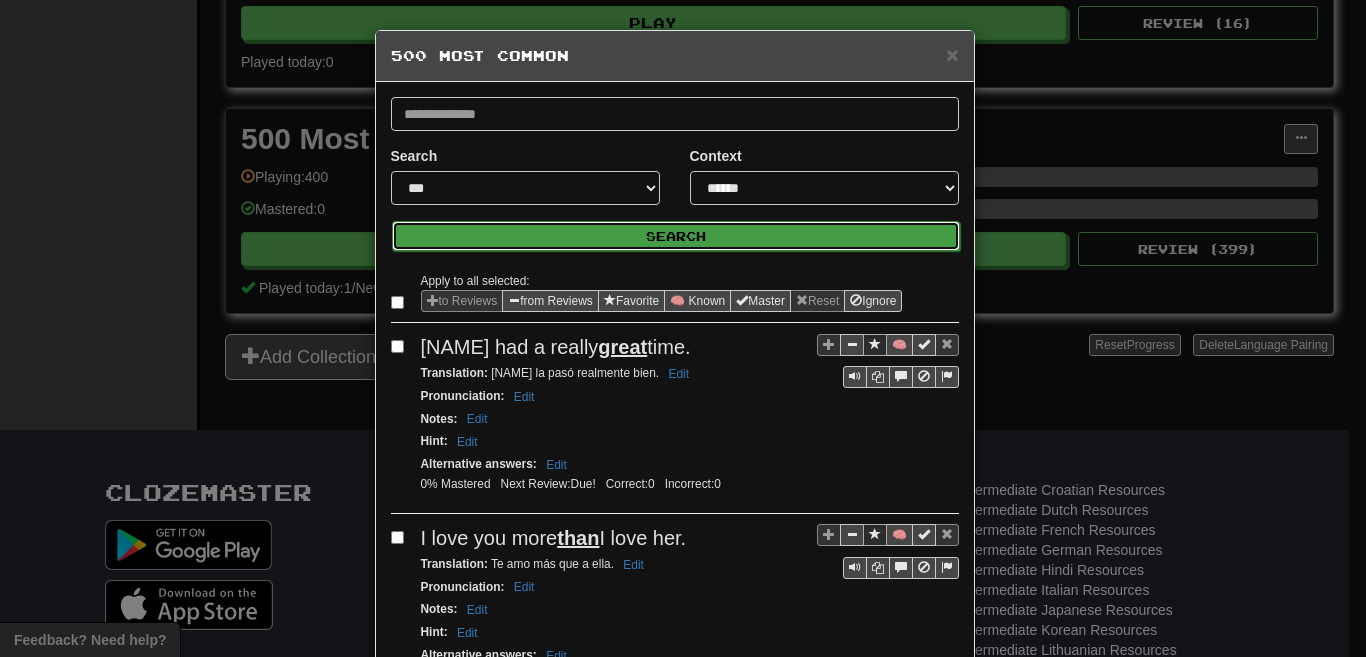 click on "Search" at bounding box center (676, 236) 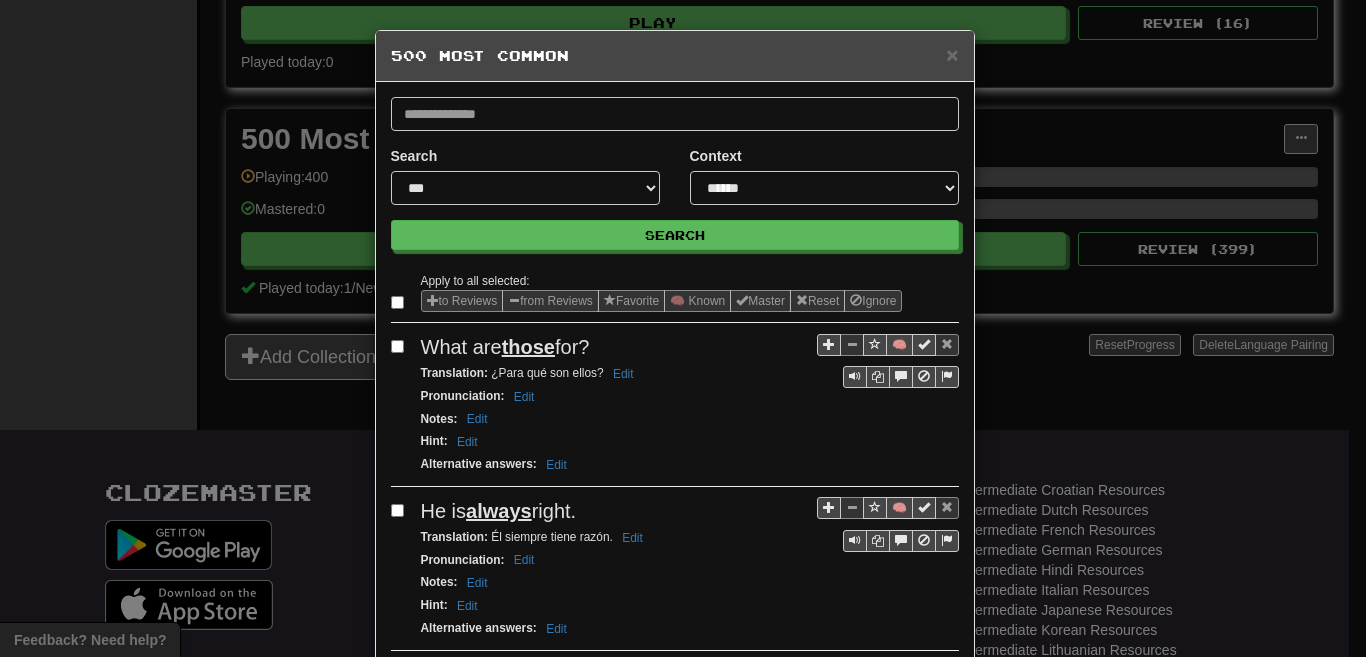 click on "**********" at bounding box center (675, 1870) 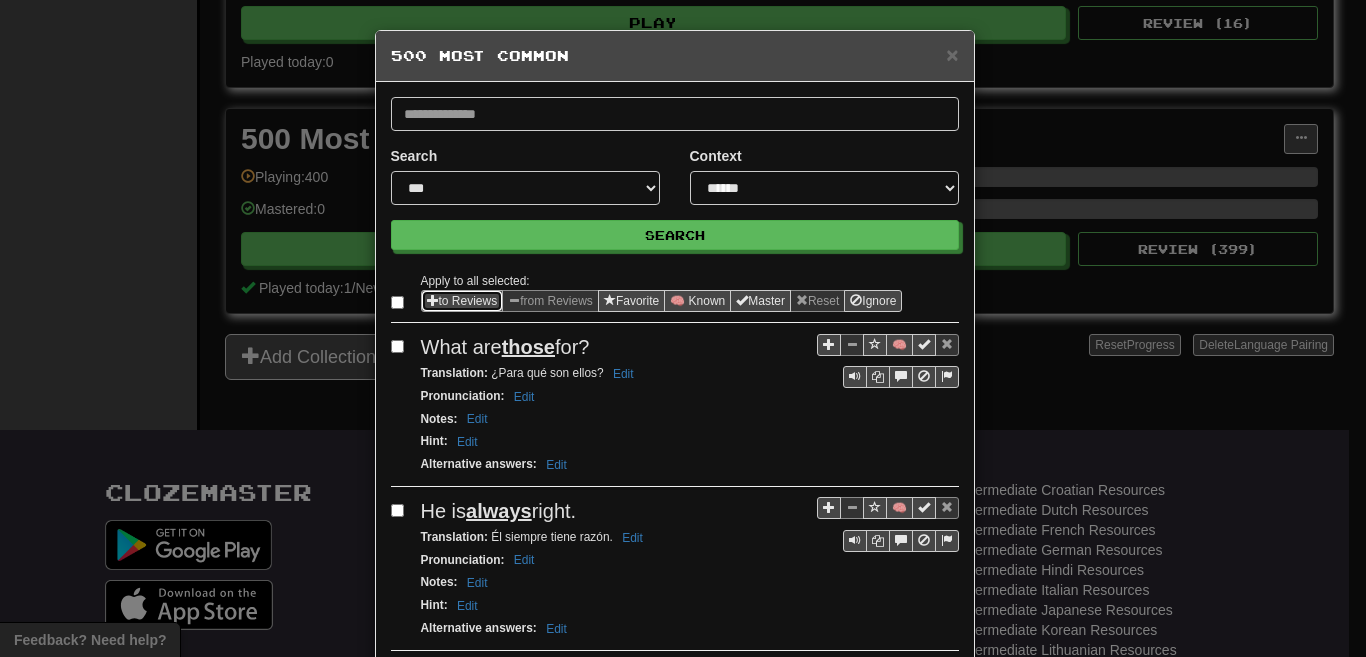 click on "to Reviews" at bounding box center [462, 301] 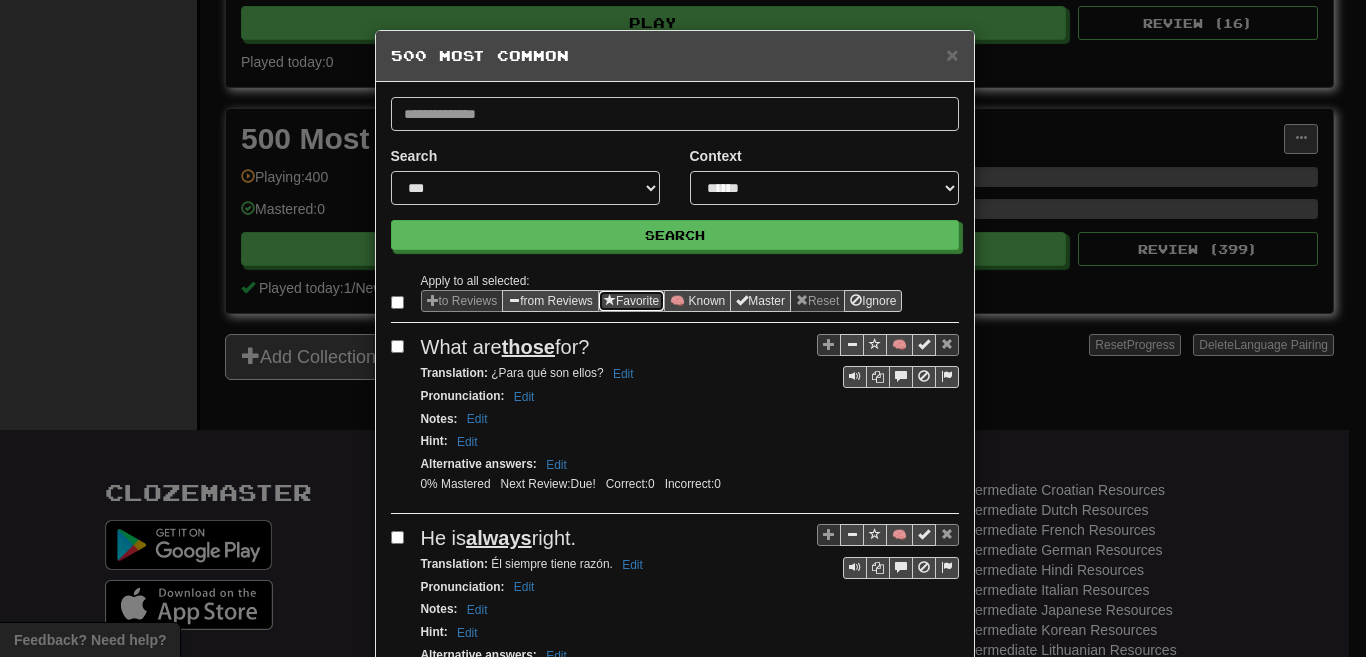click on "Favorite" at bounding box center [631, 301] 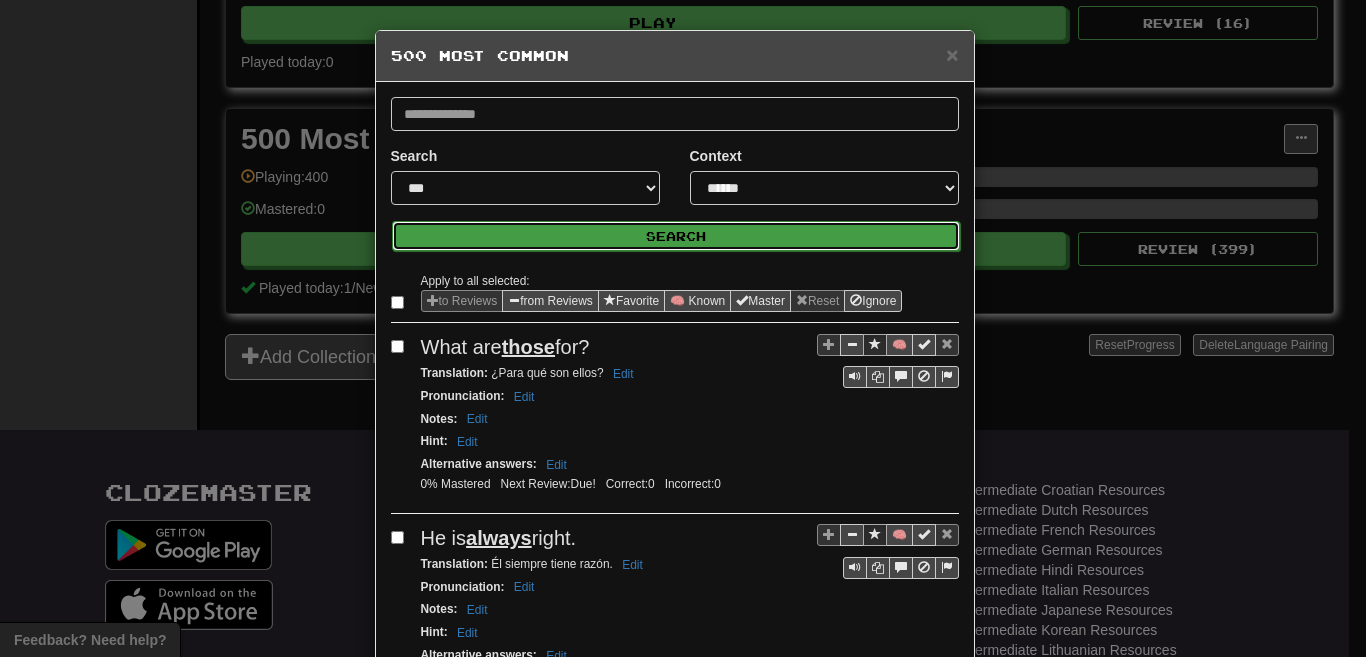 click on "Search" at bounding box center (676, 236) 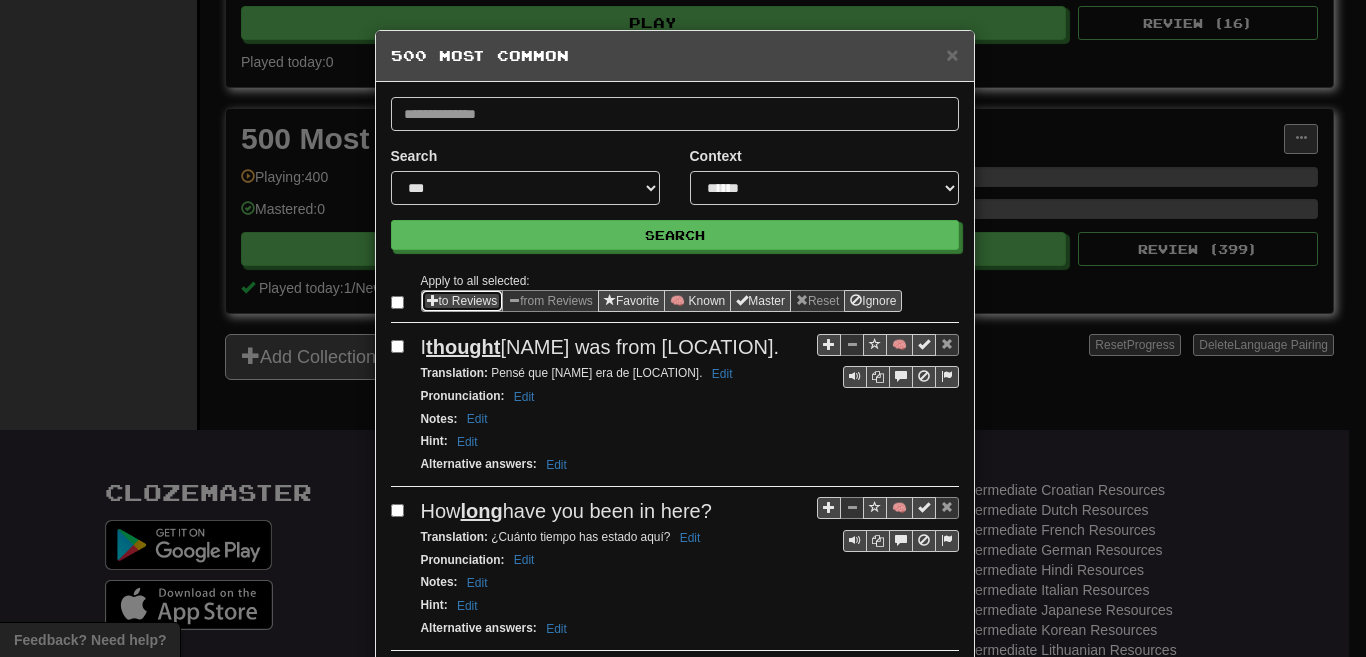 click at bounding box center (433, 300) 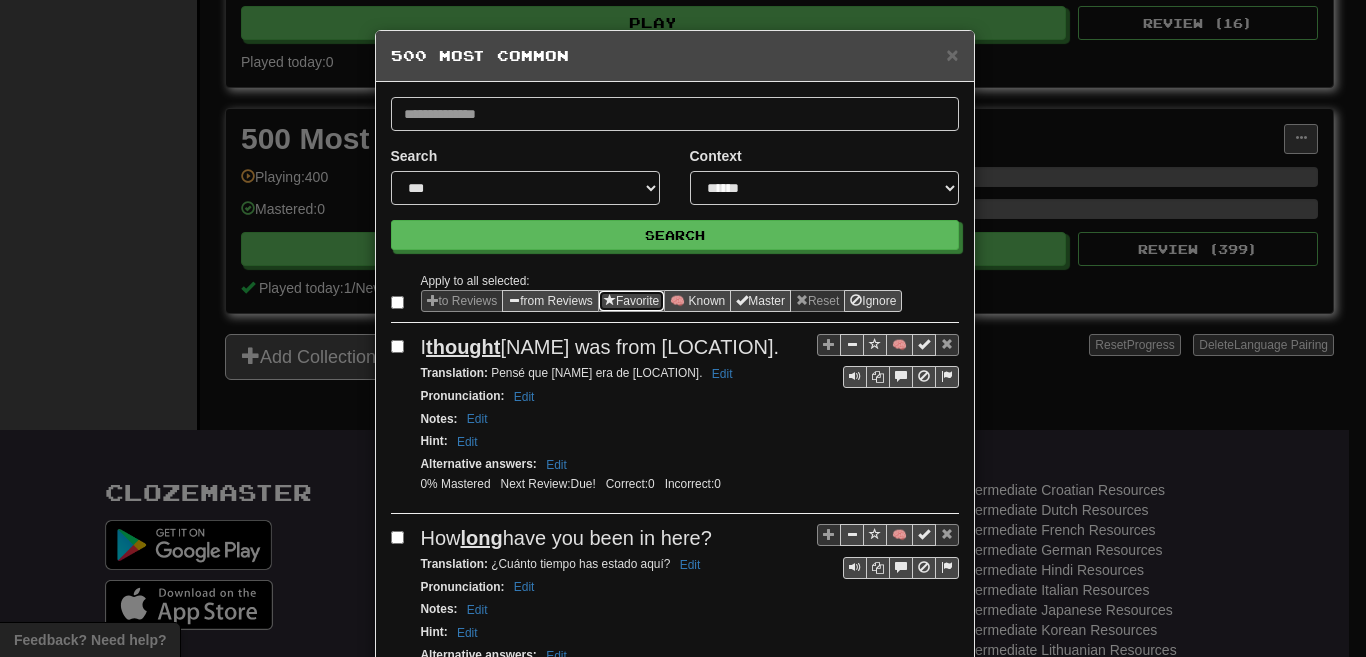 click on "Favorite" at bounding box center [631, 301] 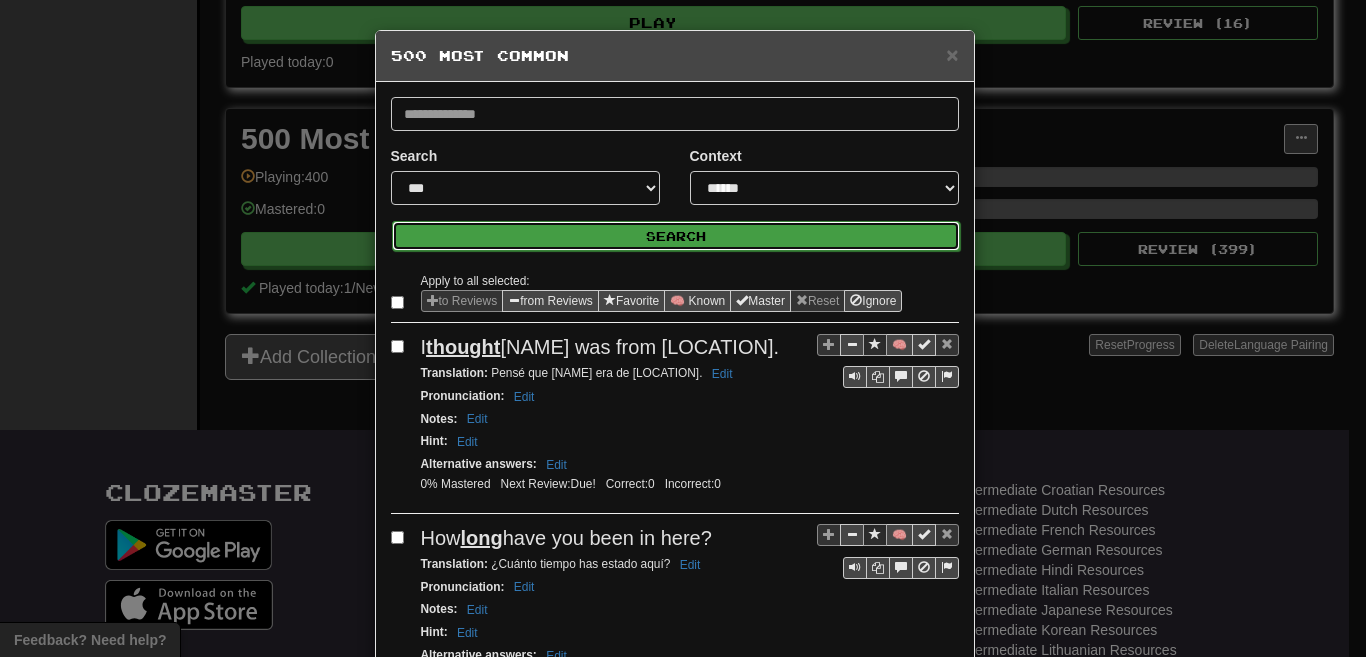 click on "Search" at bounding box center [676, 236] 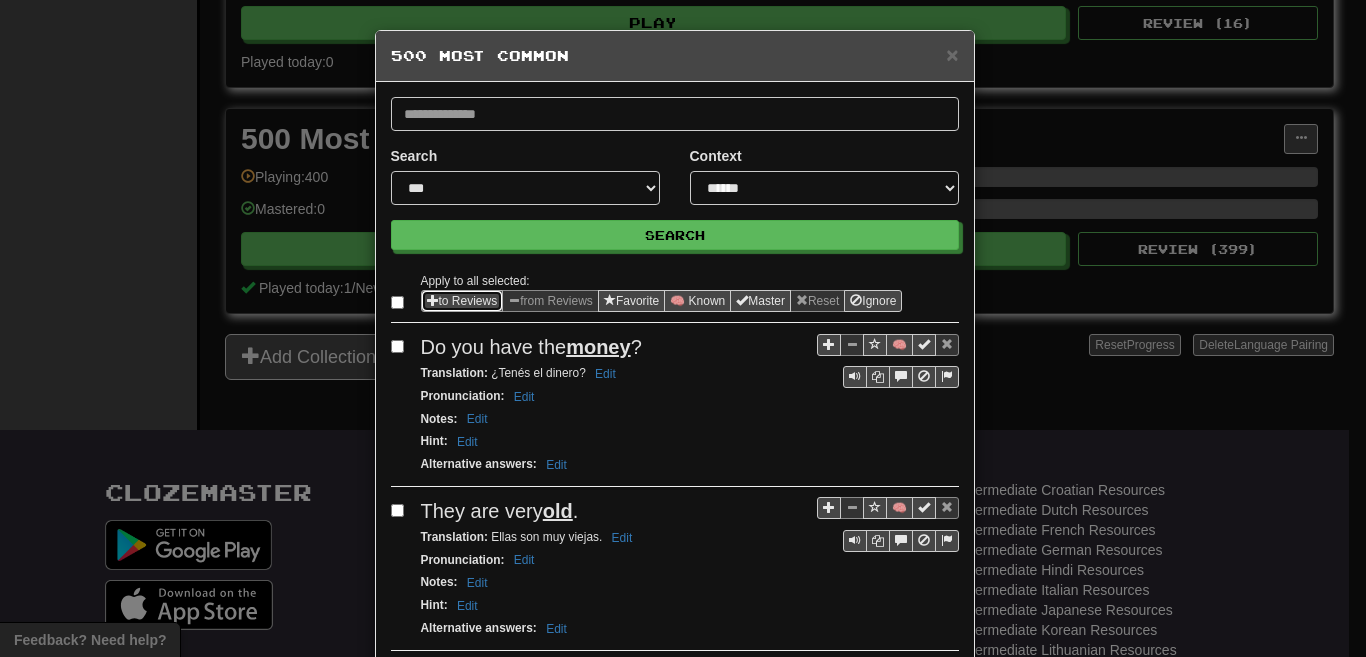 click at bounding box center [433, 300] 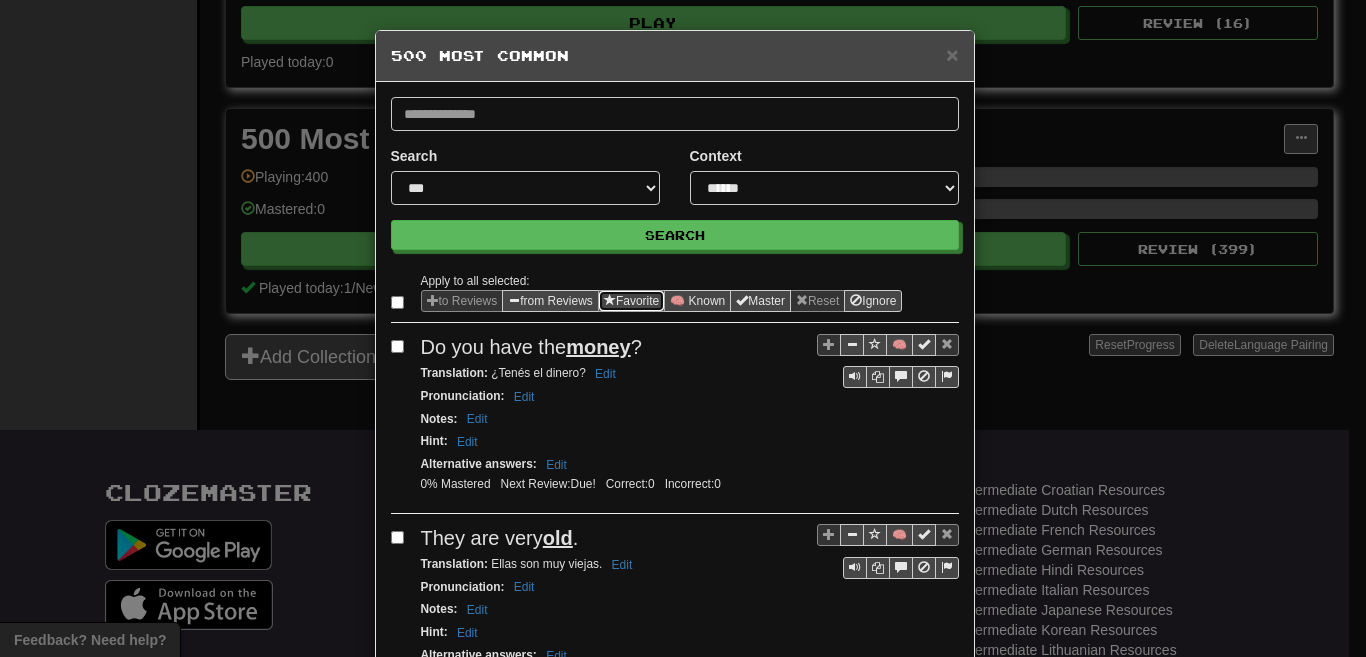 click at bounding box center (610, 300) 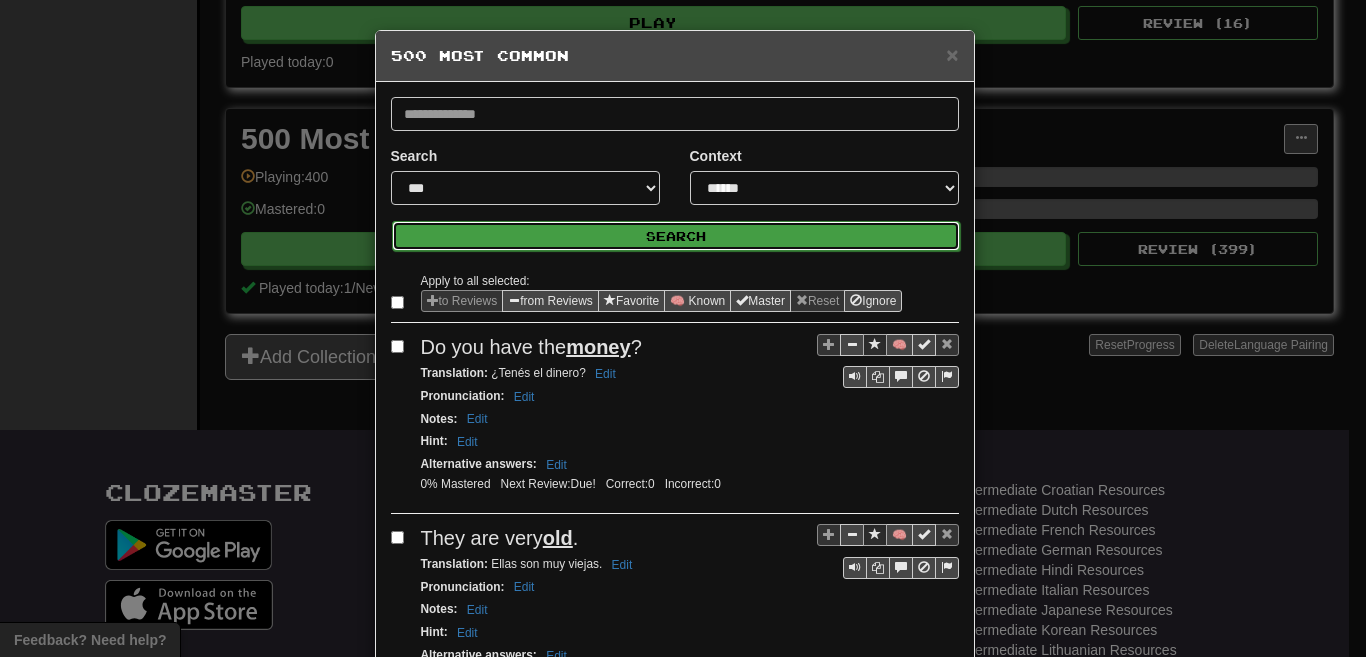 click on "Search" at bounding box center [676, 236] 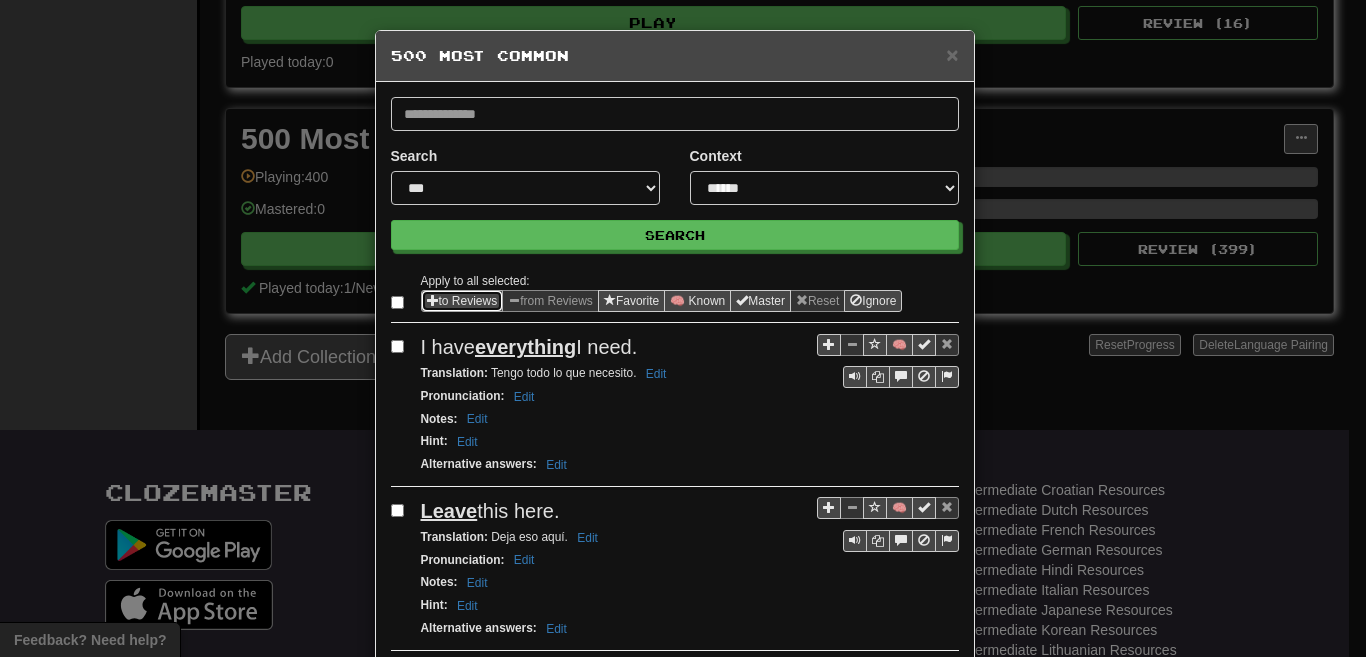 click on "to Reviews" at bounding box center (462, 301) 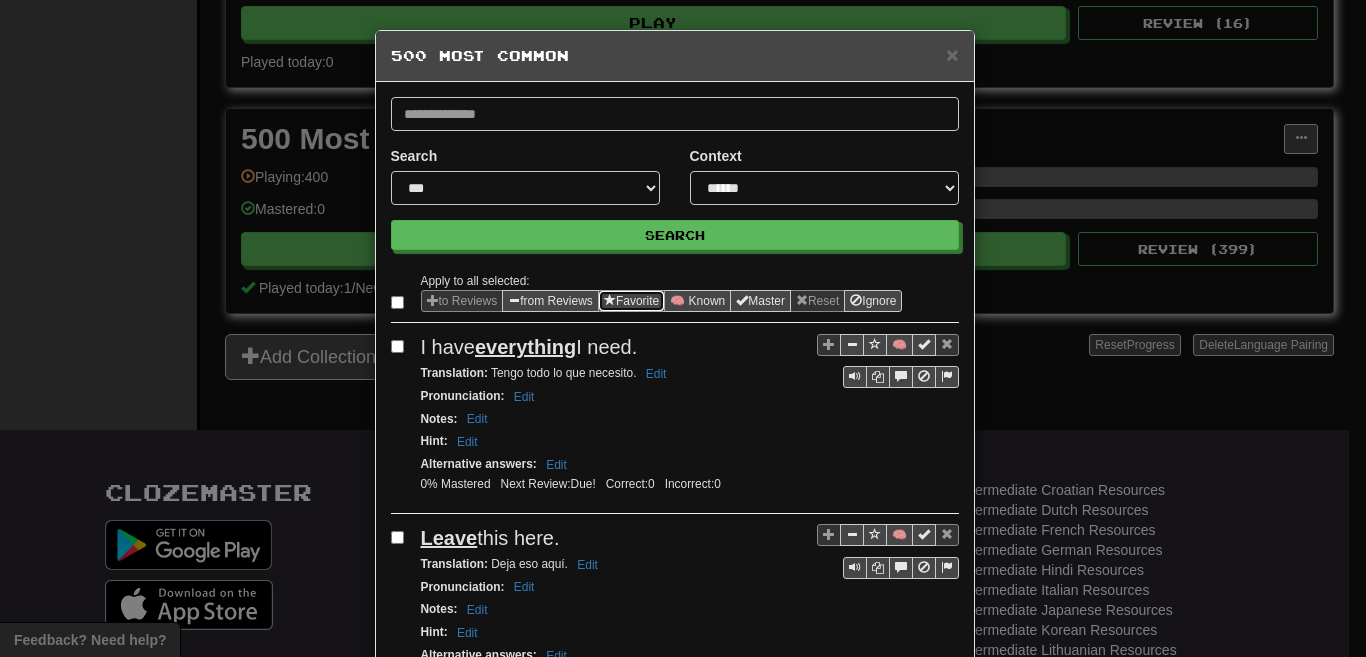 click on "Favorite" at bounding box center [631, 301] 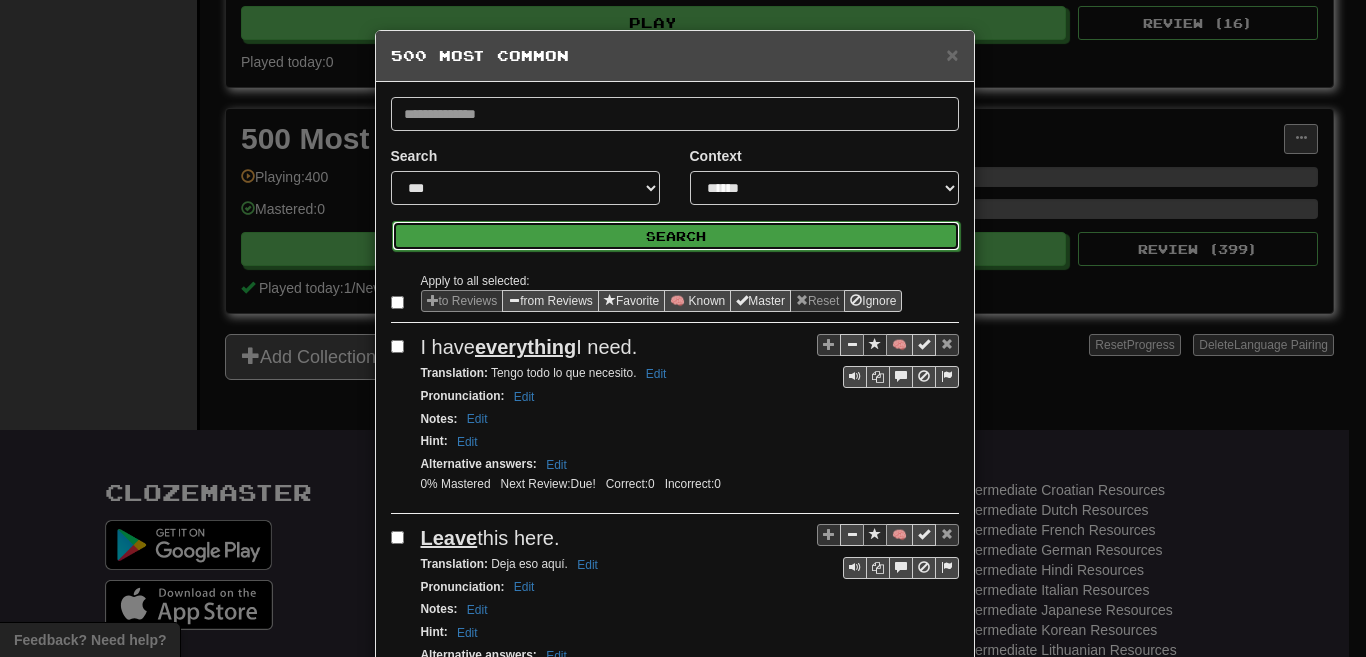 click on "Search" at bounding box center [676, 236] 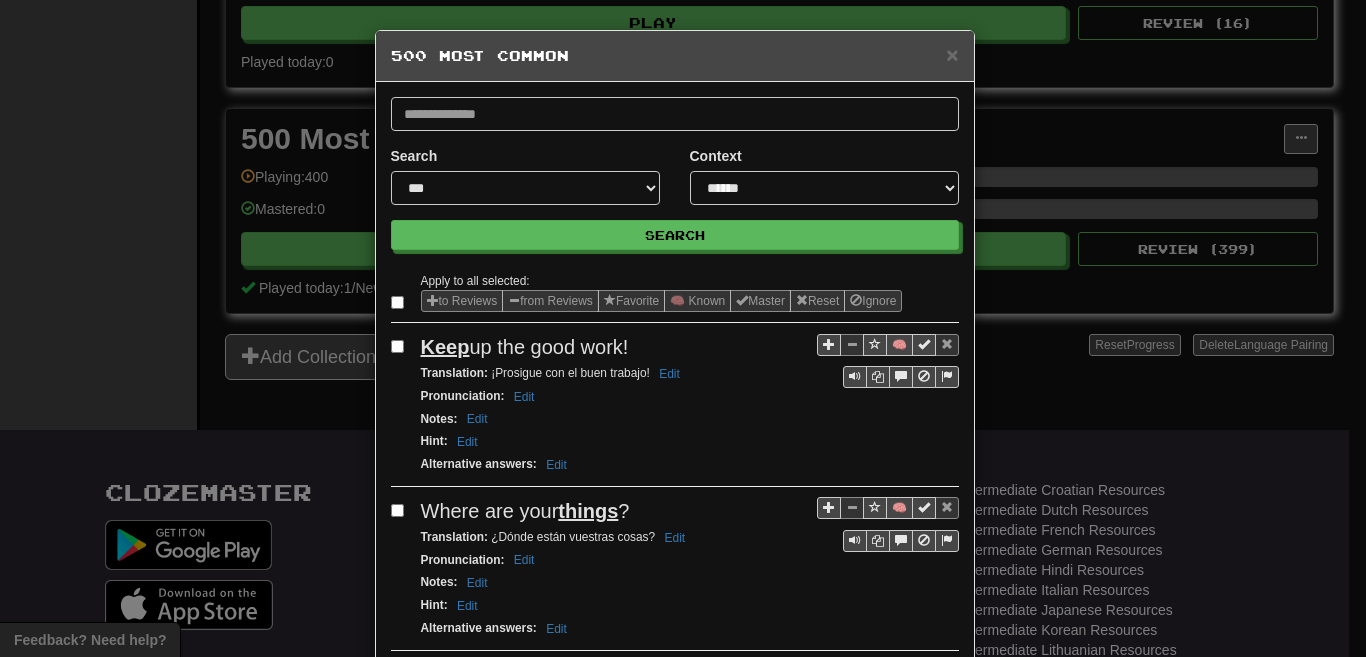 click at bounding box center (401, 302) 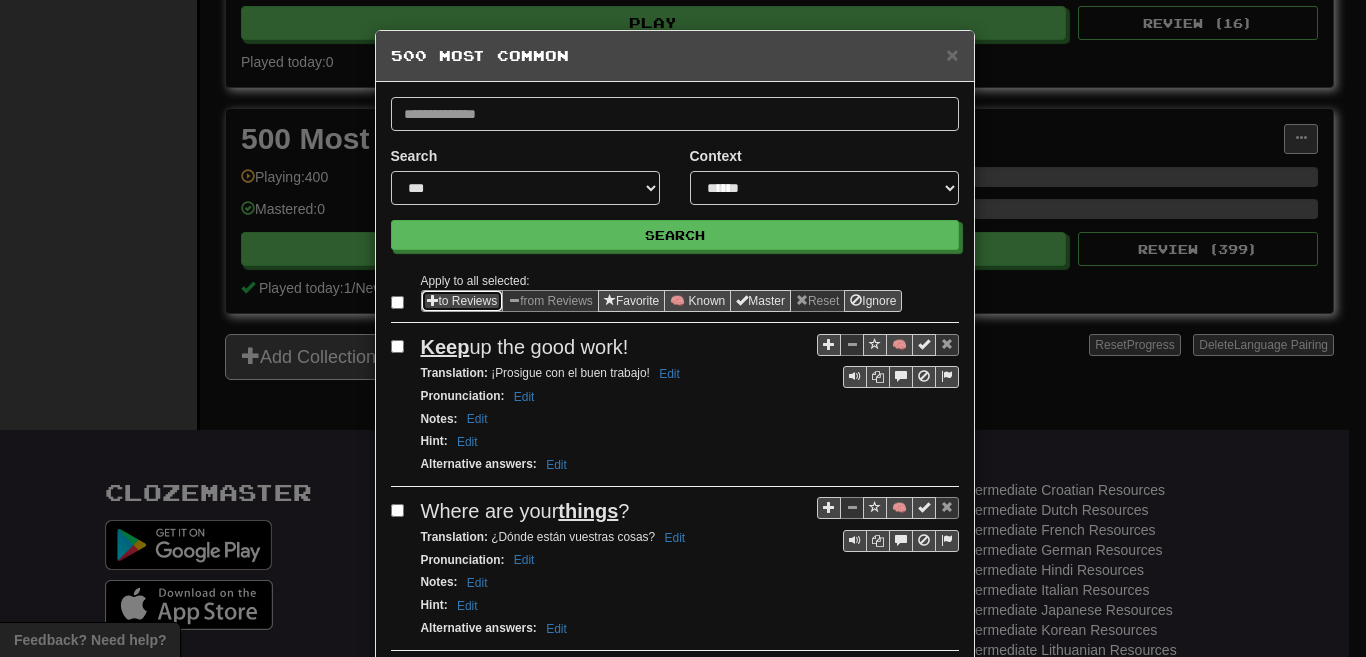 click on "to Reviews" at bounding box center (462, 301) 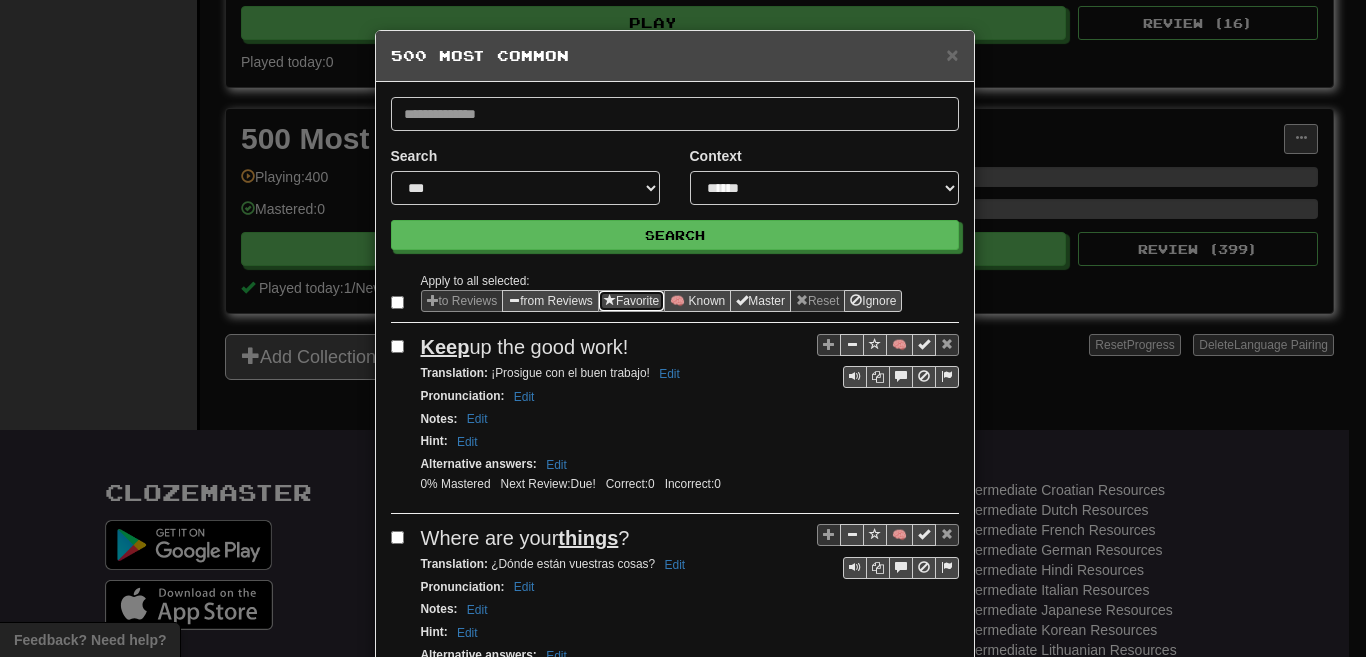 click on "Favorite" at bounding box center (631, 301) 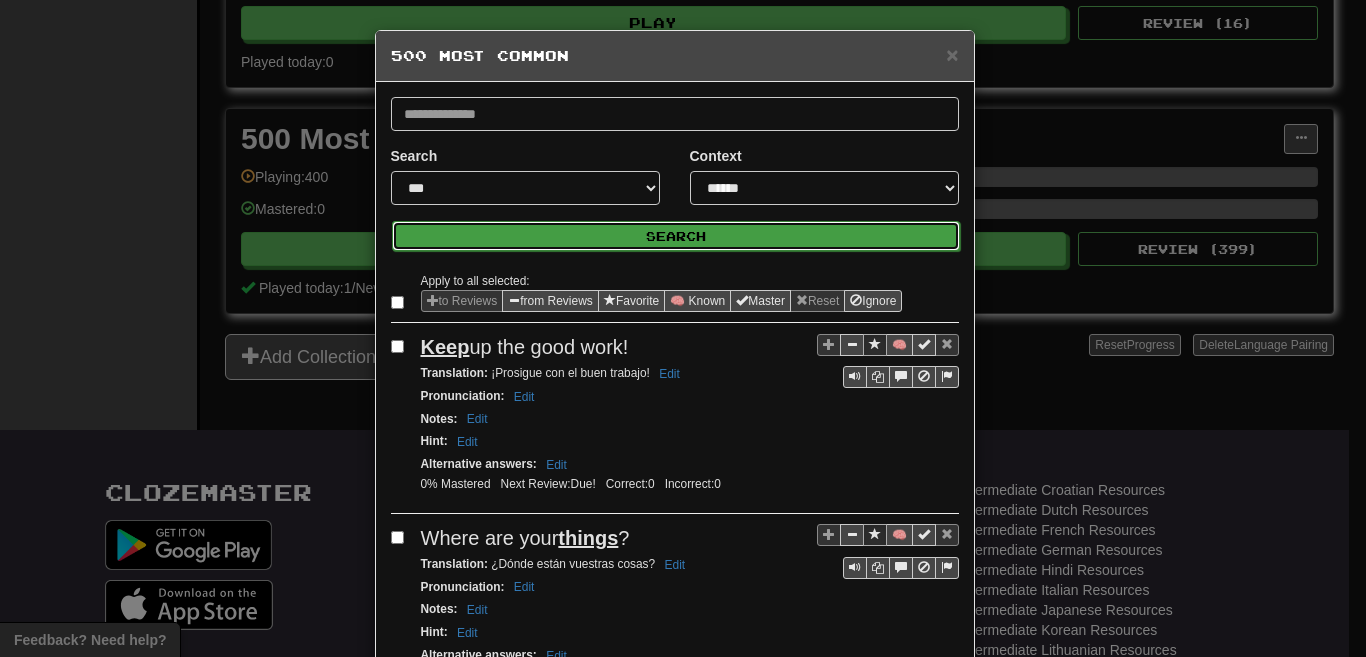click on "Search" at bounding box center [676, 236] 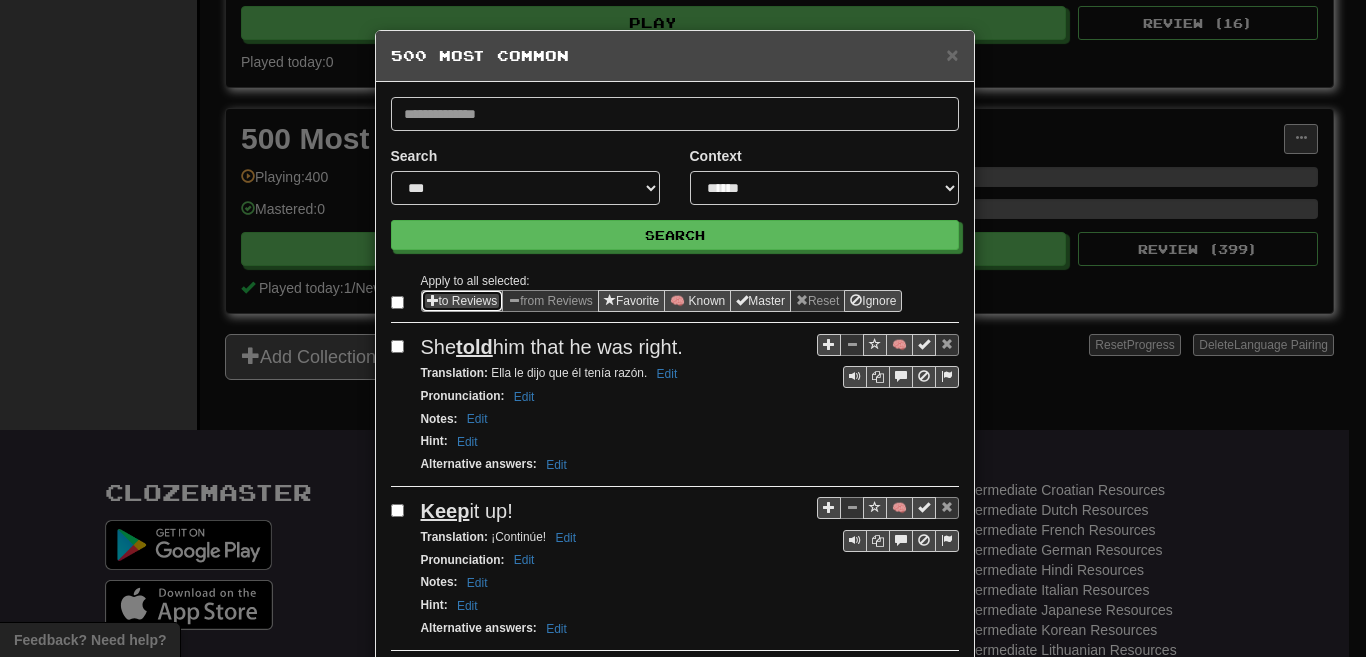 click on "to Reviews" at bounding box center [462, 301] 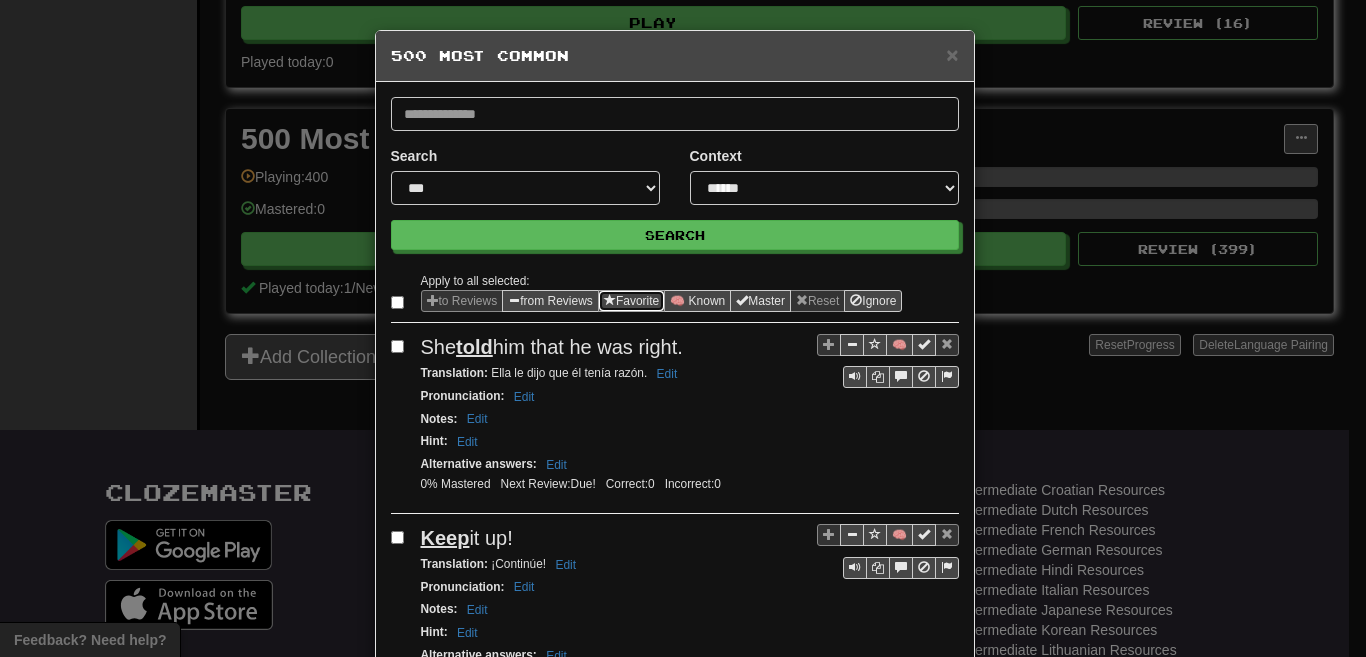 click on "Favorite" at bounding box center [631, 301] 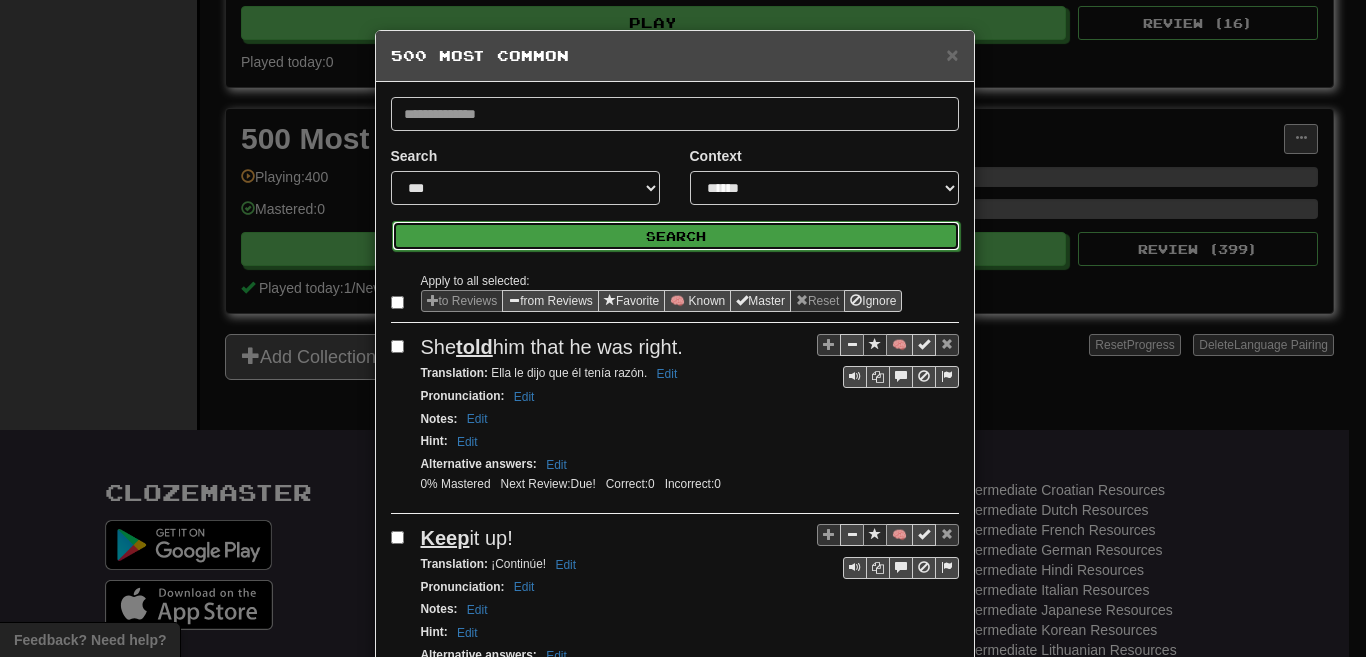 click on "Search" at bounding box center (676, 236) 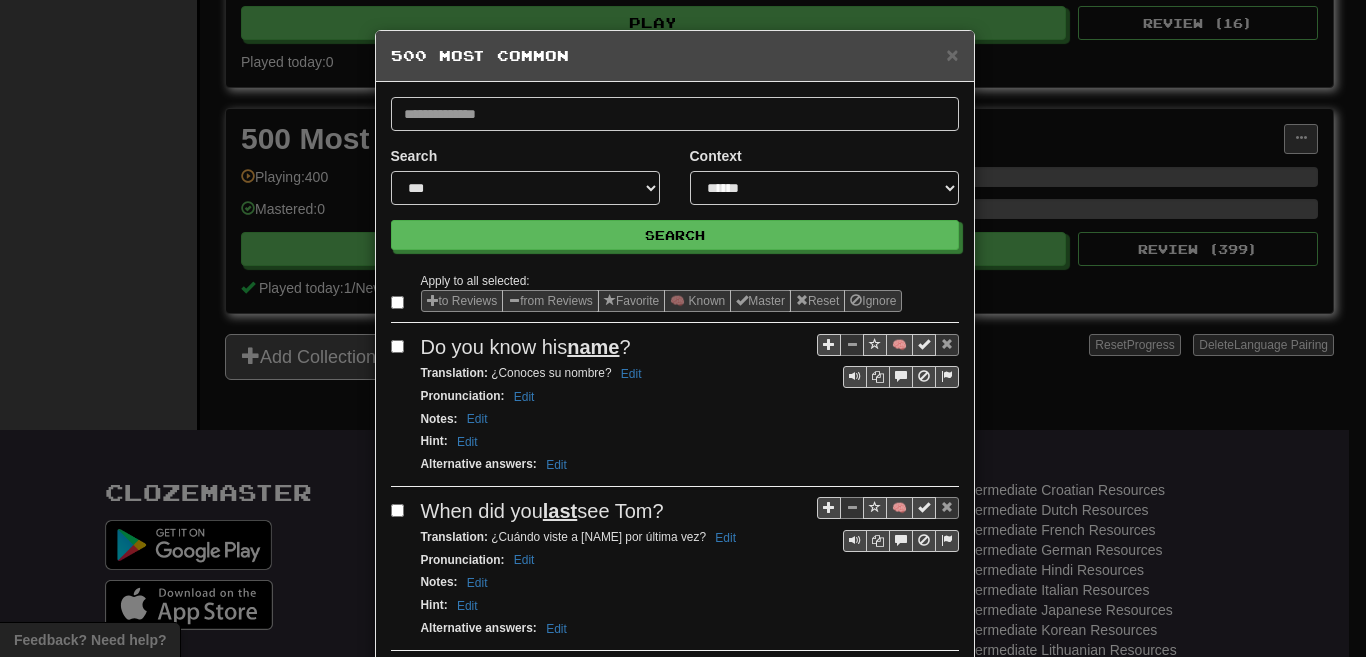 click at bounding box center [401, 302] 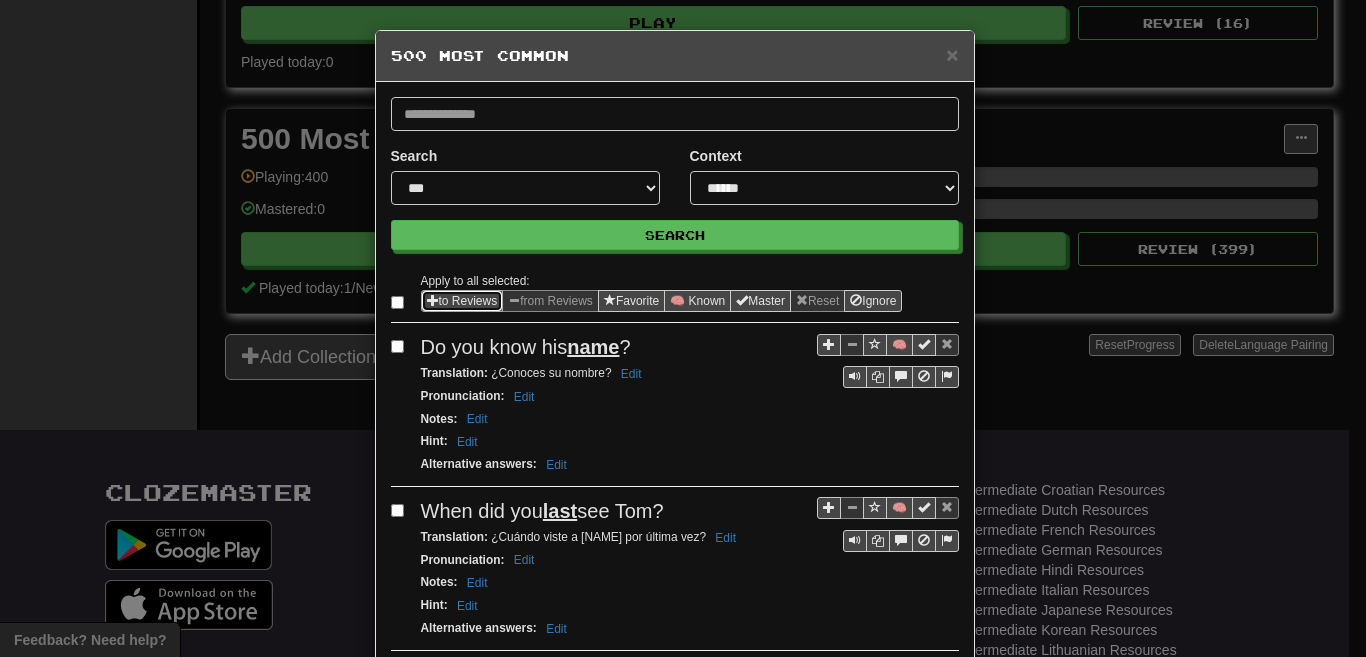 click on "to Reviews" at bounding box center [462, 301] 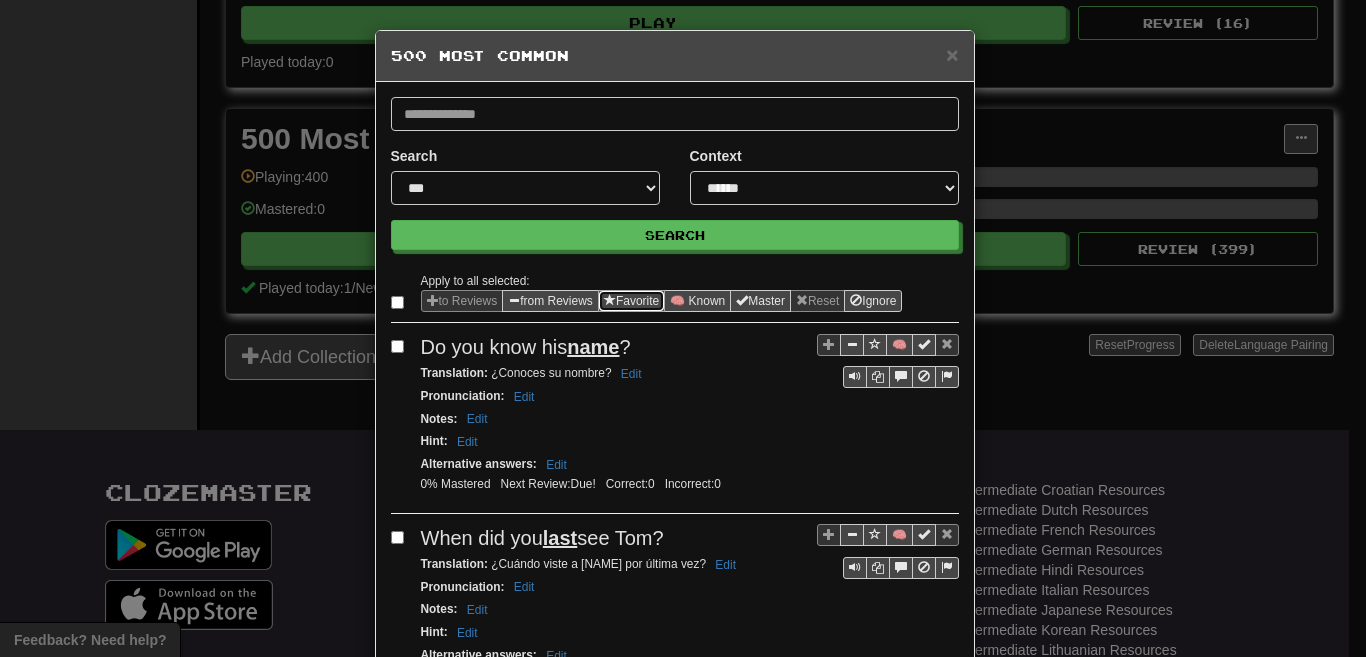click on "Favorite" at bounding box center [631, 301] 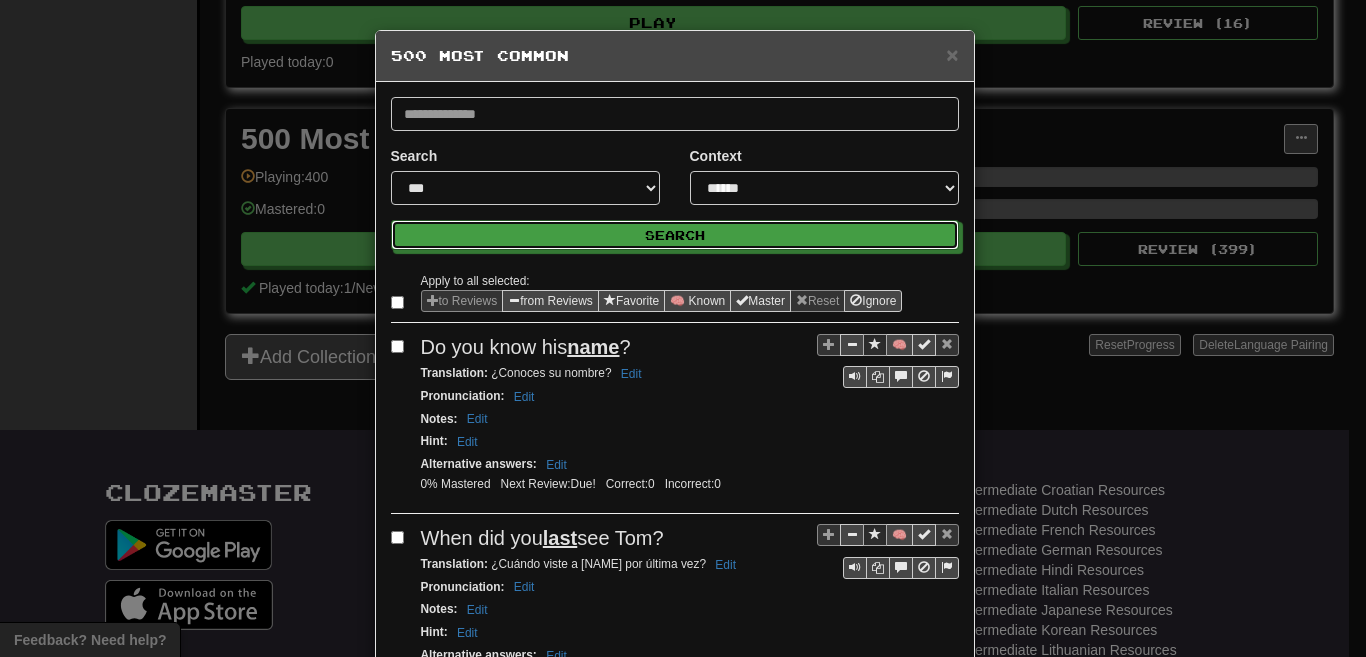 drag, startPoint x: 560, startPoint y: 229, endPoint x: 519, endPoint y: 259, distance: 50.803543 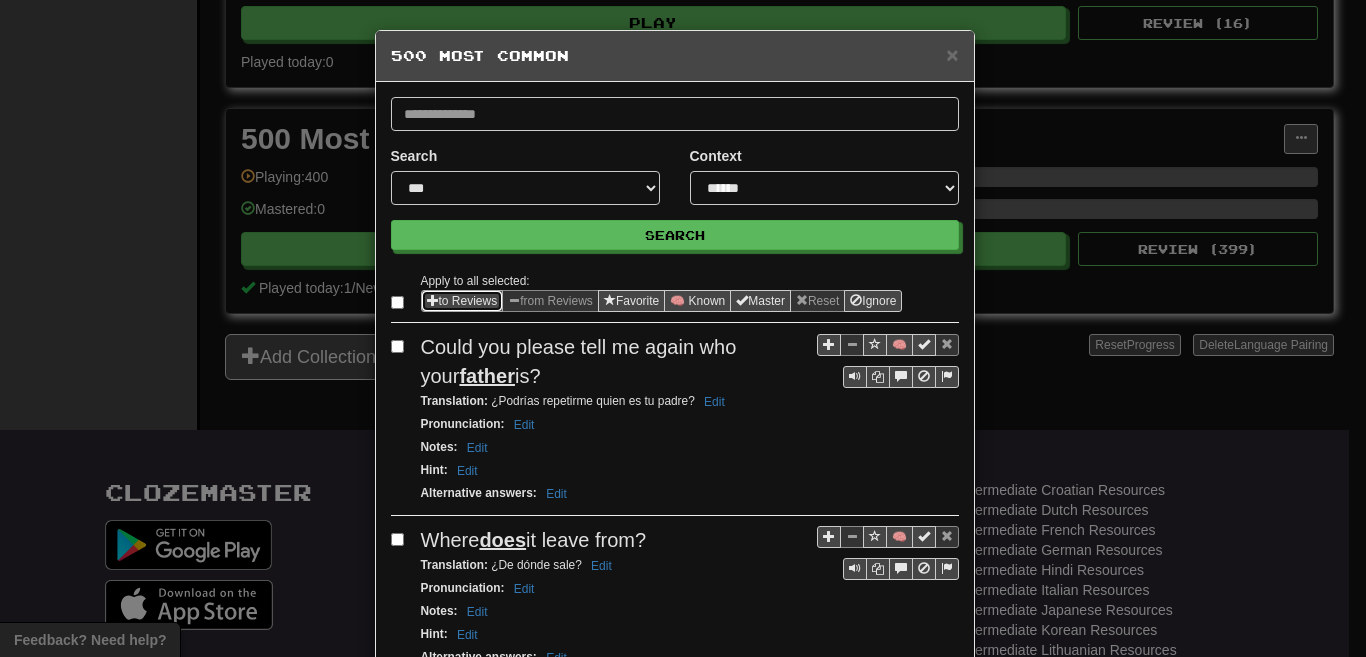 click at bounding box center (433, 300) 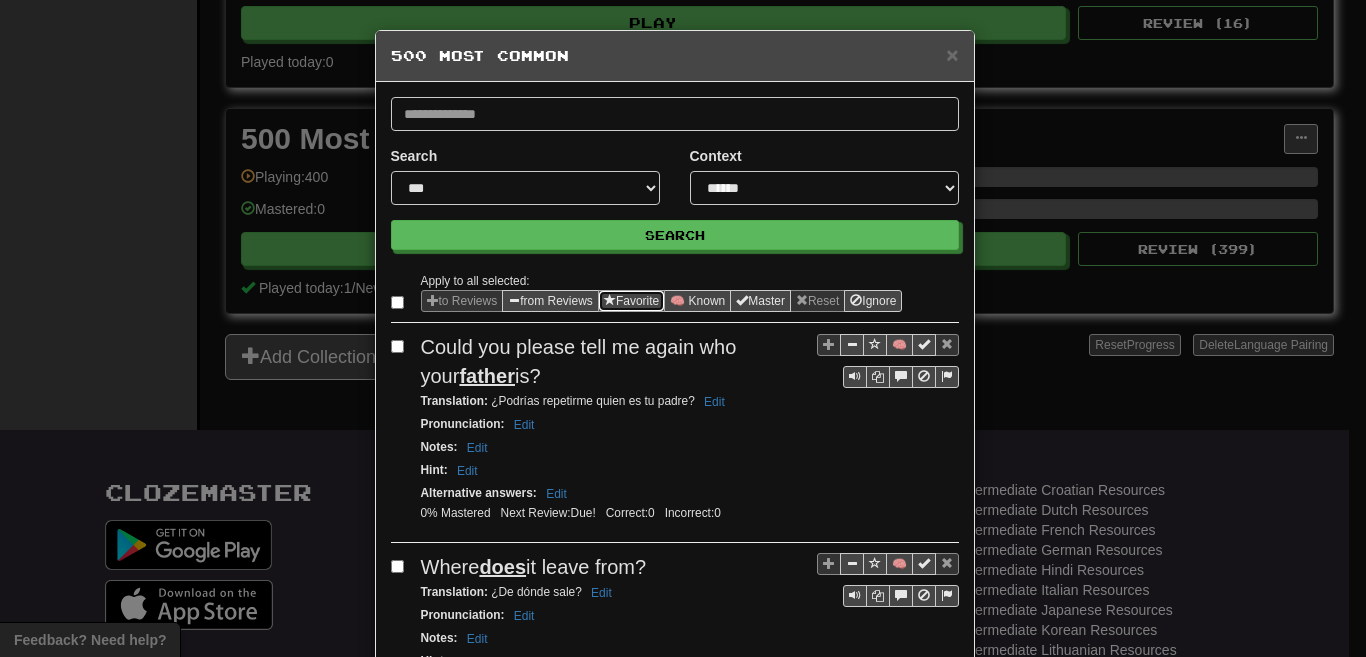 click on "Favorite" at bounding box center [631, 301] 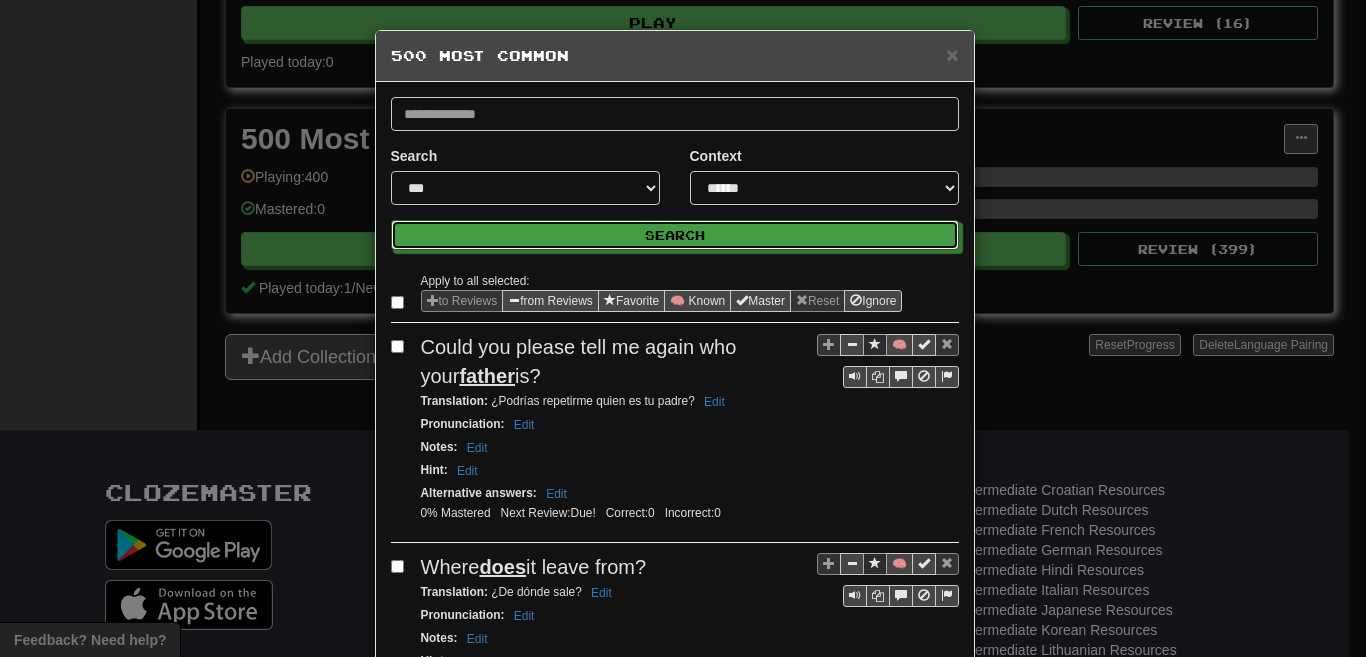 drag, startPoint x: 538, startPoint y: 241, endPoint x: 460, endPoint y: 293, distance: 93.74433 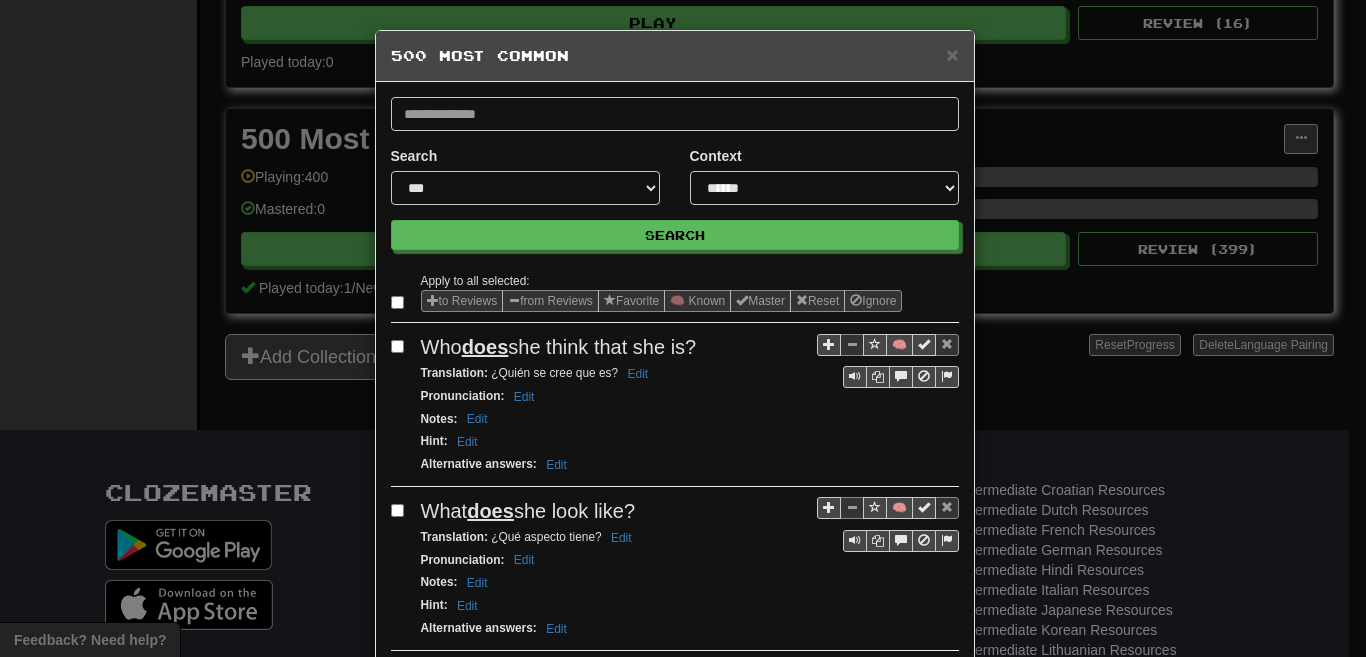click at bounding box center (401, 302) 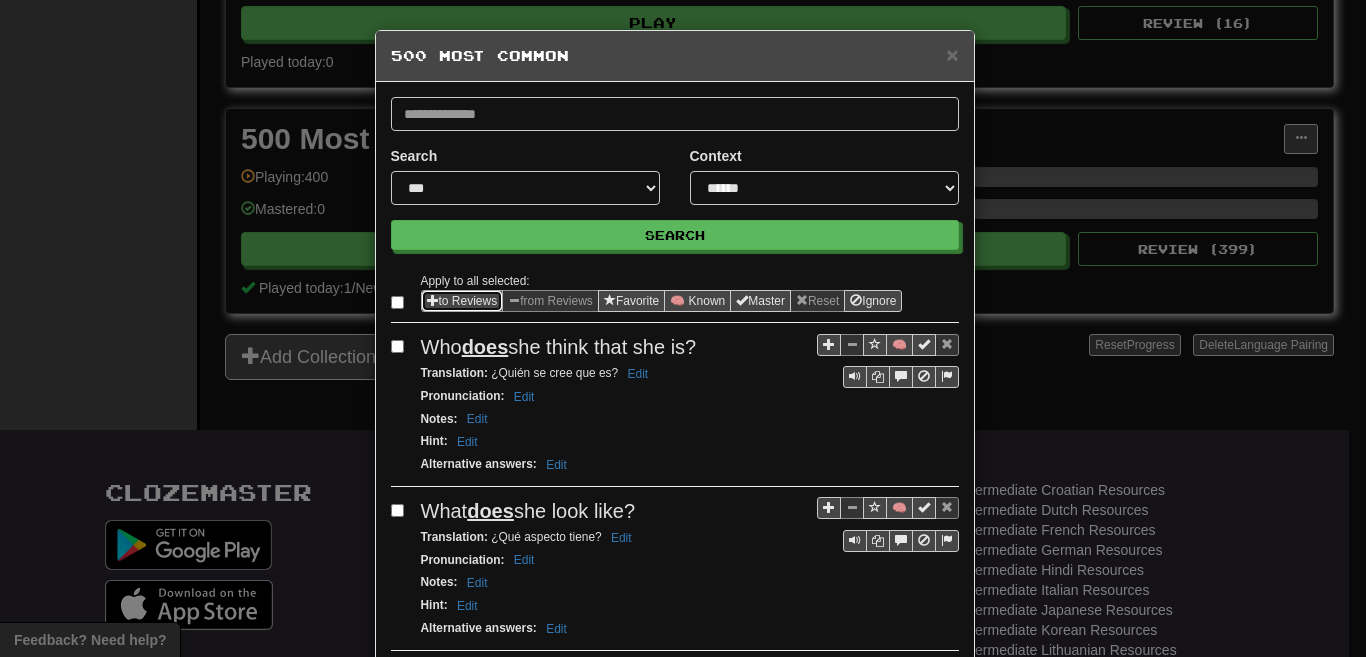 click on "to Reviews" at bounding box center [462, 301] 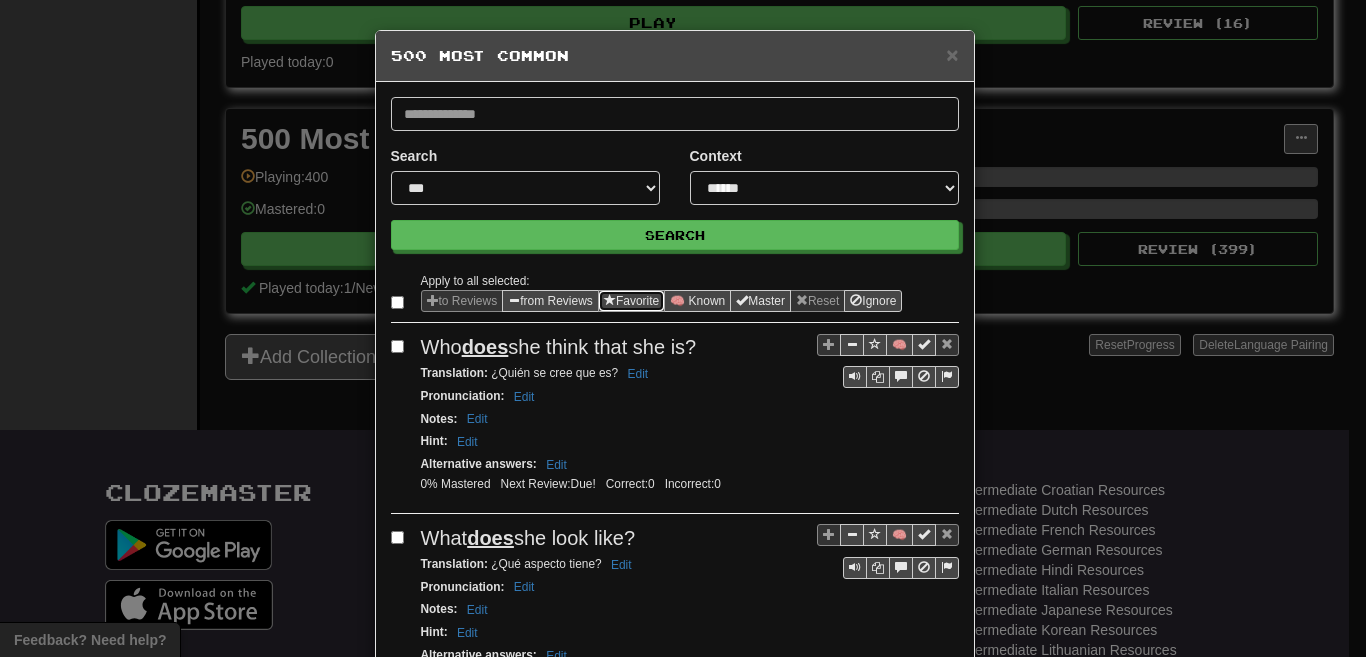 click on "Favorite" at bounding box center (631, 301) 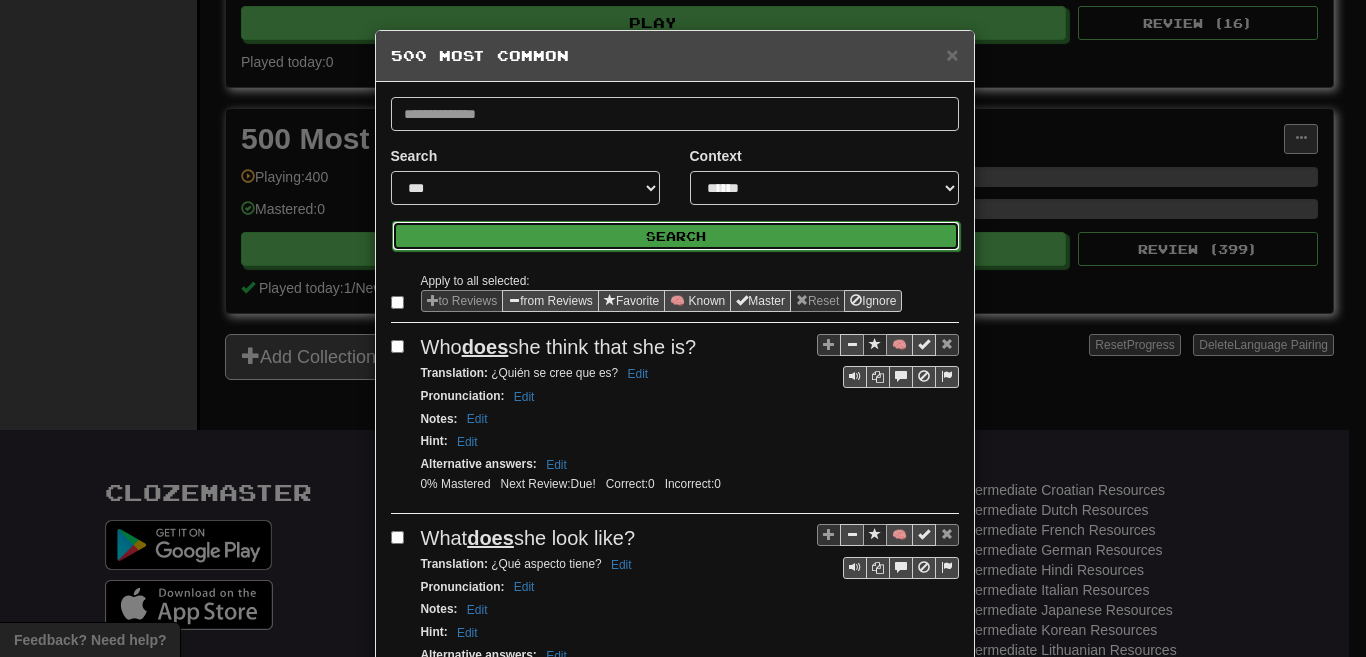 click on "Search" at bounding box center (676, 236) 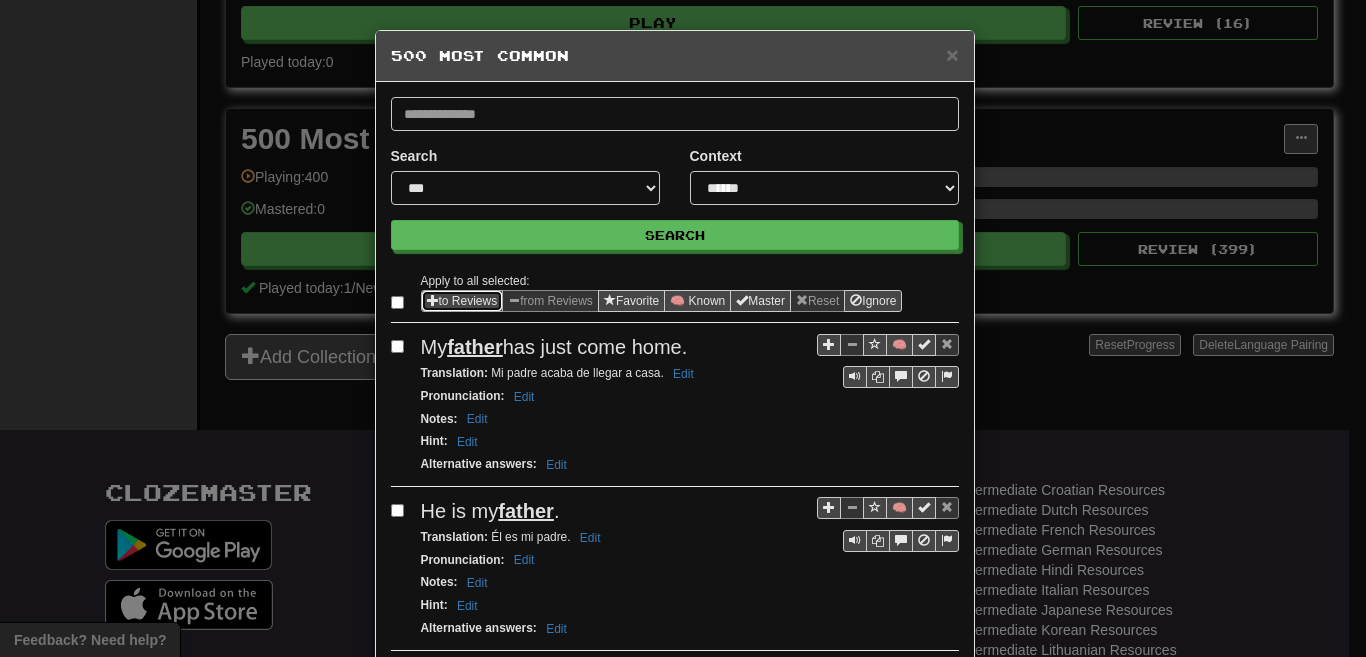 click on "to Reviews" at bounding box center [462, 301] 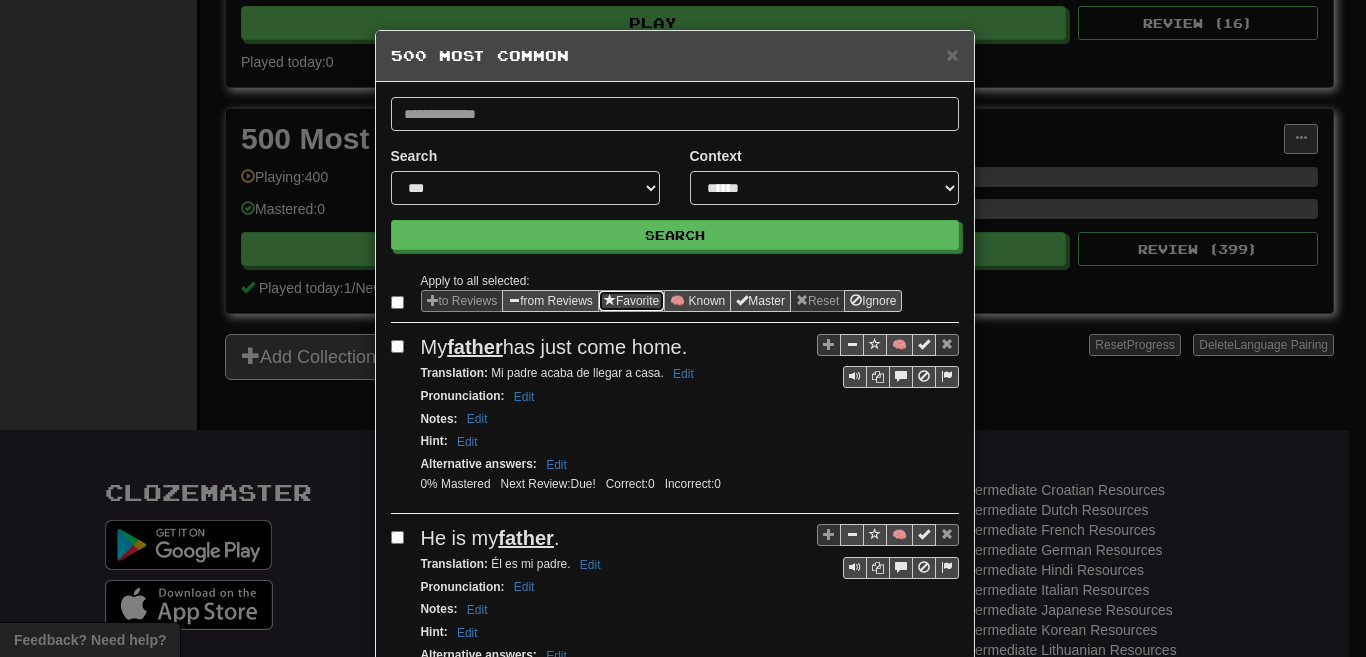 click on "Favorite" at bounding box center [631, 301] 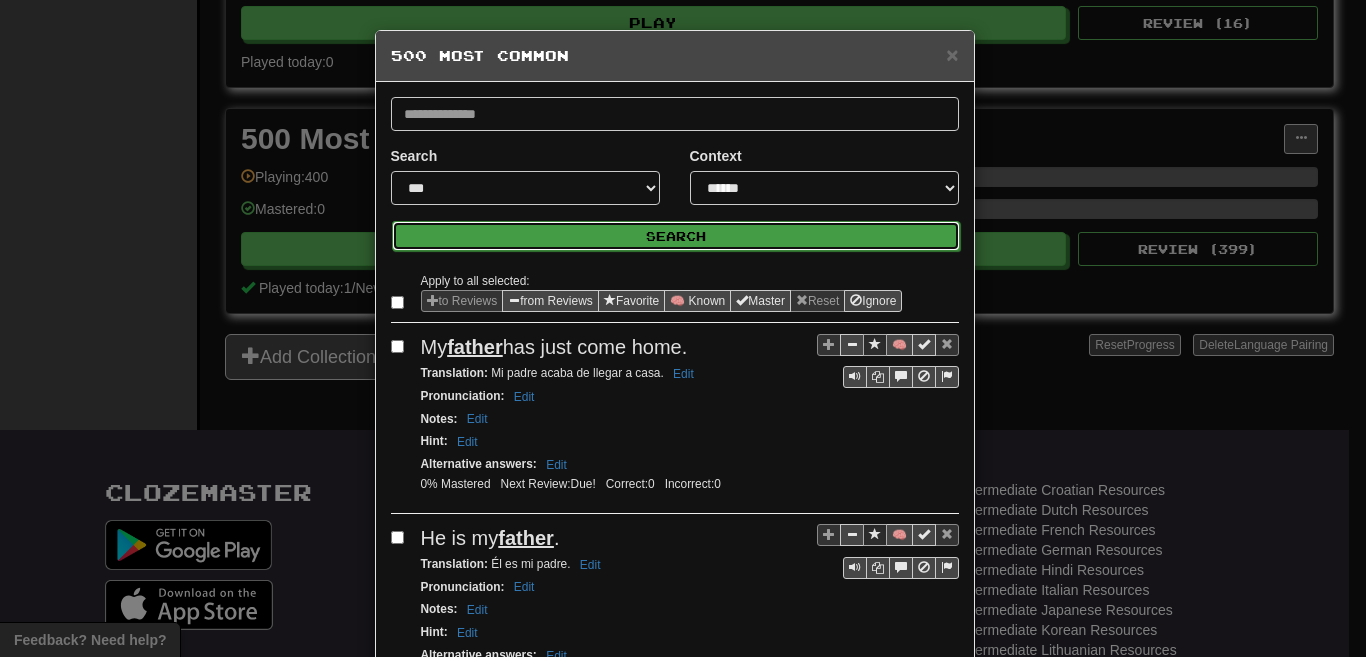 click on "Search" at bounding box center (676, 236) 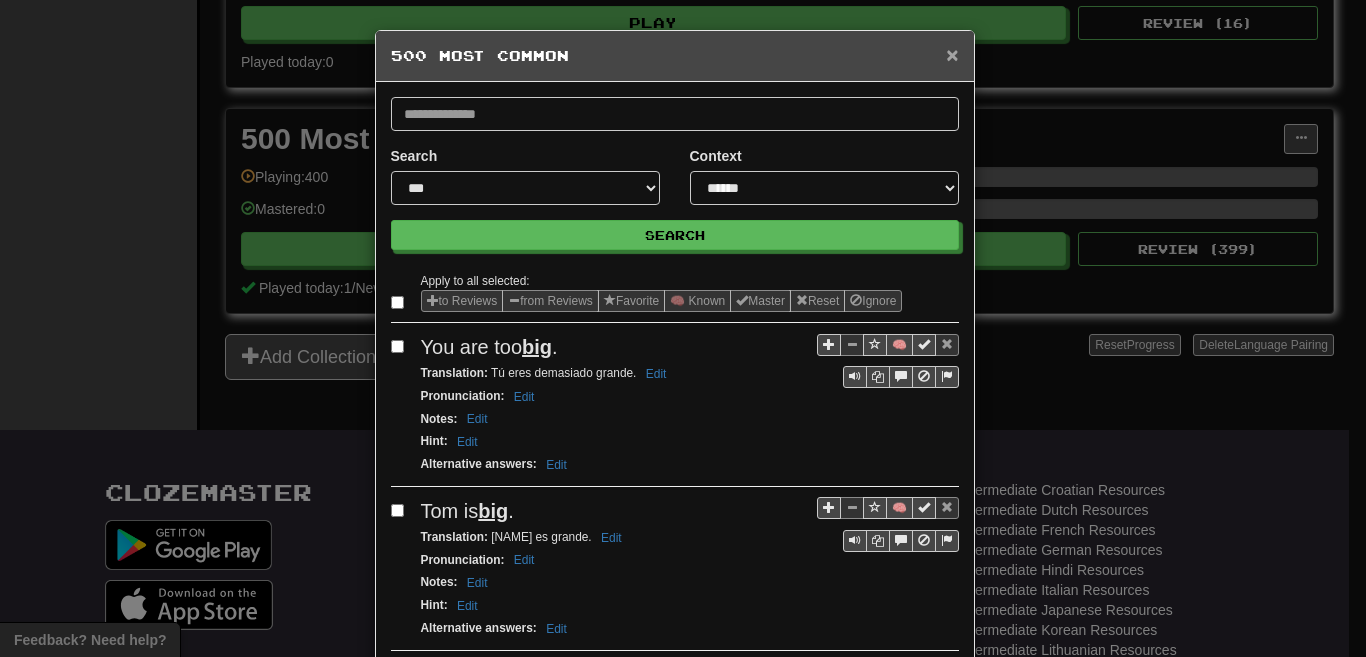 click on "×" at bounding box center [952, 54] 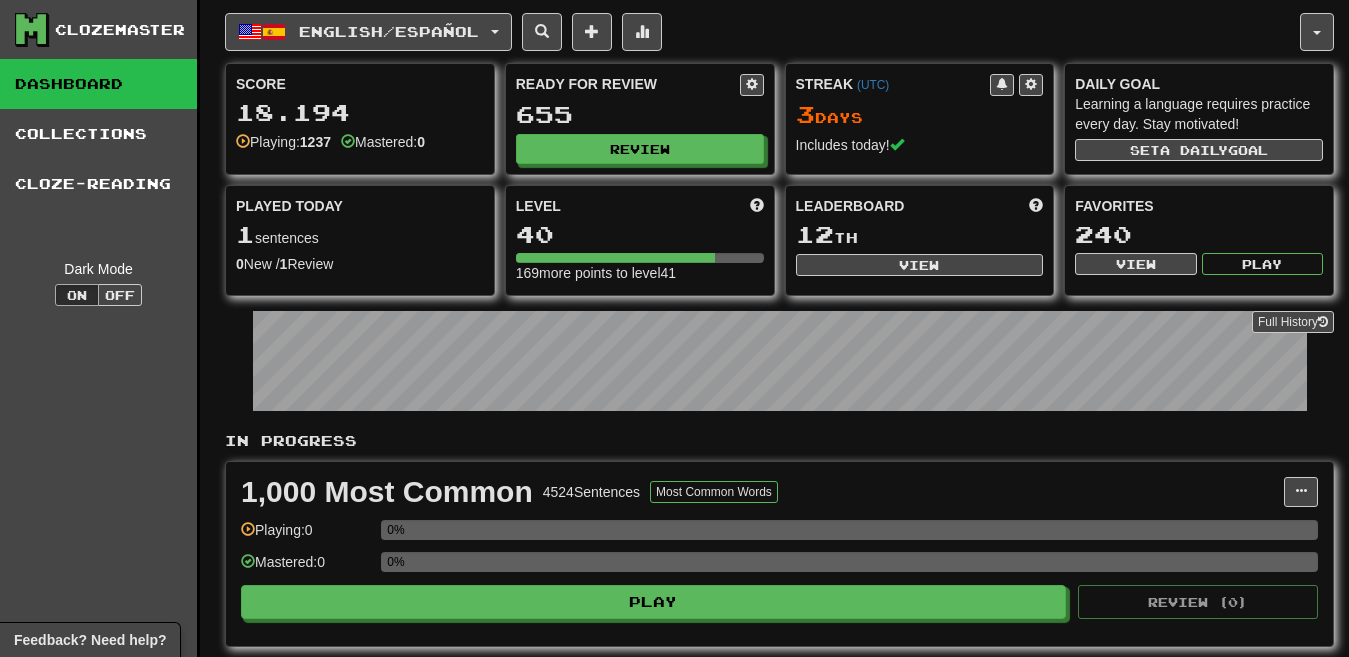 scroll, scrollTop: 0, scrollLeft: 0, axis: both 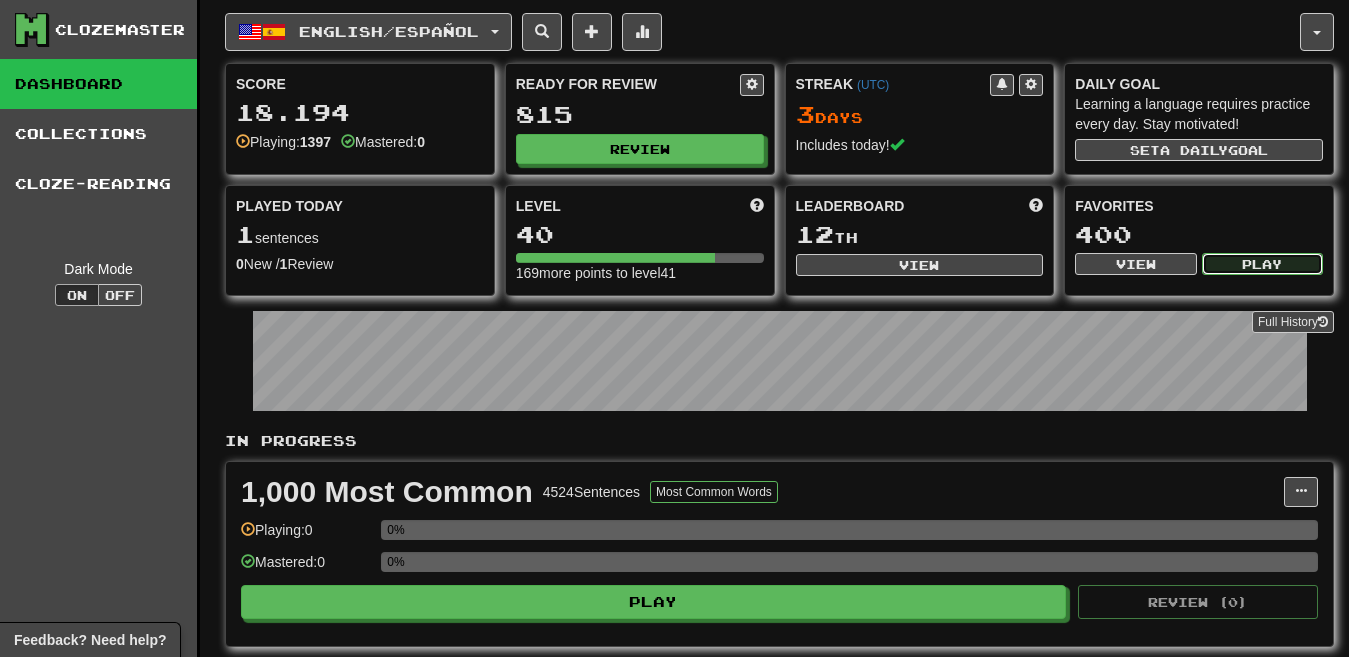 click on "Play" at bounding box center [1262, 264] 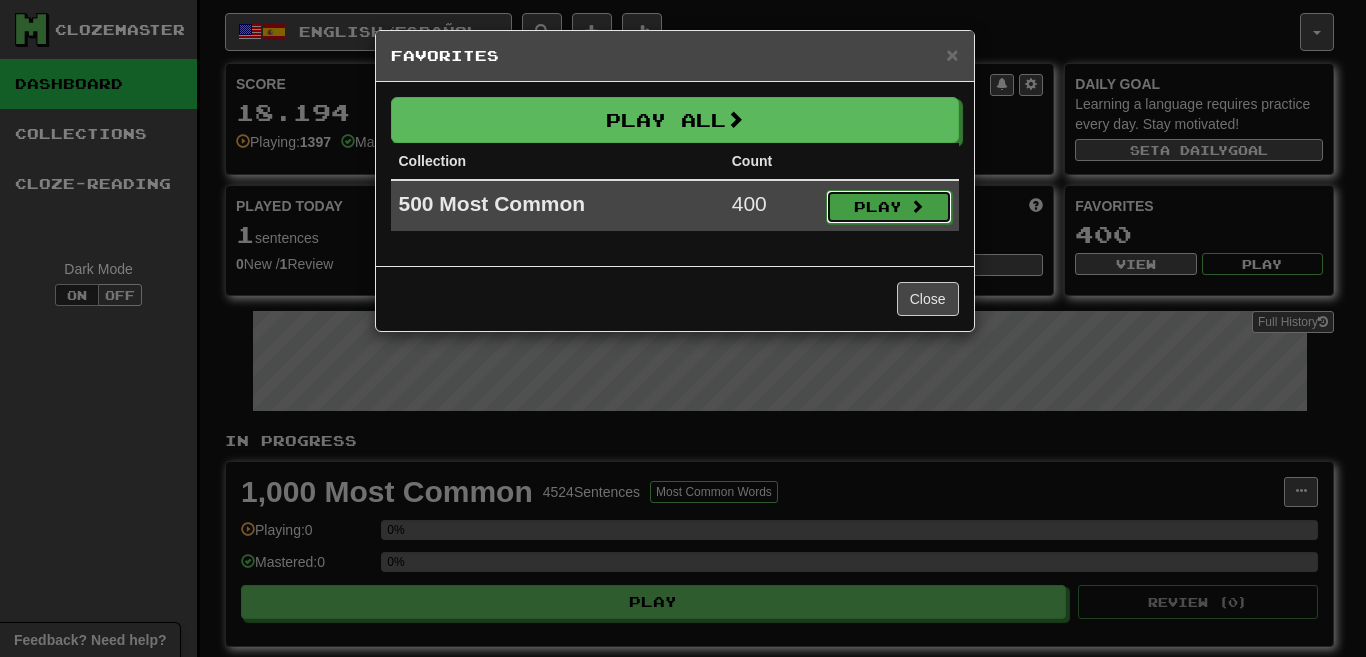 click on "Play" at bounding box center (889, 207) 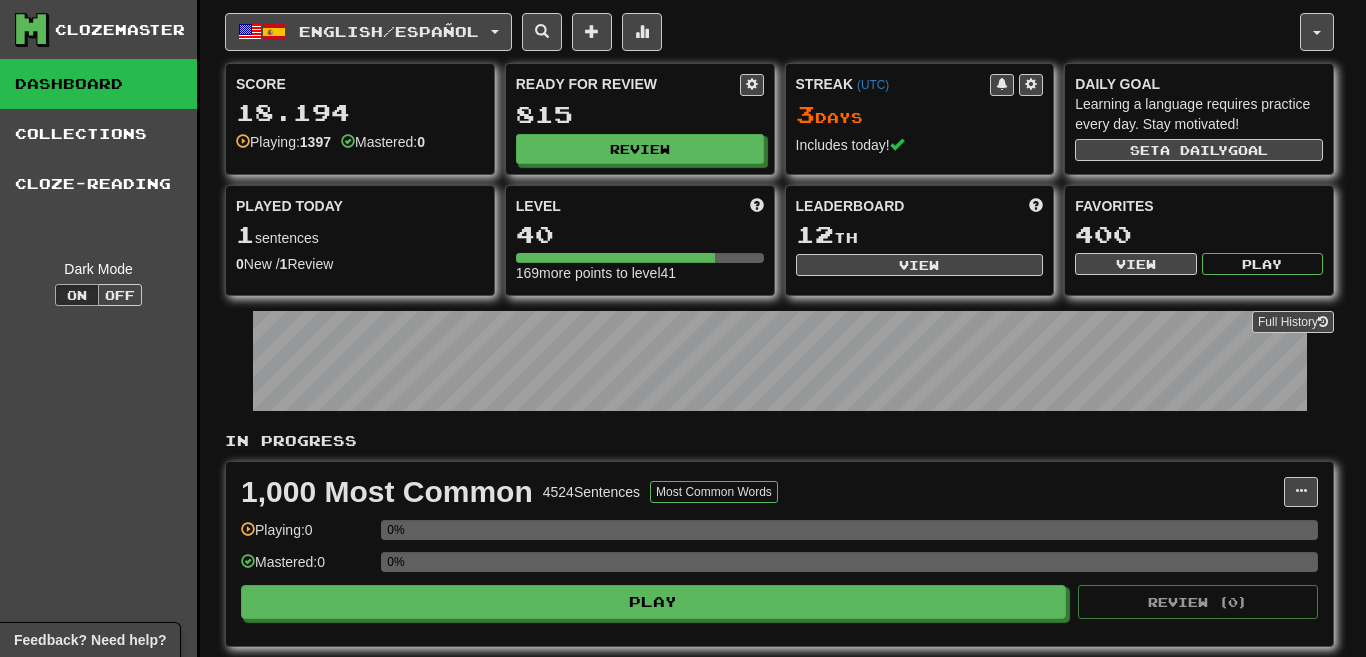 select on "********" 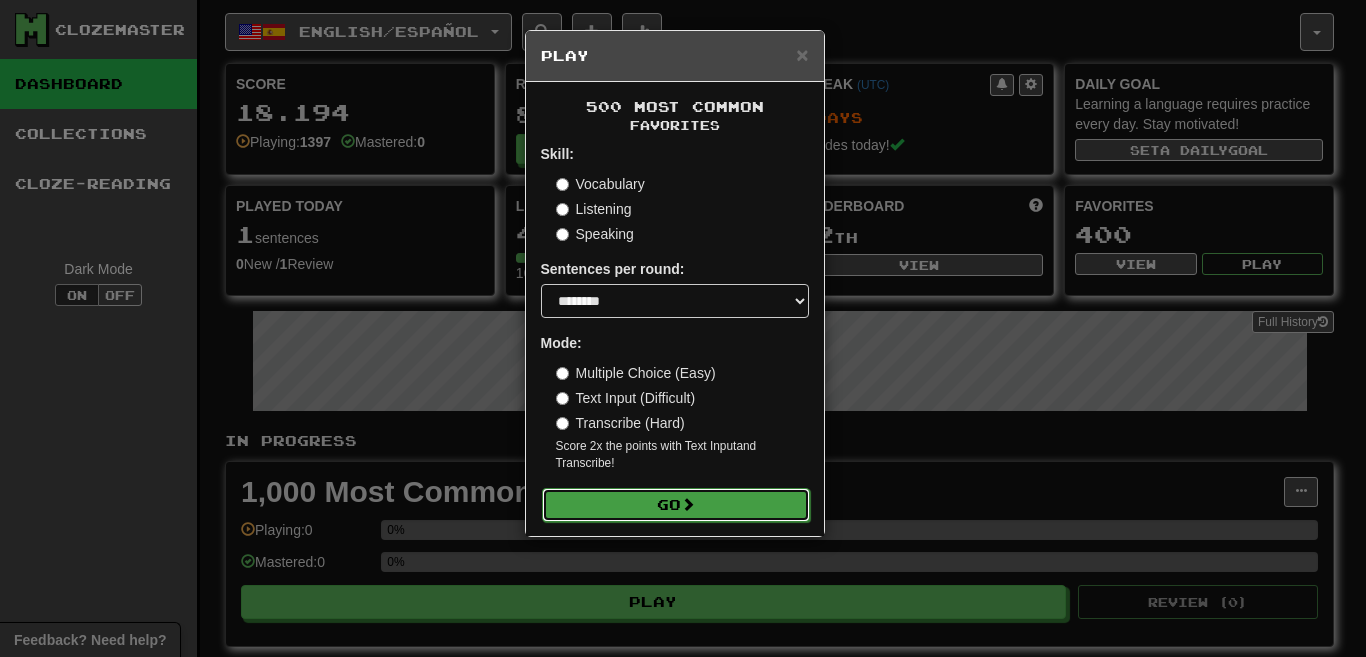 click on "Go" at bounding box center (676, 505) 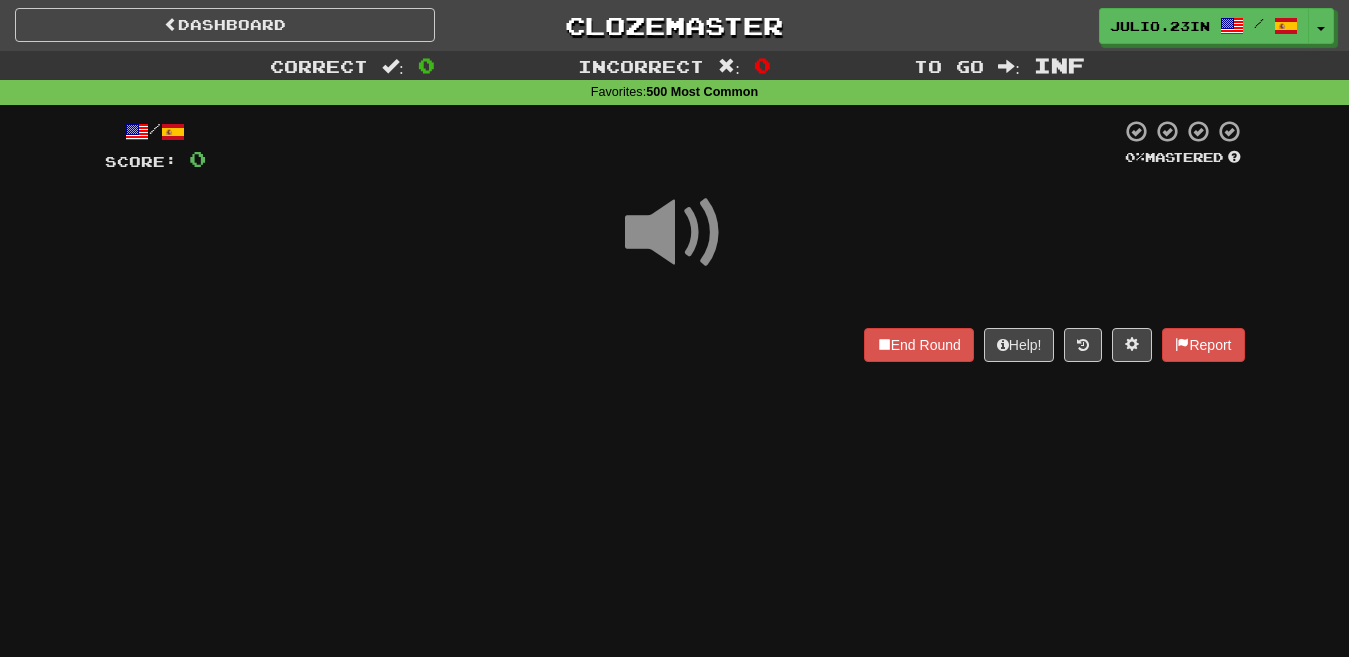 scroll, scrollTop: 0, scrollLeft: 0, axis: both 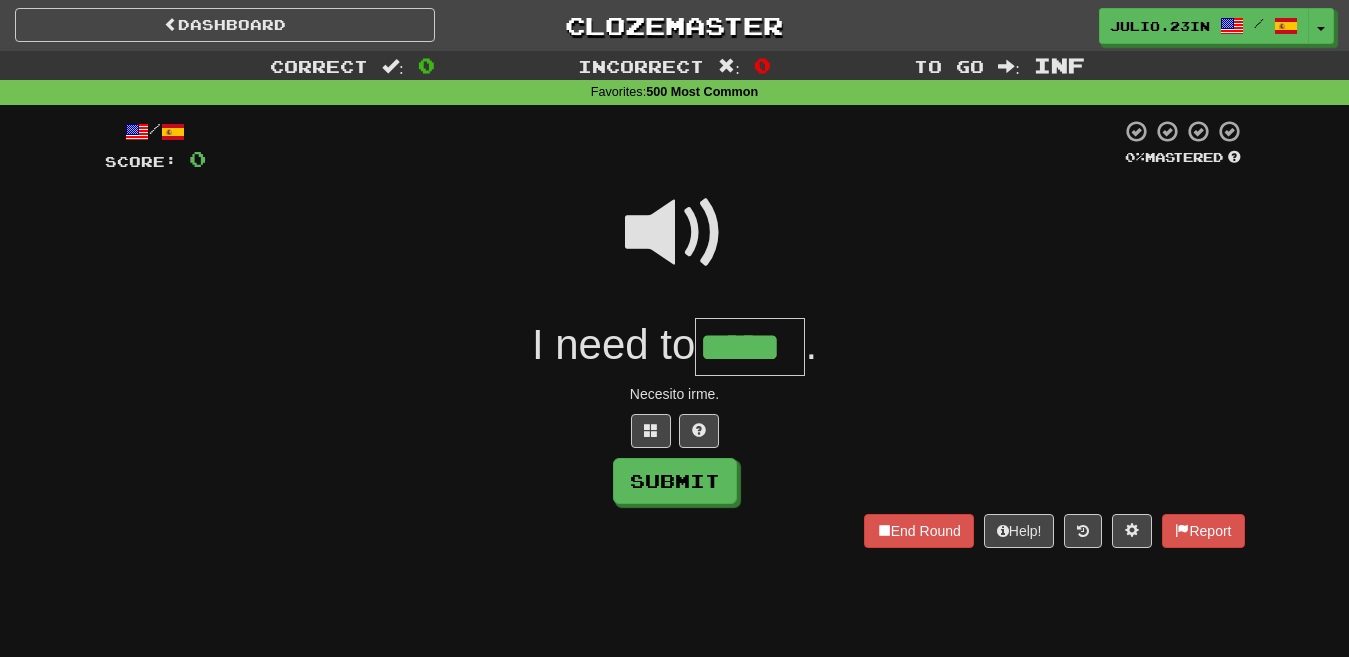 type on "*****" 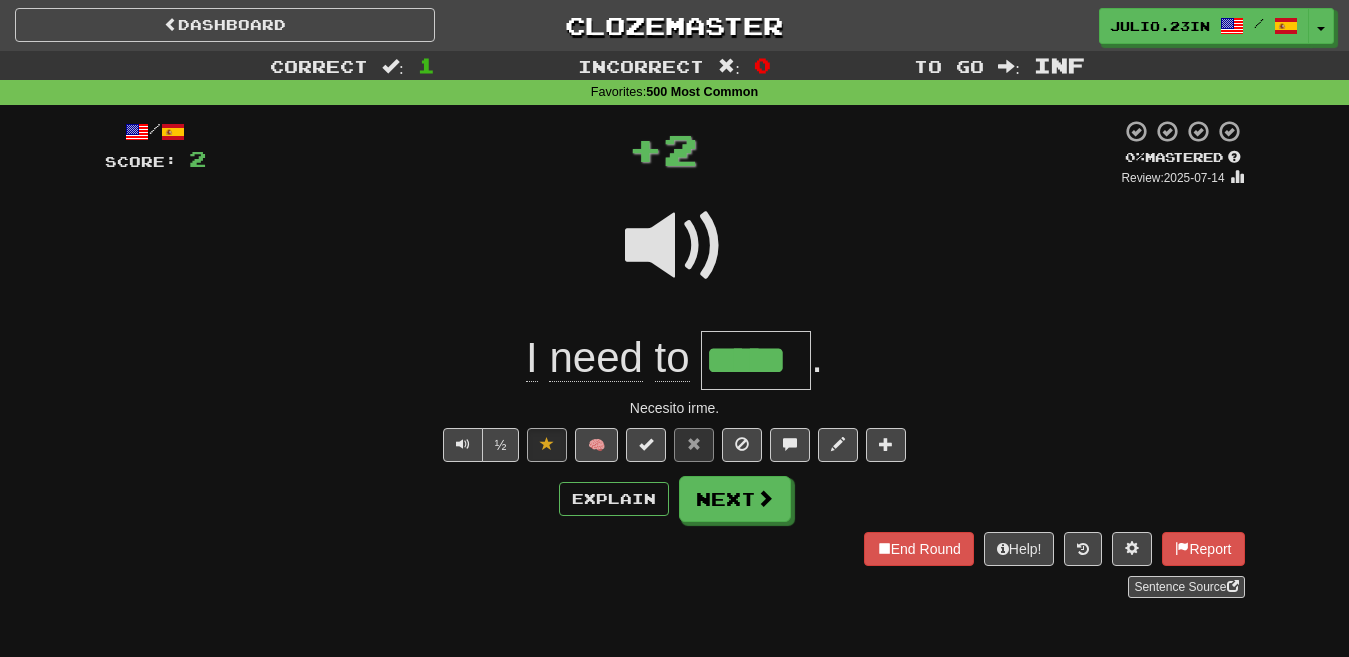 type 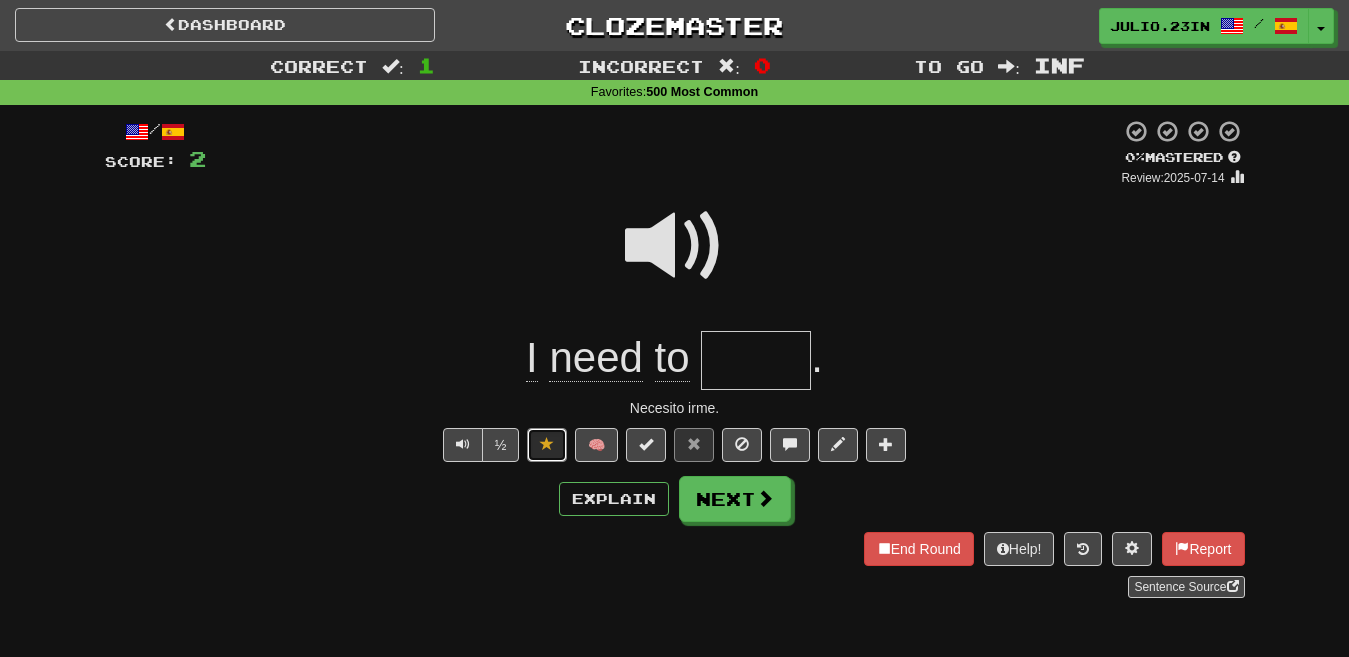 click at bounding box center [547, 445] 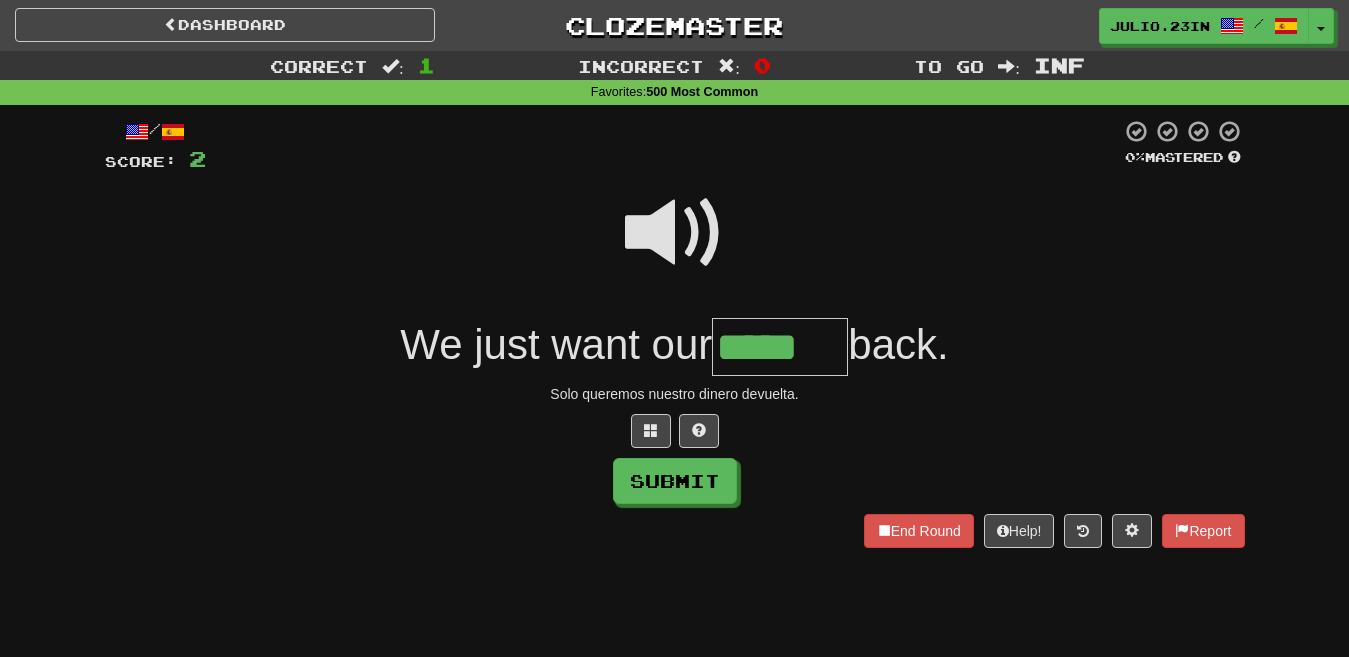 type on "*****" 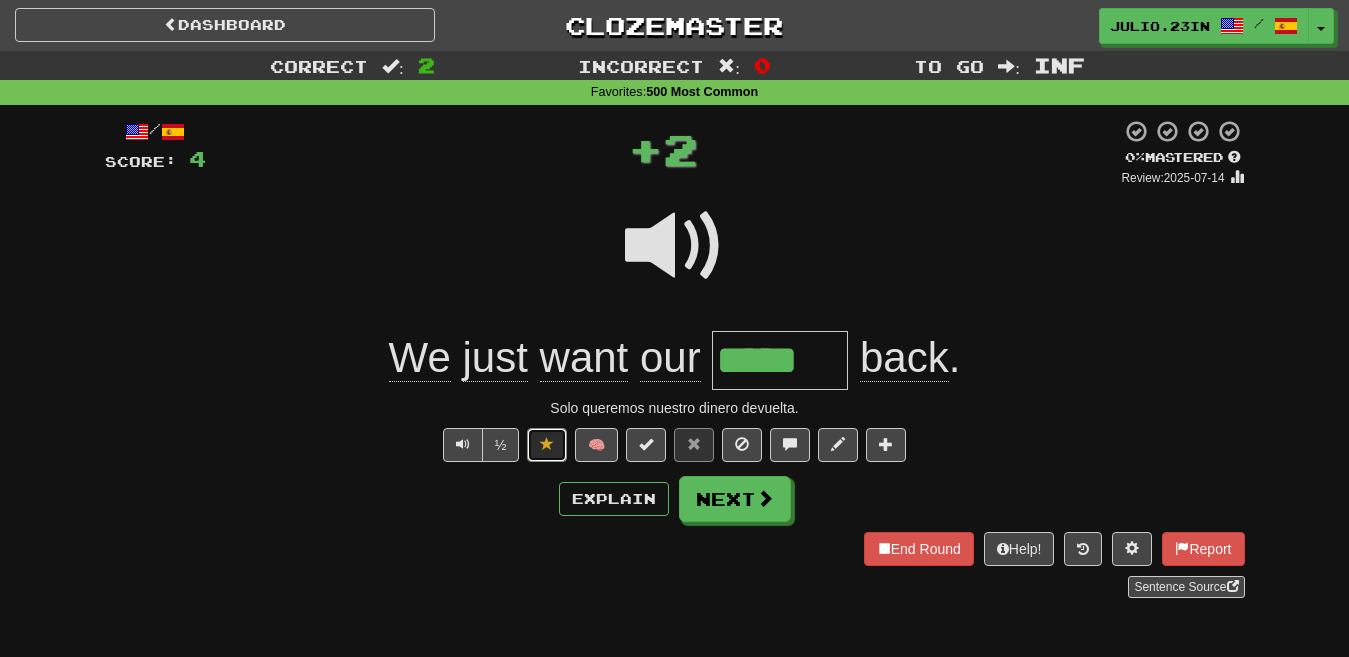 click at bounding box center (547, 445) 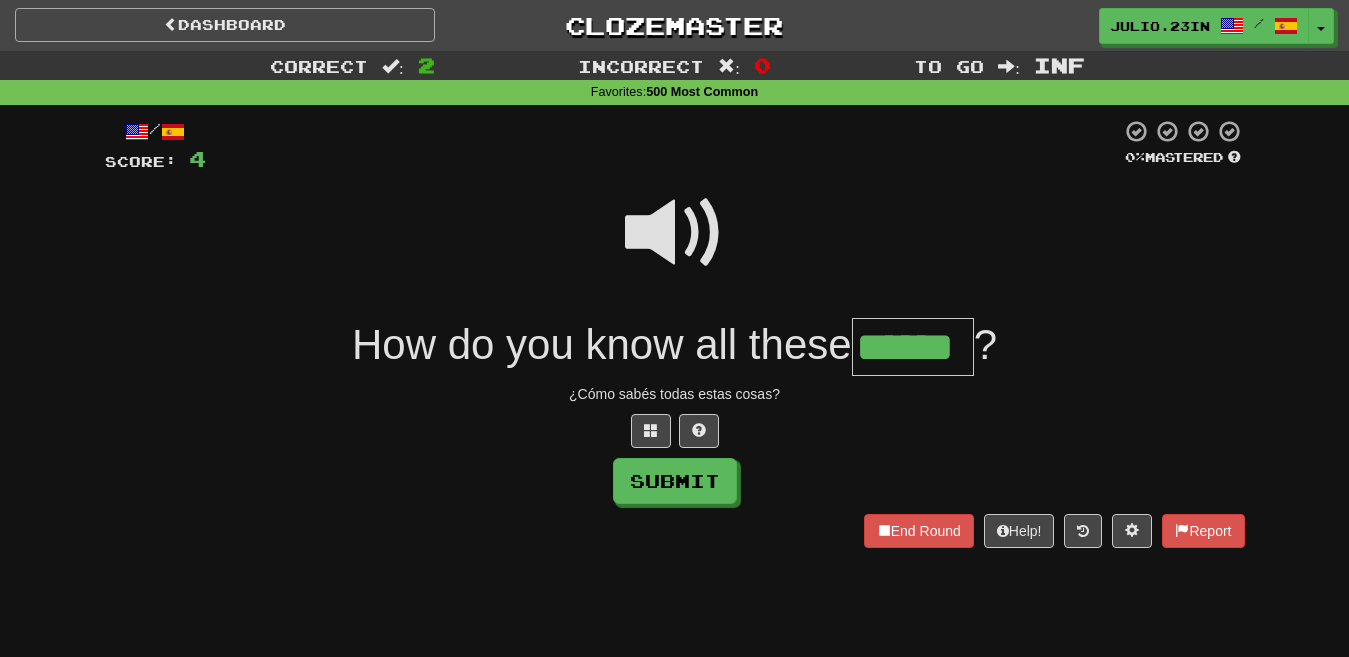 type on "******" 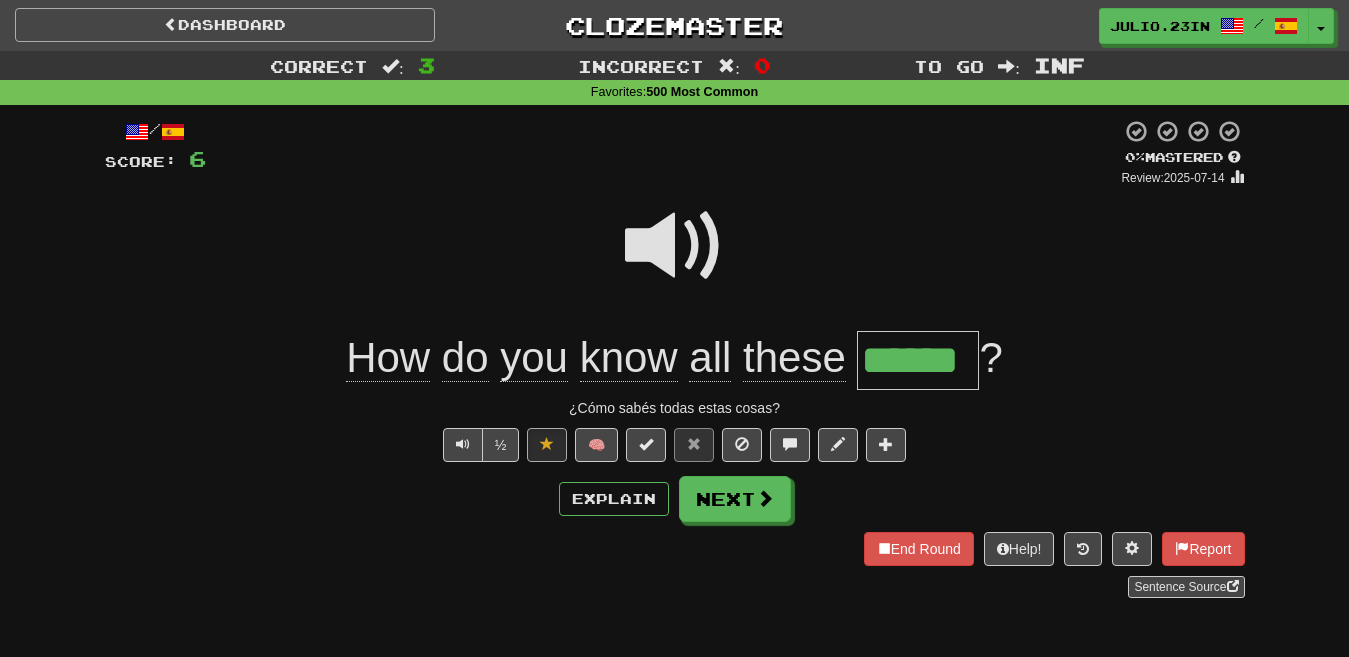 type 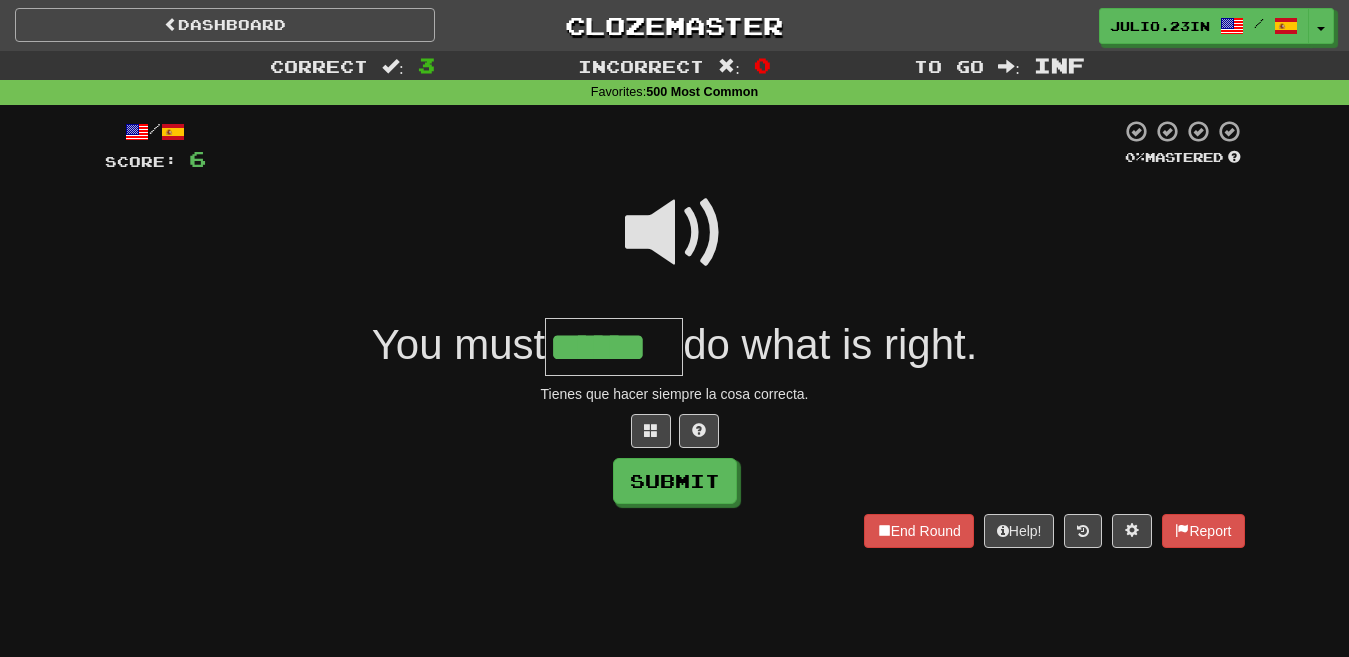 type on "******" 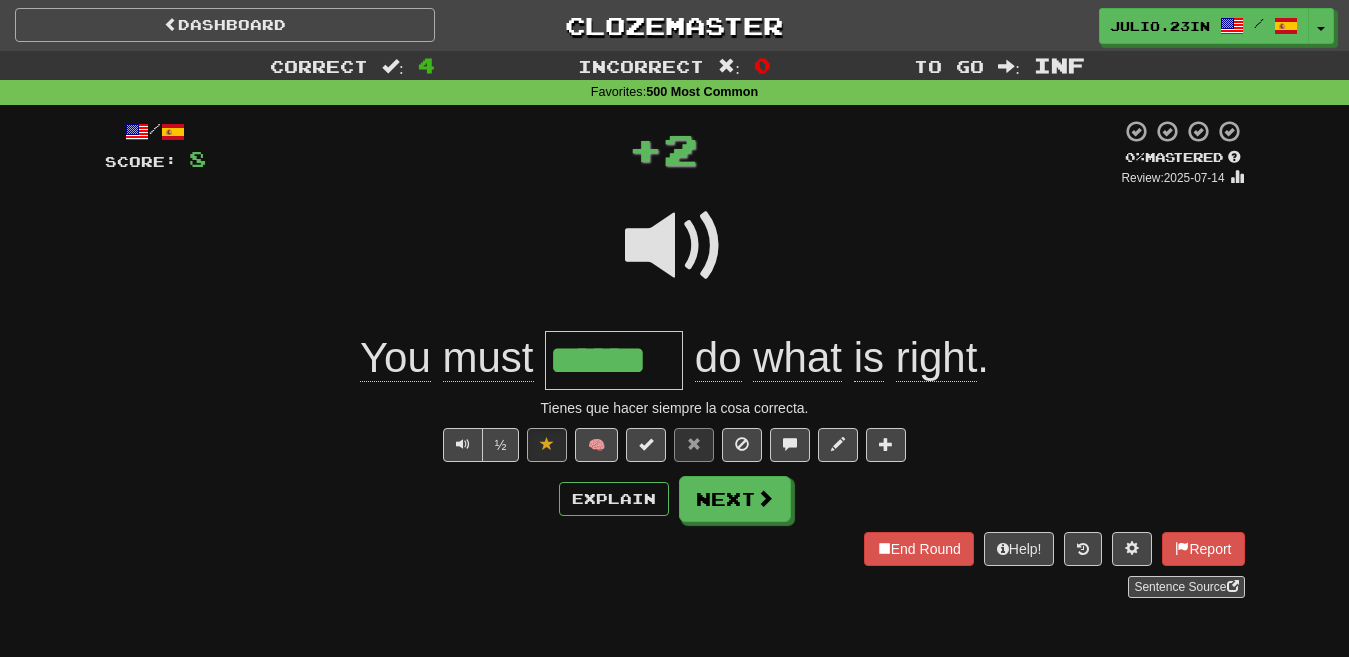 type 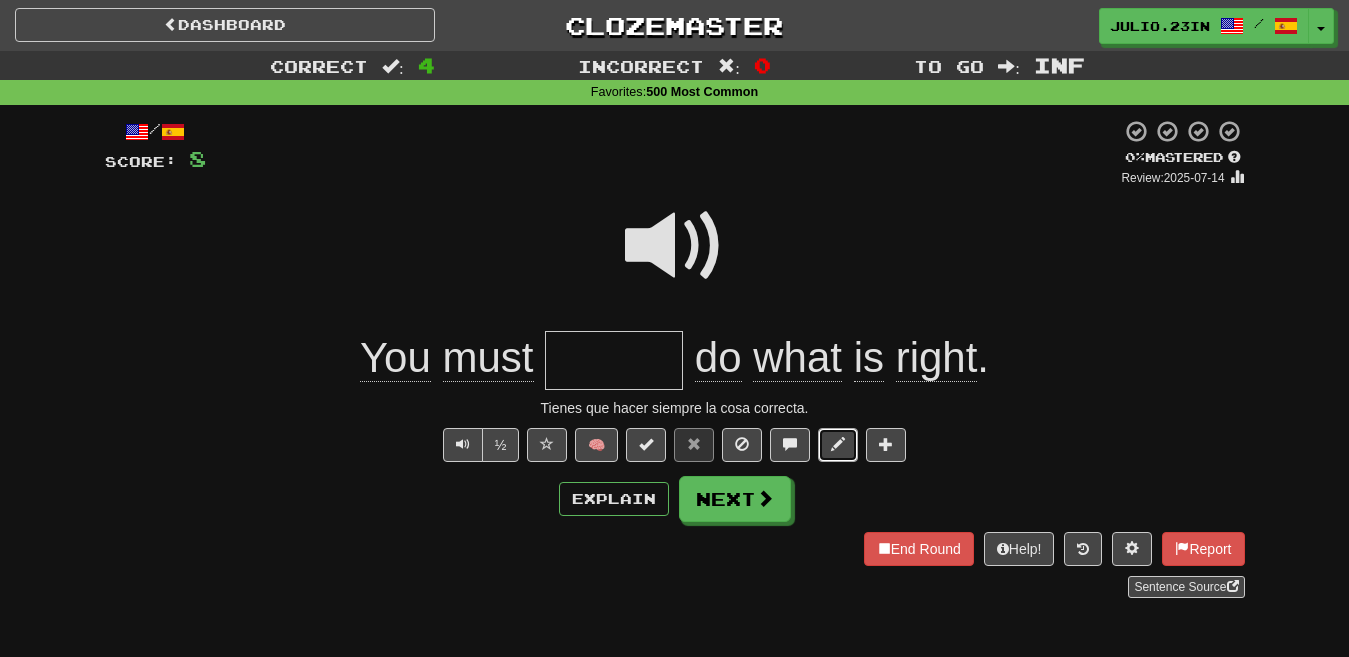 click at bounding box center [838, 445] 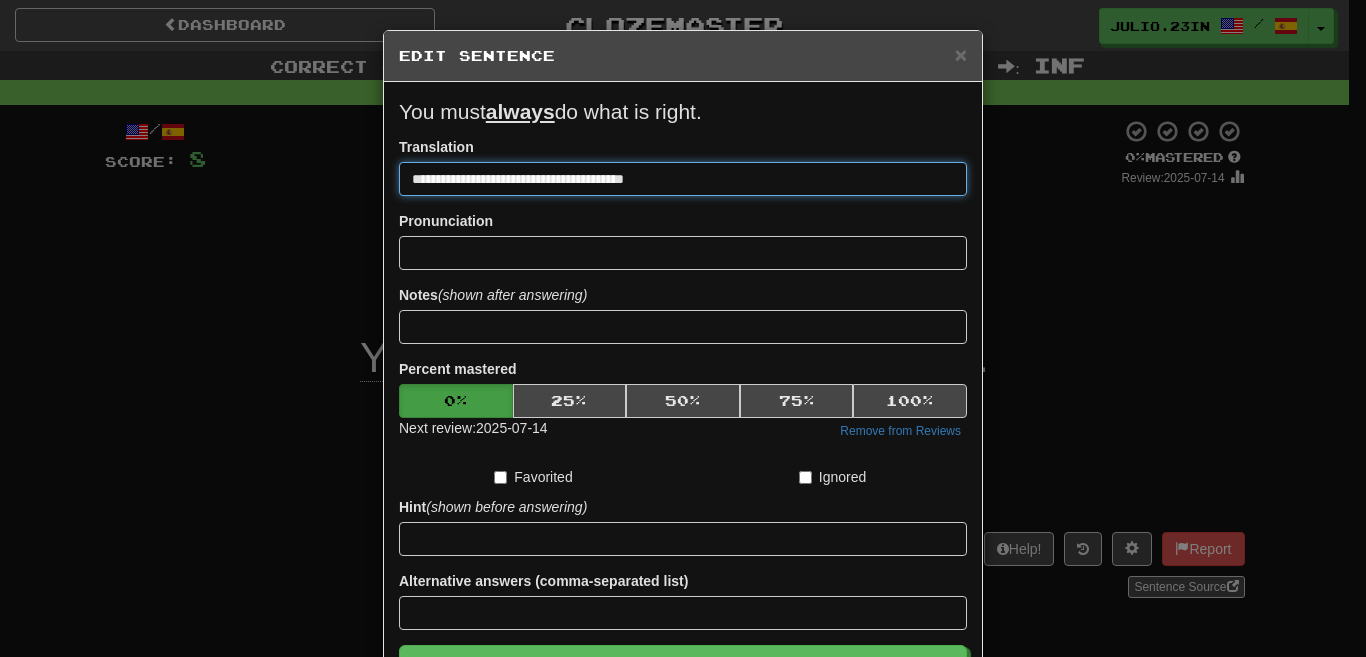 drag, startPoint x: 443, startPoint y: 182, endPoint x: 319, endPoint y: 193, distance: 124.486946 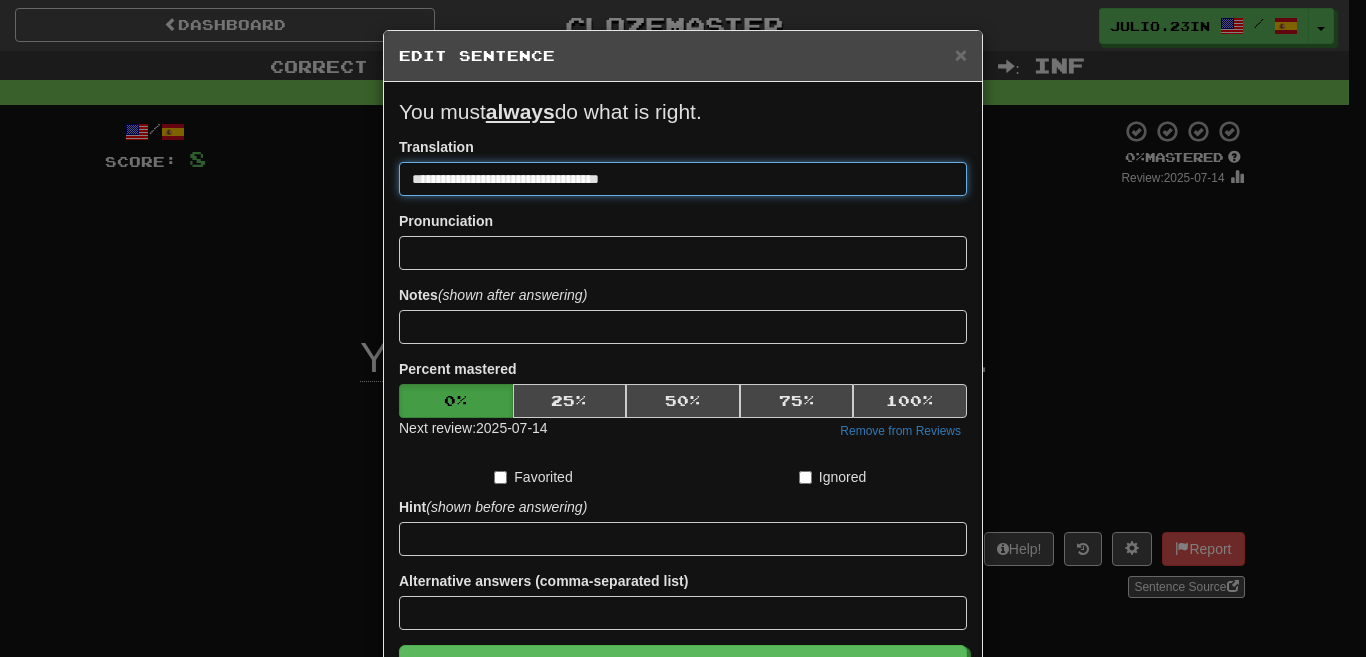 type on "**********" 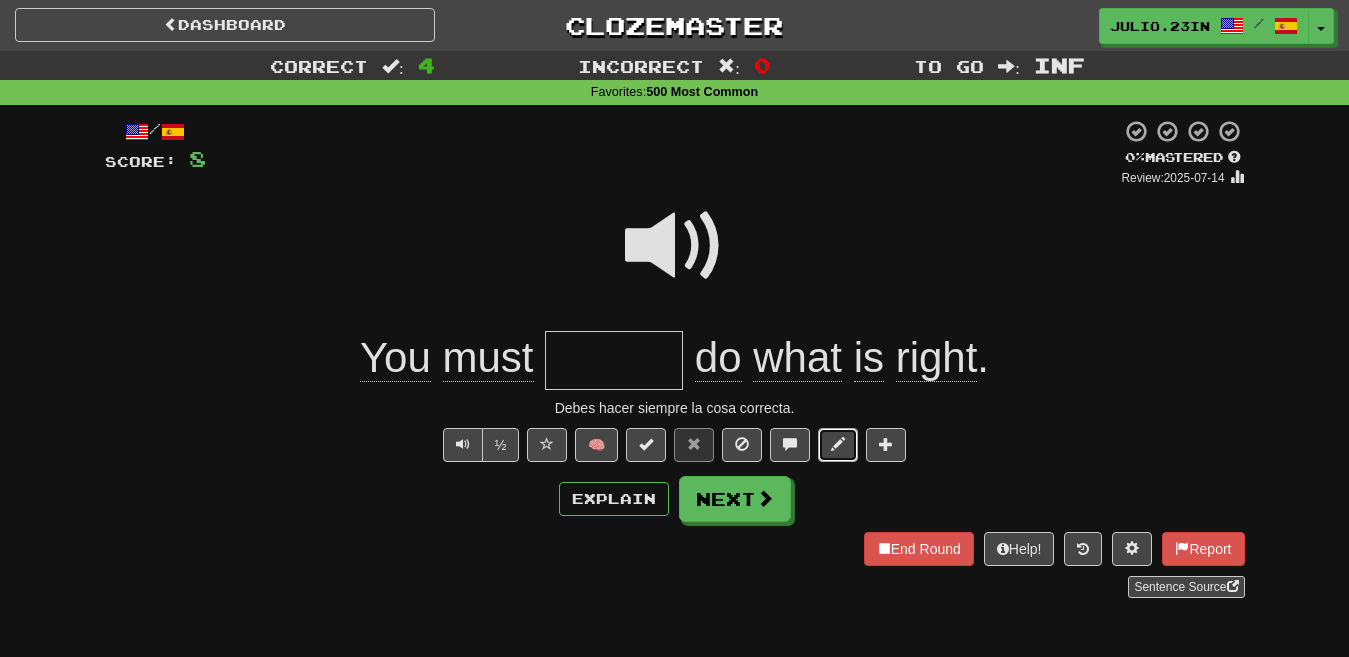 click at bounding box center [838, 444] 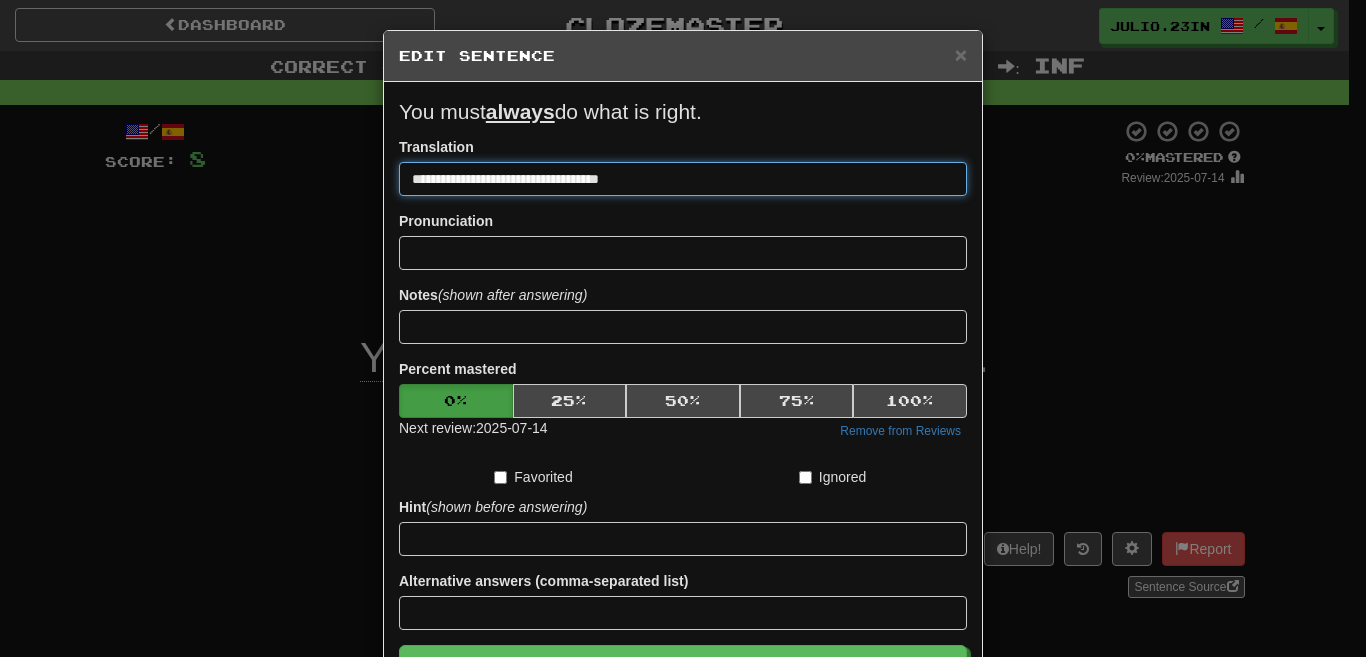 drag, startPoint x: 554, startPoint y: 183, endPoint x: 728, endPoint y: 197, distance: 174.56232 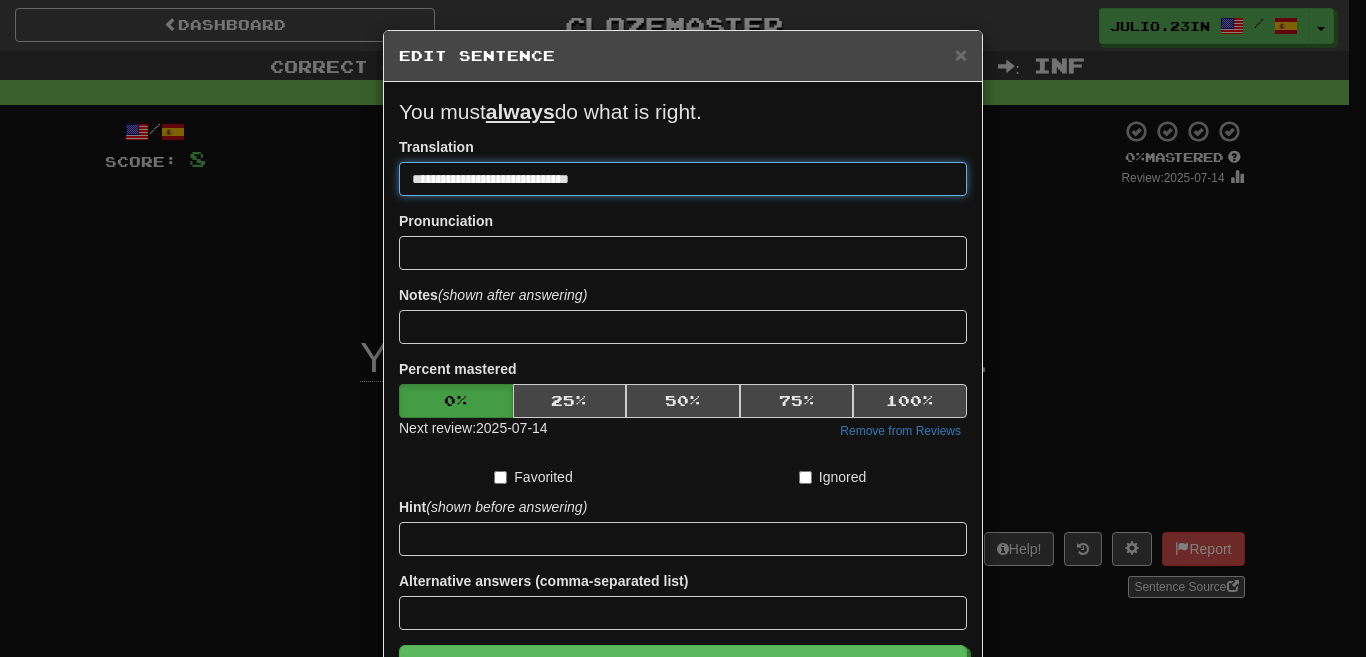 type on "**********" 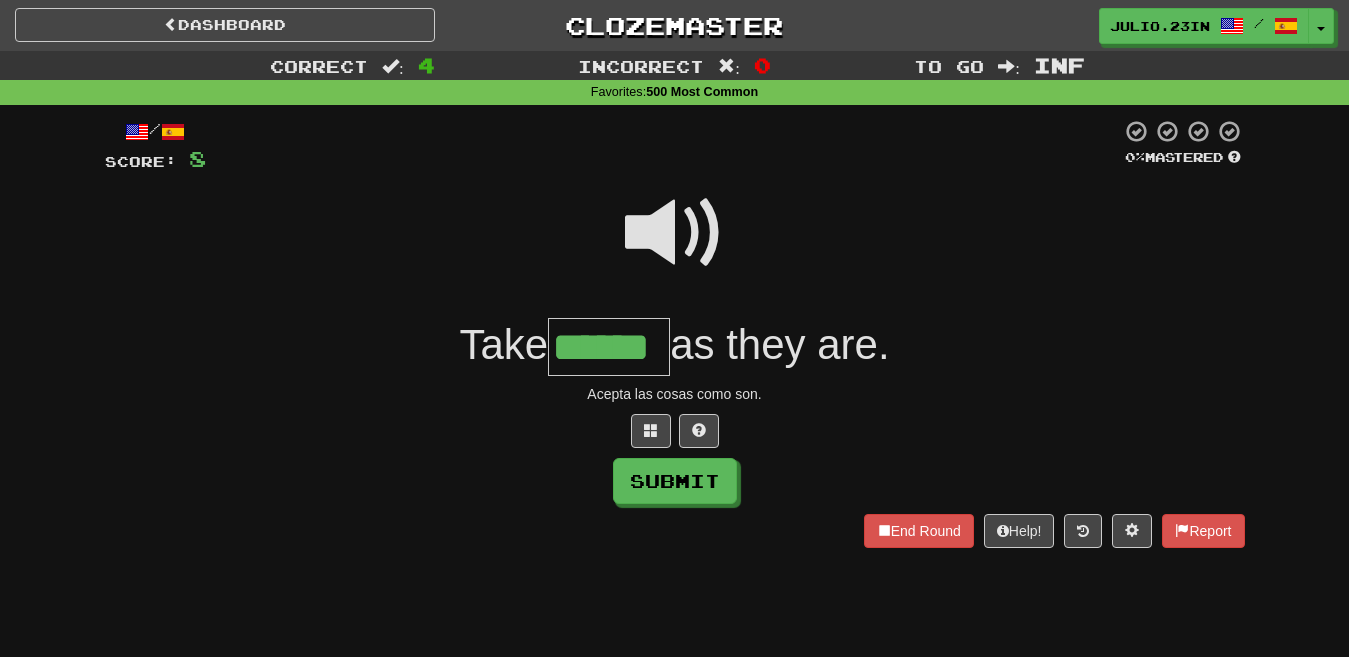 type on "******" 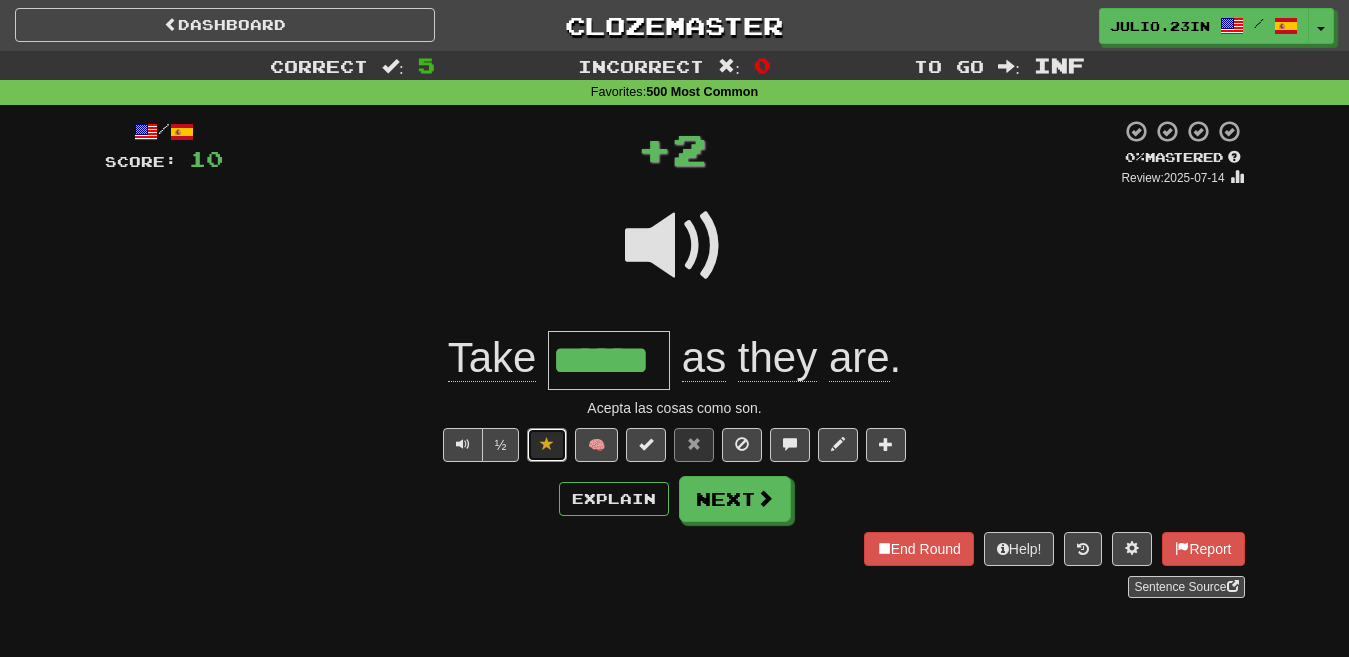 click at bounding box center [547, 445] 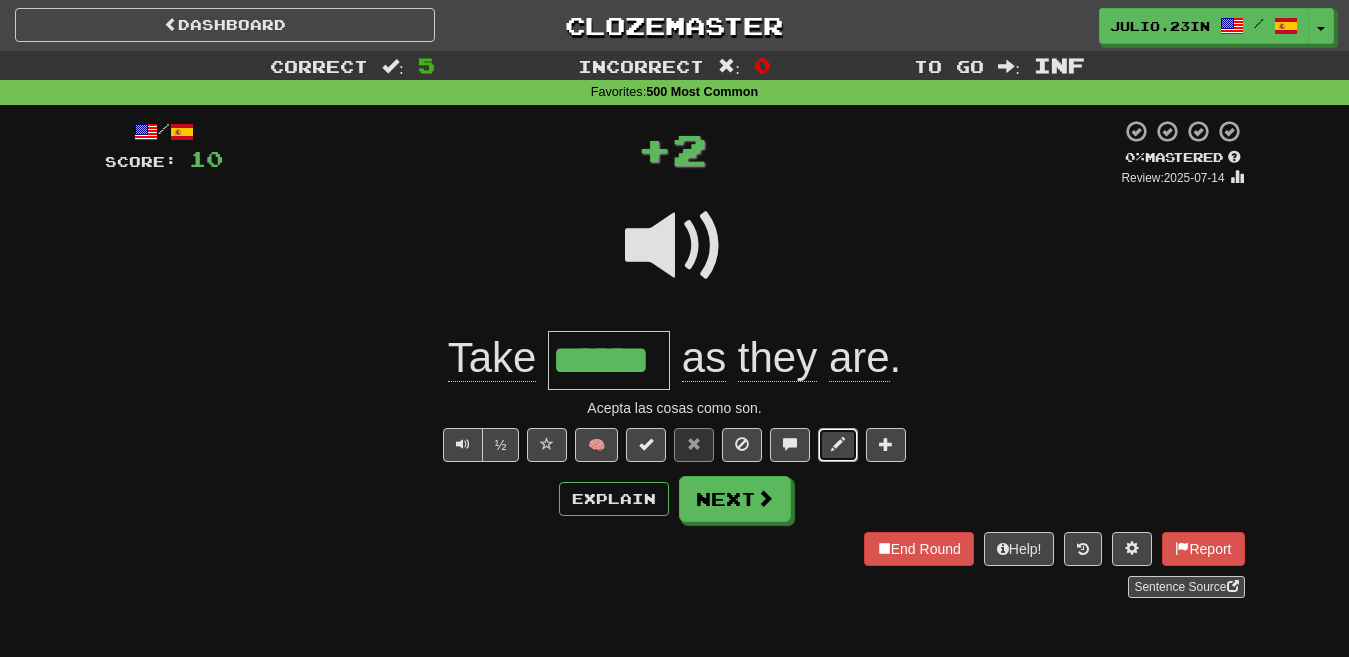 click at bounding box center [838, 445] 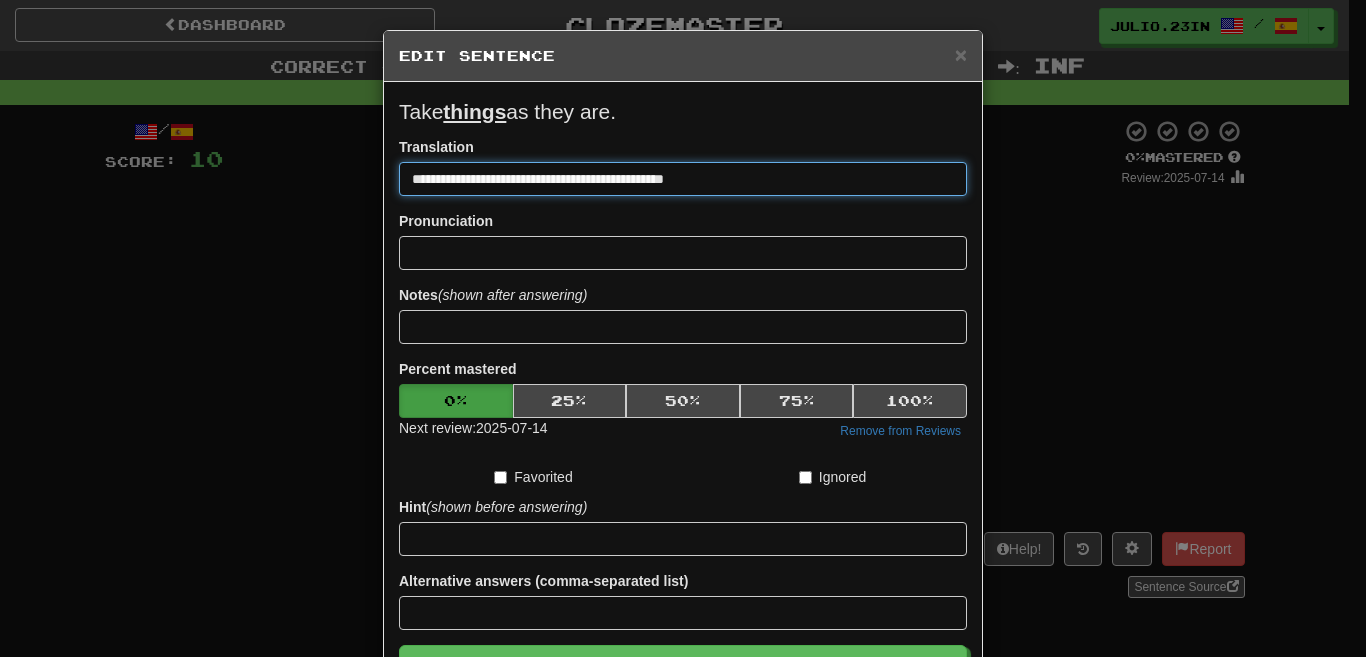 type on "**********" 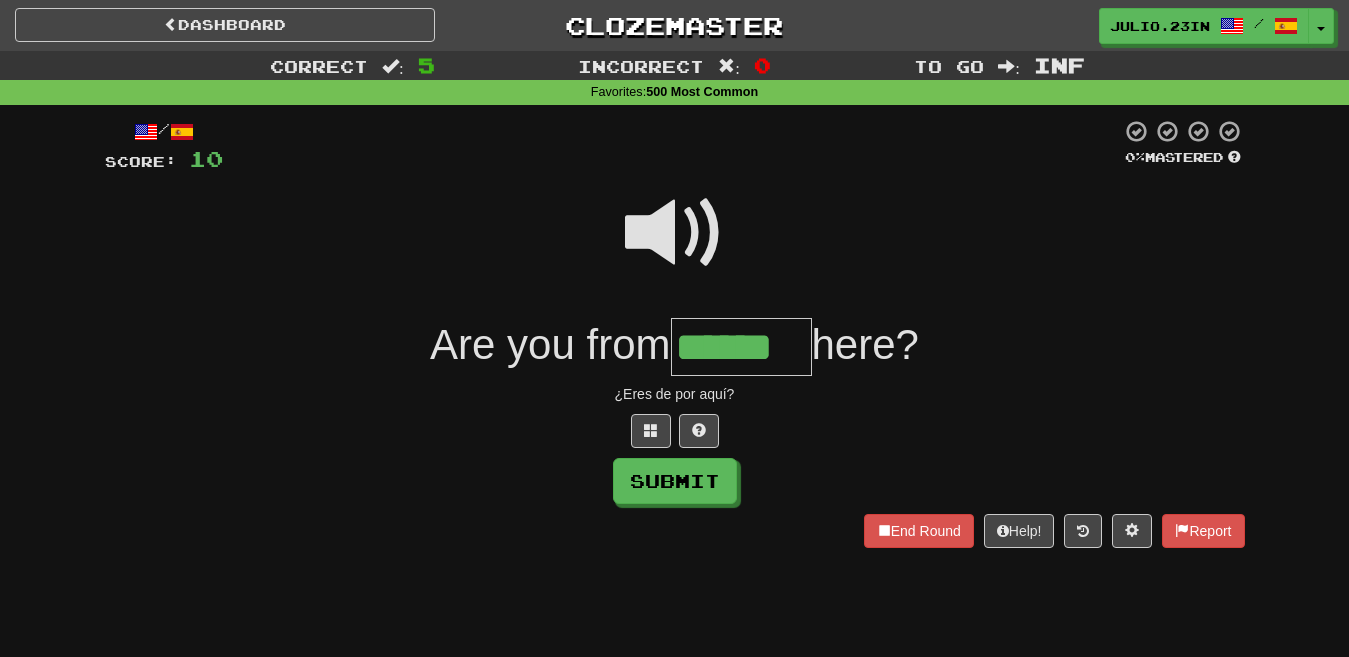 type on "******" 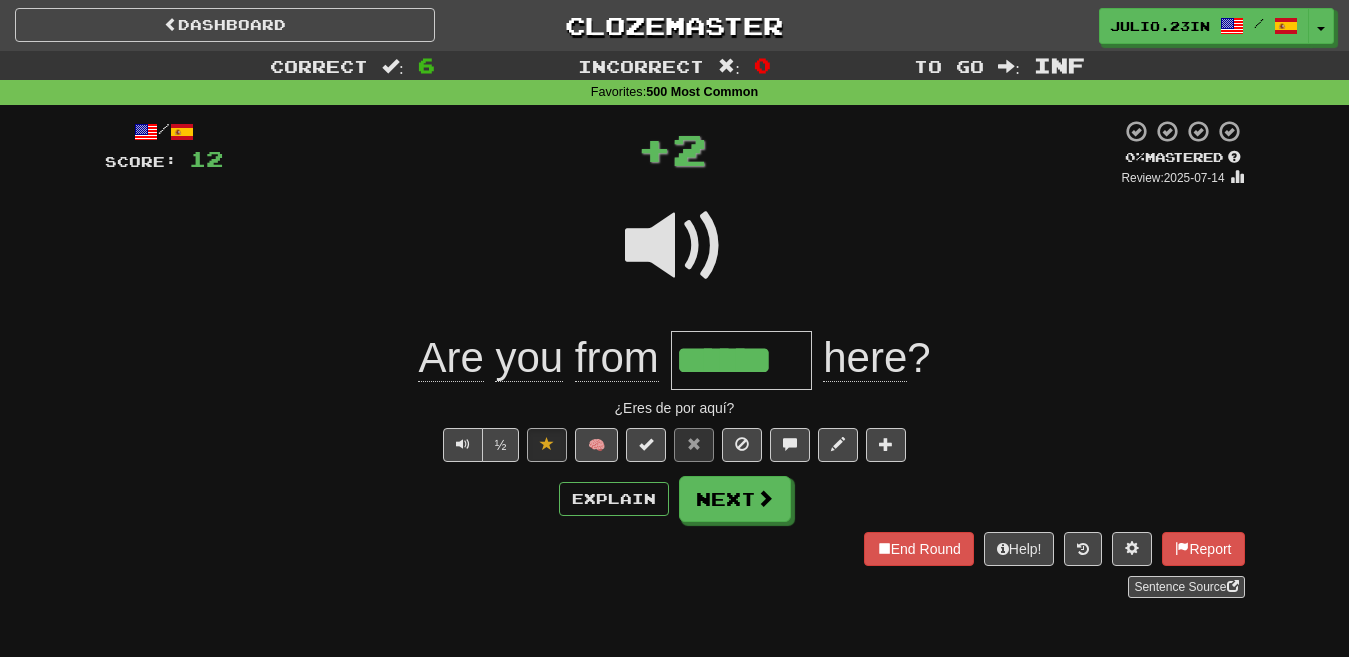 type 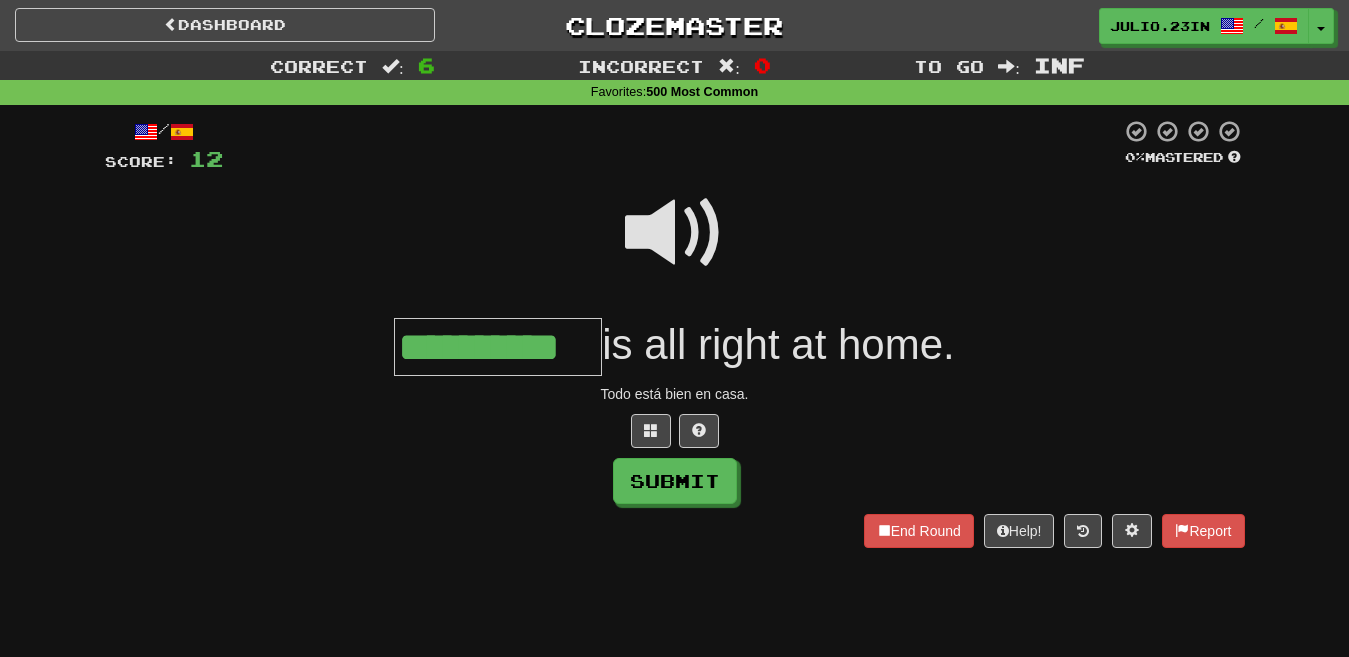 type on "**********" 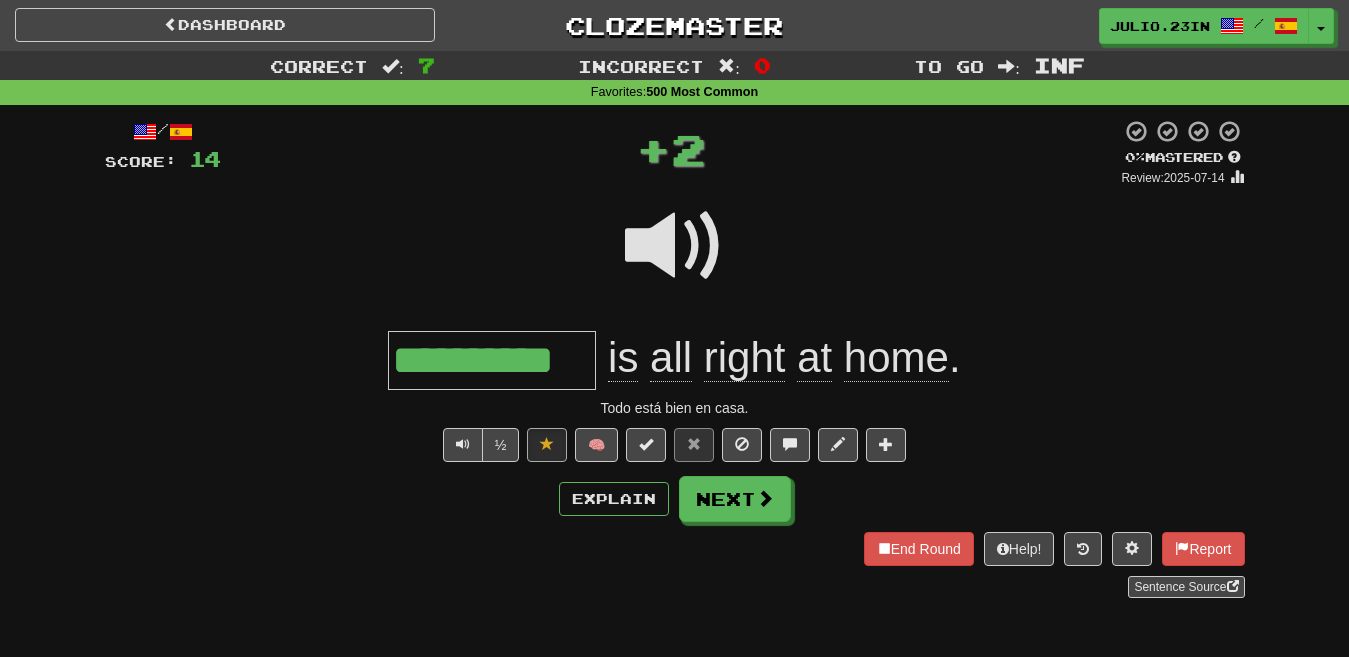 type 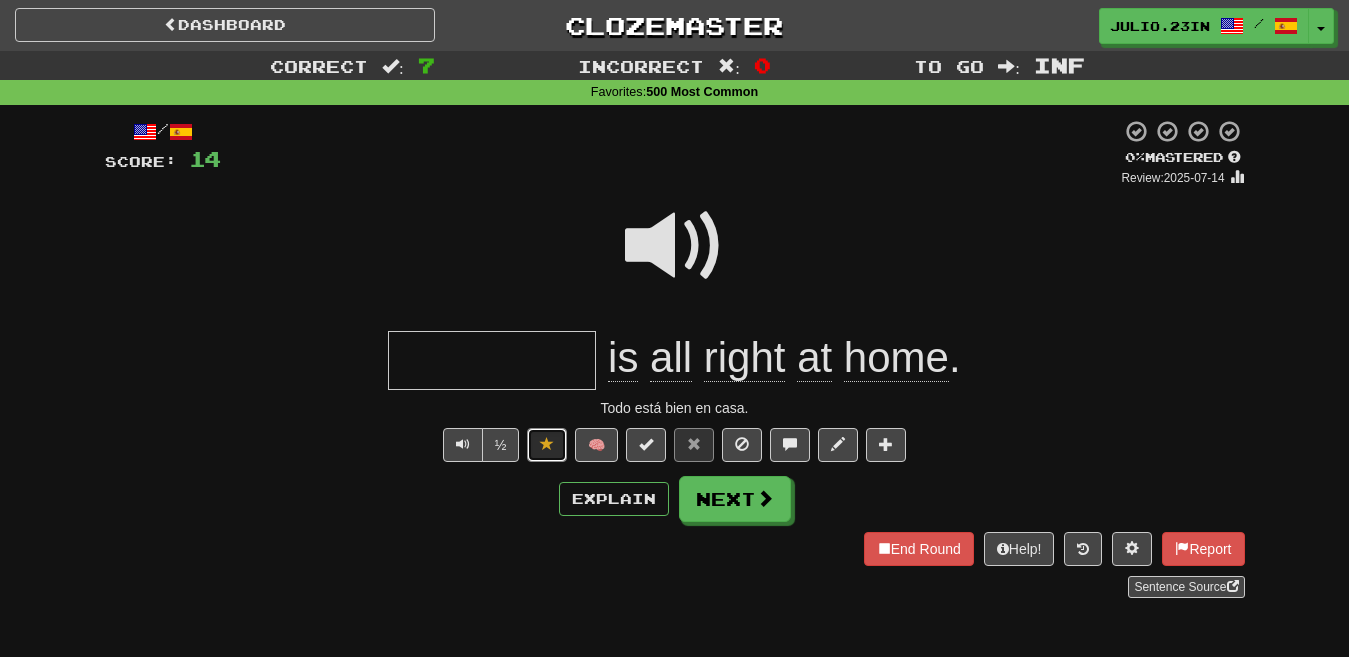 click at bounding box center (547, 445) 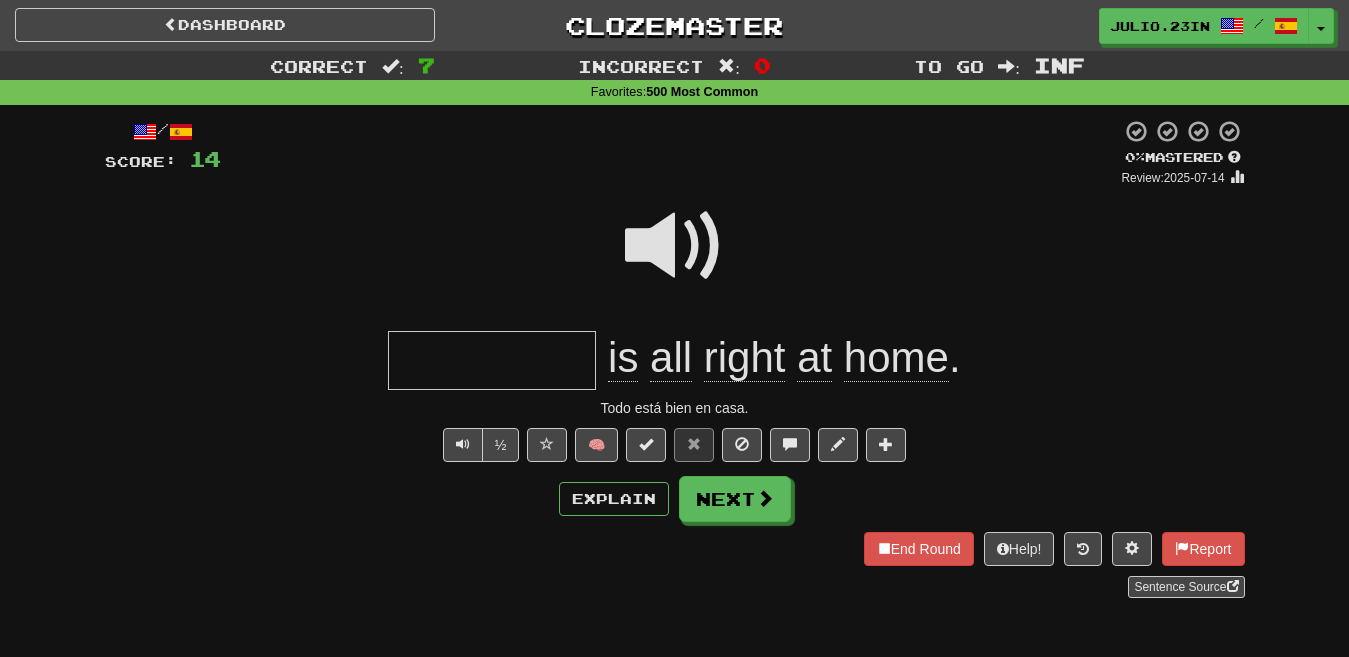 click on "End Round  Help!  Report Sentence Source" at bounding box center [675, 565] 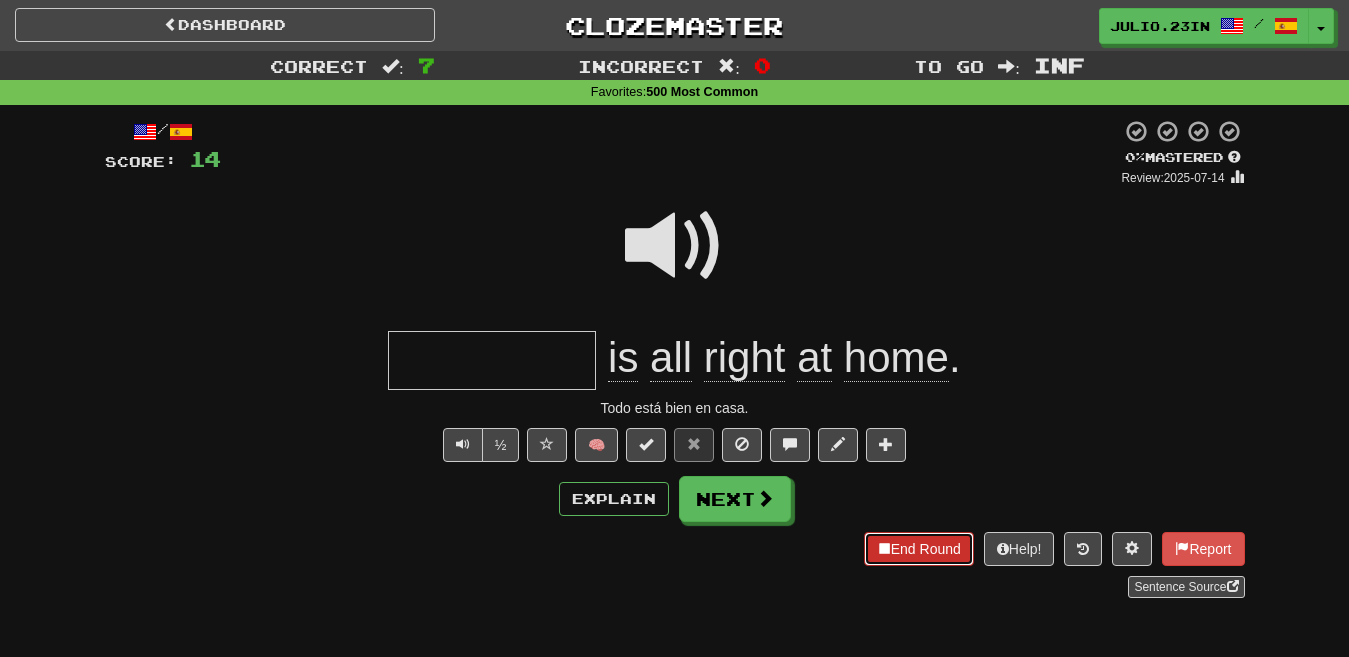 click on "End Round" at bounding box center (919, 549) 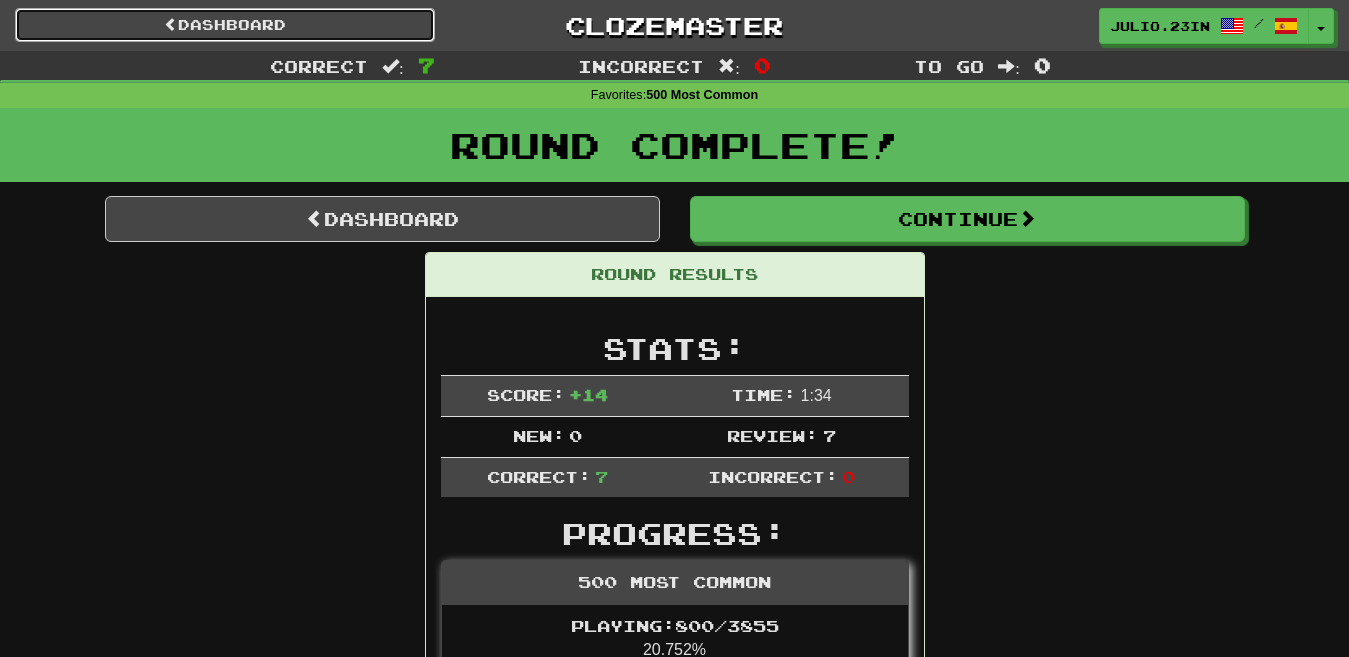 click on "Dashboard" at bounding box center [225, 25] 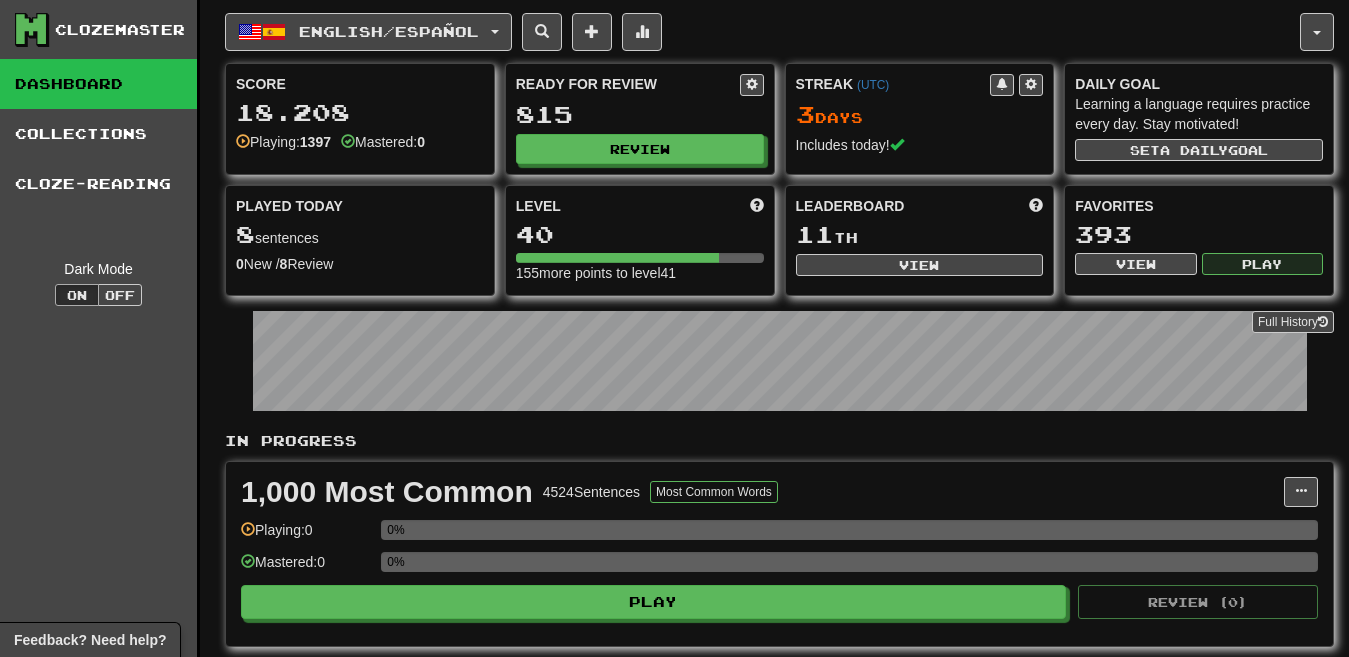scroll, scrollTop: 0, scrollLeft: 0, axis: both 